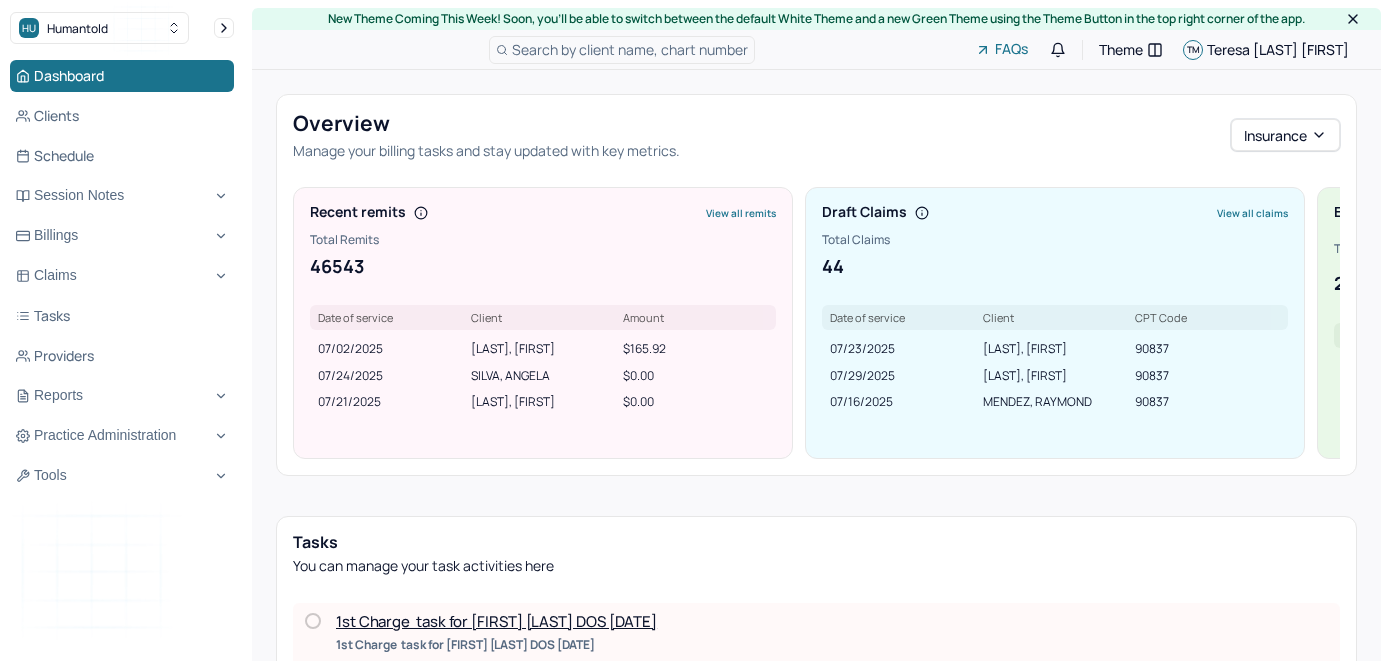 scroll, scrollTop: 0, scrollLeft: 0, axis: both 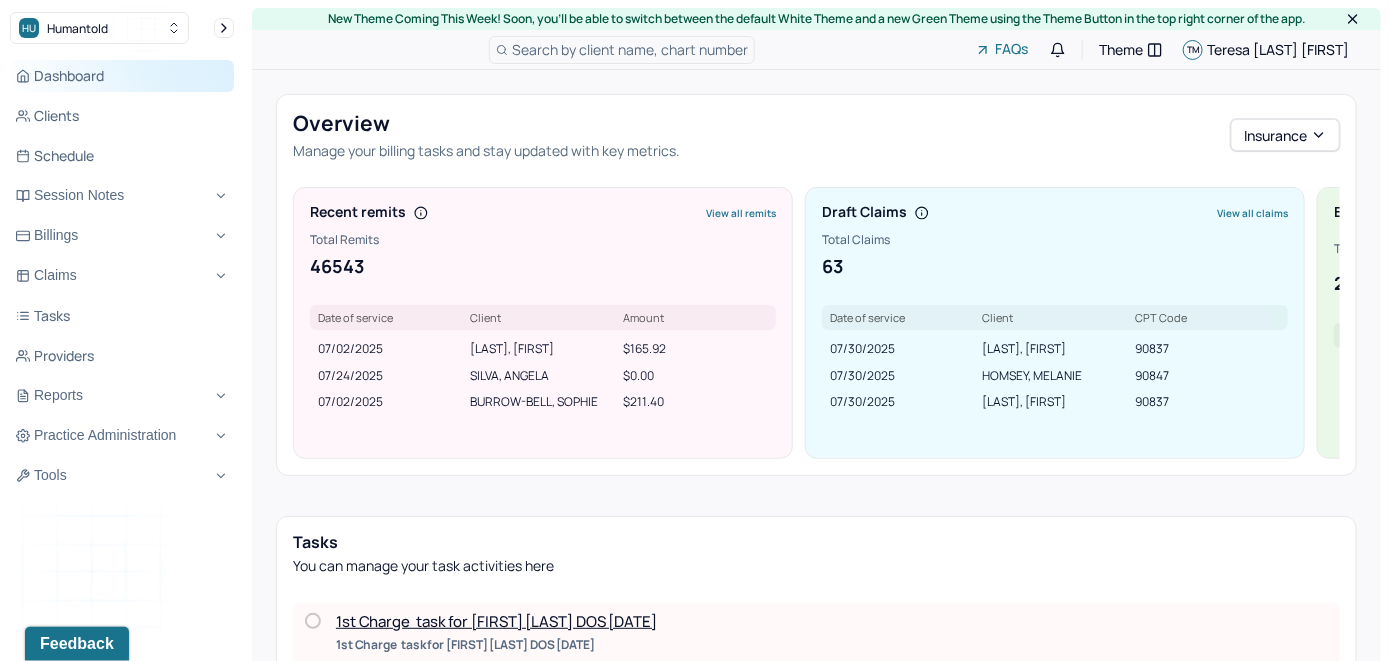 click on "Dashboard" at bounding box center [122, 76] 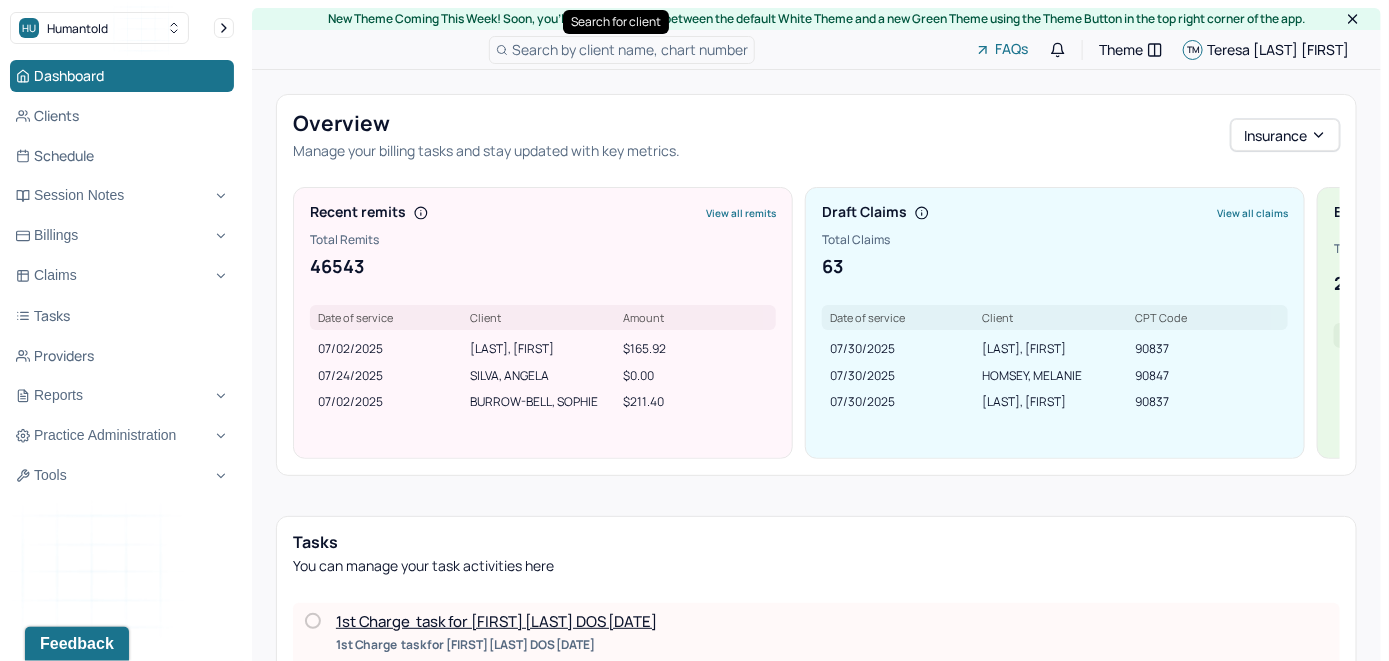 click on "Search by client name, chart number" at bounding box center [630, 49] 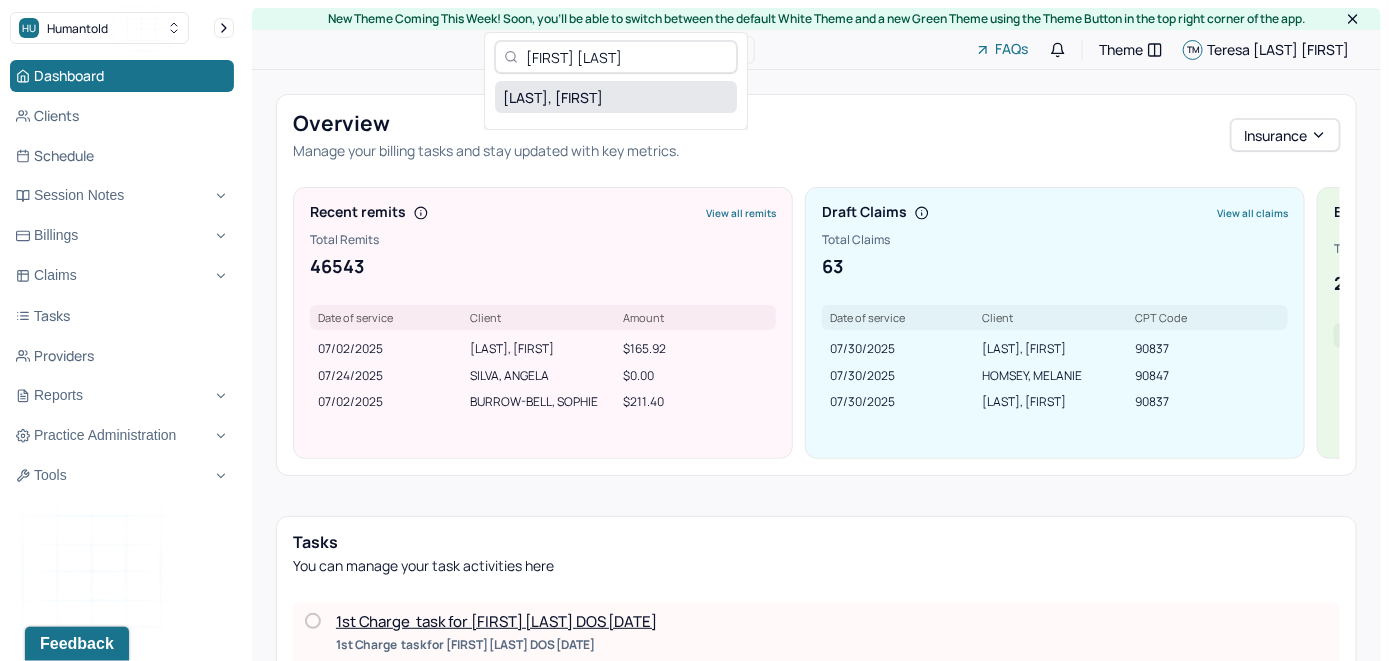 type on "[FIRST] [LAST]" 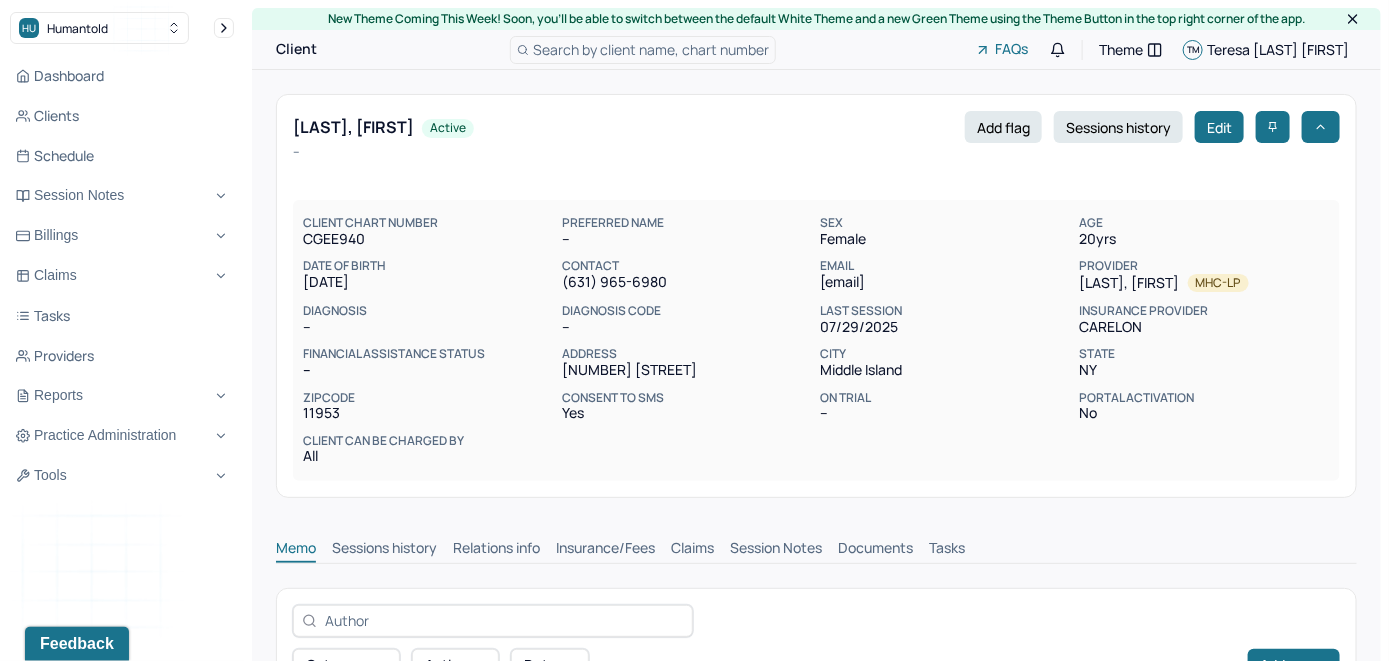 click on "HU Humantold" at bounding box center [122, 28] 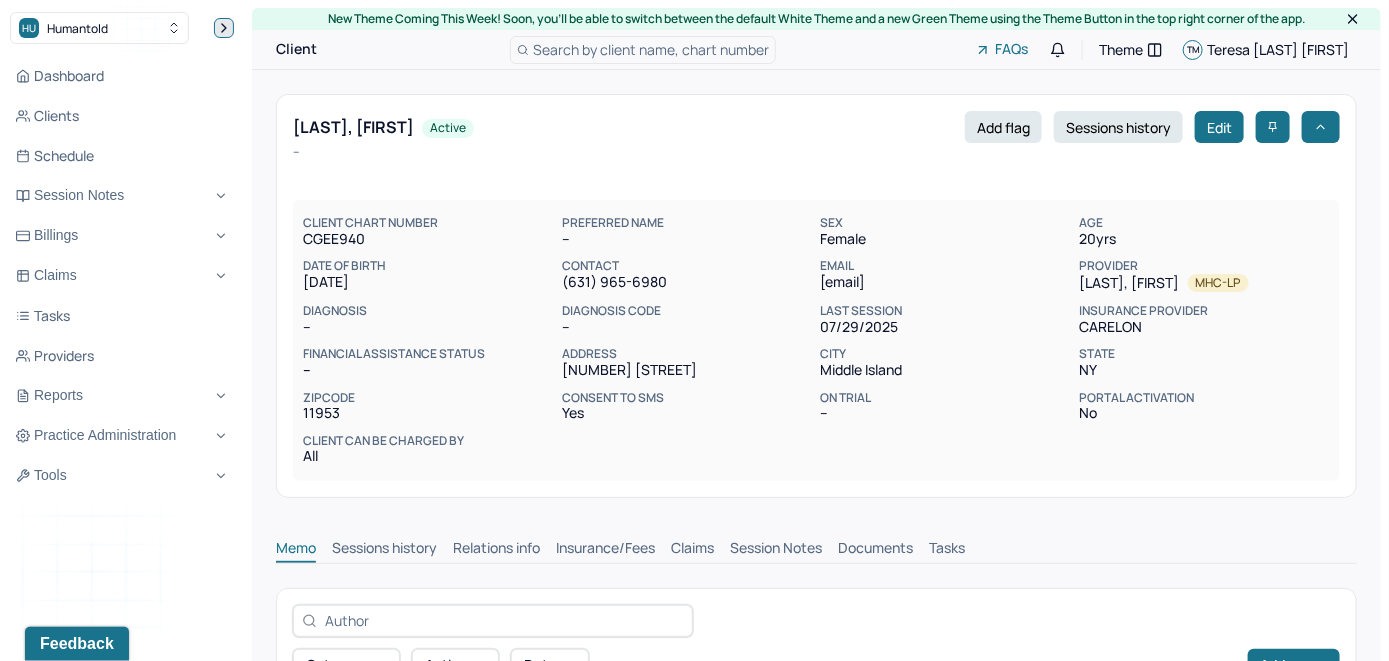 click 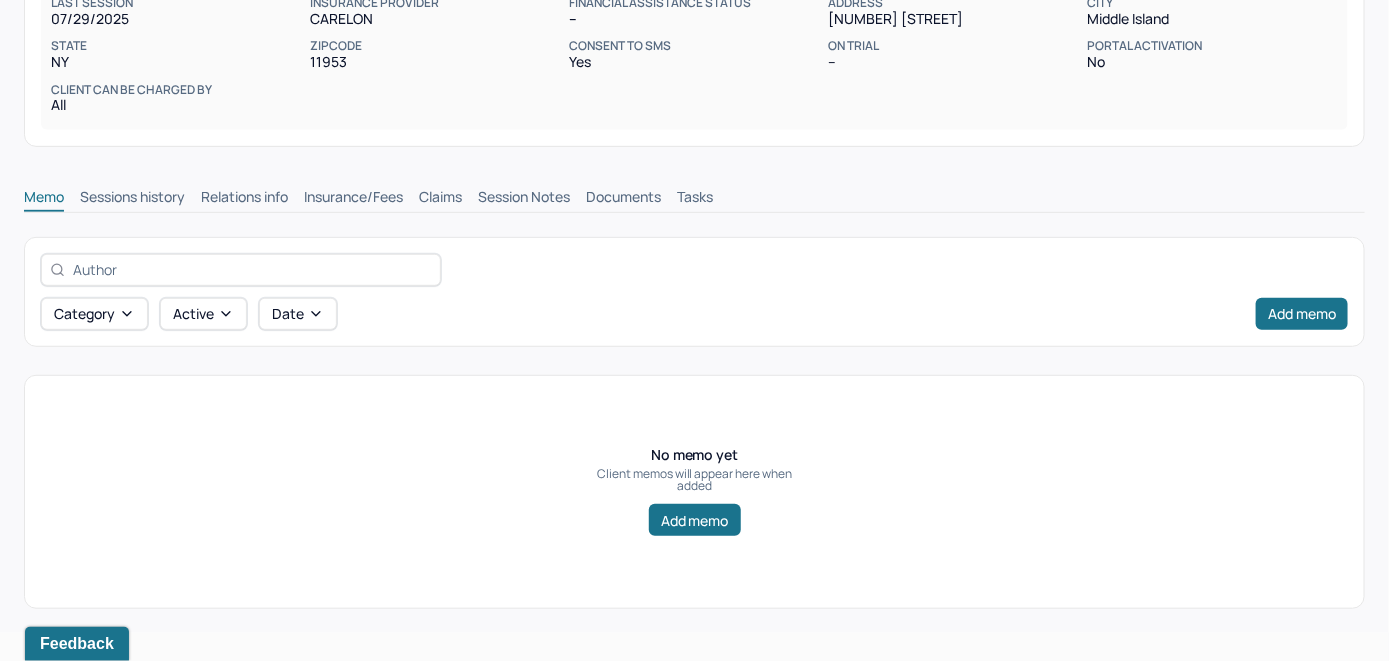 scroll, scrollTop: 314, scrollLeft: 0, axis: vertical 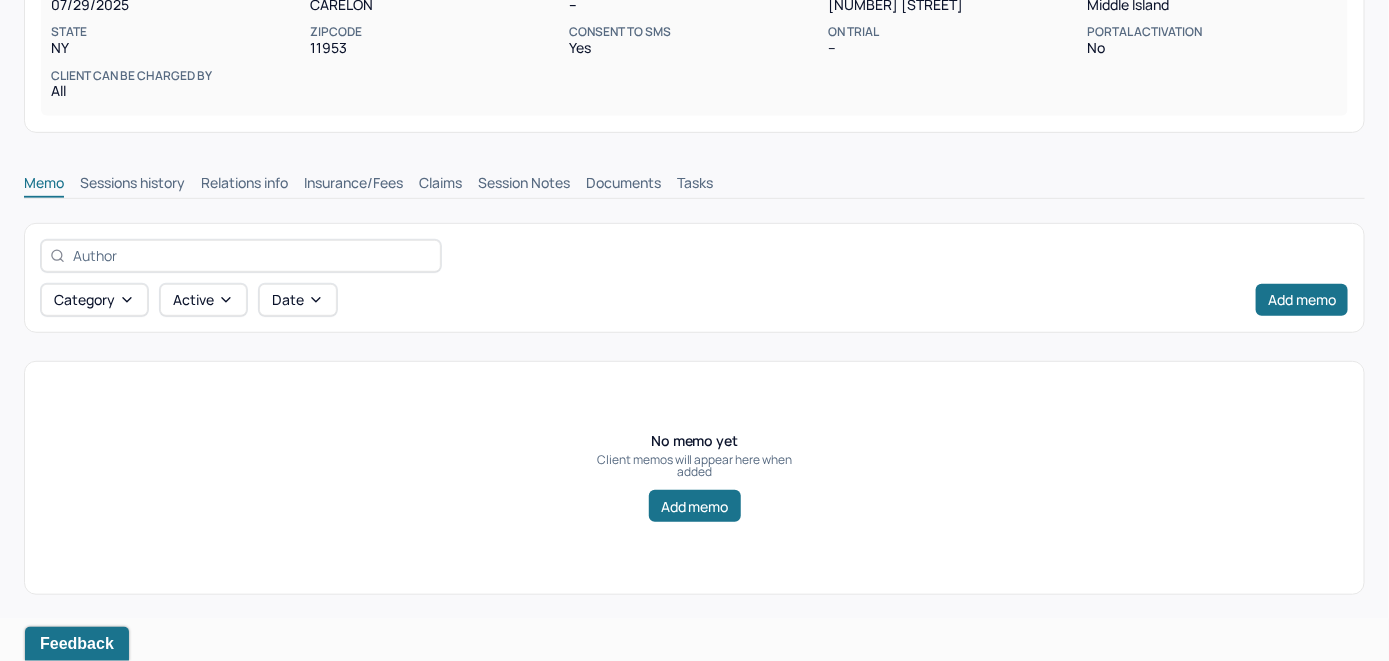 click on "Insurance/Fees" at bounding box center [353, 185] 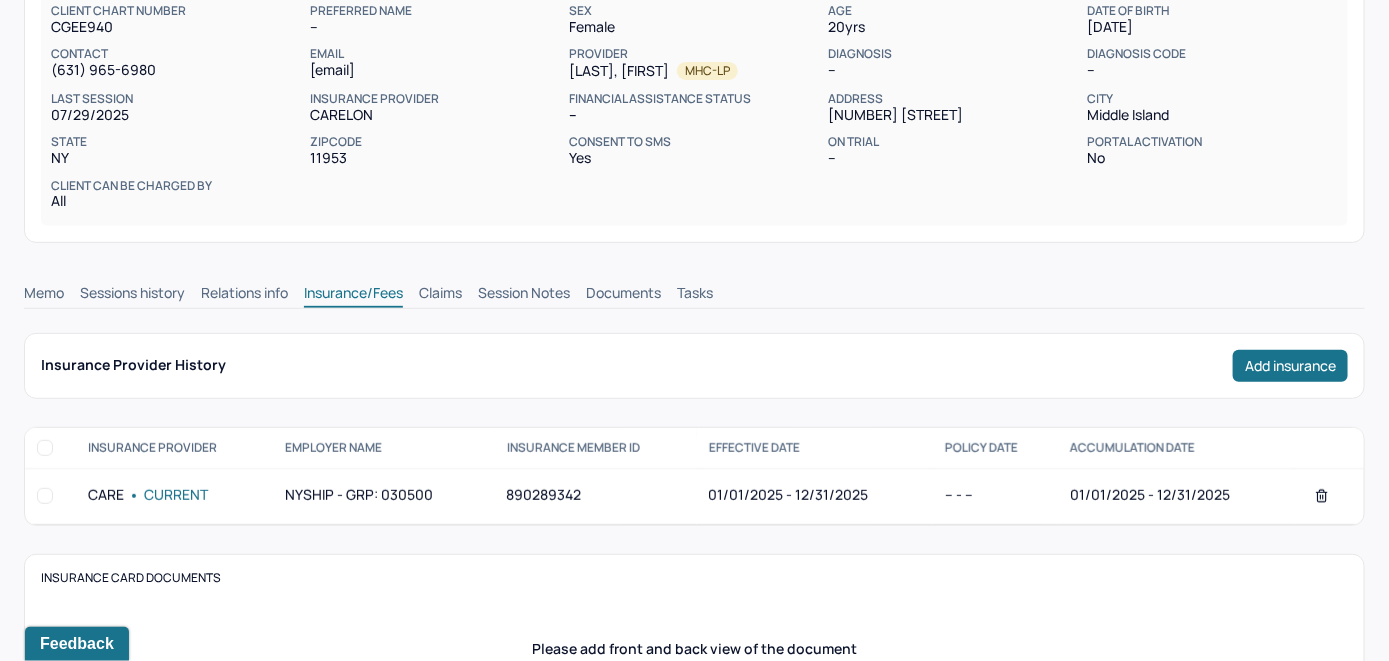 scroll, scrollTop: 114, scrollLeft: 0, axis: vertical 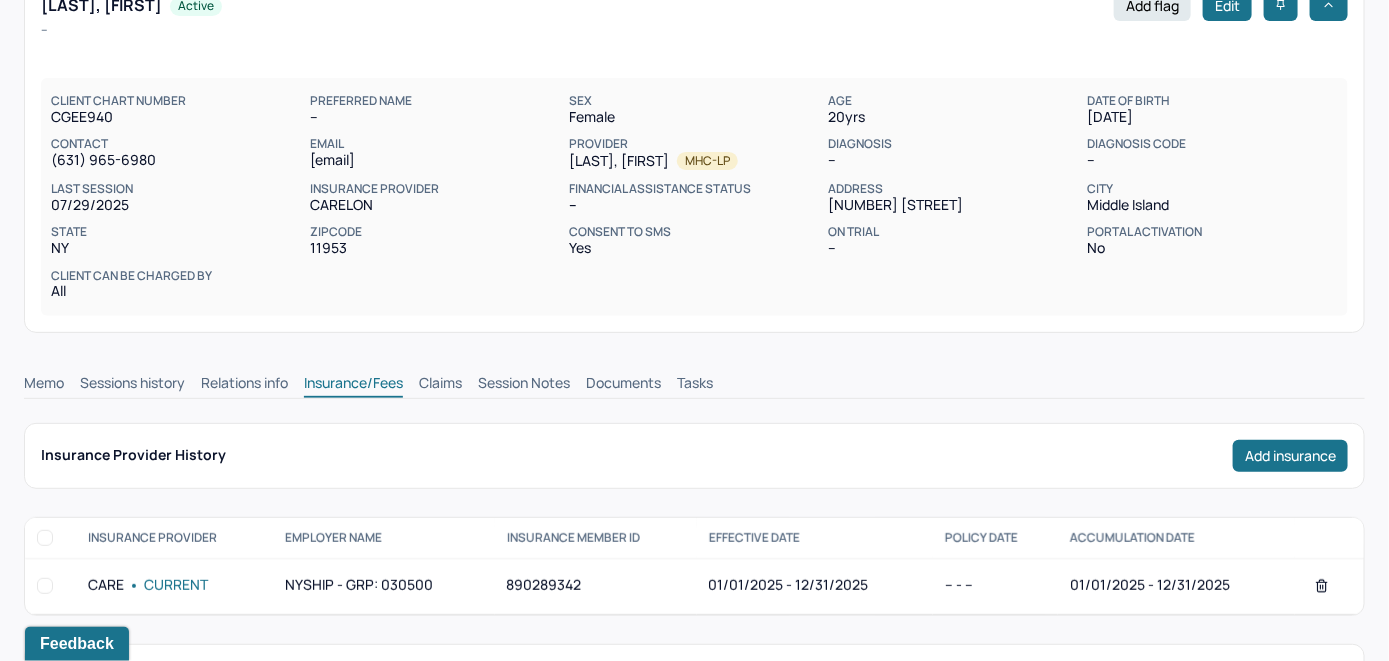 click on "Claims" at bounding box center (440, 385) 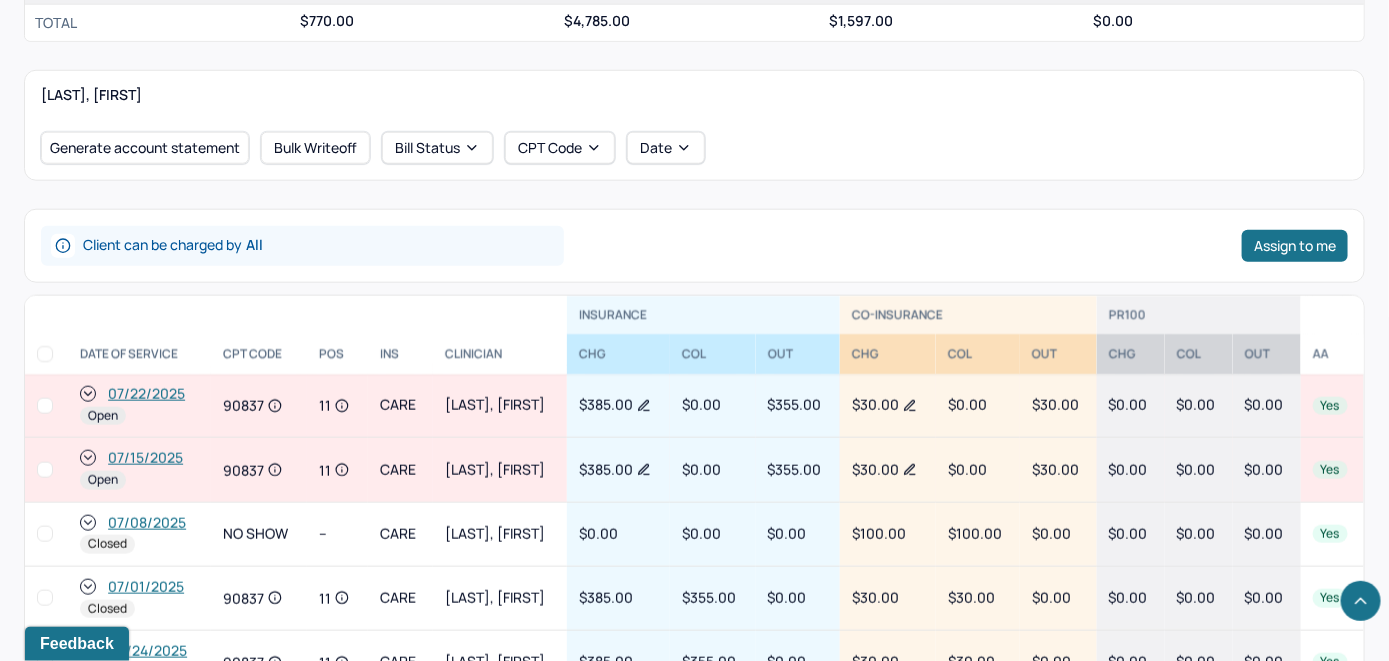 scroll, scrollTop: 814, scrollLeft: 0, axis: vertical 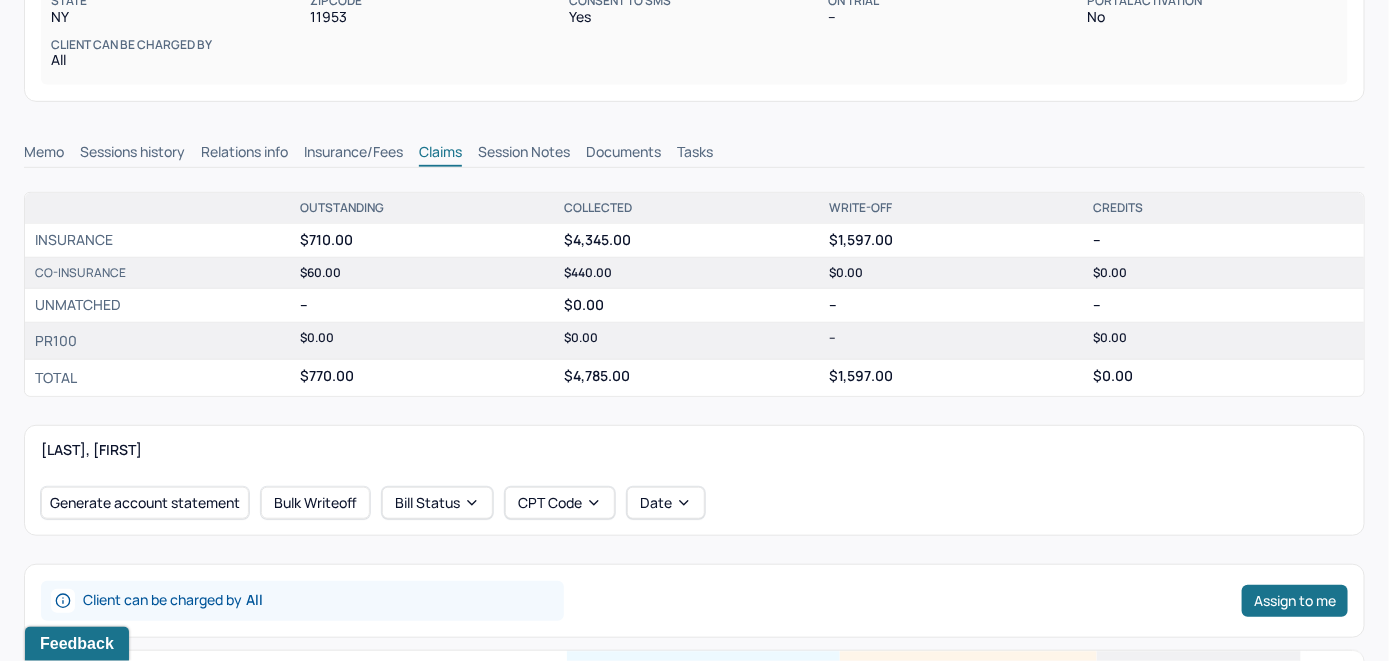 click on "Memo" at bounding box center [44, 154] 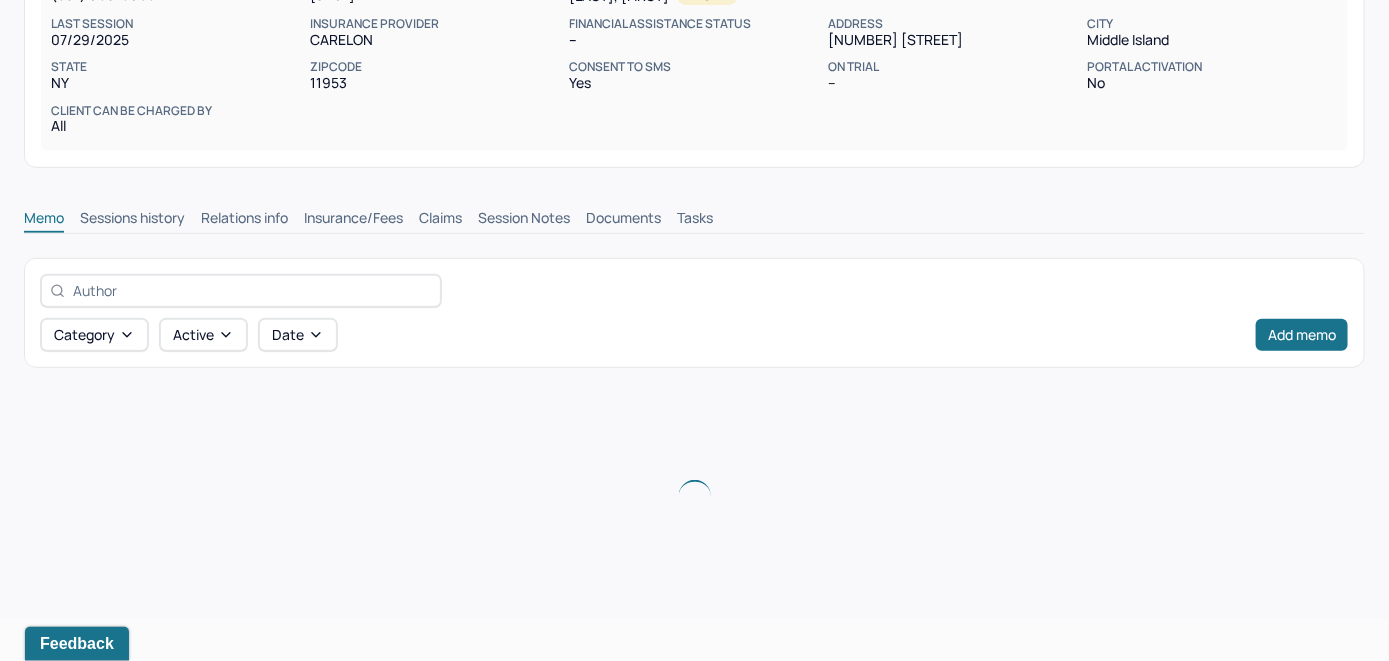 scroll, scrollTop: 314, scrollLeft: 0, axis: vertical 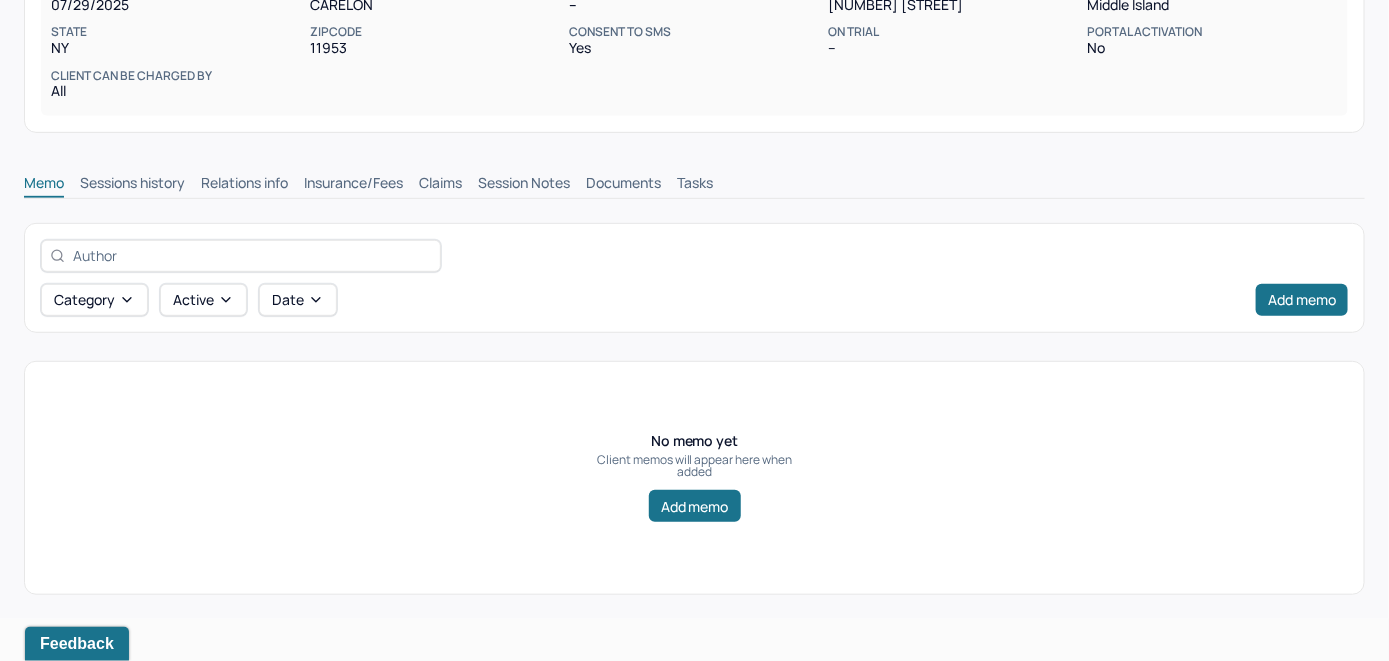 click on "Insurance/Fees" at bounding box center (353, 185) 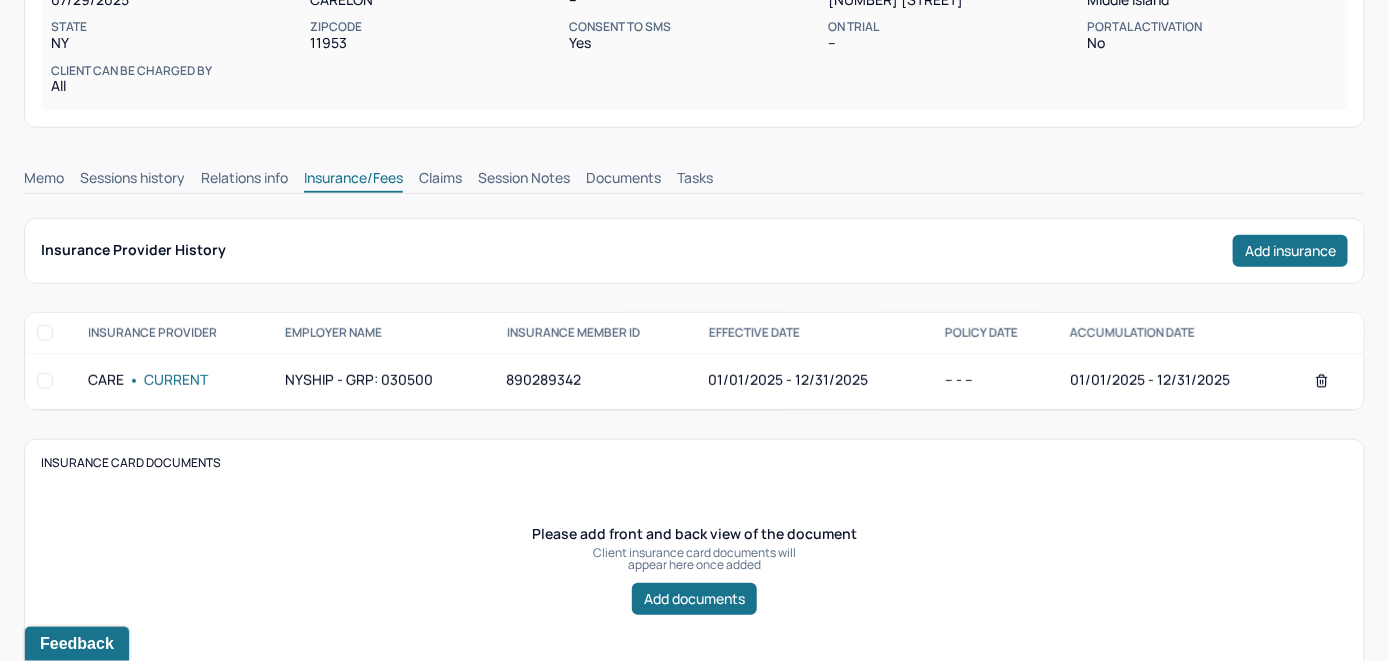 scroll, scrollTop: 214, scrollLeft: 0, axis: vertical 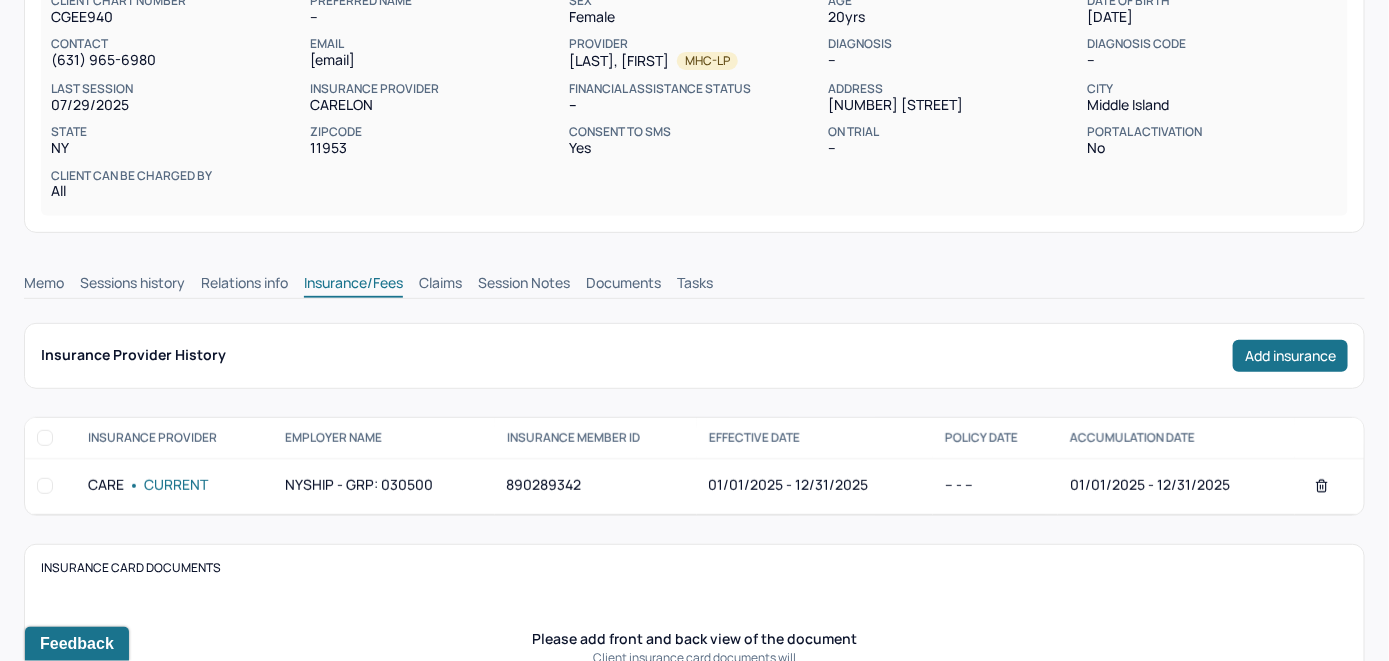 click on "Claims" at bounding box center [440, 285] 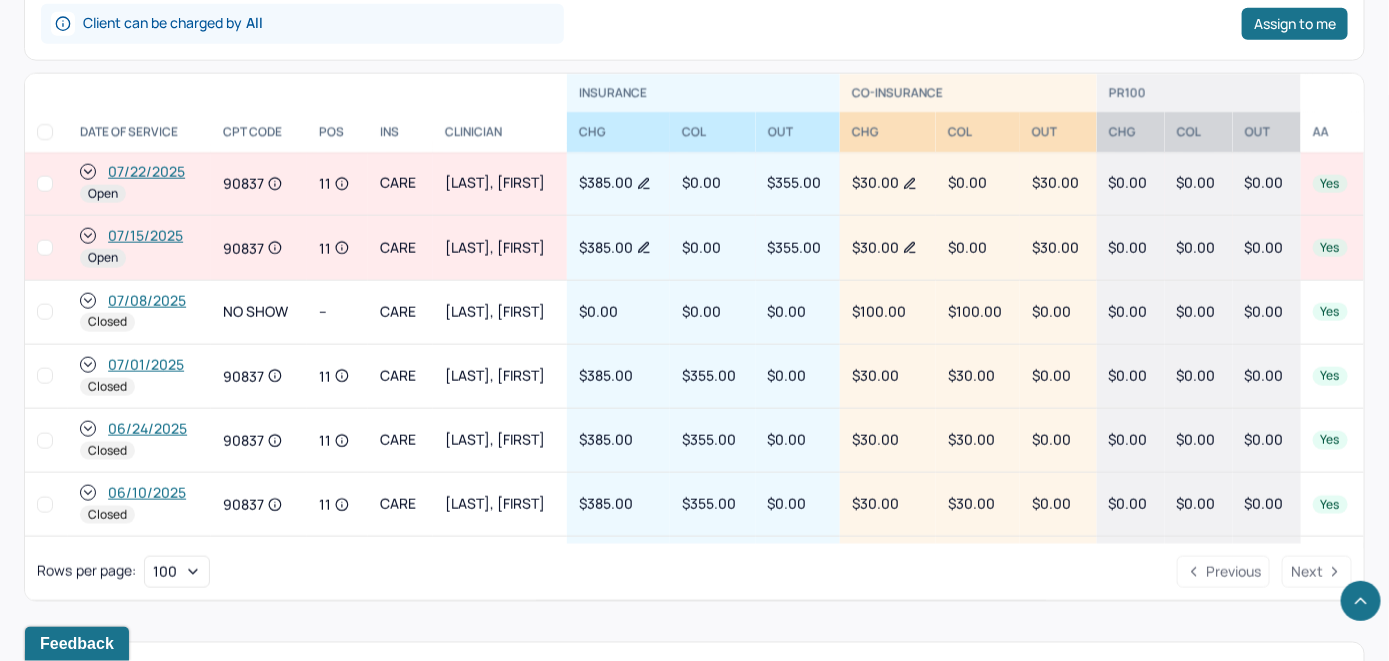scroll, scrollTop: 1014, scrollLeft: 0, axis: vertical 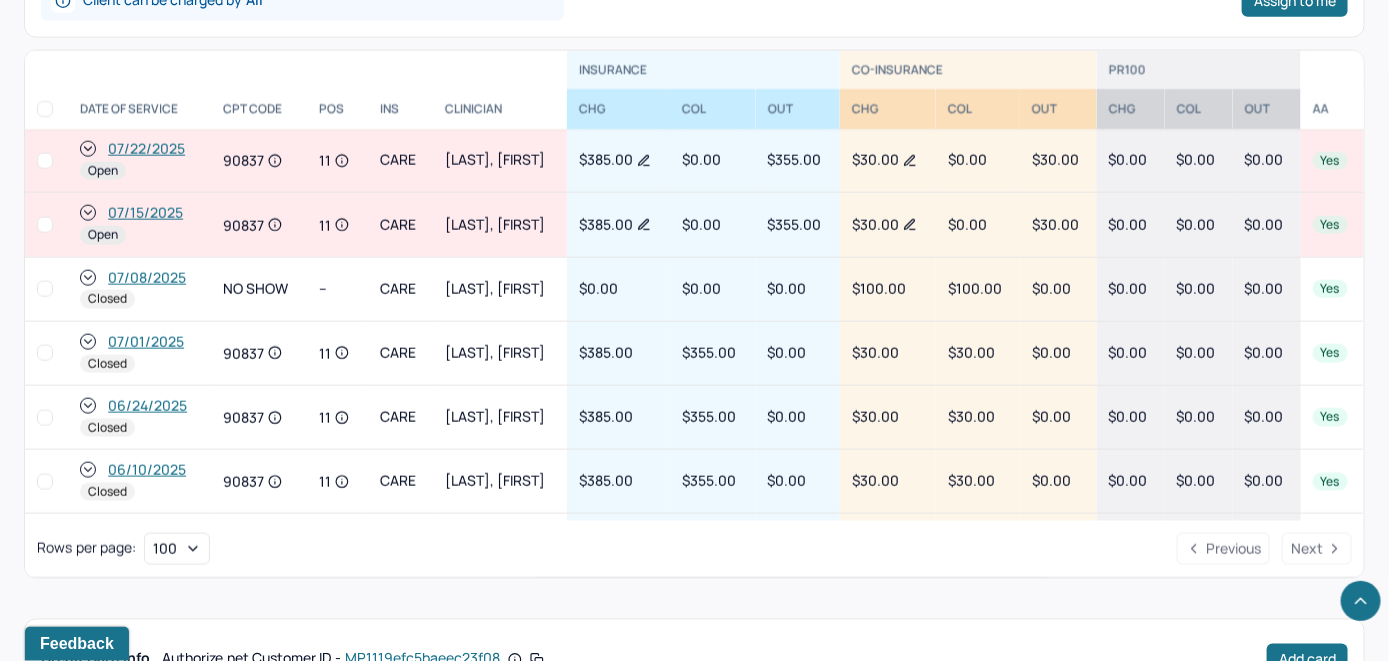 click on "07/15/2025" at bounding box center (145, 213) 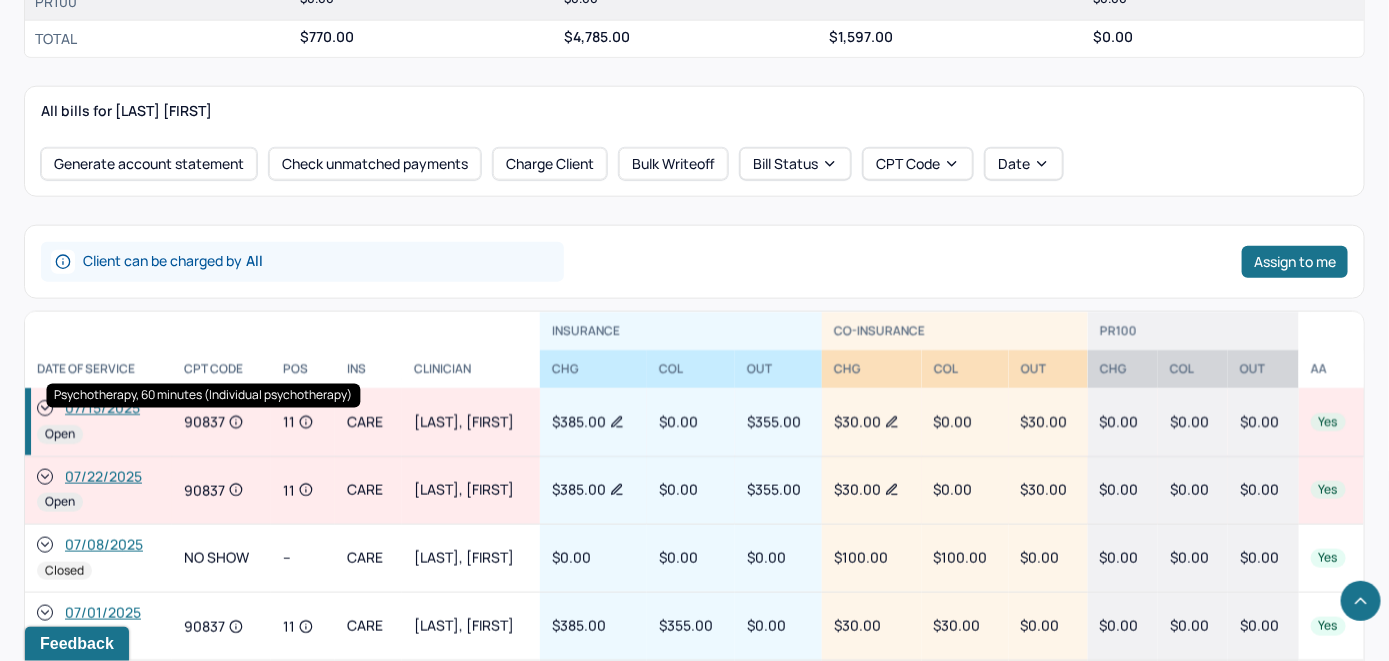 scroll, scrollTop: 816, scrollLeft: 0, axis: vertical 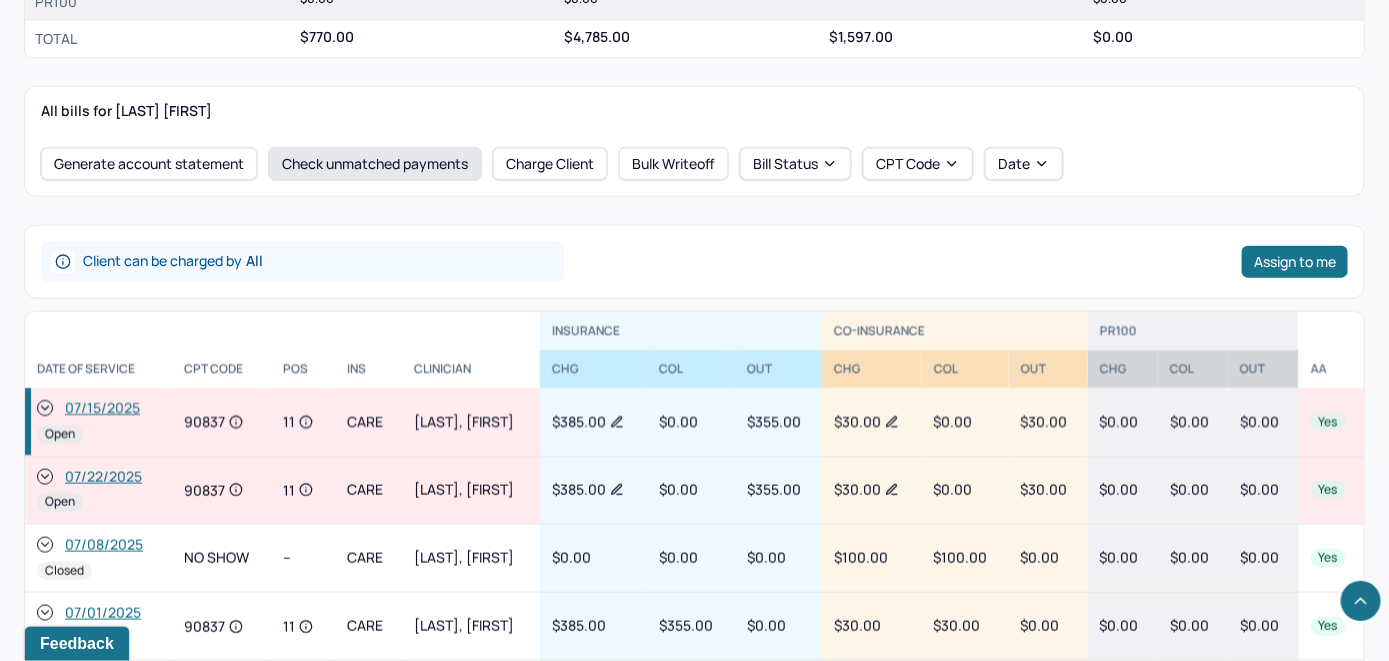 click on "Check unmatched payments" at bounding box center [375, 164] 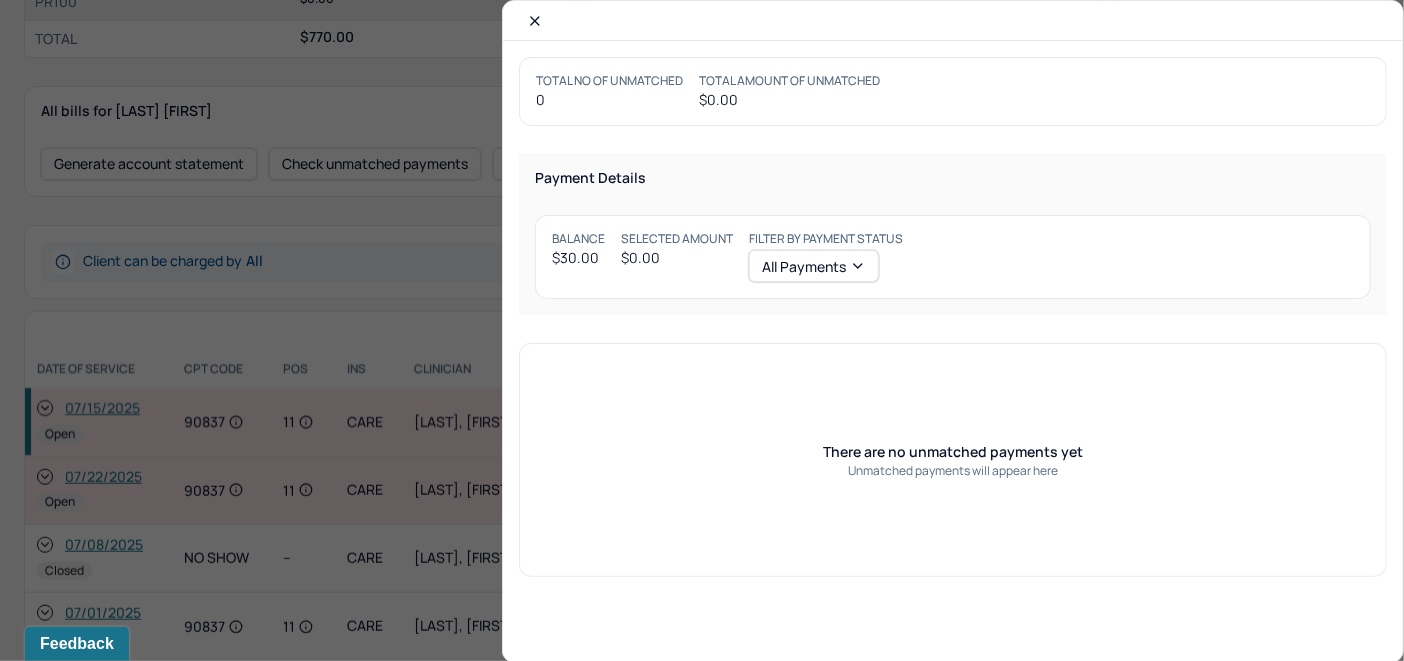 click at bounding box center (535, 21) 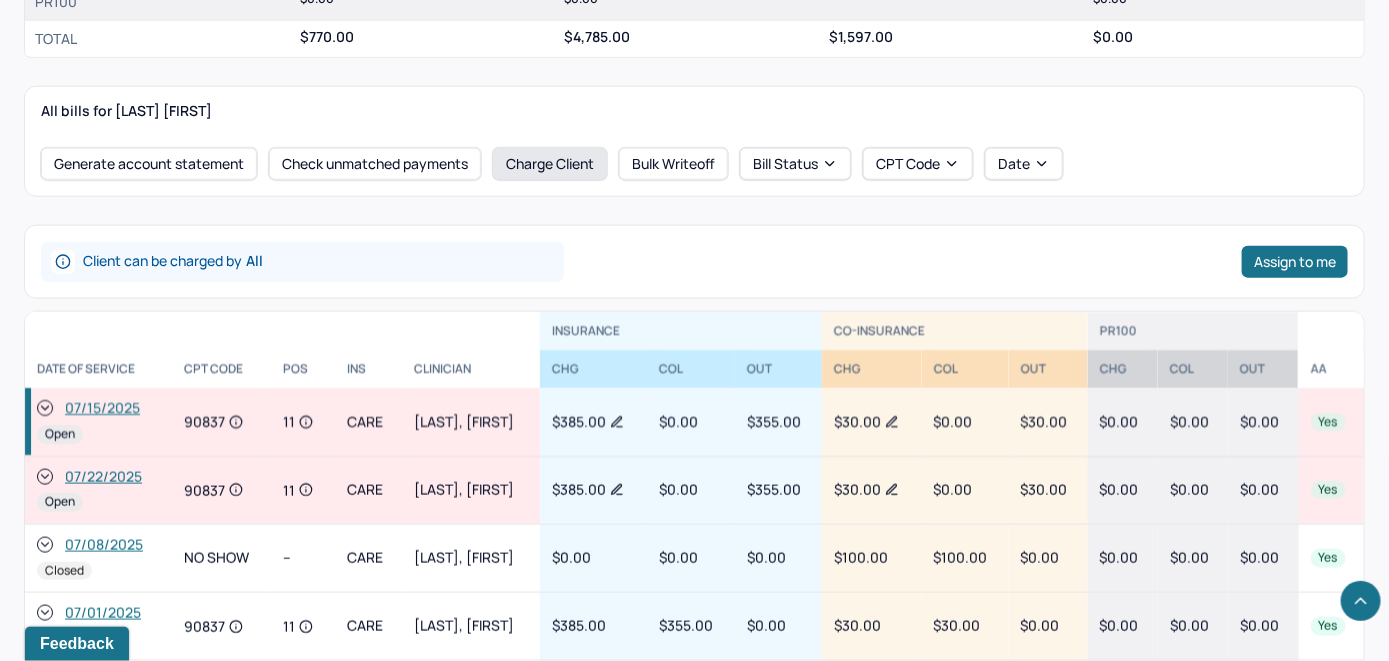 click on "Charge Client" at bounding box center (550, 164) 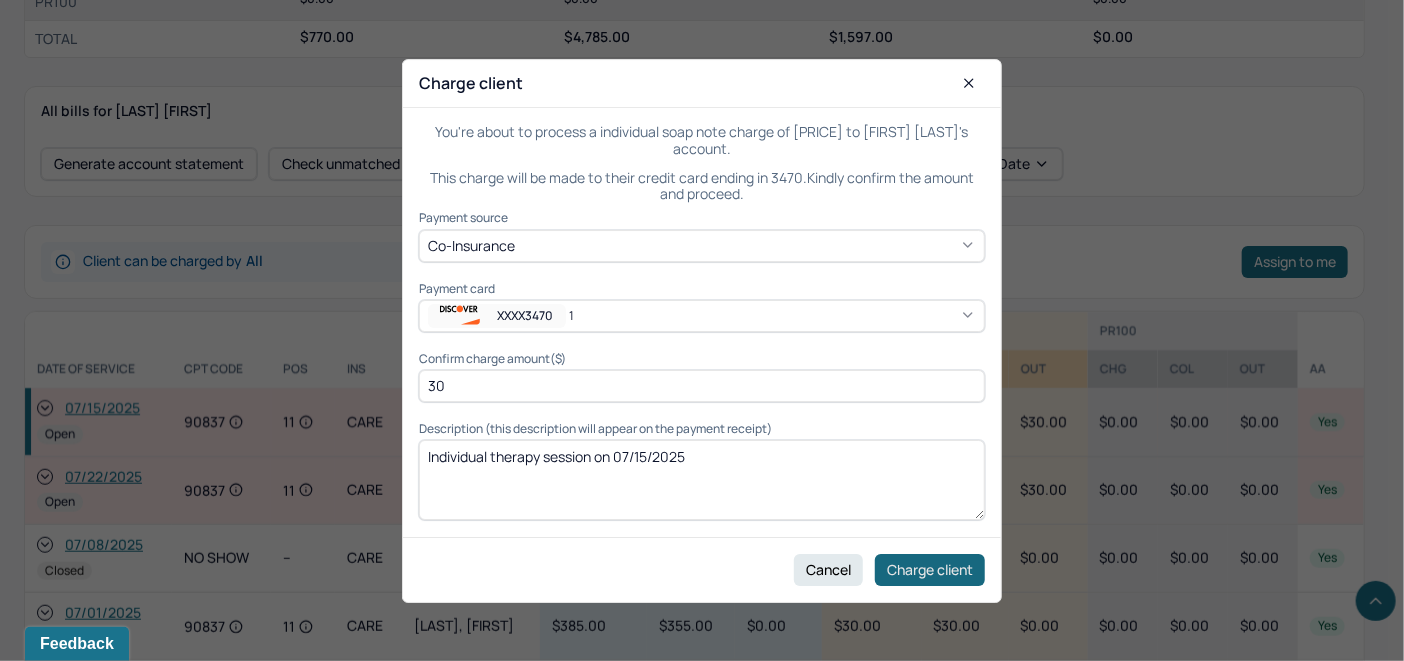click on "Charge client" at bounding box center (930, 569) 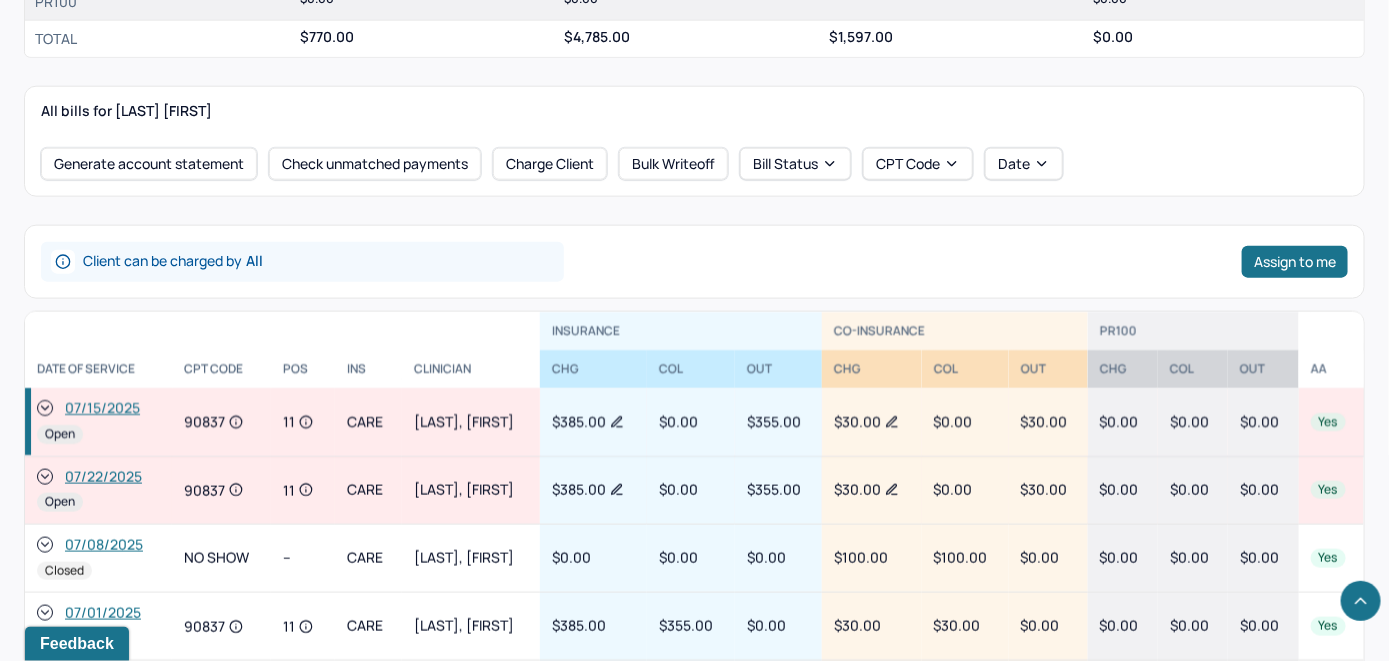 click 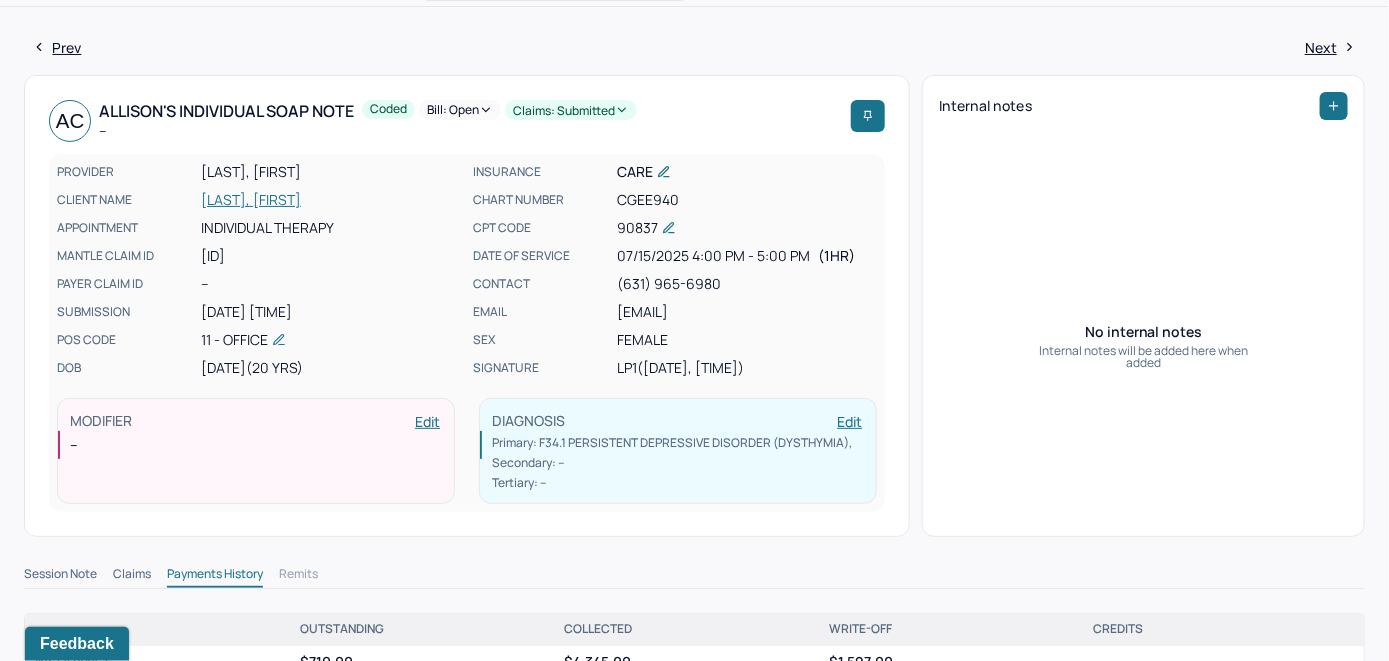 scroll, scrollTop: 0, scrollLeft: 0, axis: both 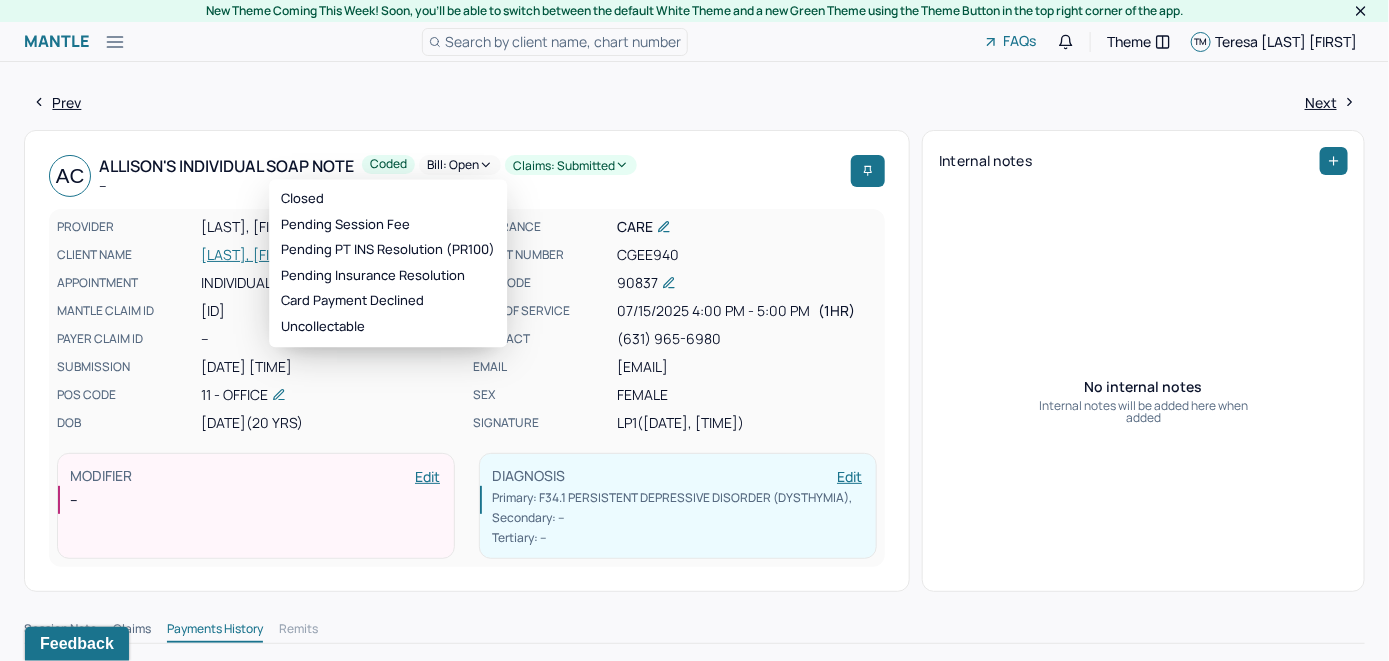 click on "Bill: Open" at bounding box center (460, 165) 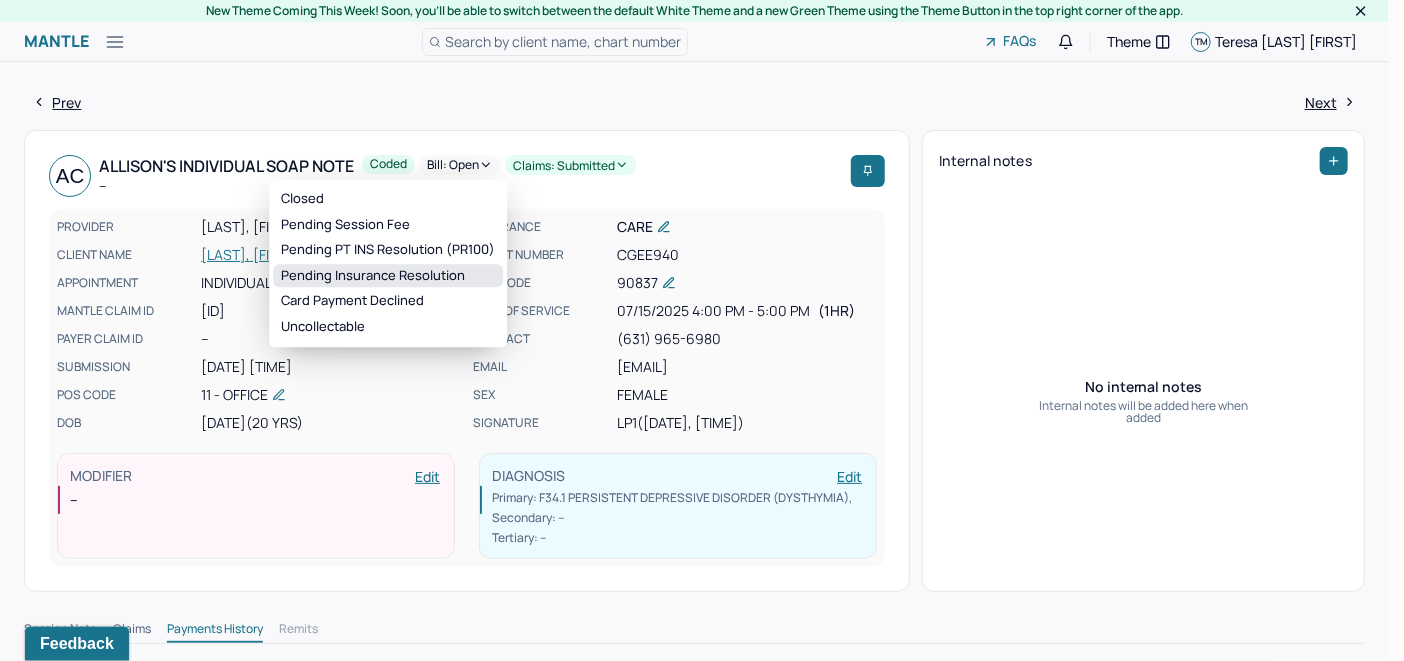 click on "Pending Insurance Resolution" at bounding box center (388, 276) 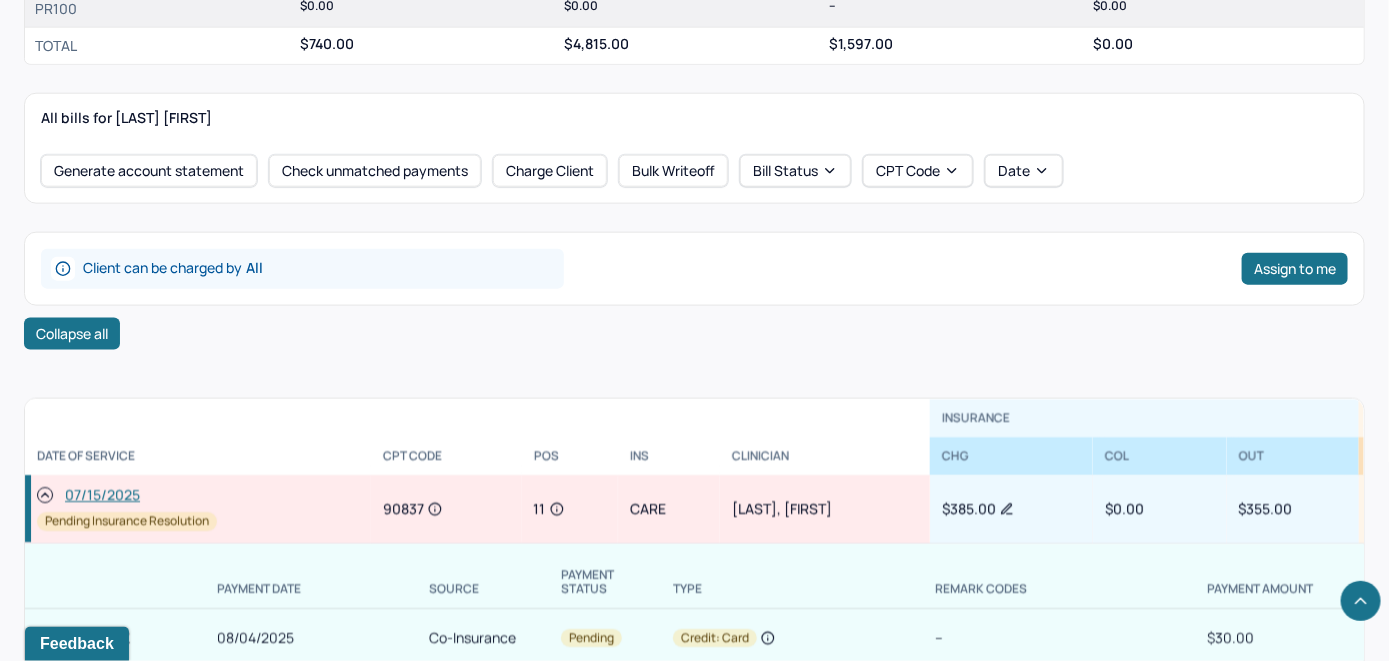 scroll, scrollTop: 900, scrollLeft: 0, axis: vertical 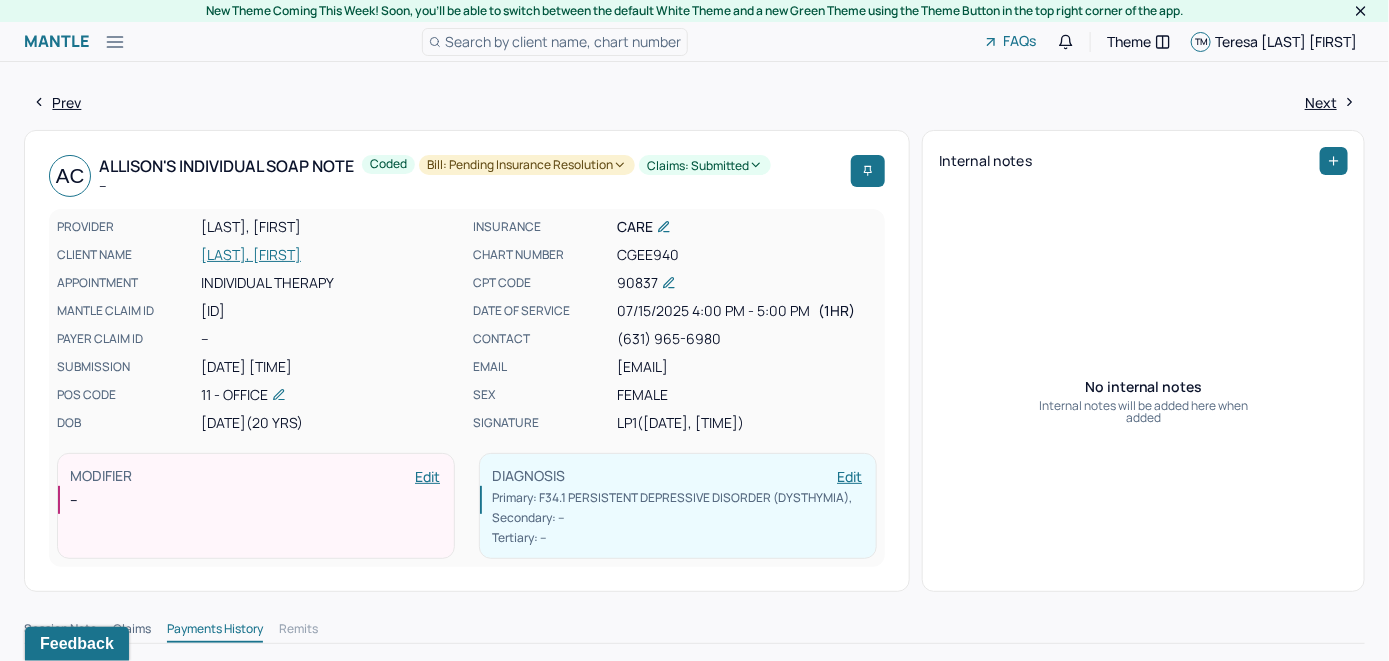 click on "[LAST], [FIRST]" at bounding box center (331, 255) 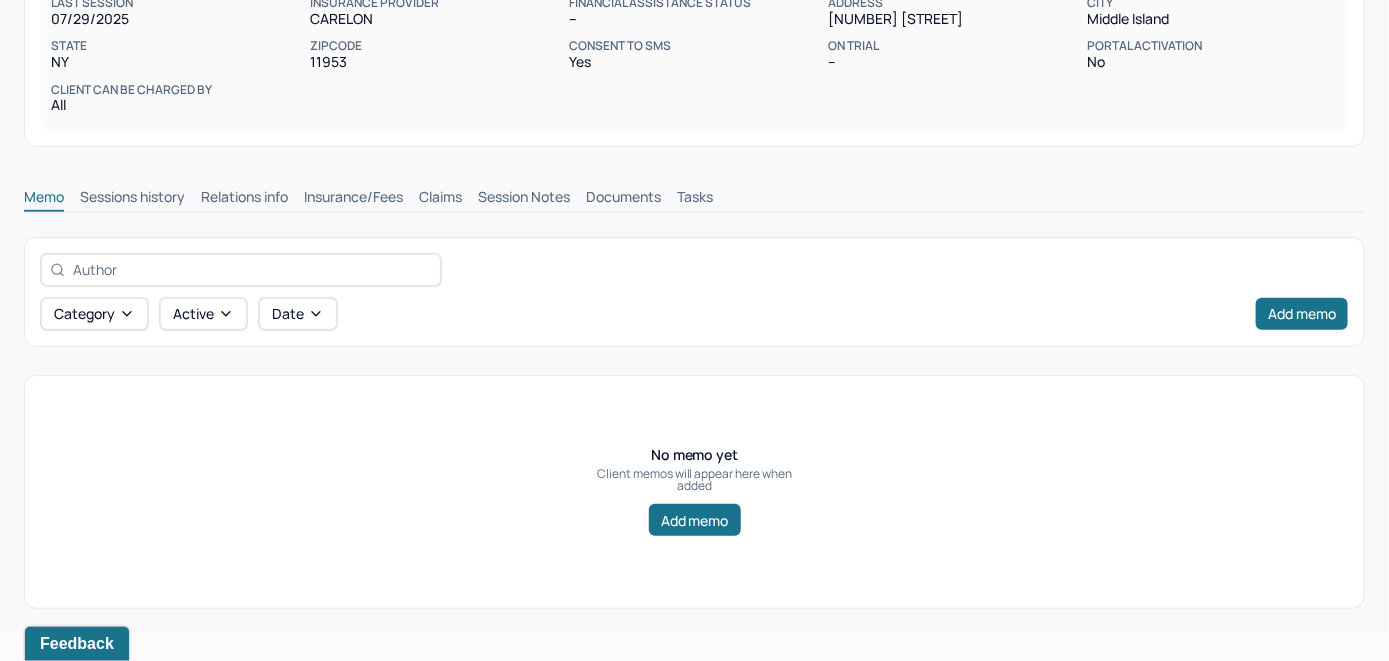 scroll, scrollTop: 314, scrollLeft: 0, axis: vertical 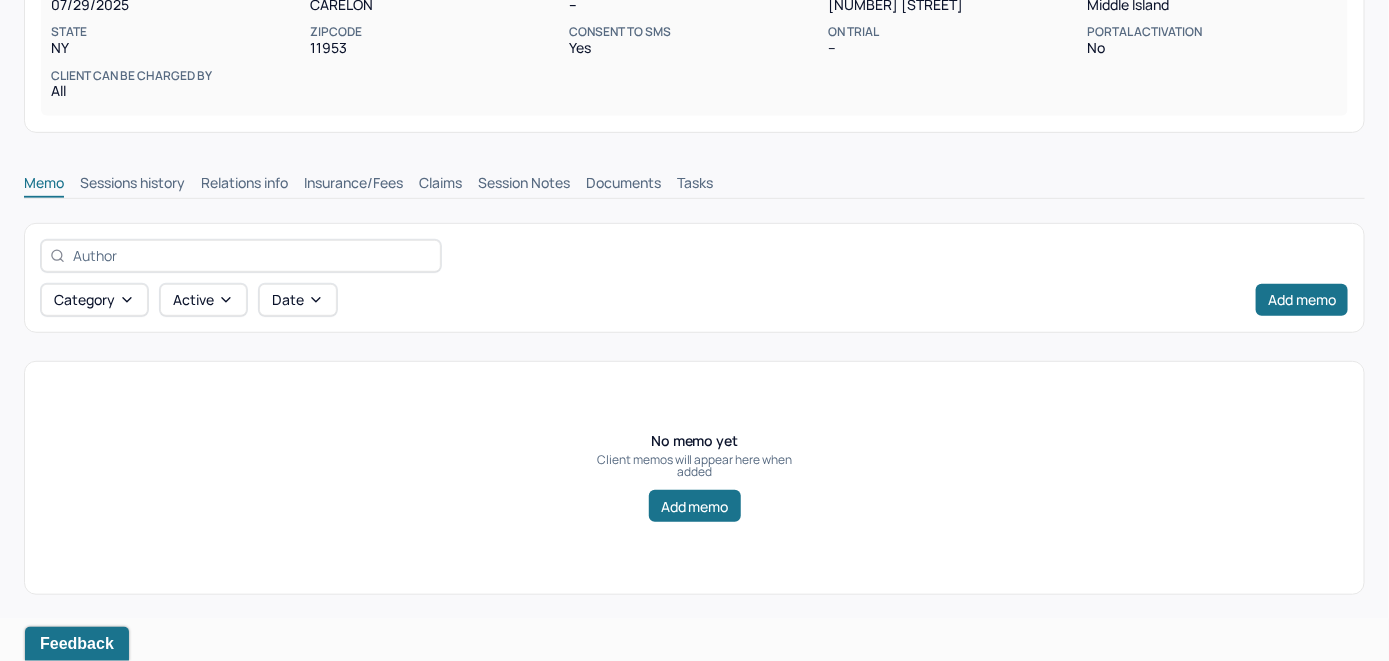 click on "Claims" at bounding box center [440, 185] 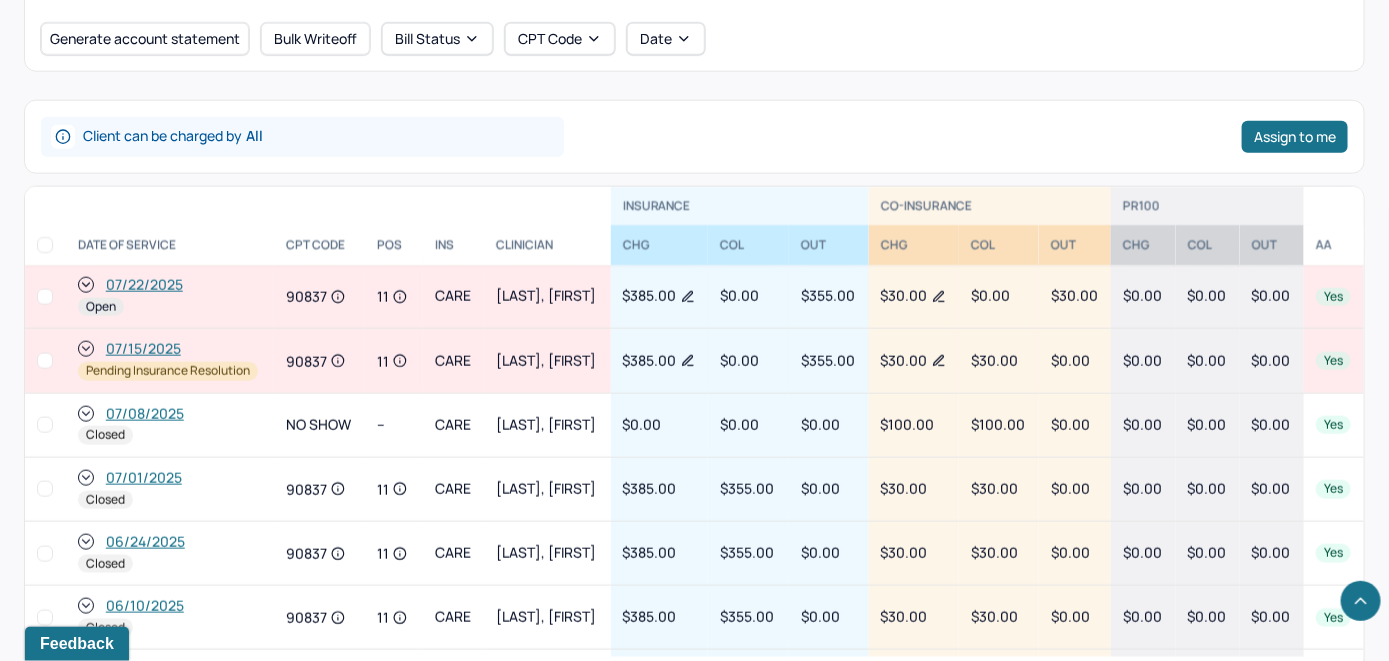 scroll, scrollTop: 814, scrollLeft: 0, axis: vertical 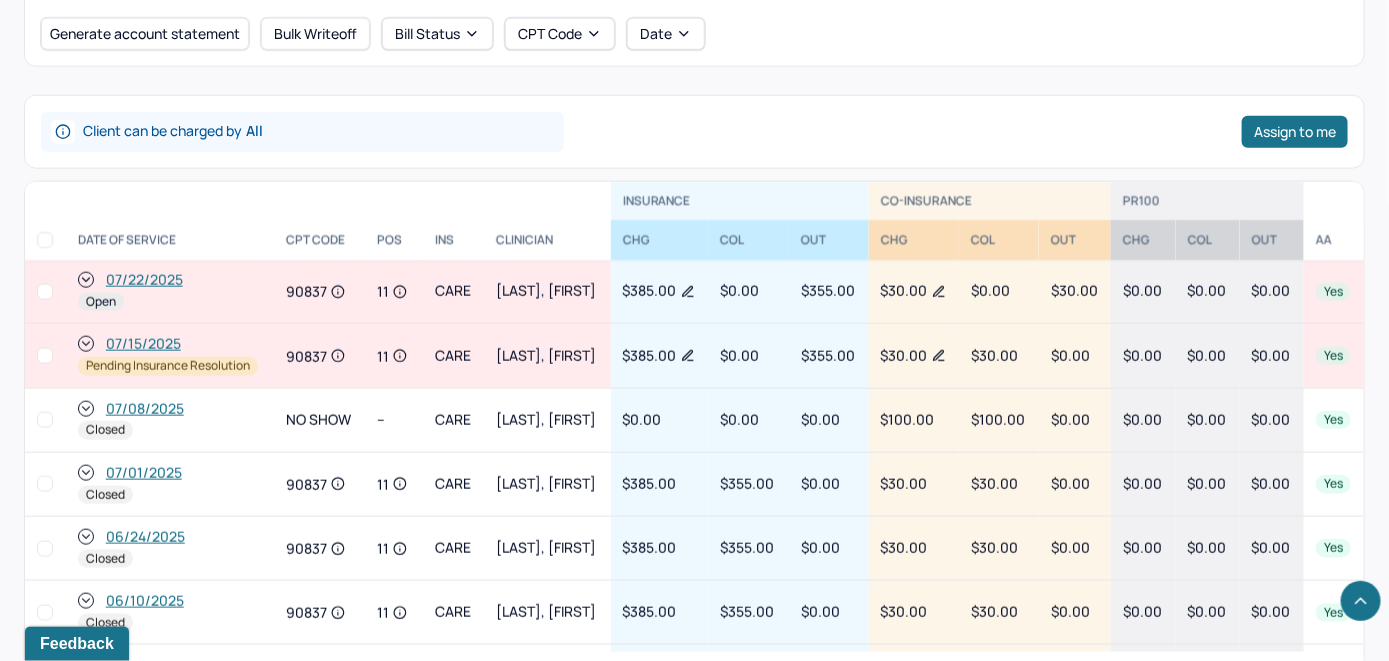 click on "07/22/2025" at bounding box center (144, 280) 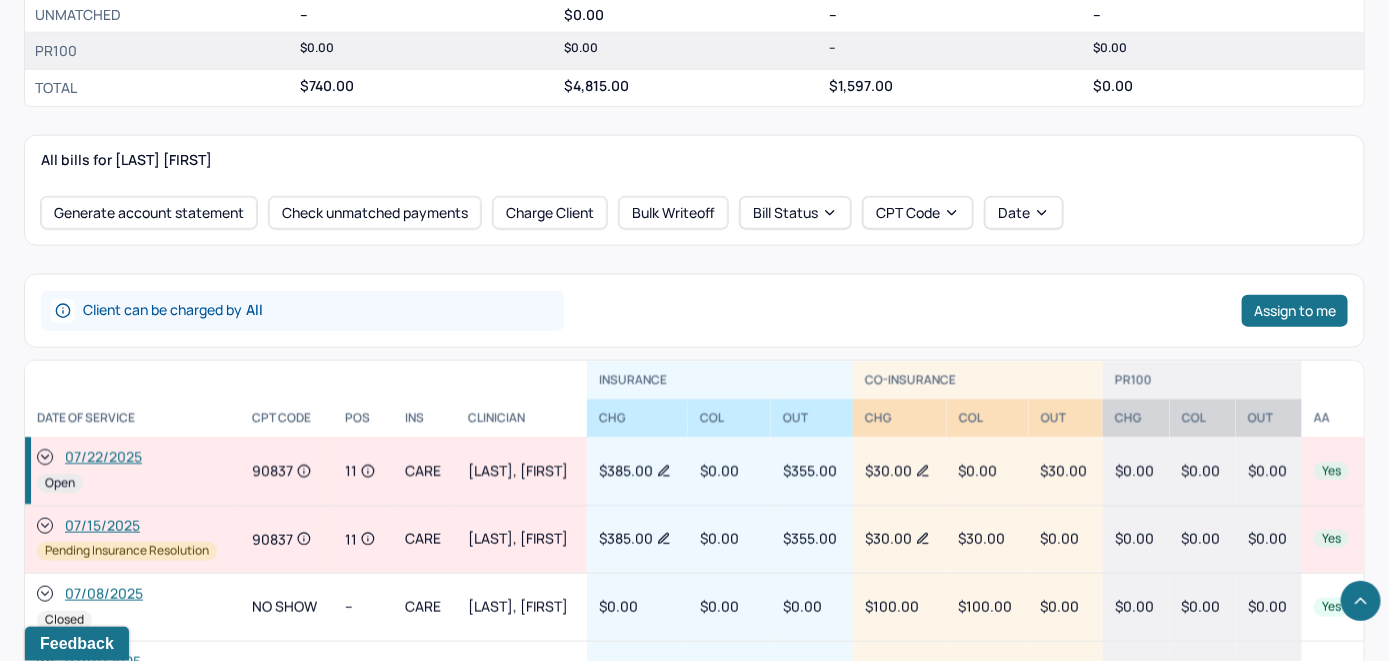 scroll, scrollTop: 800, scrollLeft: 0, axis: vertical 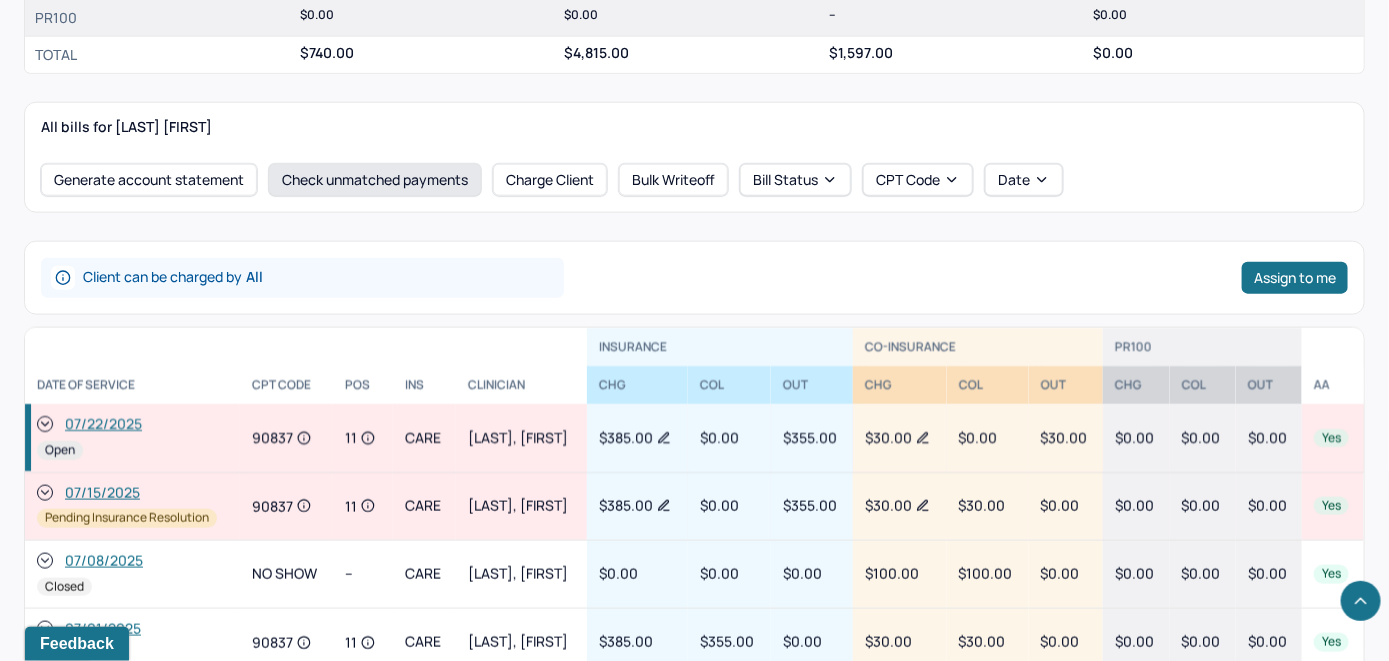 click on "Check unmatched payments" at bounding box center (375, 180) 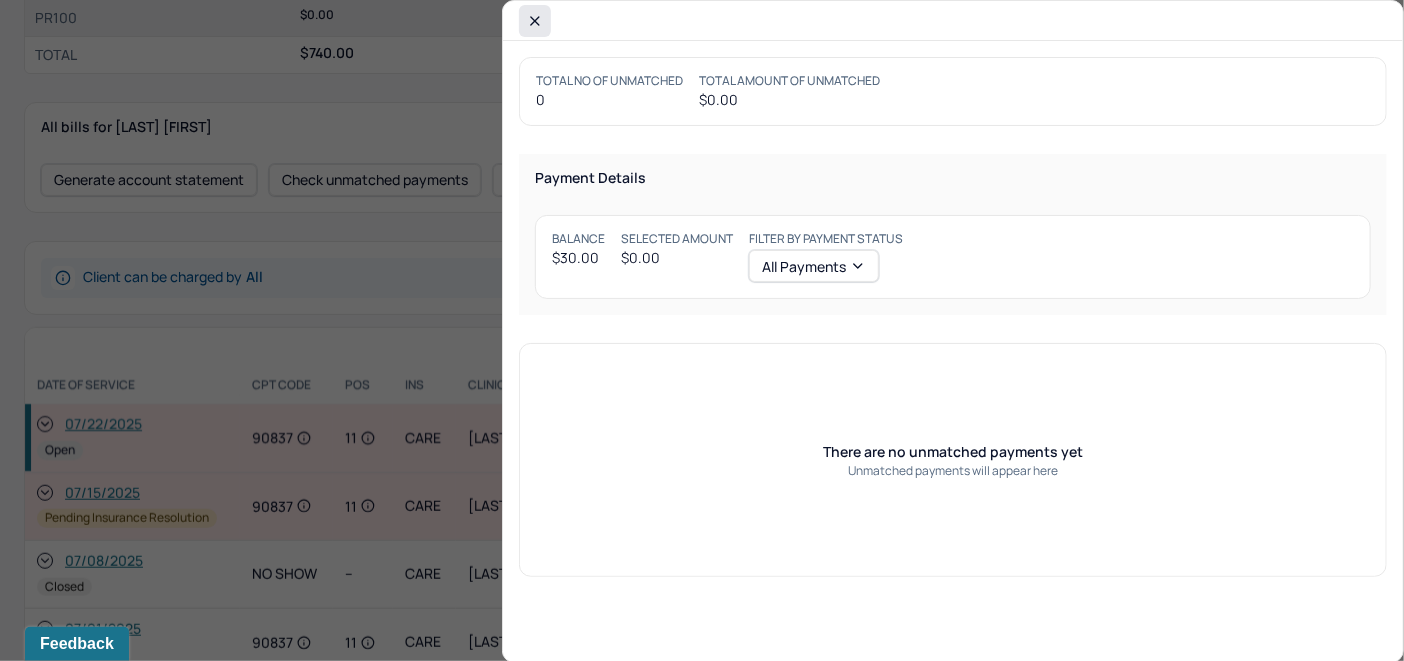 click at bounding box center [535, 21] 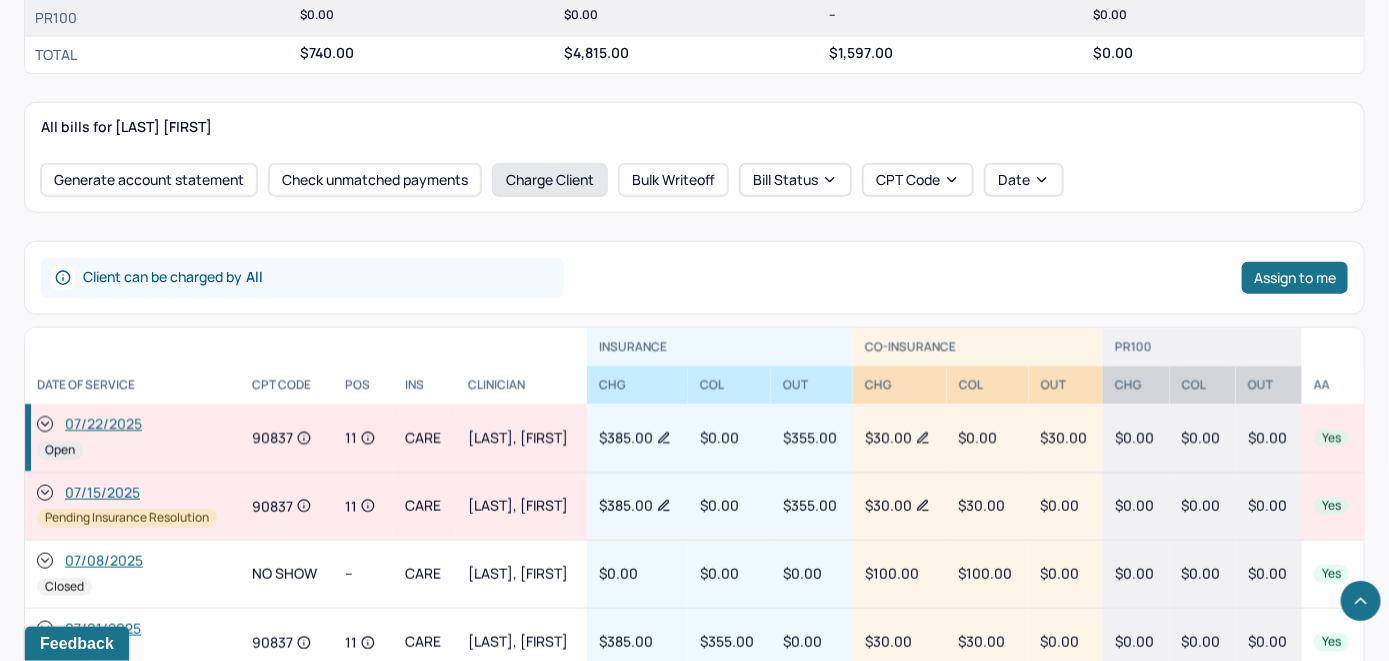 click on "Charge Client" at bounding box center [550, 180] 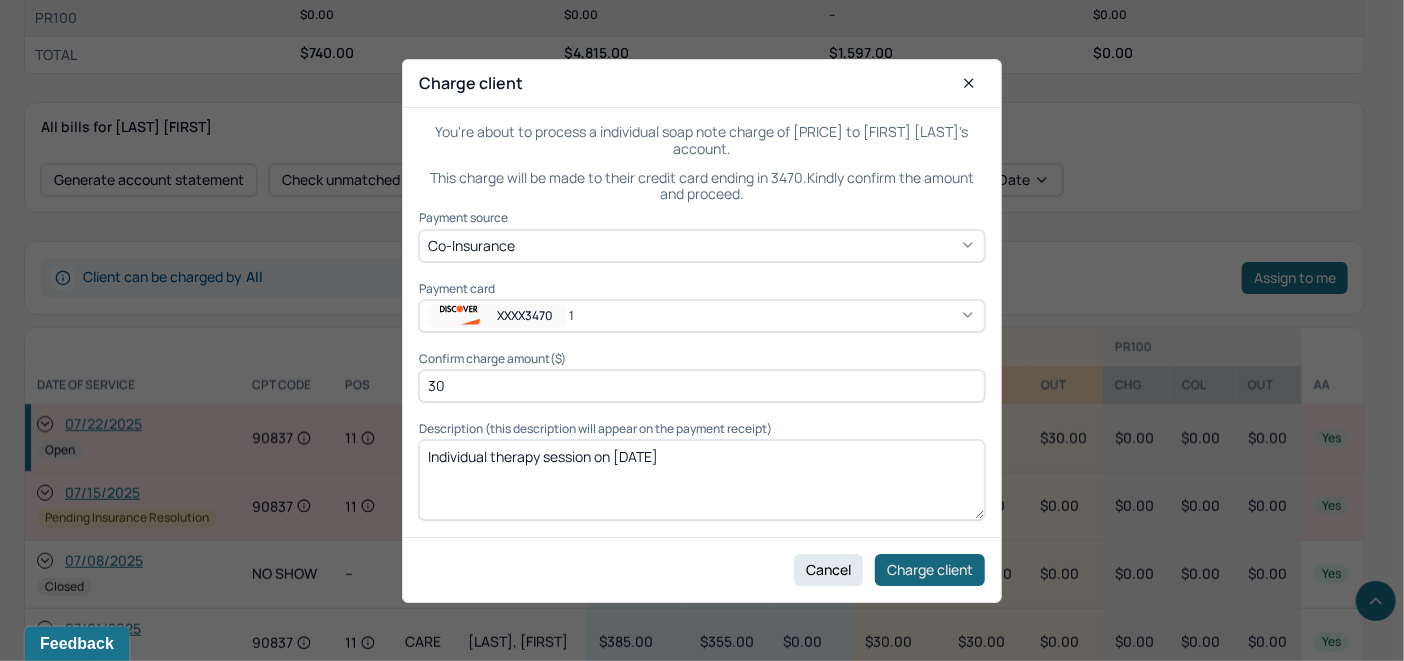 click on "Charge client" at bounding box center [930, 569] 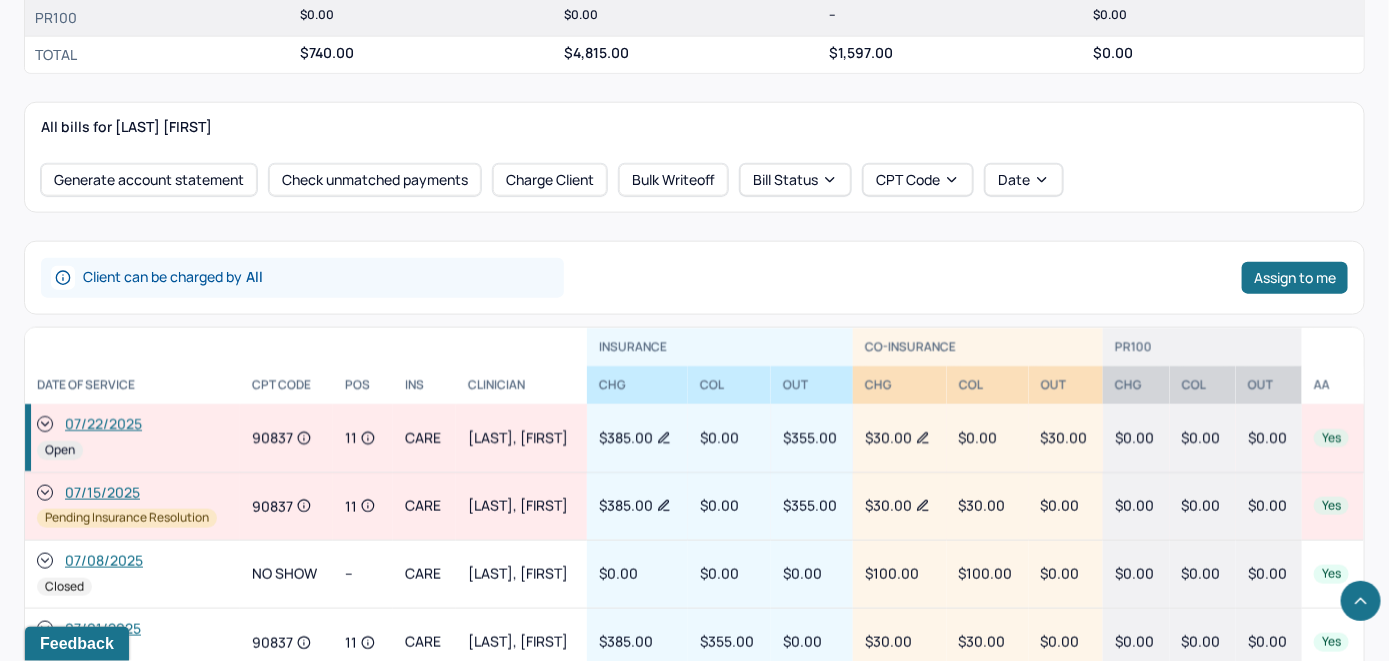 click on "07/22/2025" at bounding box center (132, 425) 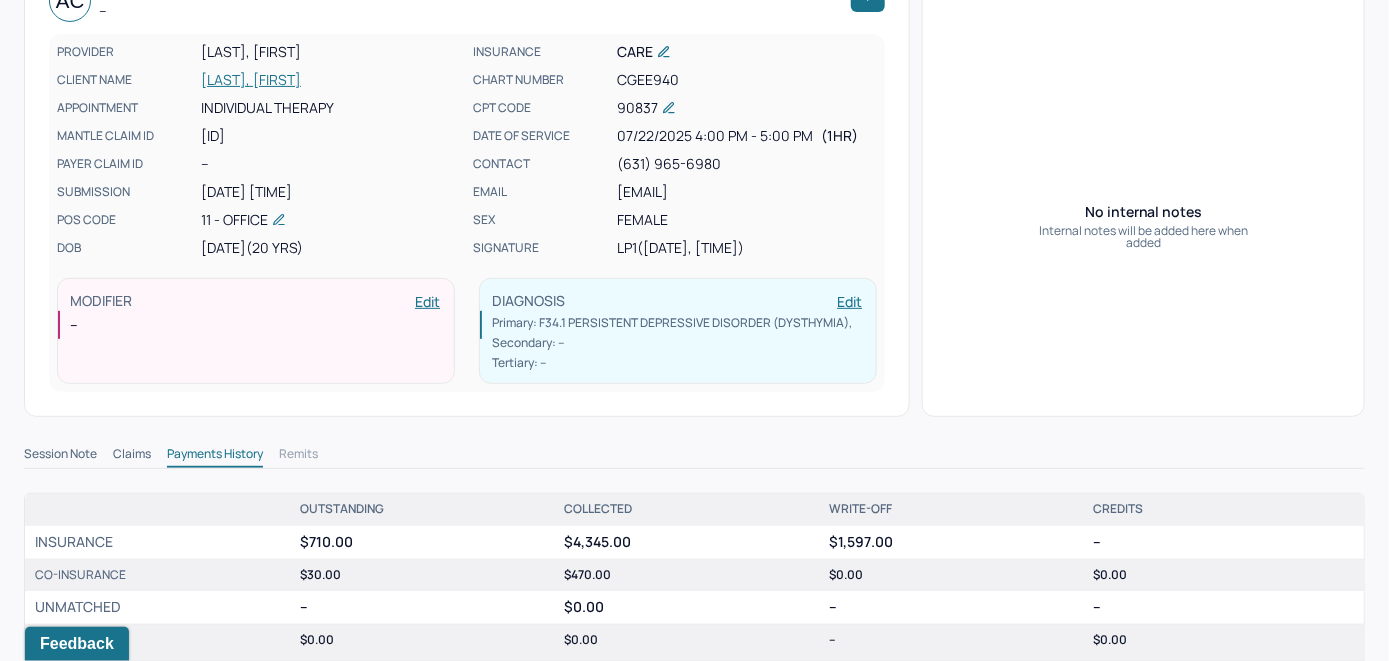 scroll, scrollTop: 0, scrollLeft: 0, axis: both 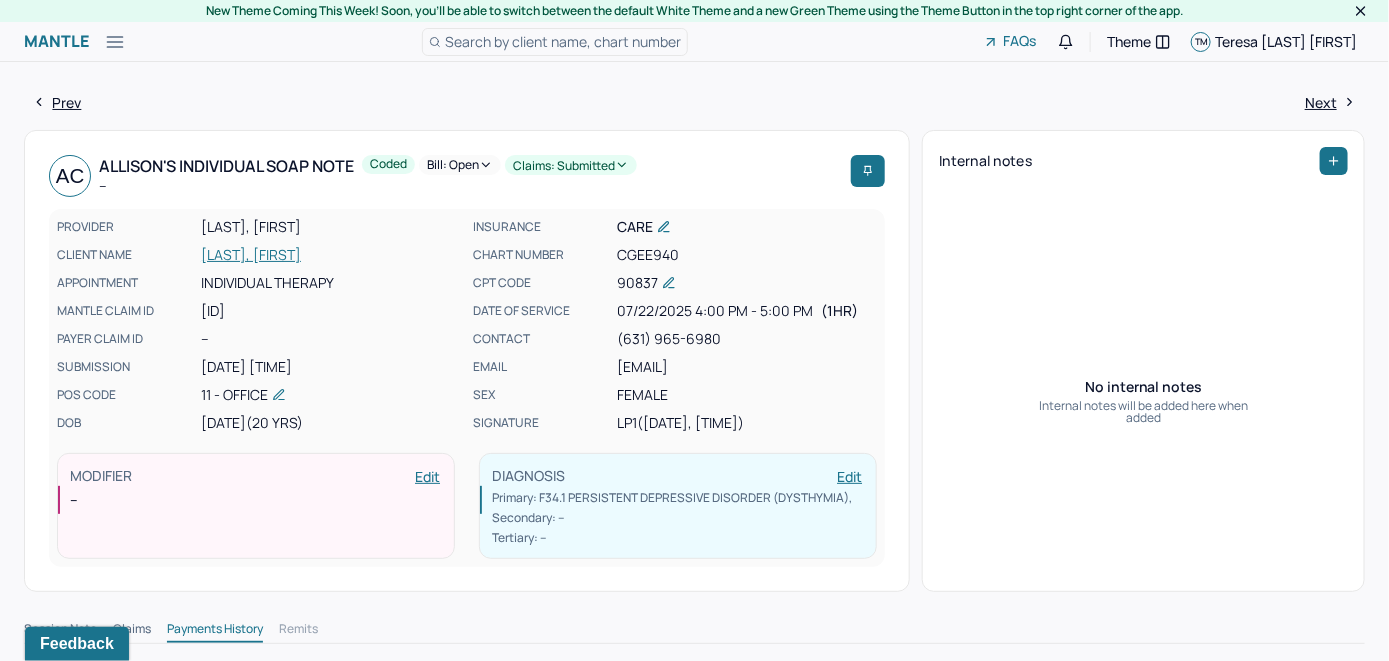 click on "Bill: Open" at bounding box center (460, 165) 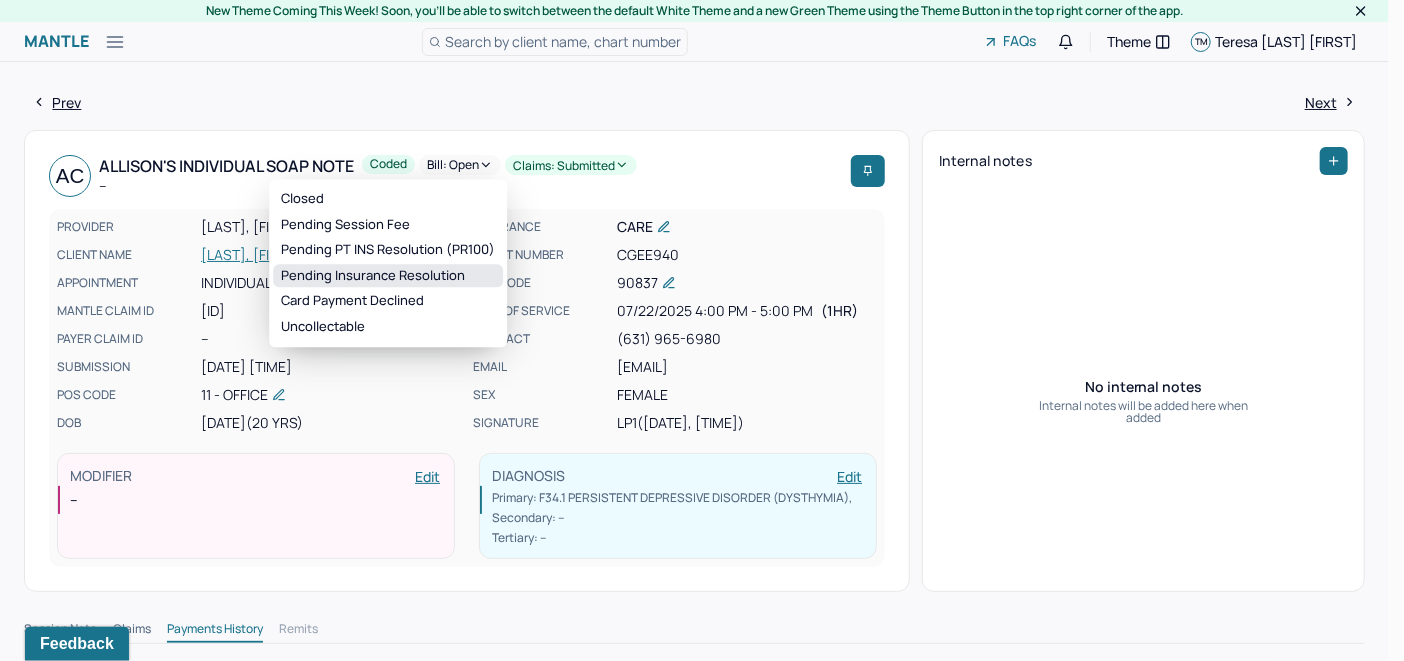 click on "Pending Insurance Resolution" at bounding box center (388, 276) 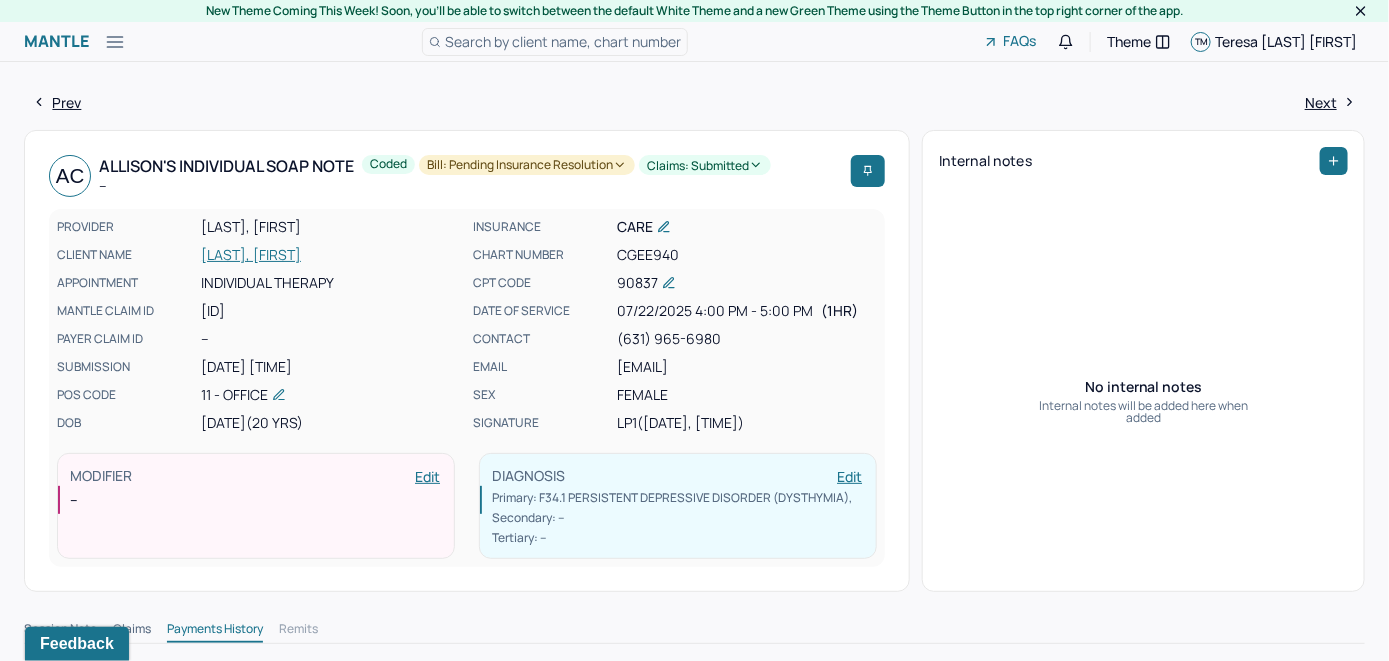 click on "[LAST], [FIRST]" at bounding box center [331, 255] 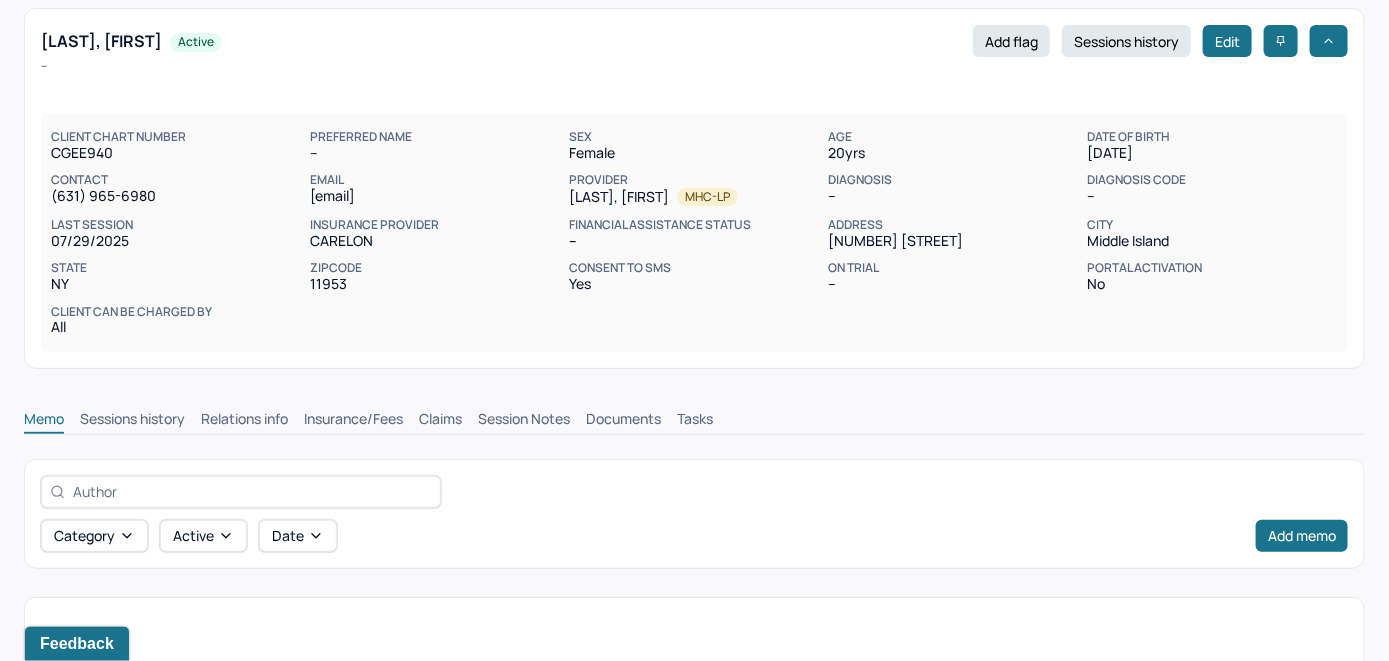 scroll, scrollTop: 300, scrollLeft: 0, axis: vertical 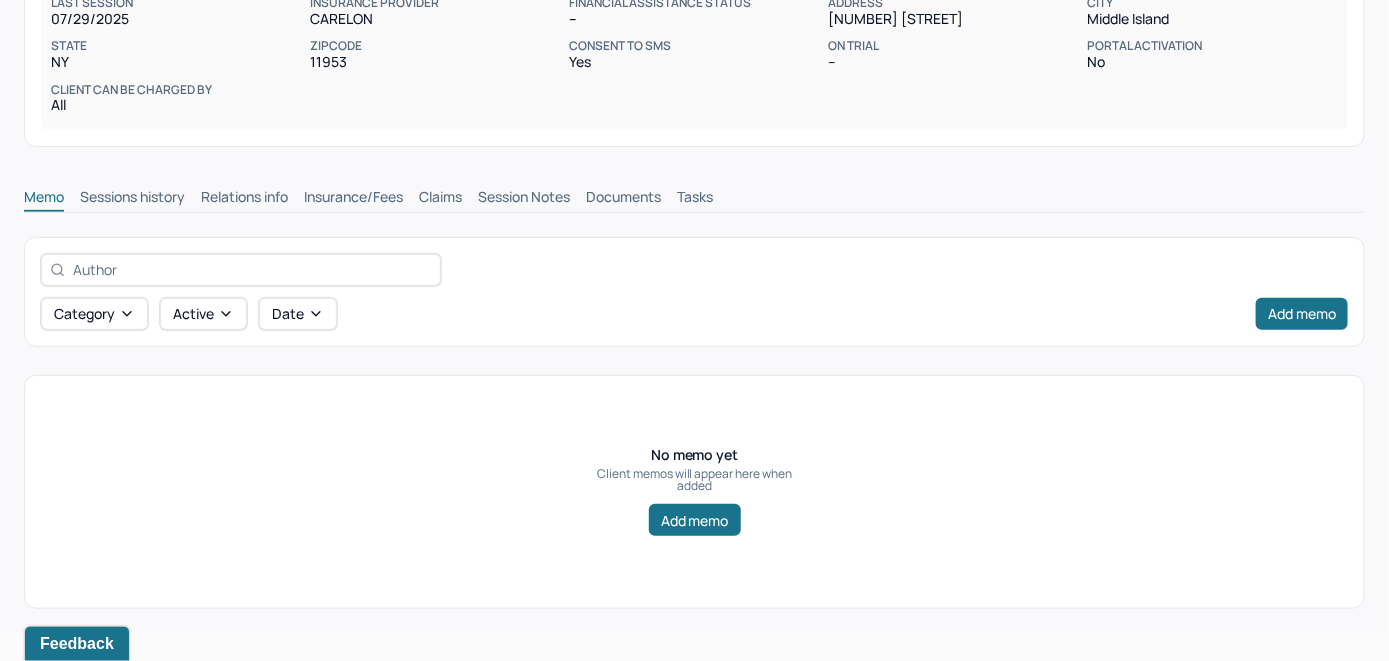 click on "Claims" at bounding box center [440, 199] 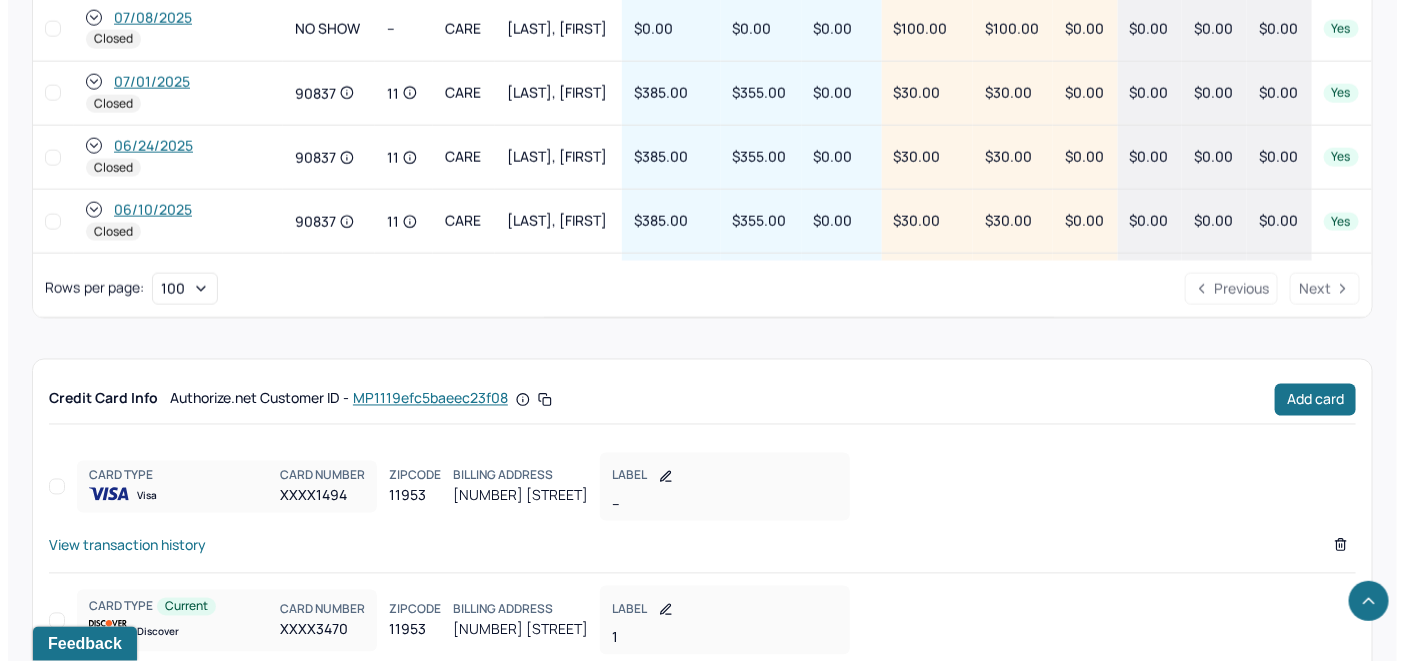 scroll, scrollTop: 1345, scrollLeft: 0, axis: vertical 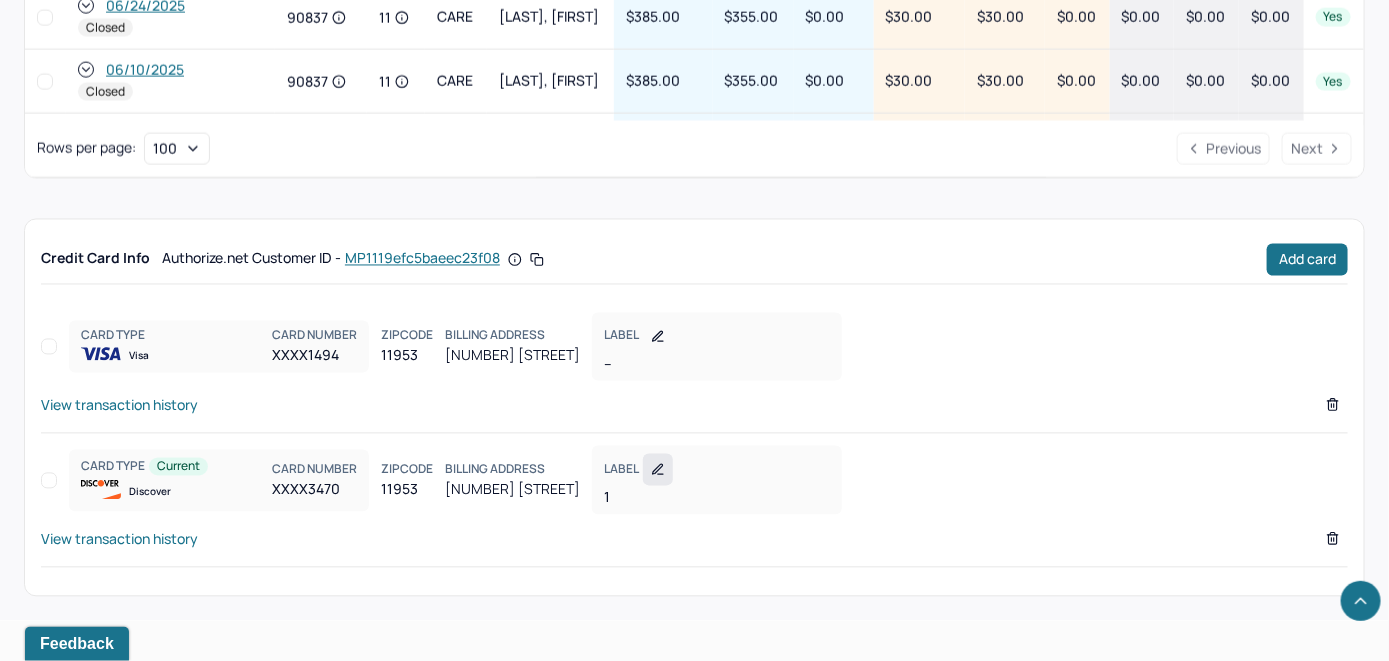 click 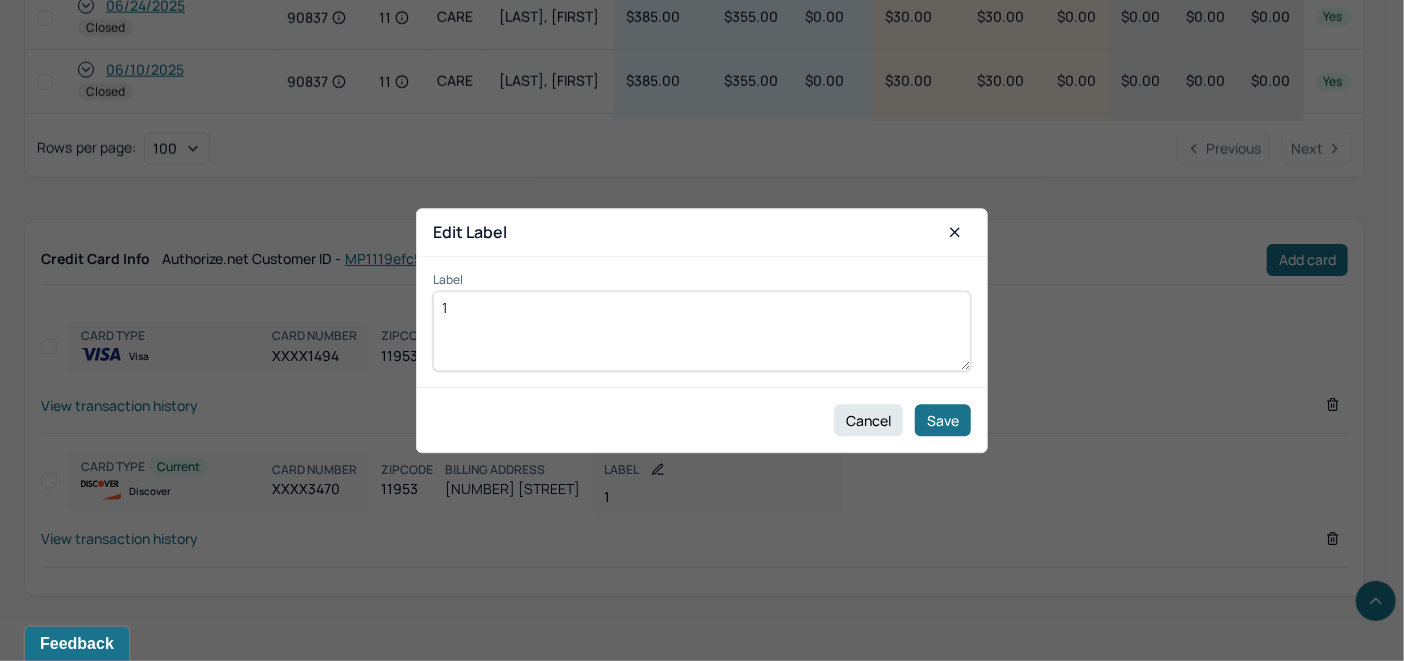 drag, startPoint x: 498, startPoint y: 328, endPoint x: 418, endPoint y: 328, distance: 80 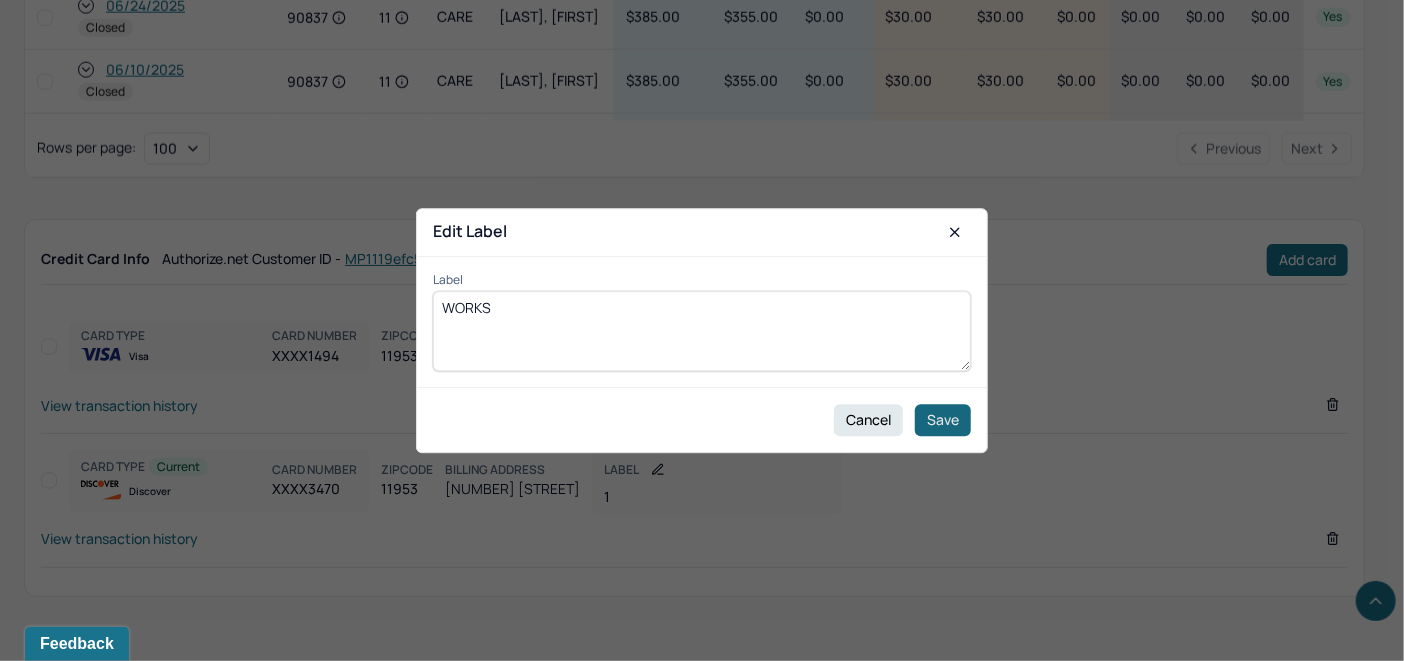 type on "WORKS" 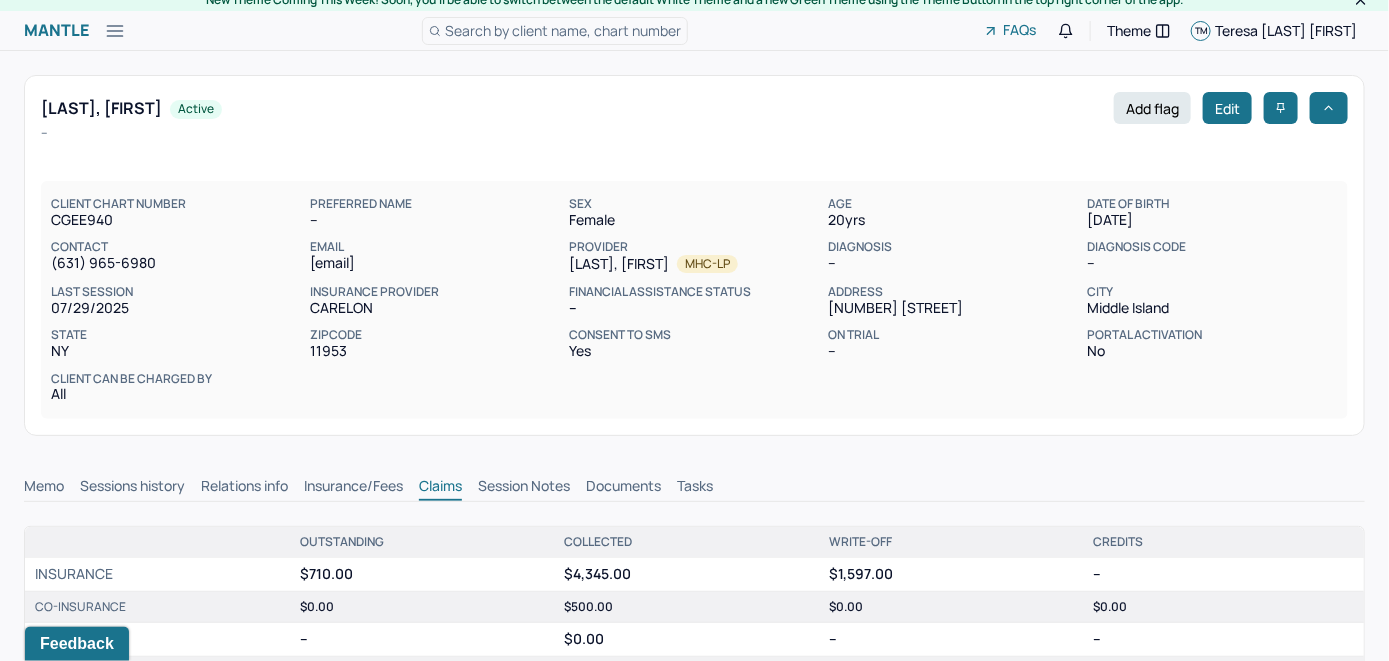 scroll, scrollTop: 0, scrollLeft: 0, axis: both 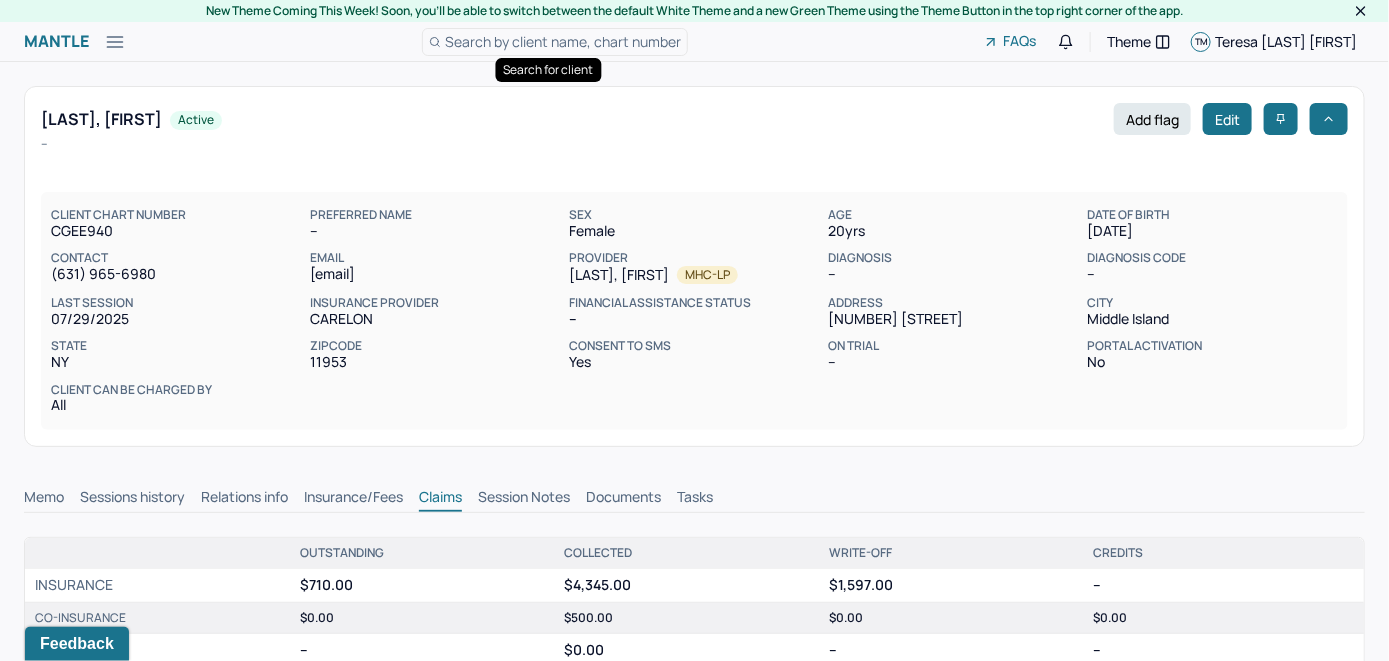 click on "Search by client name, chart number" at bounding box center [563, 41] 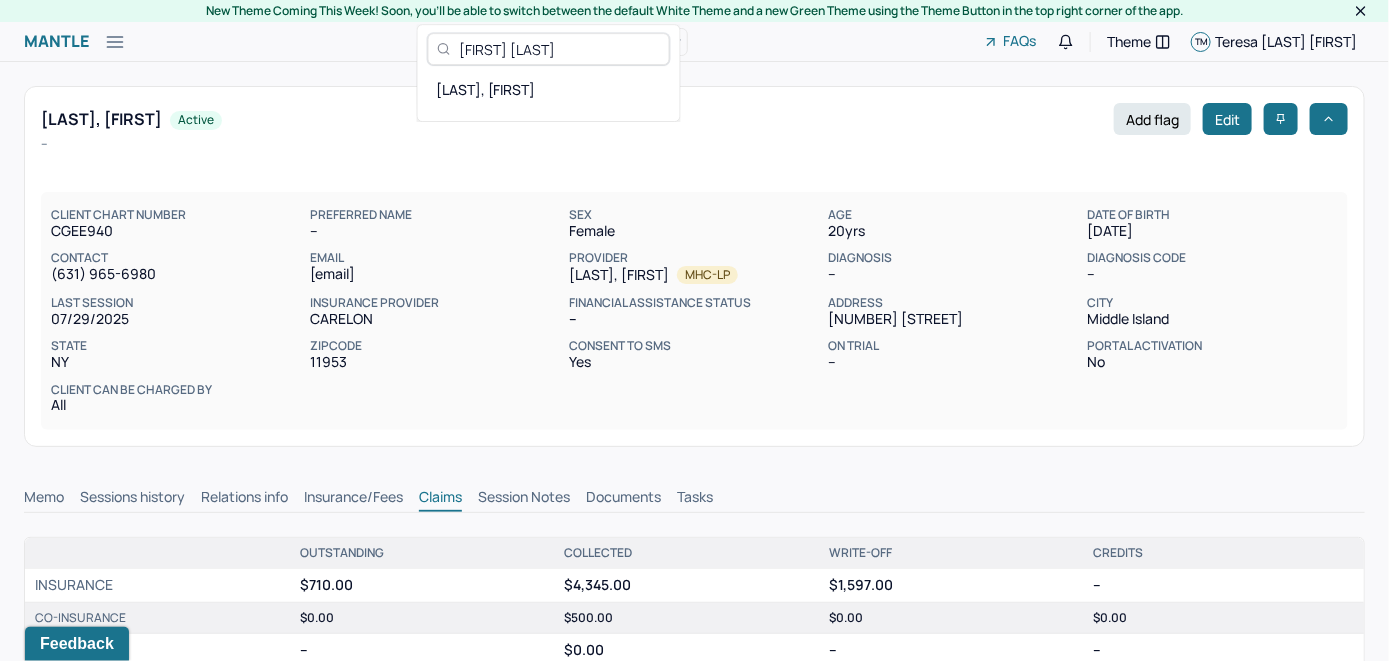 type on "[FIRST] [LAST]" 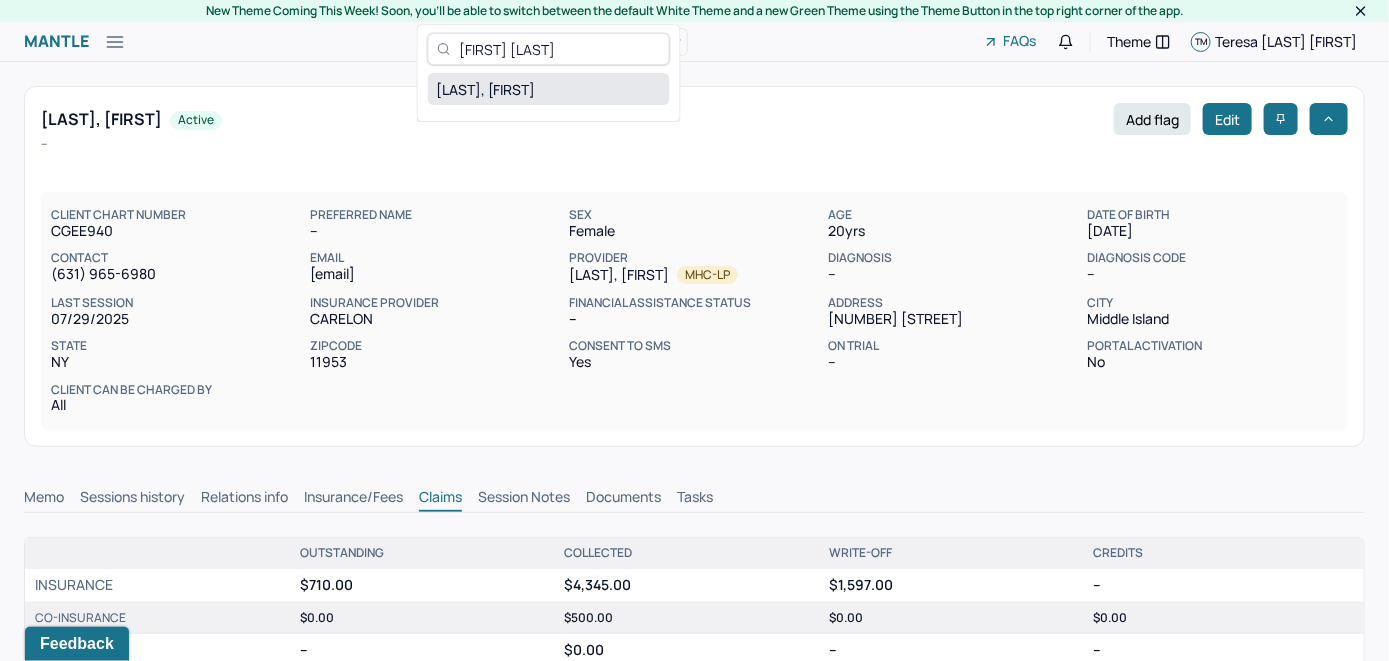 click on "KING, CHARLOTTE" at bounding box center (549, 89) 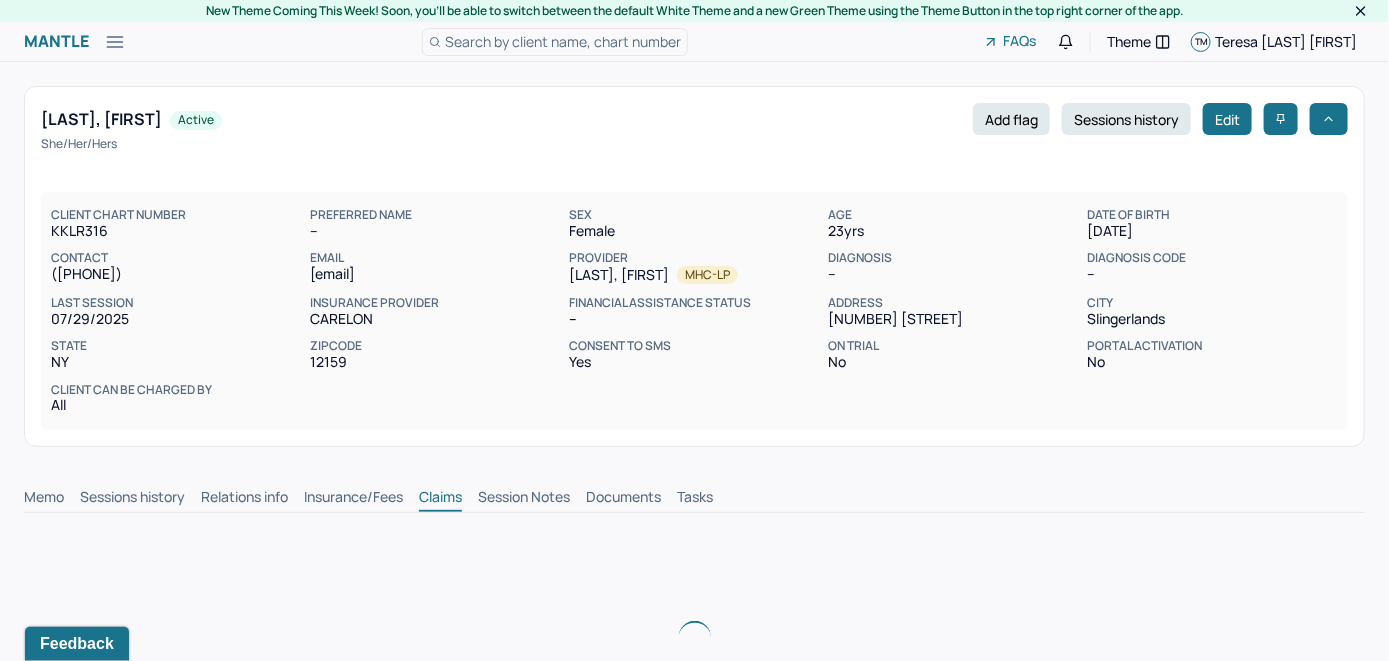 click on "Memo" at bounding box center (44, 499) 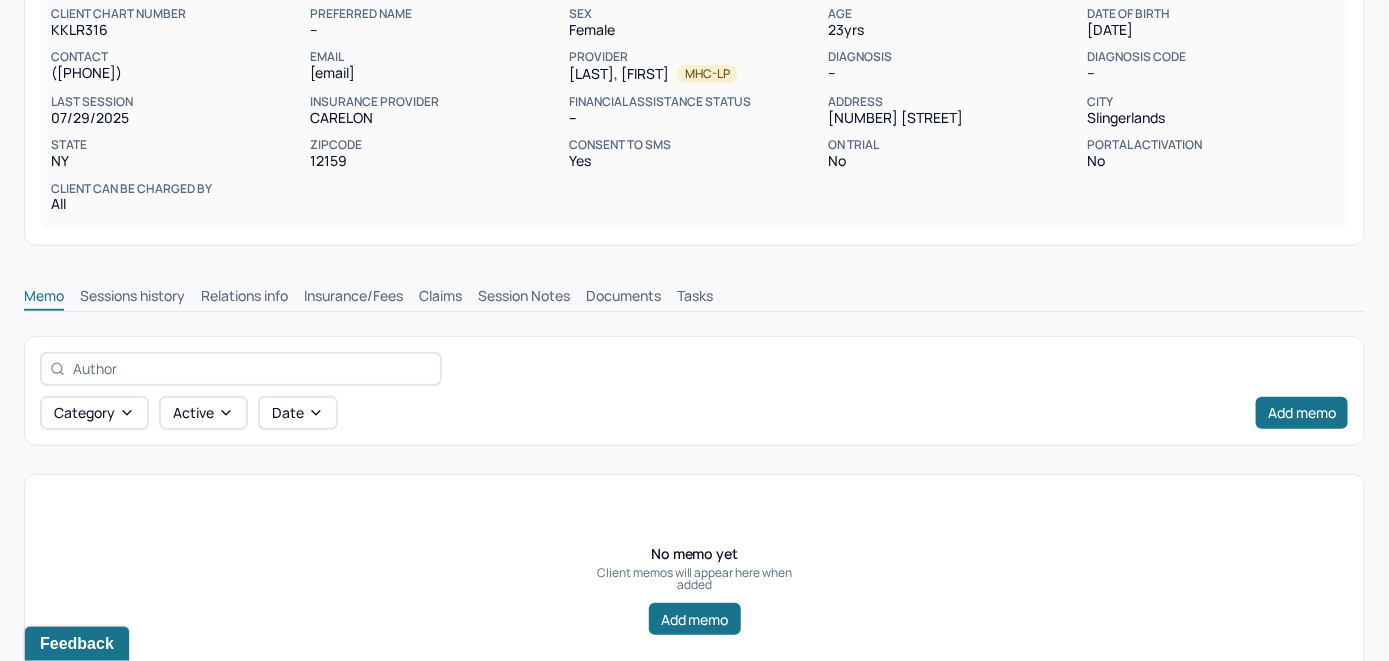 scroll, scrollTop: 300, scrollLeft: 0, axis: vertical 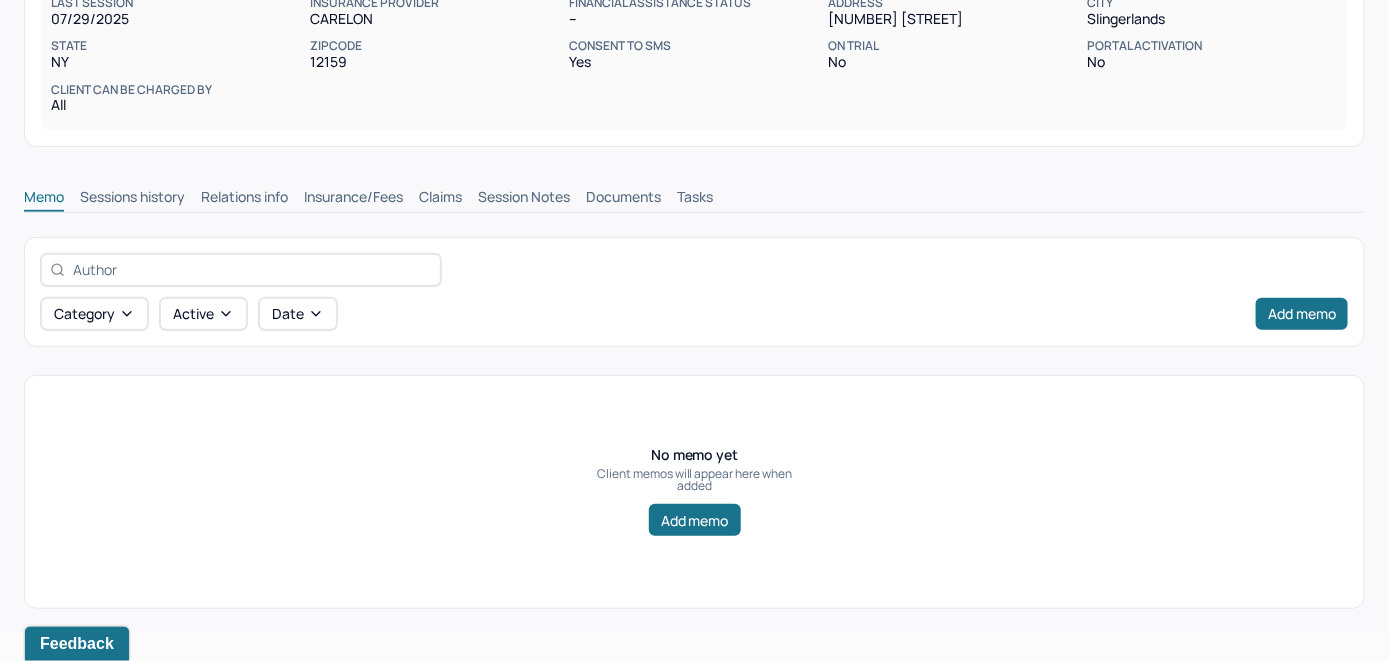 click on "Insurance/Fees" at bounding box center [353, 199] 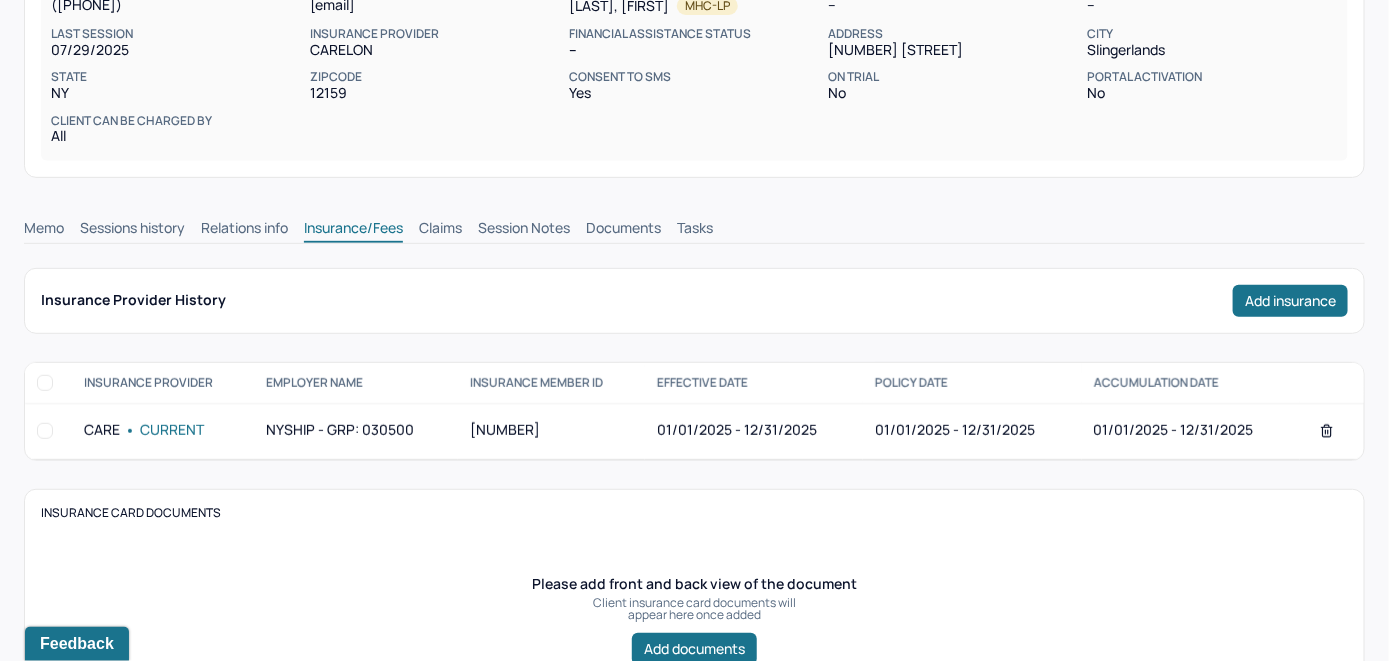 scroll, scrollTop: 200, scrollLeft: 0, axis: vertical 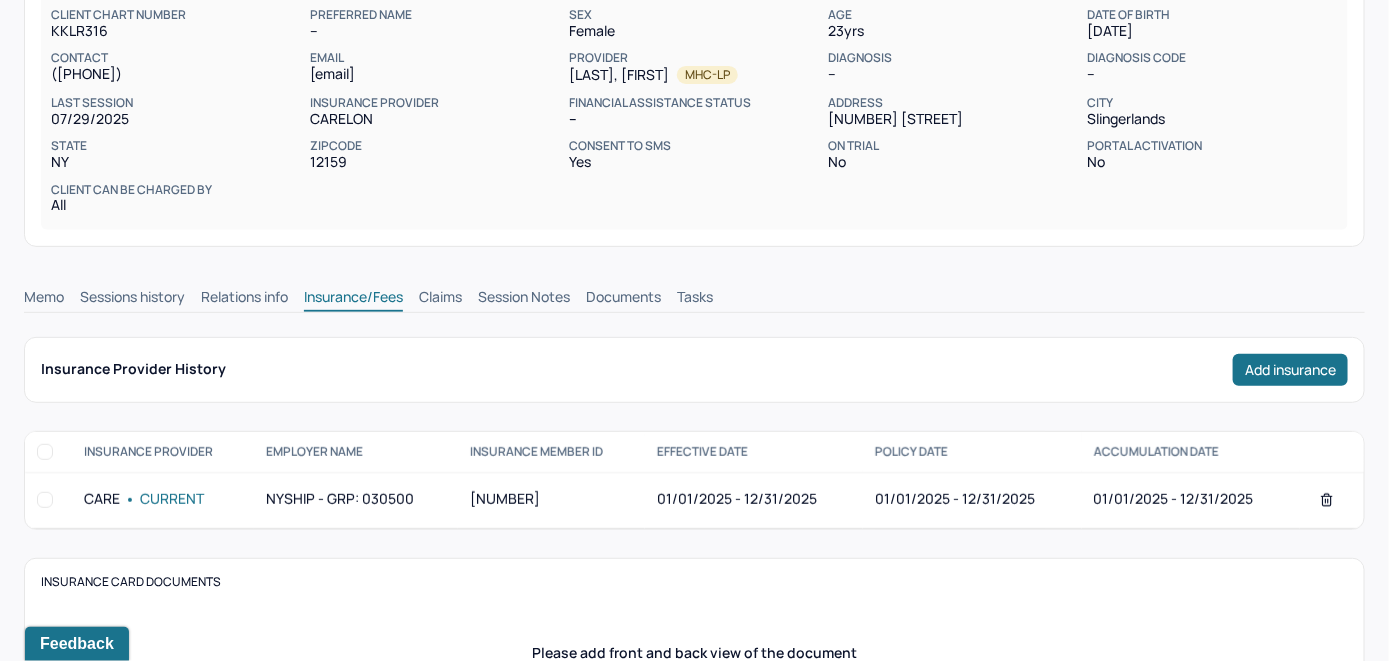 click on "Claims" at bounding box center [440, 299] 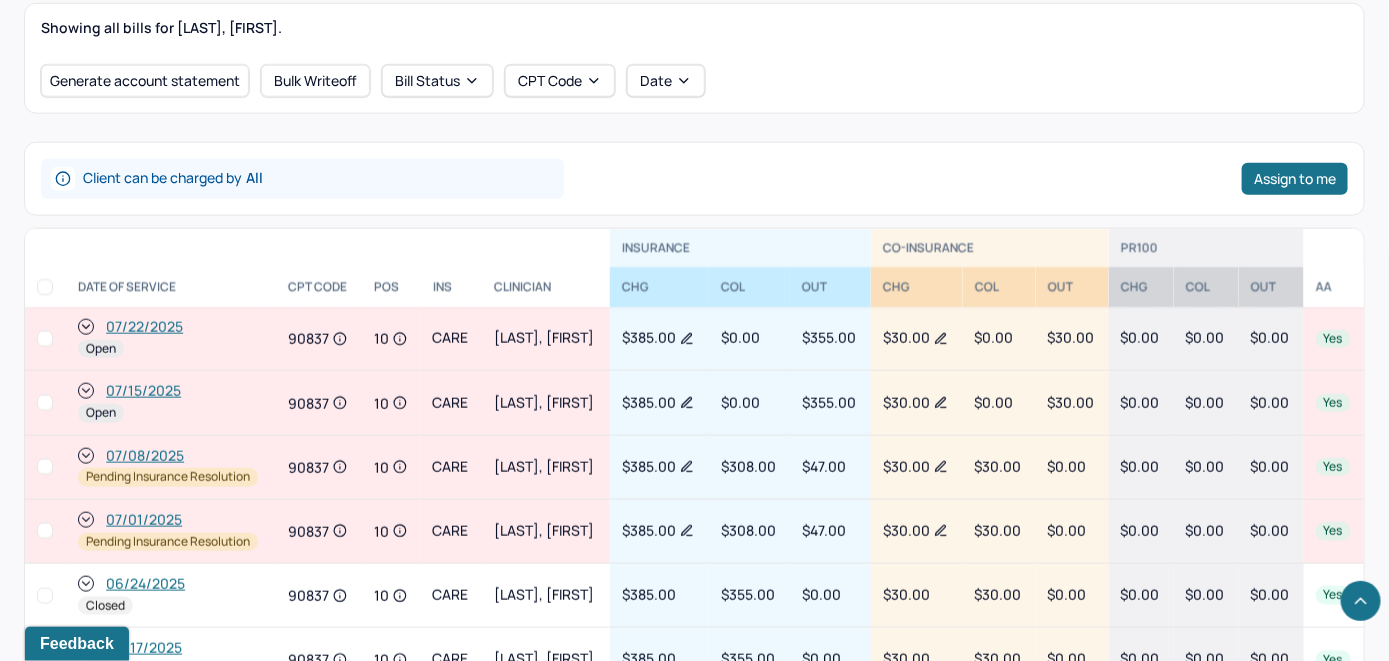 scroll, scrollTop: 800, scrollLeft: 0, axis: vertical 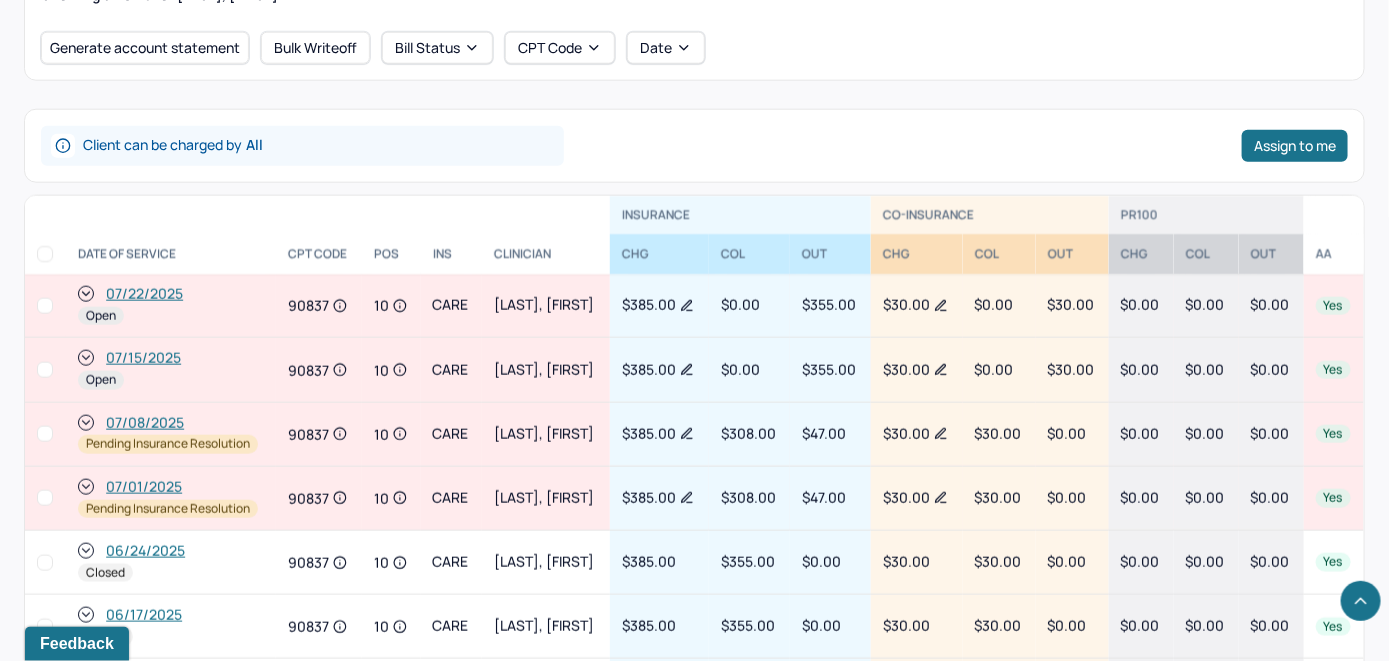 click on "07/15/2025" at bounding box center (143, 358) 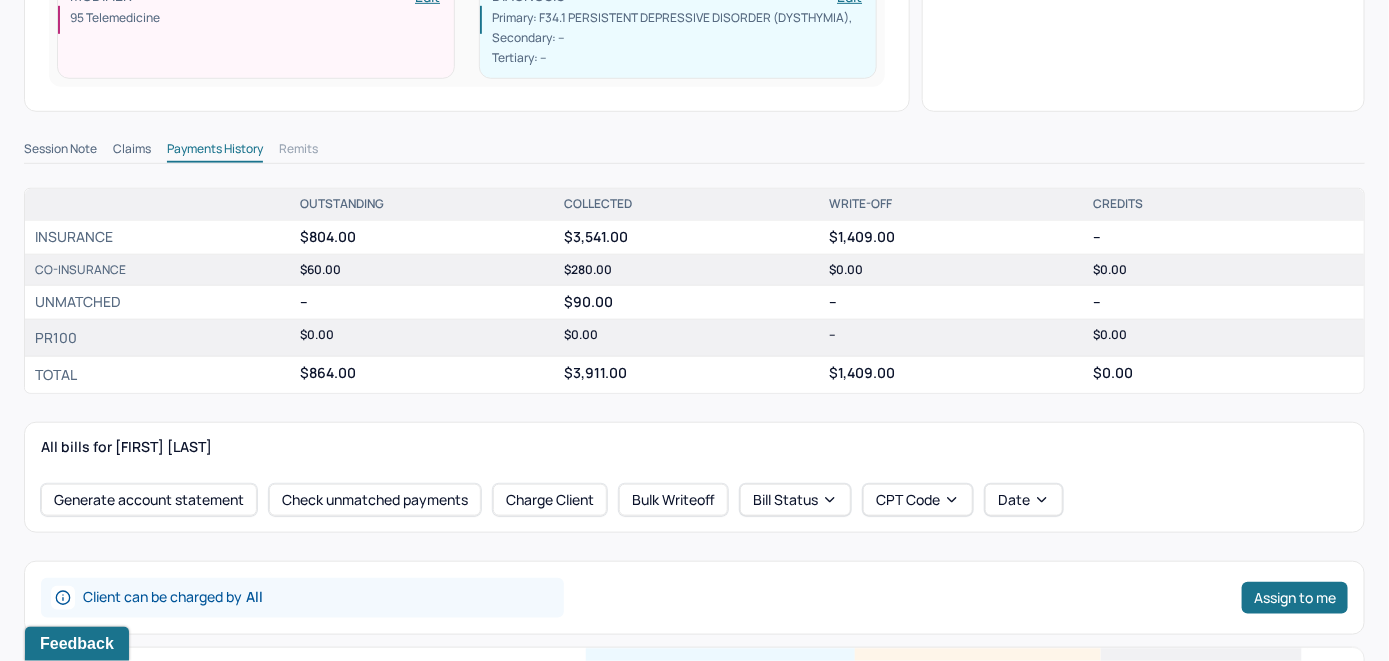 scroll, scrollTop: 700, scrollLeft: 0, axis: vertical 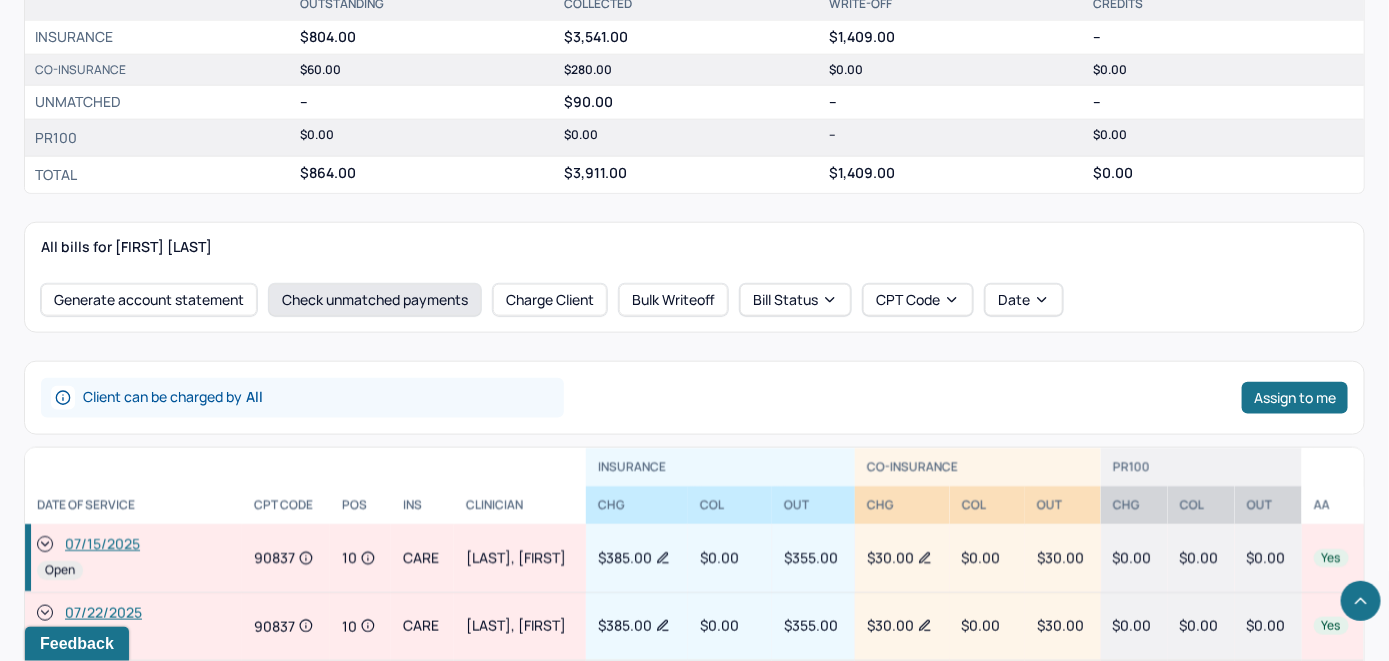click on "Check unmatched payments" at bounding box center (375, 300) 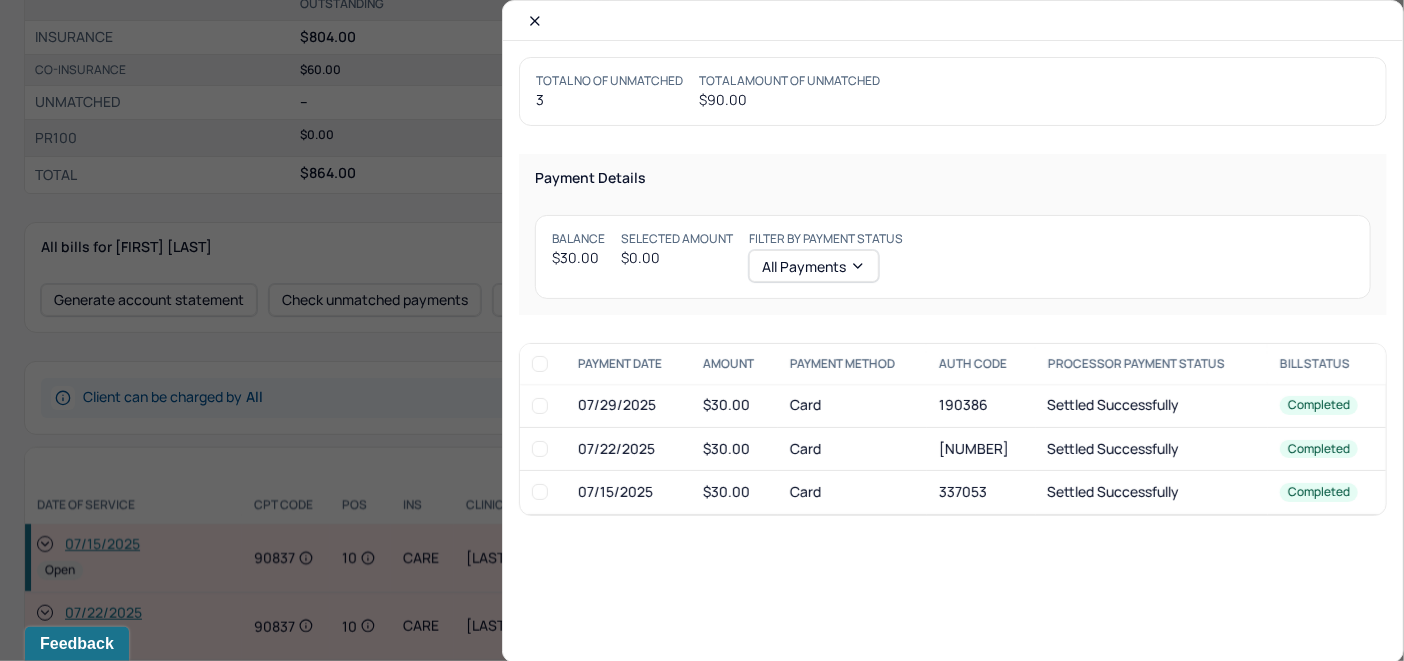 click at bounding box center (540, 492) 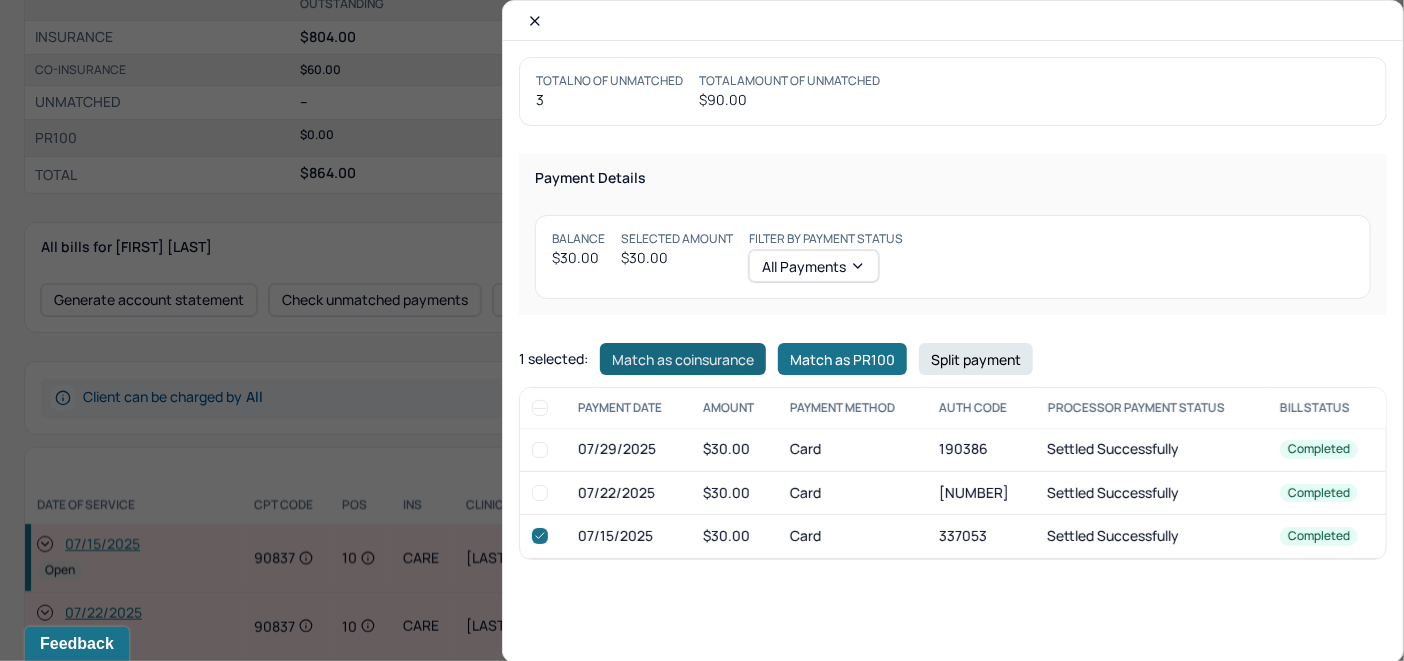 click on "Match as coinsurance" at bounding box center [683, 359] 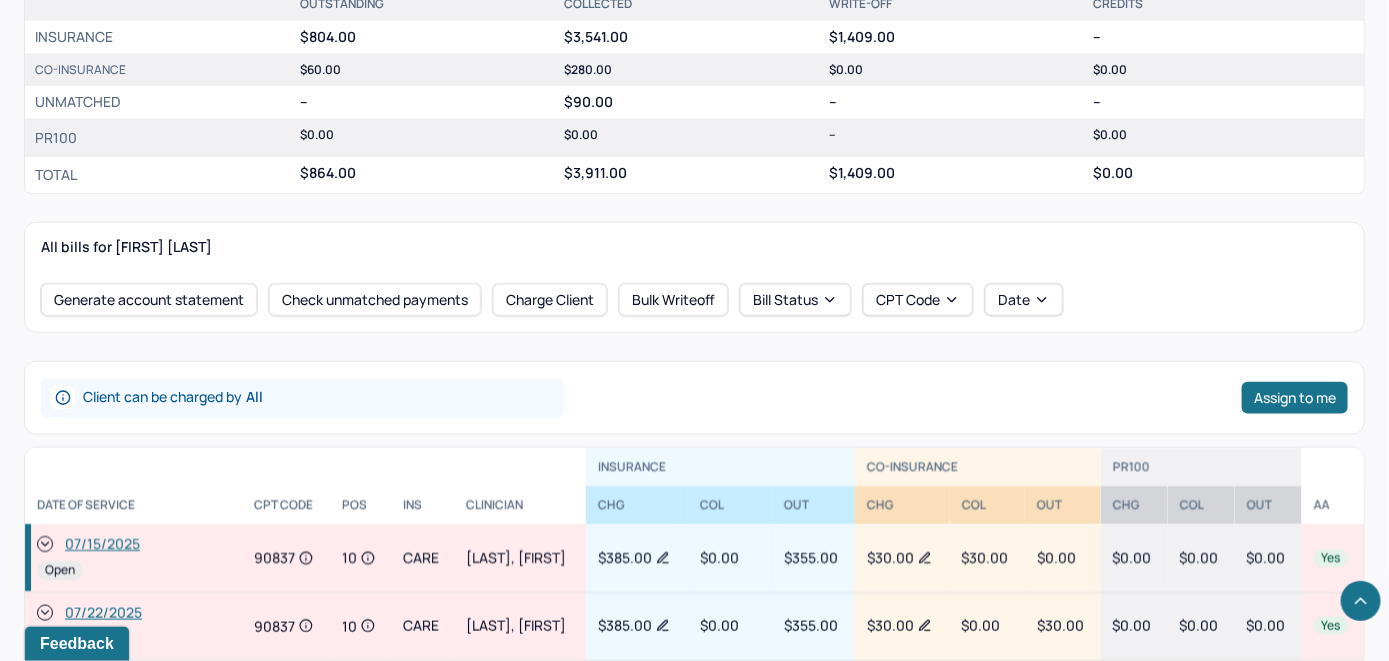 click 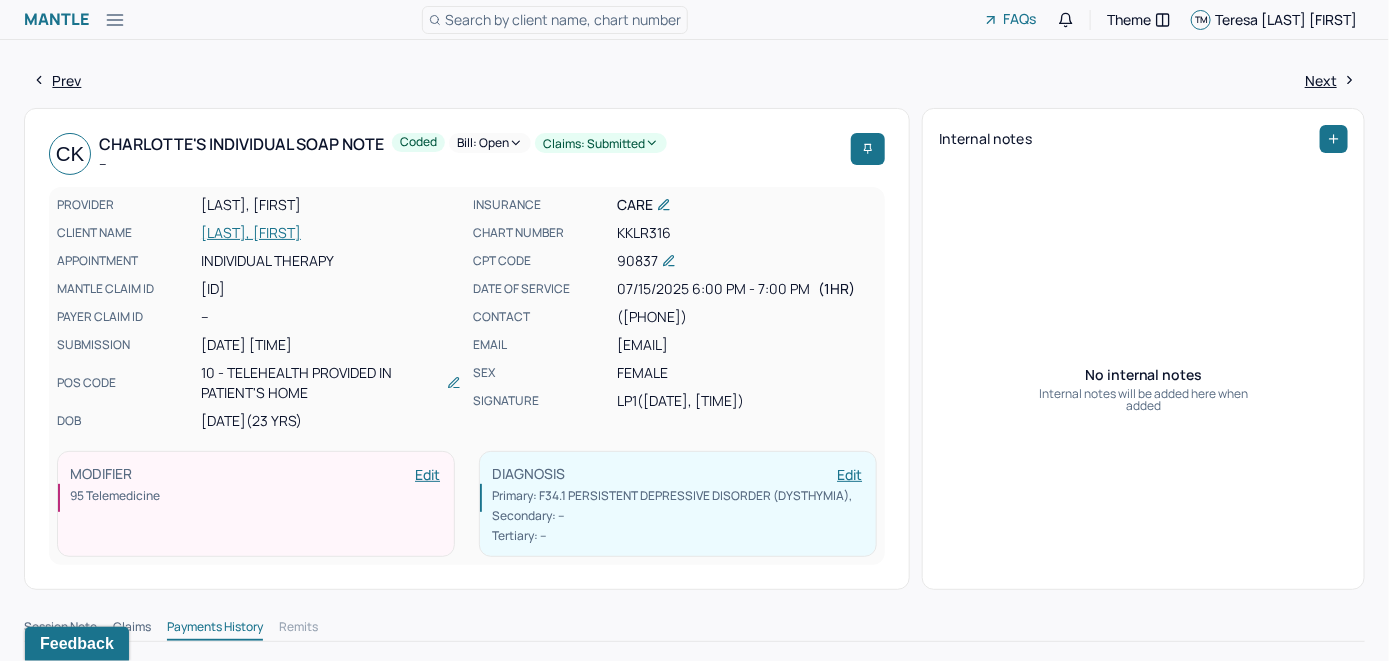 scroll, scrollTop: 0, scrollLeft: 0, axis: both 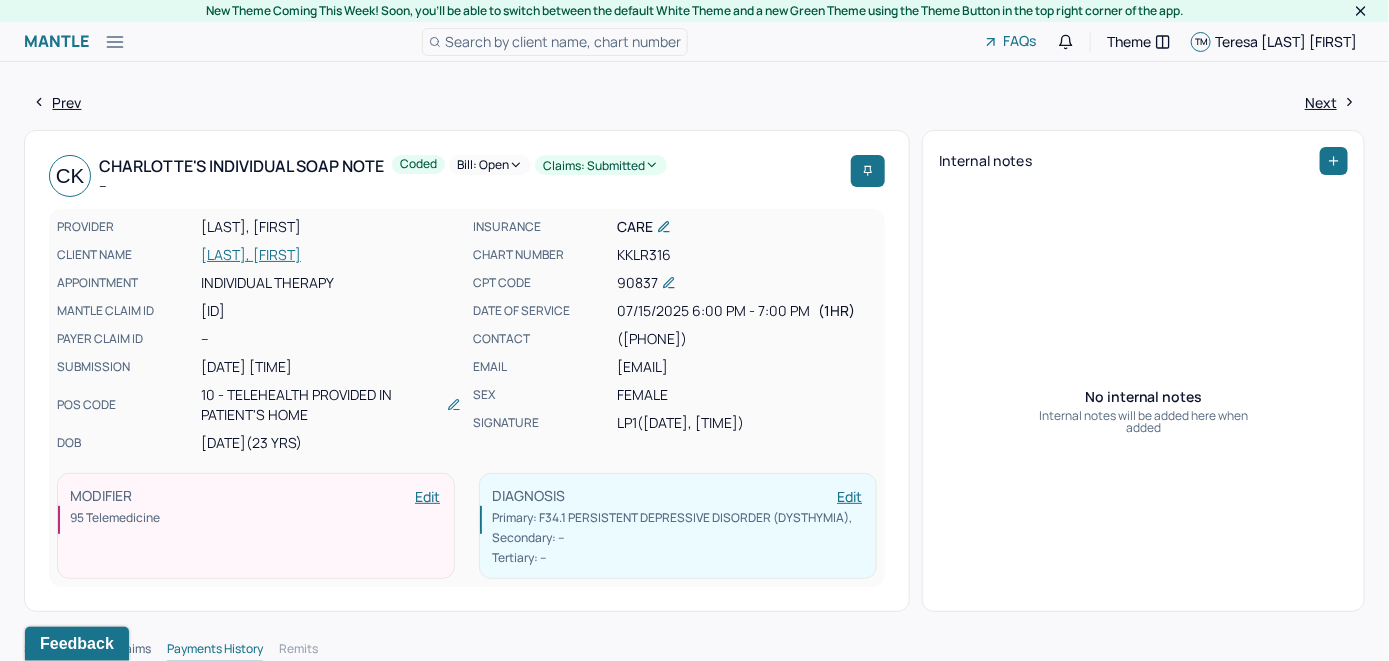 click on "Bill: Open" at bounding box center [490, 165] 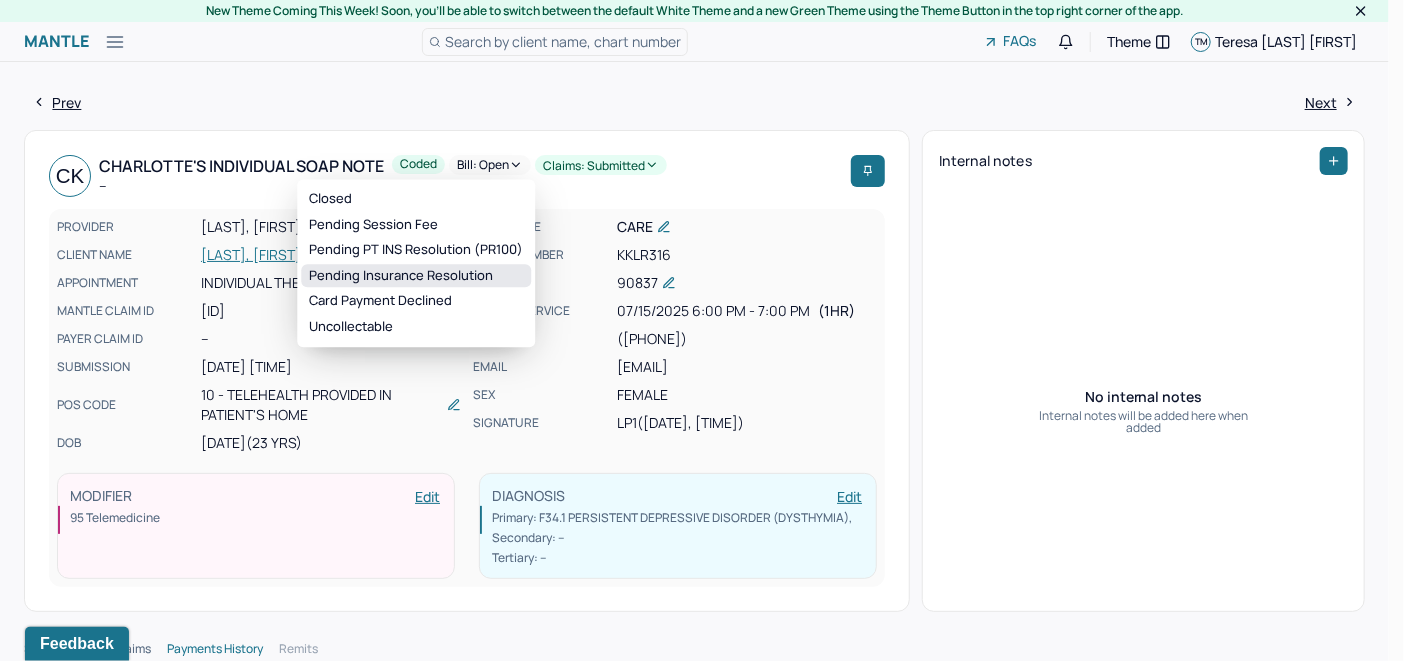 click on "Pending Insurance Resolution" at bounding box center [416, 276] 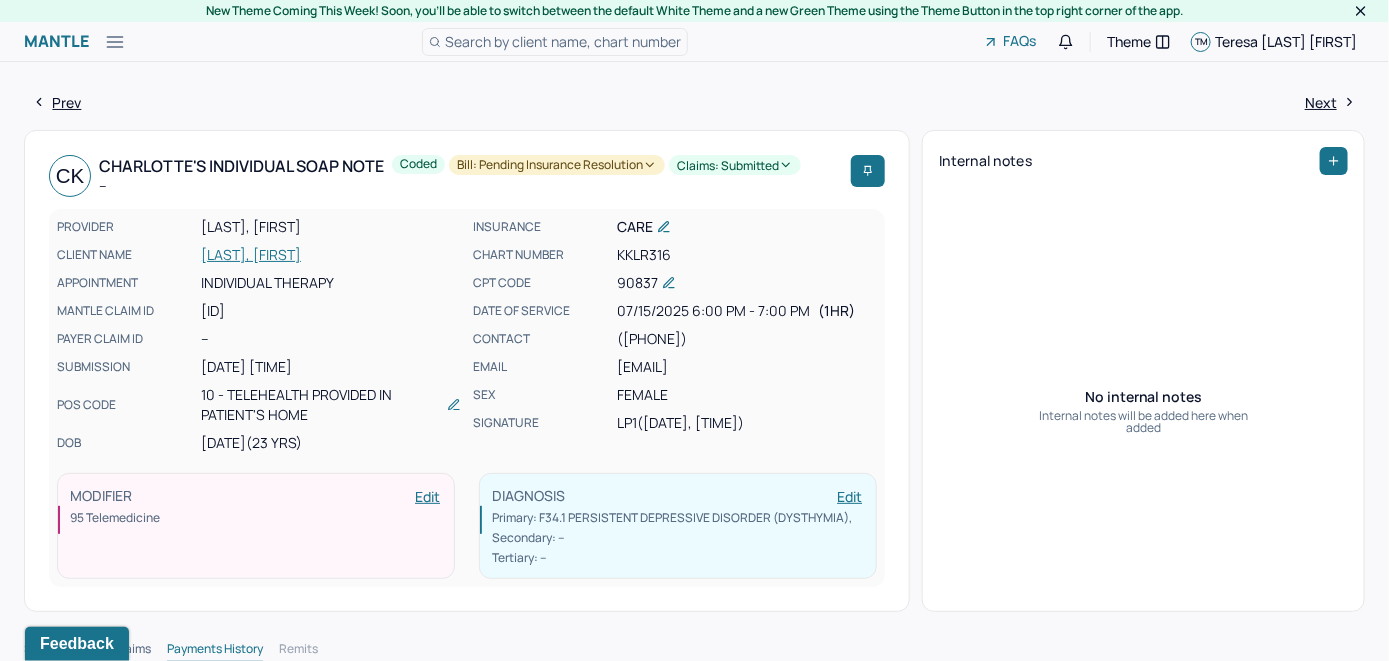click on "KING, CHARLOTTE" at bounding box center (331, 255) 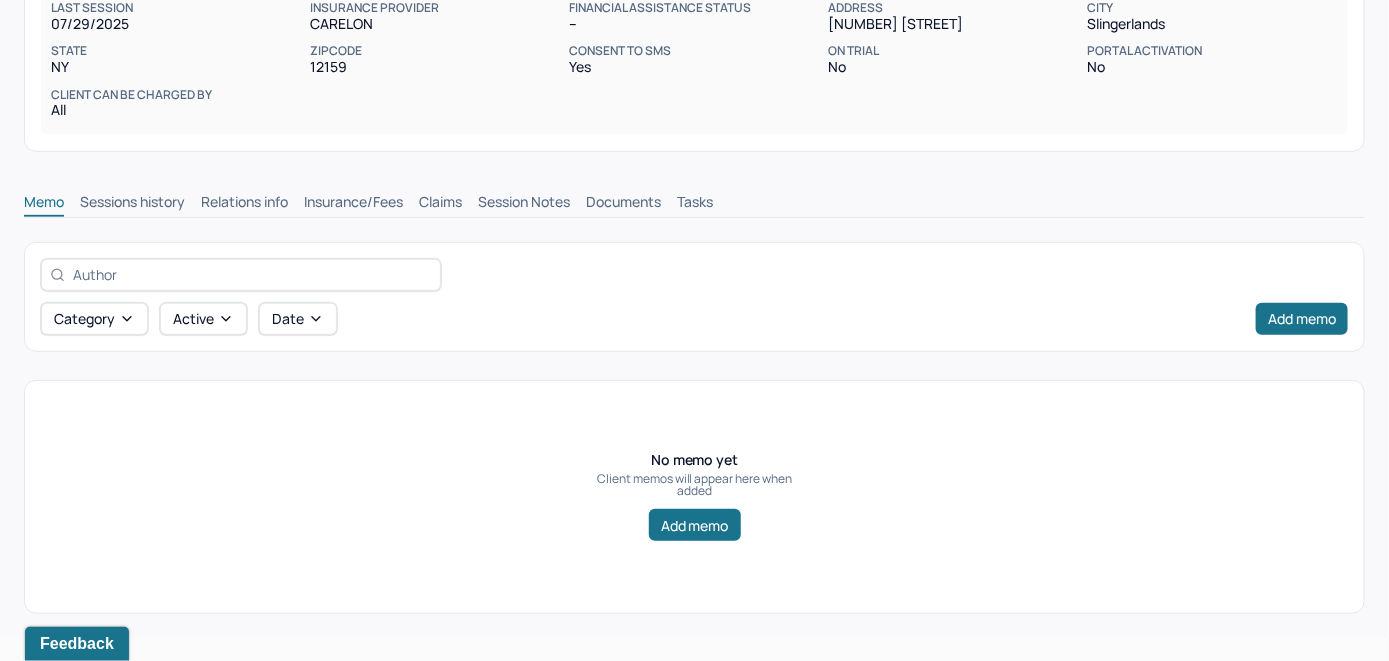 scroll, scrollTop: 300, scrollLeft: 0, axis: vertical 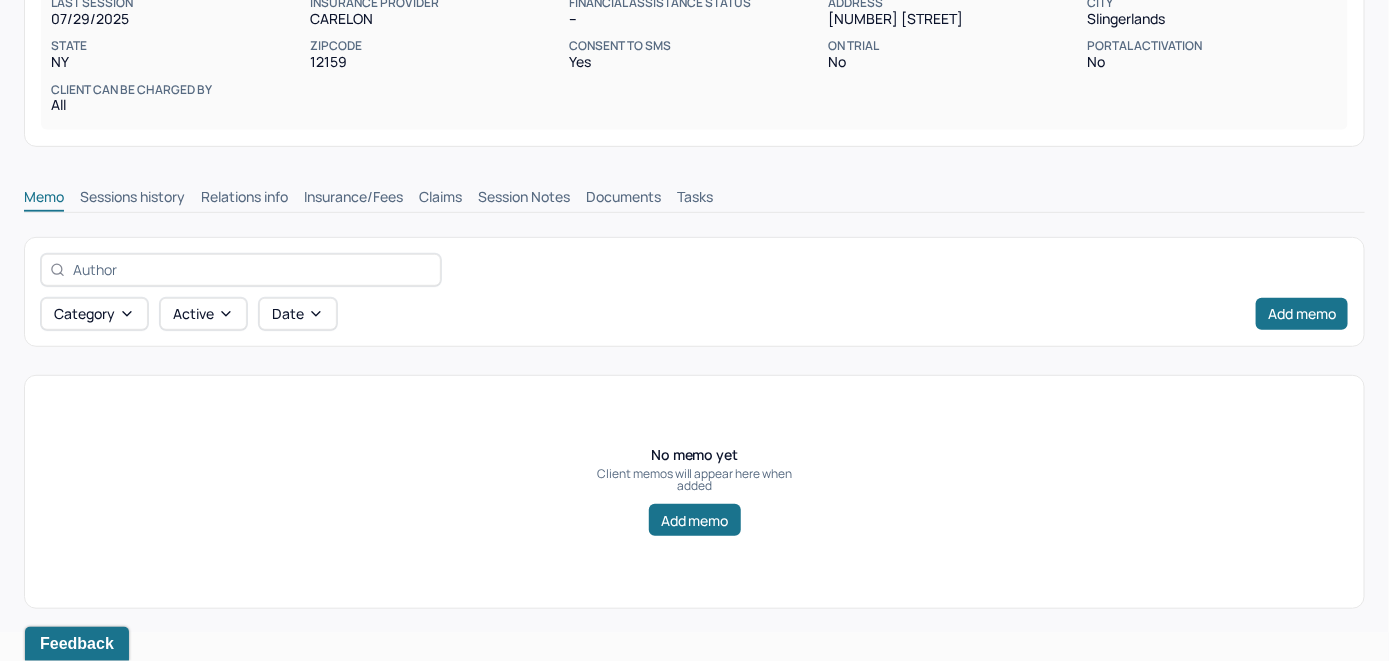 click on "Claims" at bounding box center [440, 199] 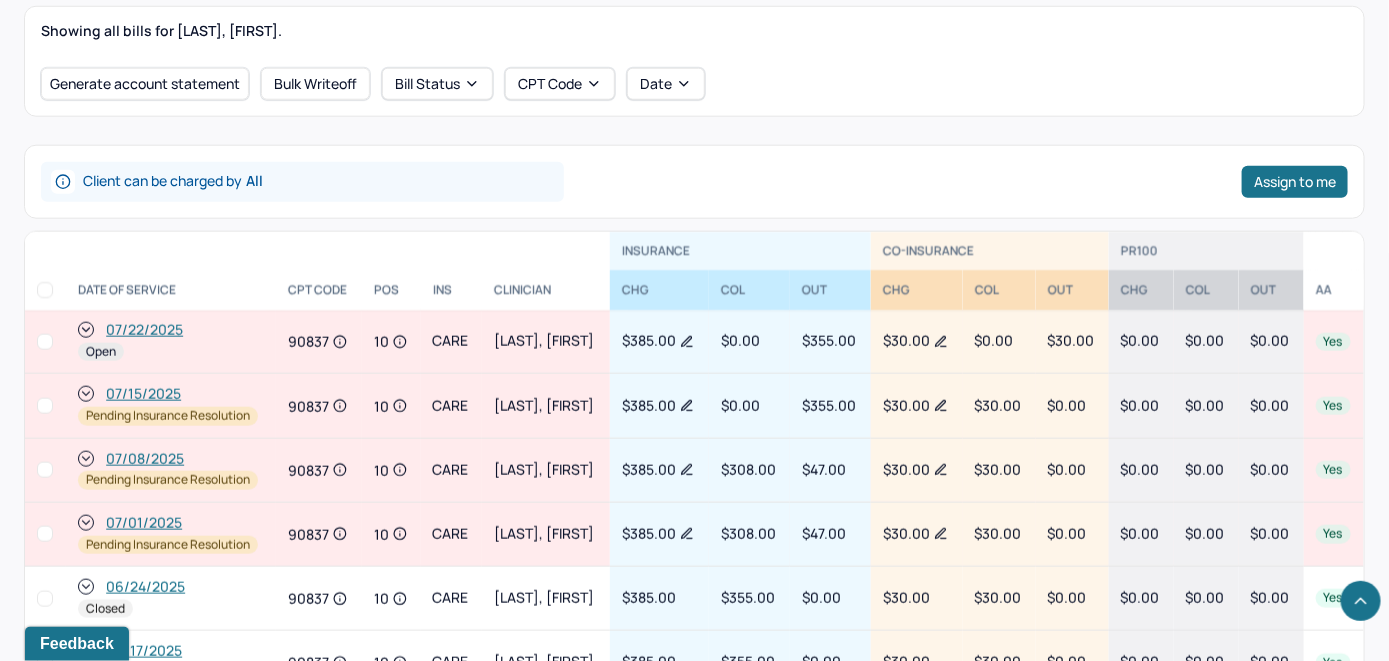 scroll, scrollTop: 800, scrollLeft: 0, axis: vertical 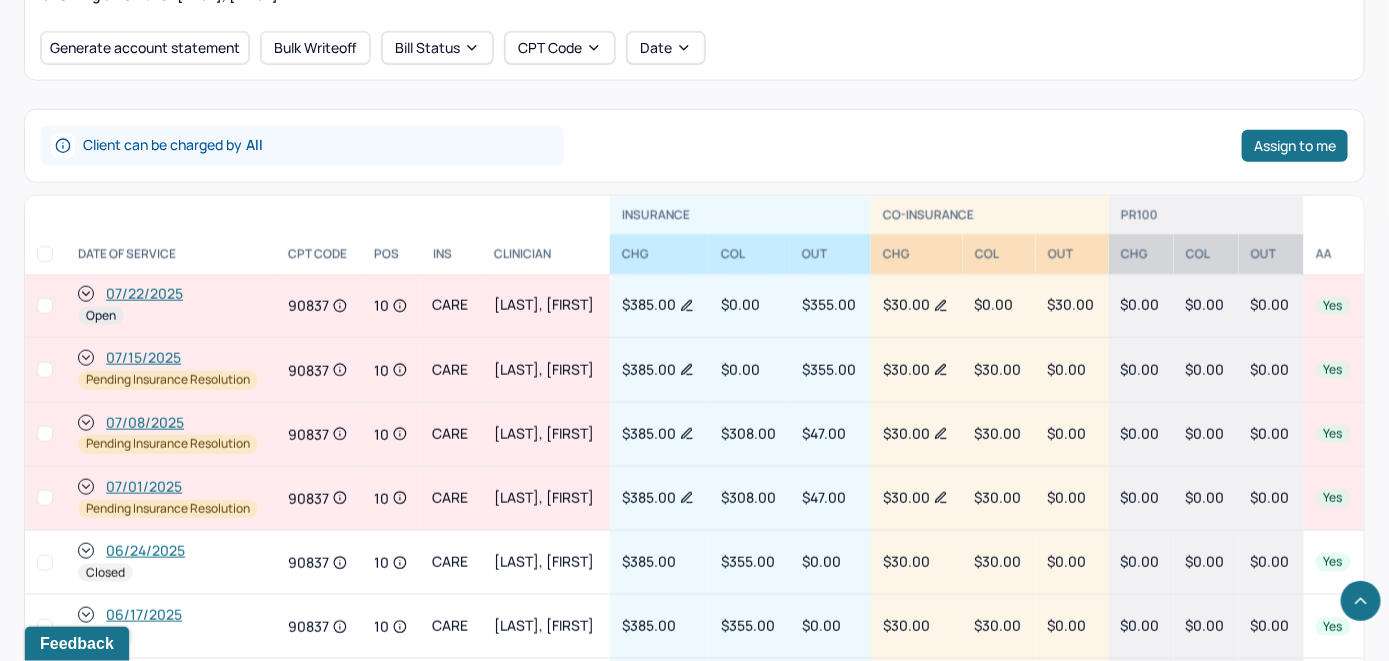 click on "07/22/2025" at bounding box center [144, 294] 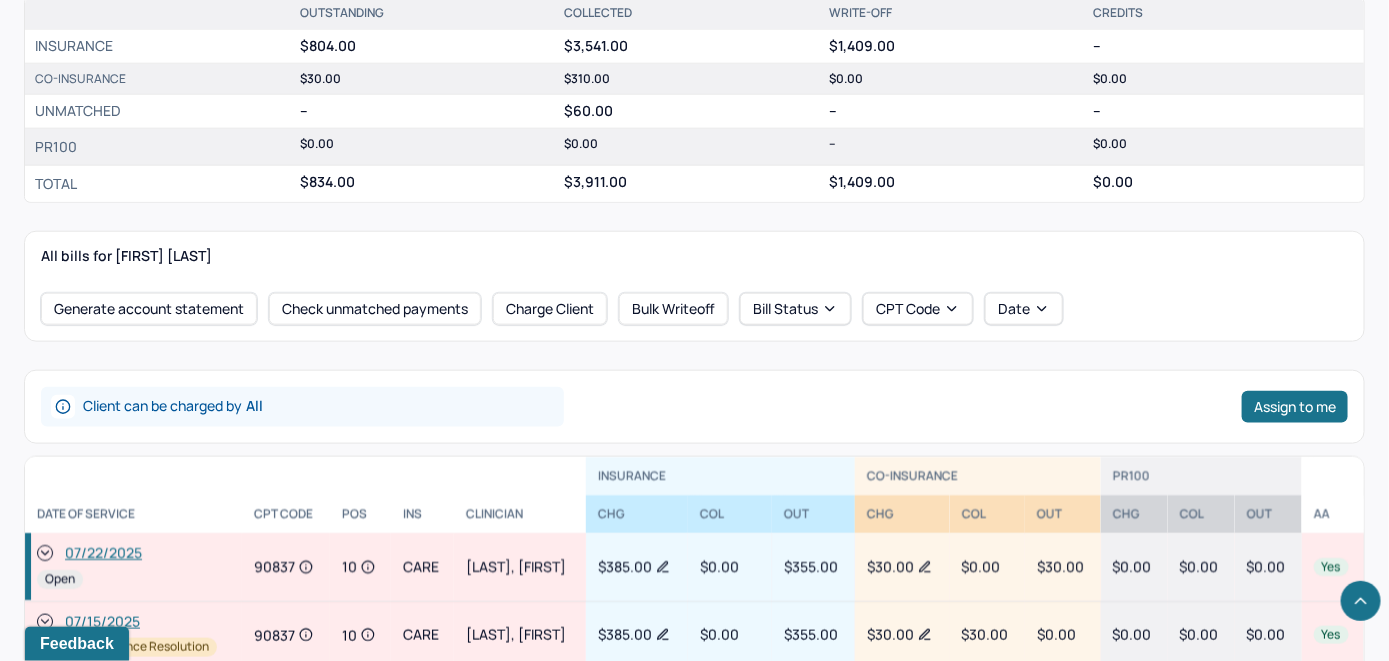 scroll, scrollTop: 700, scrollLeft: 0, axis: vertical 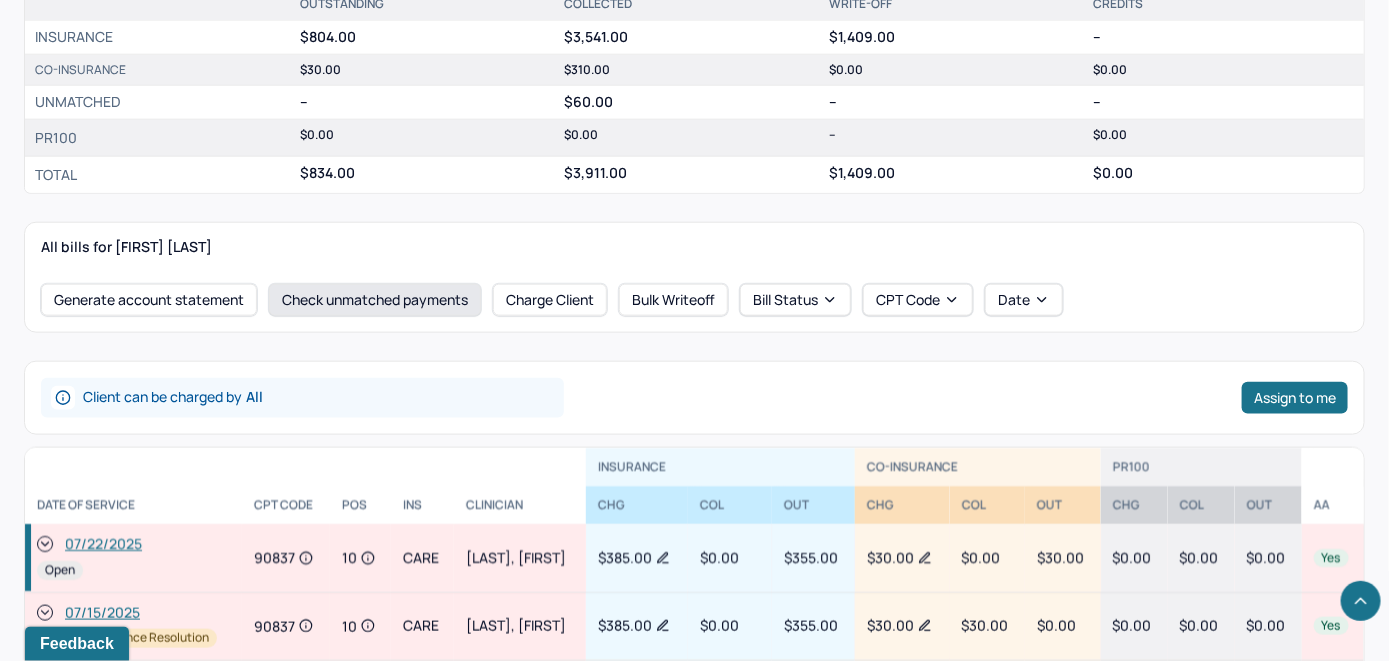 click on "Check unmatched payments" at bounding box center [375, 300] 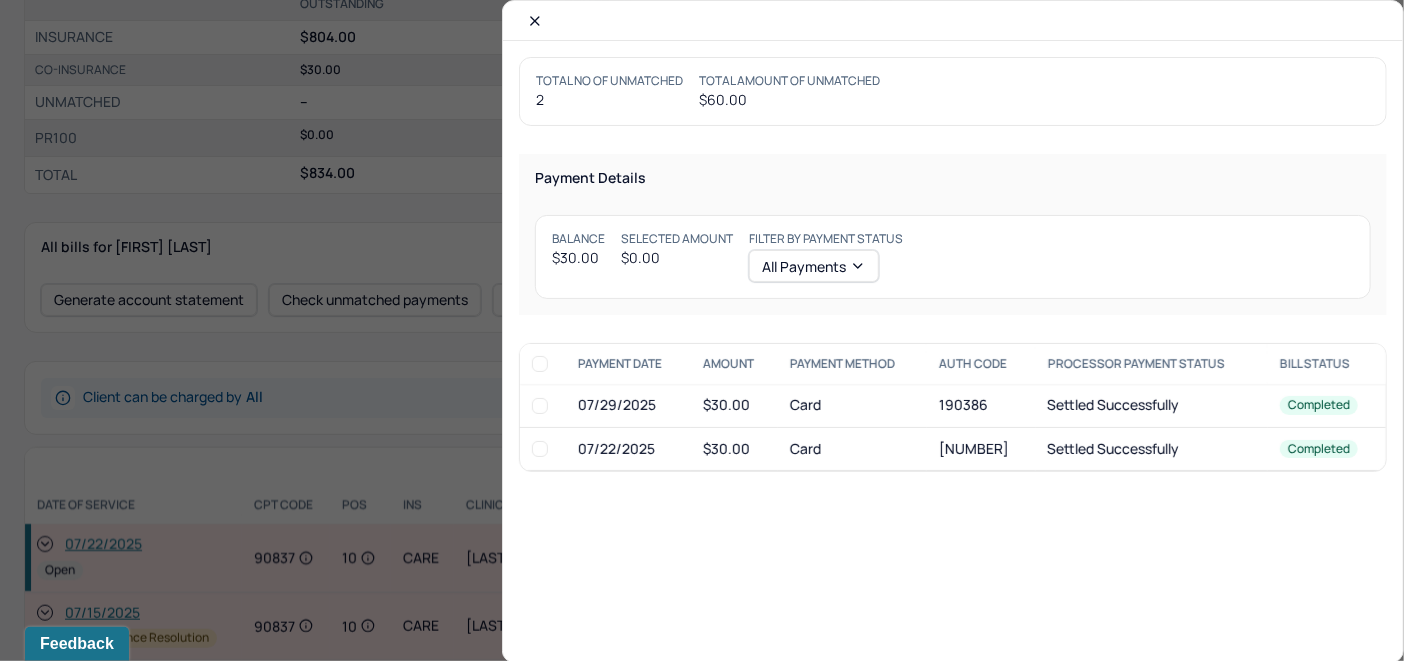 click at bounding box center (540, 449) 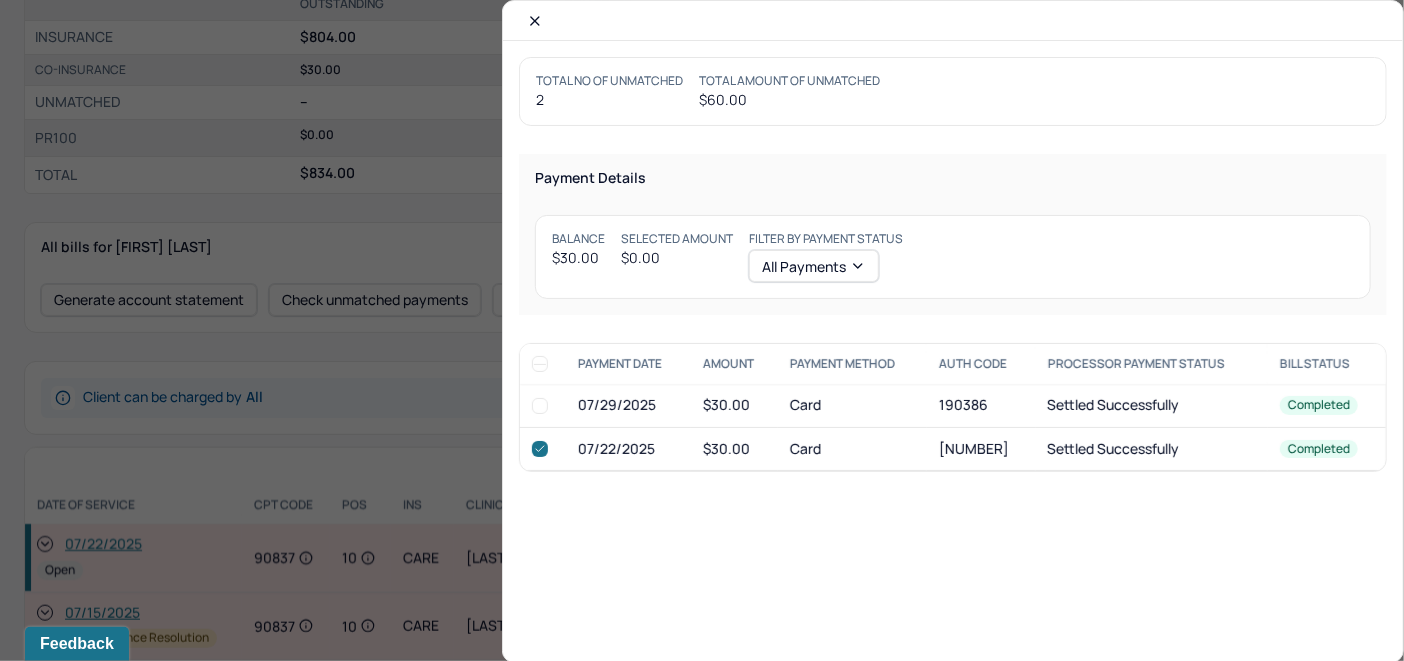 checkbox on "true" 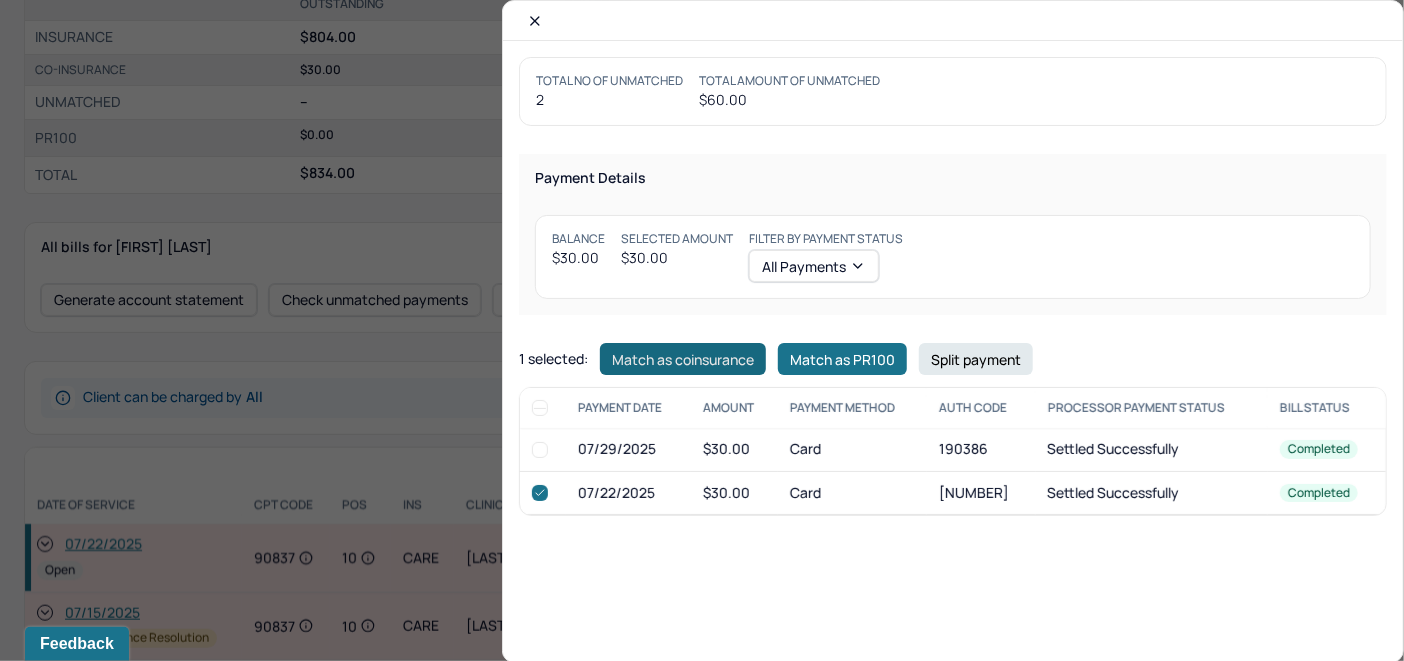 click on "Match as coinsurance" at bounding box center (683, 359) 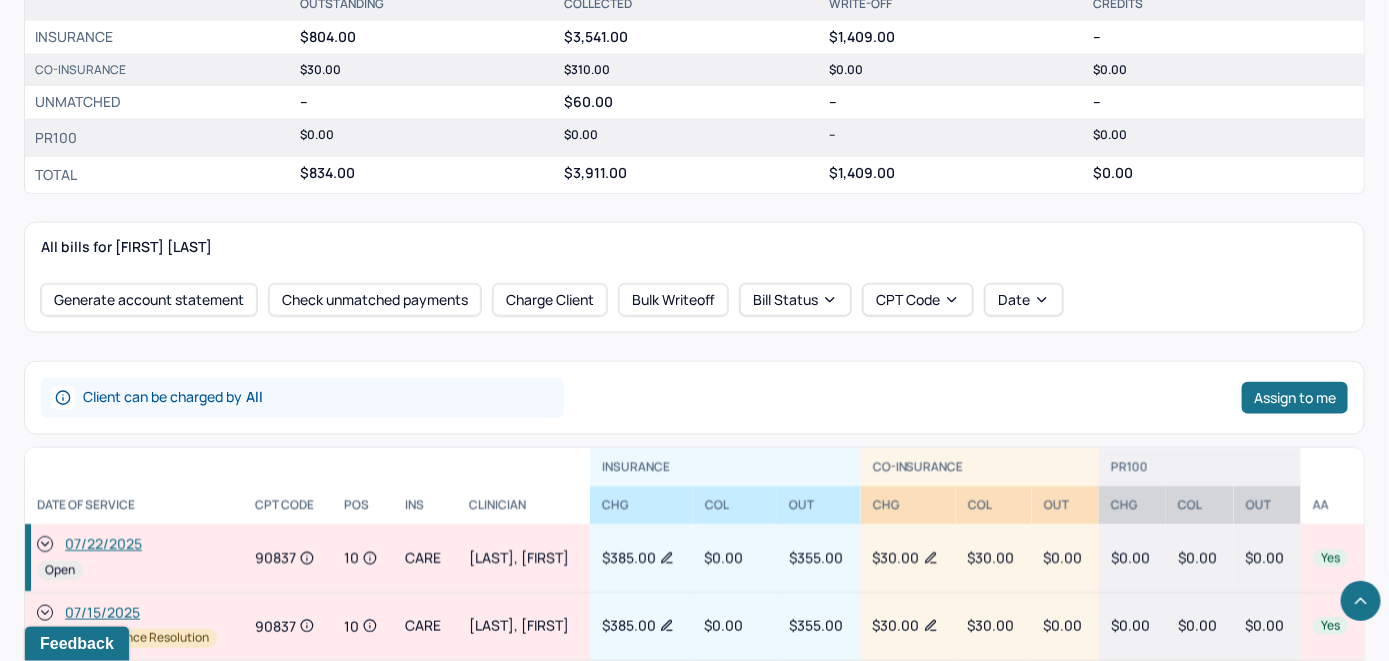click 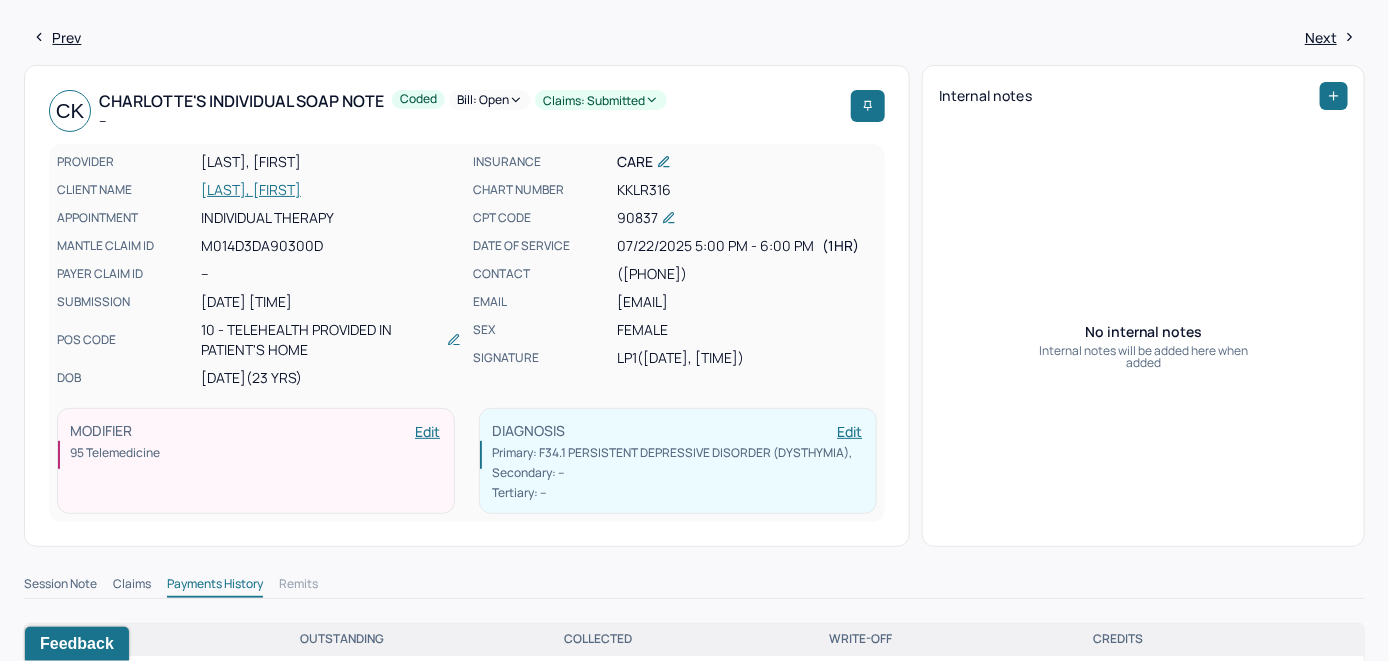 scroll, scrollTop: 0, scrollLeft: 0, axis: both 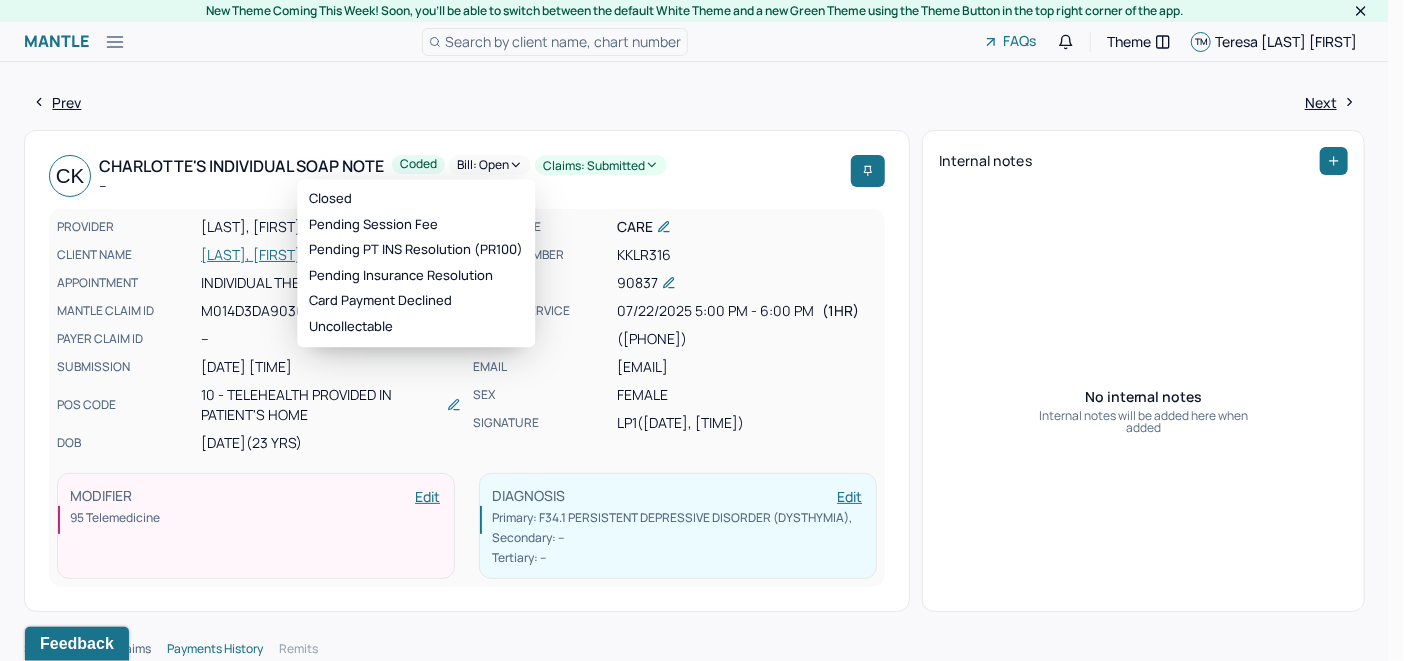 click on "Bill: Open" at bounding box center (490, 165) 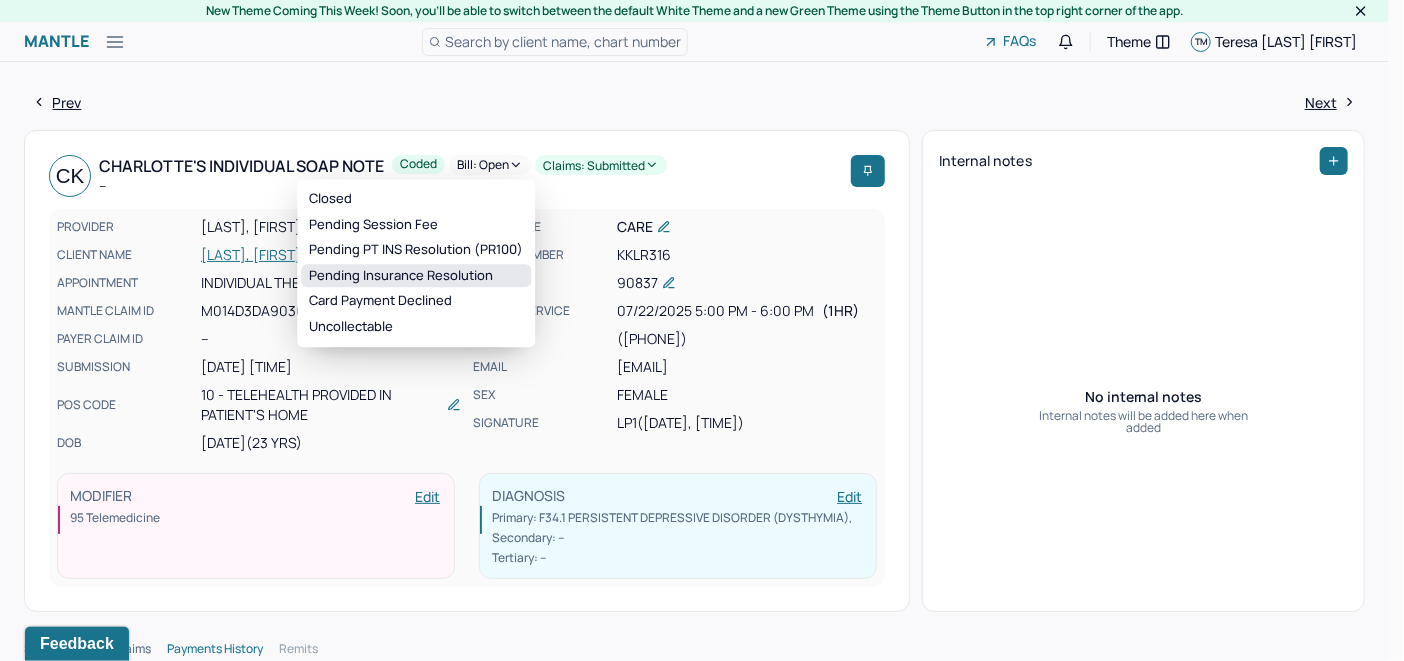 click on "Pending Insurance Resolution" at bounding box center (416, 276) 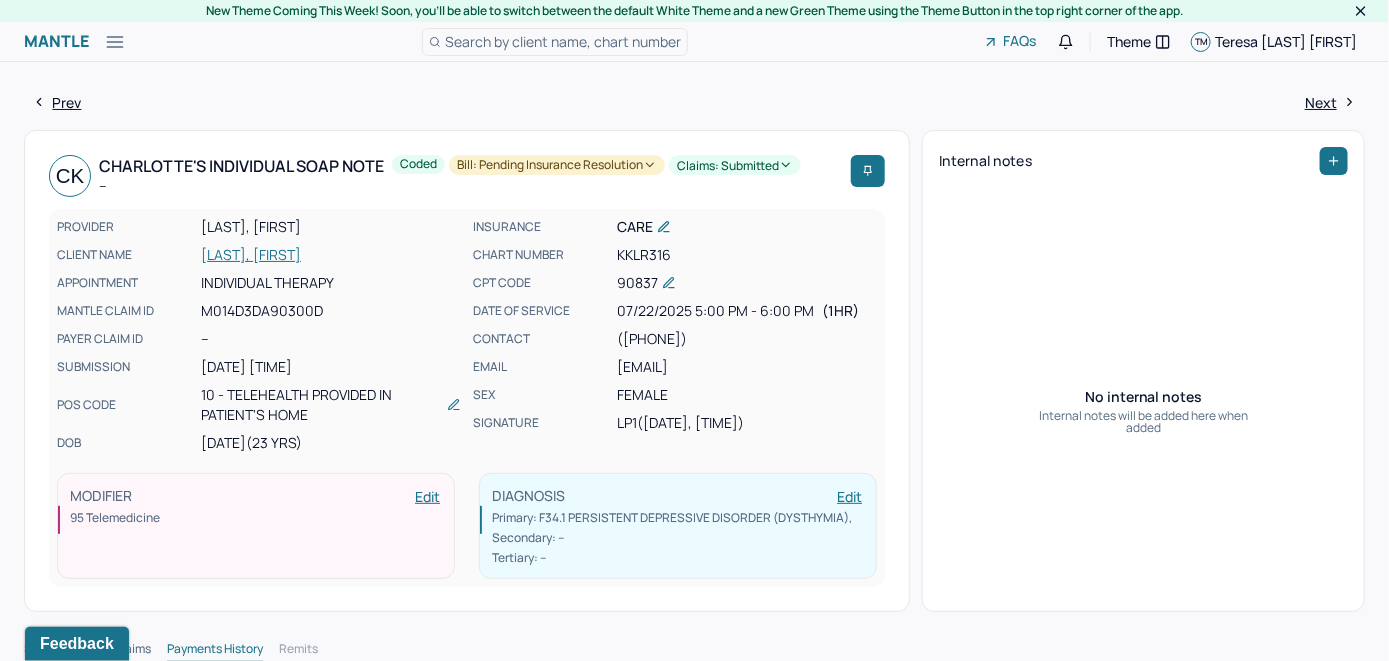 click on "Search by client name, chart number" at bounding box center [563, 41] 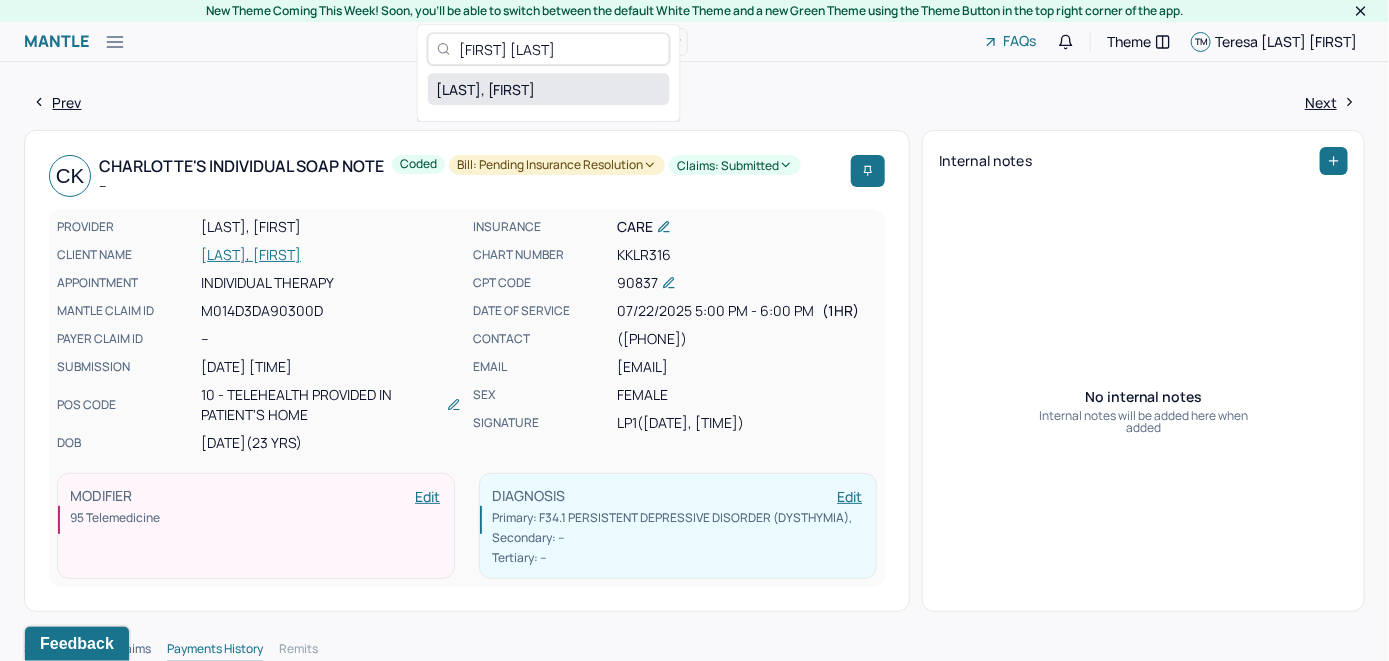 type on "[NAME] [NAME]" 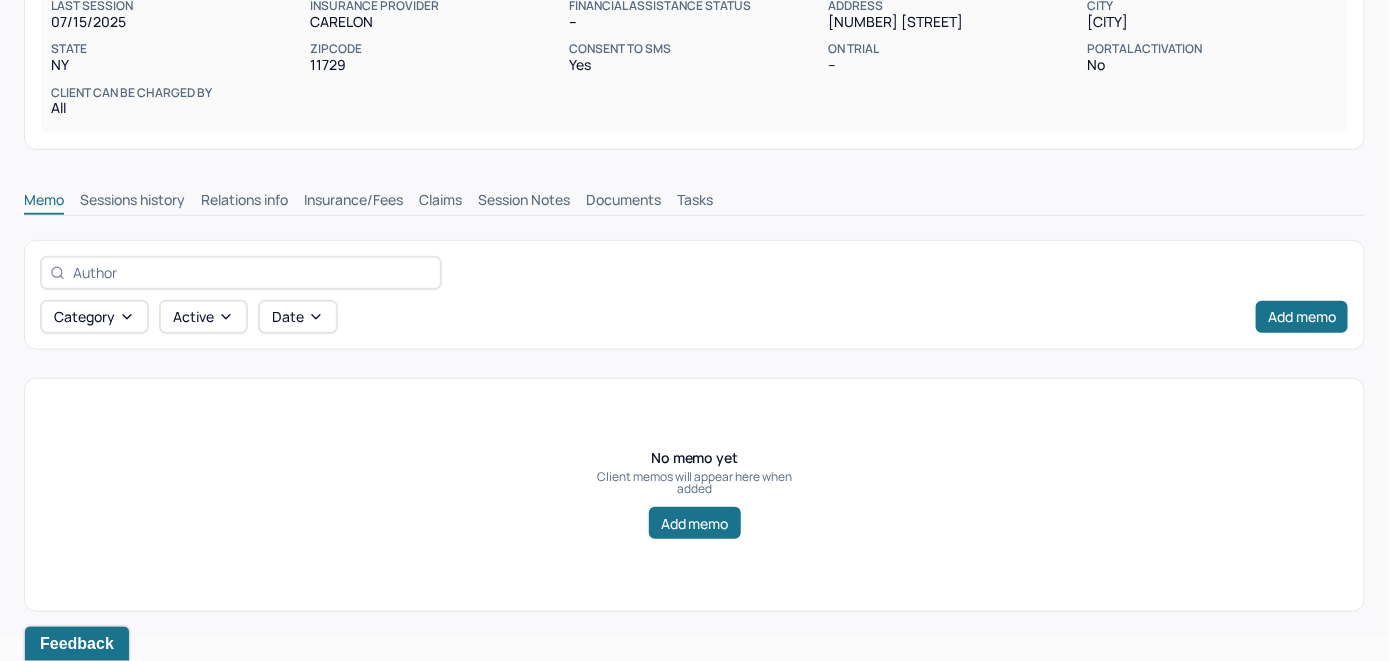 scroll, scrollTop: 300, scrollLeft: 0, axis: vertical 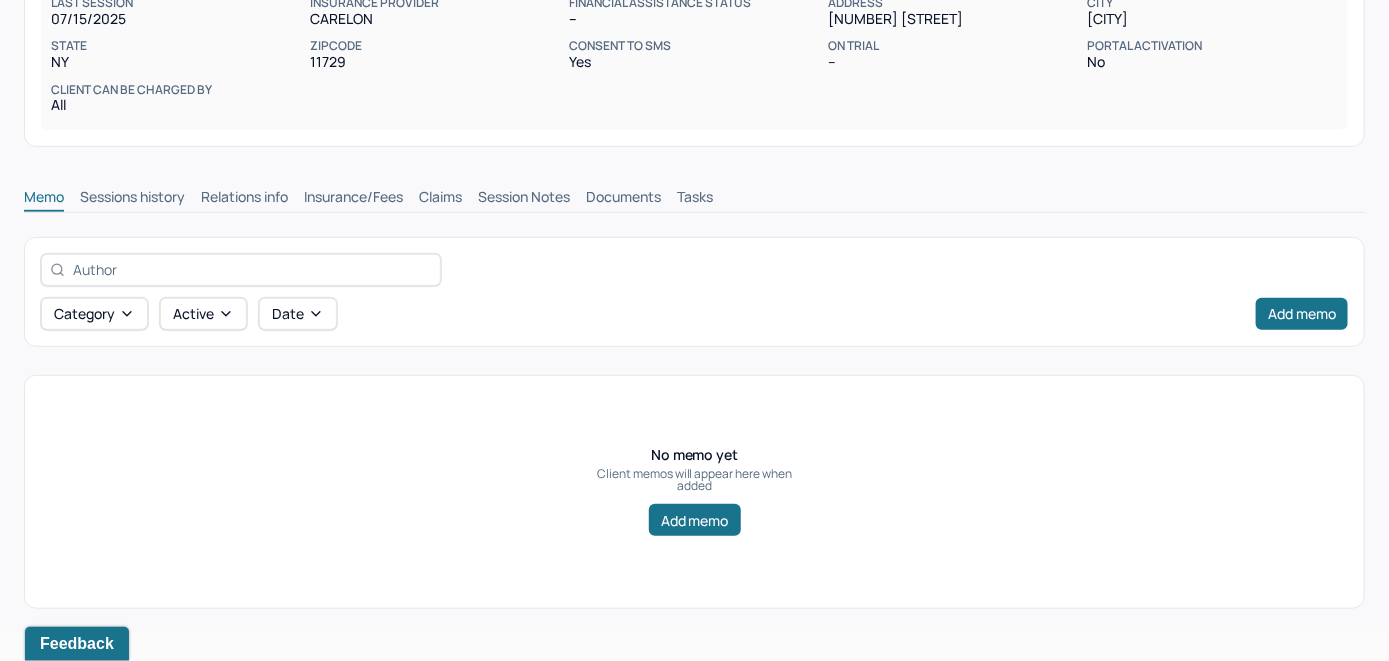click on "Insurance/Fees" at bounding box center [353, 199] 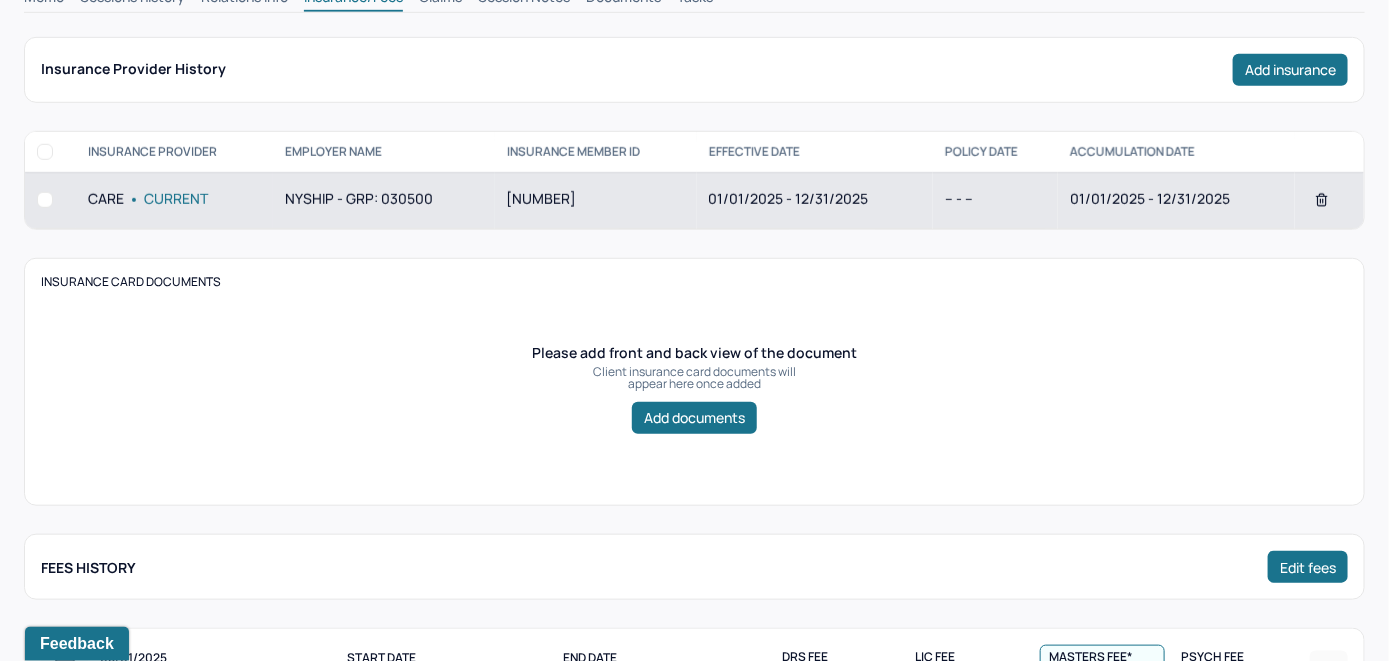 scroll, scrollTop: 300, scrollLeft: 0, axis: vertical 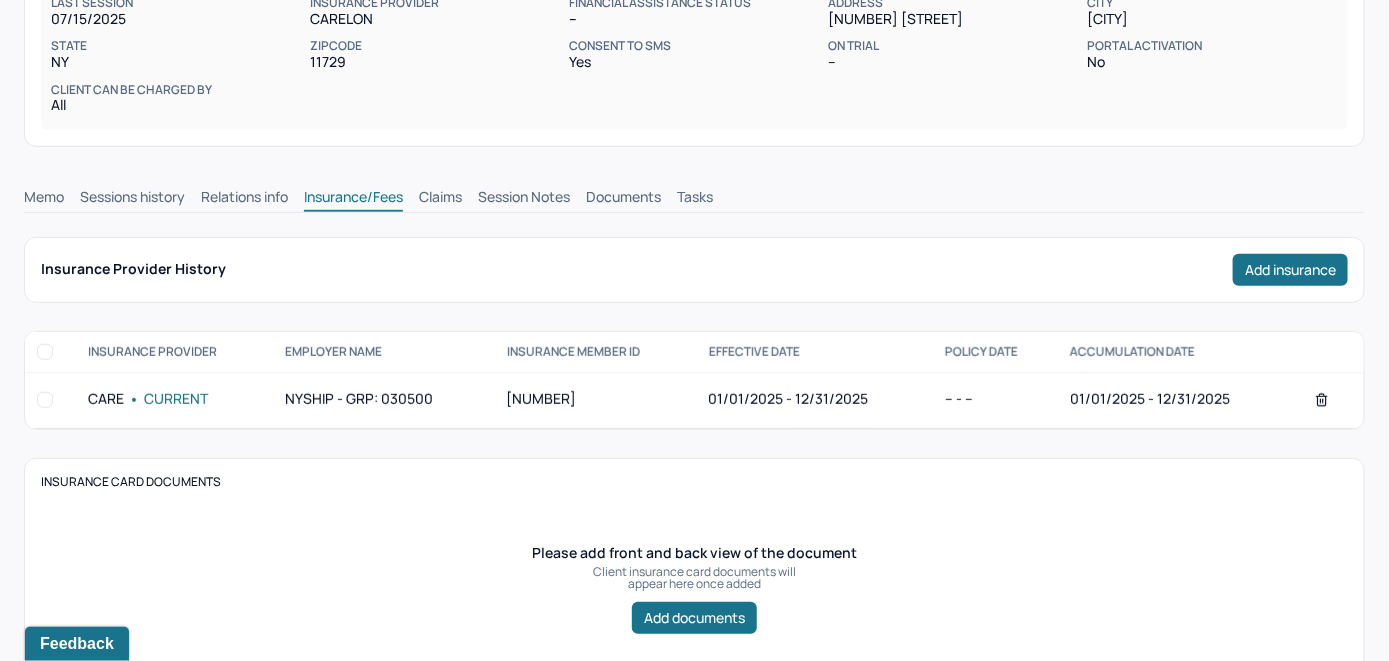 click on "Claims" at bounding box center [440, 199] 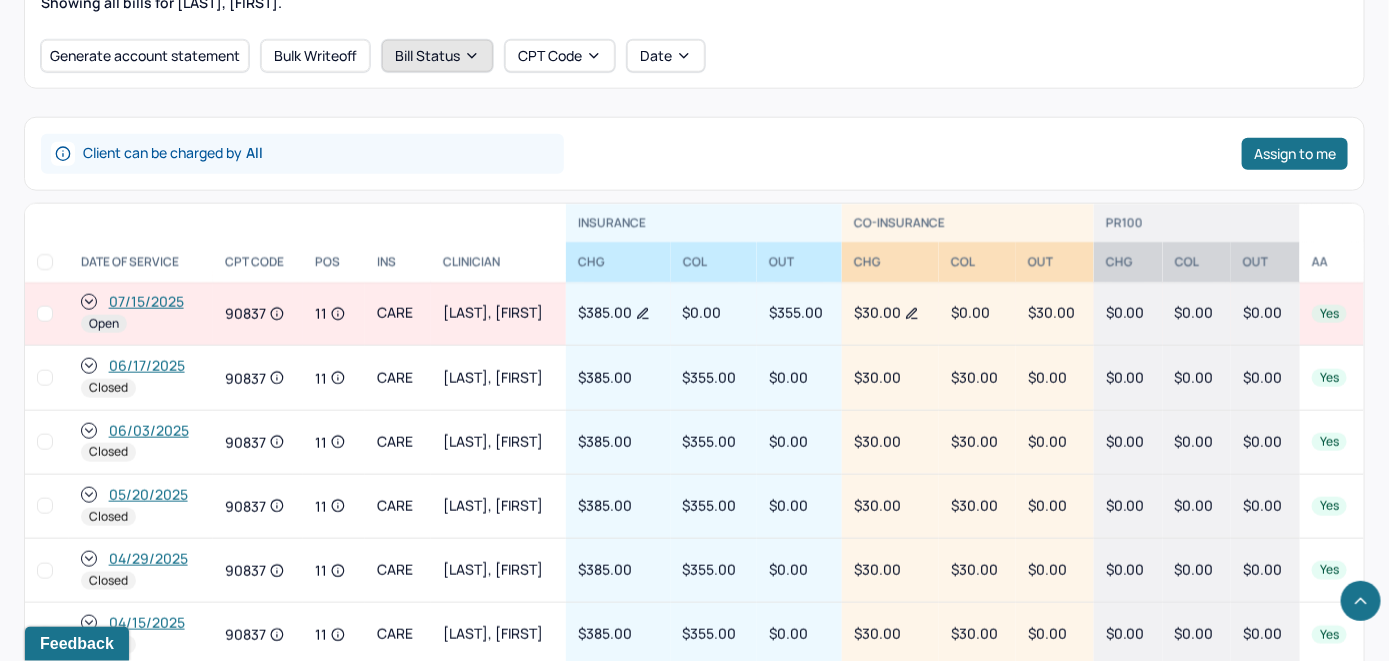 scroll, scrollTop: 797, scrollLeft: 0, axis: vertical 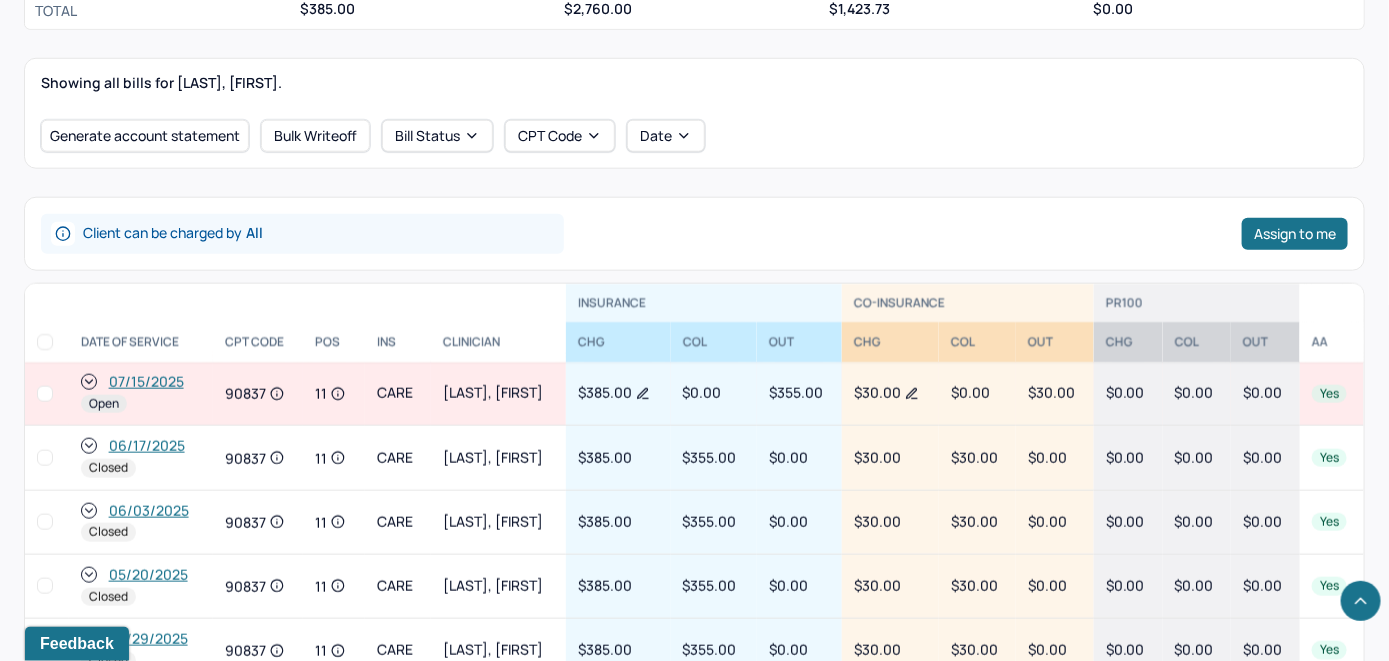 click on "07/15/2025" at bounding box center [146, 382] 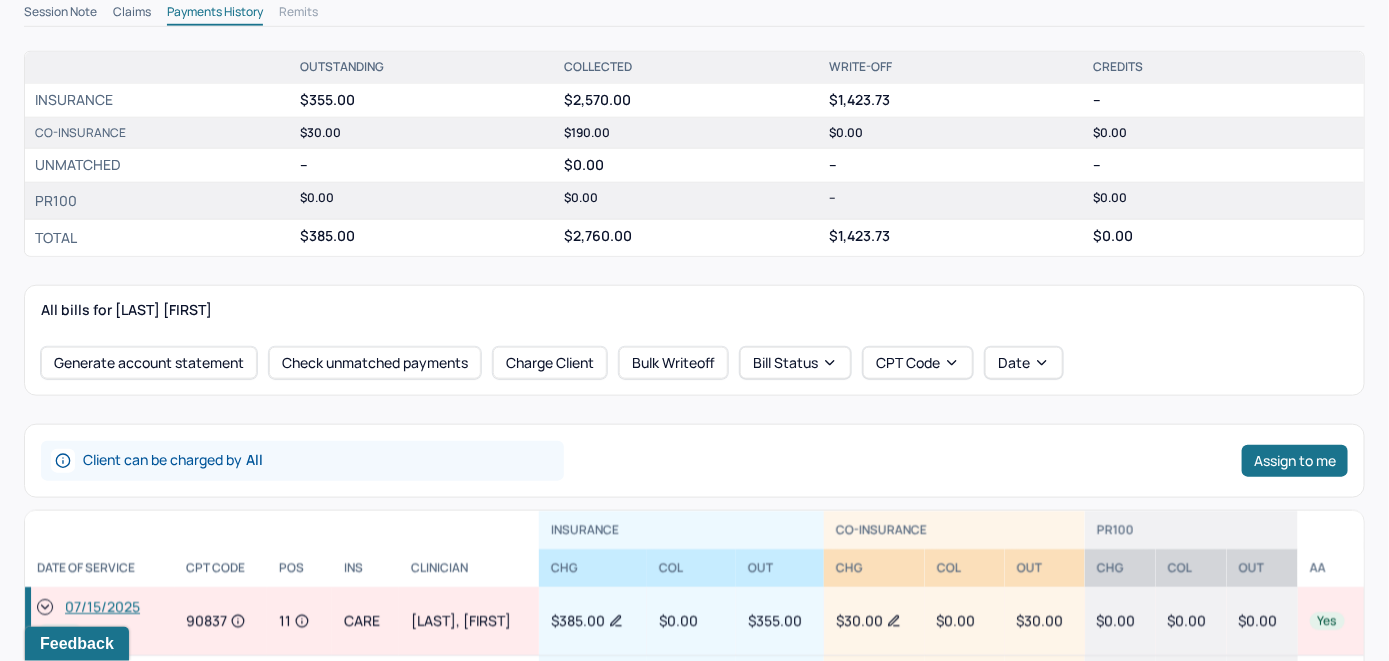 scroll, scrollTop: 700, scrollLeft: 0, axis: vertical 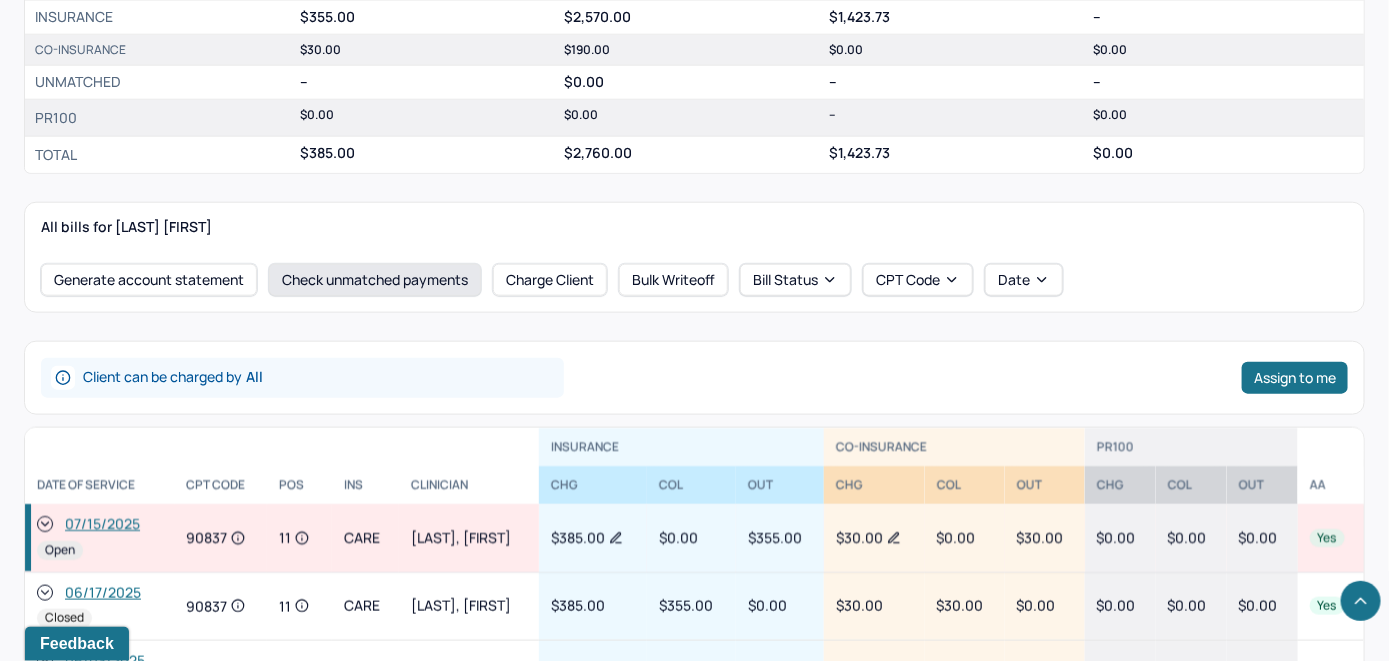click on "Check unmatched payments" at bounding box center (375, 280) 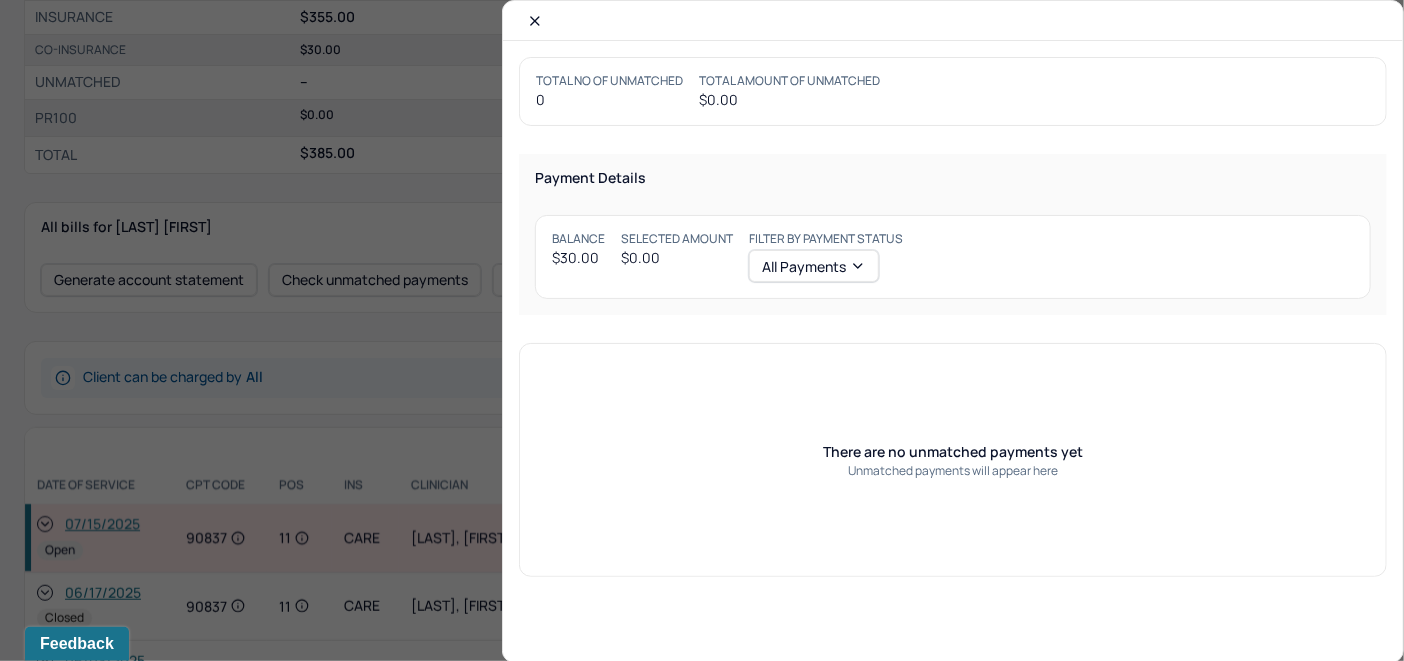 click 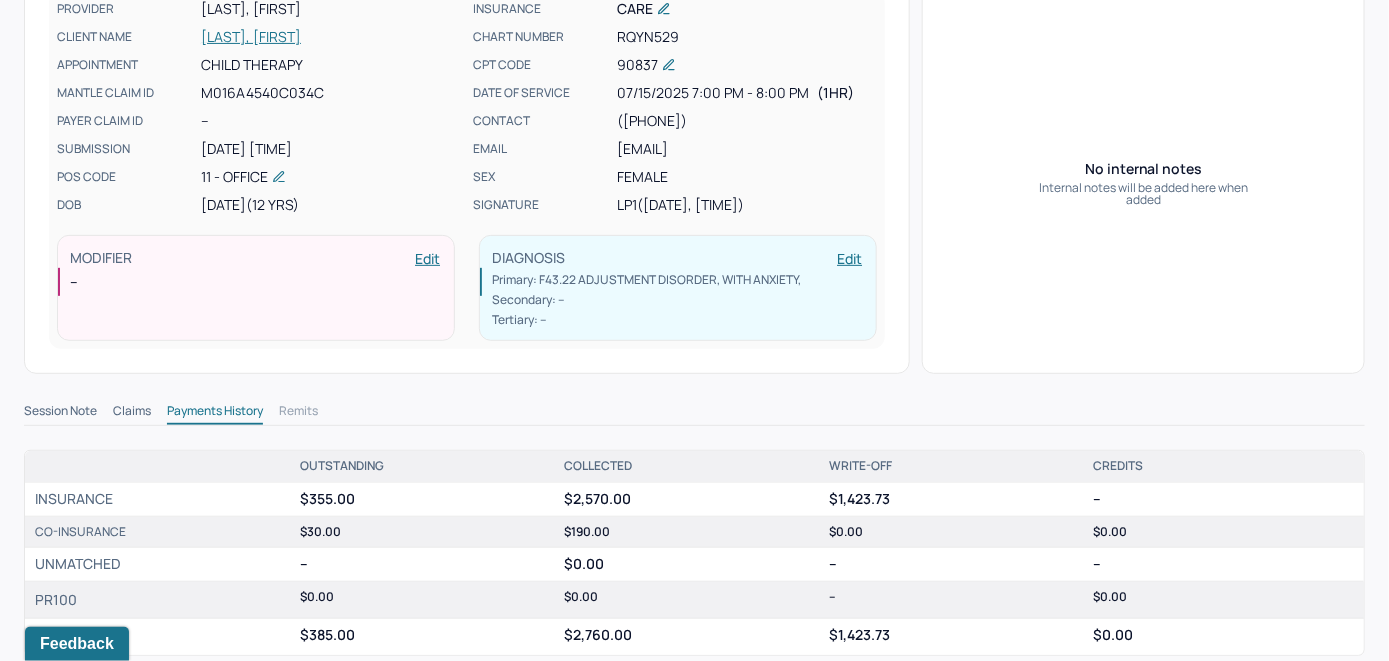 scroll, scrollTop: 200, scrollLeft: 0, axis: vertical 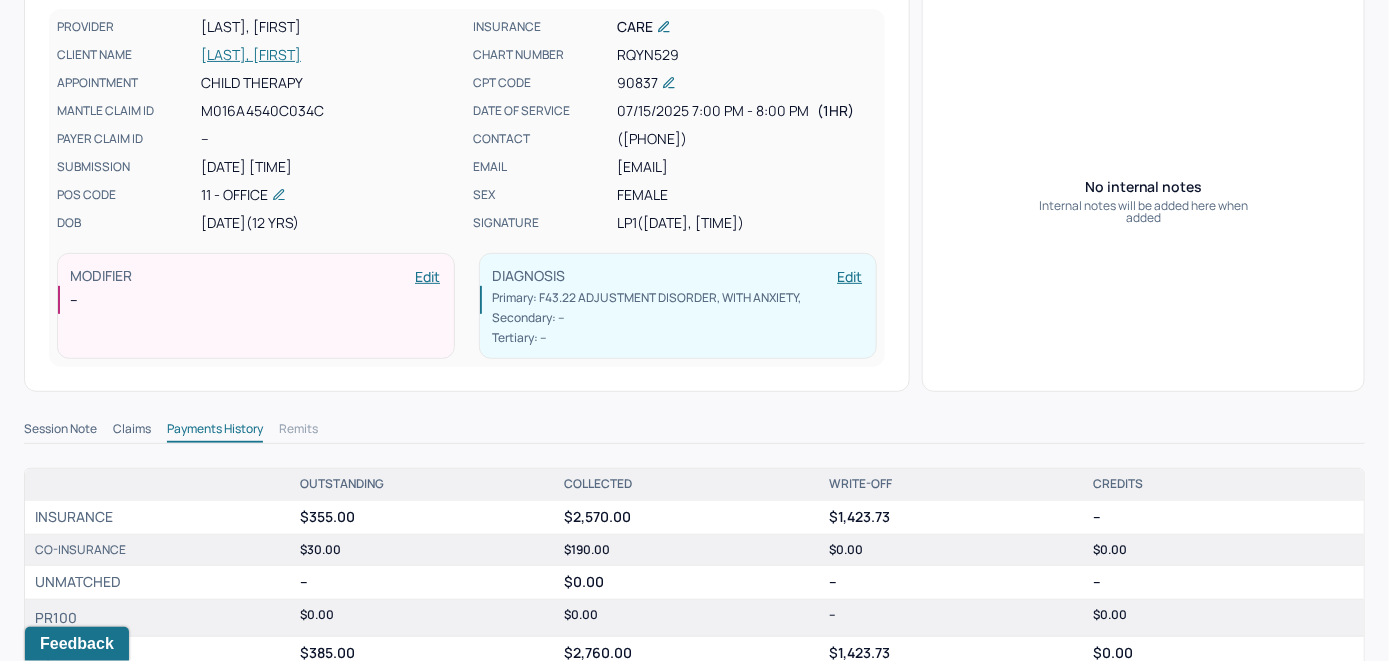 click on "ROBERTS, LEAH" at bounding box center [331, 55] 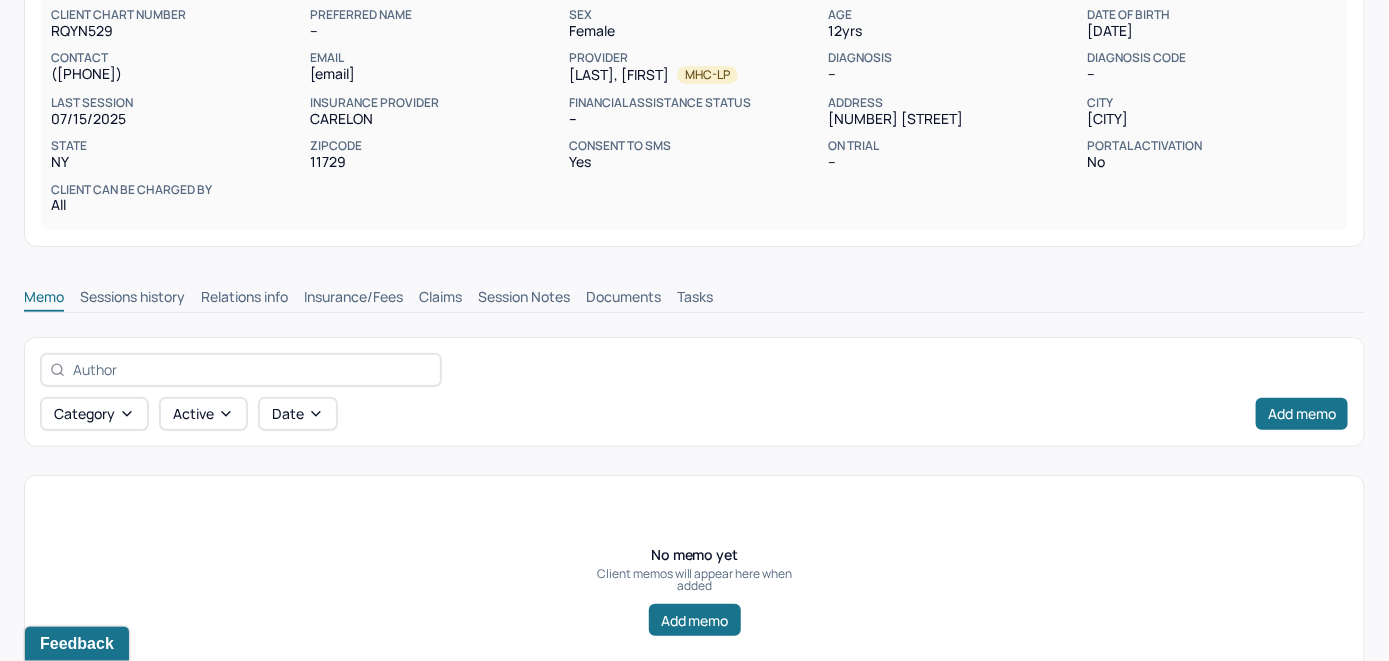 click on "Claims" at bounding box center (440, 299) 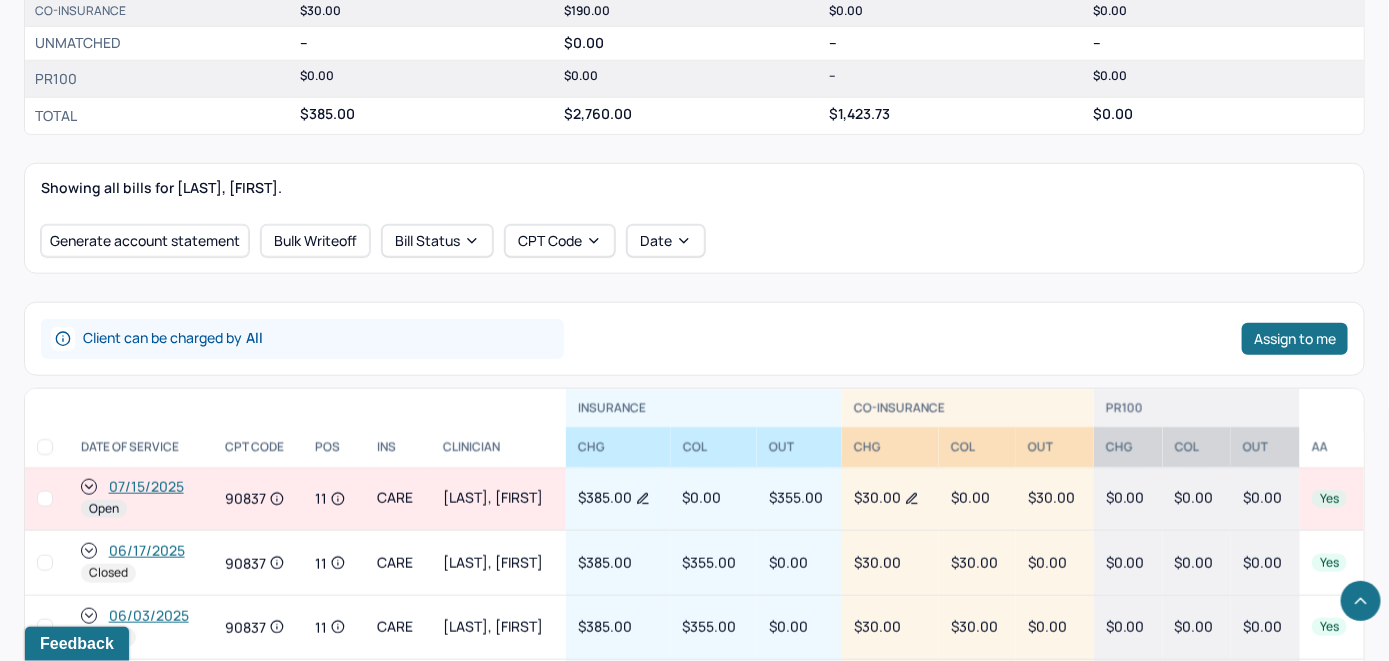 scroll, scrollTop: 700, scrollLeft: 0, axis: vertical 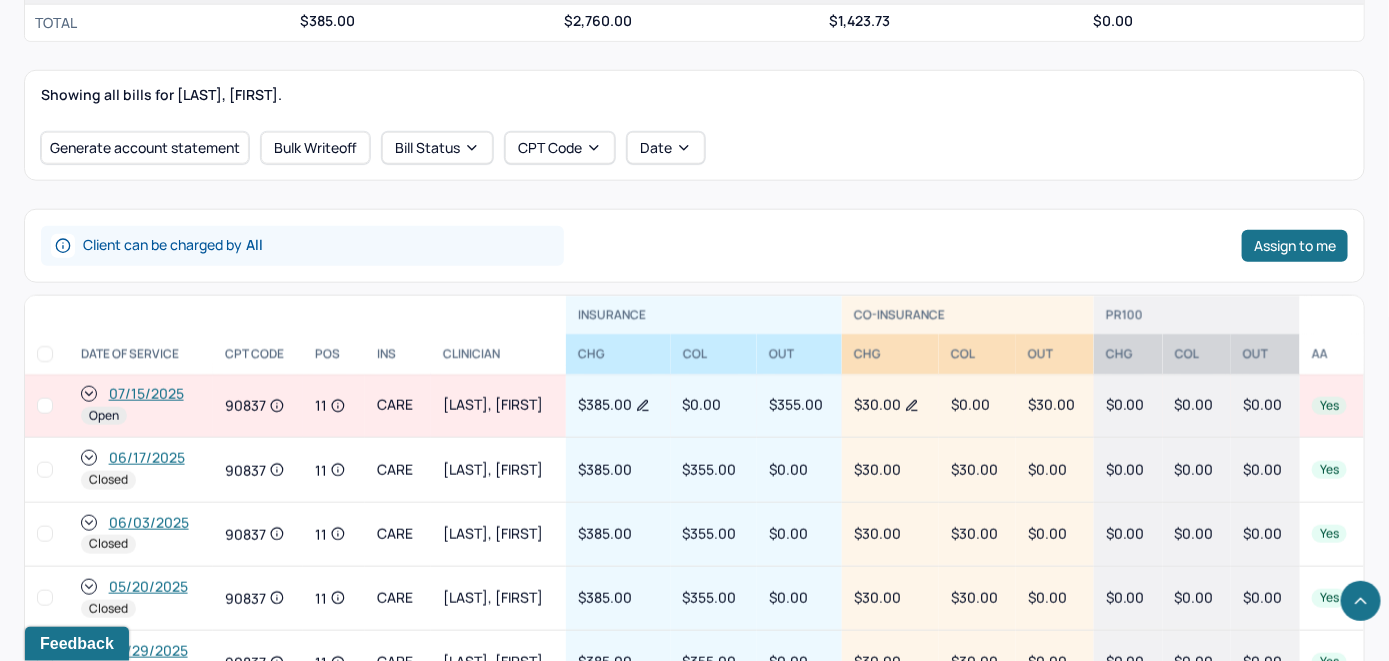 click on "07/15/2025" at bounding box center (146, 394) 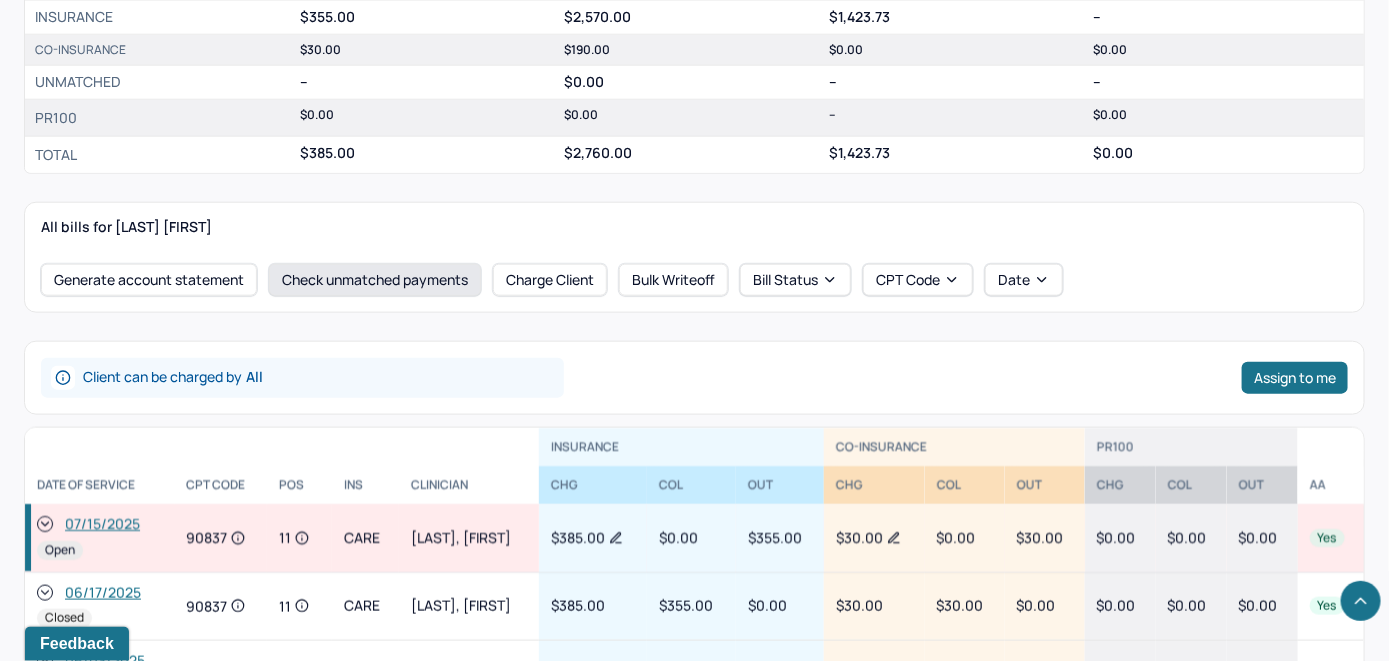 click on "Check unmatched payments" at bounding box center (375, 280) 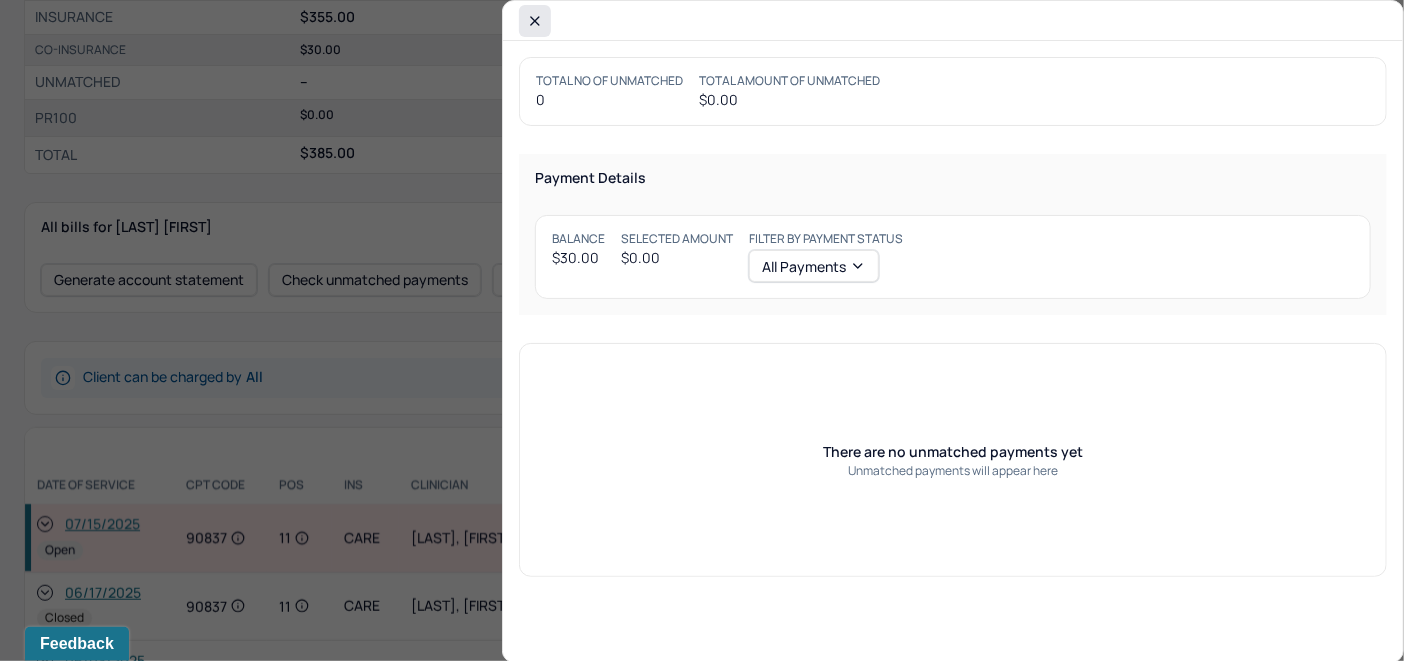 click 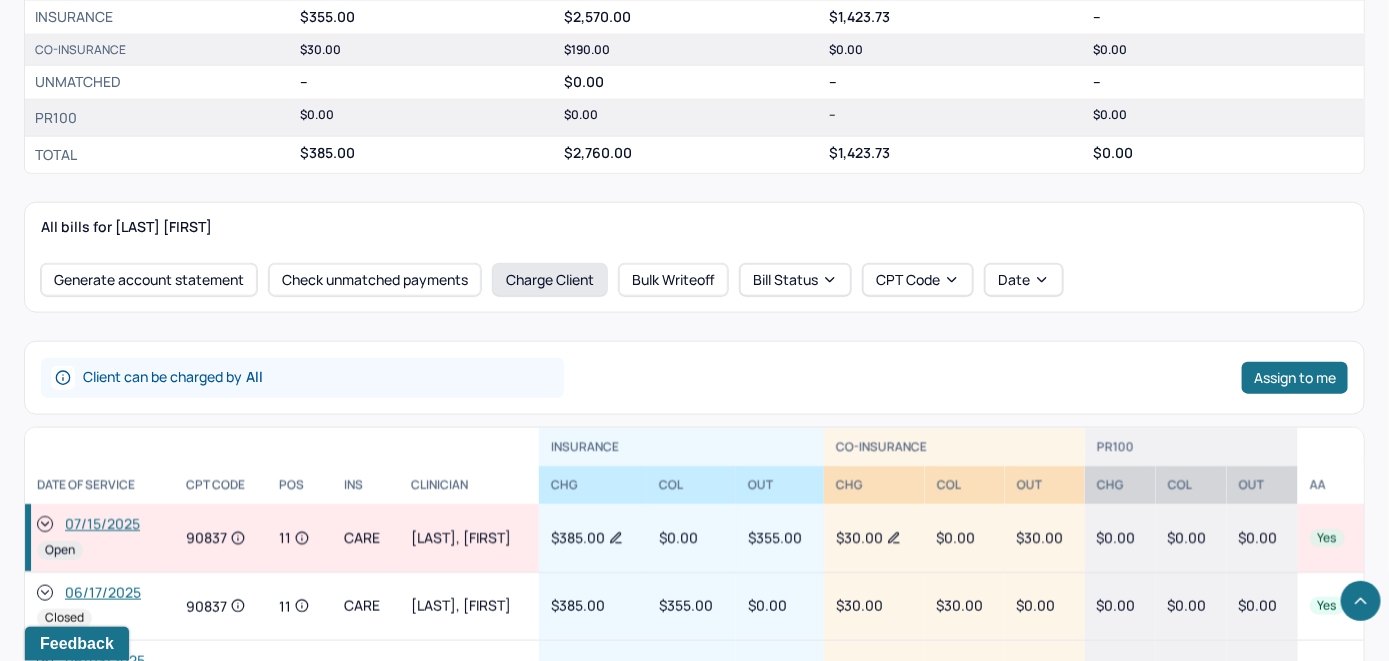 click on "Charge Client" at bounding box center (550, 280) 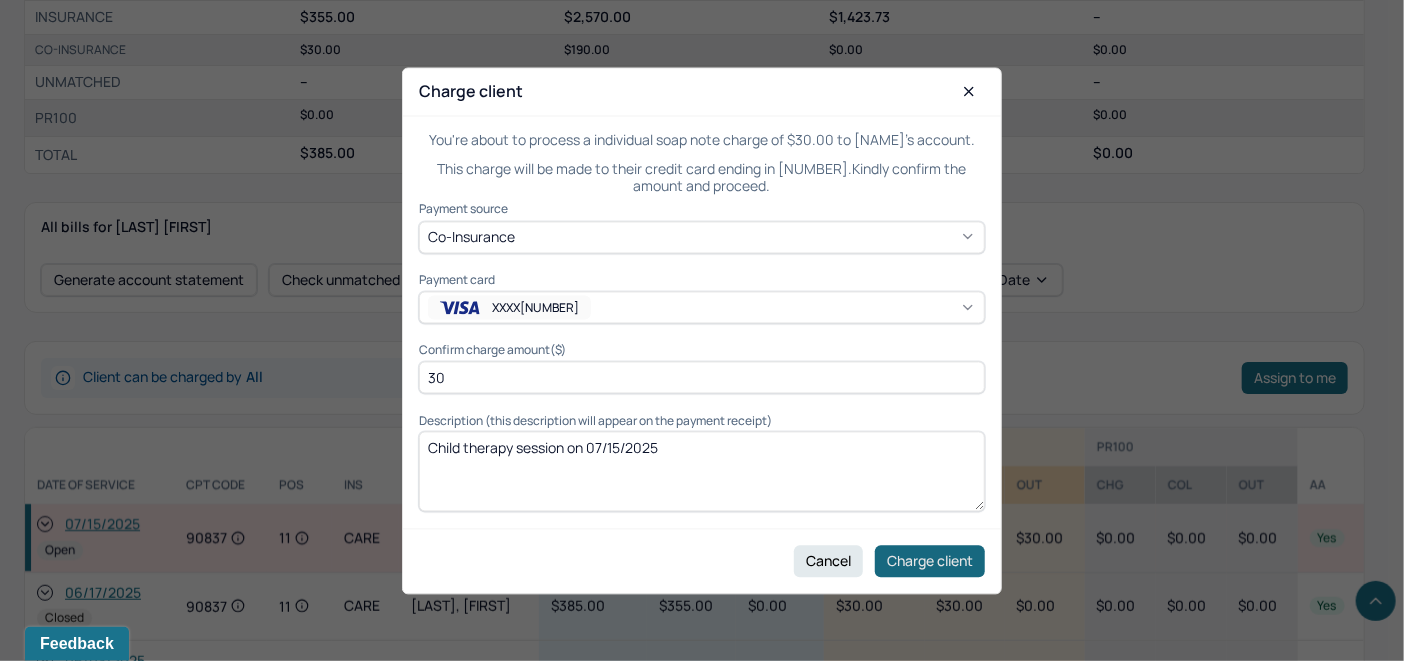 click on "Charge client" at bounding box center (930, 561) 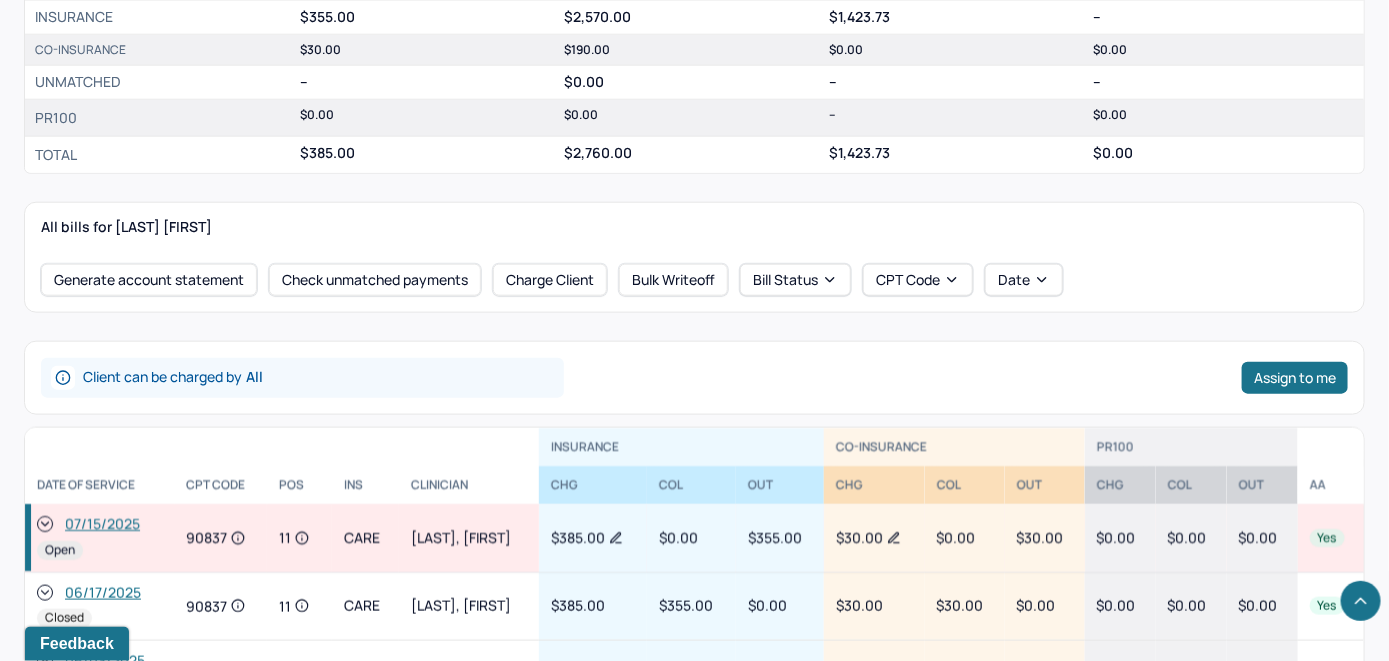 click 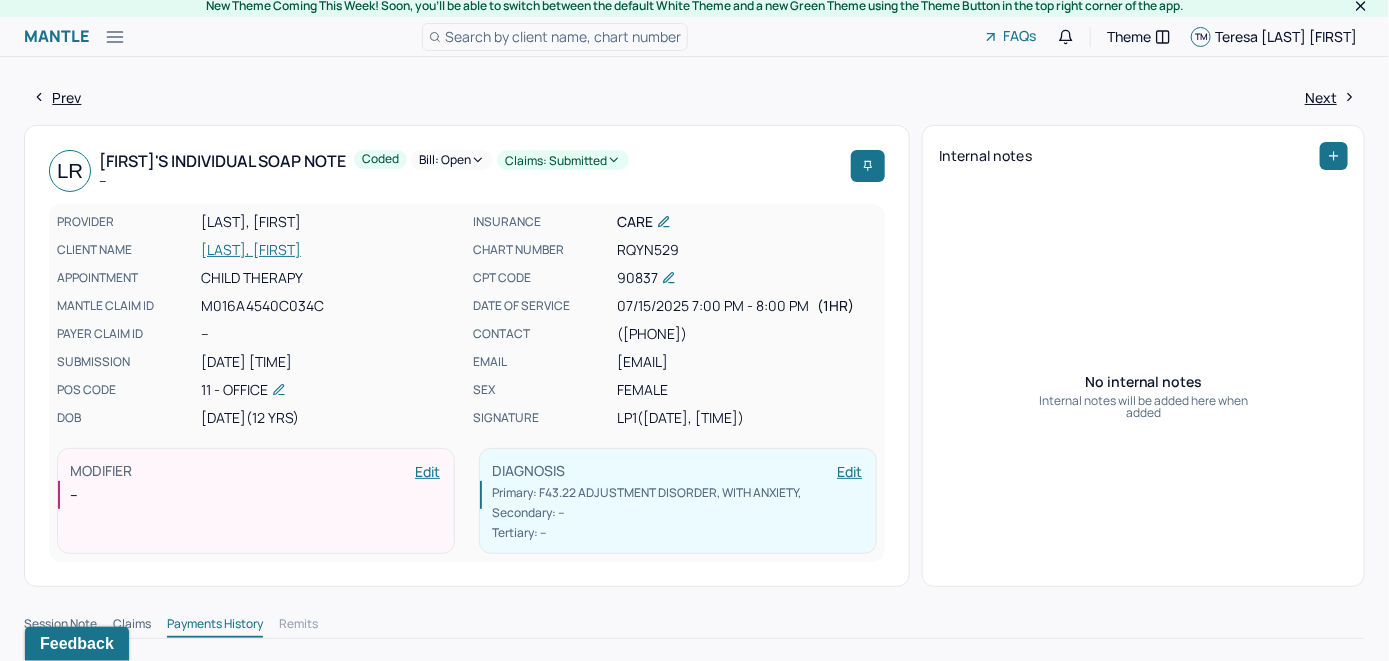 scroll, scrollTop: 0, scrollLeft: 0, axis: both 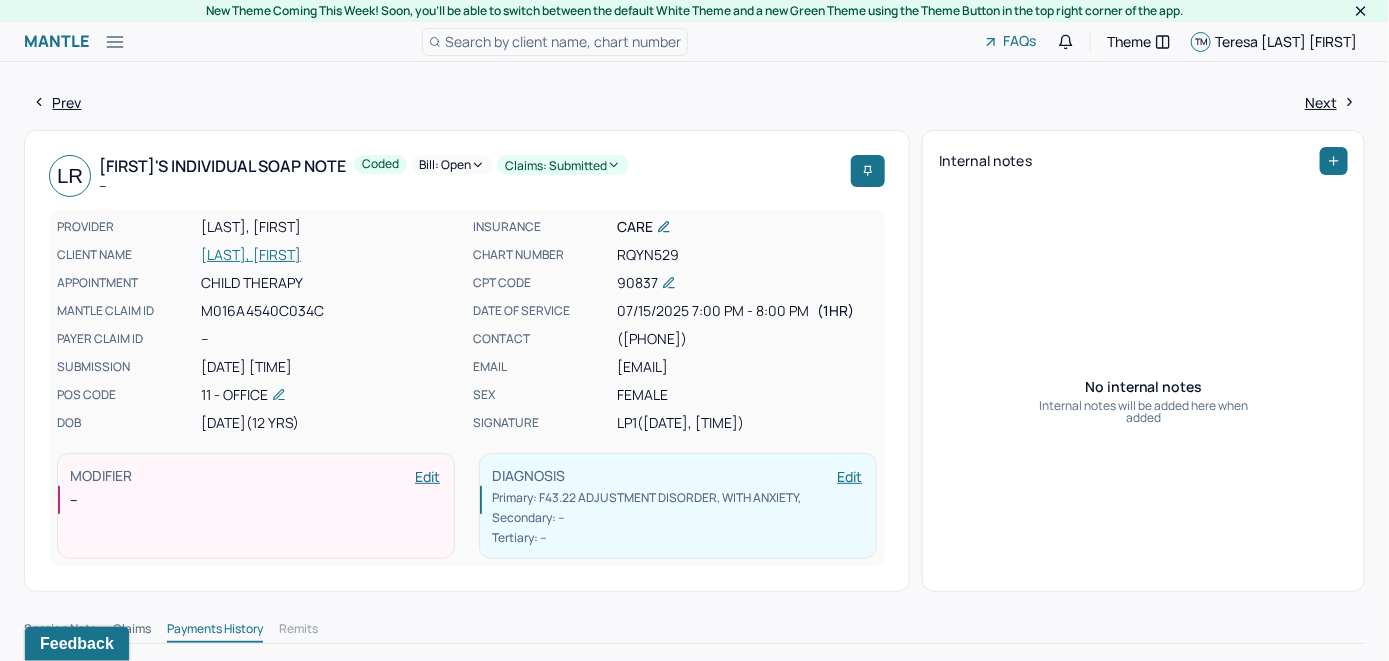 click on "Bill: Open" at bounding box center (452, 165) 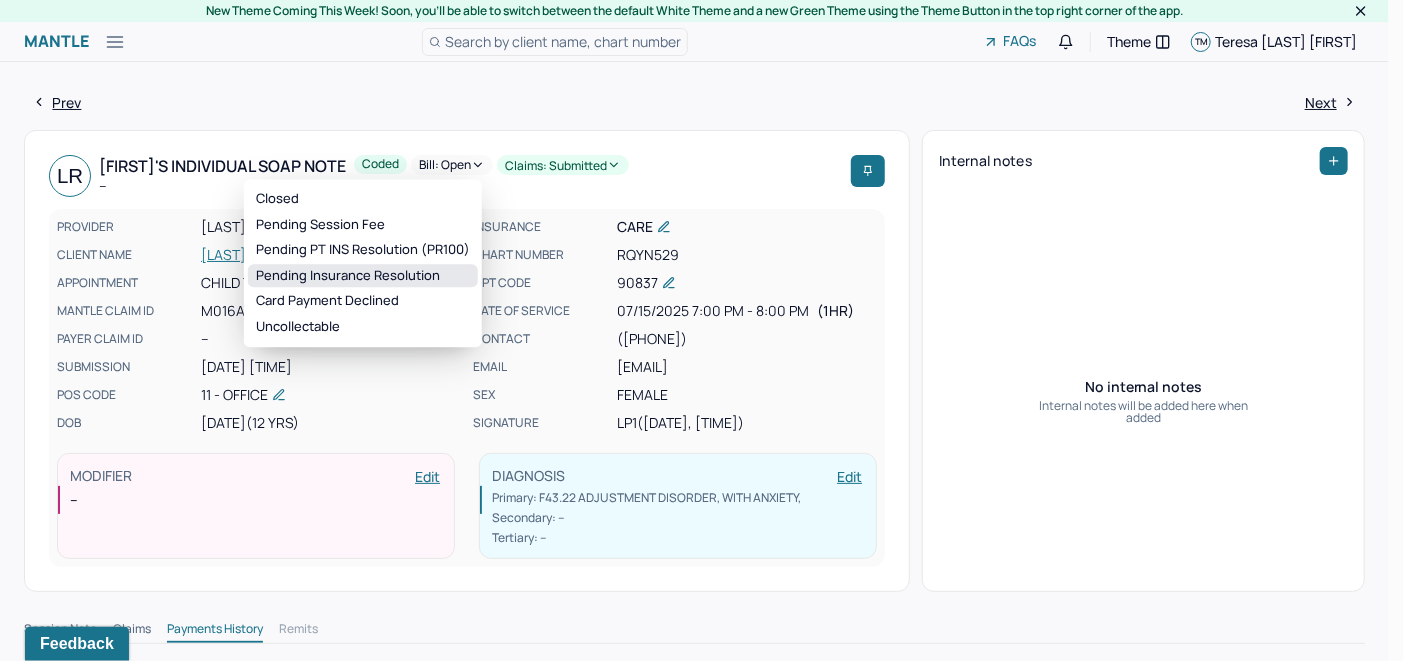 click on "Pending Insurance Resolution" at bounding box center (363, 276) 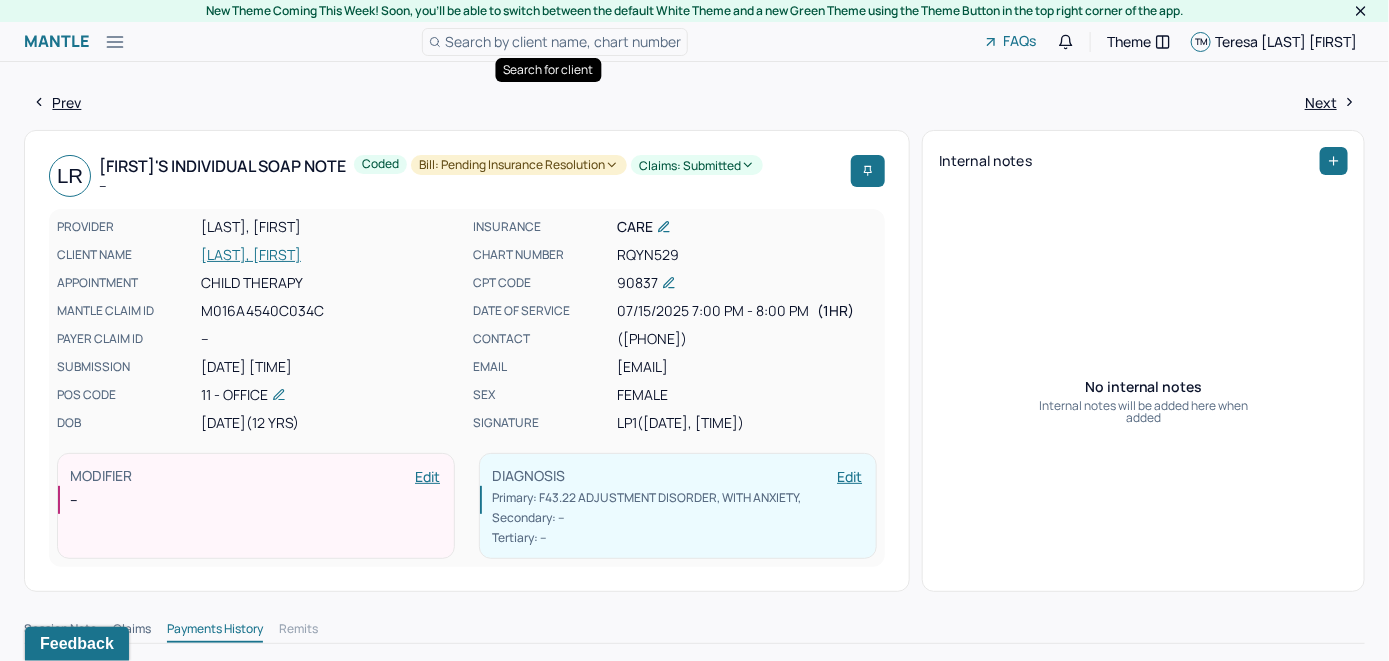 click on "Search by client name, chart number" at bounding box center [563, 41] 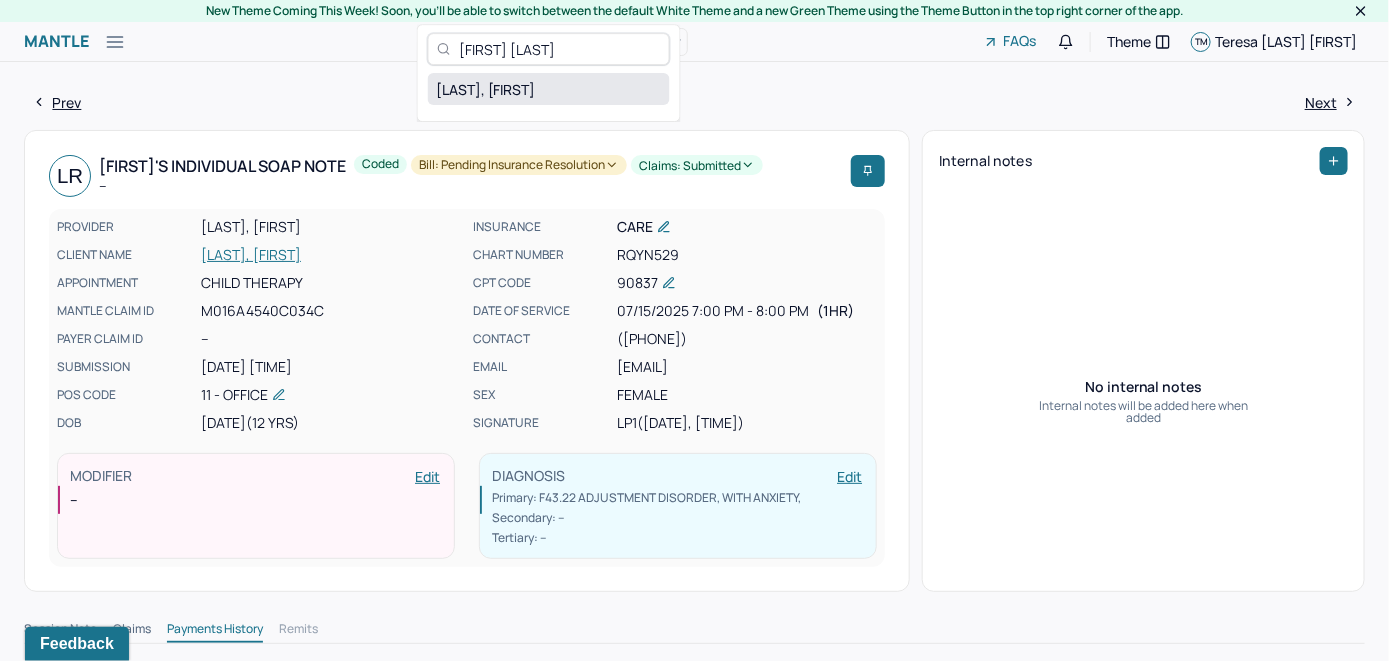 type on "[FIRST] [LAST]" 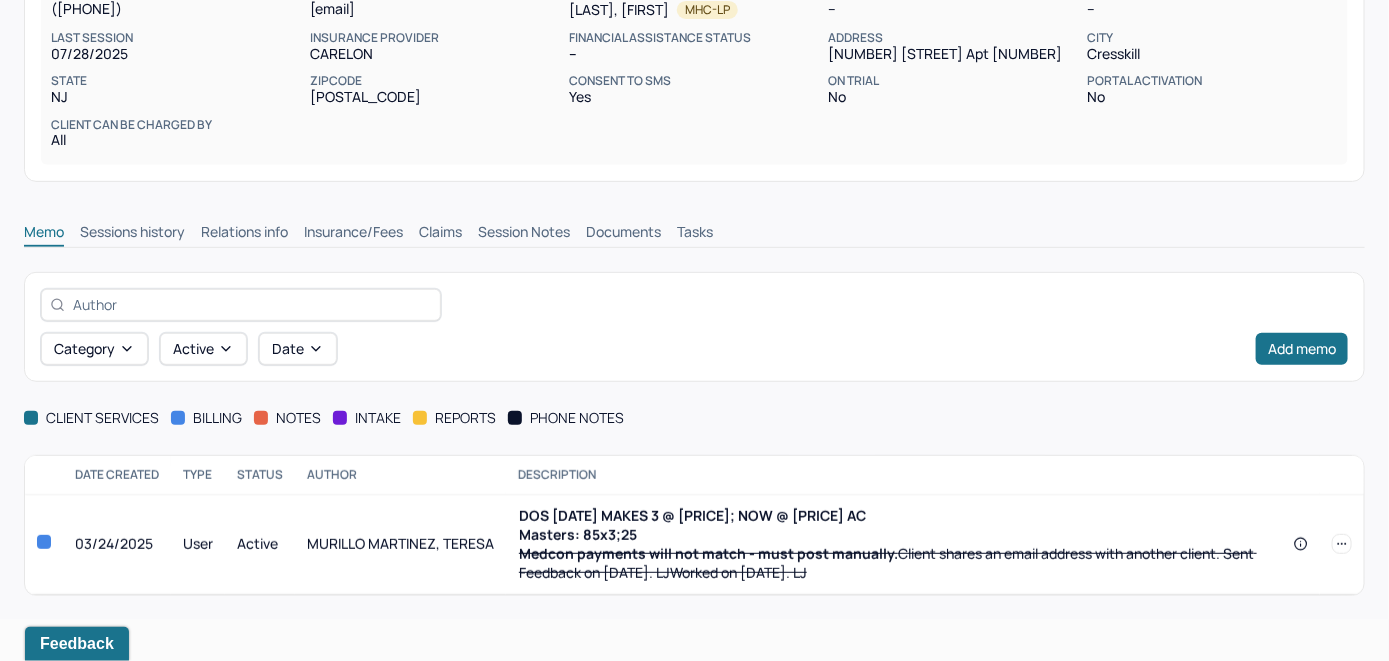 scroll, scrollTop: 266, scrollLeft: 0, axis: vertical 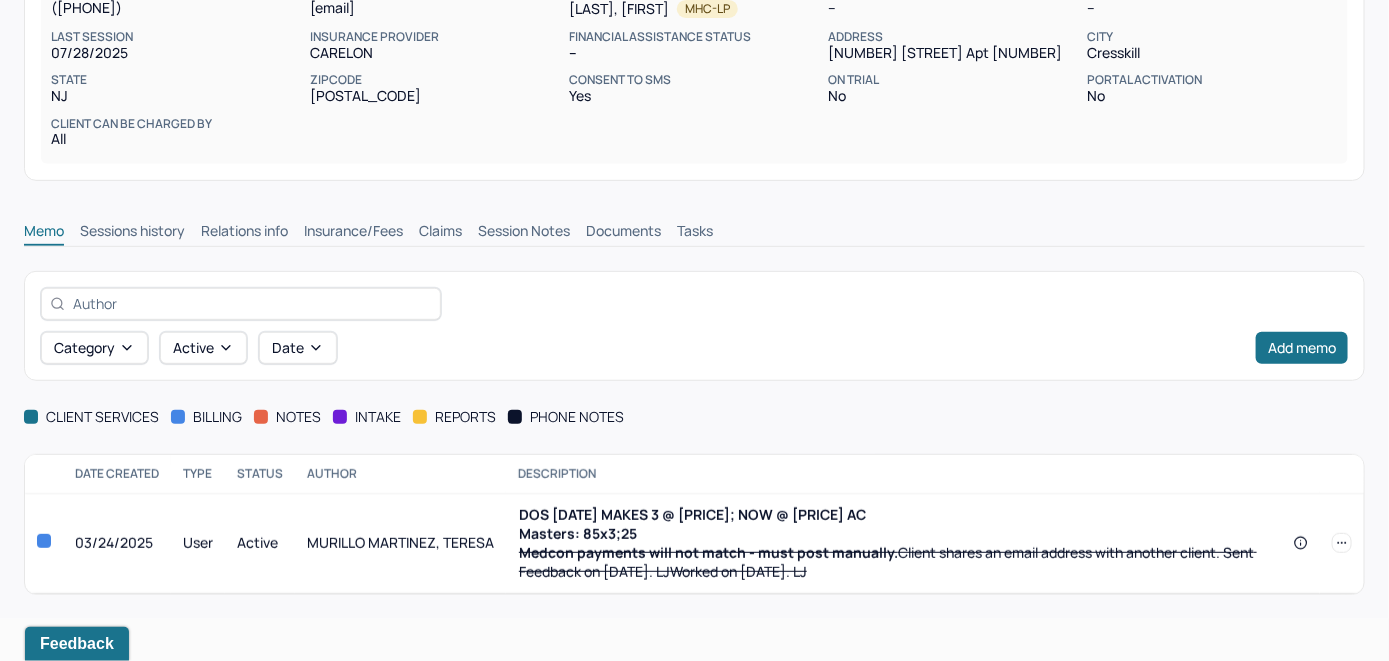 click on "Insurance/Fees" at bounding box center [353, 233] 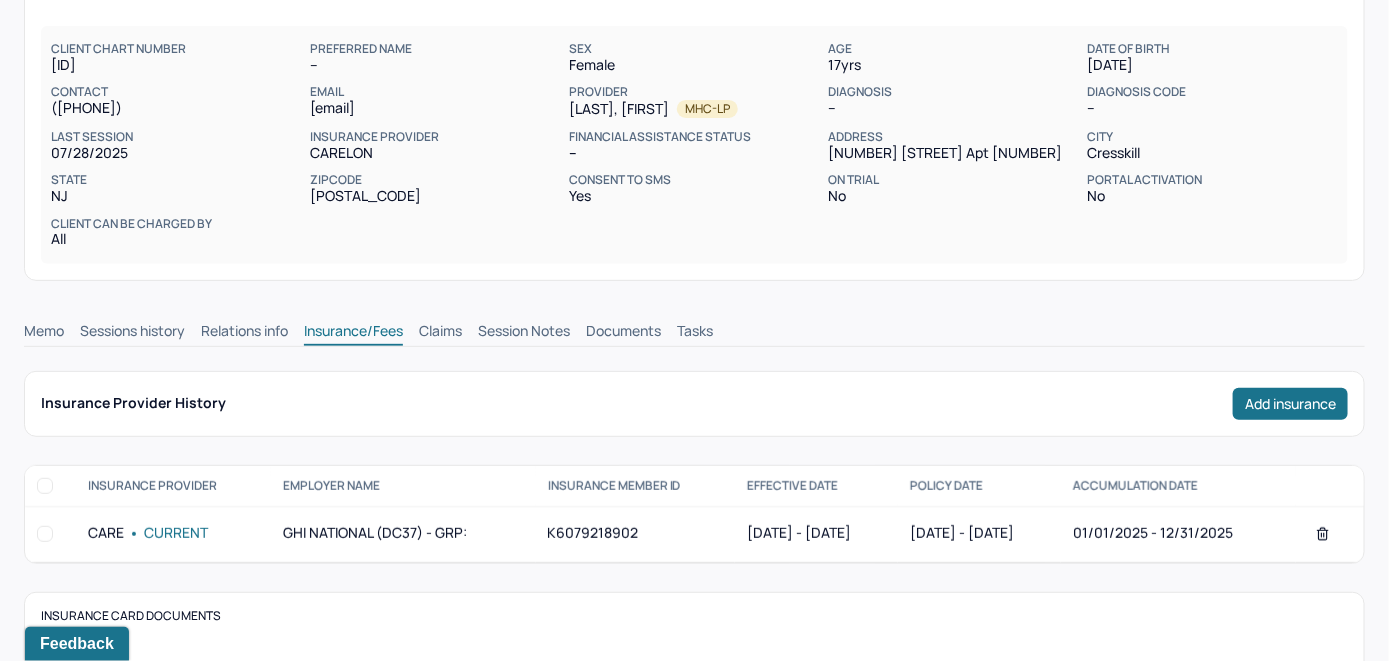 click on "Claims" at bounding box center (440, 333) 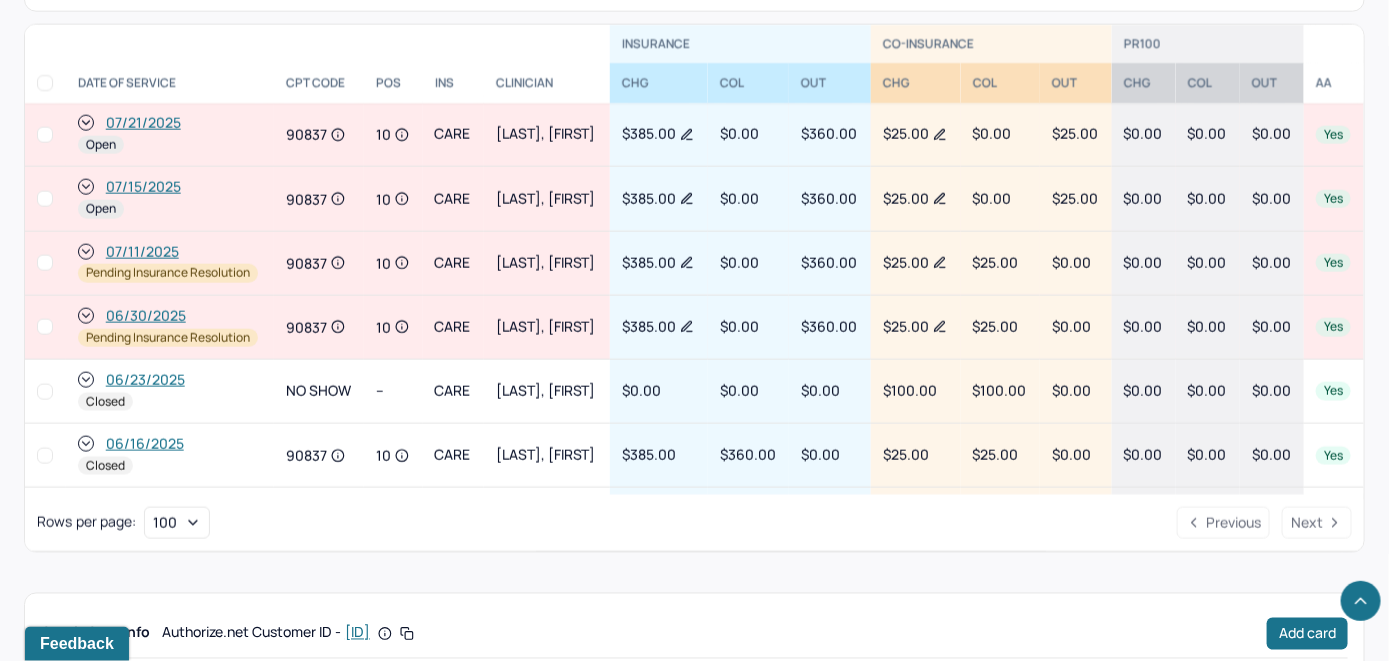 scroll, scrollTop: 880, scrollLeft: 0, axis: vertical 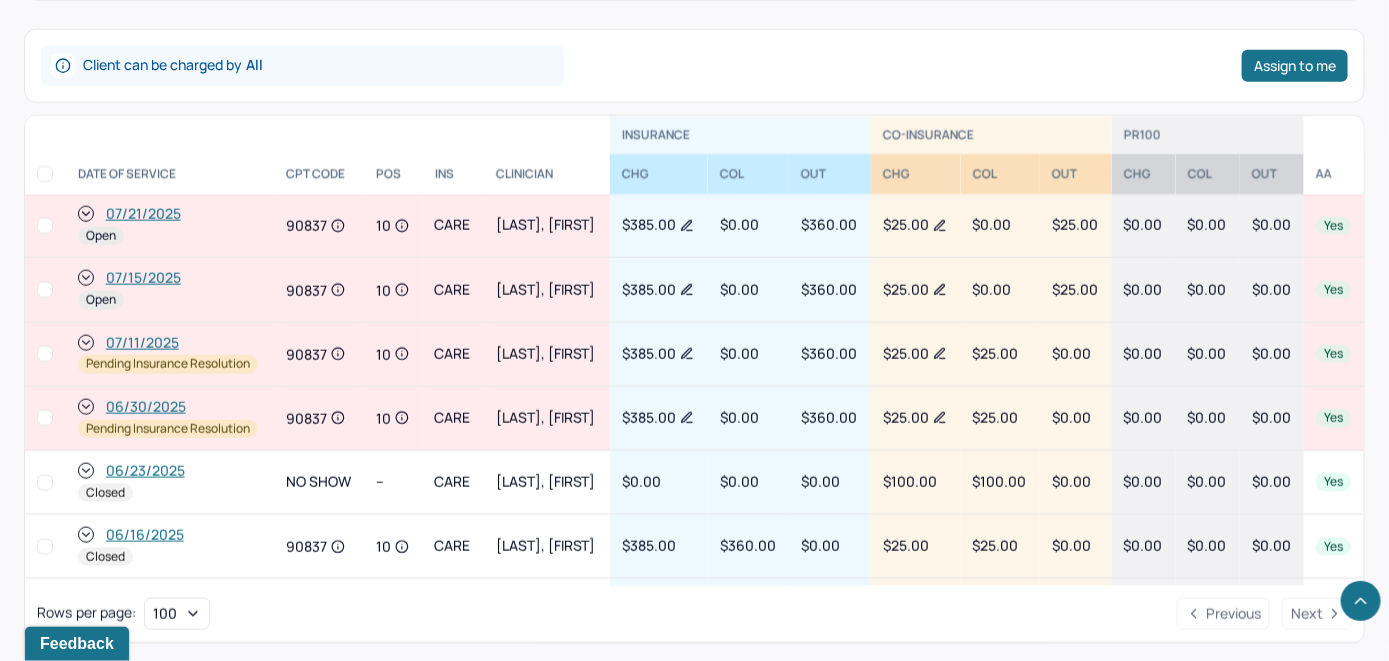 click on "07/15/2025" at bounding box center [143, 278] 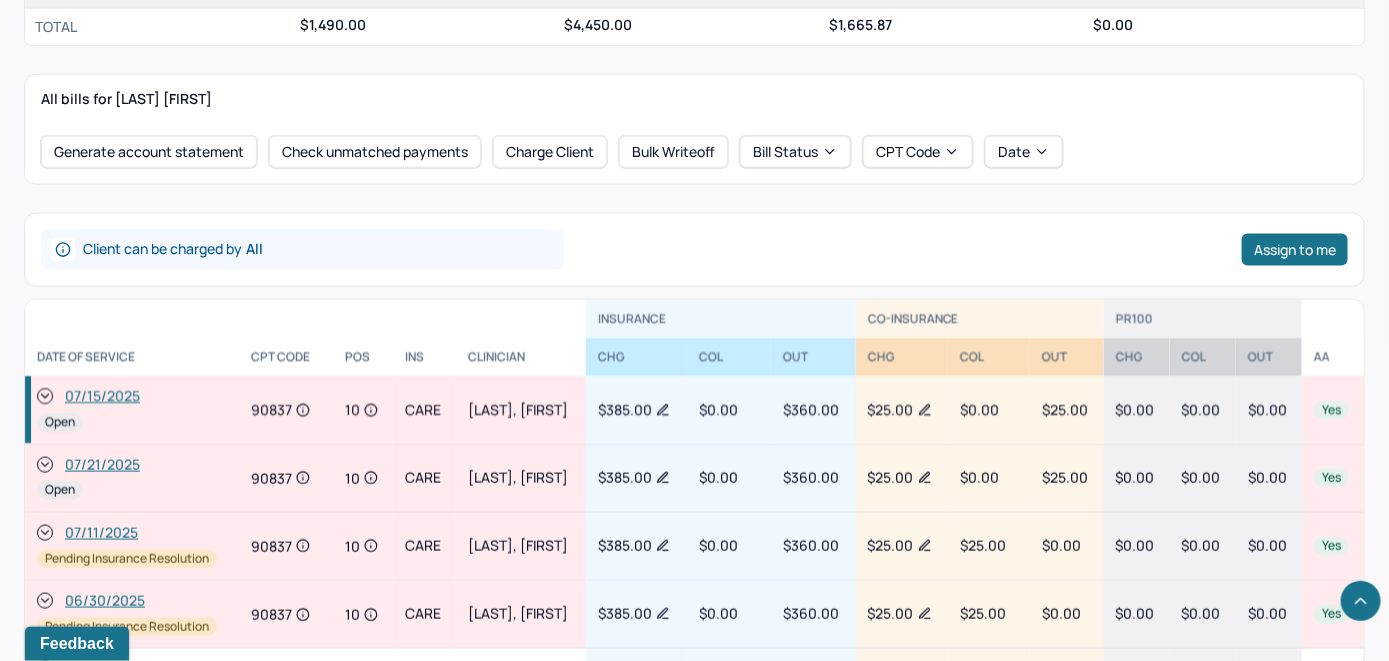 scroll, scrollTop: 1000, scrollLeft: 0, axis: vertical 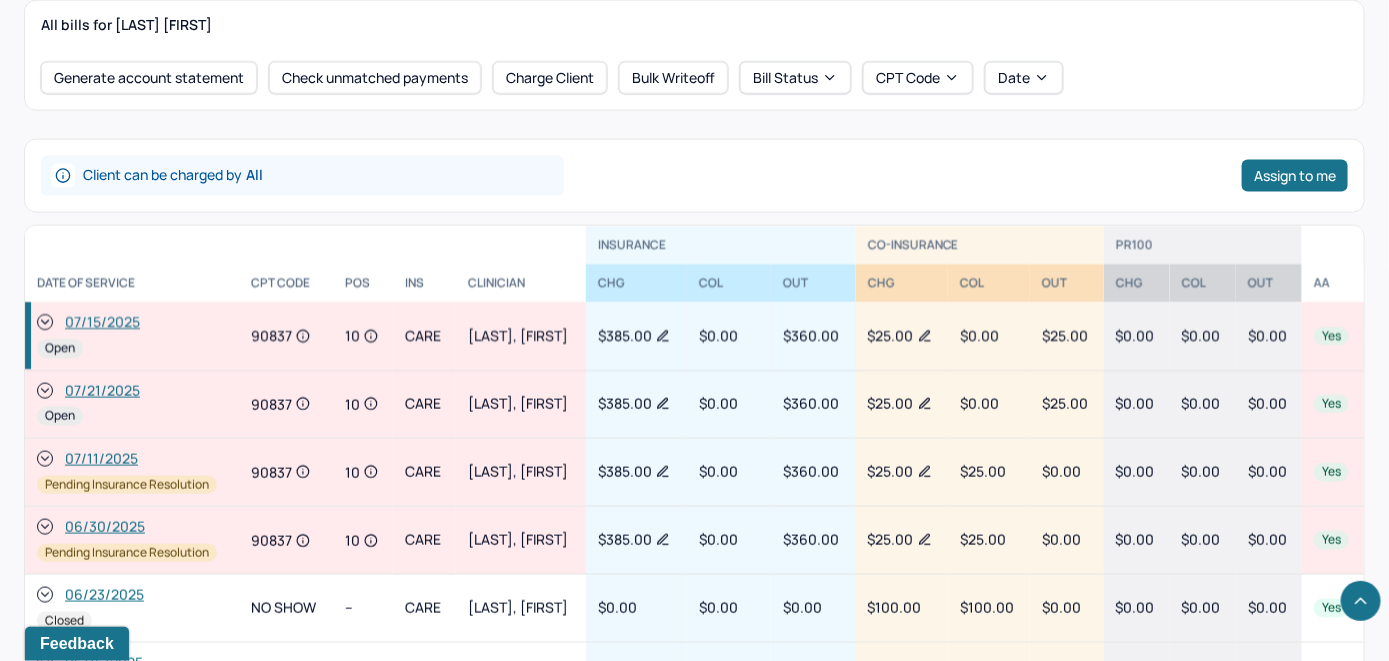 click on "07/15/2025" at bounding box center [102, 323] 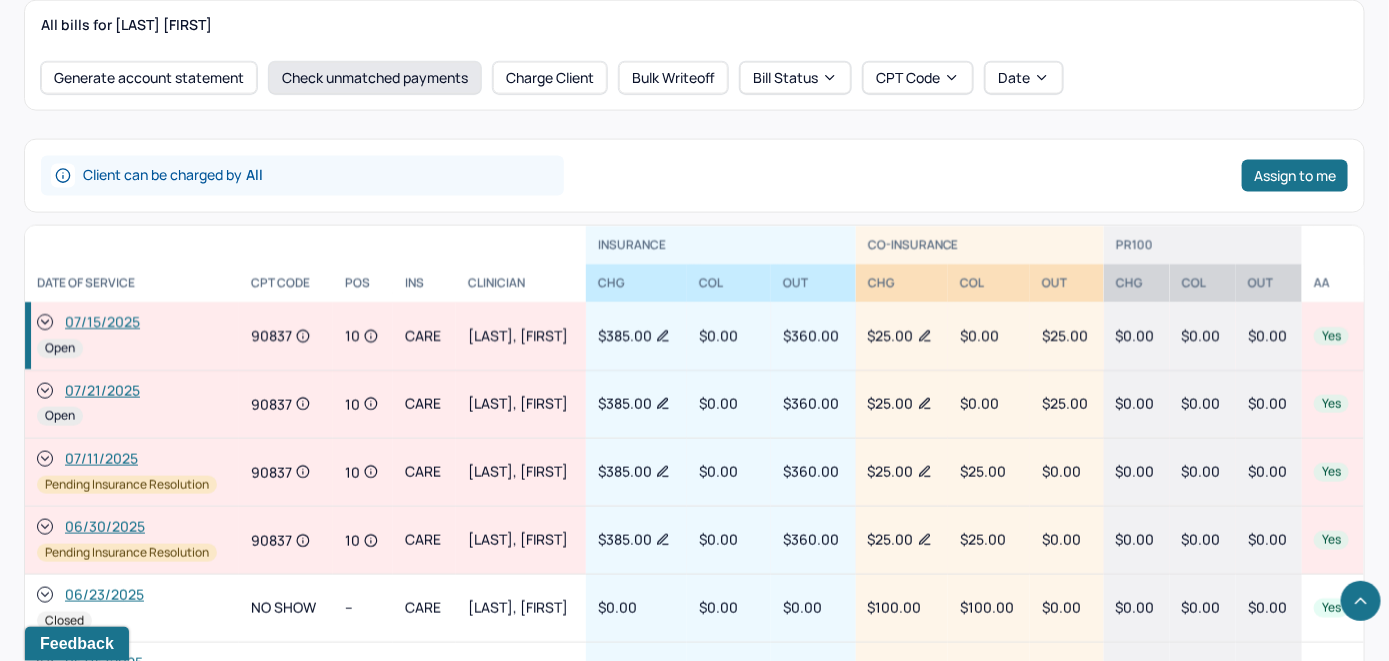 click on "Check unmatched payments" at bounding box center [375, 78] 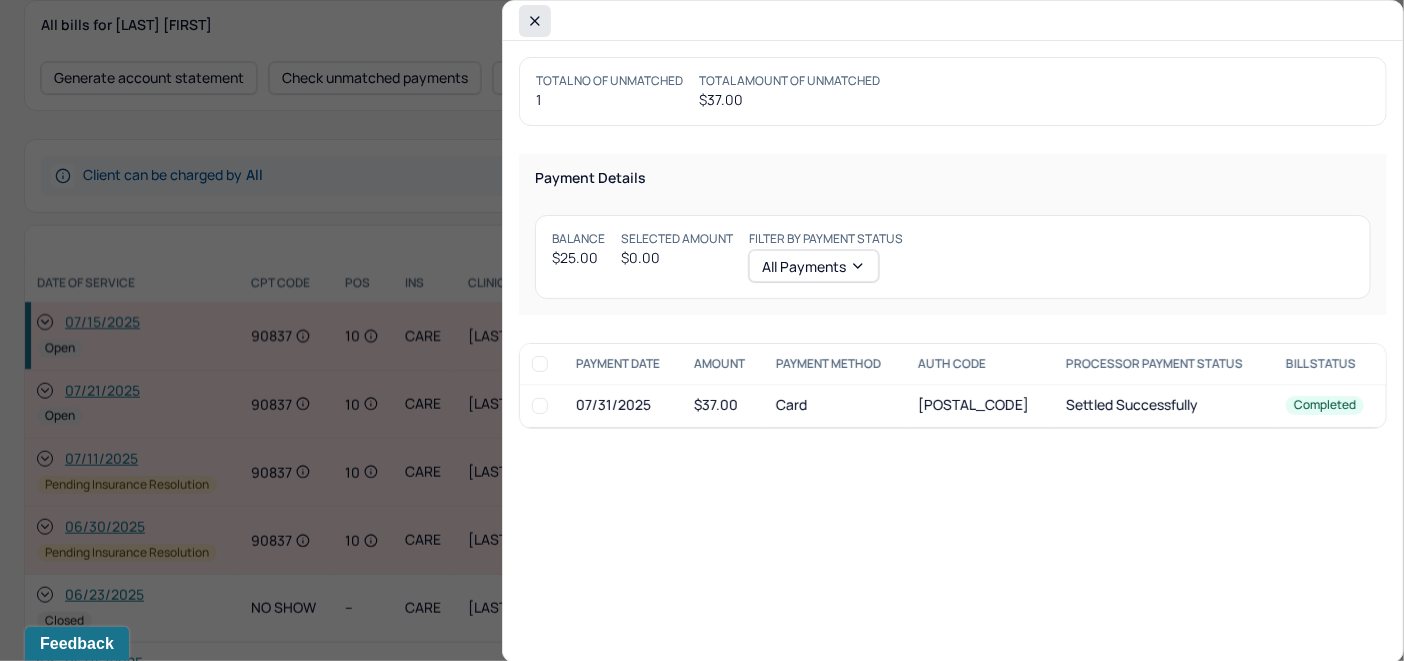 click at bounding box center [535, 21] 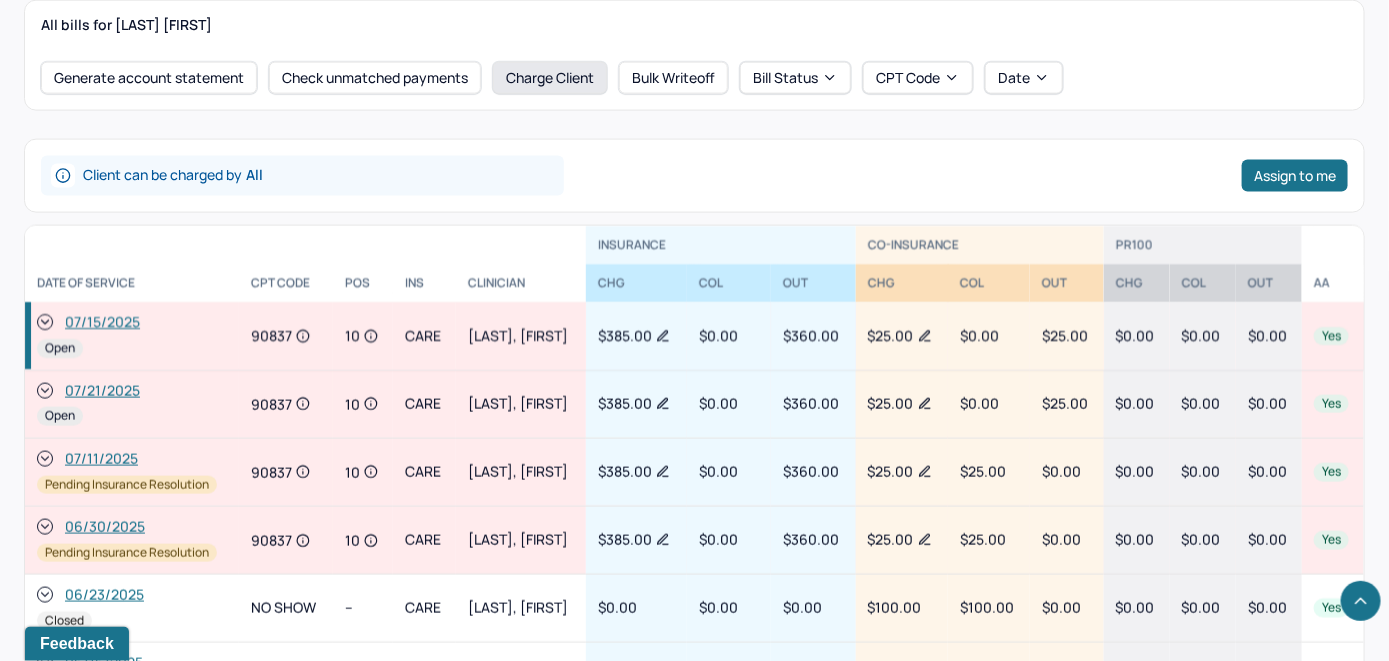 click on "Charge Client" at bounding box center [550, 78] 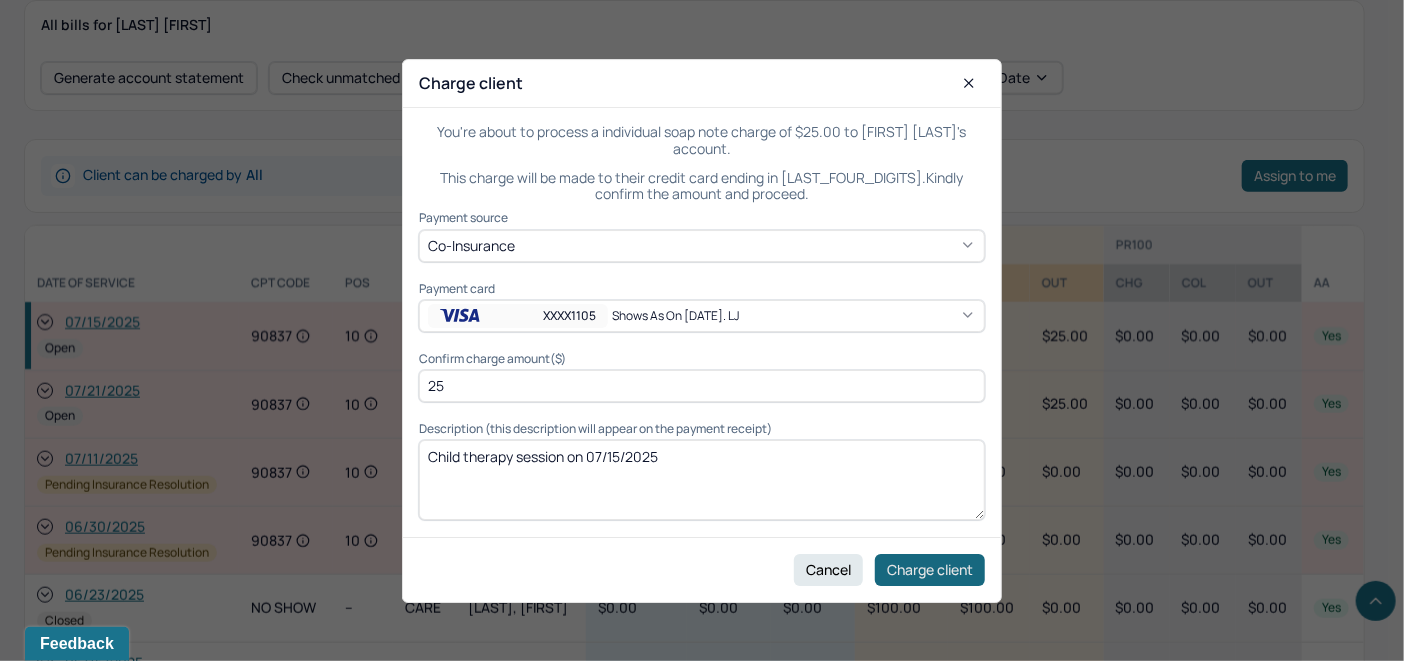 click on "Charge client" at bounding box center (930, 569) 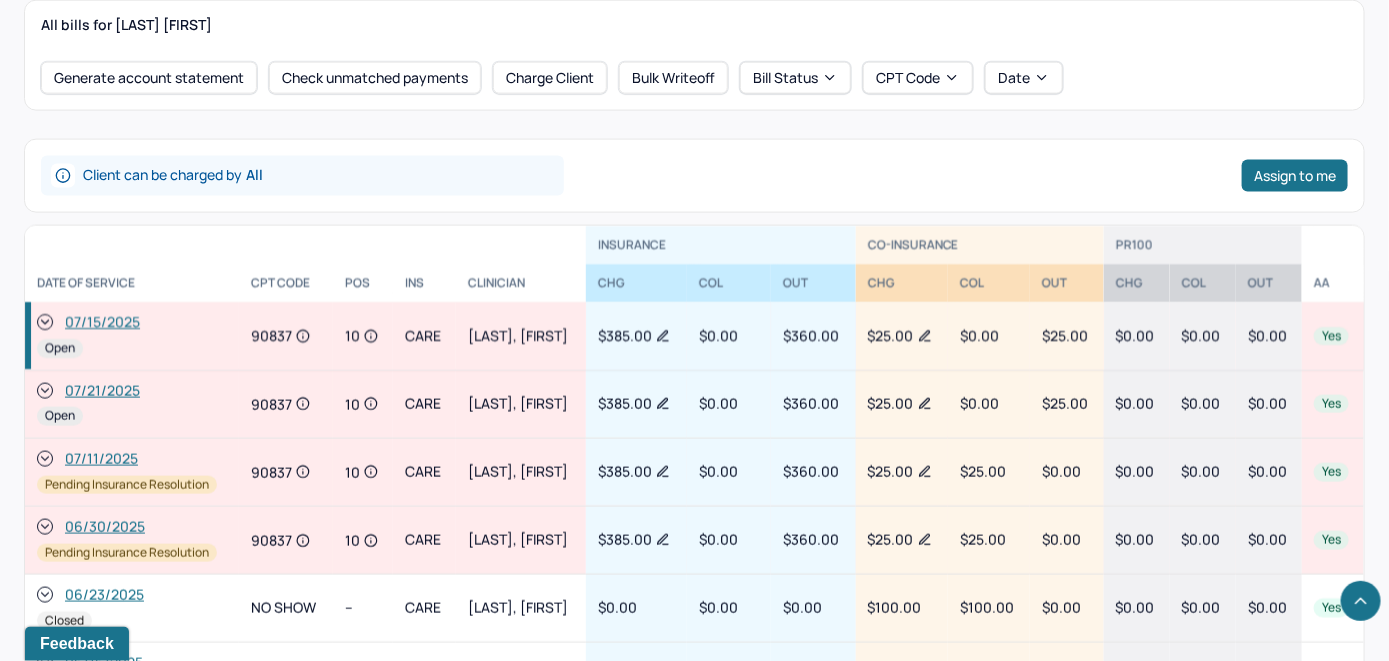 click 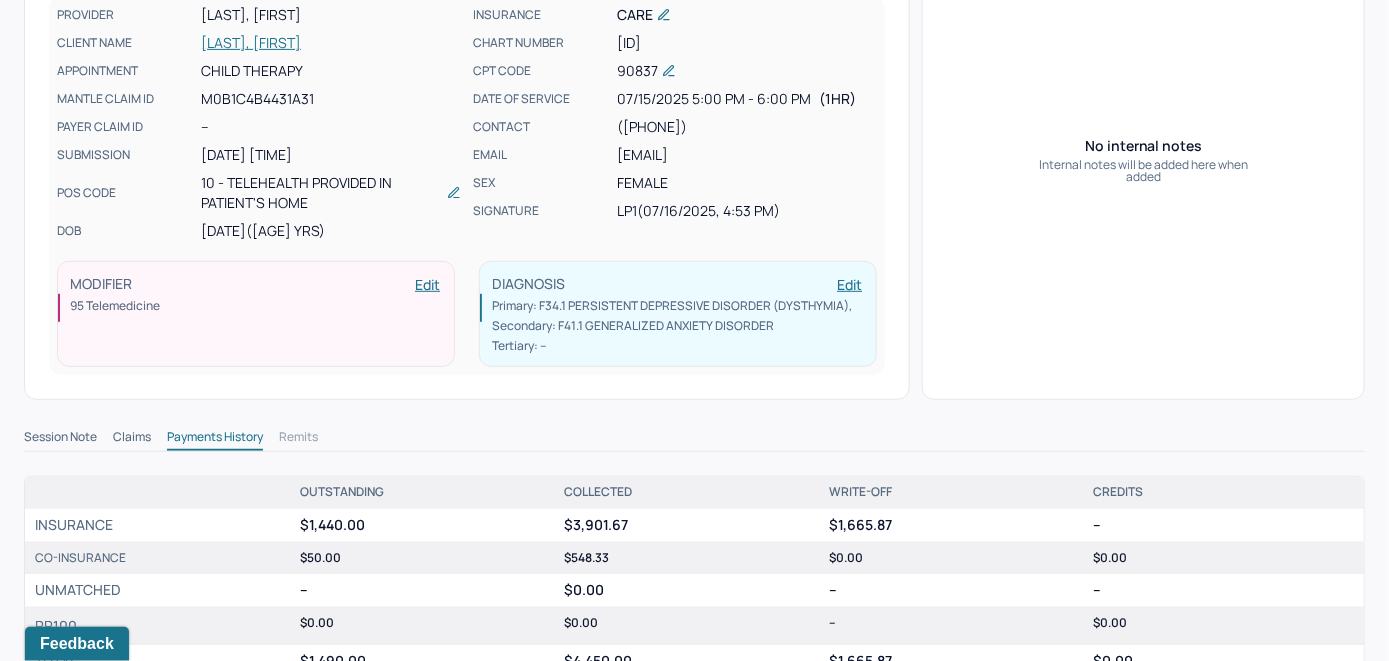 scroll, scrollTop: 92, scrollLeft: 0, axis: vertical 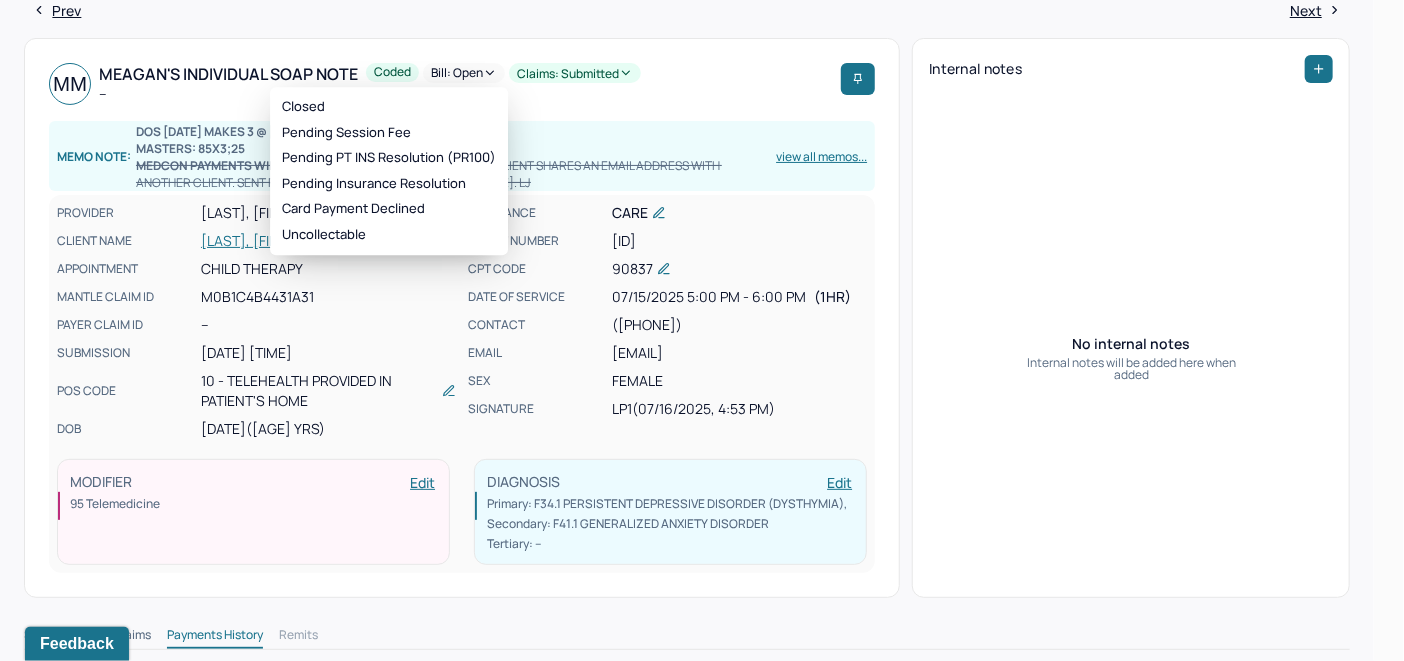 click on "Bill: Open" at bounding box center (464, 73) 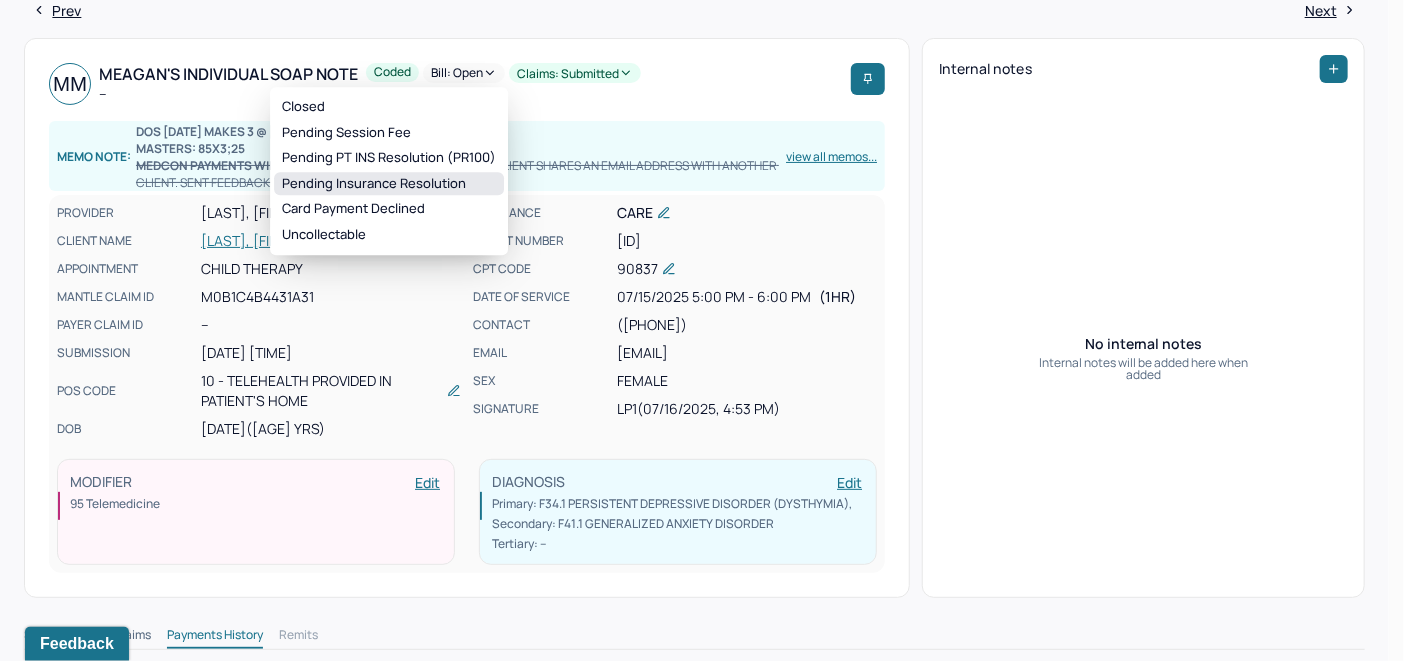 click on "Pending Insurance Resolution" at bounding box center [389, 184] 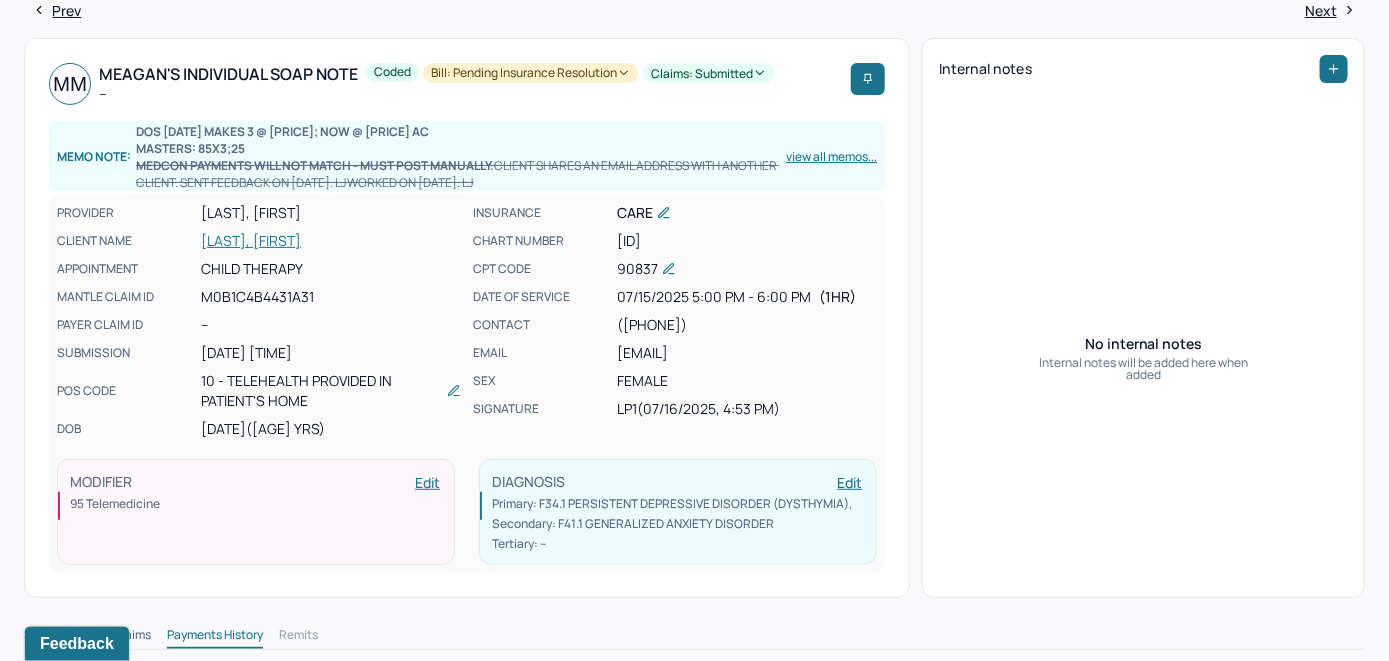 click on "MEDRANO, MEAGAN" at bounding box center [331, 241] 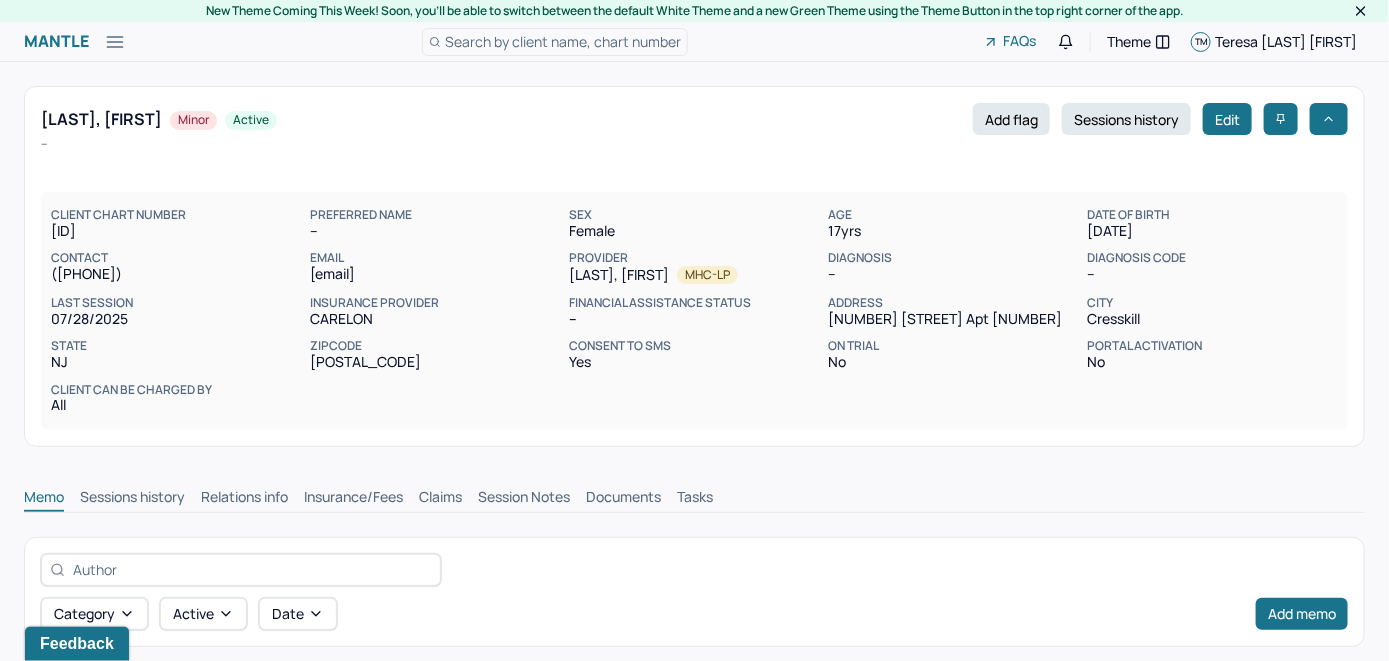 click on "Claims" at bounding box center (440, 499) 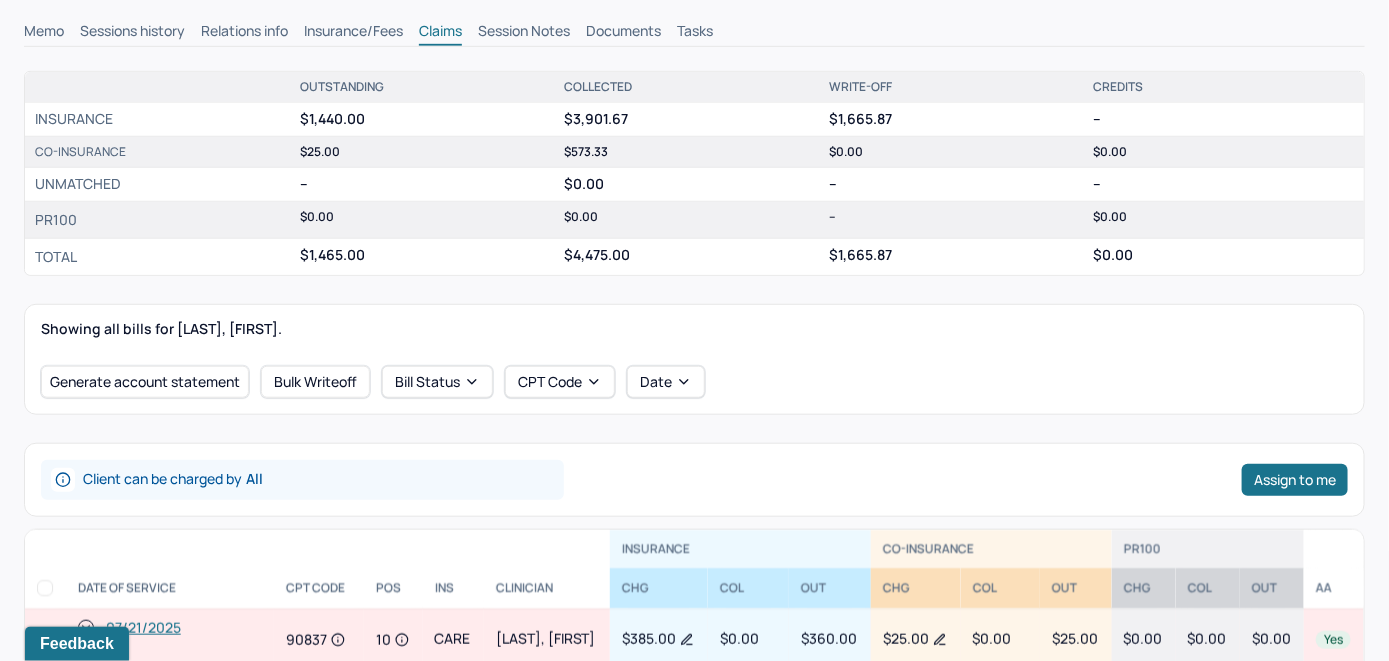 scroll, scrollTop: 600, scrollLeft: 0, axis: vertical 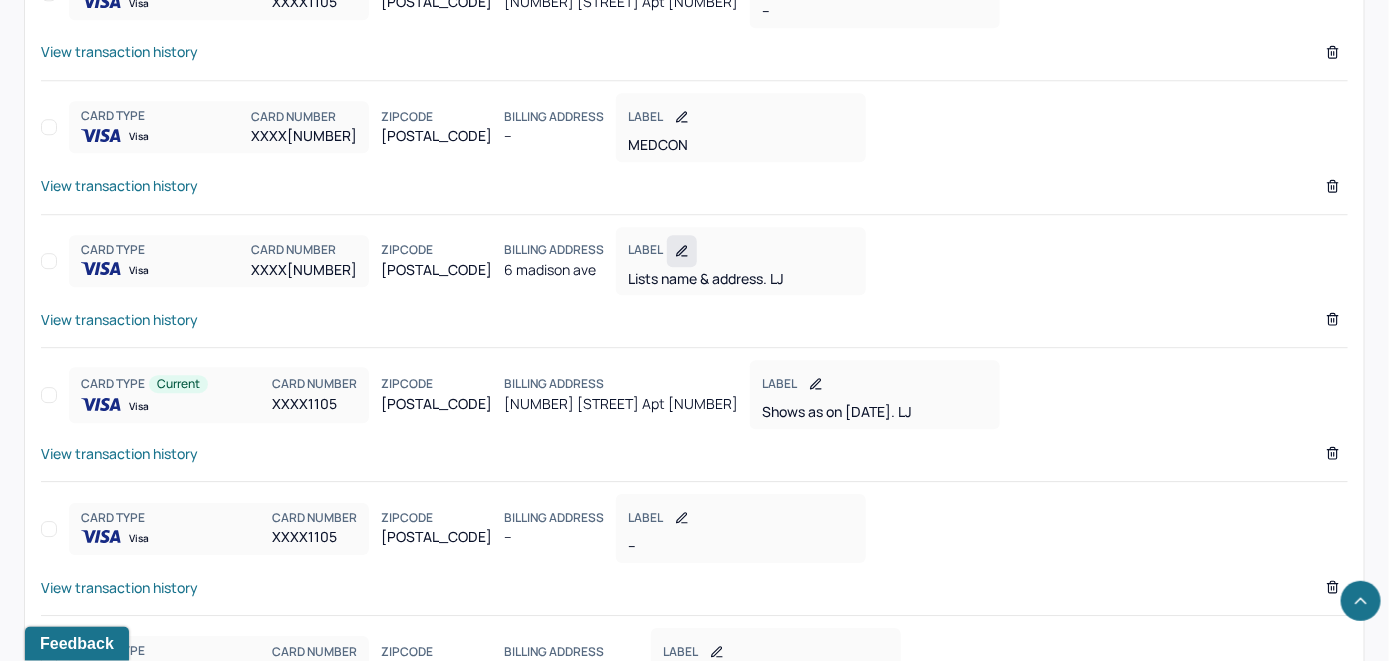 click 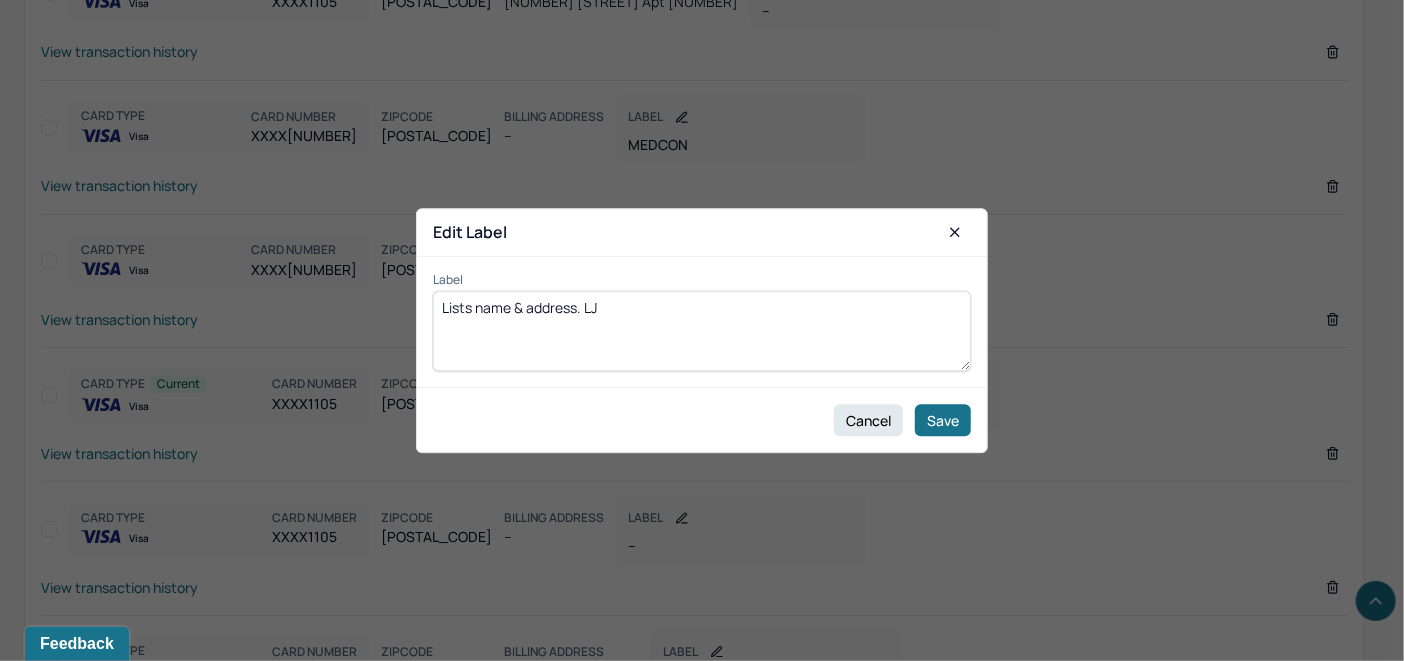 drag, startPoint x: 646, startPoint y: 298, endPoint x: 421, endPoint y: 309, distance: 225.26872 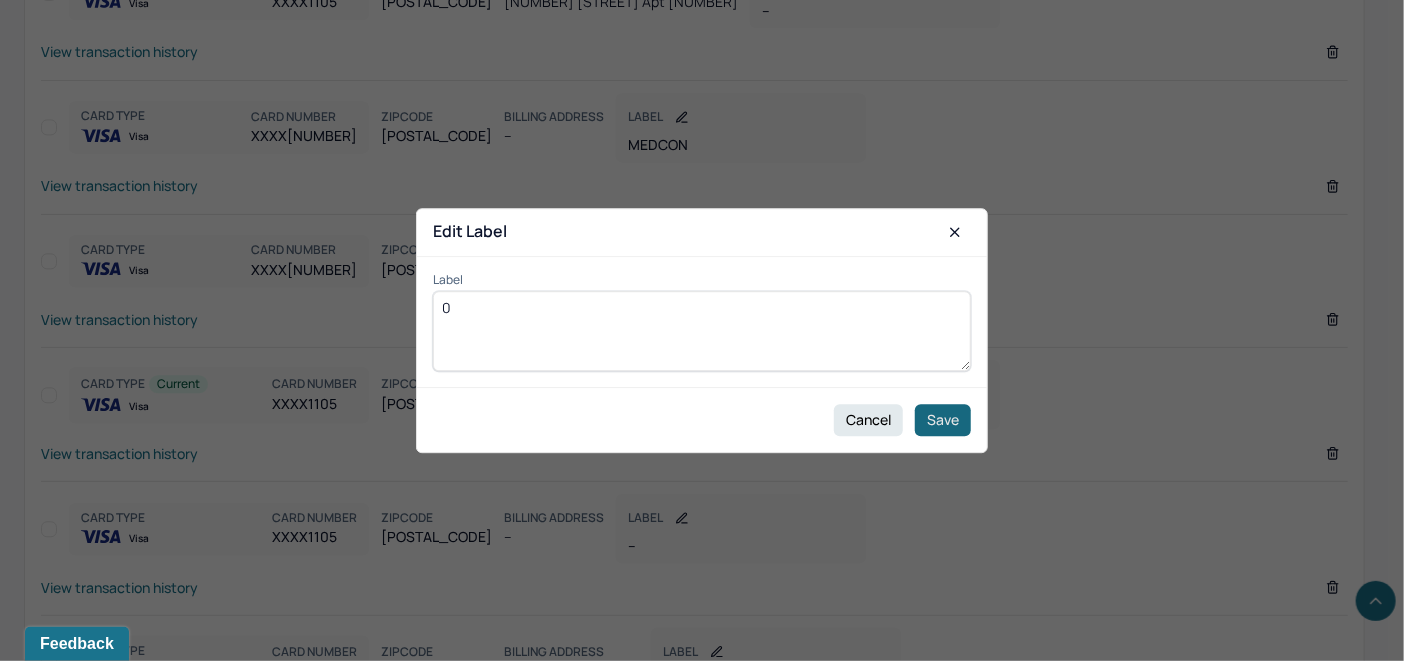 type on "0" 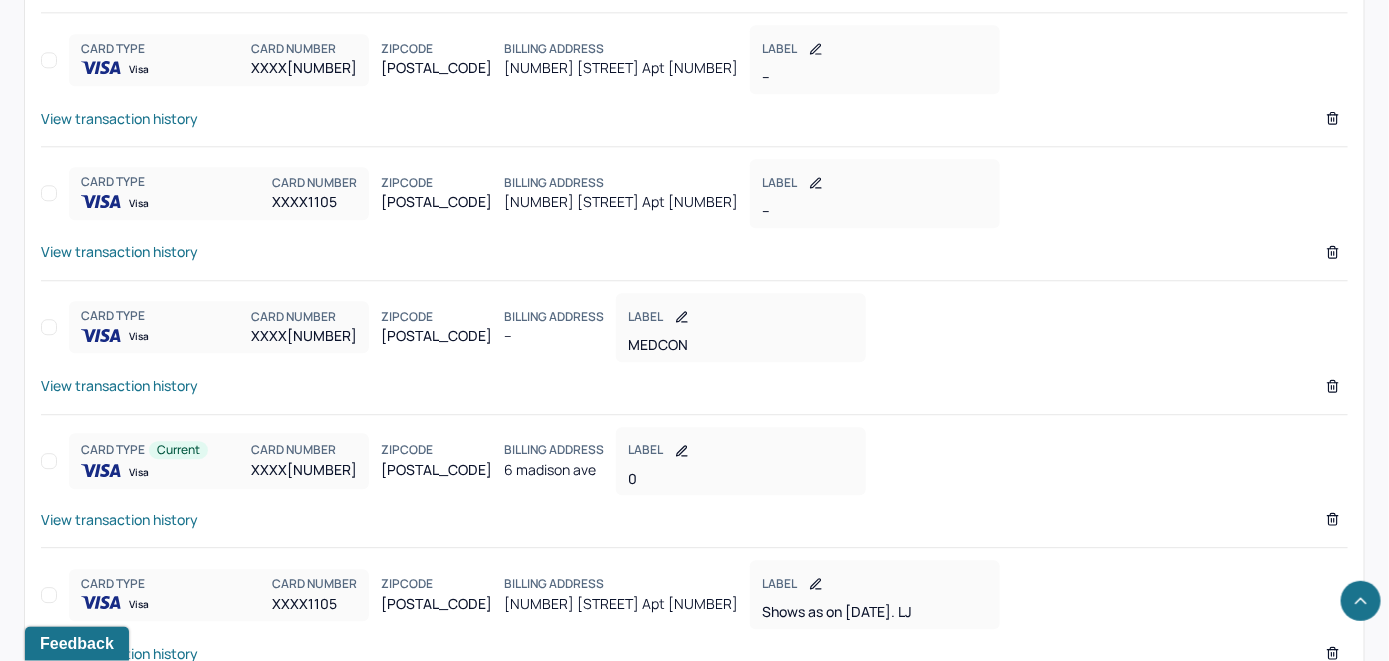 scroll, scrollTop: 2100, scrollLeft: 0, axis: vertical 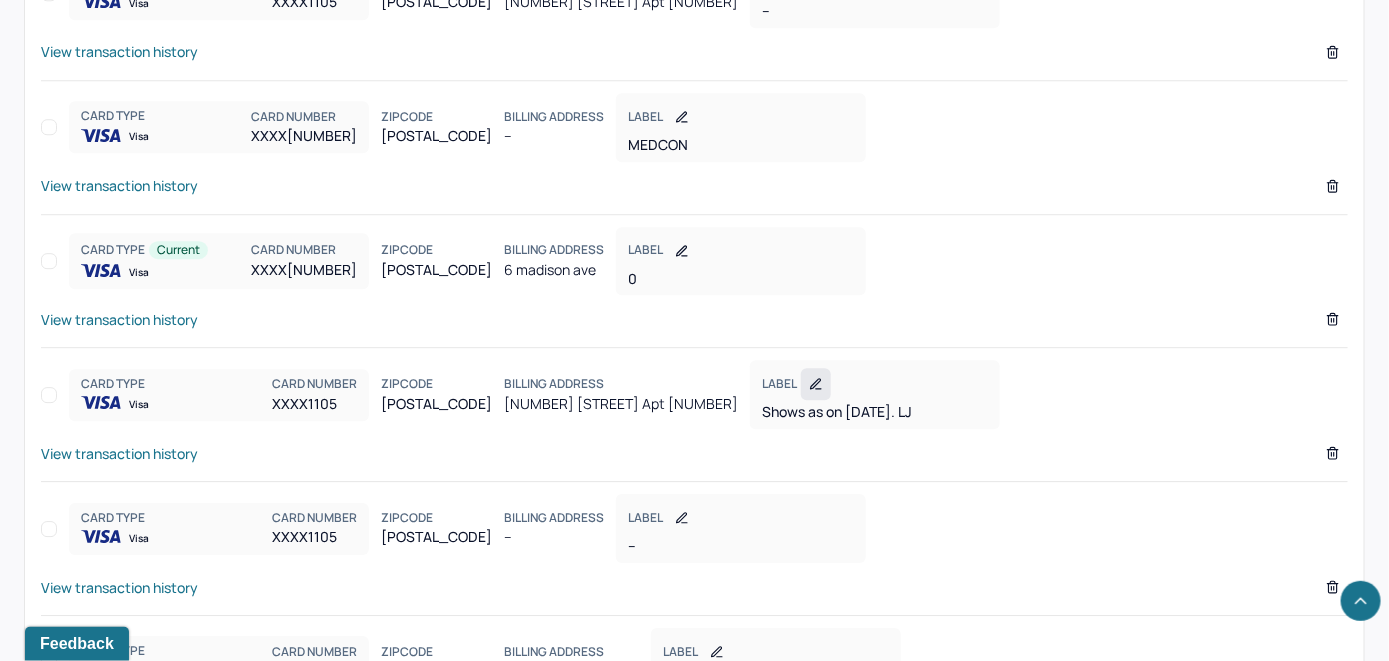 click 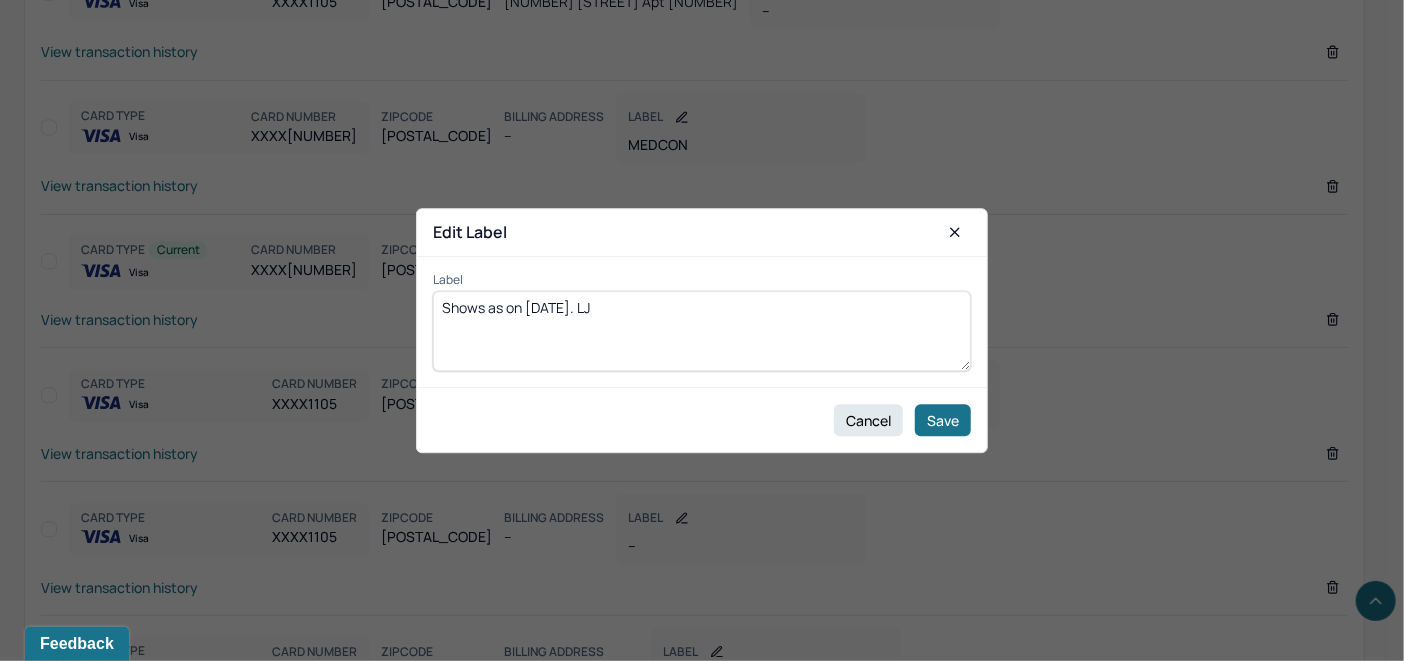 click on "Shows as on 7/21/2025. LJ" at bounding box center [702, 331] 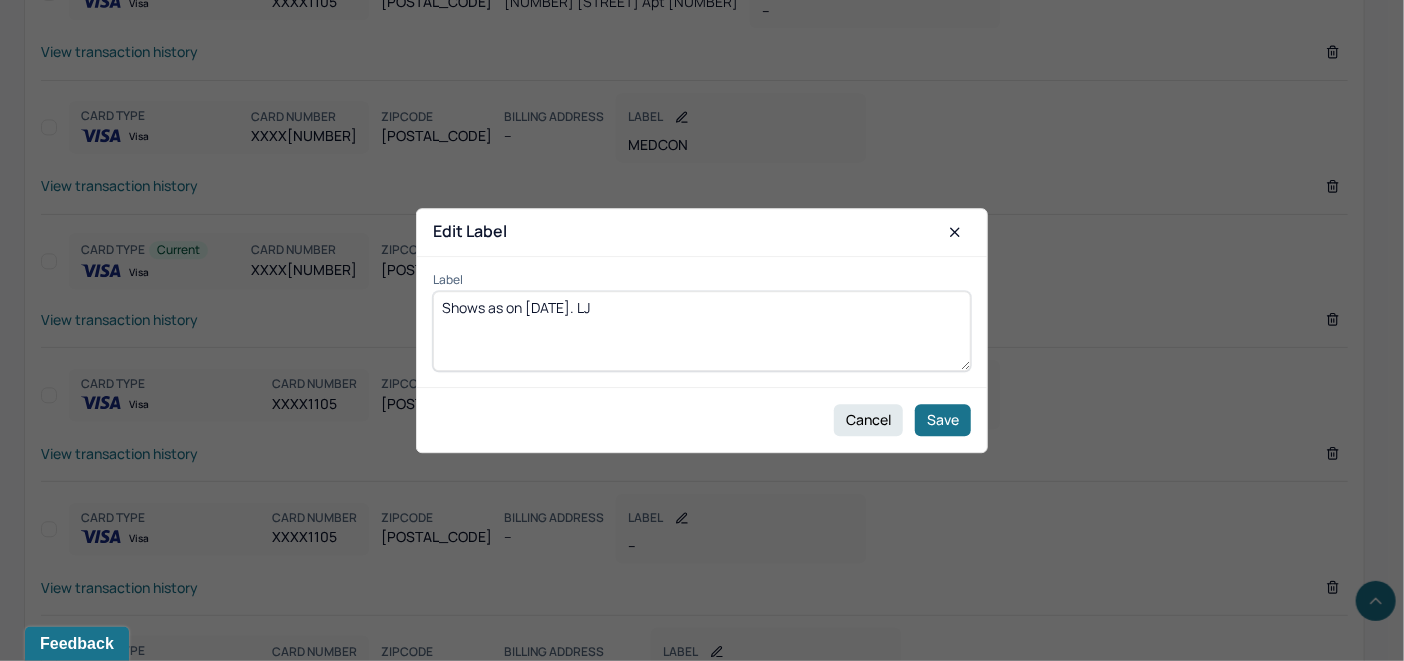 click on "Shows as on 7/21/2025. LJ" at bounding box center (702, 331) 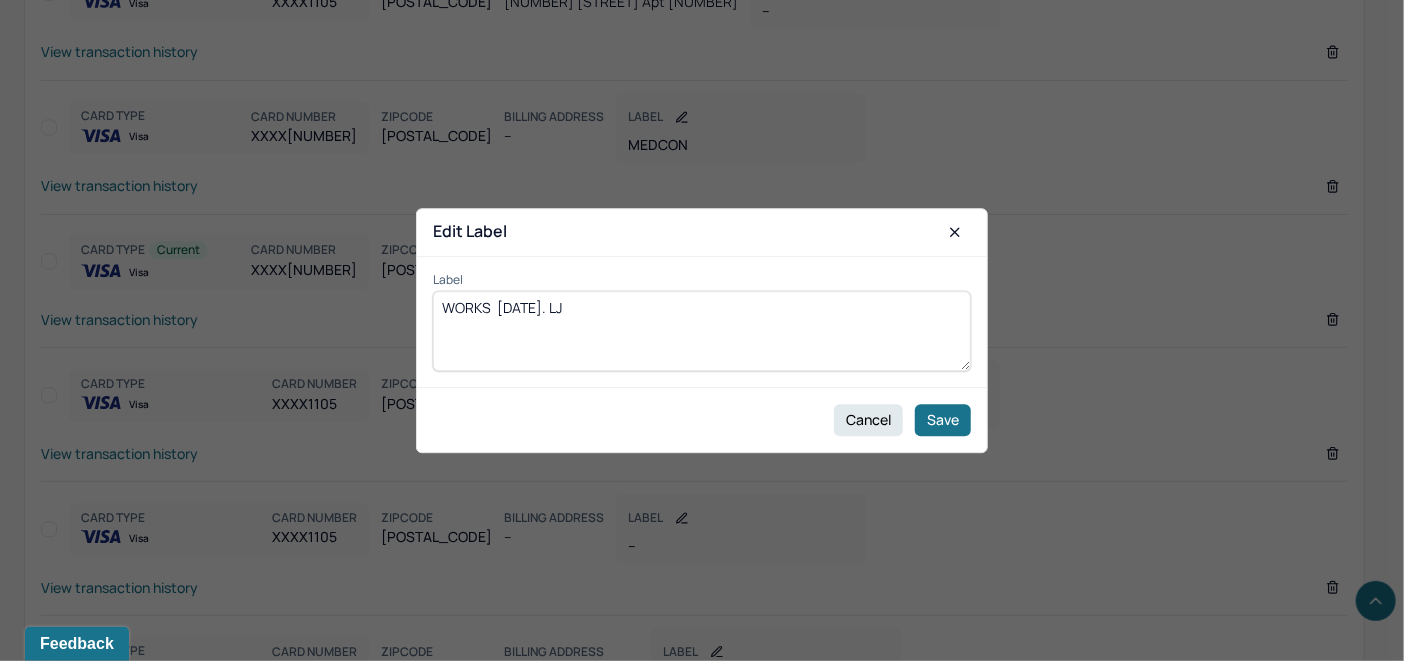 click on "Shows as on 7/21/2025. LJ" at bounding box center (702, 331) 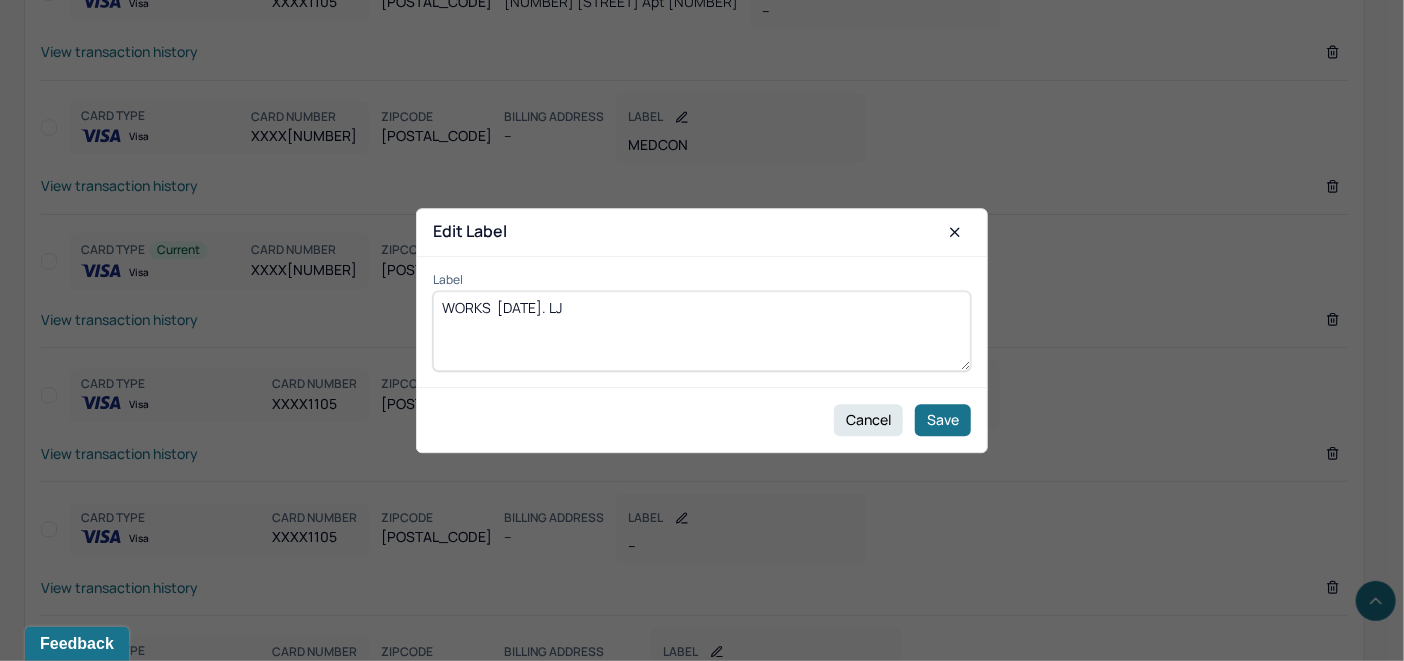 click on "Shows as on 7/21/2025. LJ" at bounding box center [702, 331] 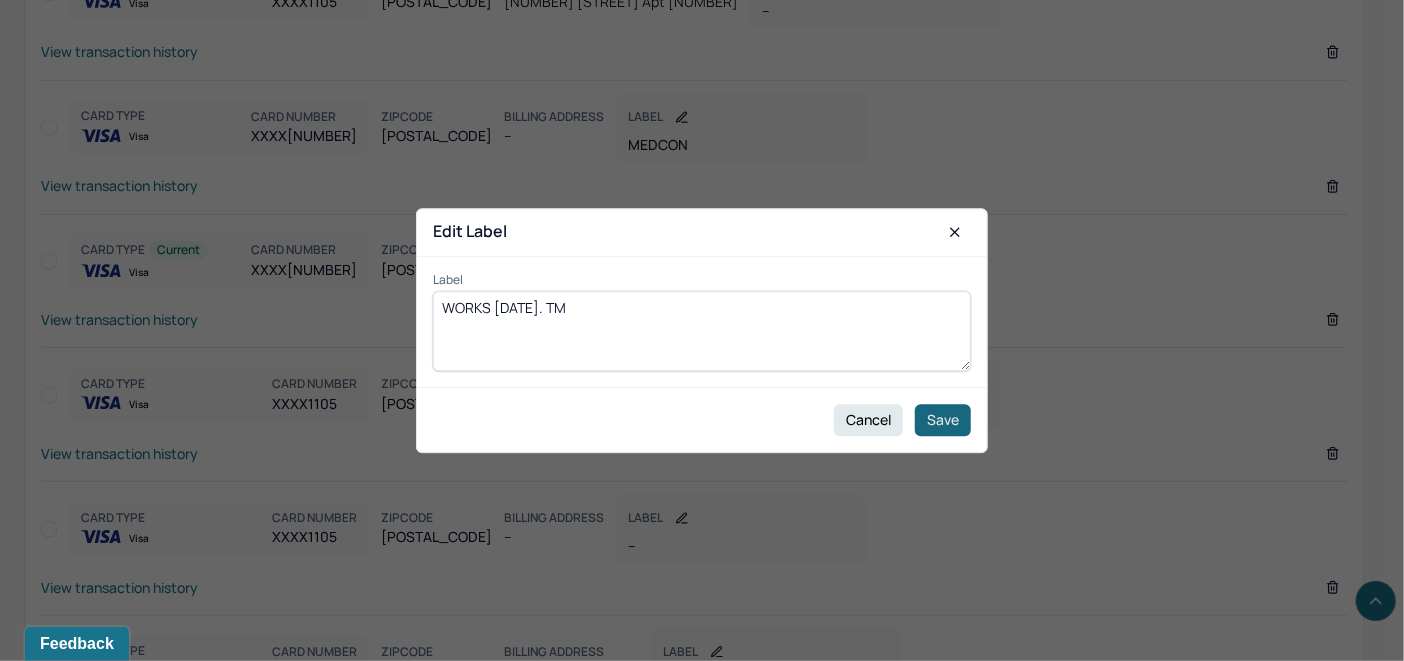 type on "WORKS  8/4/2025. TM" 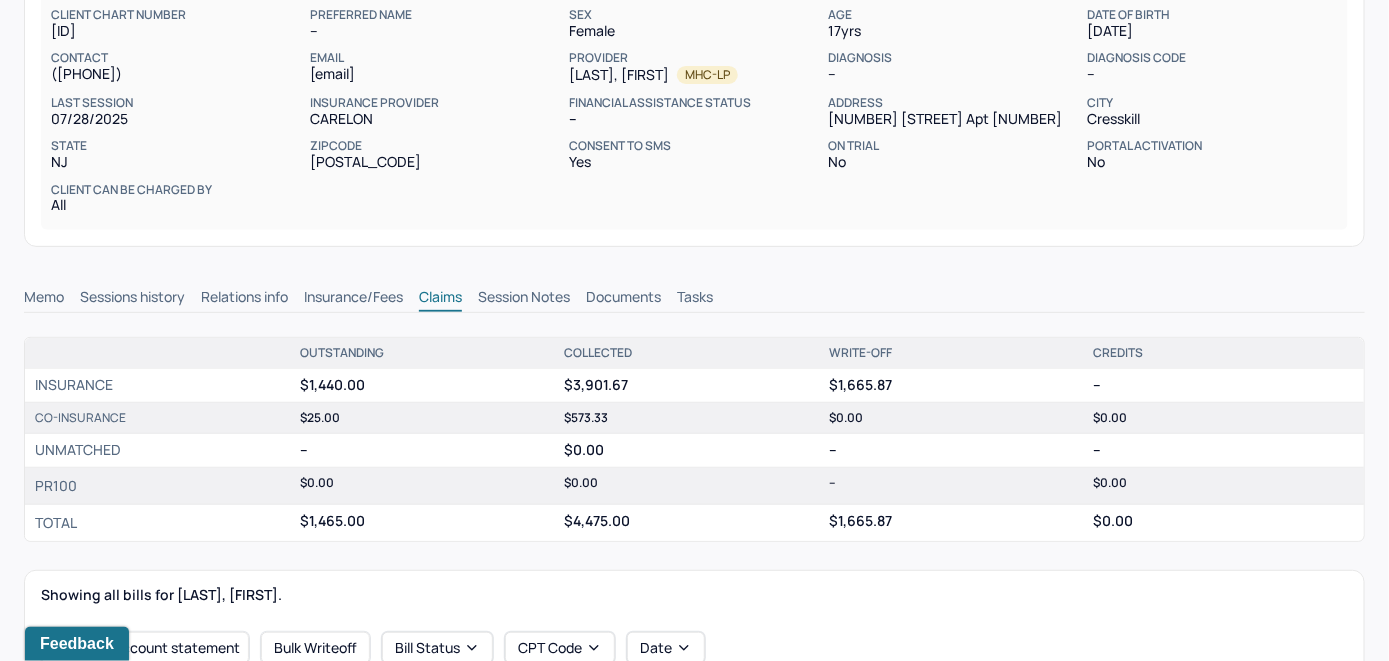 scroll, scrollTop: 0, scrollLeft: 0, axis: both 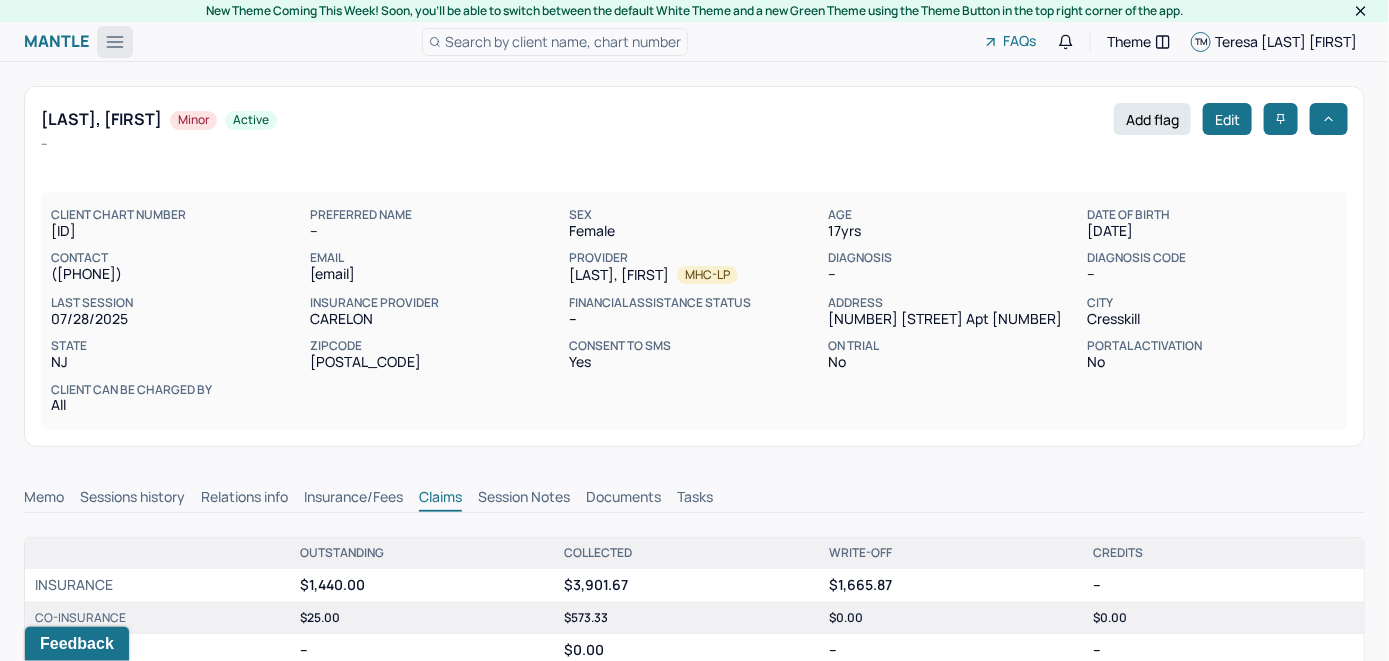 click 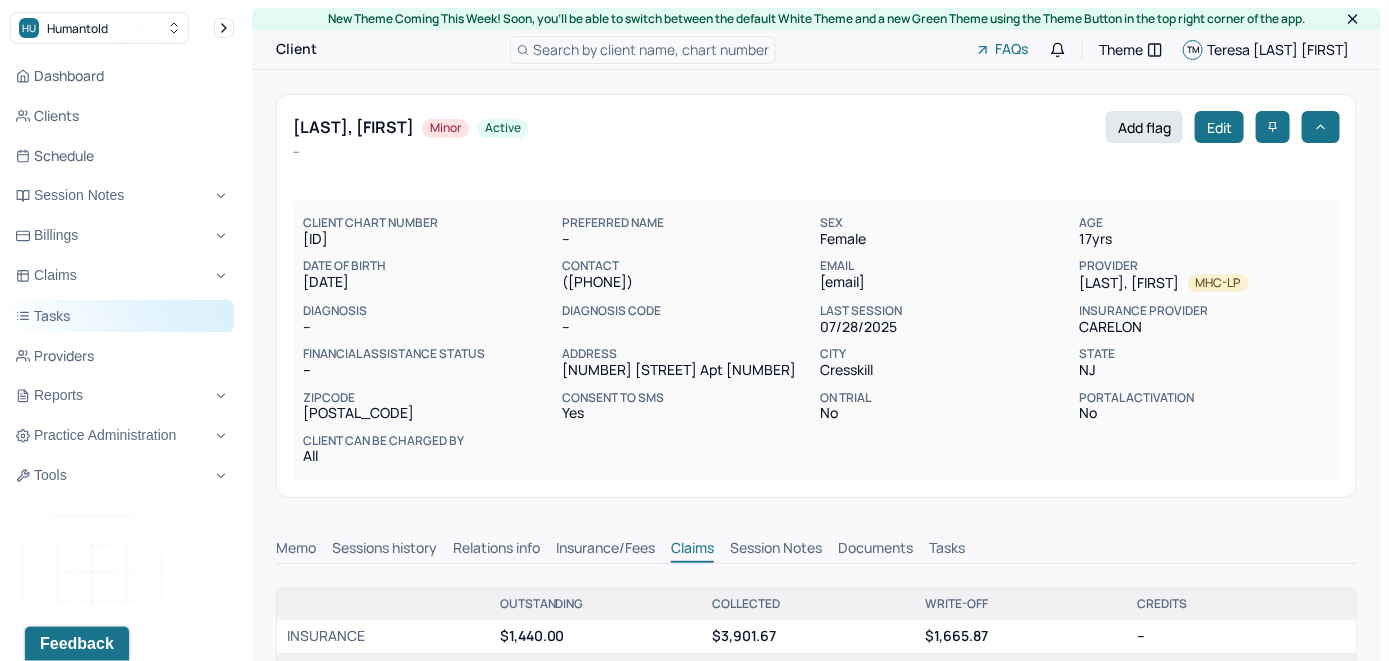 click on "Tasks" at bounding box center [122, 316] 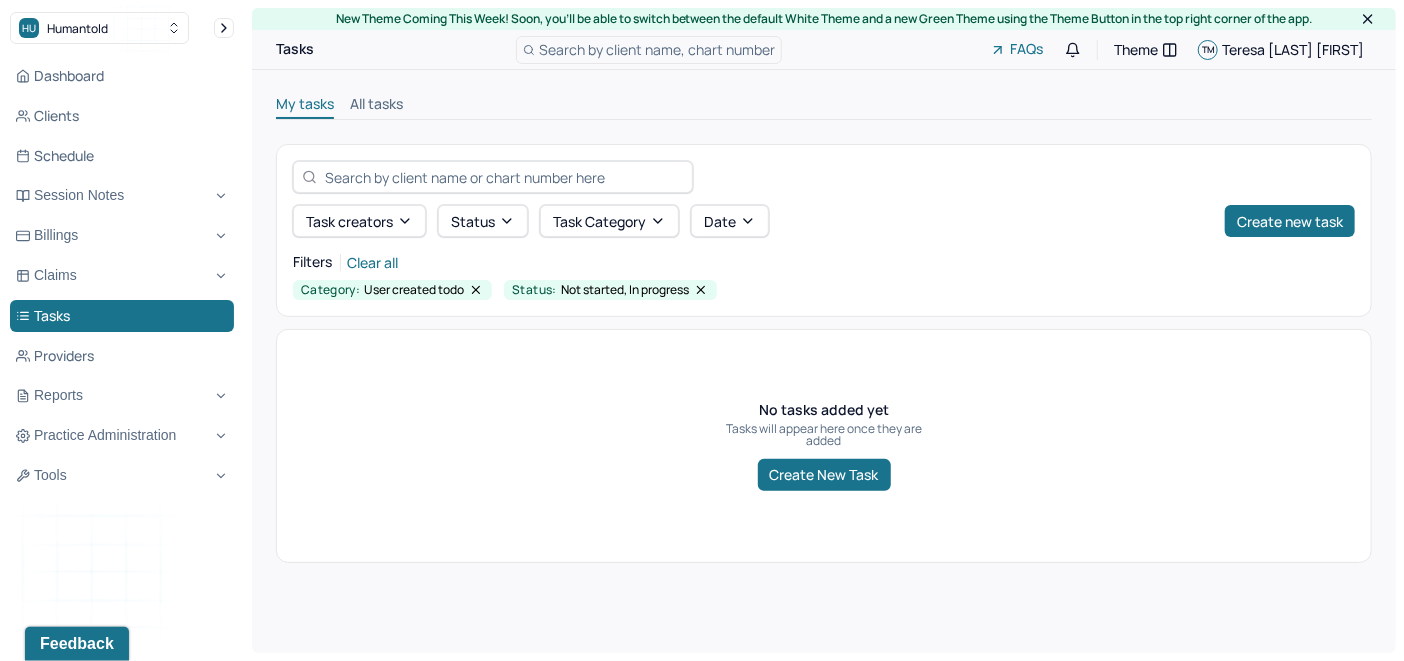click on "All tasks" at bounding box center (376, 106) 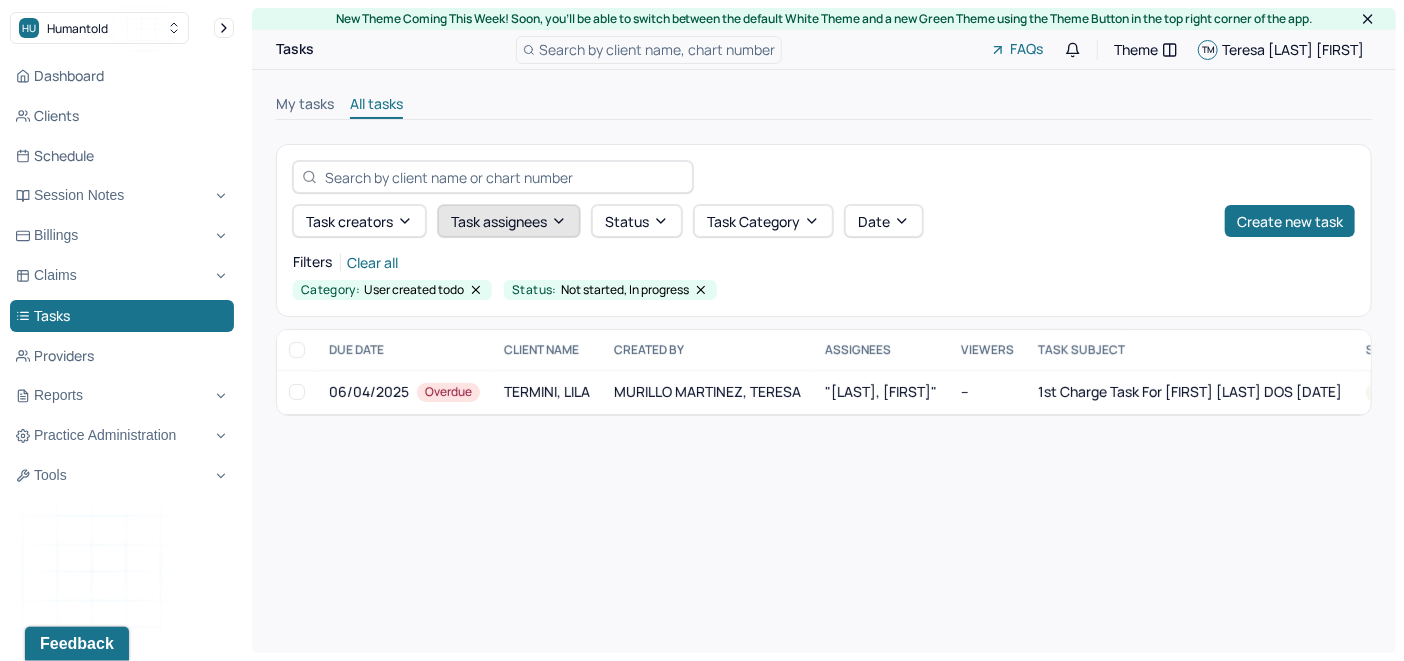 click on "Task assignees" at bounding box center [509, 221] 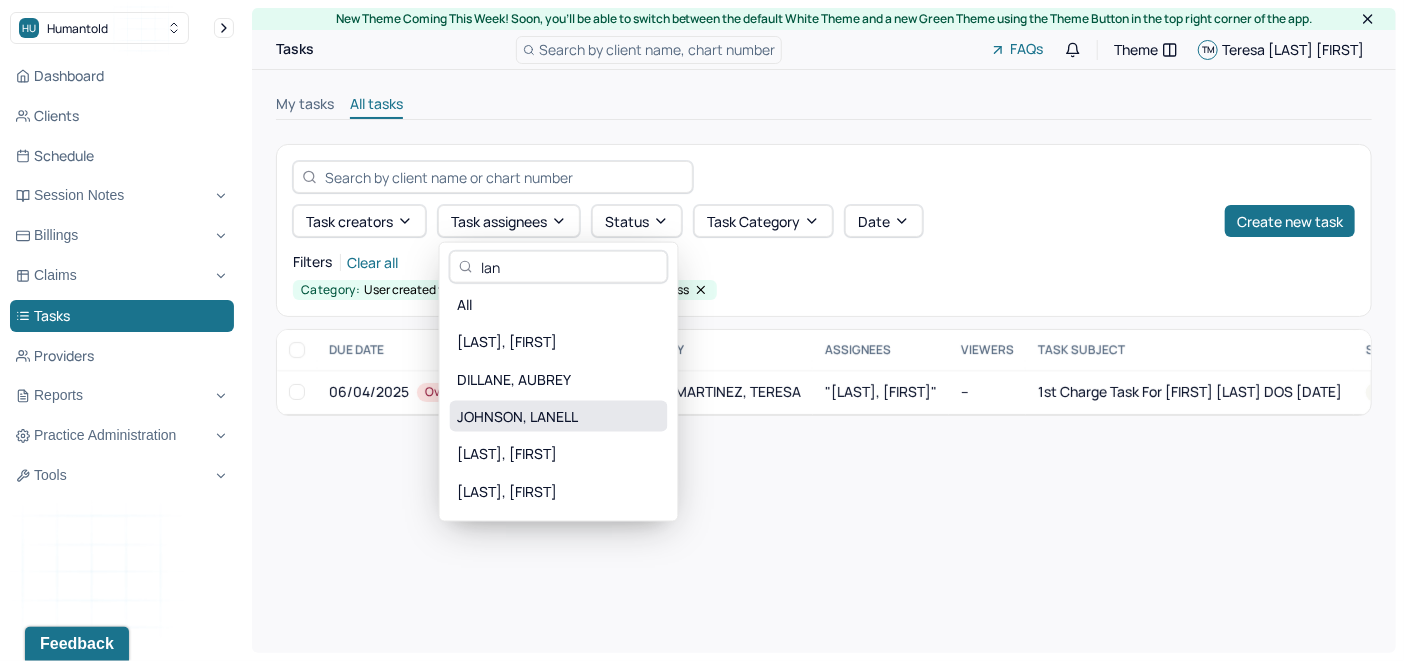 type on "lan" 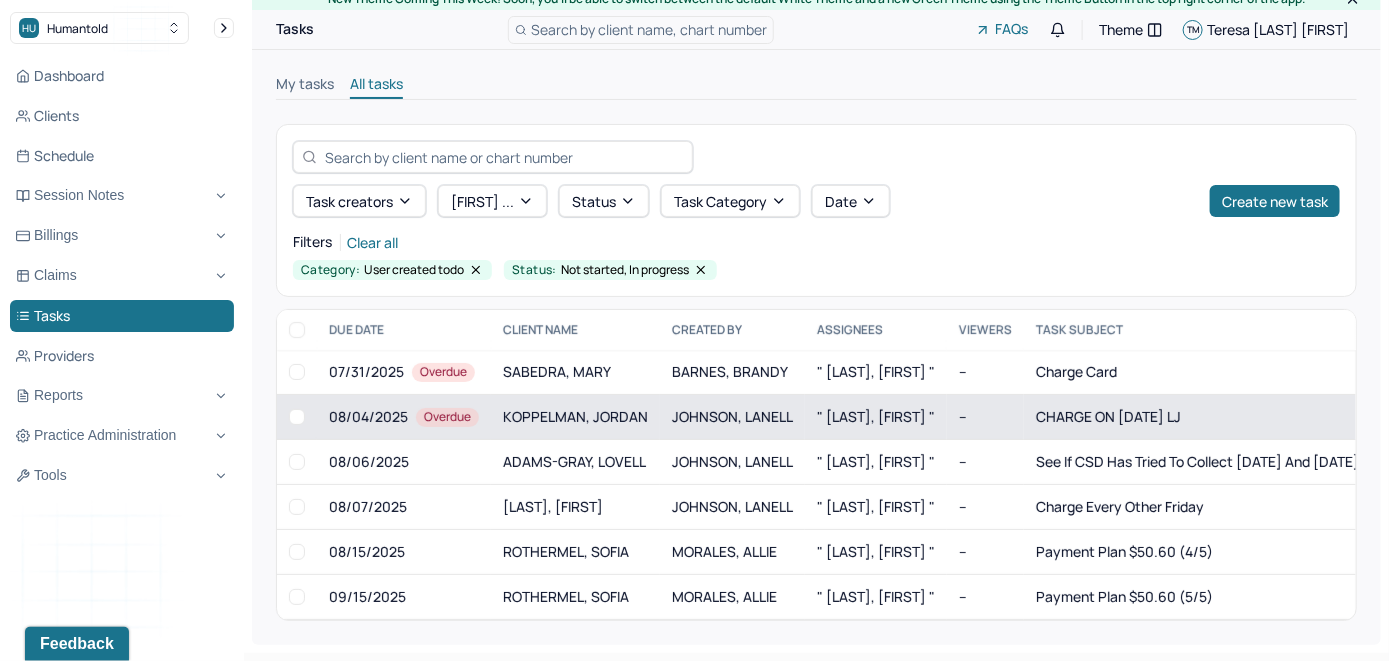 scroll, scrollTop: 25, scrollLeft: 0, axis: vertical 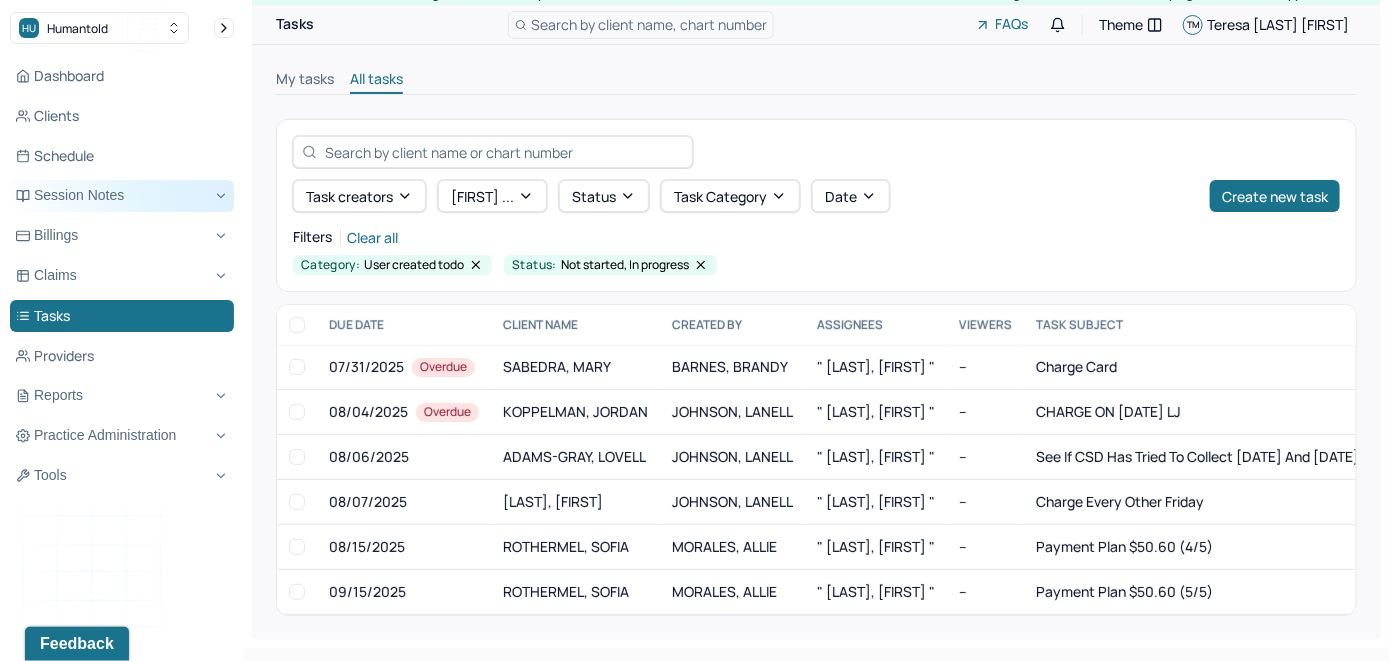 click on "Session Notes" at bounding box center [122, 196] 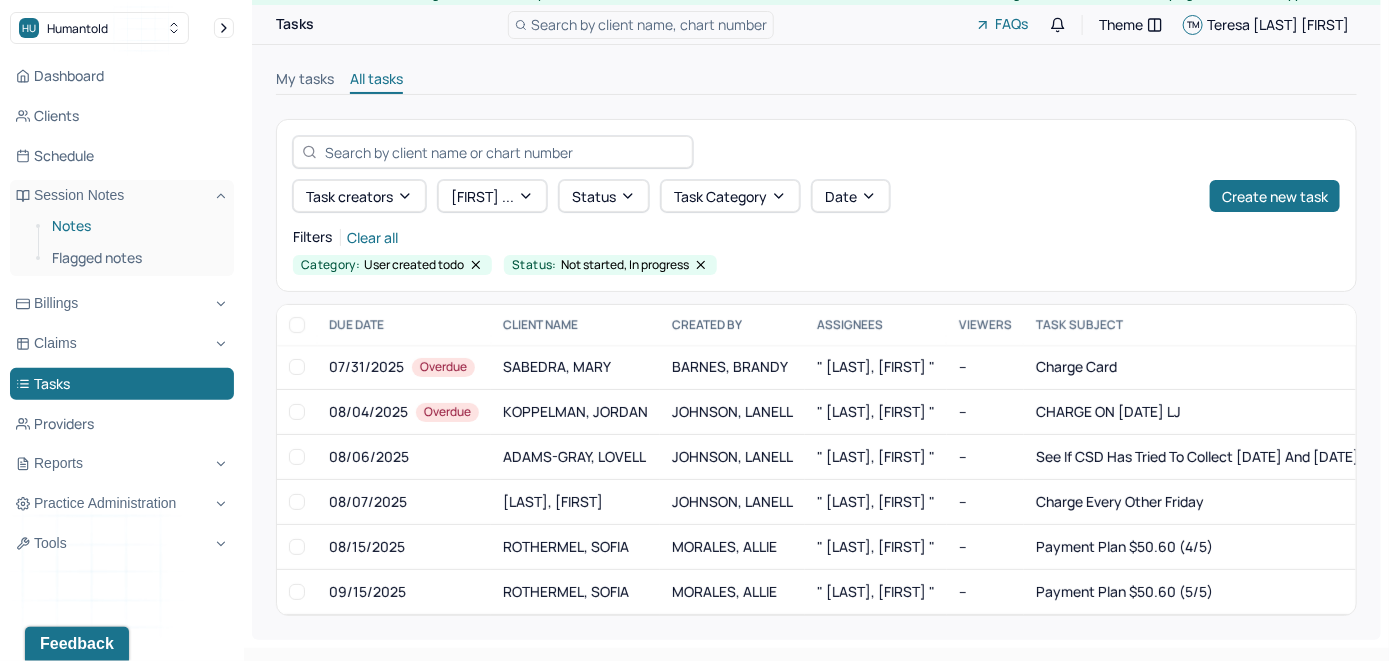 click on "Notes" at bounding box center [135, 226] 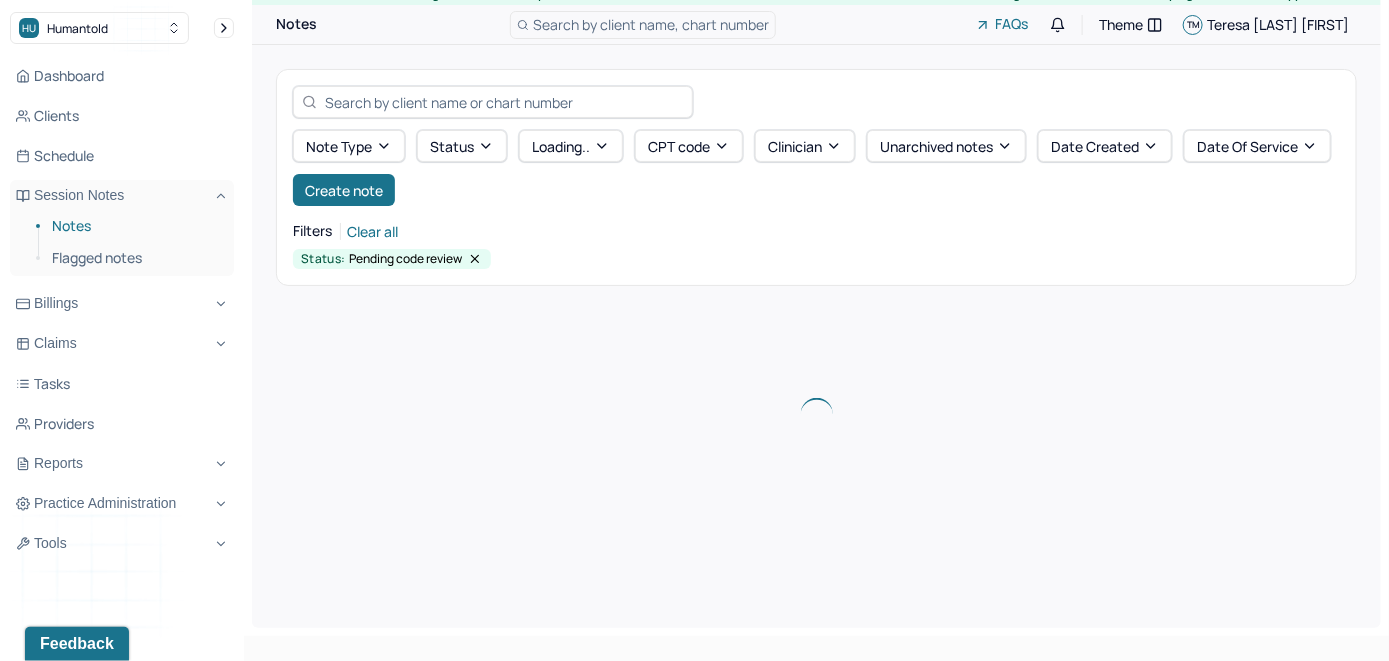 scroll, scrollTop: 0, scrollLeft: 0, axis: both 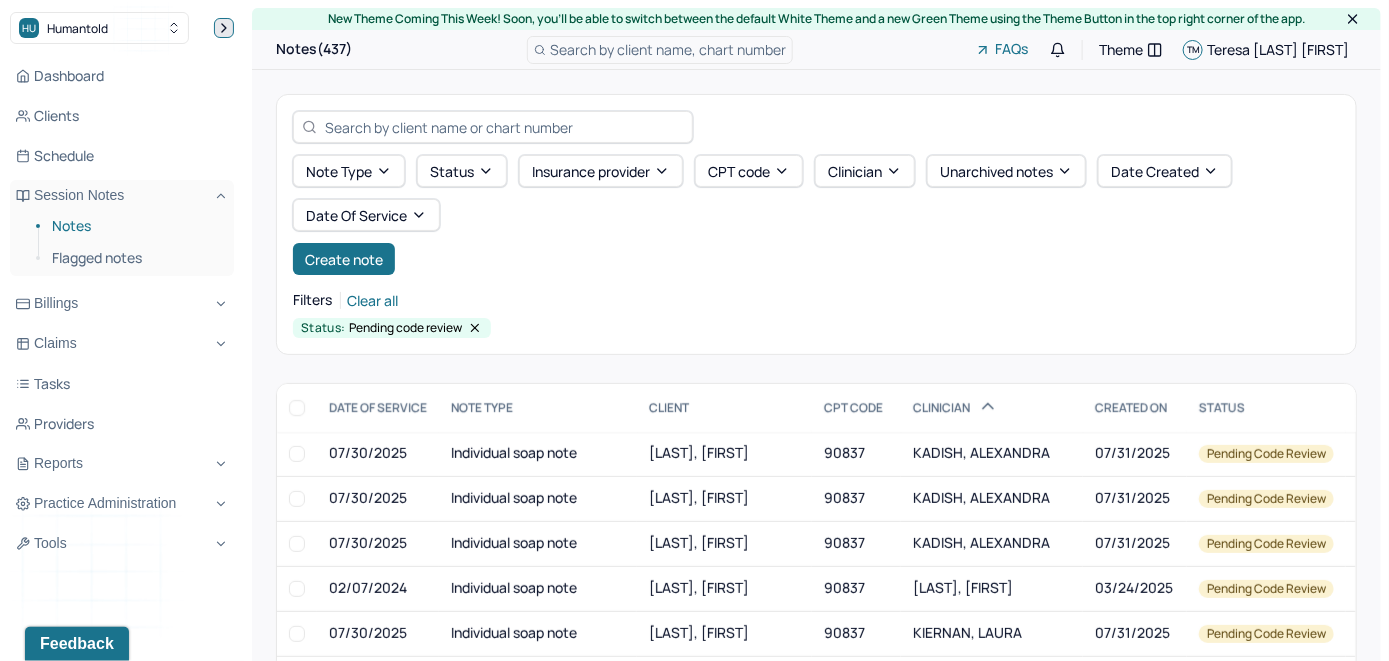 click 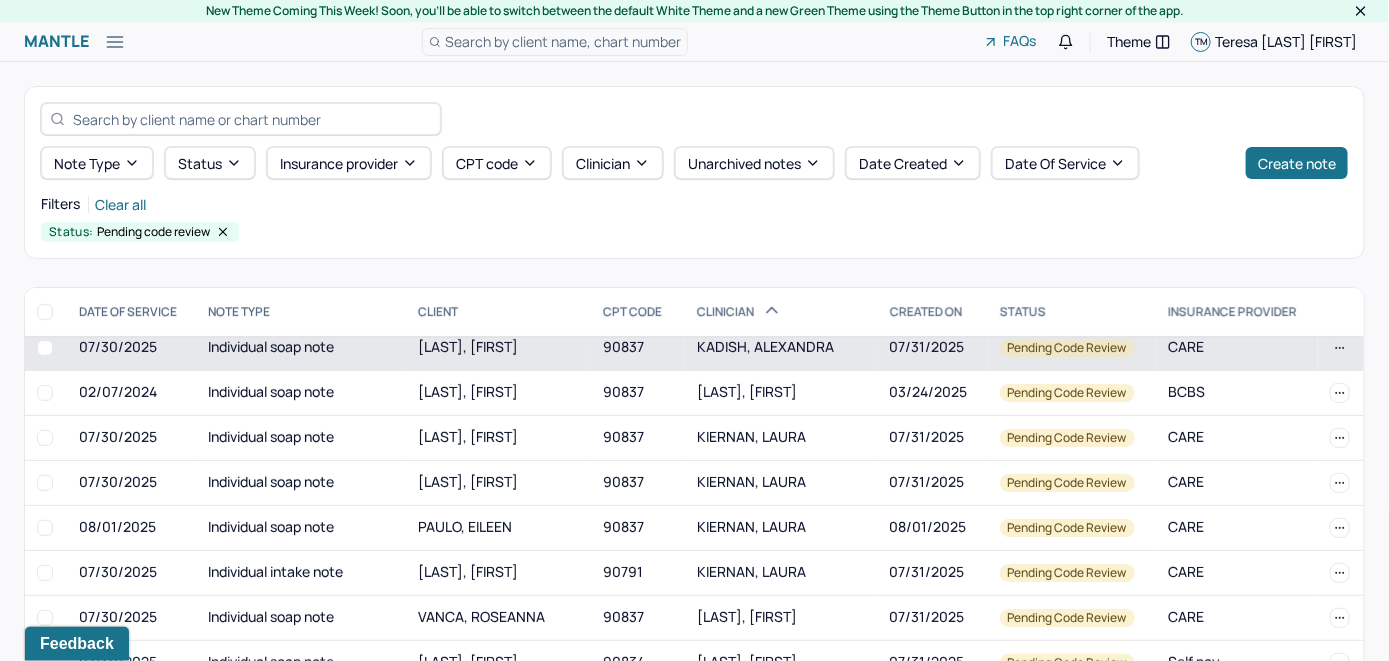 scroll, scrollTop: 200, scrollLeft: 0, axis: vertical 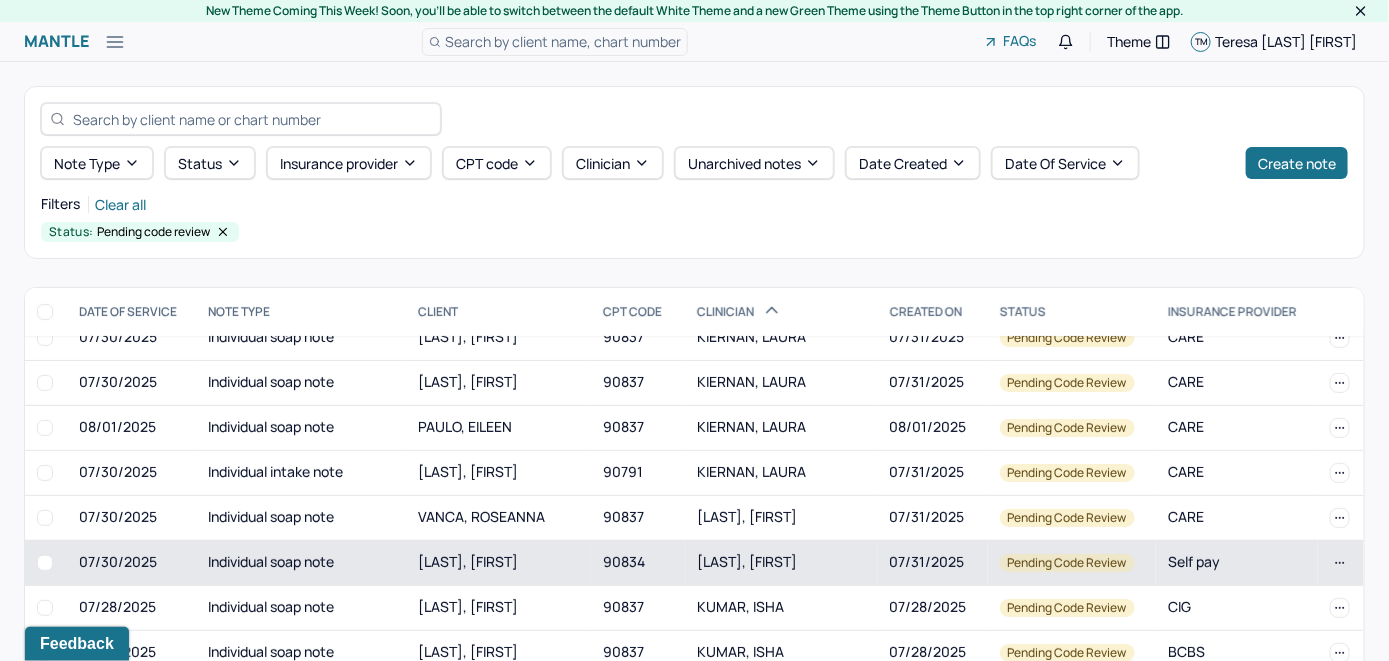 click on "[LAST], [FIRST]" at bounding box center [747, 561] 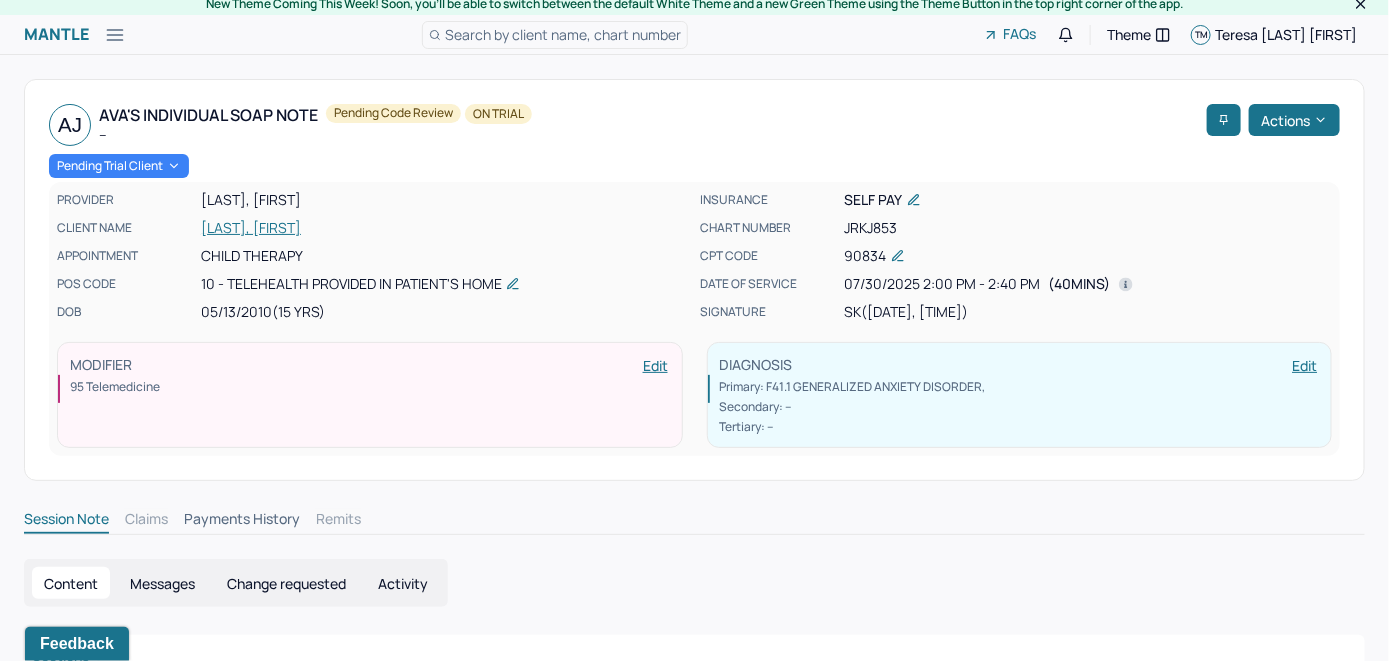 scroll, scrollTop: 0, scrollLeft: 0, axis: both 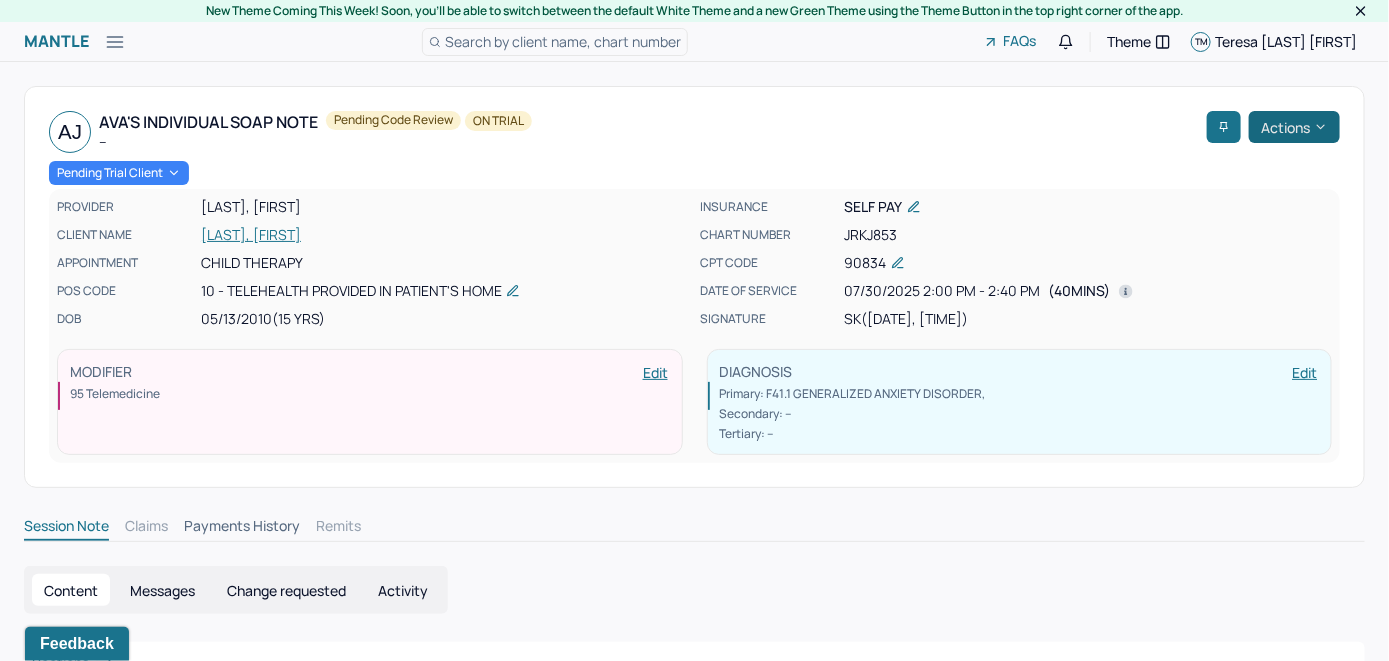 click on "Actions" at bounding box center [1294, 127] 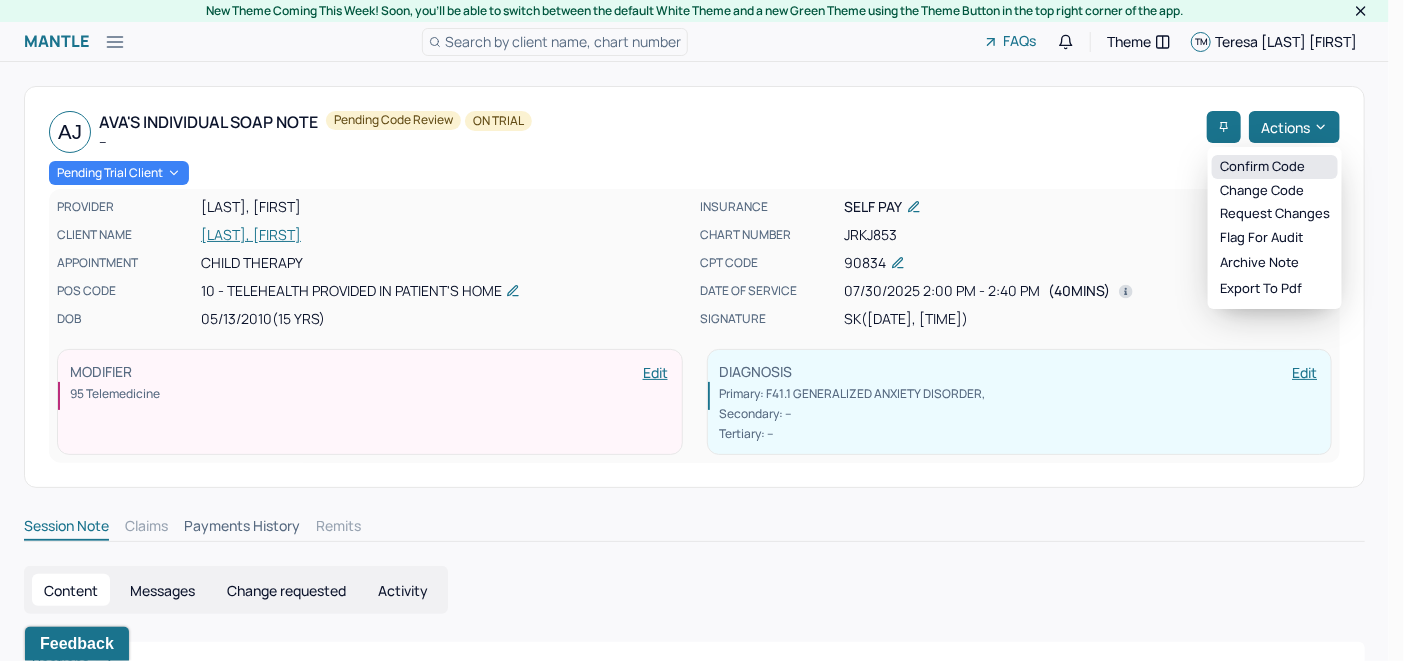 click on "Confirm code" at bounding box center [1275, 167] 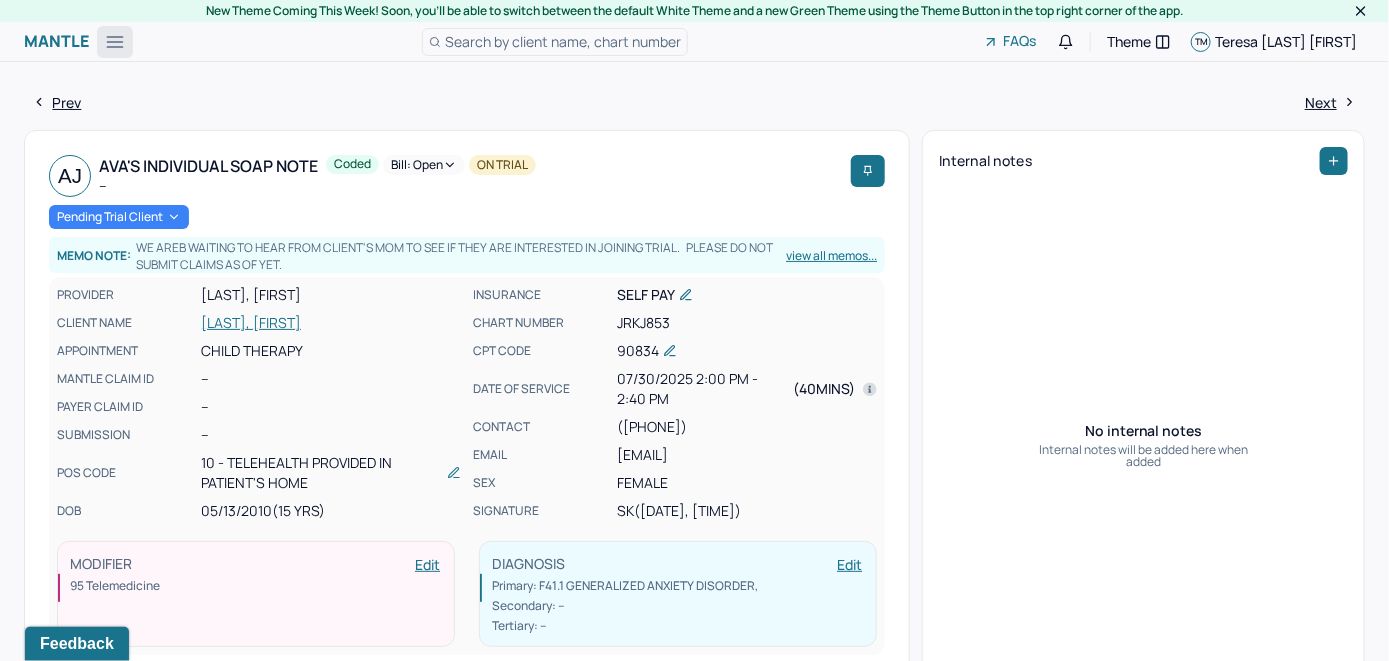 click 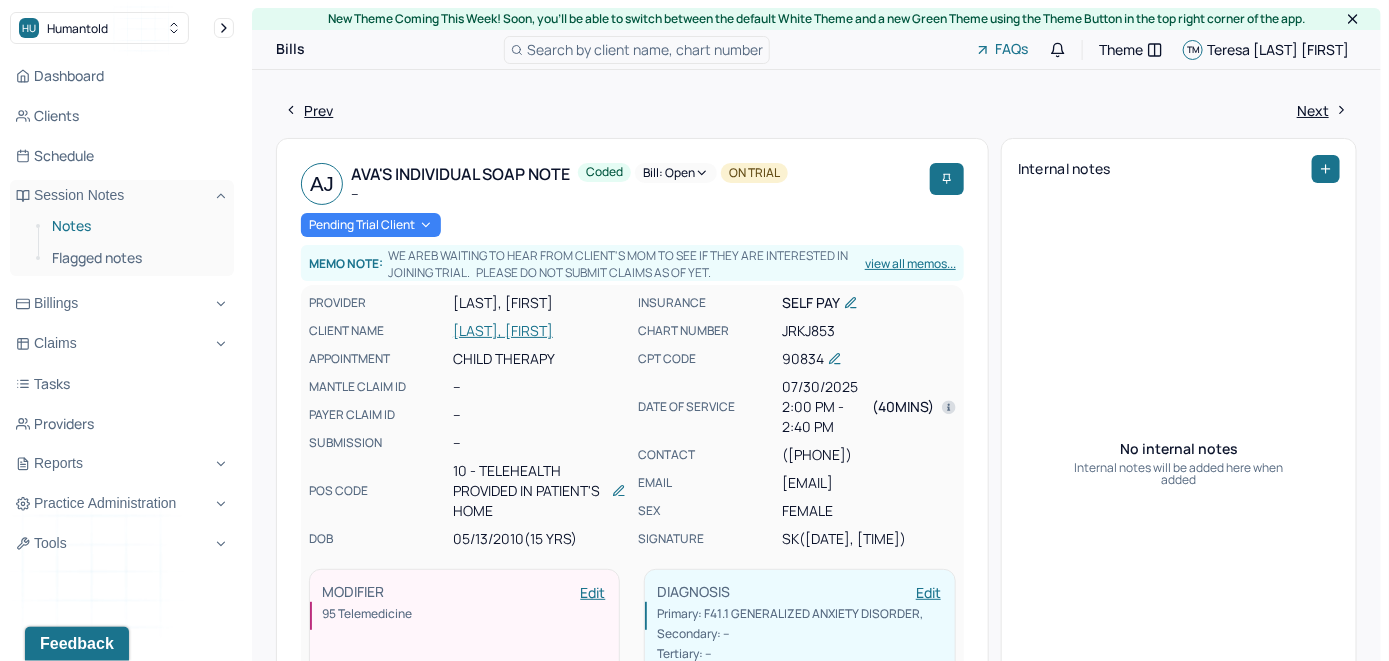 click on "Notes" at bounding box center (135, 226) 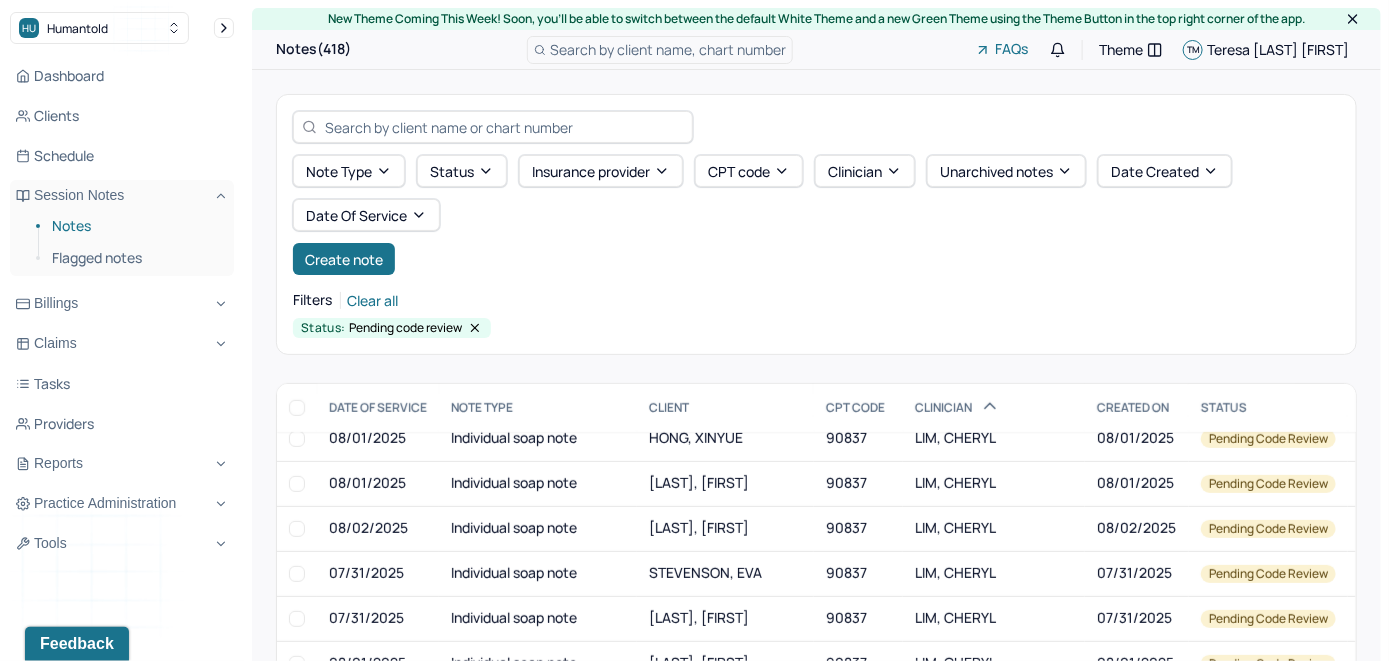 scroll, scrollTop: 1200, scrollLeft: 0, axis: vertical 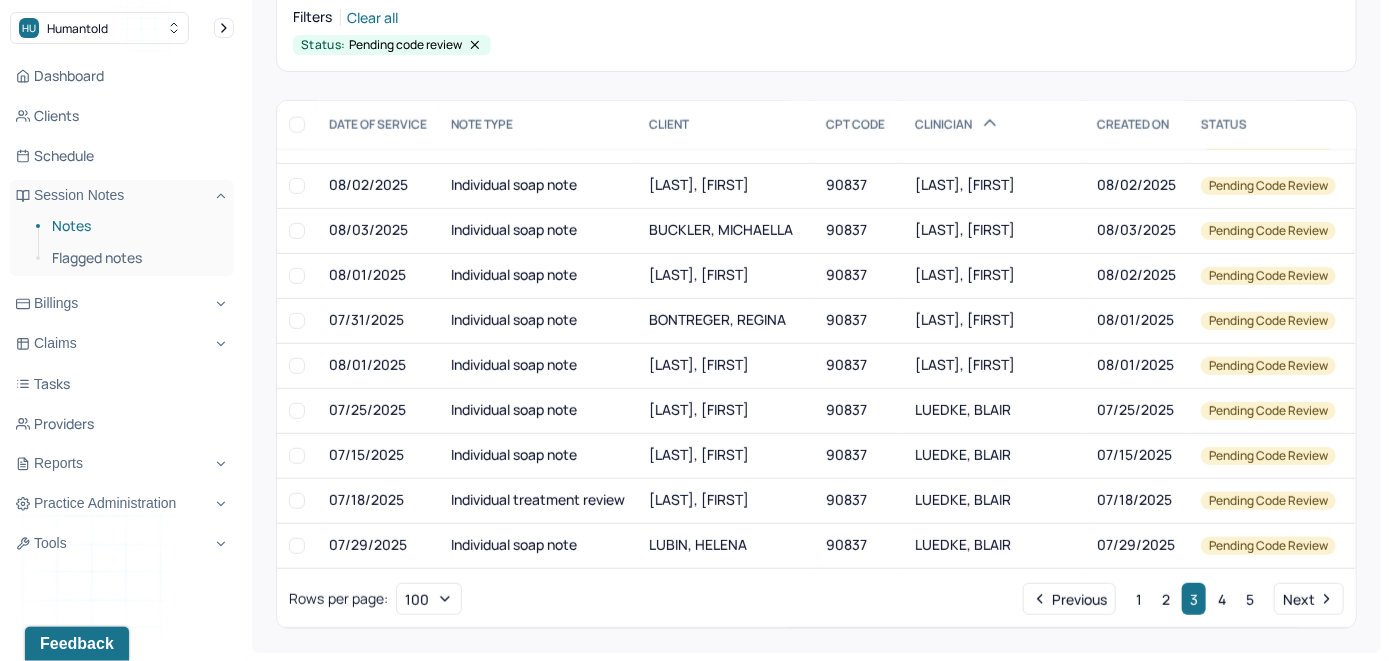 click on "2" at bounding box center (1166, 599) 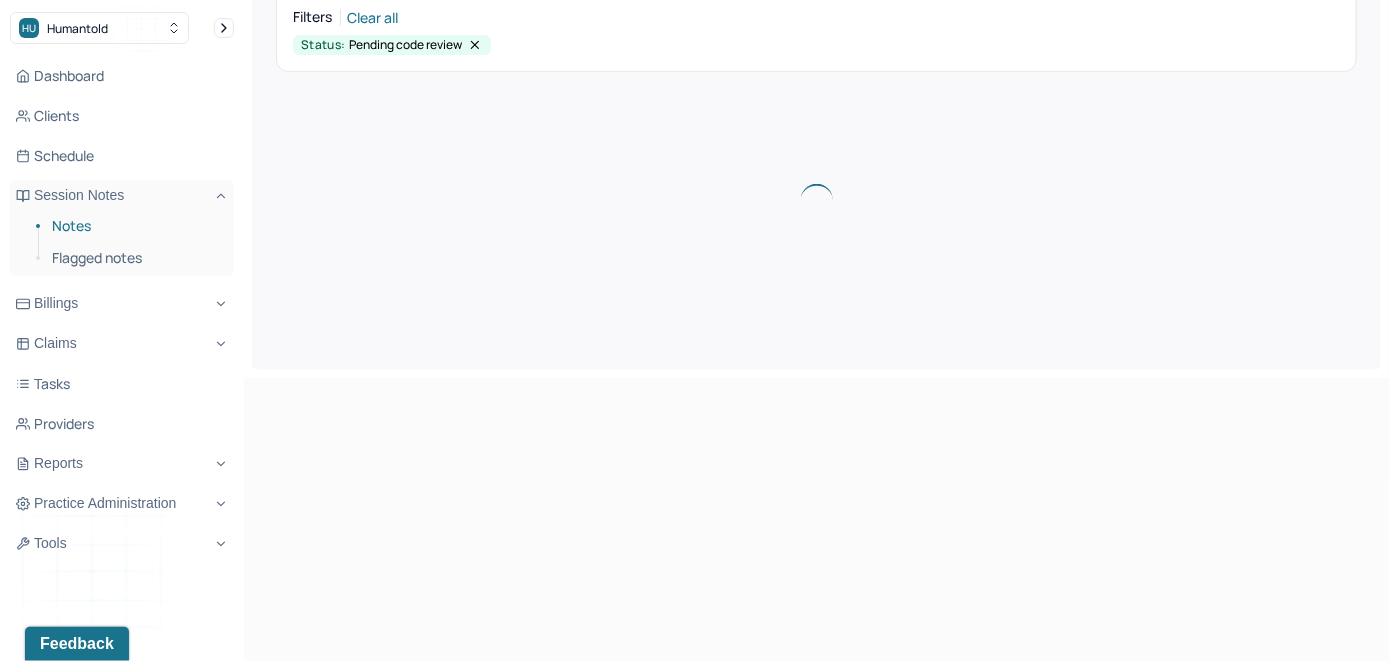 scroll, scrollTop: 0, scrollLeft: 0, axis: both 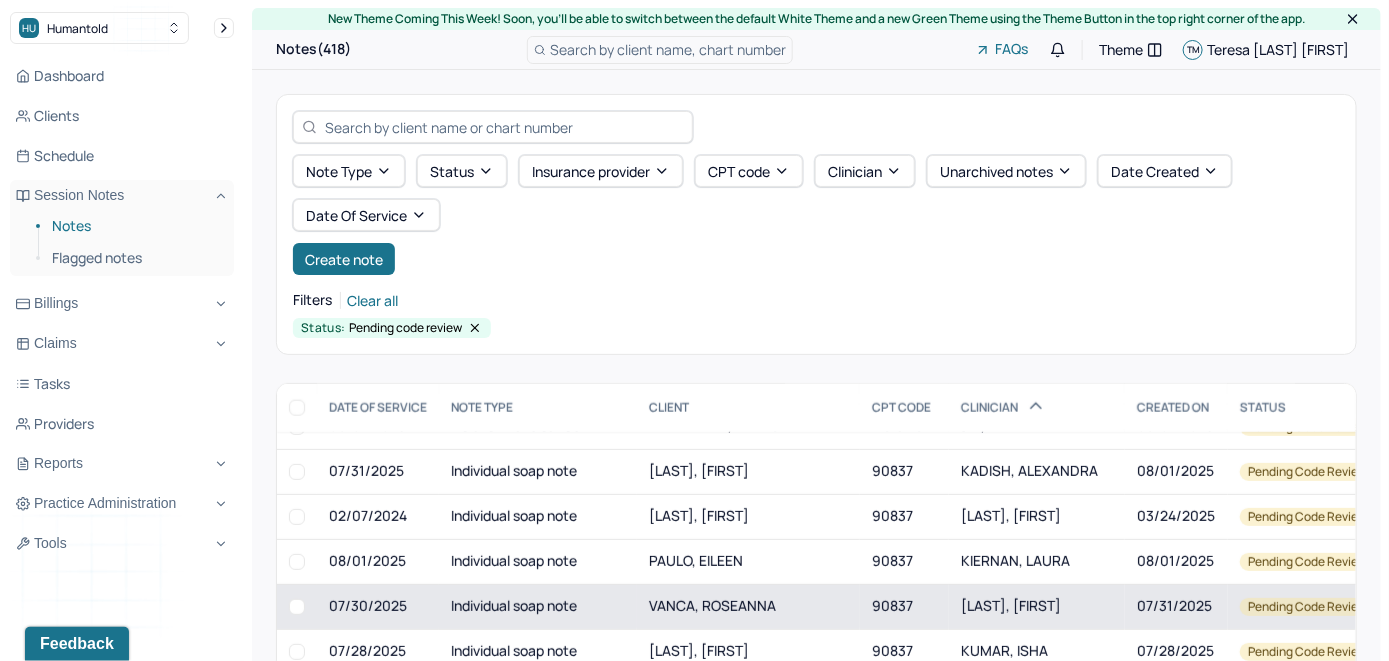 click on "VANCA, ROSEANNA" at bounding box center (748, 606) 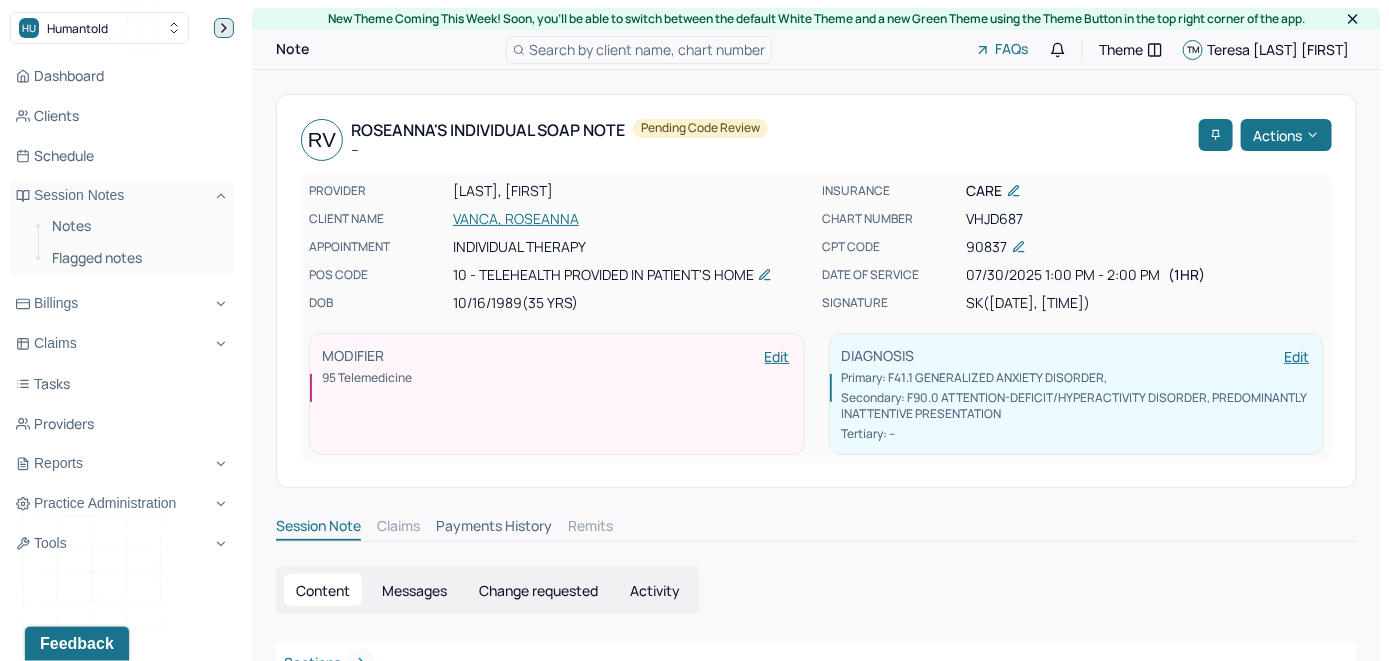 click 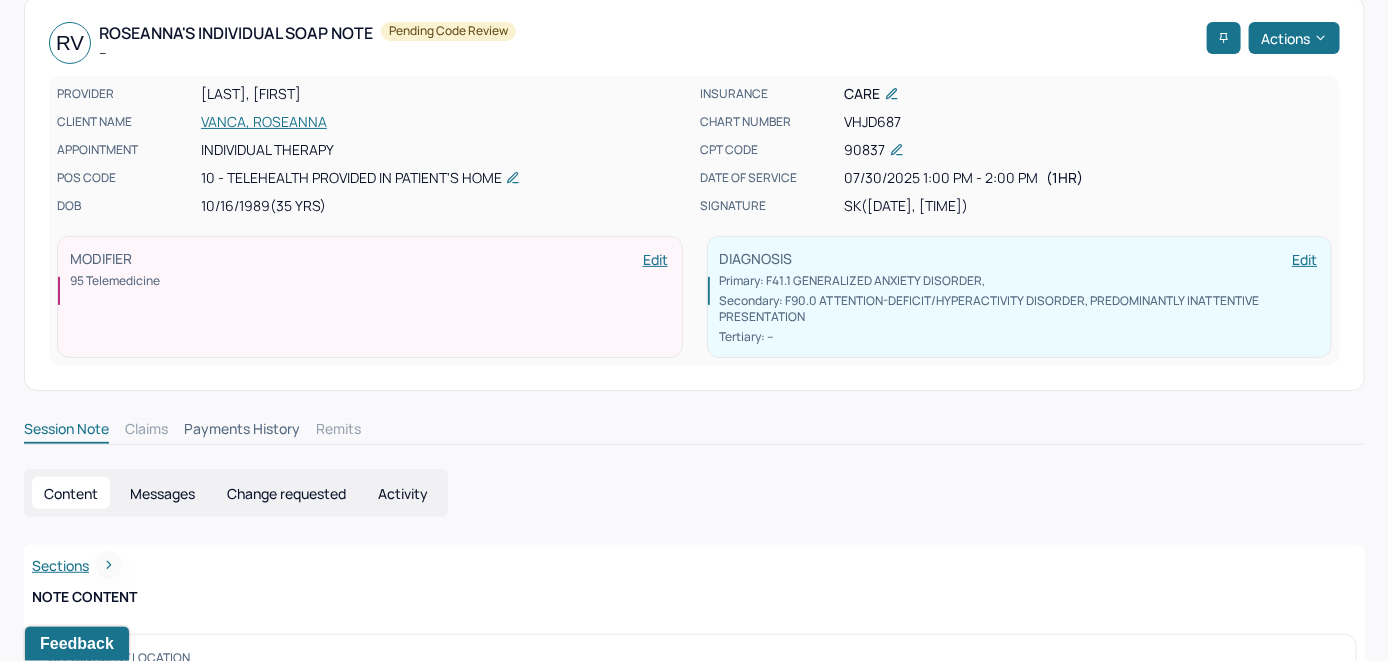 scroll, scrollTop: 0, scrollLeft: 0, axis: both 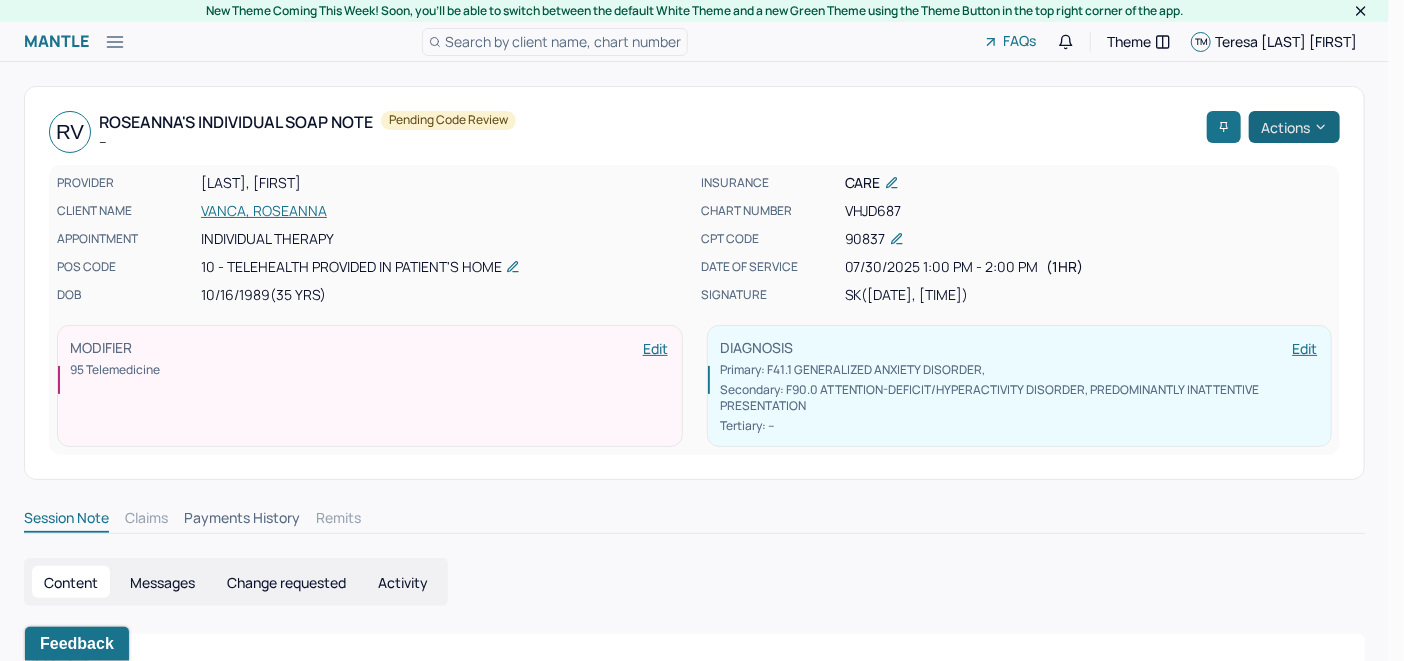 click on "Actions" at bounding box center (1294, 127) 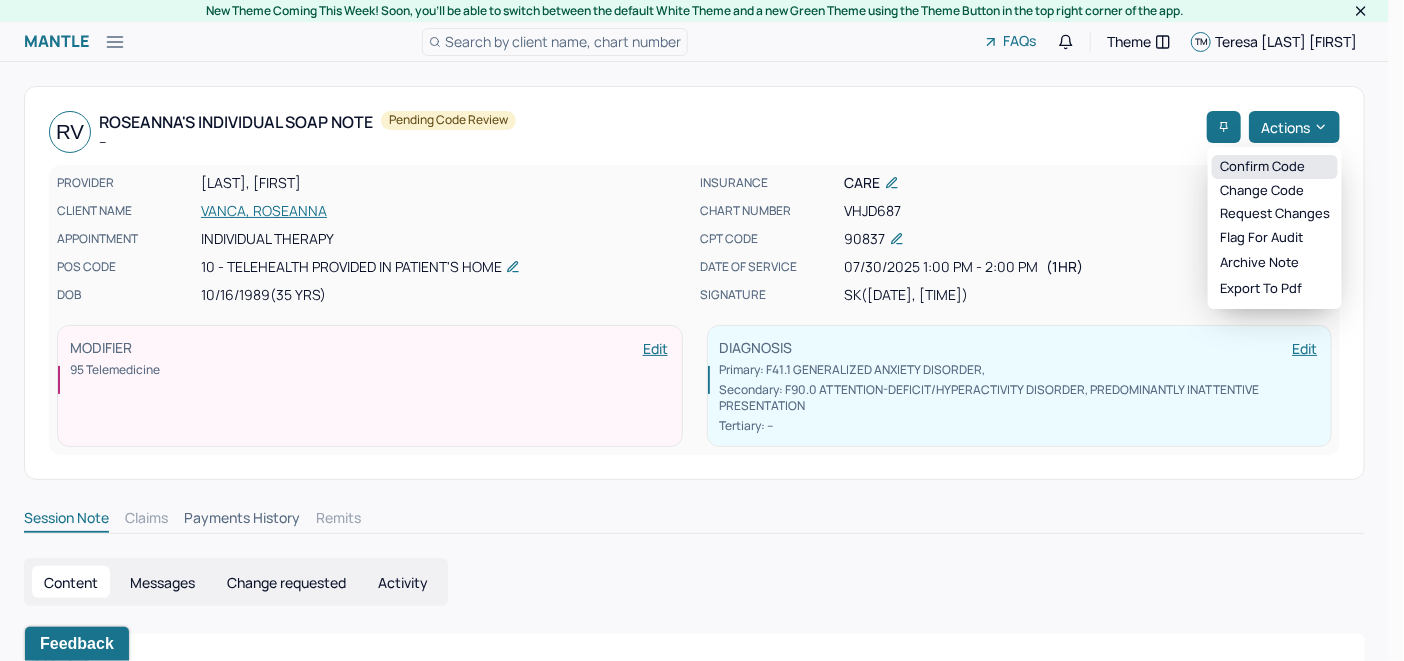 click on "Confirm code" at bounding box center [1275, 167] 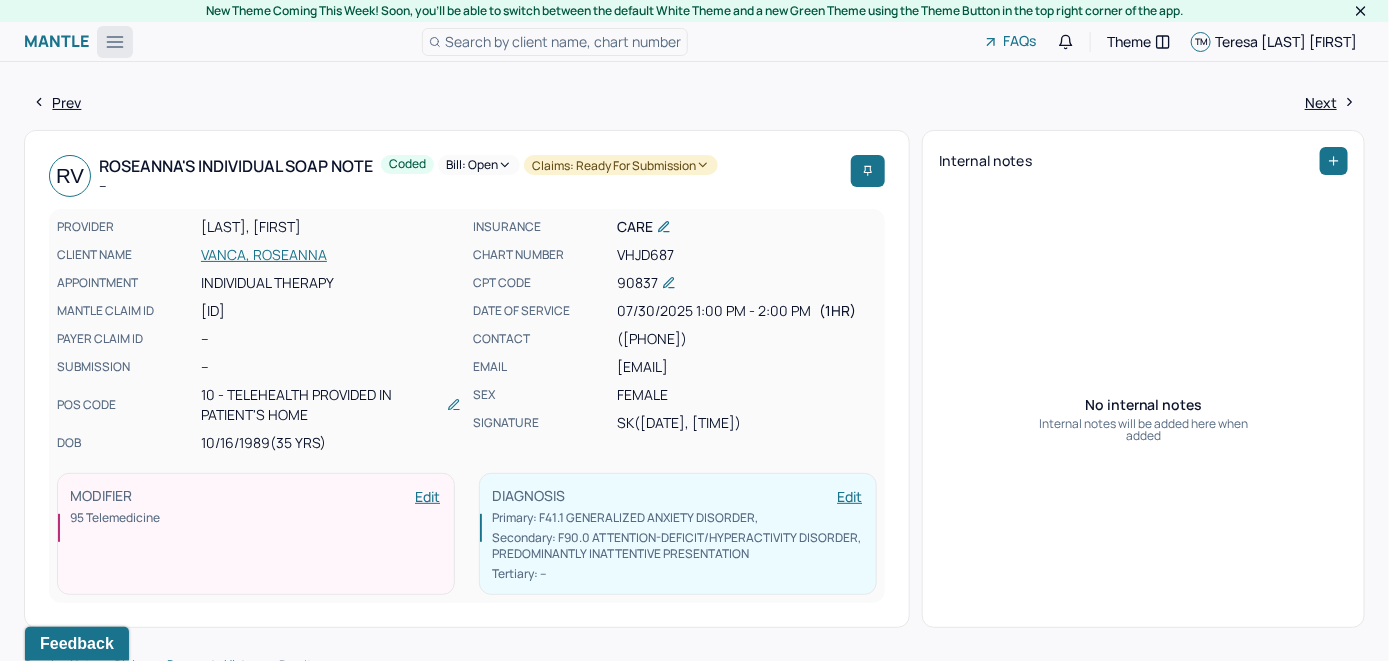 click 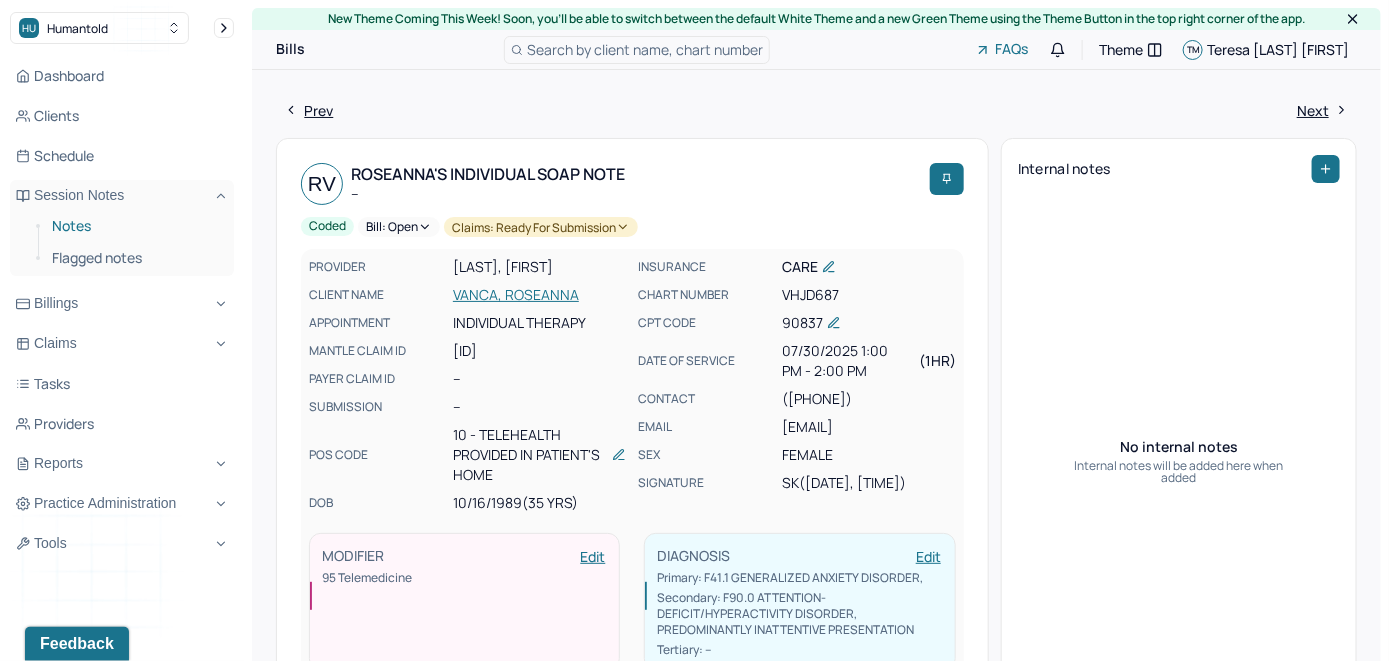 click on "Notes" at bounding box center [135, 226] 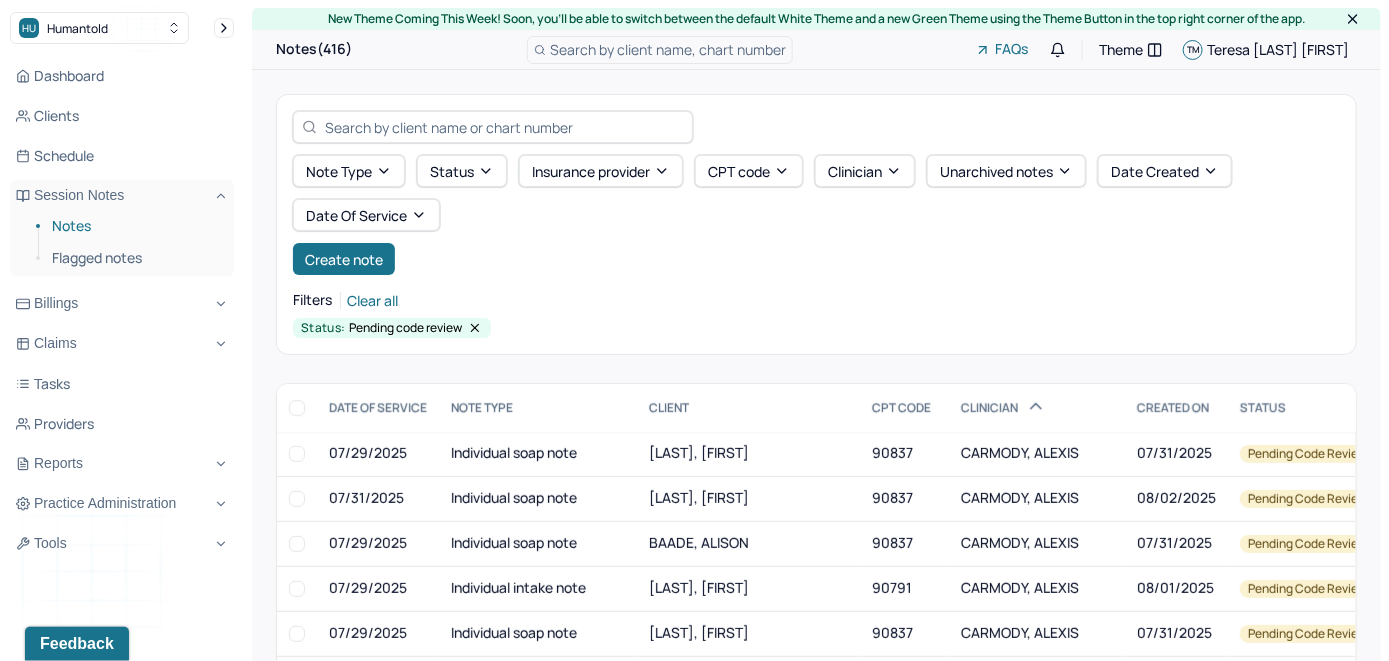 click on "Notes" at bounding box center [135, 226] 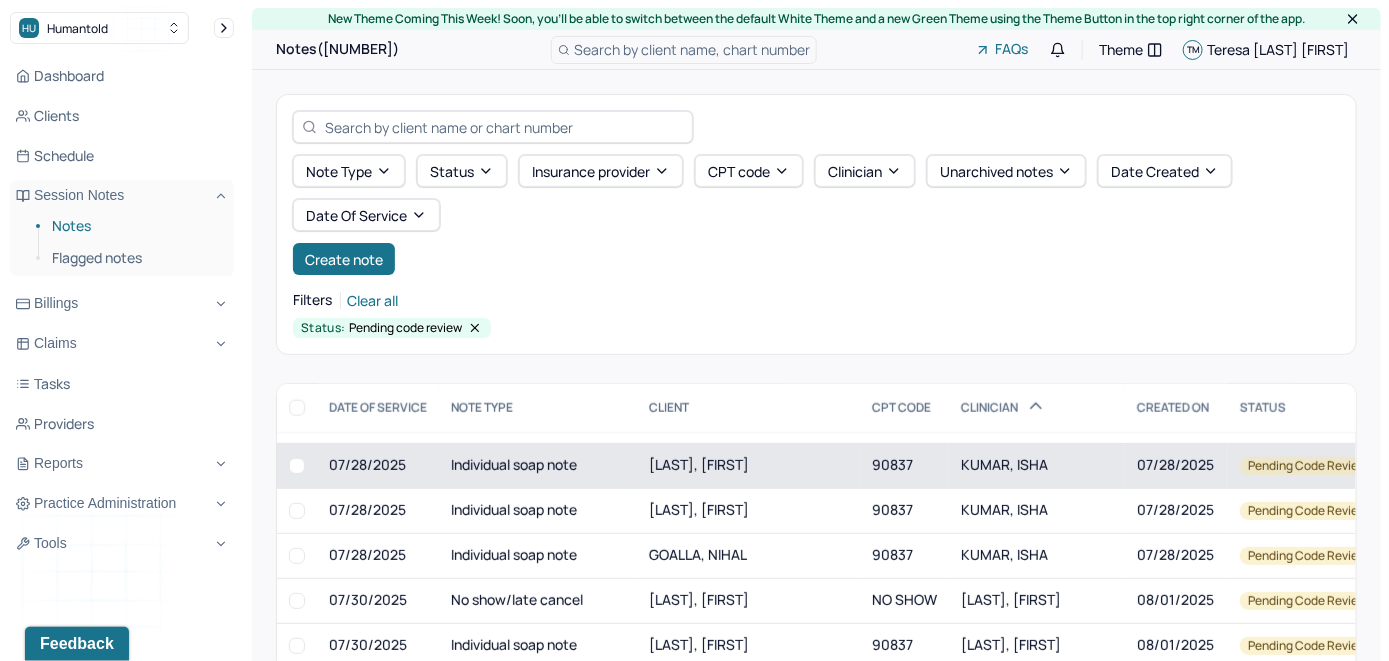 scroll, scrollTop: 4078, scrollLeft: 0, axis: vertical 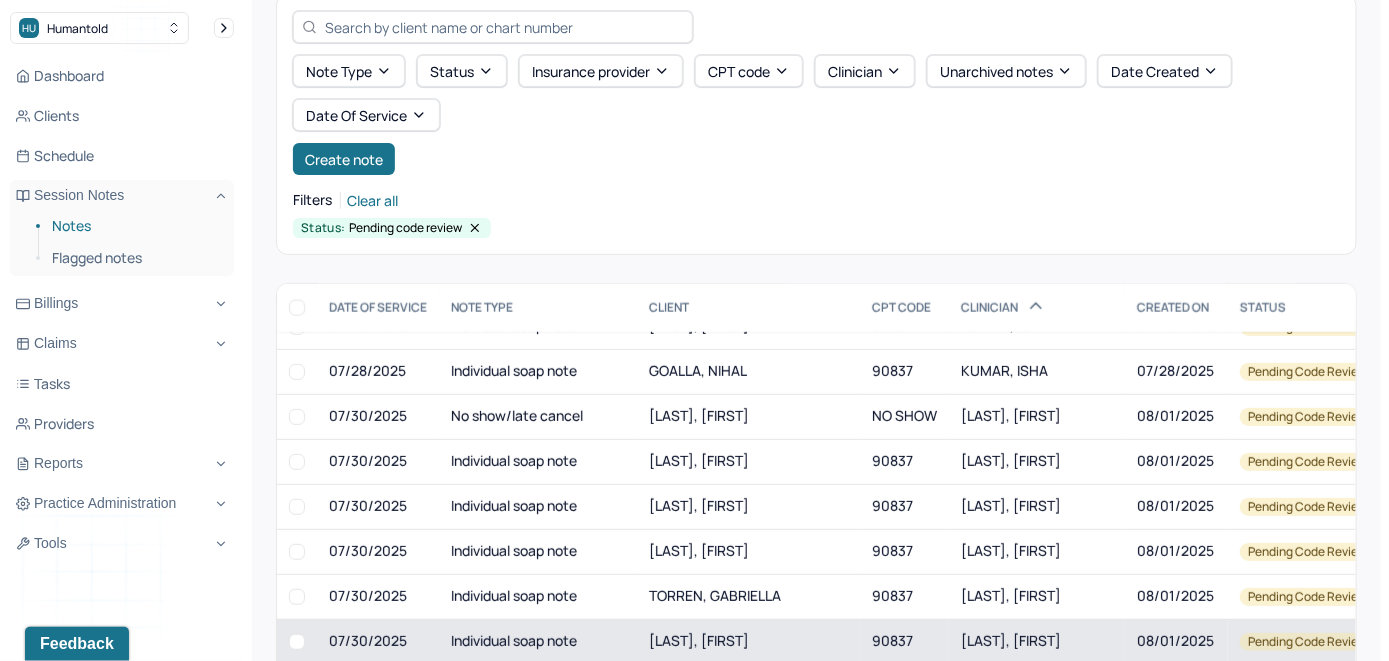 click on "[LAST], [FIRST]" at bounding box center [1037, 641] 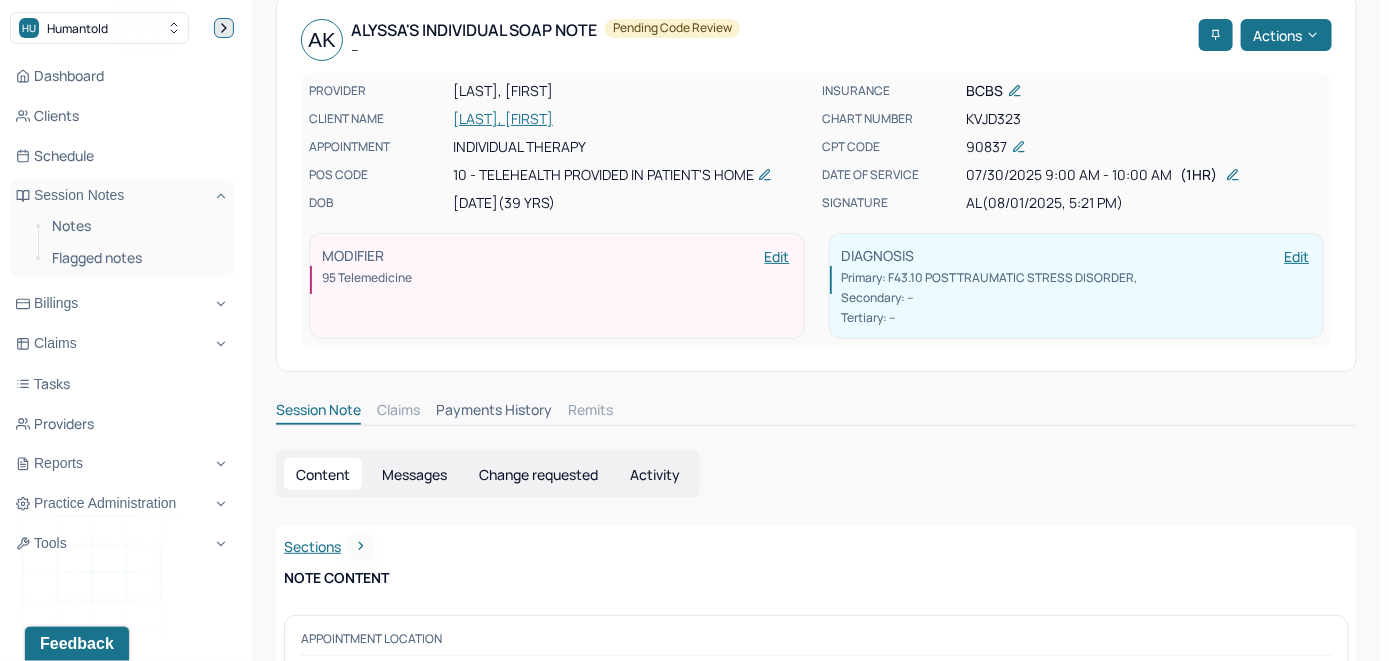 click 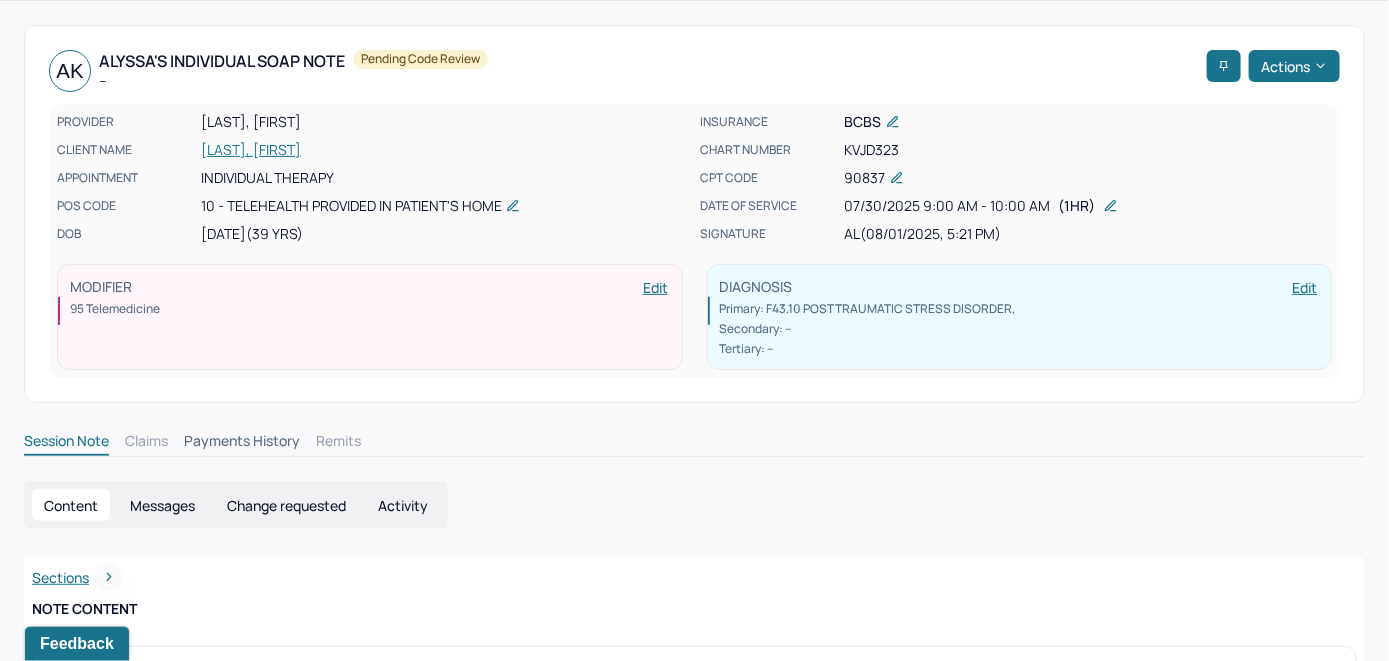 scroll, scrollTop: 0, scrollLeft: 0, axis: both 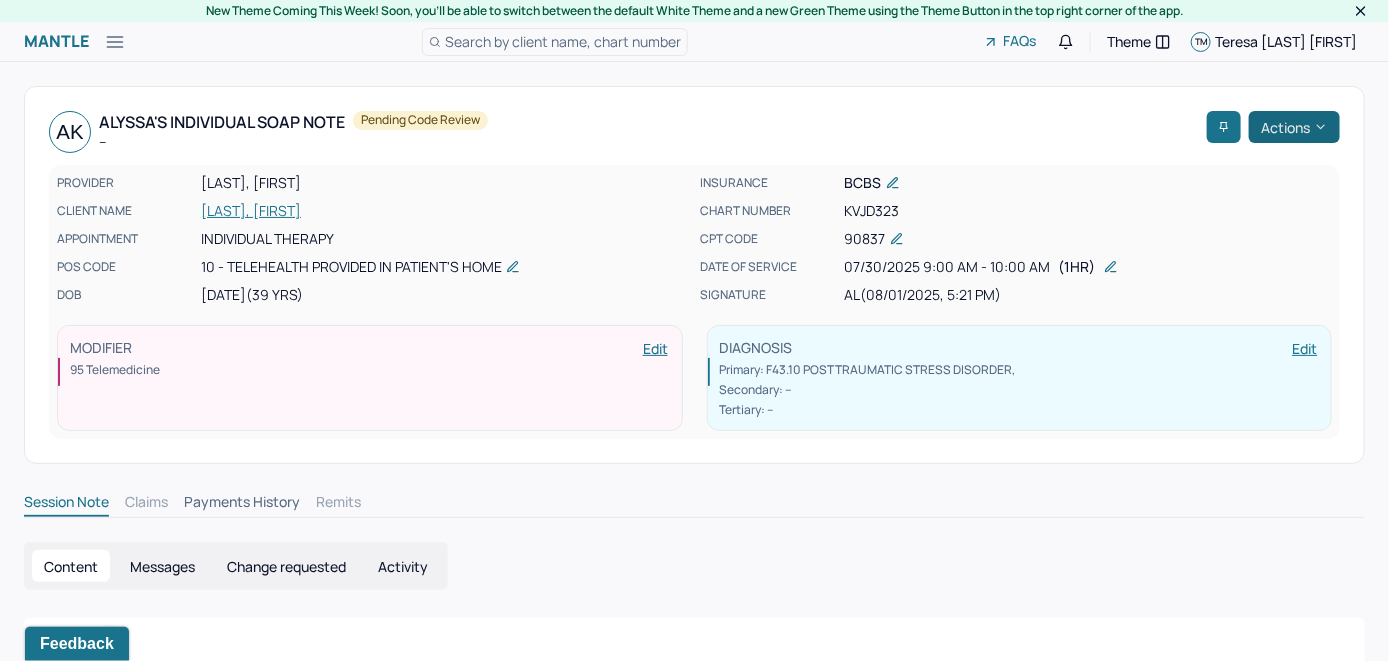 click on "Actions" at bounding box center [1294, 127] 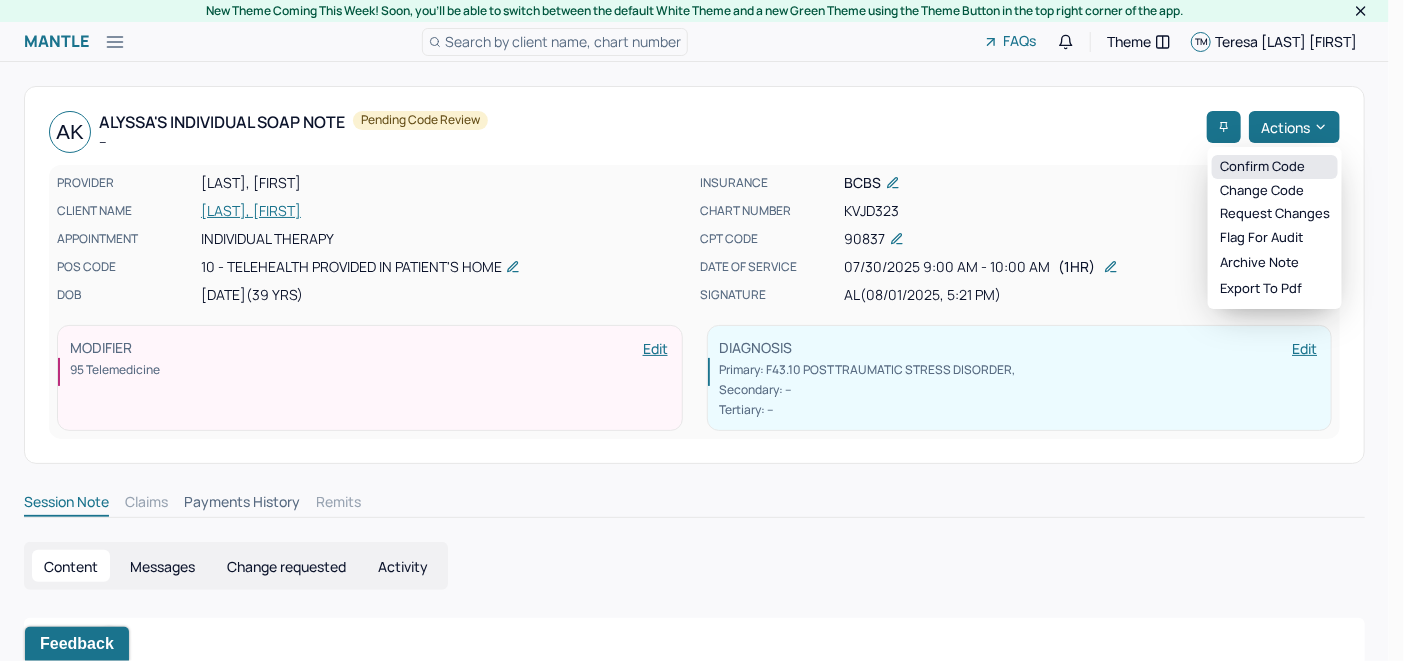 click on "Confirm code" at bounding box center (1275, 167) 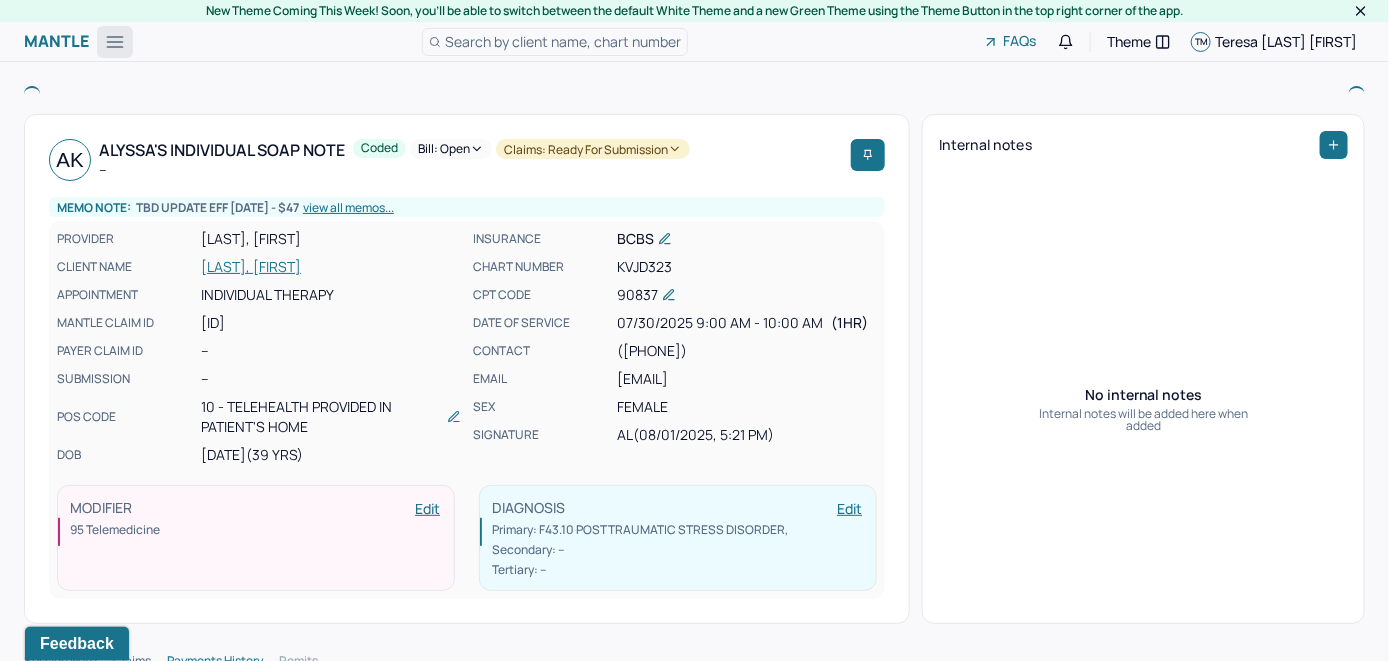 click 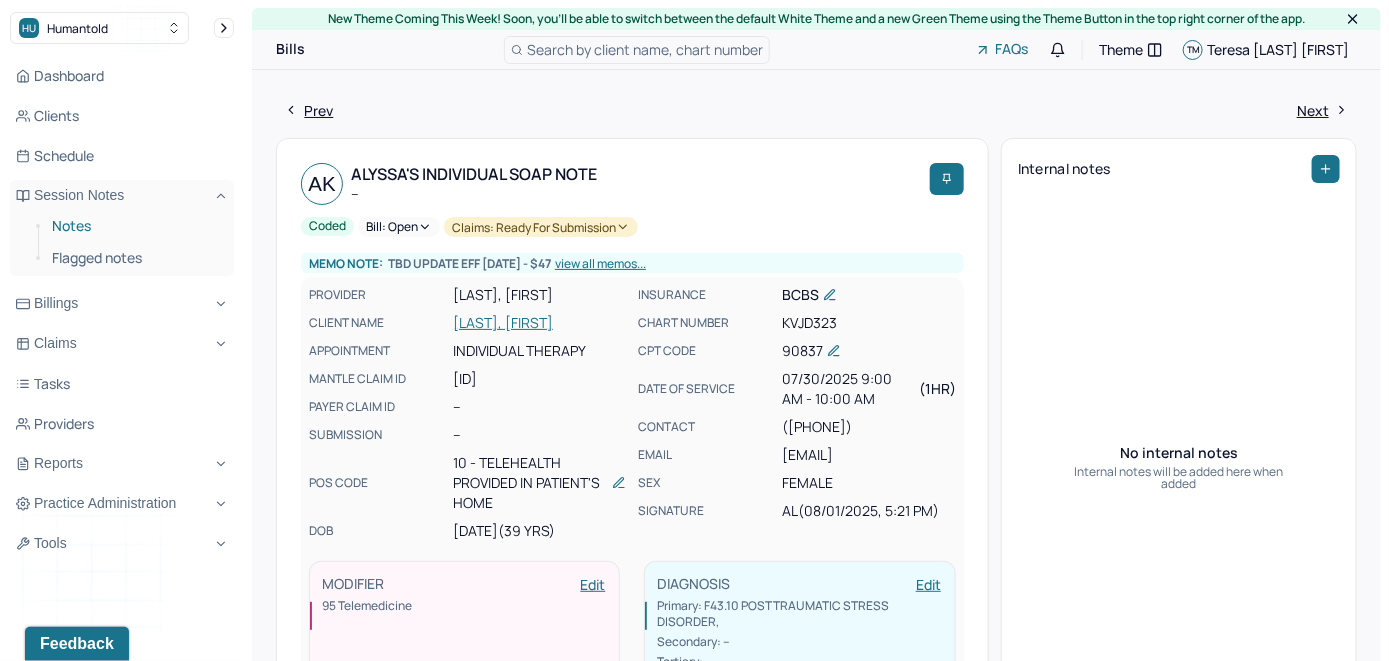 click on "Notes" at bounding box center [135, 226] 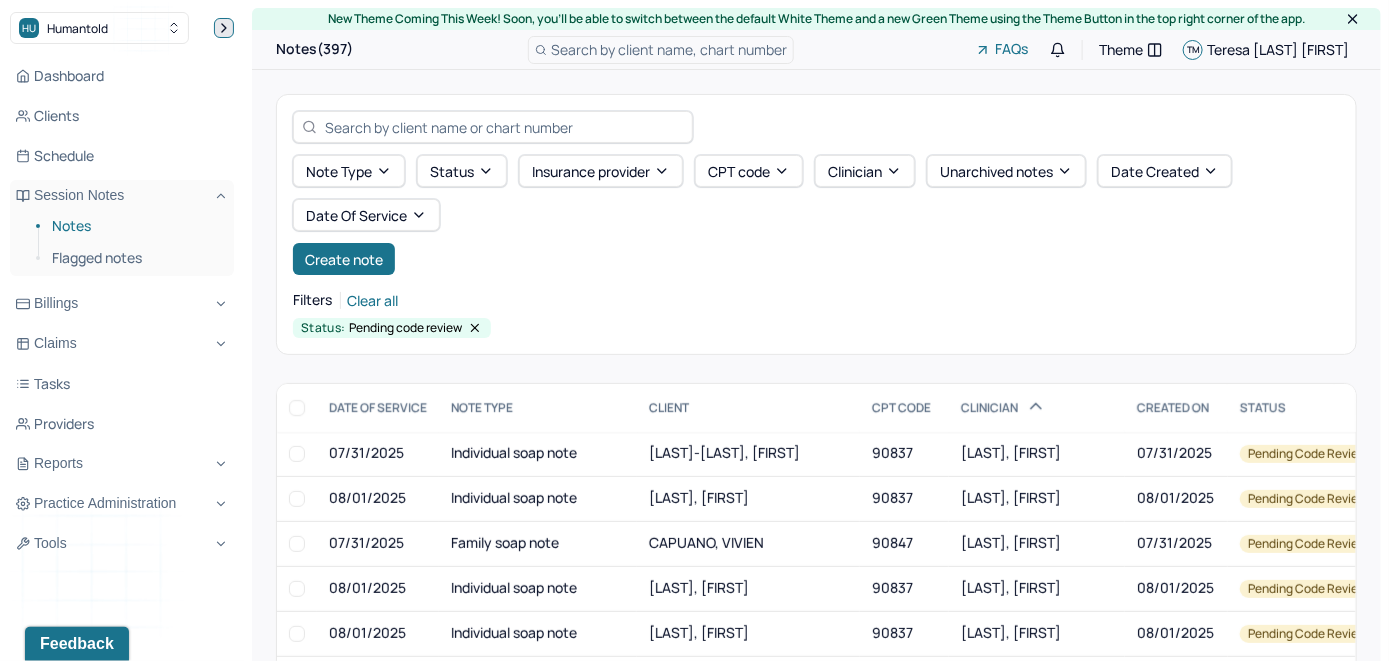 click 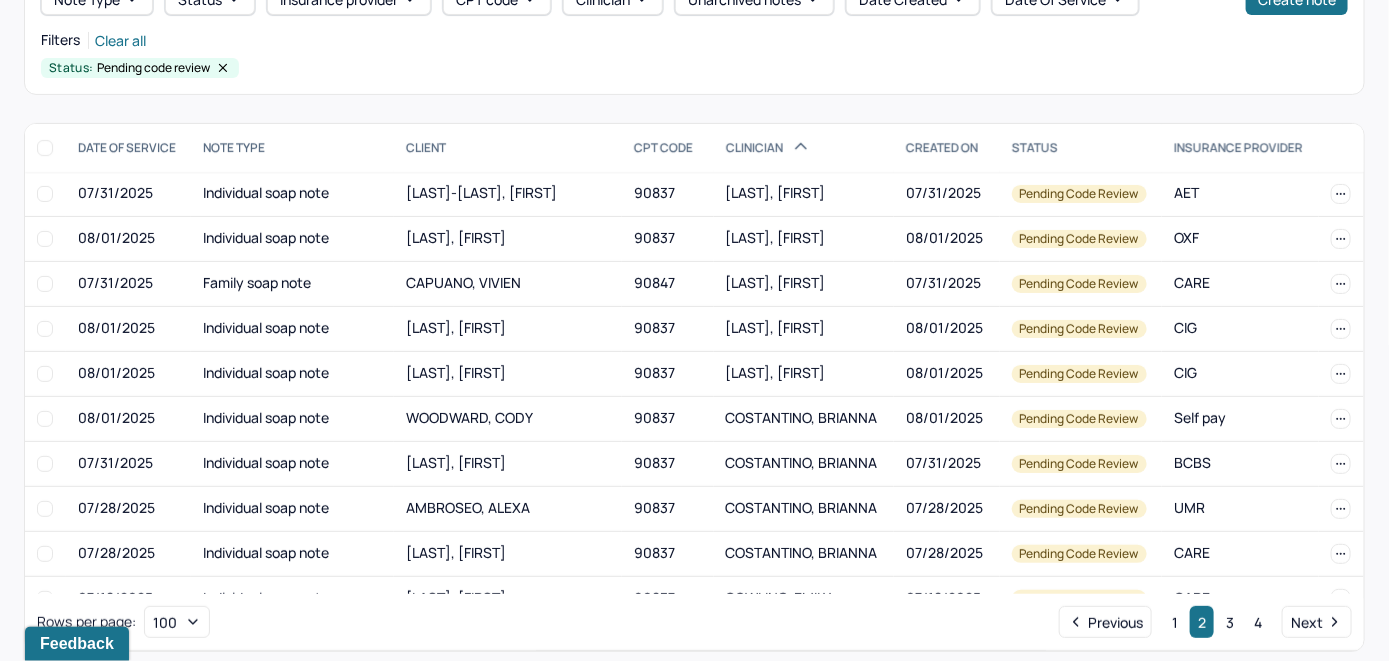 scroll, scrollTop: 178, scrollLeft: 0, axis: vertical 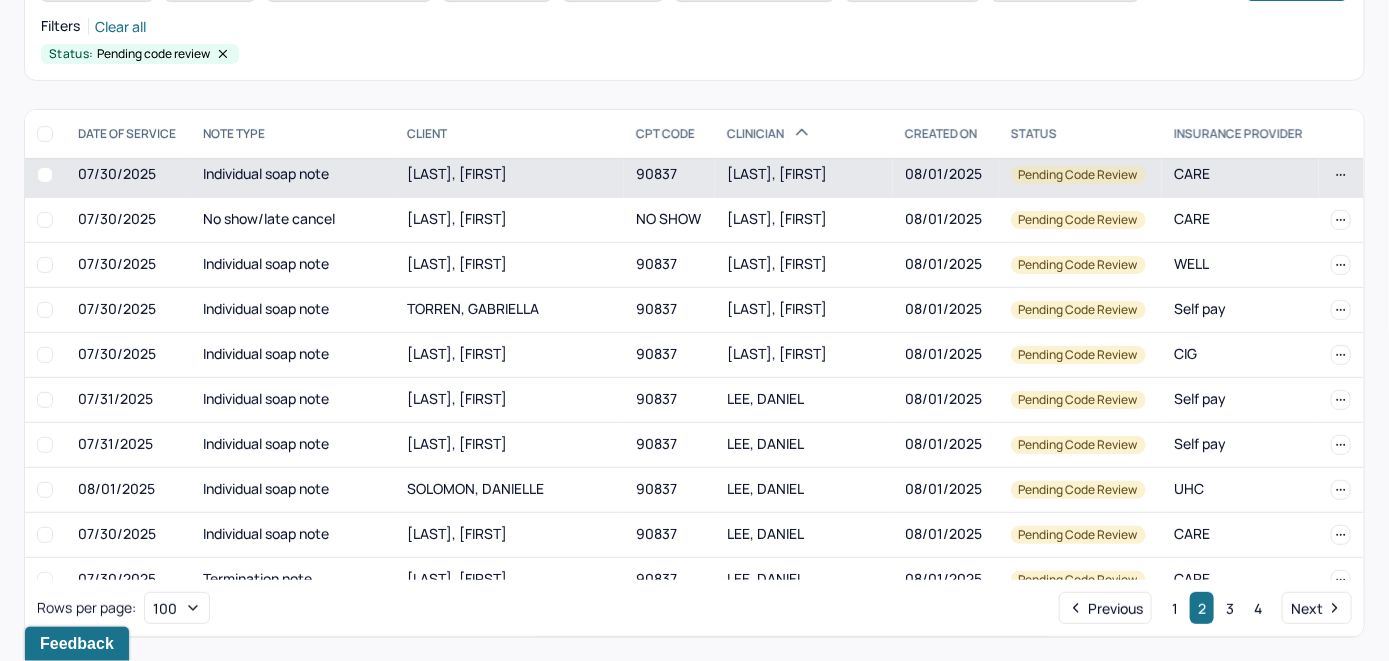 click on "LEGENKA, ANASTASIA" at bounding box center [457, 173] 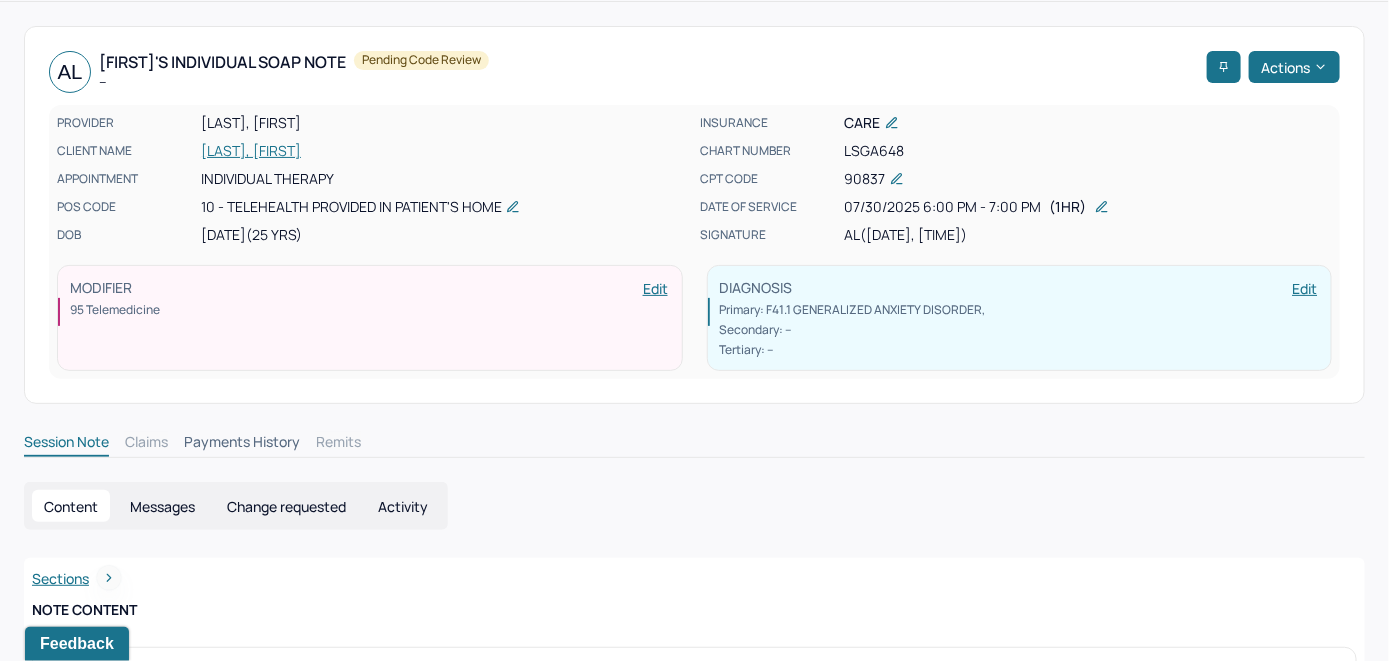 scroll, scrollTop: 0, scrollLeft: 0, axis: both 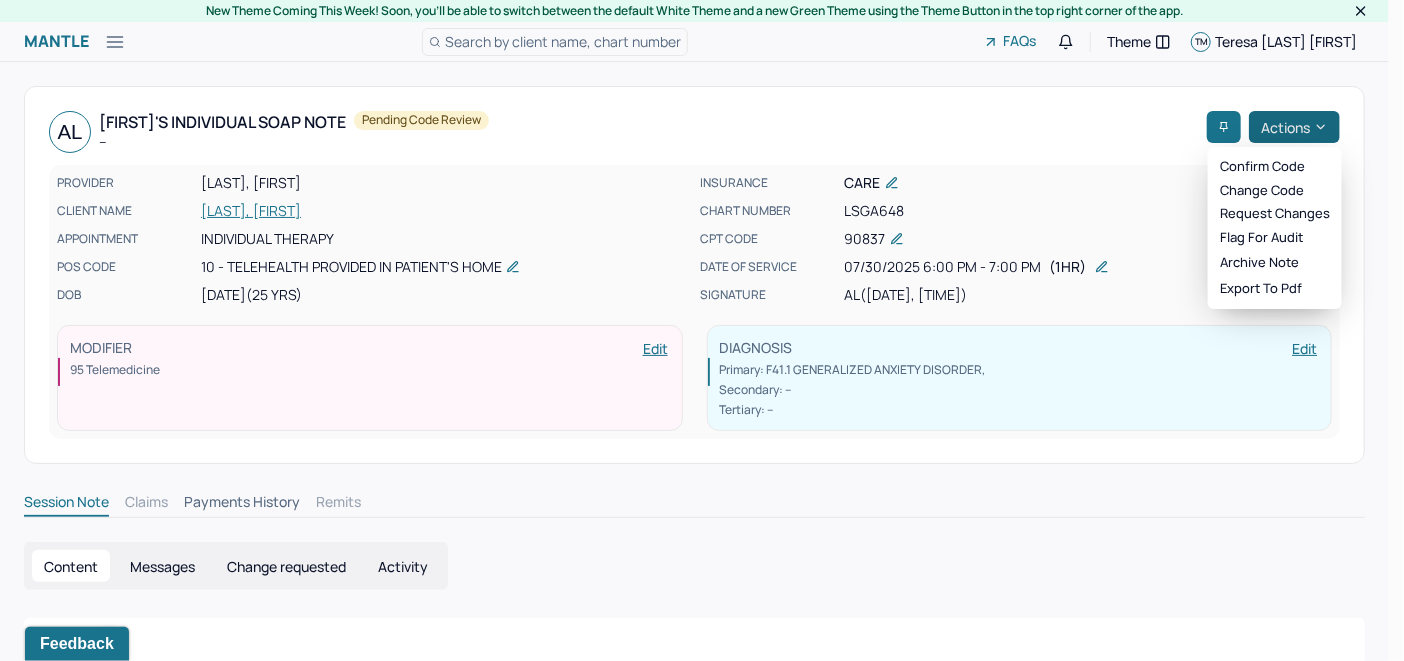 click on "Actions" at bounding box center [1294, 127] 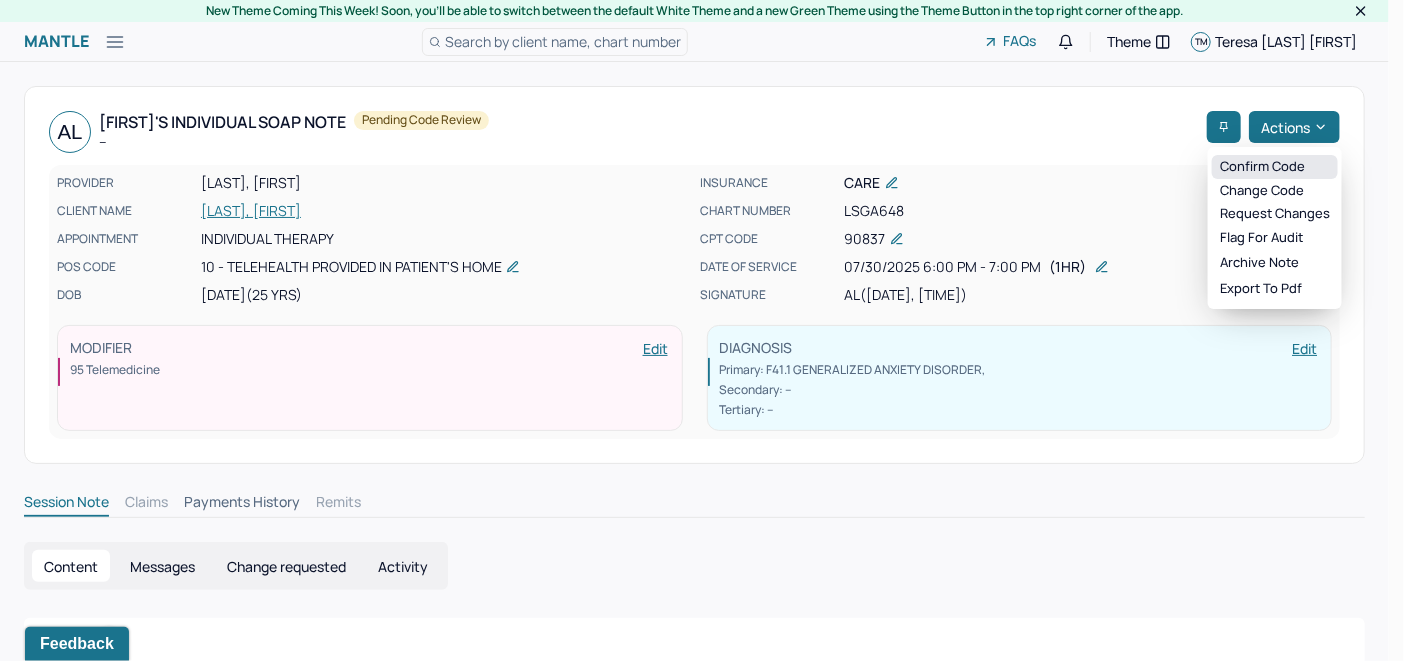 click on "Confirm code" at bounding box center (1275, 167) 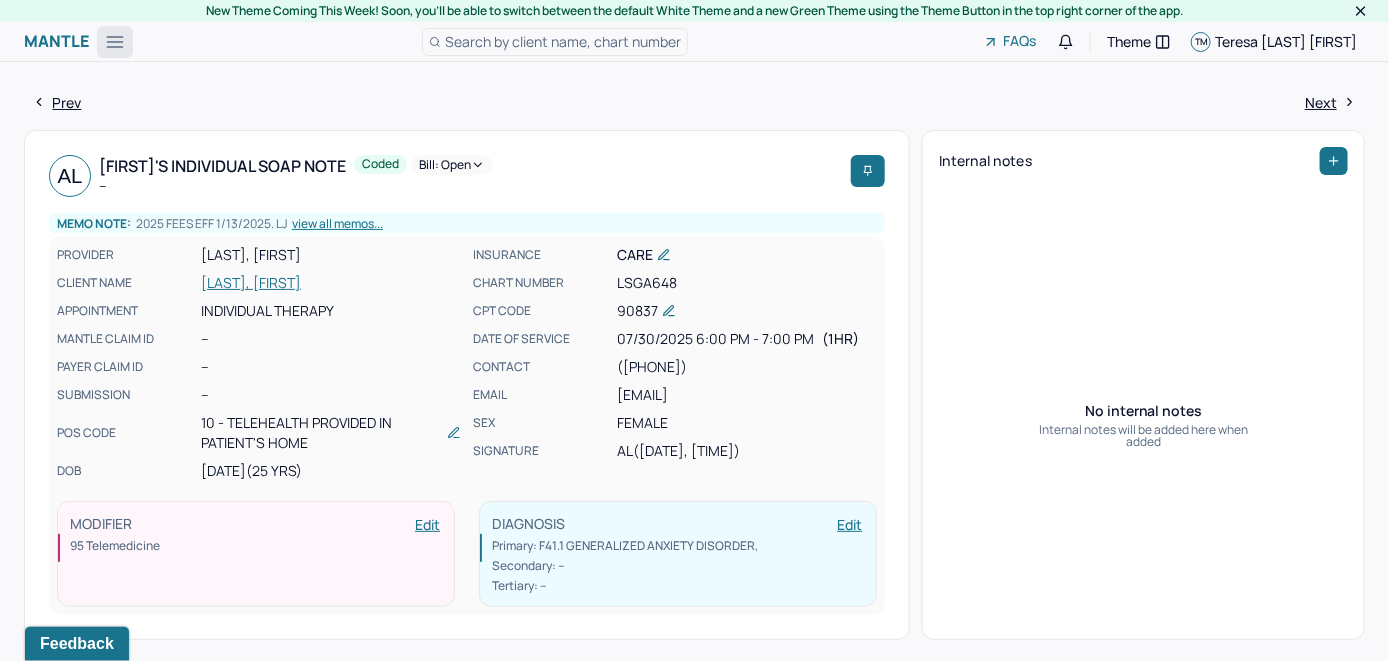 click 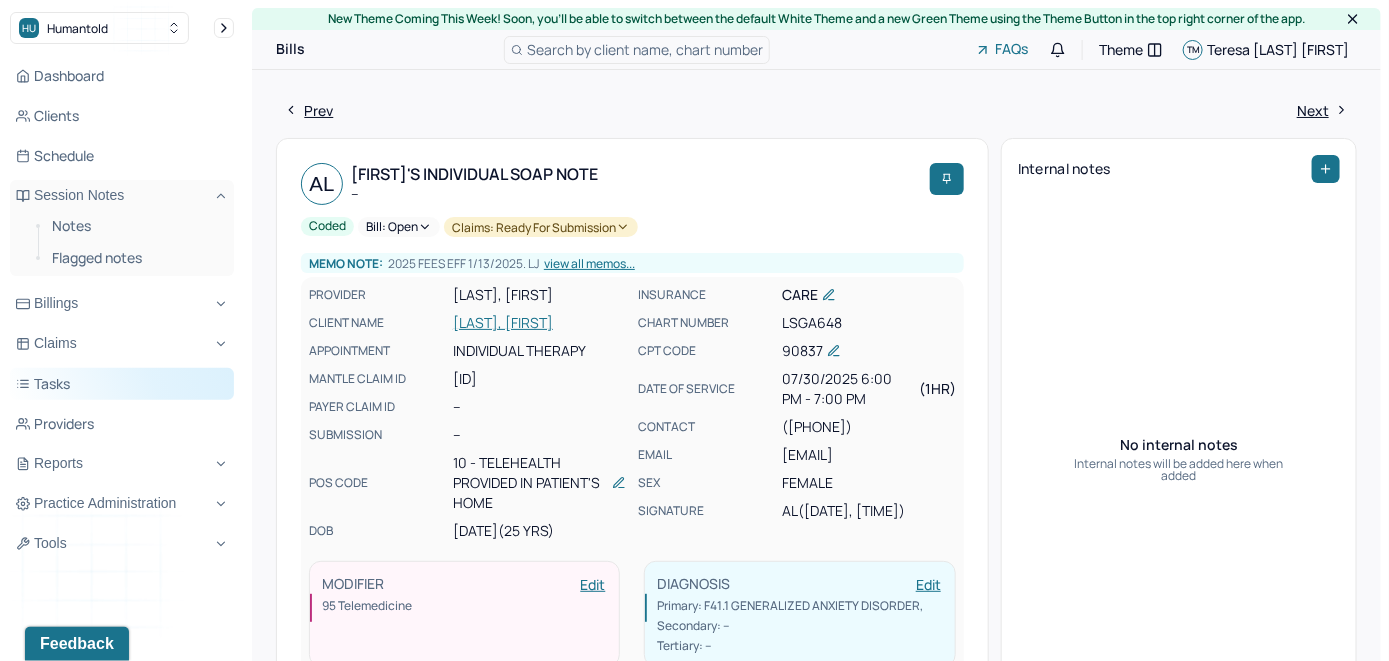 click on "Tasks" at bounding box center [122, 384] 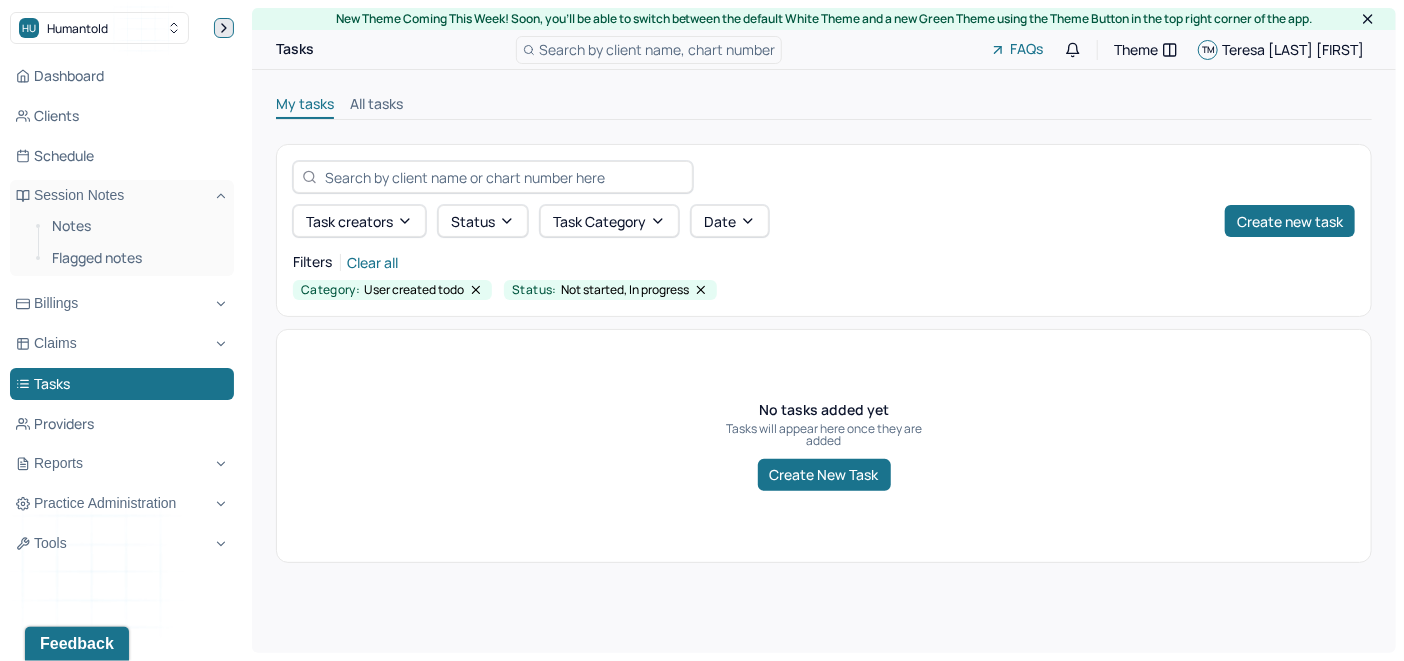 click 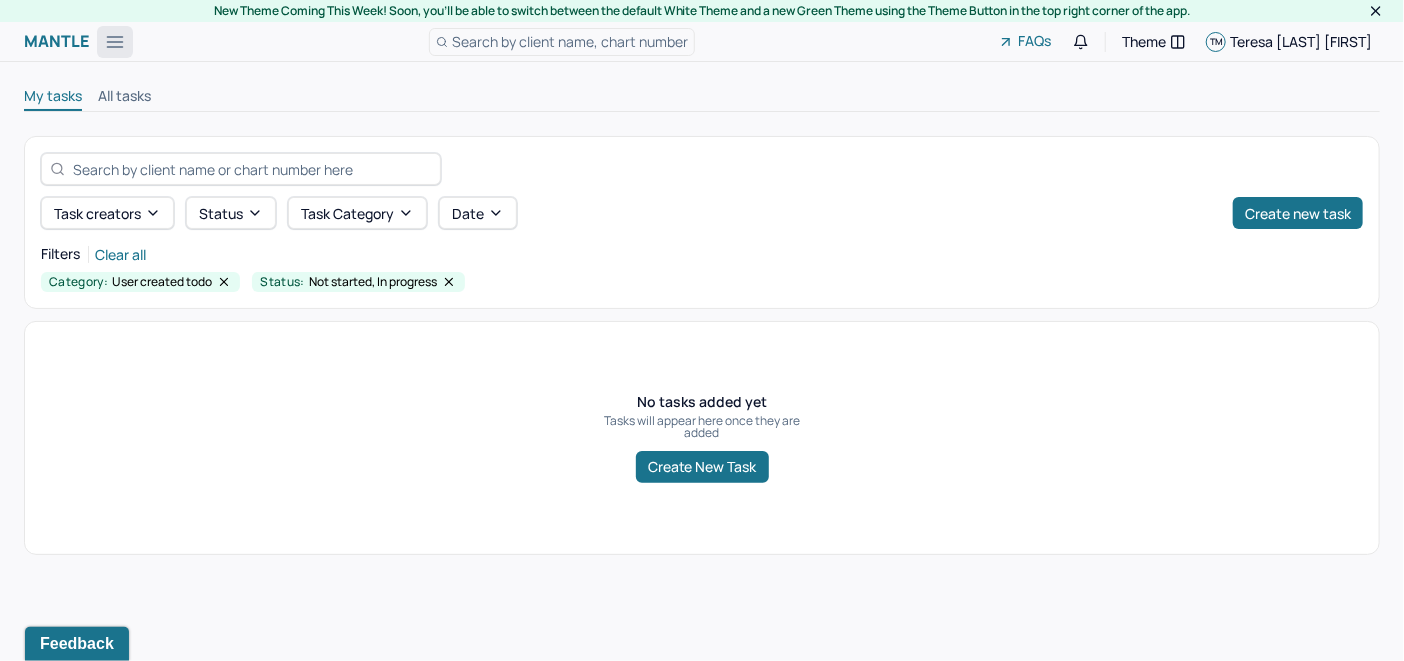 click 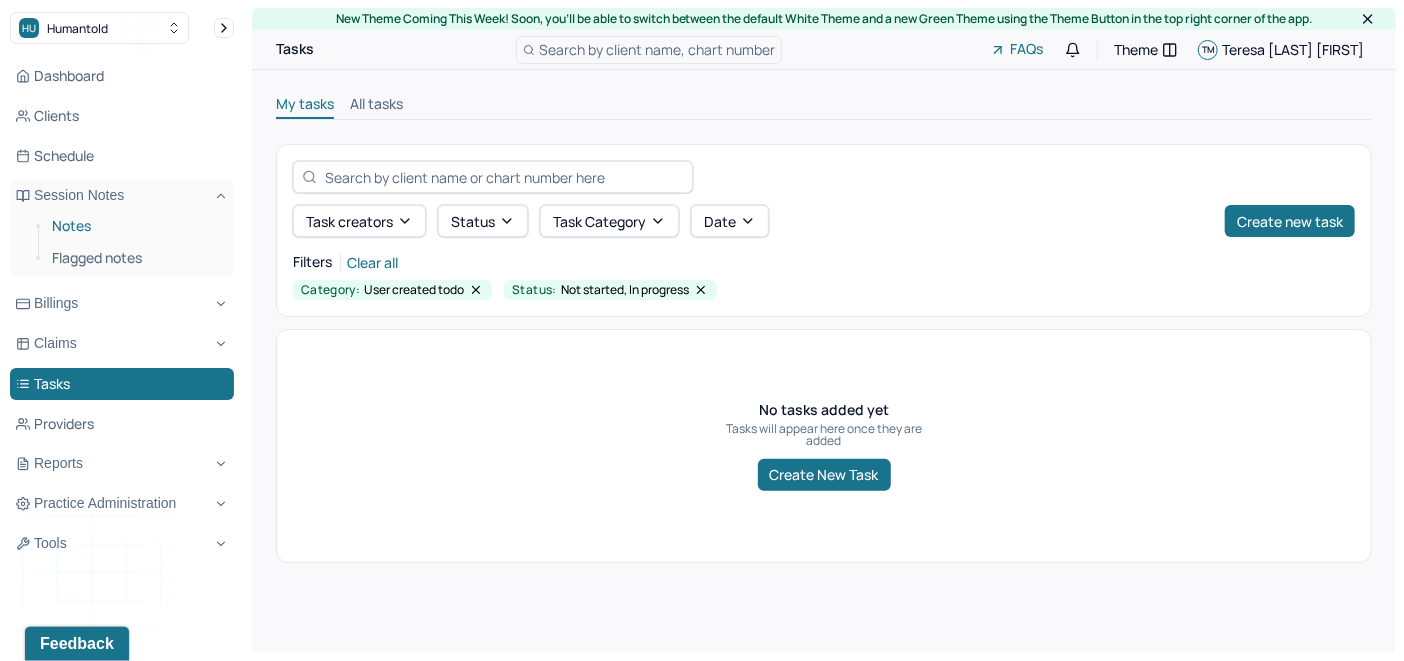 click on "Notes" at bounding box center [135, 226] 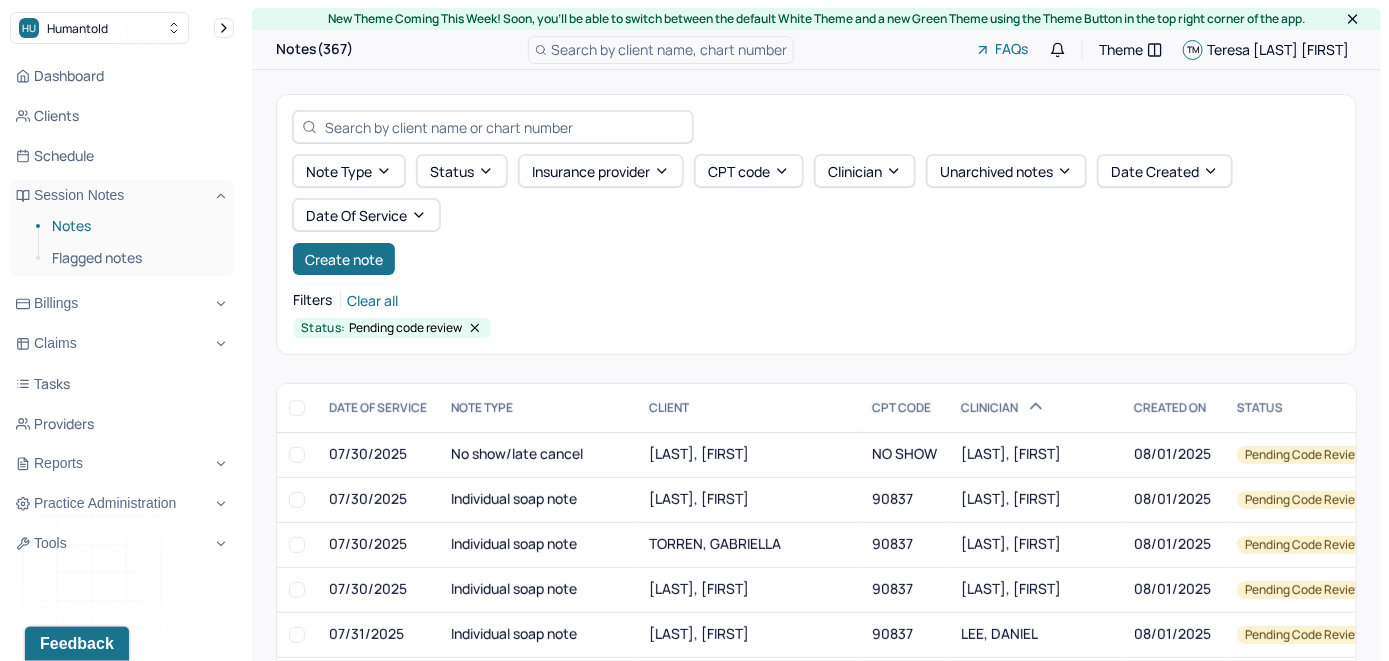 scroll, scrollTop: 3000, scrollLeft: 0, axis: vertical 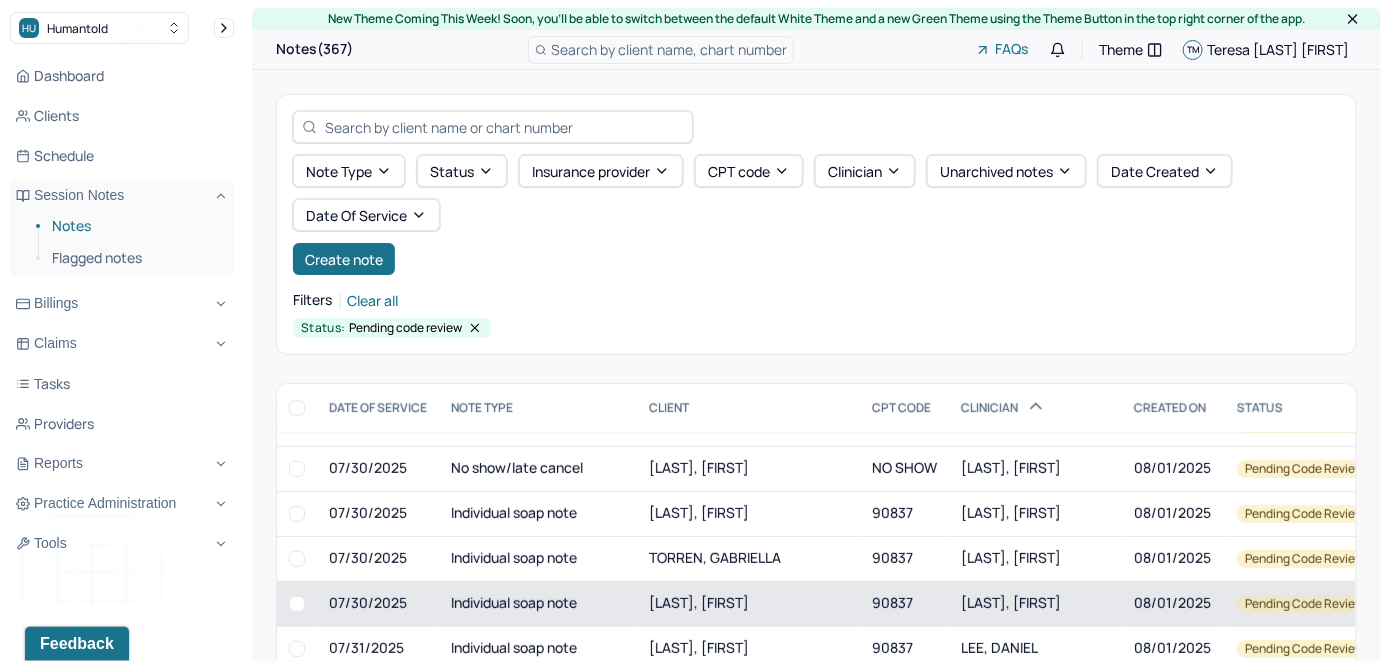click on "OKANDAN, CEM" at bounding box center [699, 602] 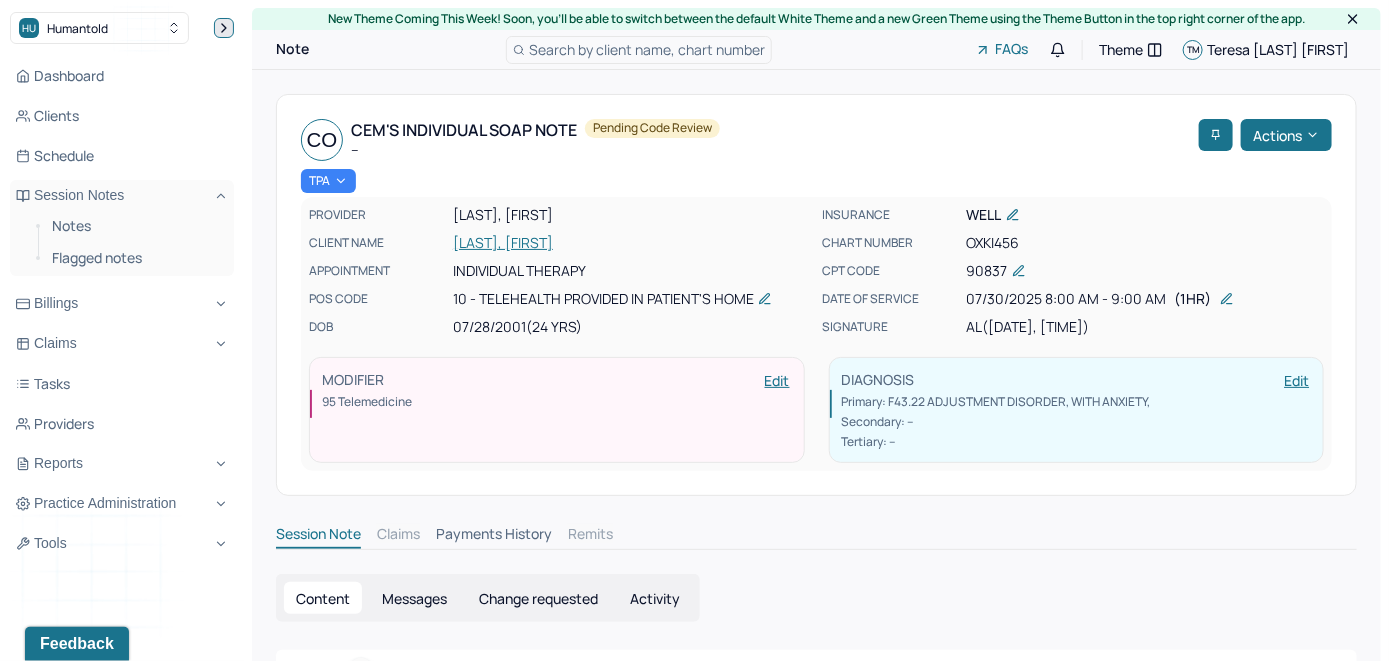 click 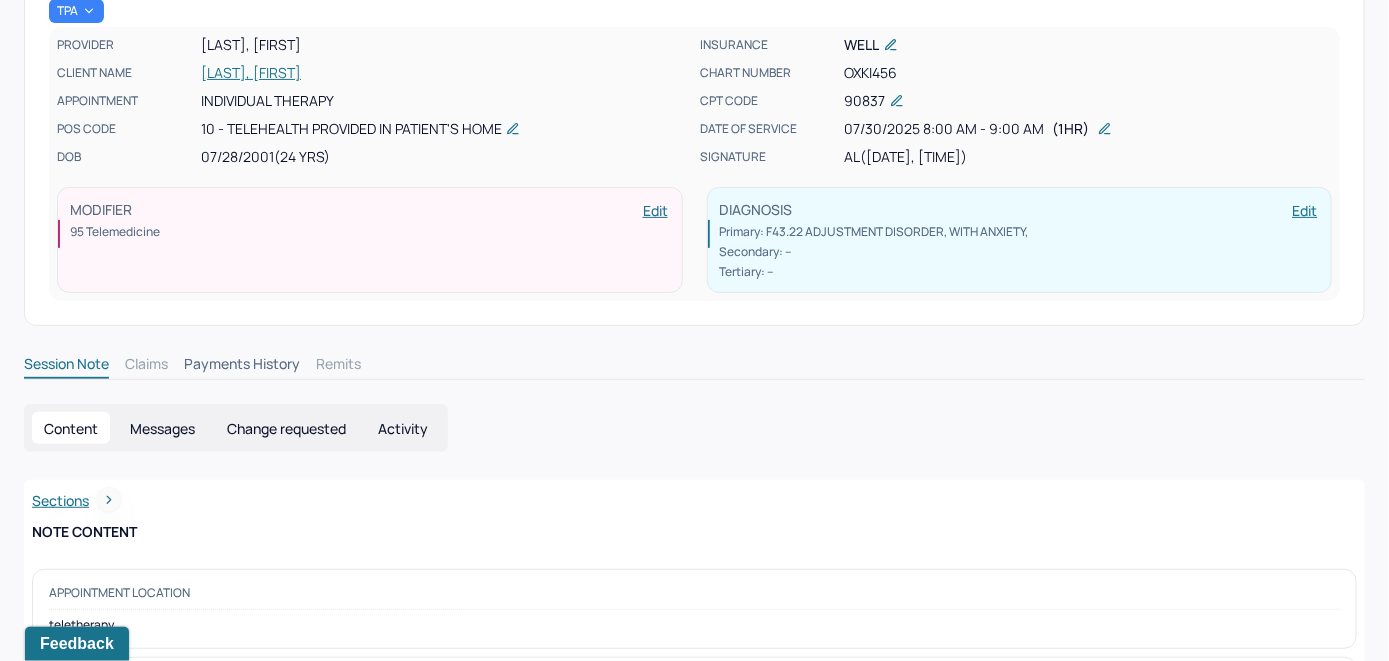 scroll, scrollTop: 0, scrollLeft: 0, axis: both 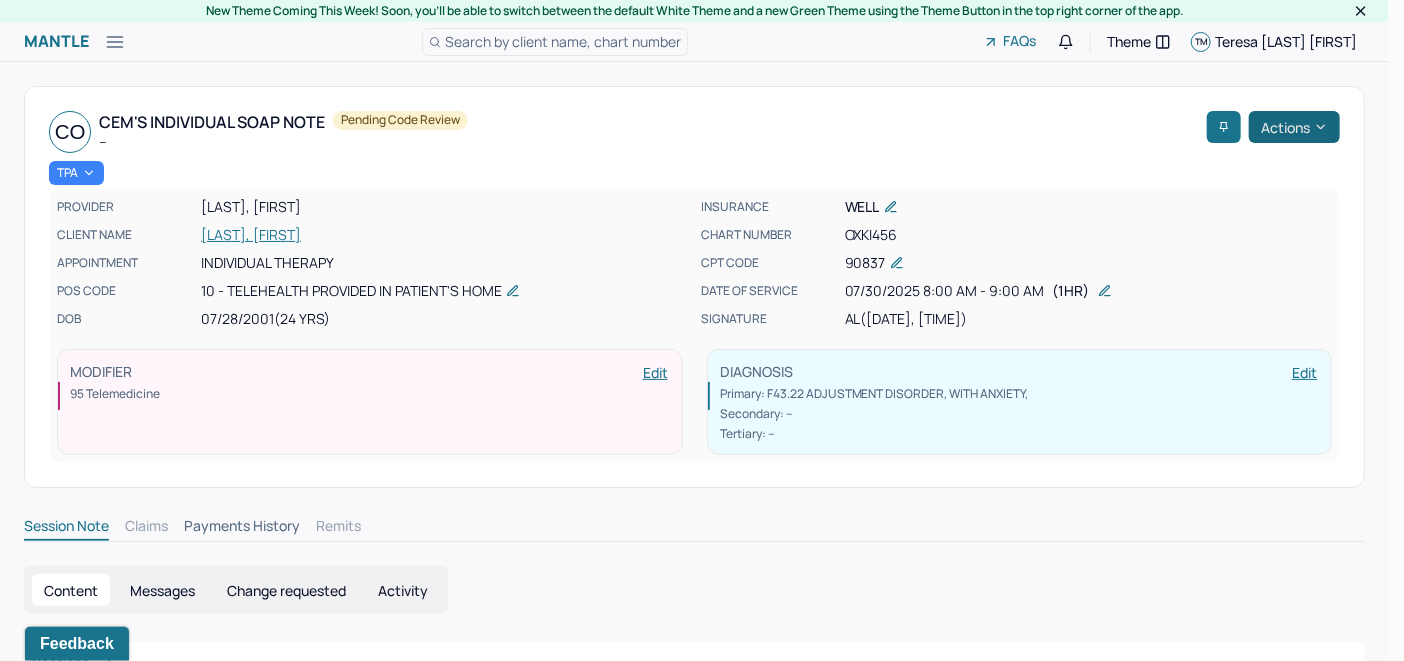click on "Actions" at bounding box center (1294, 127) 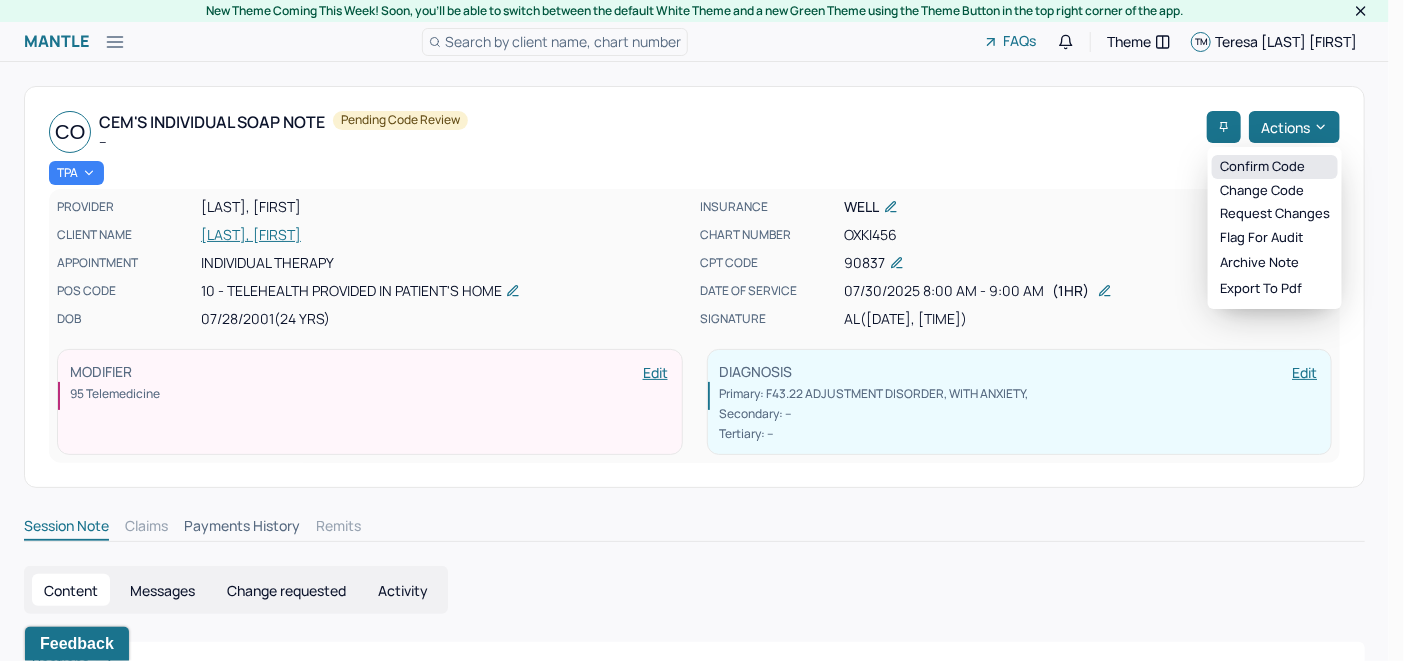 click on "Confirm code" at bounding box center (1275, 167) 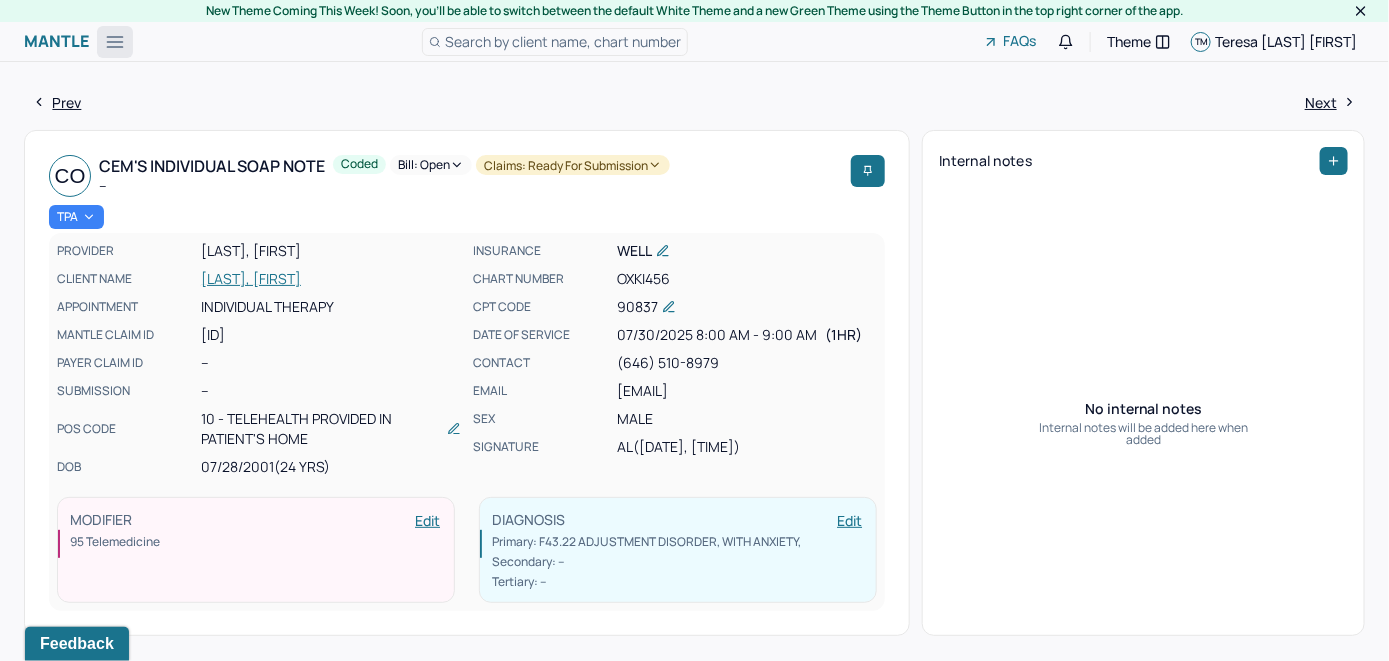 click 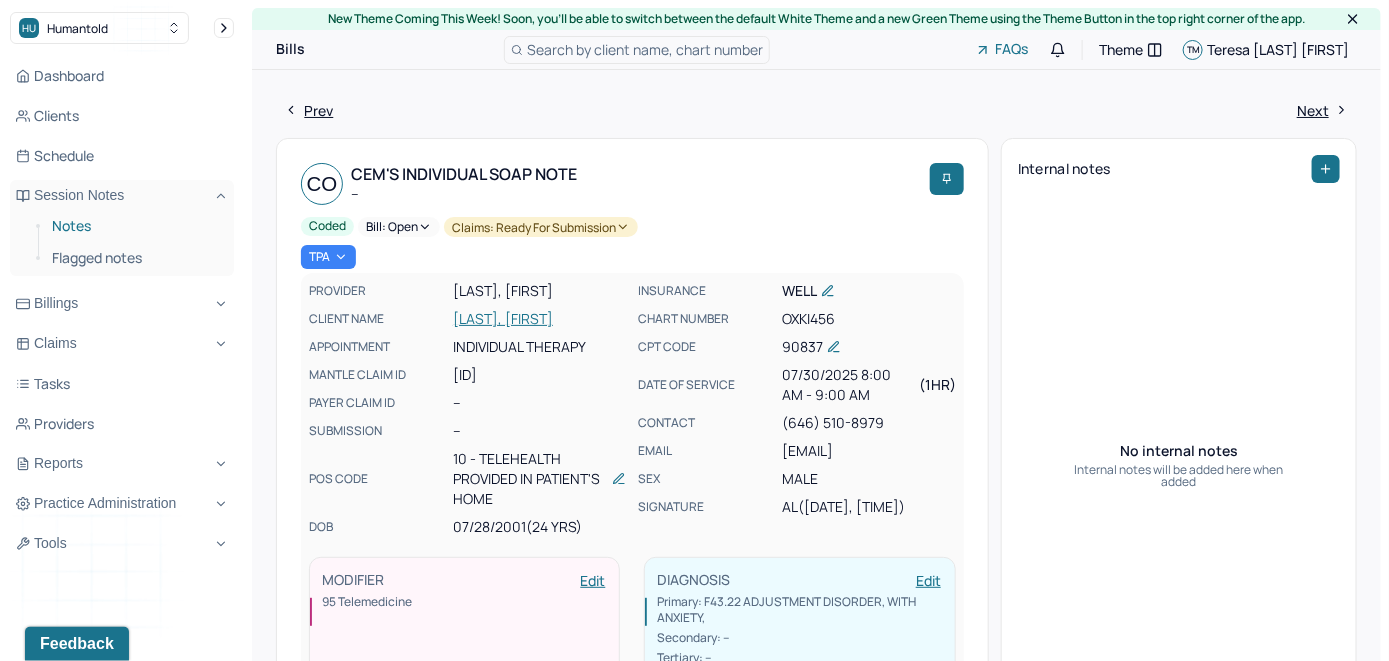 click on "Notes" at bounding box center [135, 226] 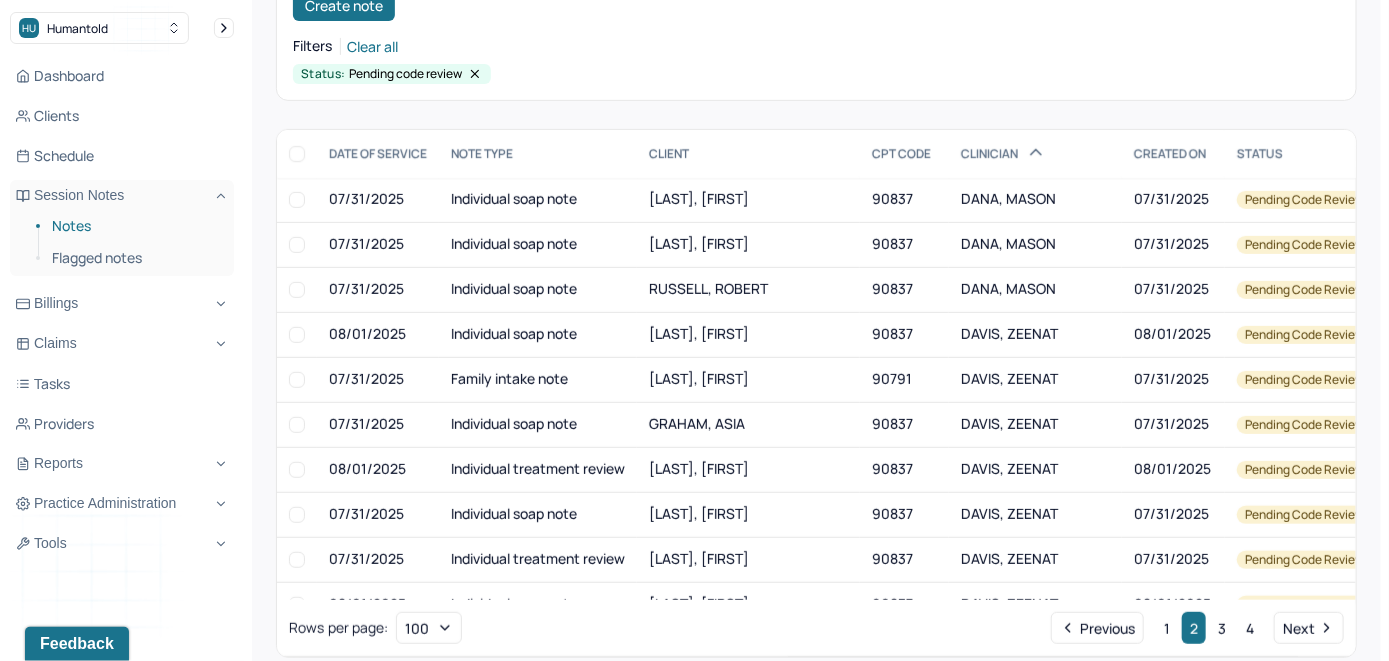 scroll, scrollTop: 283, scrollLeft: 0, axis: vertical 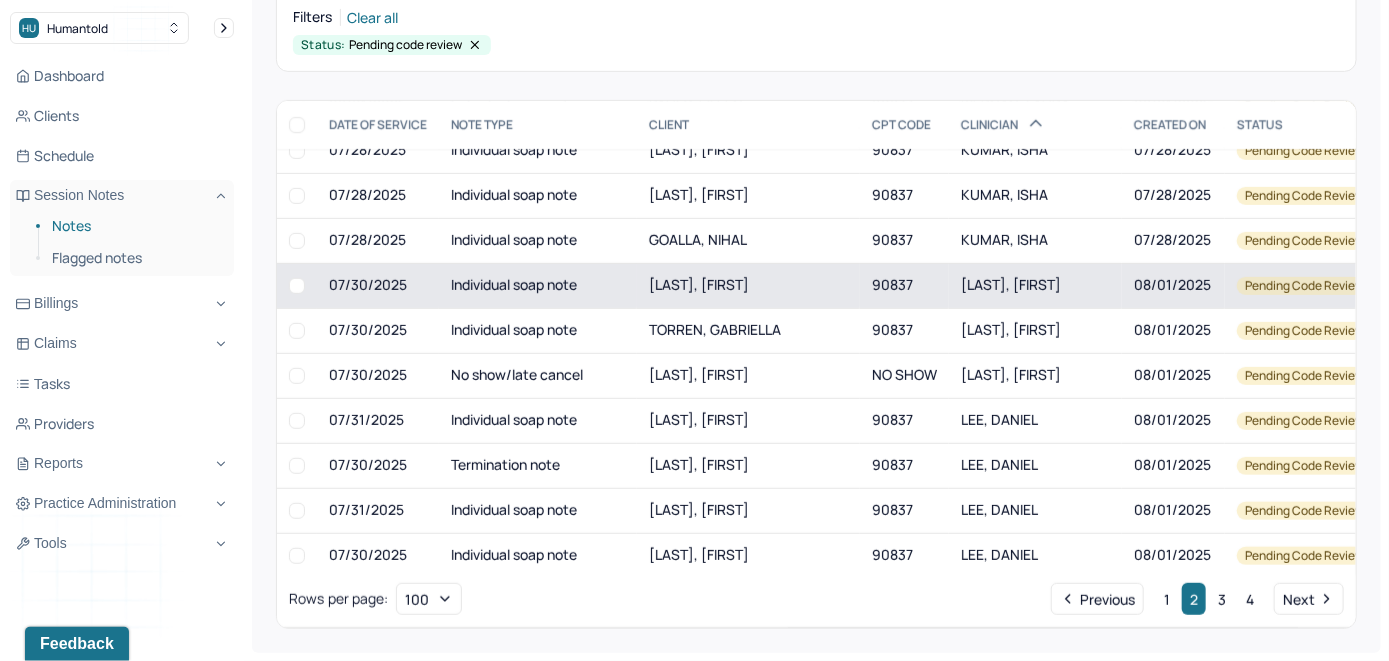 click on "TRUE, EMILY" at bounding box center (748, 285) 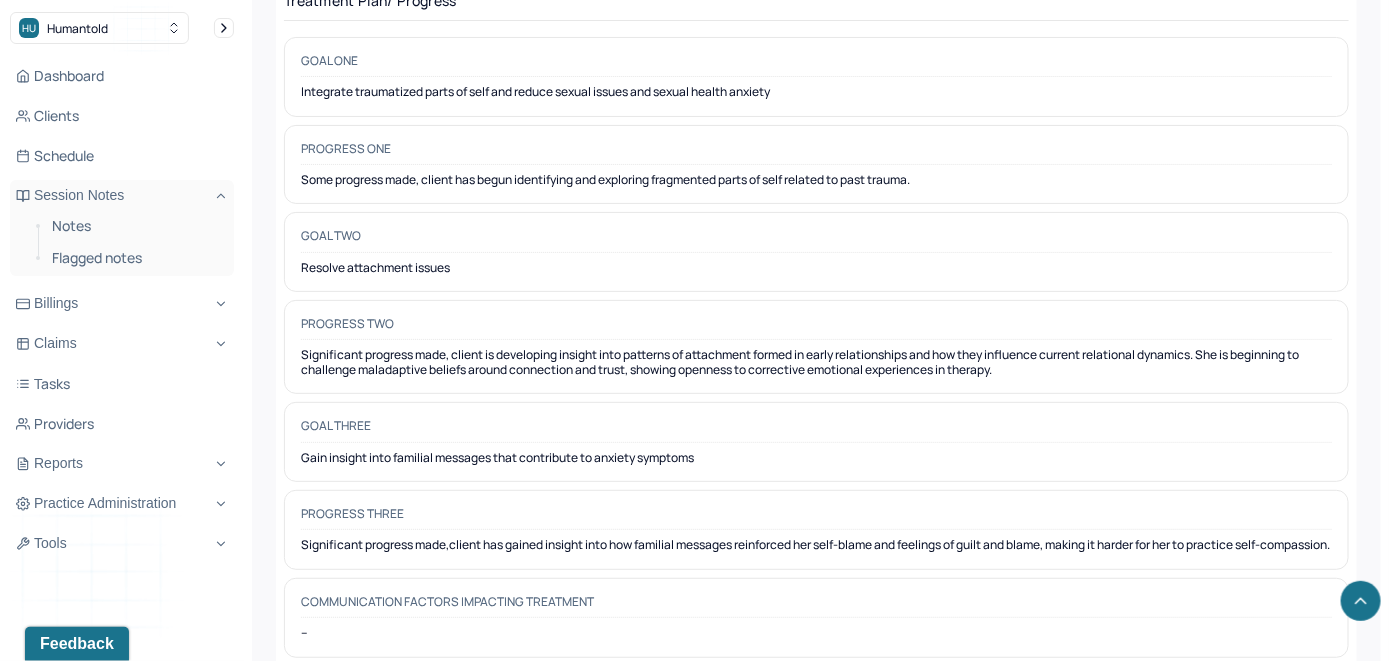 scroll, scrollTop: 3125, scrollLeft: 0, axis: vertical 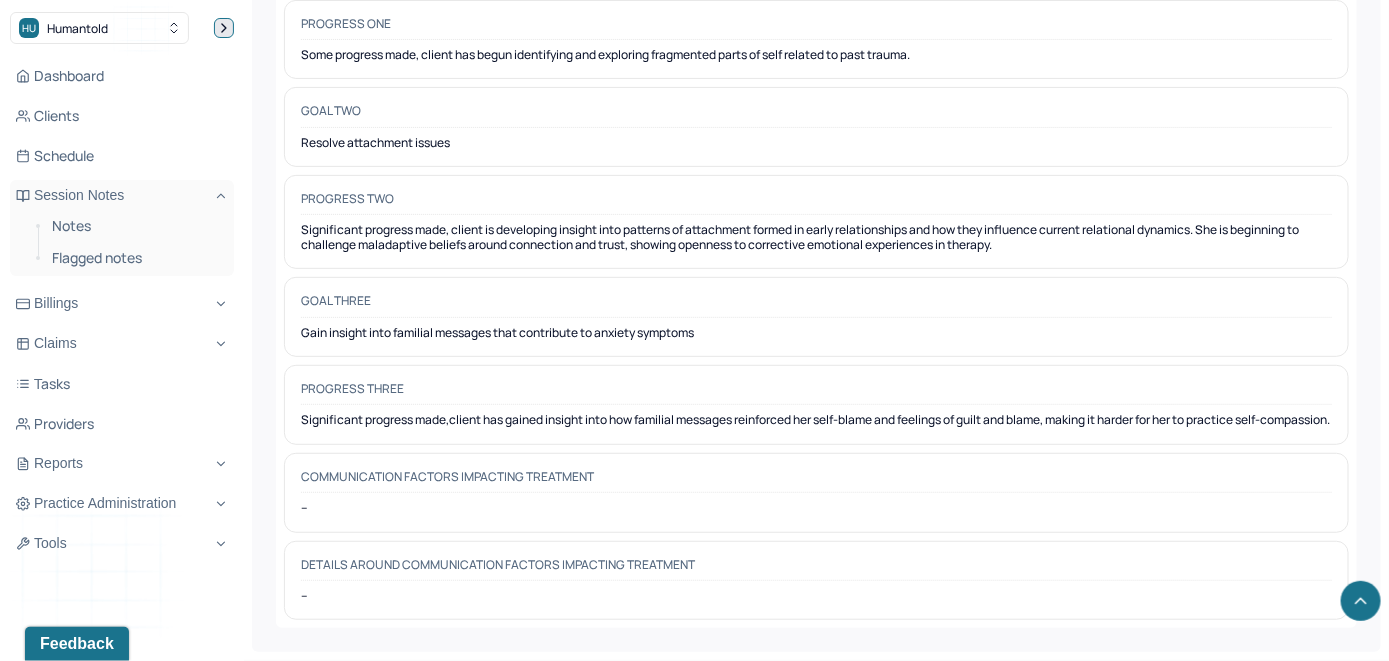 click 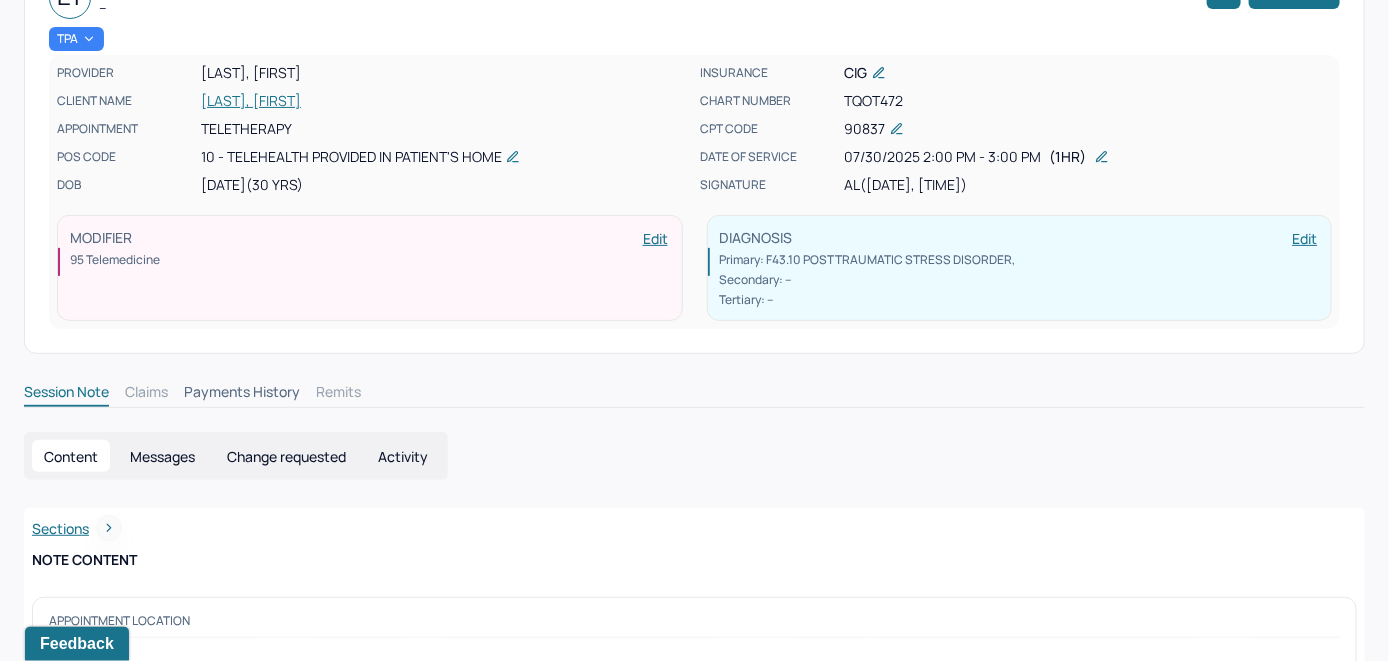 scroll, scrollTop: 0, scrollLeft: 0, axis: both 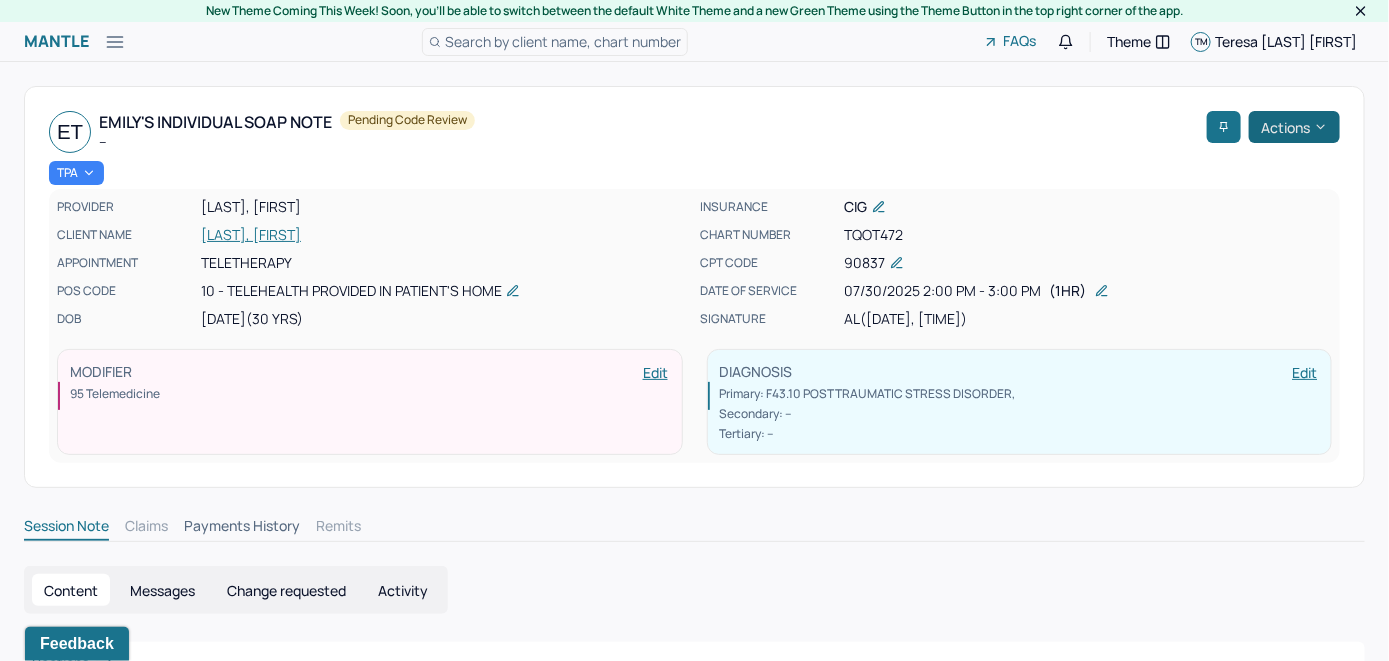 click on "Actions" at bounding box center (1294, 127) 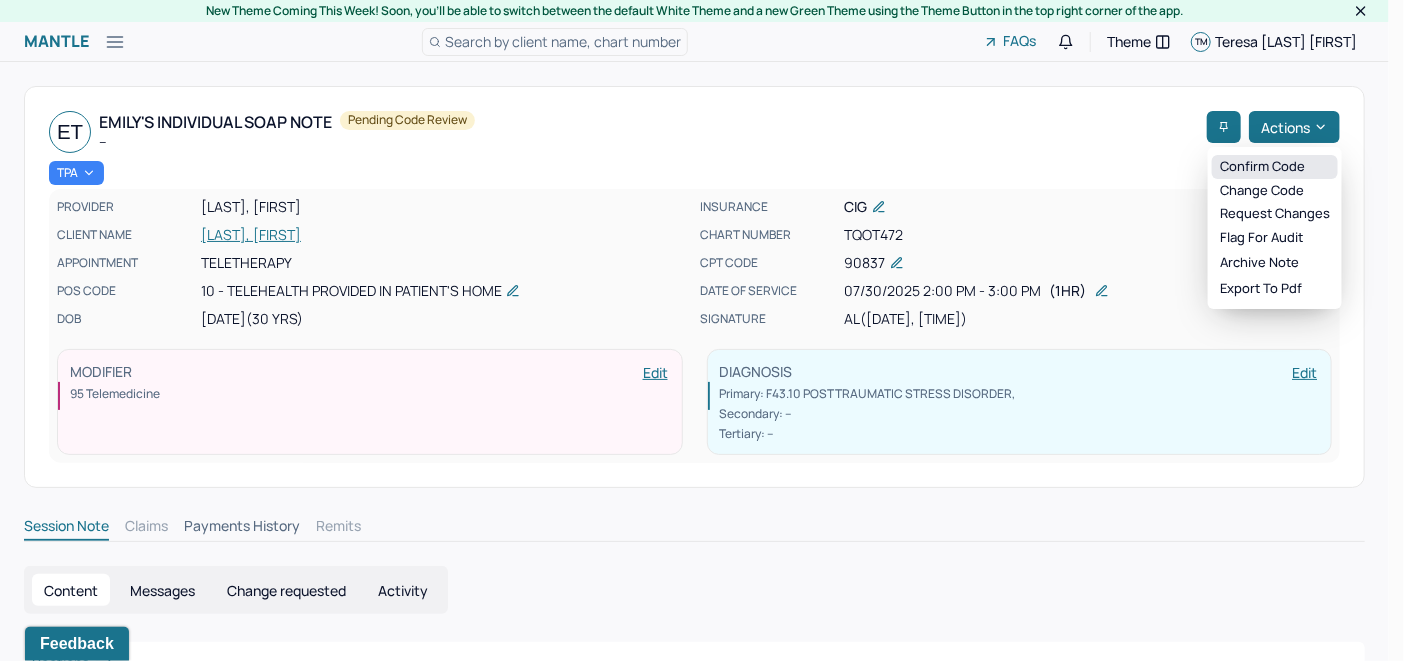 click on "Confirm code" at bounding box center [1275, 167] 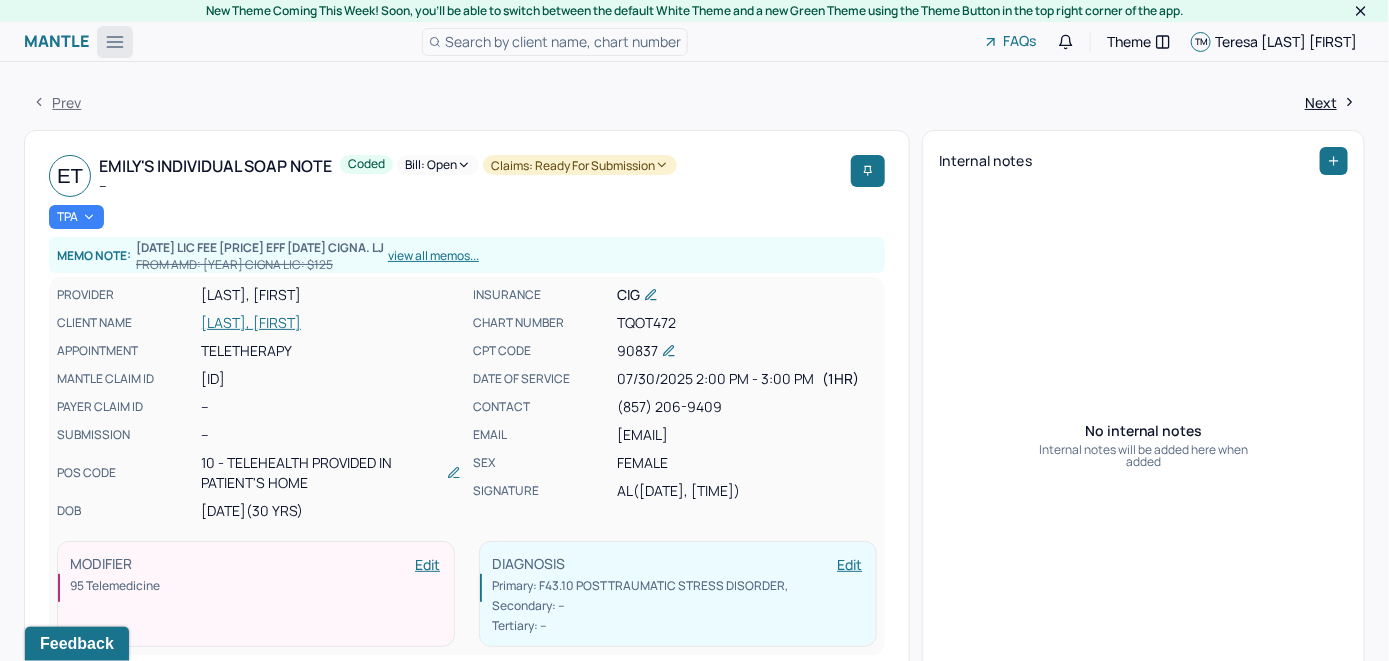 click 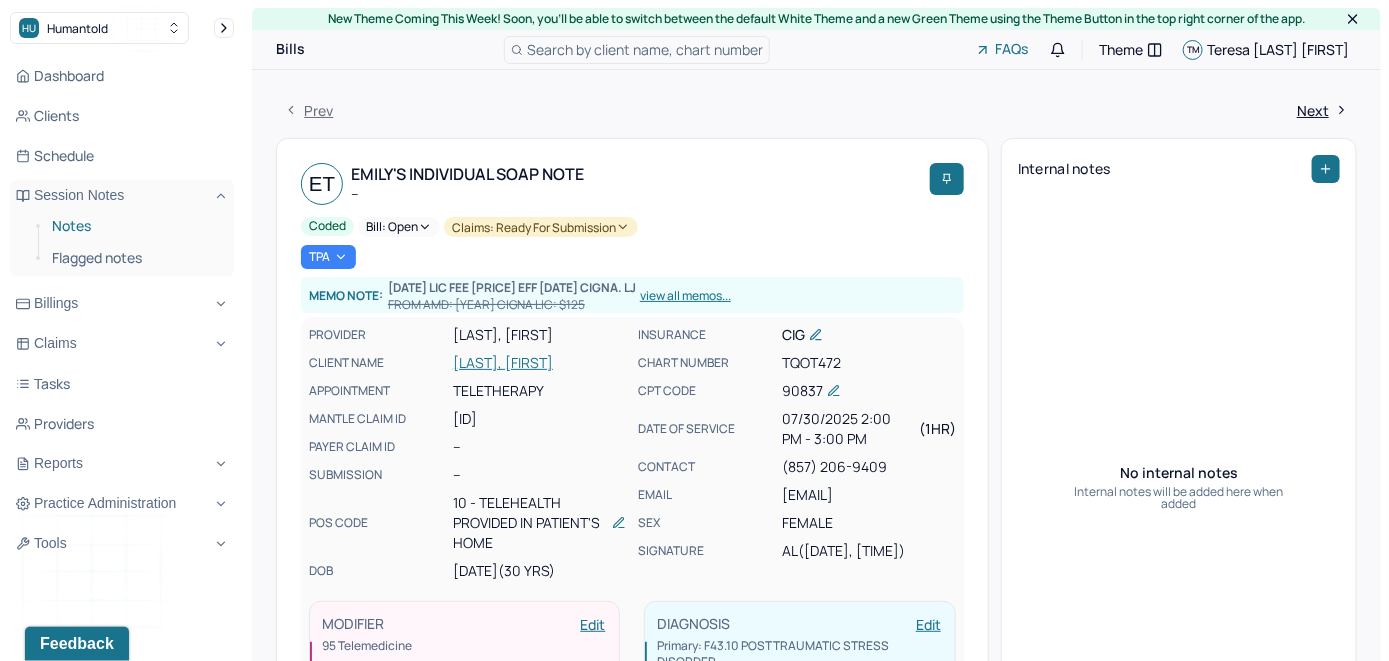 click on "Notes" at bounding box center [135, 226] 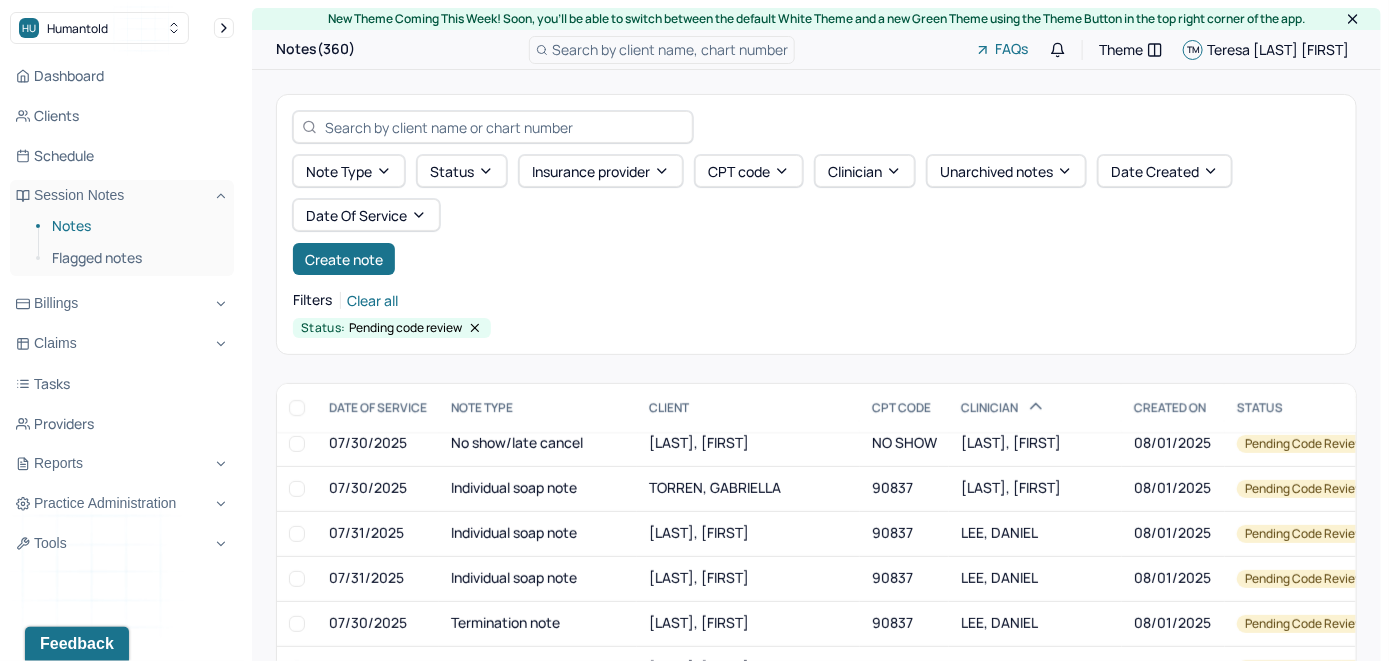 scroll, scrollTop: 2700, scrollLeft: 0, axis: vertical 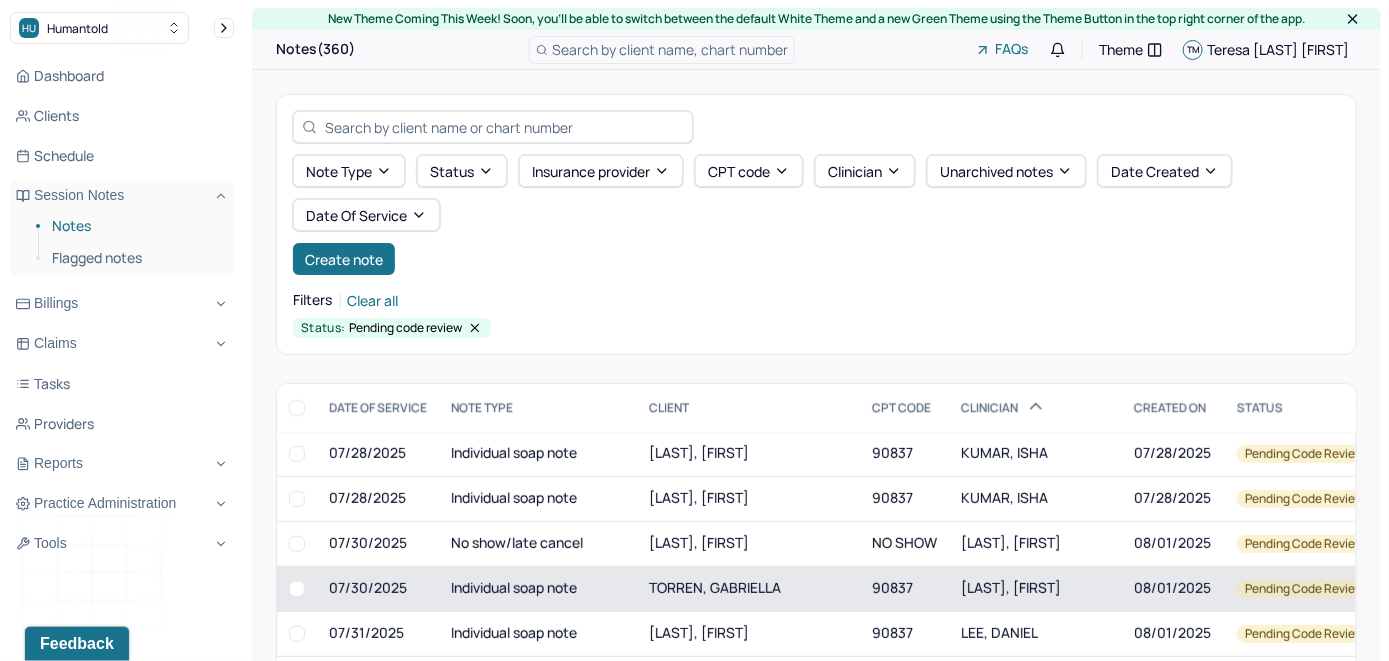click on "TORREN, GABRIELLA" at bounding box center [748, 588] 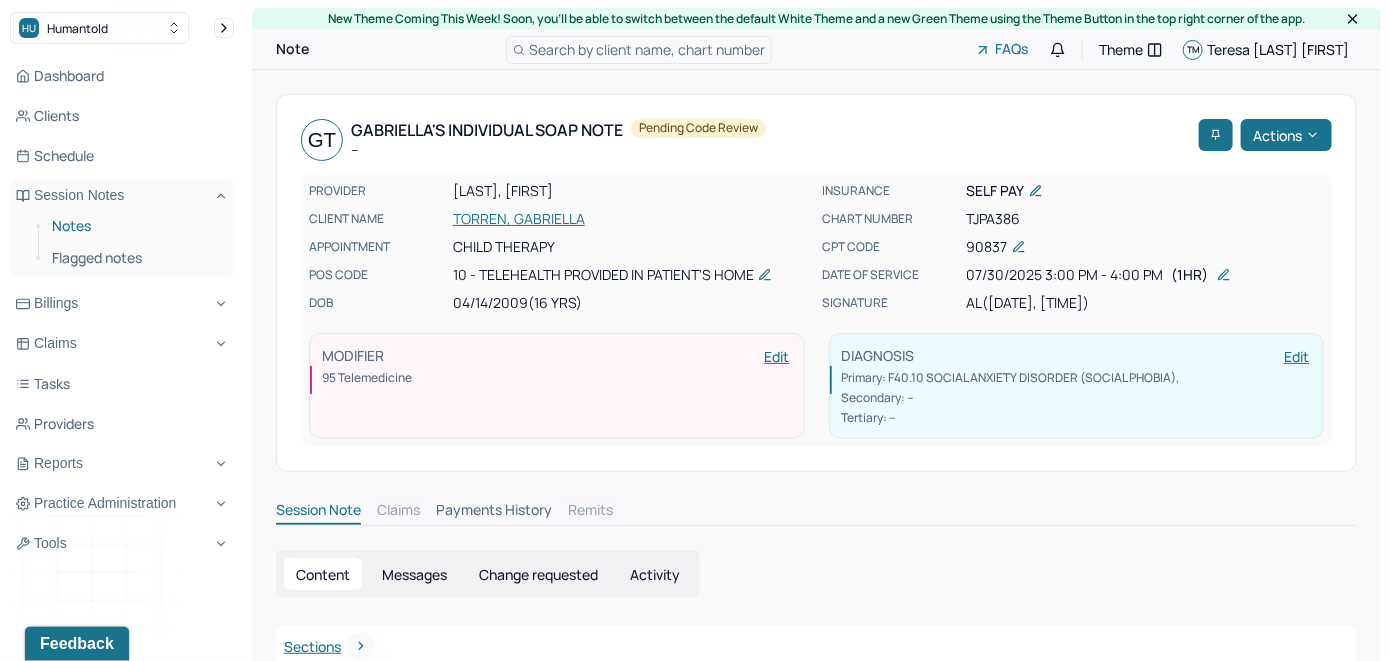 click on "Notes" at bounding box center (135, 226) 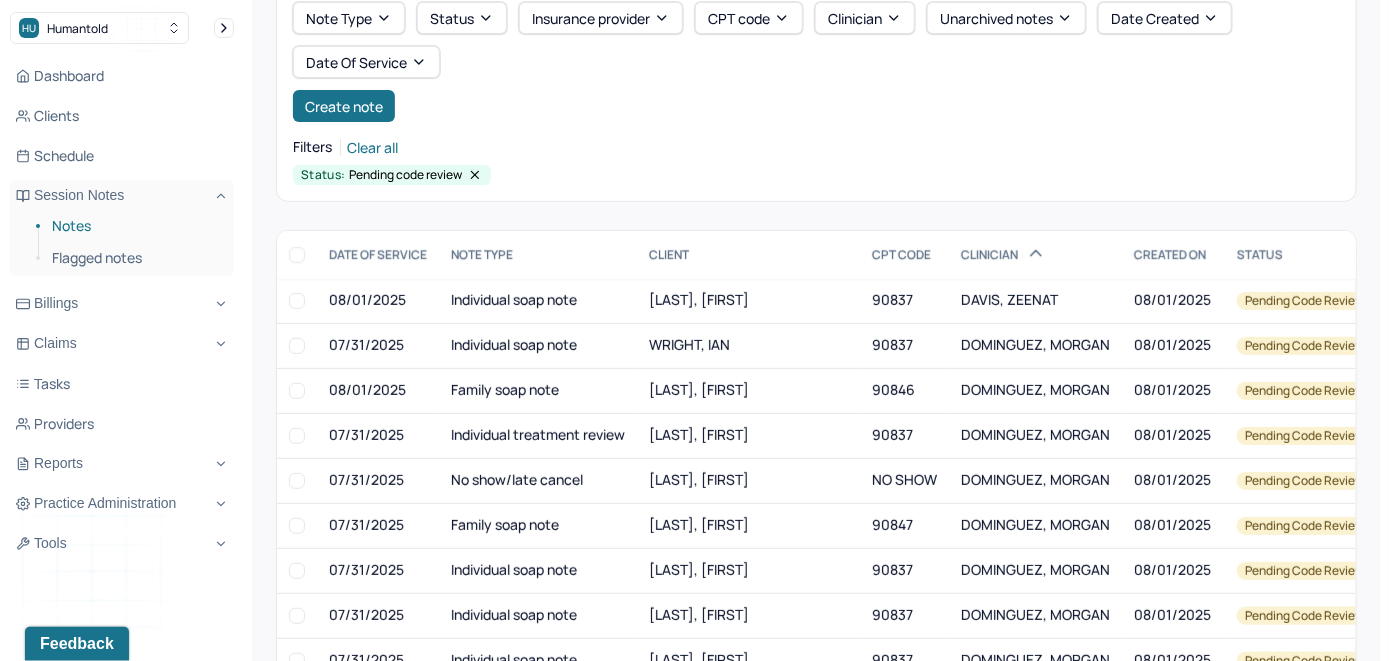 scroll, scrollTop: 200, scrollLeft: 0, axis: vertical 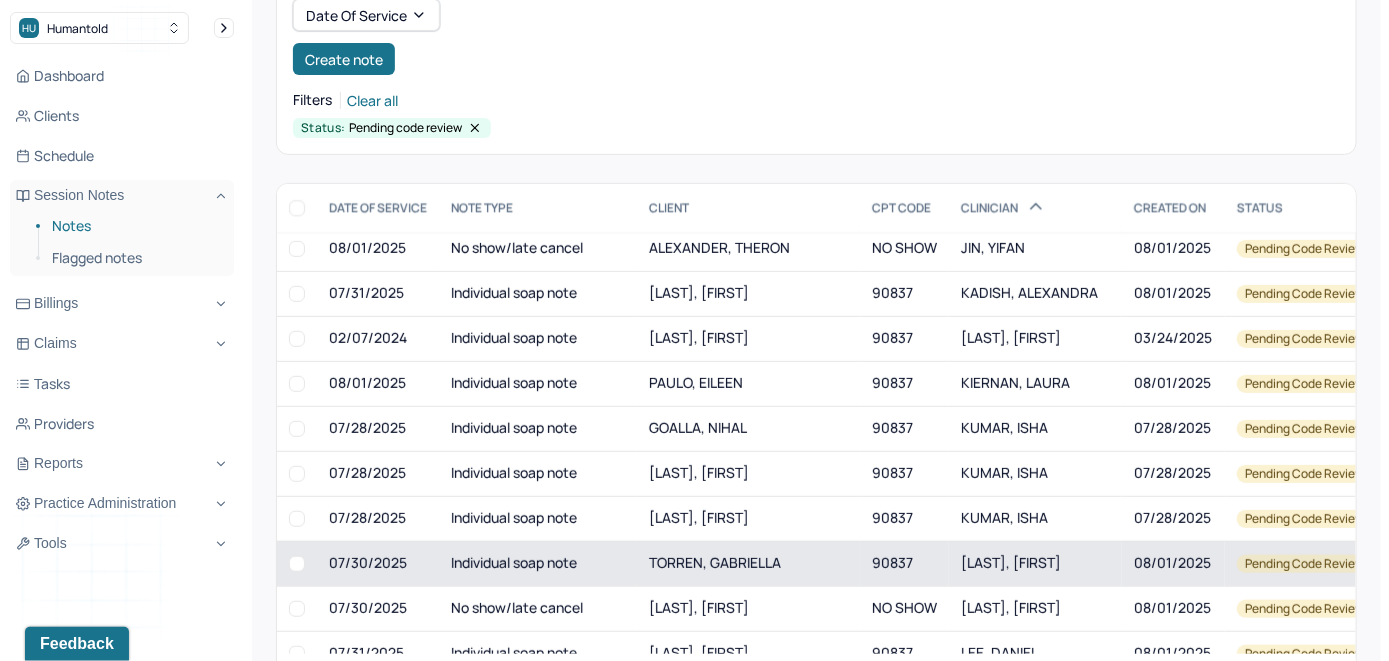 click on "TORREN, GABRIELLA" at bounding box center (715, 562) 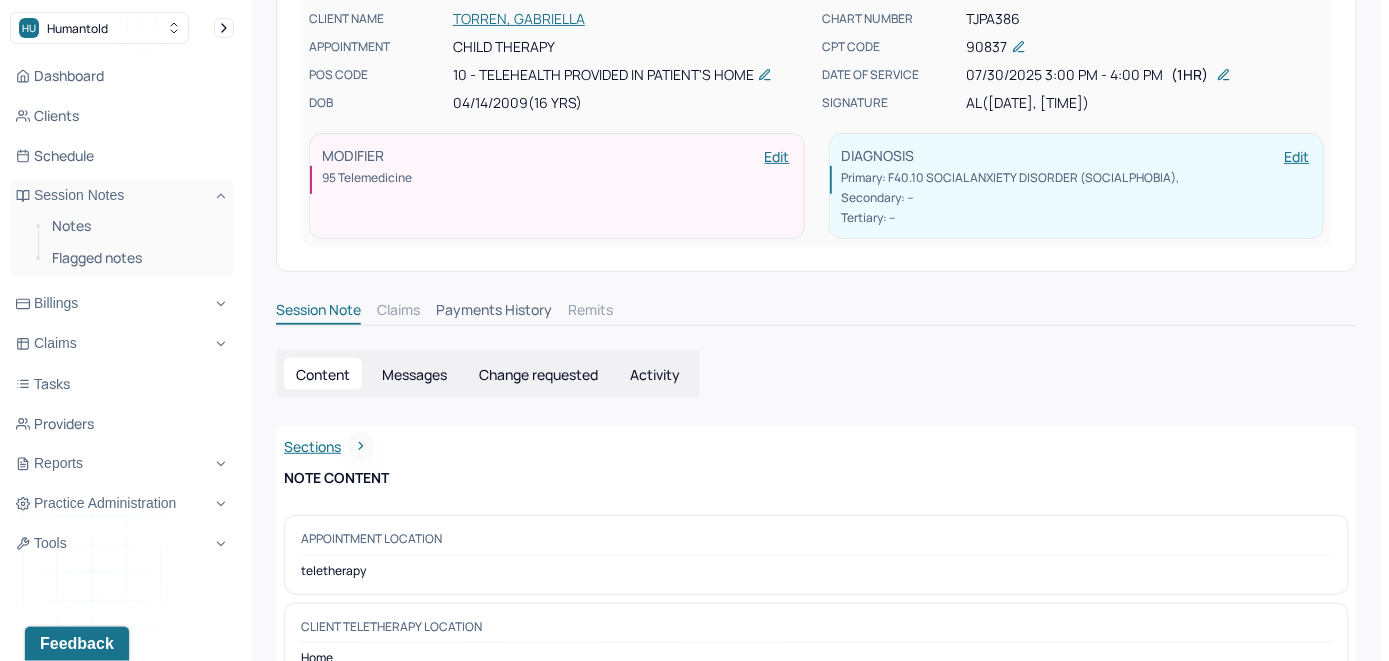 scroll, scrollTop: 0, scrollLeft: 0, axis: both 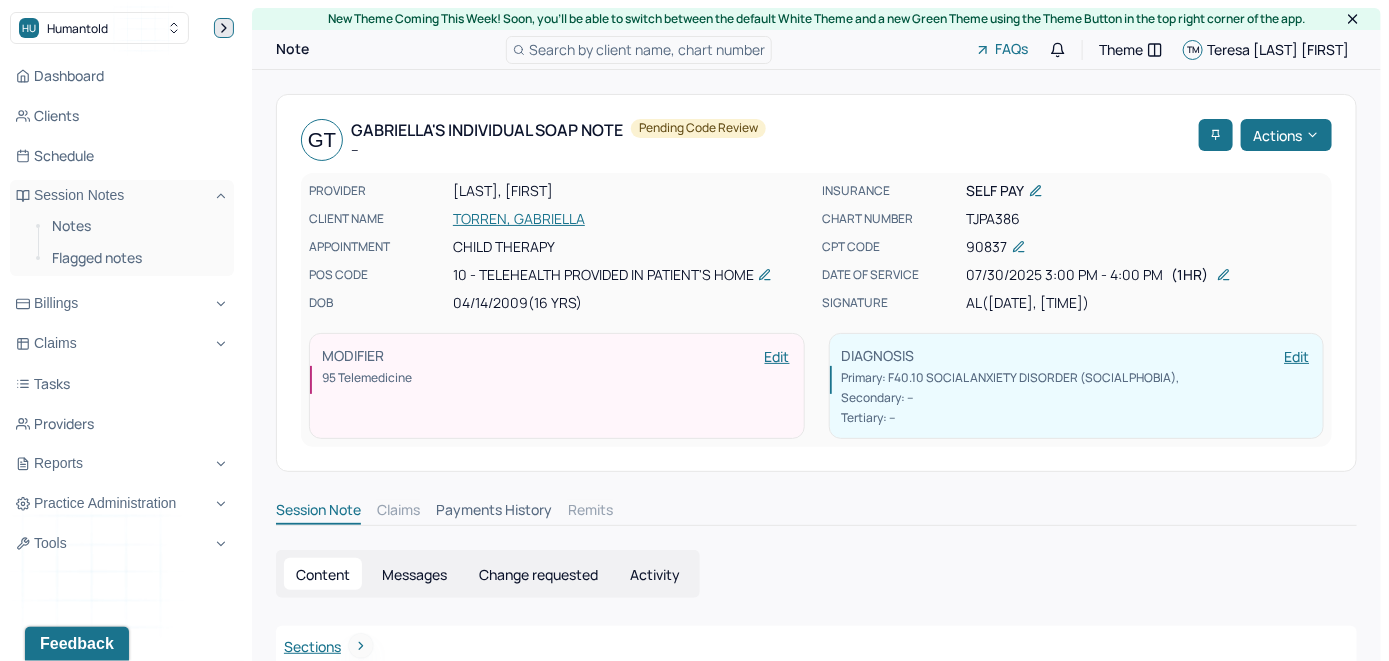 click at bounding box center (224, 28) 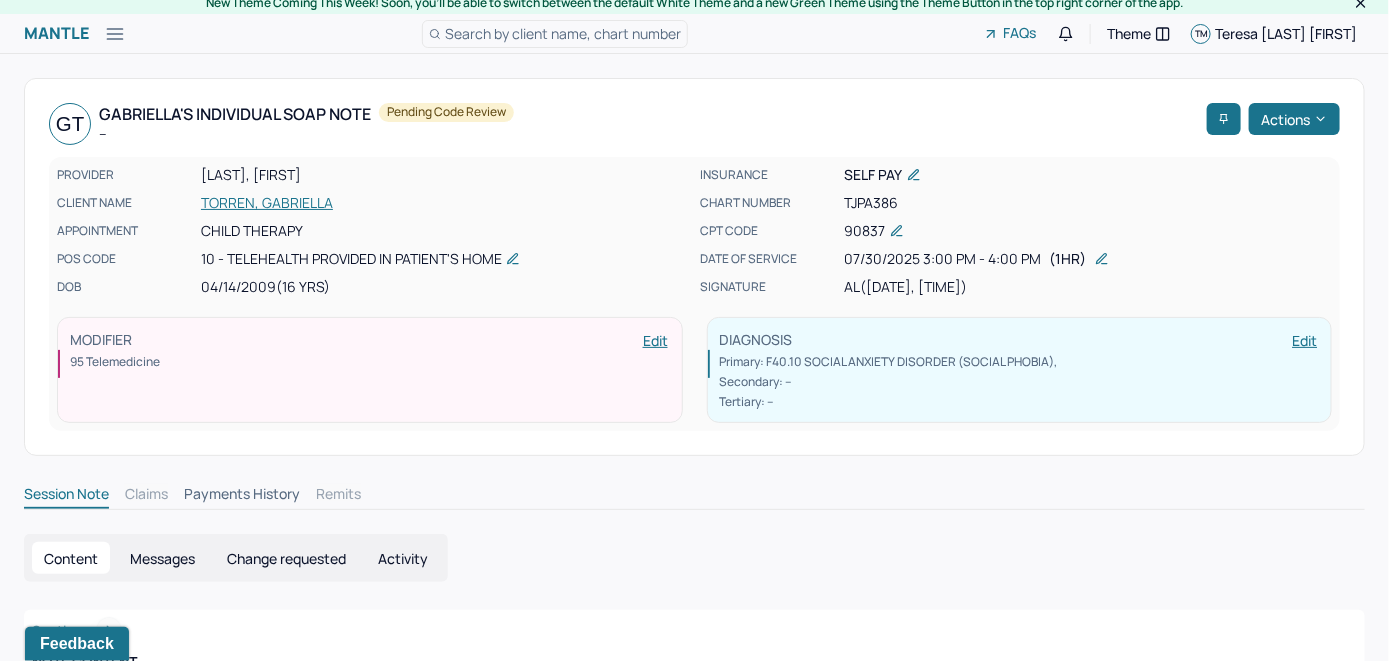 scroll, scrollTop: 0, scrollLeft: 0, axis: both 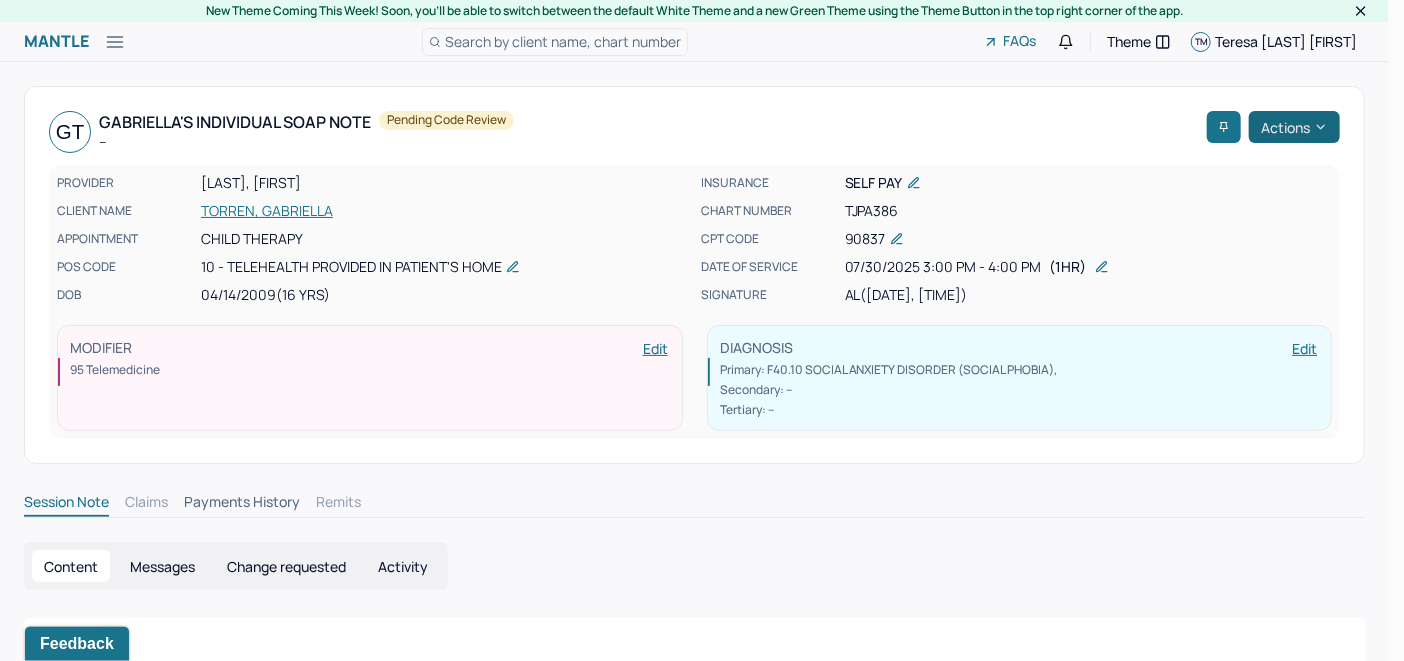 click on "Actions" at bounding box center [1294, 127] 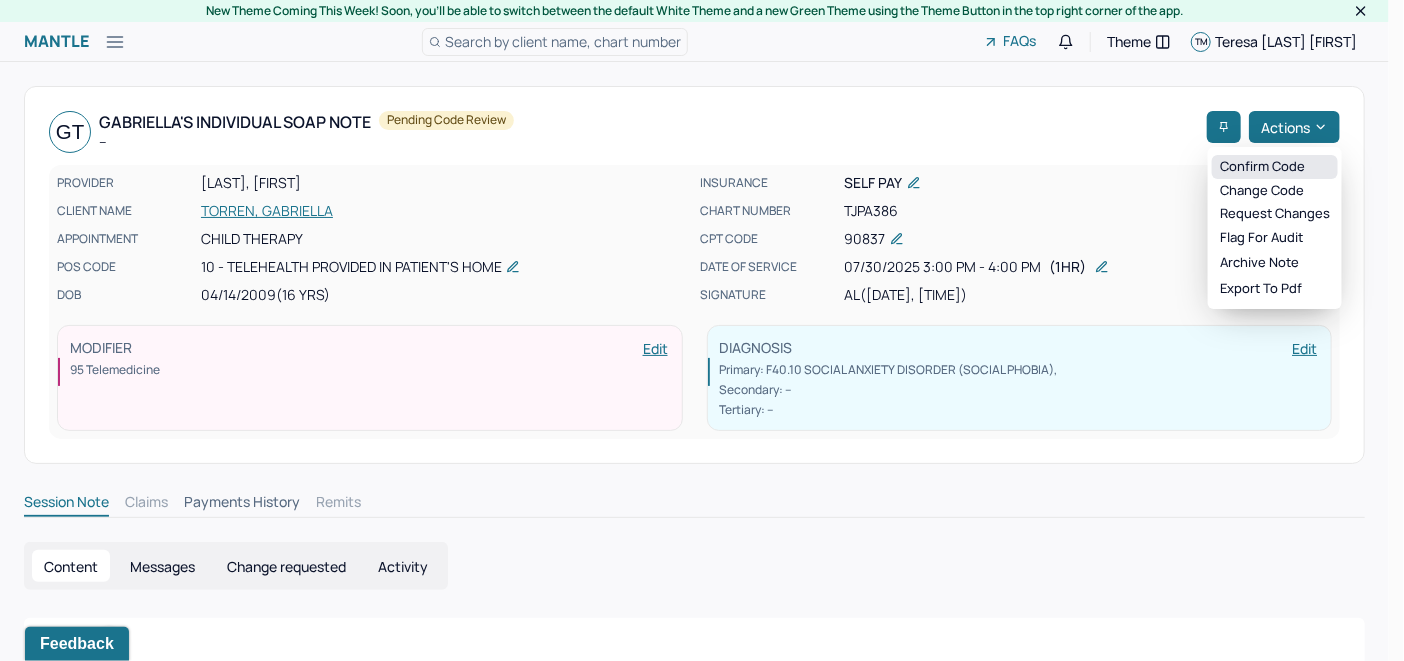 click on "Confirm code" at bounding box center [1275, 167] 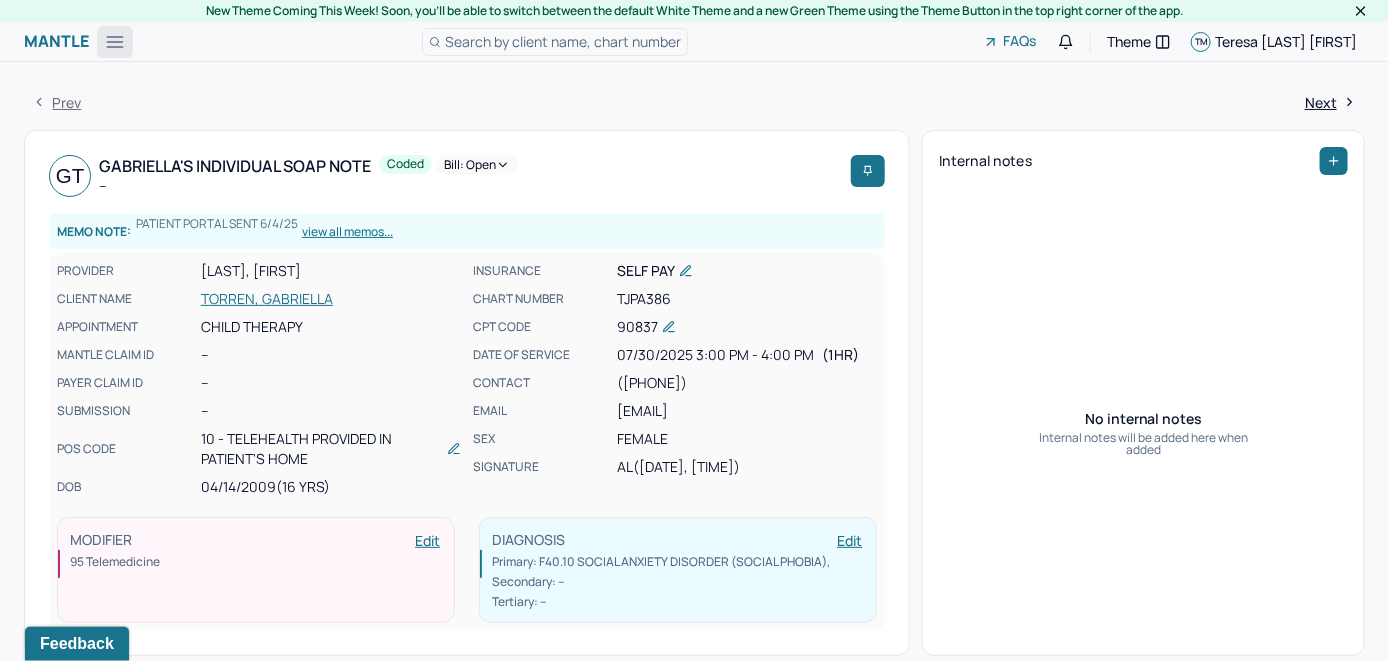 click 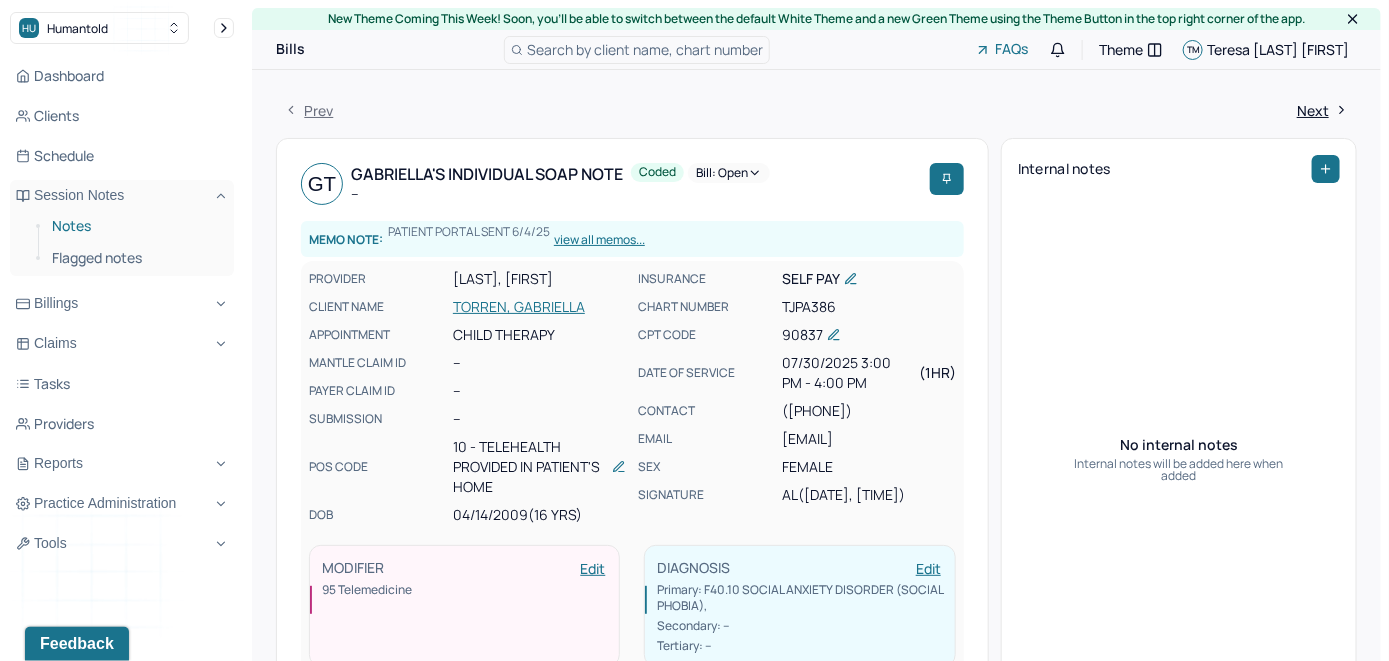 click on "Notes" at bounding box center [135, 226] 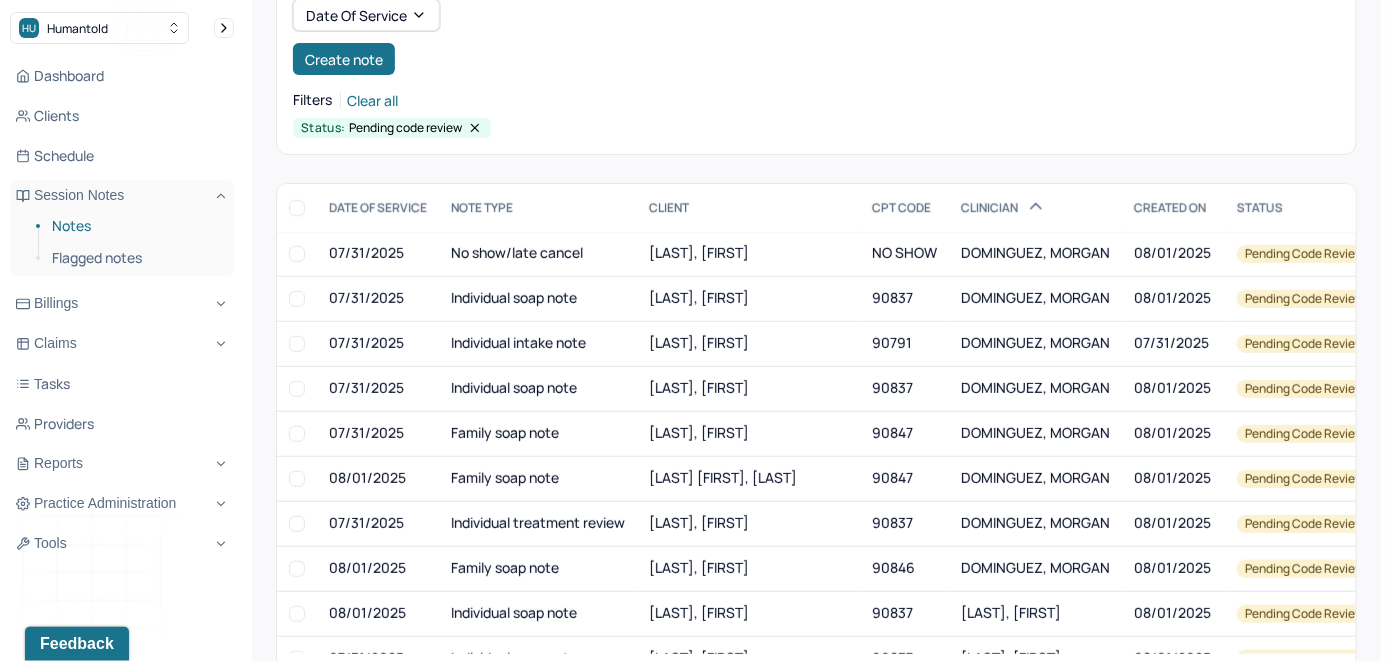 scroll, scrollTop: 283, scrollLeft: 0, axis: vertical 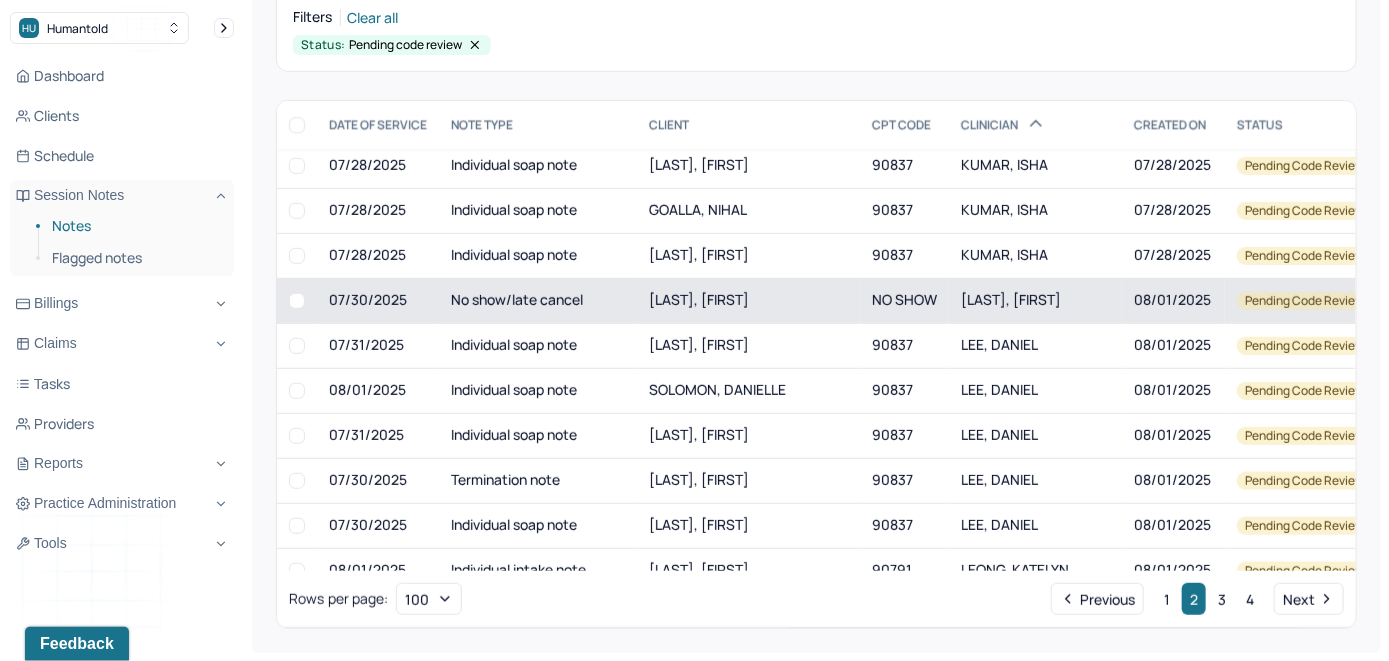 click on "[LAST], [FIRST]" at bounding box center (699, 299) 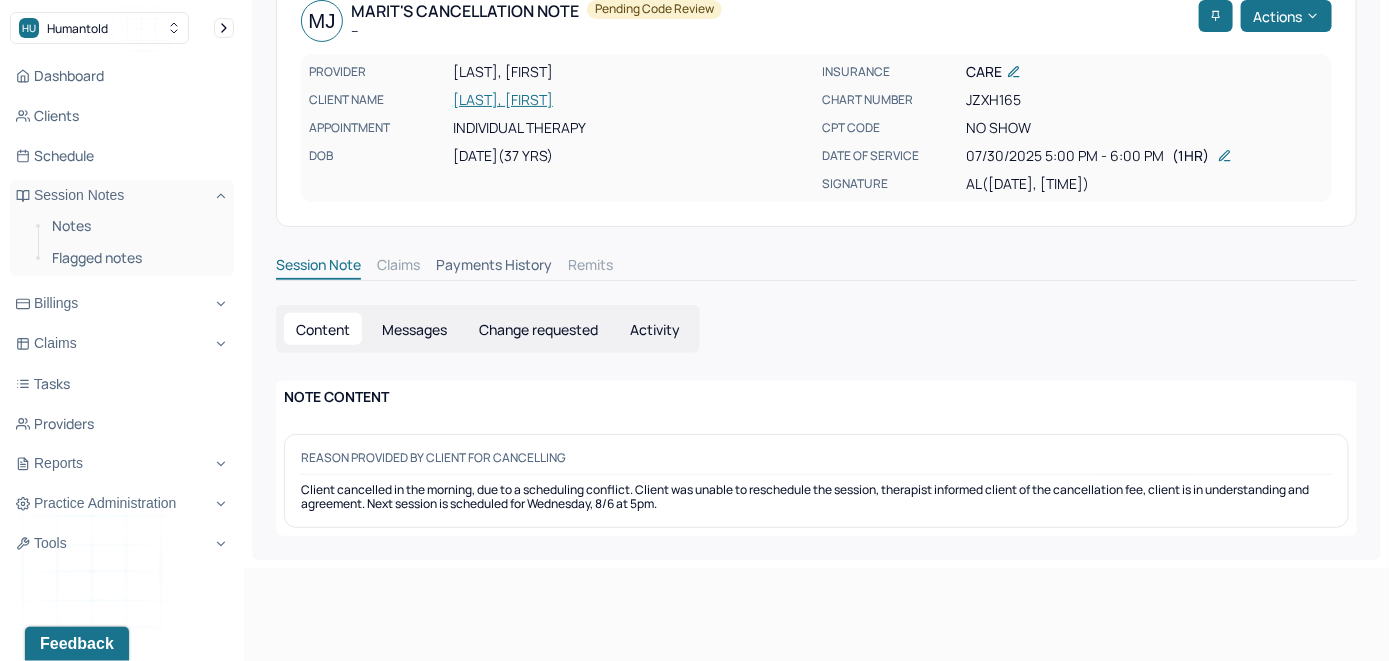 scroll, scrollTop: 25, scrollLeft: 0, axis: vertical 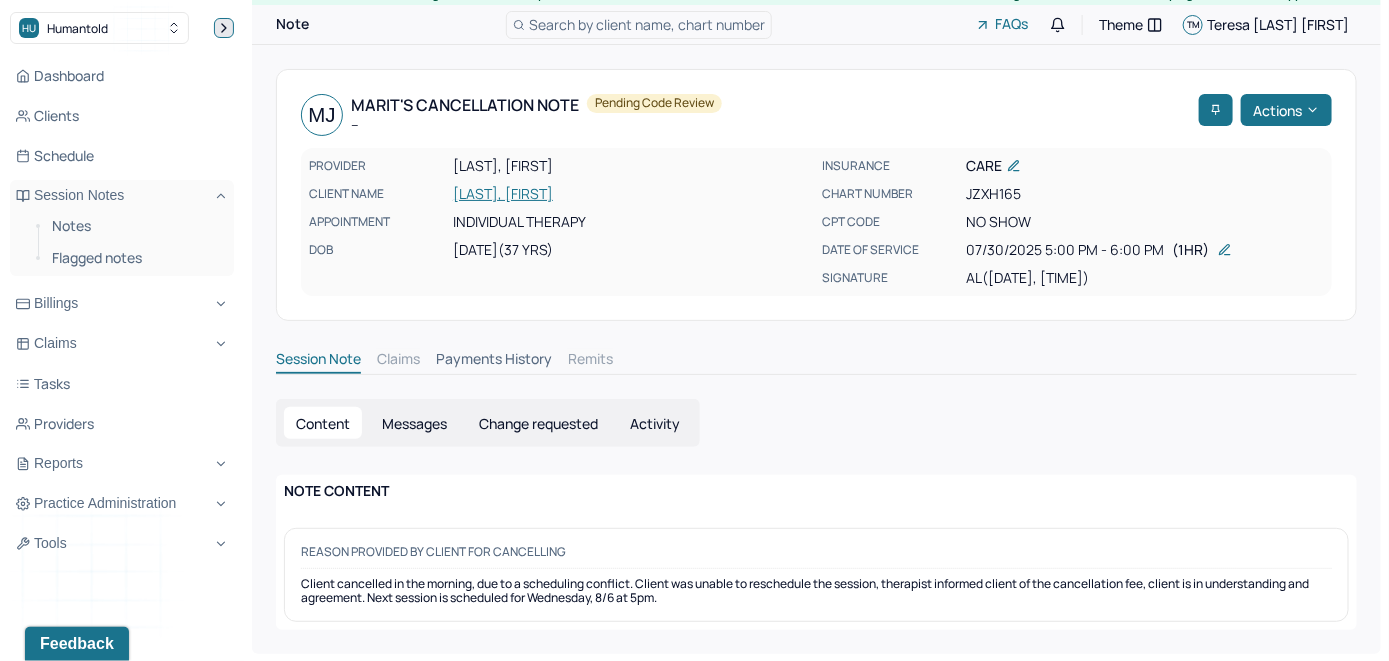 click 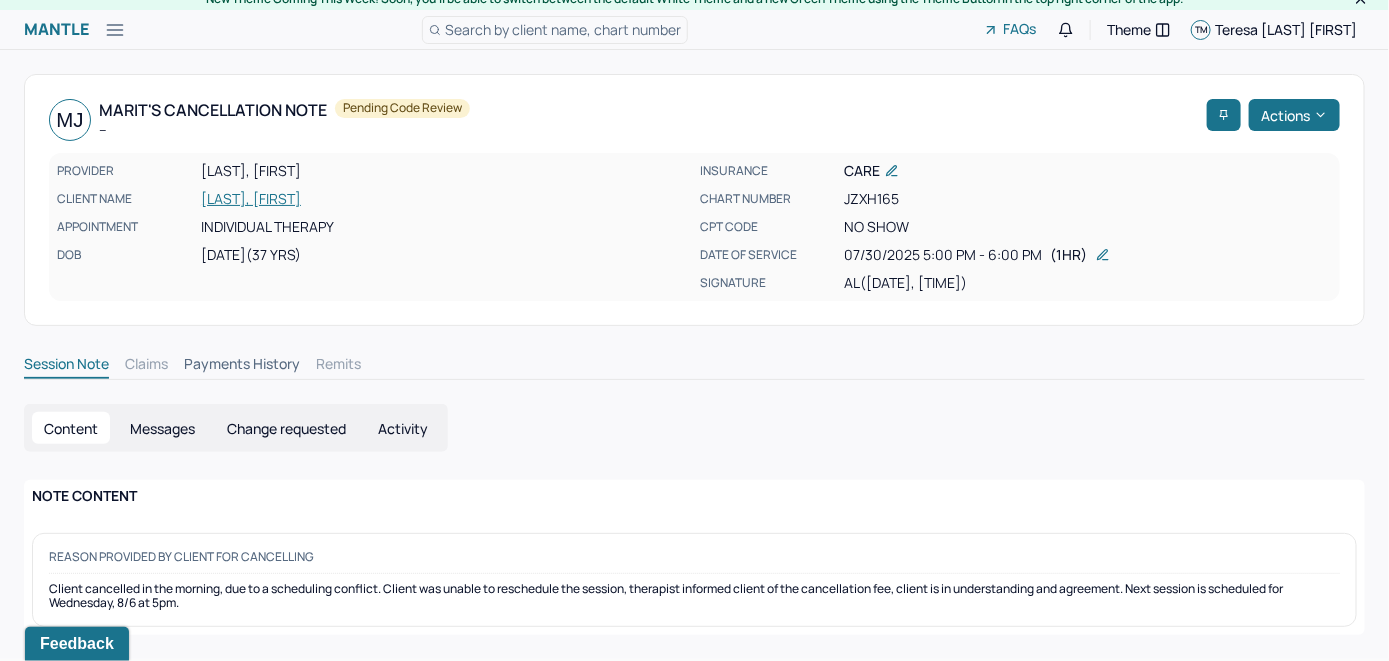 scroll, scrollTop: 9, scrollLeft: 0, axis: vertical 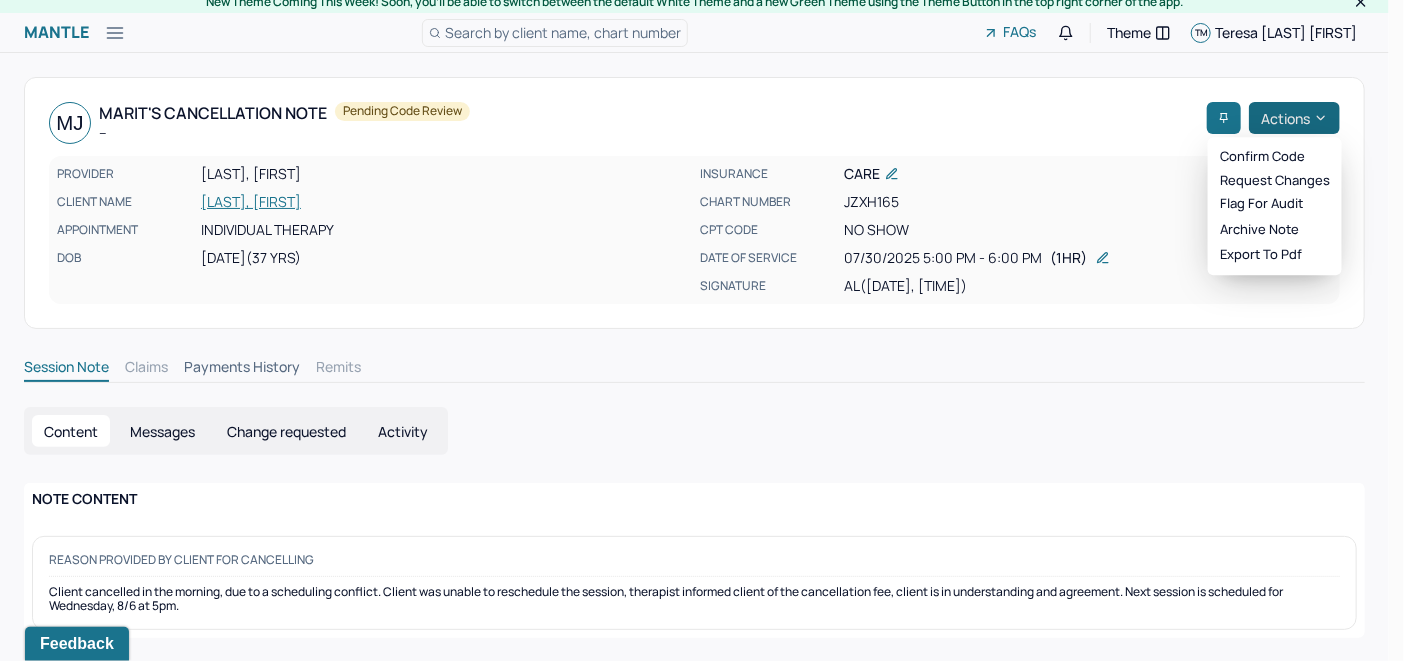 click on "Actions" at bounding box center [1294, 118] 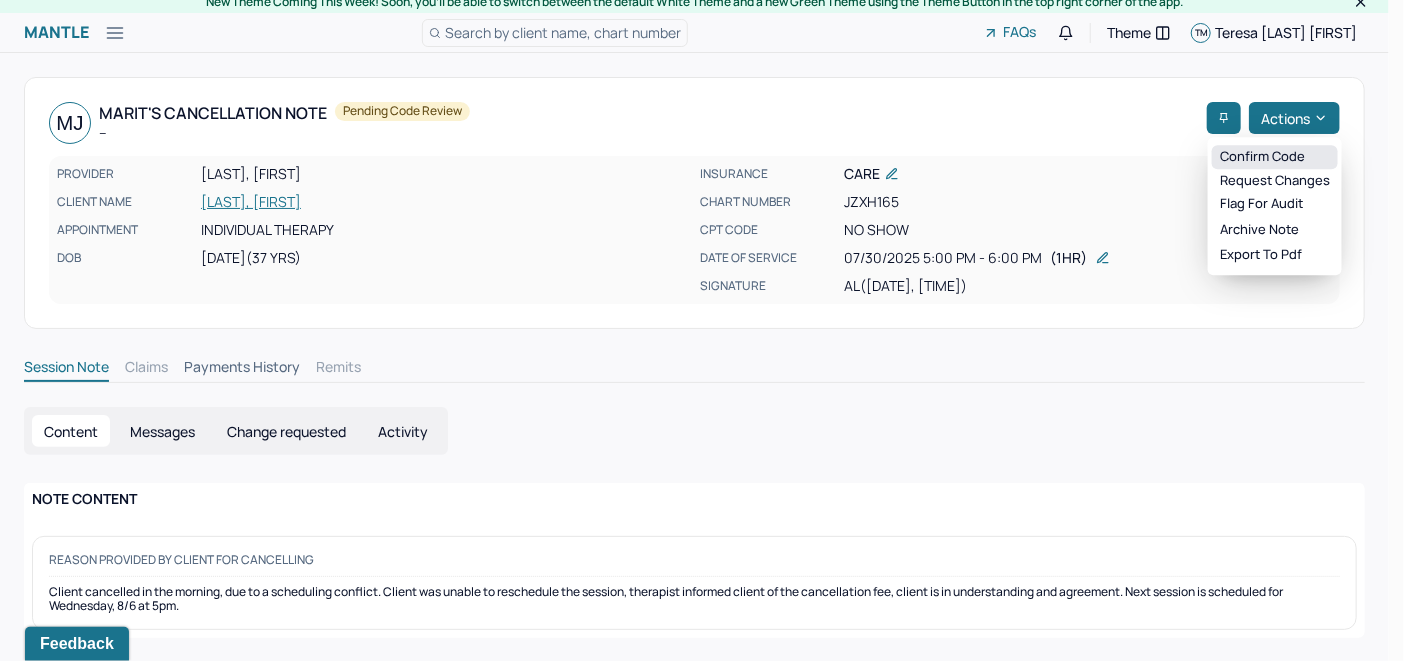 click on "Confirm code" at bounding box center (1275, 157) 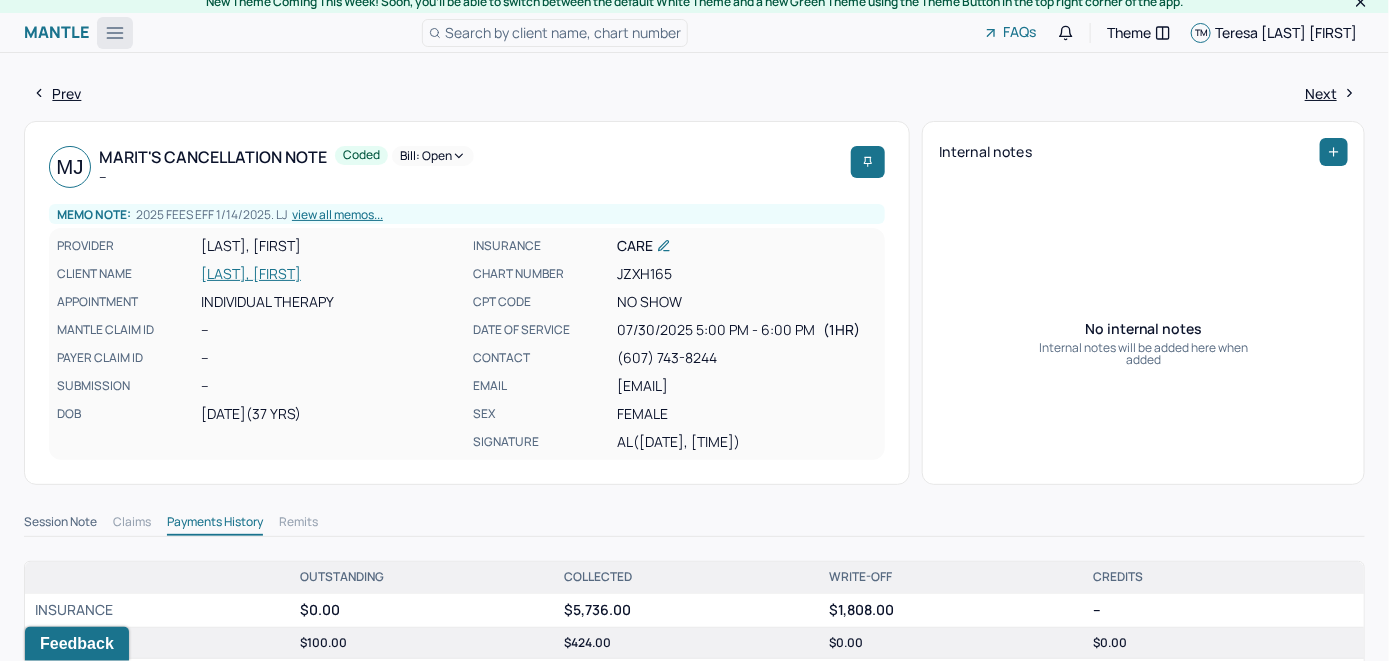 click 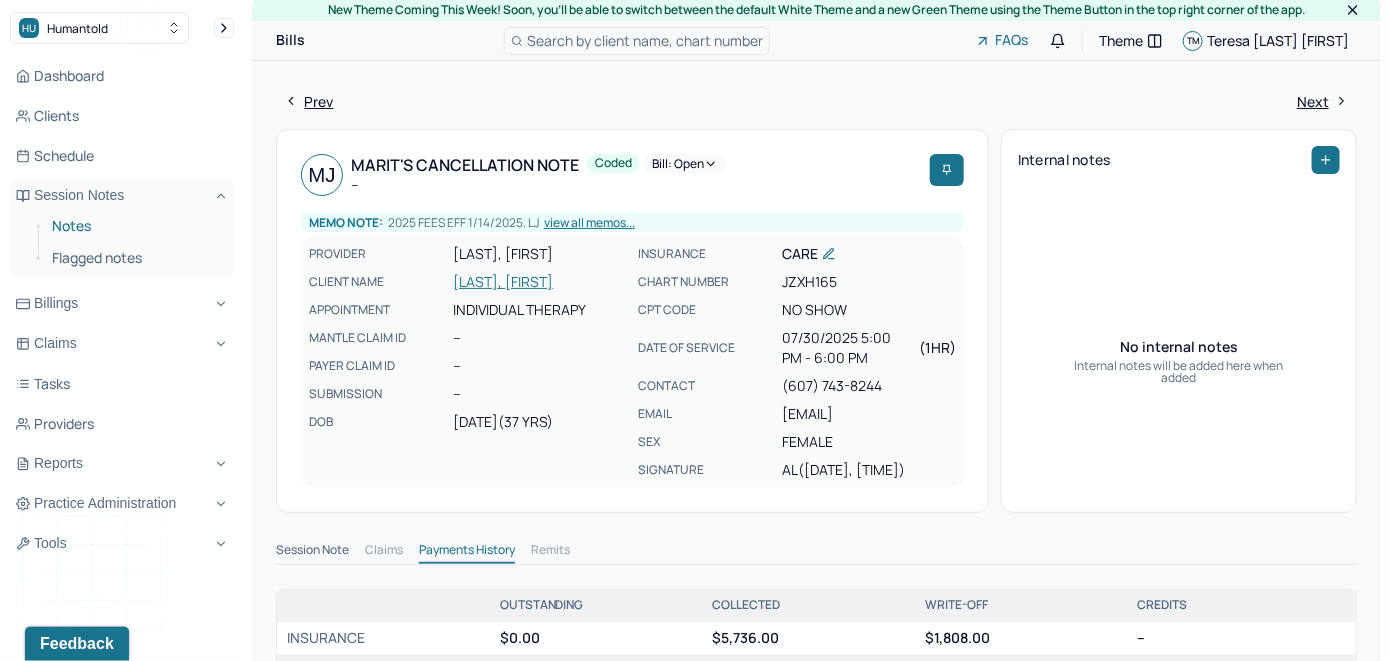 click on "Notes" at bounding box center [135, 226] 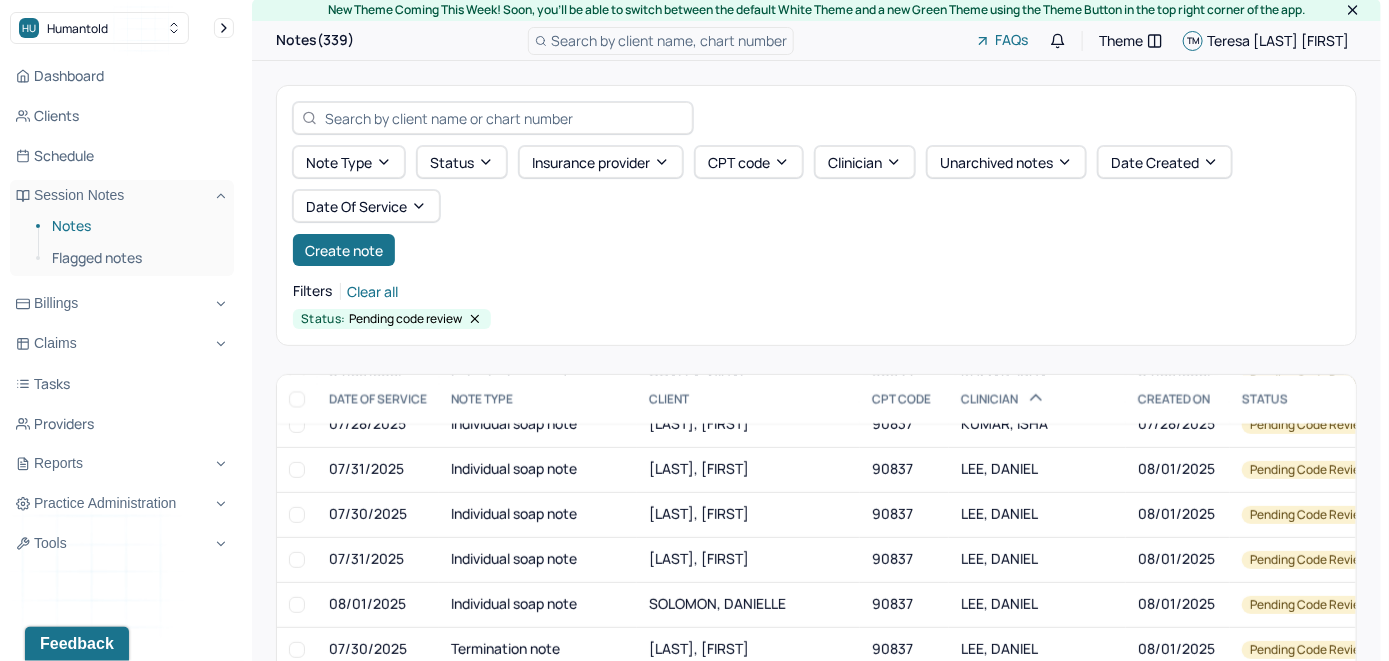 scroll, scrollTop: 1900, scrollLeft: 0, axis: vertical 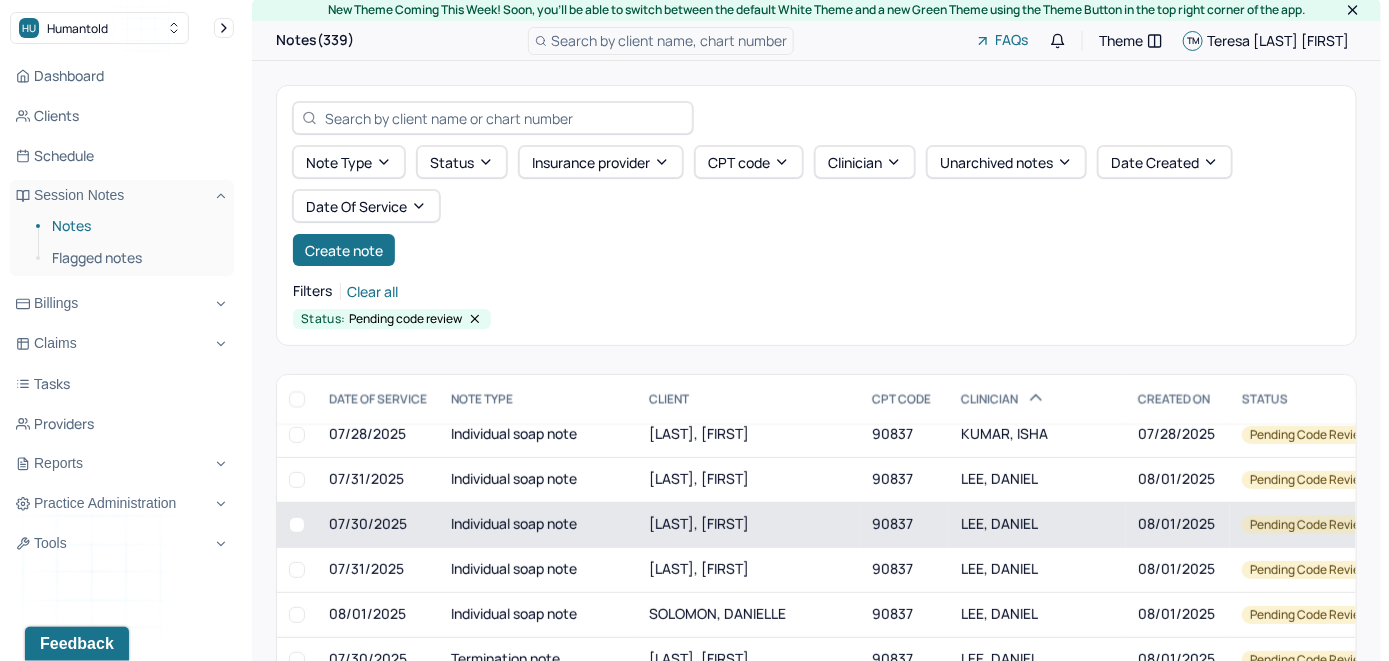 click on "LAVIN, EVAN" at bounding box center (748, 524) 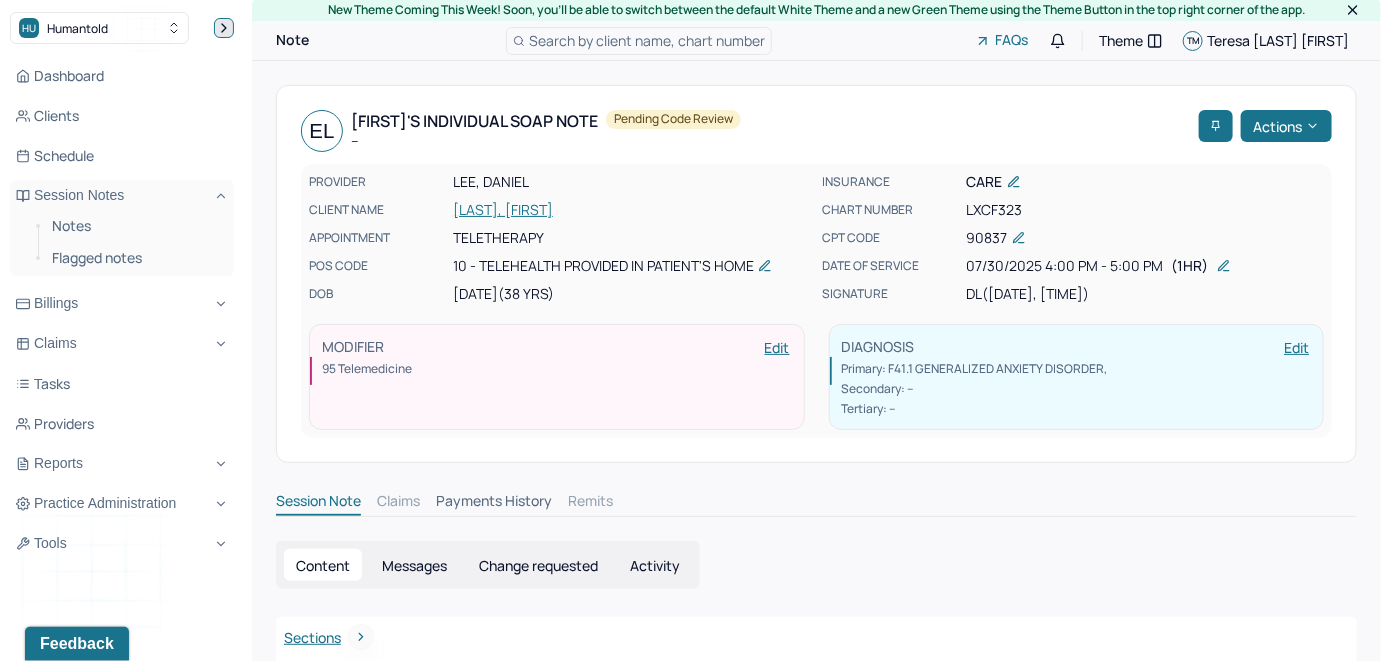 click 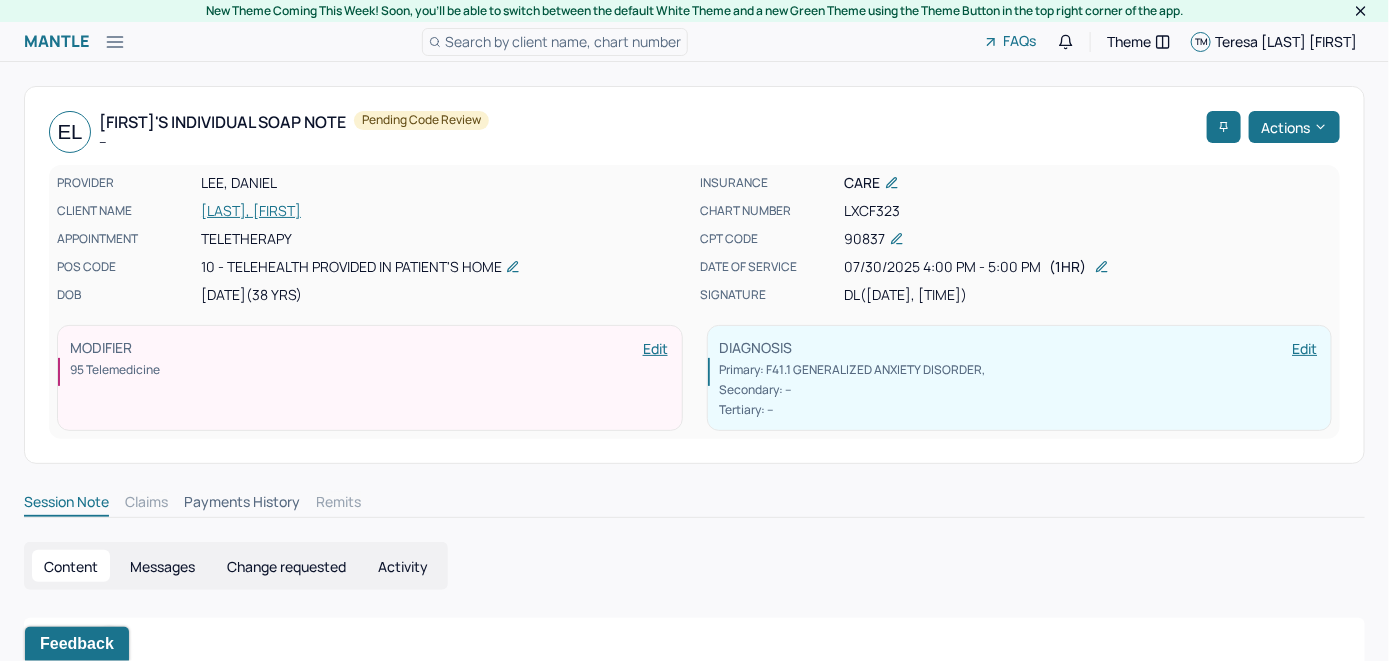 scroll, scrollTop: 0, scrollLeft: 0, axis: both 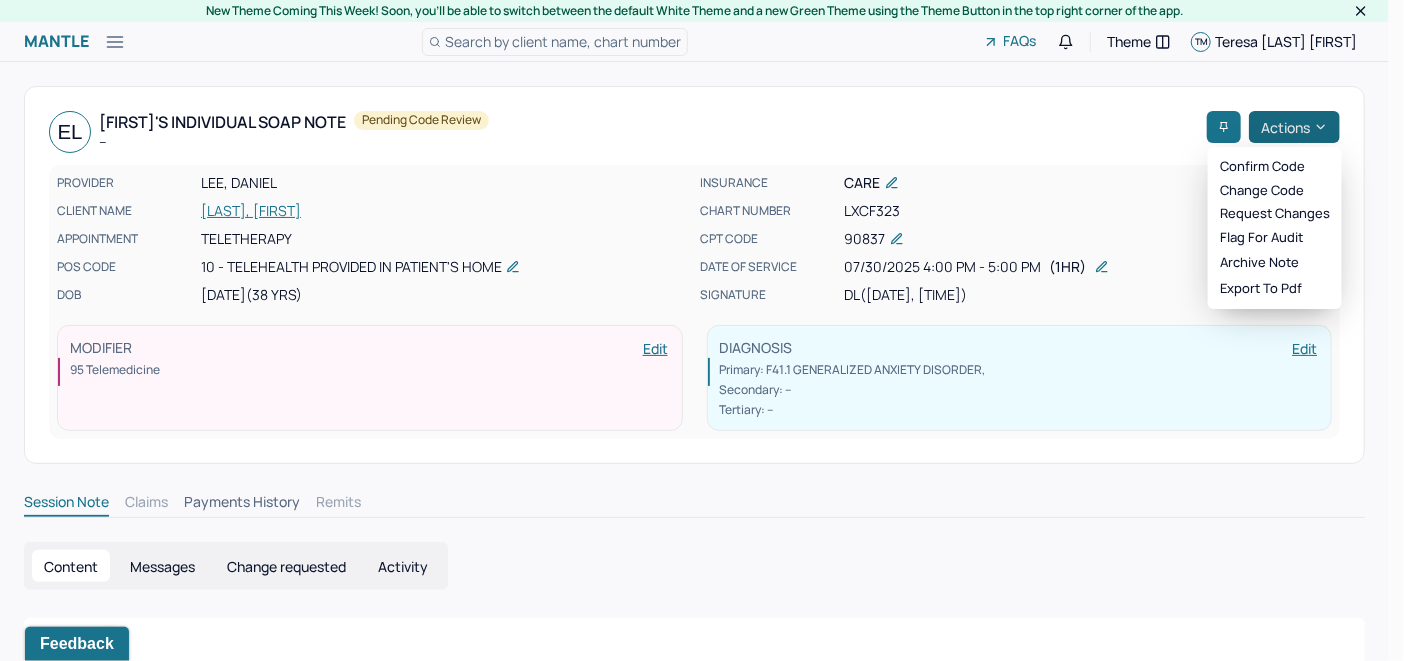 click on "Actions" at bounding box center (1294, 127) 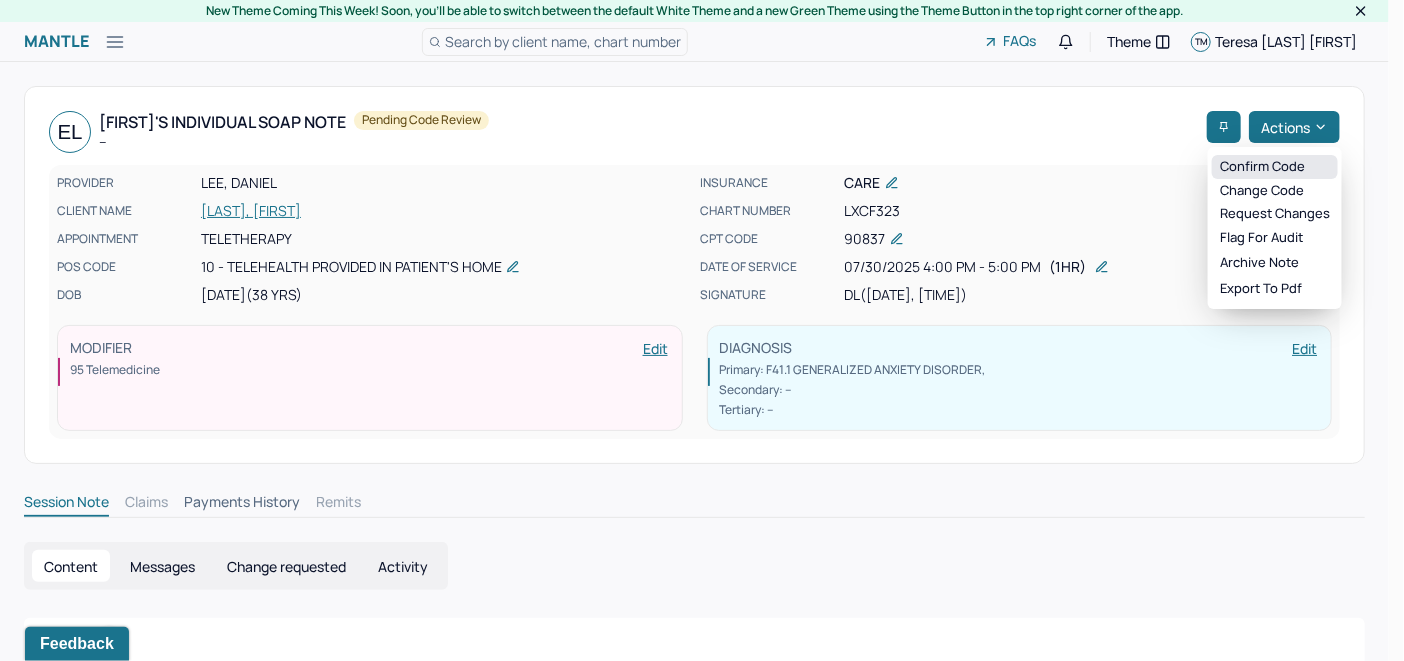 click on "Confirm code" at bounding box center (1275, 167) 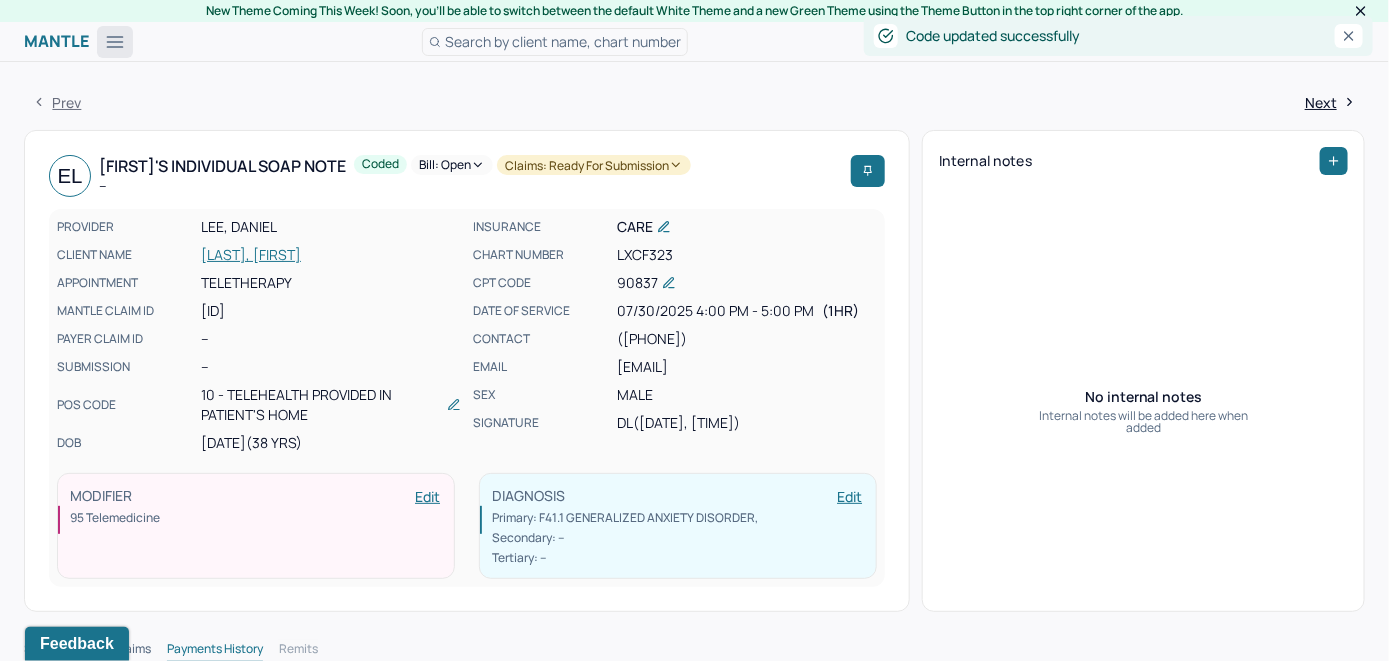 click 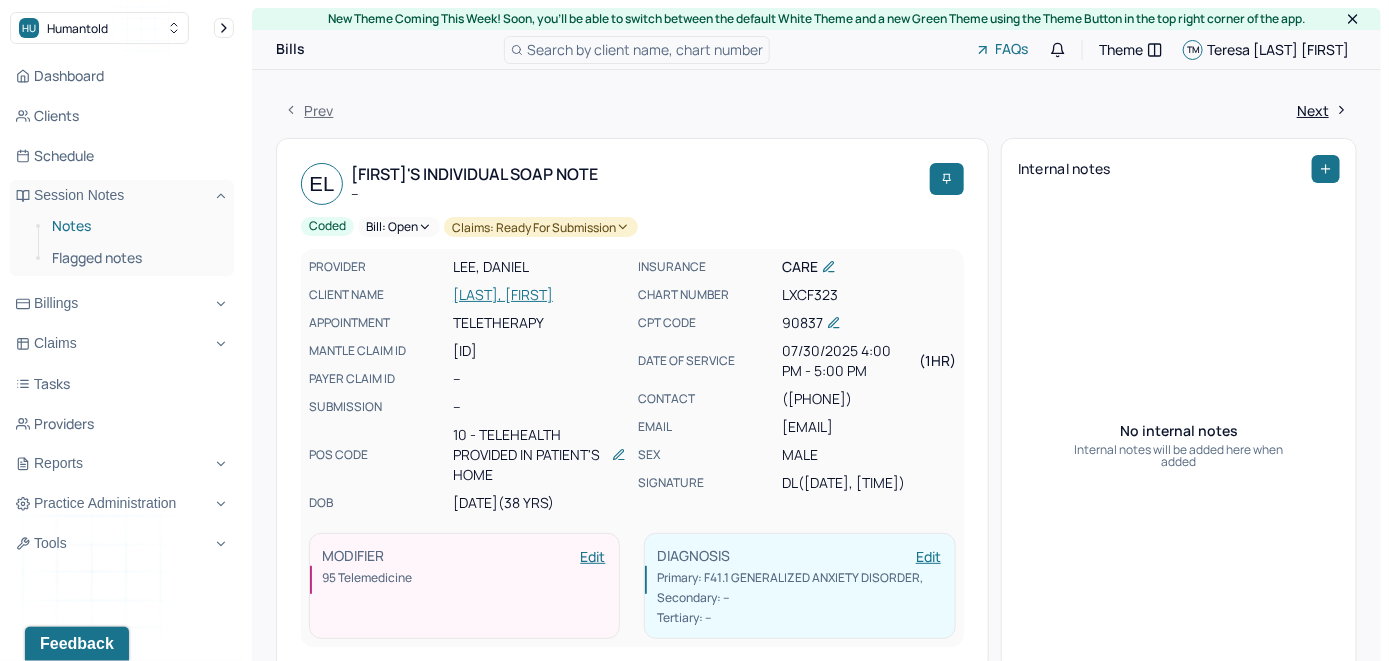 click on "Notes" at bounding box center (135, 226) 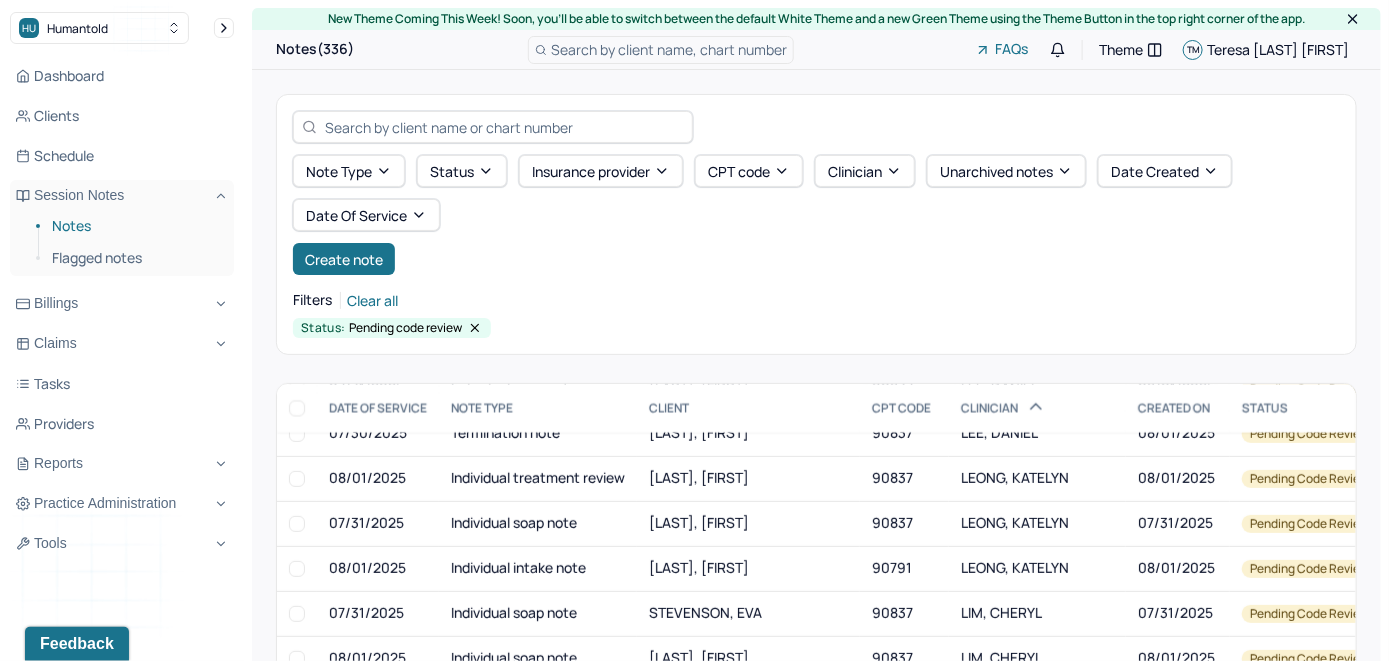 scroll, scrollTop: 1800, scrollLeft: 0, axis: vertical 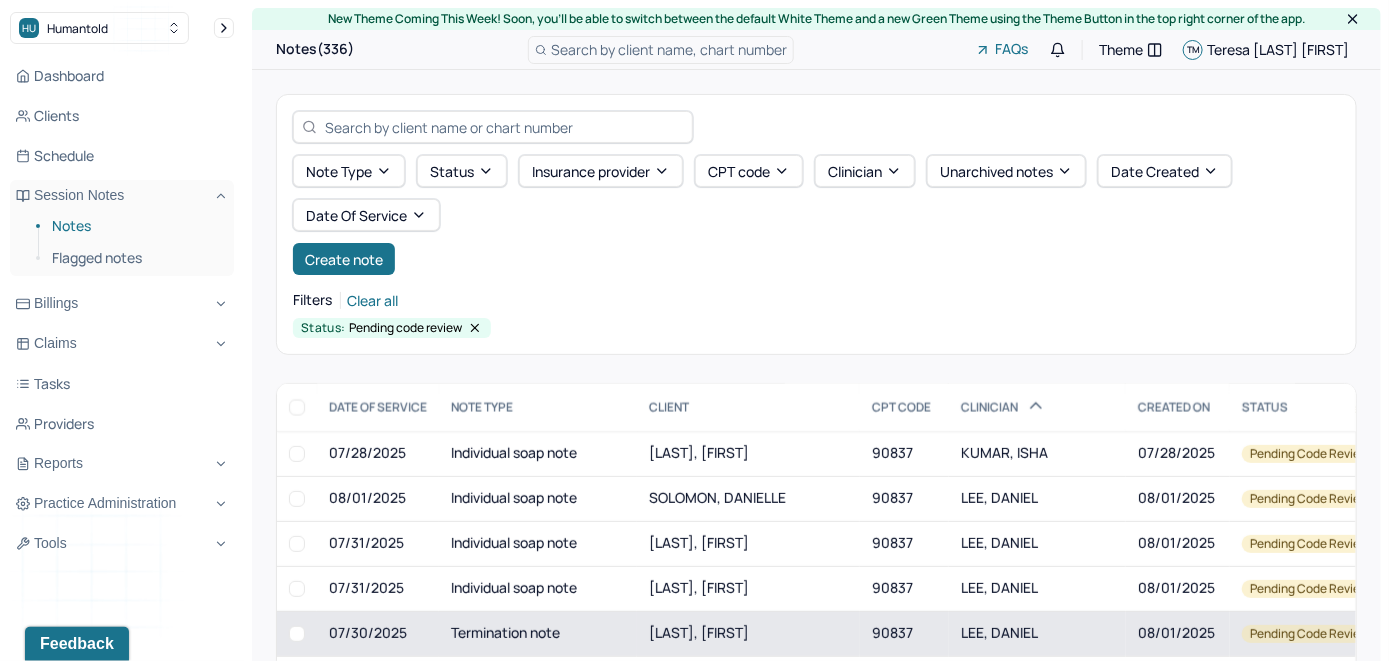 click on "VASILEIOU, LYKOURGOS" at bounding box center [748, 633] 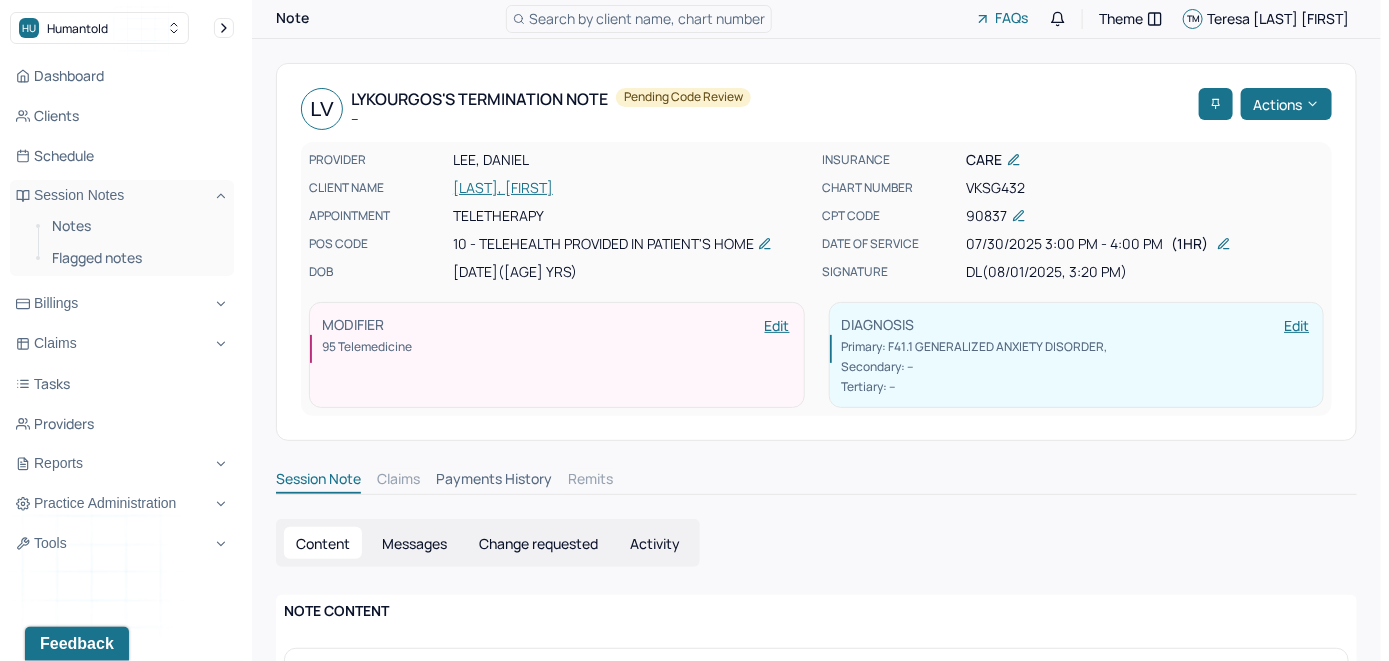 scroll, scrollTop: 0, scrollLeft: 0, axis: both 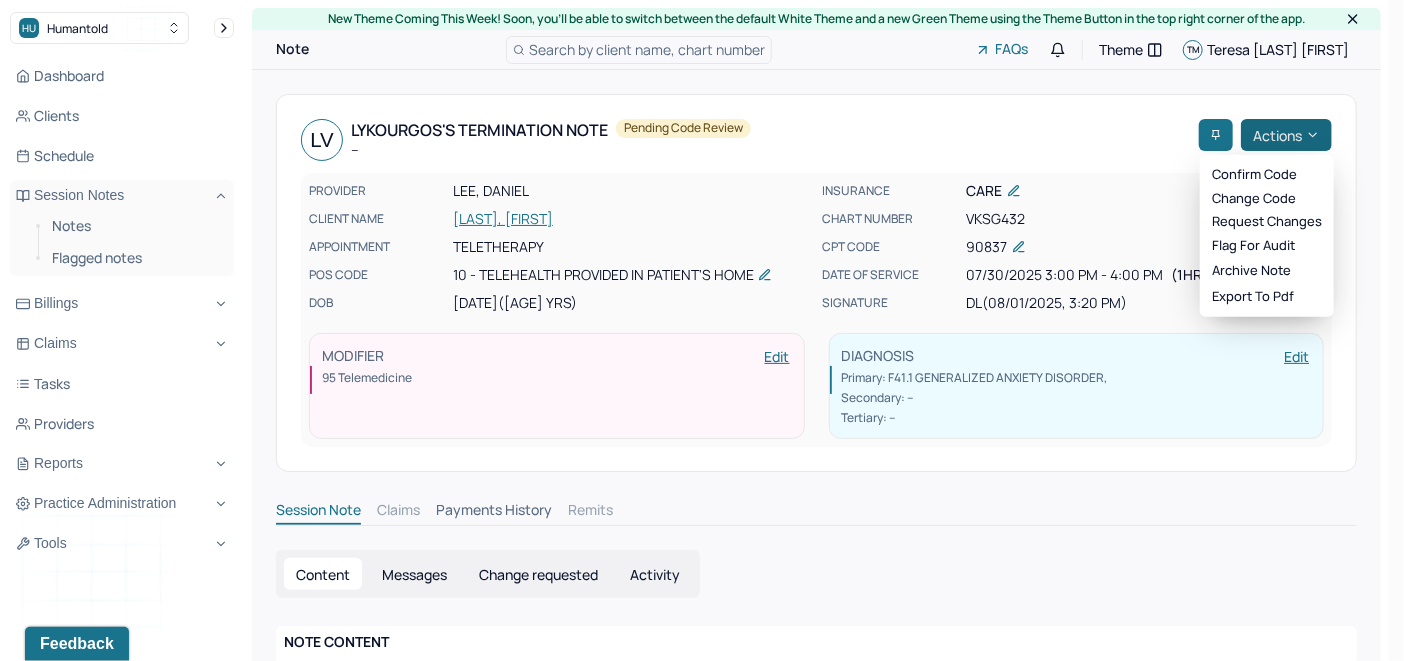 click on "Actions" at bounding box center [1286, 135] 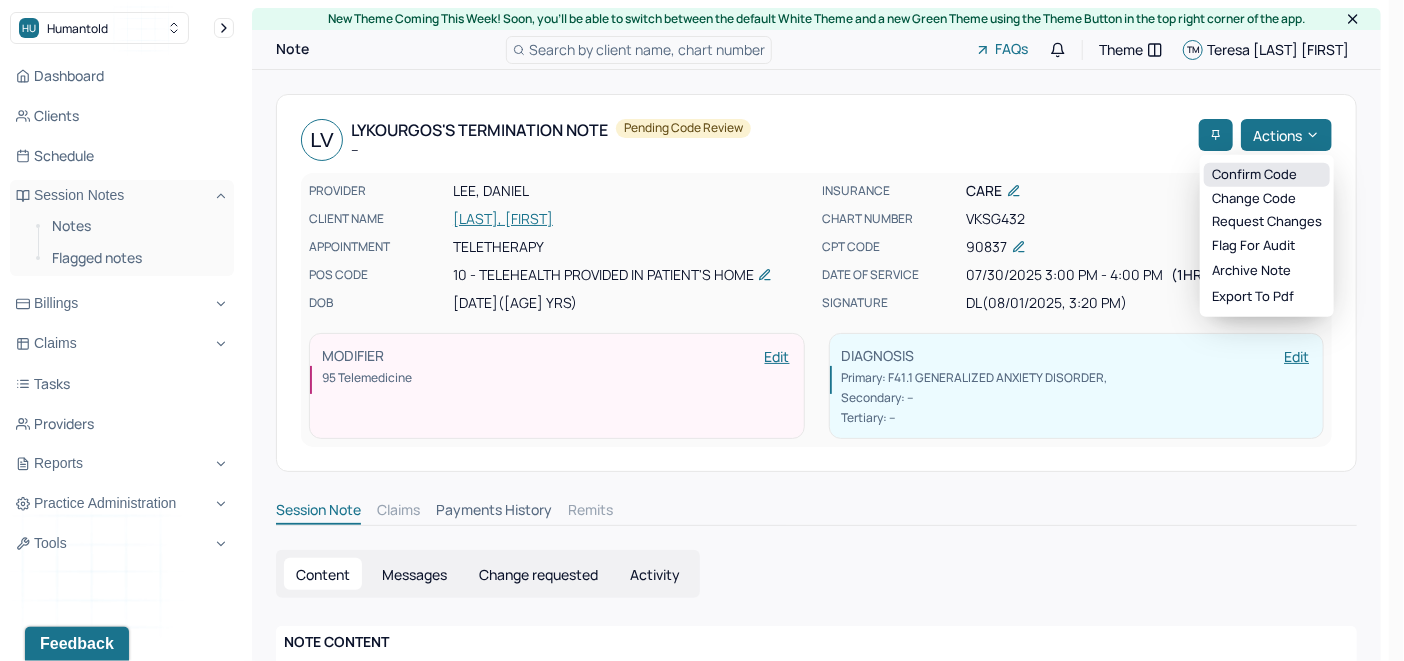click on "Confirm code" at bounding box center (1267, 175) 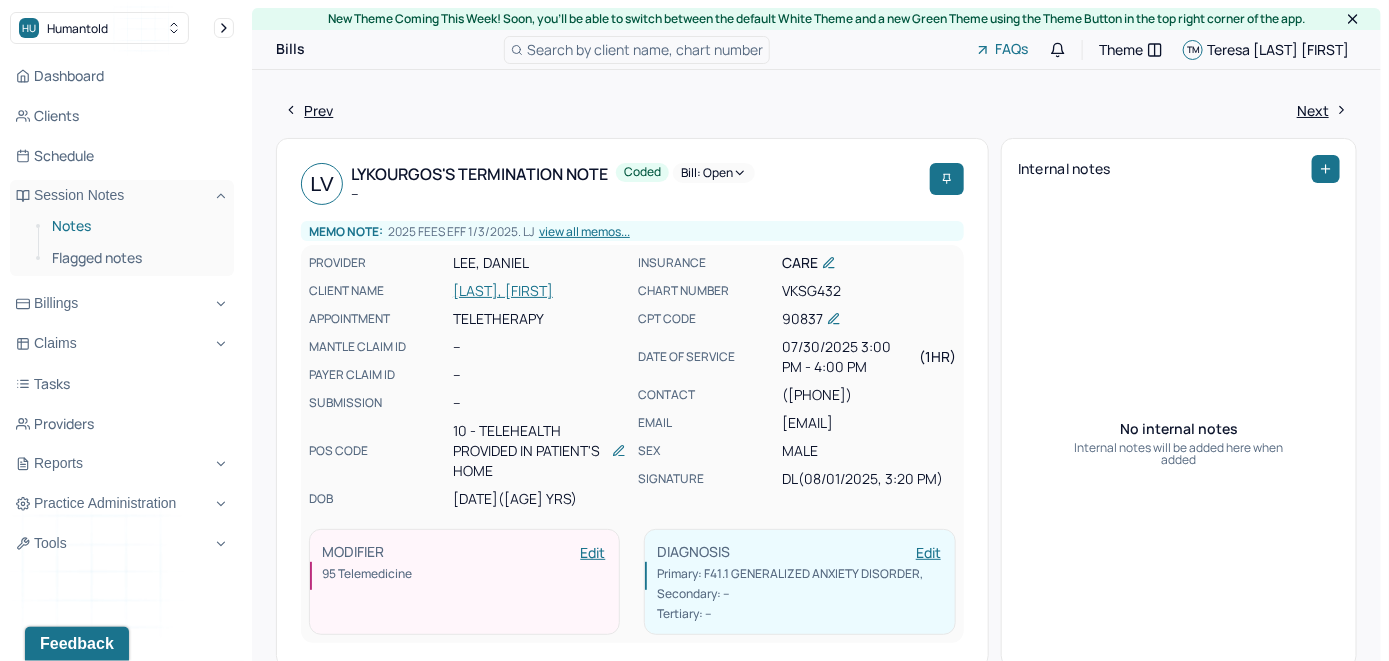click on "Notes" at bounding box center (135, 226) 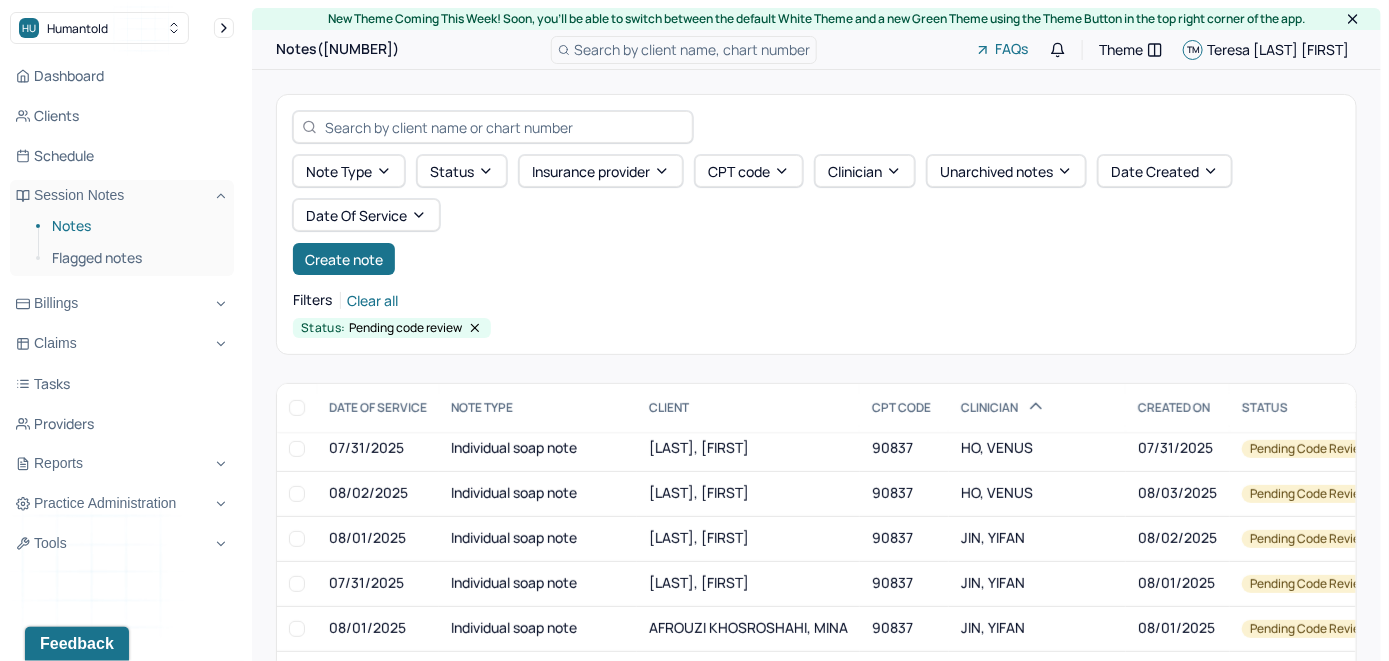 scroll, scrollTop: 700, scrollLeft: 0, axis: vertical 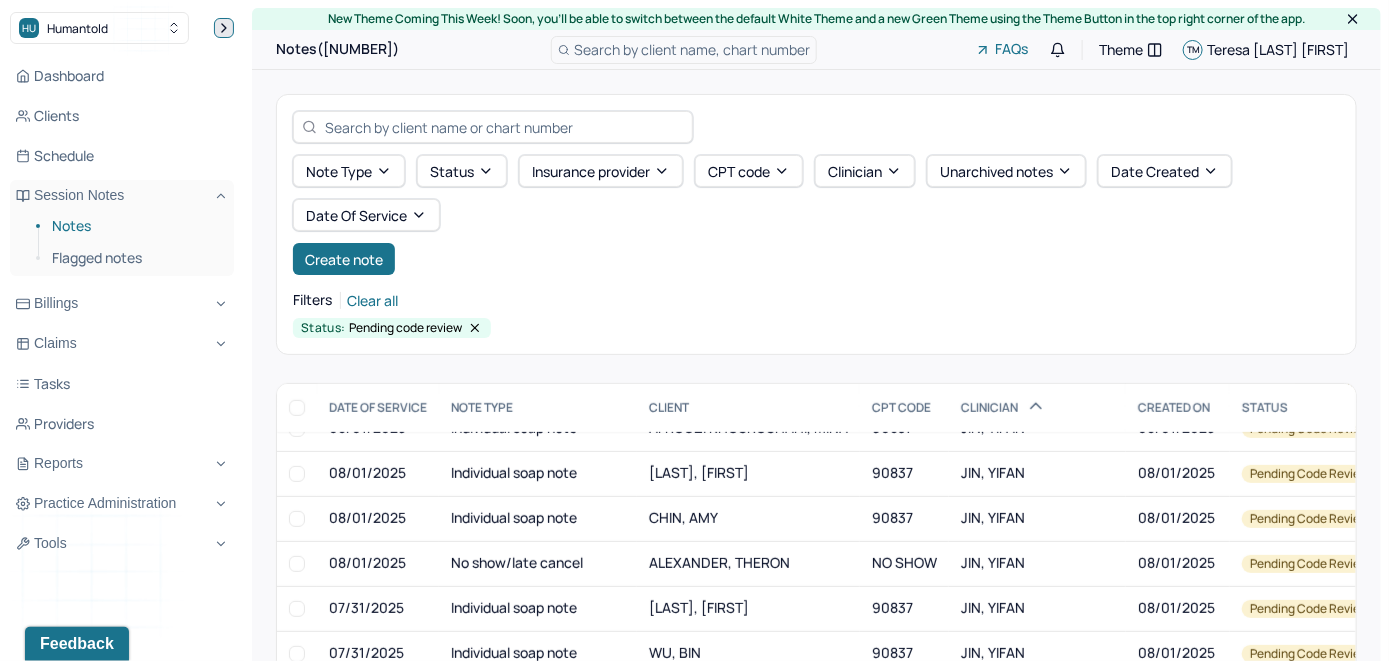 click 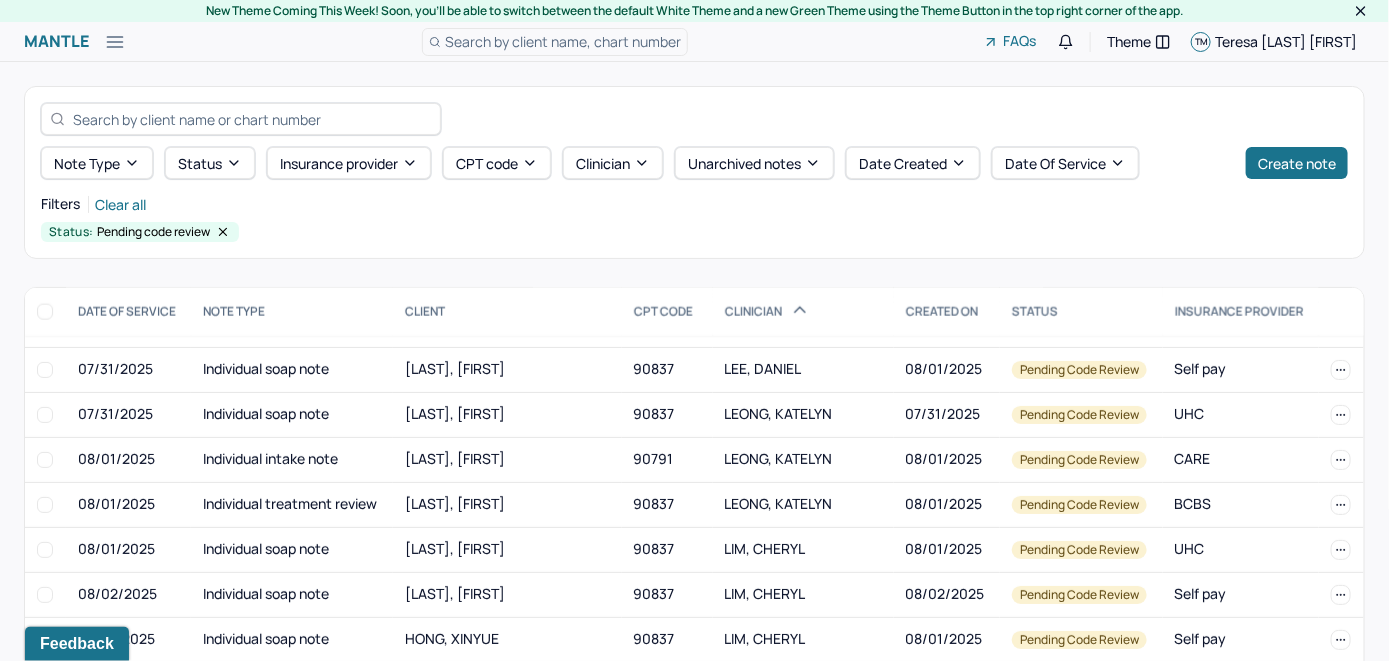 scroll, scrollTop: 1300, scrollLeft: 0, axis: vertical 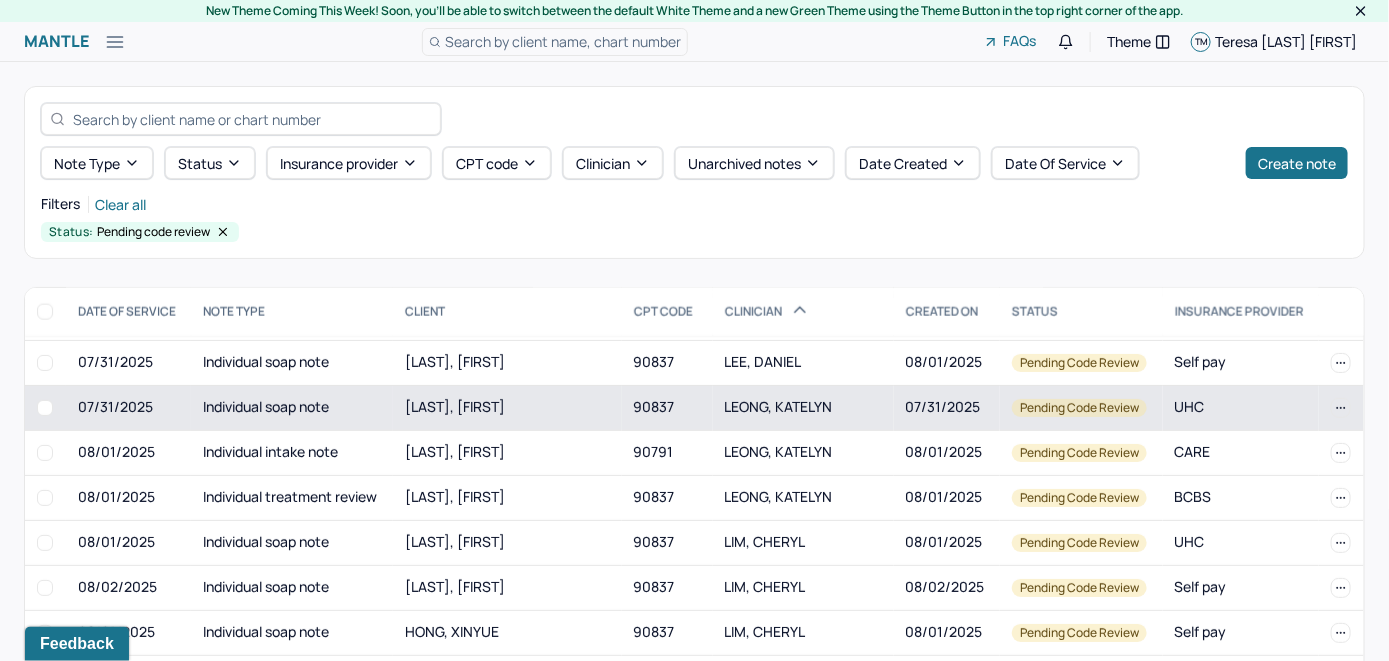 click on "LEEDS, RACHEL" at bounding box center (455, 406) 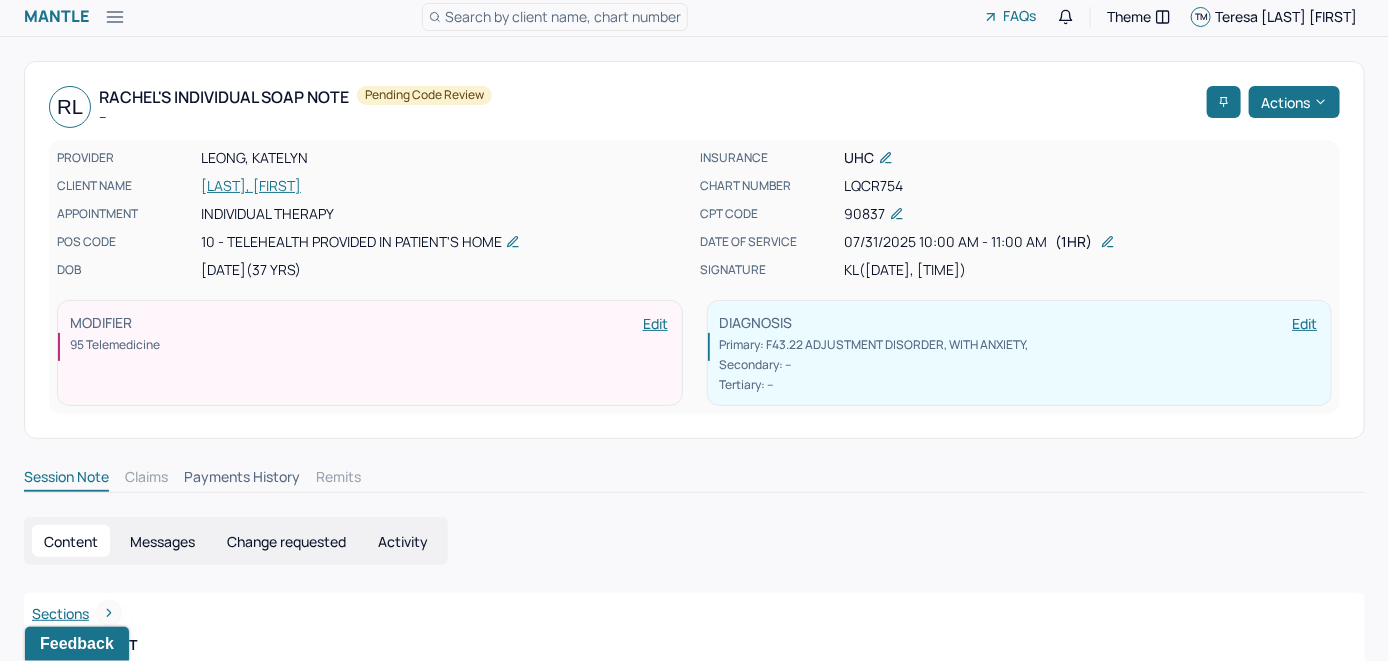 scroll, scrollTop: 0, scrollLeft: 0, axis: both 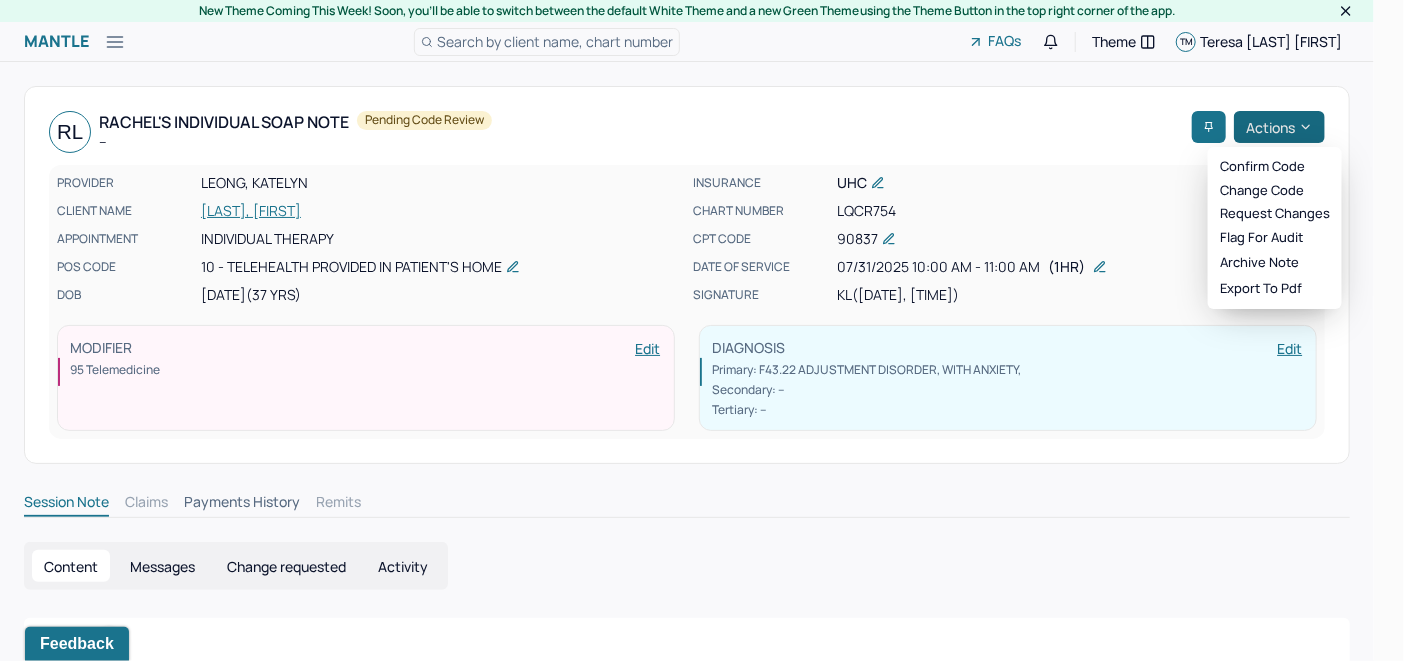 click on "Actions" at bounding box center [1279, 127] 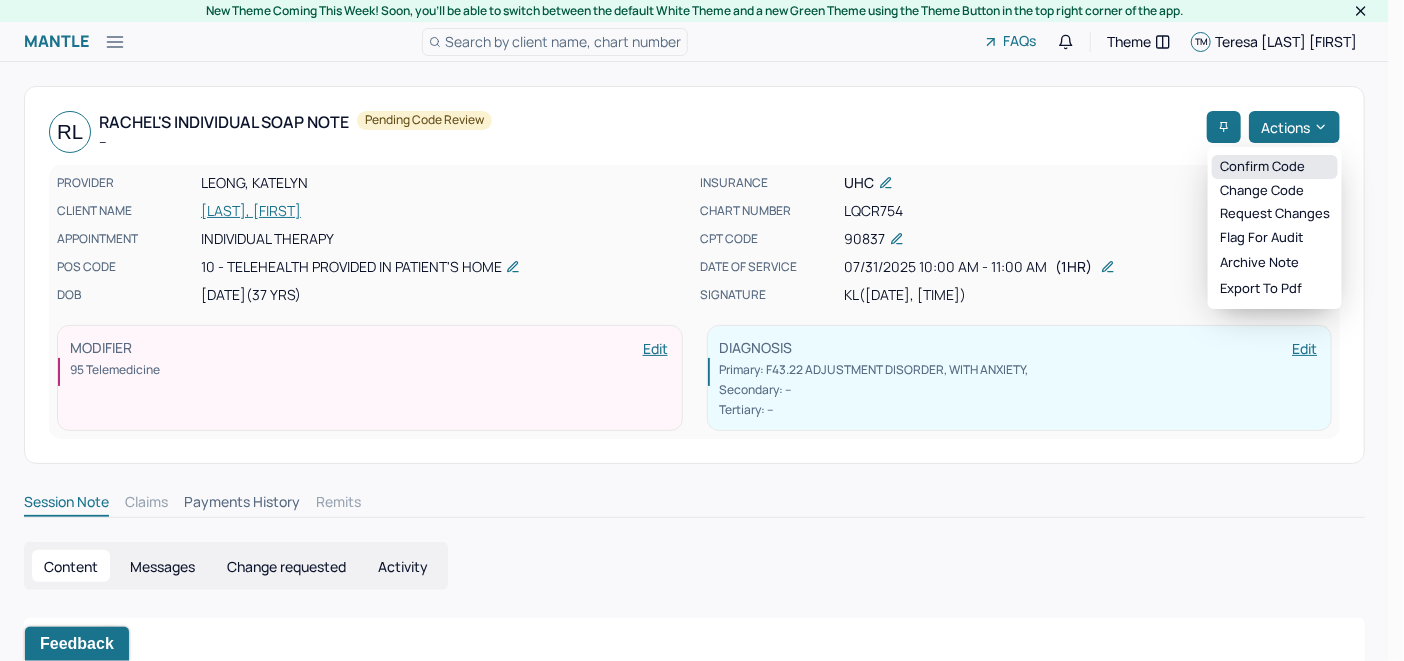 click on "Confirm code" at bounding box center [1275, 167] 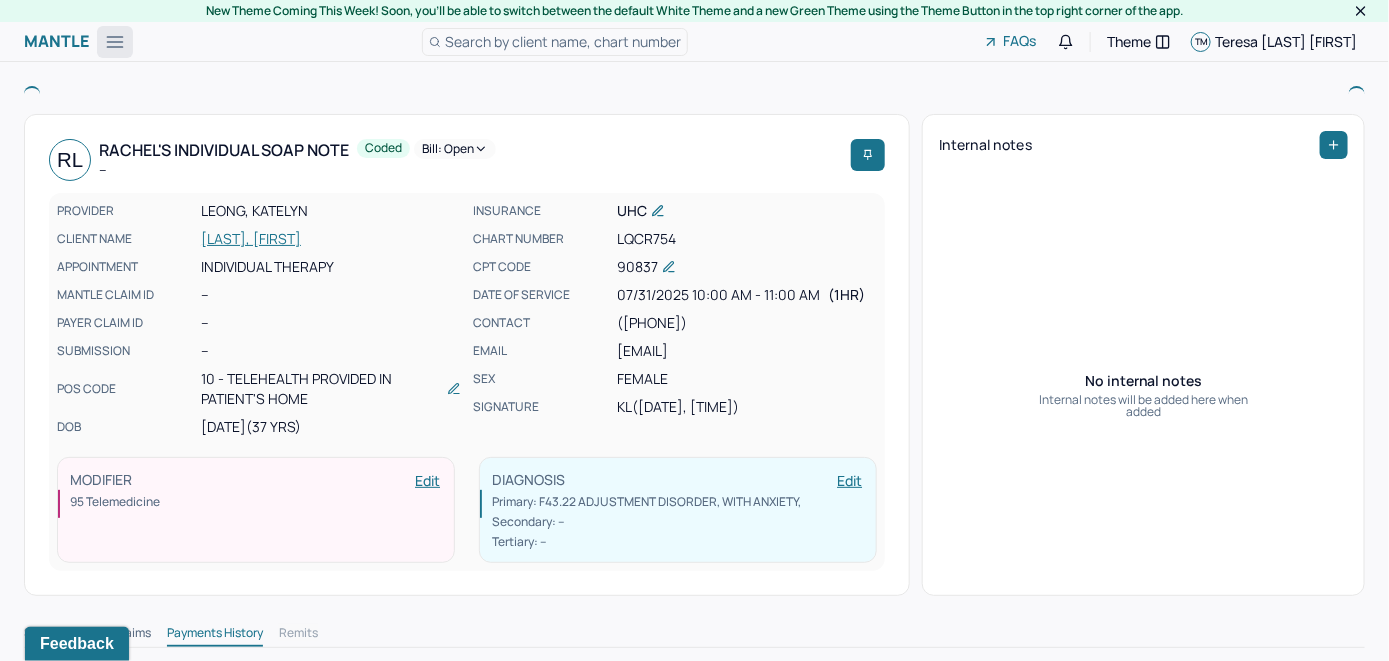 click 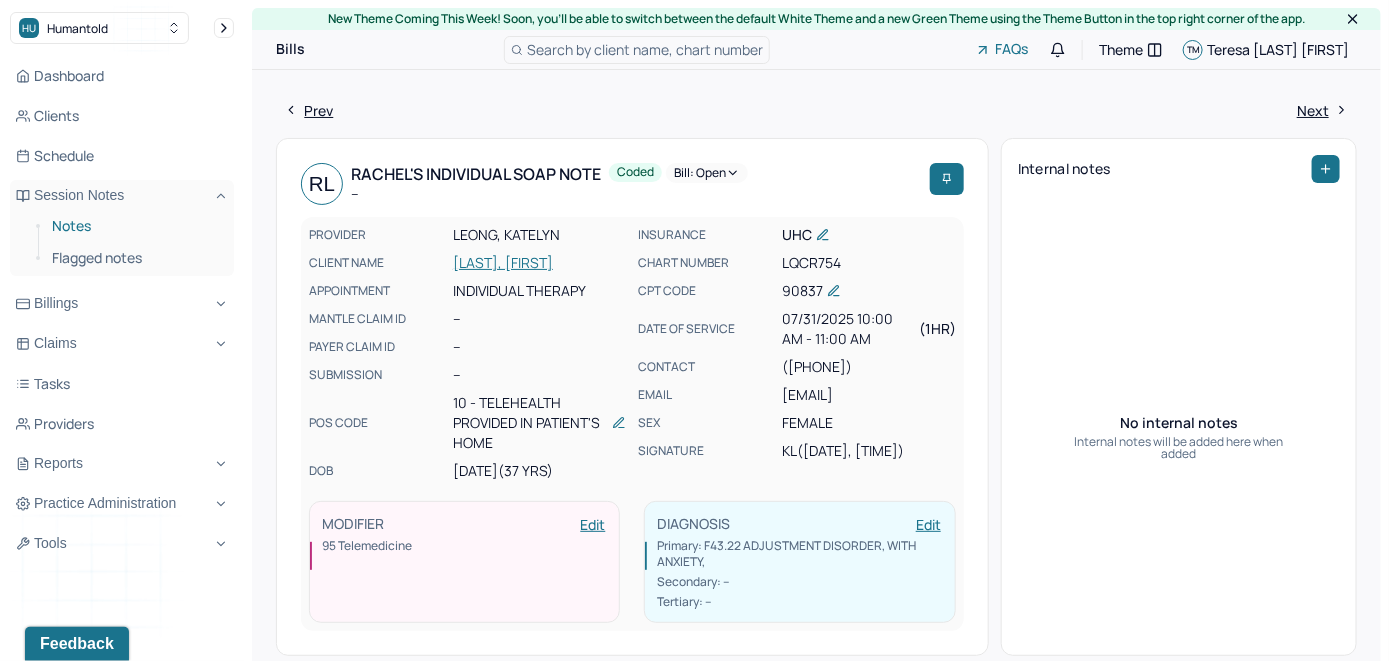 click on "Notes" at bounding box center (135, 226) 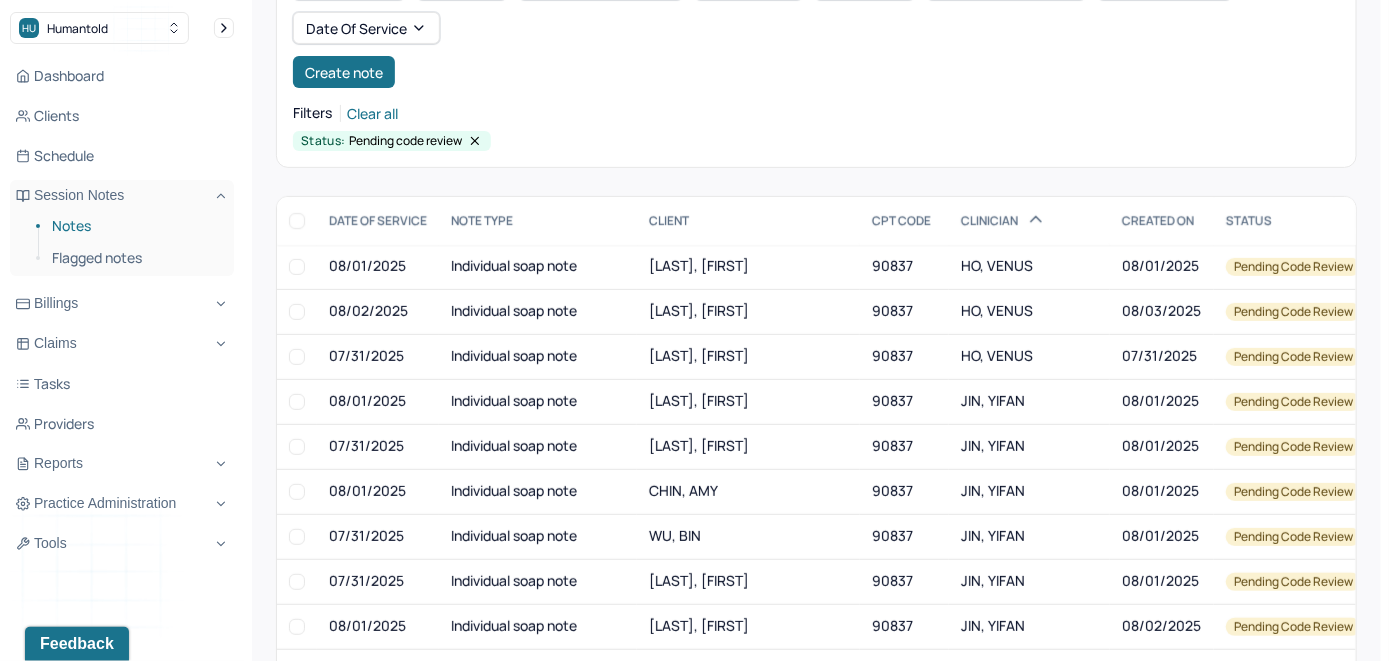 scroll, scrollTop: 200, scrollLeft: 0, axis: vertical 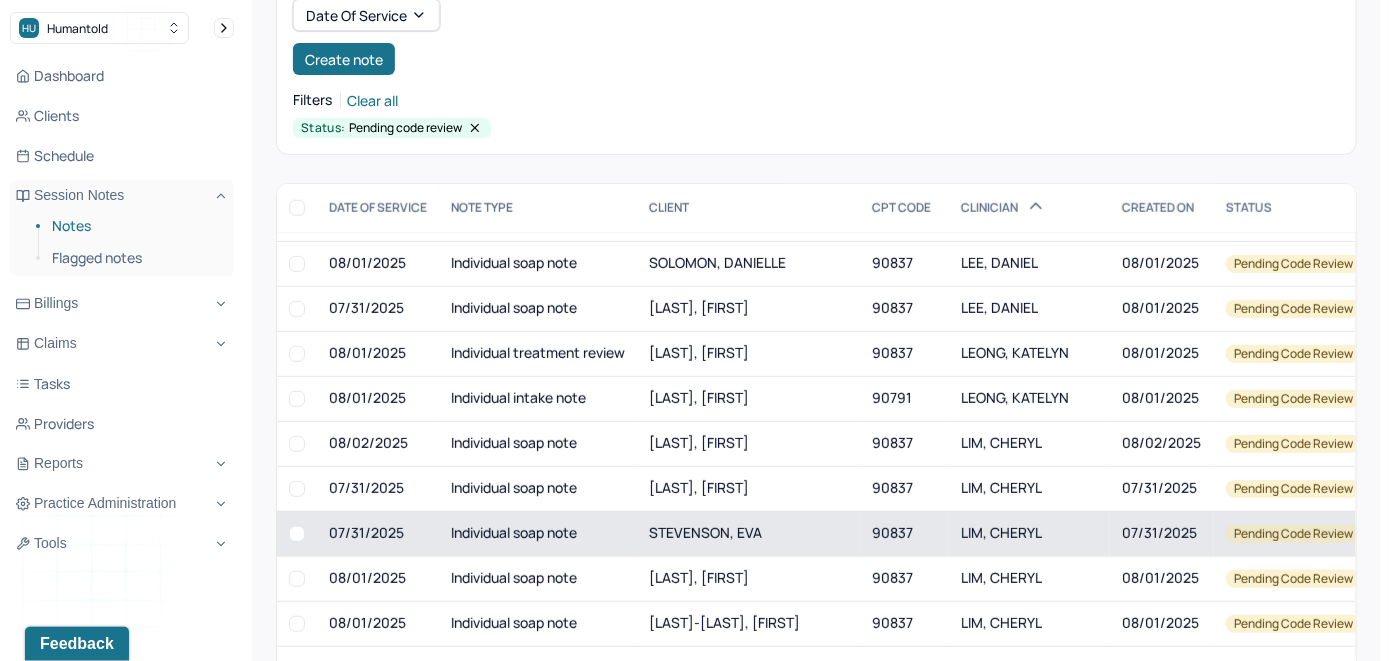 click on "STEVENSON, EVA" at bounding box center (748, 533) 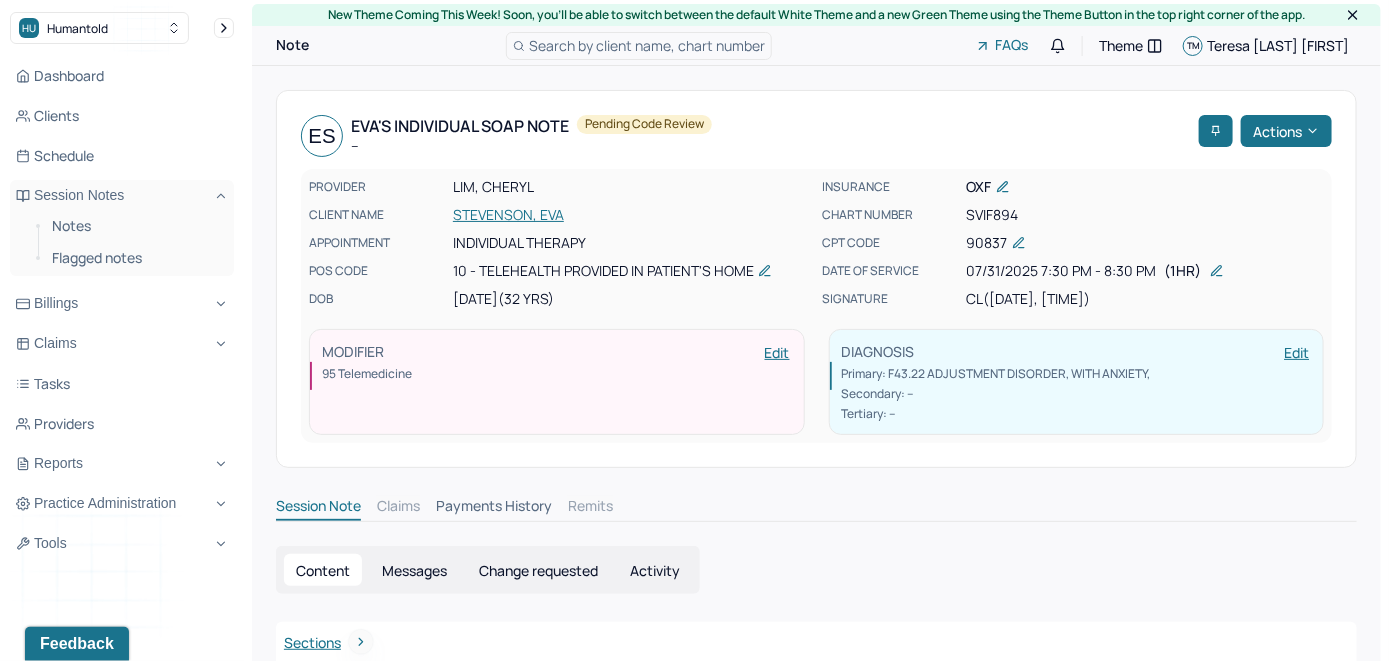 scroll, scrollTop: 0, scrollLeft: 0, axis: both 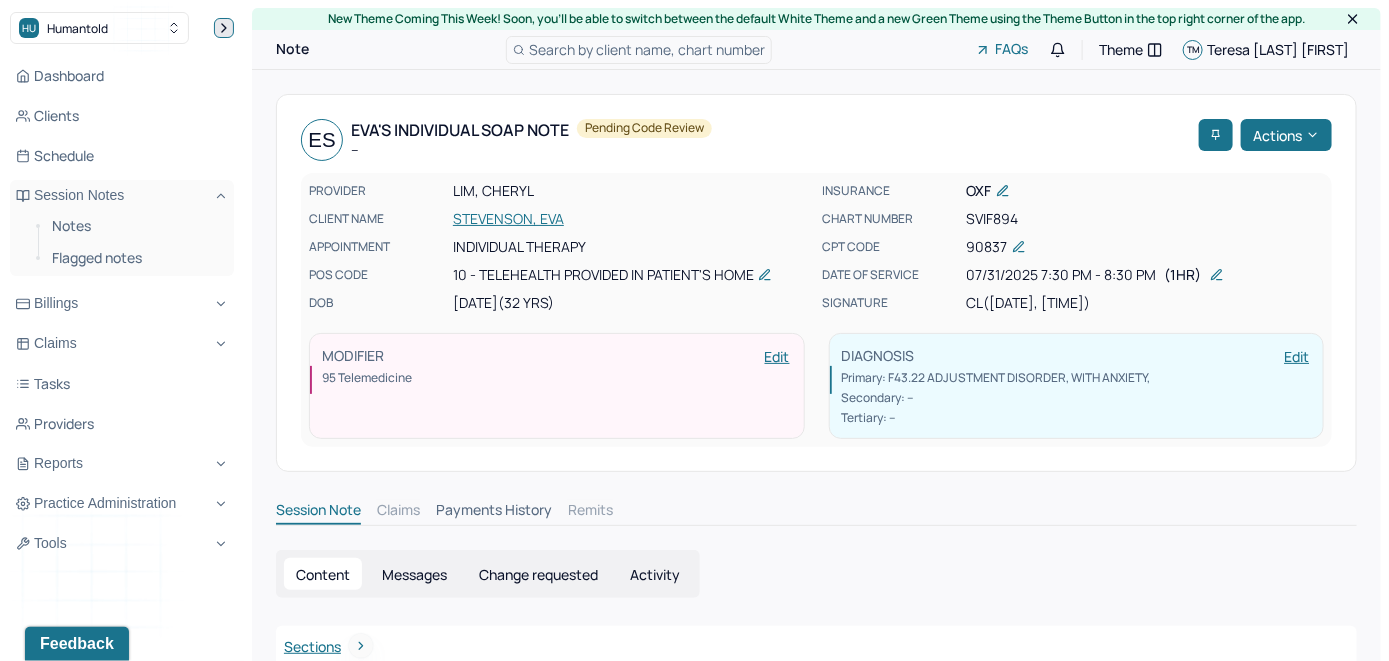 click 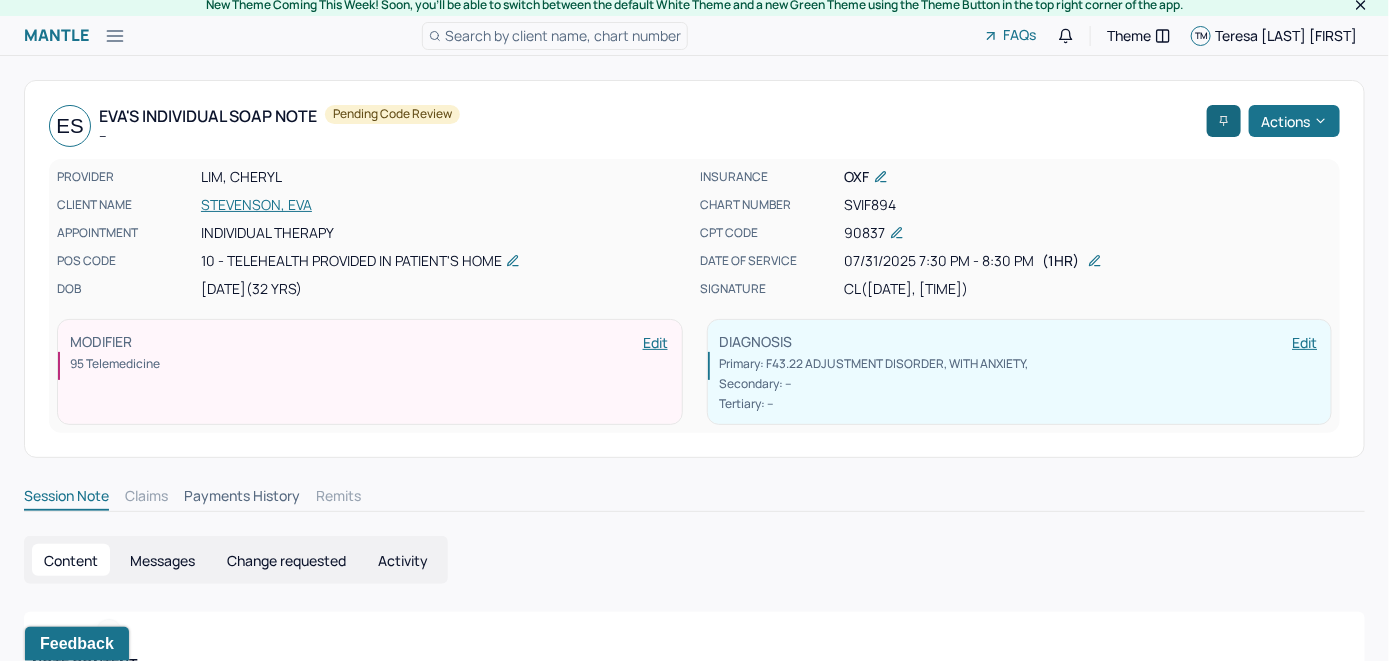 scroll, scrollTop: 0, scrollLeft: 0, axis: both 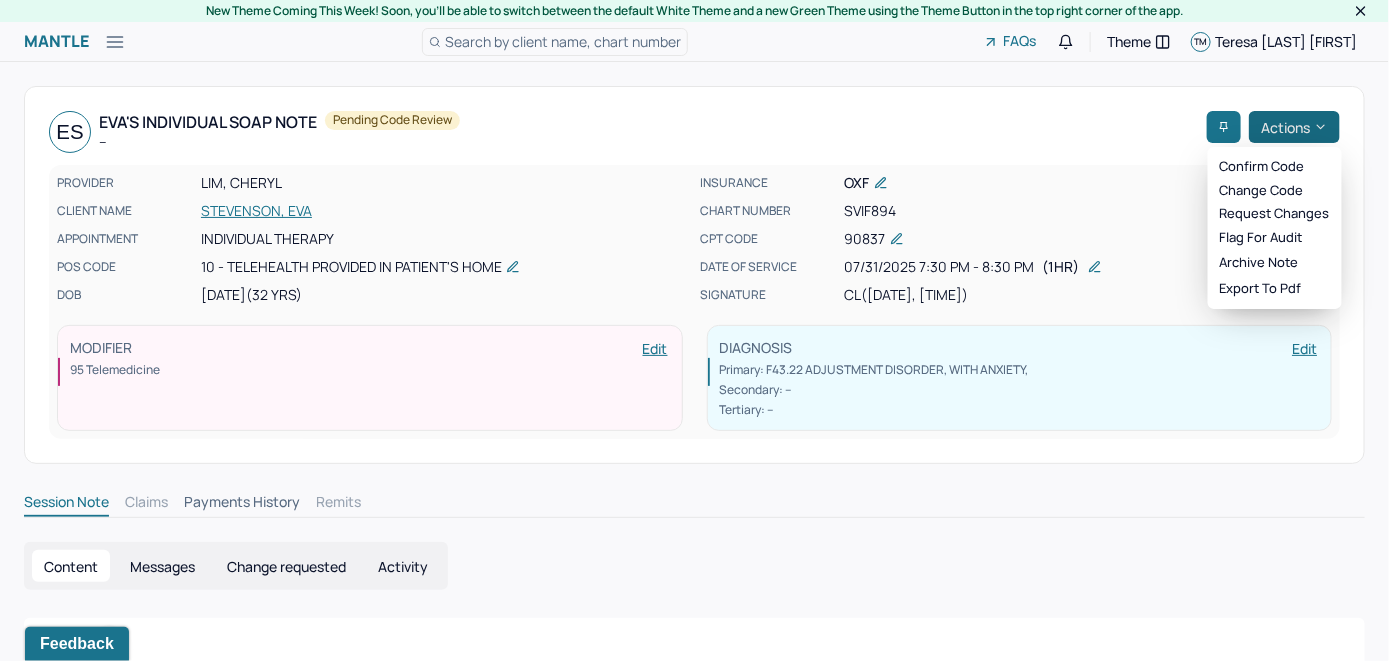 click on "Actions" at bounding box center (1294, 127) 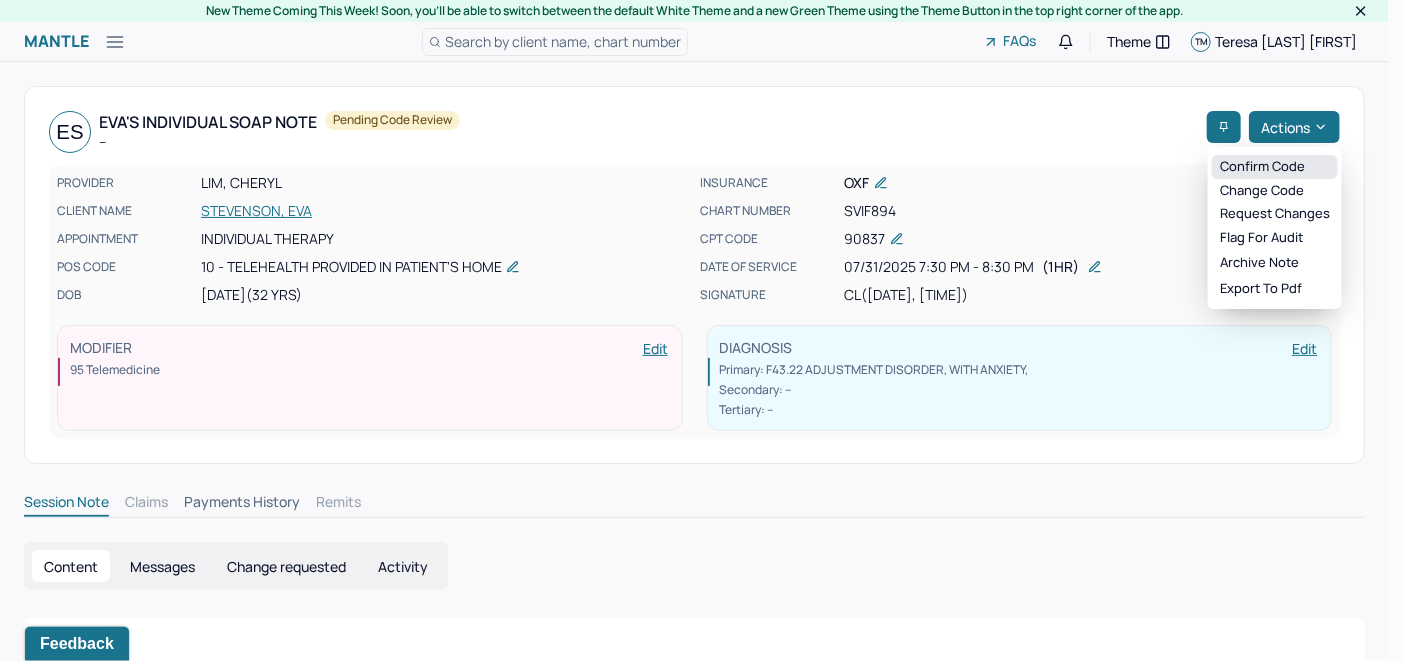 click on "Confirm code" at bounding box center [1275, 167] 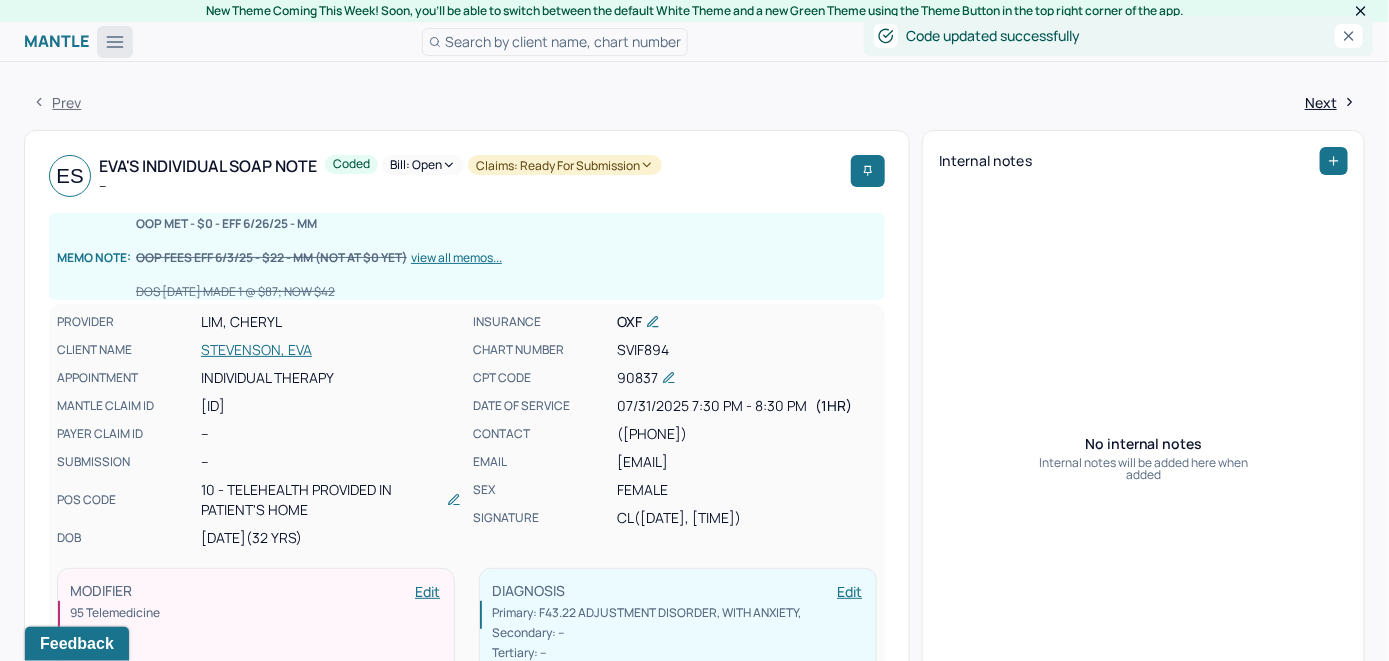 click 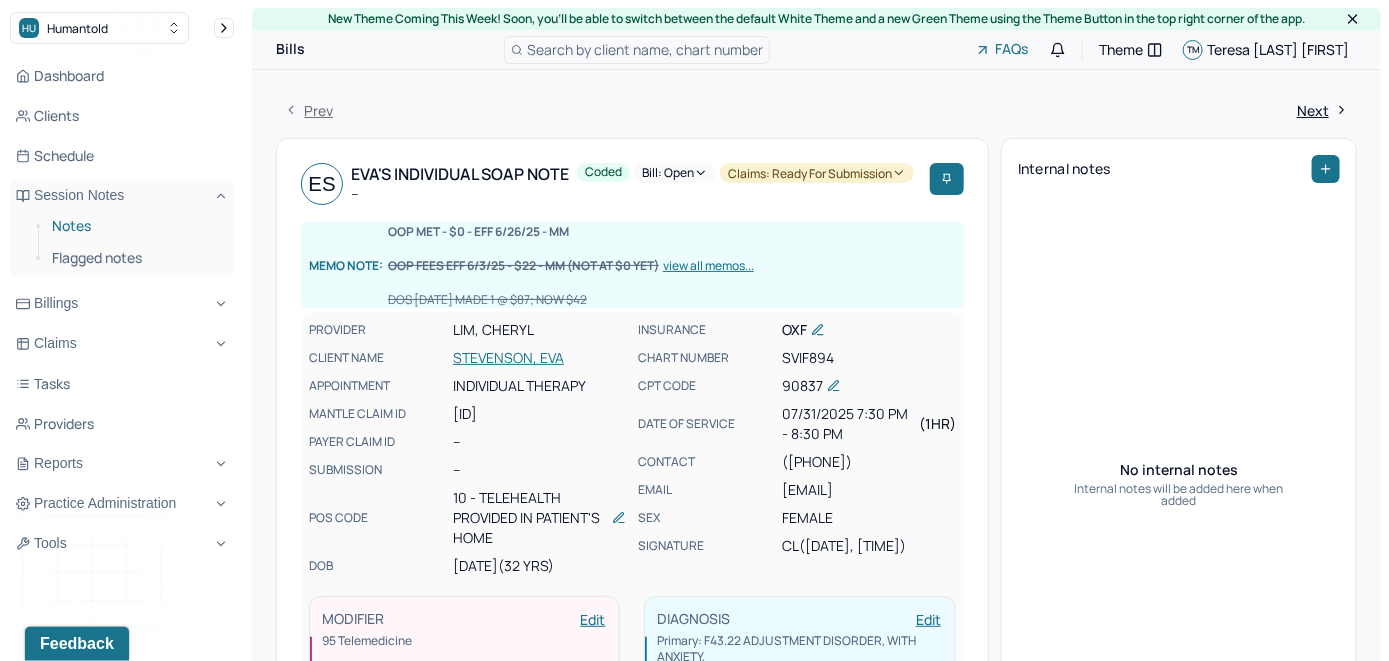 click on "Notes" at bounding box center [135, 226] 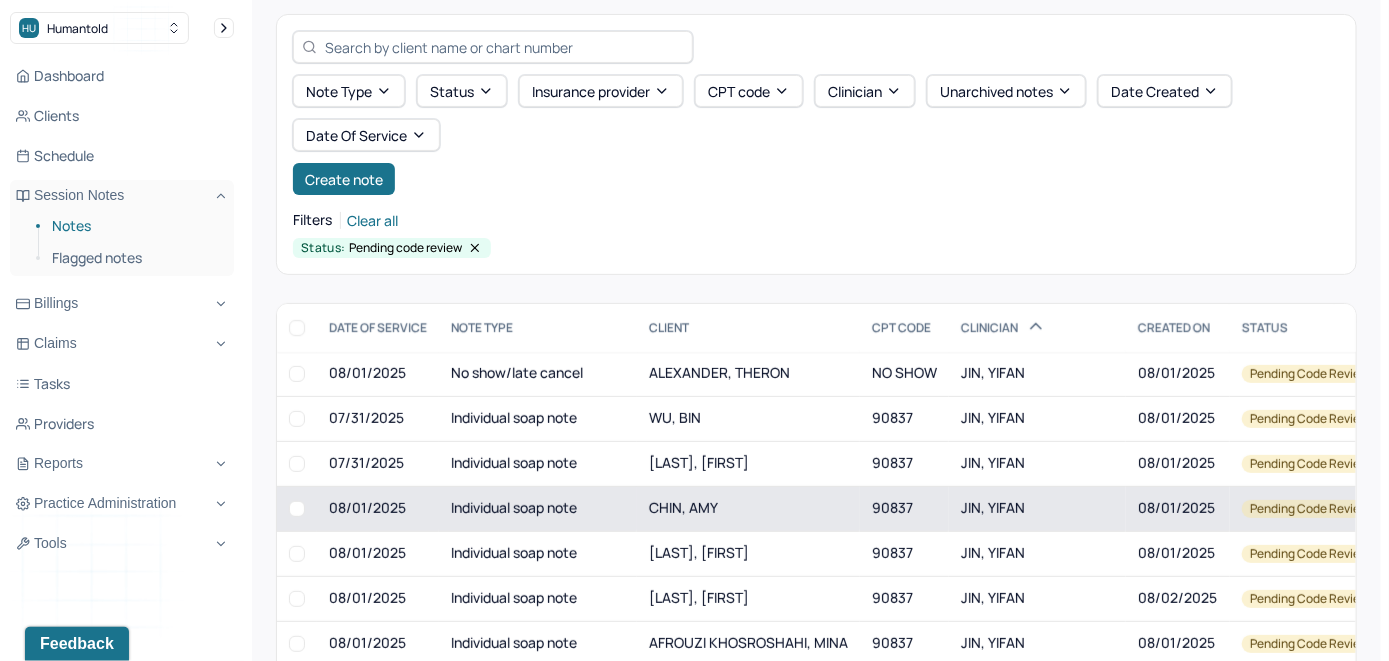 scroll, scrollTop: 200, scrollLeft: 0, axis: vertical 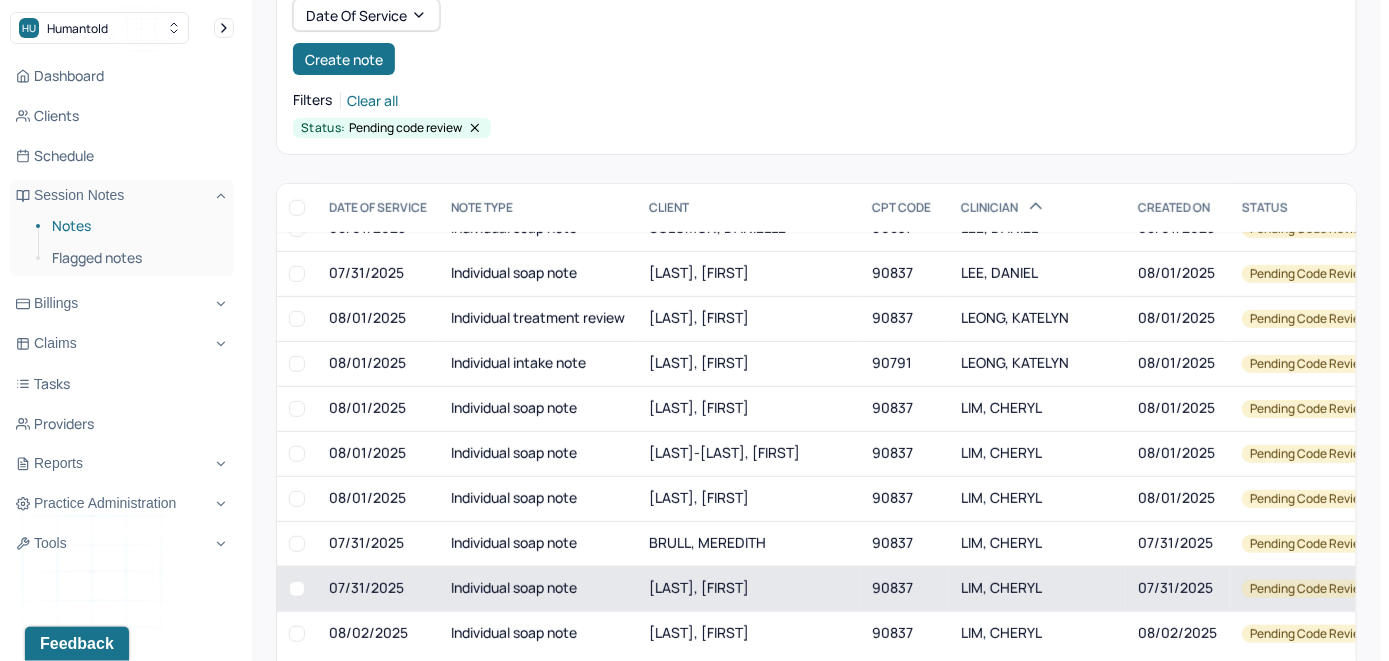 click on "LEE, MELISSA" at bounding box center [699, 587] 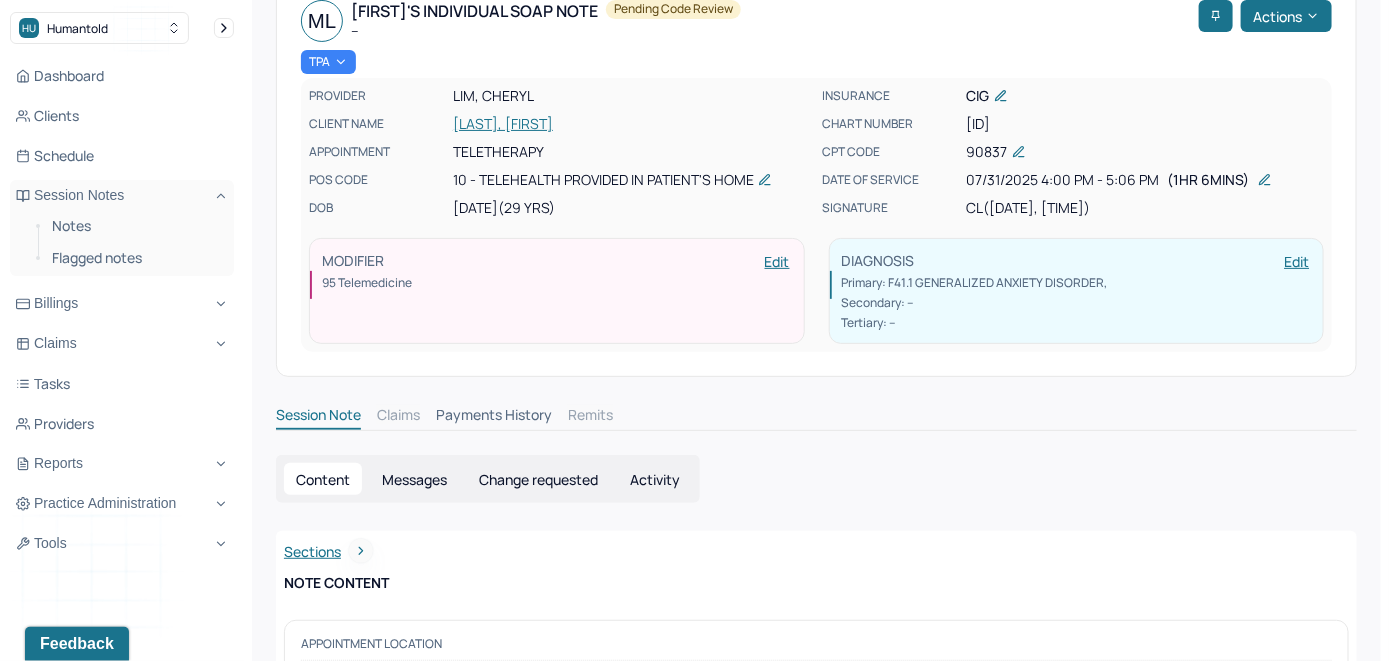 scroll, scrollTop: 200, scrollLeft: 0, axis: vertical 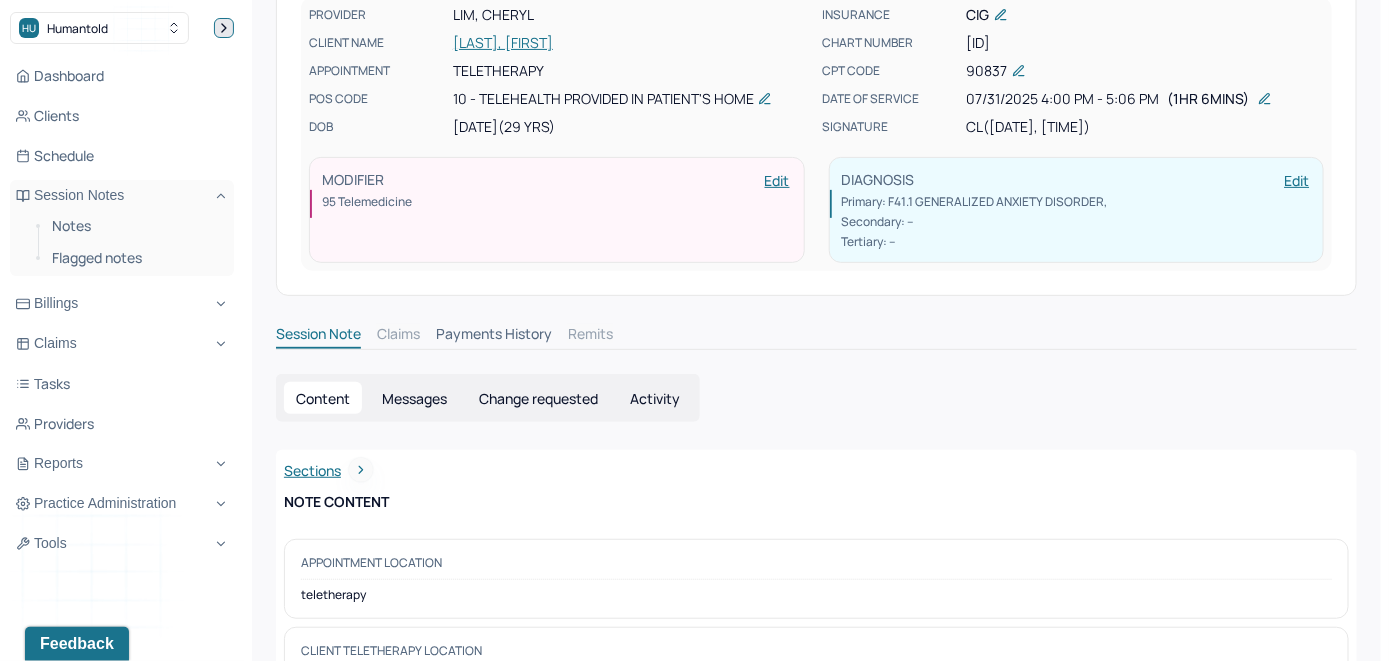 click 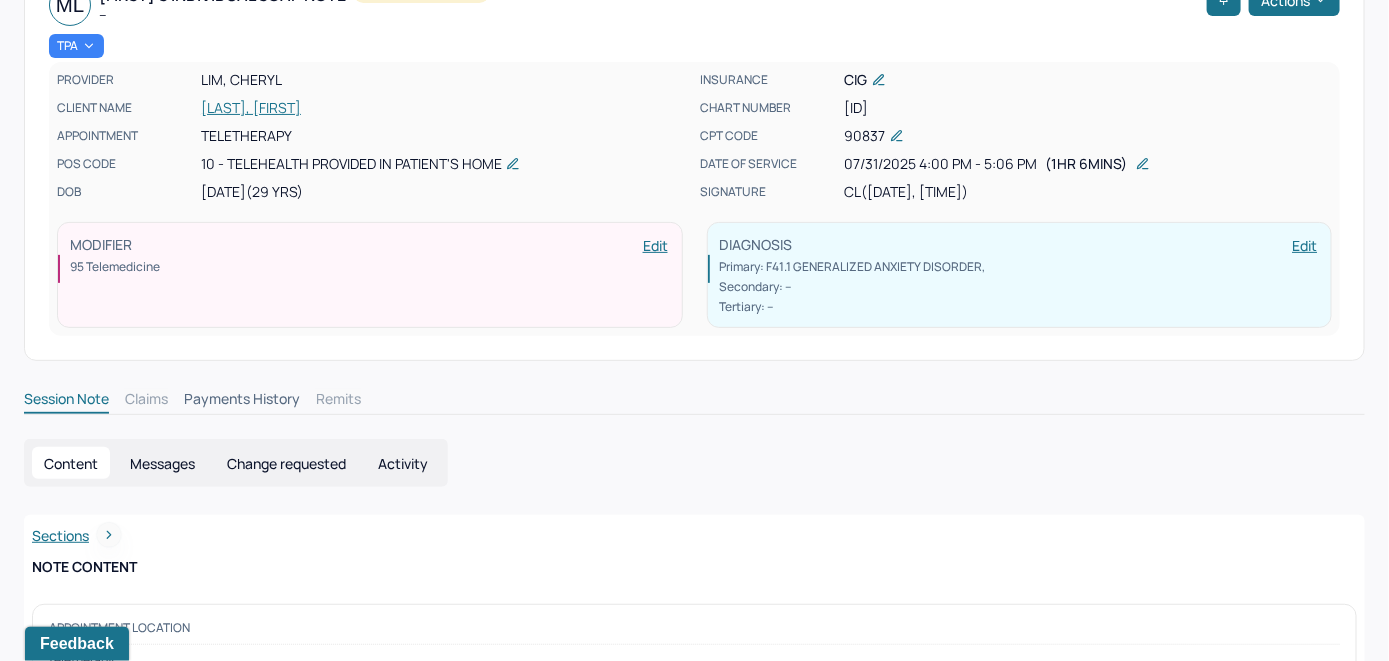 scroll, scrollTop: 0, scrollLeft: 0, axis: both 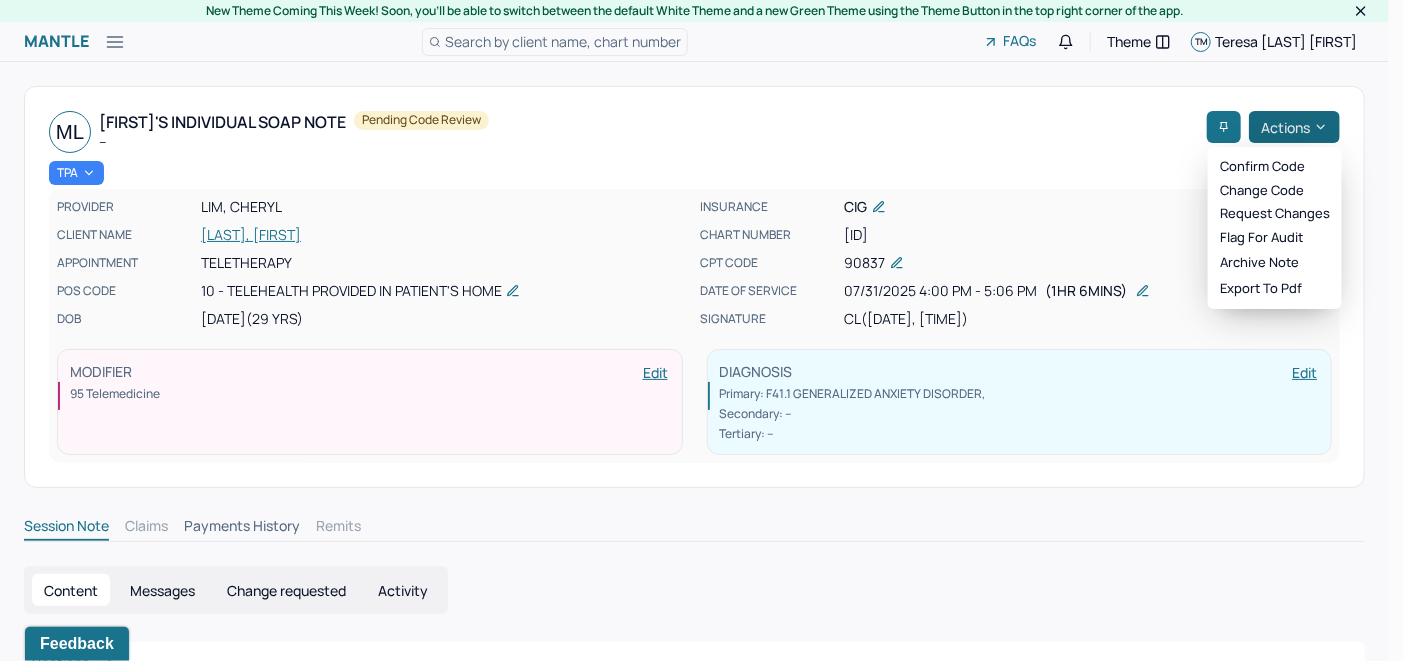 click on "Actions" at bounding box center [1294, 127] 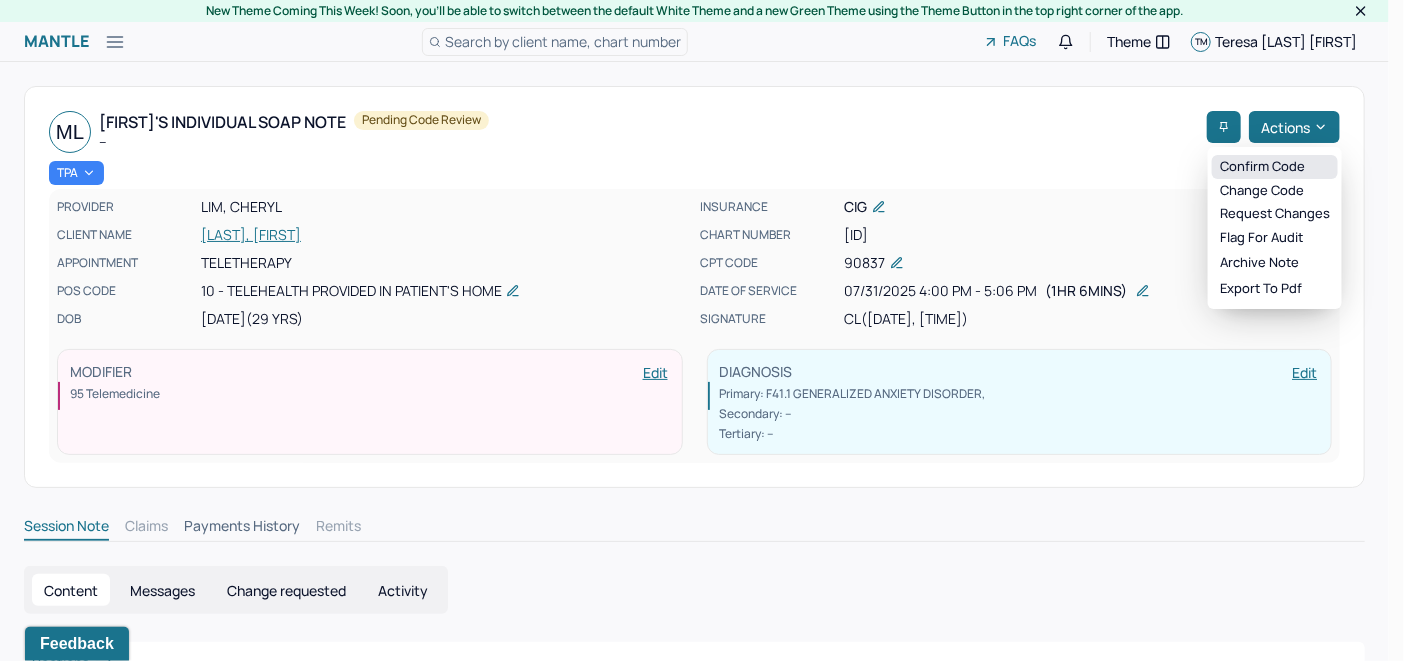 click on "Confirm code" at bounding box center (1275, 167) 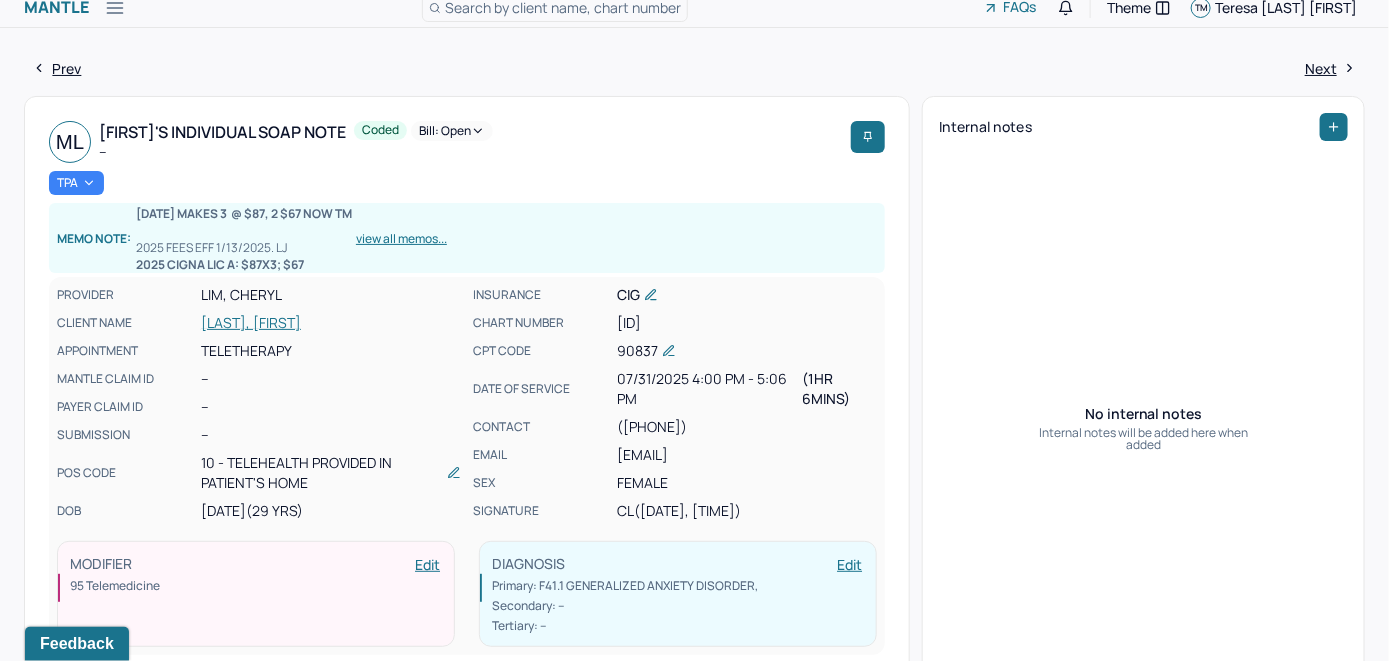 scroll, scrollTop: 0, scrollLeft: 0, axis: both 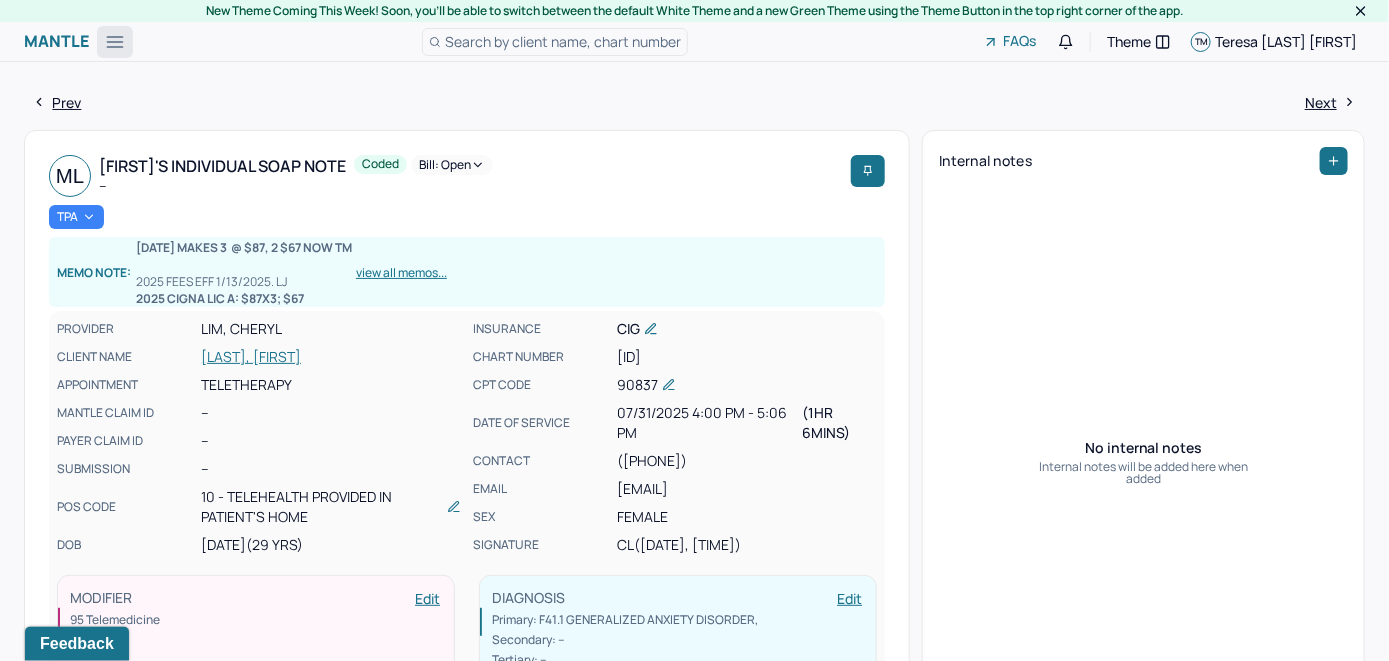 click 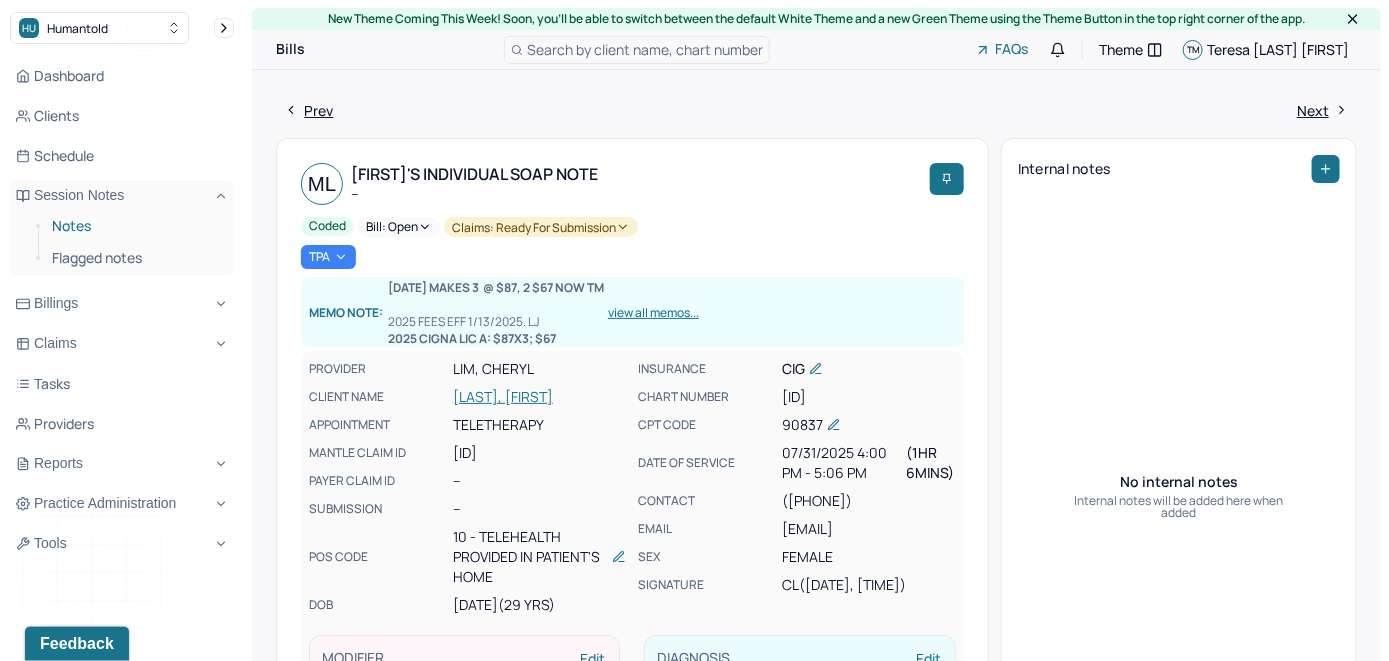 click on "Notes" at bounding box center (135, 226) 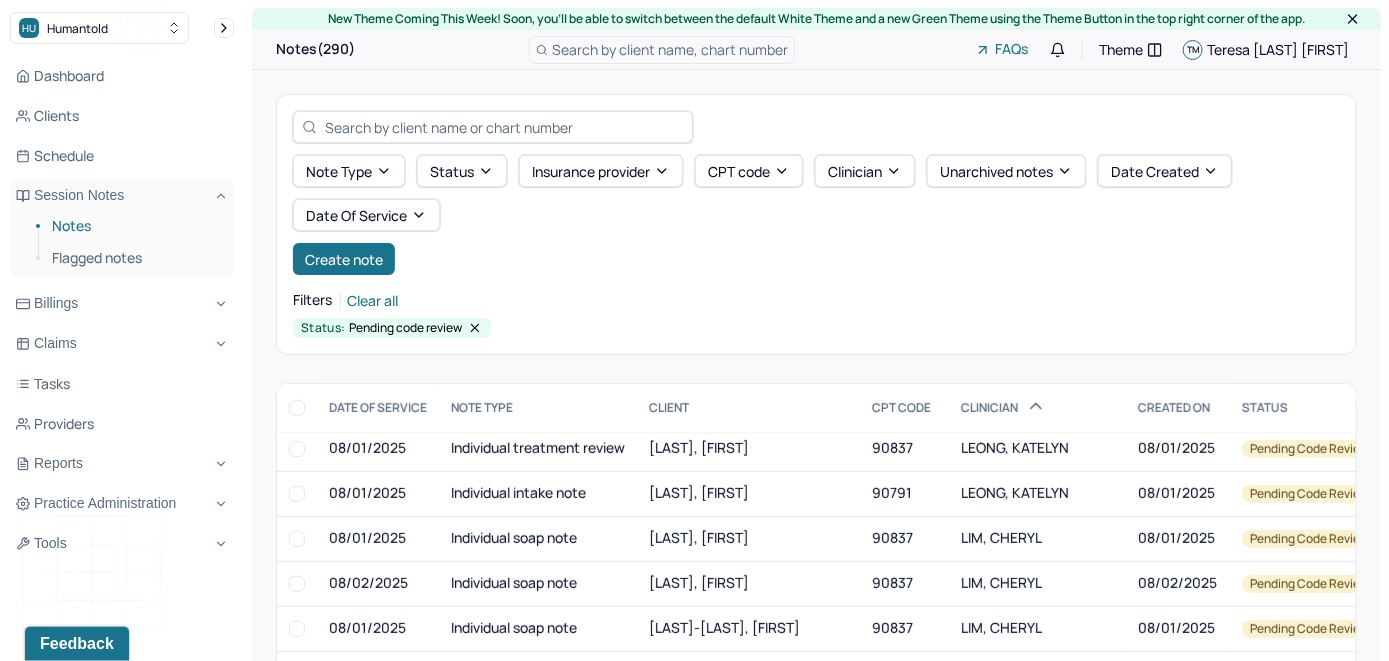 scroll, scrollTop: 600, scrollLeft: 0, axis: vertical 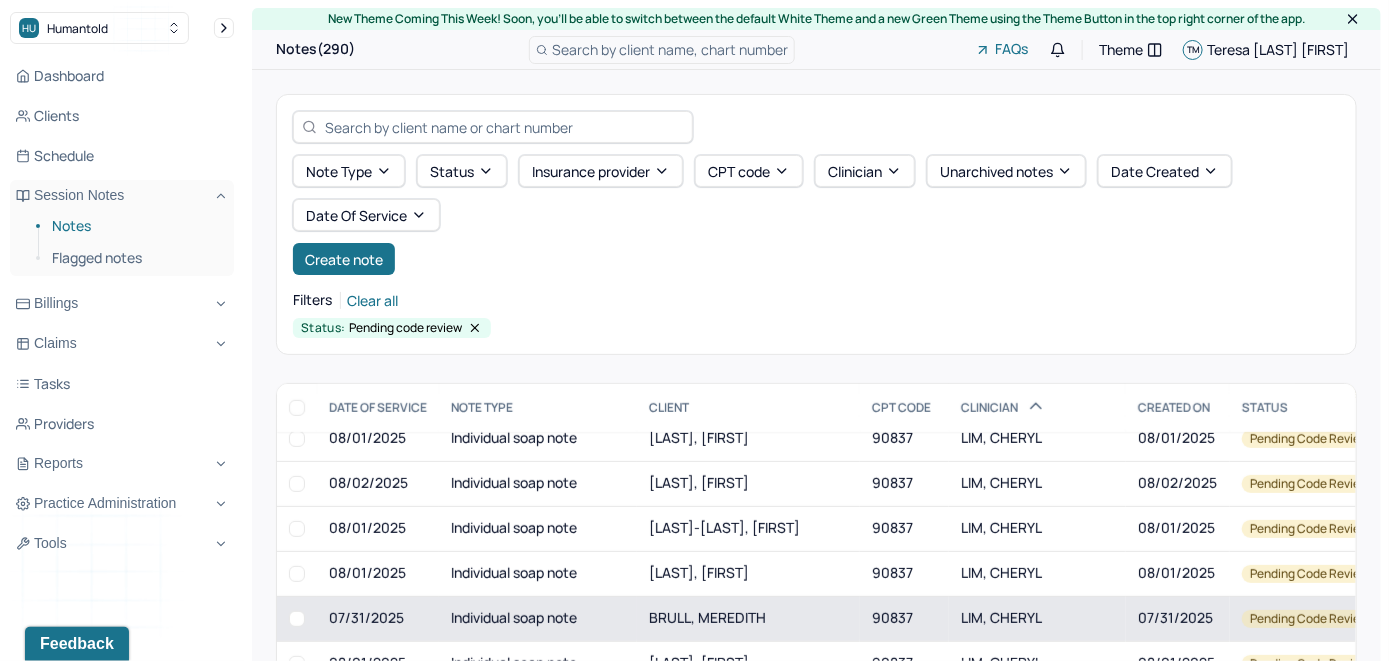 click on "BRULL, MEREDITH" at bounding box center [707, 617] 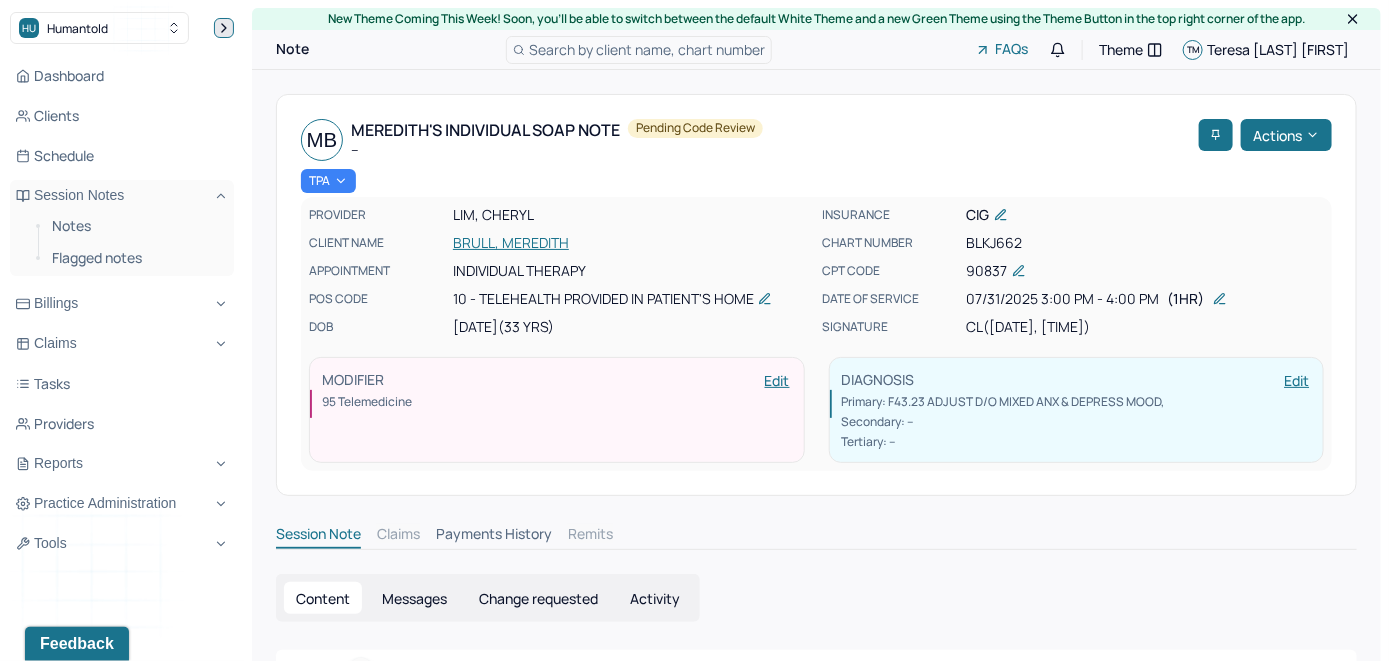 click 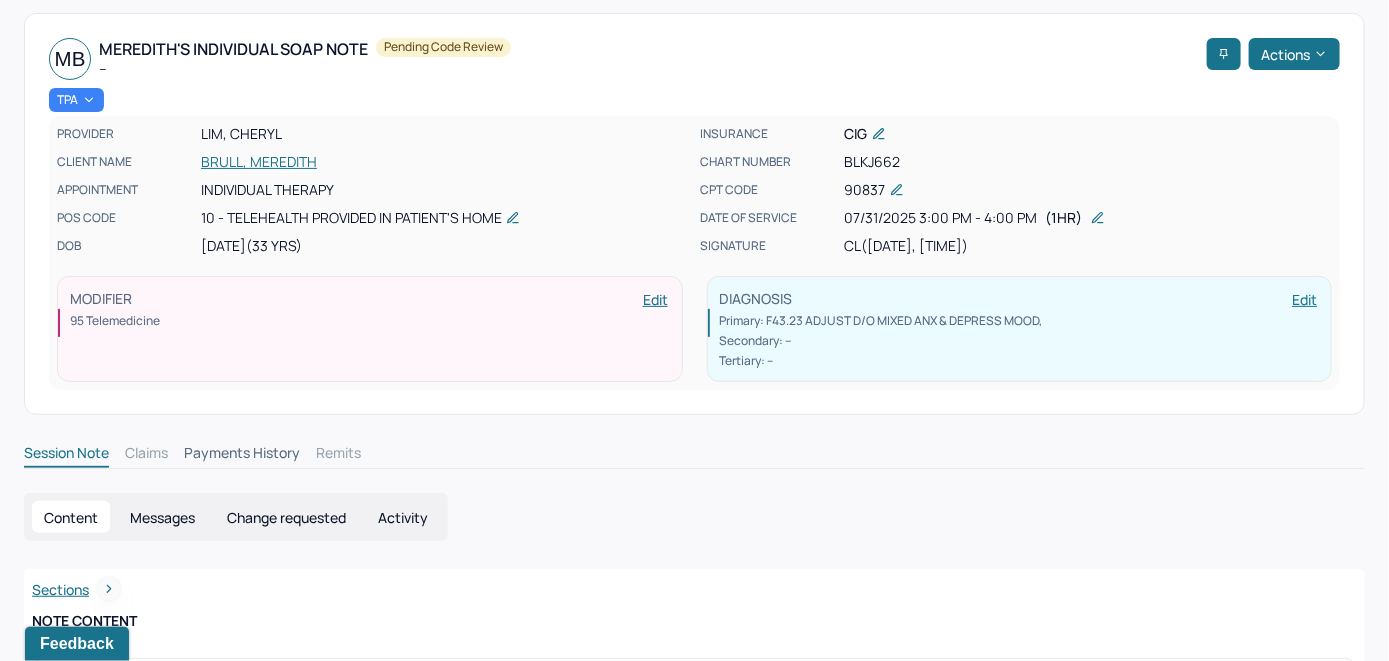 scroll, scrollTop: 0, scrollLeft: 0, axis: both 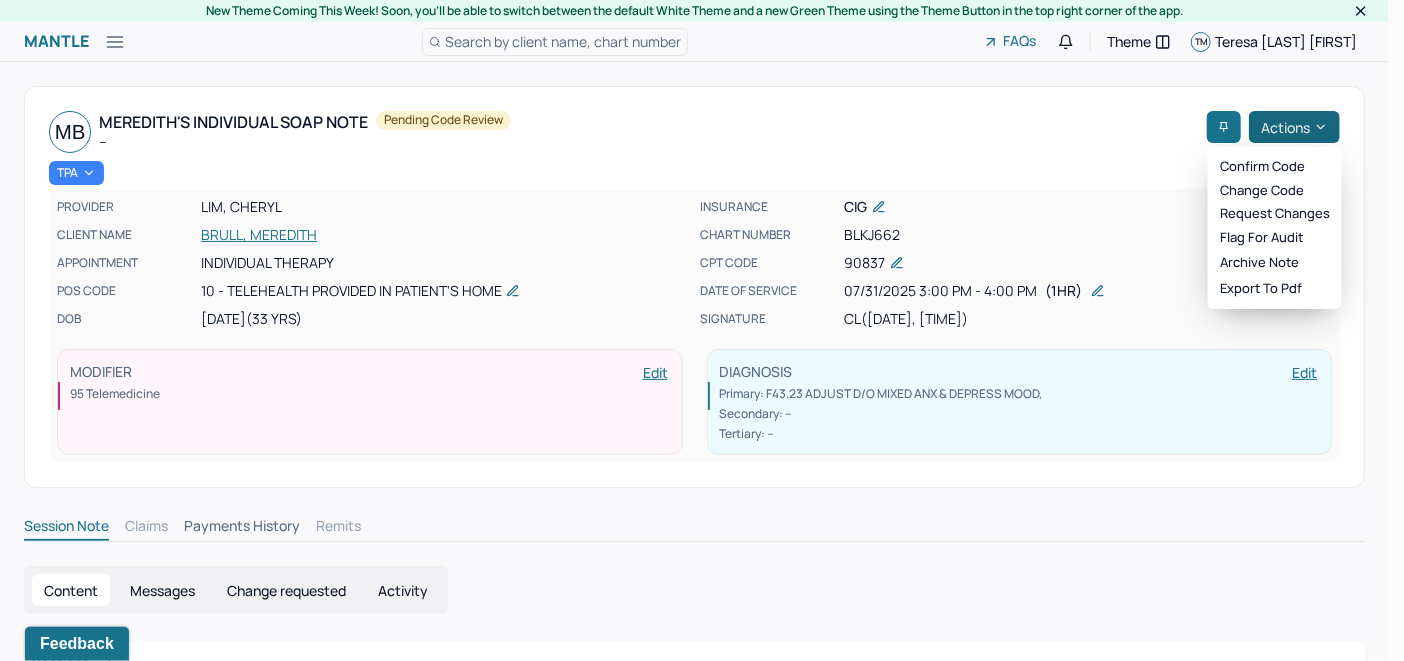 click on "Actions" at bounding box center (1294, 127) 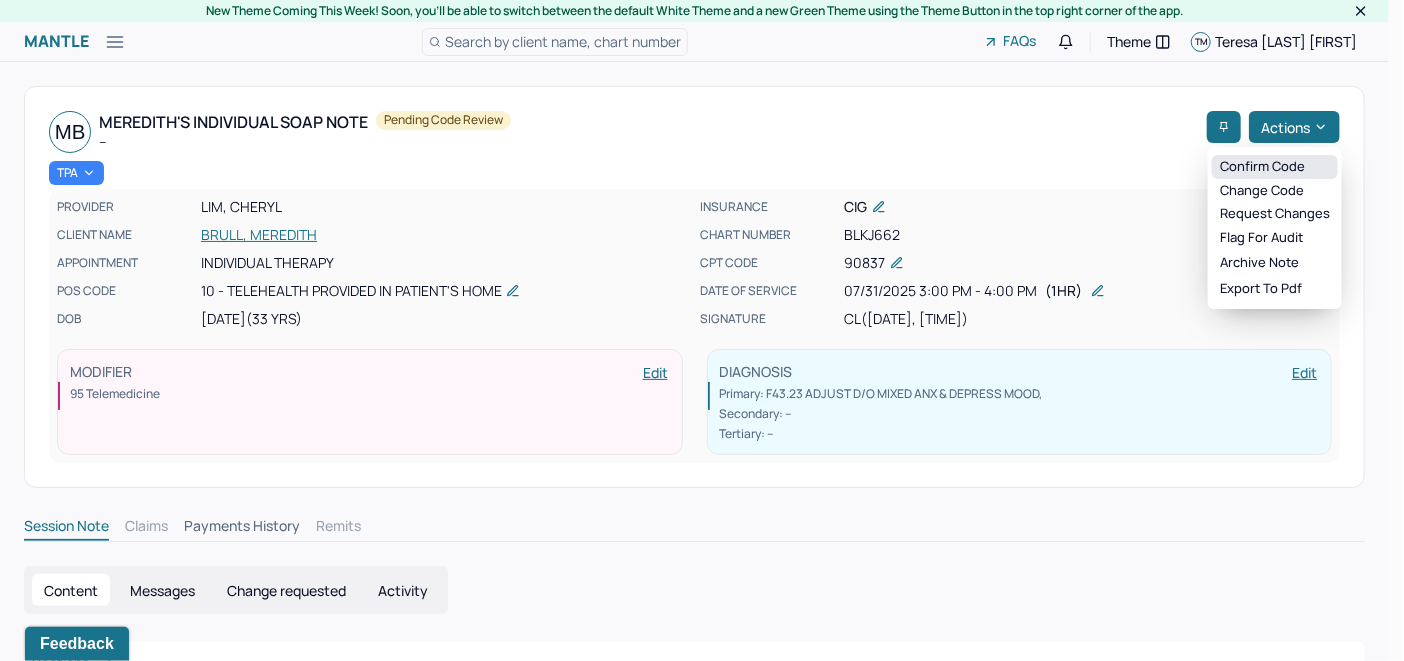 click on "Confirm code" at bounding box center (1275, 167) 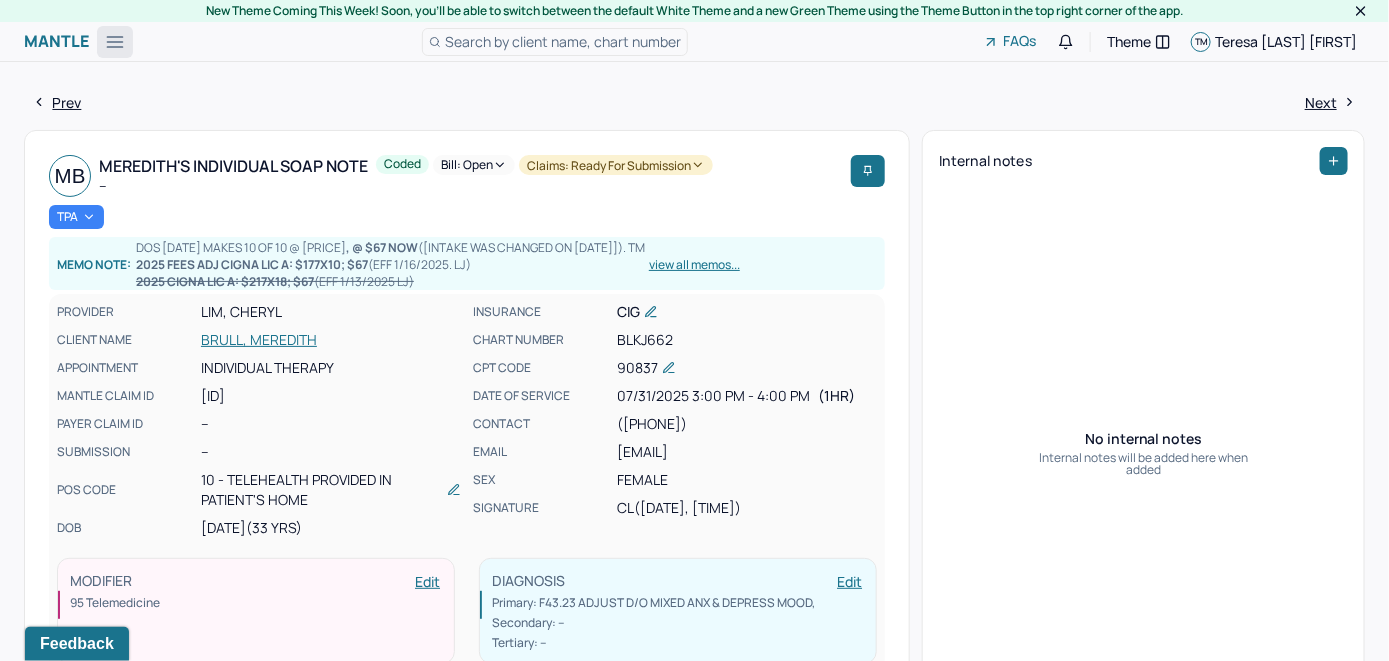click 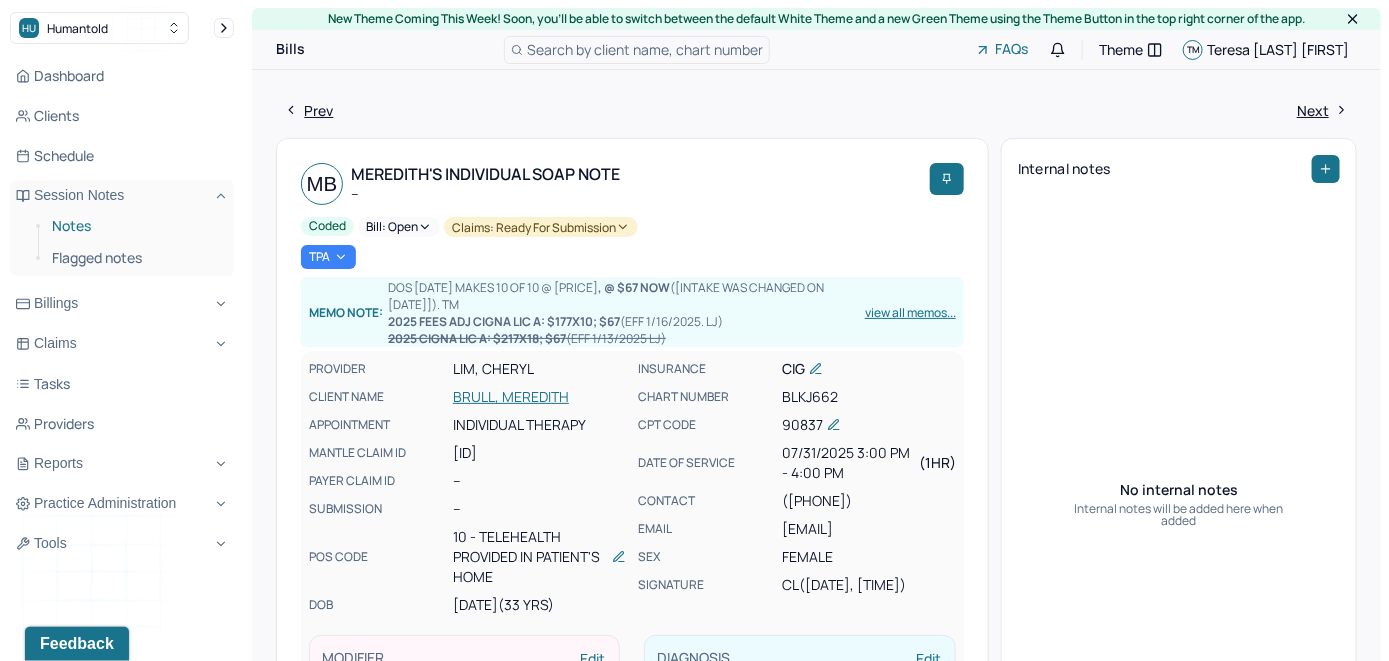 click on "Notes" at bounding box center [135, 226] 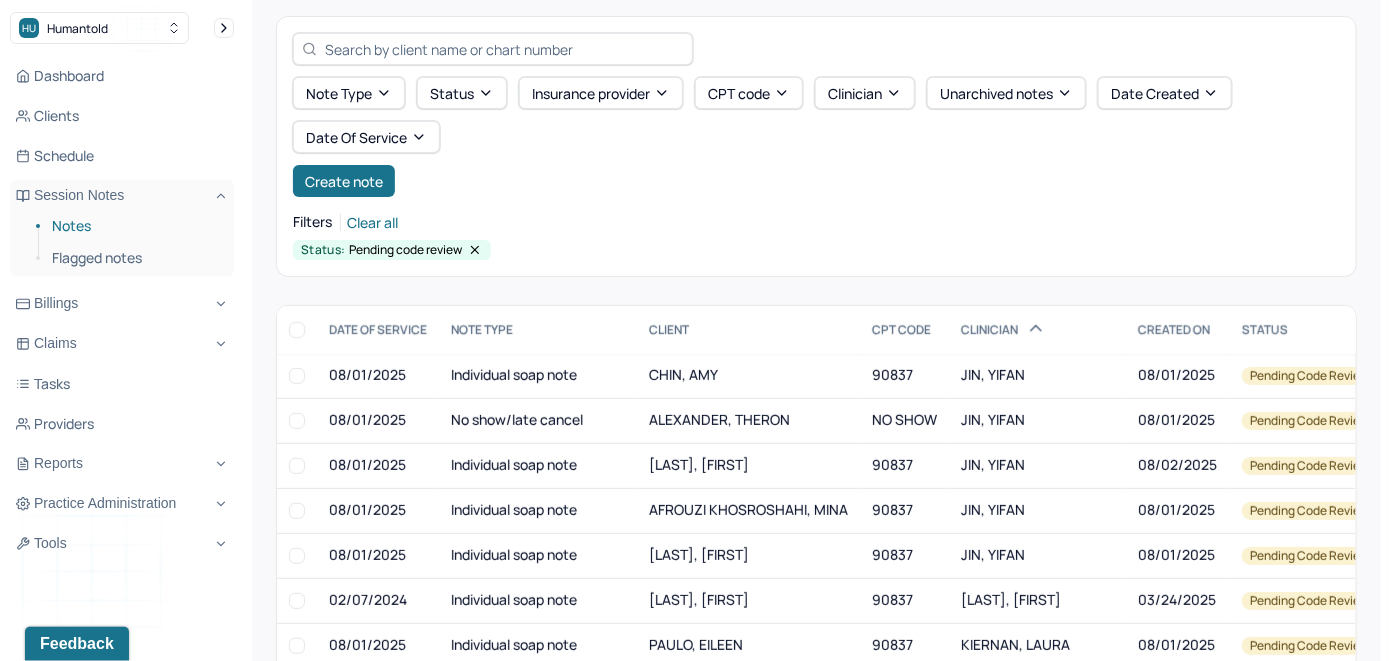 scroll, scrollTop: 283, scrollLeft: 0, axis: vertical 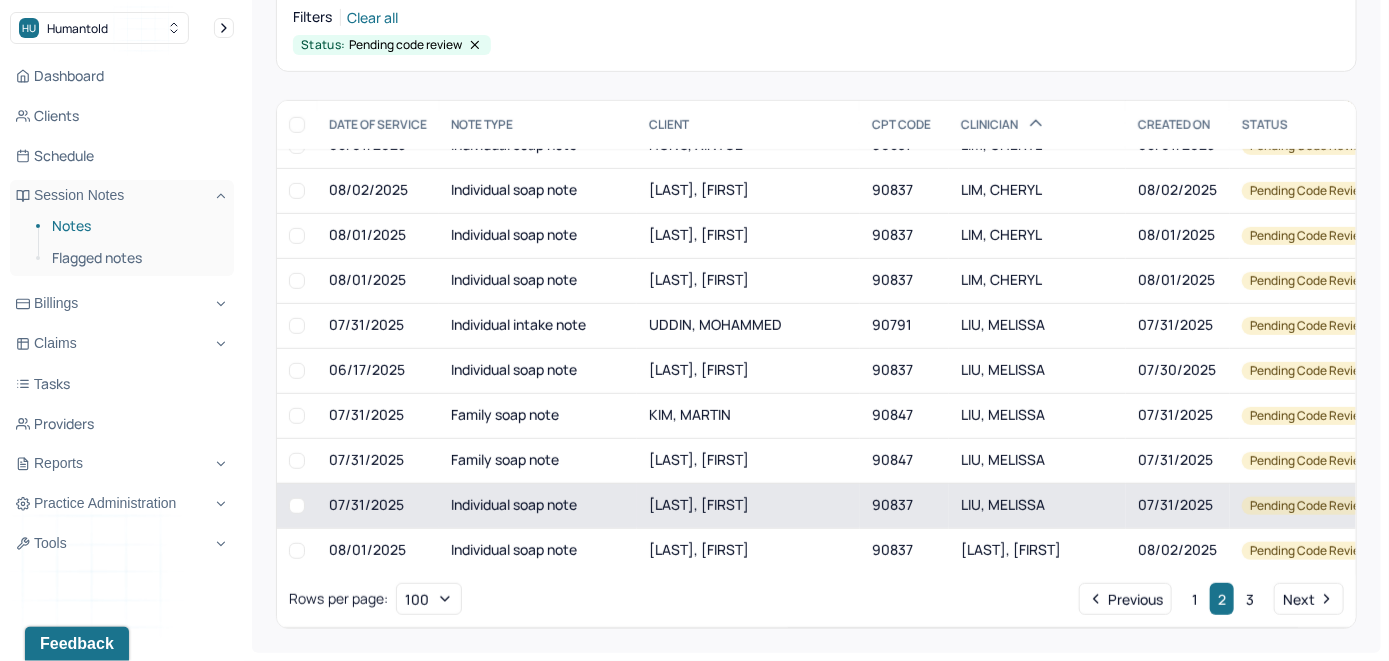 click on "WENT, JASON" at bounding box center (699, 504) 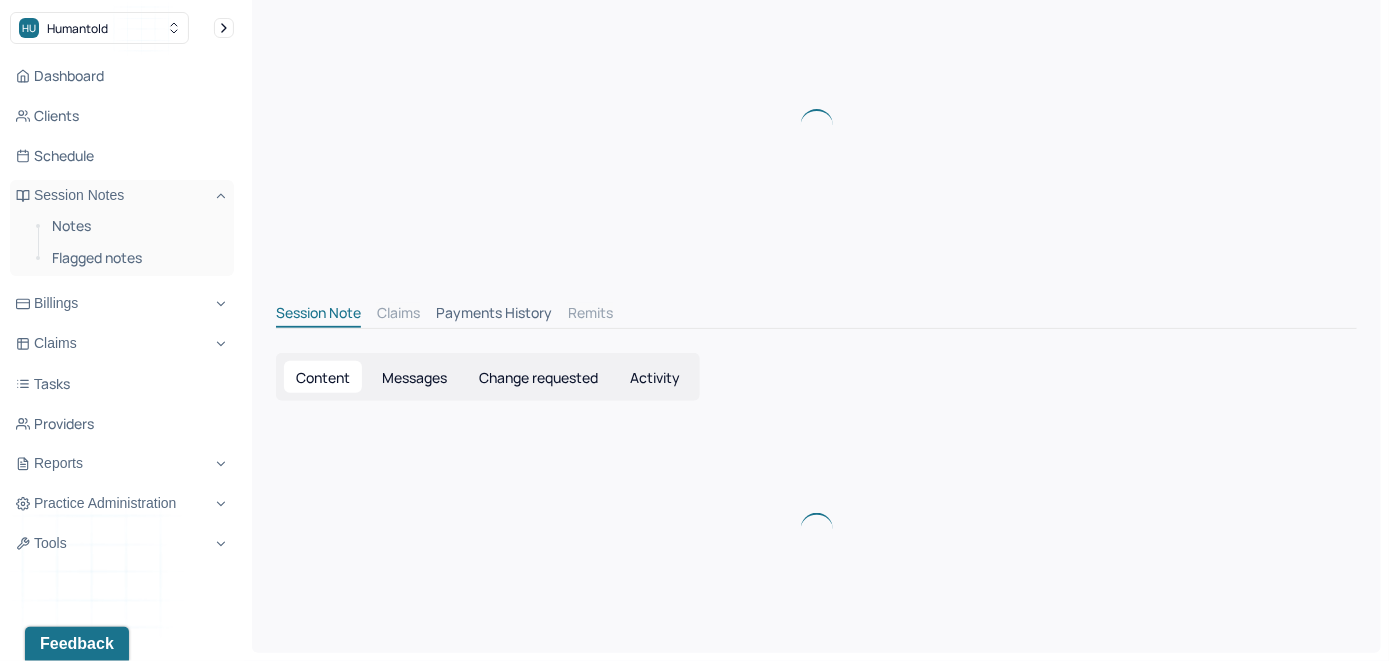 scroll, scrollTop: 283, scrollLeft: 0, axis: vertical 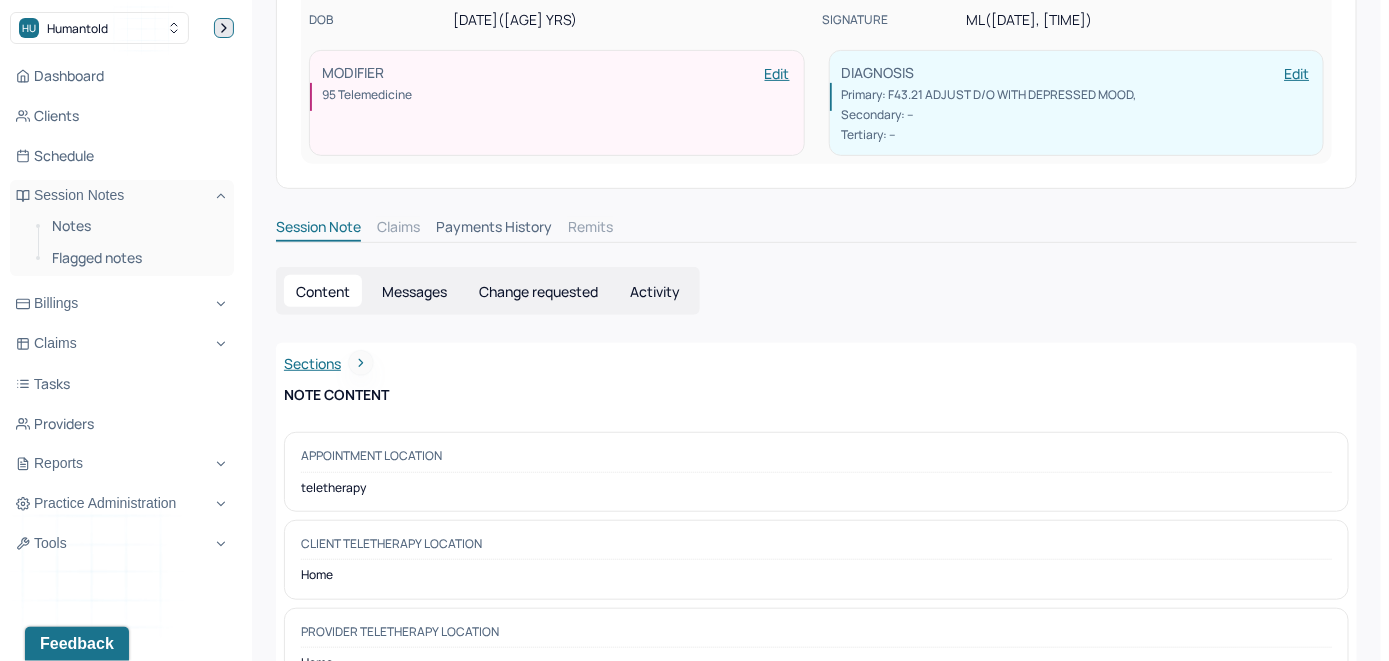 click 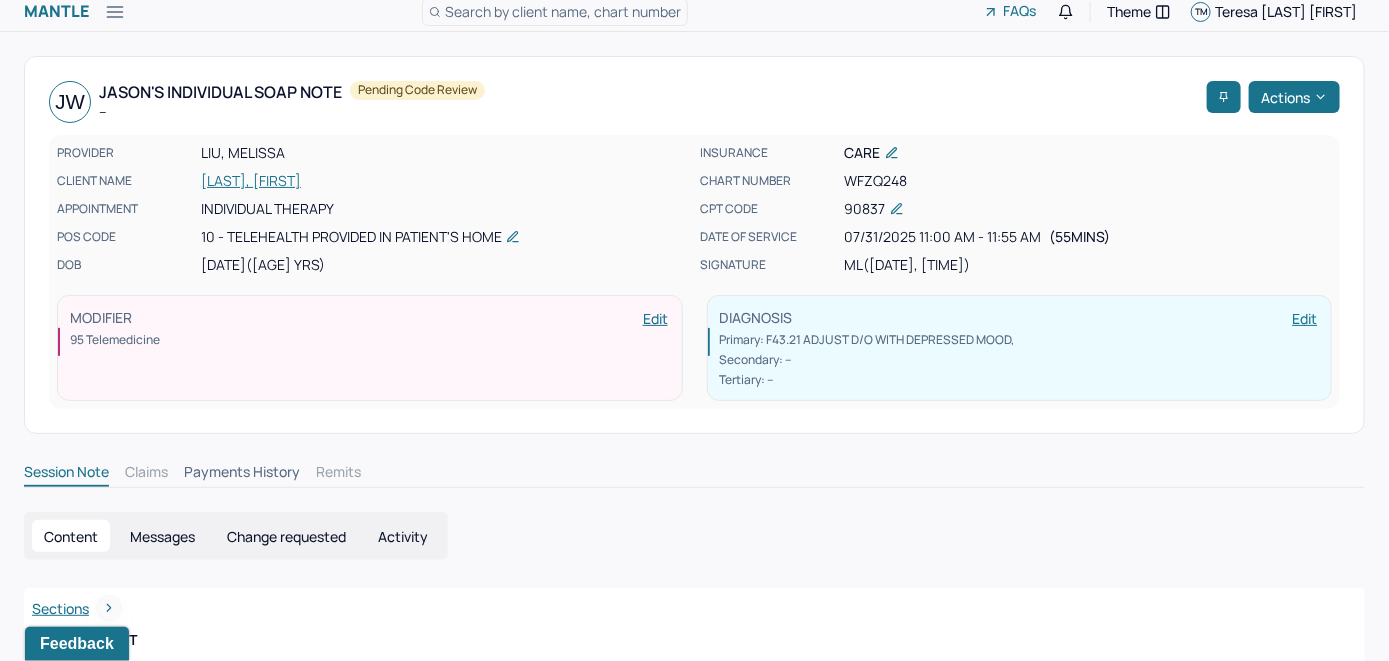 scroll, scrollTop: 0, scrollLeft: 0, axis: both 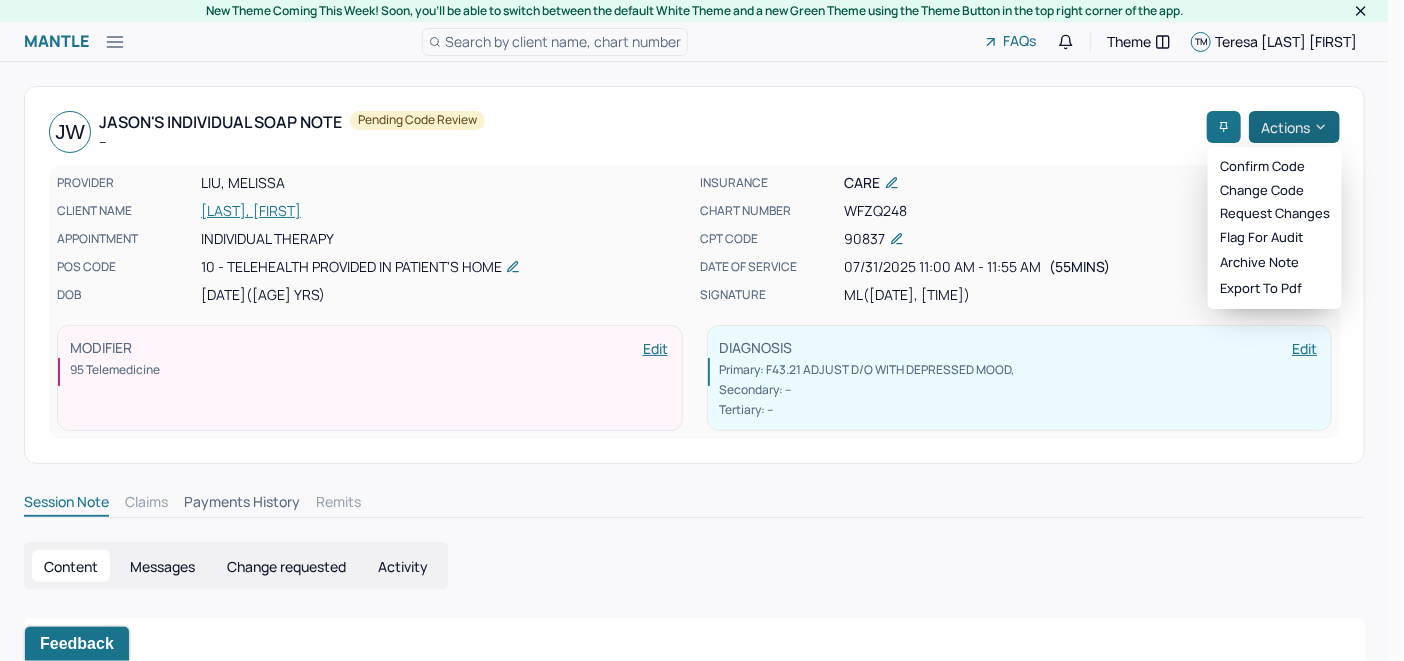 click on "Actions" at bounding box center [1294, 127] 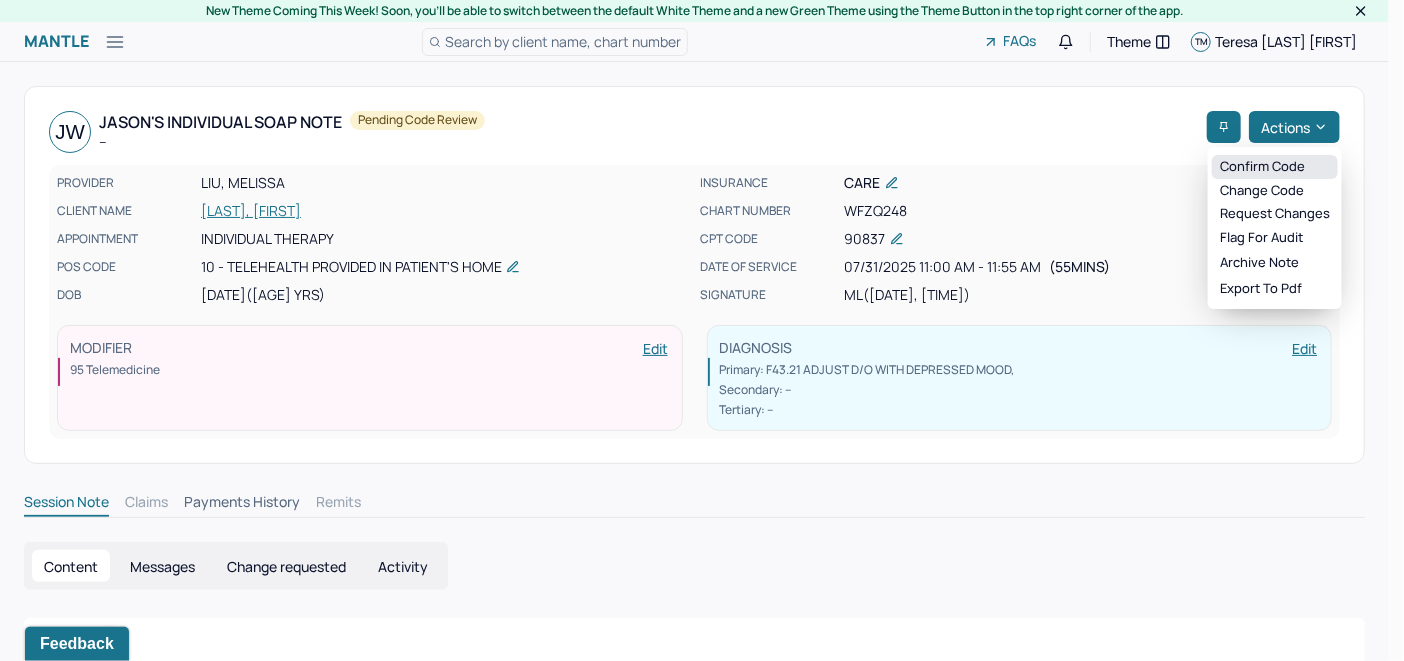 click on "Confirm code" at bounding box center [1275, 167] 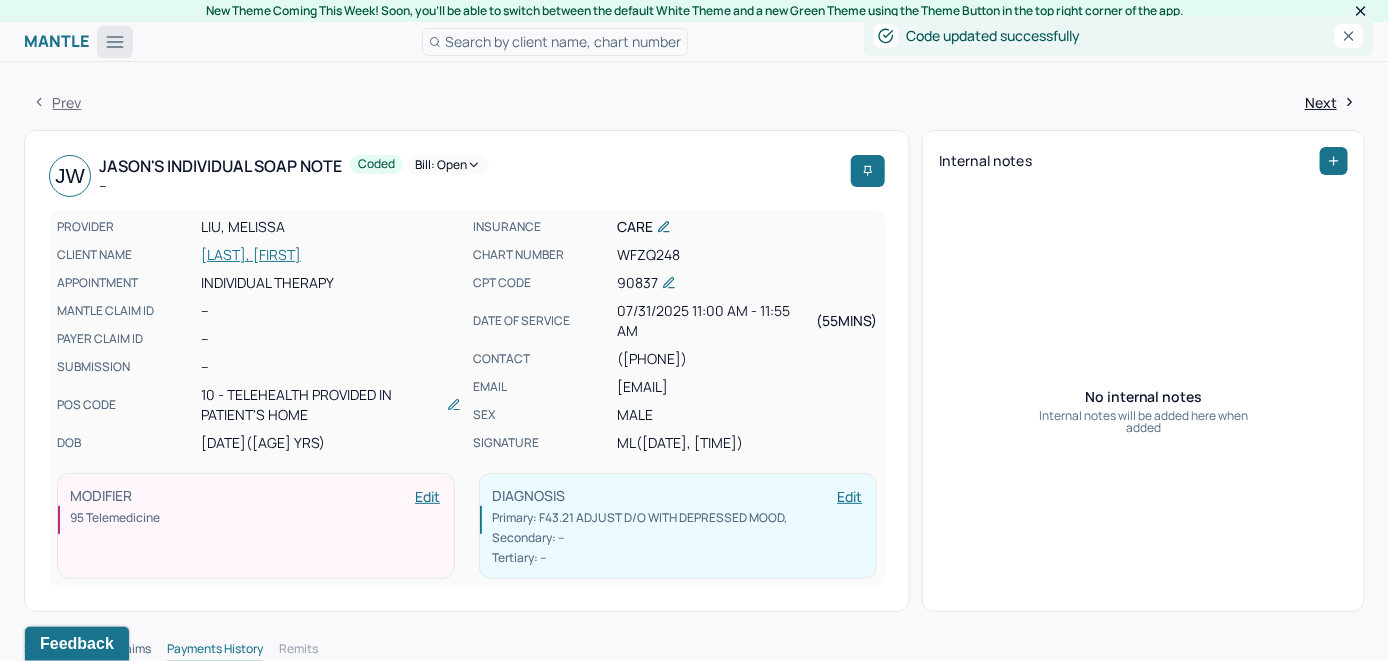 click 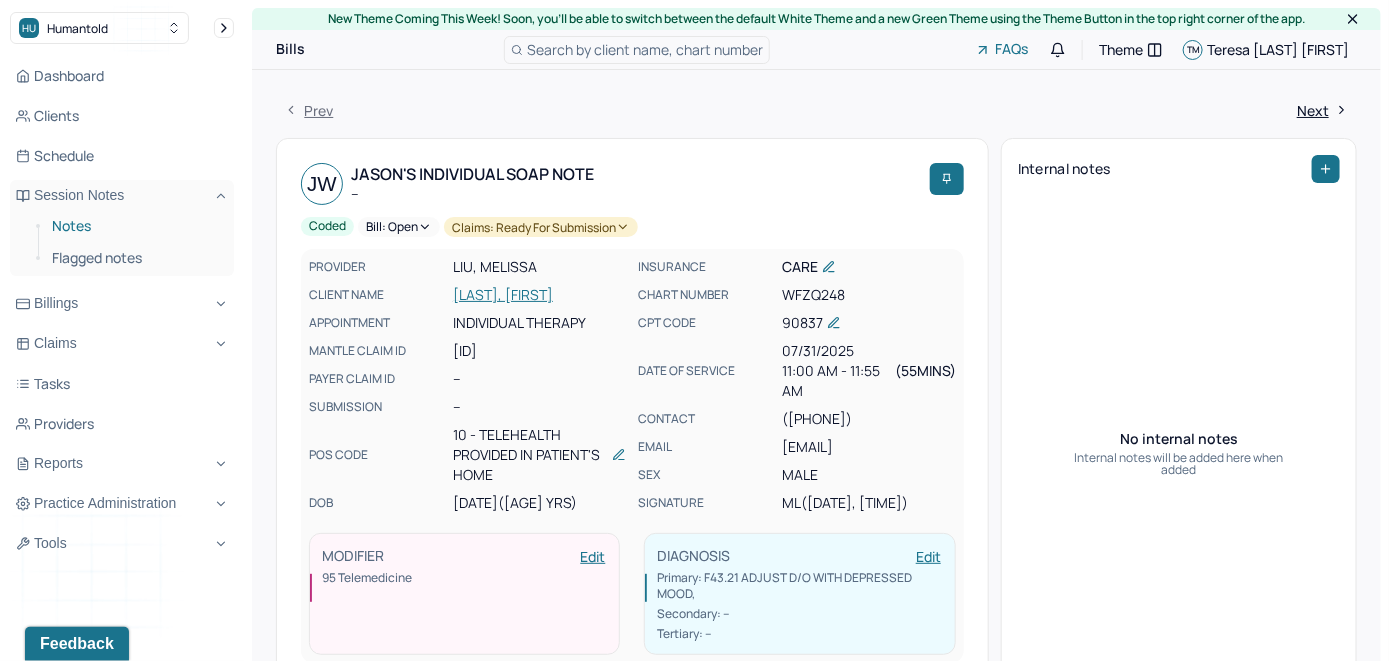 click on "Notes" at bounding box center (135, 226) 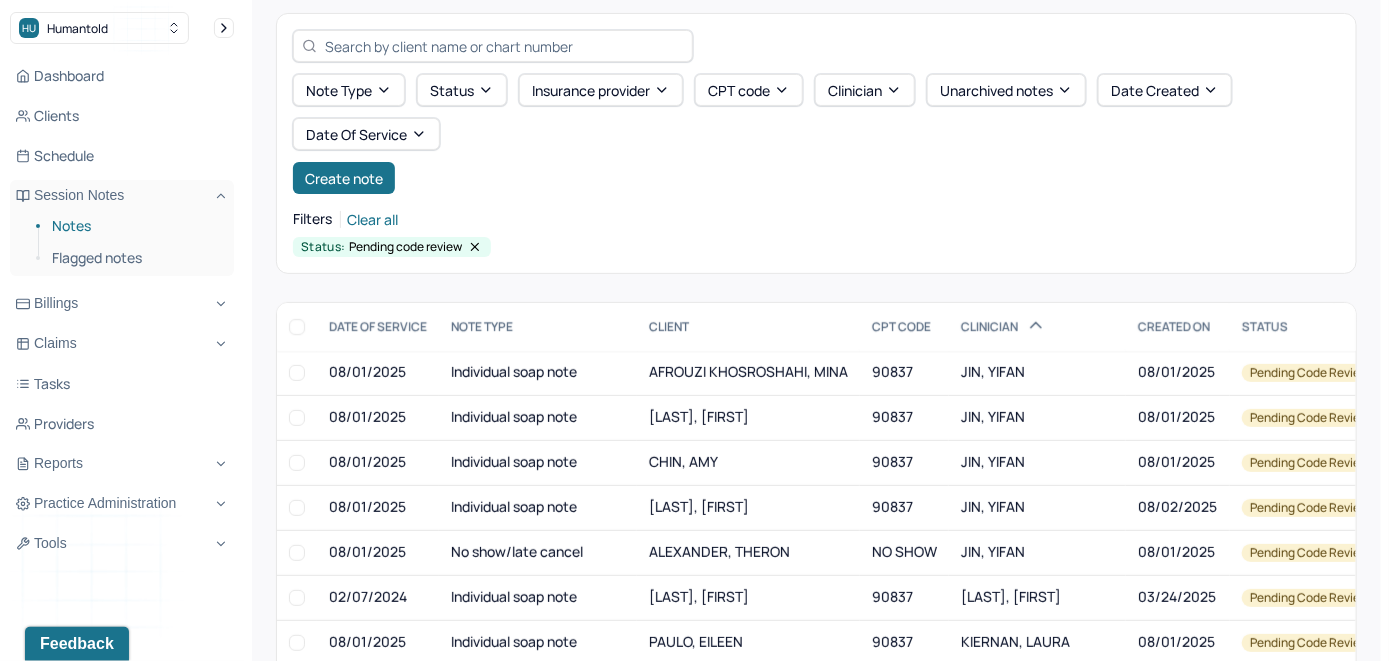 scroll, scrollTop: 200, scrollLeft: 0, axis: vertical 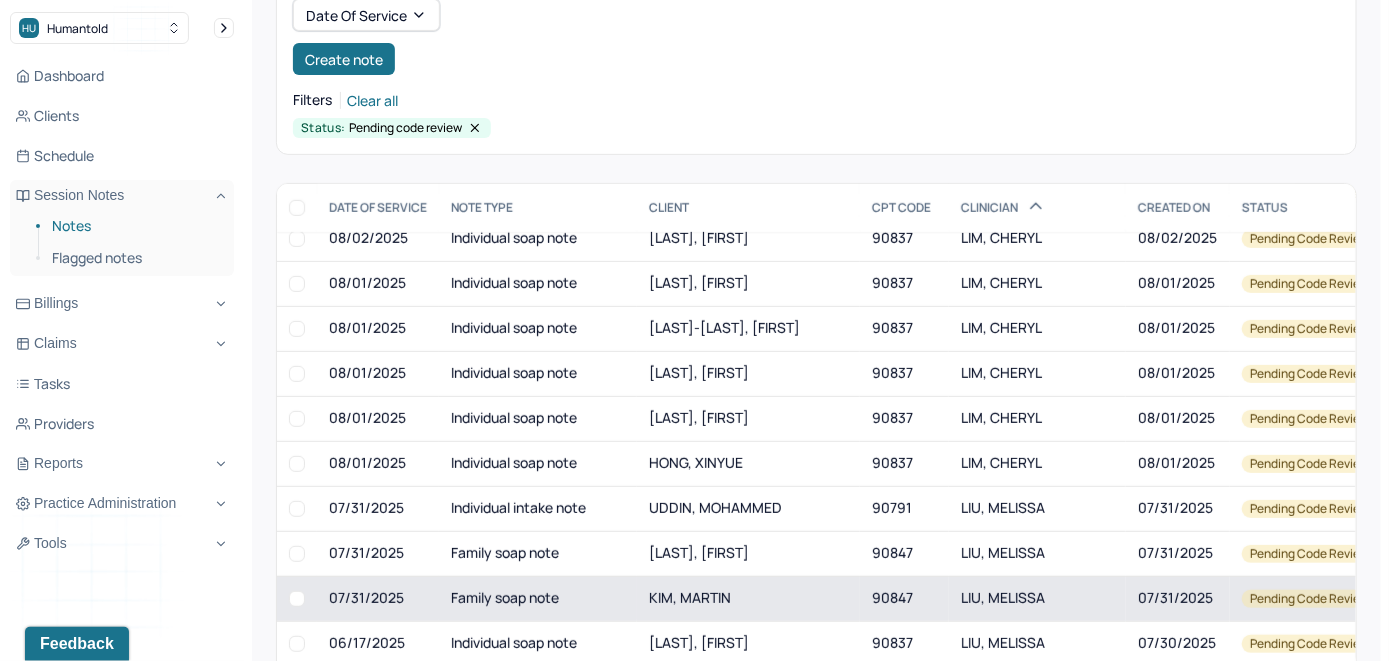 click on "KIM, MARTIN" at bounding box center [690, 597] 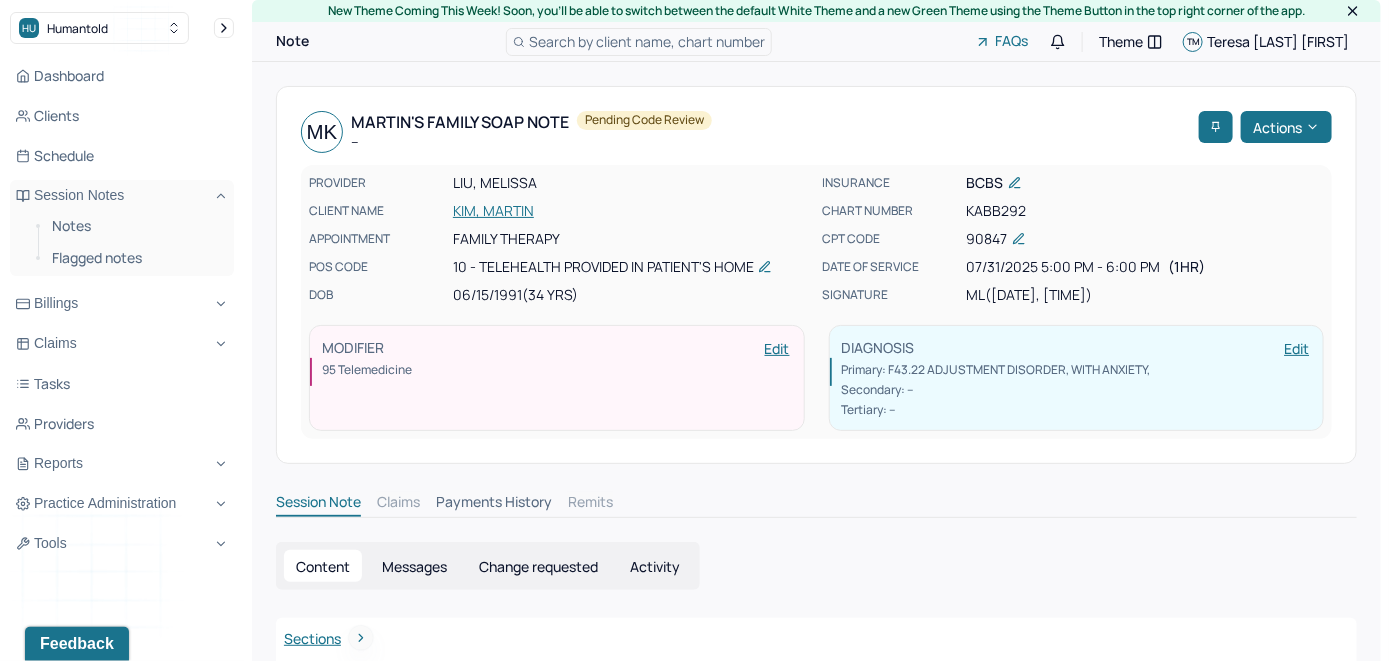 scroll, scrollTop: 0, scrollLeft: 0, axis: both 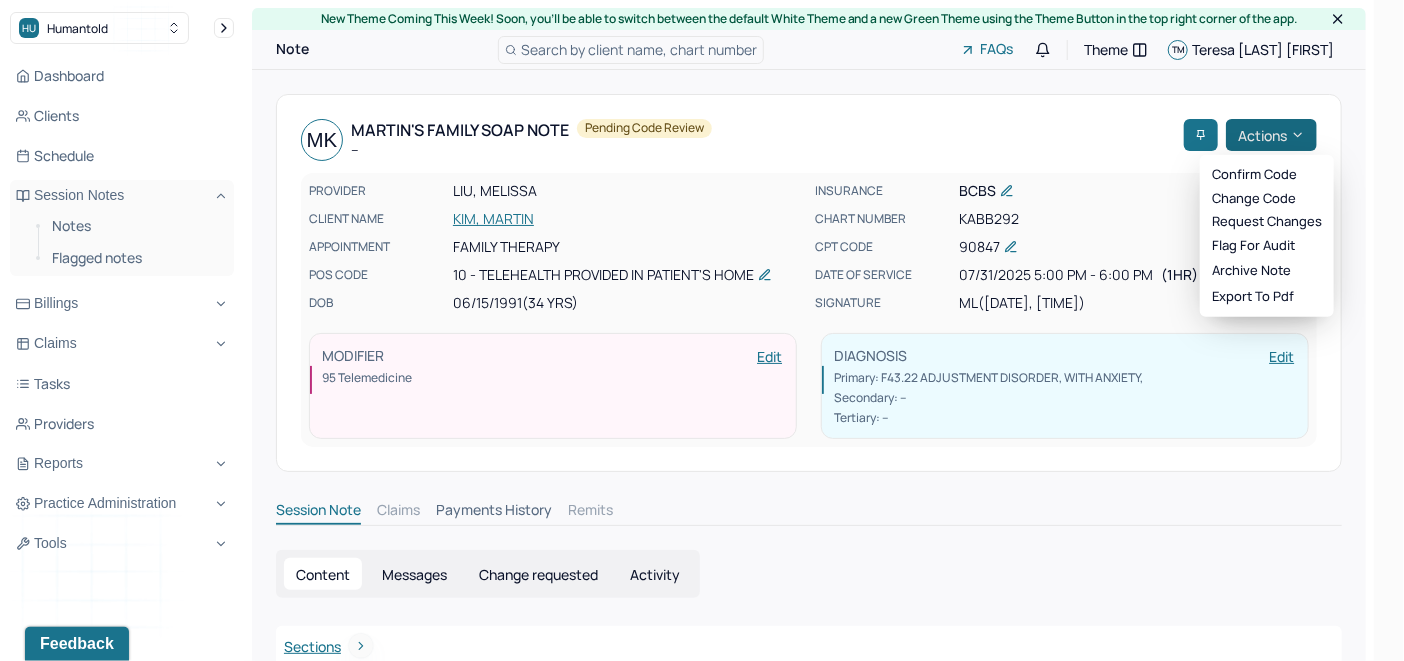 click on "Actions" at bounding box center [1271, 135] 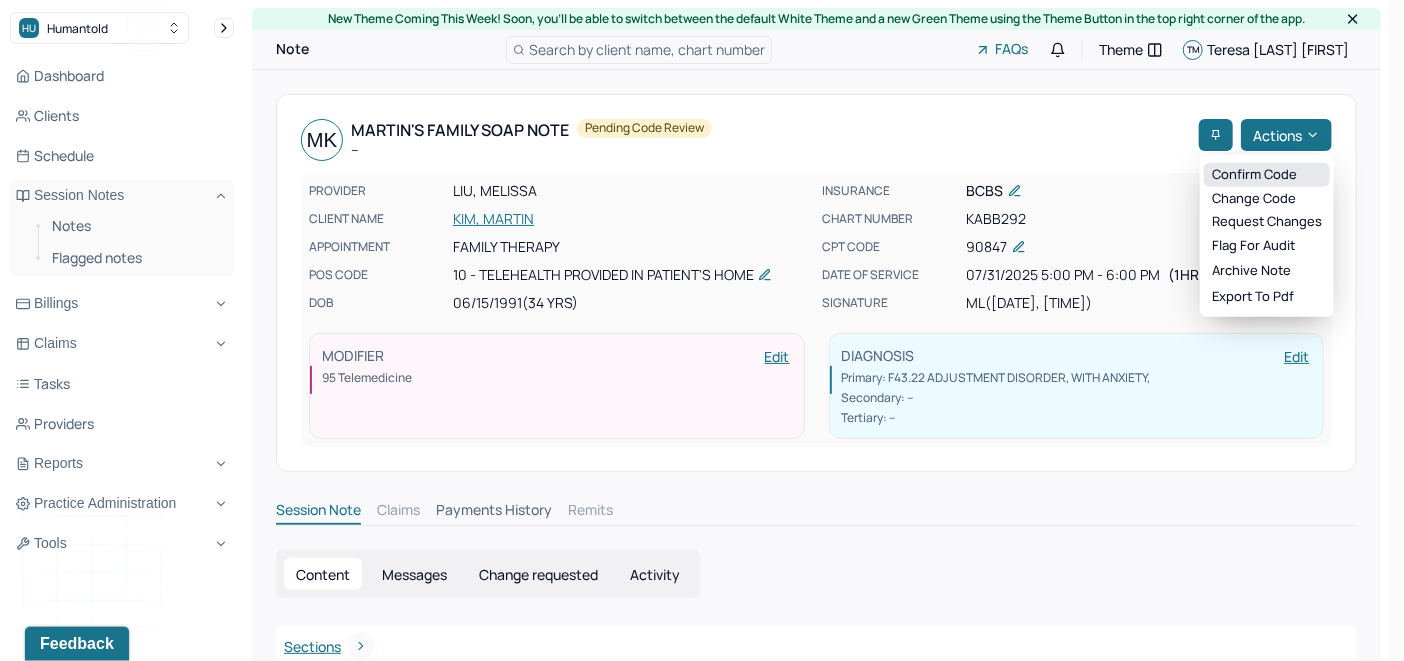 click on "Confirm code" at bounding box center (1267, 175) 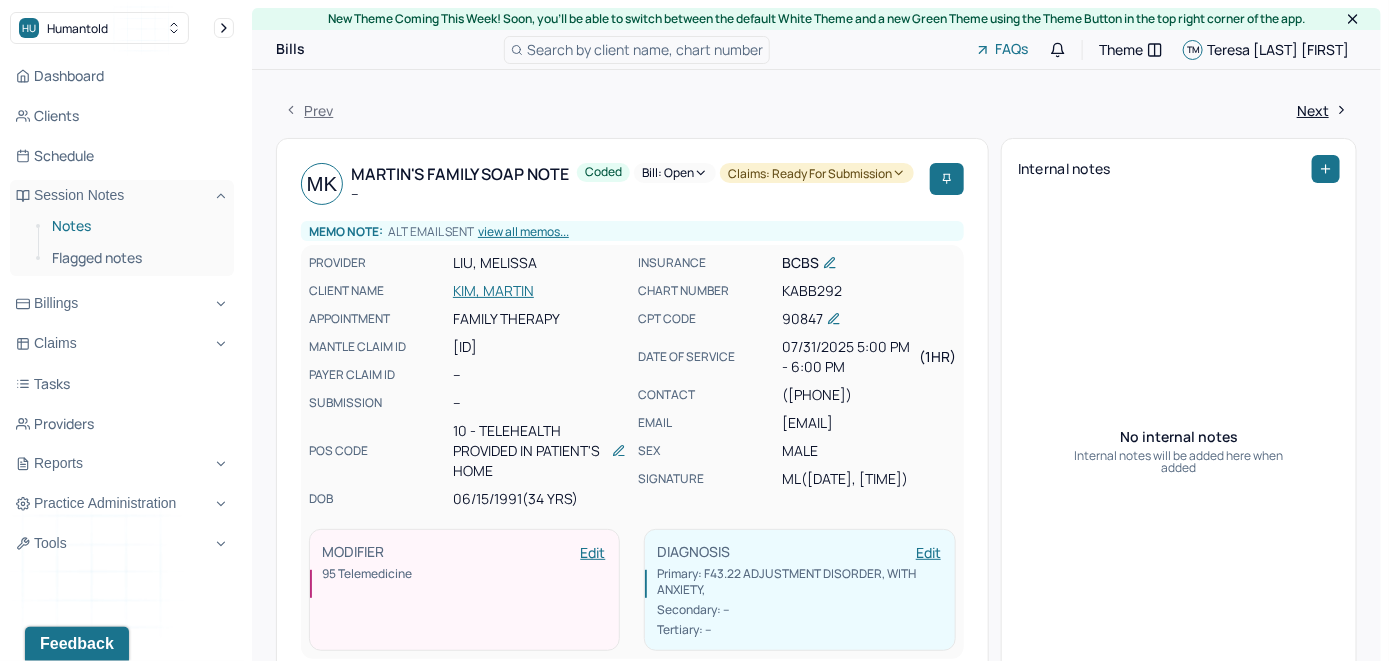 click on "Notes" at bounding box center [135, 226] 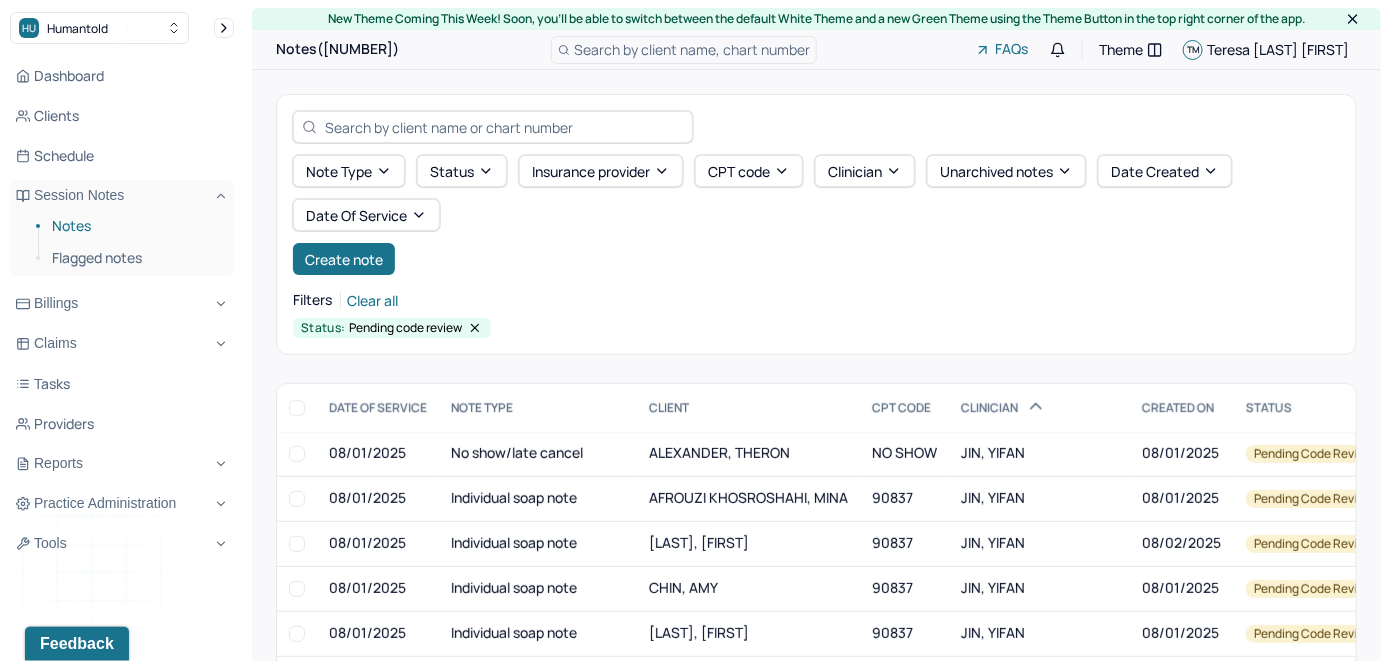 scroll, scrollTop: 100, scrollLeft: 0, axis: vertical 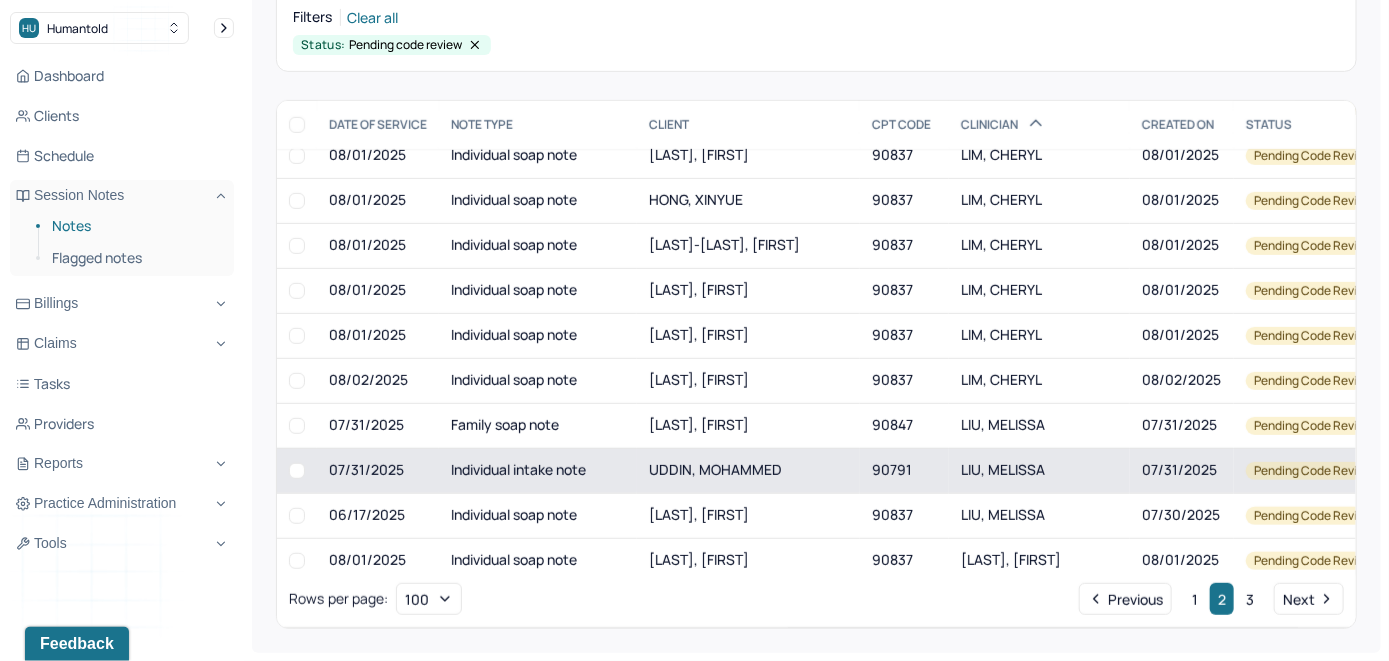 click on "UDDIN, MOHAMMED" at bounding box center (715, 469) 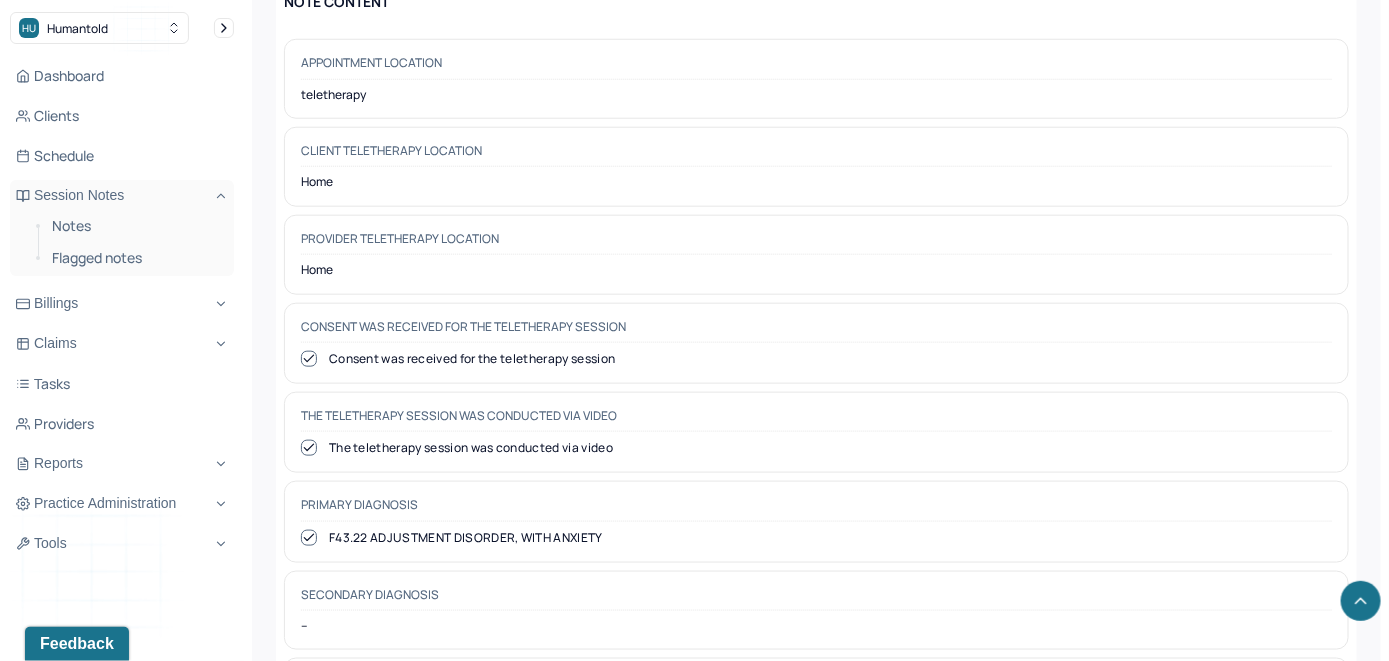 scroll, scrollTop: 783, scrollLeft: 0, axis: vertical 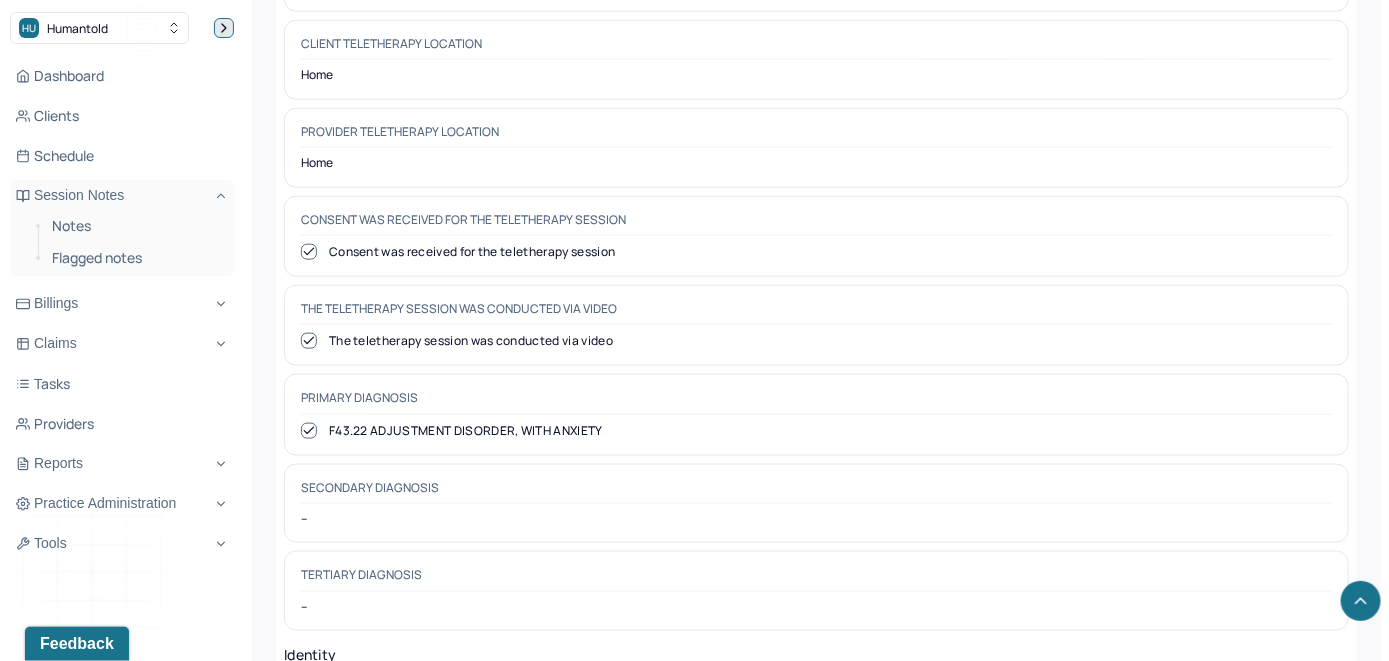 click 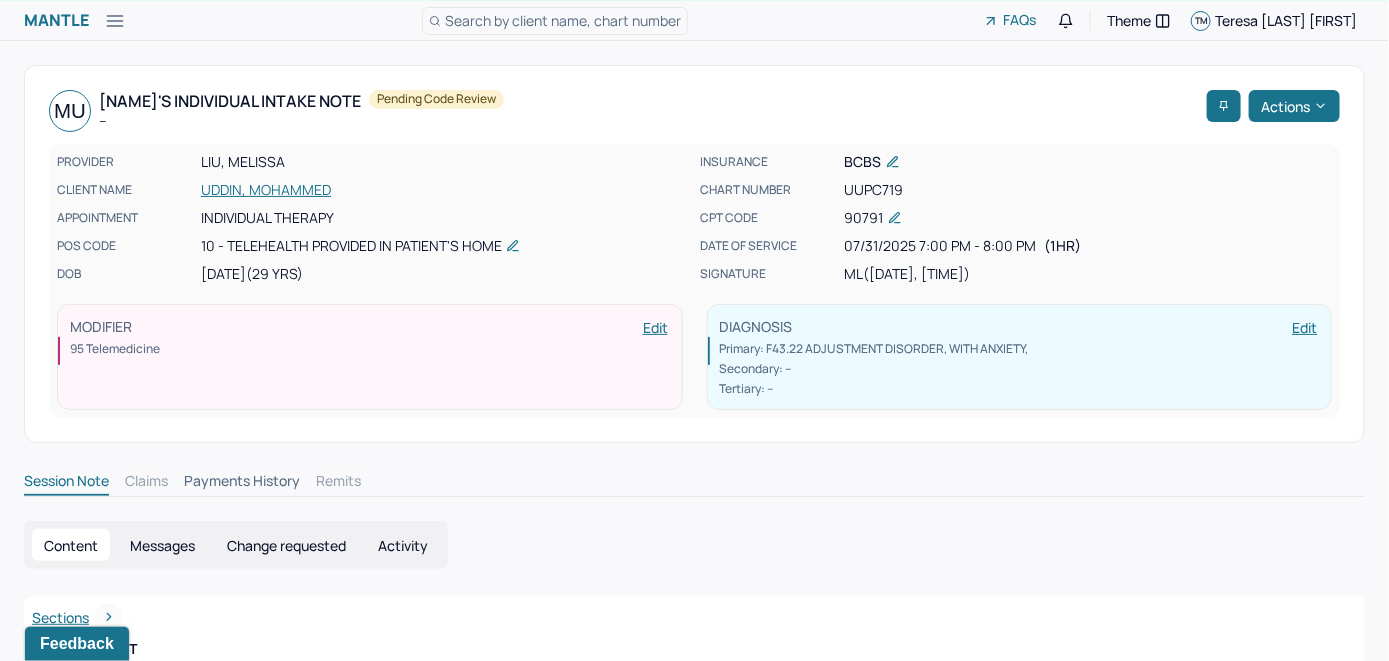 scroll, scrollTop: 0, scrollLeft: 0, axis: both 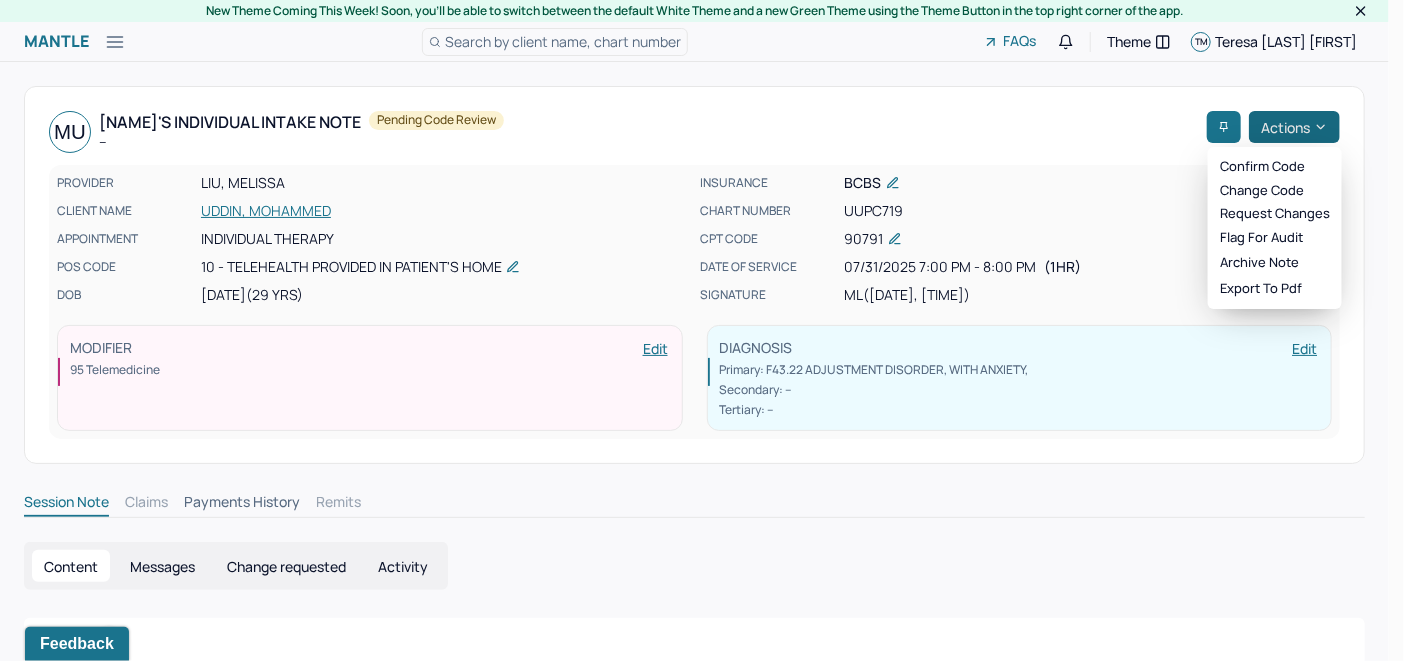 click on "Actions" at bounding box center (1294, 127) 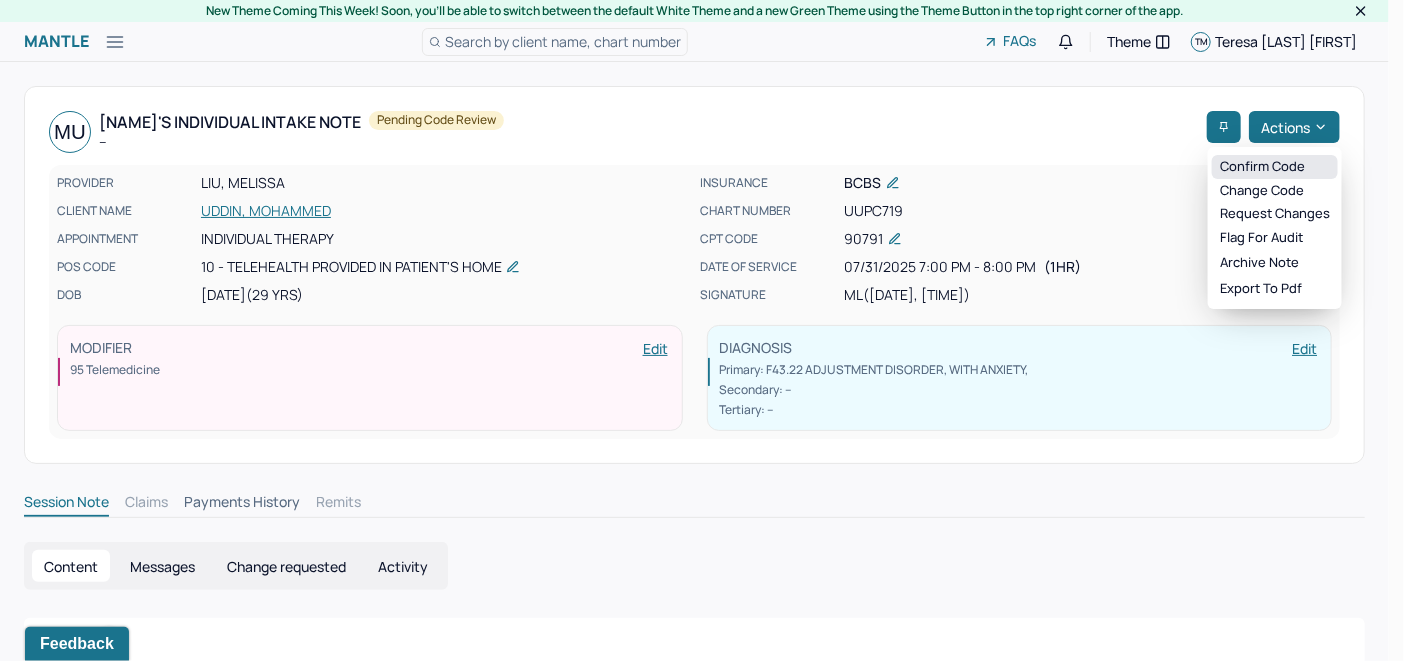 click on "Confirm code" at bounding box center (1275, 167) 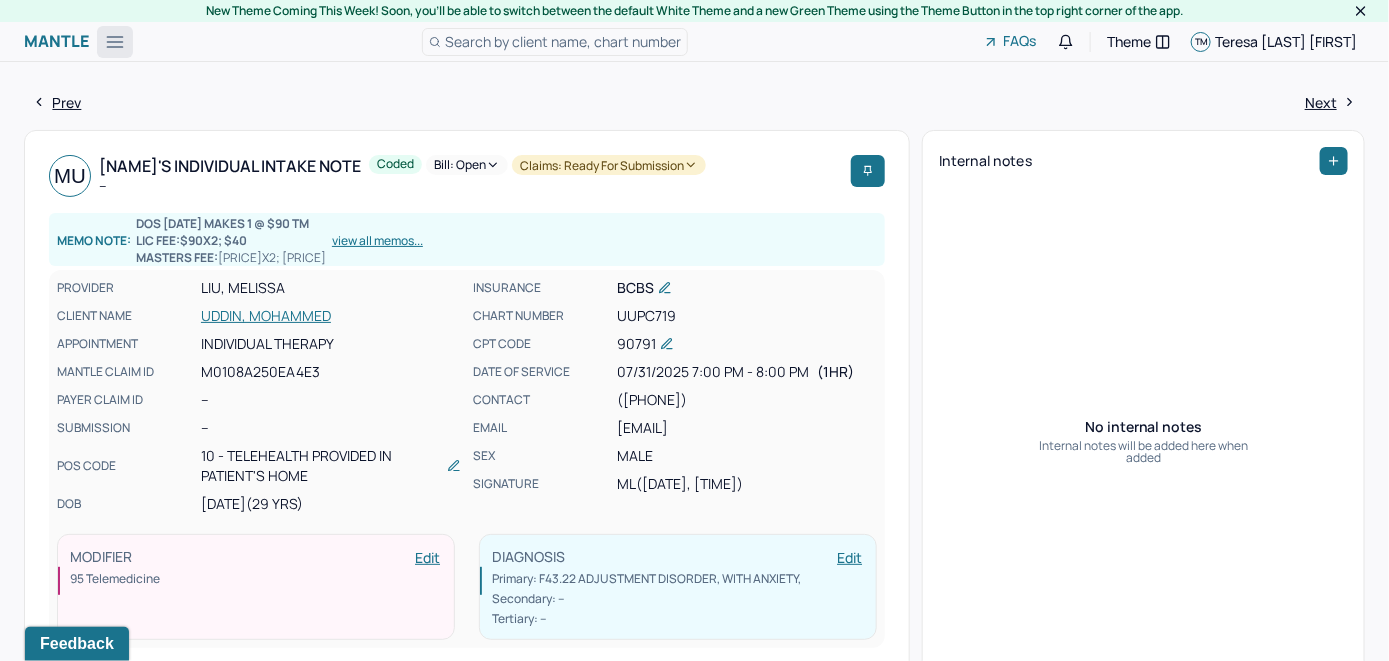click 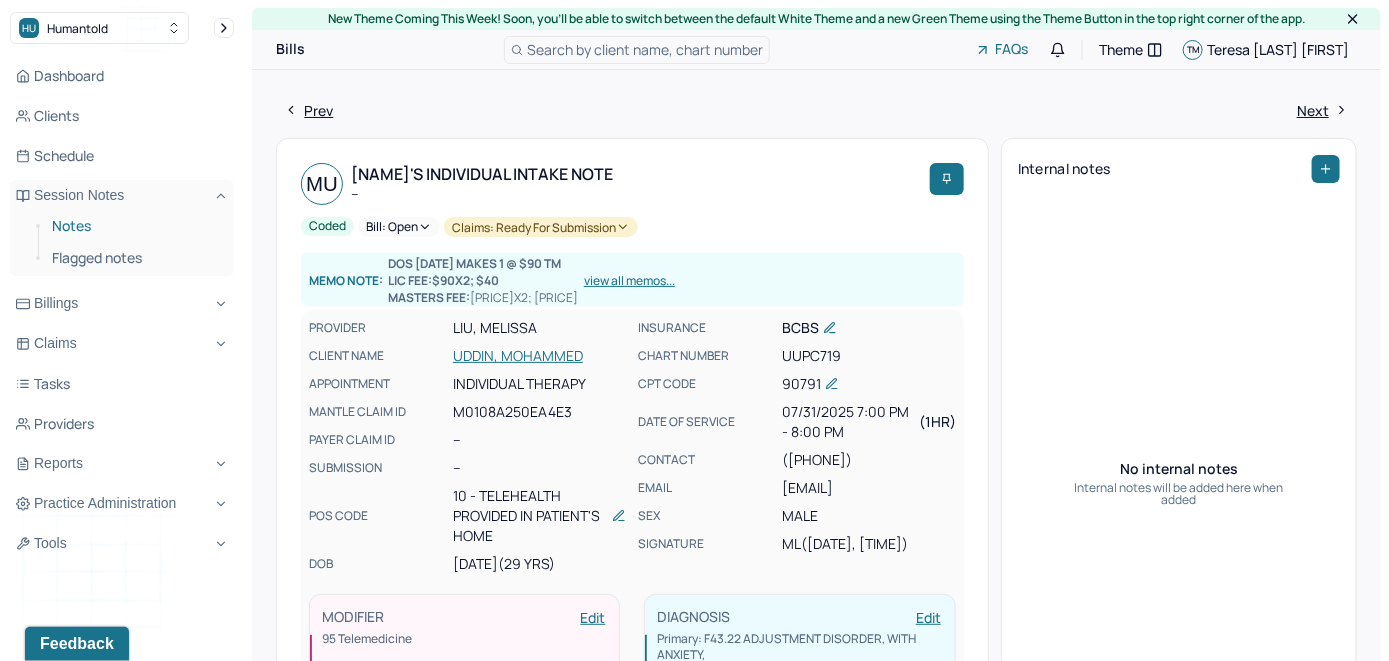 click on "Notes" at bounding box center [135, 226] 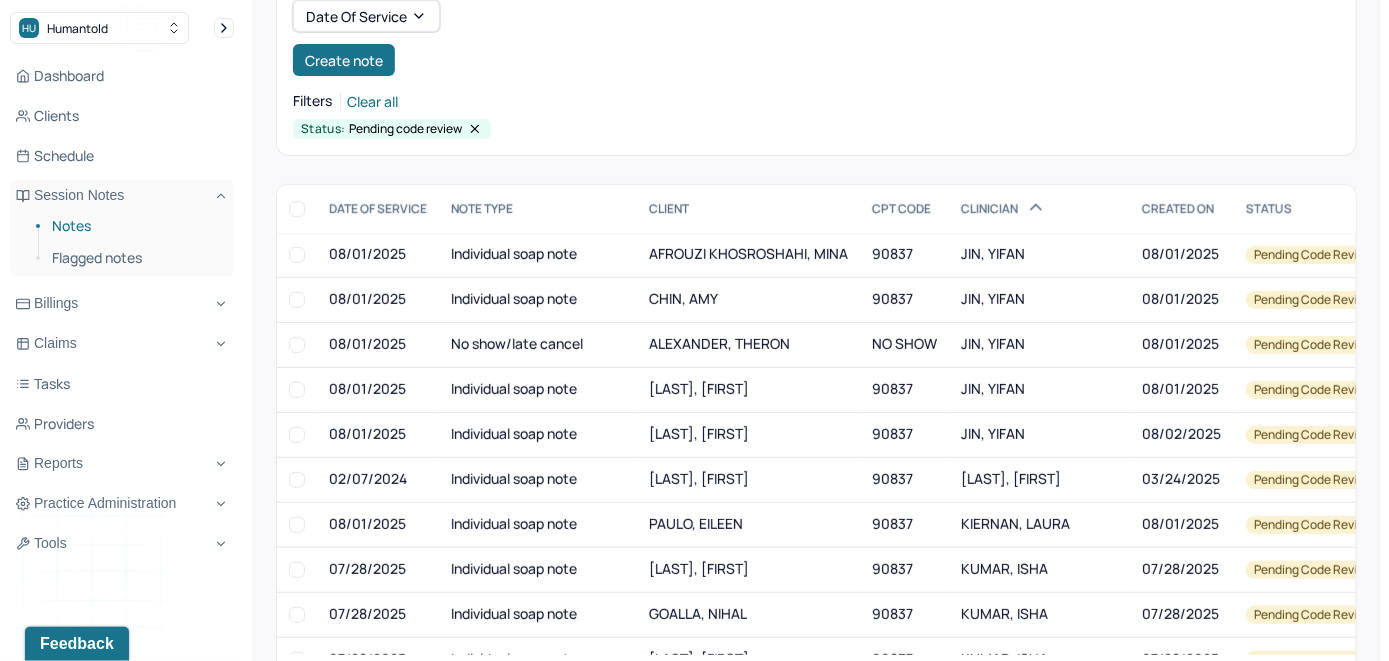 scroll, scrollTop: 200, scrollLeft: 0, axis: vertical 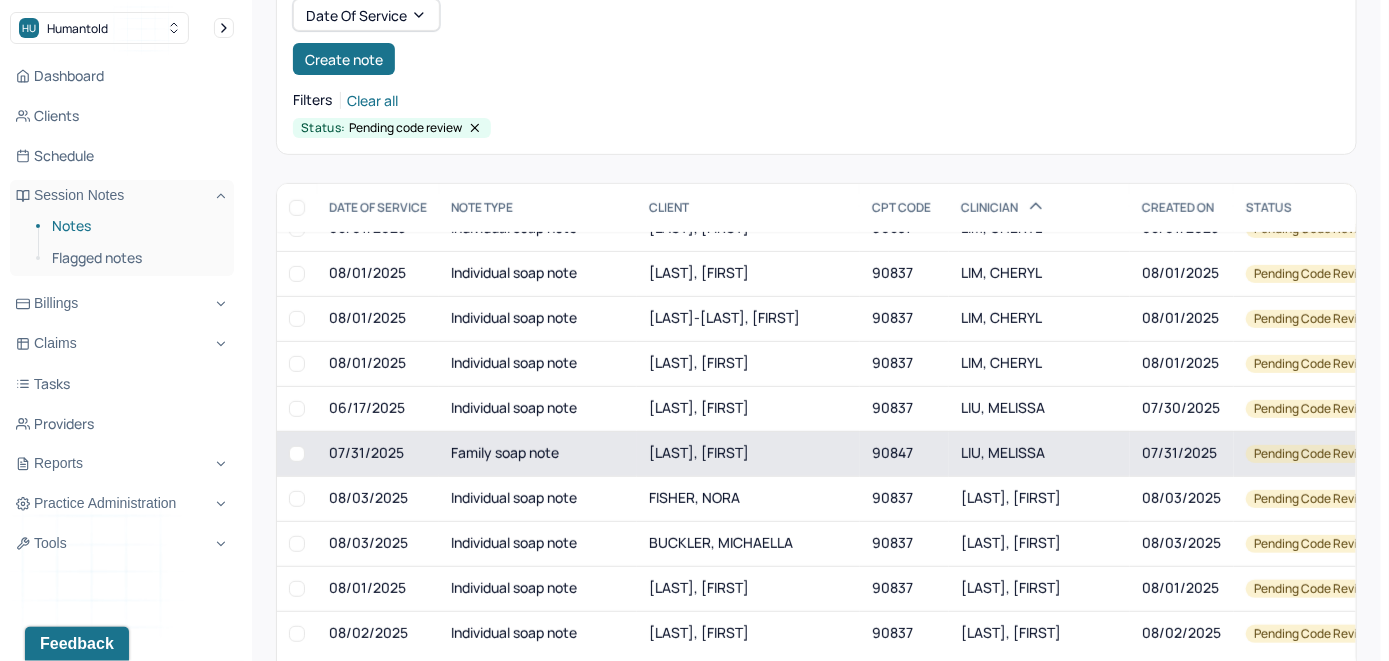 click on "KEFFER, ROBERT" at bounding box center (748, 453) 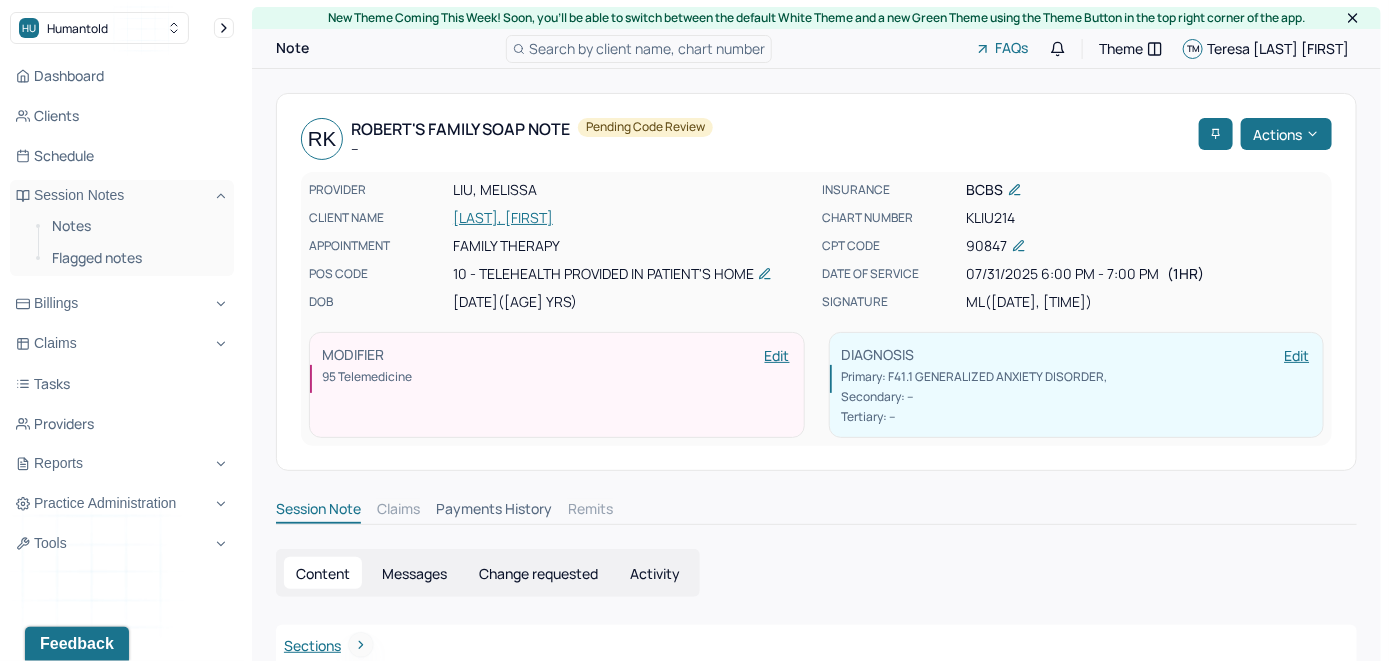 scroll, scrollTop: 0, scrollLeft: 0, axis: both 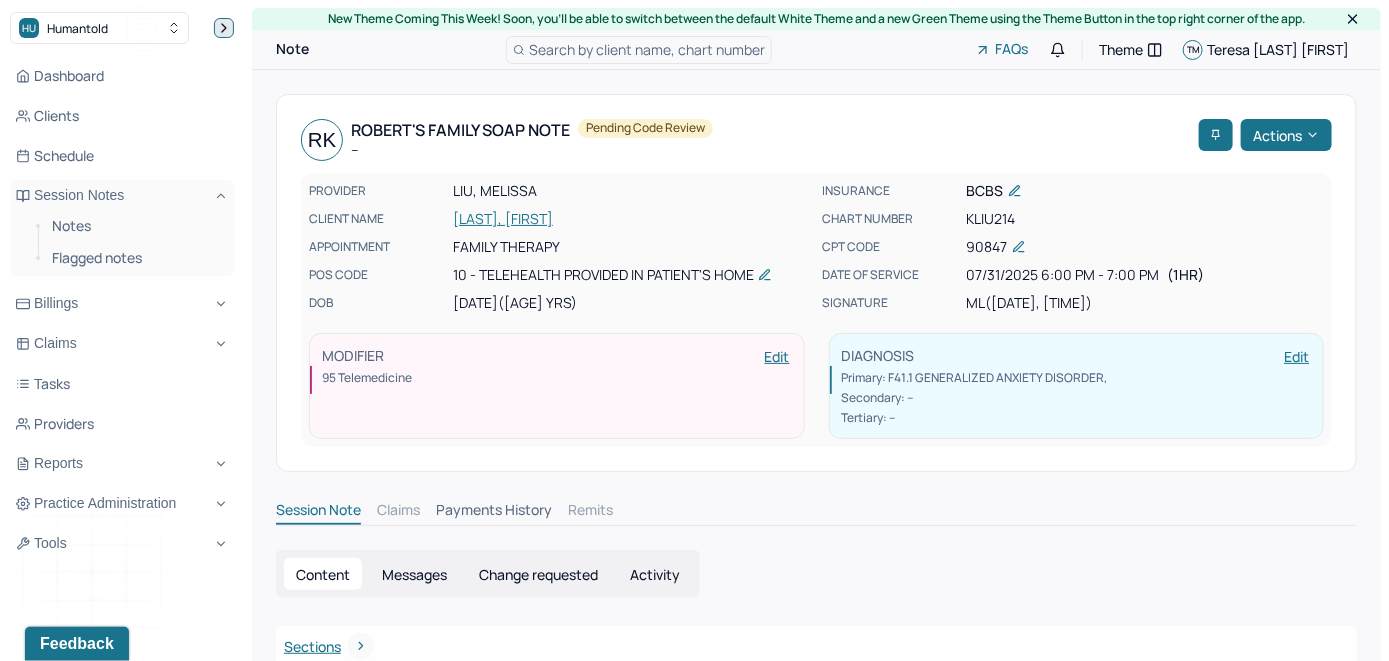 click 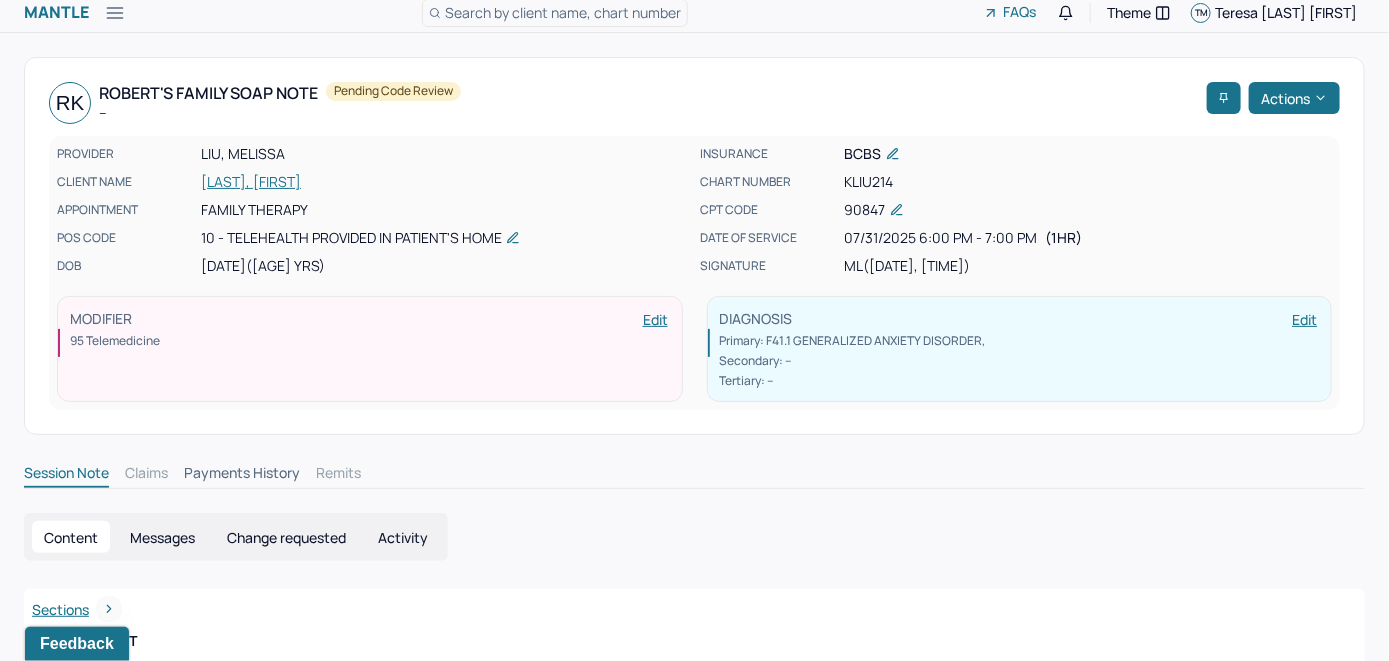 scroll, scrollTop: 0, scrollLeft: 0, axis: both 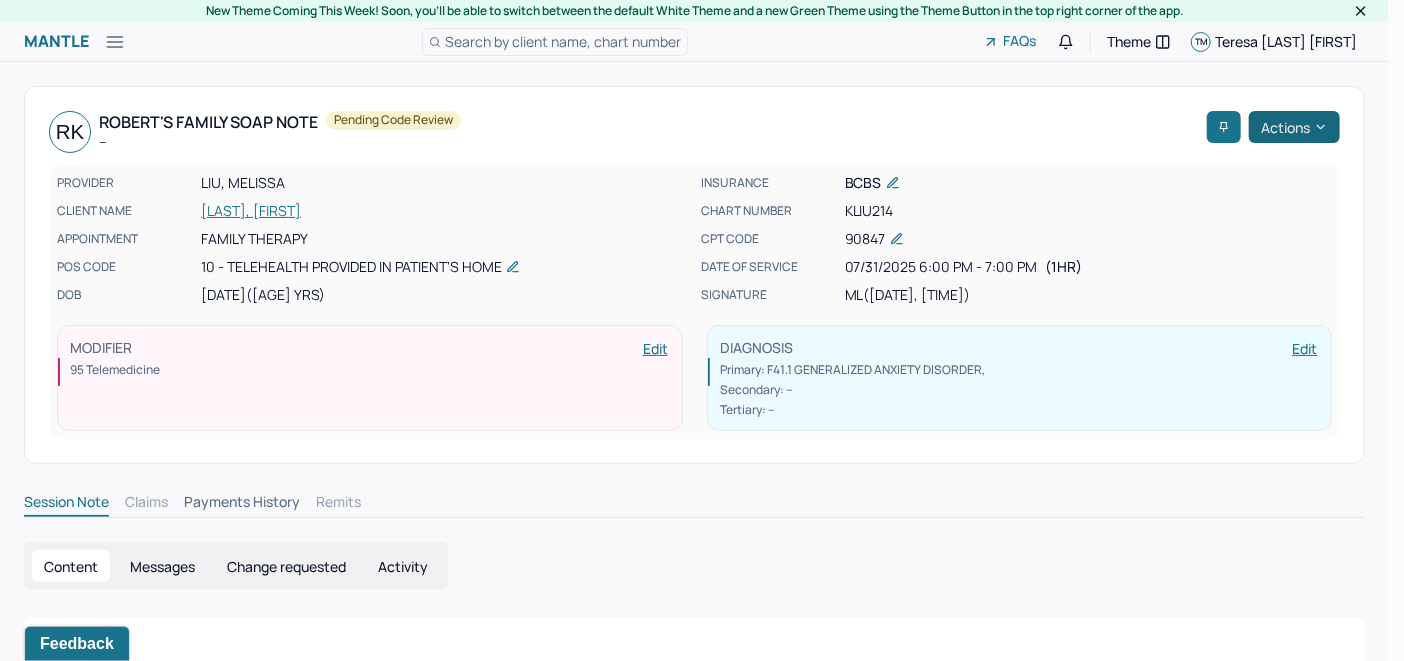click on "Actions" at bounding box center [1294, 127] 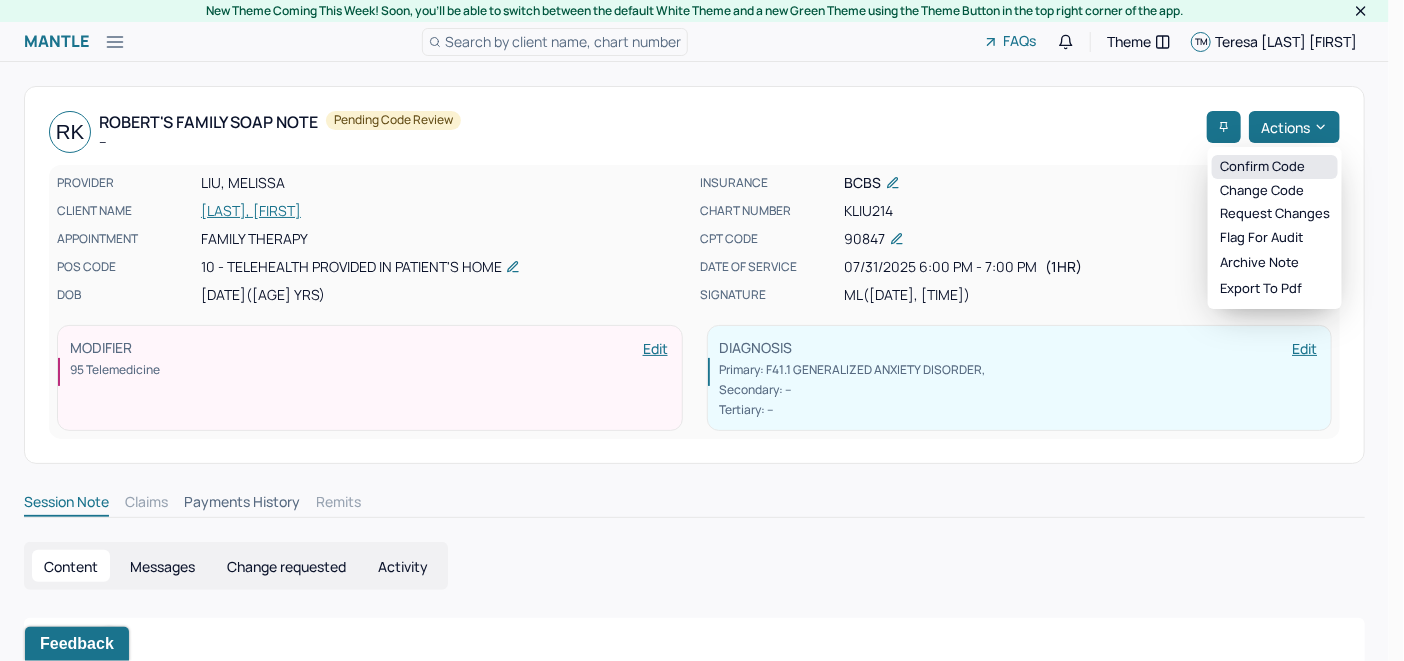 click on "Confirm code" at bounding box center (1275, 167) 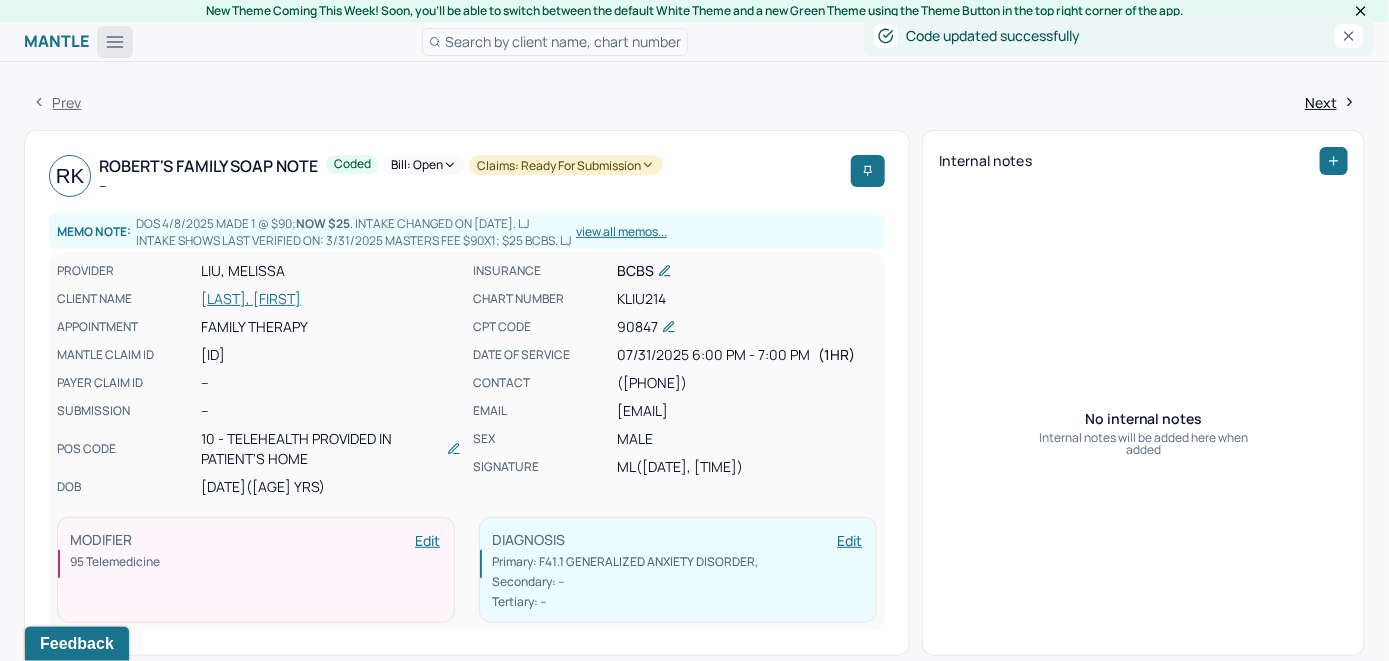 click 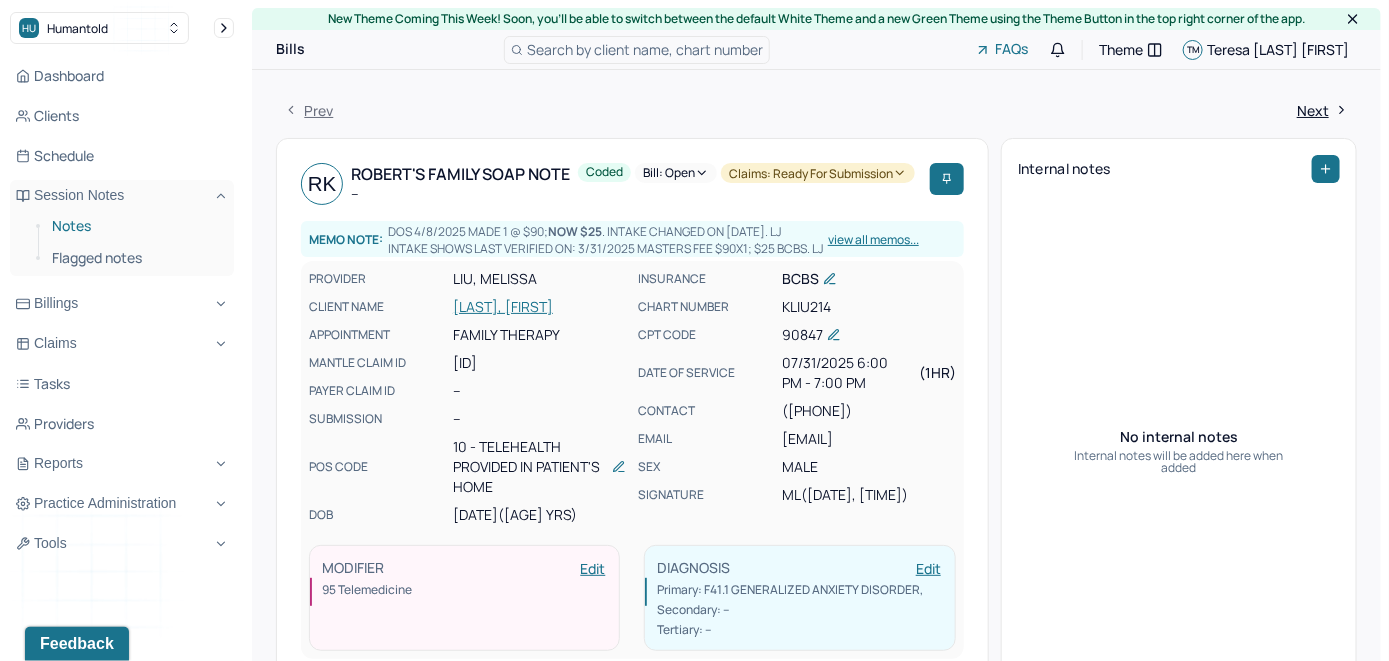 click on "Notes" at bounding box center (135, 226) 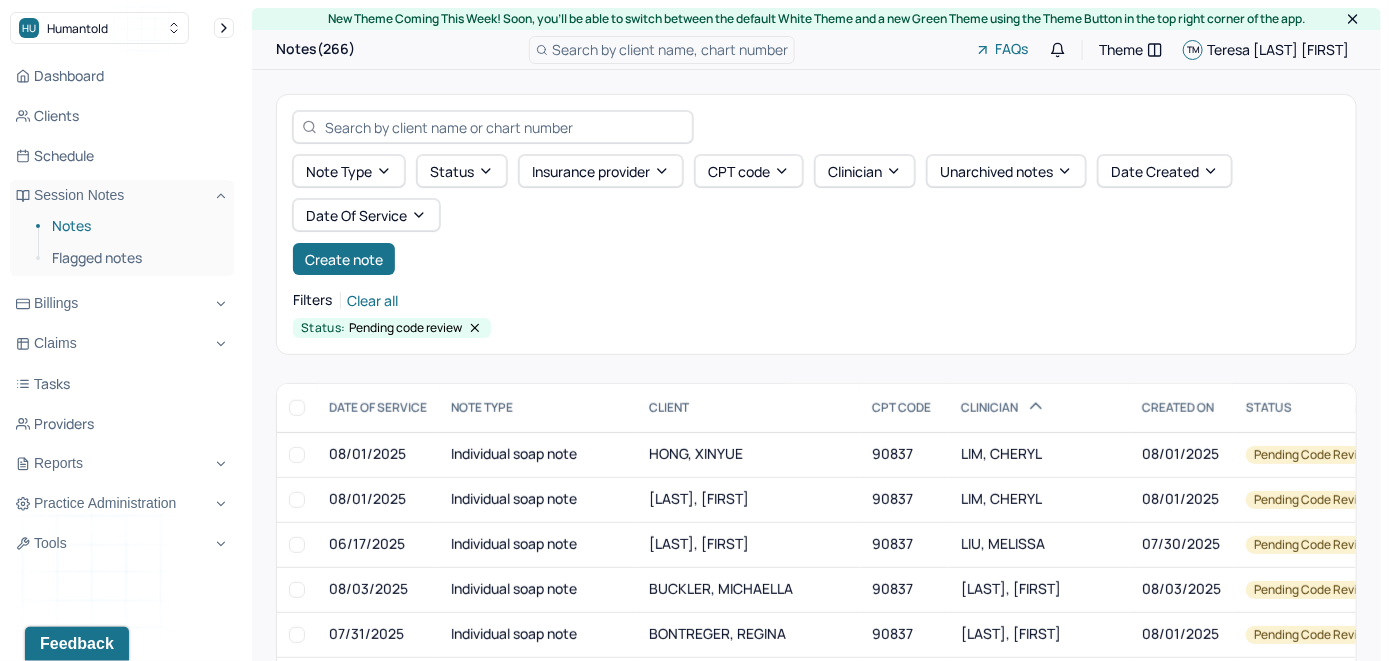 scroll, scrollTop: 800, scrollLeft: 0, axis: vertical 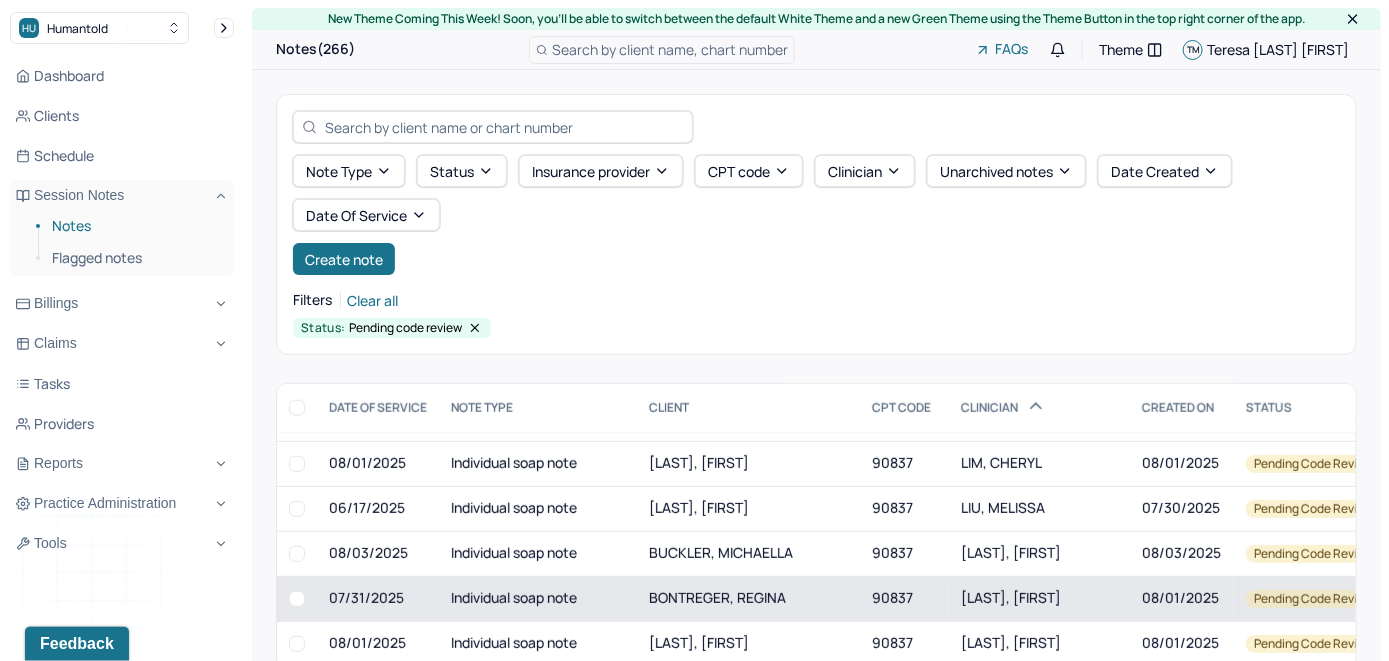 click on "BONTREGER, REGINA" at bounding box center (748, 598) 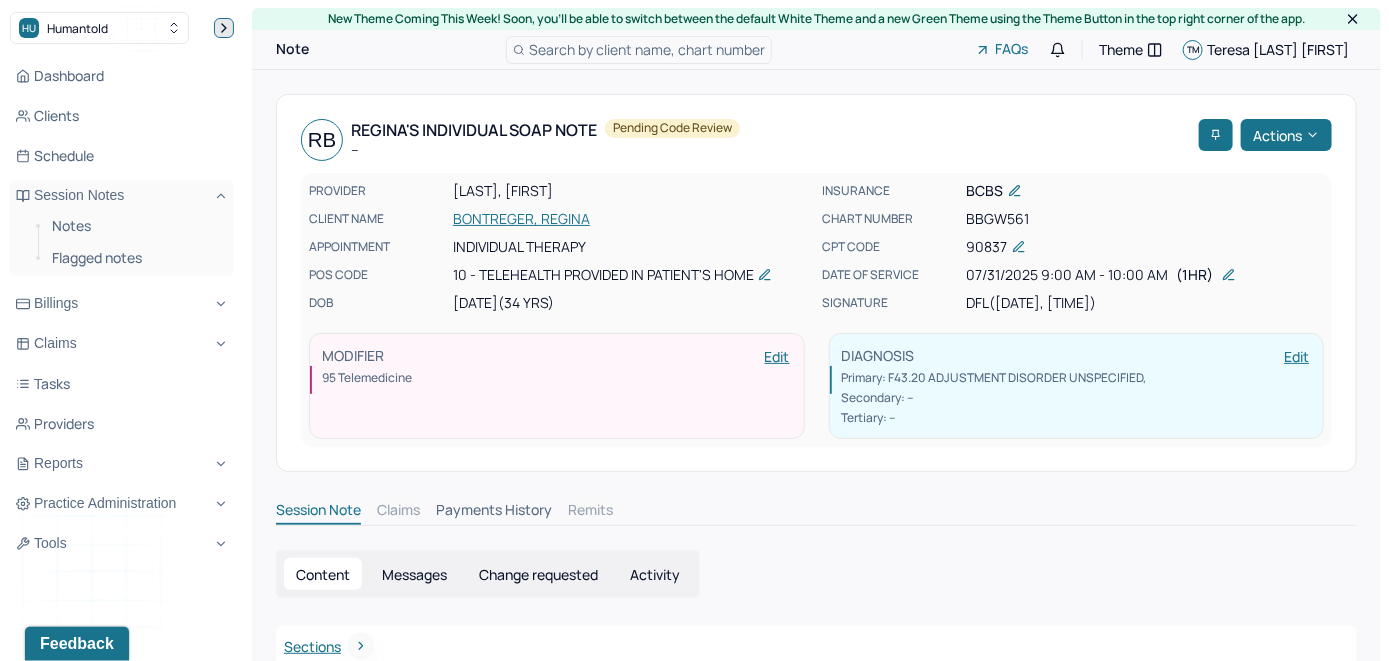 click 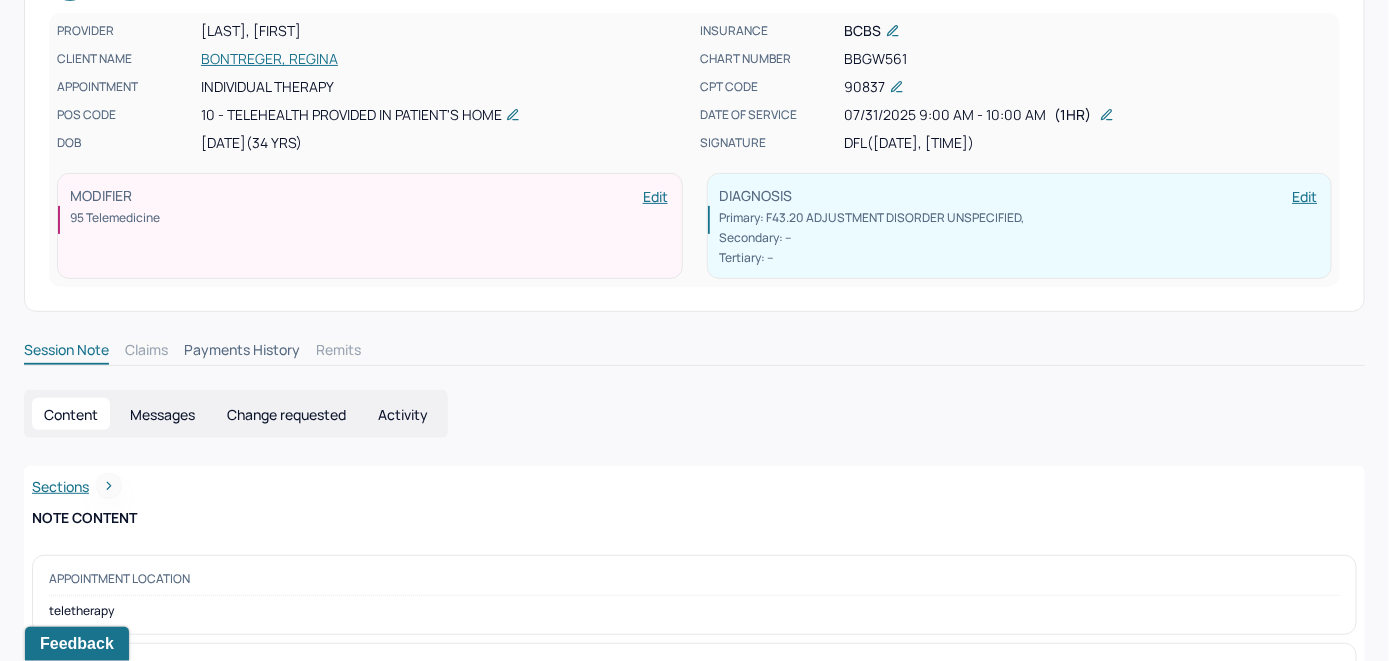scroll, scrollTop: 0, scrollLeft: 0, axis: both 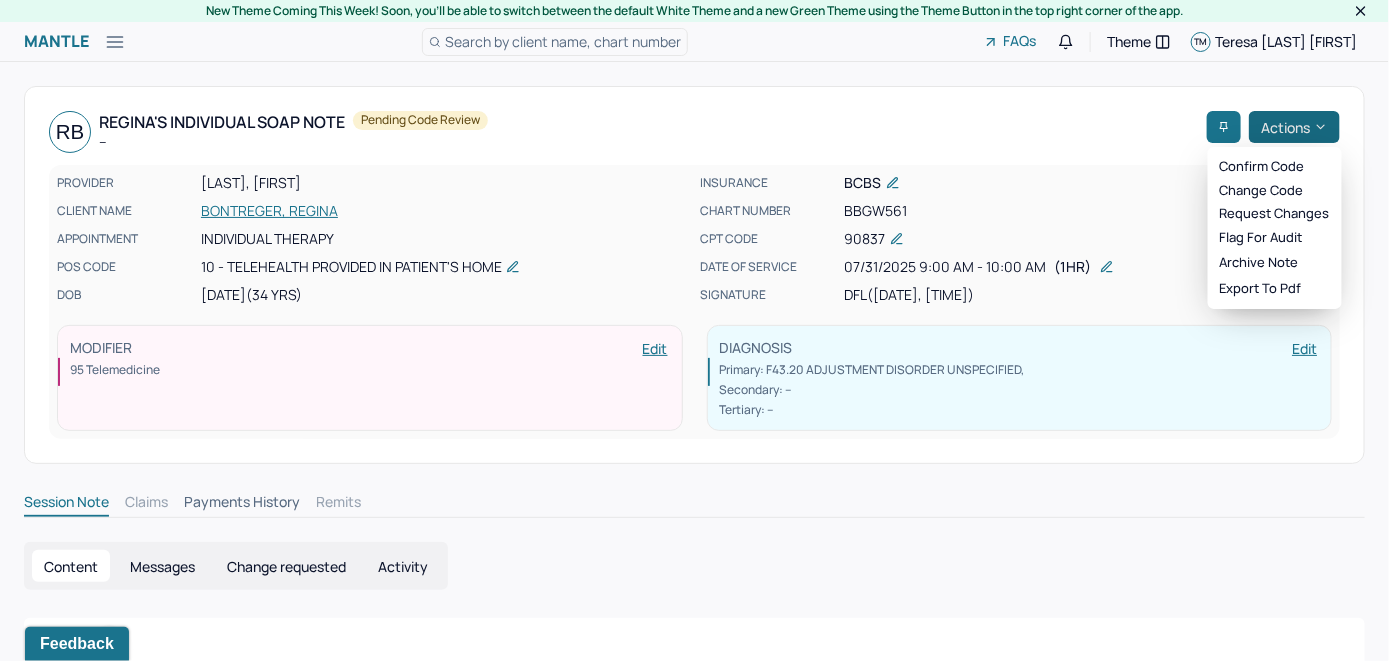 click on "Actions" at bounding box center (1294, 127) 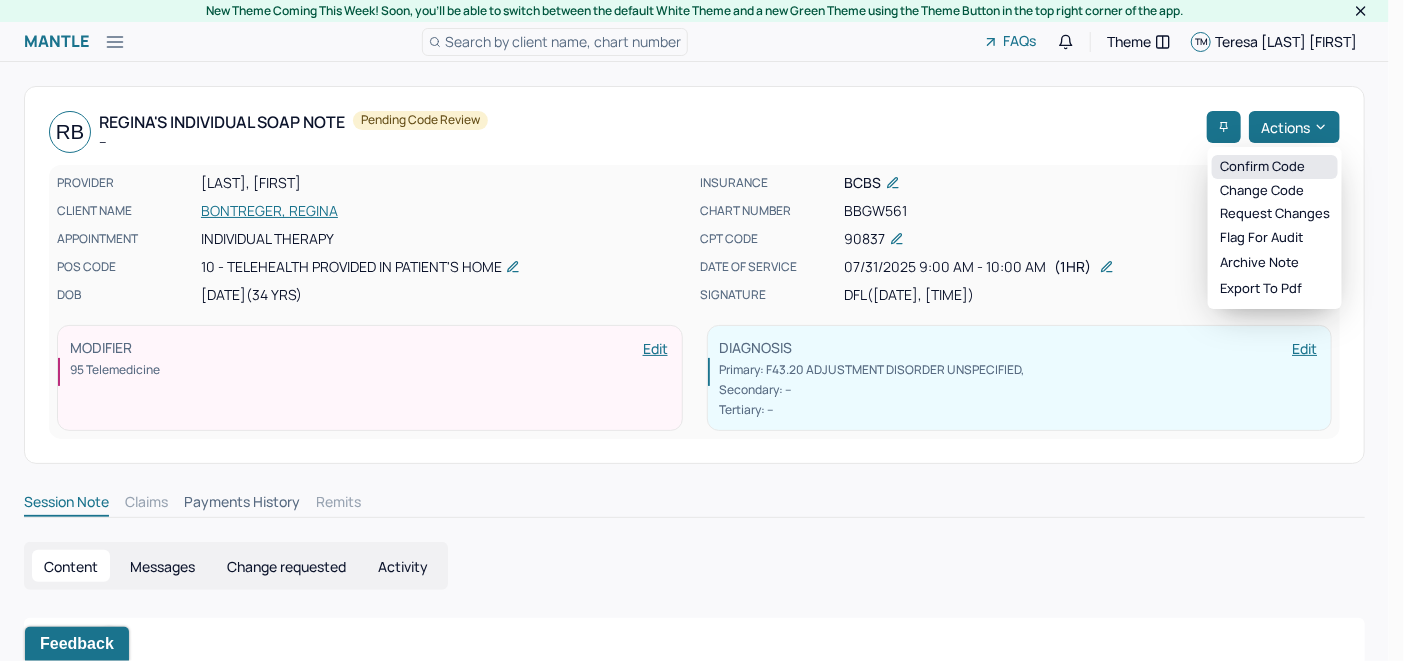 click on "Confirm code" at bounding box center [1275, 167] 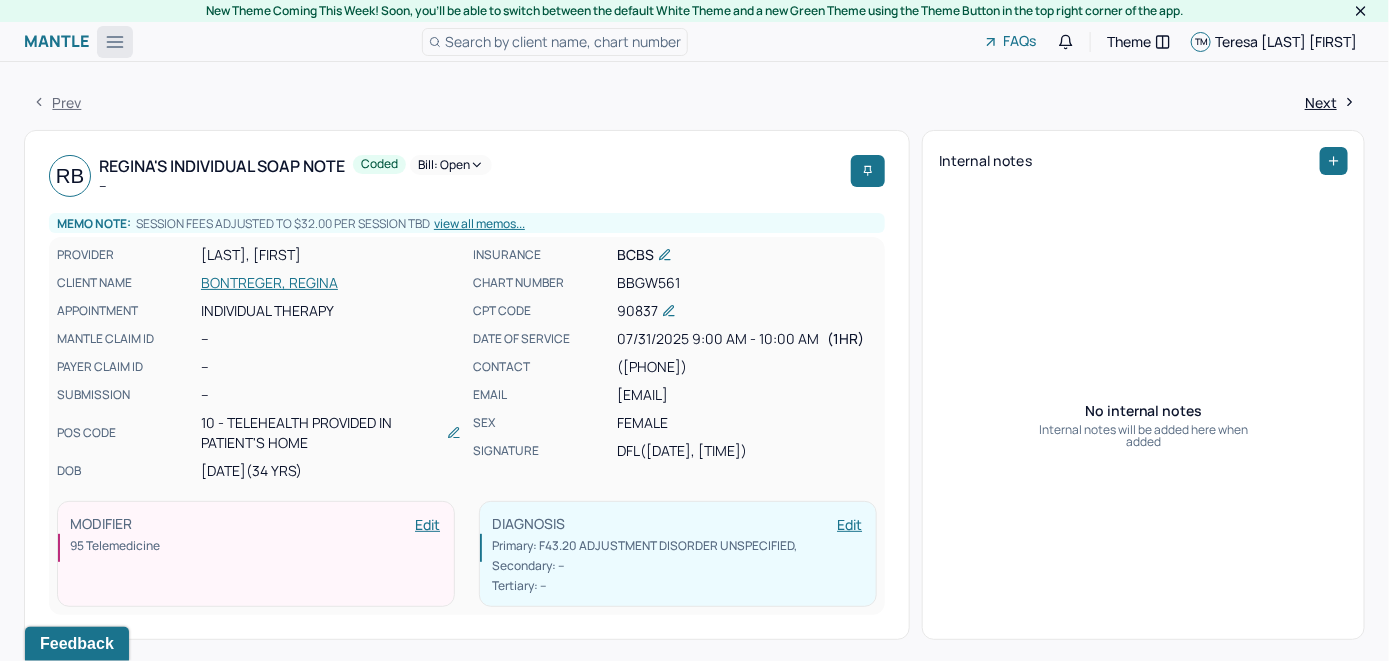 click 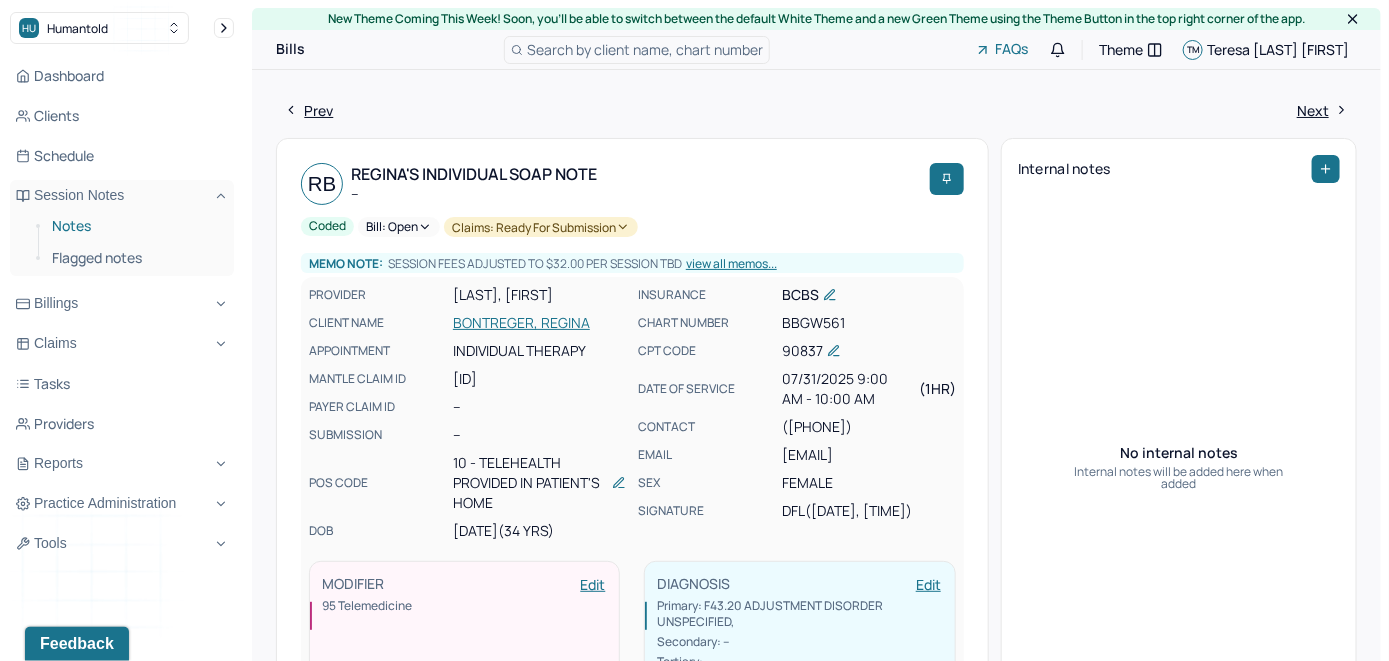 click on "Notes" at bounding box center [135, 226] 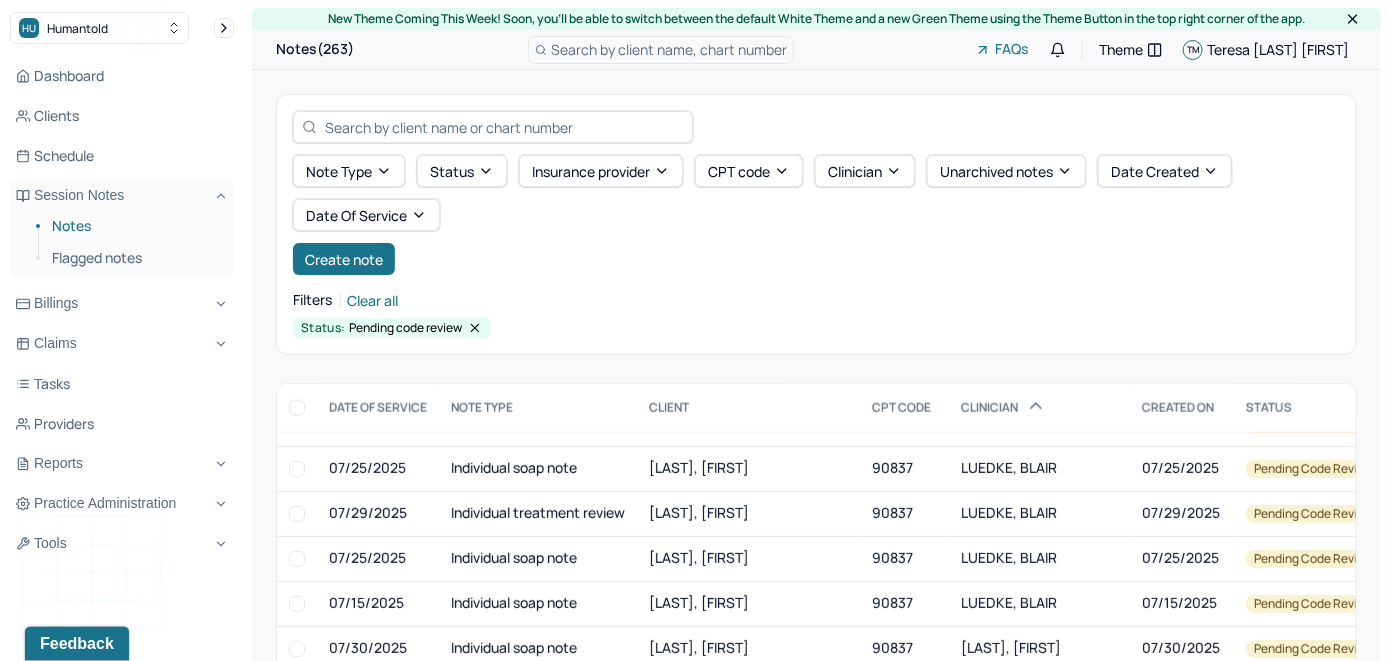 scroll, scrollTop: 1300, scrollLeft: 0, axis: vertical 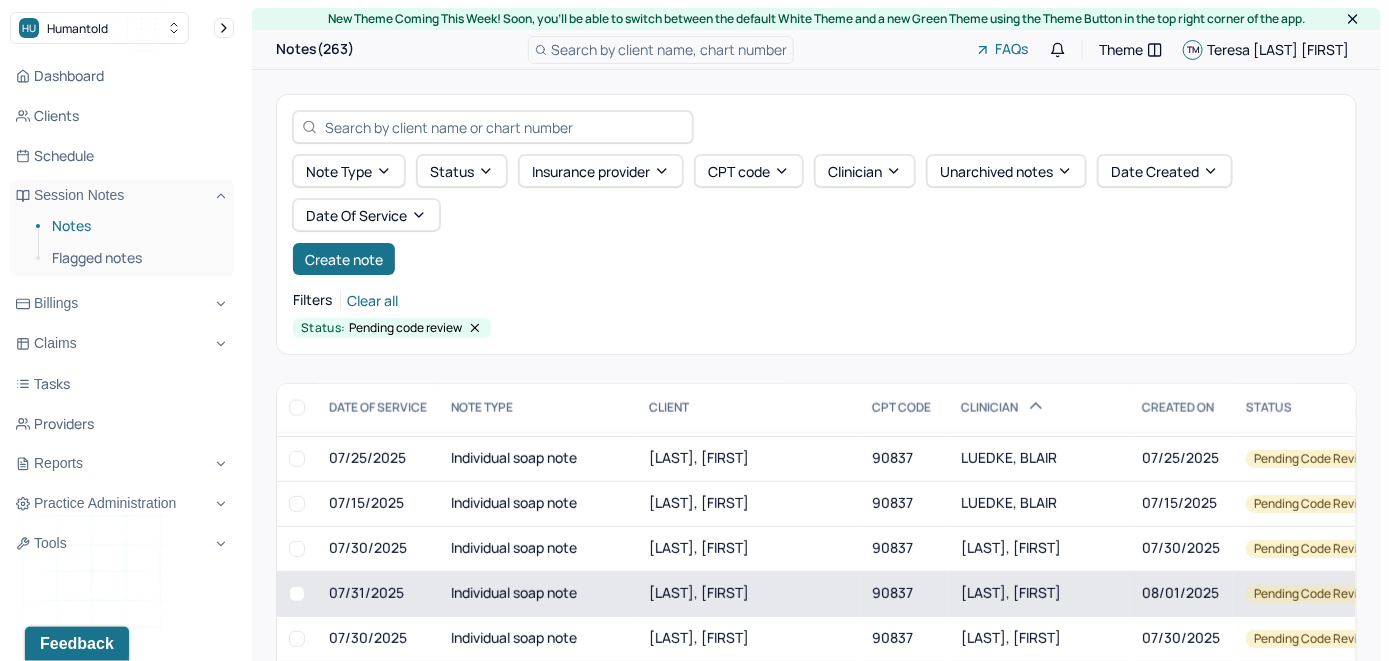 click on "KROL, JACOB" at bounding box center (699, 592) 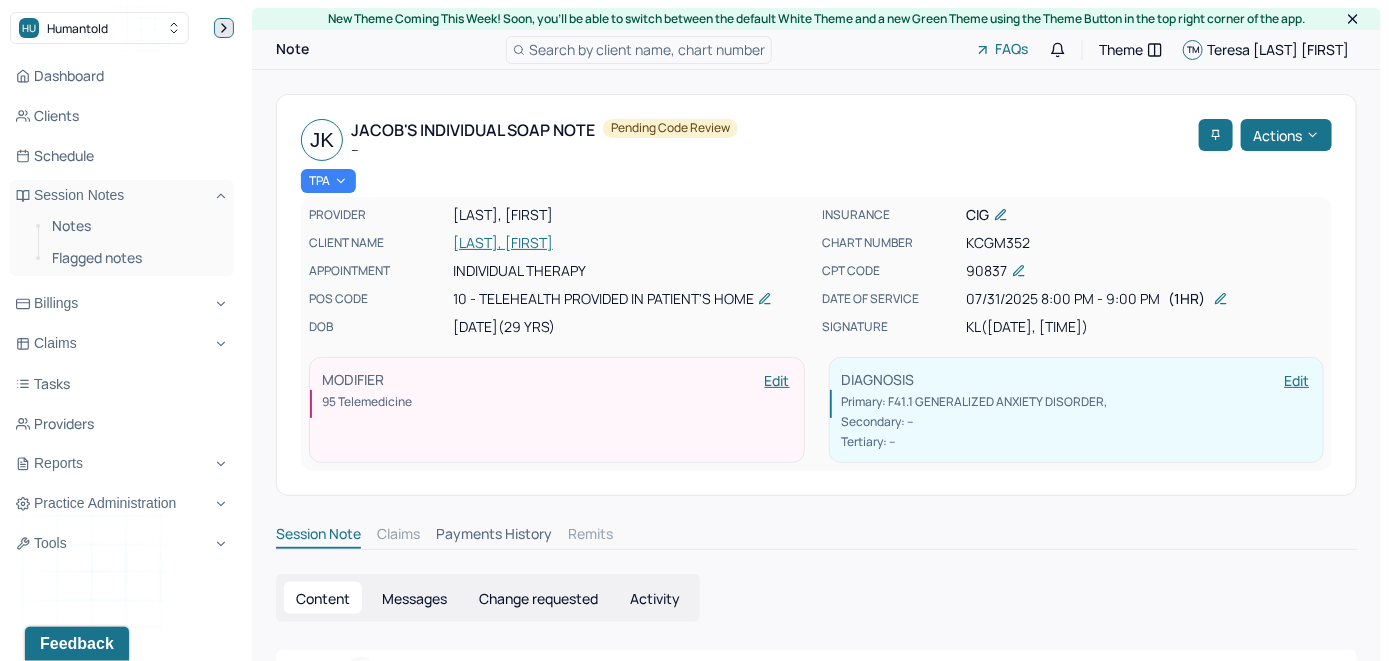 click 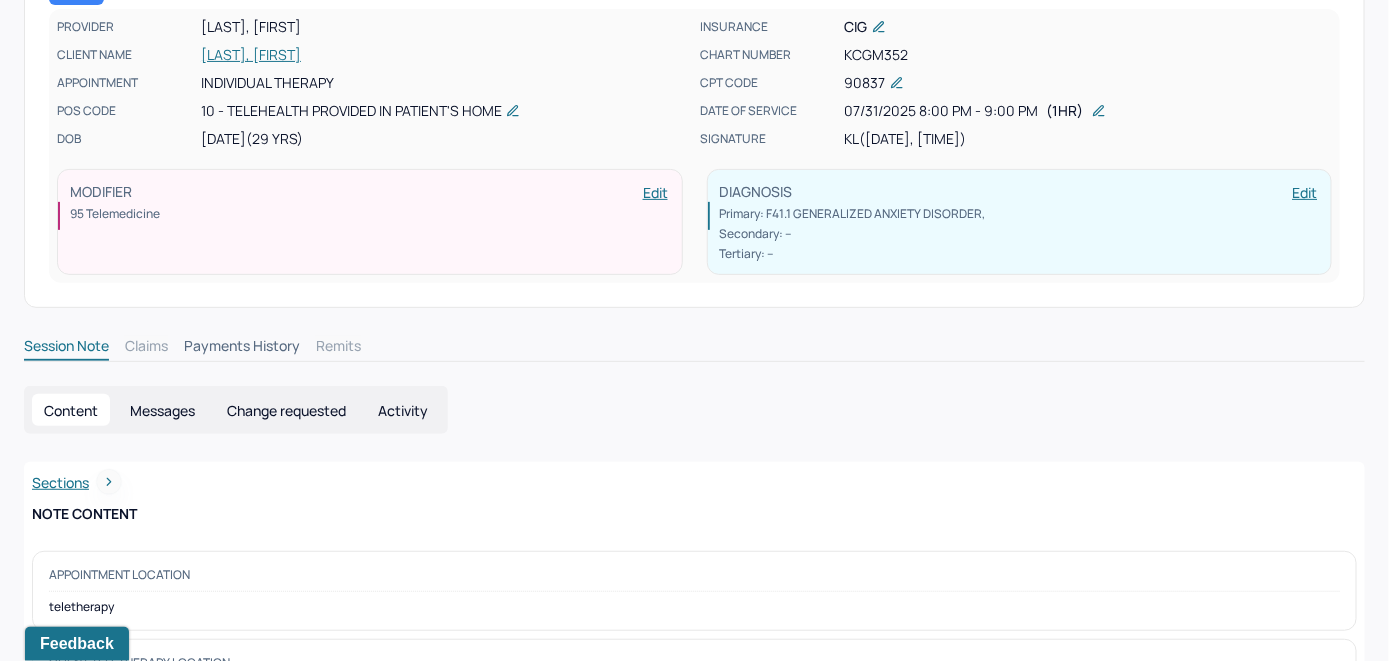 scroll, scrollTop: 0, scrollLeft: 0, axis: both 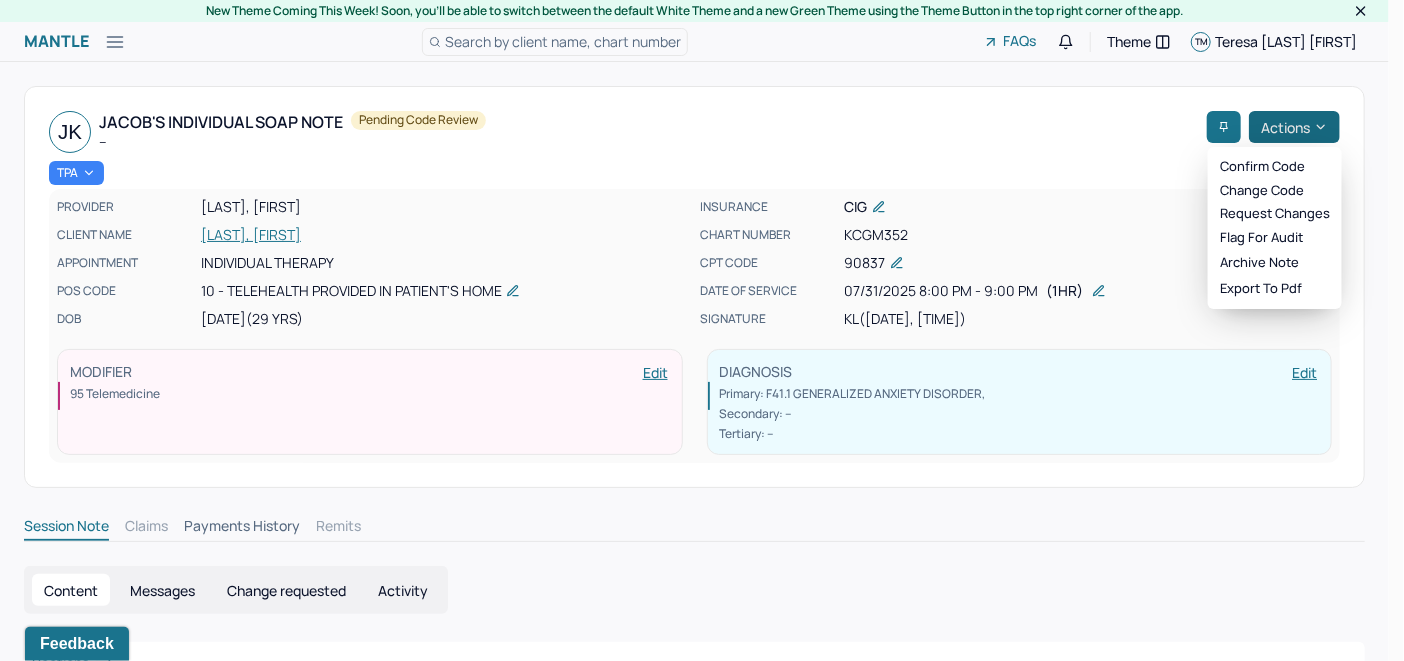 click on "Actions" at bounding box center (1294, 127) 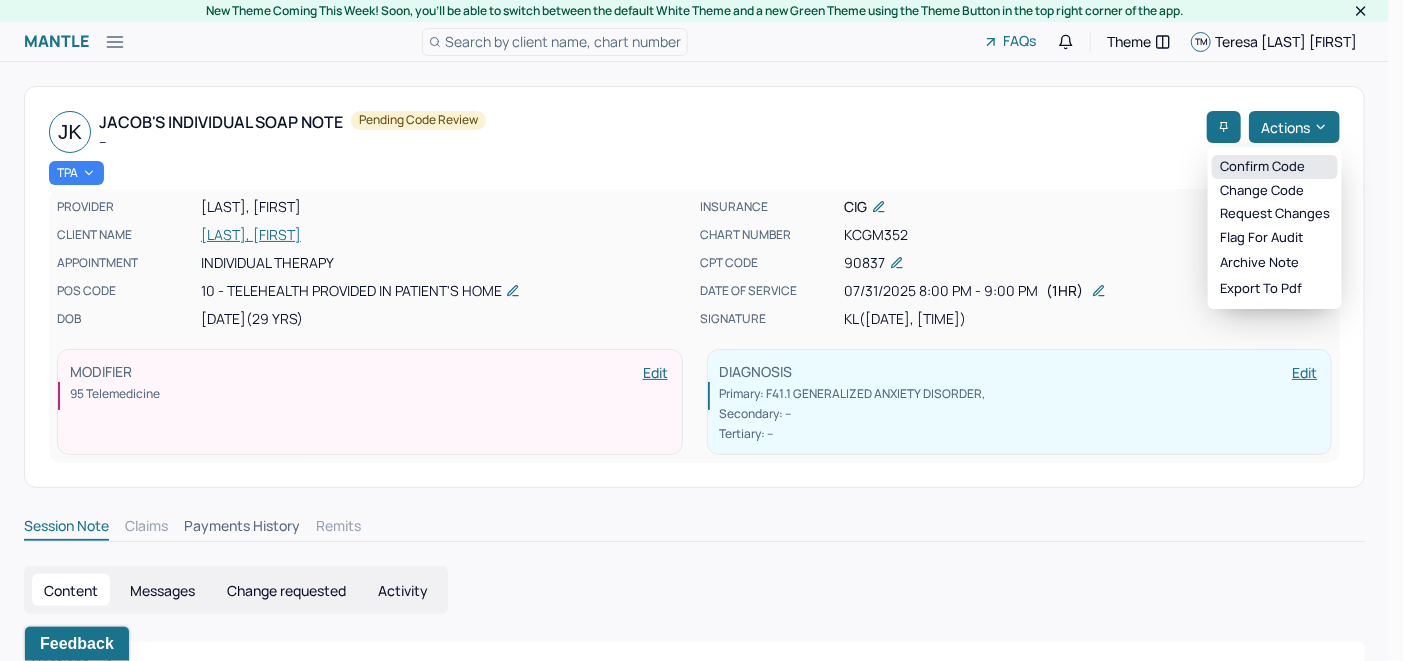 click on "Confirm code" at bounding box center (1275, 167) 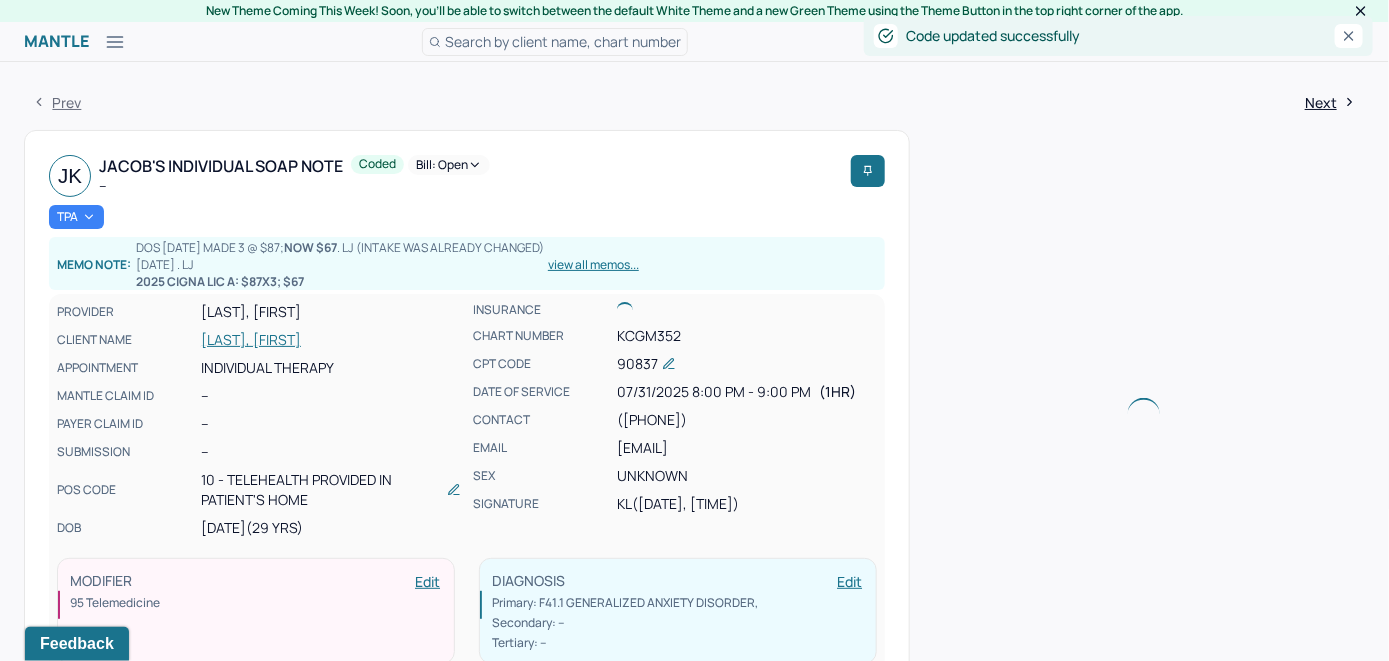 drag, startPoint x: 130, startPoint y: 41, endPoint x: 88, endPoint y: 42, distance: 42.0119 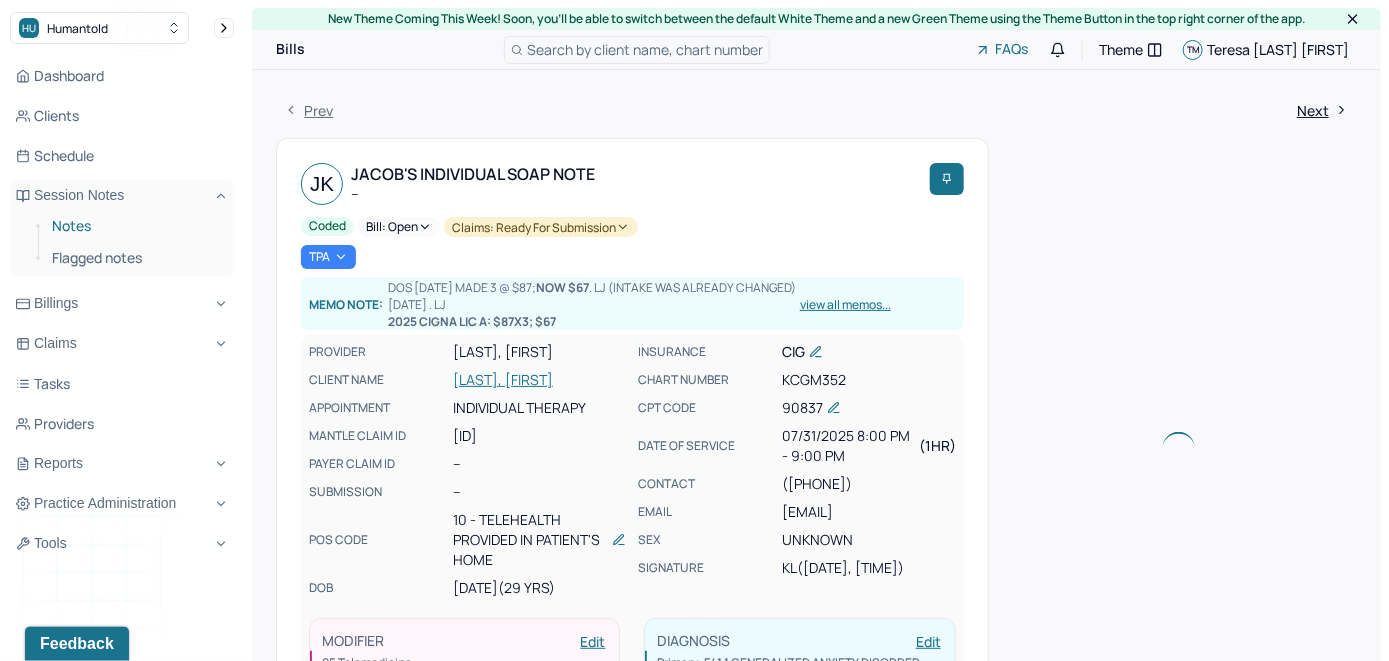 click on "Notes" at bounding box center (135, 226) 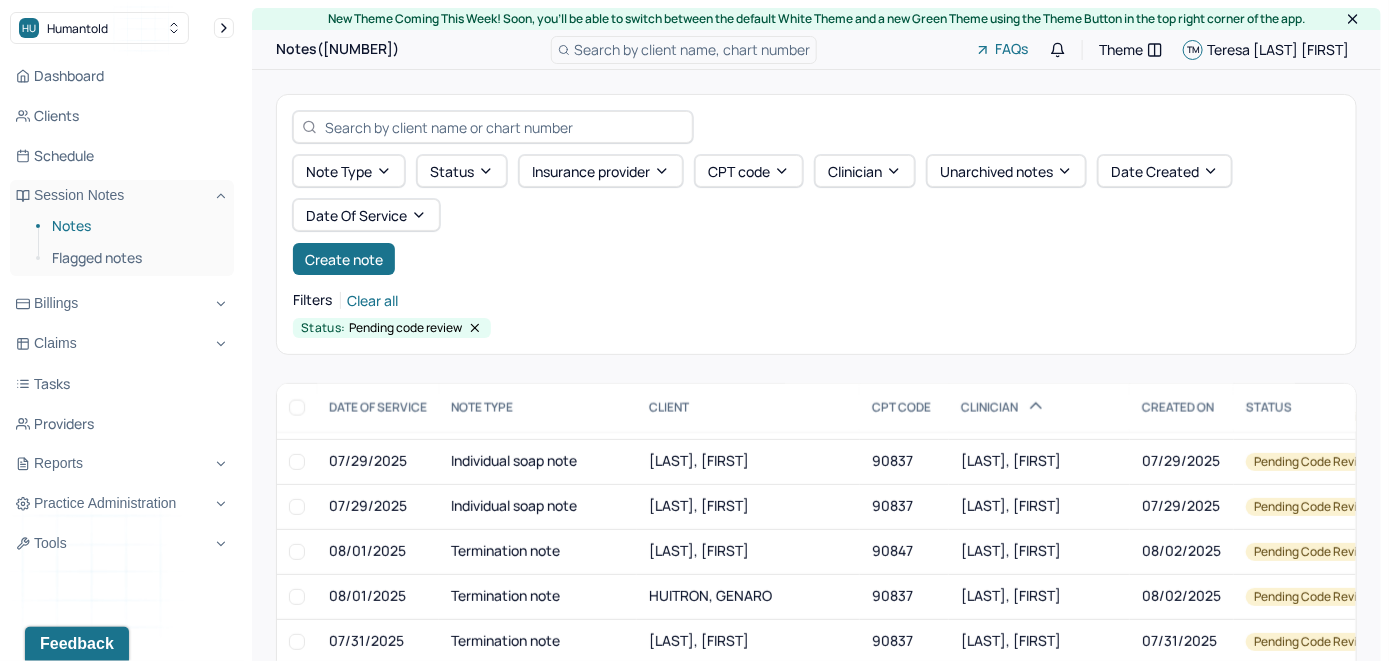 scroll, scrollTop: 1600, scrollLeft: 0, axis: vertical 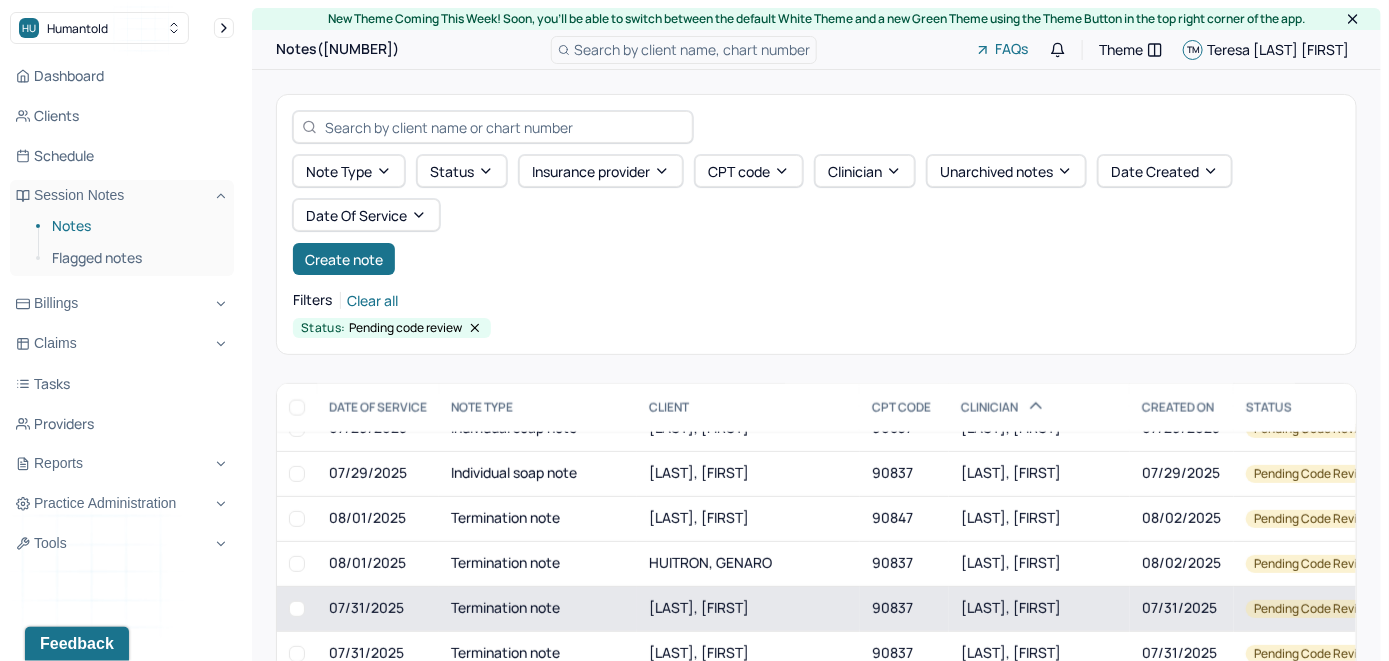 click on "SOLVAL, JANET" at bounding box center (699, 607) 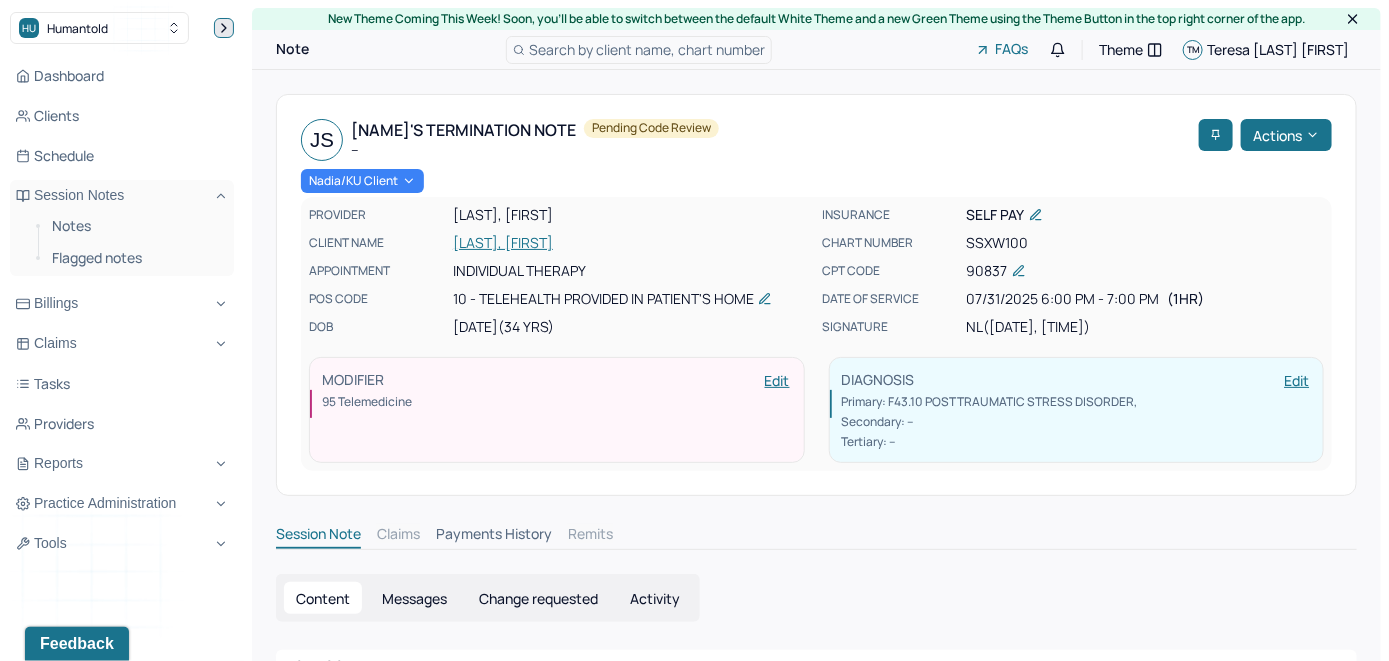 click 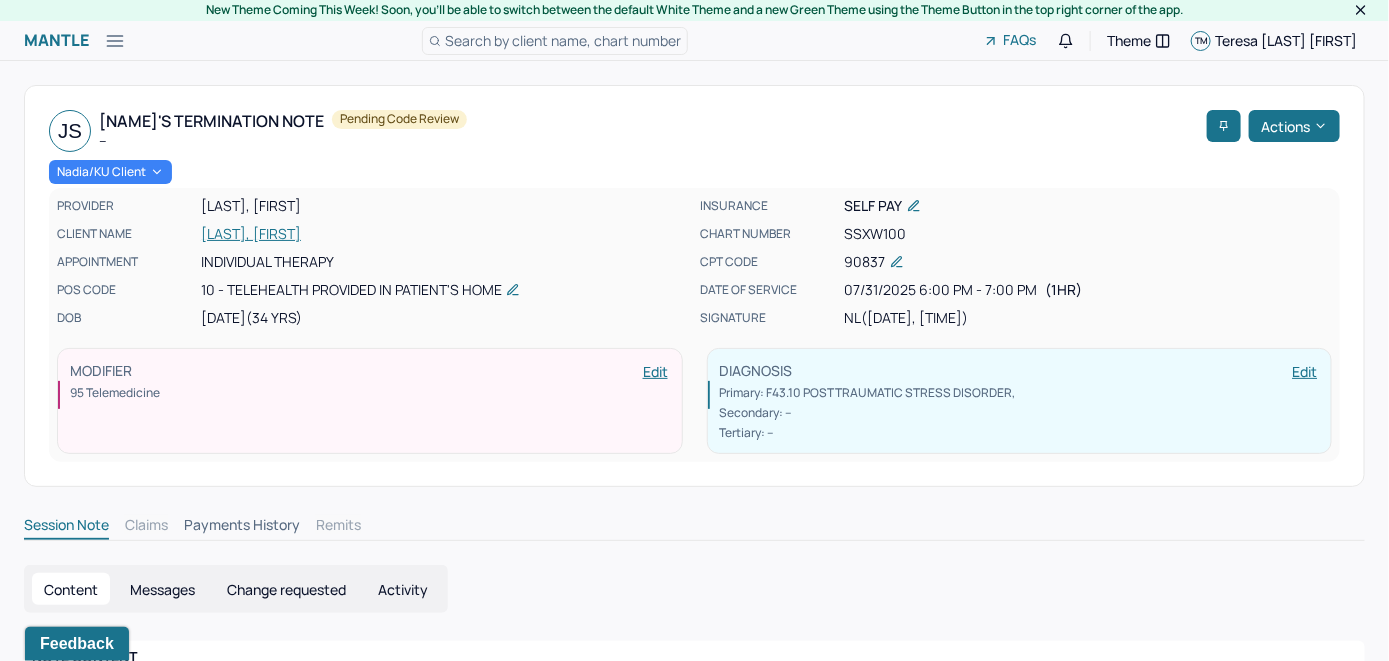 scroll, scrollTop: 0, scrollLeft: 0, axis: both 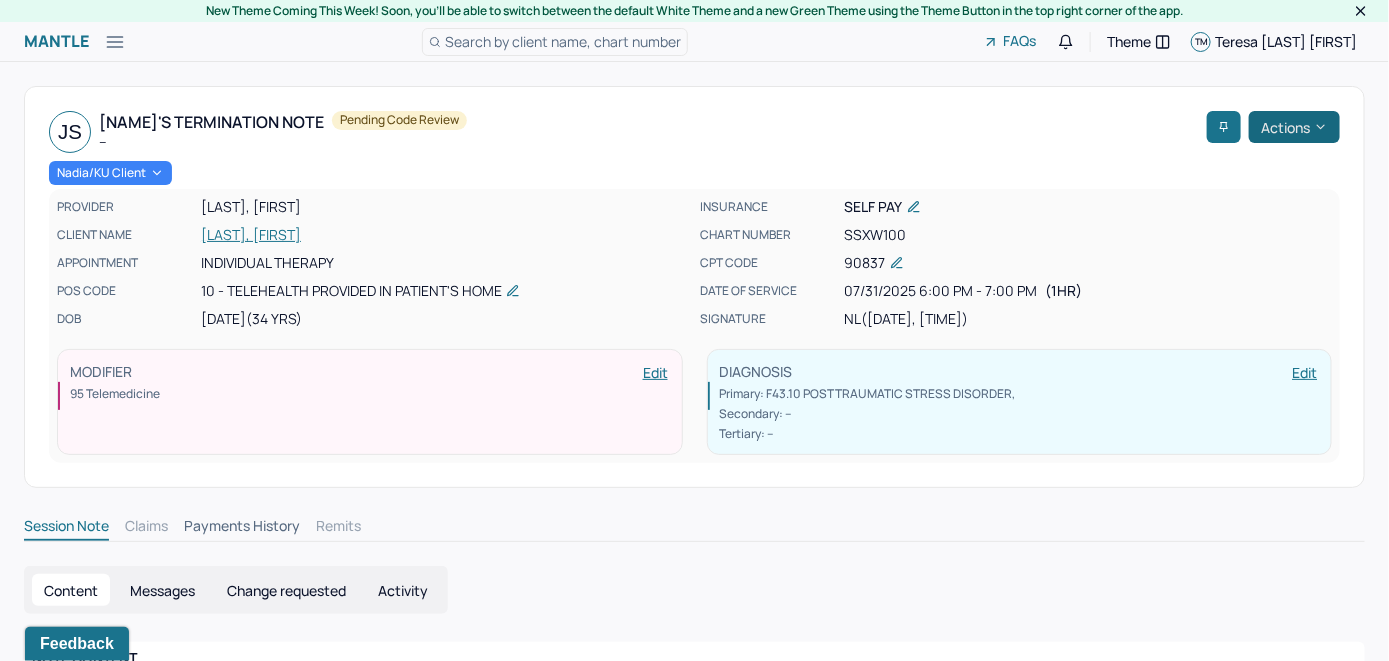 click on "Actions" at bounding box center (1294, 127) 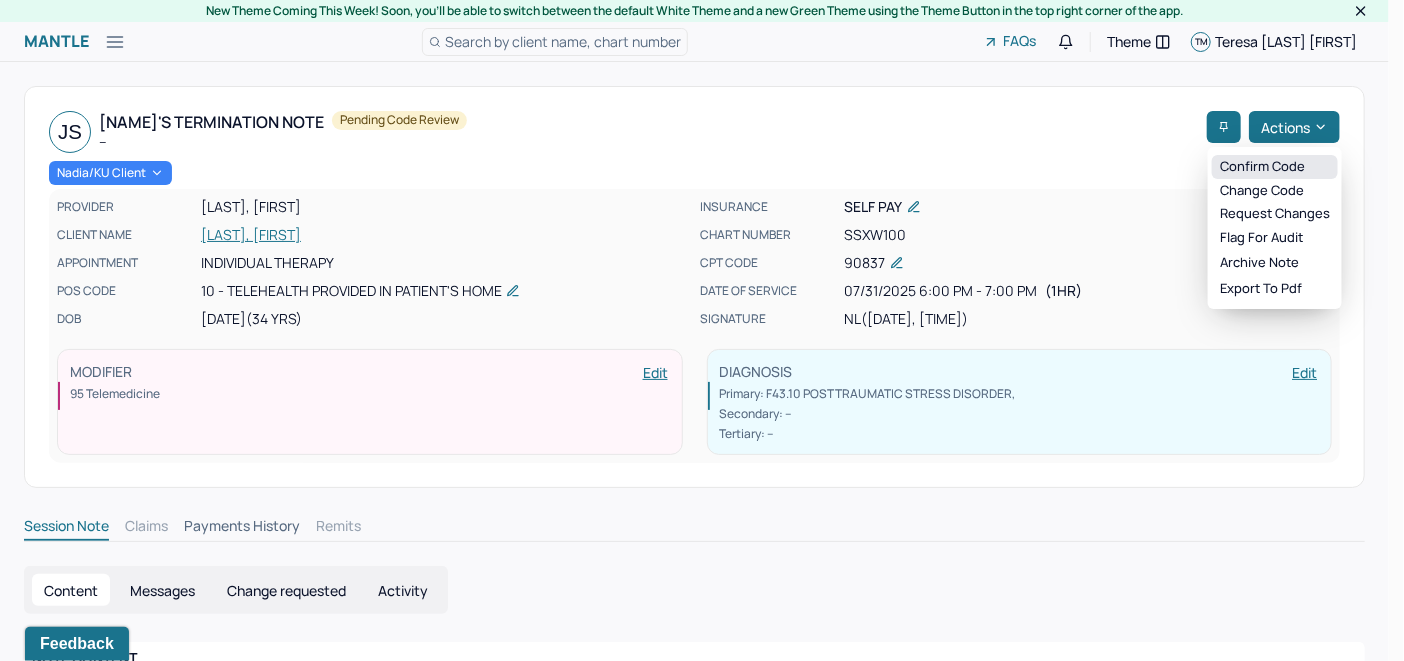 click on "Confirm code" at bounding box center (1275, 167) 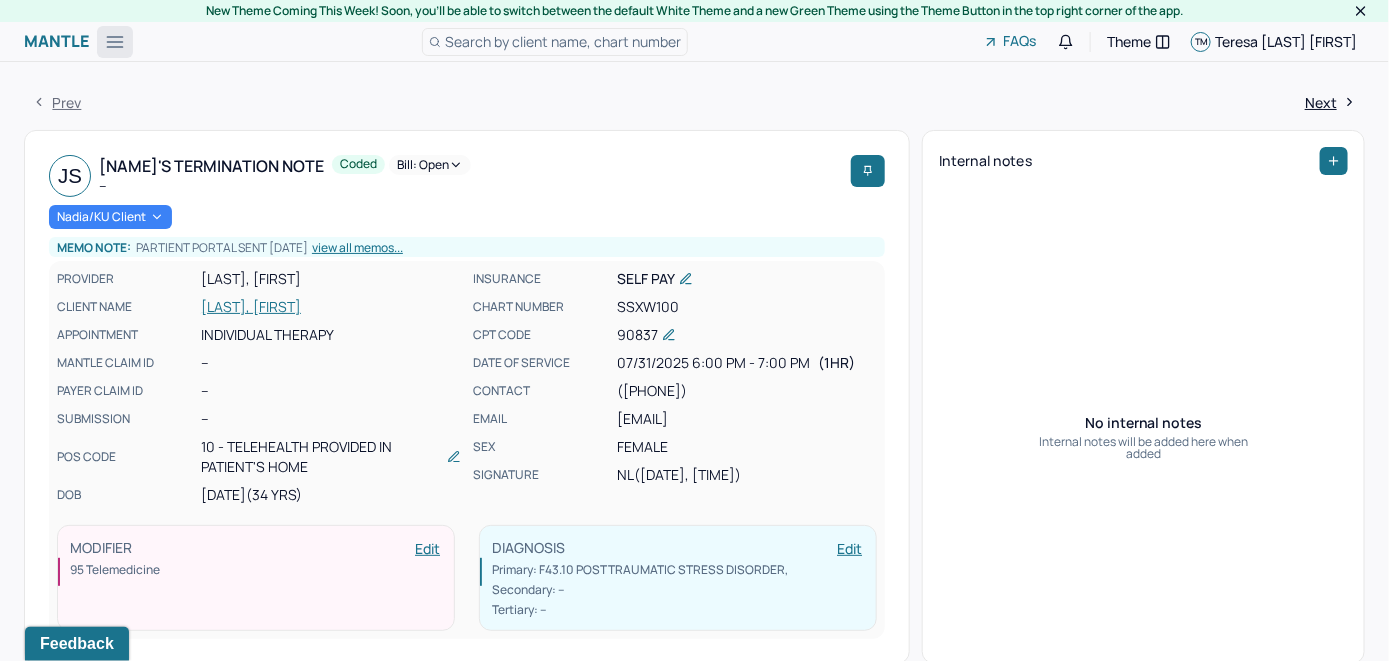 click 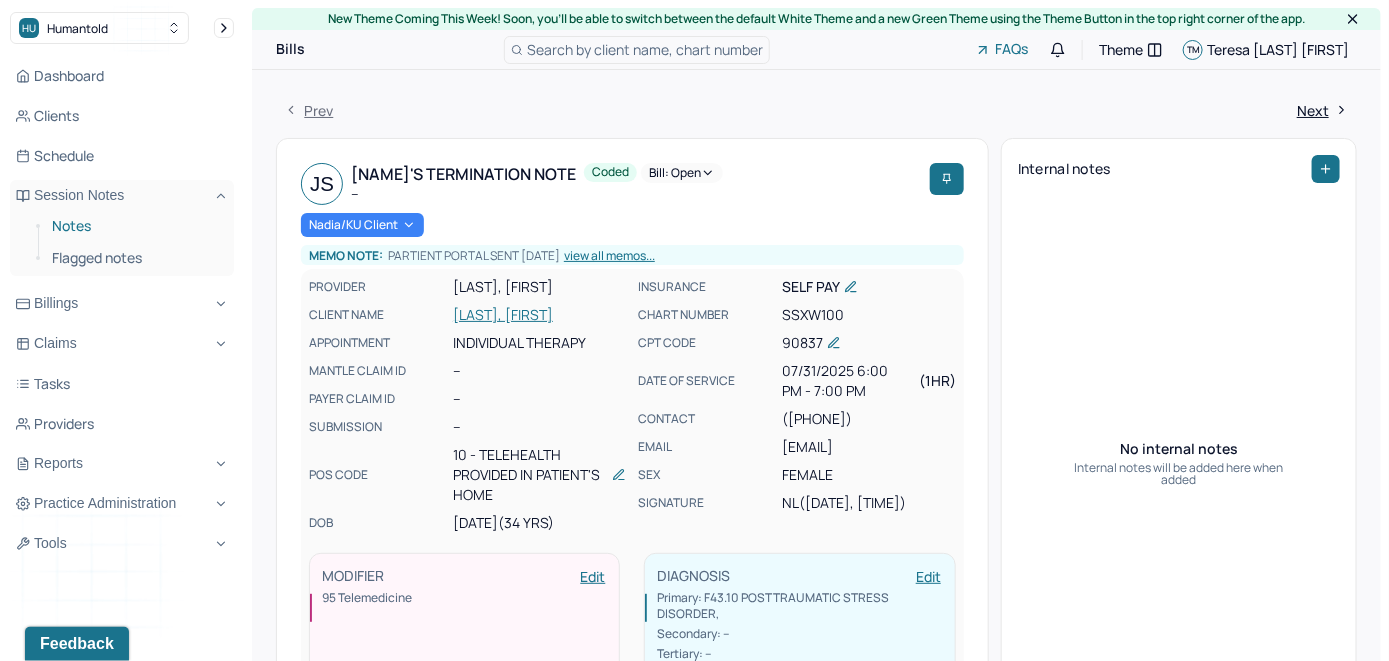 click on "Notes" at bounding box center (135, 226) 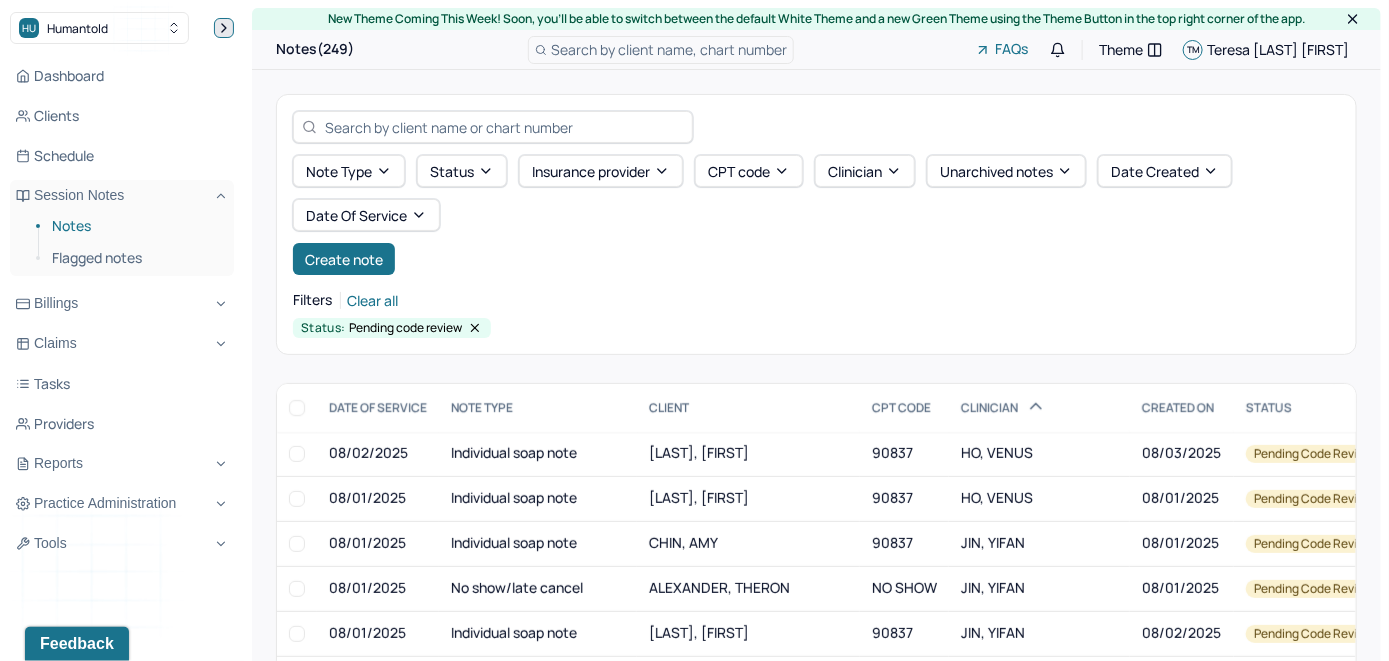 click 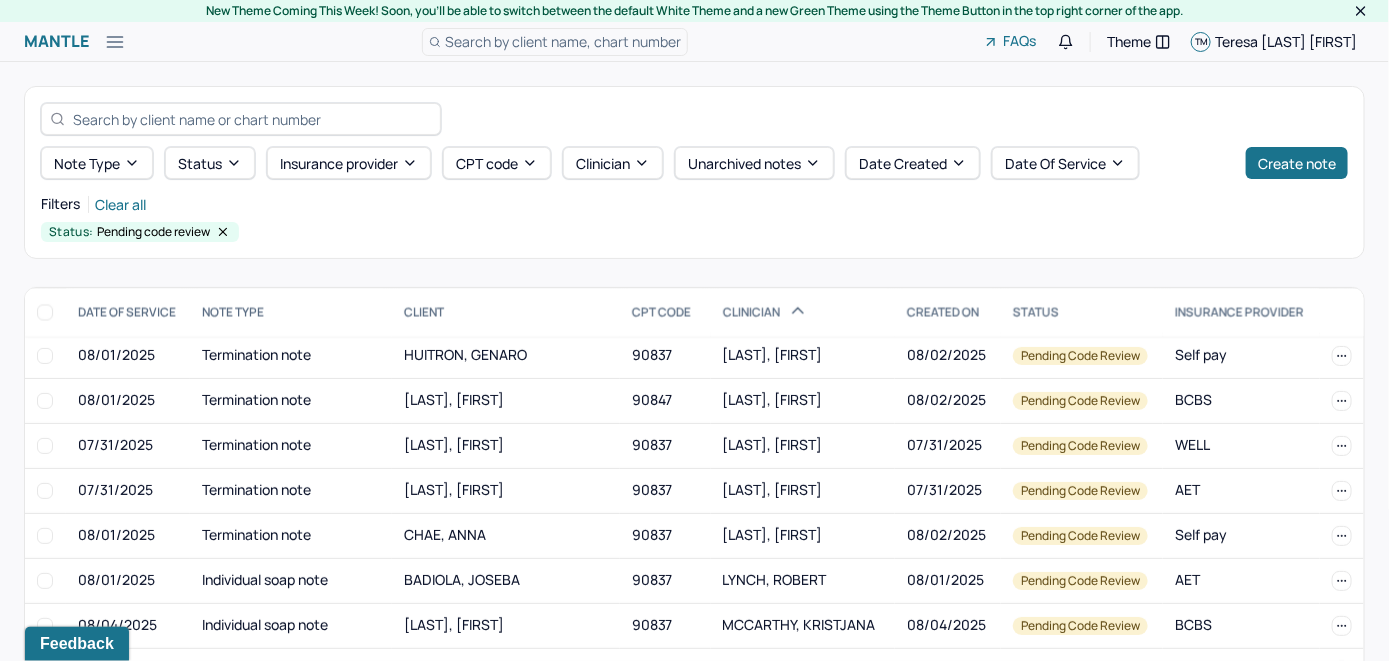 scroll, scrollTop: 1800, scrollLeft: 0, axis: vertical 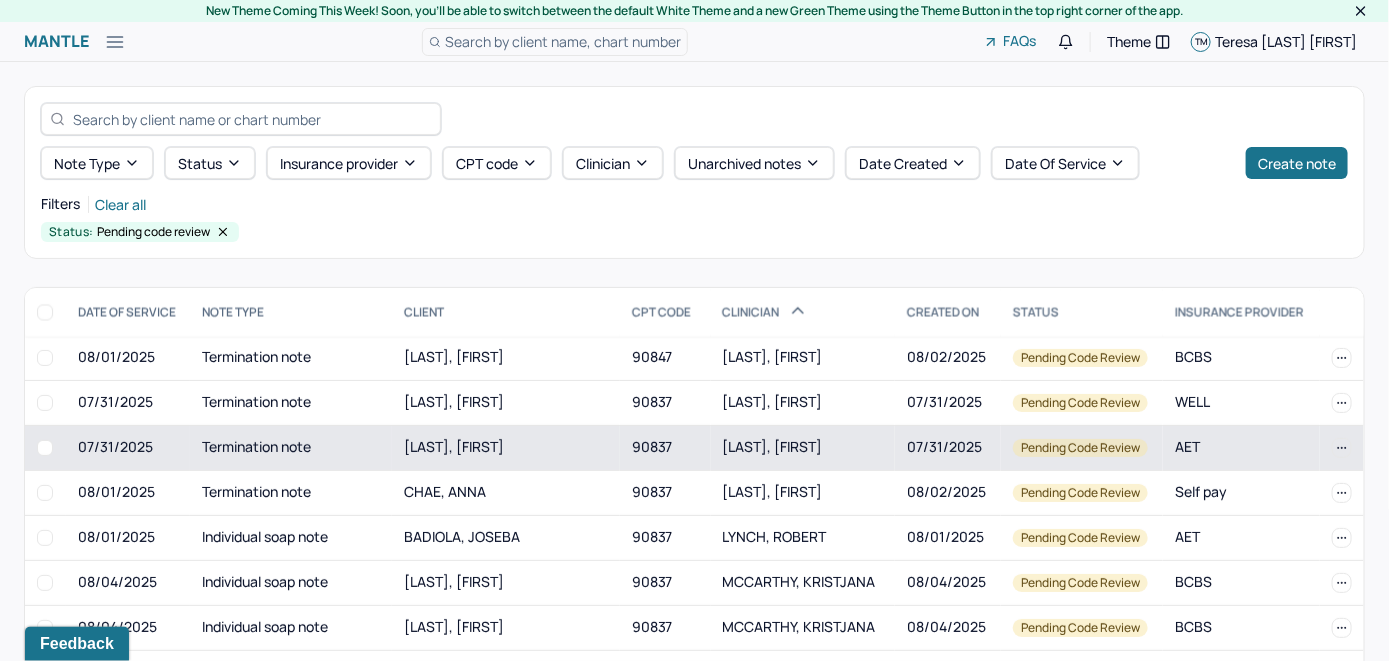 click on "FREEMAN, KRISTOPHER" at bounding box center [454, 446] 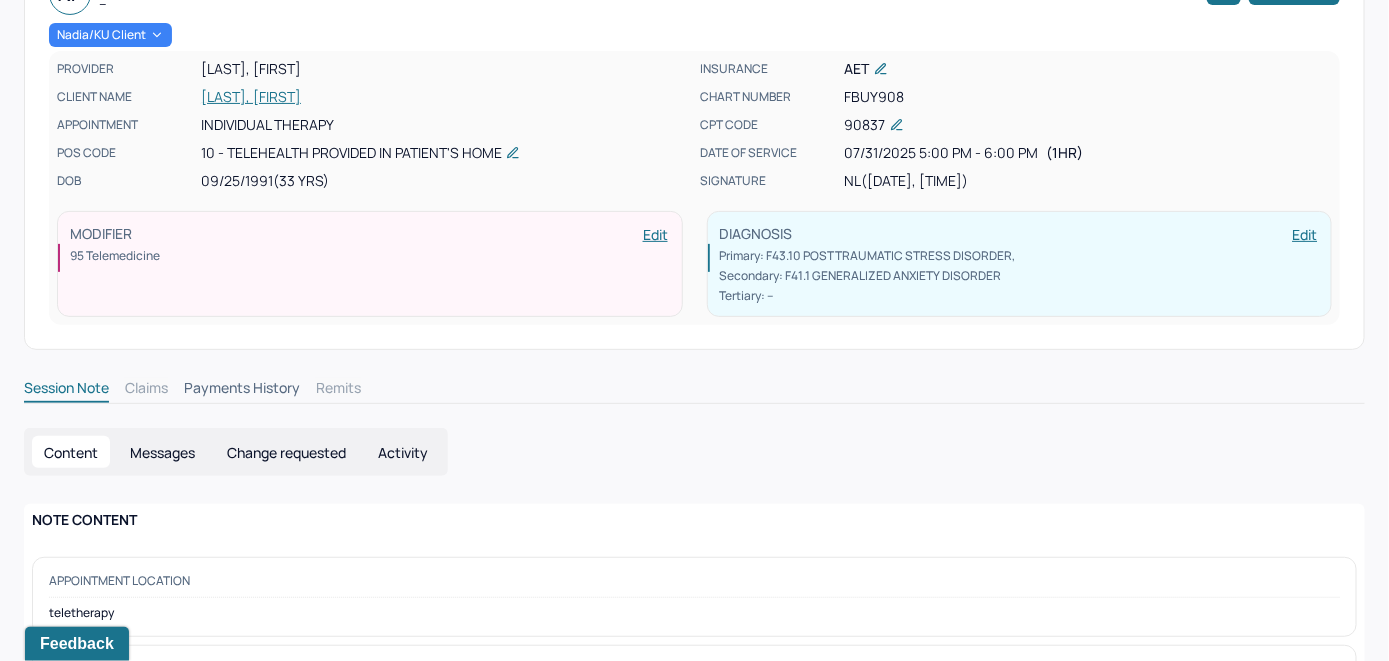 scroll, scrollTop: 0, scrollLeft: 0, axis: both 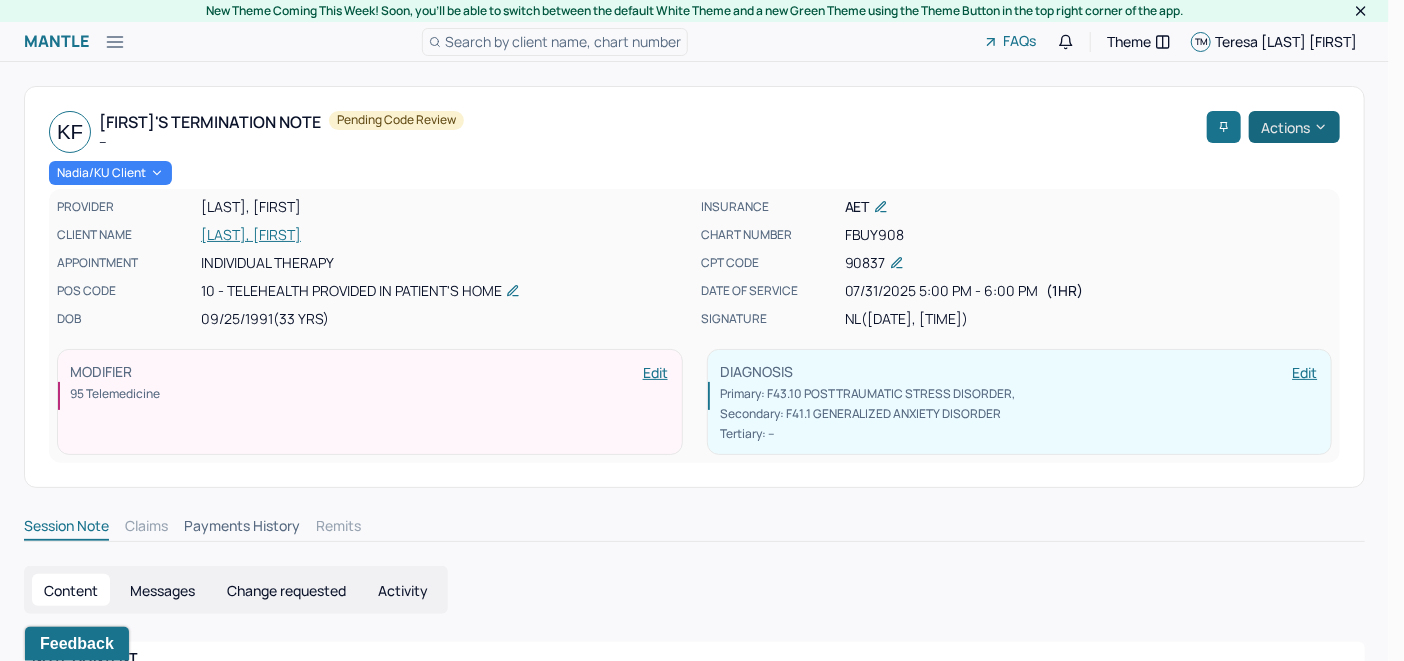 click on "Actions" at bounding box center [1294, 127] 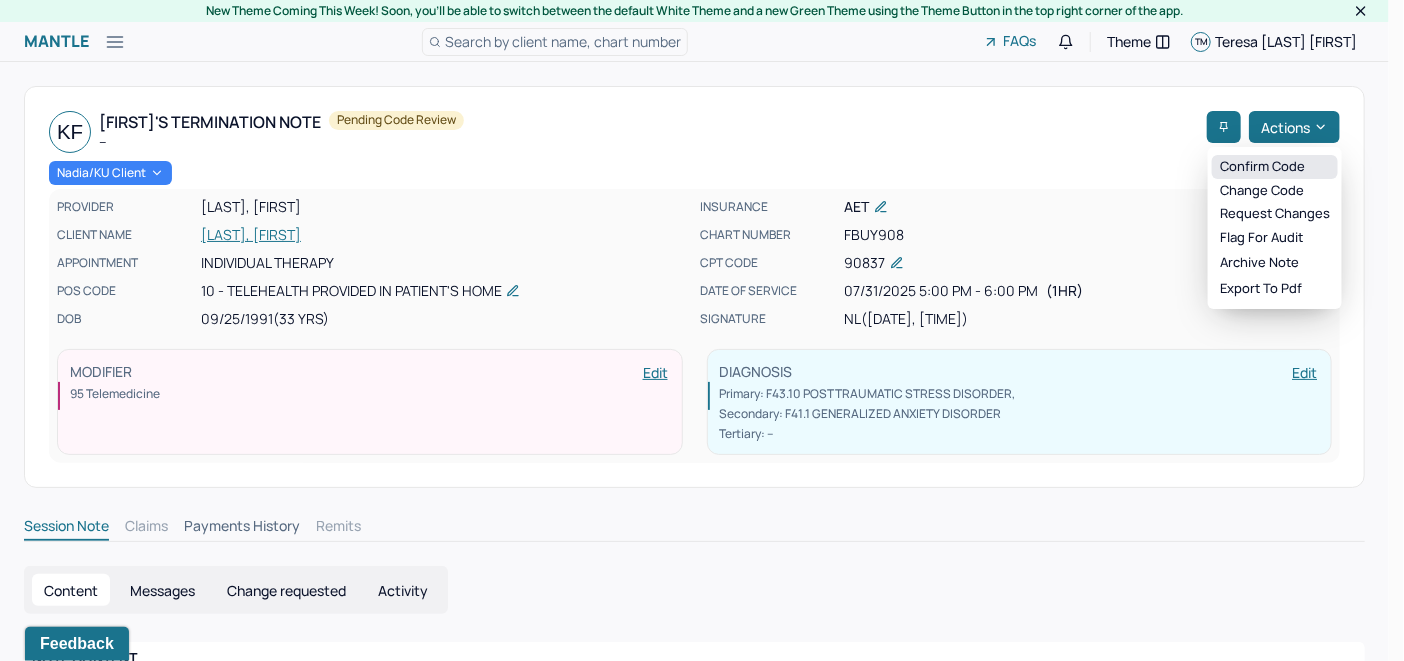 click on "Confirm code" at bounding box center (1275, 167) 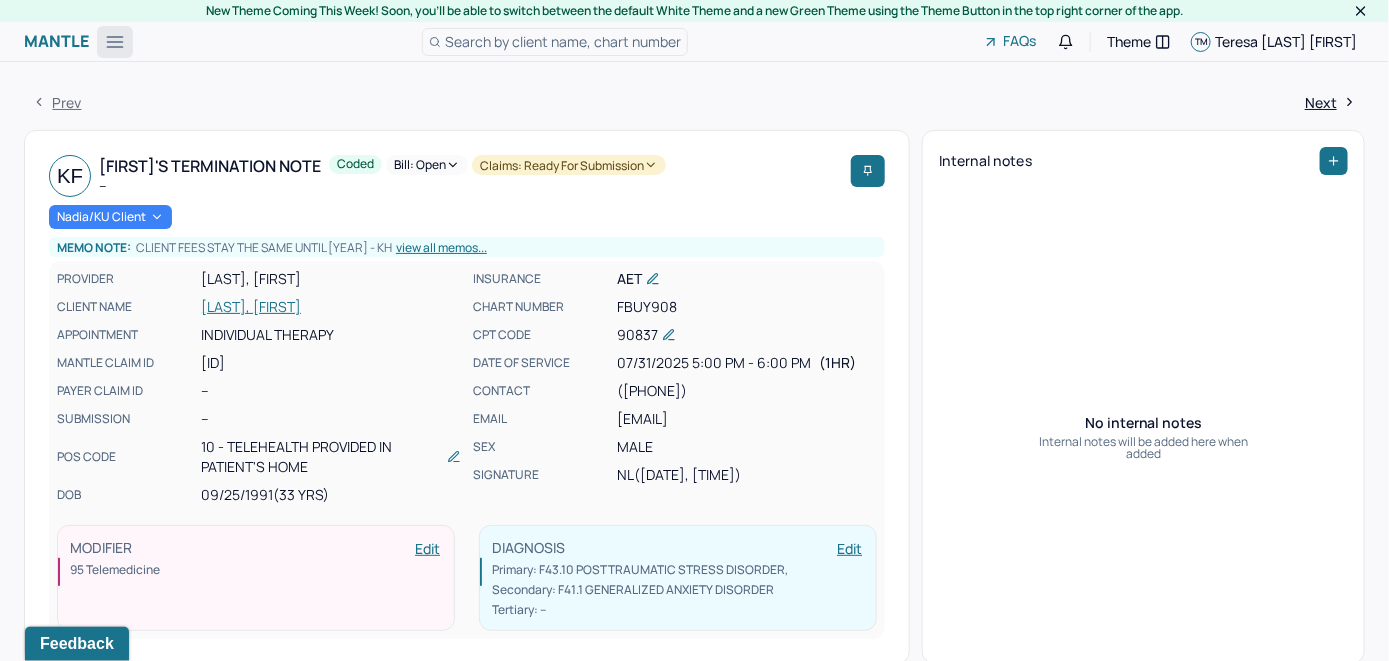 click 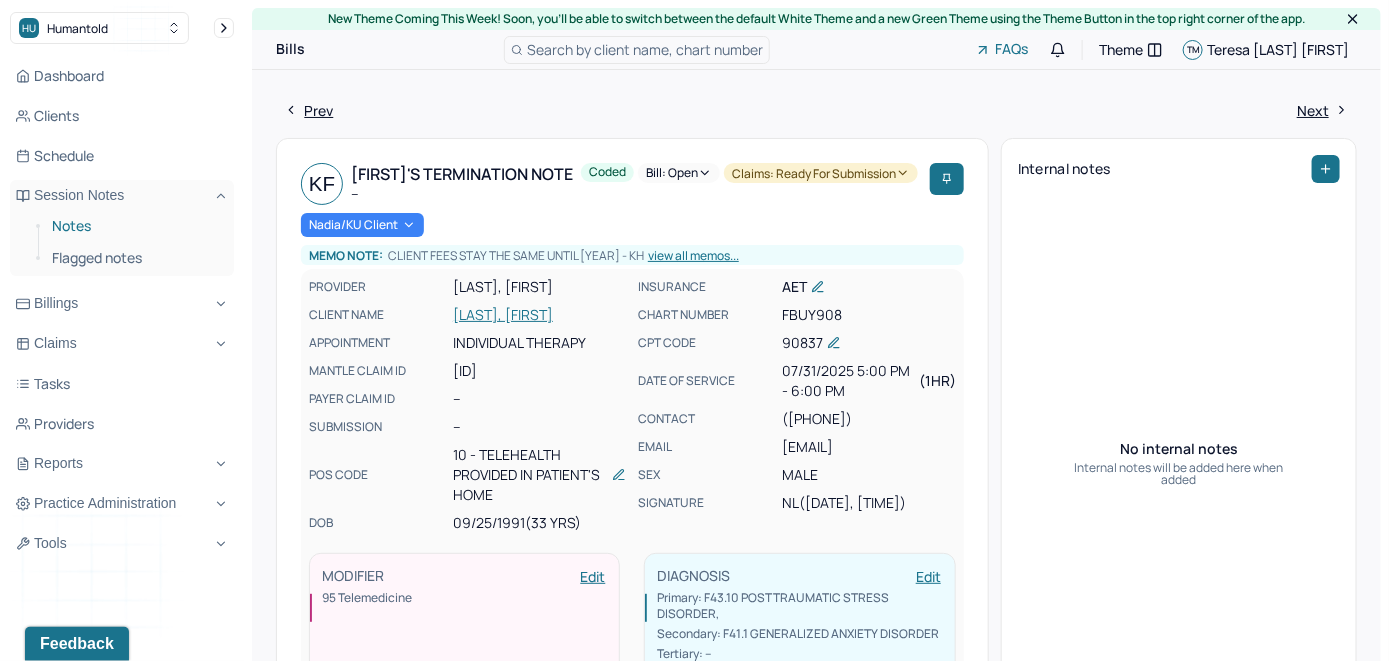 click on "Notes" at bounding box center [135, 226] 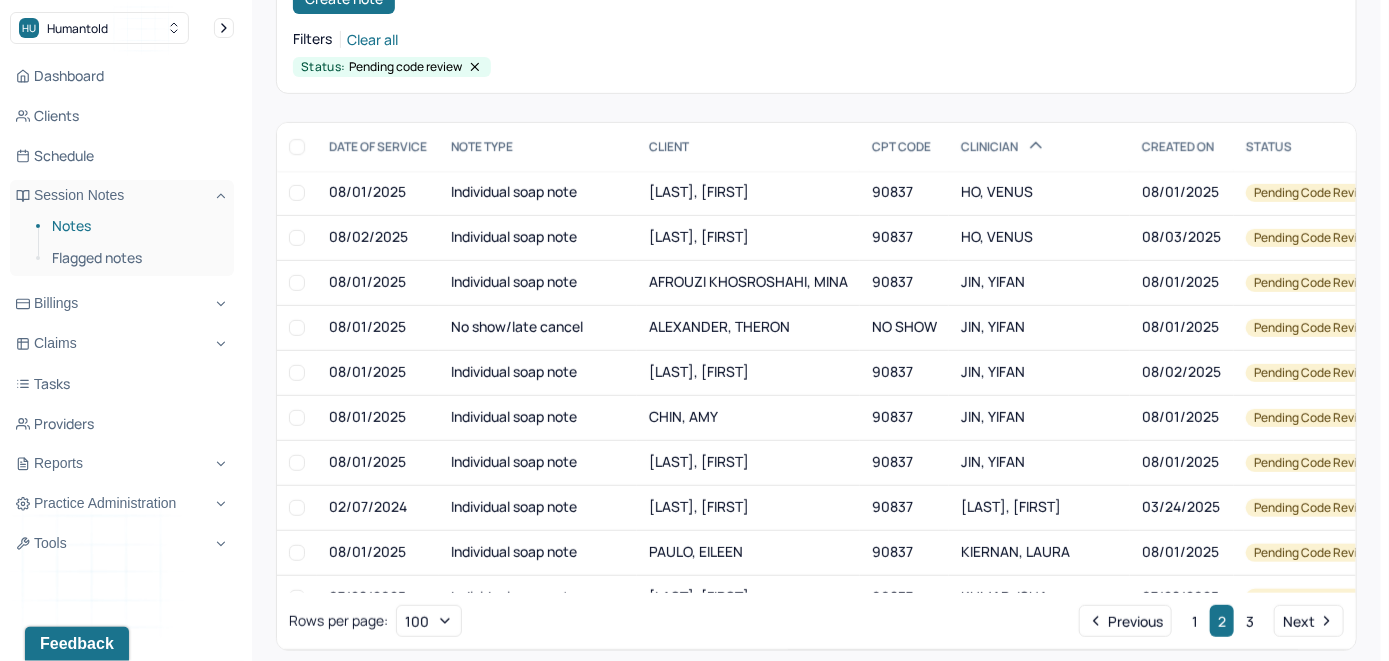 scroll, scrollTop: 283, scrollLeft: 0, axis: vertical 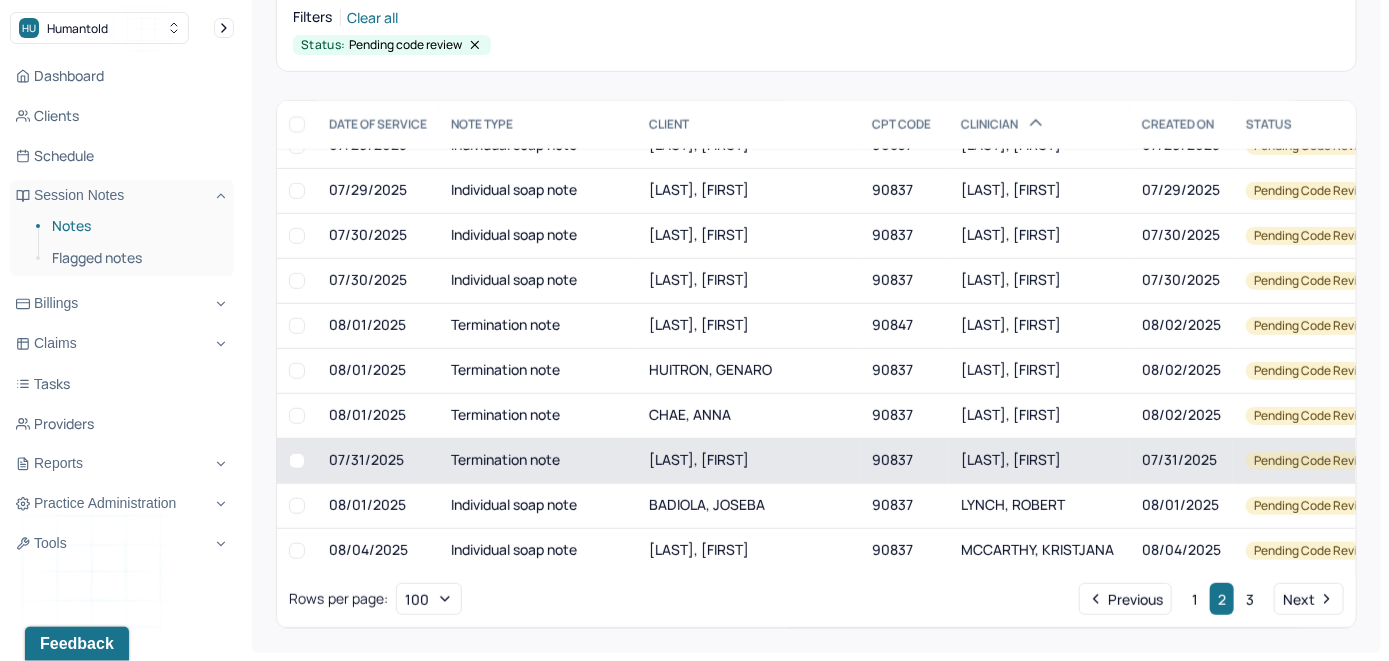 click on "TOMIZAWA, OLIVIA" at bounding box center (748, 460) 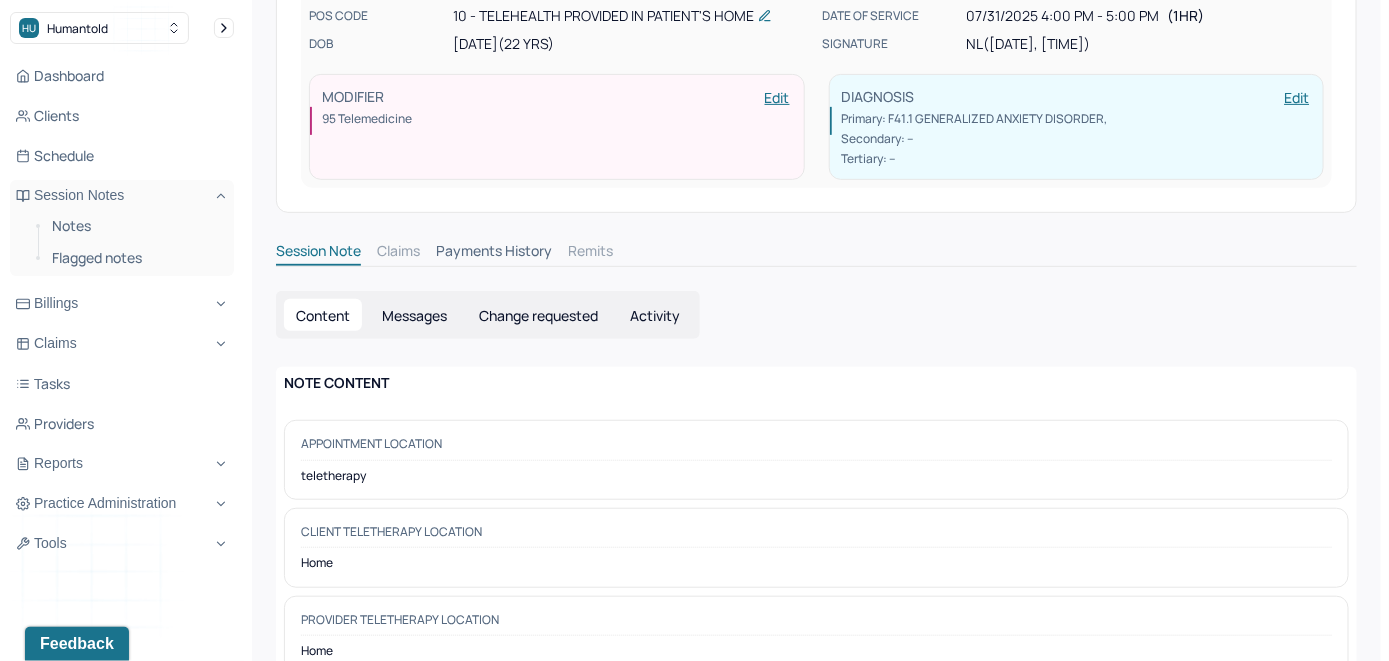 scroll, scrollTop: 0, scrollLeft: 0, axis: both 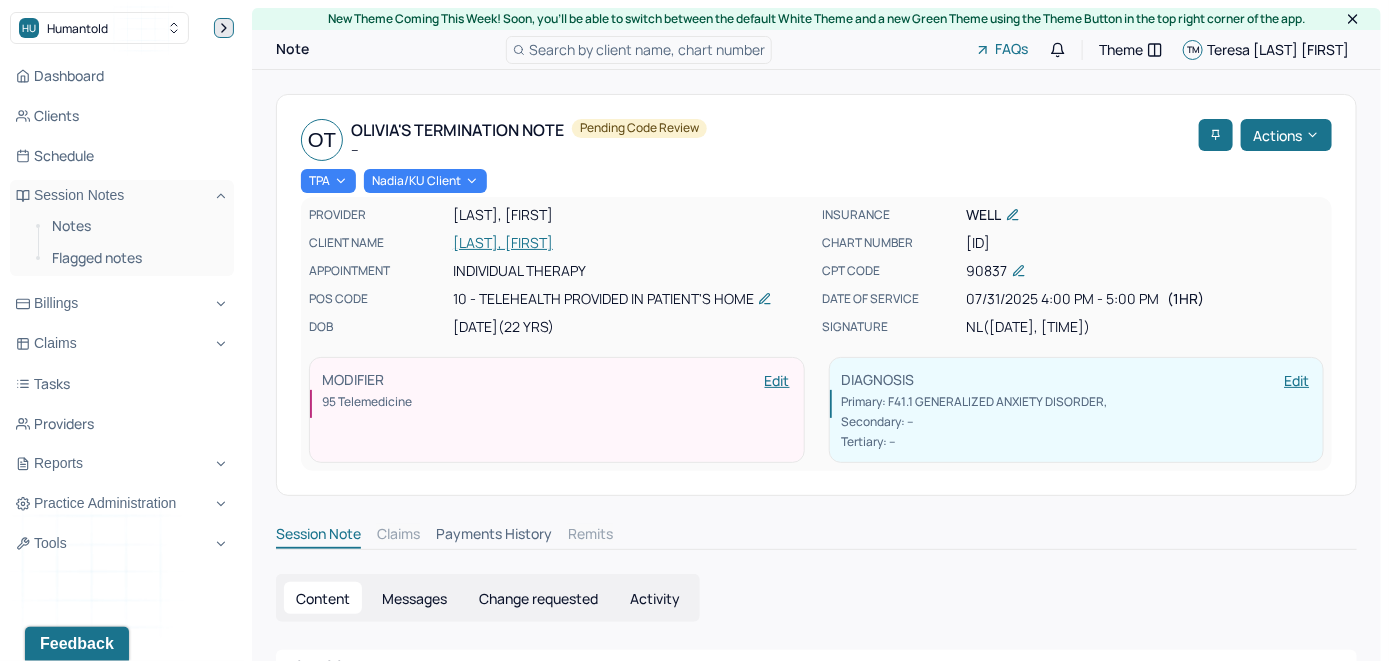 click 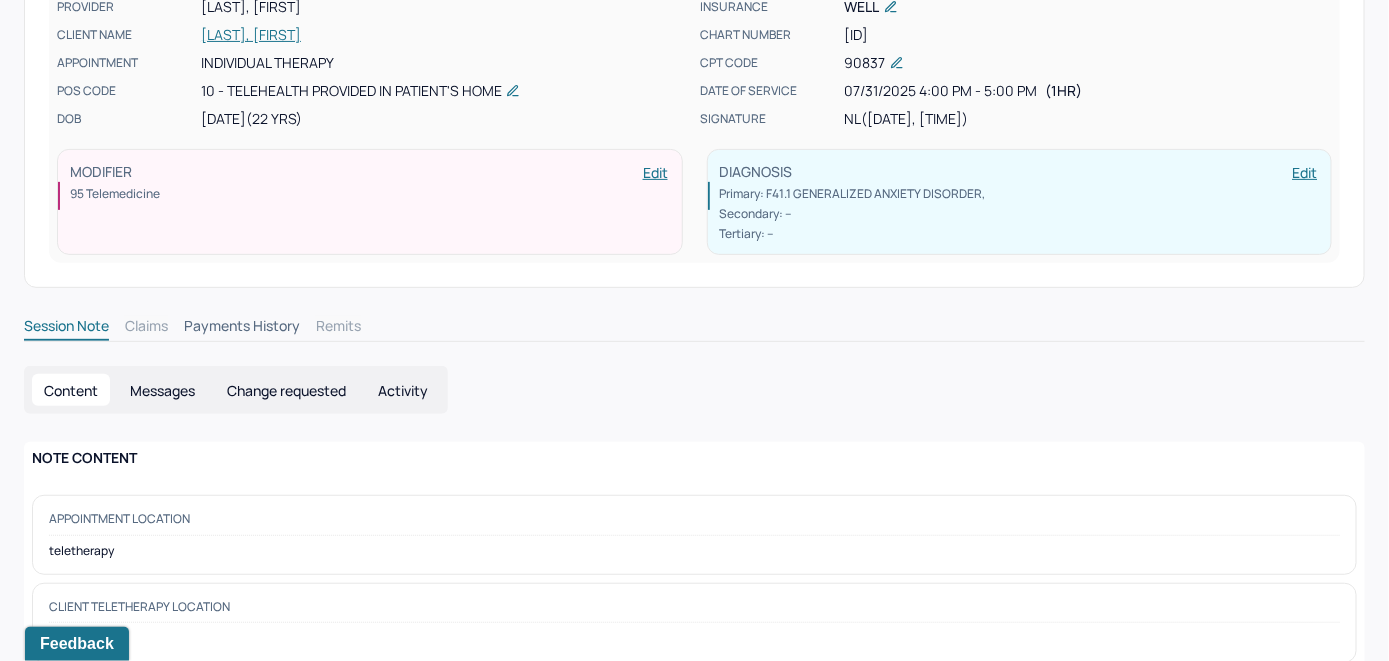 scroll, scrollTop: 0, scrollLeft: 0, axis: both 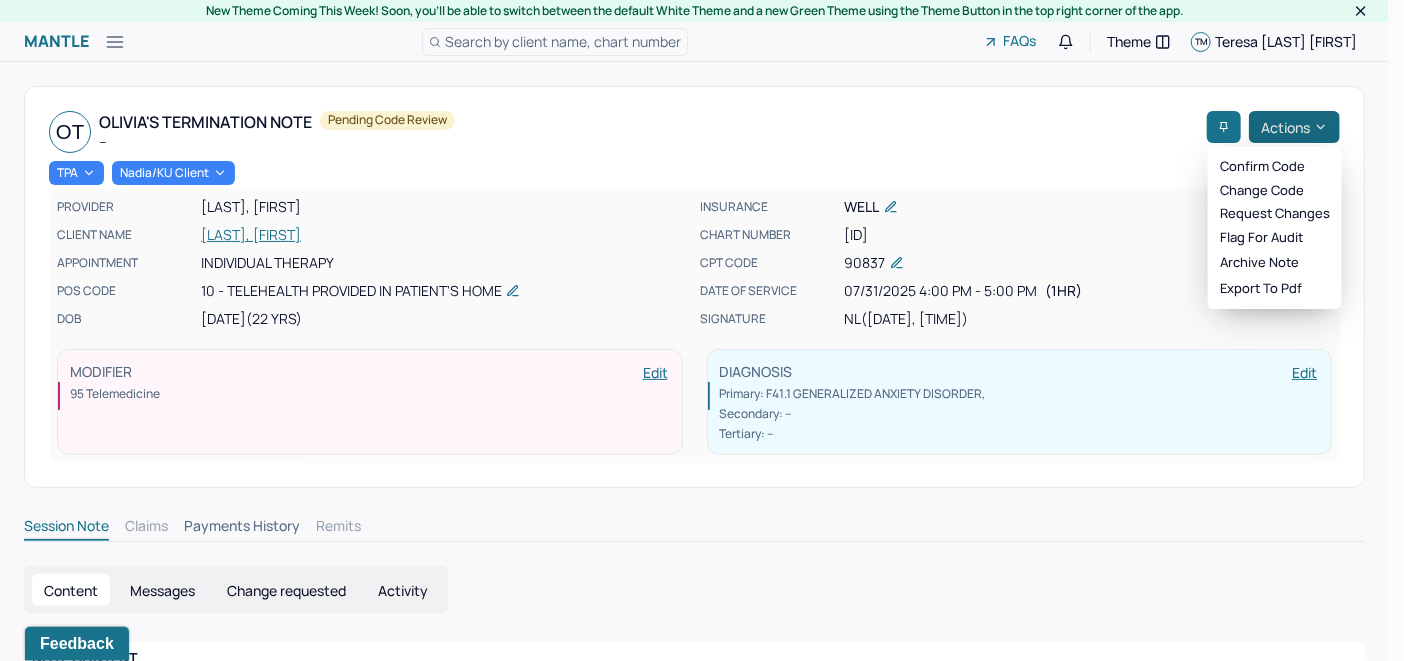 click on "Actions" at bounding box center (1294, 127) 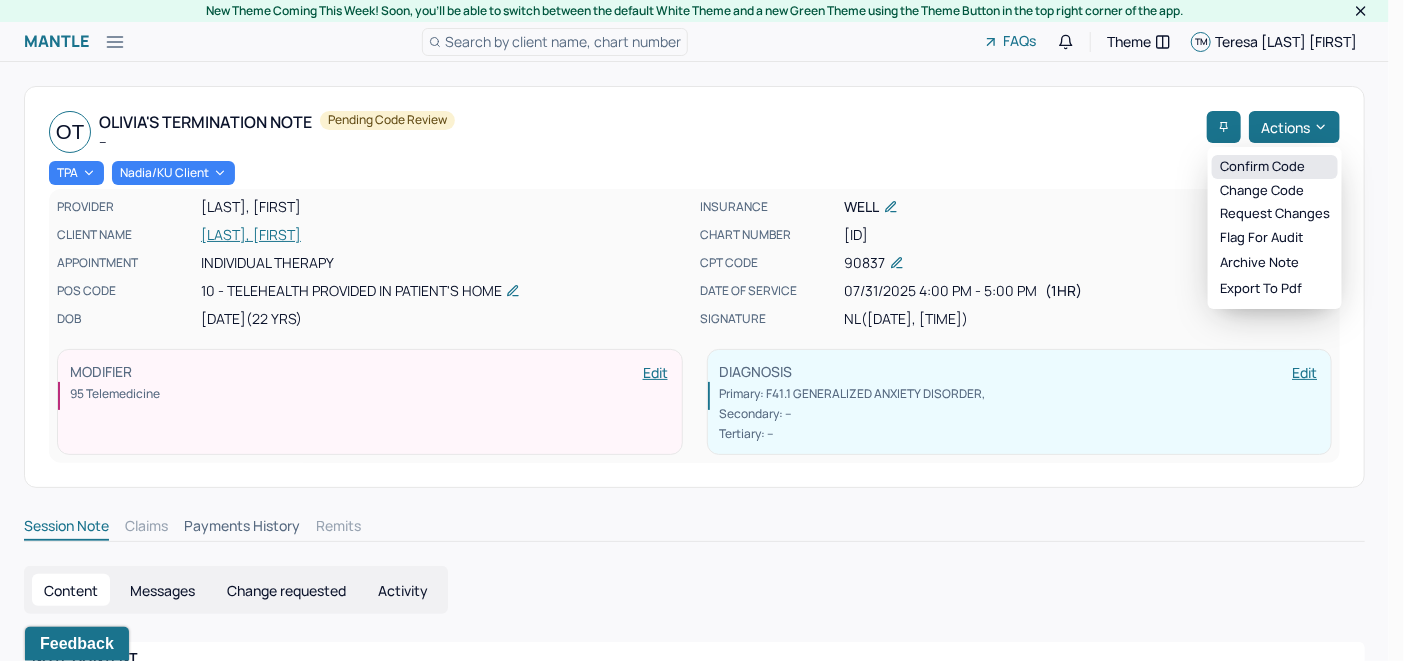 click on "Confirm code" at bounding box center (1275, 167) 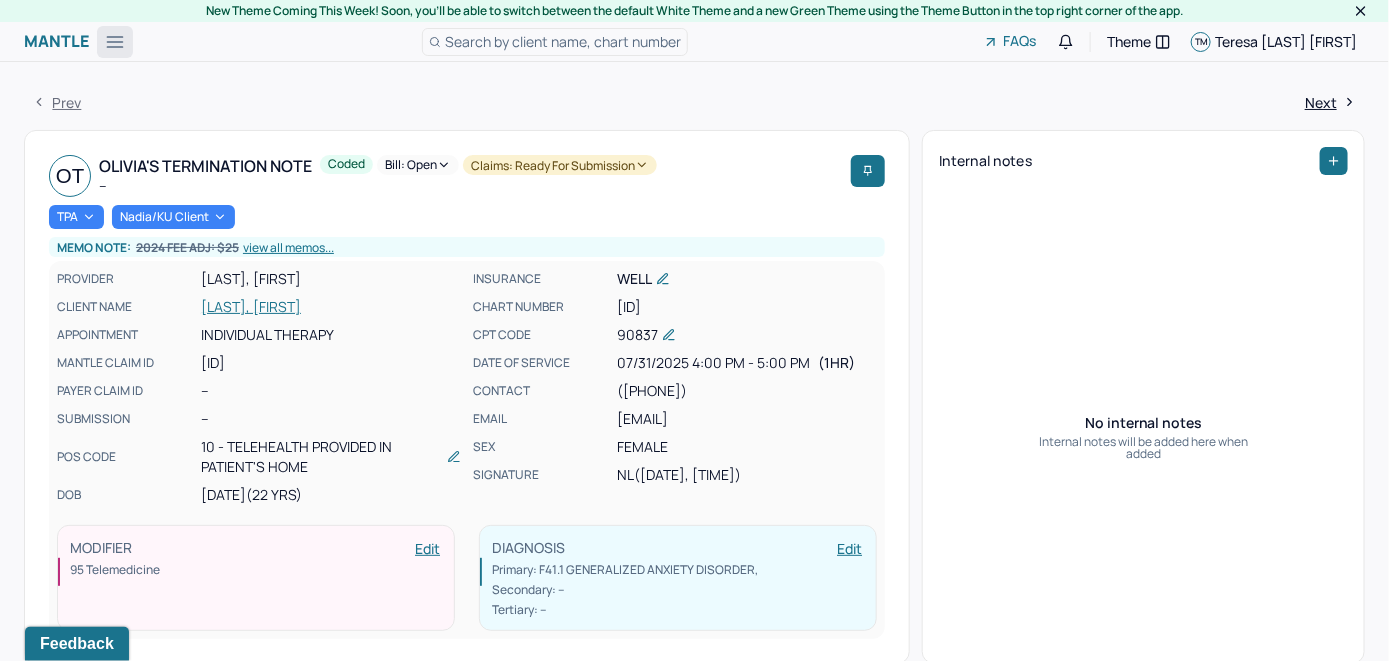 click 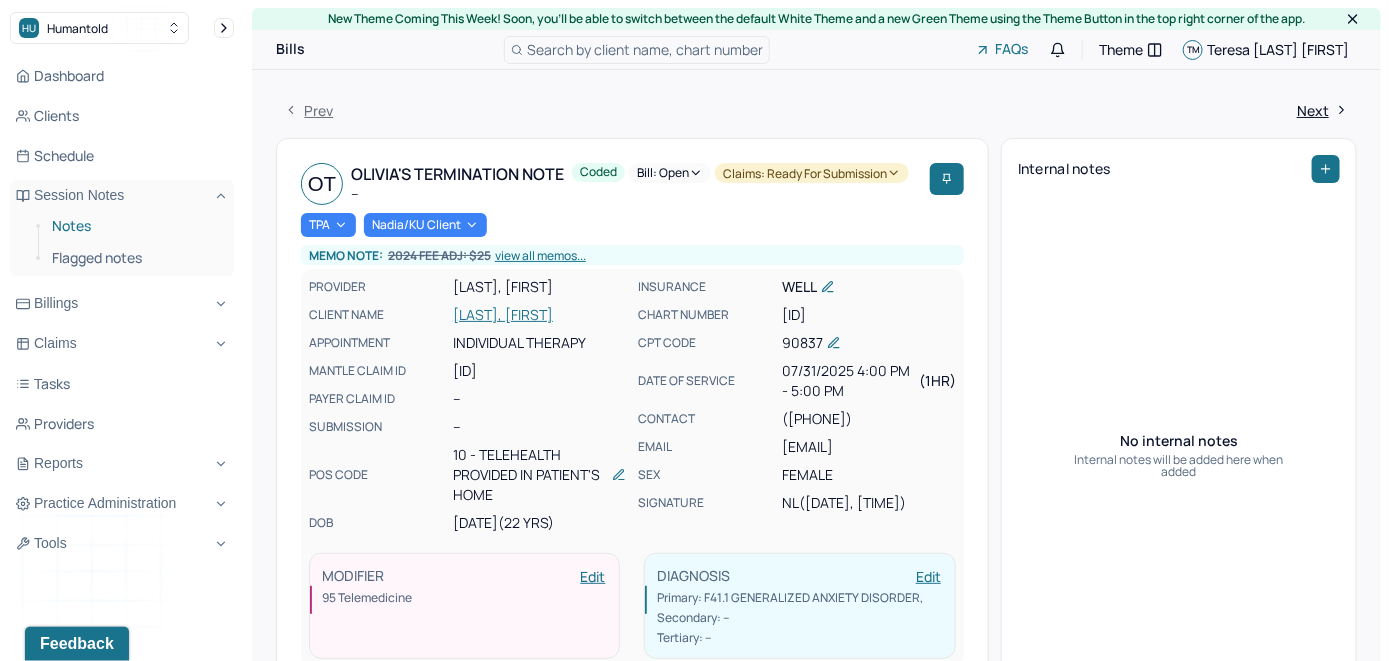 click on "Notes" at bounding box center [135, 226] 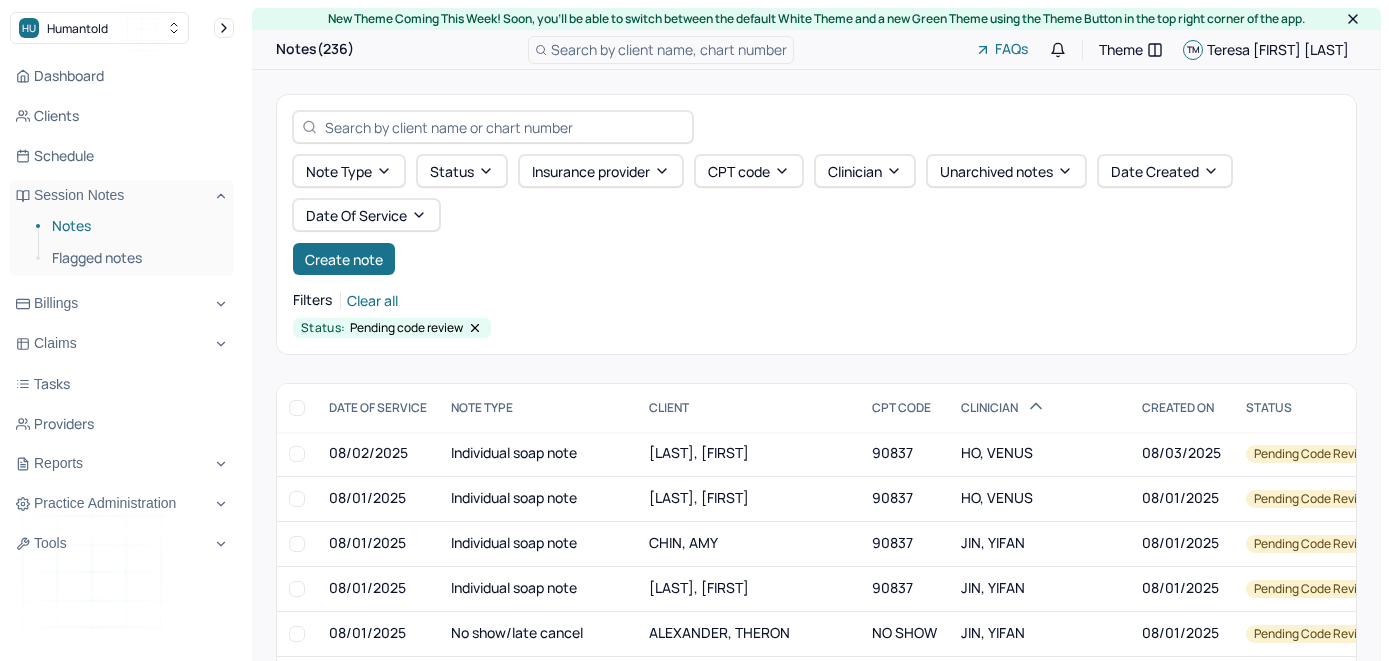 scroll, scrollTop: 0, scrollLeft: 0, axis: both 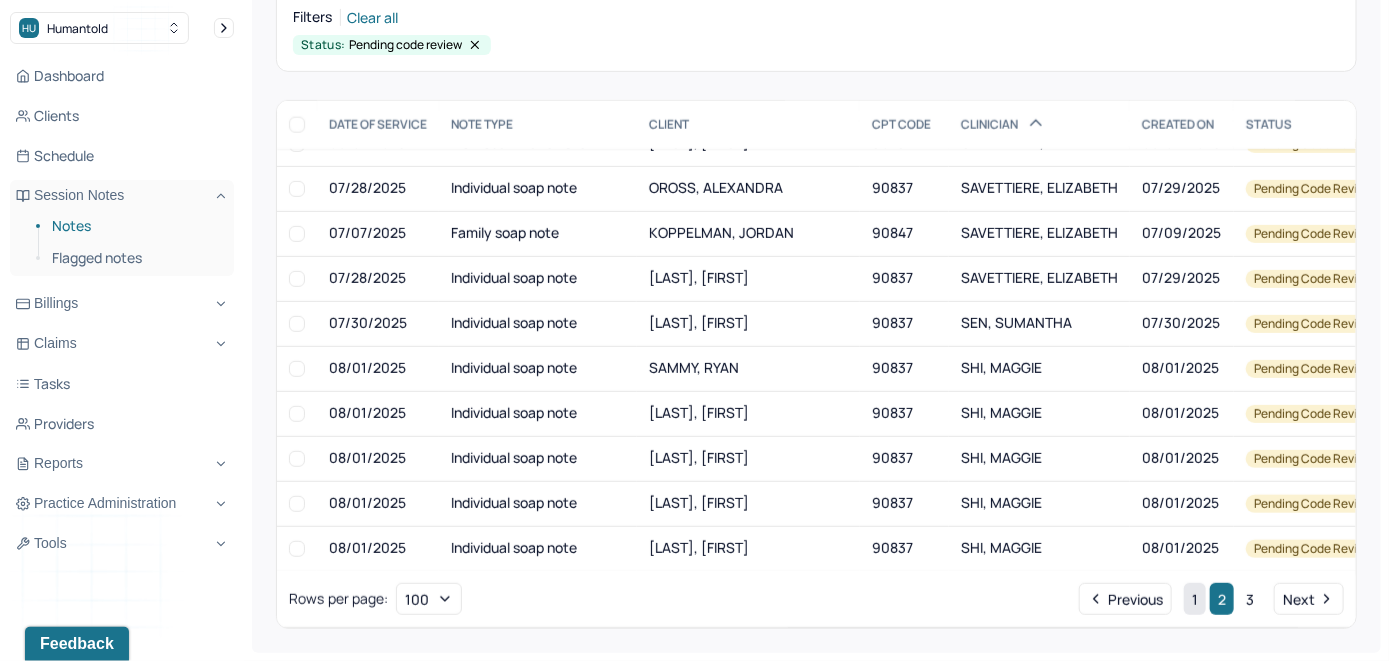 click on "1" at bounding box center [1195, 599] 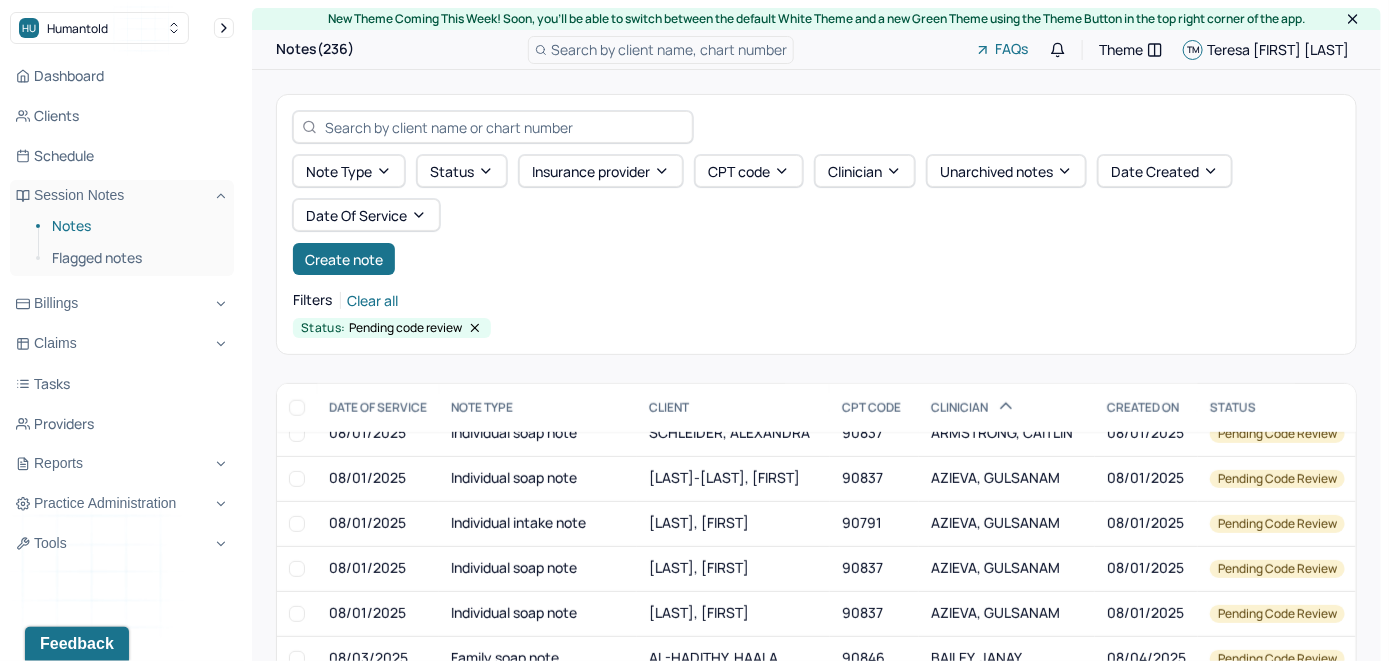 scroll, scrollTop: 1200, scrollLeft: 0, axis: vertical 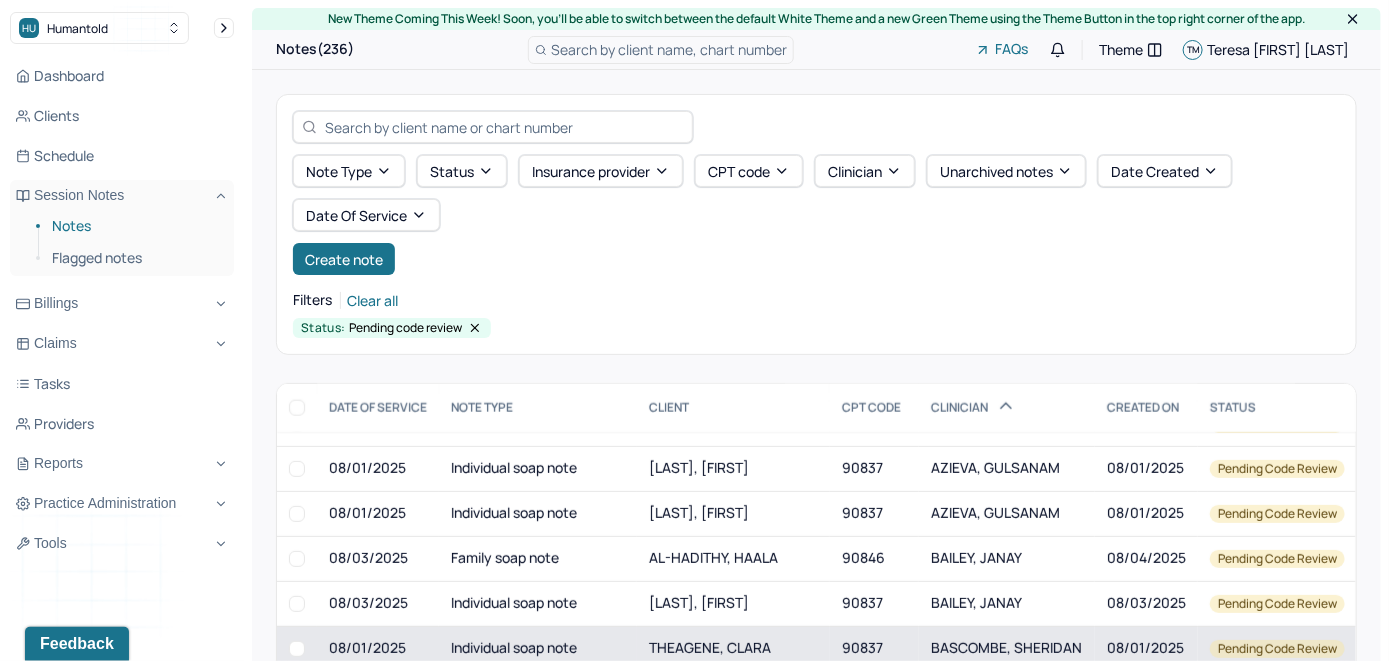 click on "THEAGENE, CLARA" at bounding box center (733, 648) 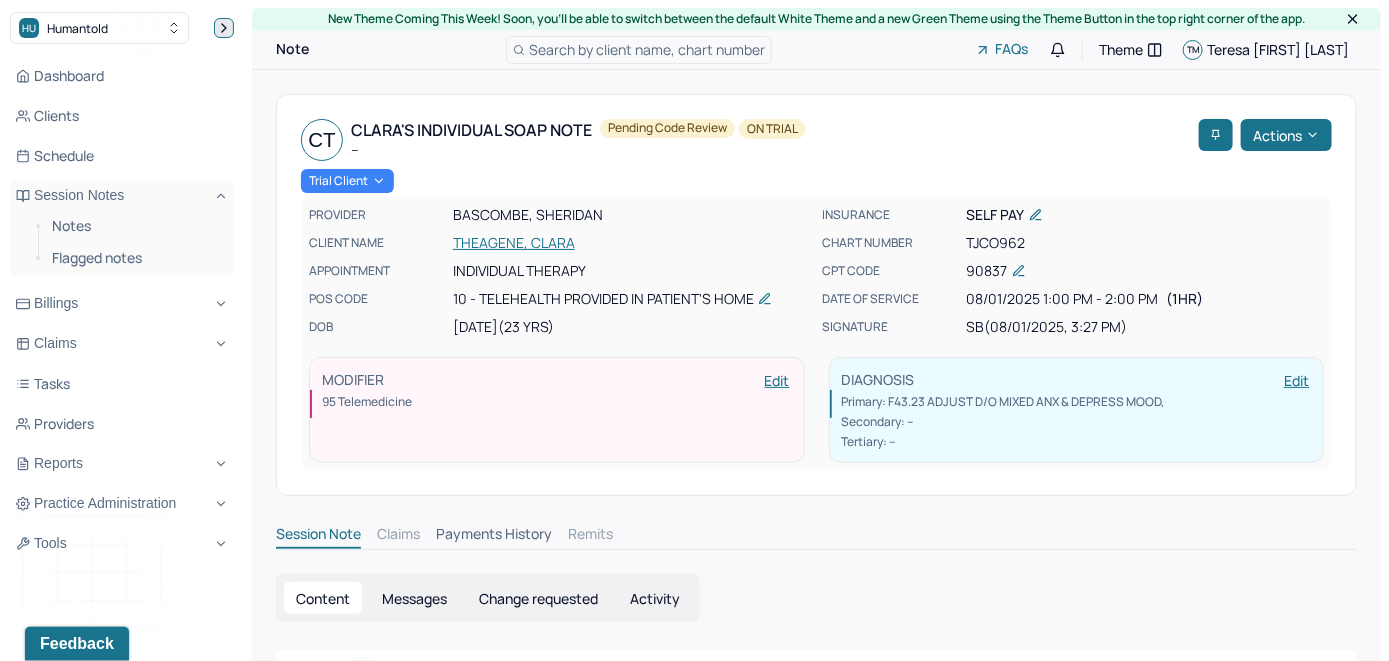 click 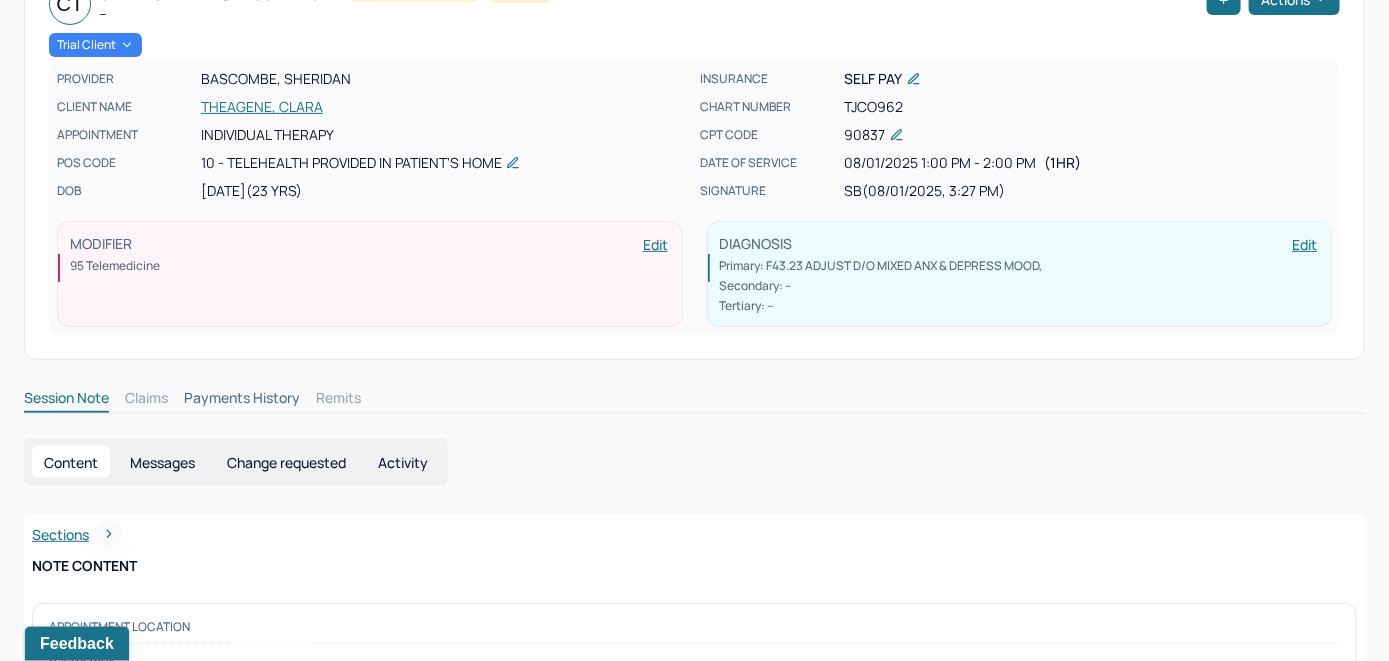 scroll, scrollTop: 0, scrollLeft: 0, axis: both 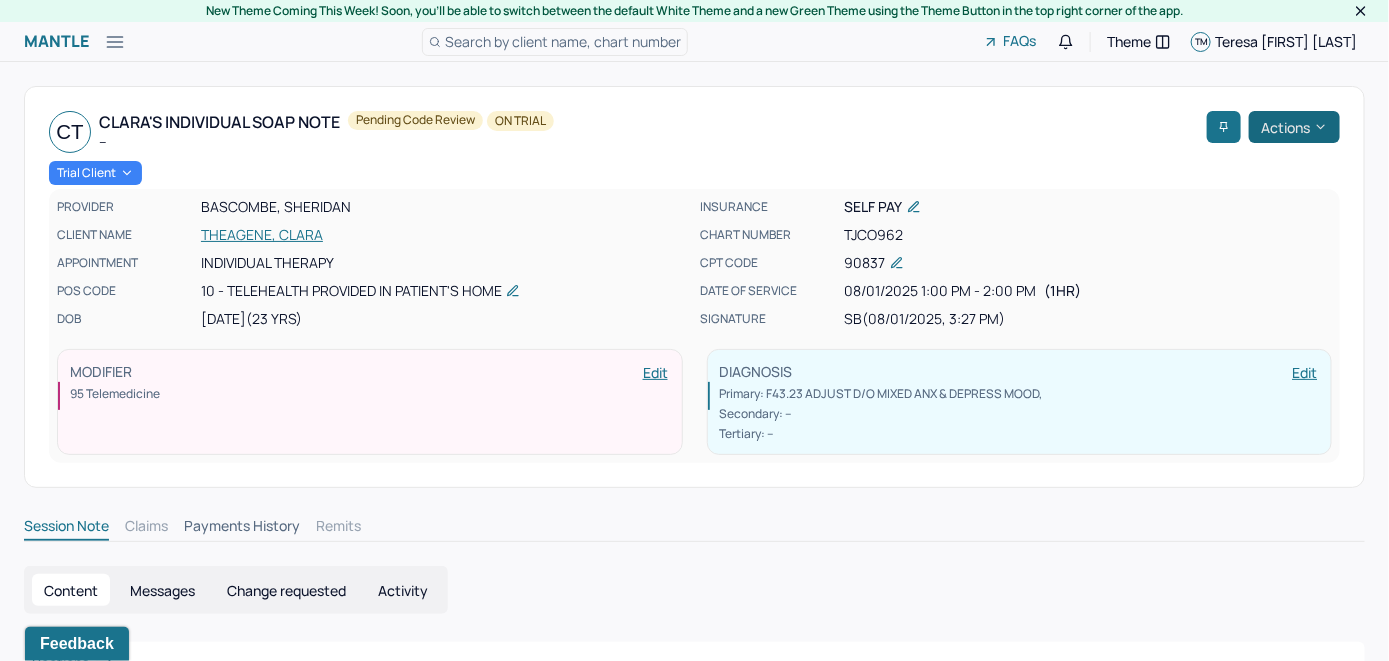 click on "Actions" at bounding box center [1294, 127] 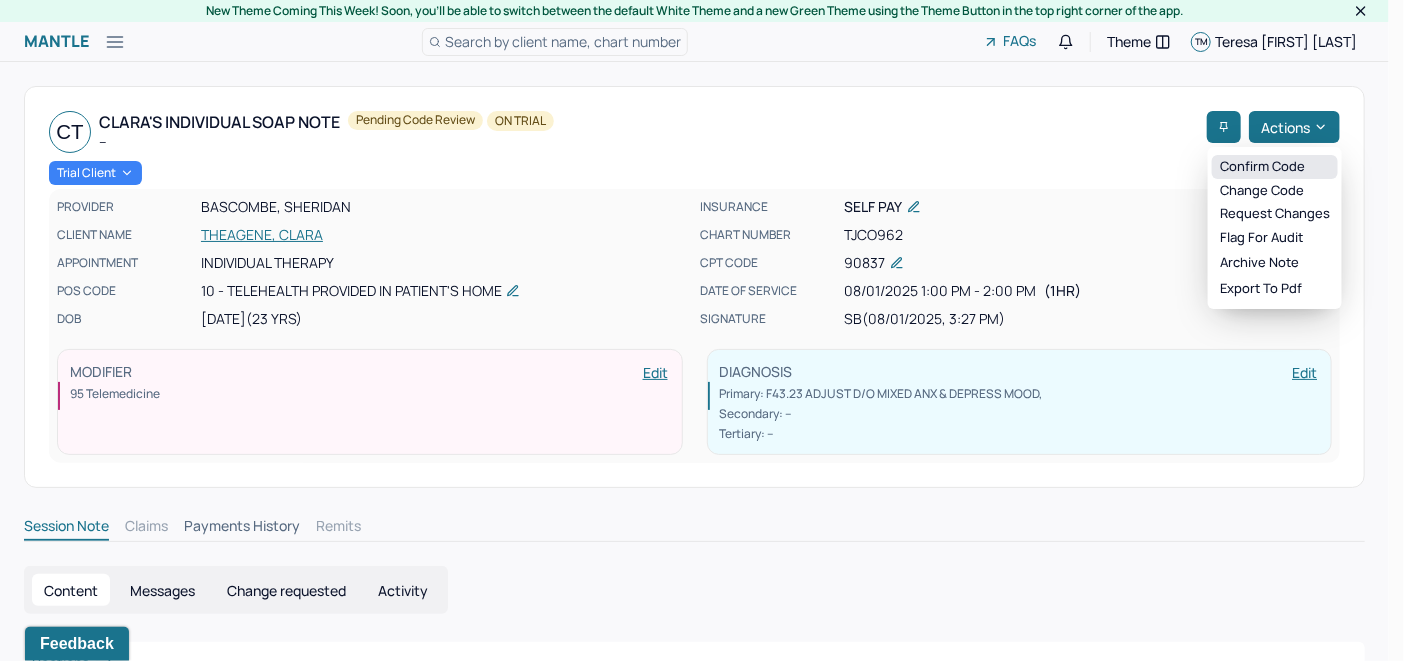click on "Confirm code" at bounding box center [1275, 167] 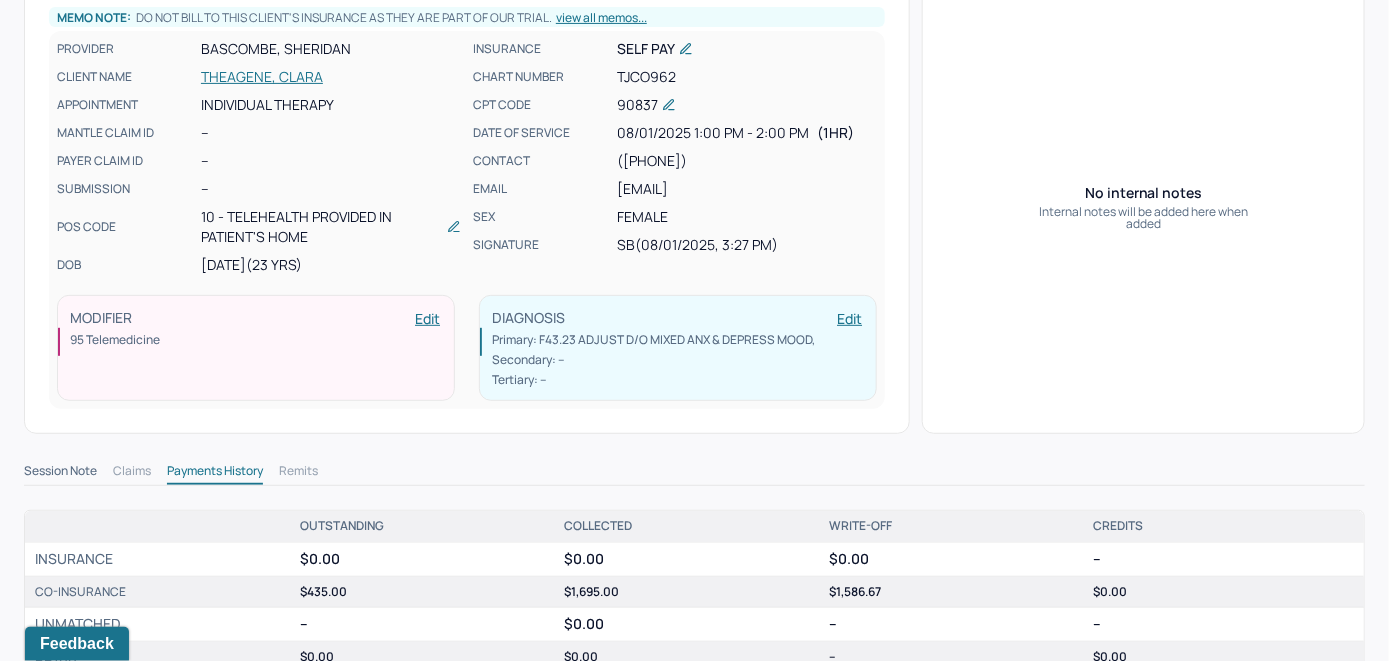 scroll, scrollTop: 0, scrollLeft: 0, axis: both 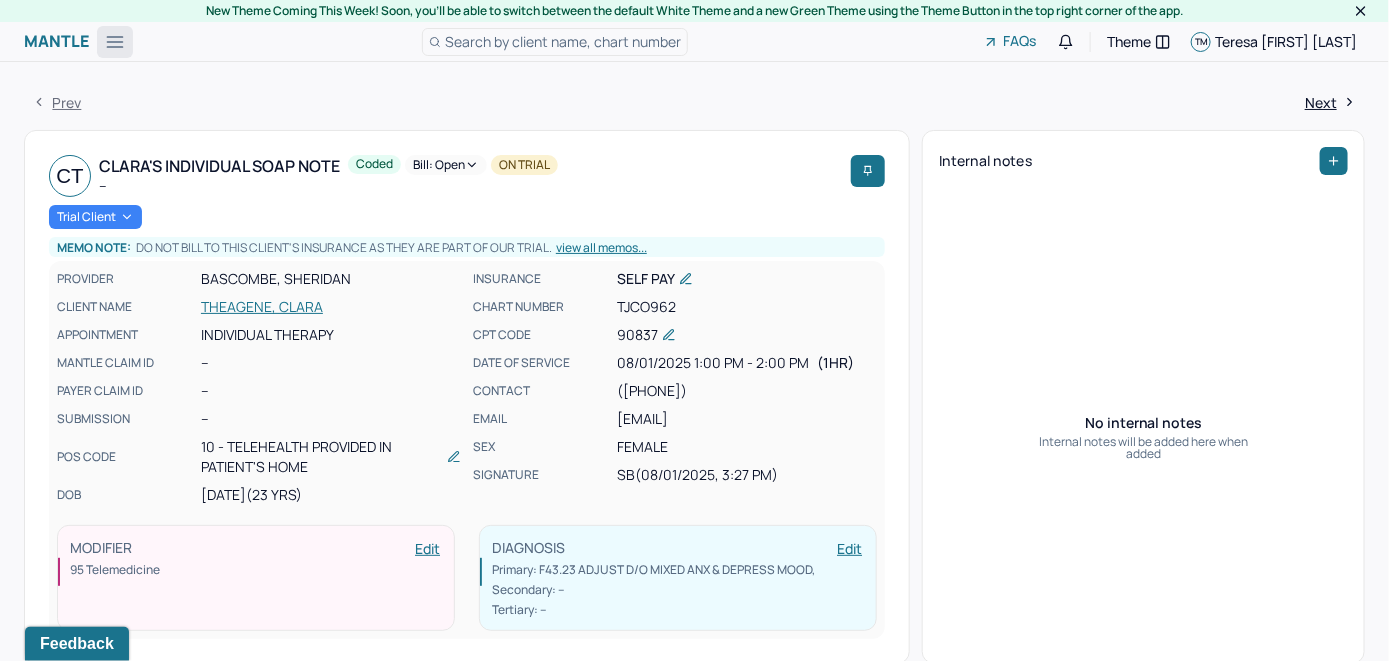 click 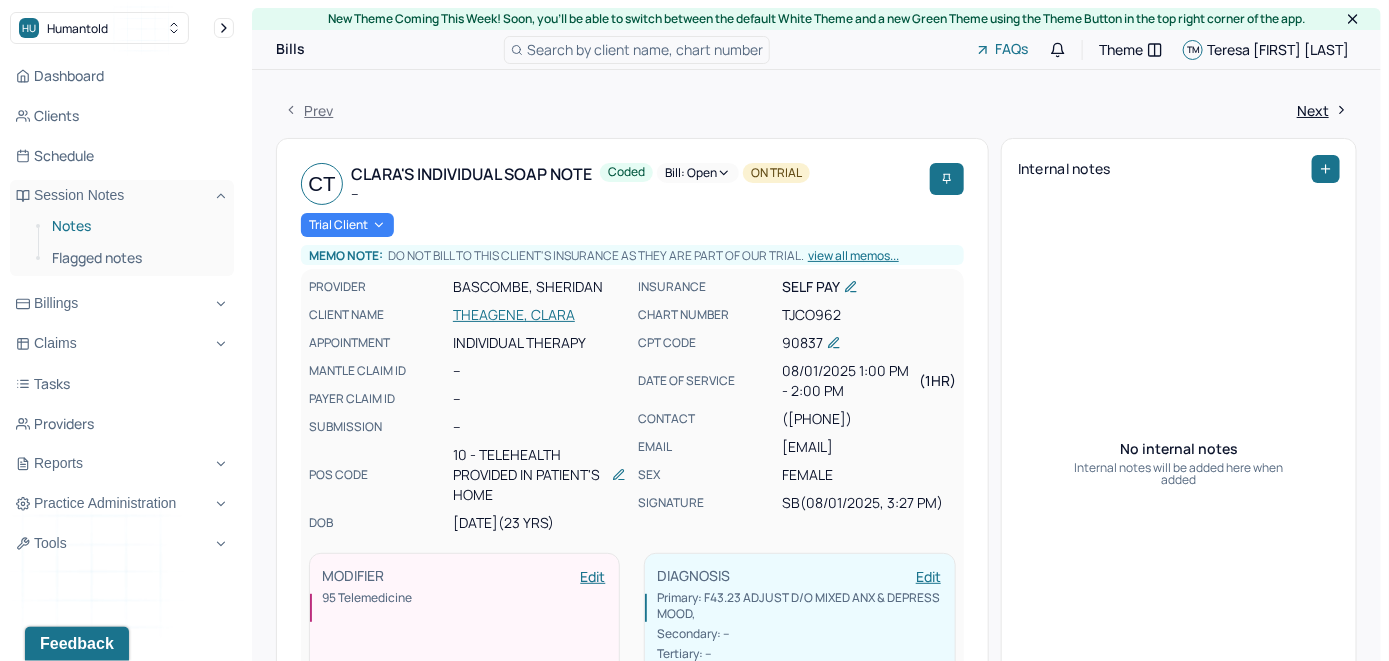 click on "Notes" at bounding box center (135, 226) 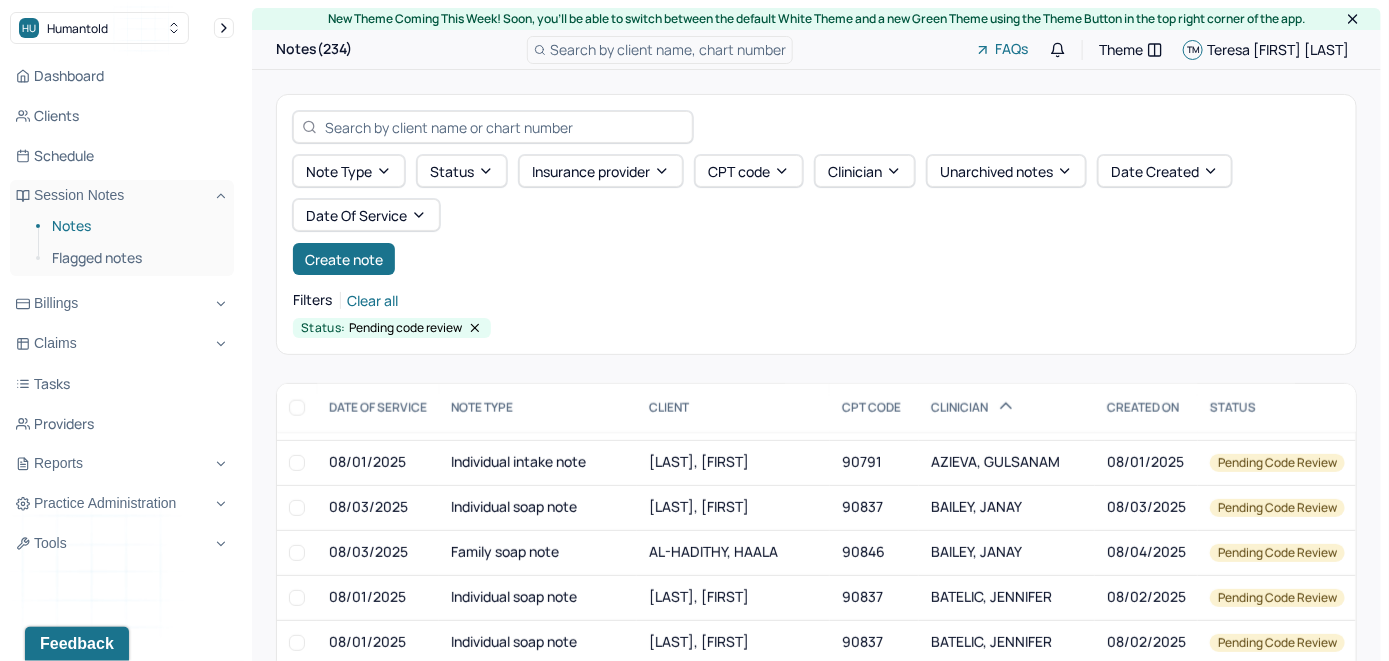 scroll, scrollTop: 1200, scrollLeft: 0, axis: vertical 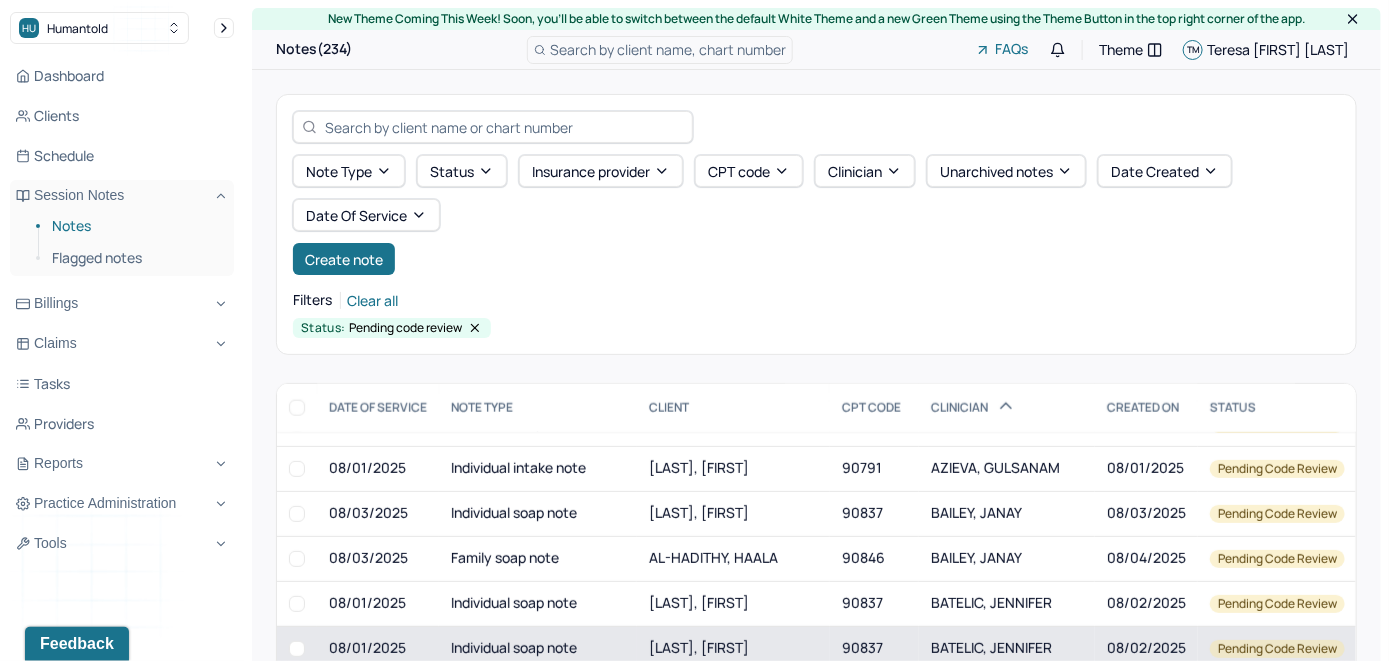 click on "[LAST], [FIRST]" at bounding box center (699, 647) 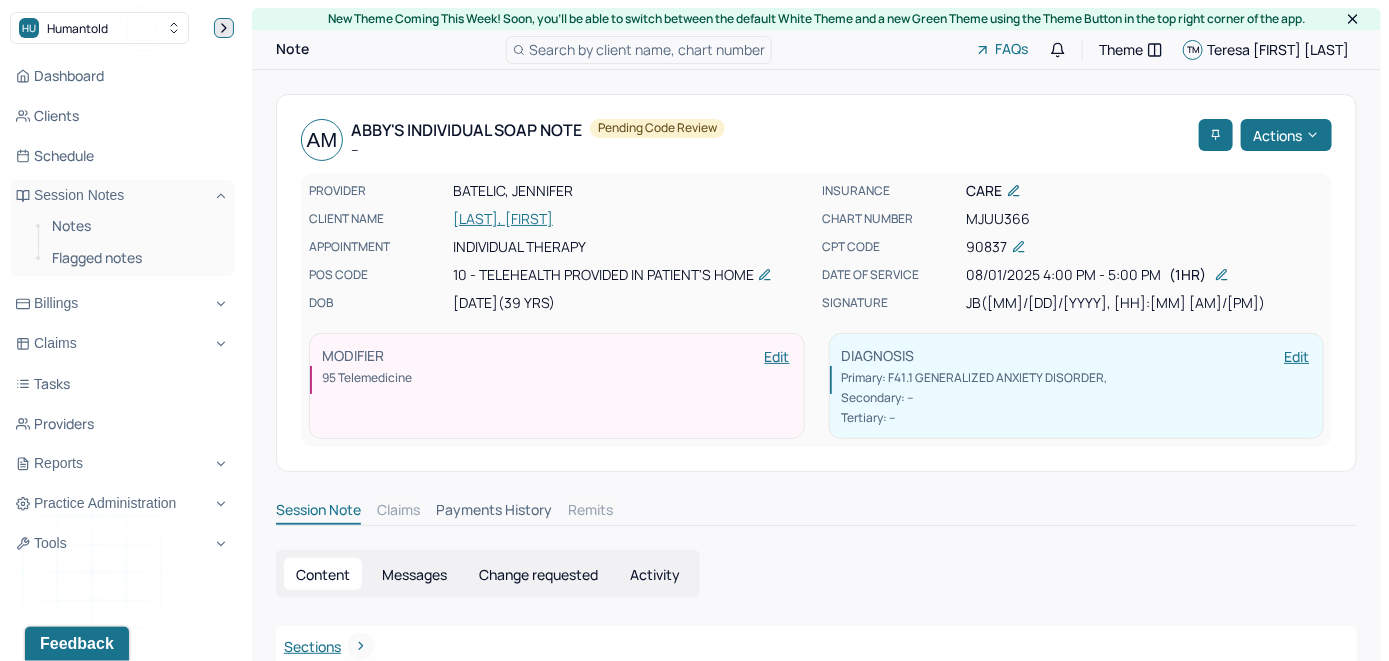 click 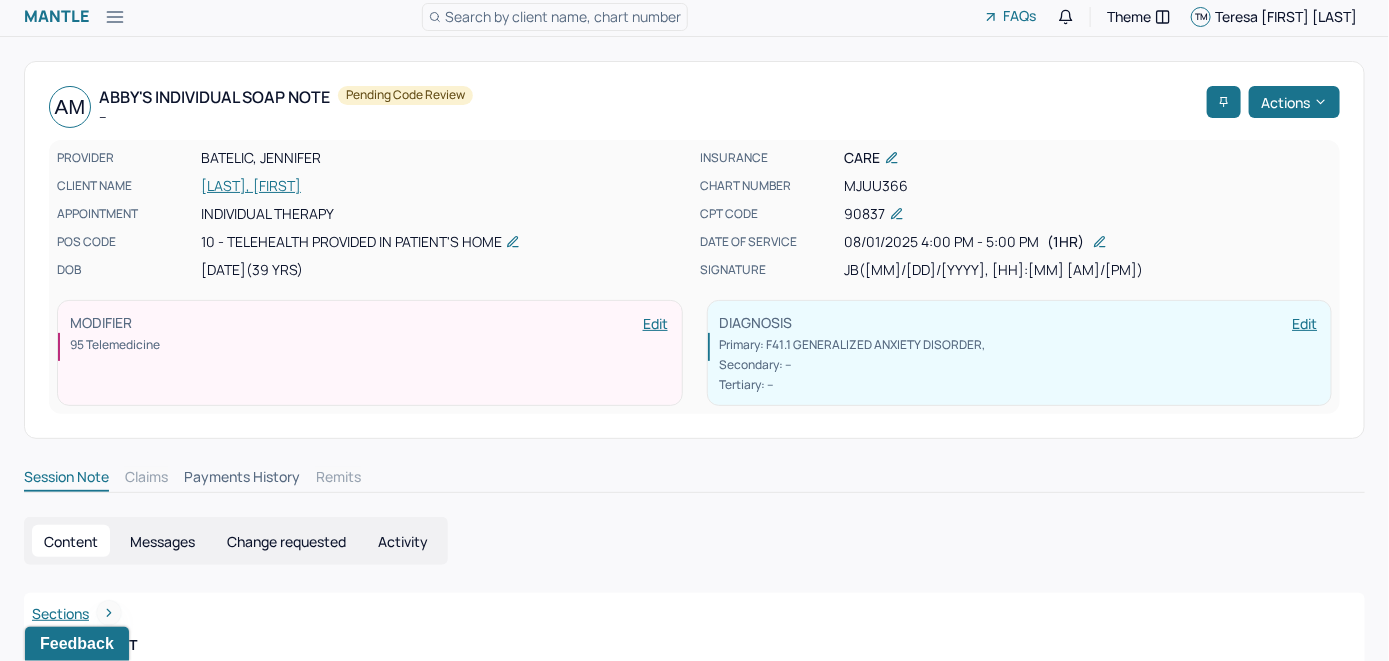 scroll, scrollTop: 0, scrollLeft: 0, axis: both 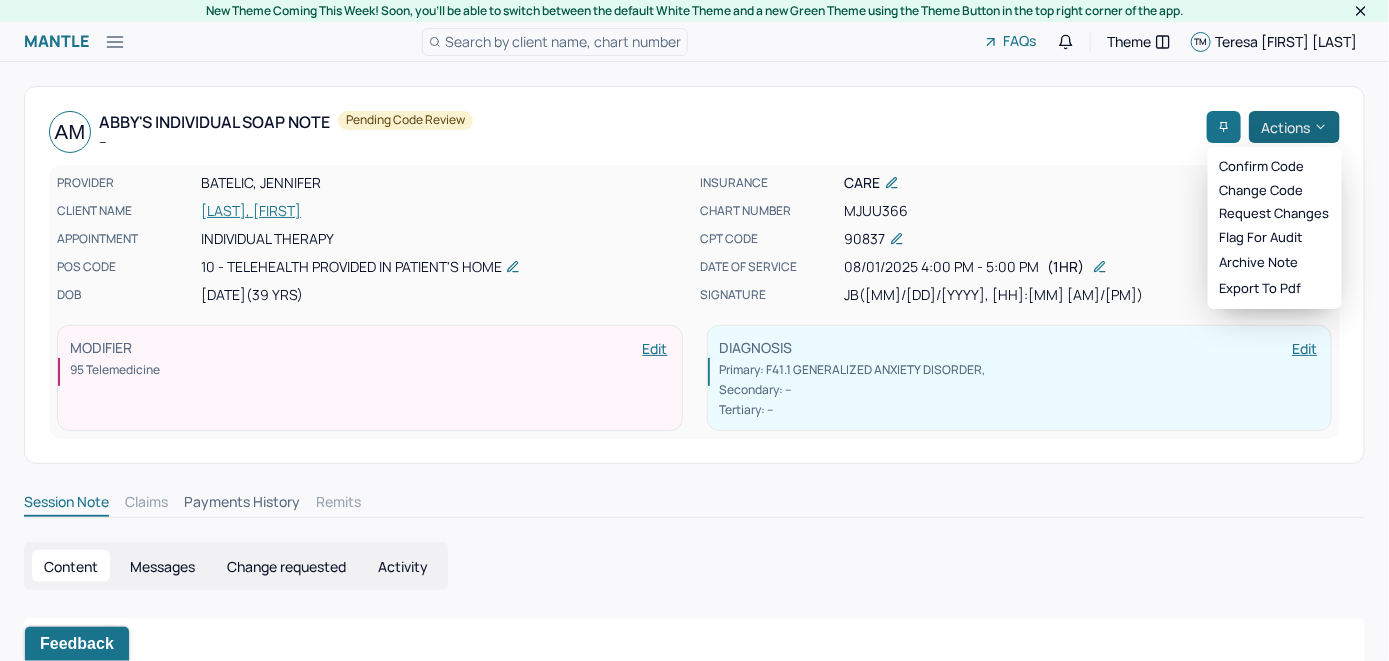 click on "Actions" at bounding box center [1294, 127] 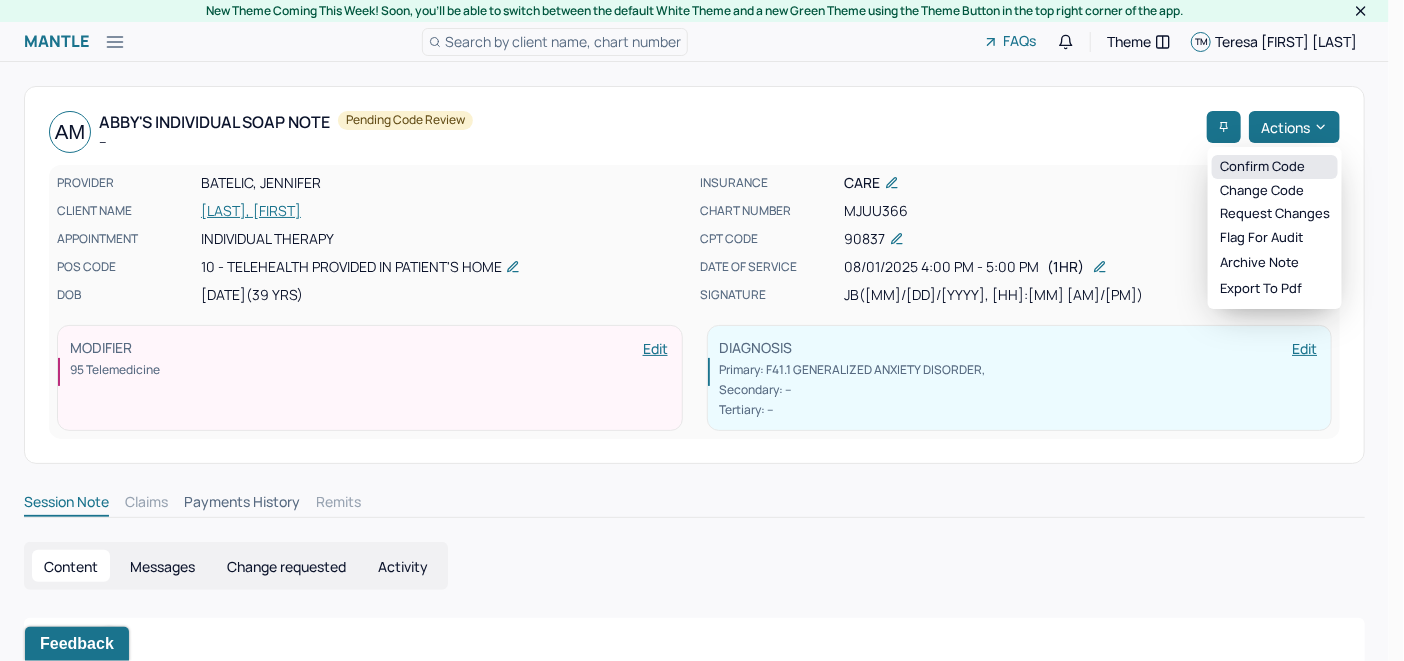 click on "Confirm code" at bounding box center [1275, 167] 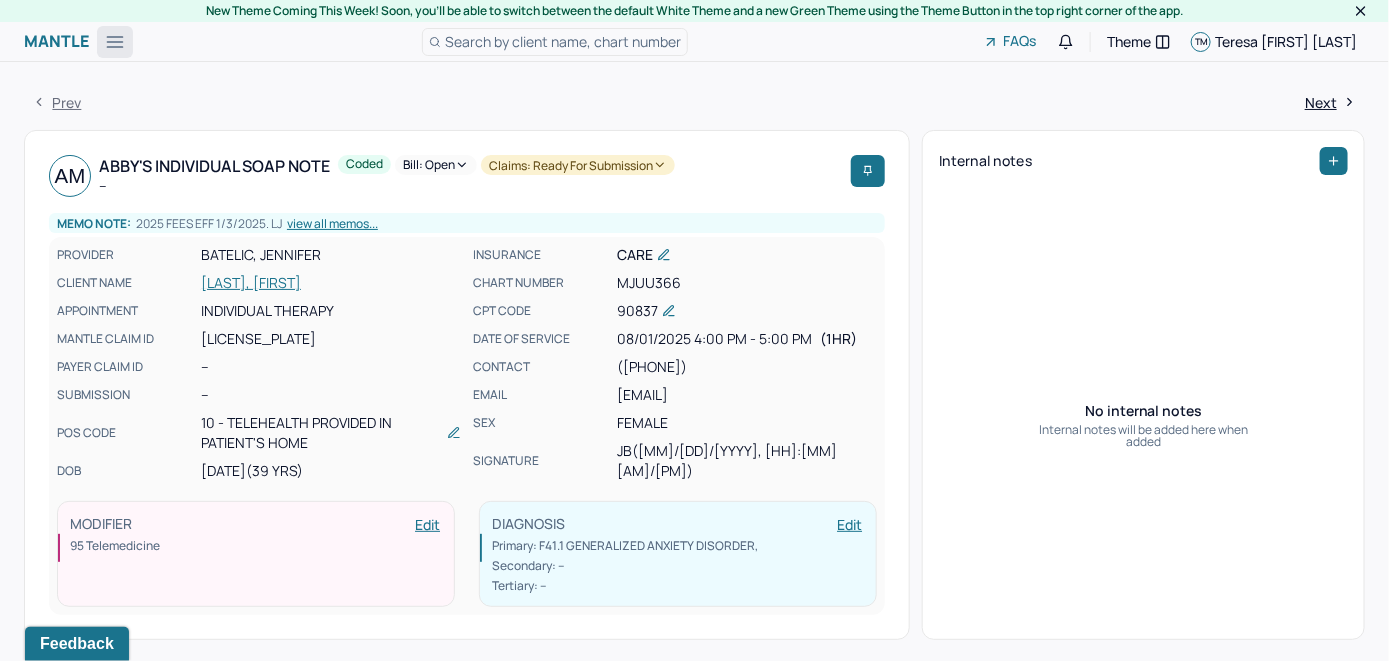 click 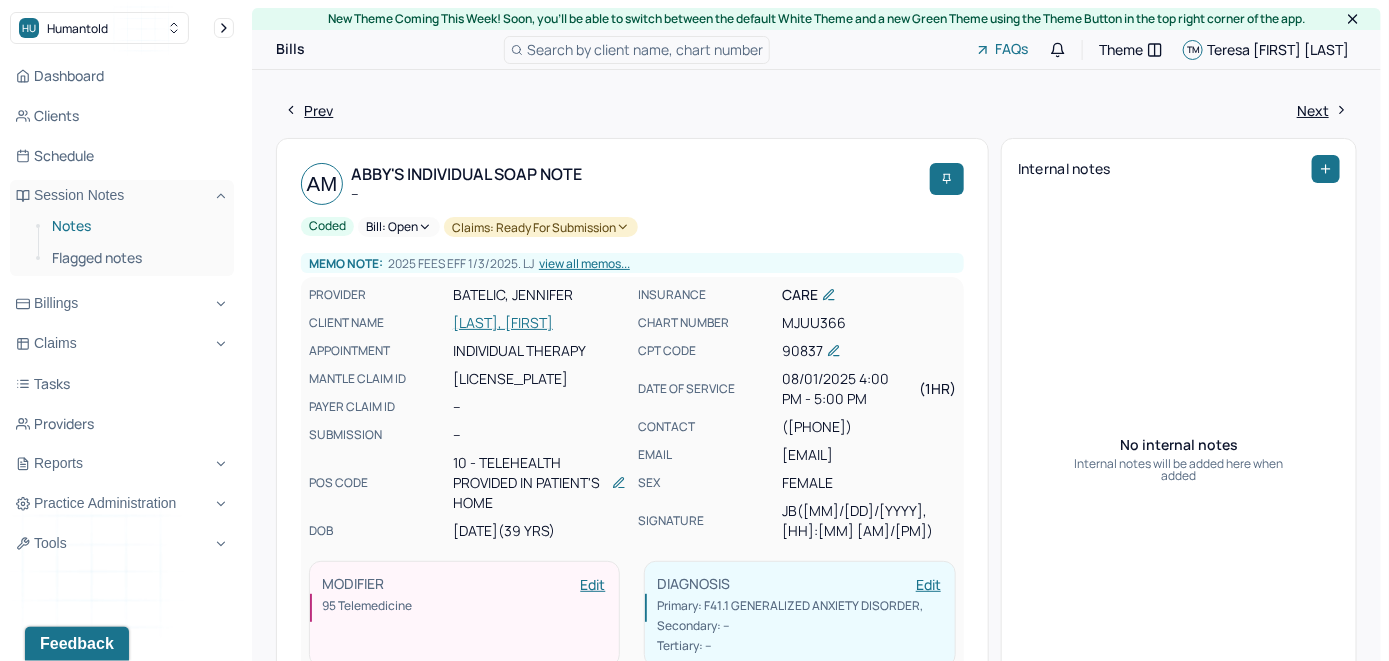 click on "Notes" at bounding box center [135, 226] 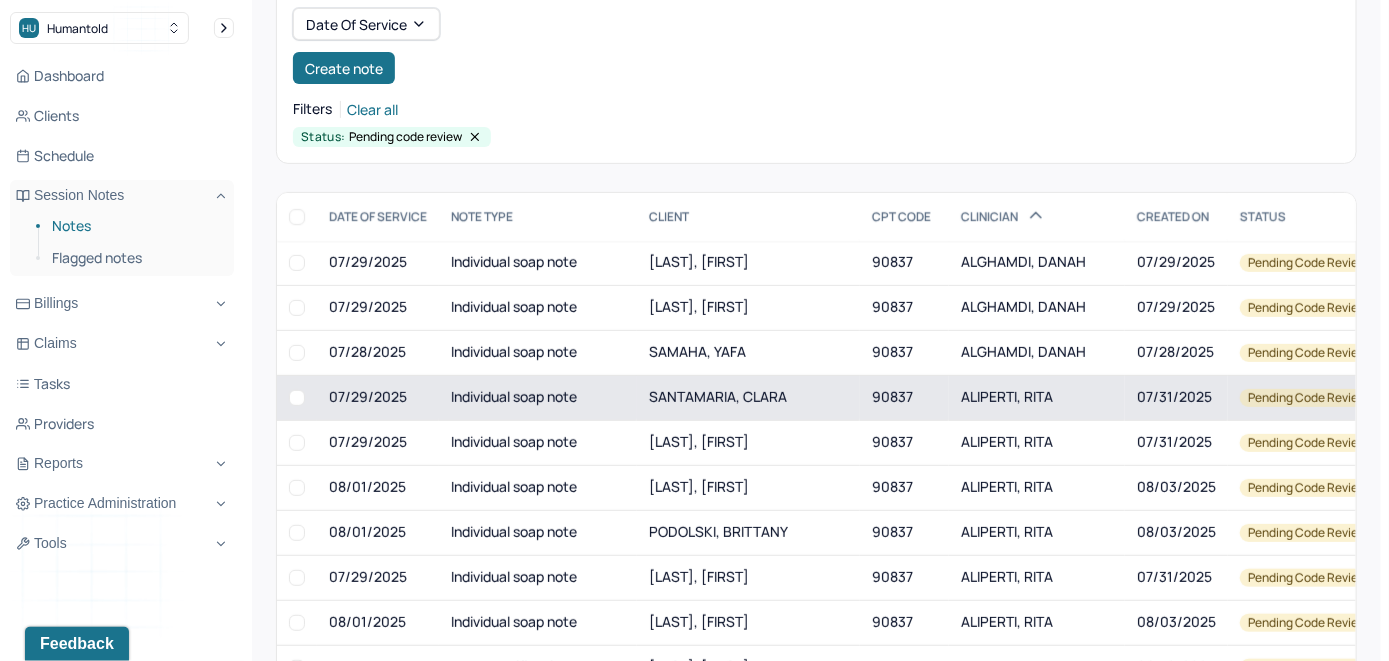 scroll, scrollTop: 283, scrollLeft: 0, axis: vertical 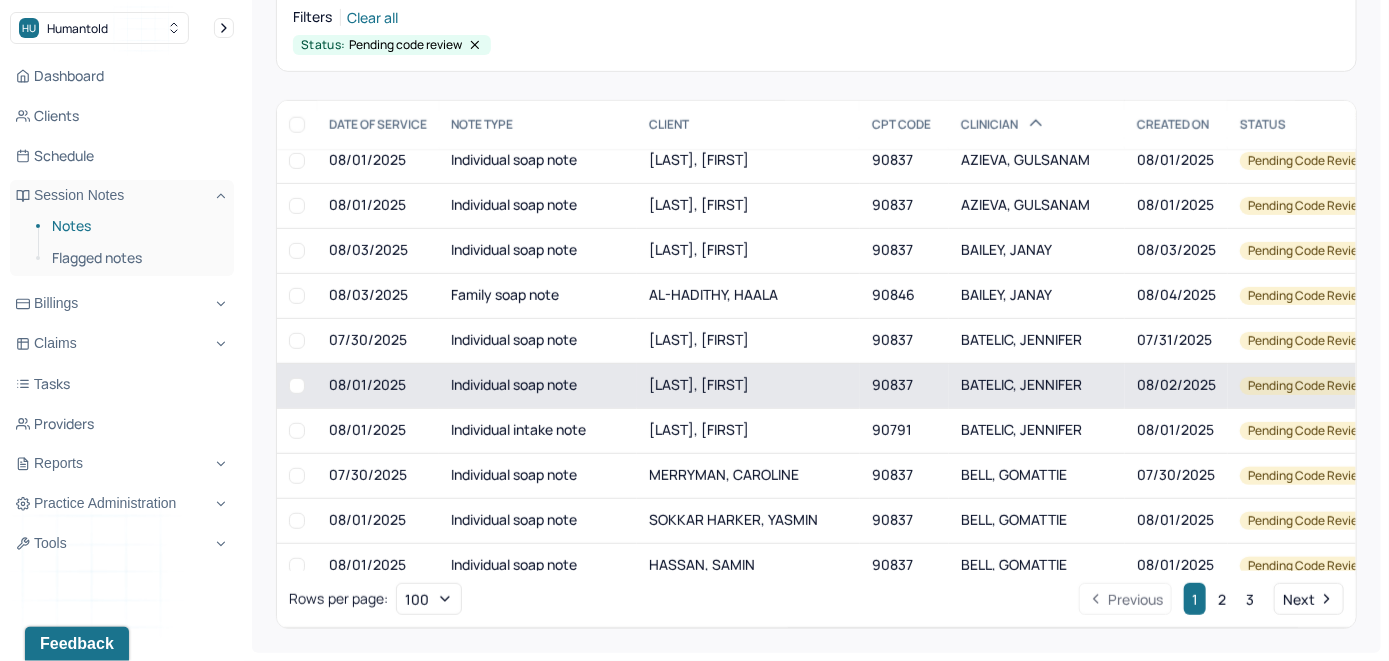 click on "[LAST], [FIRST]" at bounding box center (699, 384) 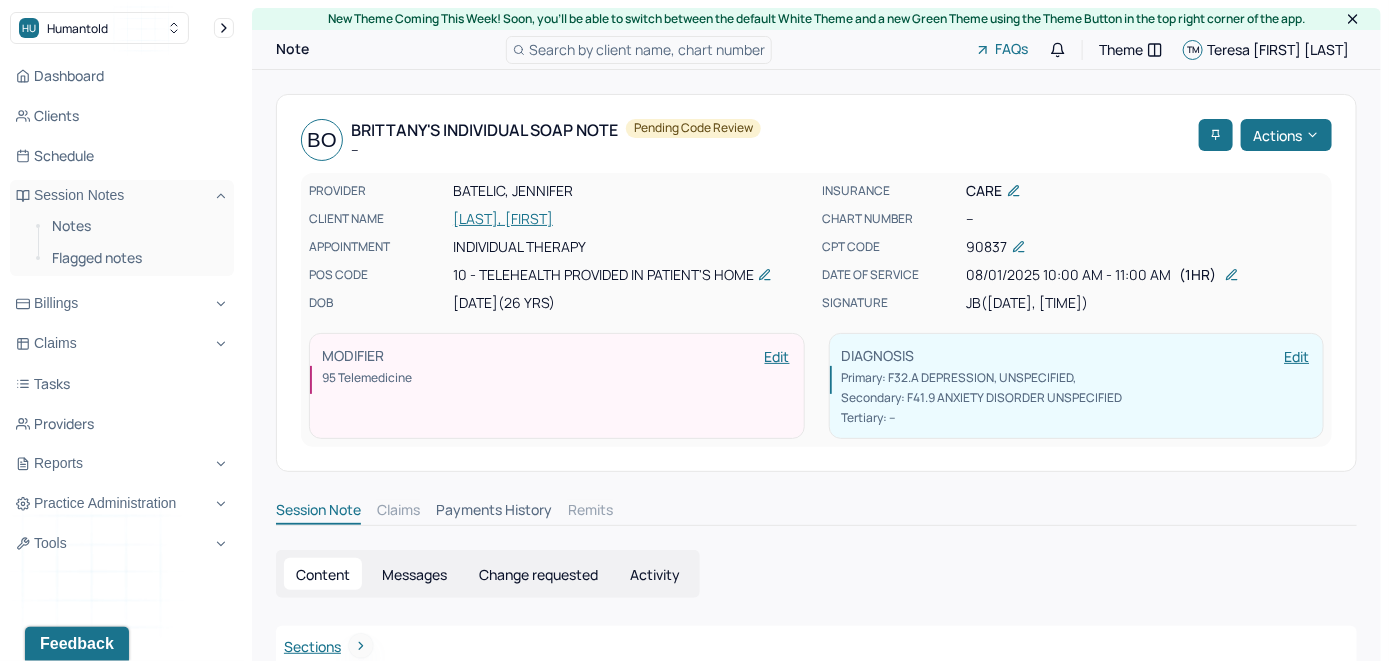 scroll, scrollTop: 0, scrollLeft: 0, axis: both 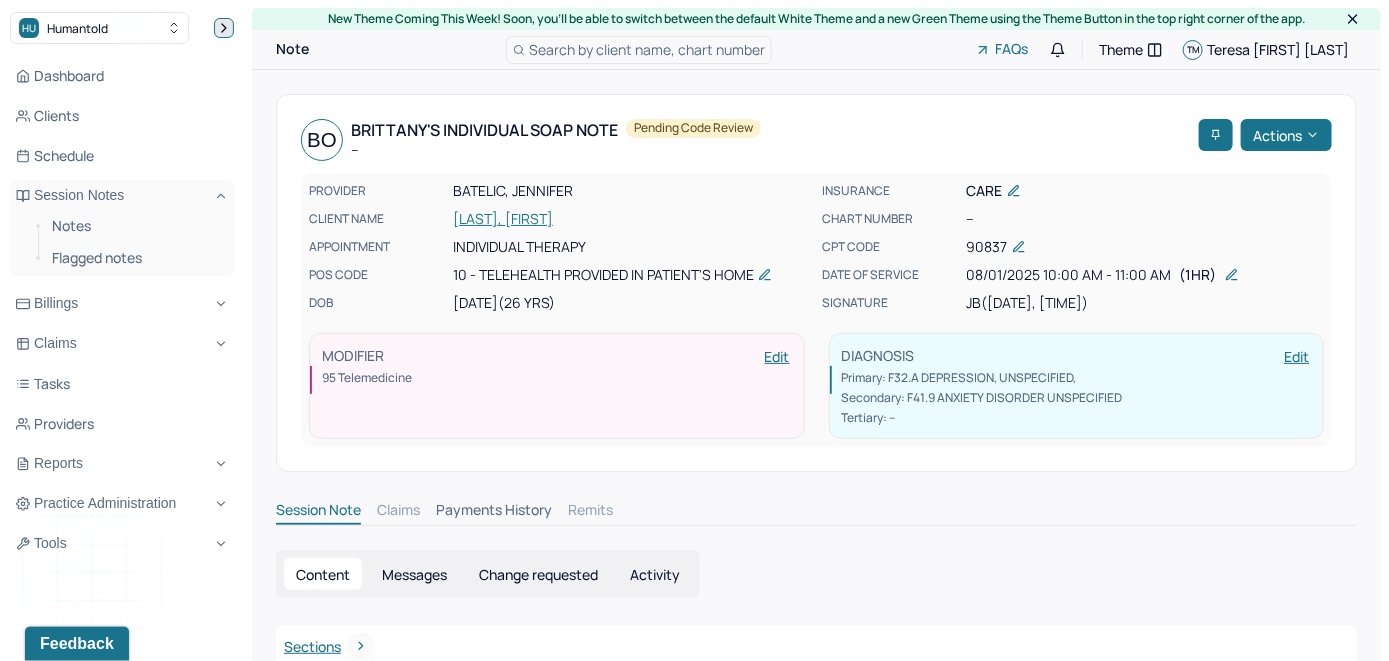 click 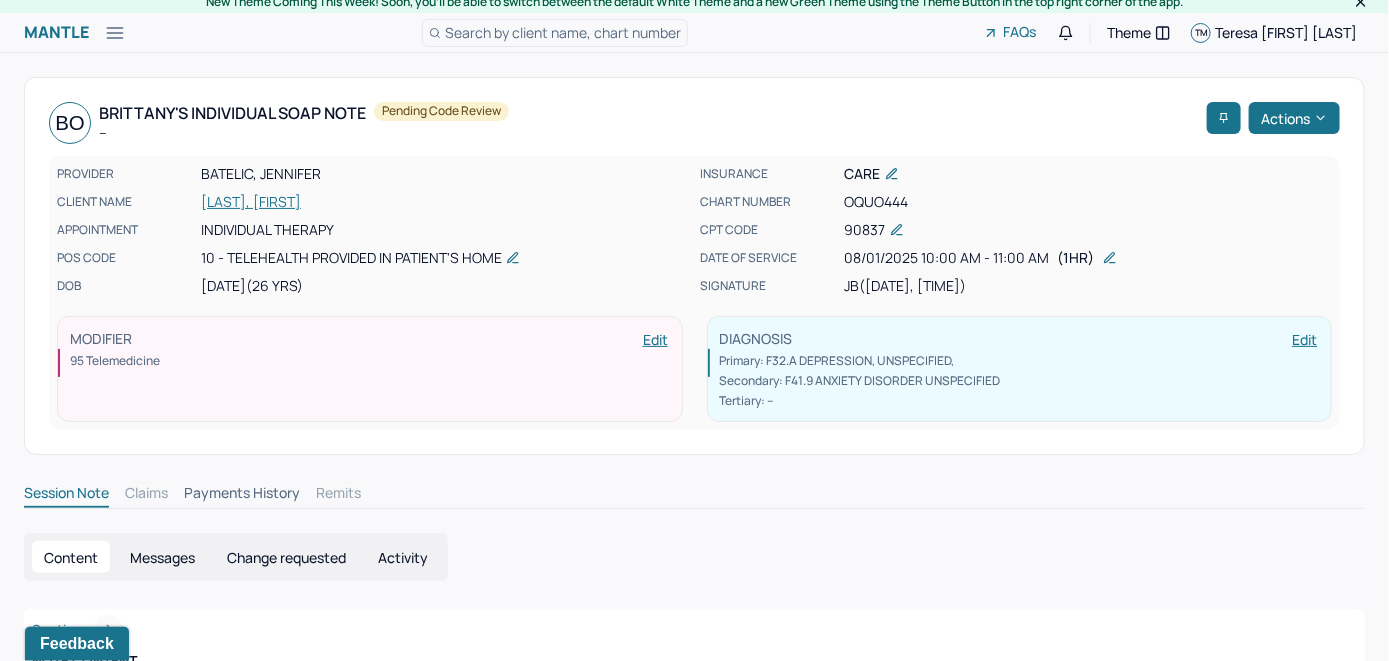 scroll, scrollTop: 0, scrollLeft: 0, axis: both 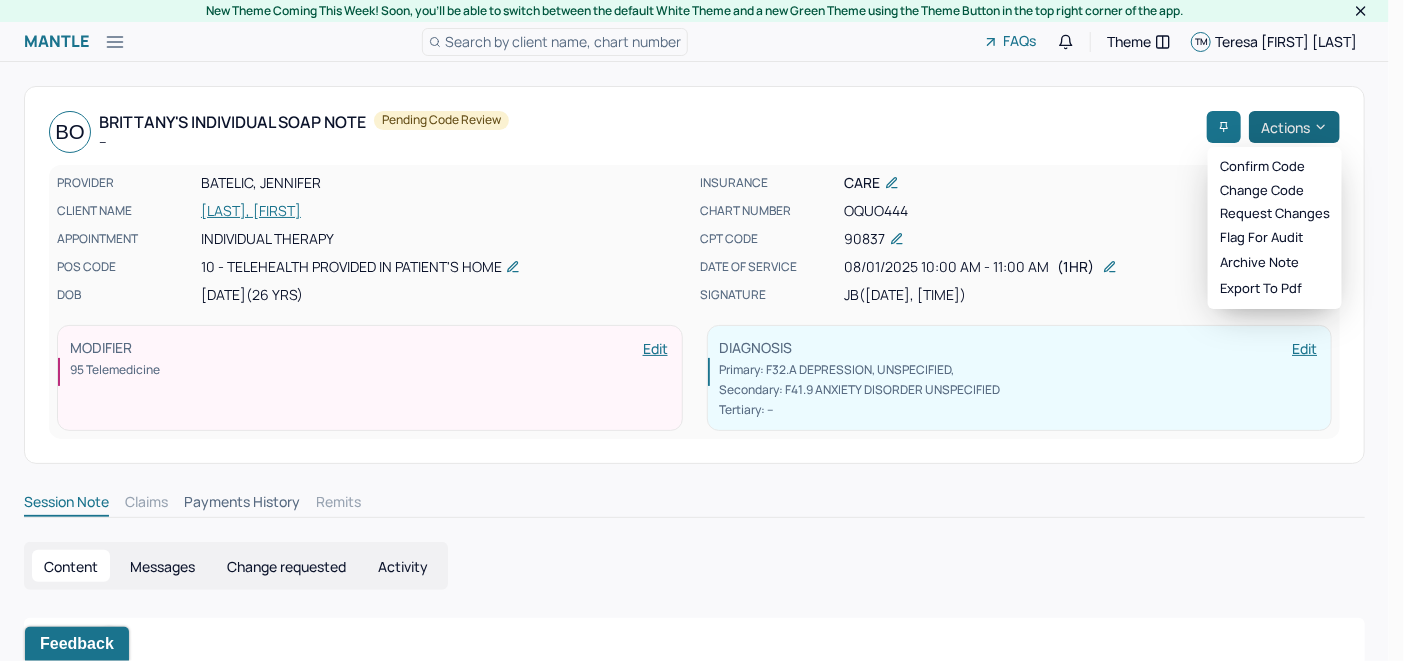 click on "Actions" at bounding box center (1294, 127) 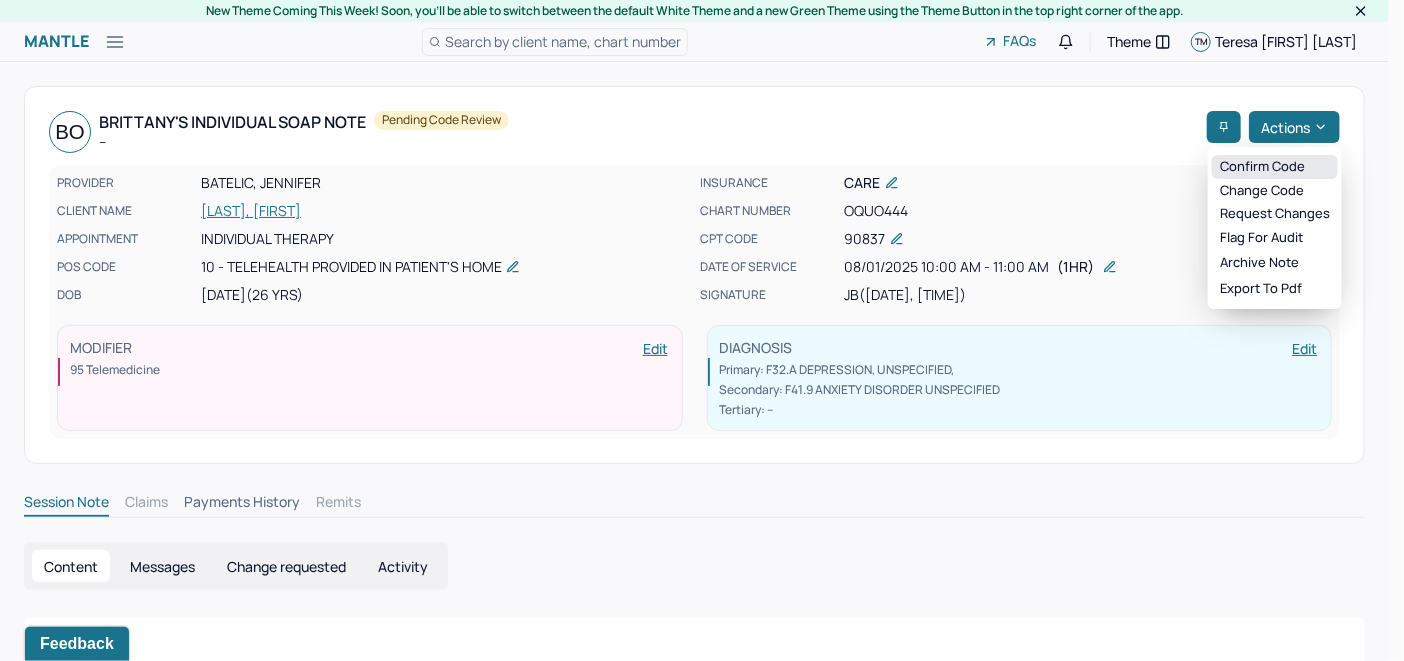 click on "Confirm code" at bounding box center [1275, 167] 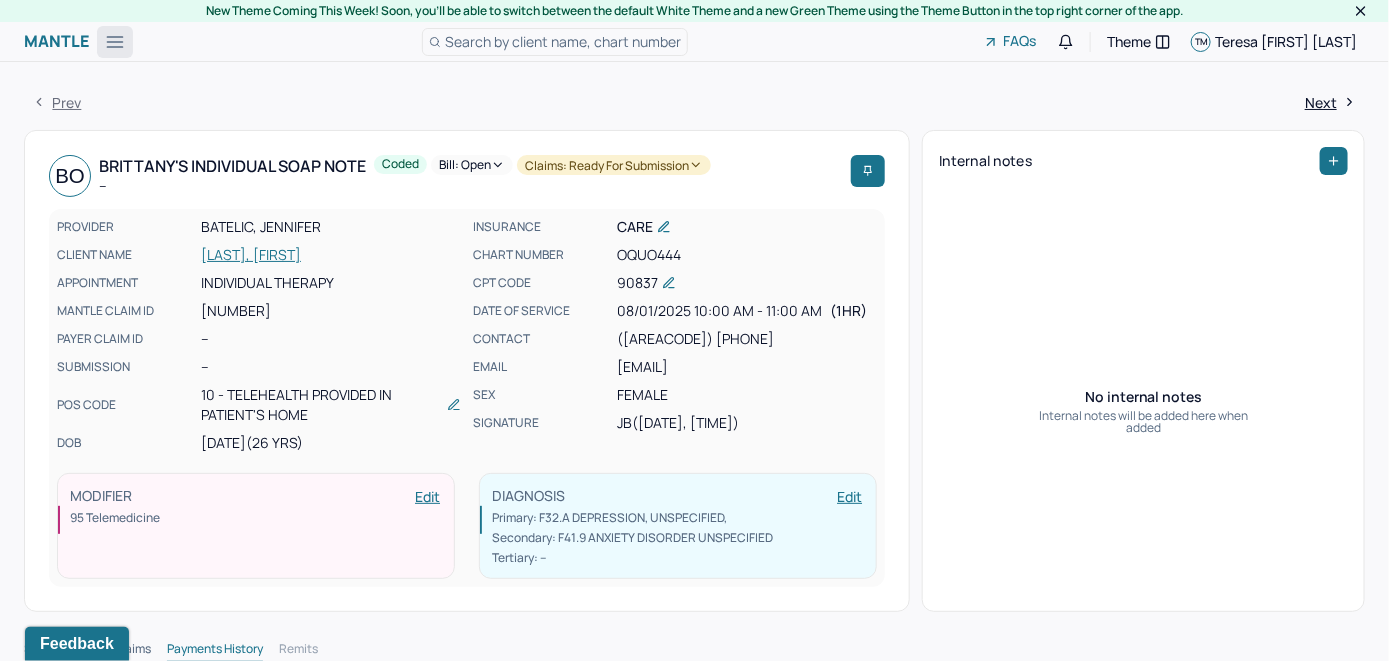 click 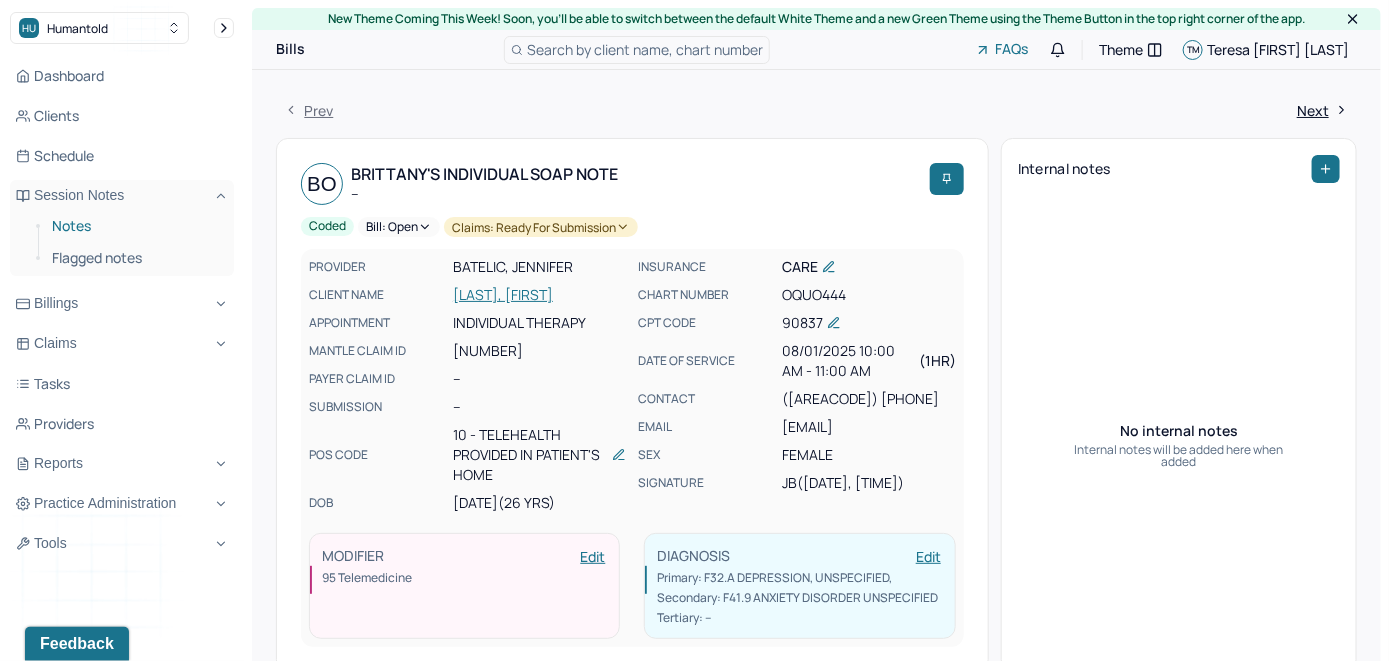 click on "Notes" at bounding box center [135, 226] 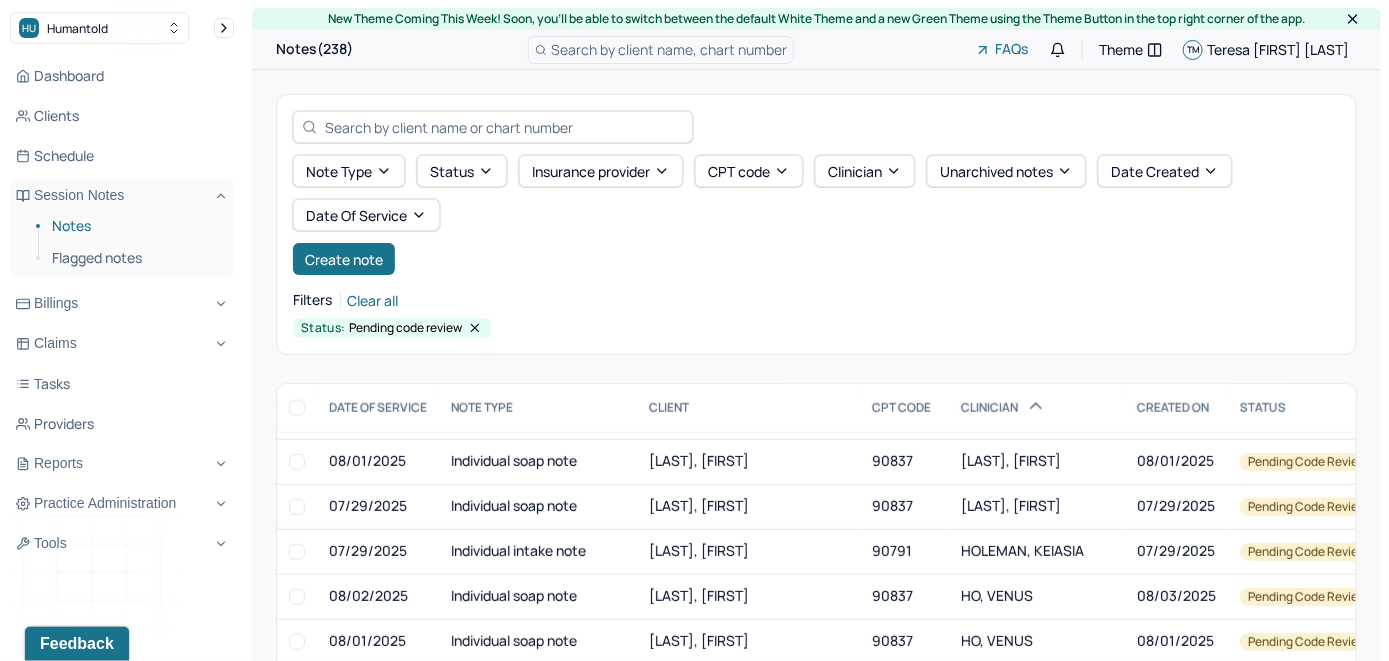 scroll, scrollTop: 4078, scrollLeft: 0, axis: vertical 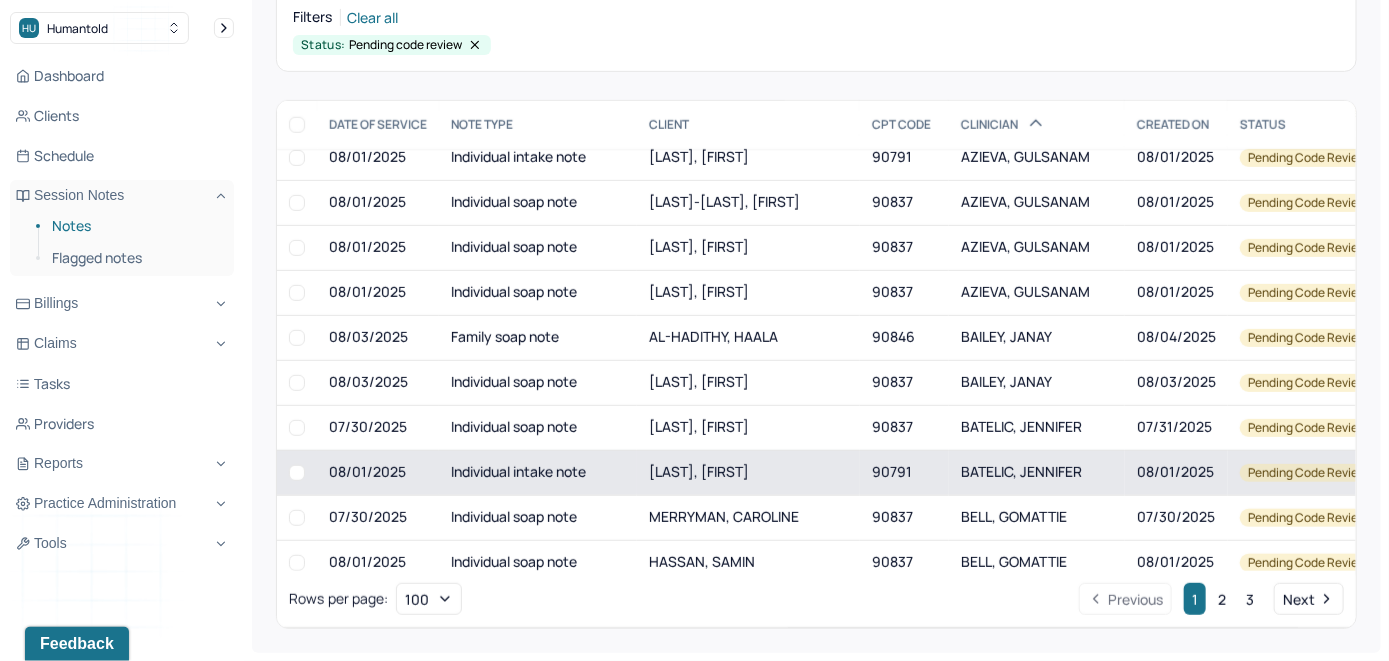 click on "[LAST], [FIRST]" at bounding box center (748, 472) 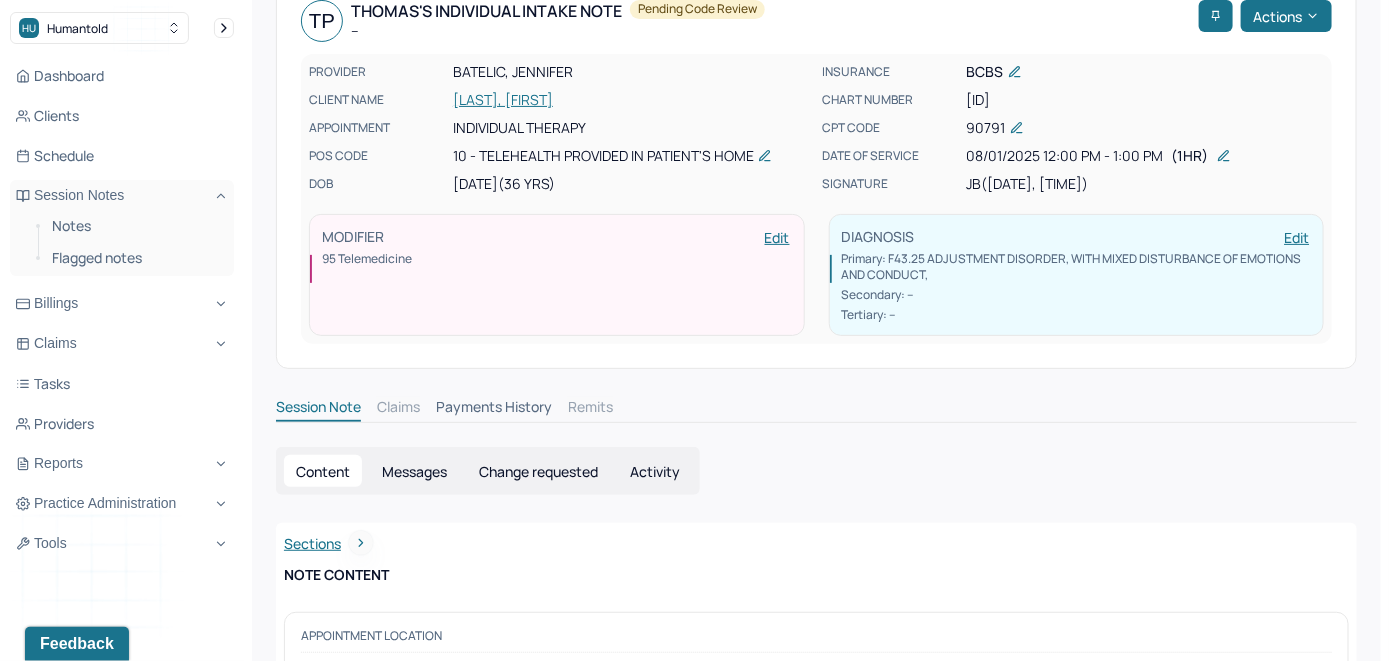 scroll, scrollTop: 283, scrollLeft: 0, axis: vertical 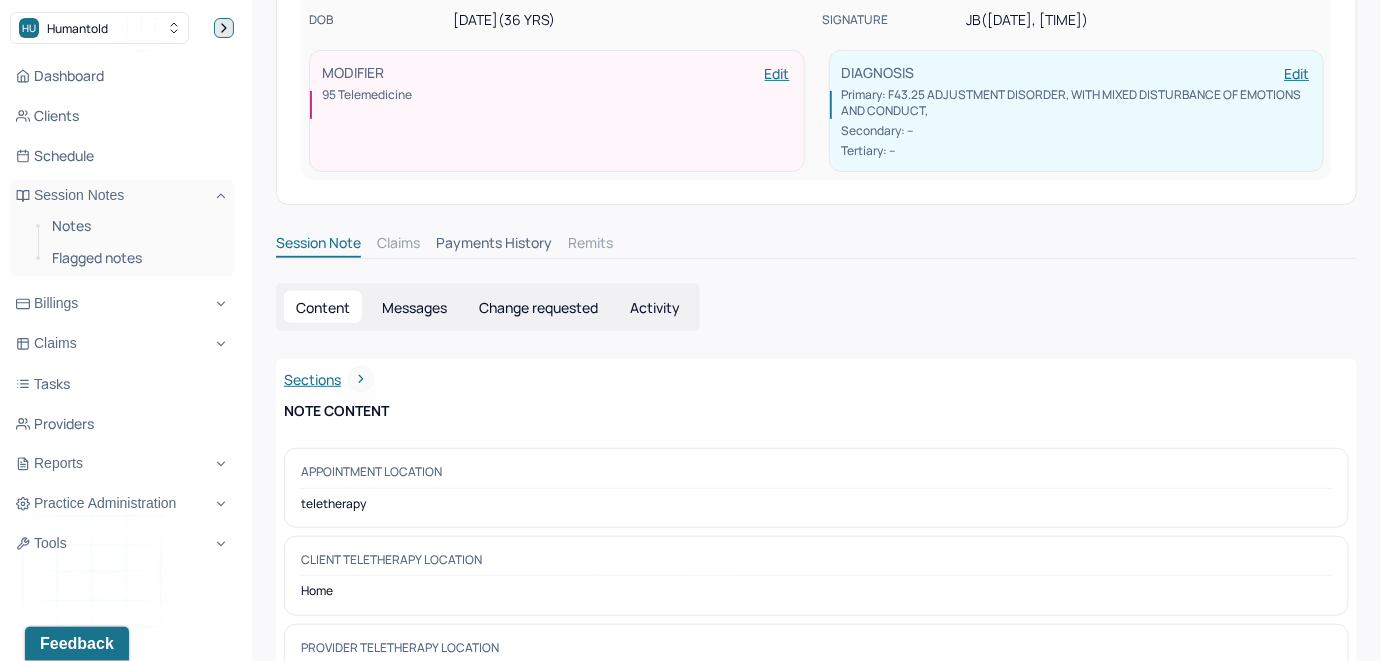 click 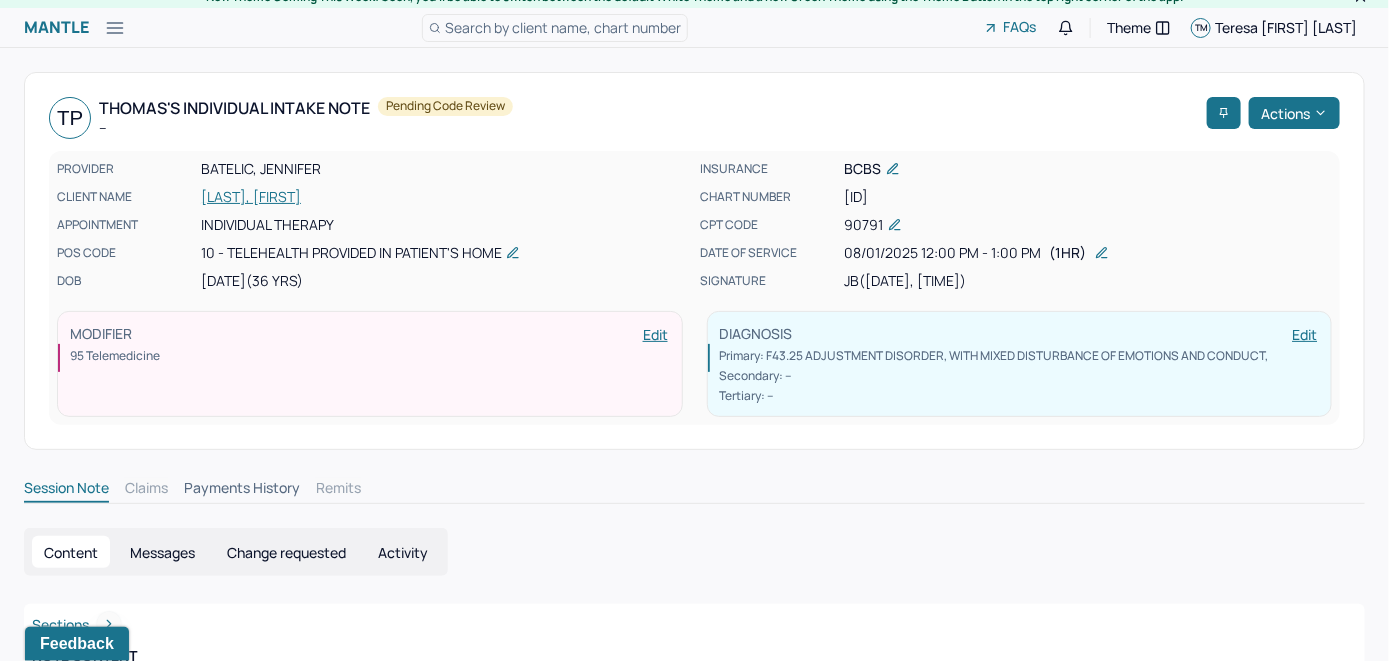 scroll, scrollTop: 0, scrollLeft: 0, axis: both 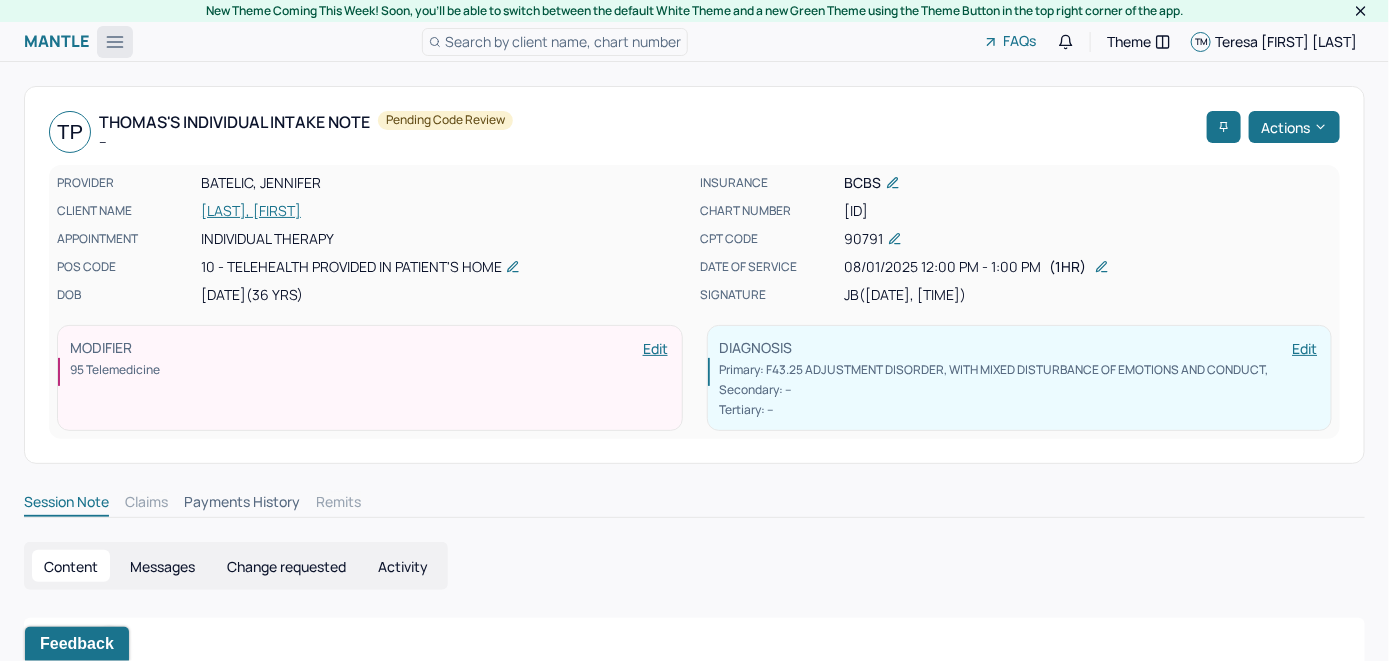 click 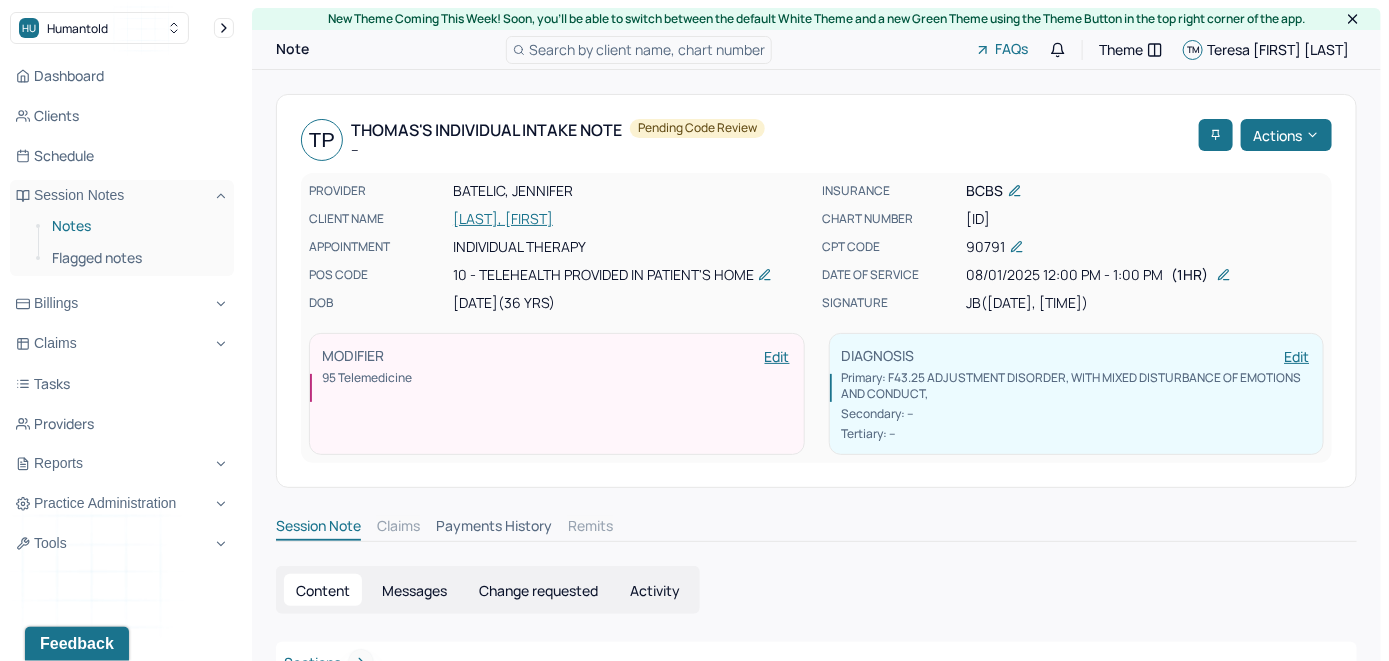 click on "Notes" at bounding box center (135, 226) 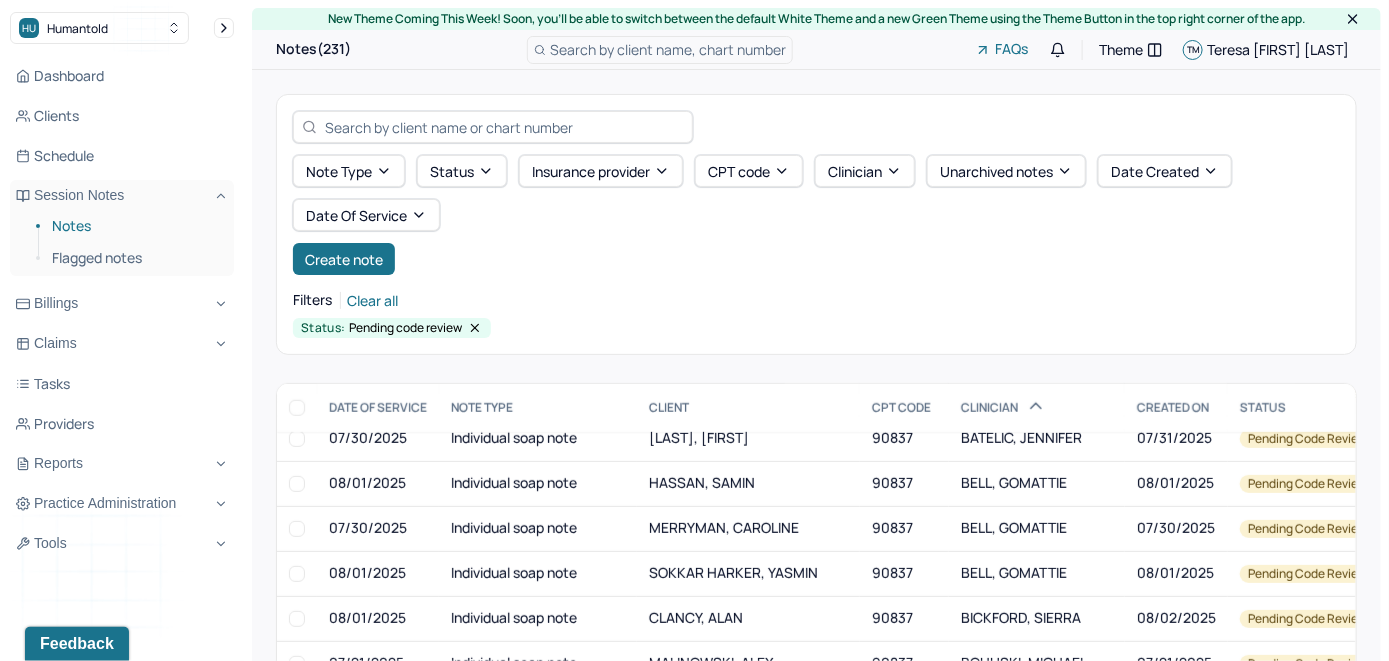 scroll, scrollTop: 800, scrollLeft: 0, axis: vertical 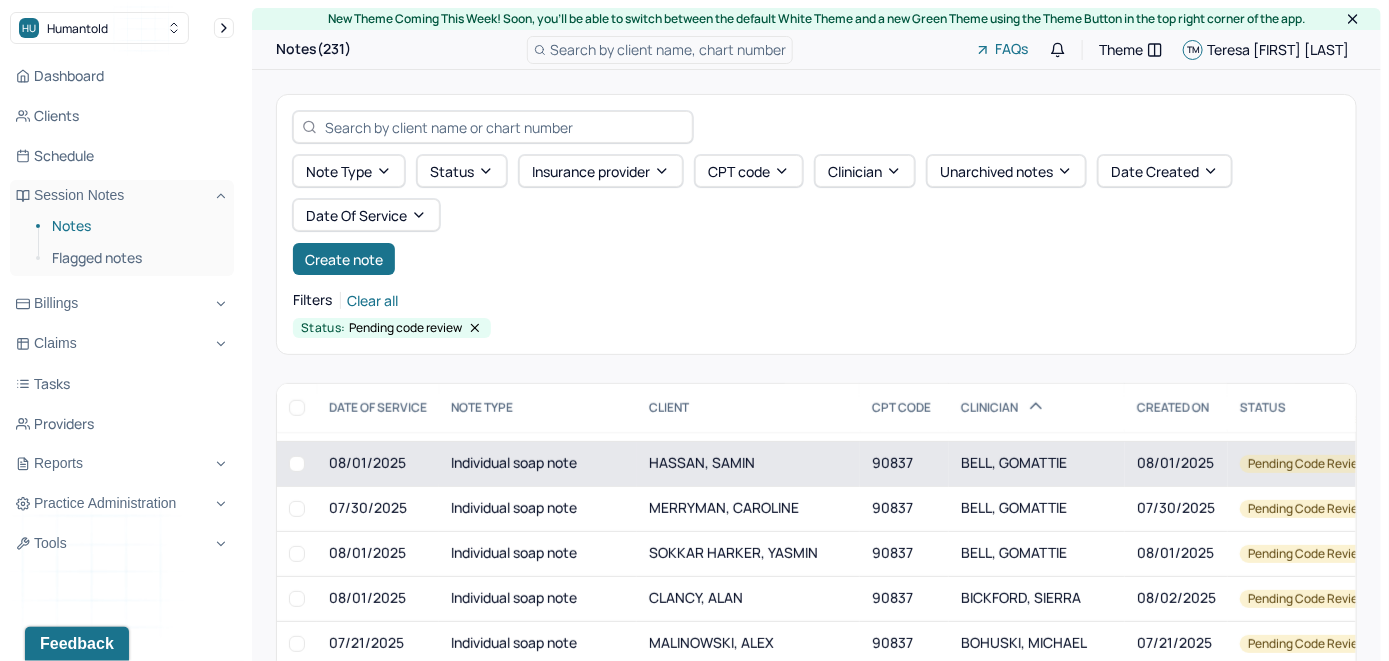 click on "HASSAN, SAMIN" at bounding box center (702, 462) 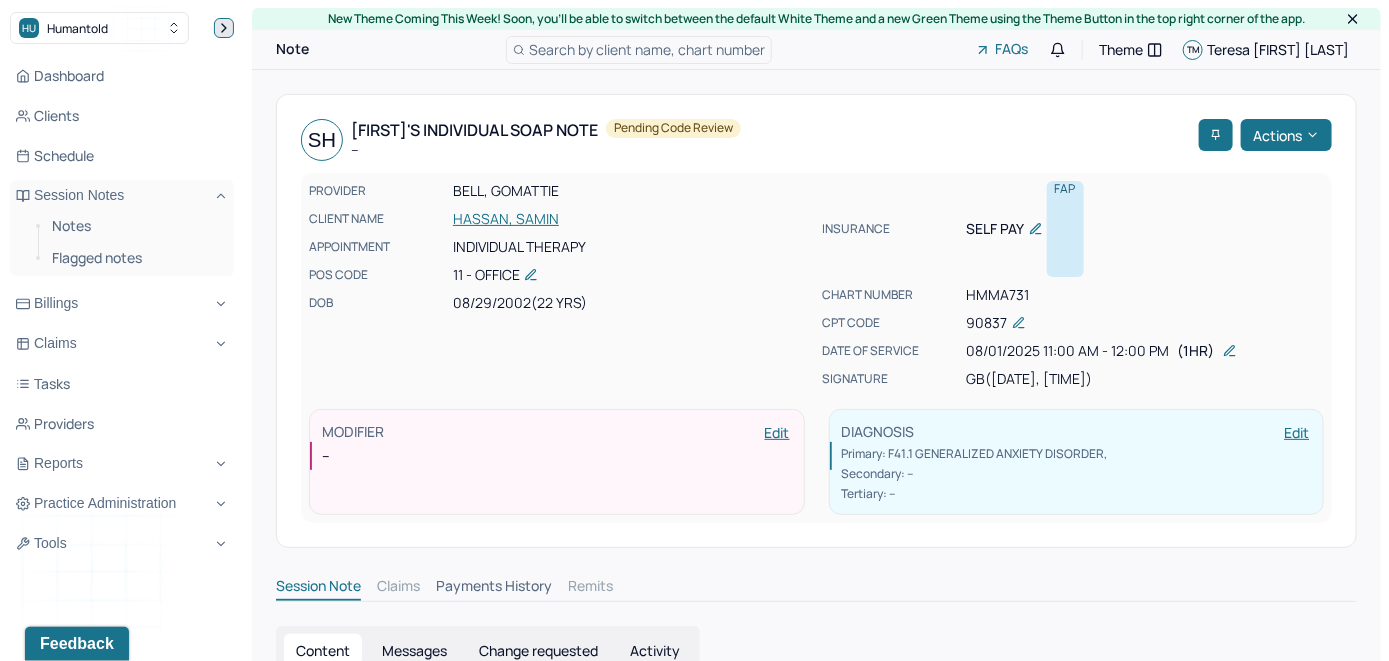 click 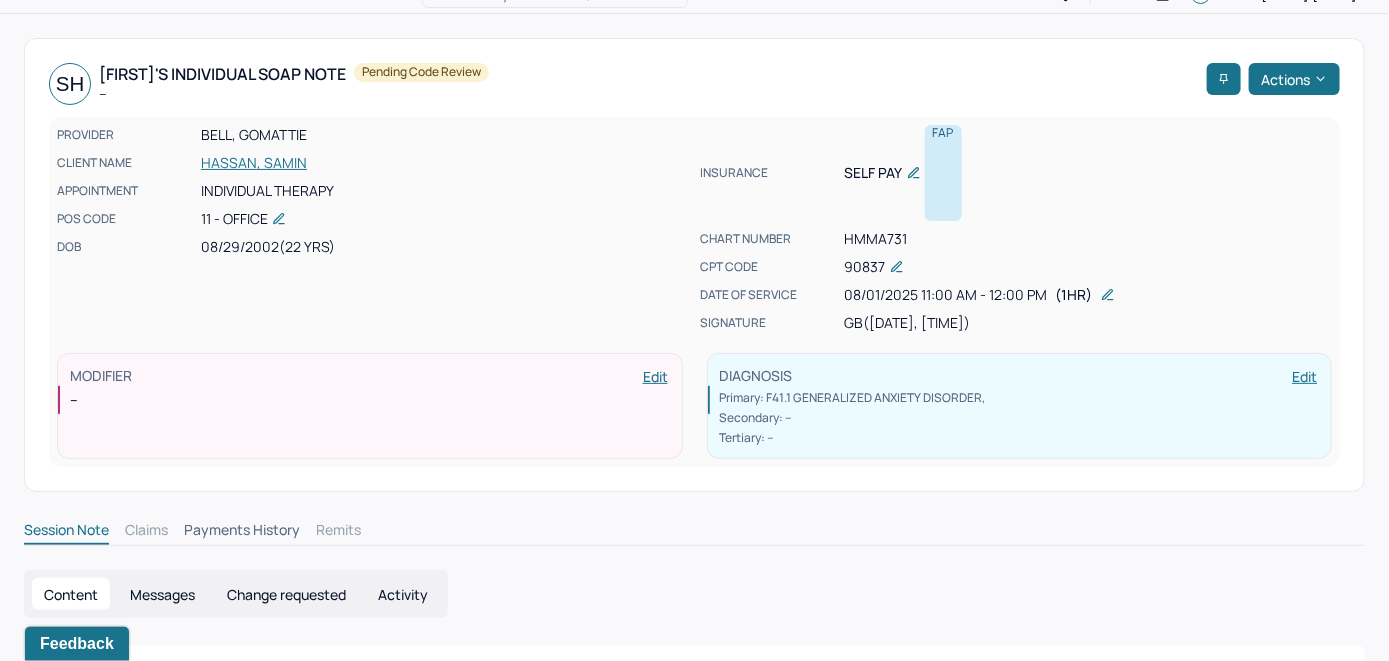 scroll, scrollTop: 0, scrollLeft: 0, axis: both 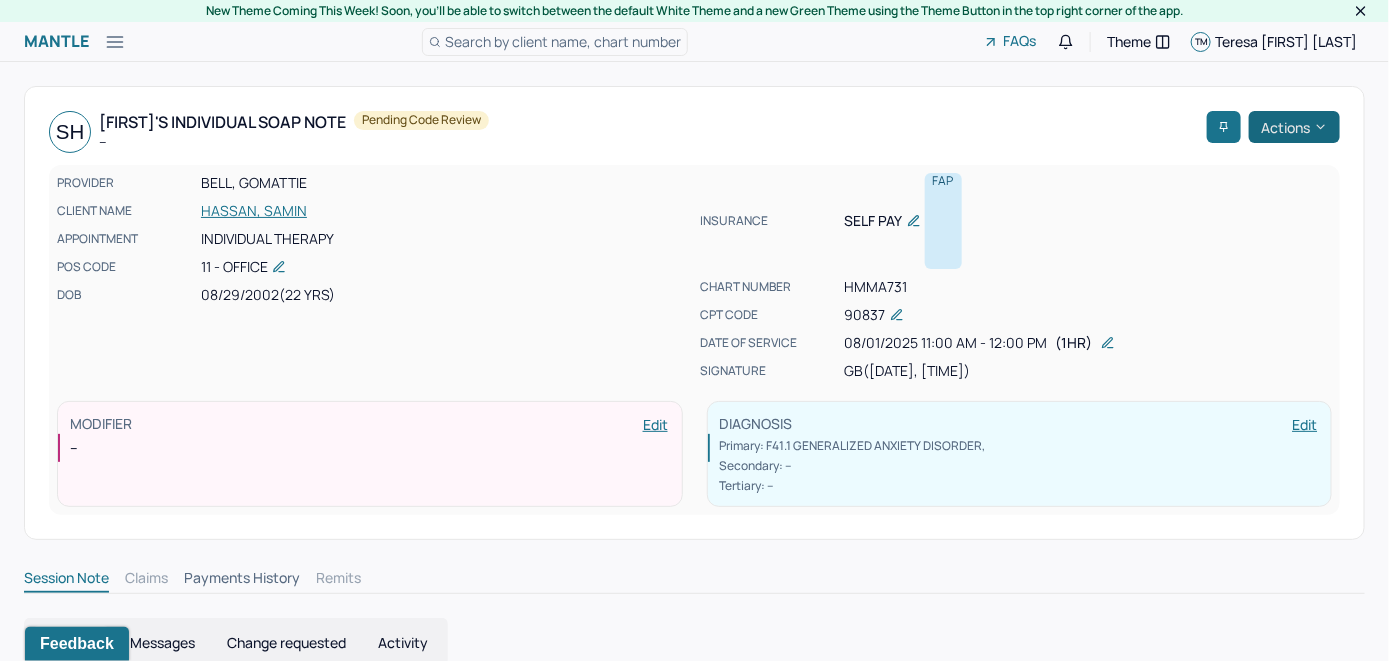 click on "Actions" at bounding box center (1294, 127) 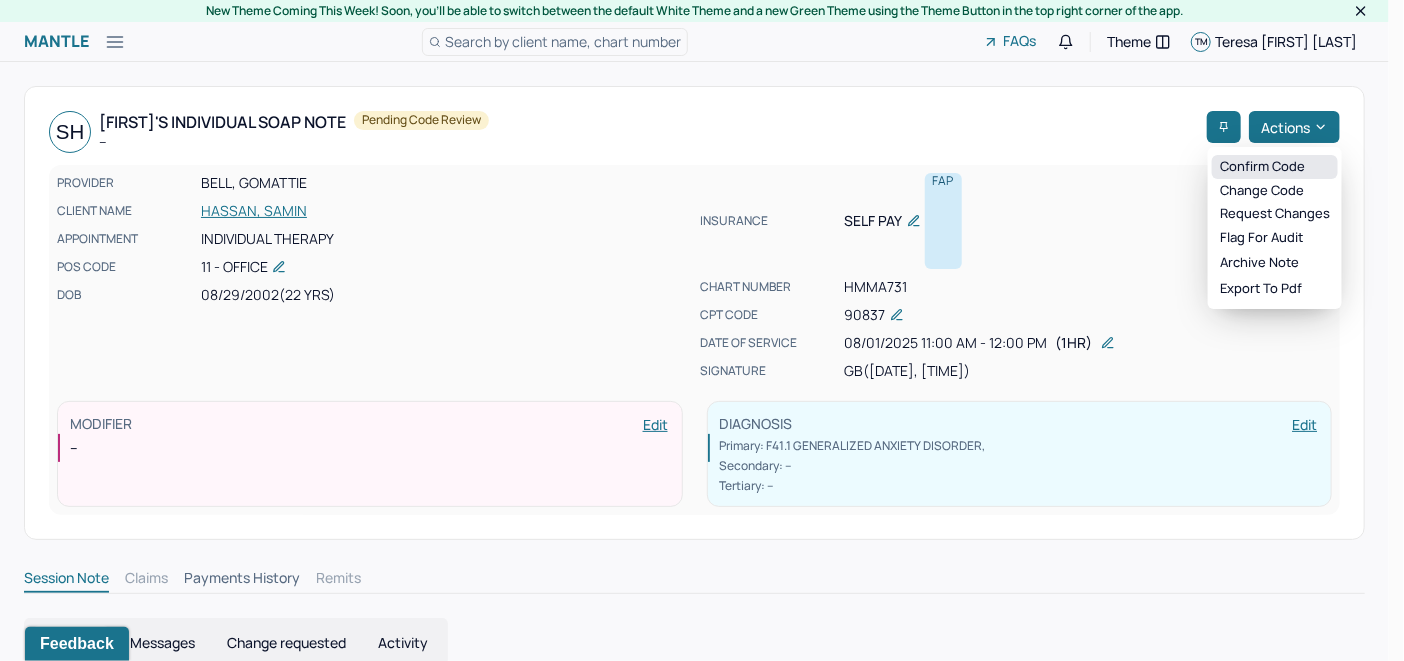 click on "Confirm code" at bounding box center [1275, 167] 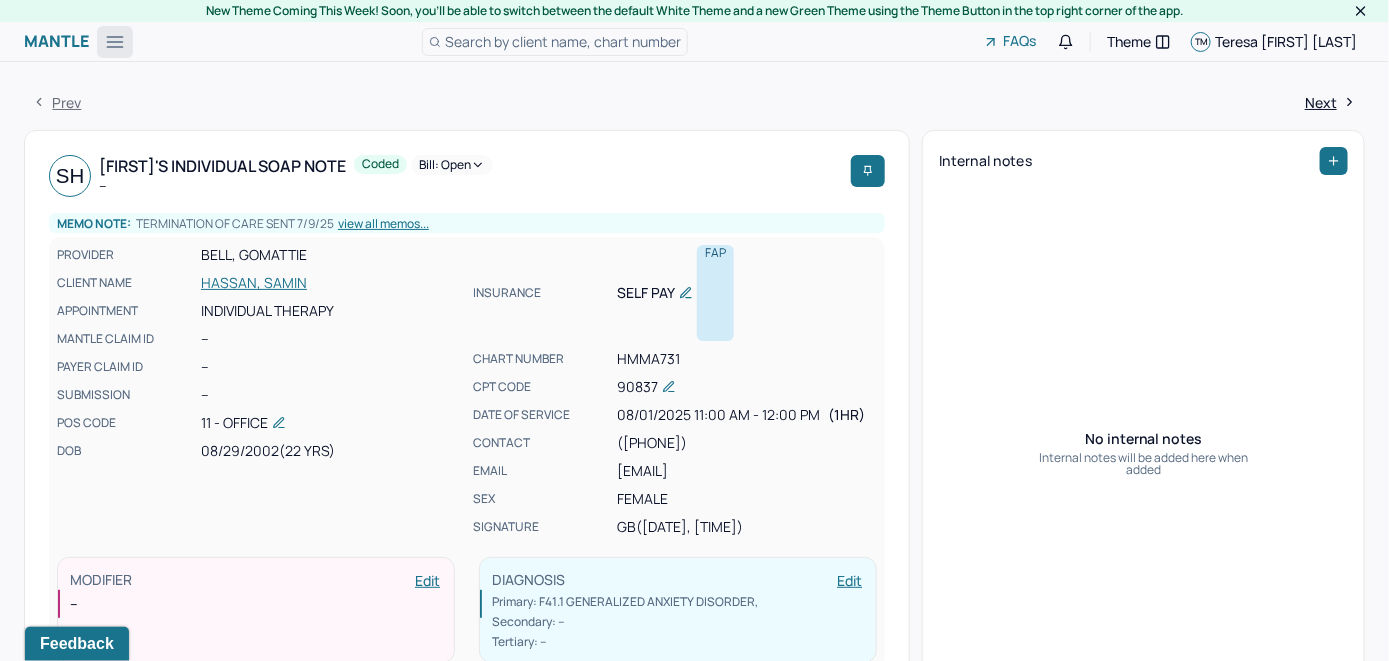 click 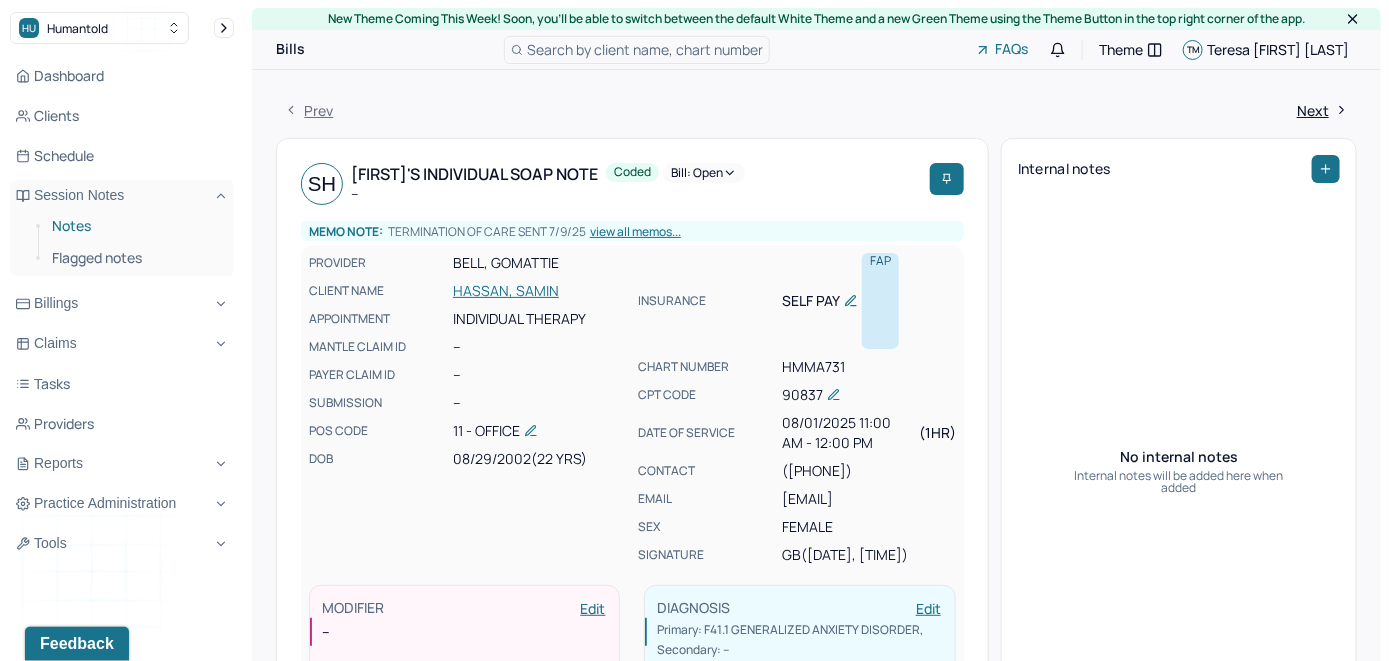 click on "Notes" at bounding box center [135, 226] 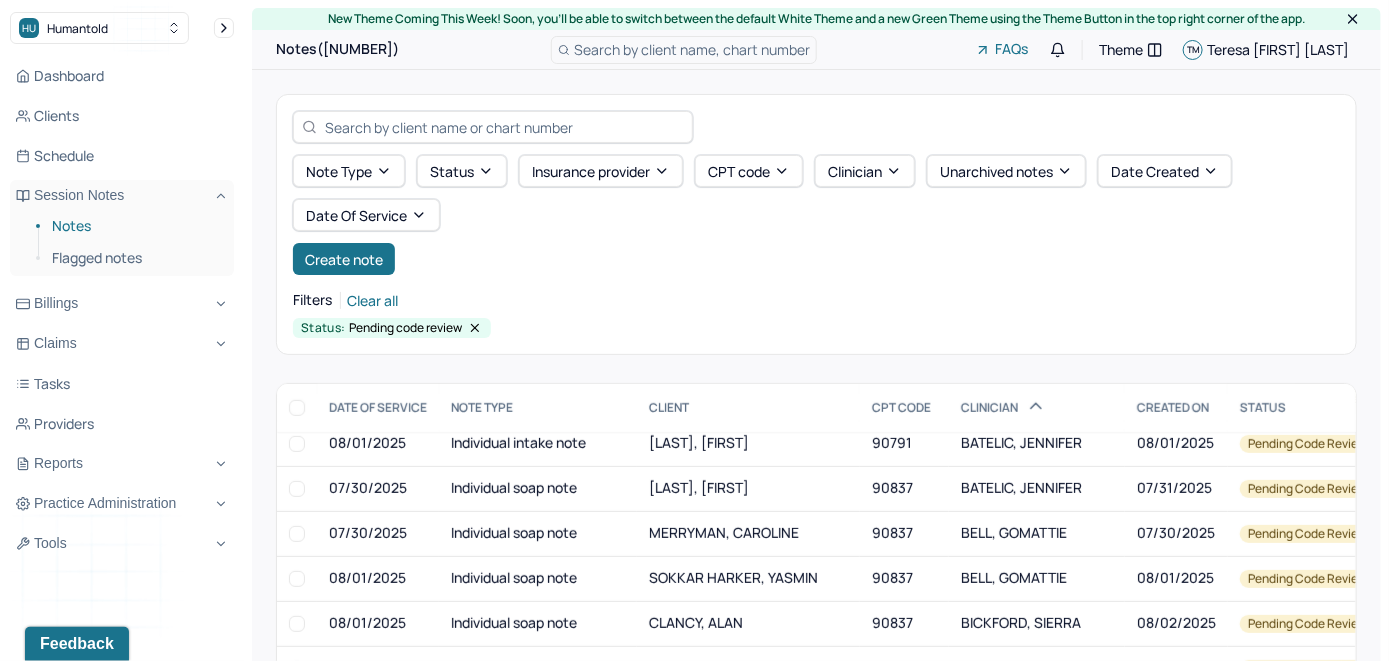 scroll, scrollTop: 700, scrollLeft: 0, axis: vertical 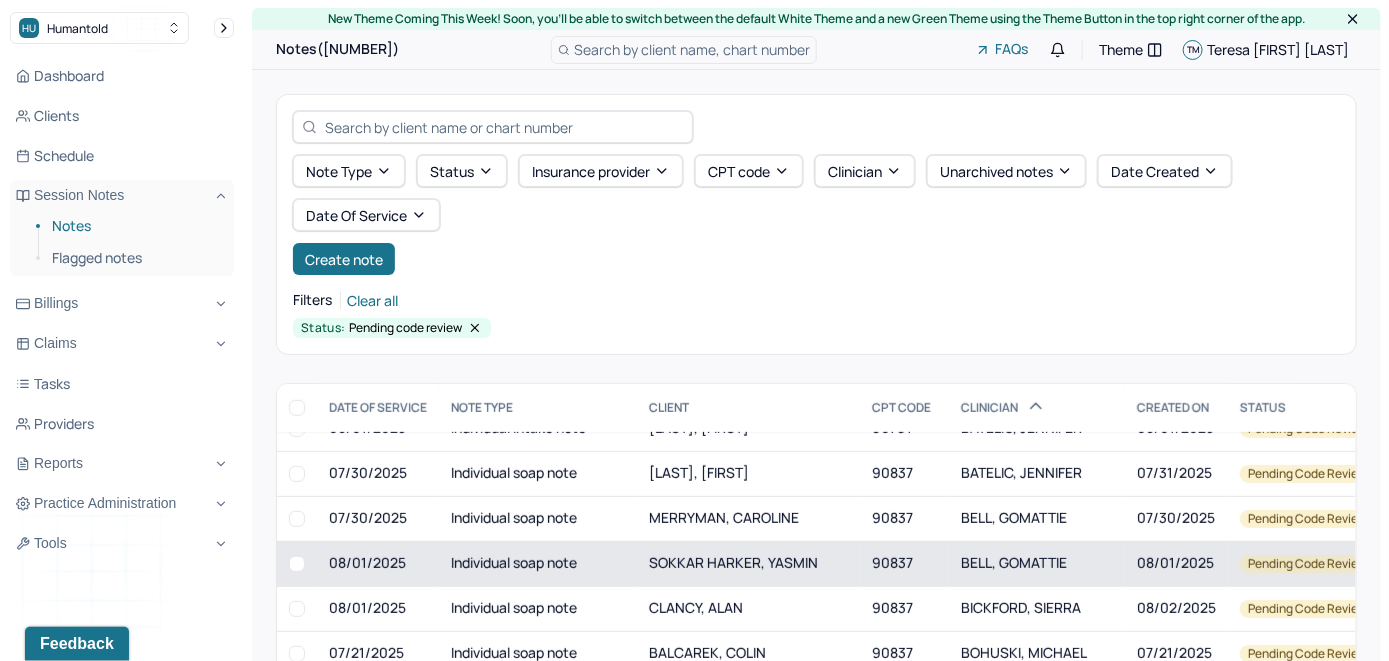 click on "SOKKAR HARKER, YASMIN" at bounding box center [748, 563] 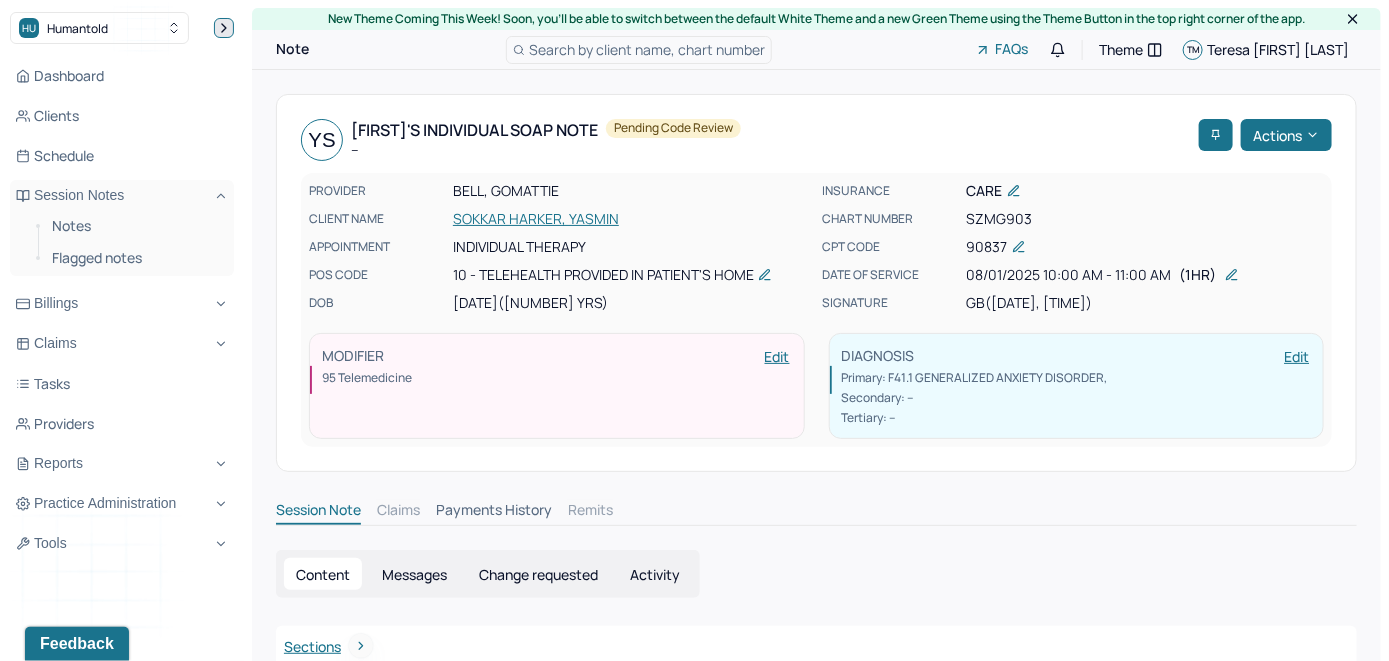 click 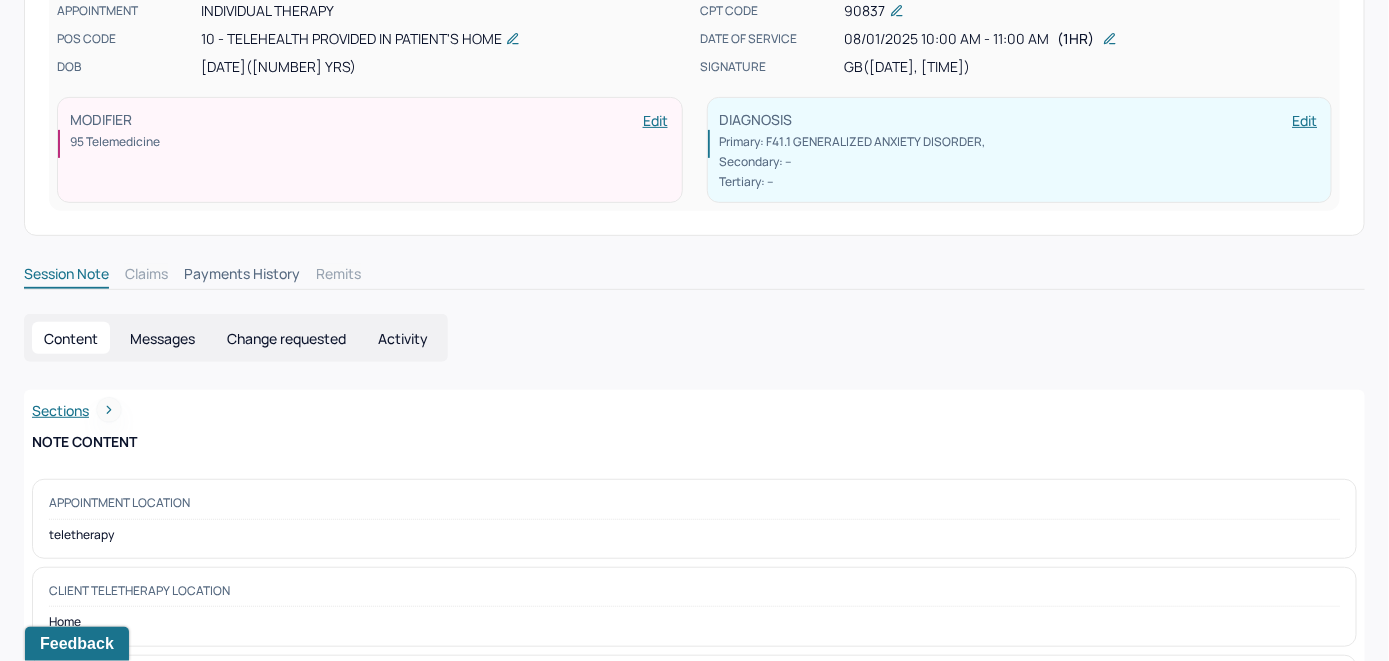 scroll, scrollTop: 0, scrollLeft: 0, axis: both 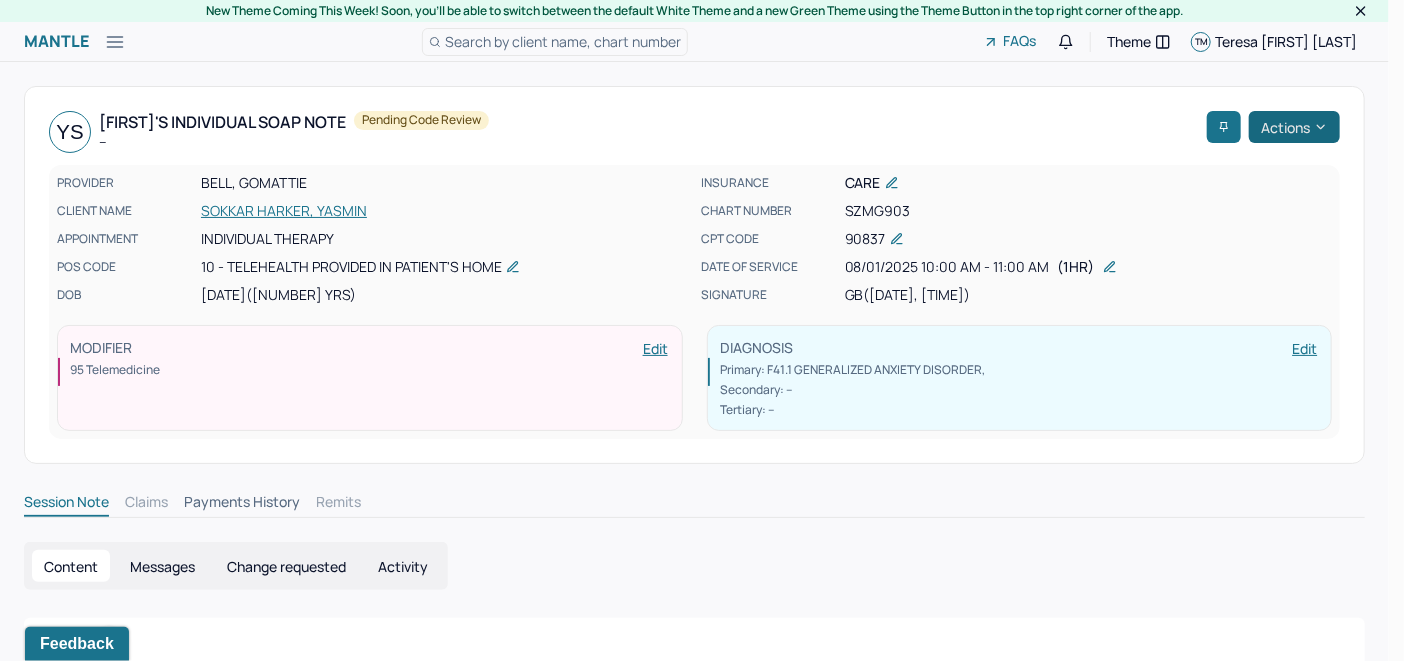 click on "Actions" at bounding box center (1294, 127) 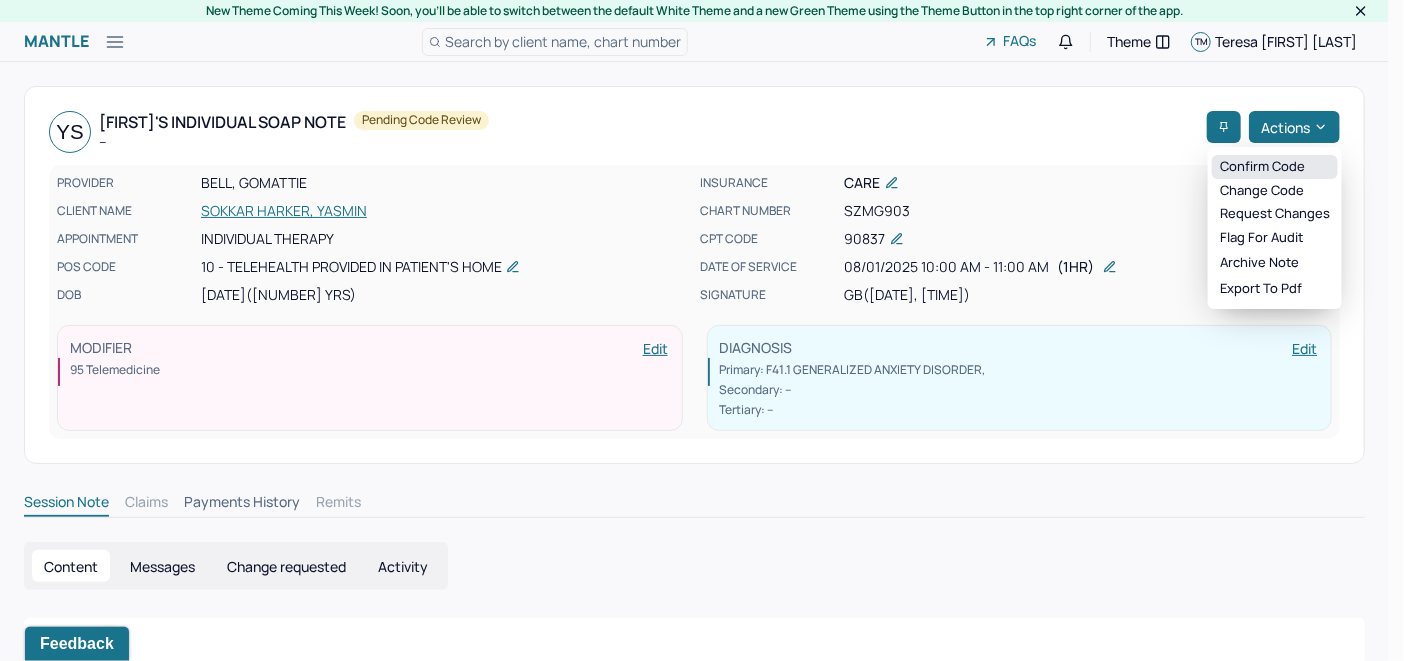 click on "Confirm code" at bounding box center (1275, 167) 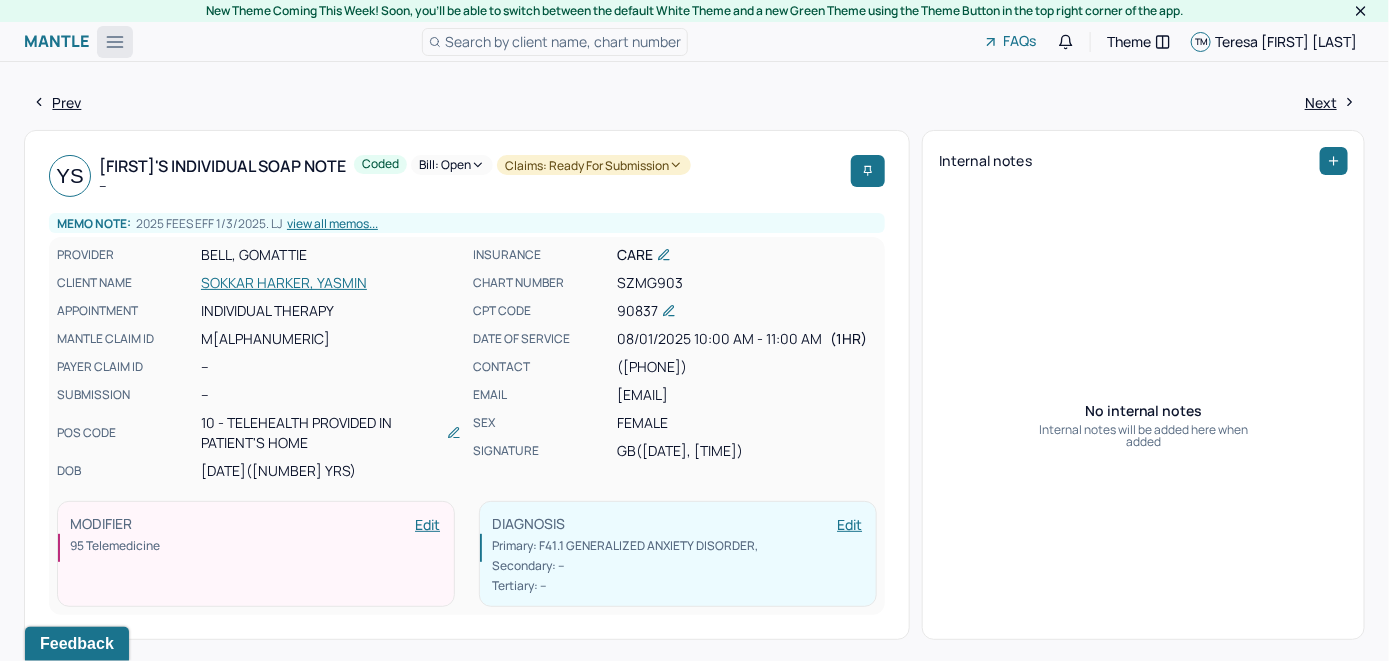 click 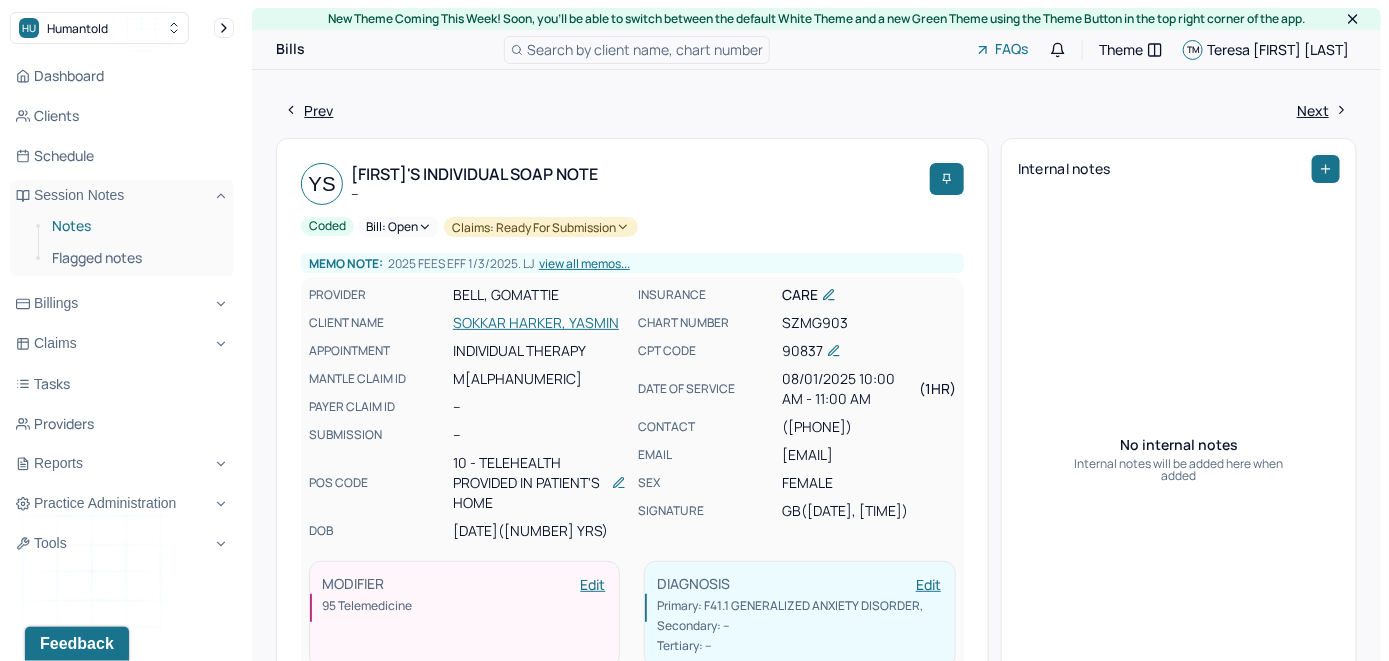 click on "Notes" at bounding box center (135, 226) 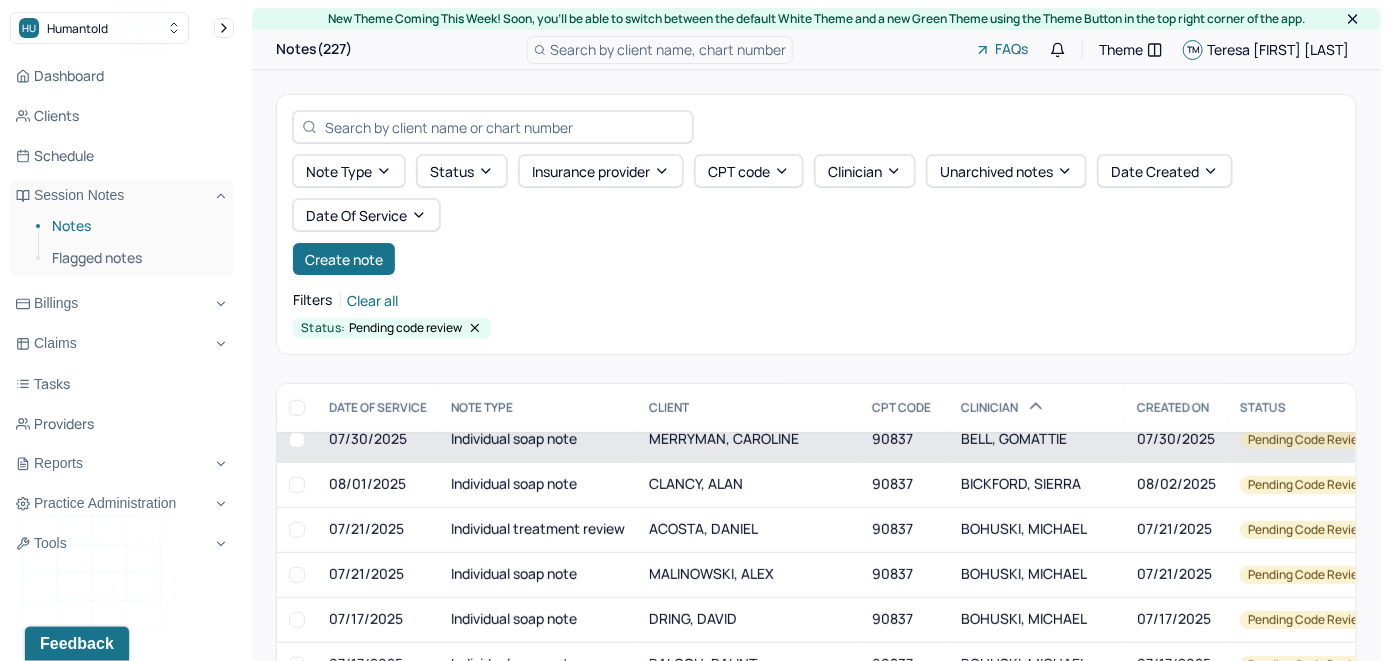 scroll, scrollTop: 700, scrollLeft: 0, axis: vertical 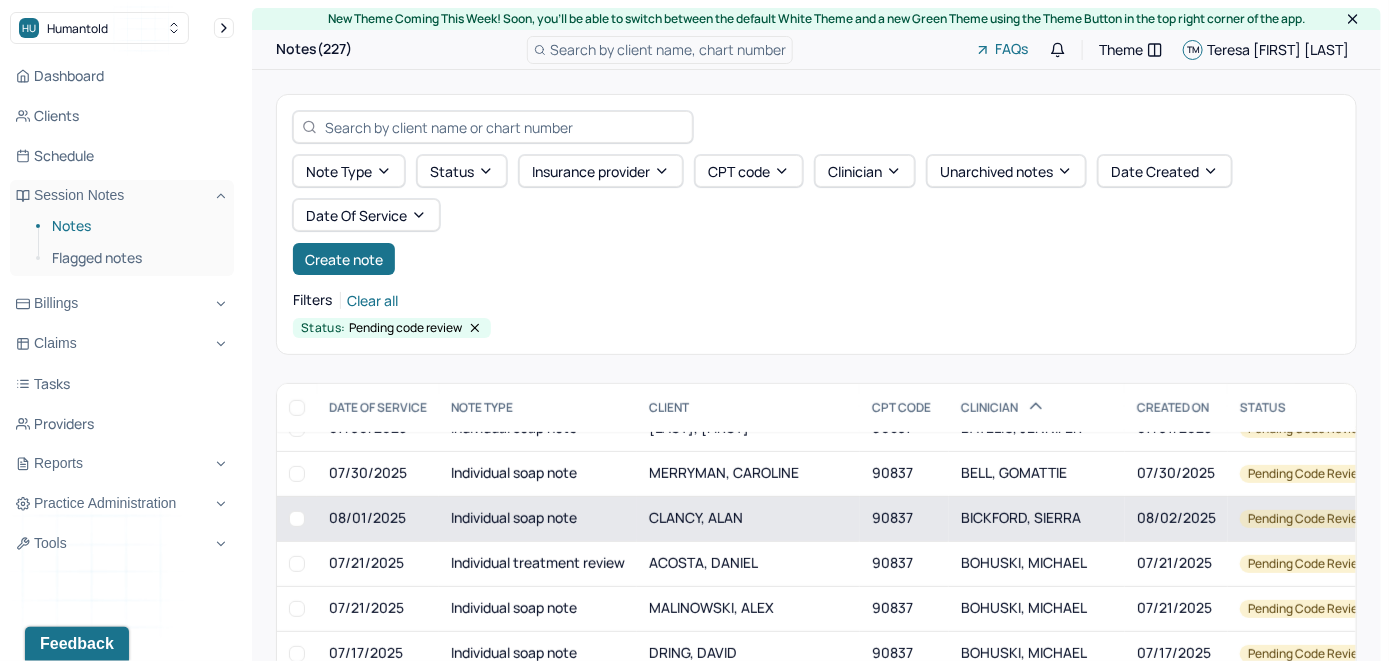 click on "CLANCY, ALAN" at bounding box center (748, 518) 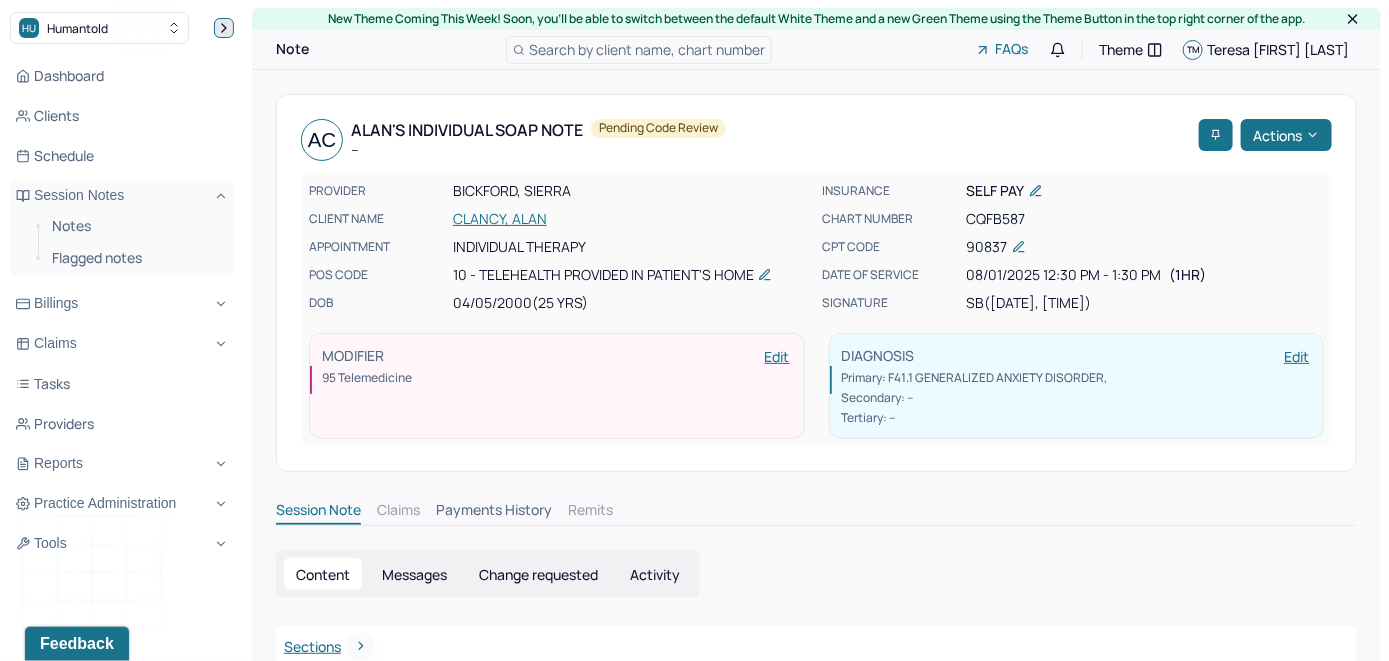 click 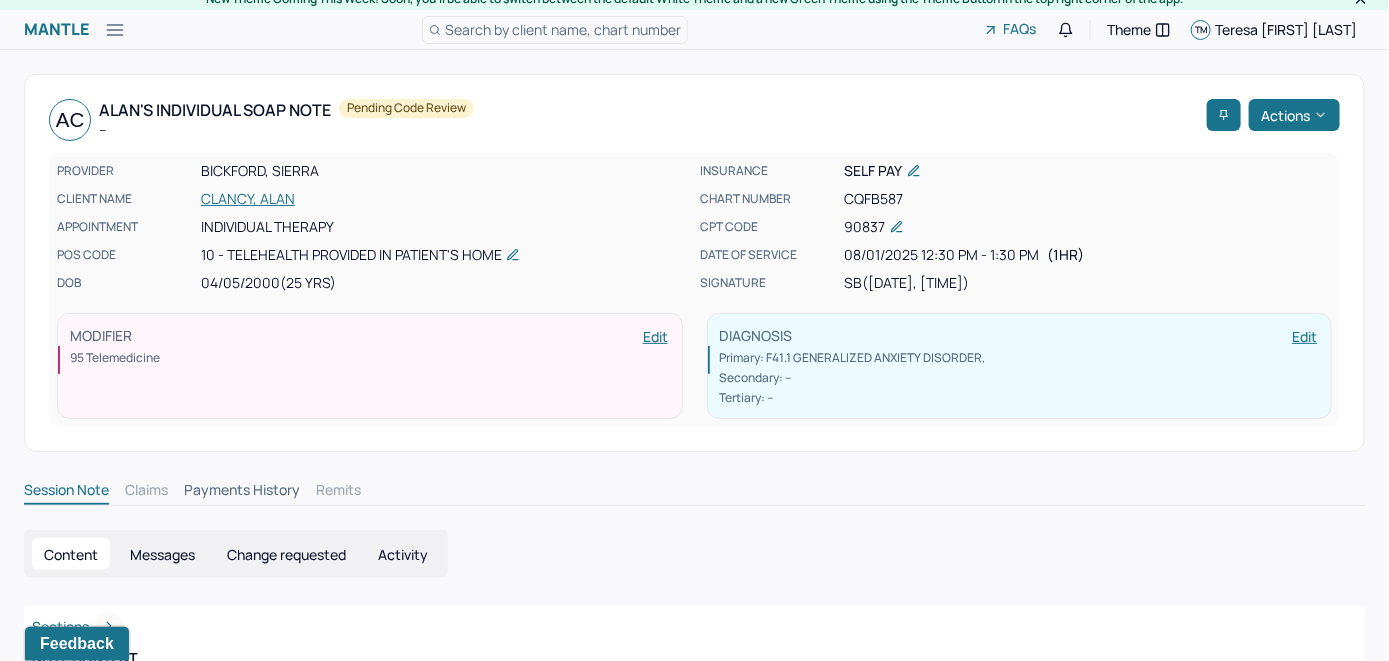 scroll, scrollTop: 0, scrollLeft: 0, axis: both 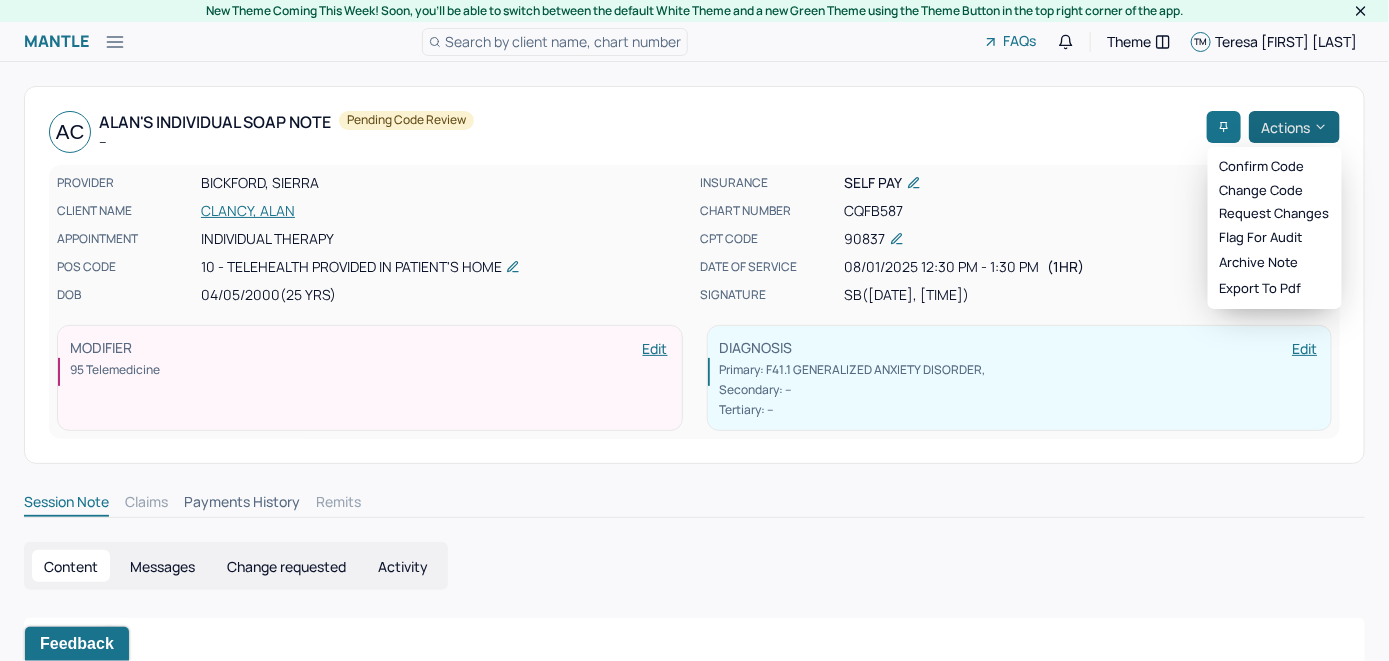 click on "Actions" at bounding box center (1294, 127) 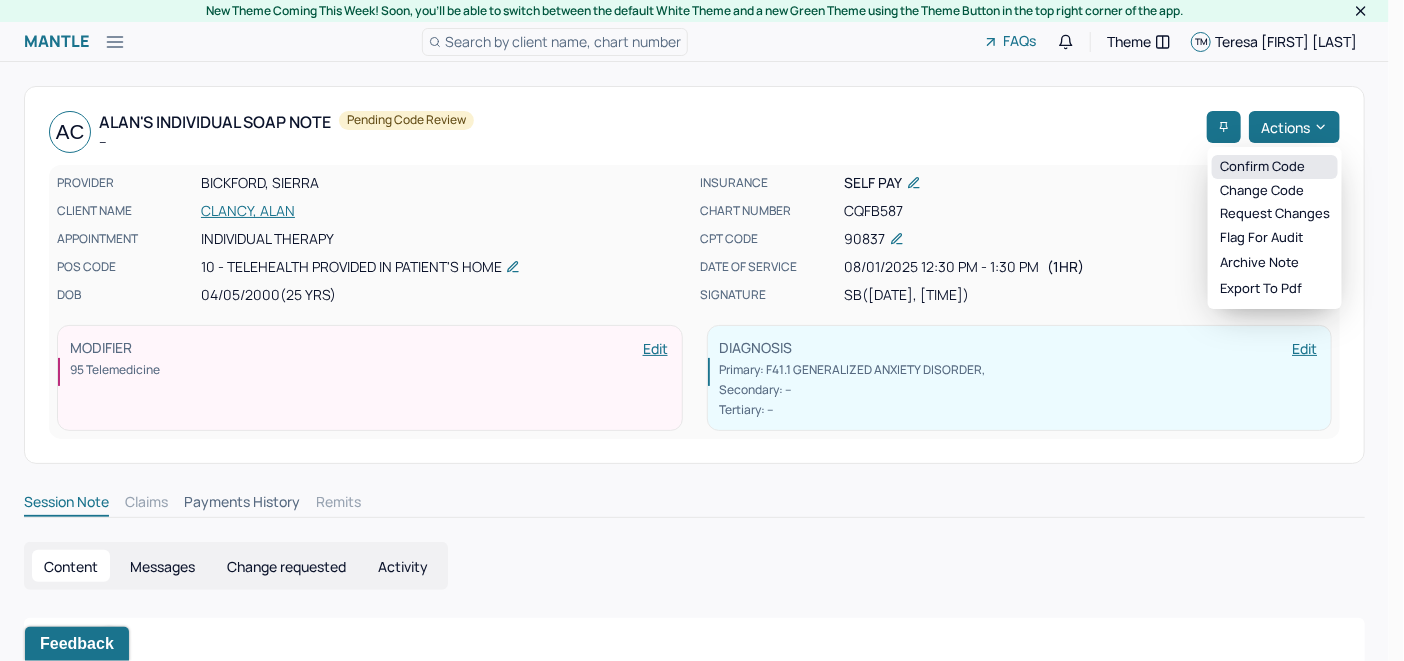 click on "Confirm code" at bounding box center (1275, 167) 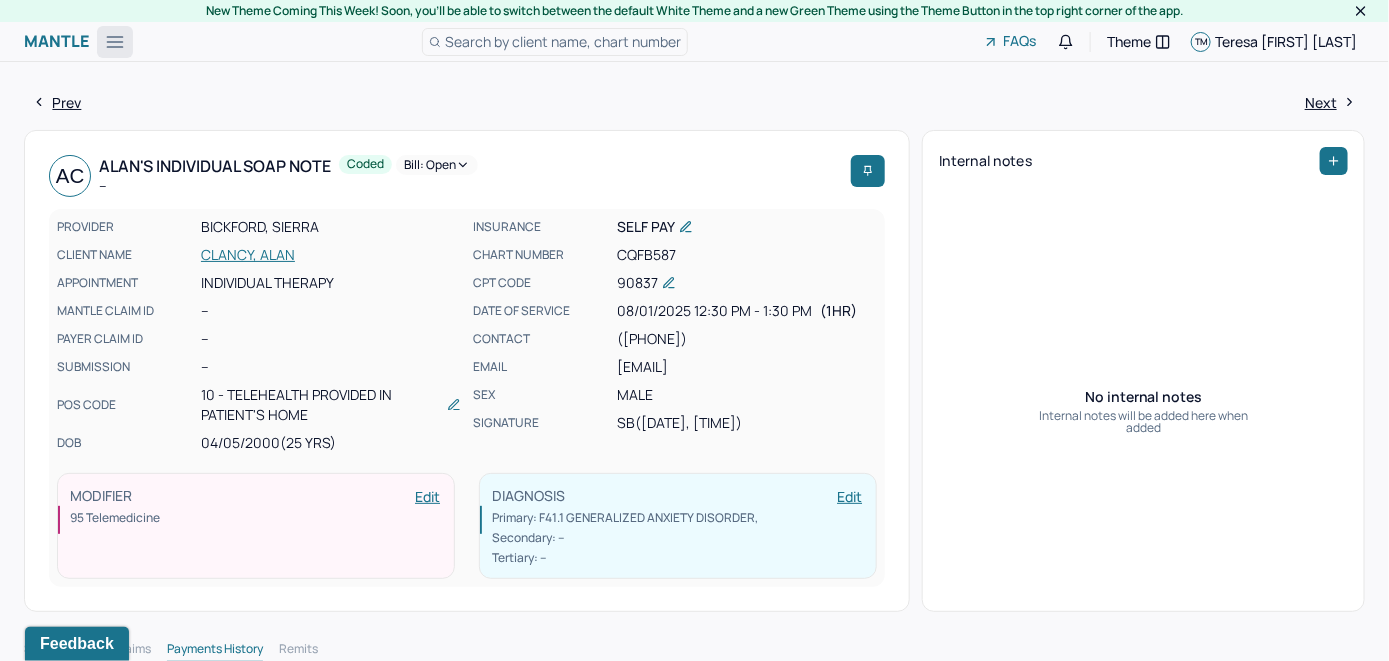click 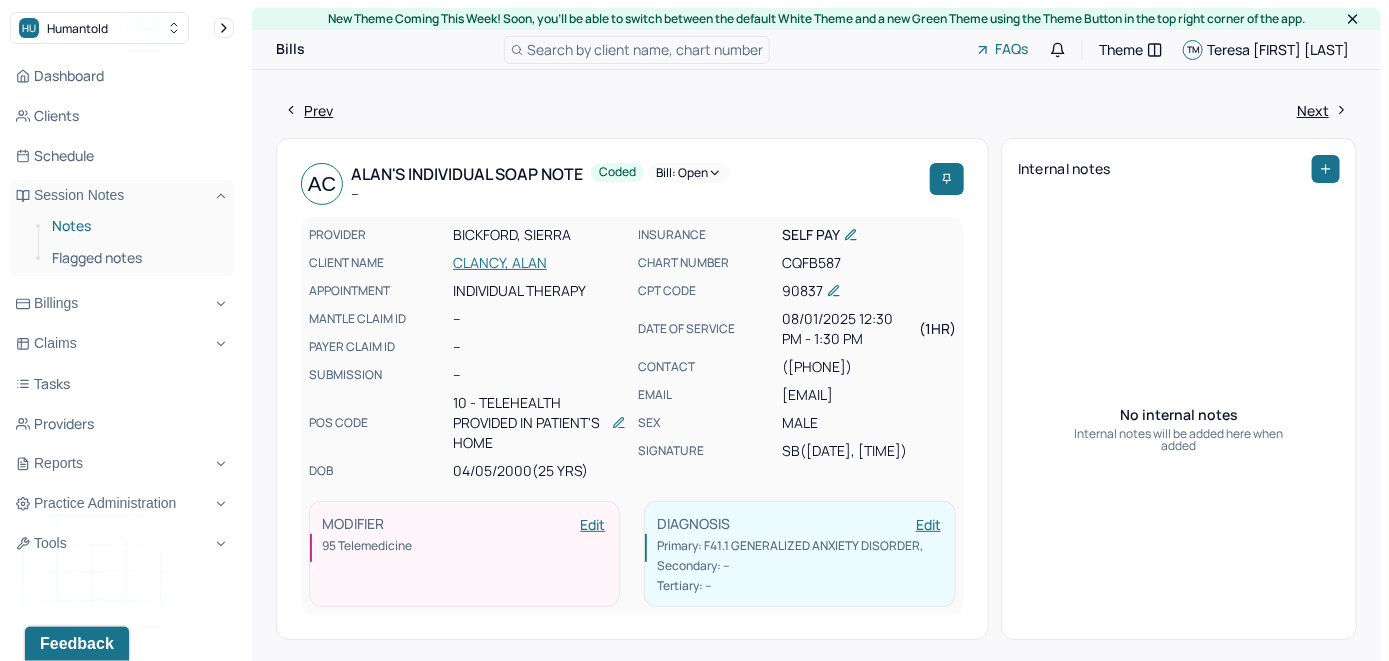 click on "Notes" at bounding box center (135, 226) 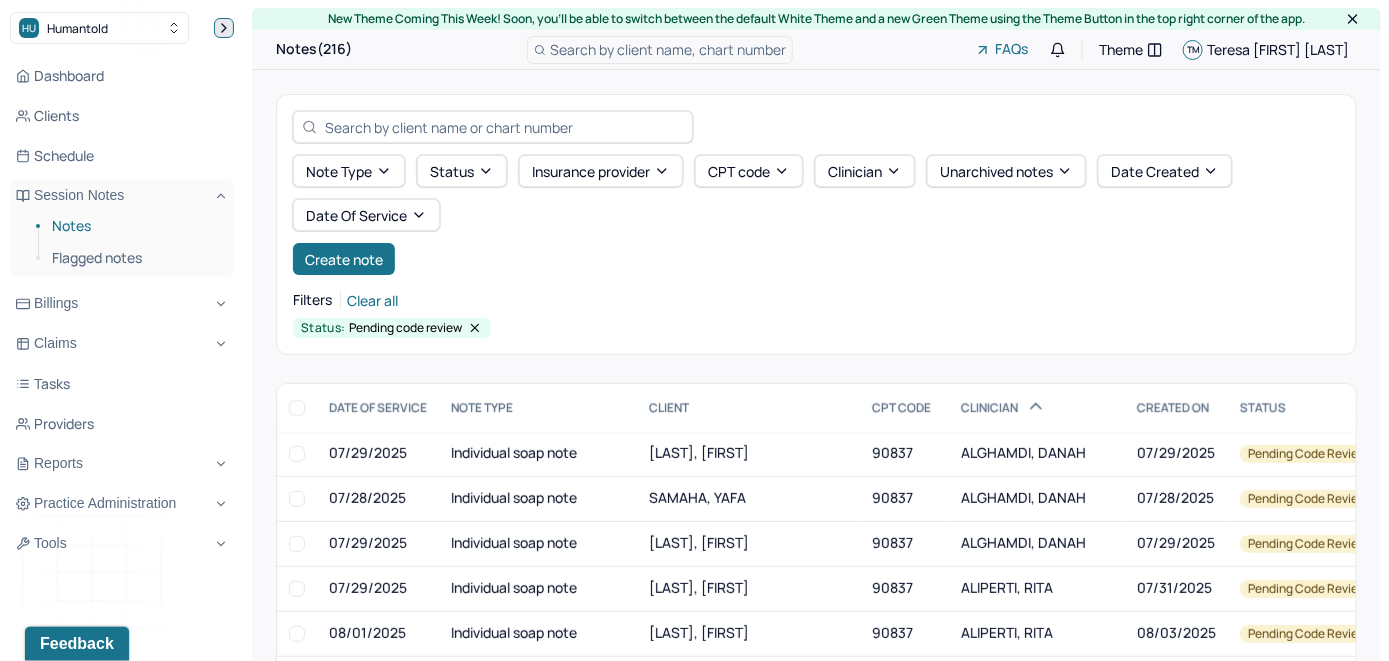 click 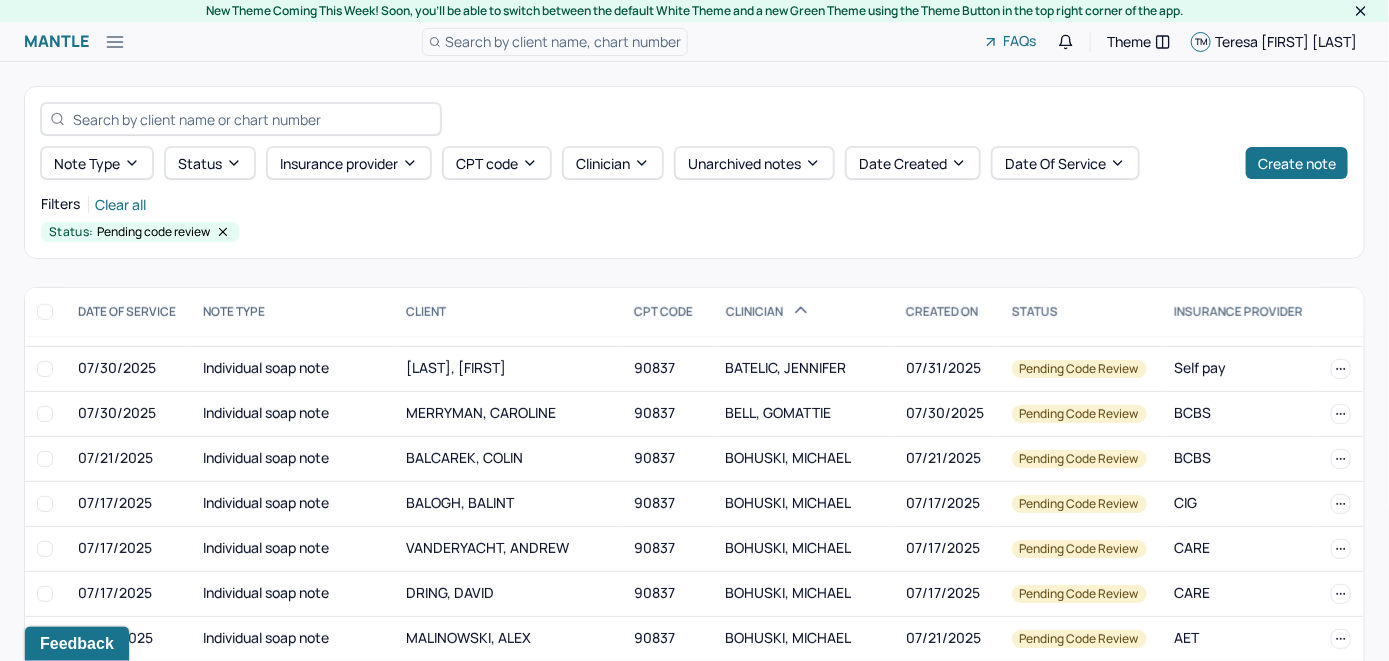 scroll, scrollTop: 700, scrollLeft: 0, axis: vertical 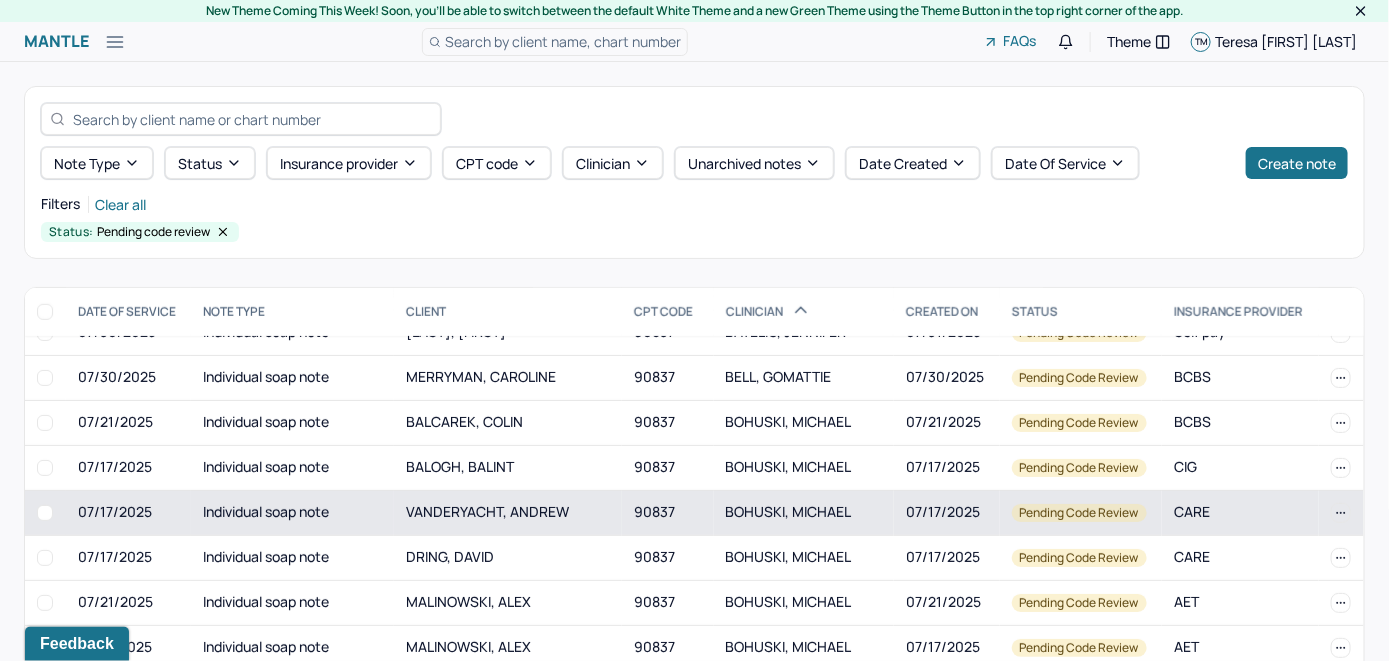 click on "VANDERYACHT, ANDREW" at bounding box center (487, 511) 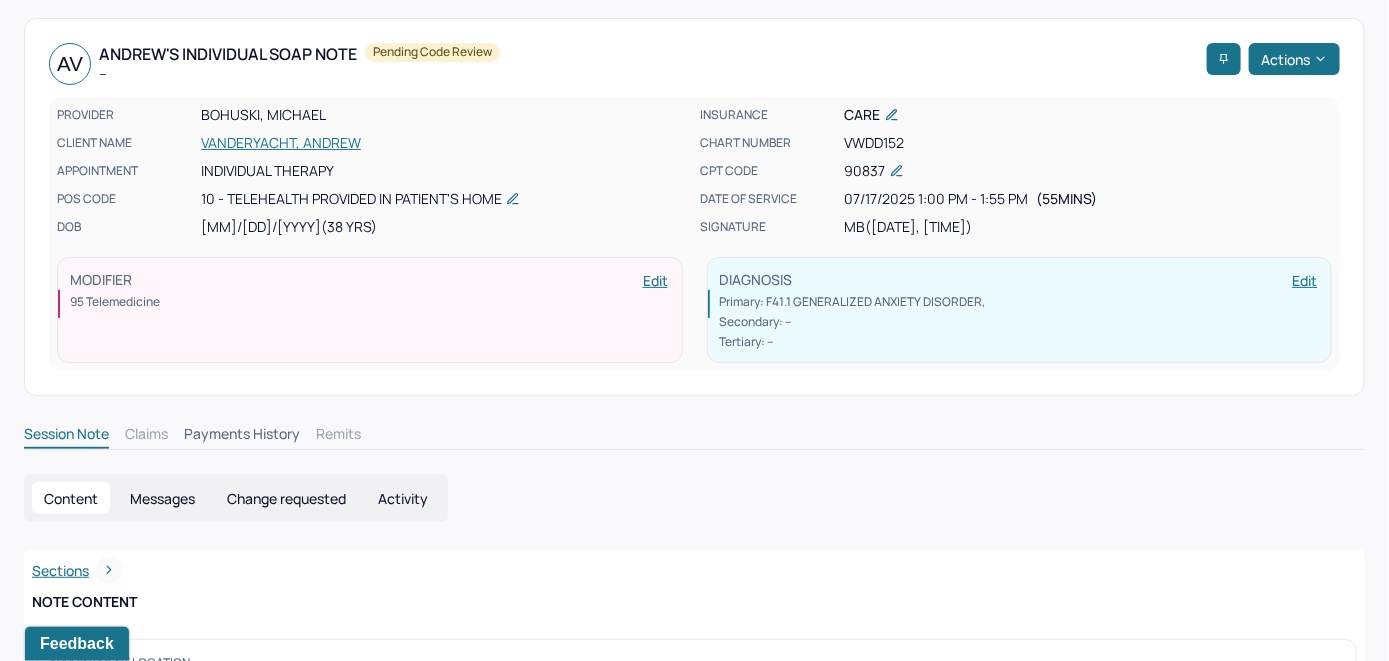 scroll, scrollTop: 0, scrollLeft: 0, axis: both 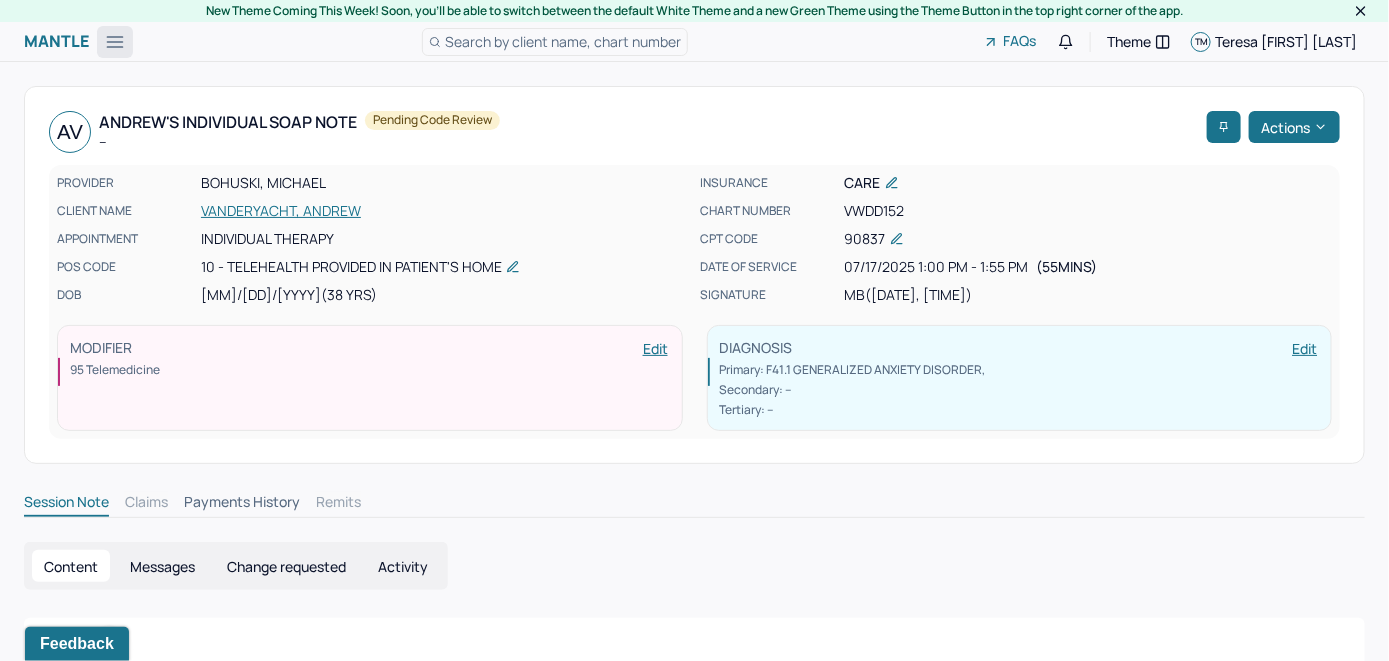 click 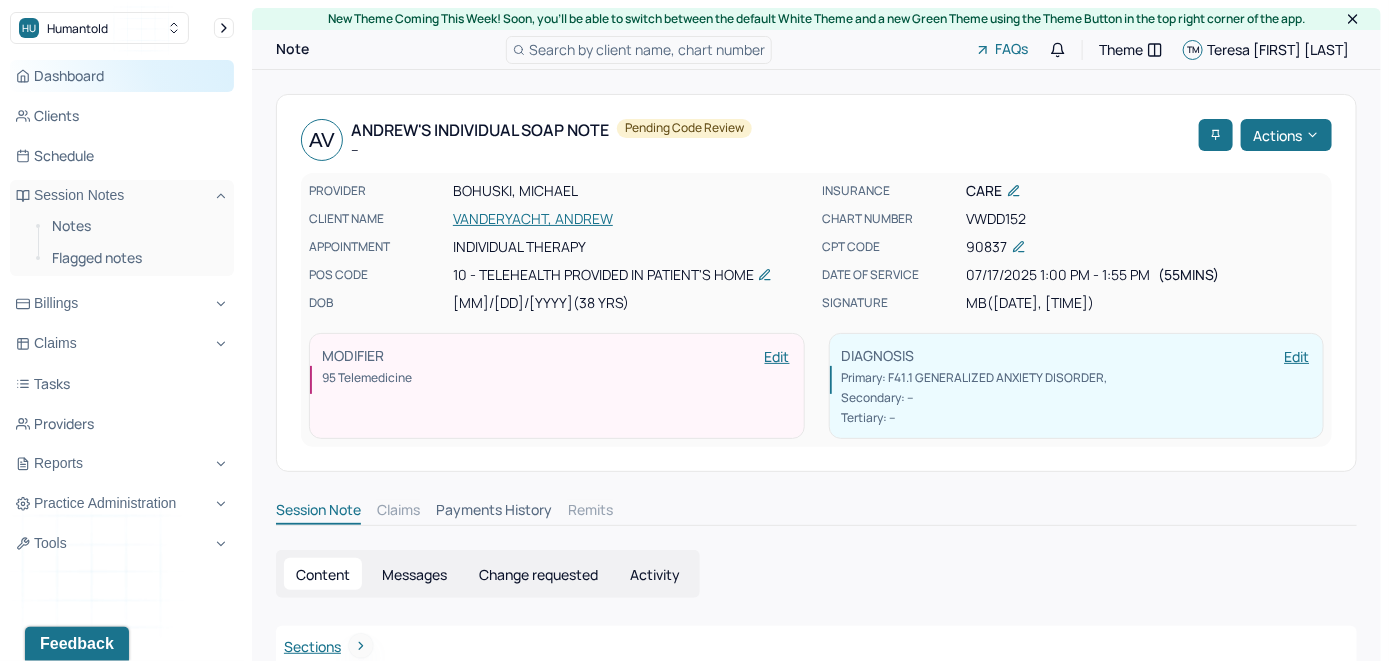 click on "Dashboard" at bounding box center [122, 76] 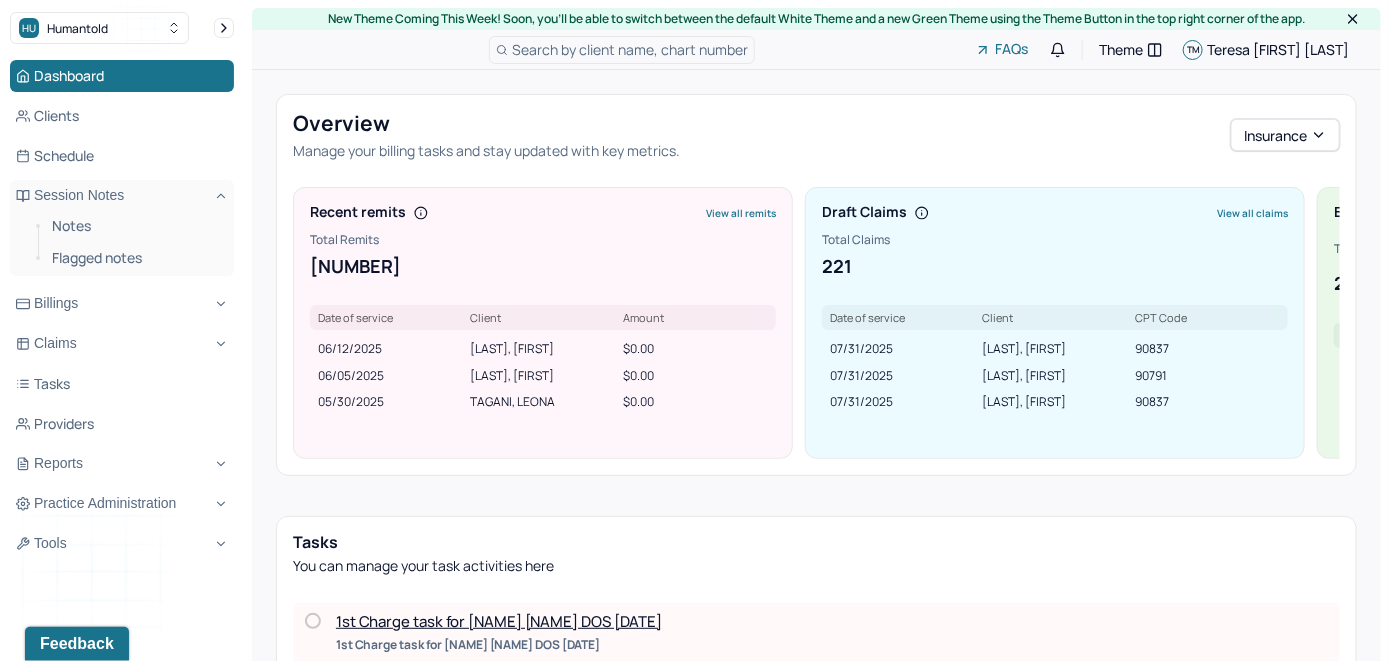 click on "Search by client name, chart number" at bounding box center [630, 49] 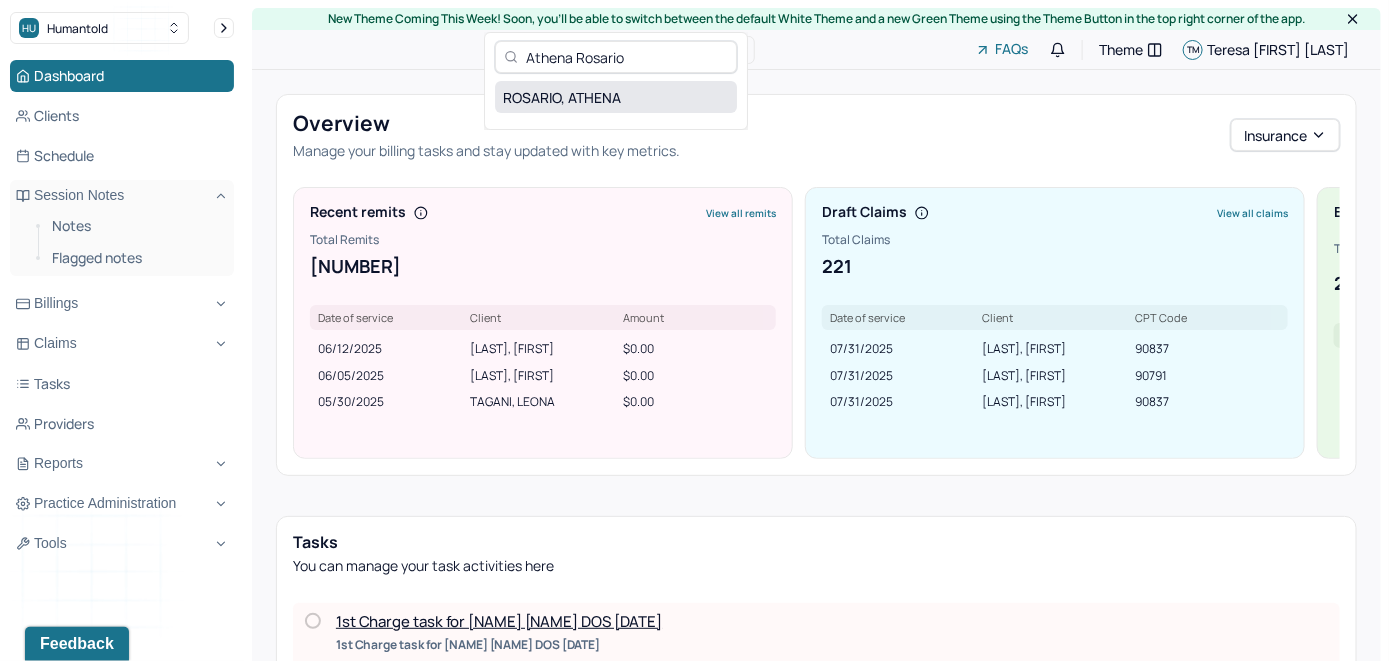 type on "Athena Rosario" 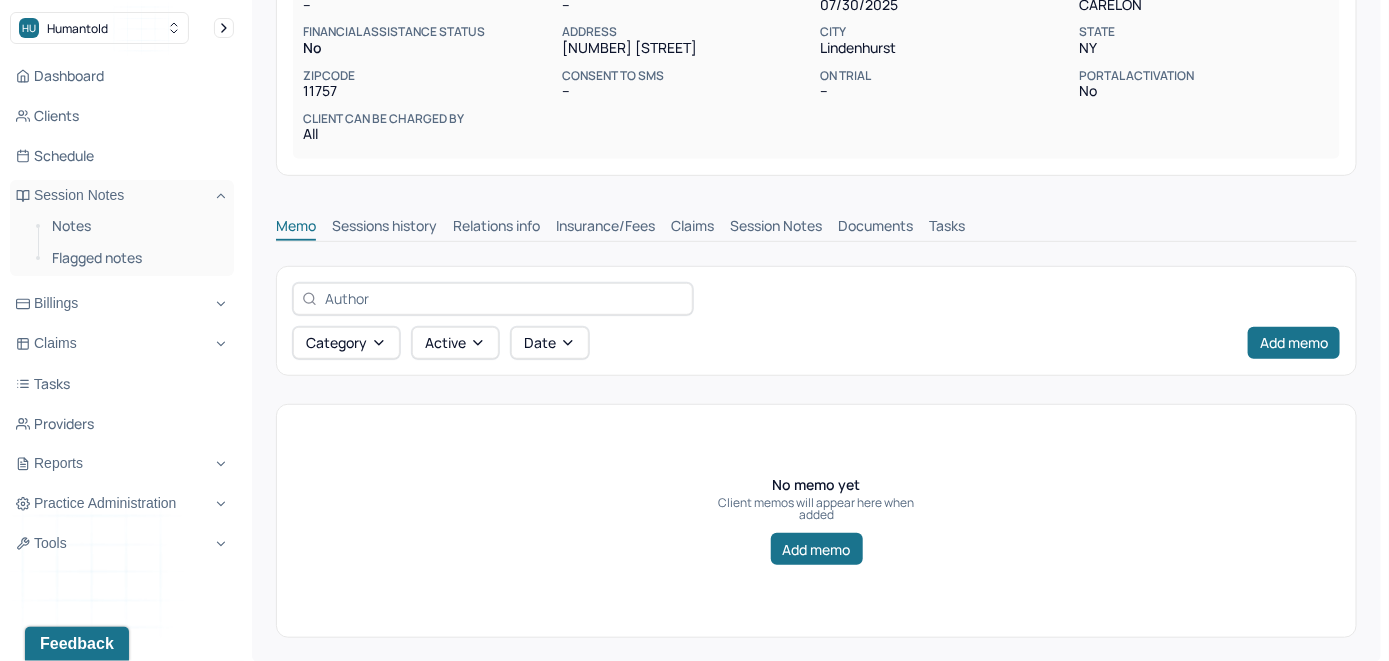 scroll, scrollTop: 329, scrollLeft: 0, axis: vertical 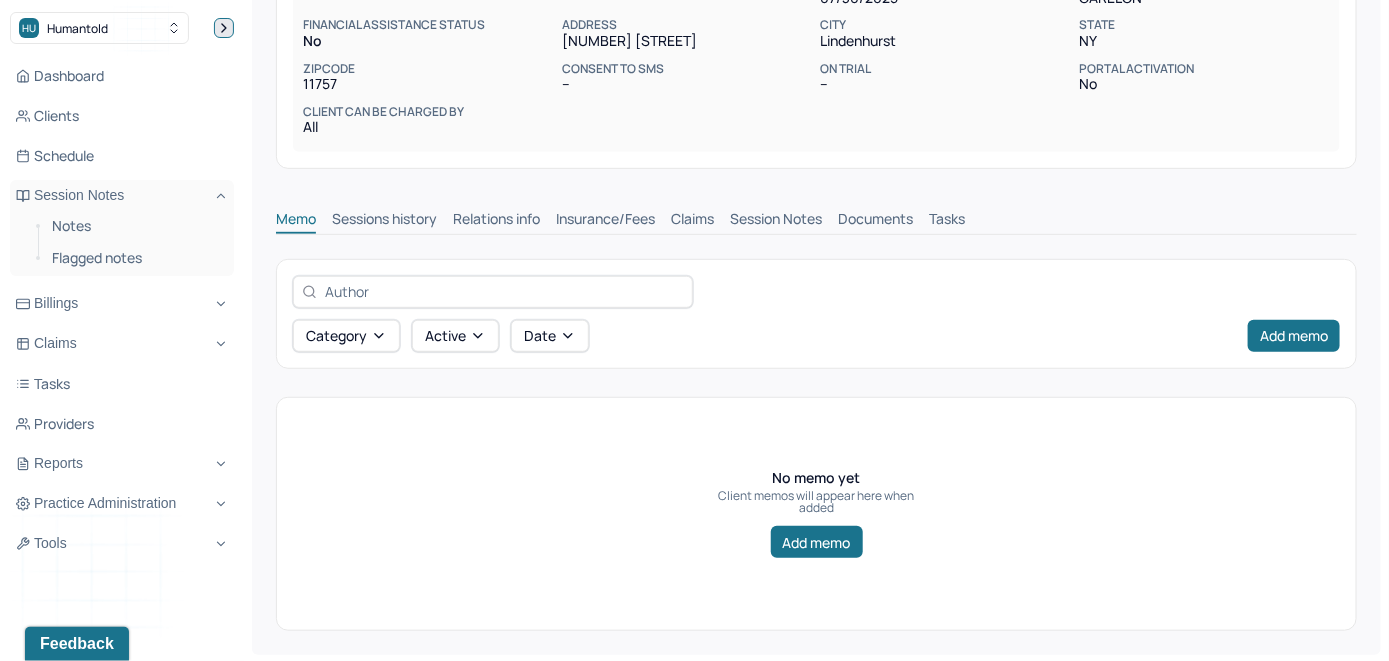click 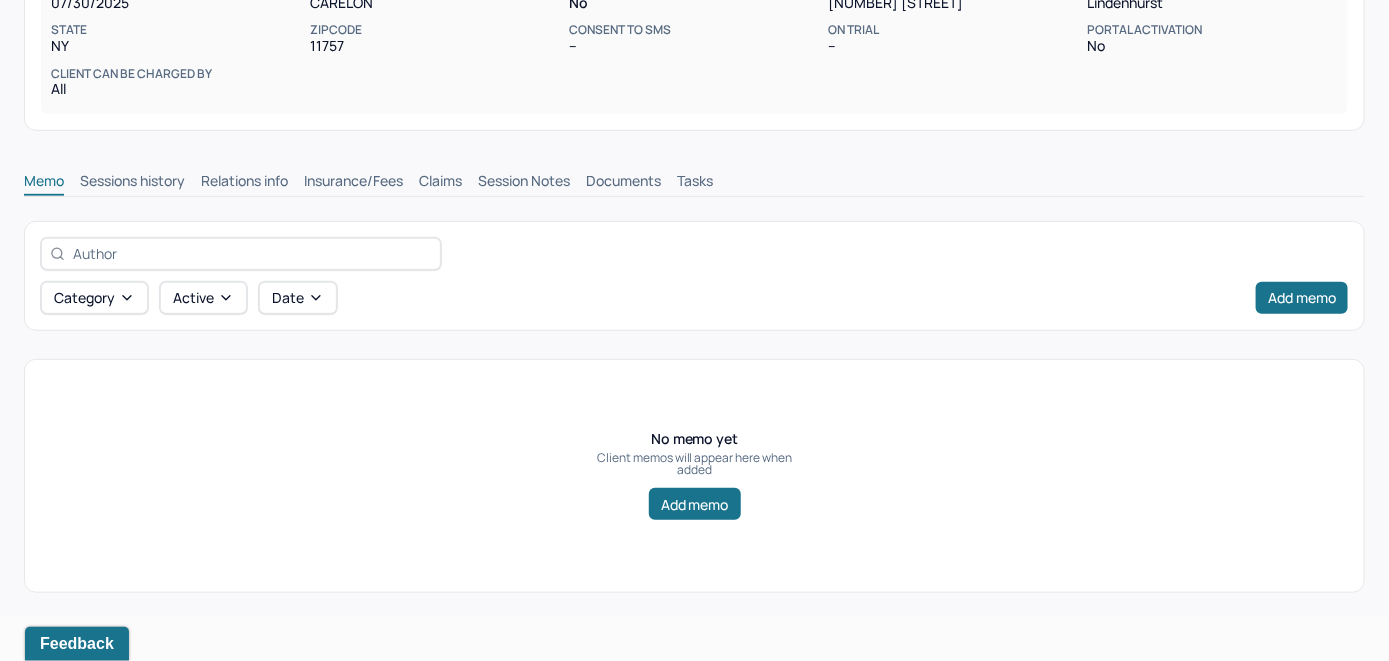 scroll, scrollTop: 314, scrollLeft: 0, axis: vertical 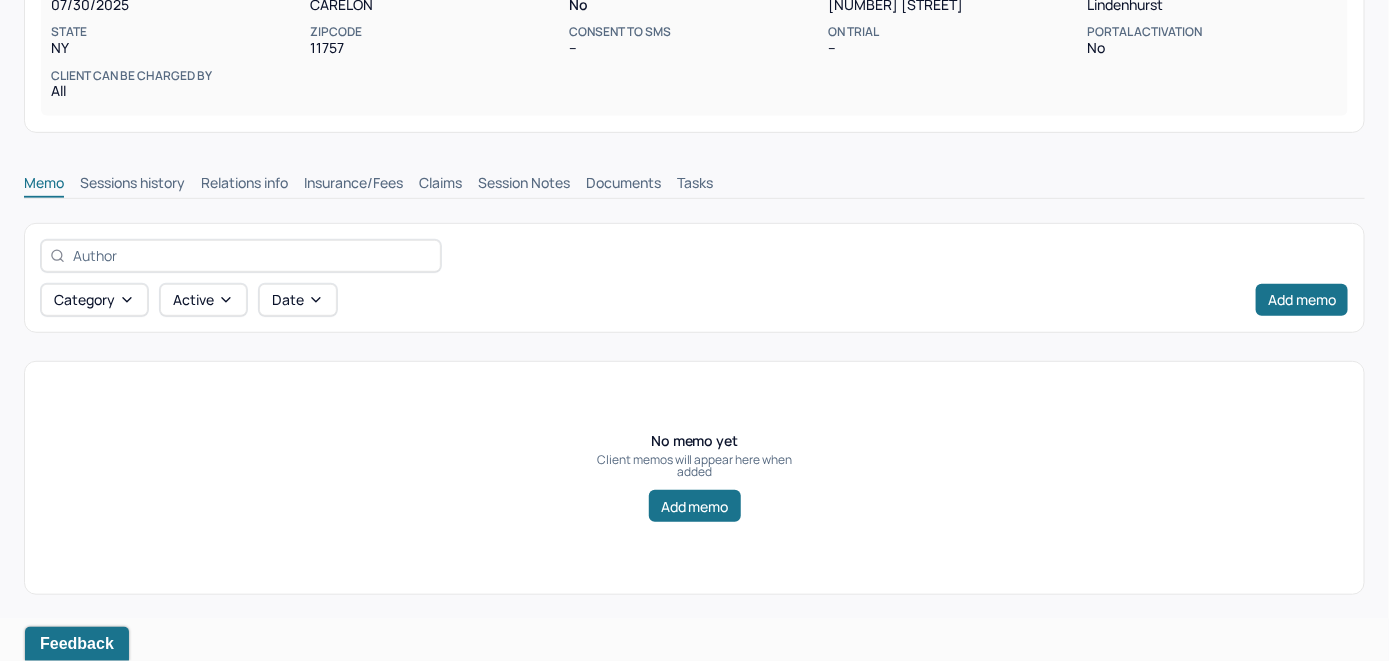 click on "Insurance/Fees" at bounding box center [353, 185] 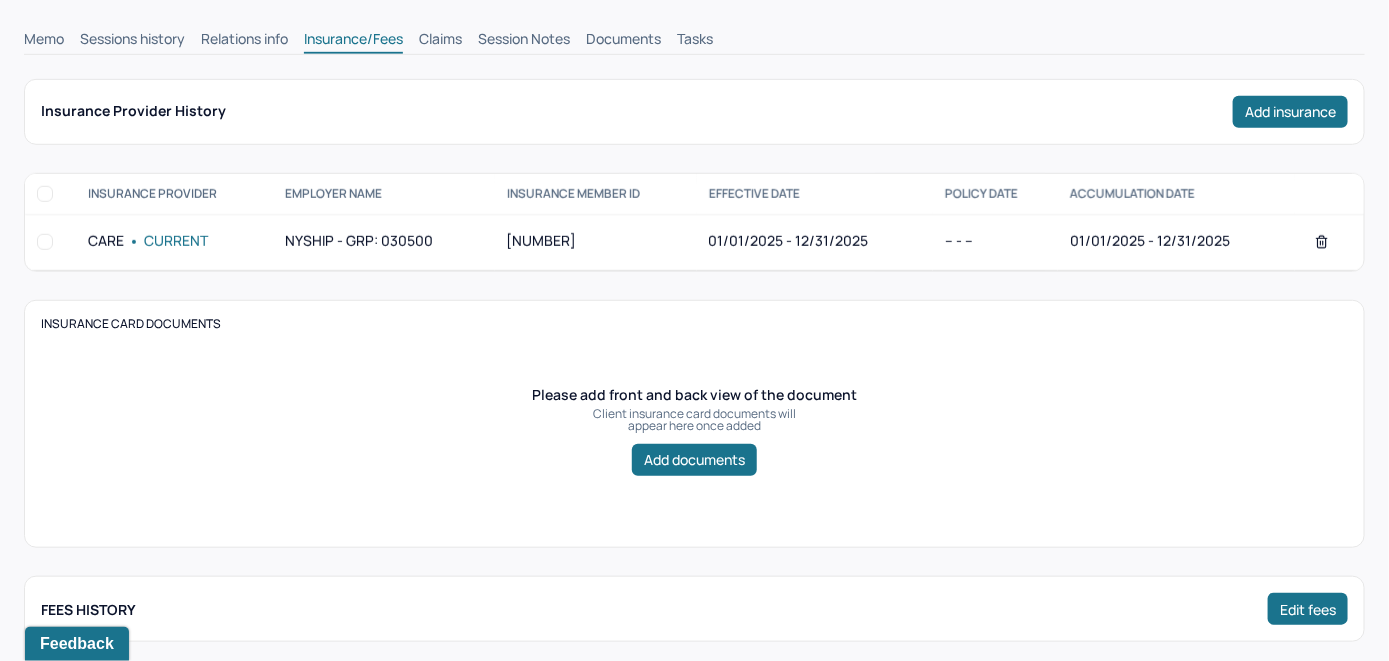 scroll, scrollTop: 414, scrollLeft: 0, axis: vertical 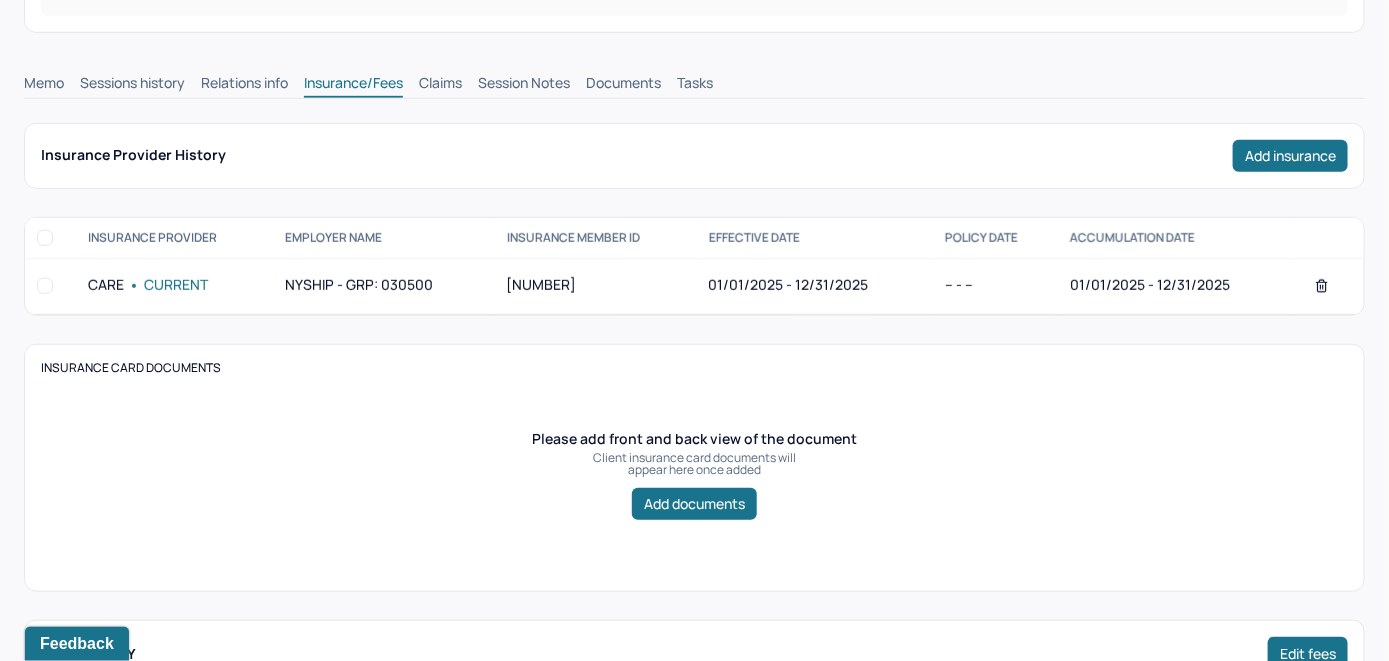 click on "Session Notes" at bounding box center [524, 85] 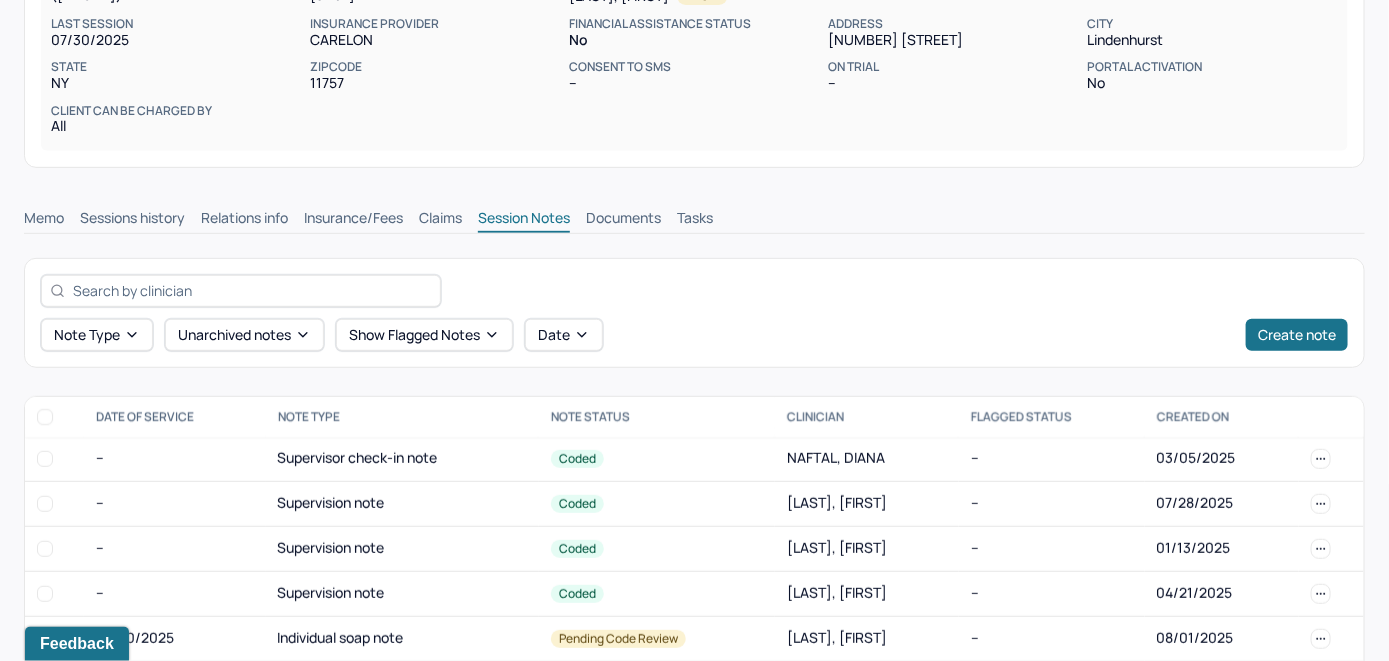 scroll, scrollTop: 414, scrollLeft: 0, axis: vertical 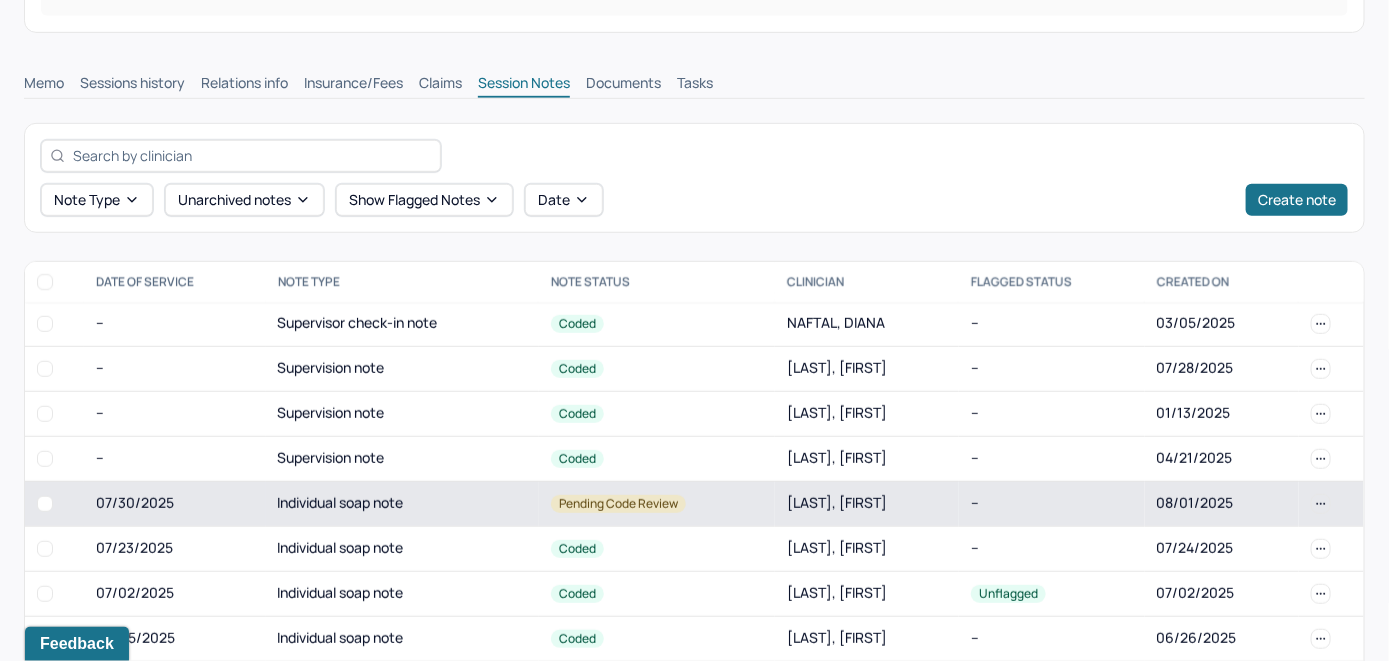 click on "Individual soap note" at bounding box center (402, 503) 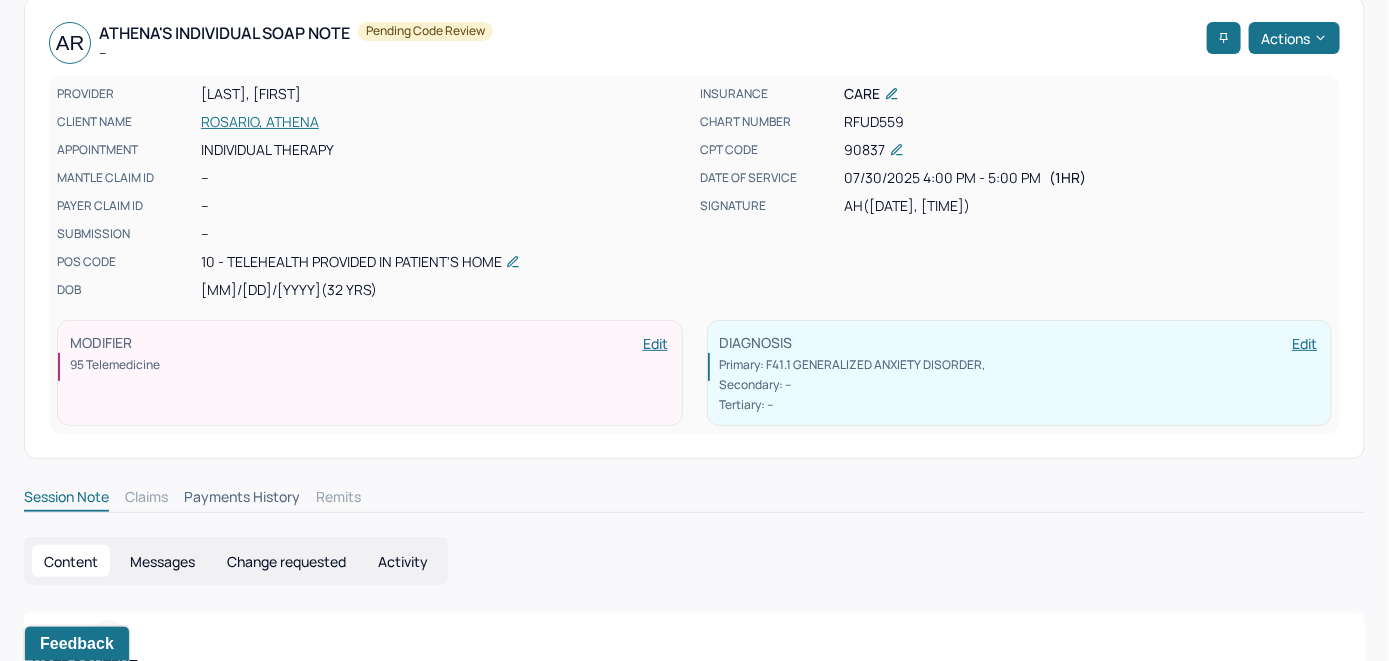 scroll, scrollTop: 0, scrollLeft: 0, axis: both 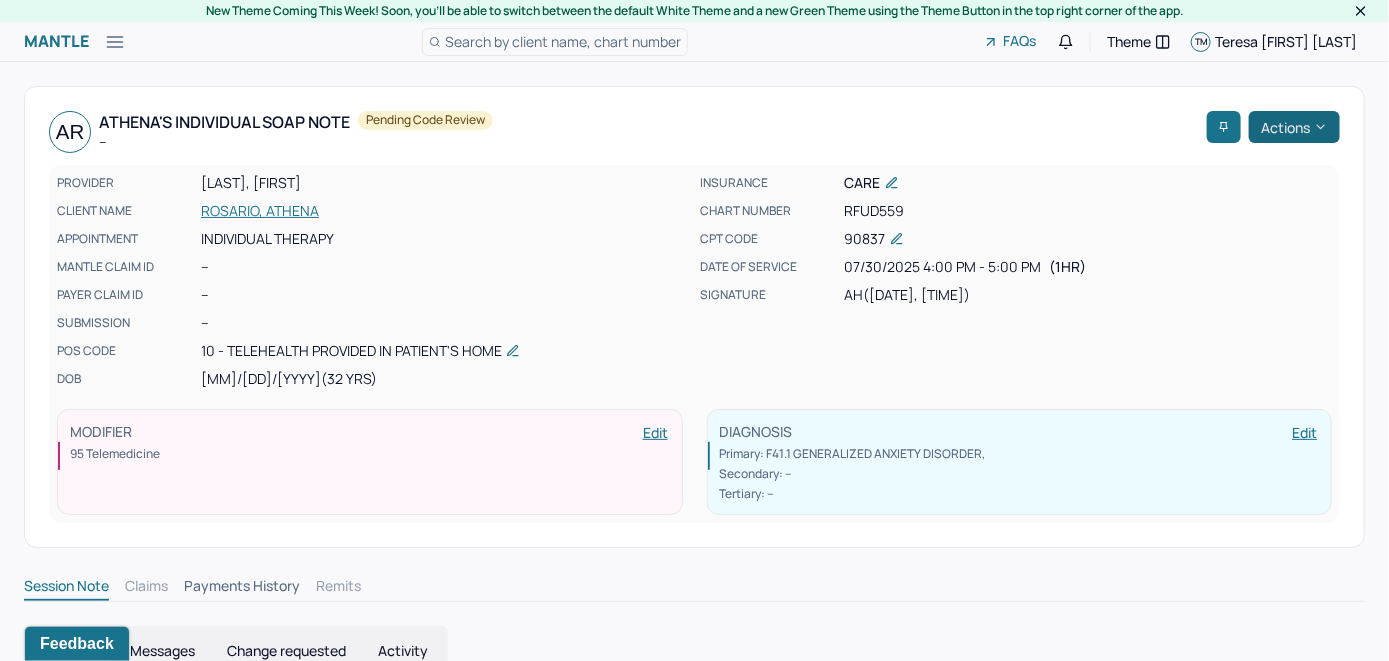 click on "Actions" at bounding box center (1294, 127) 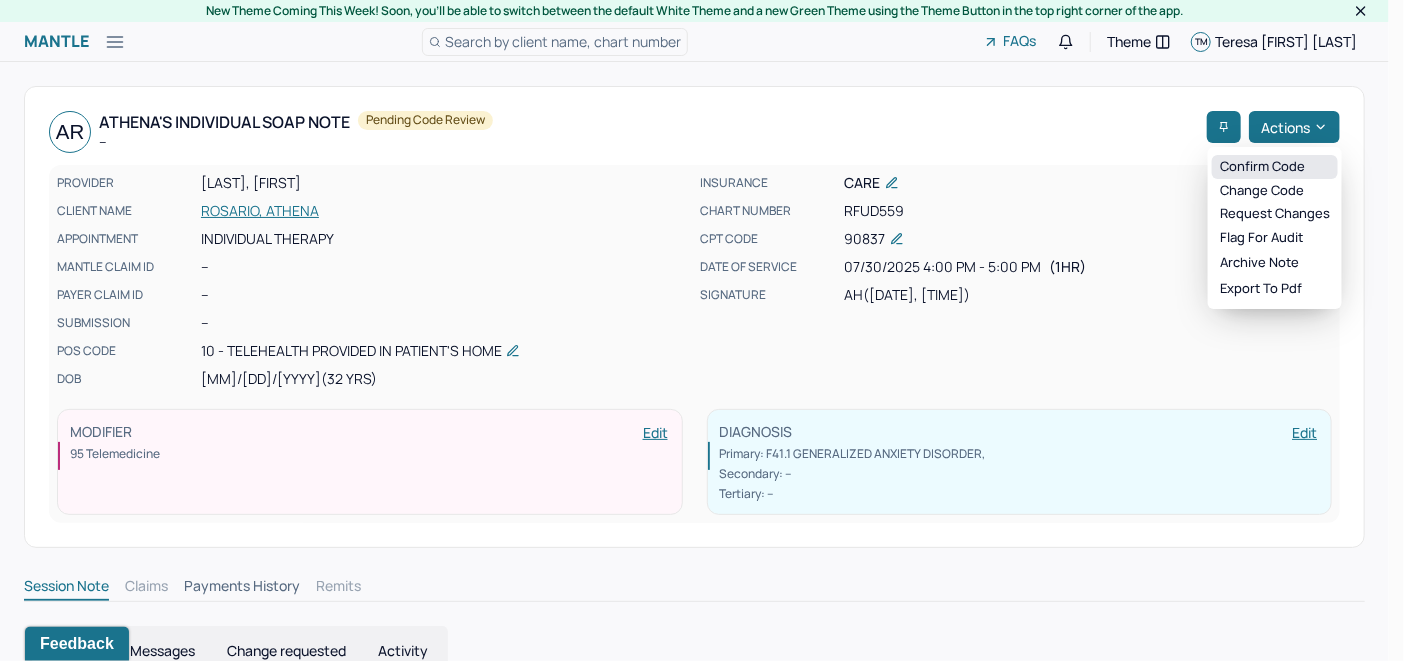 click on "Confirm code" at bounding box center (1275, 167) 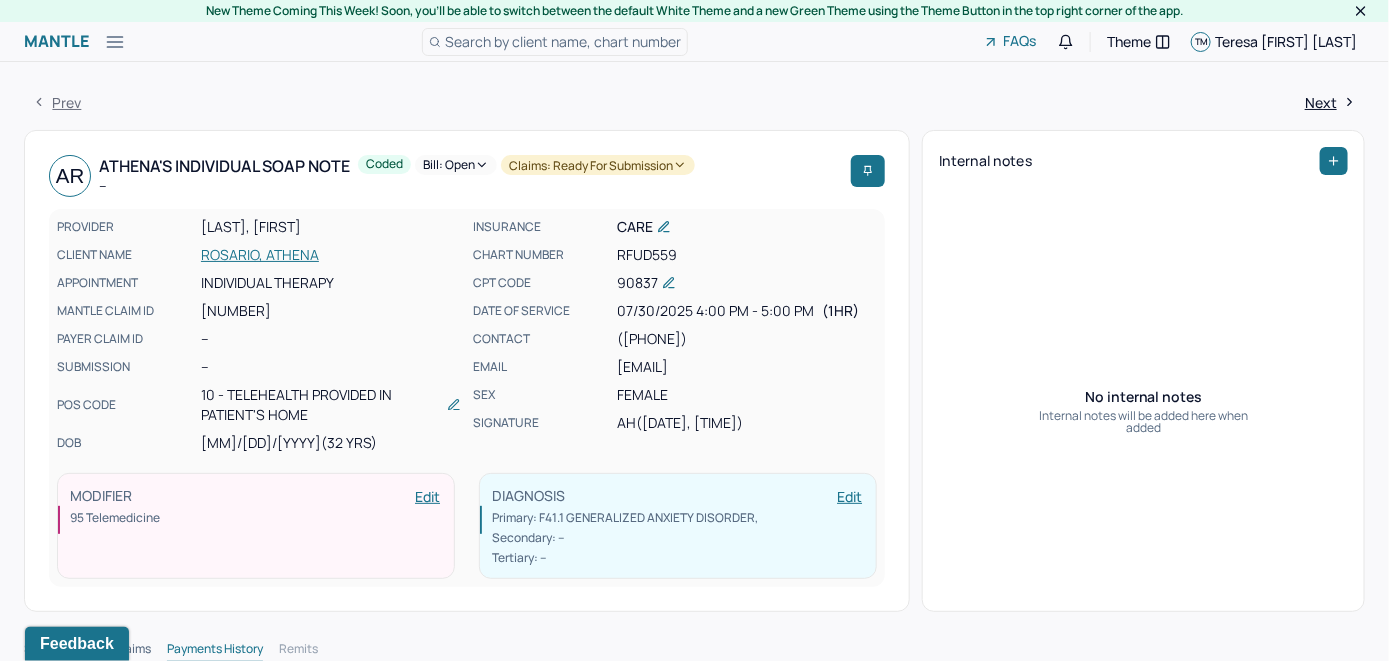 click 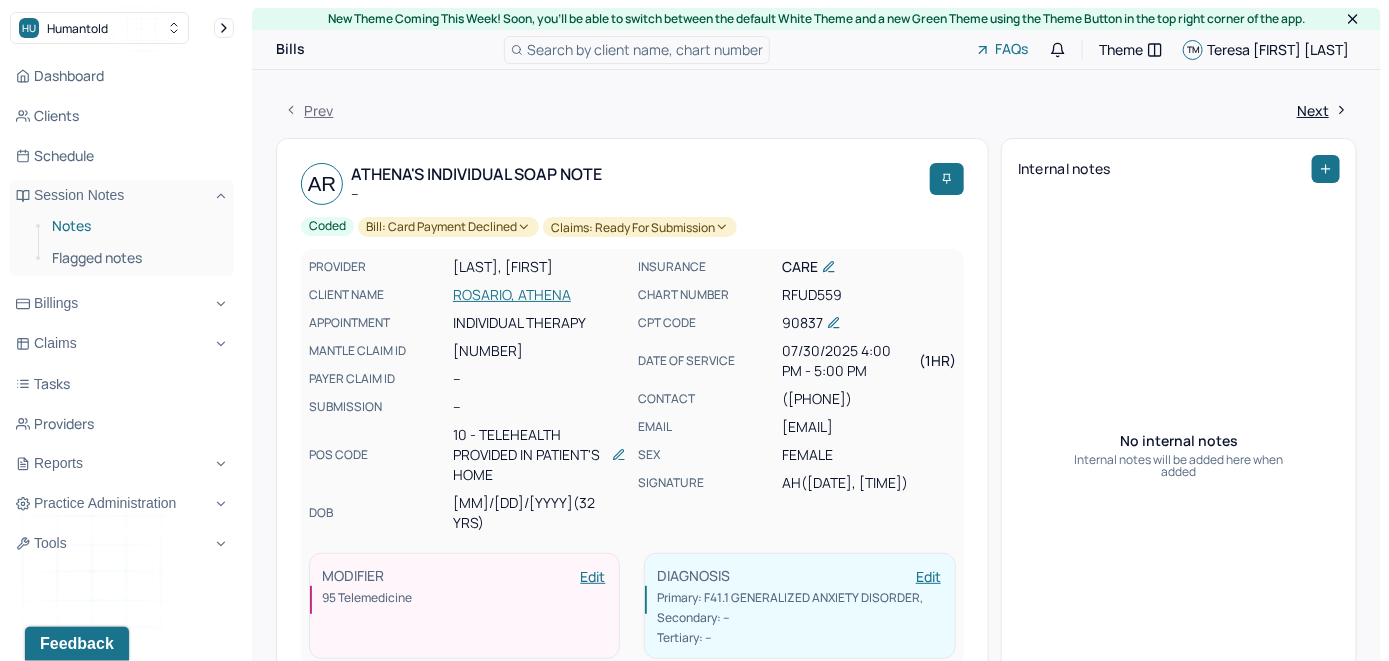 click on "Notes" at bounding box center [135, 226] 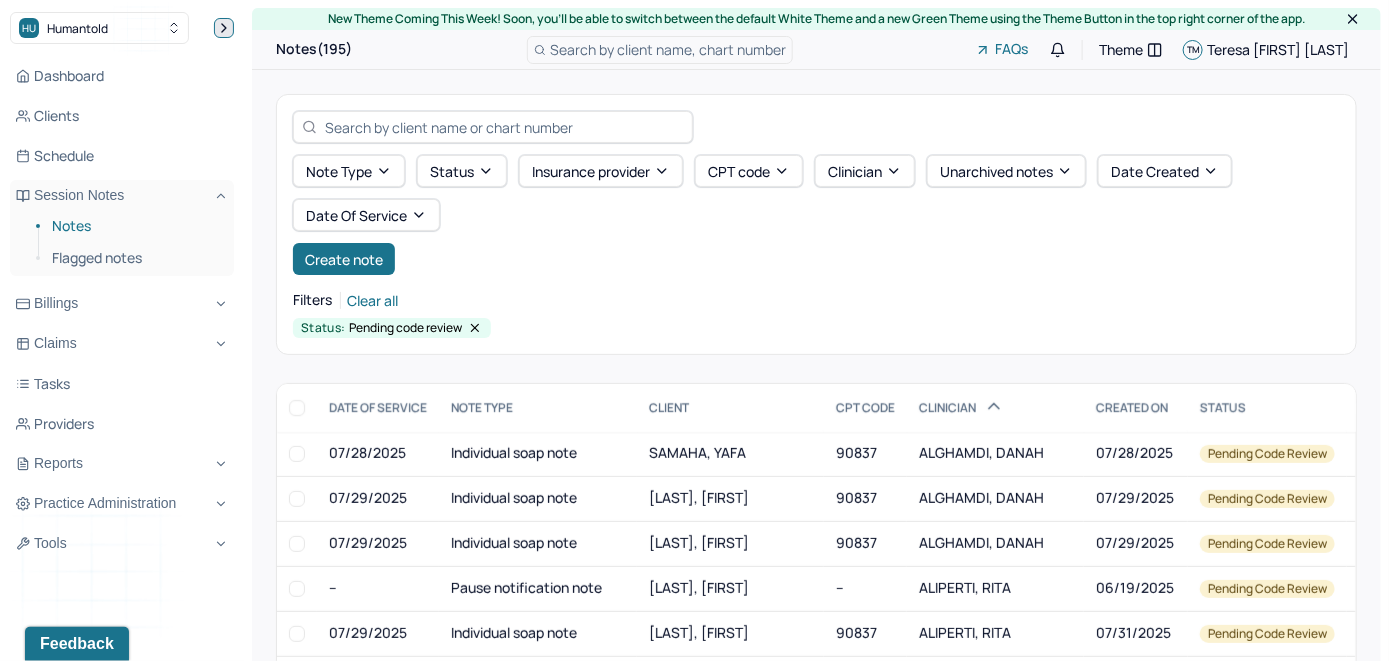 click 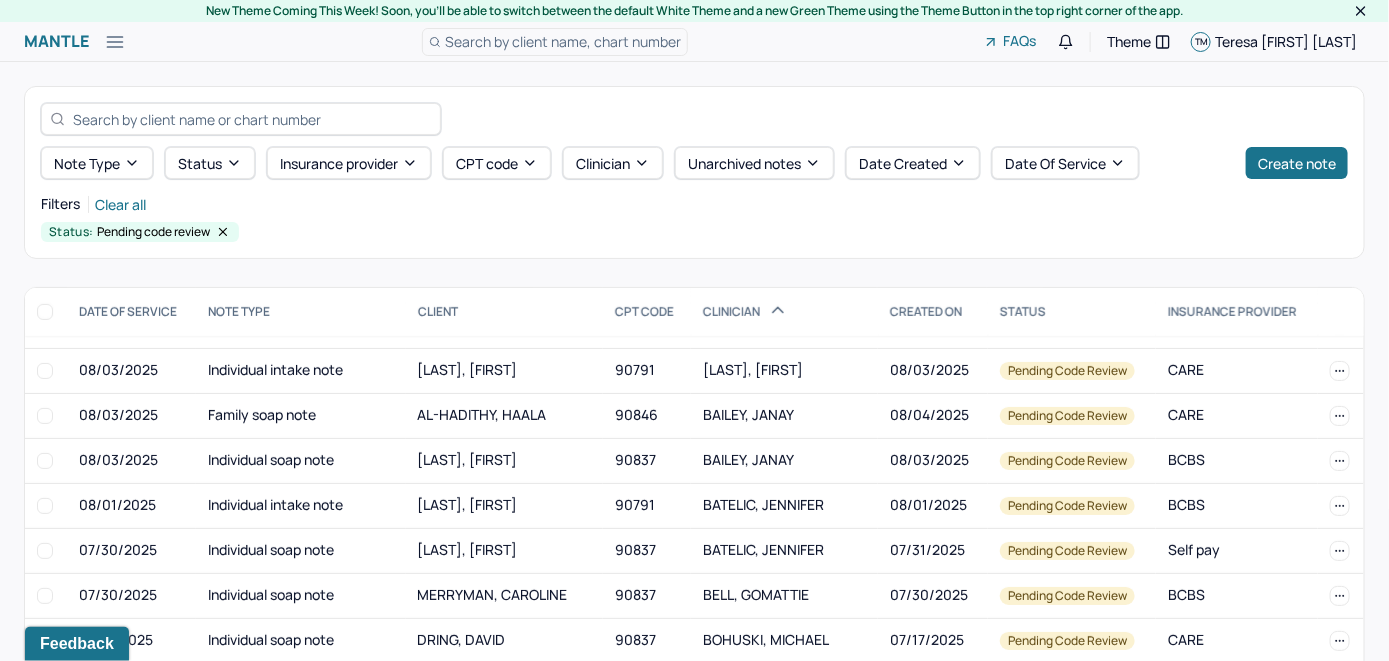 scroll, scrollTop: 600, scrollLeft: 0, axis: vertical 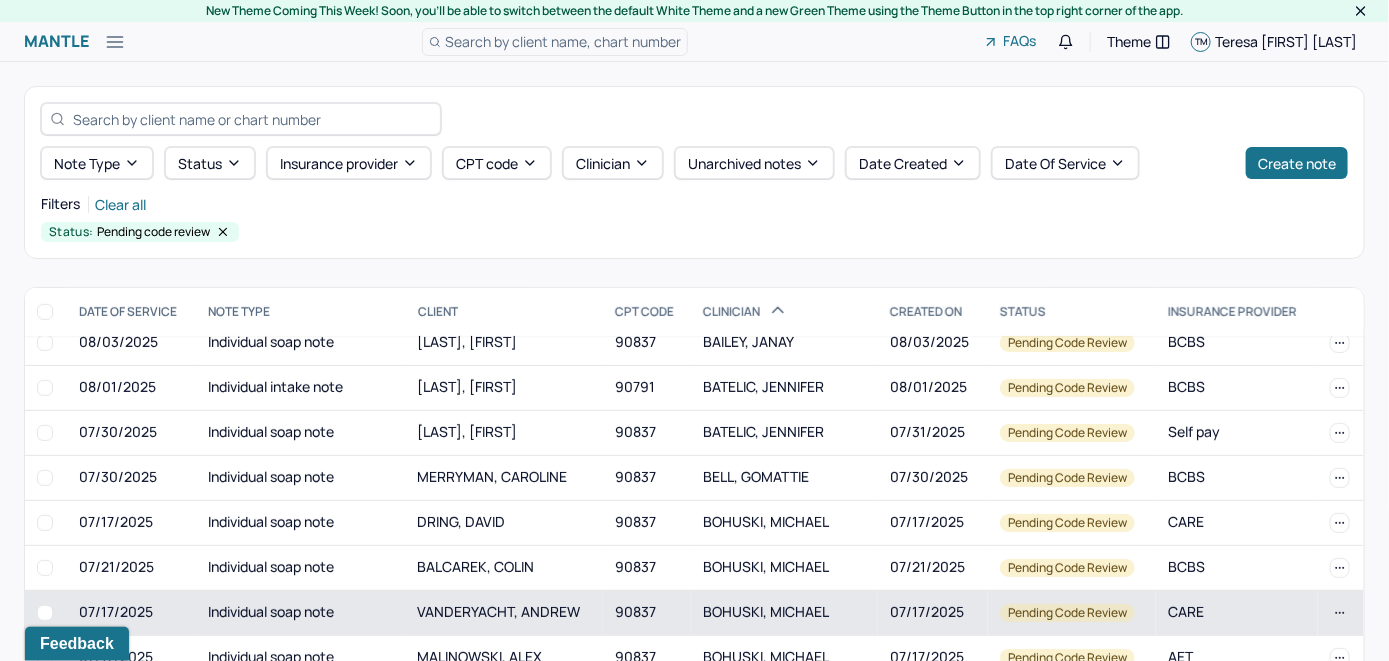 click on "VANDERYACHT, ANDREW" at bounding box center [499, 611] 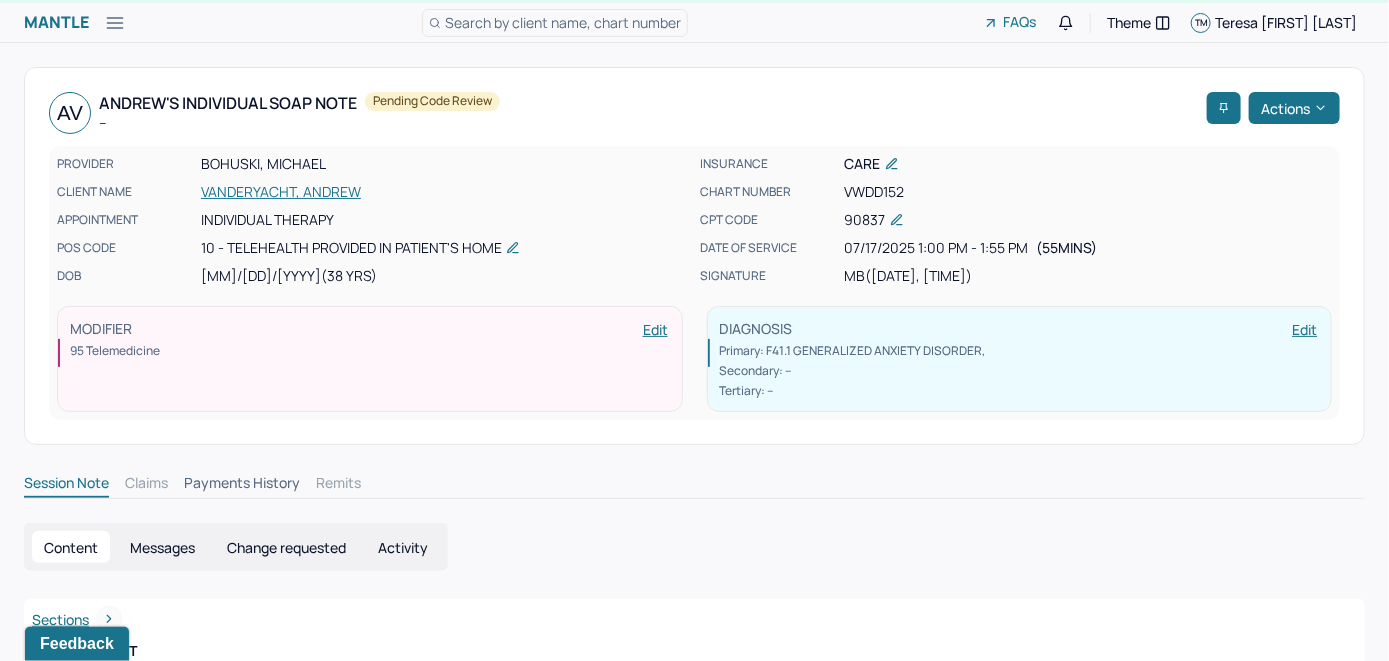 scroll, scrollTop: 0, scrollLeft: 0, axis: both 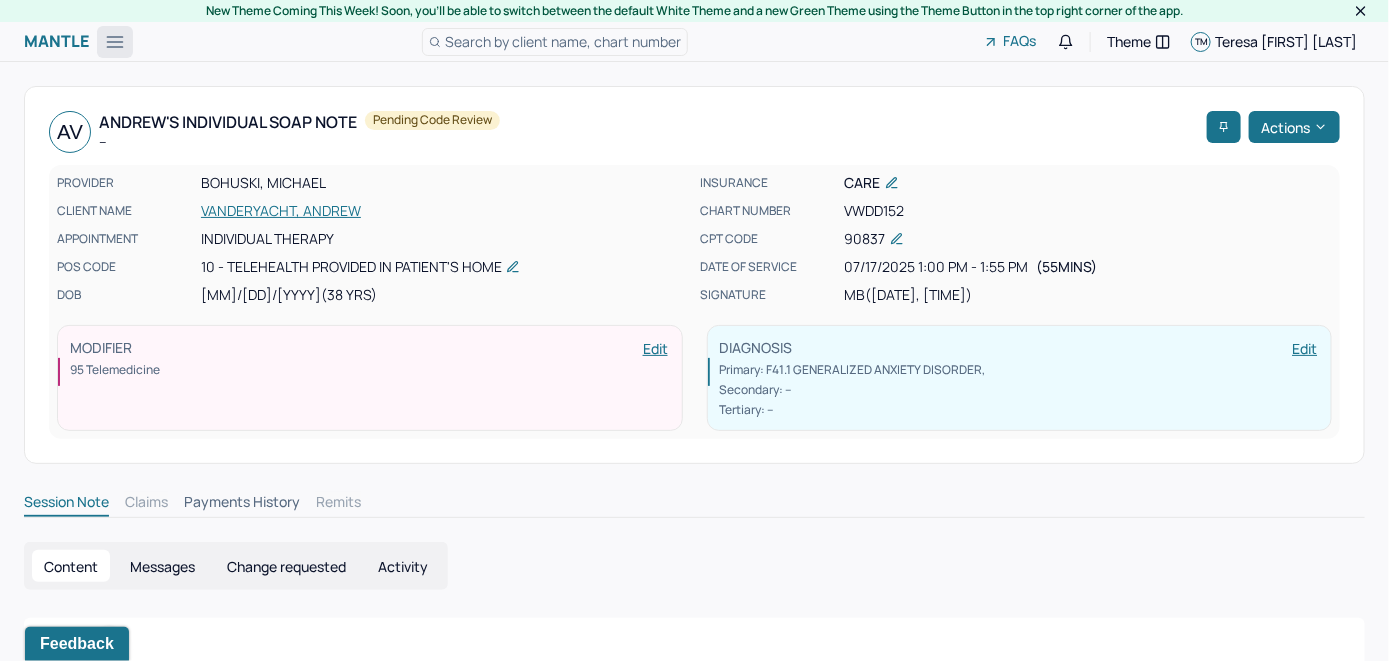 click at bounding box center (115, 42) 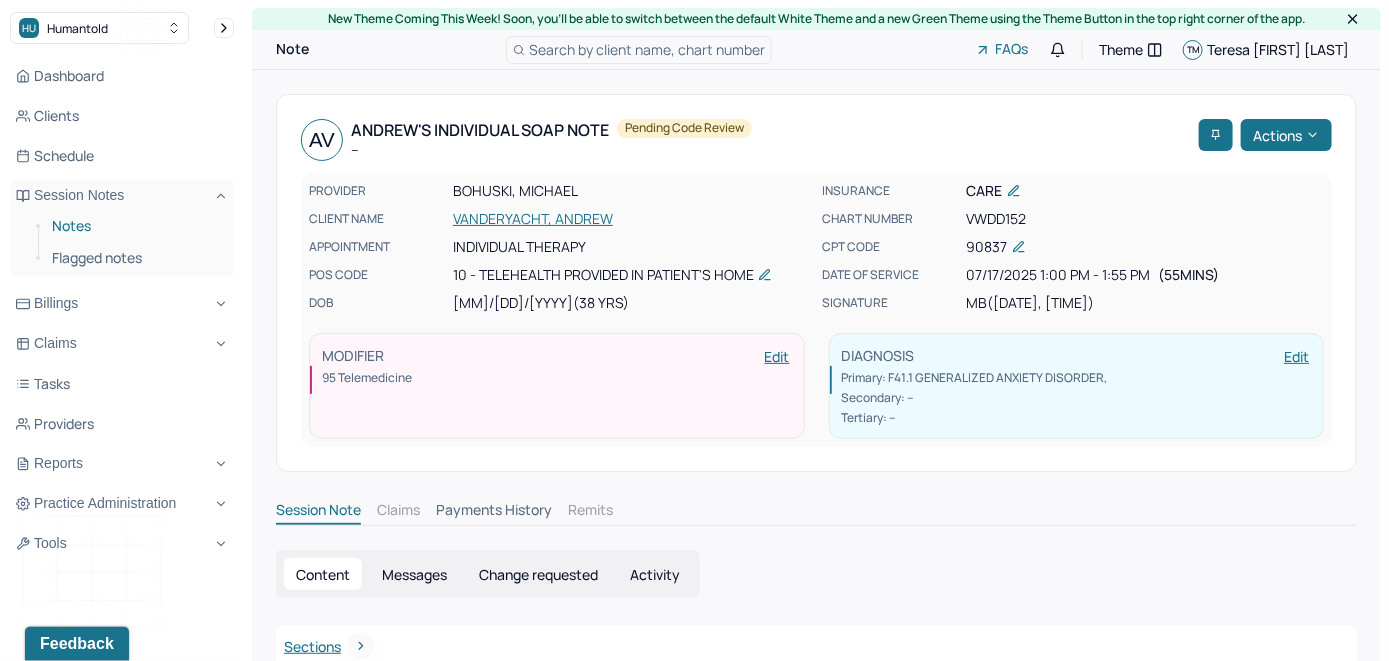 click on "Notes" at bounding box center [135, 226] 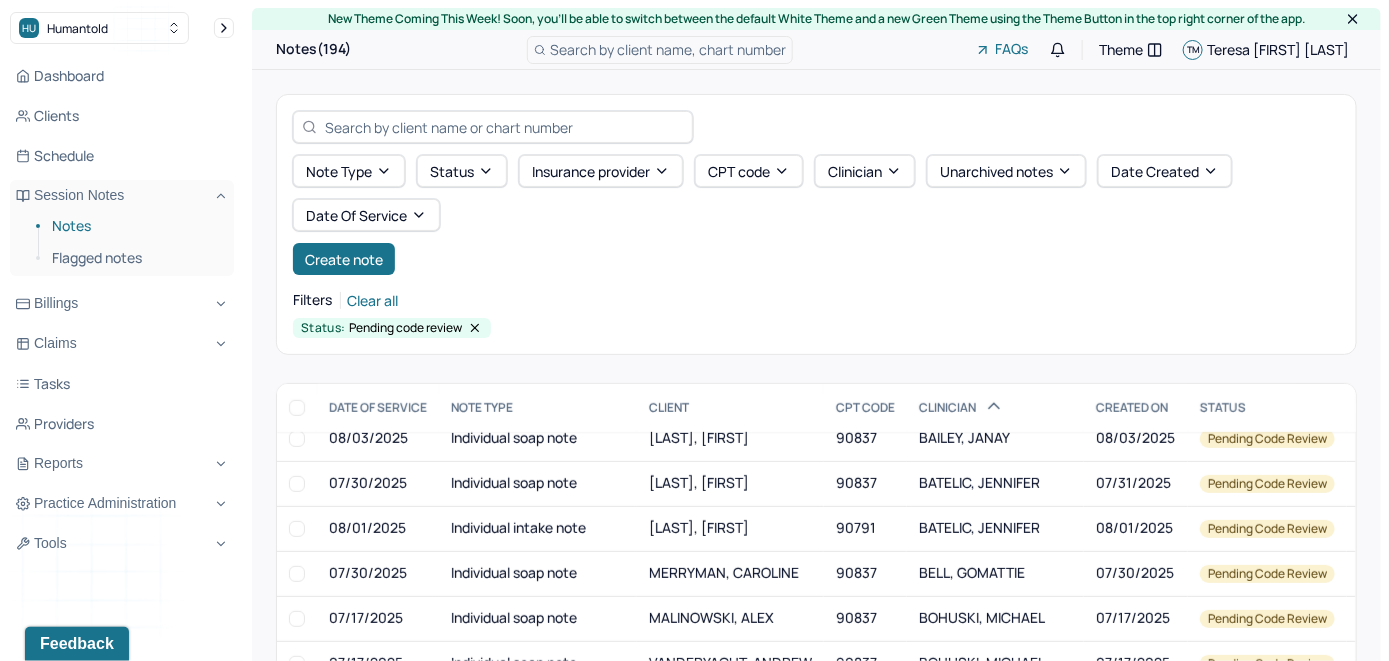 scroll, scrollTop: 700, scrollLeft: 0, axis: vertical 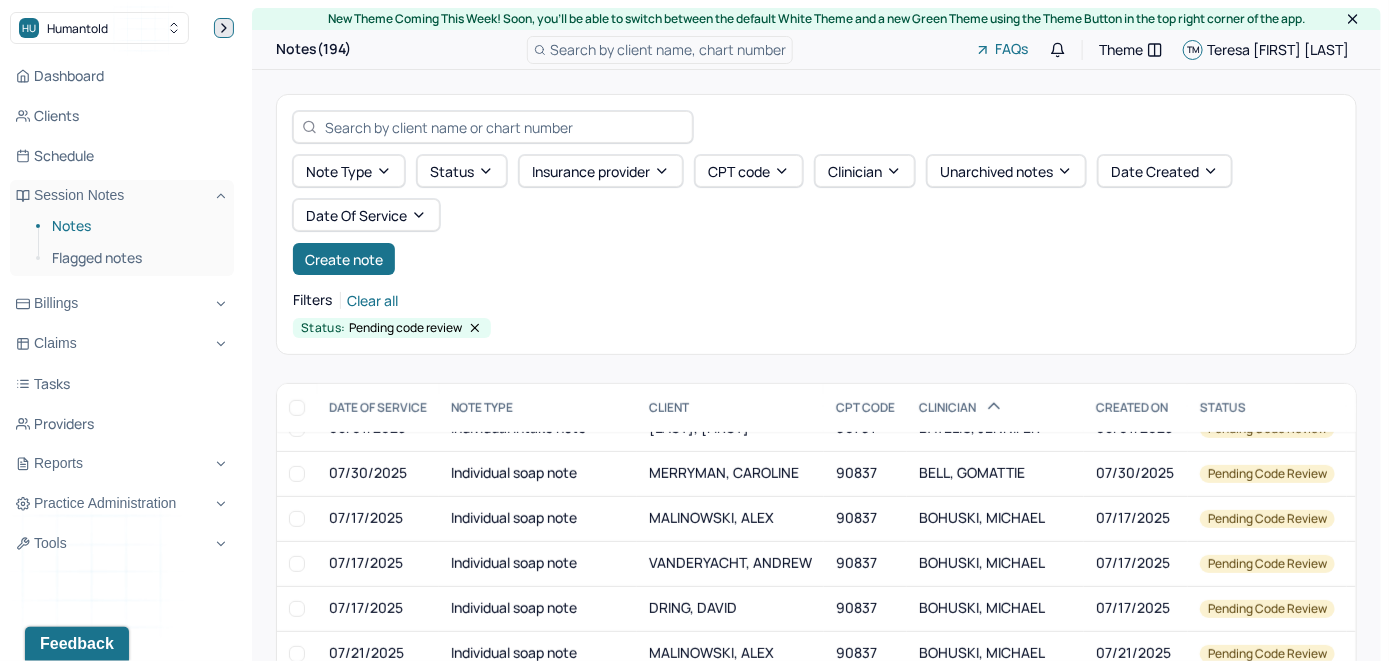 click 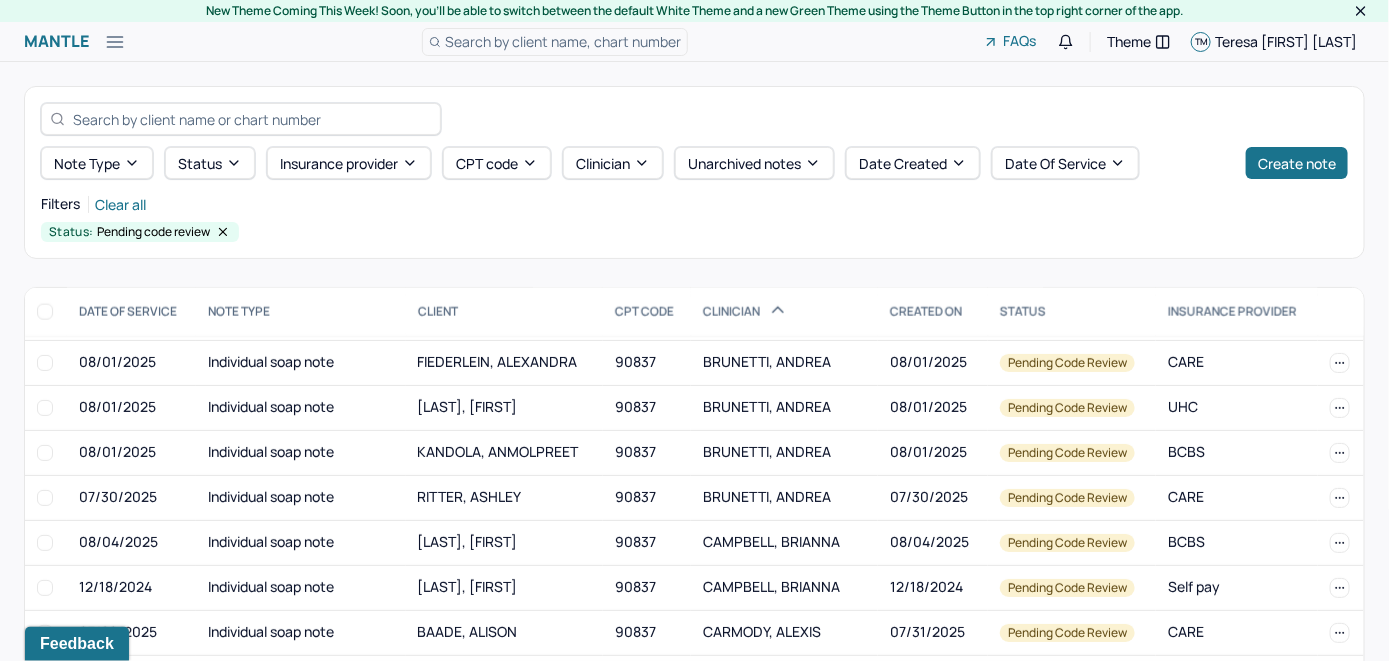 scroll, scrollTop: 1200, scrollLeft: 0, axis: vertical 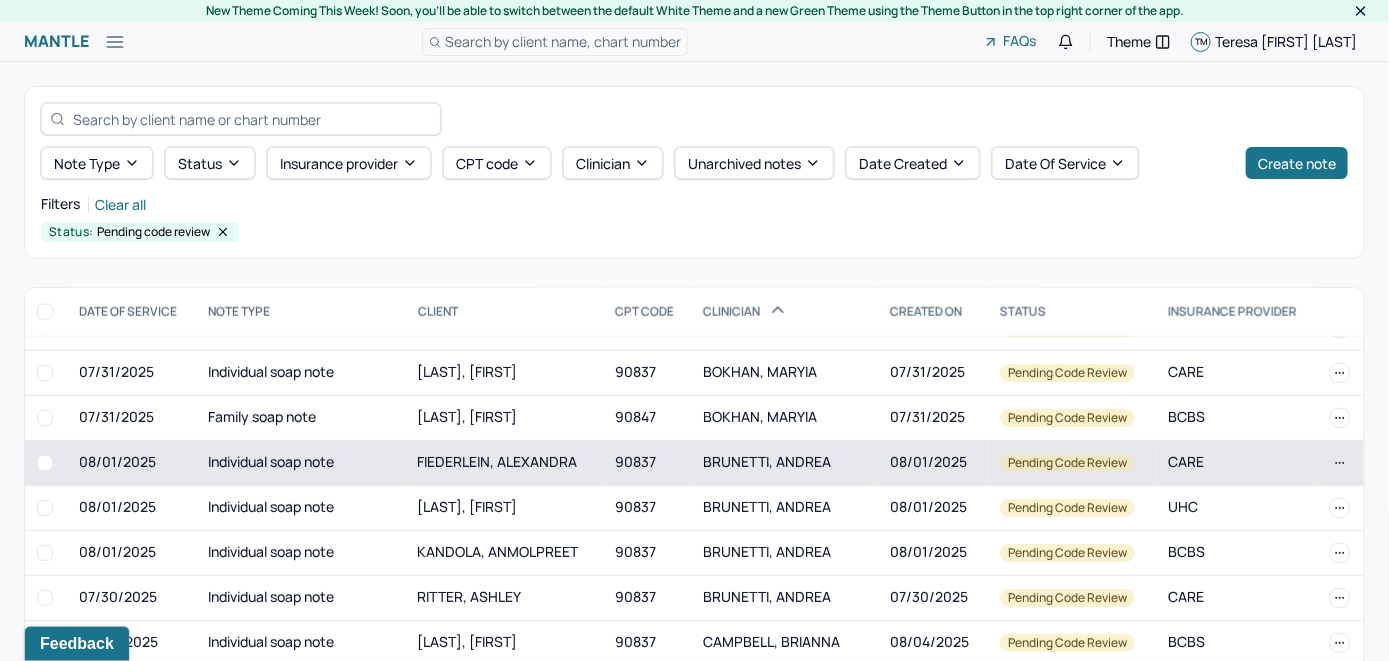 click on "BRUNETTI, ANDREA" at bounding box center [767, 461] 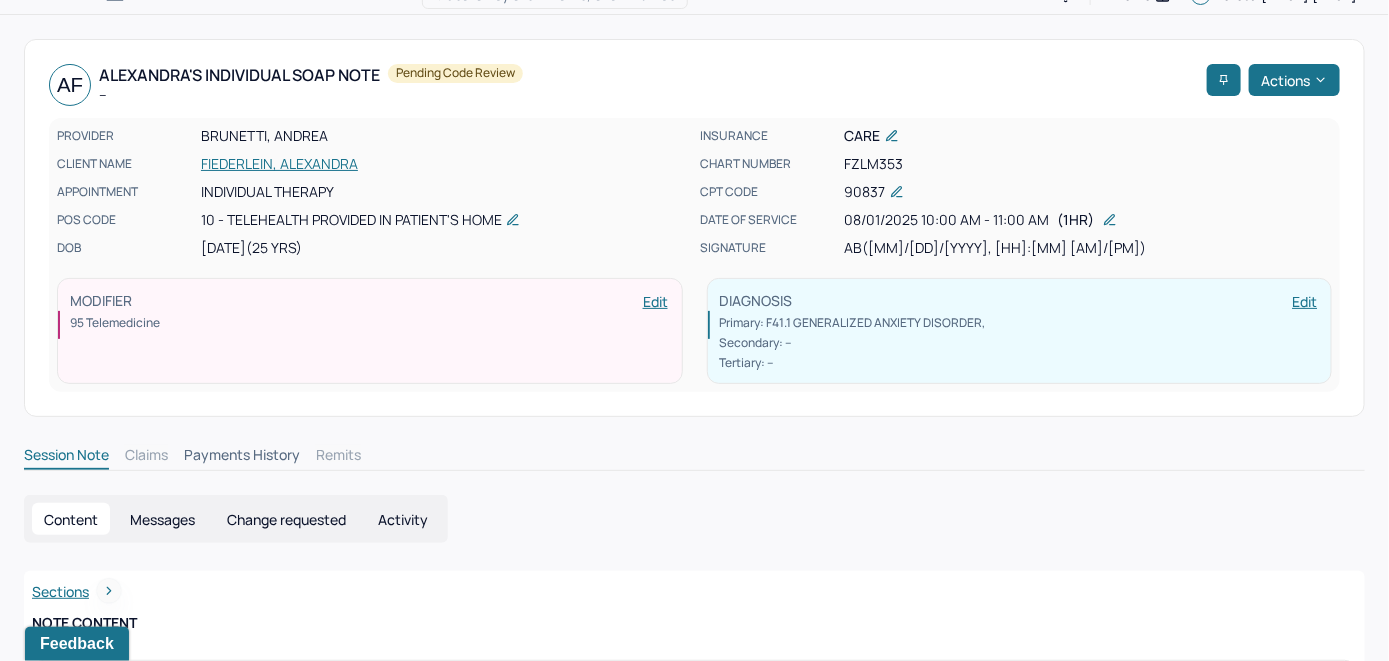 scroll, scrollTop: 0, scrollLeft: 0, axis: both 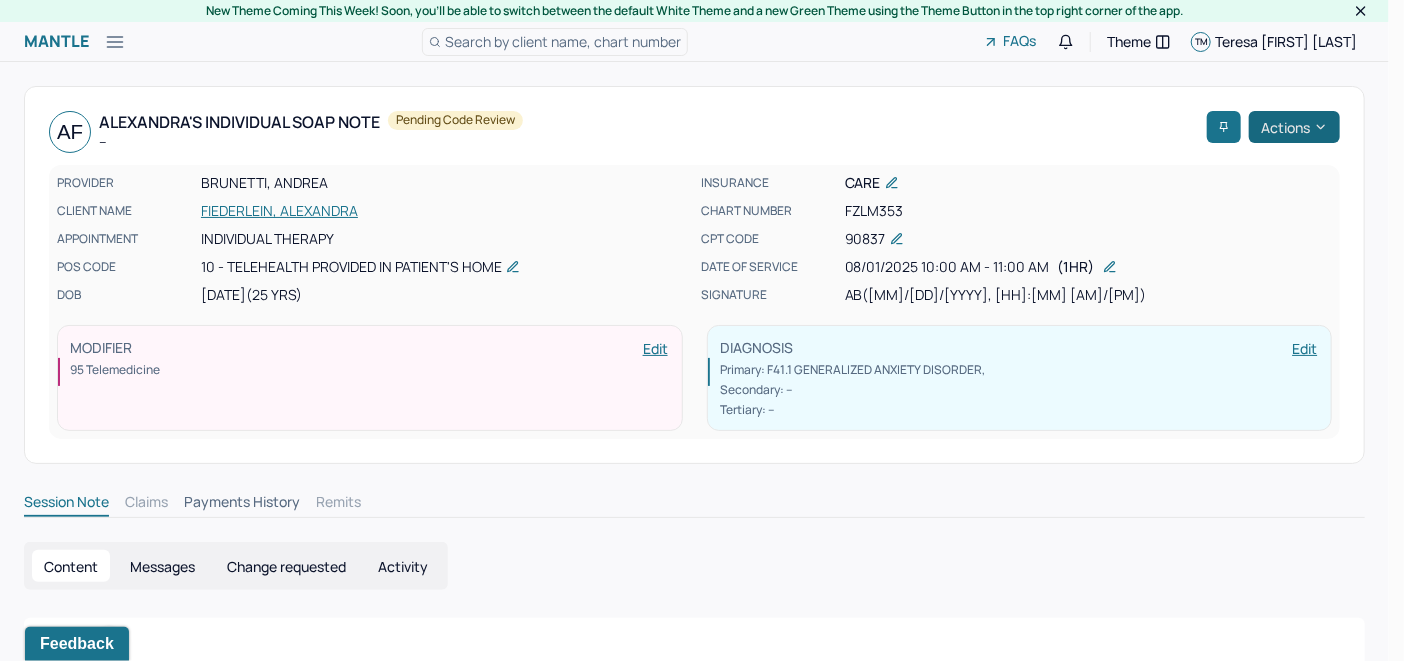 click on "Actions" at bounding box center (1294, 127) 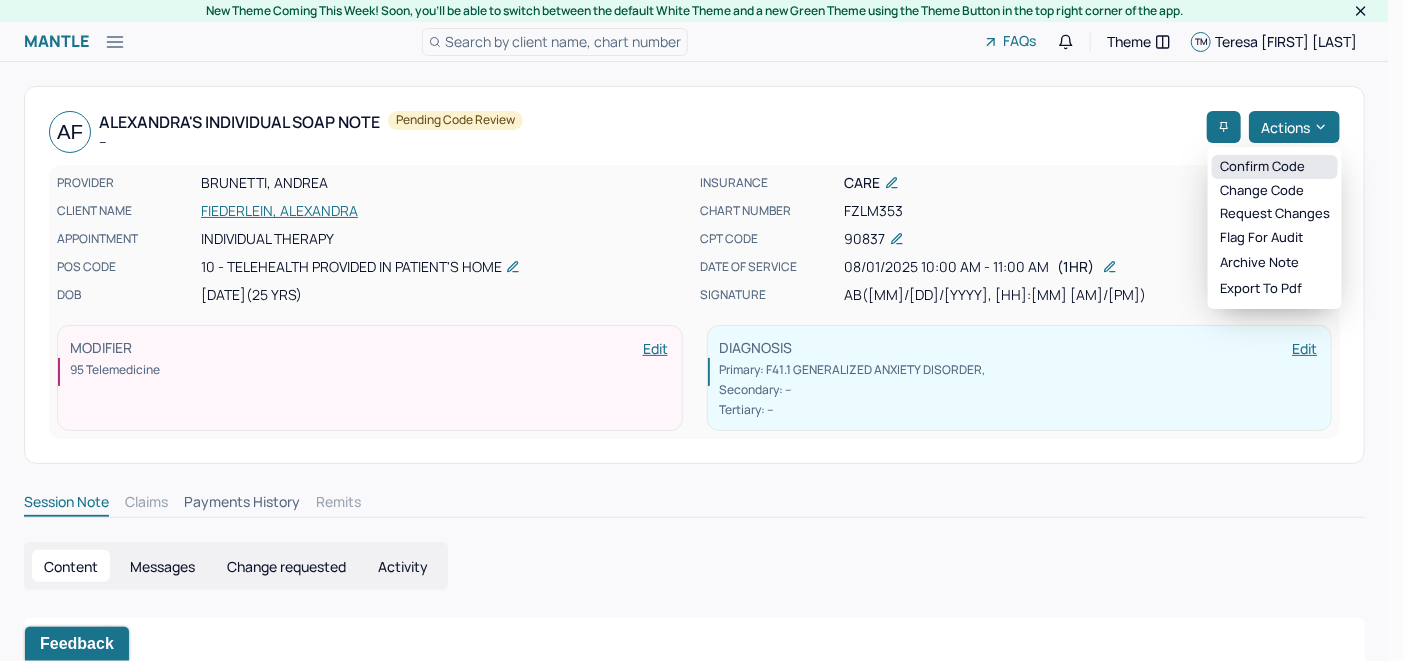 click on "Confirm code" at bounding box center [1275, 167] 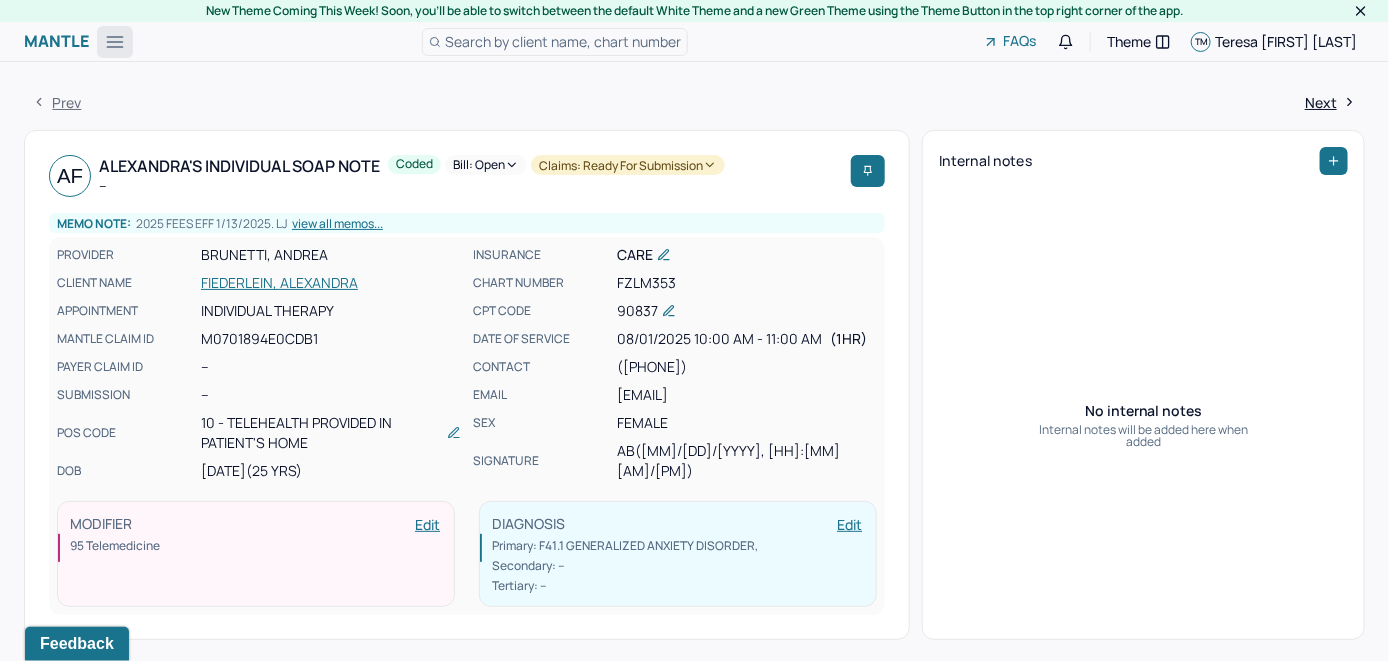 click 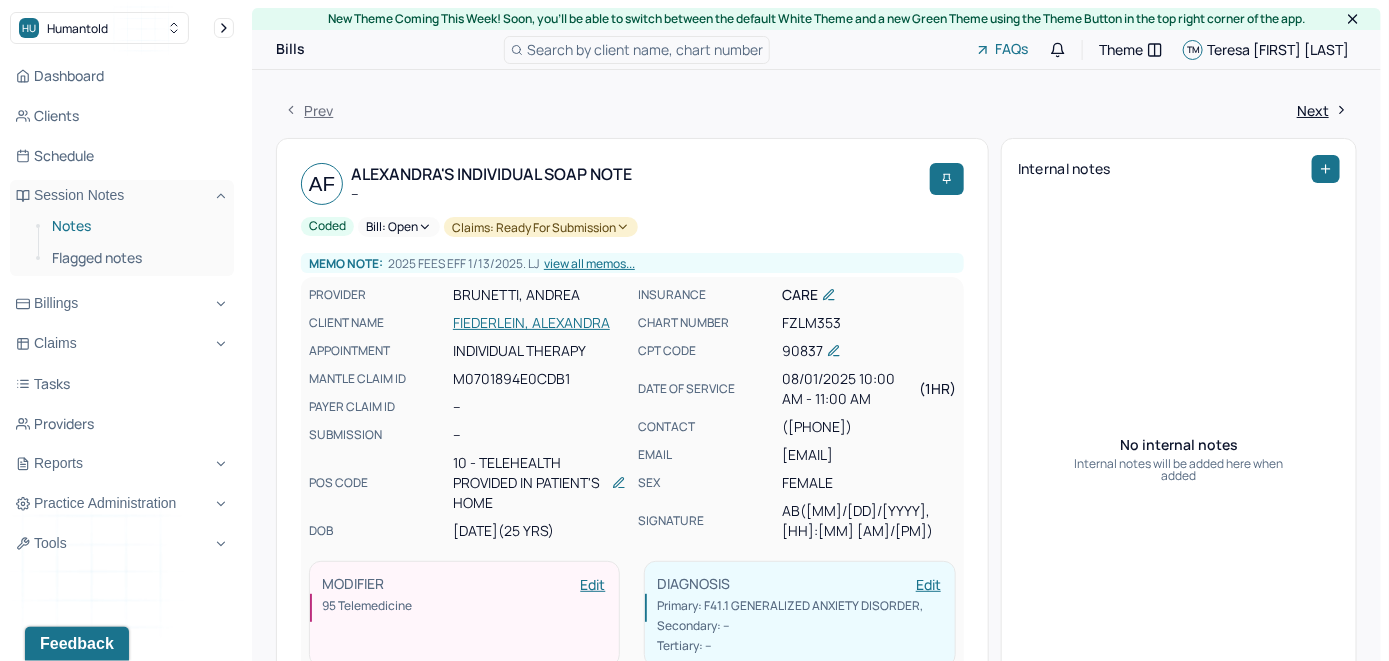 click on "Notes" at bounding box center [135, 226] 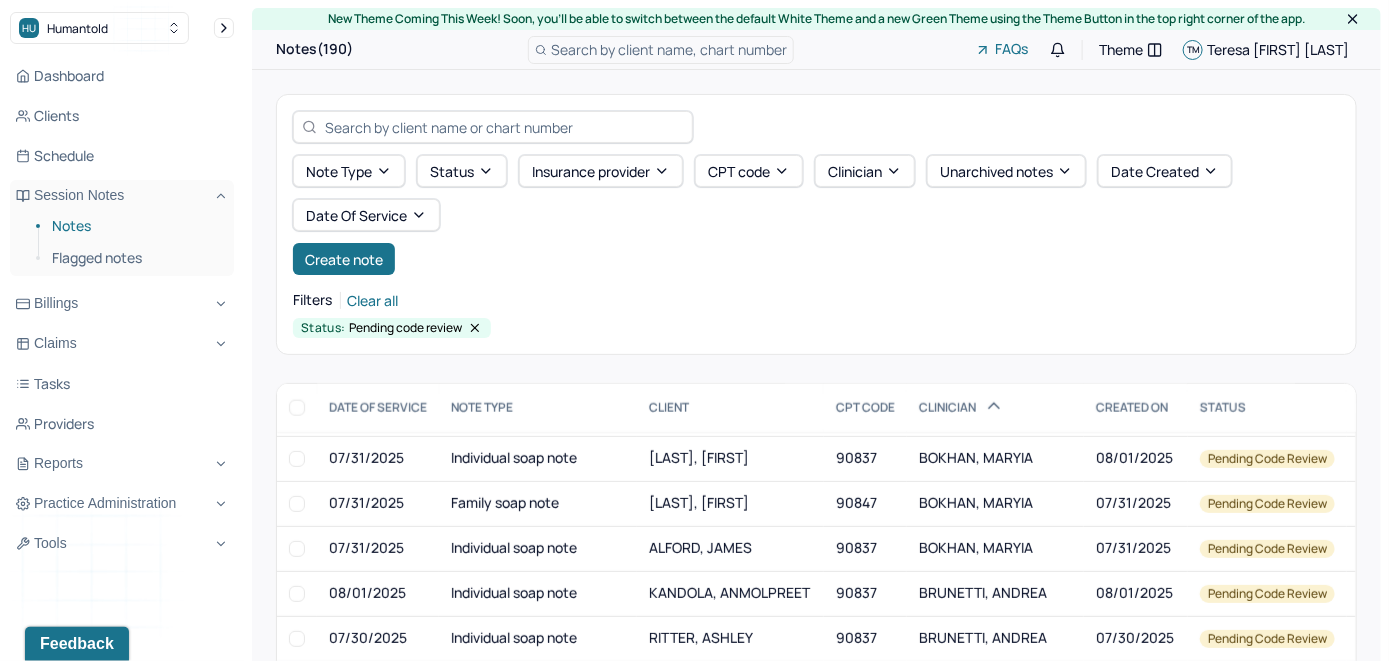 scroll, scrollTop: 1200, scrollLeft: 0, axis: vertical 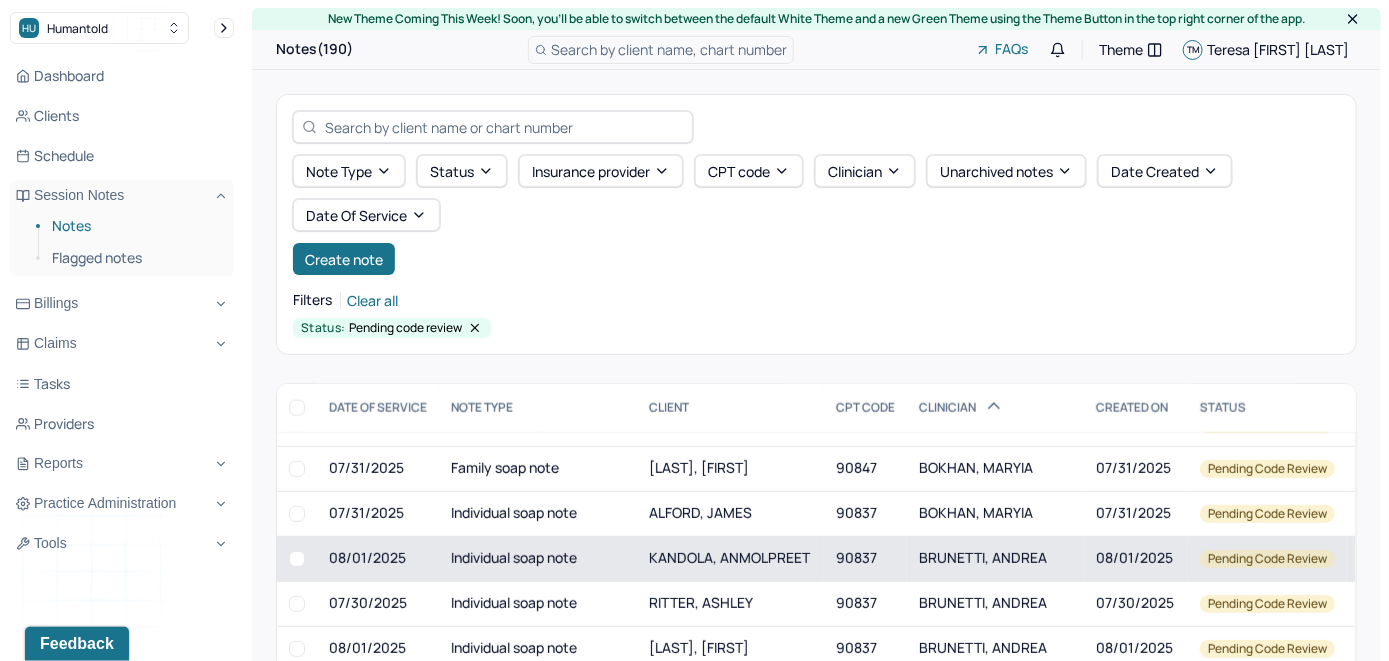 click on "KANDOLA, ANMOLPREET" at bounding box center (729, 557) 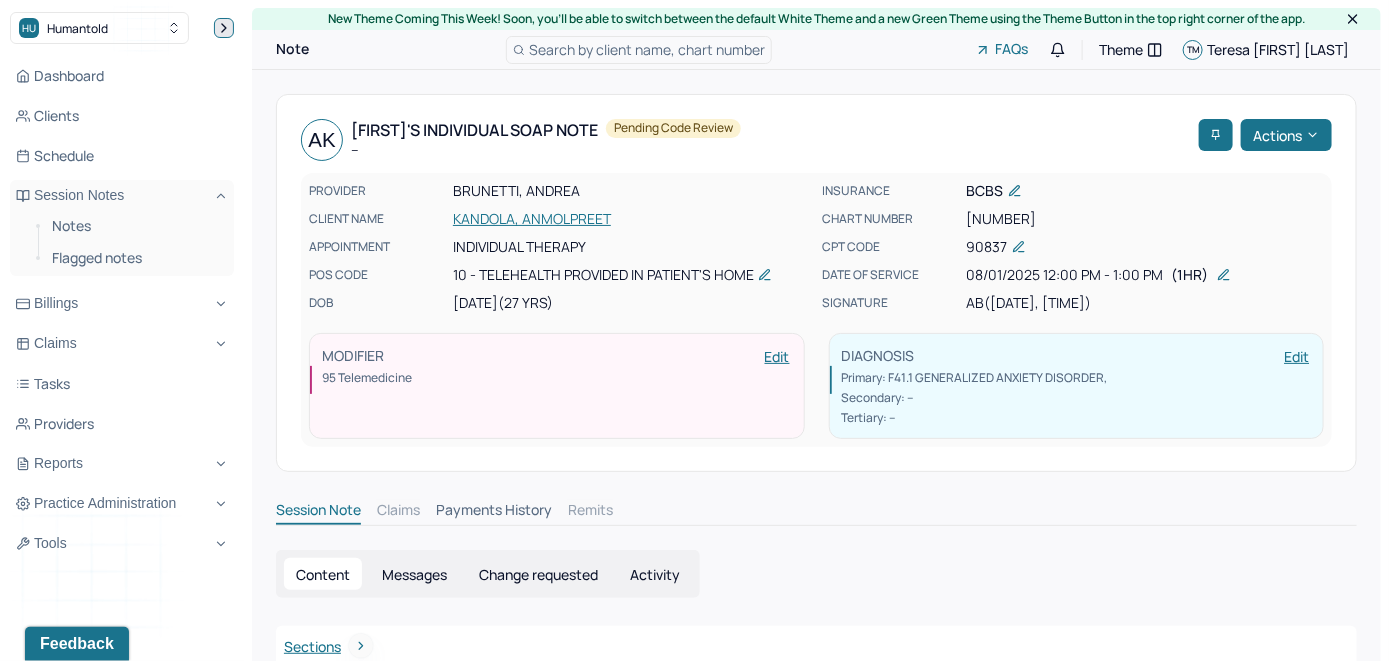click 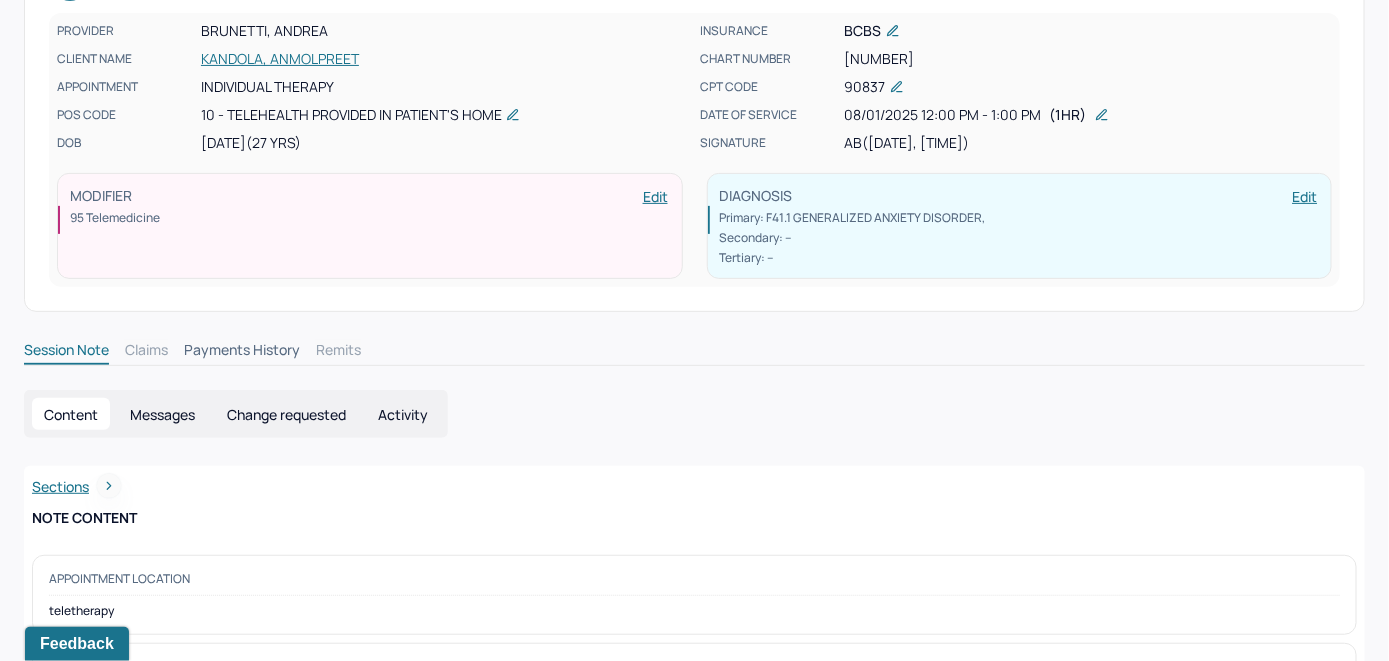 scroll, scrollTop: 0, scrollLeft: 0, axis: both 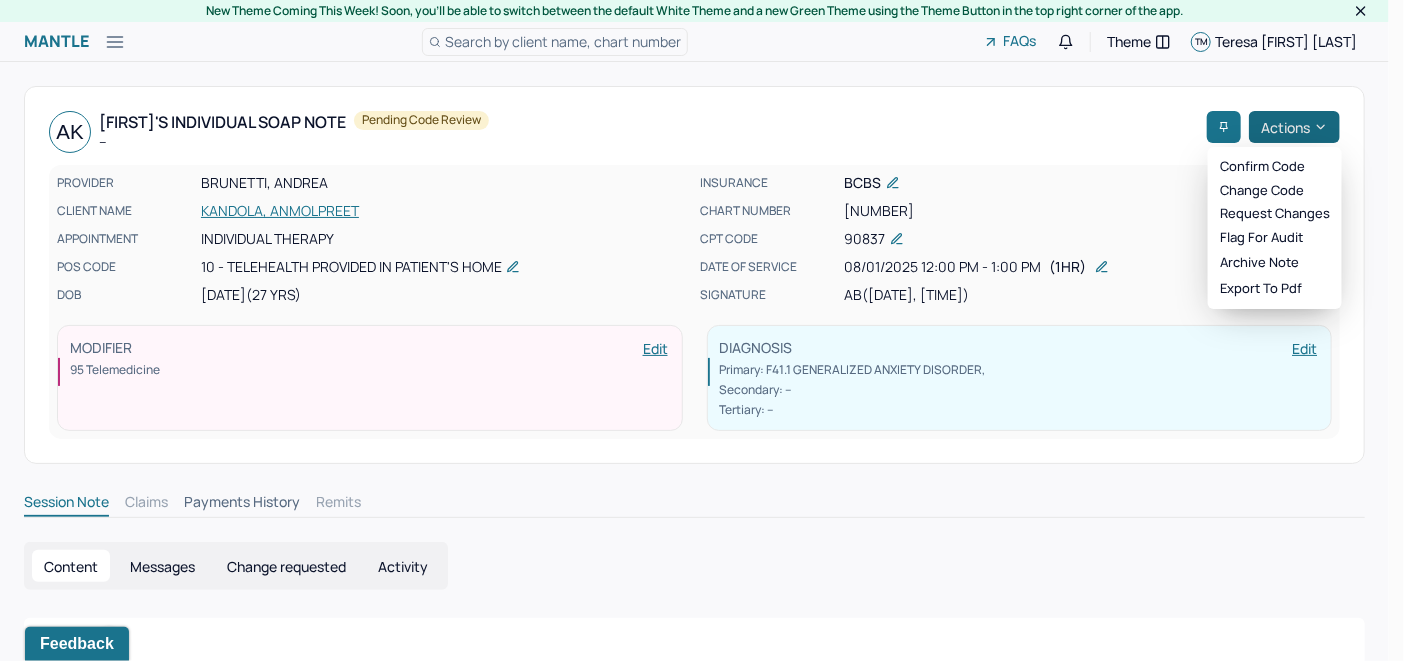 click on "Actions" at bounding box center [1294, 127] 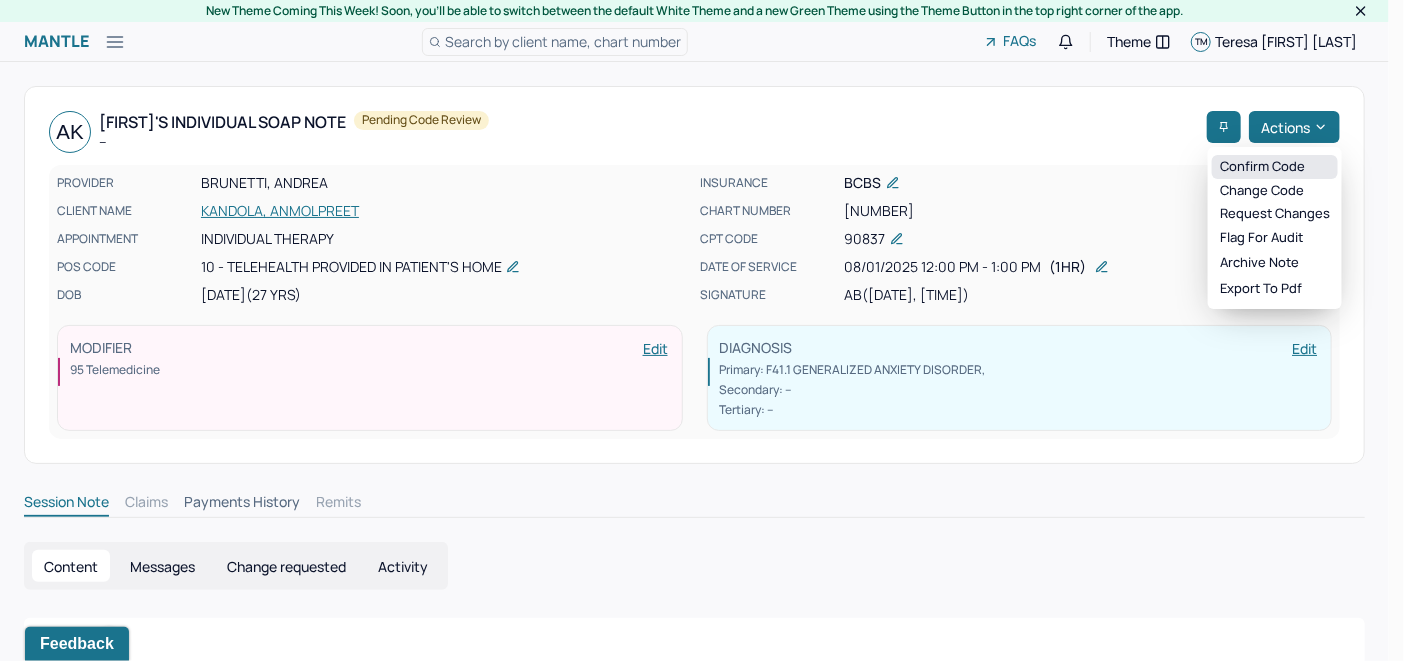 click on "Confirm code" at bounding box center (1275, 167) 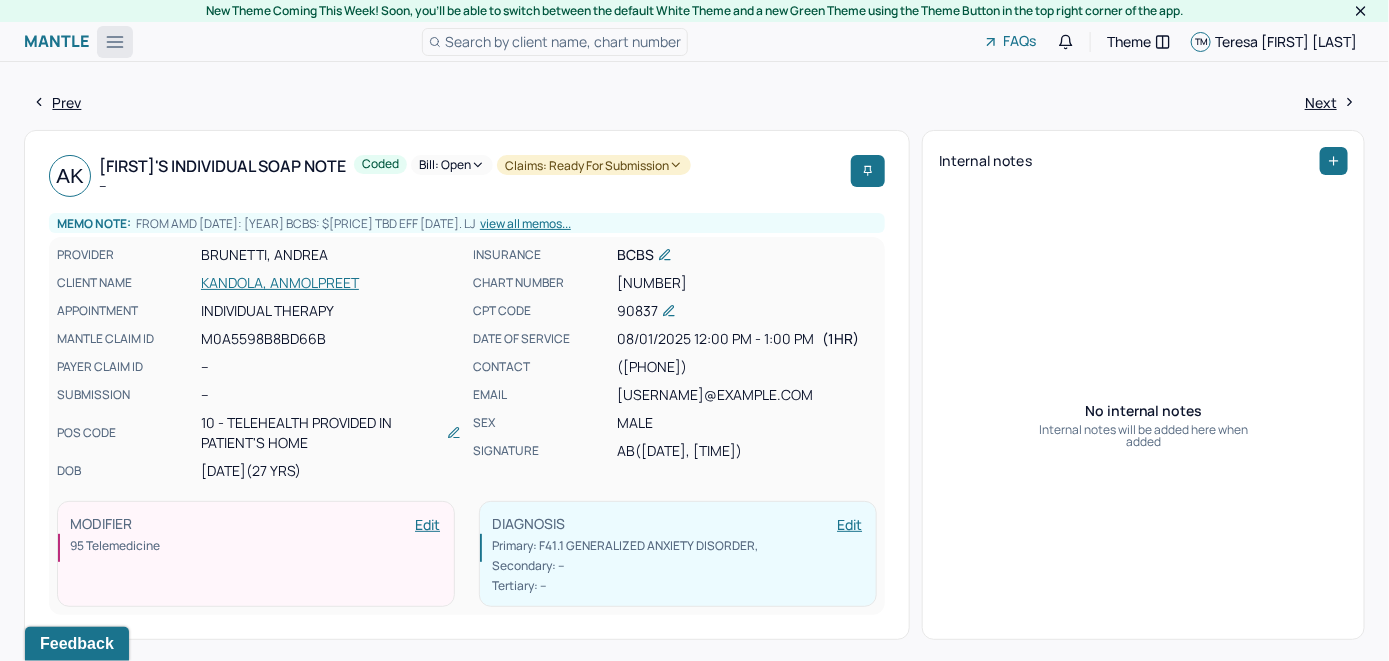 click 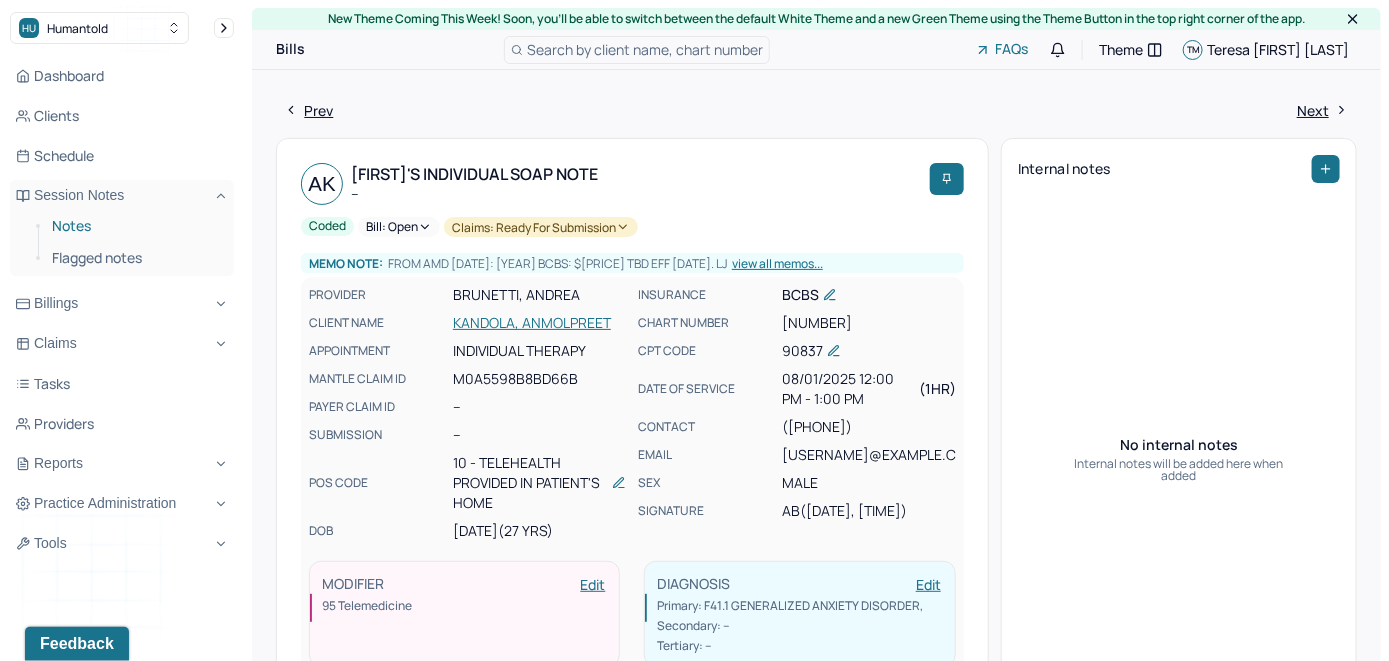 click on "Notes" at bounding box center [135, 226] 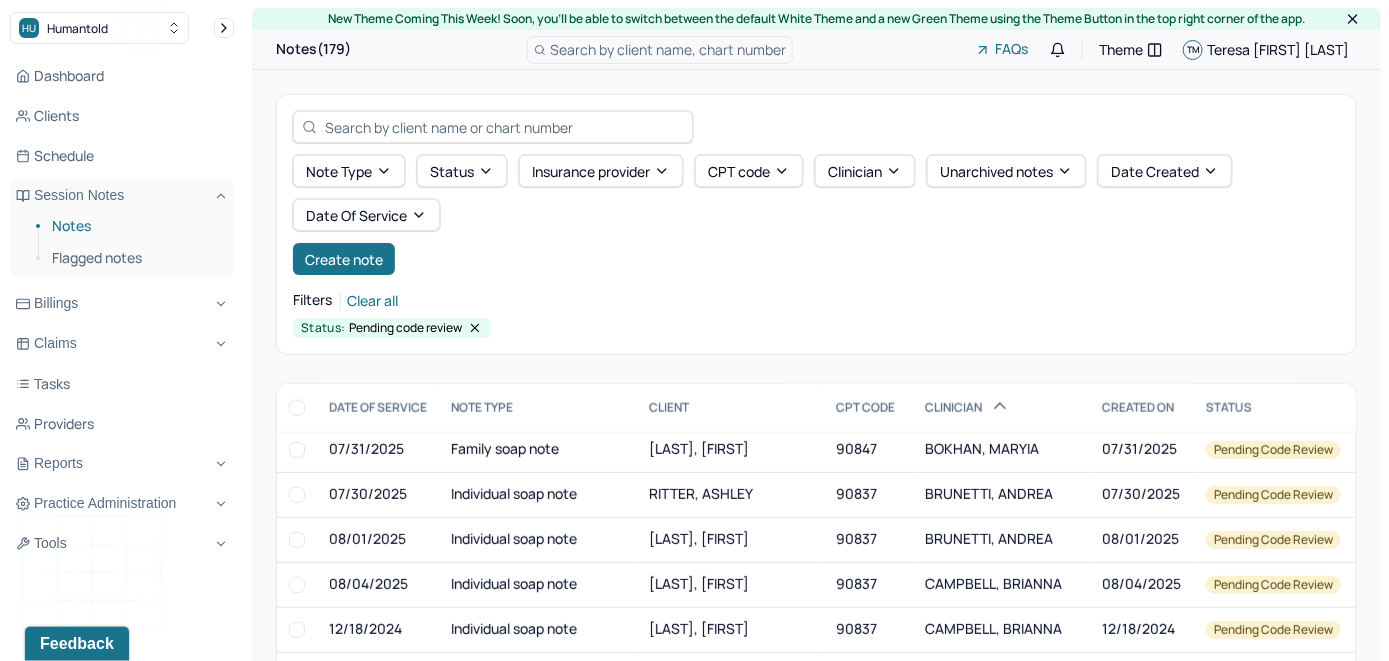 scroll, scrollTop: 1300, scrollLeft: 0, axis: vertical 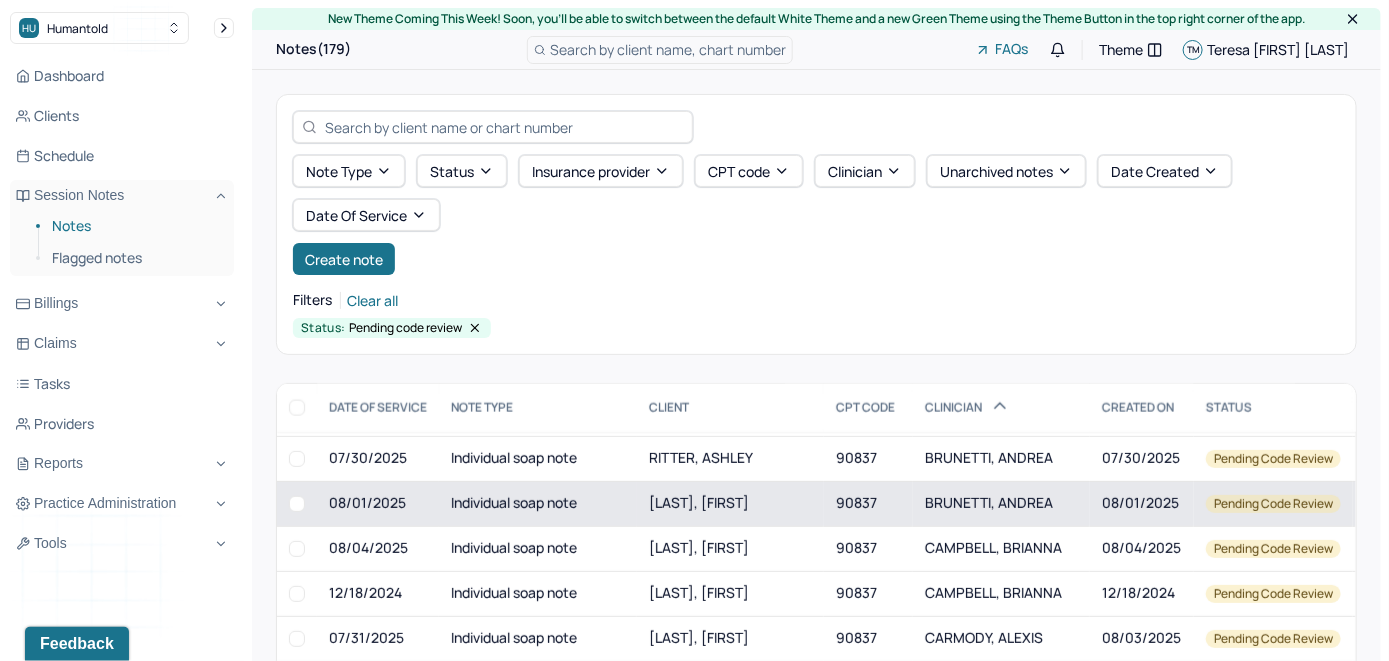 click on "[LAST], [FIRST]" at bounding box center [730, 503] 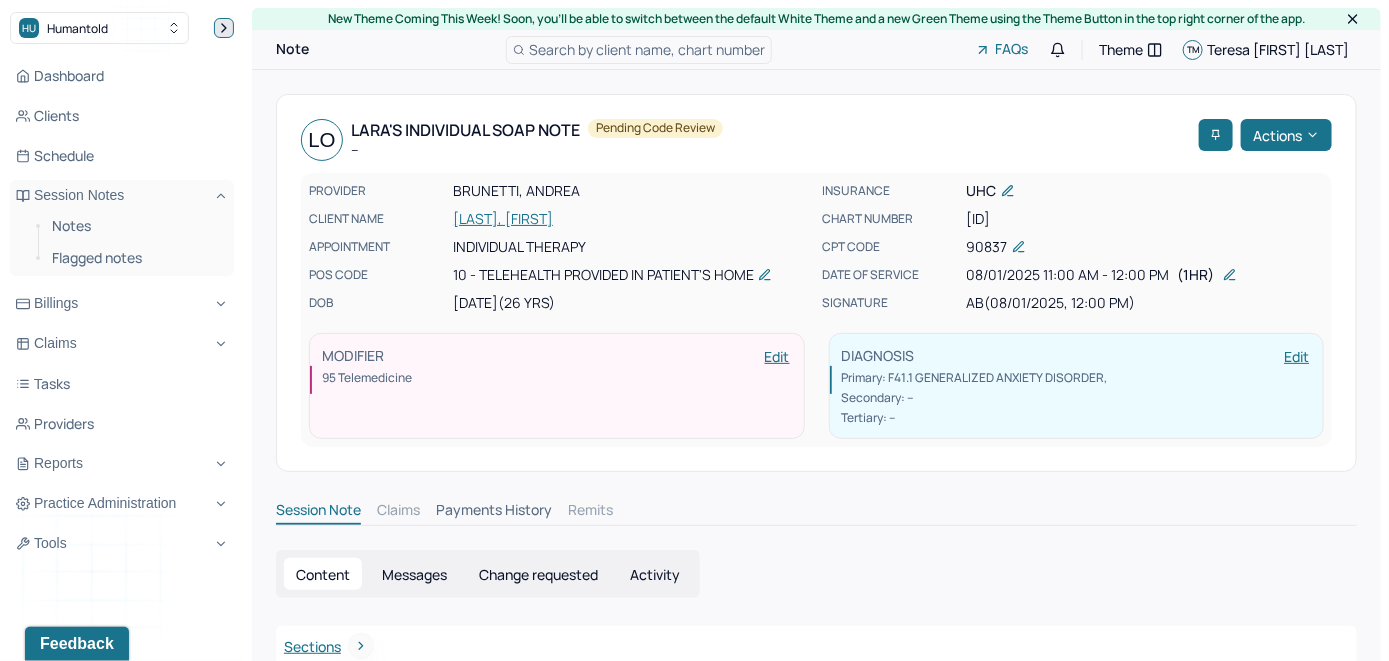 click 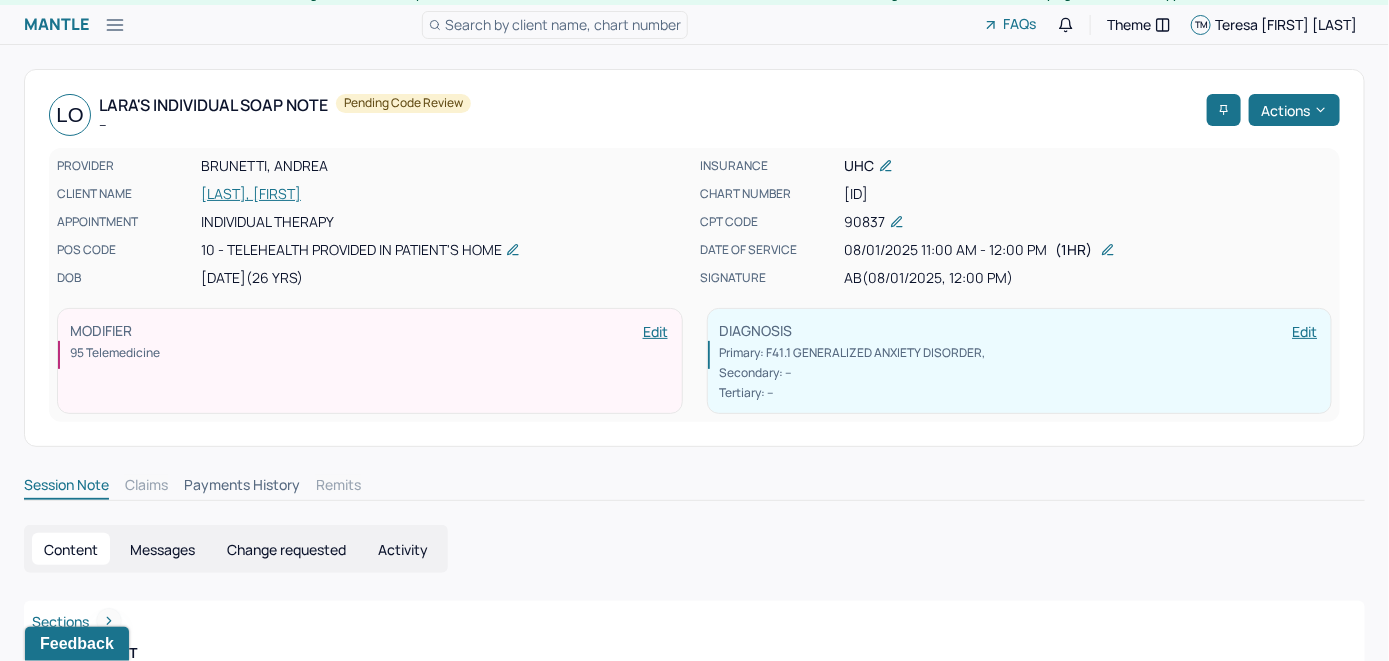 scroll, scrollTop: 0, scrollLeft: 0, axis: both 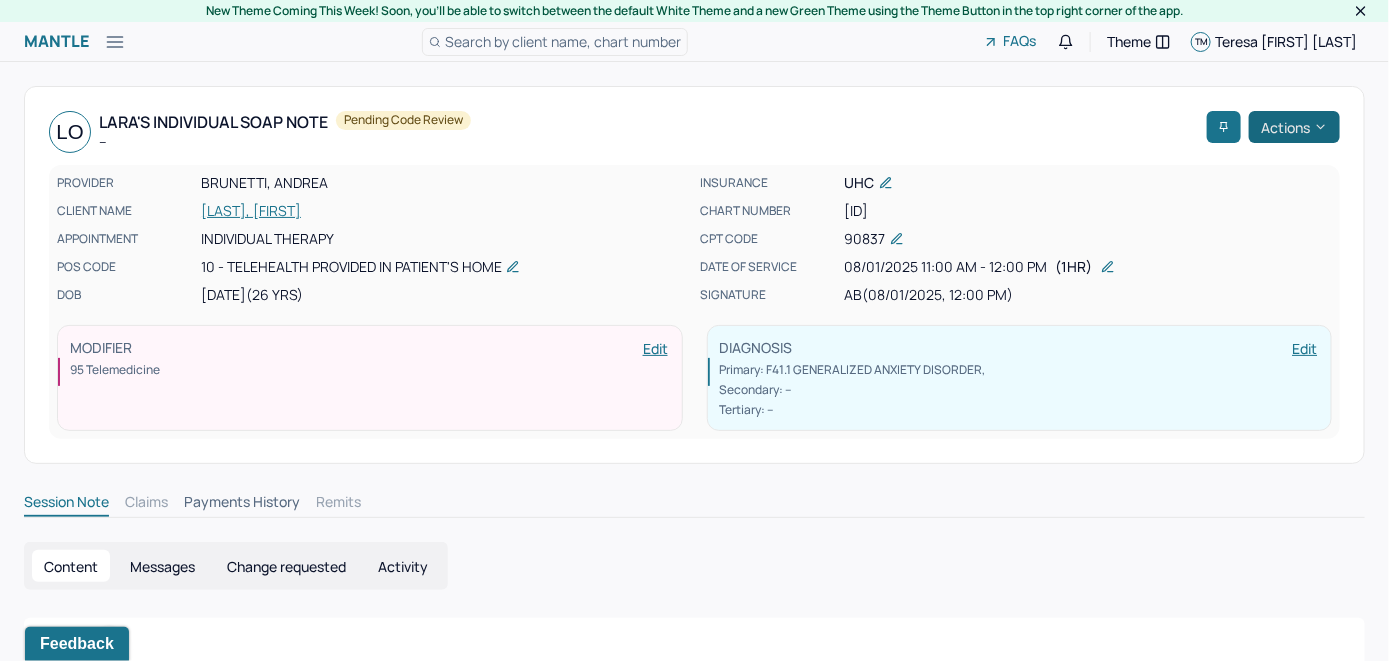 click on "Actions" at bounding box center [1294, 127] 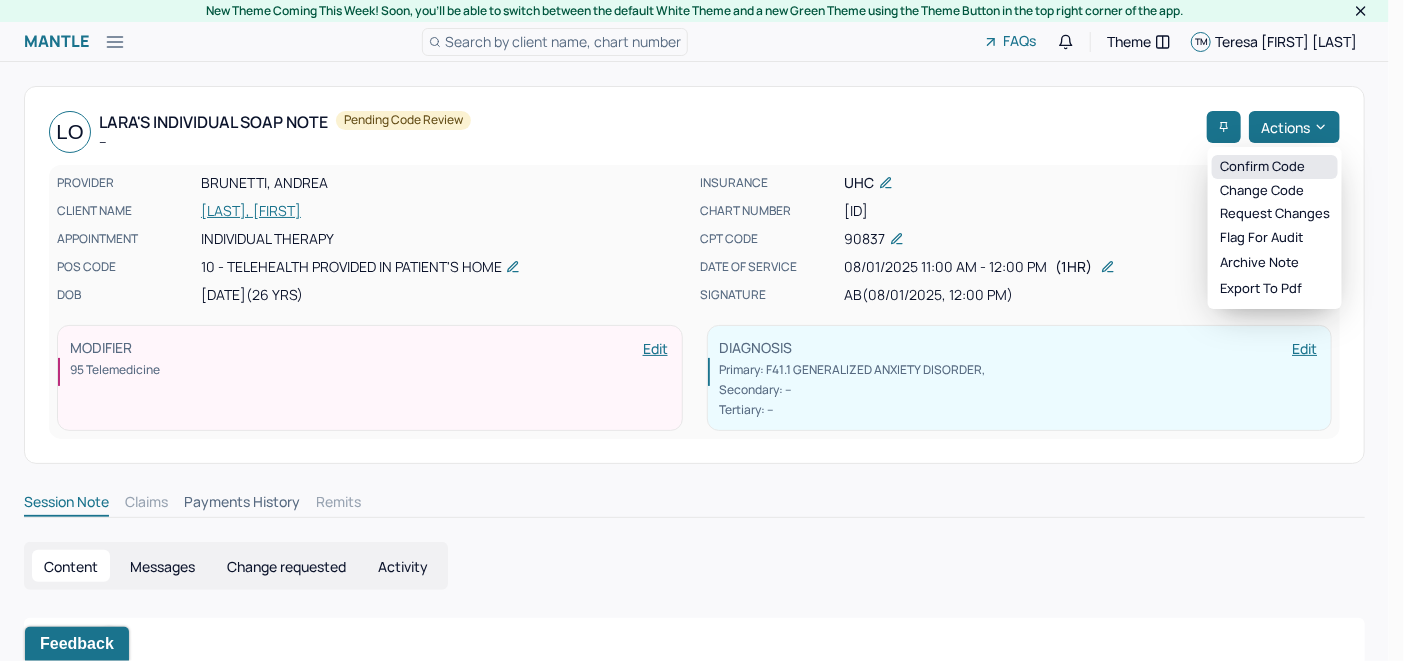 click on "Confirm code" at bounding box center [1275, 167] 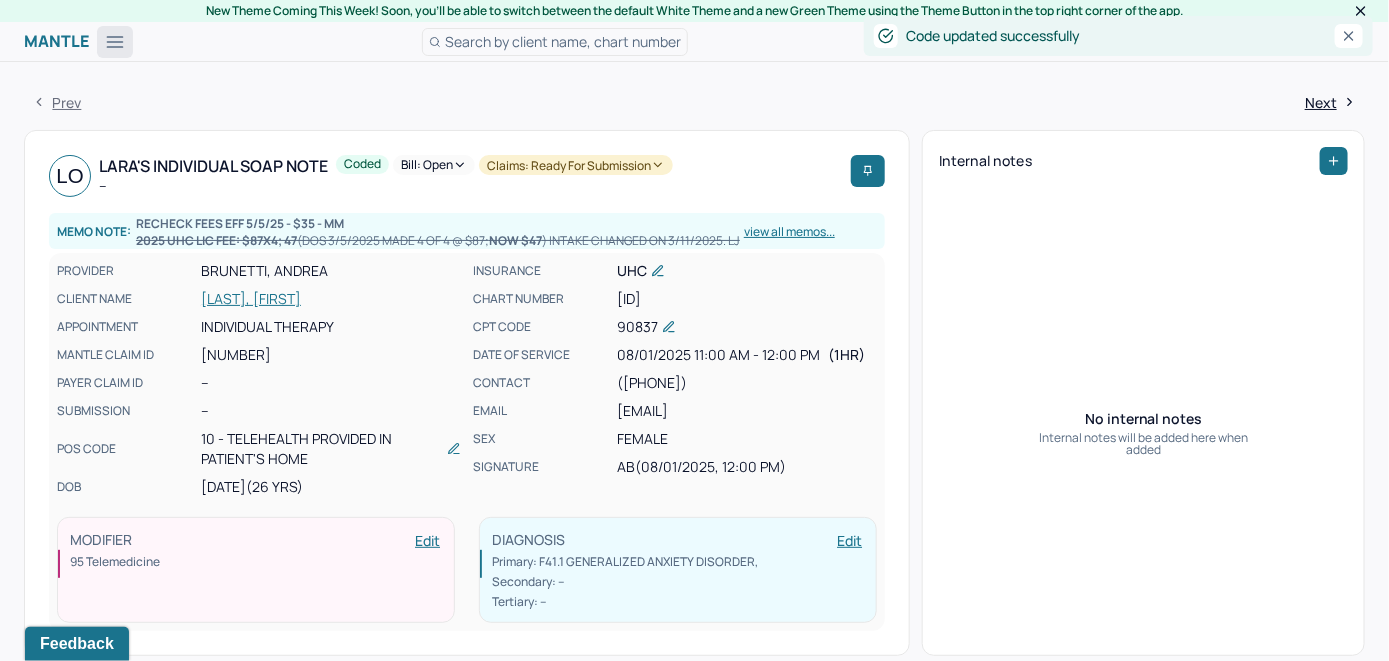 click at bounding box center (115, 42) 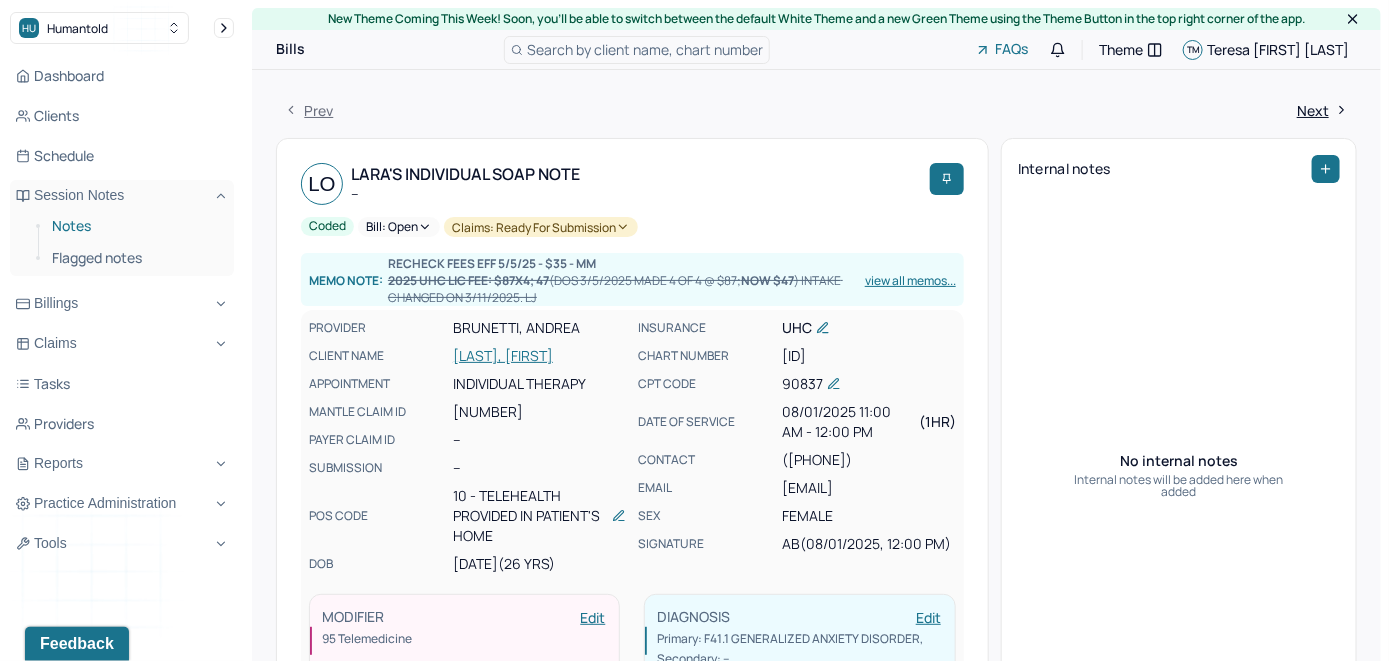 click on "Notes" at bounding box center (135, 226) 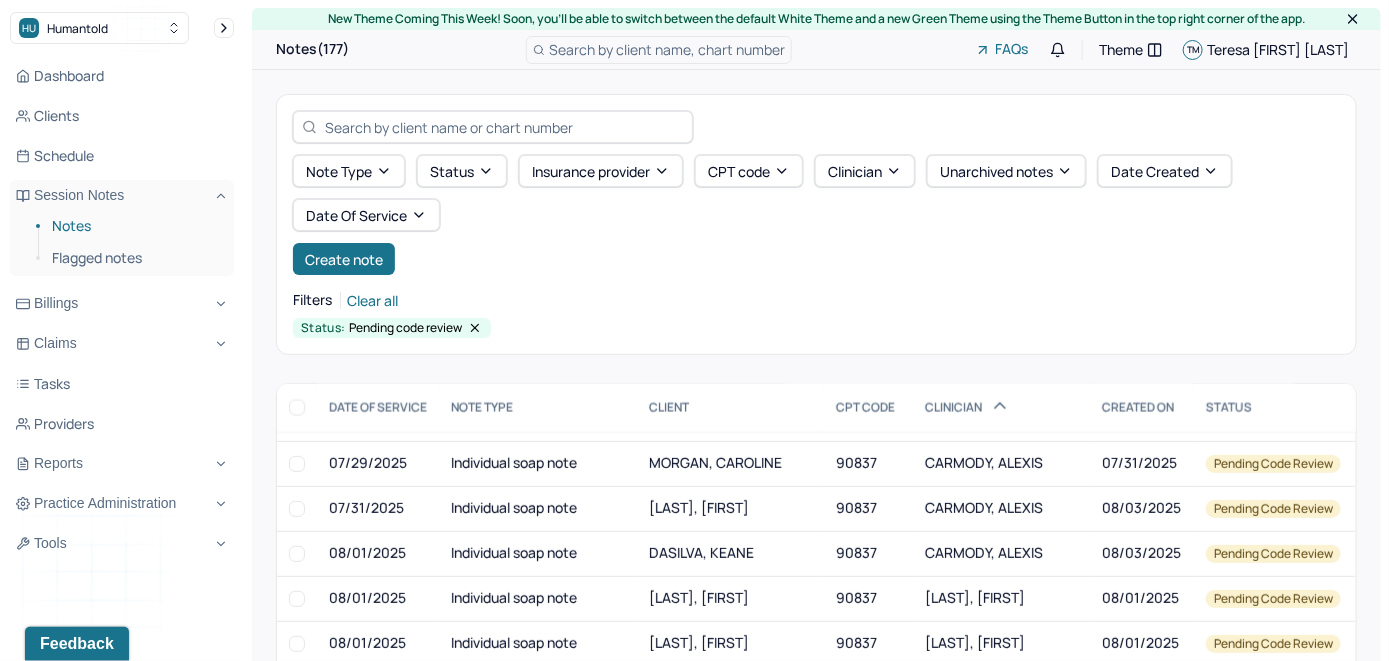 scroll, scrollTop: 1700, scrollLeft: 0, axis: vertical 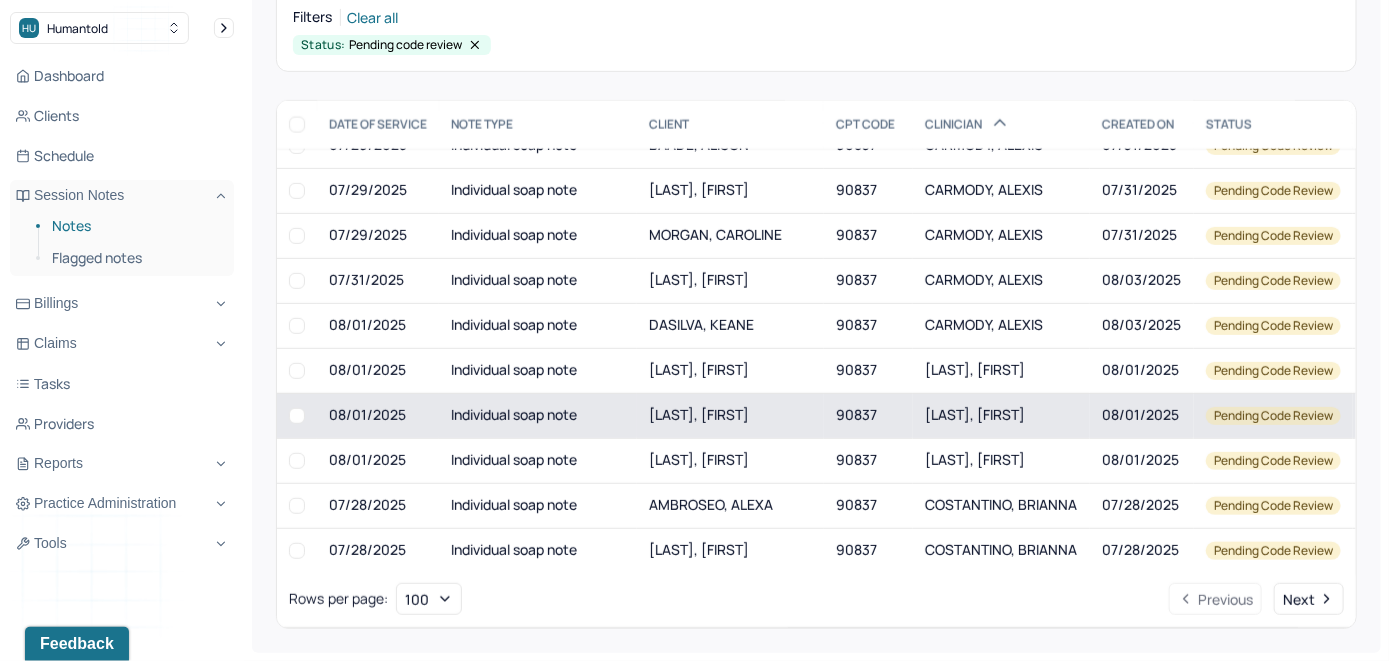 click on "[LAST], [FIRST]" at bounding box center (699, 414) 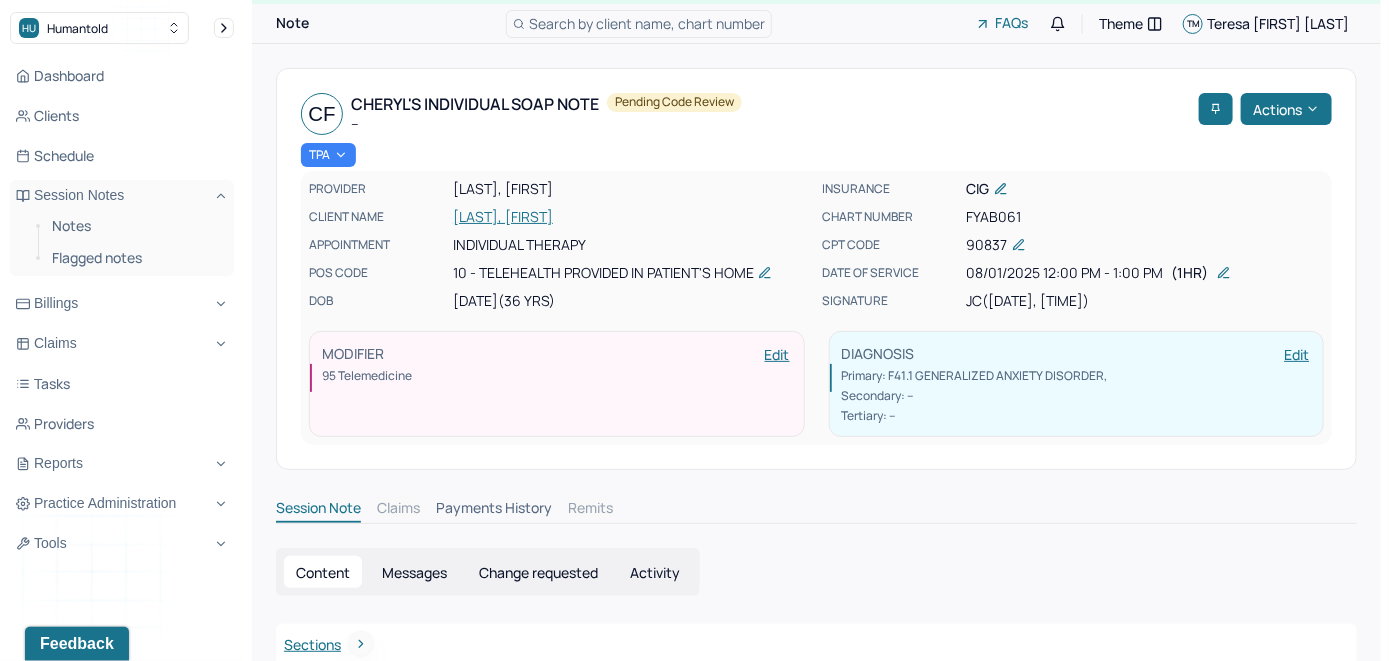 scroll, scrollTop: 0, scrollLeft: 0, axis: both 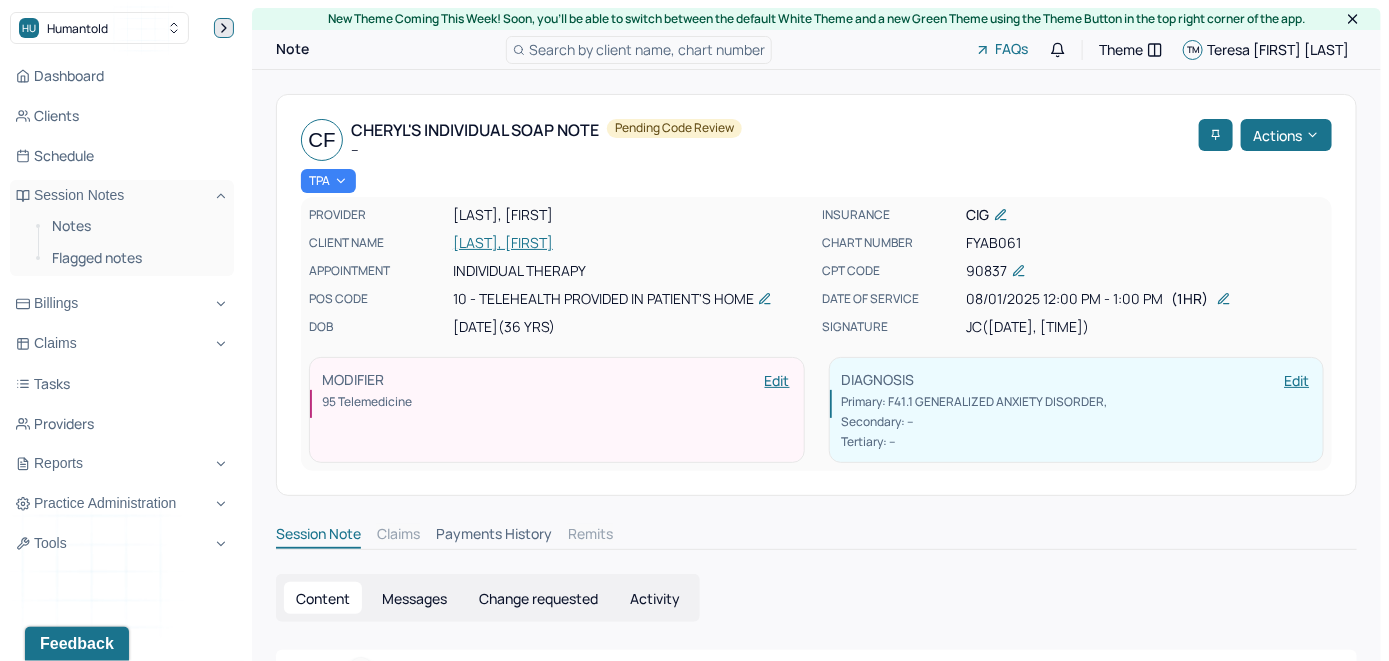 click 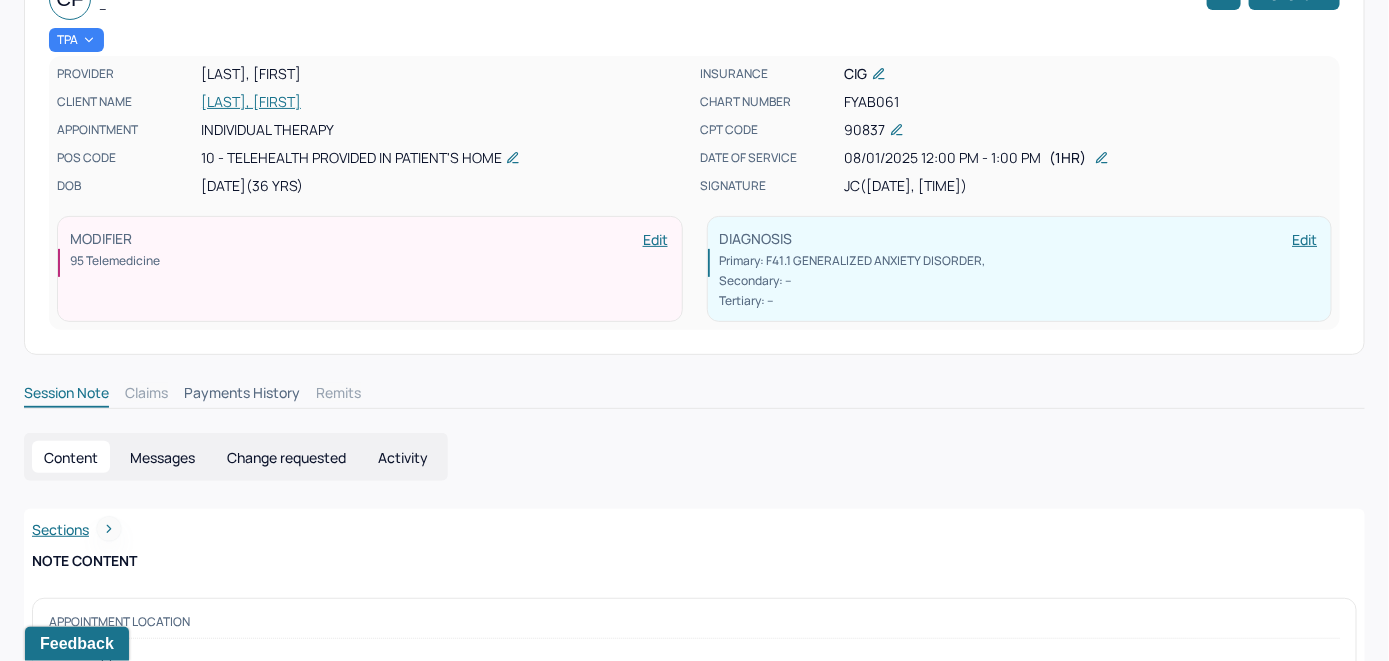 scroll, scrollTop: 0, scrollLeft: 0, axis: both 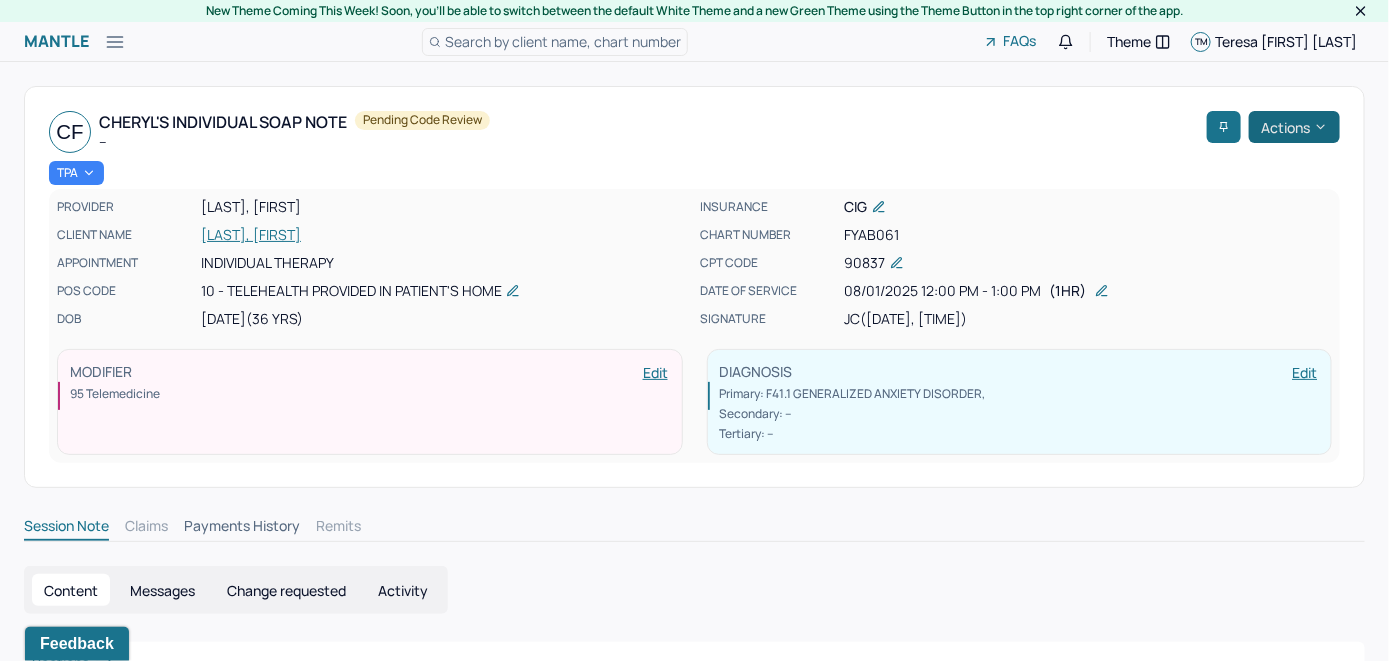 click on "Actions" at bounding box center (1294, 127) 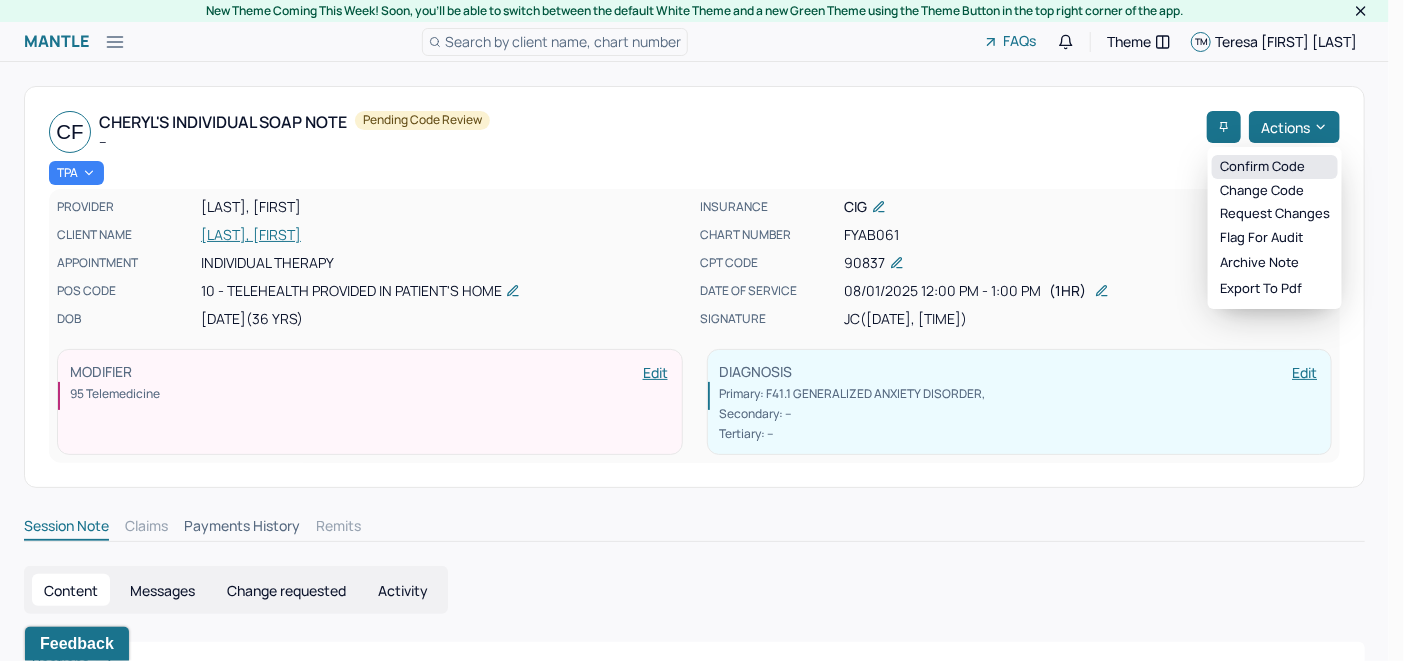 click on "Confirm code" at bounding box center [1275, 167] 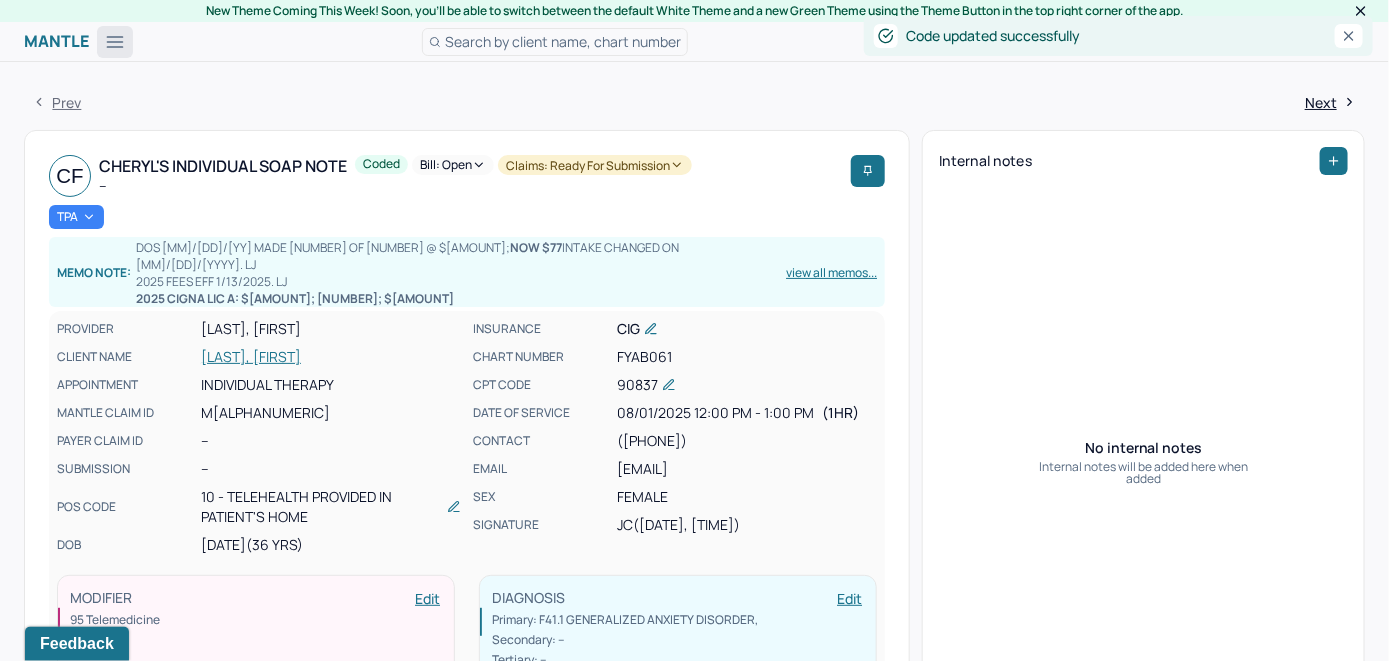 click at bounding box center (115, 42) 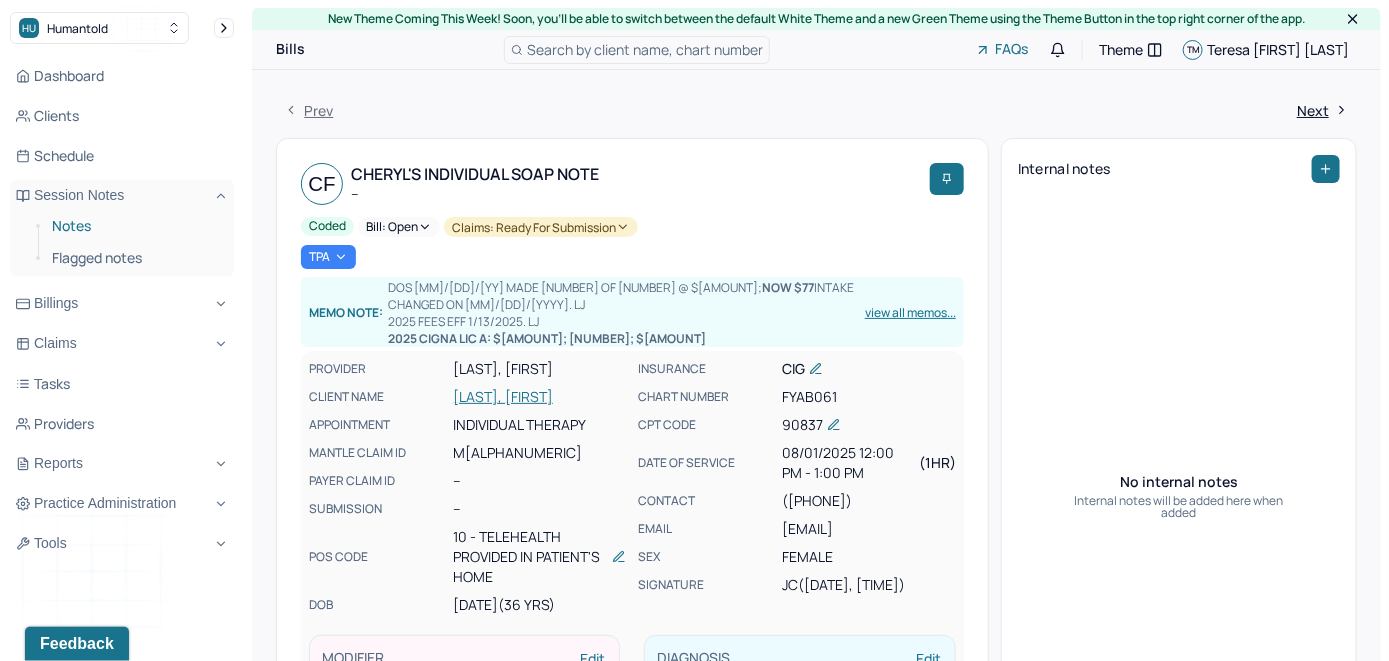 click on "Notes" at bounding box center [135, 226] 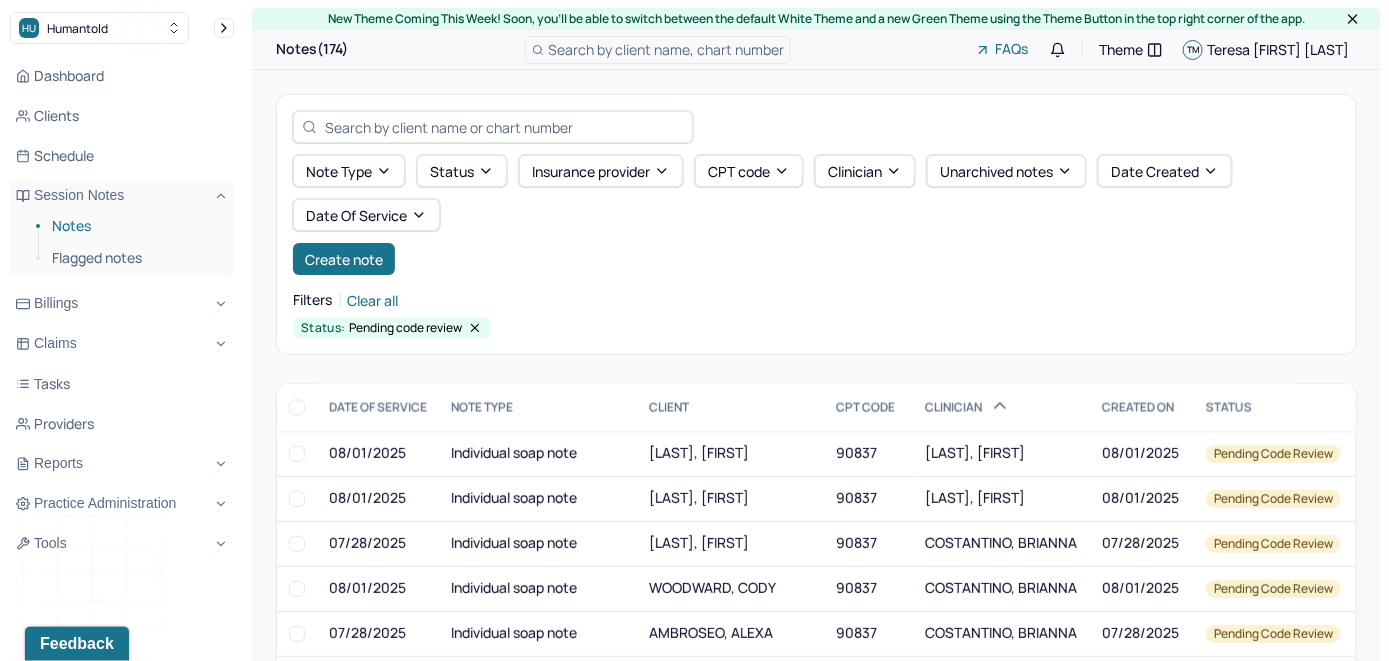scroll, scrollTop: 1700, scrollLeft: 0, axis: vertical 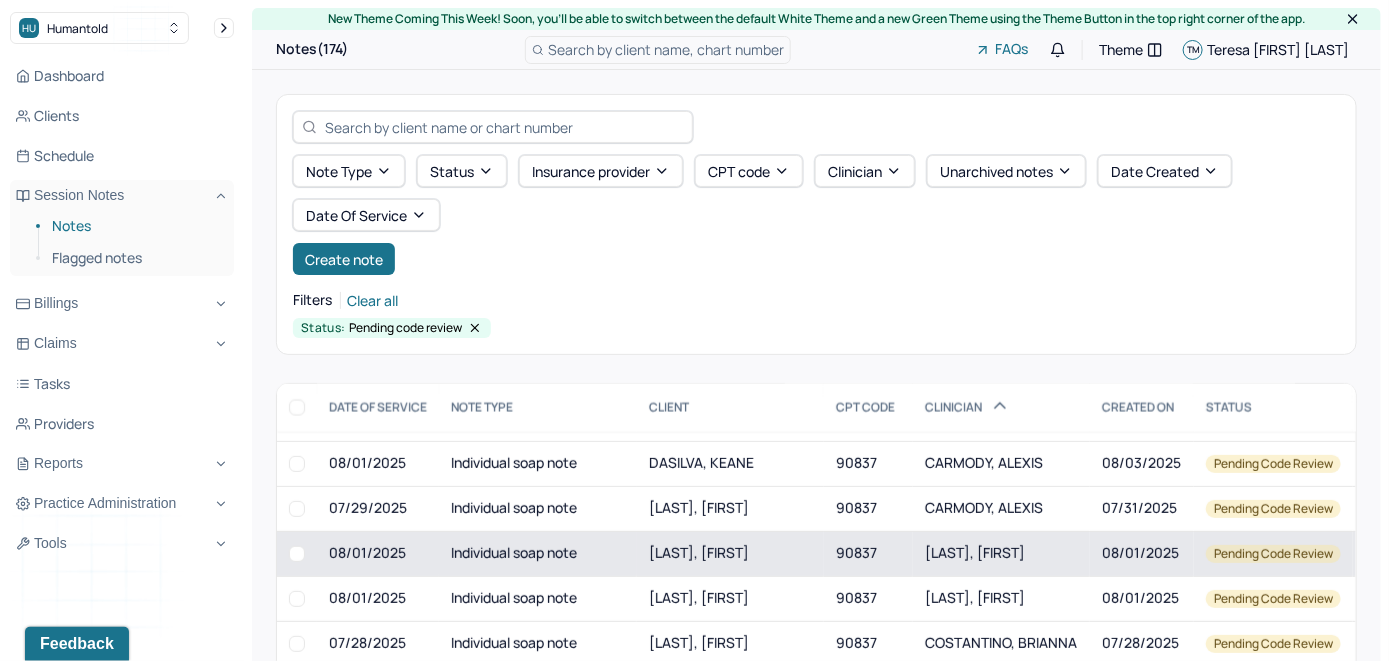 click on "[LAST], [FIRST]" at bounding box center (699, 552) 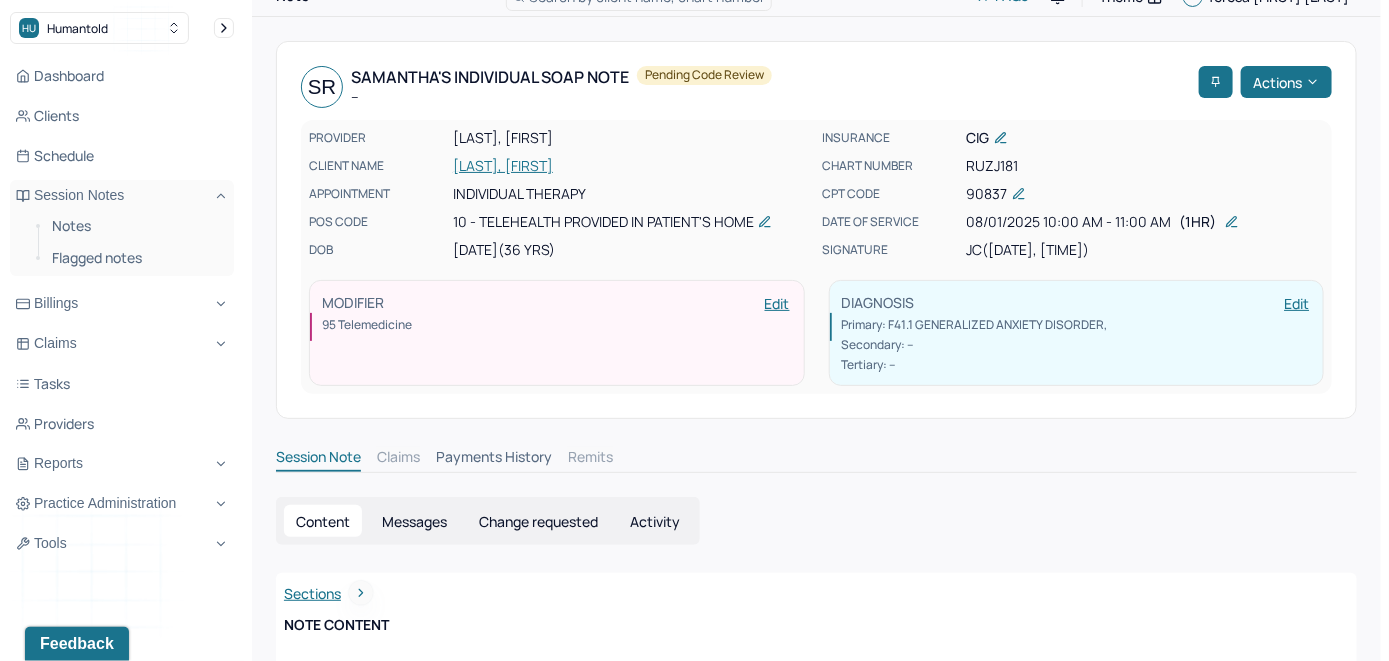scroll, scrollTop: 0, scrollLeft: 0, axis: both 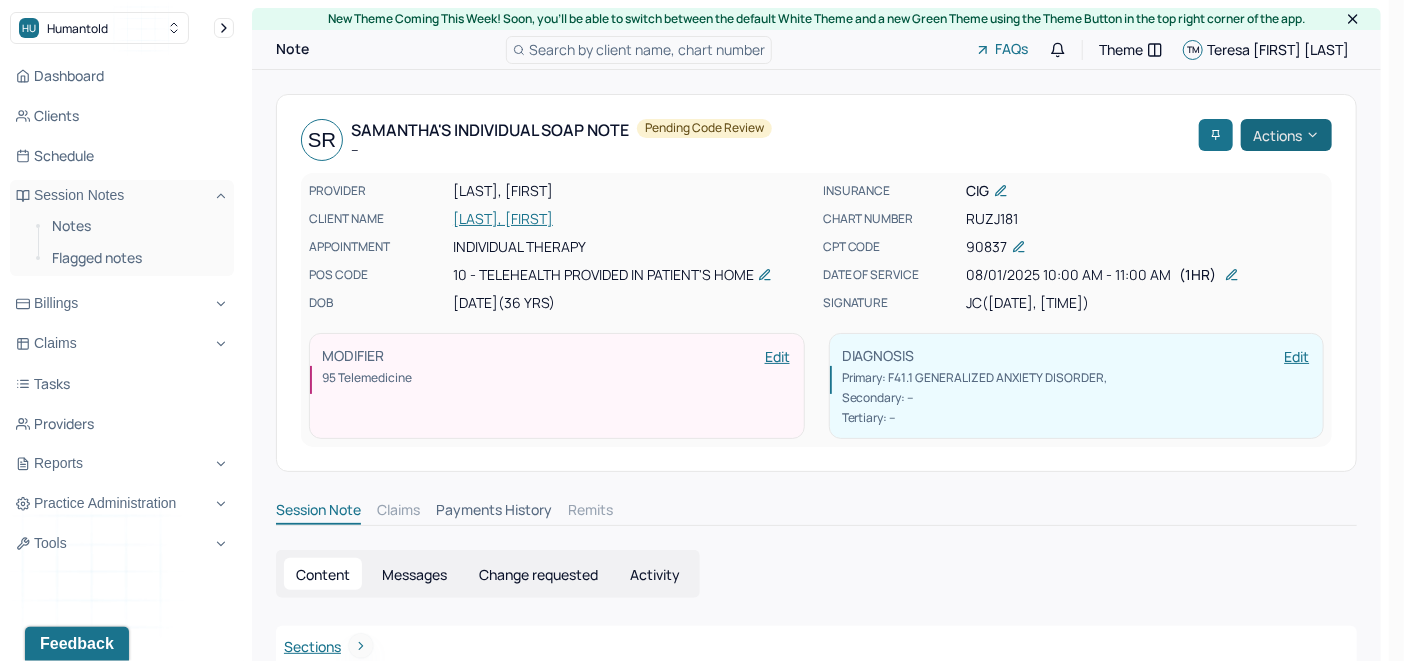 click on "Actions" at bounding box center [1286, 135] 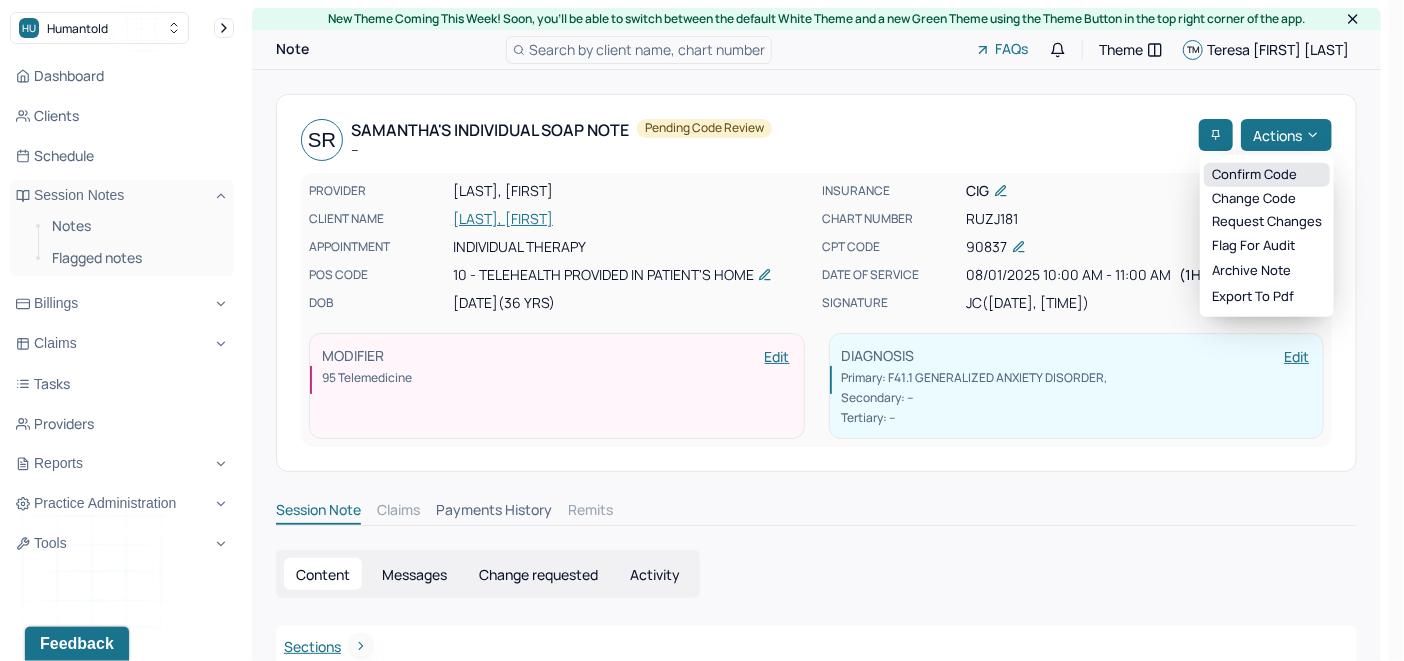 click on "Confirm code" at bounding box center [1267, 175] 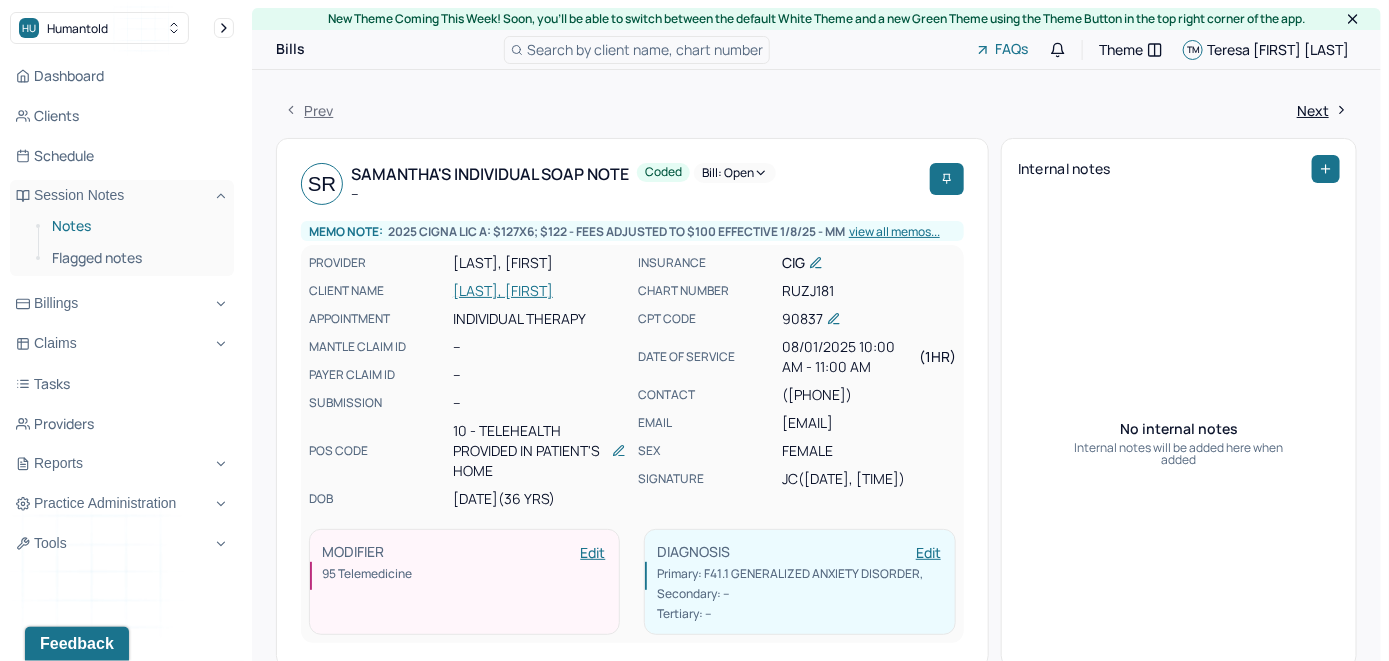 click on "Notes" at bounding box center [135, 226] 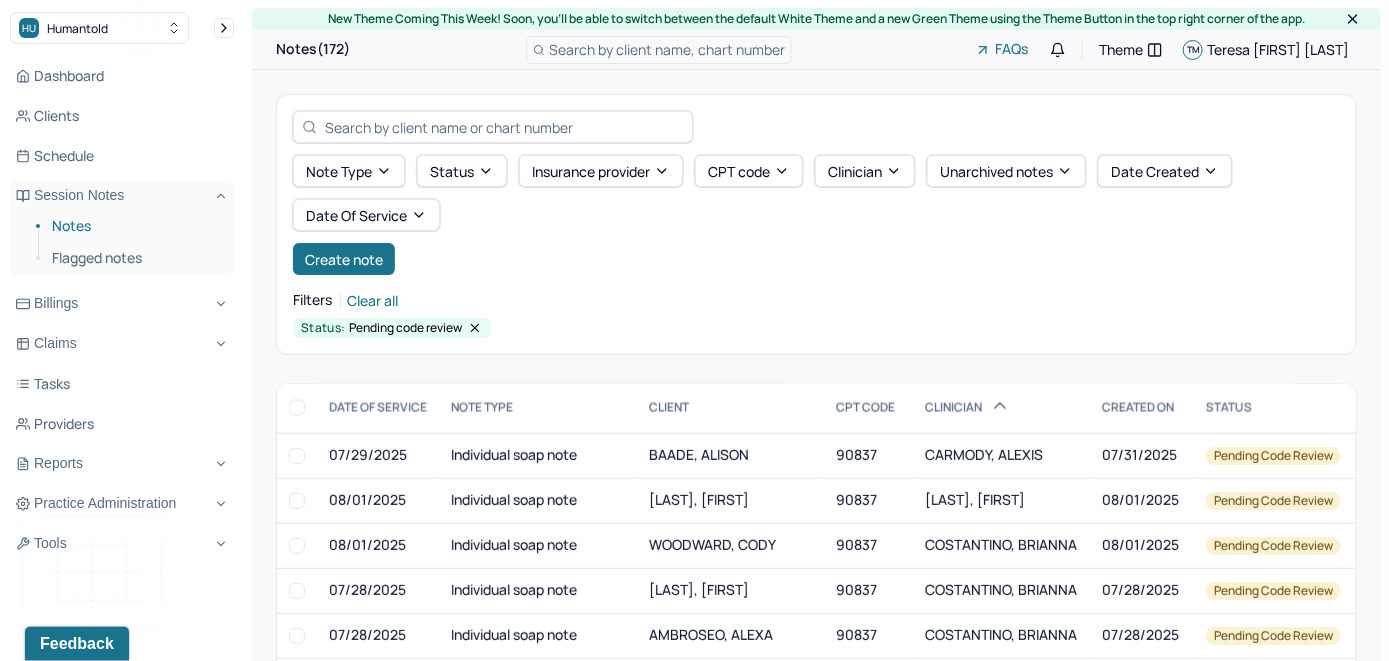 scroll, scrollTop: 1800, scrollLeft: 0, axis: vertical 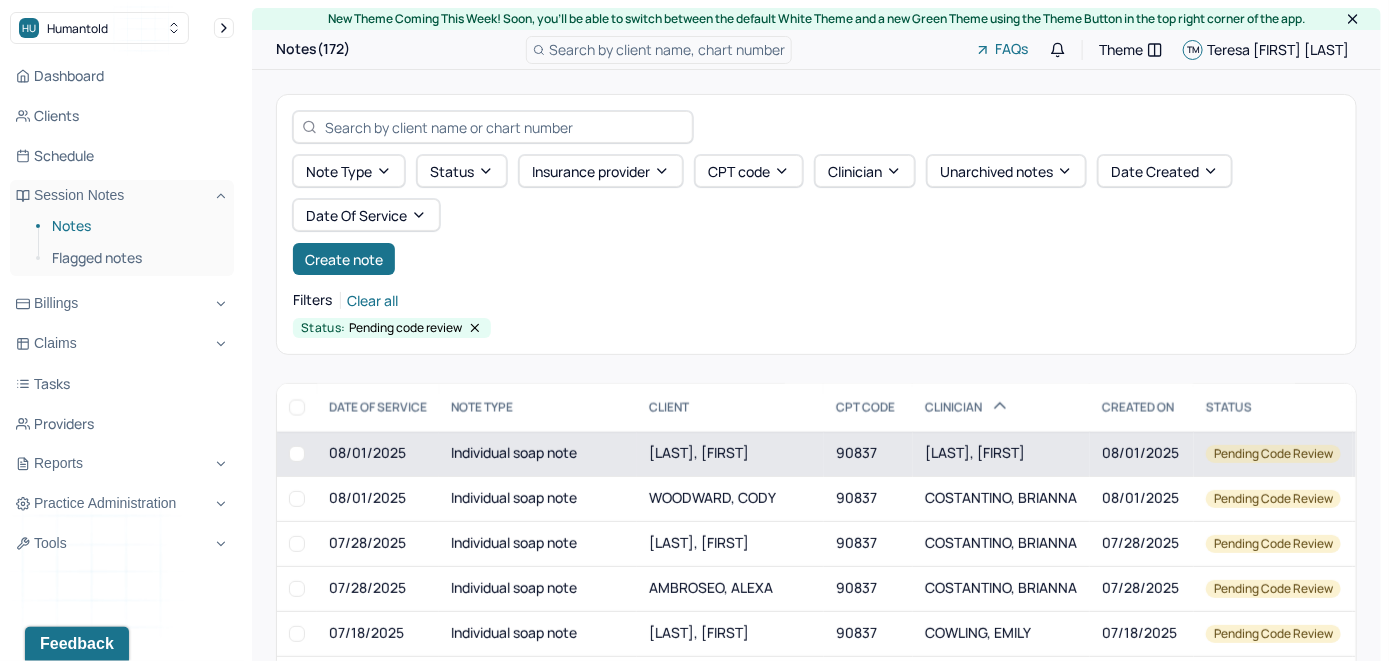 click on "[LAST], [FIRST]" at bounding box center [699, 452] 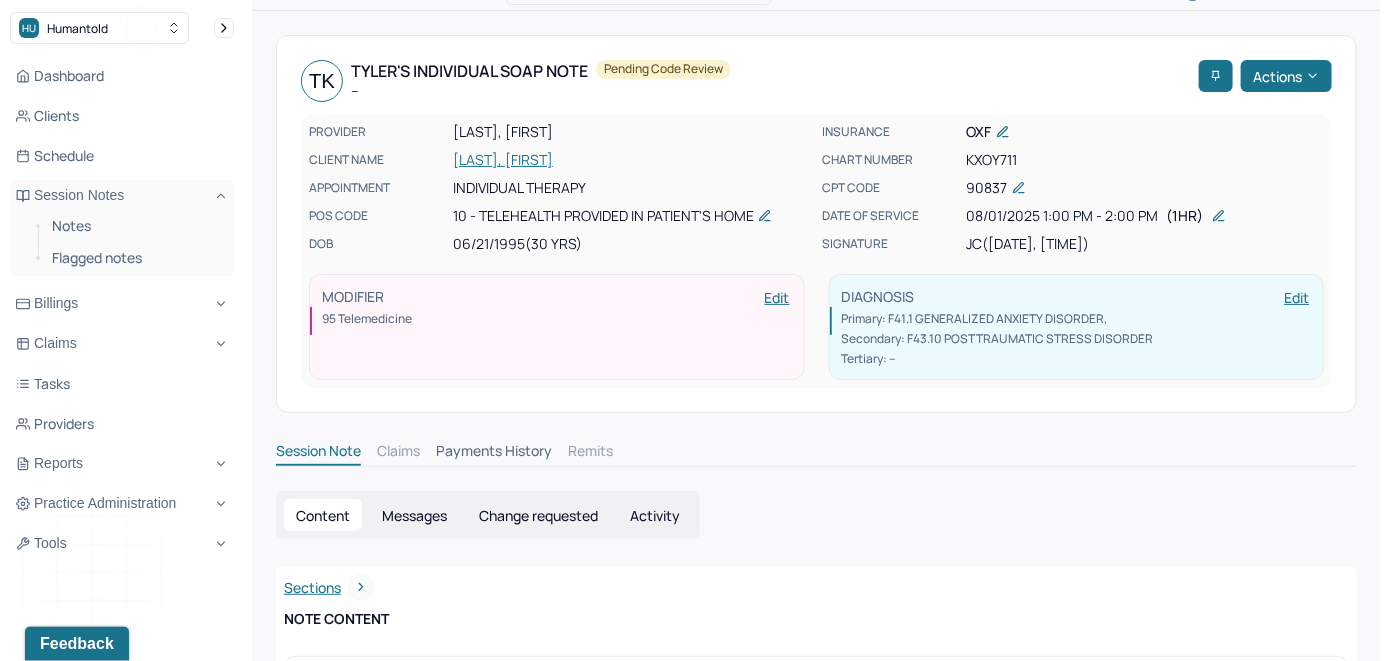 scroll, scrollTop: 0, scrollLeft: 0, axis: both 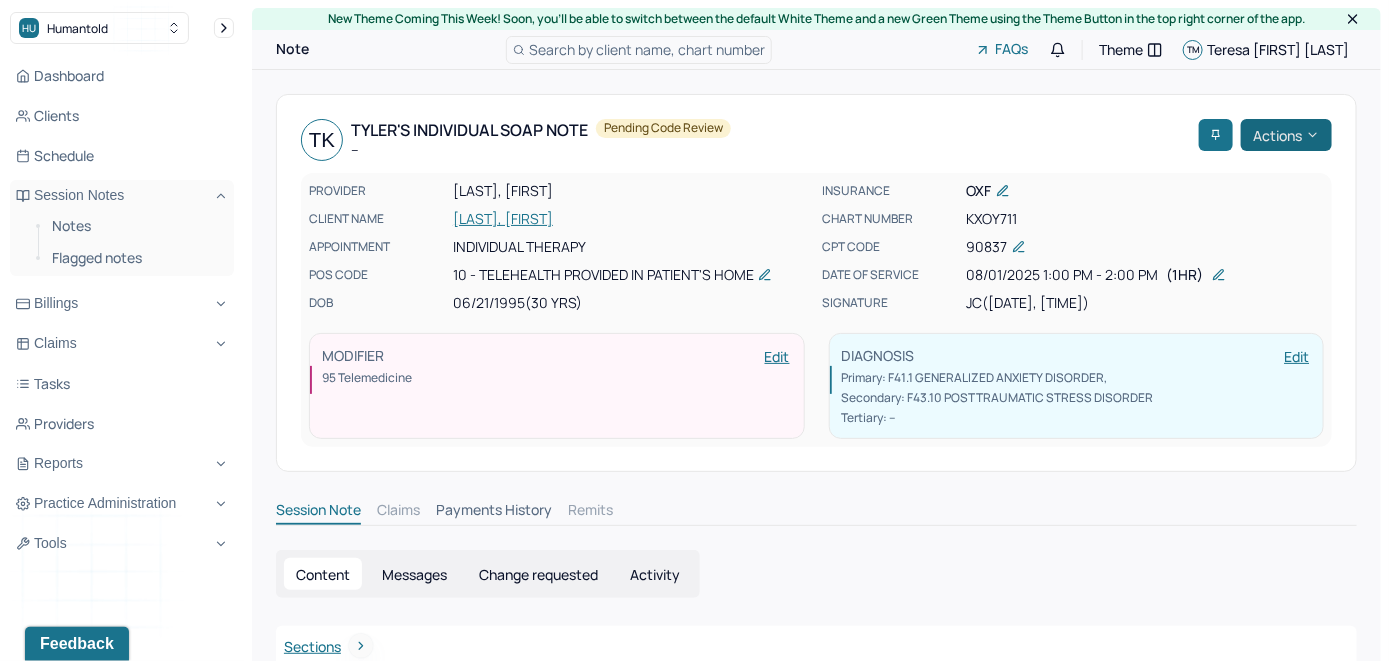 click on "Actions" at bounding box center [1286, 135] 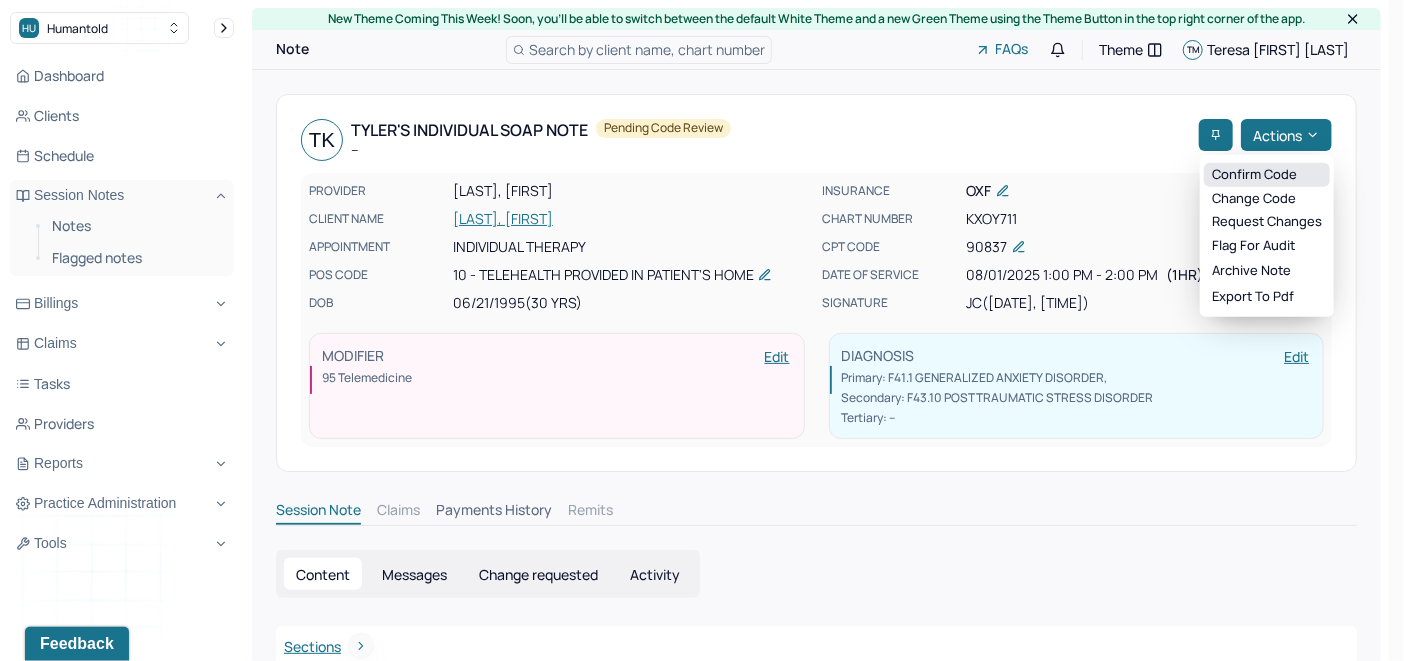 click on "Confirm code" at bounding box center [1267, 175] 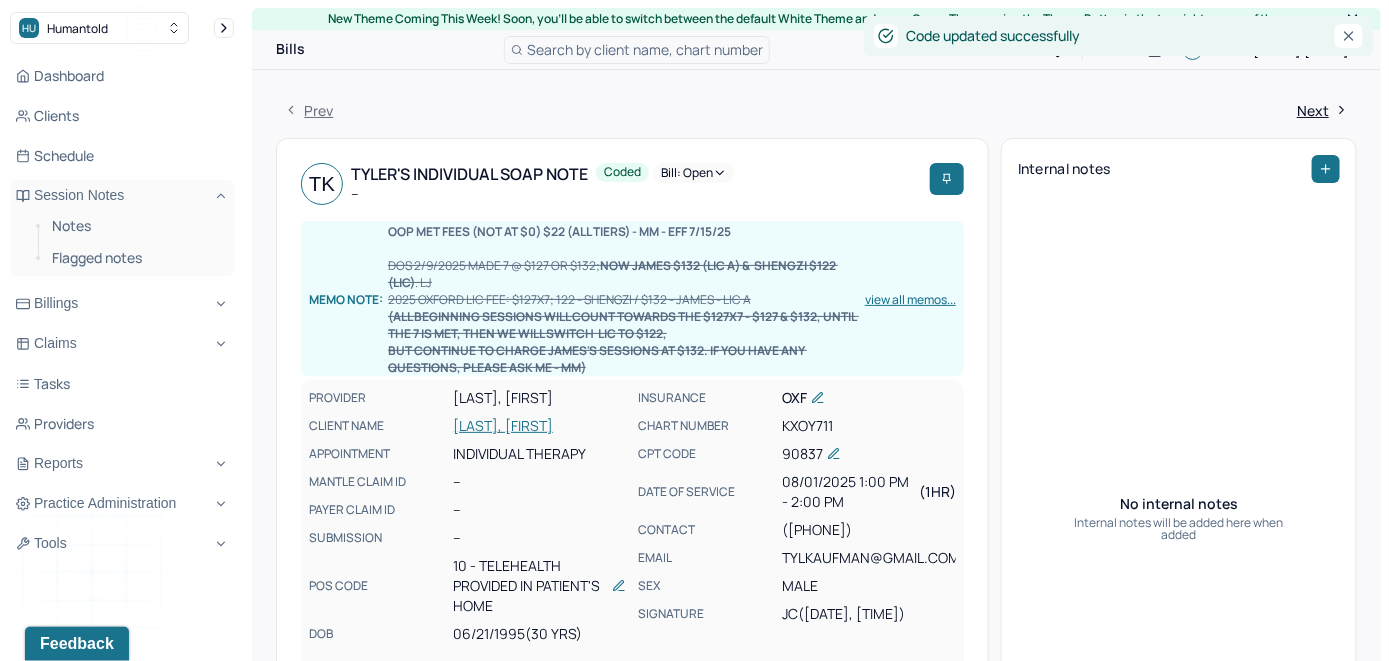 drag, startPoint x: 92, startPoint y: 233, endPoint x: 174, endPoint y: 240, distance: 82.29824 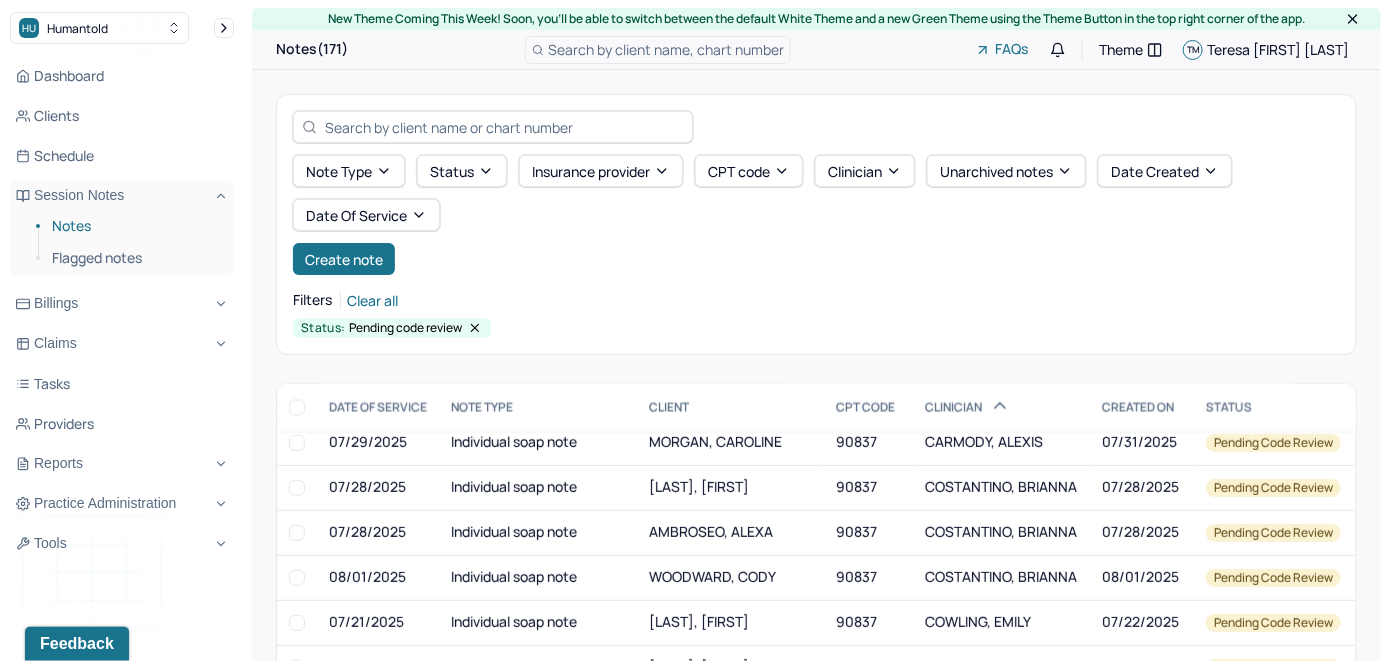 scroll, scrollTop: 1800, scrollLeft: 0, axis: vertical 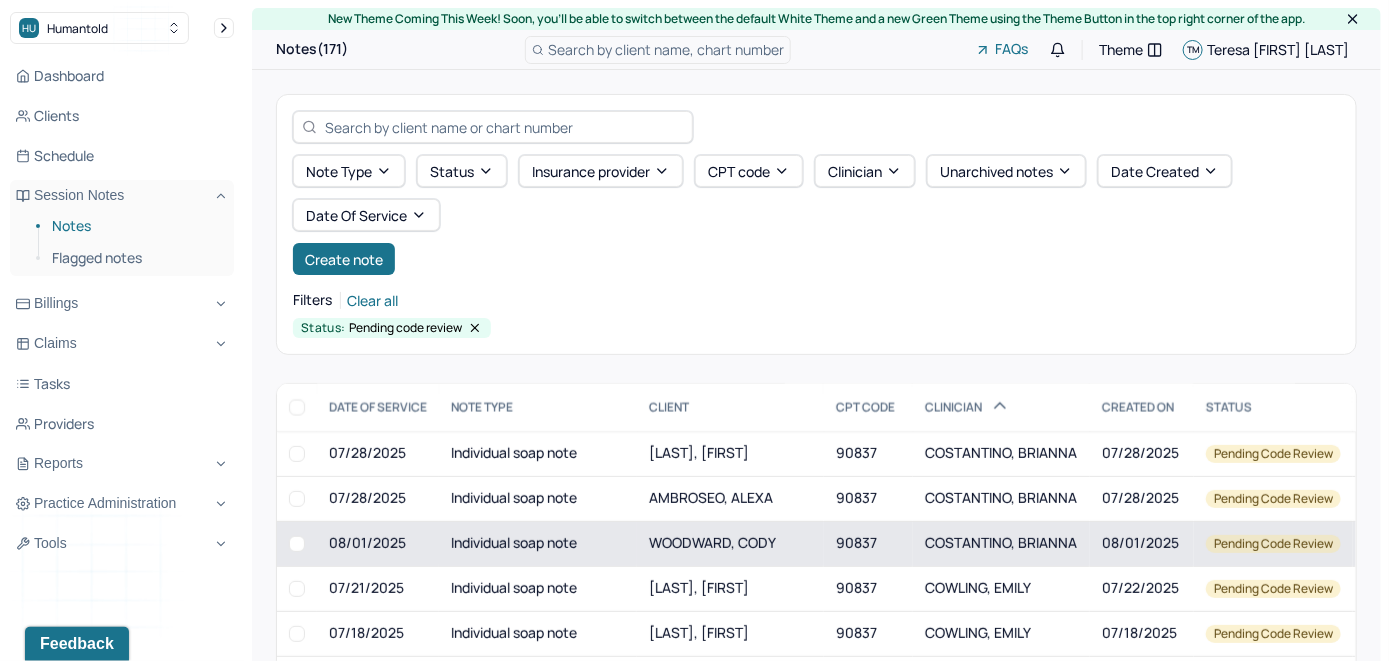 click on "WOODWARD, CODY" at bounding box center (712, 542) 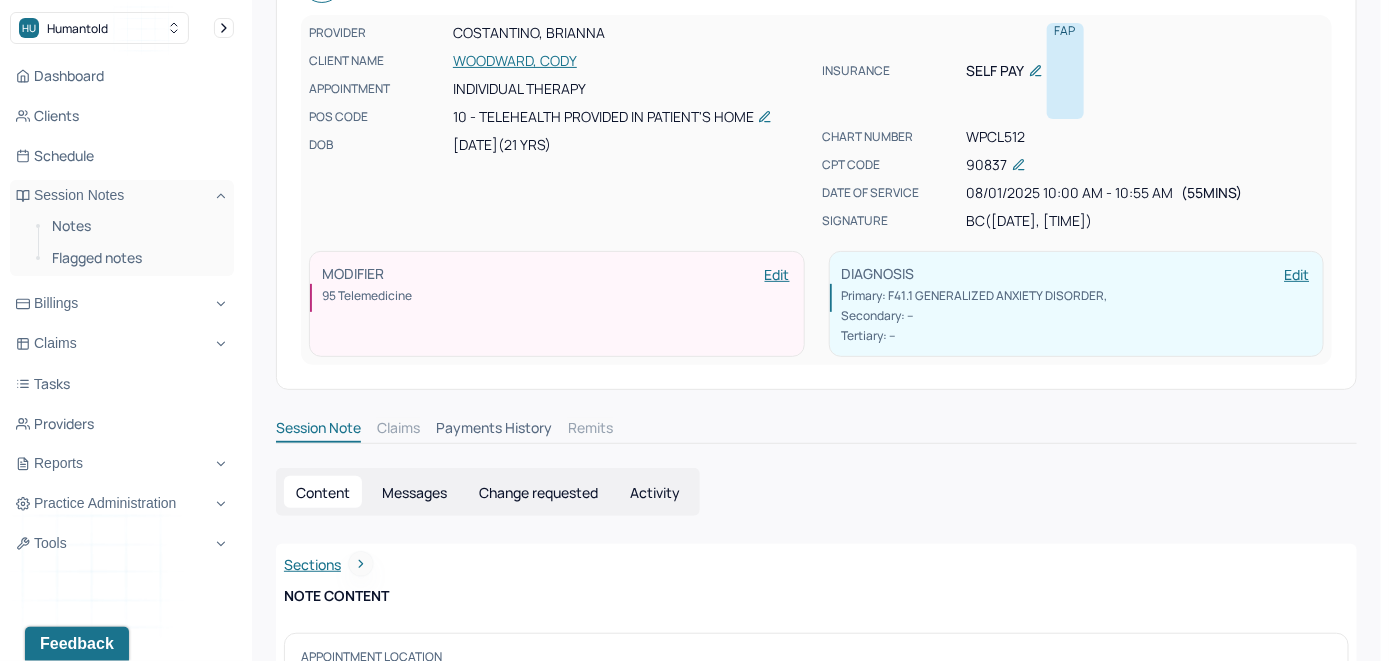 scroll, scrollTop: 0, scrollLeft: 0, axis: both 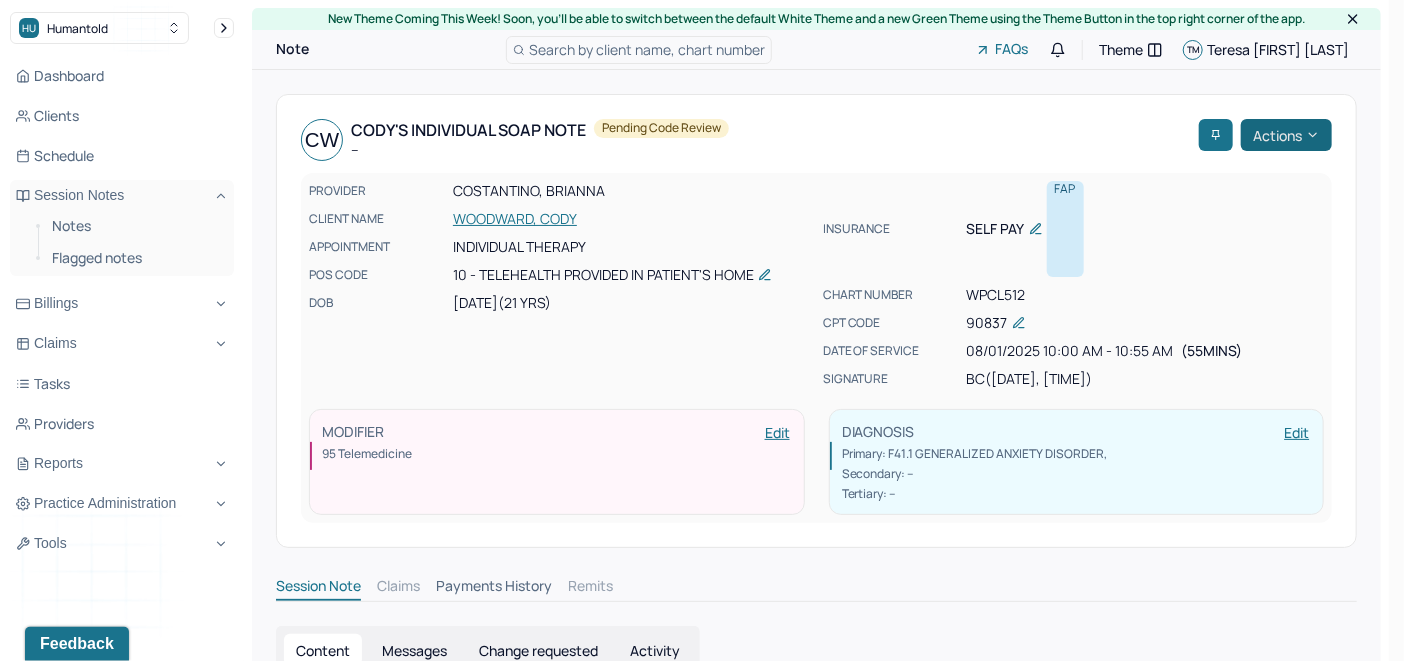 click on "Actions" at bounding box center (1286, 135) 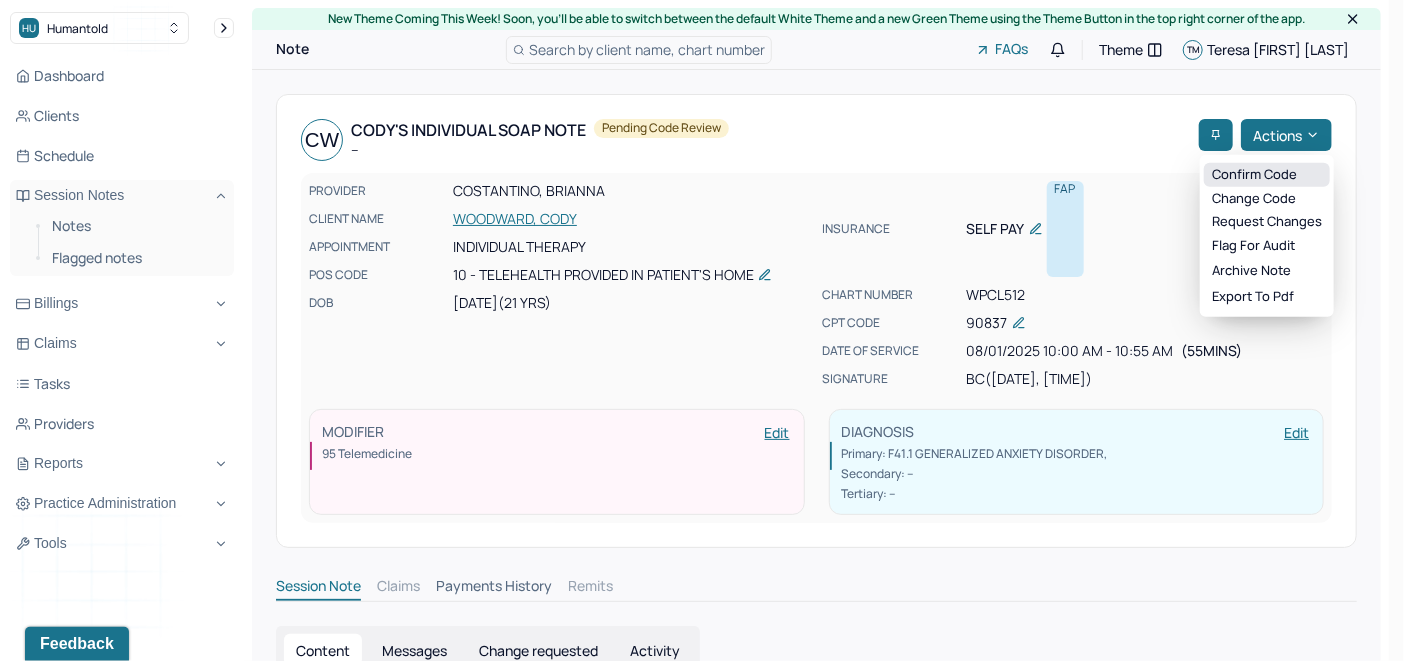 click on "Confirm code" at bounding box center [1267, 175] 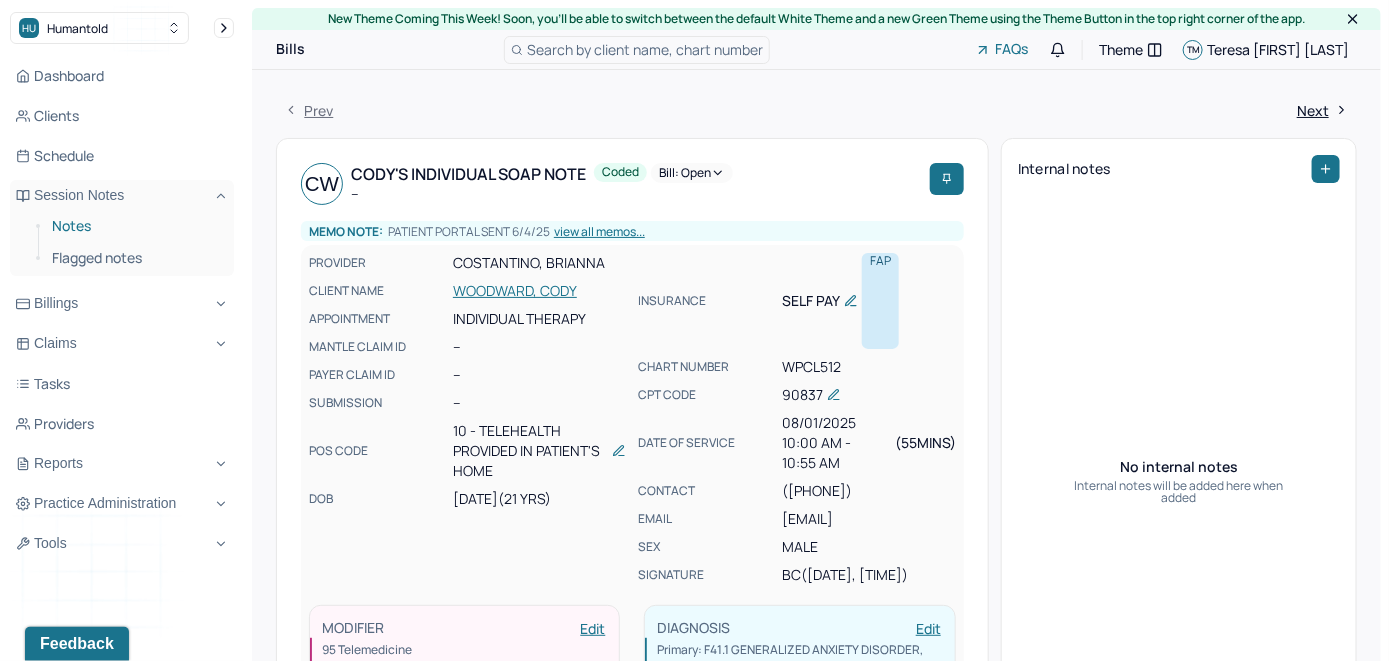 click on "Notes" at bounding box center (135, 226) 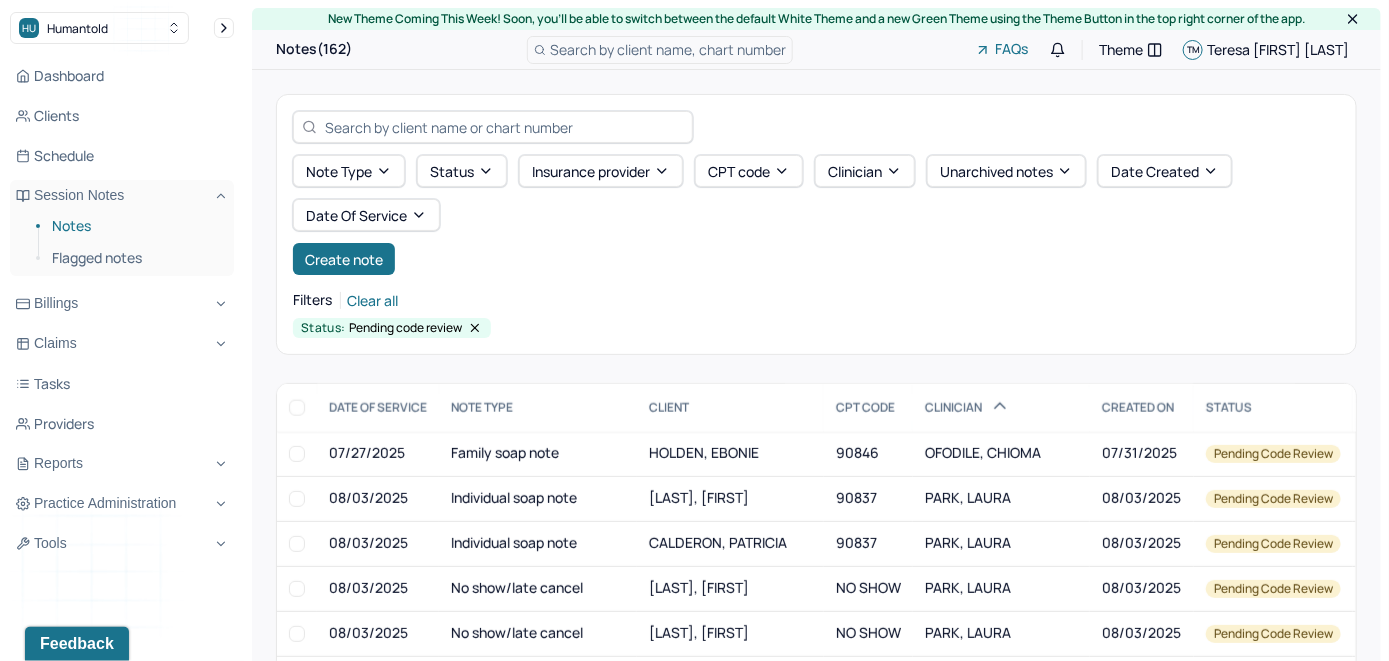 scroll, scrollTop: 4078, scrollLeft: 0, axis: vertical 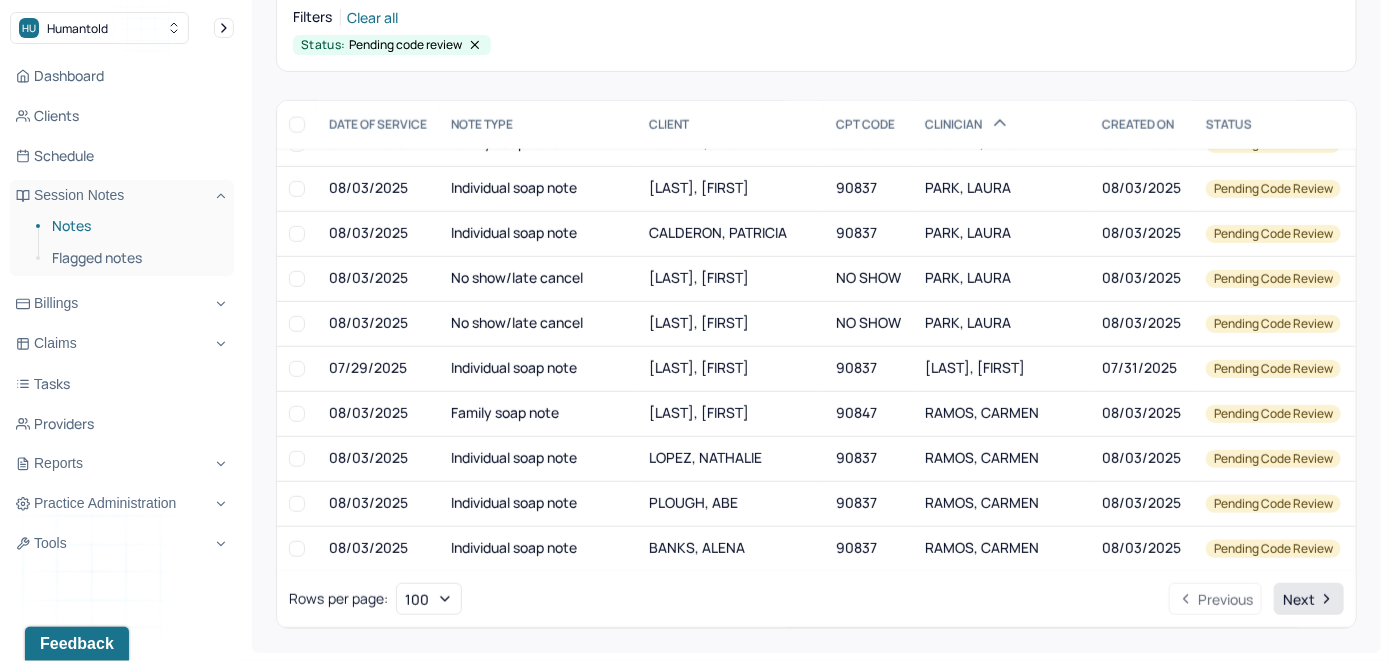 click on "Next" at bounding box center (1309, 599) 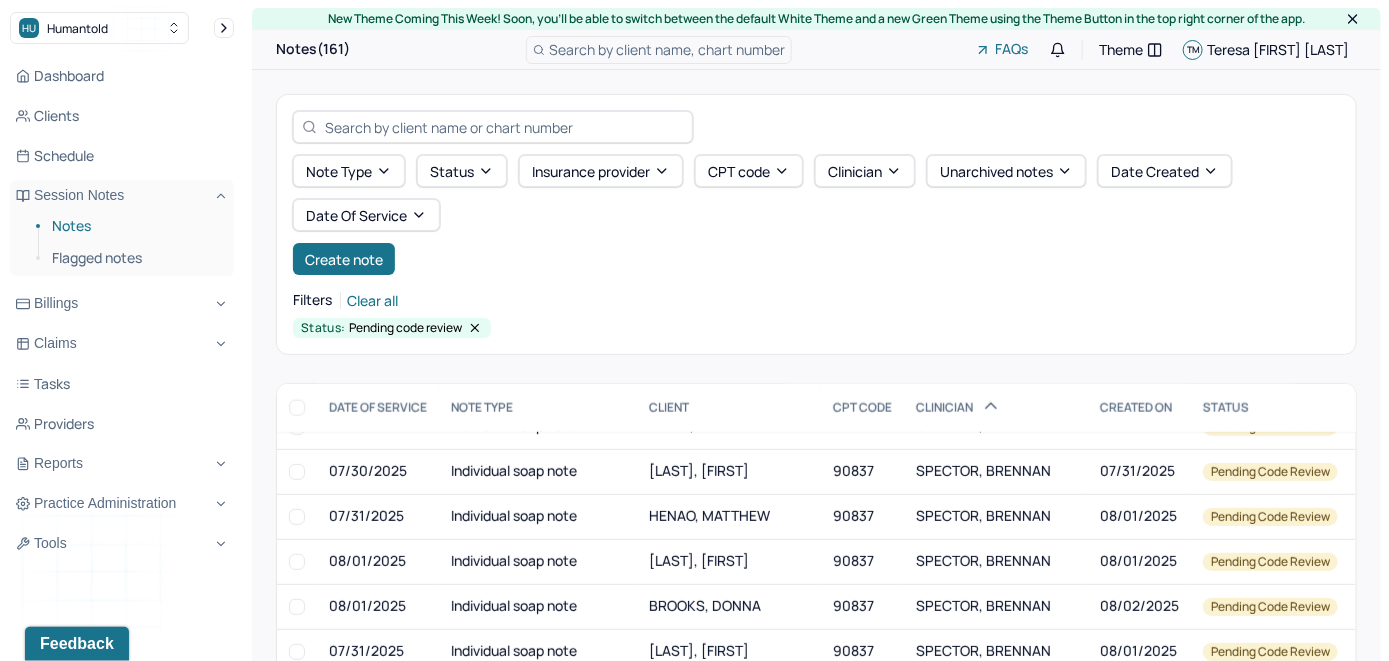 scroll, scrollTop: 1200, scrollLeft: 0, axis: vertical 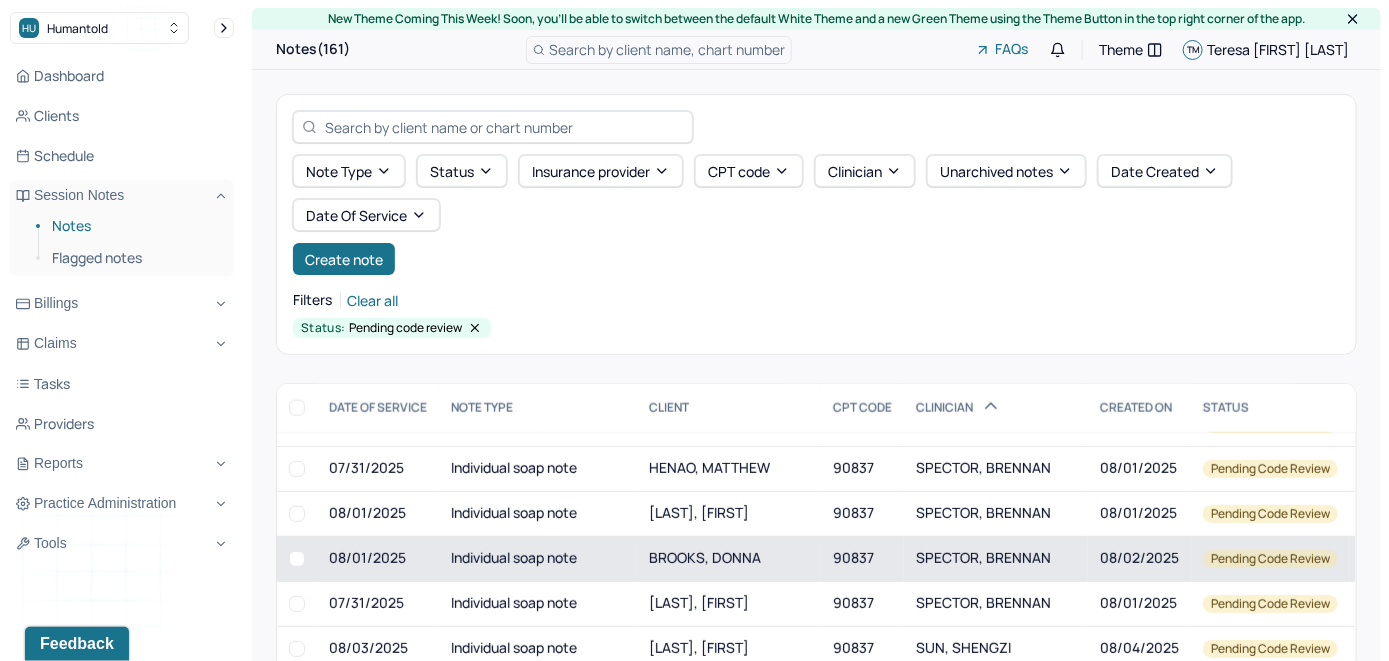 click on "BROOKS, DONNA" at bounding box center (729, 558) 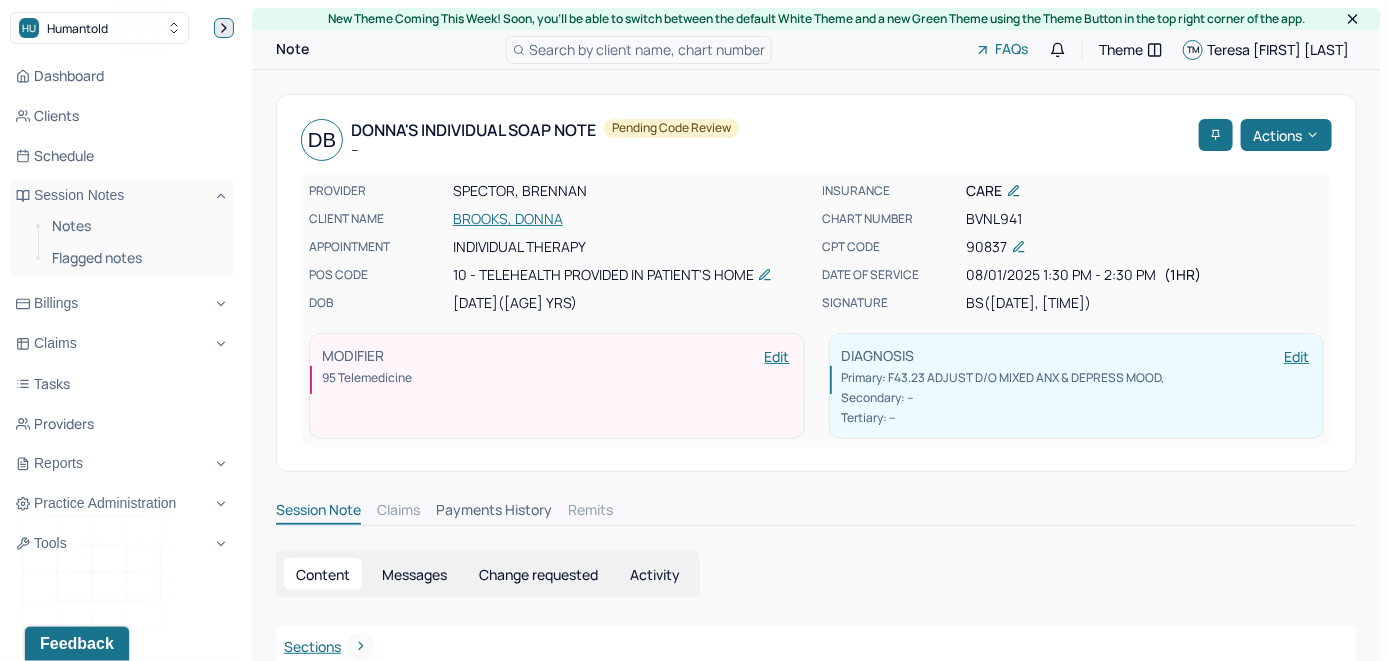 click 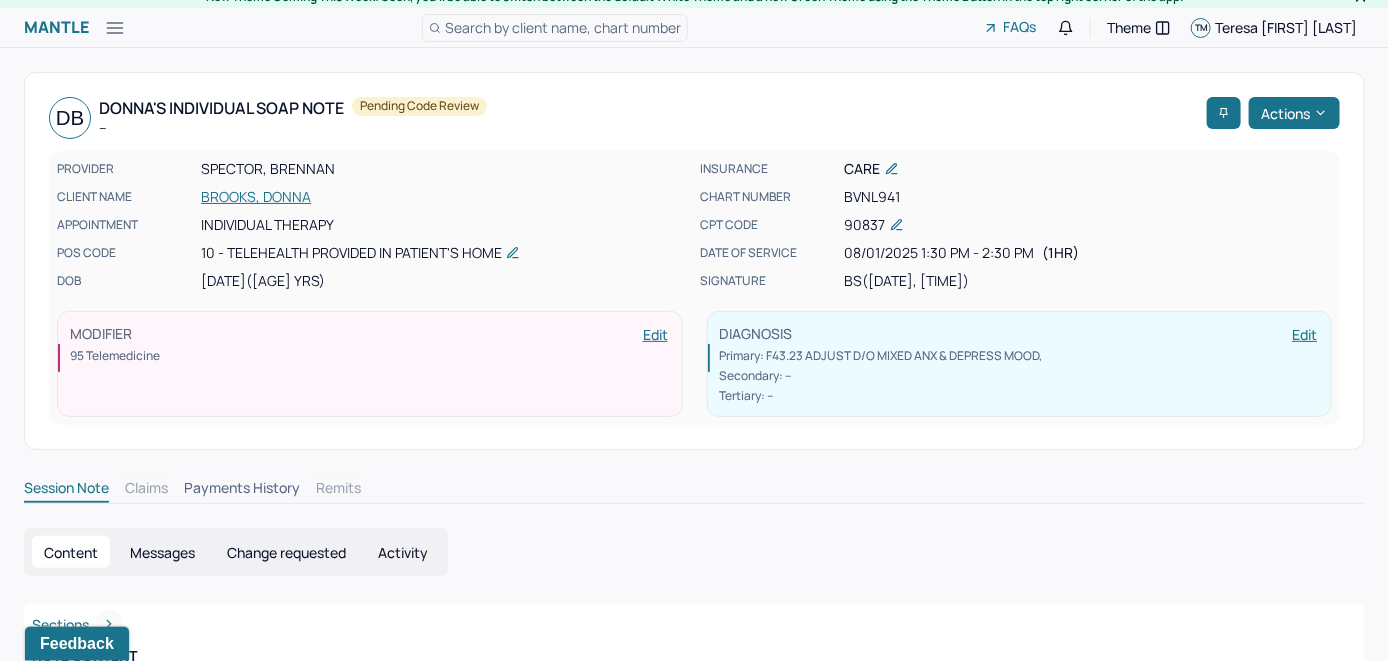 scroll, scrollTop: 0, scrollLeft: 0, axis: both 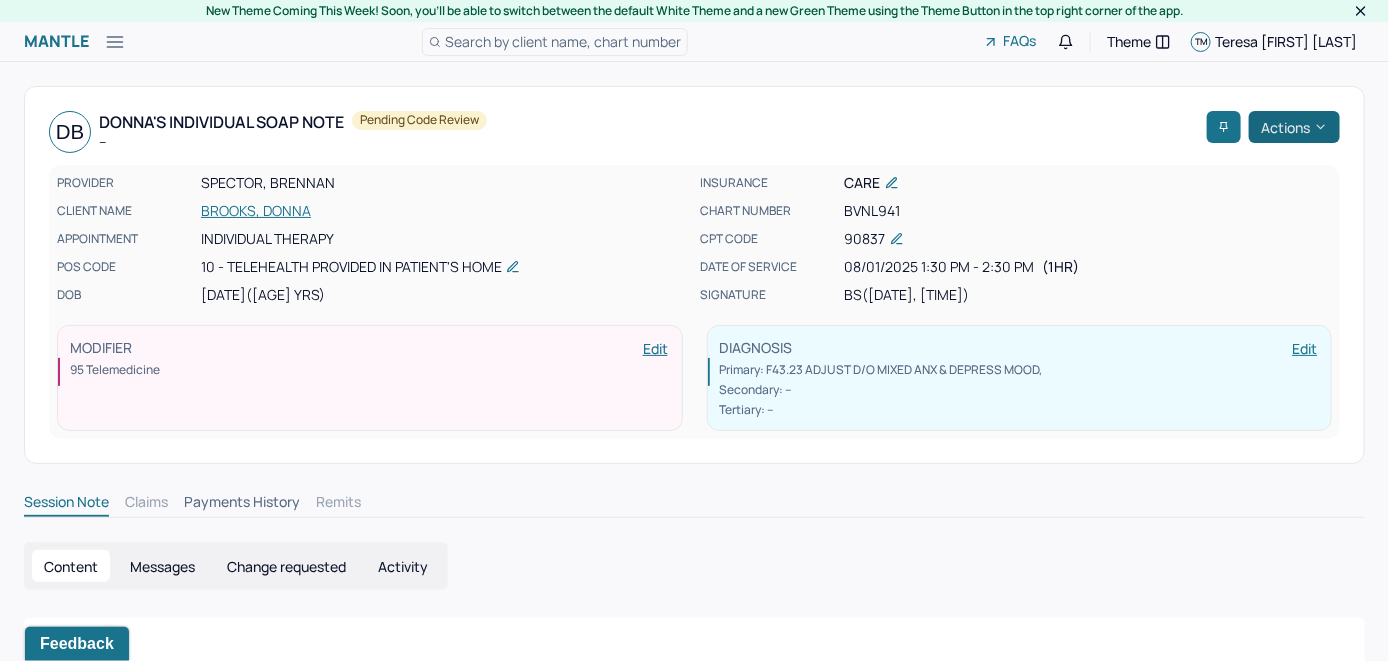 click 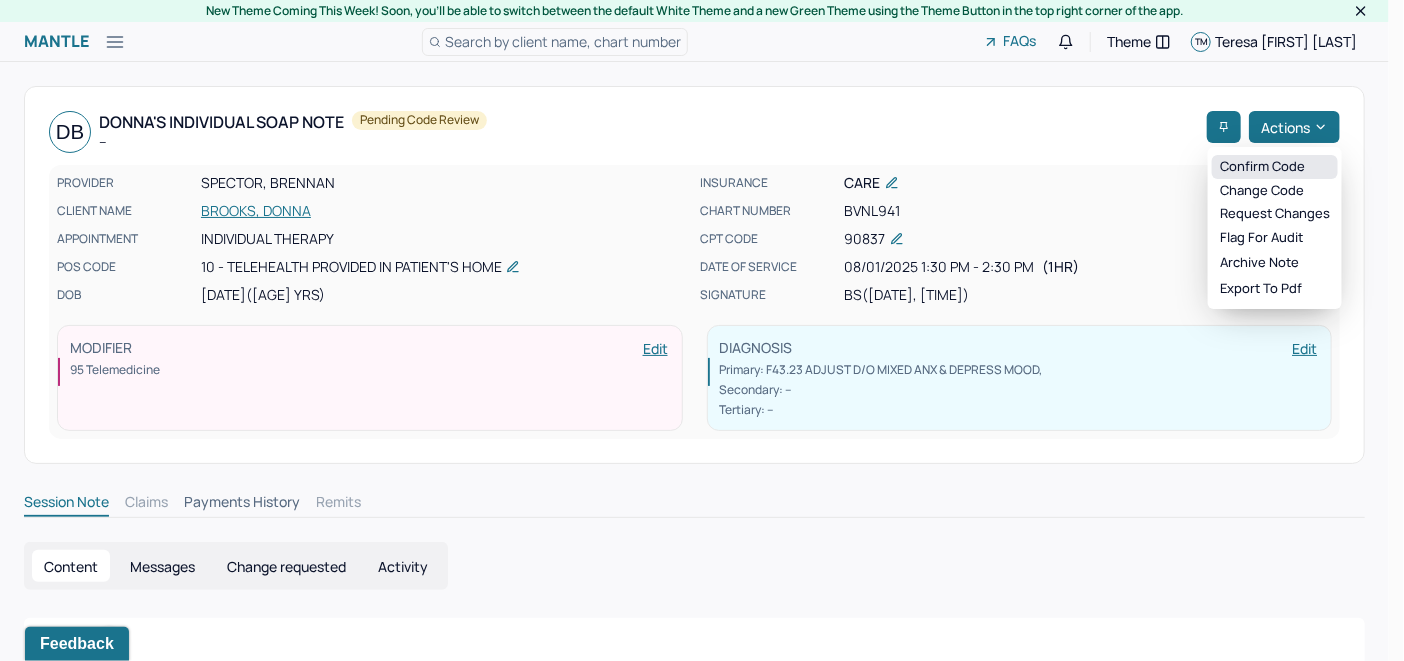 click on "Confirm code" at bounding box center (1275, 167) 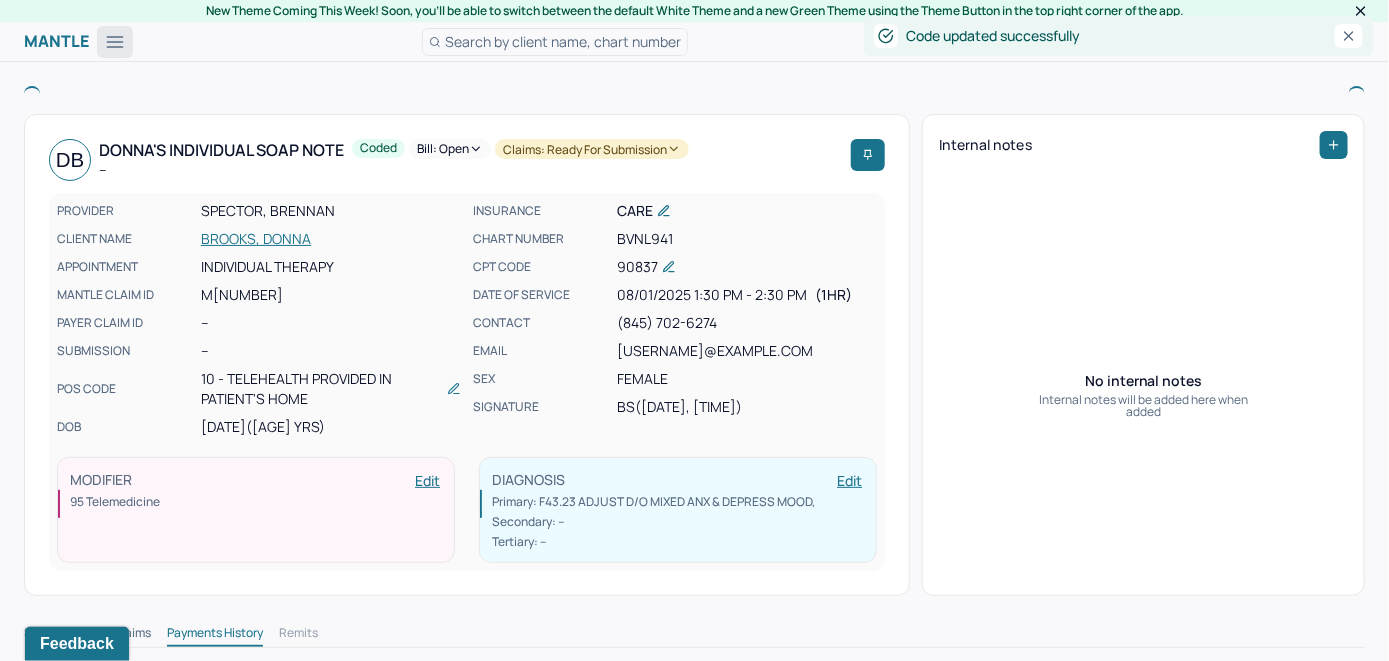 click 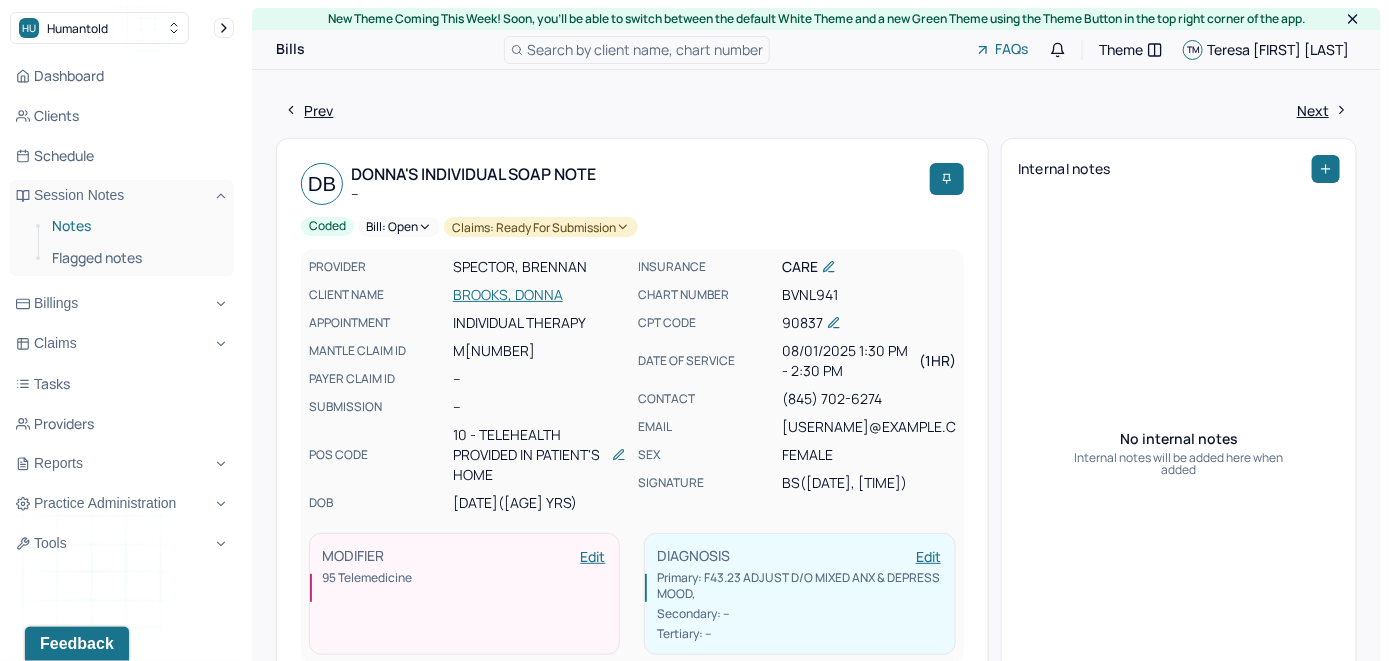 click on "Notes" at bounding box center (135, 226) 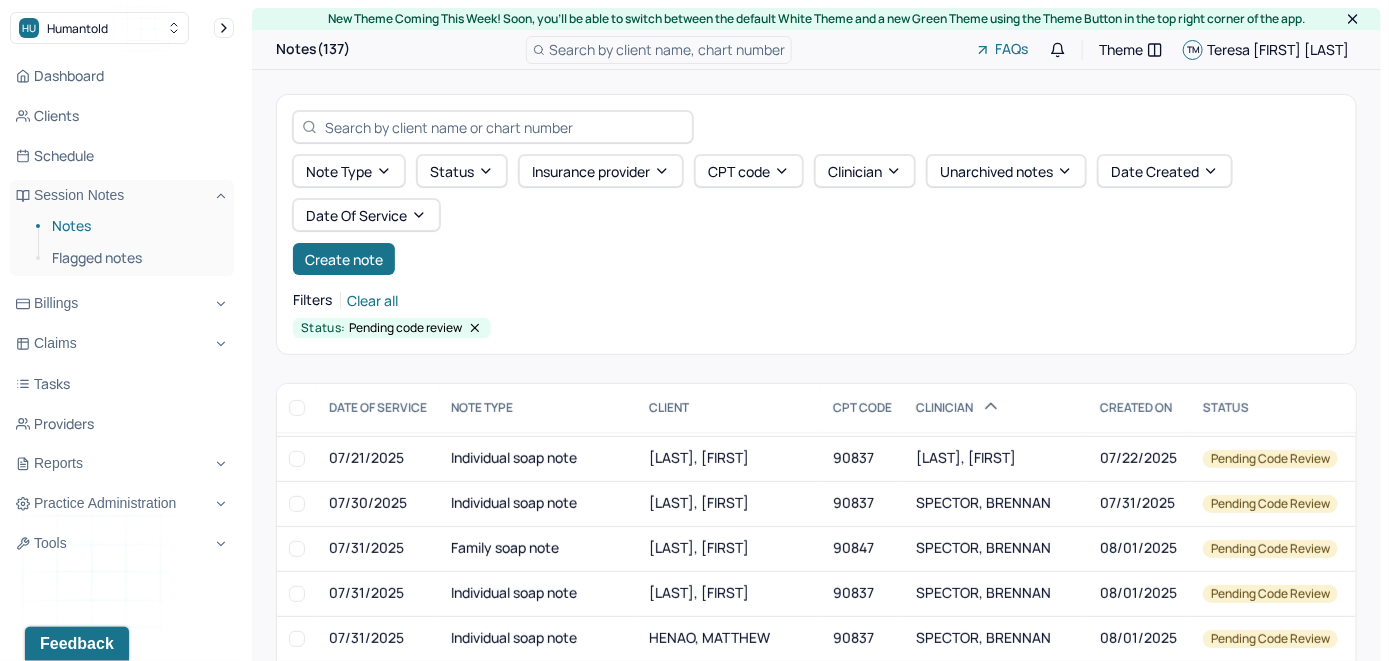 scroll, scrollTop: 500, scrollLeft: 0, axis: vertical 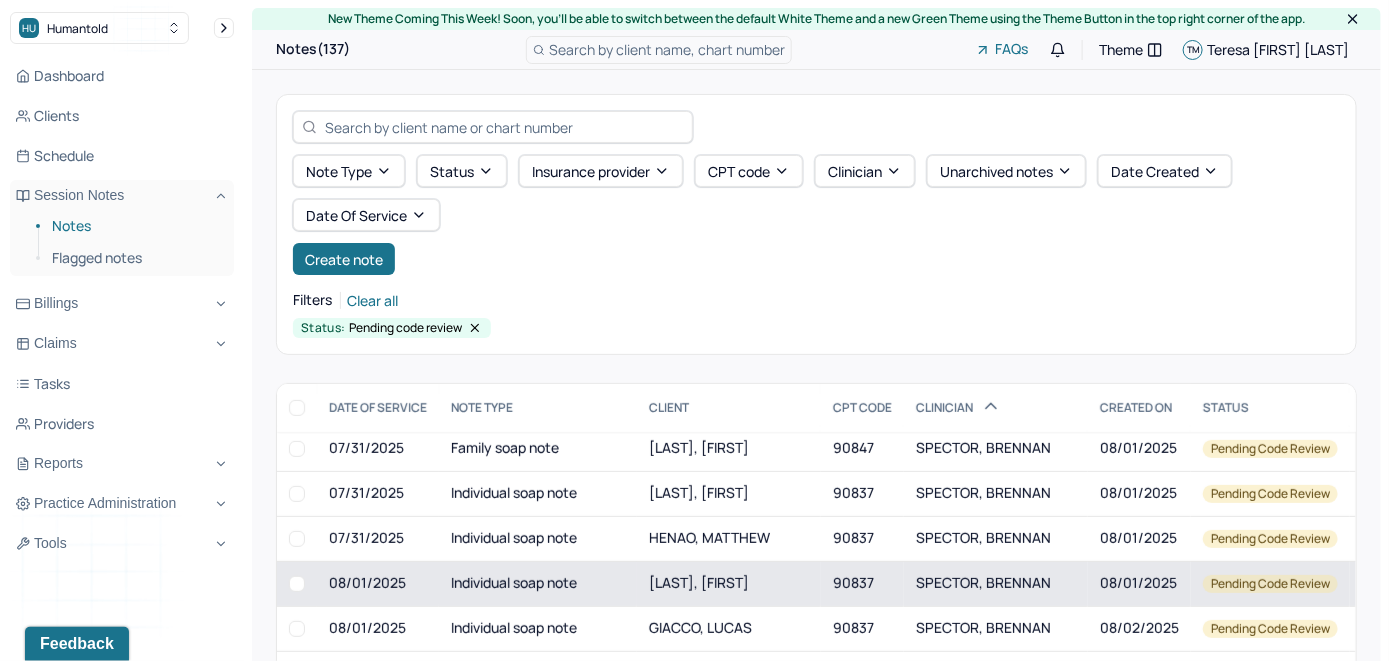 click on "[LAST], [FIRST]" at bounding box center [699, 582] 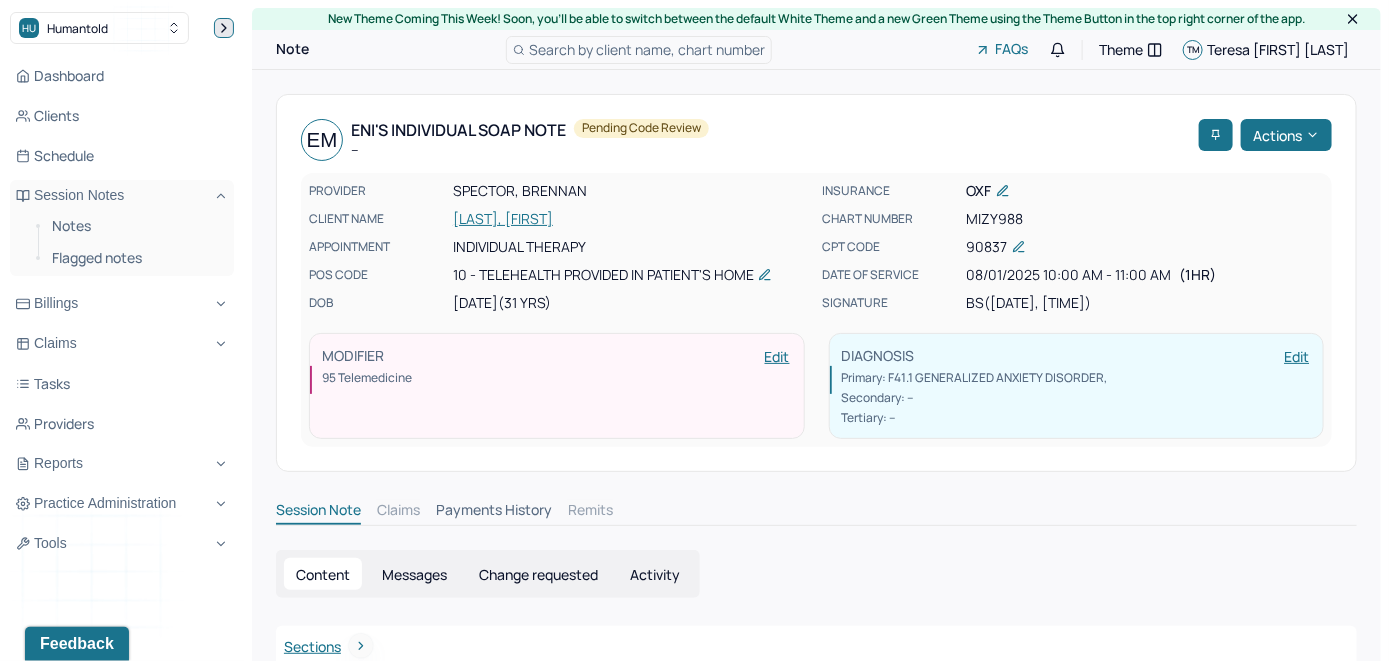 click 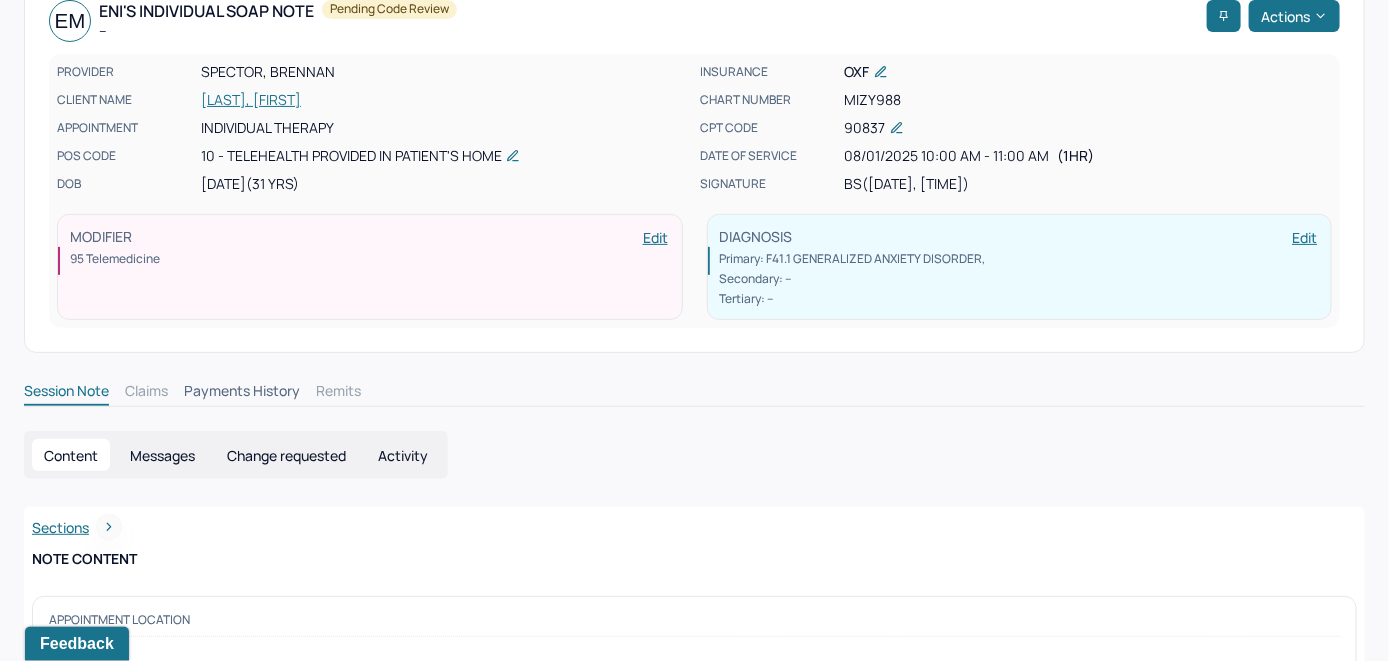scroll, scrollTop: 0, scrollLeft: 0, axis: both 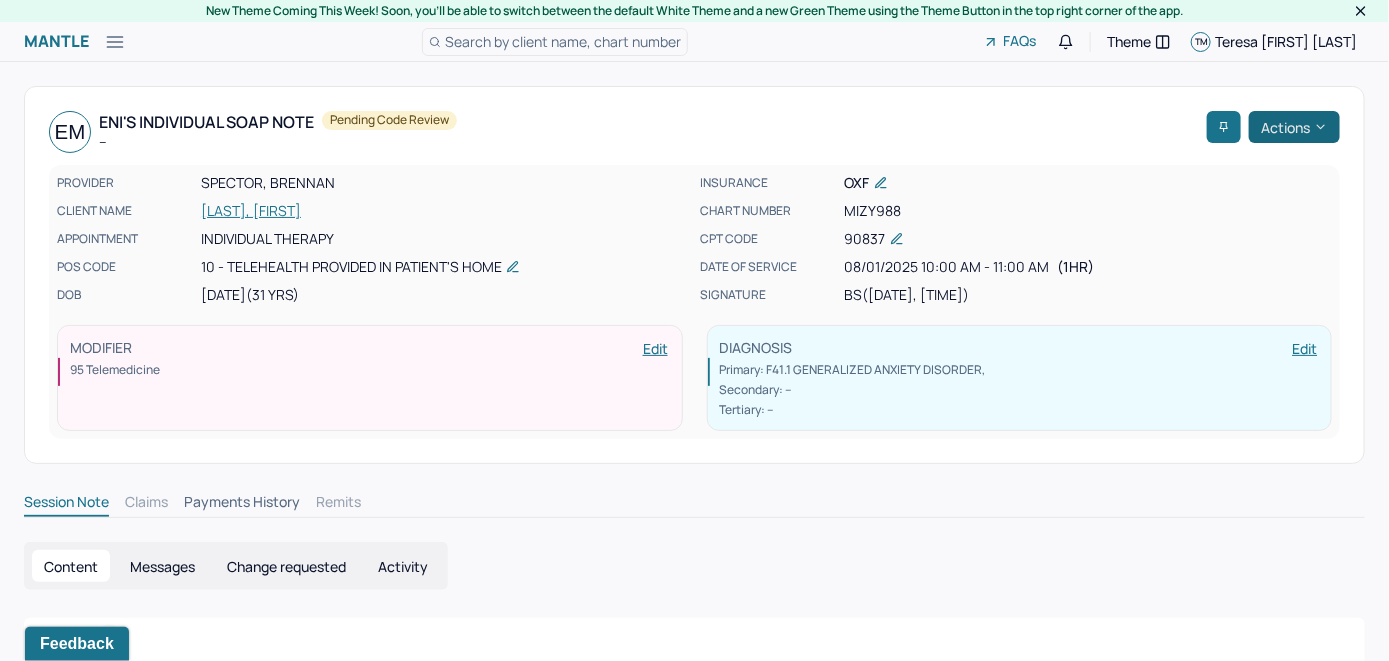 click on "Actions" at bounding box center (1294, 127) 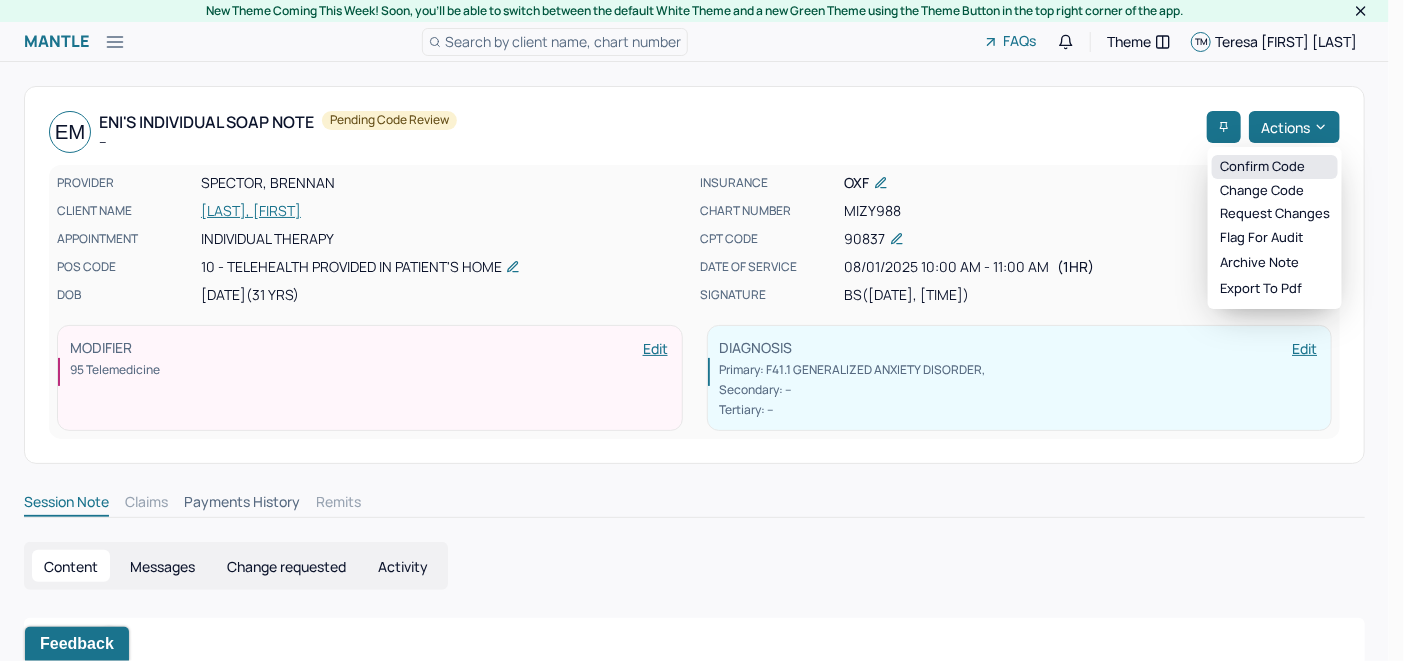 click on "Confirm code" at bounding box center (1275, 167) 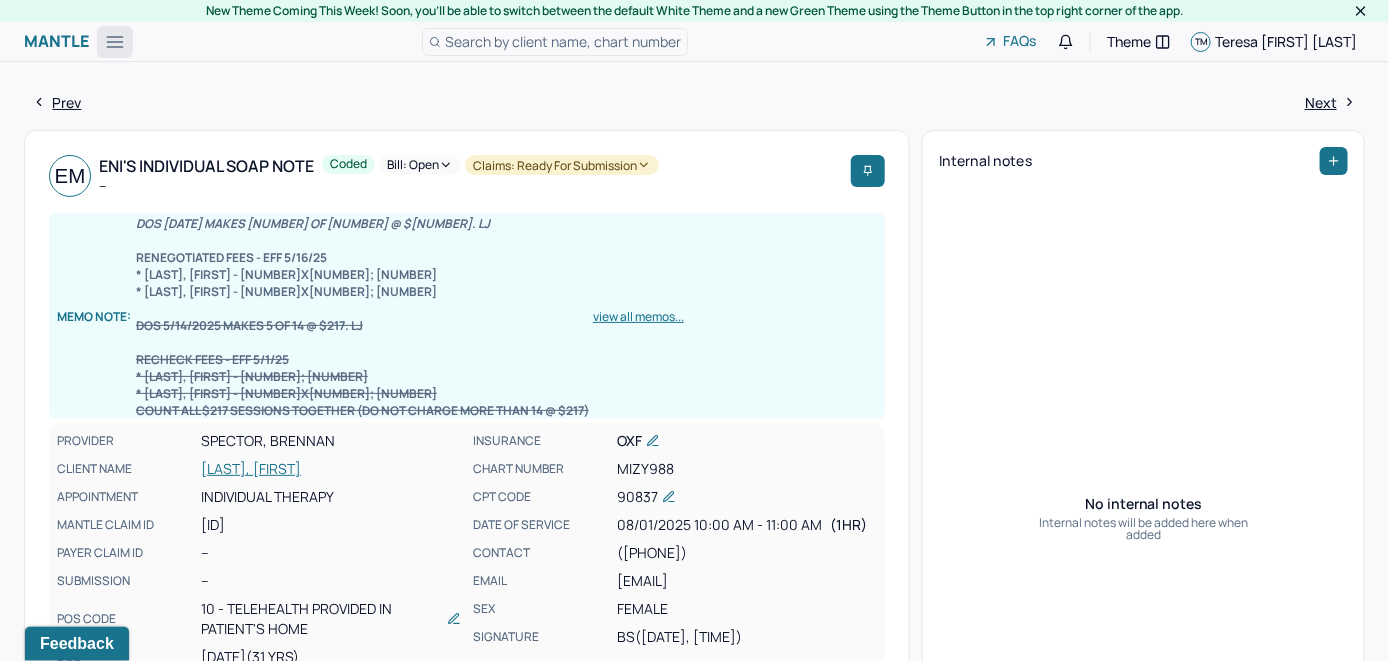 click 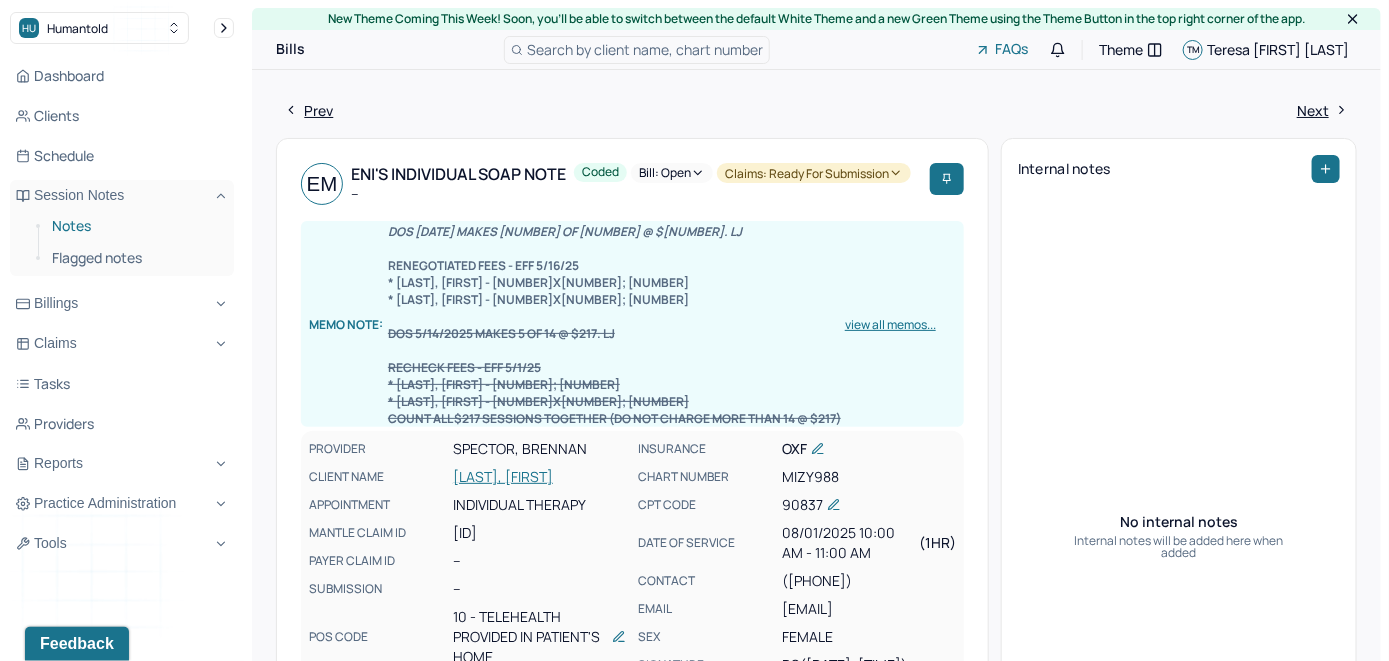 click on "Notes" at bounding box center (135, 226) 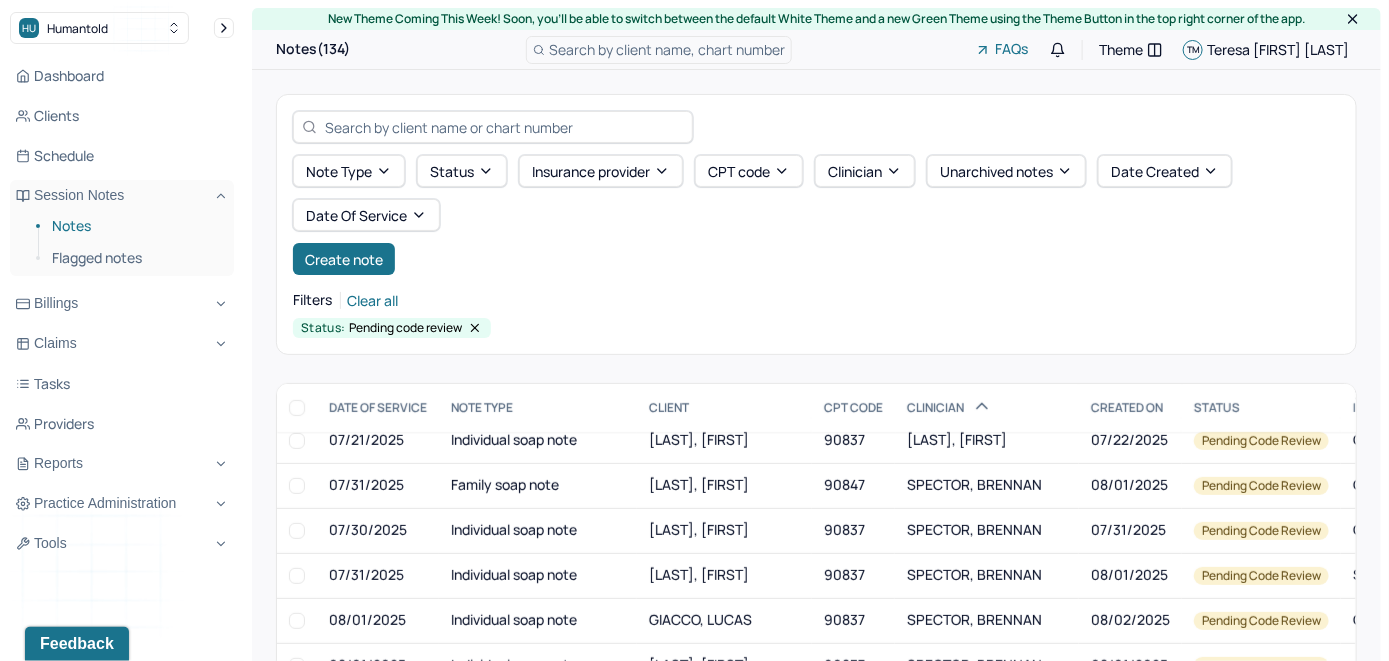 scroll, scrollTop: 400, scrollLeft: 0, axis: vertical 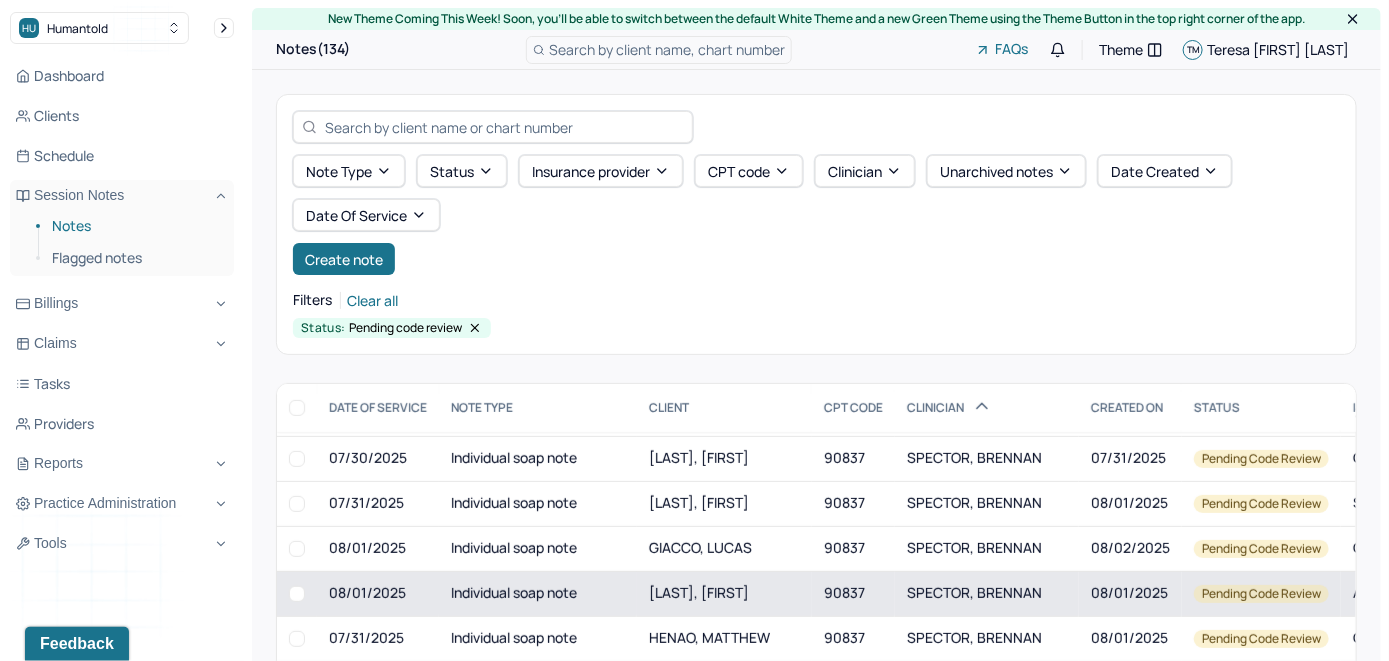 click on "[LAST], [FIRST]" at bounding box center (699, 592) 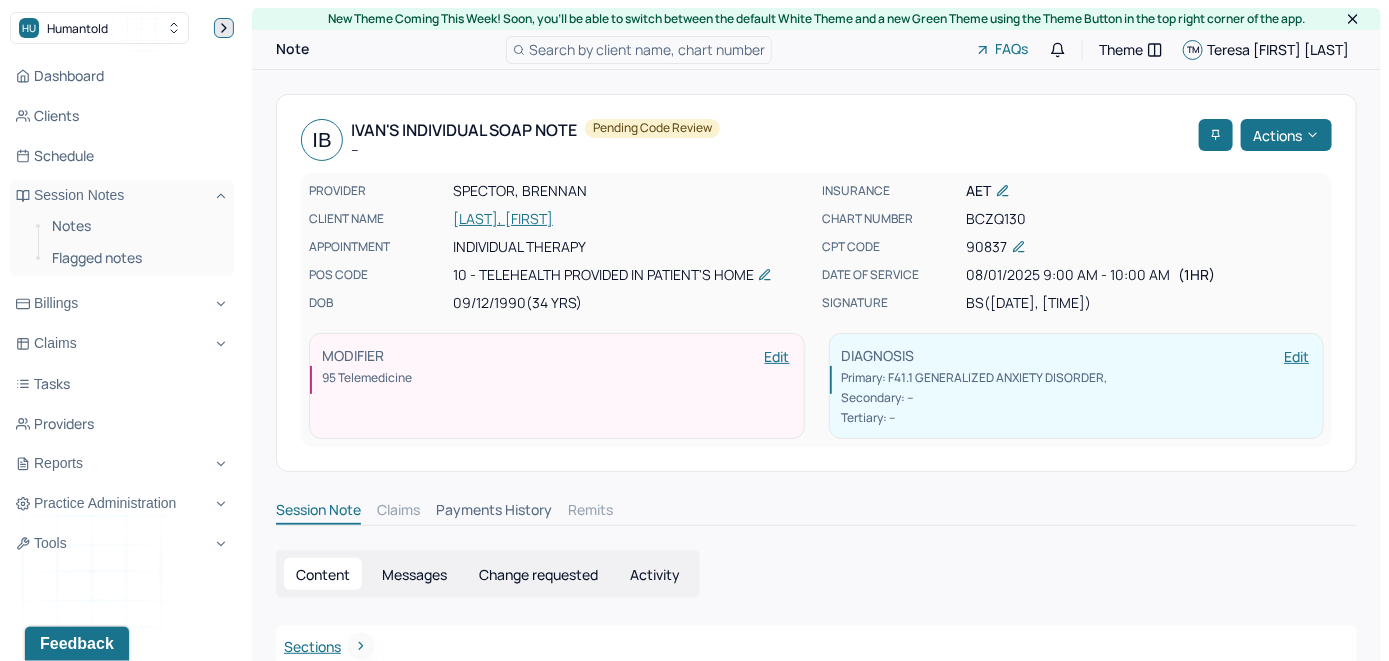 click 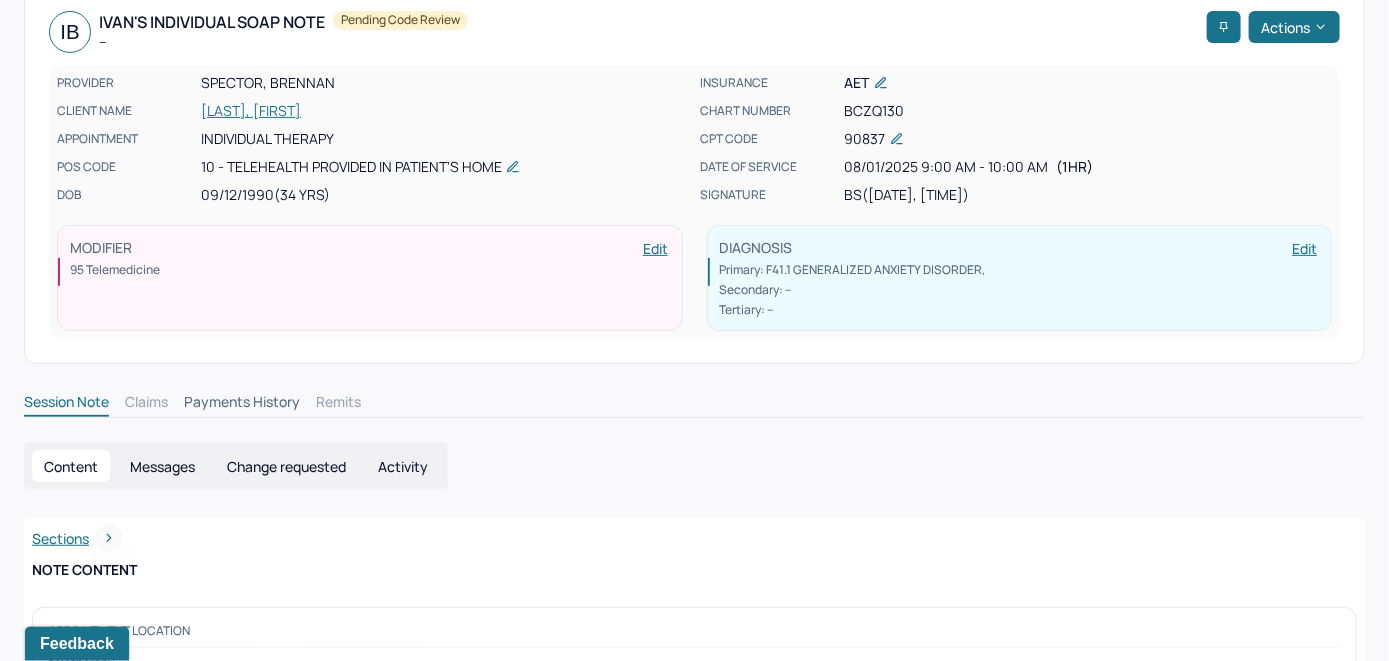 scroll, scrollTop: 200, scrollLeft: 0, axis: vertical 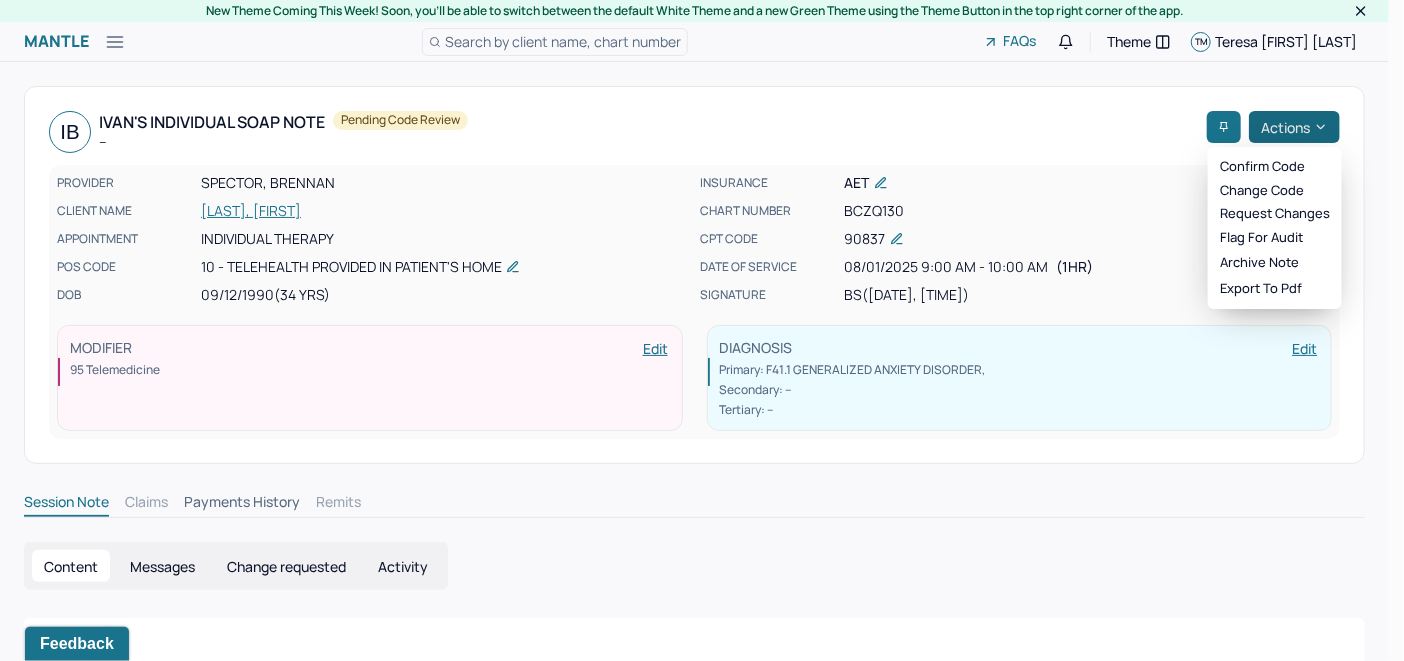 click on "Actions" at bounding box center [1294, 127] 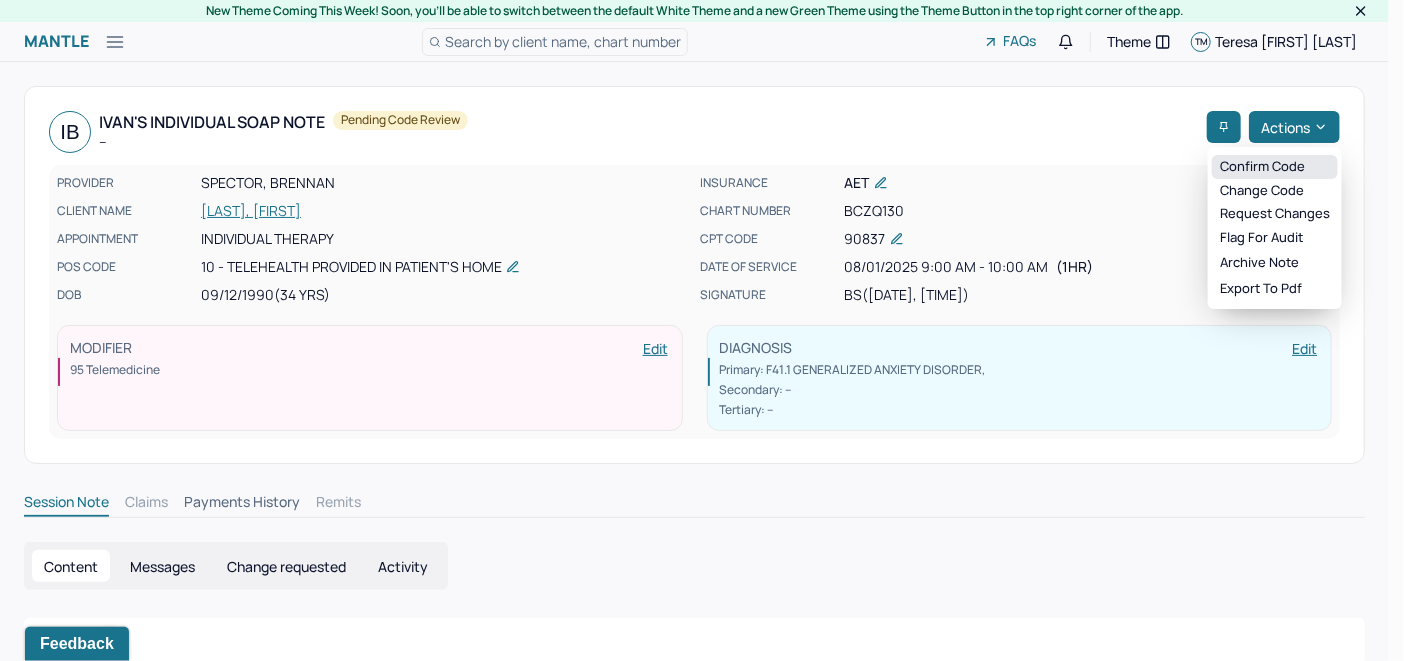 click on "Confirm code" at bounding box center (1275, 167) 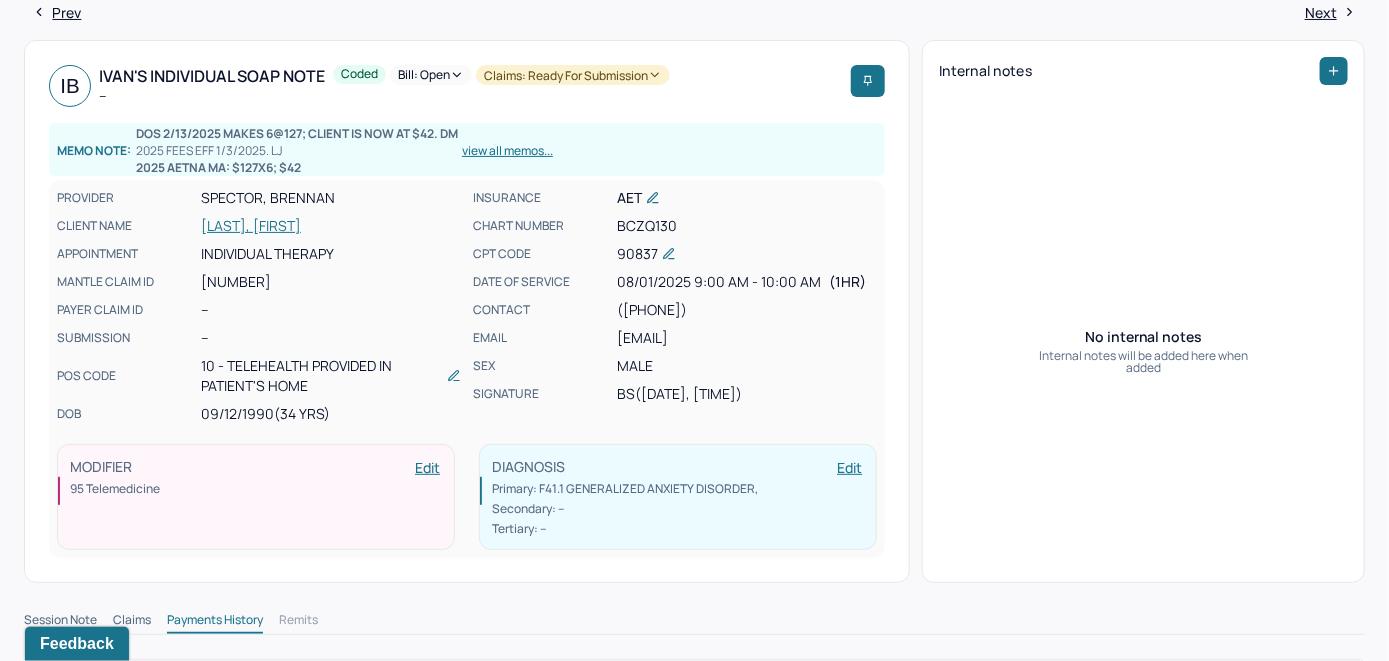 scroll, scrollTop: 0, scrollLeft: 0, axis: both 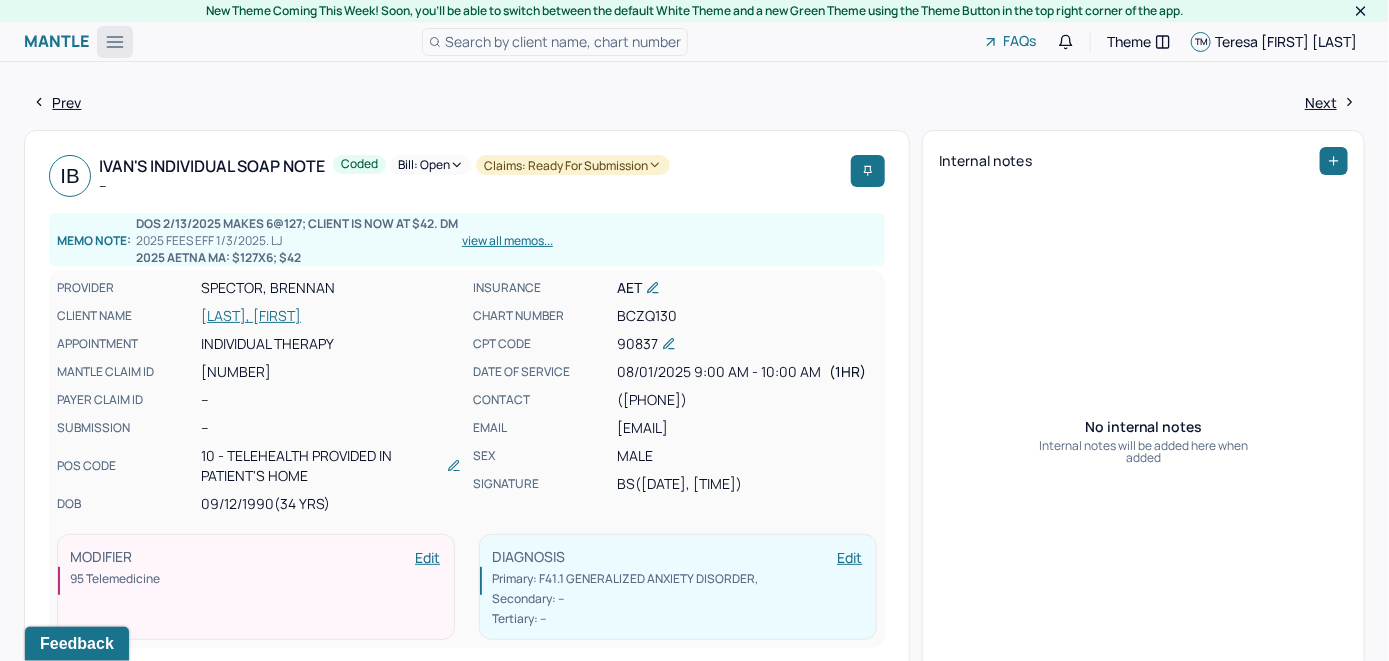 click 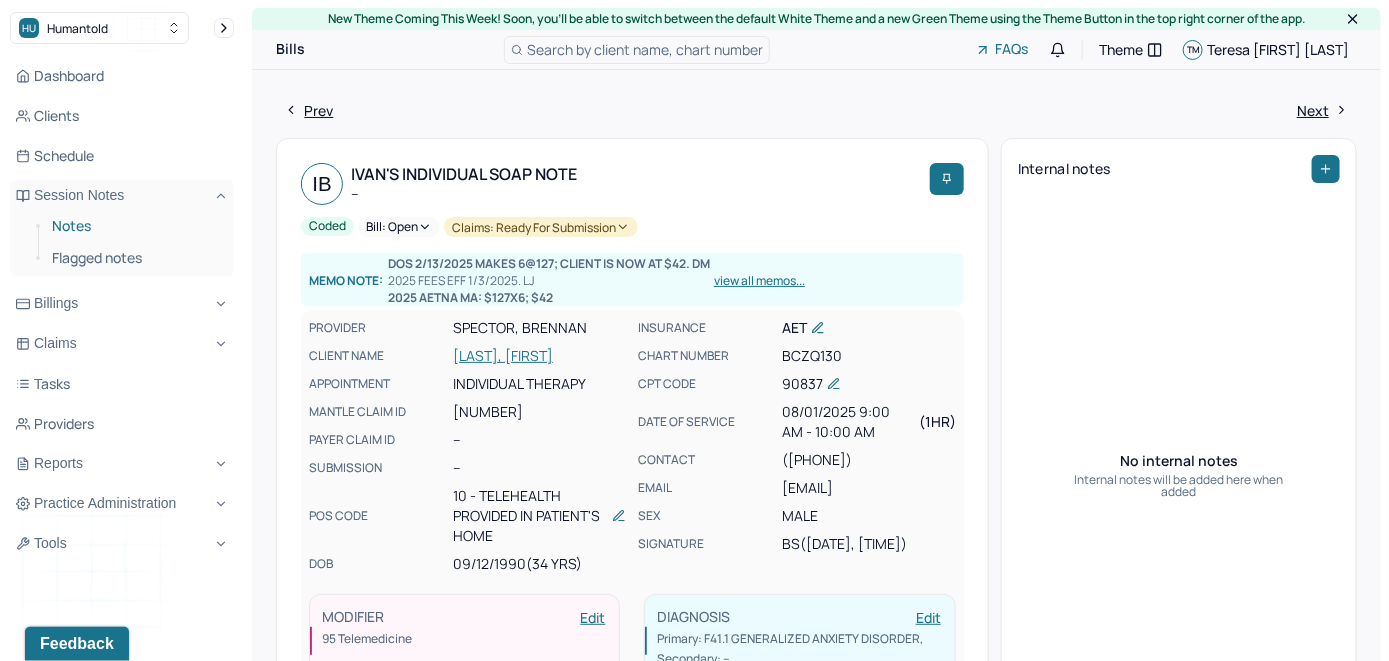click on "Notes" at bounding box center (135, 226) 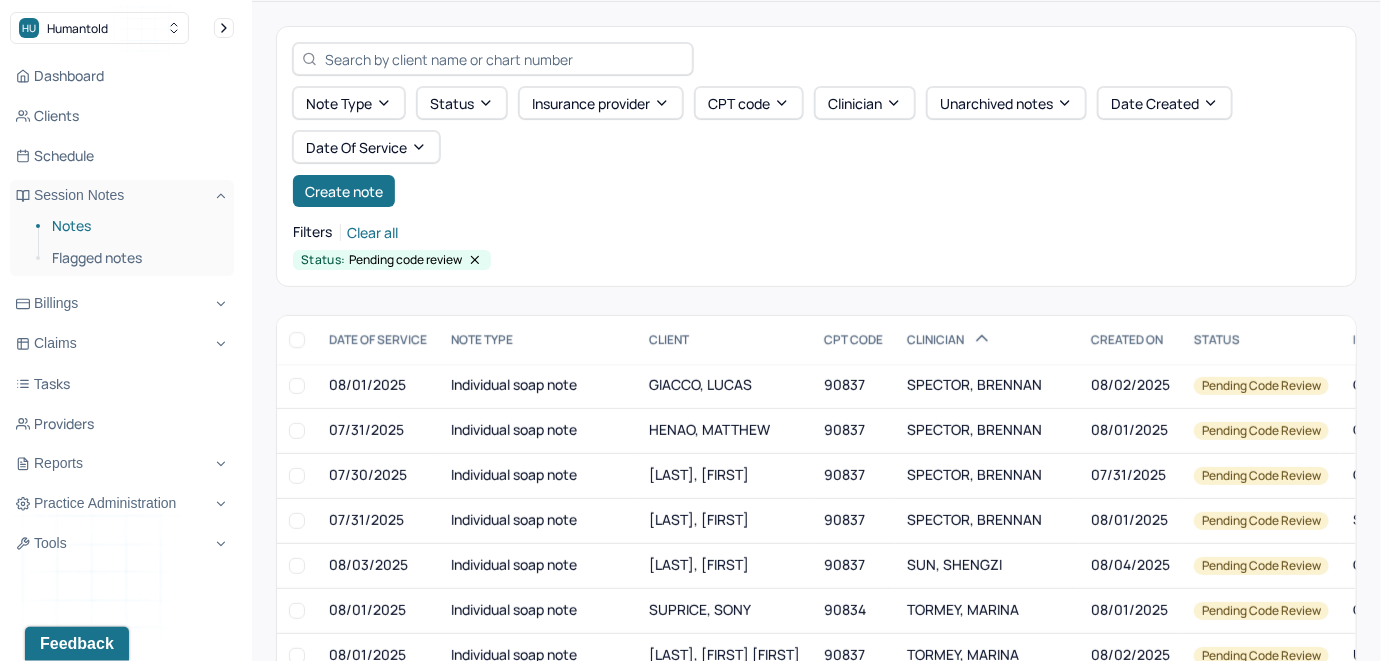 scroll, scrollTop: 100, scrollLeft: 0, axis: vertical 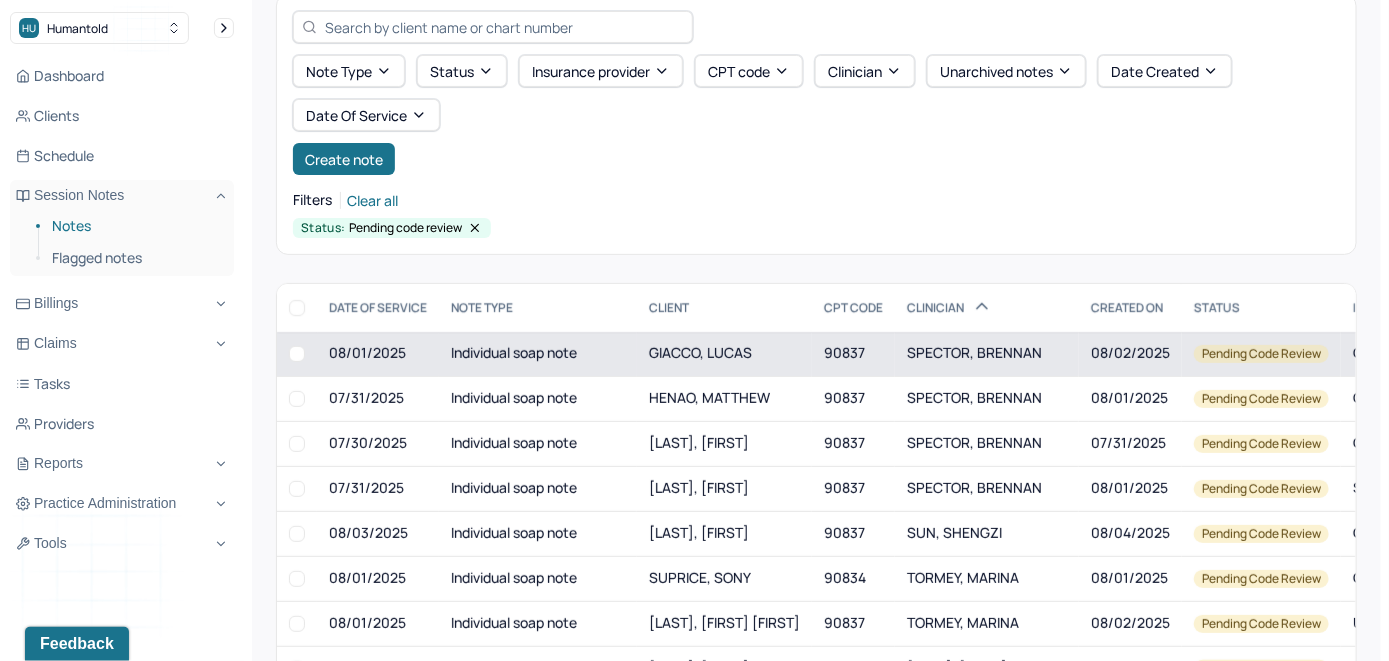 click on "GIACCO, LUCAS" at bounding box center (724, 354) 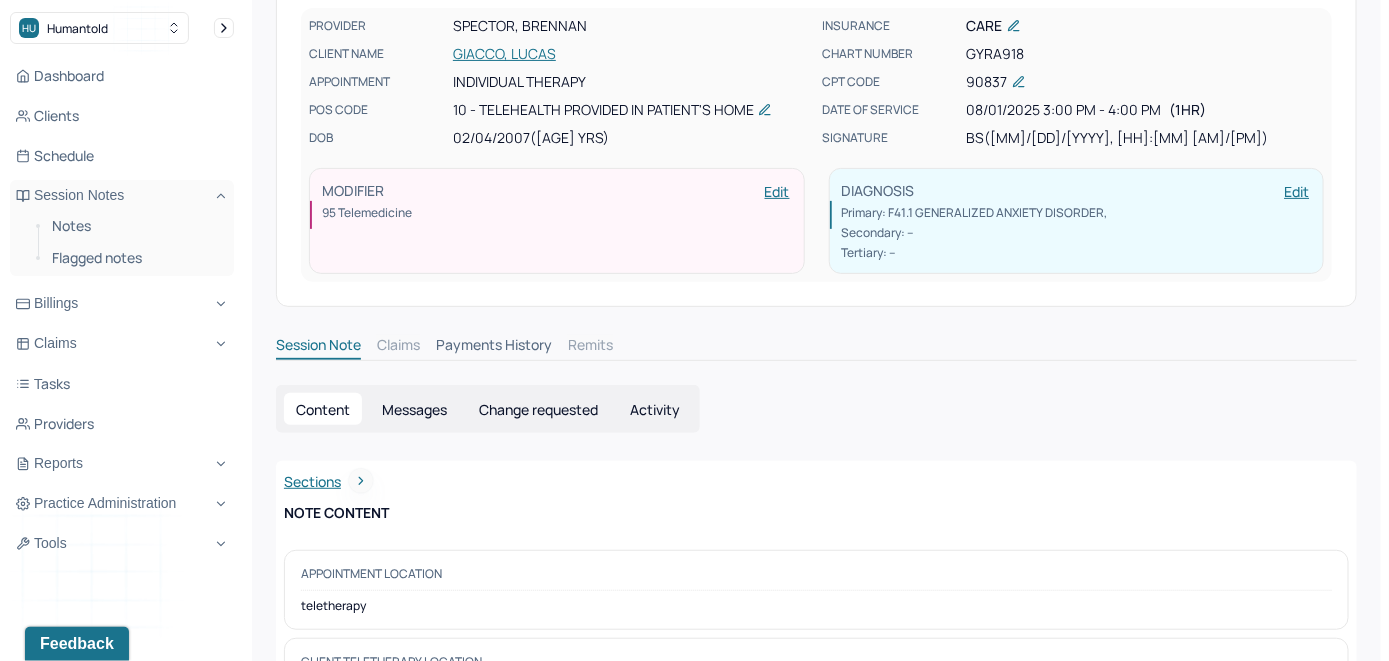 scroll, scrollTop: 0, scrollLeft: 0, axis: both 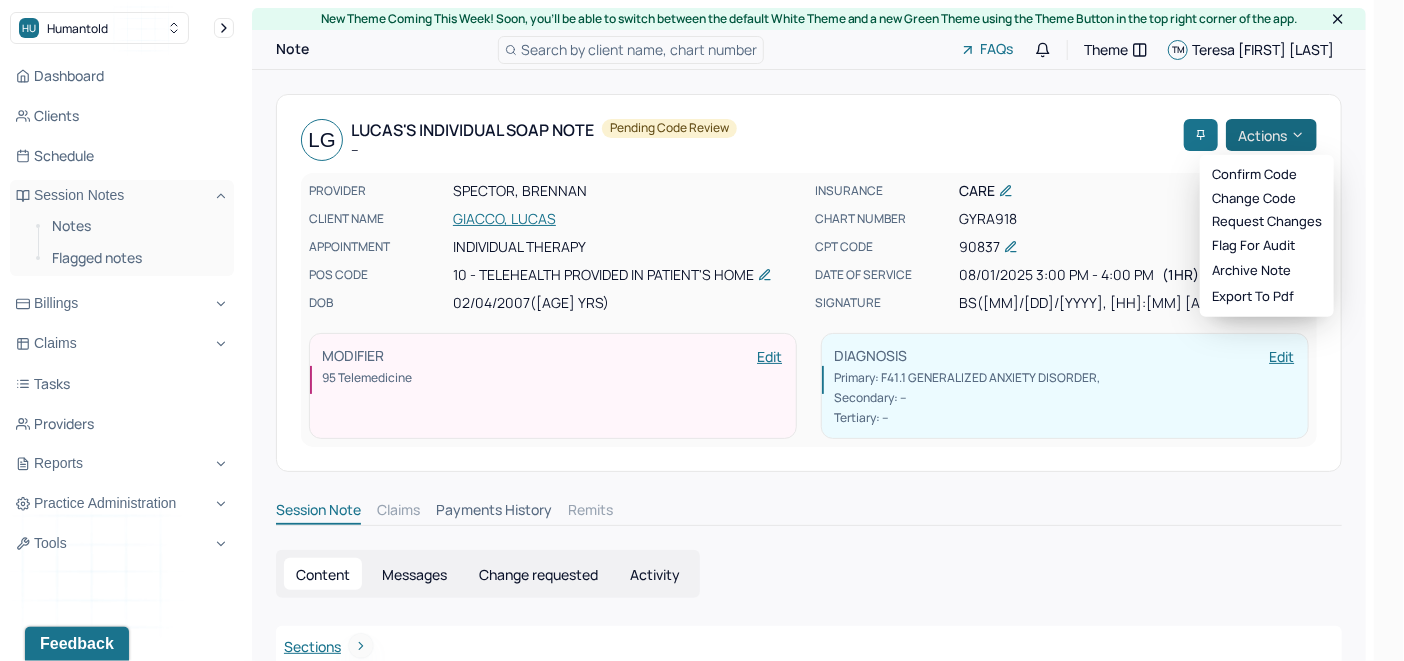 click on "Actions" at bounding box center [1271, 135] 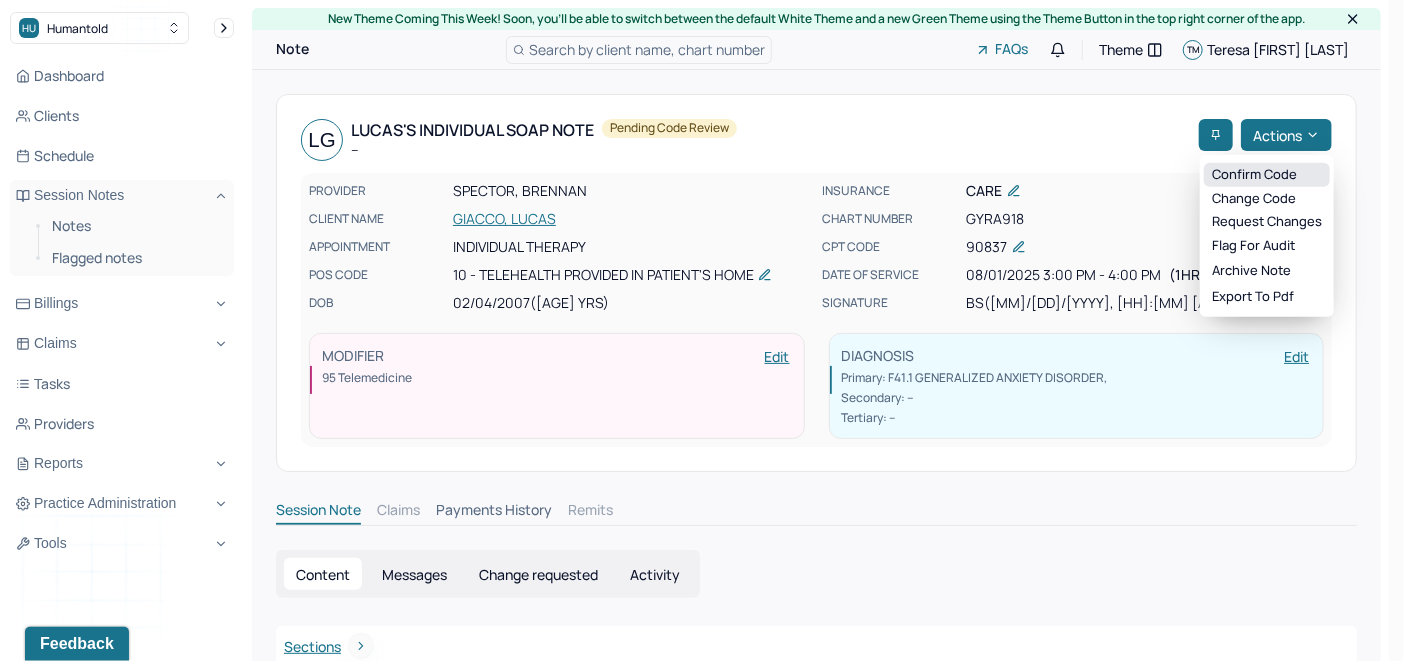 click on "Confirm code" at bounding box center [1267, 175] 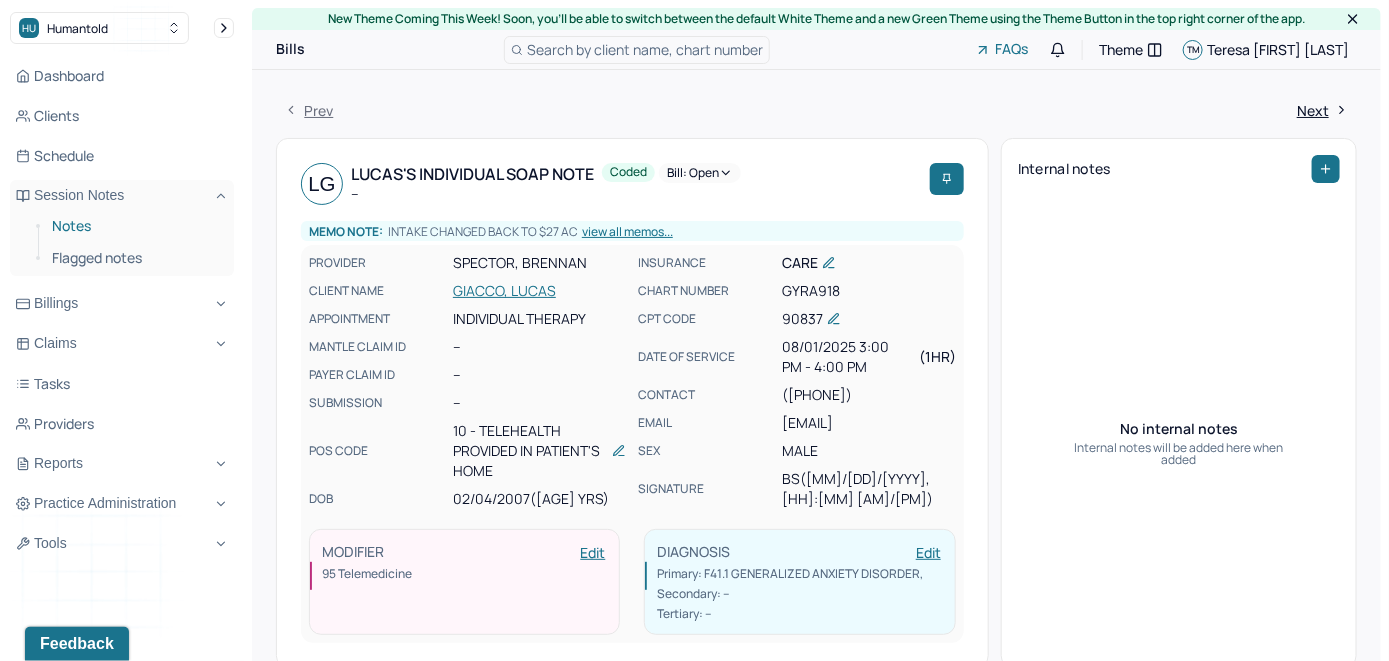 click on "Notes" at bounding box center (135, 226) 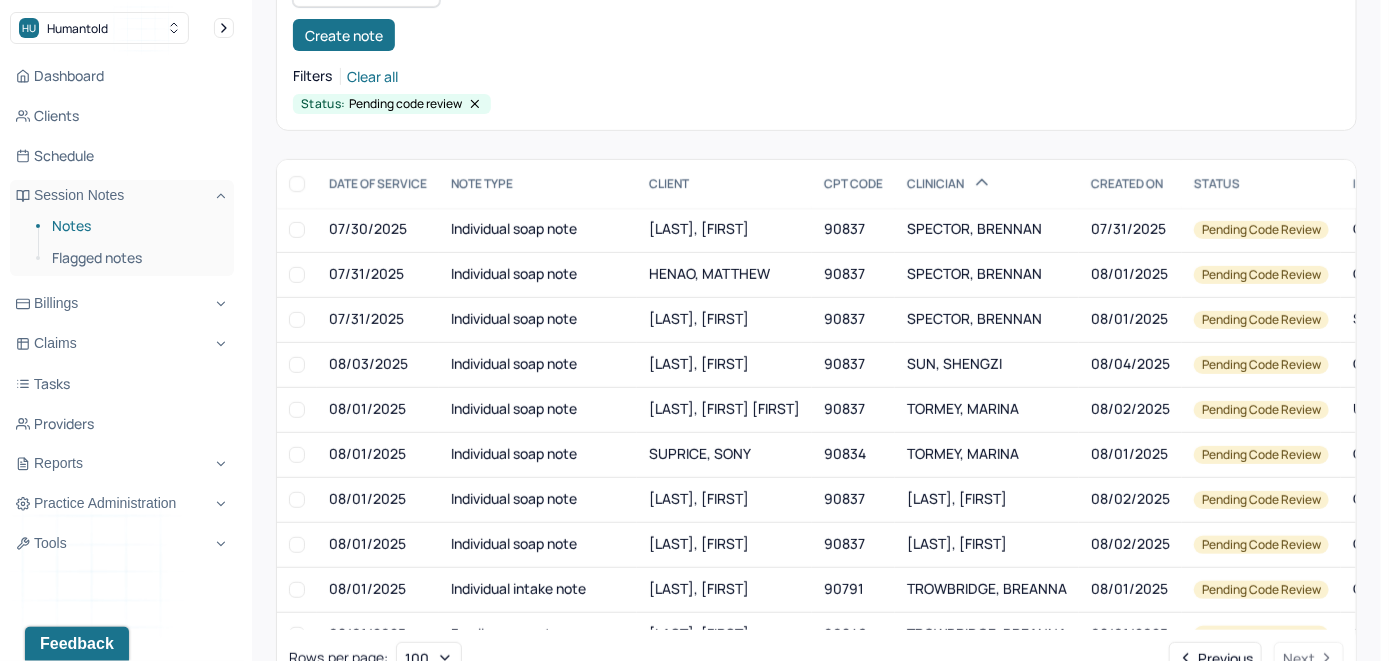 scroll, scrollTop: 283, scrollLeft: 0, axis: vertical 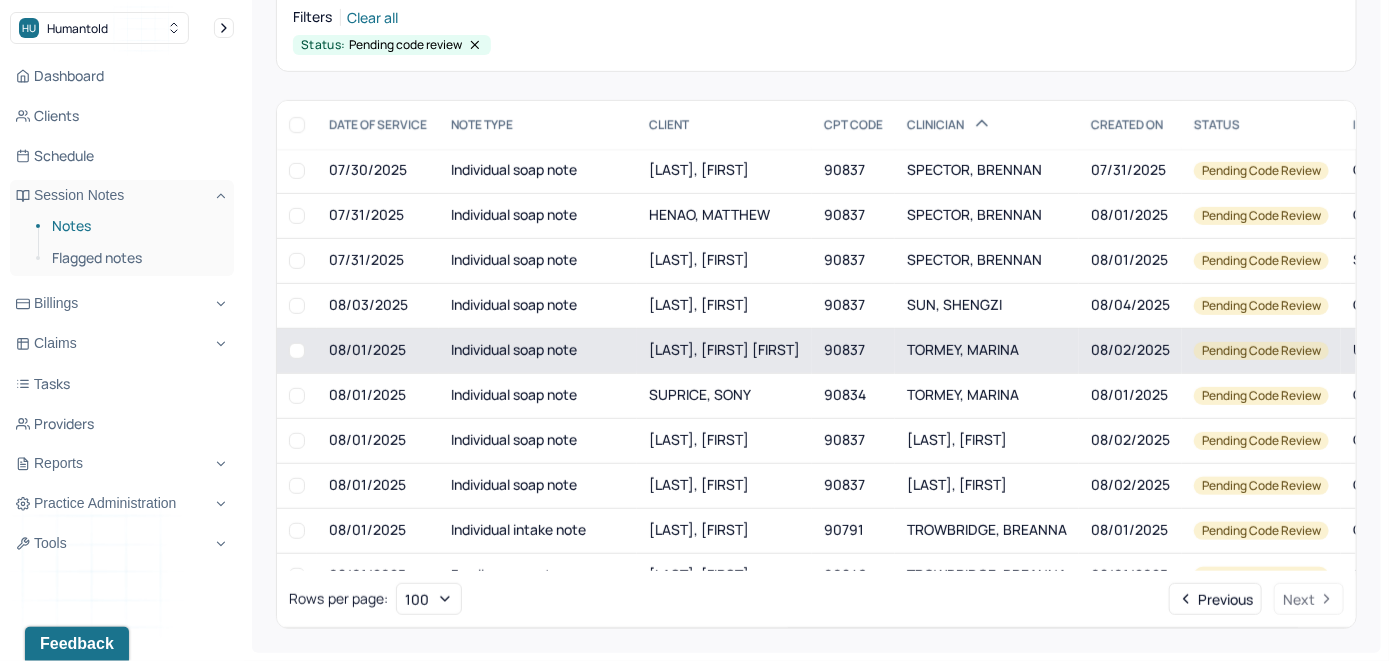 click on "[LAST], [FIRST] [FIRST]" at bounding box center (724, 349) 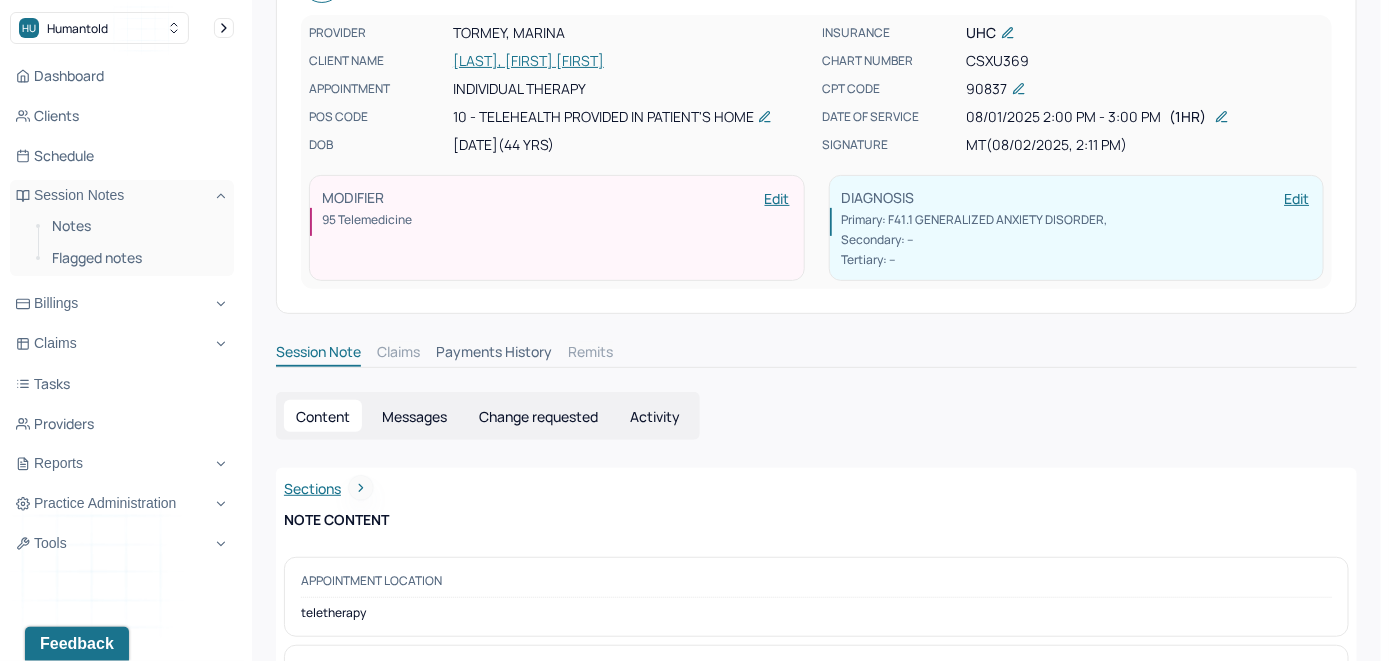 scroll, scrollTop: 0, scrollLeft: 0, axis: both 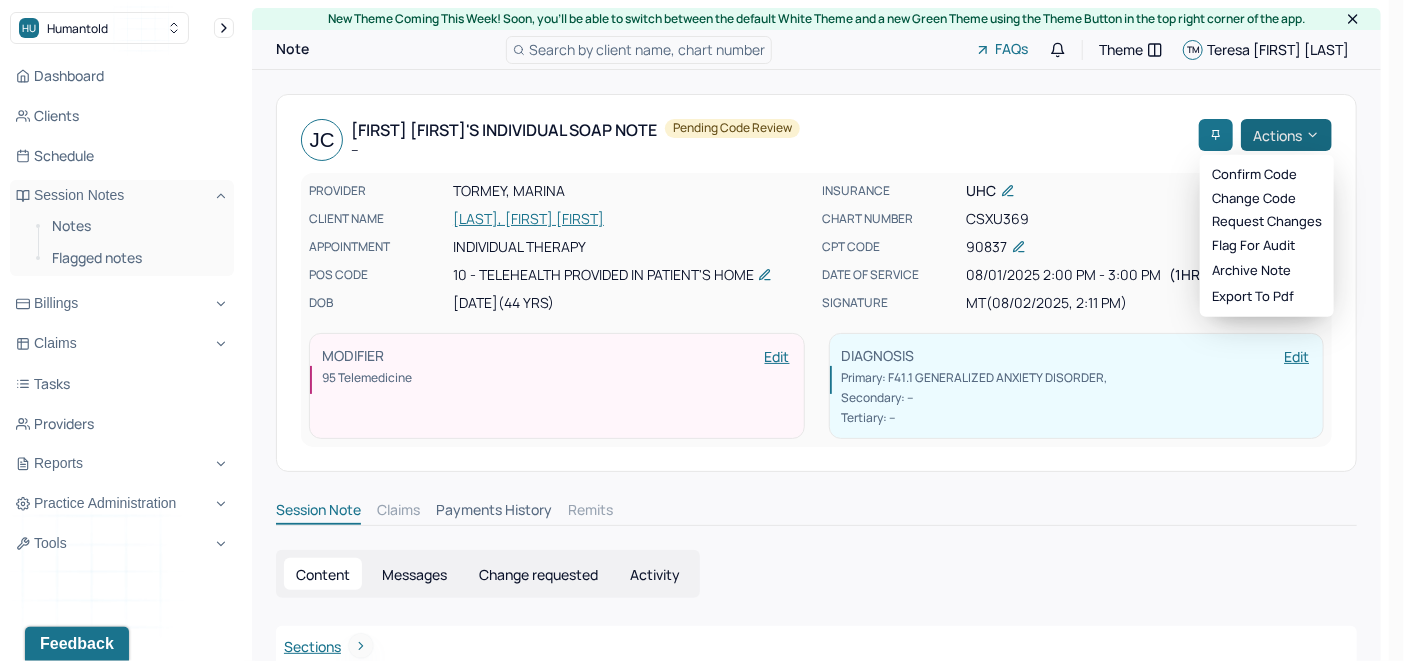 click on "Actions" at bounding box center [1286, 135] 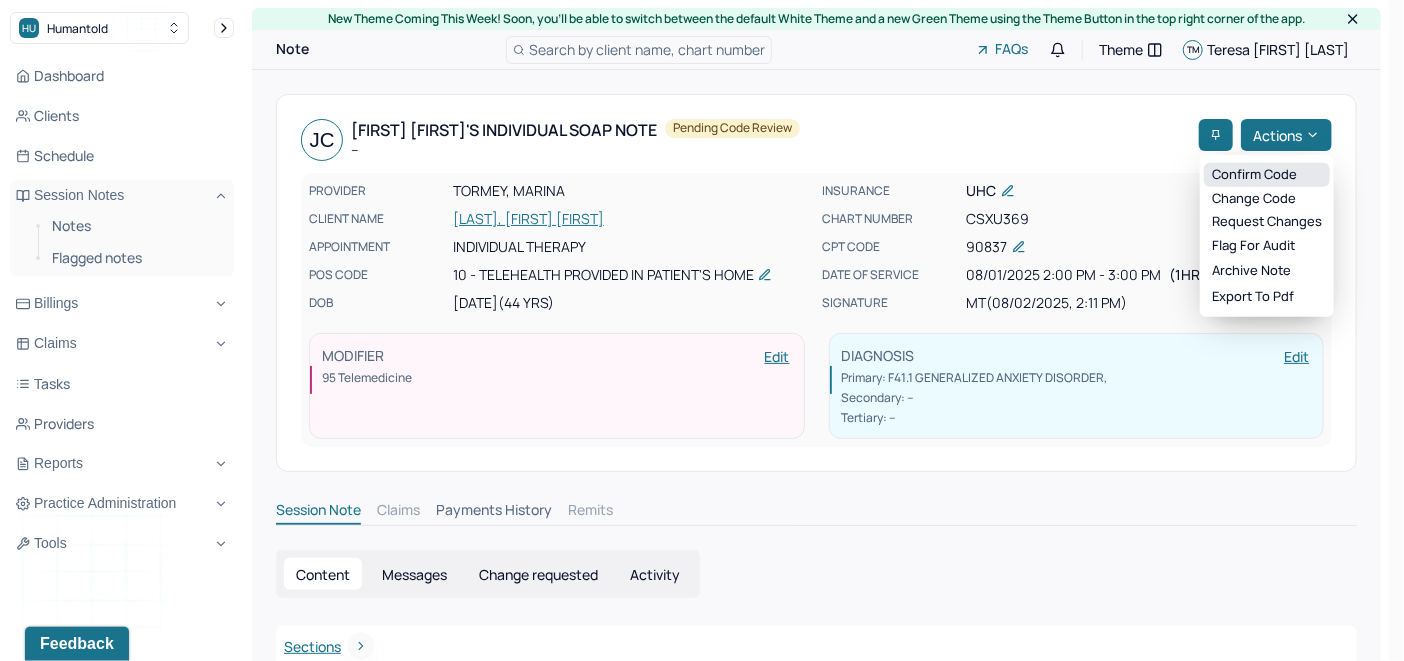 click on "Confirm code" at bounding box center [1267, 175] 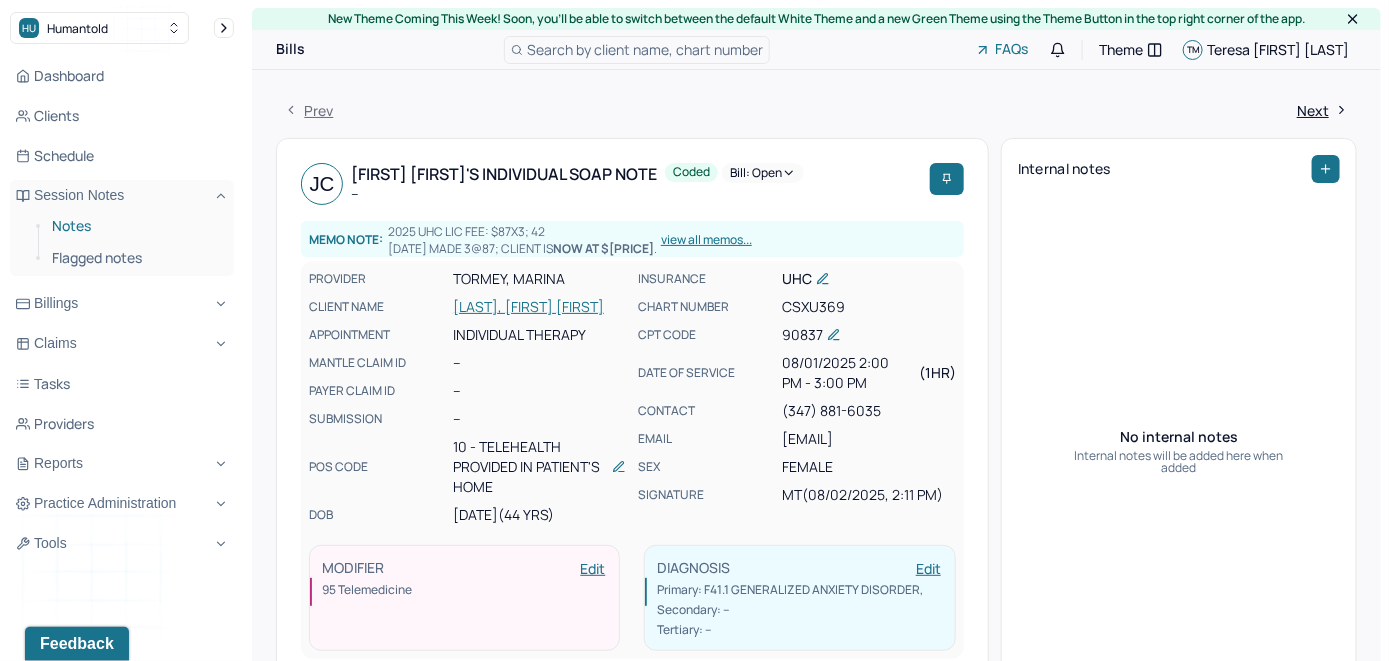 click on "Notes" at bounding box center [135, 226] 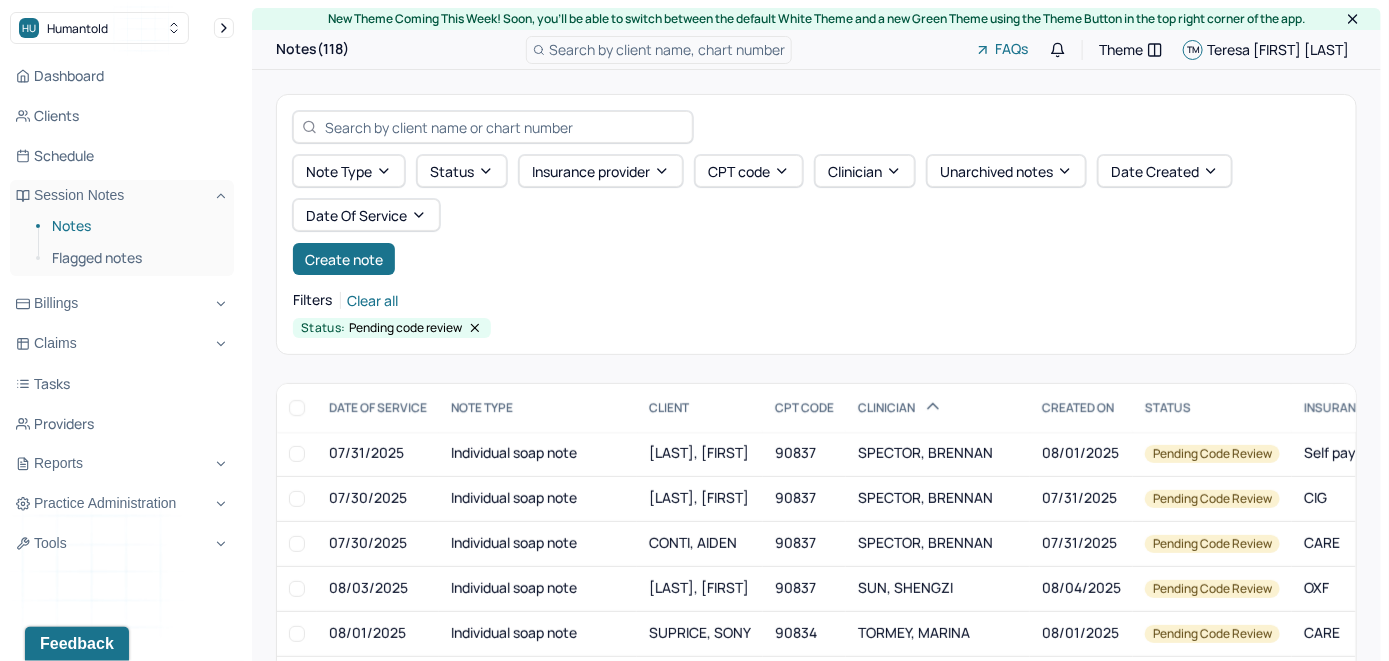 scroll, scrollTop: 100, scrollLeft: 0, axis: vertical 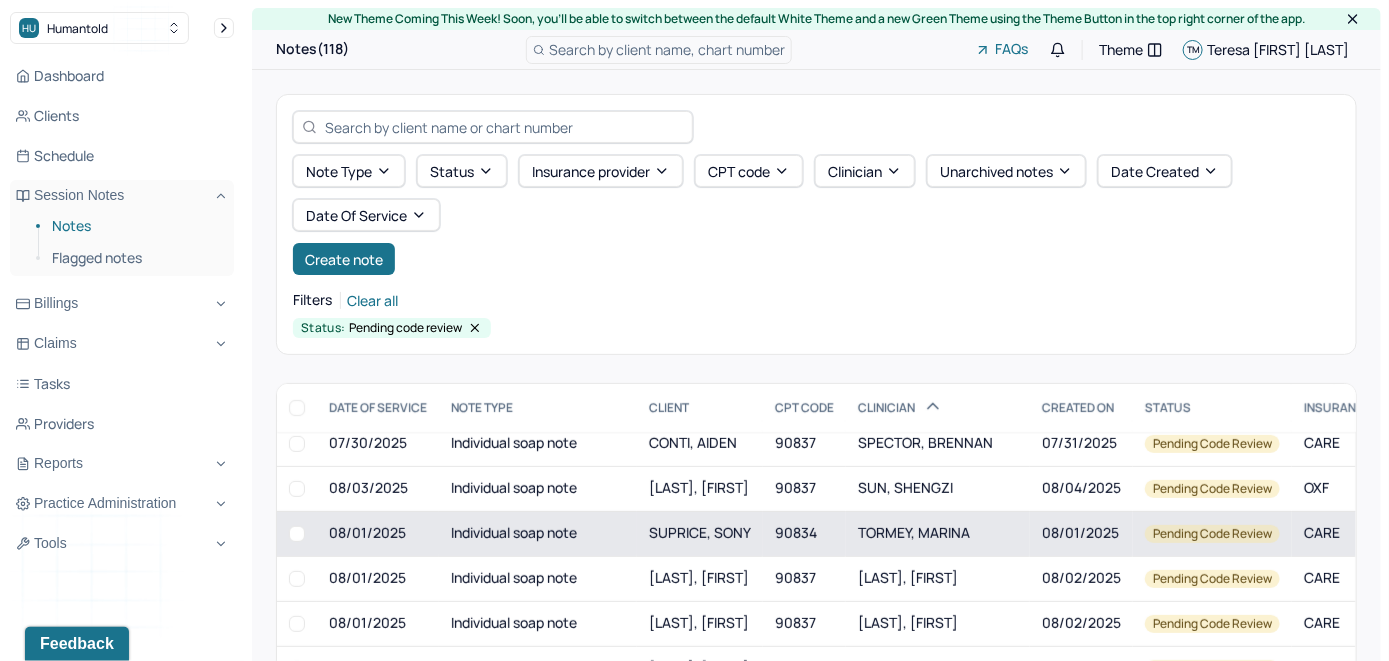 click on "SUPRICE, SONY" at bounding box center (700, 532) 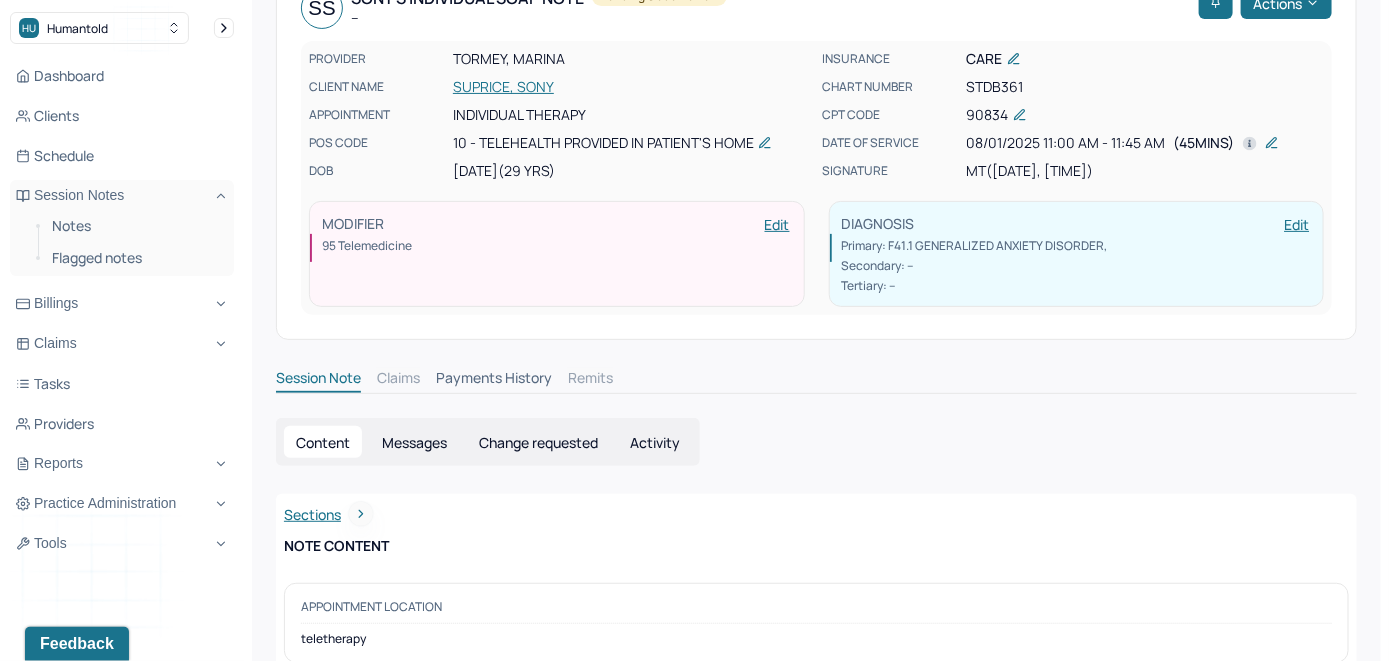 scroll, scrollTop: 0, scrollLeft: 0, axis: both 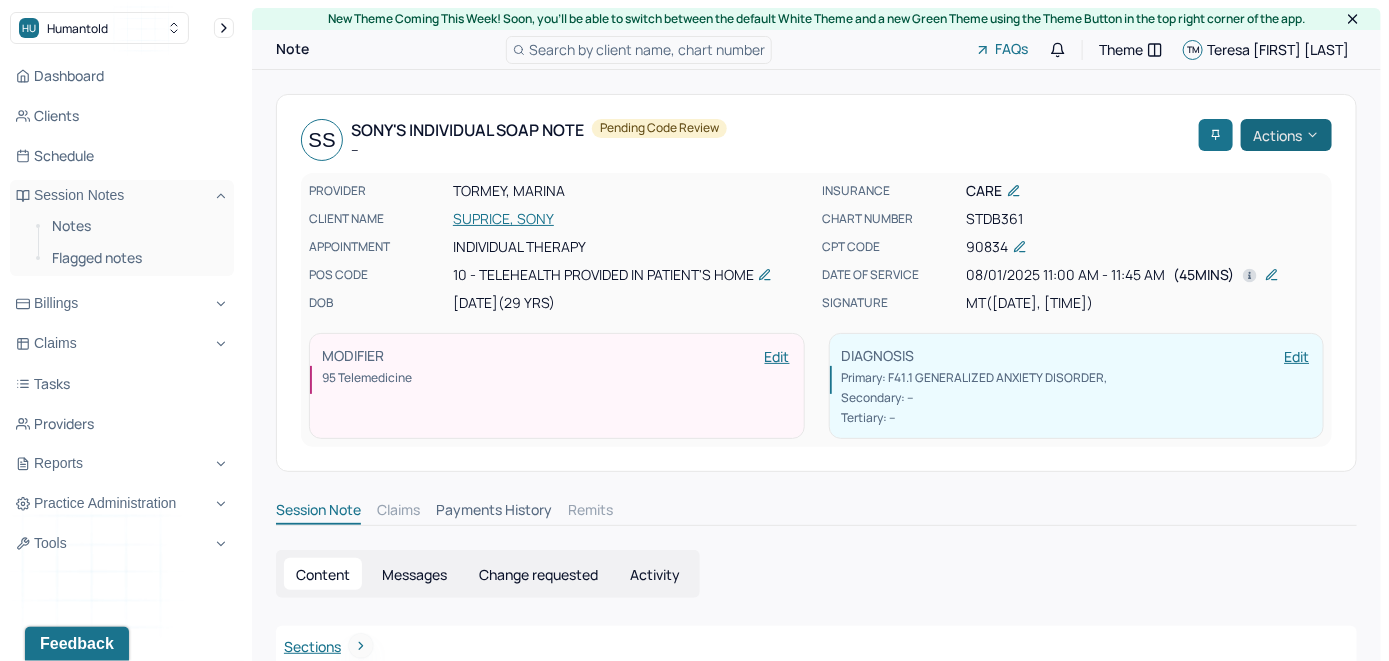 click on "Actions" at bounding box center [1286, 135] 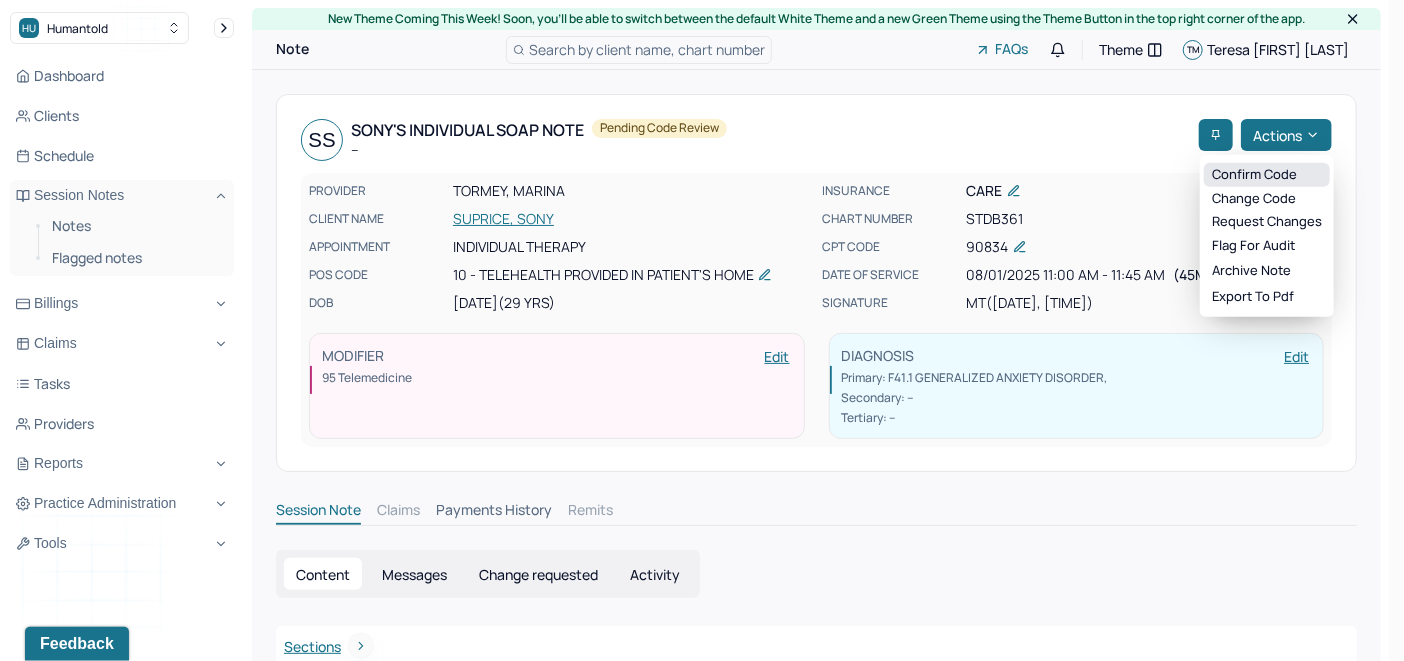 click on "Confirm code" at bounding box center (1267, 175) 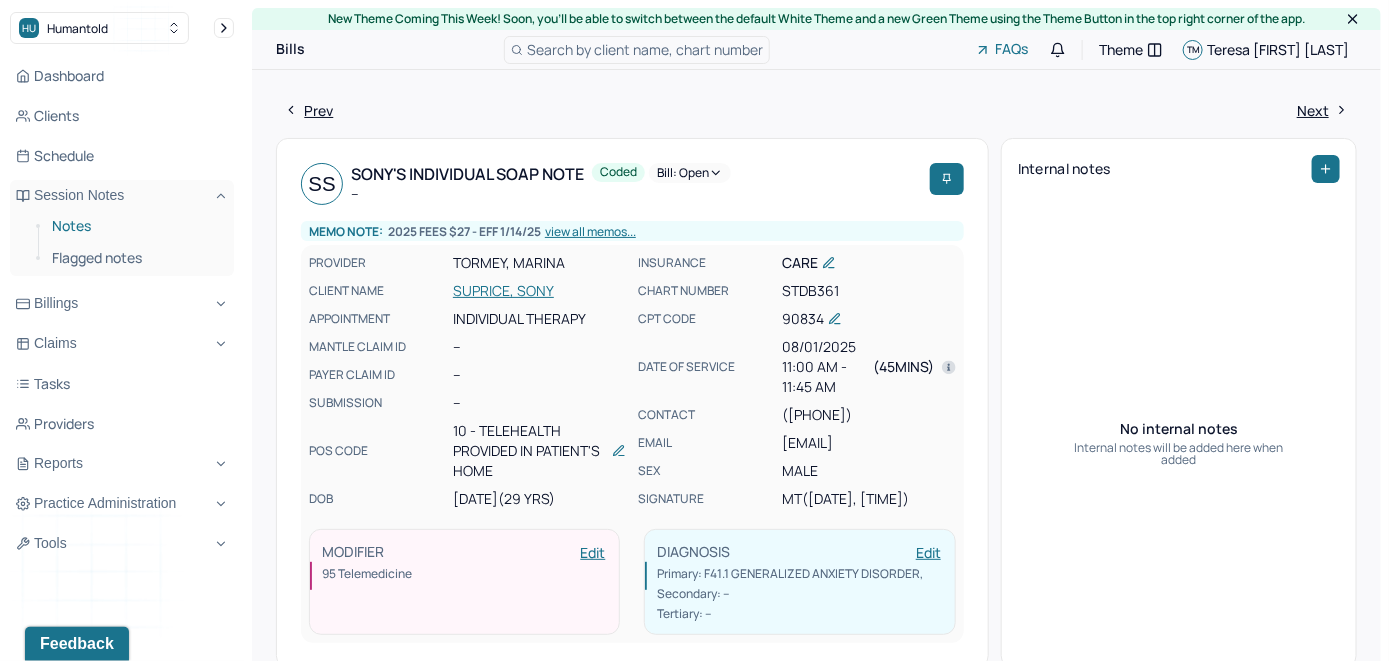 click on "Notes" at bounding box center [135, 226] 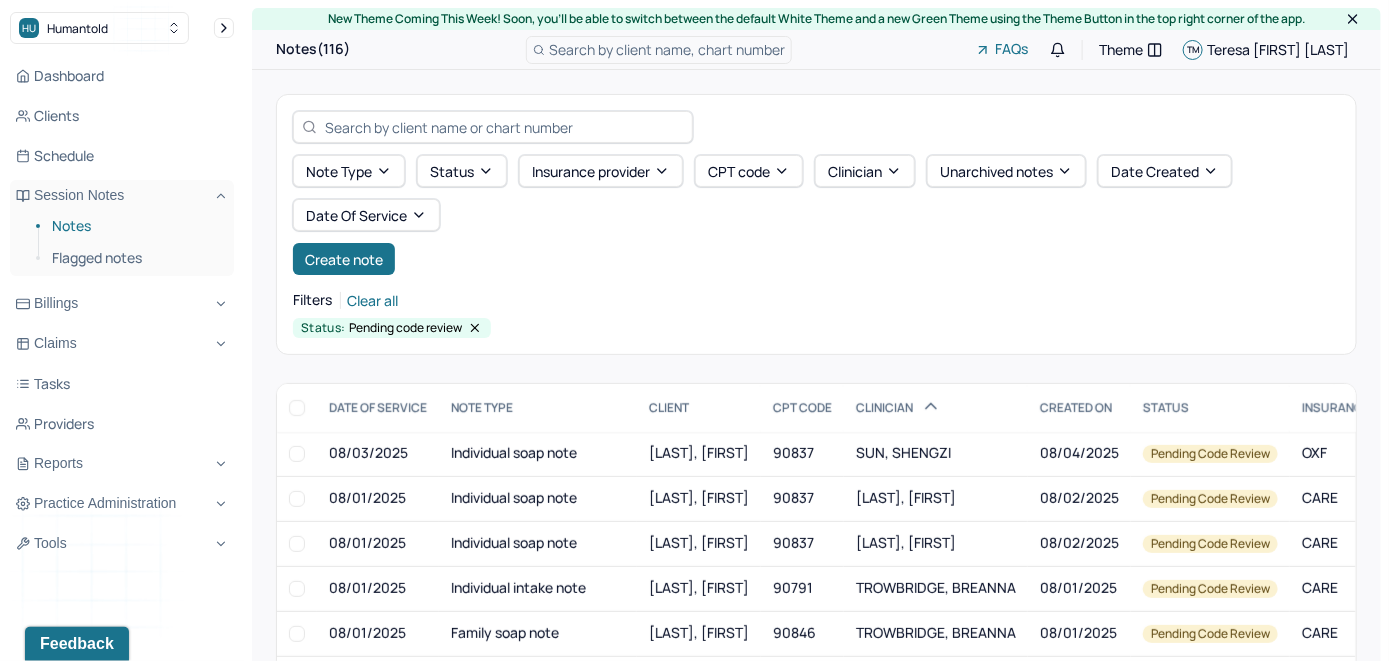 scroll, scrollTop: 100, scrollLeft: 0, axis: vertical 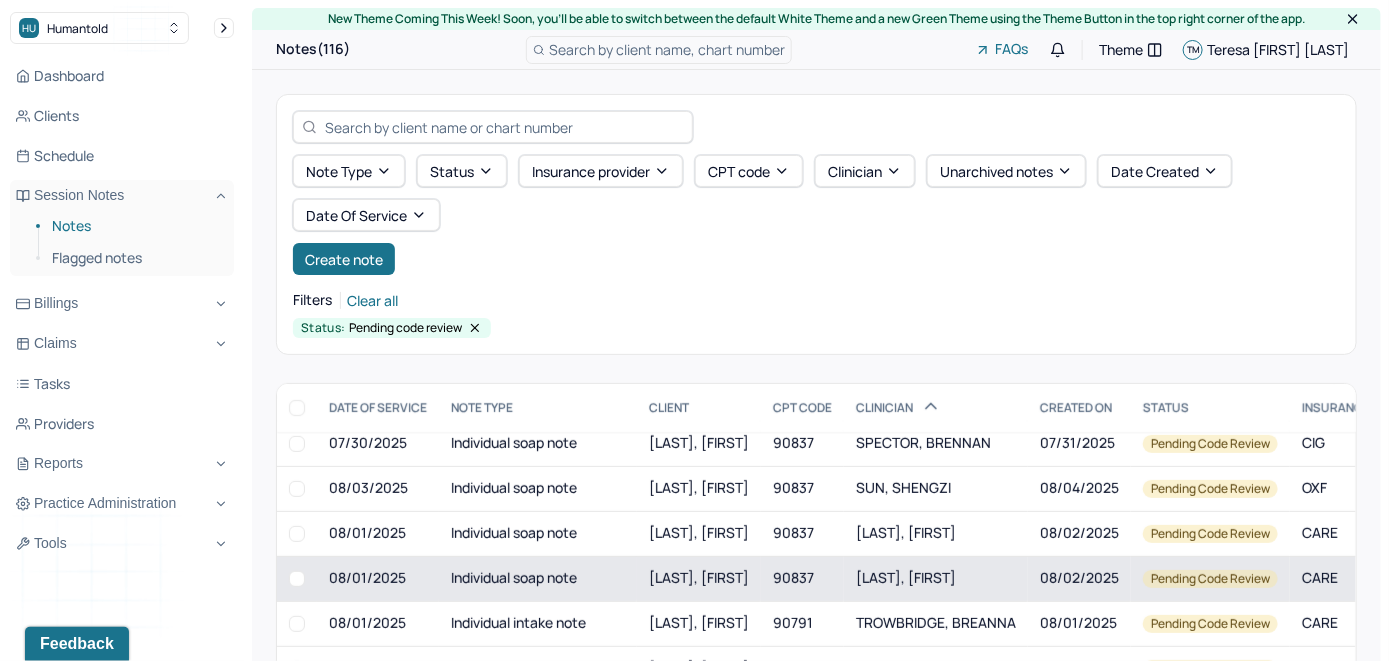 click on "[LAST], [FIRST]" at bounding box center (699, 577) 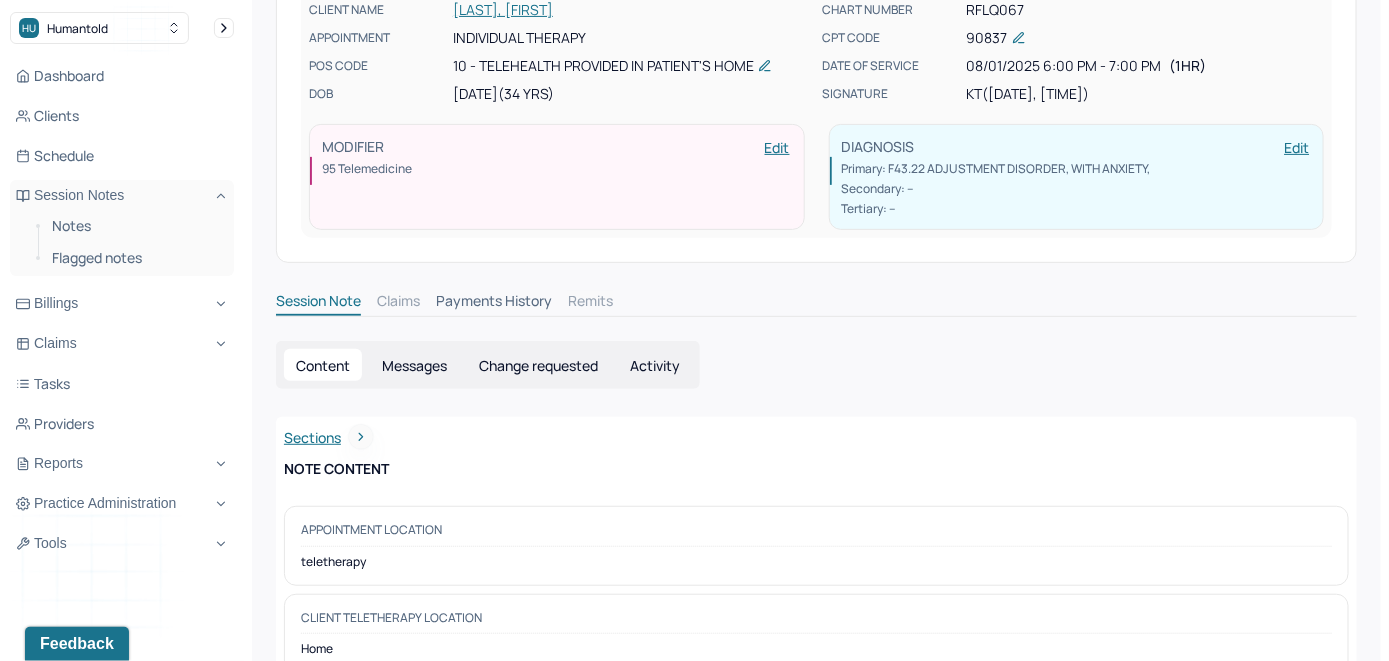 scroll, scrollTop: 0, scrollLeft: 0, axis: both 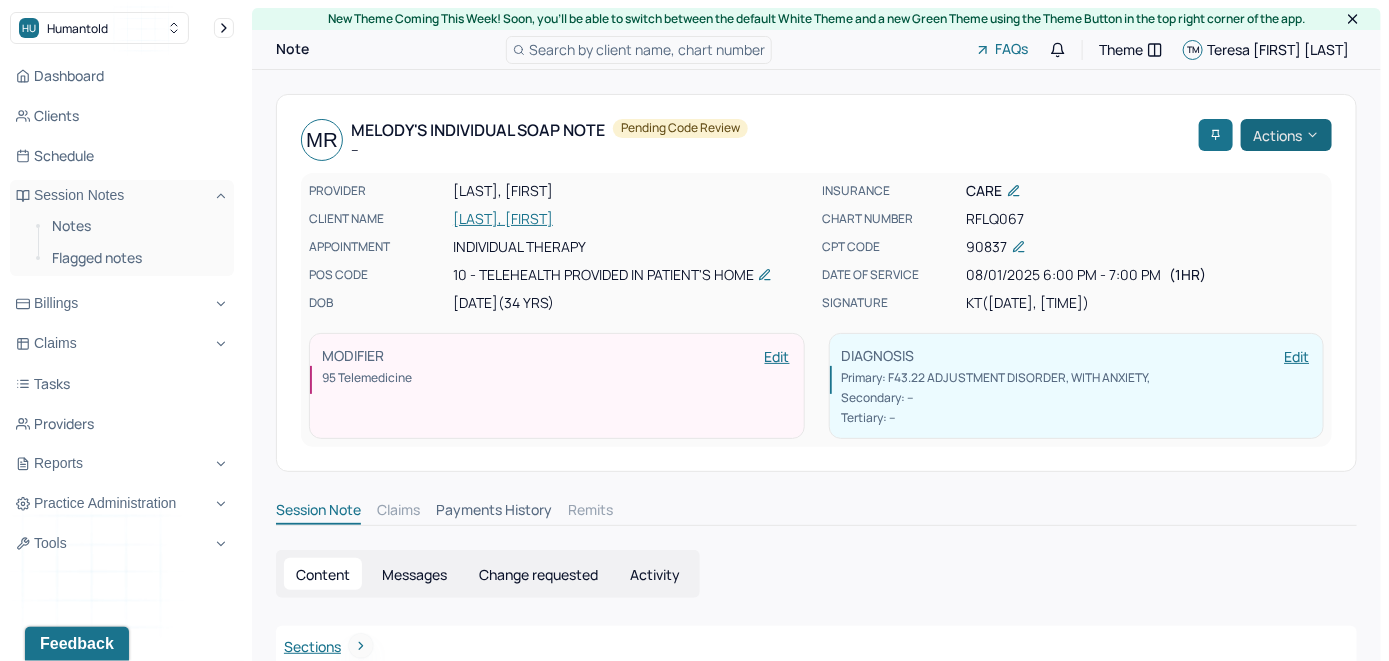 click on "Actions" at bounding box center [1286, 135] 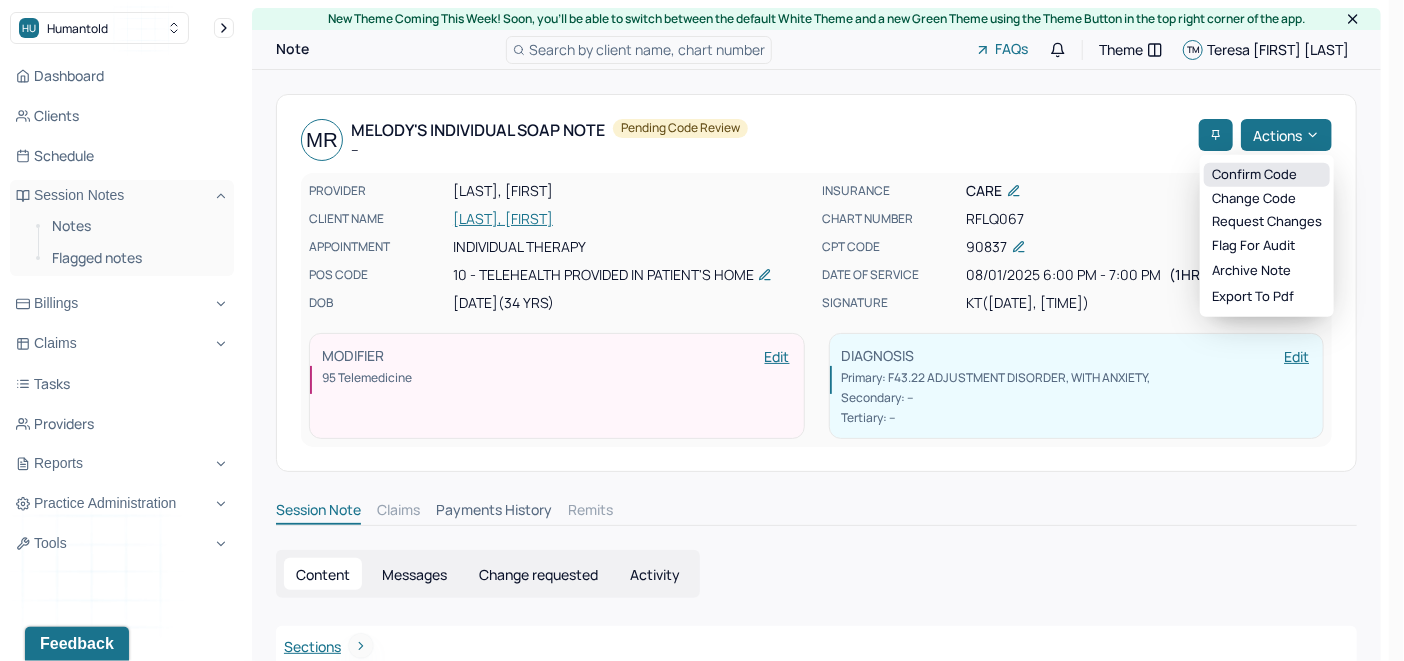 click on "Confirm code" at bounding box center [1267, 175] 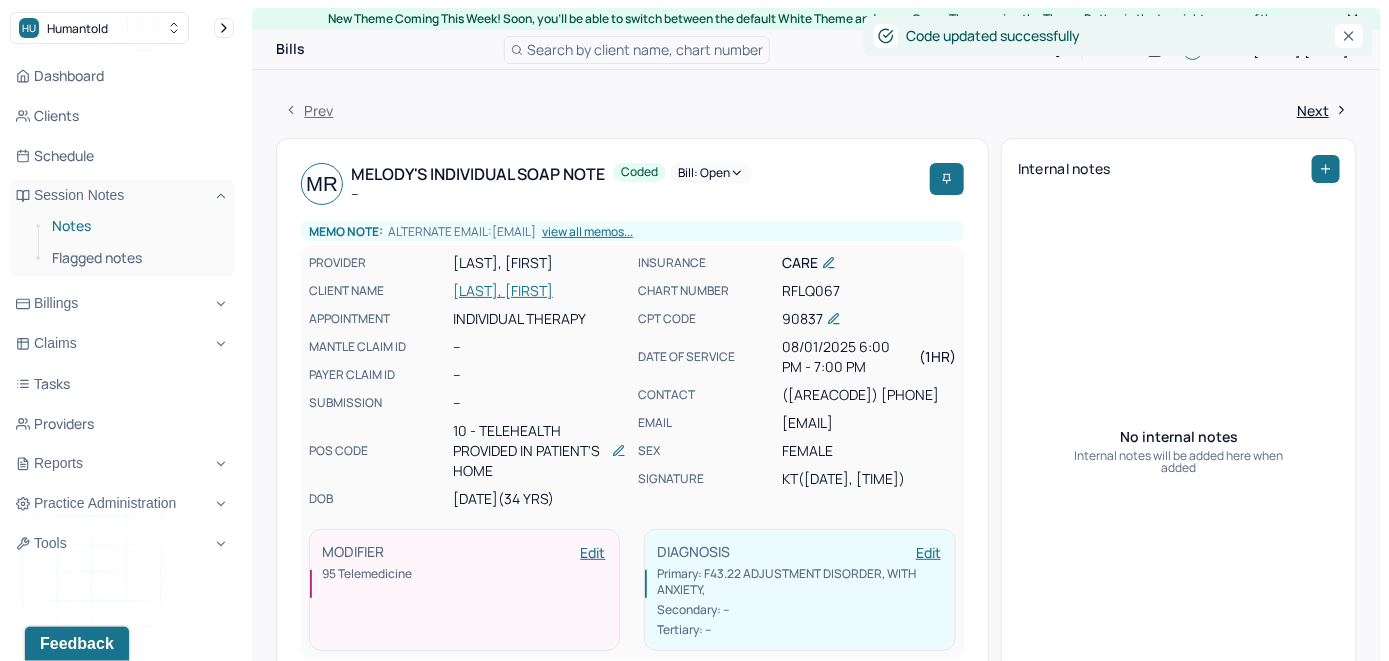 click on "Notes" at bounding box center [135, 226] 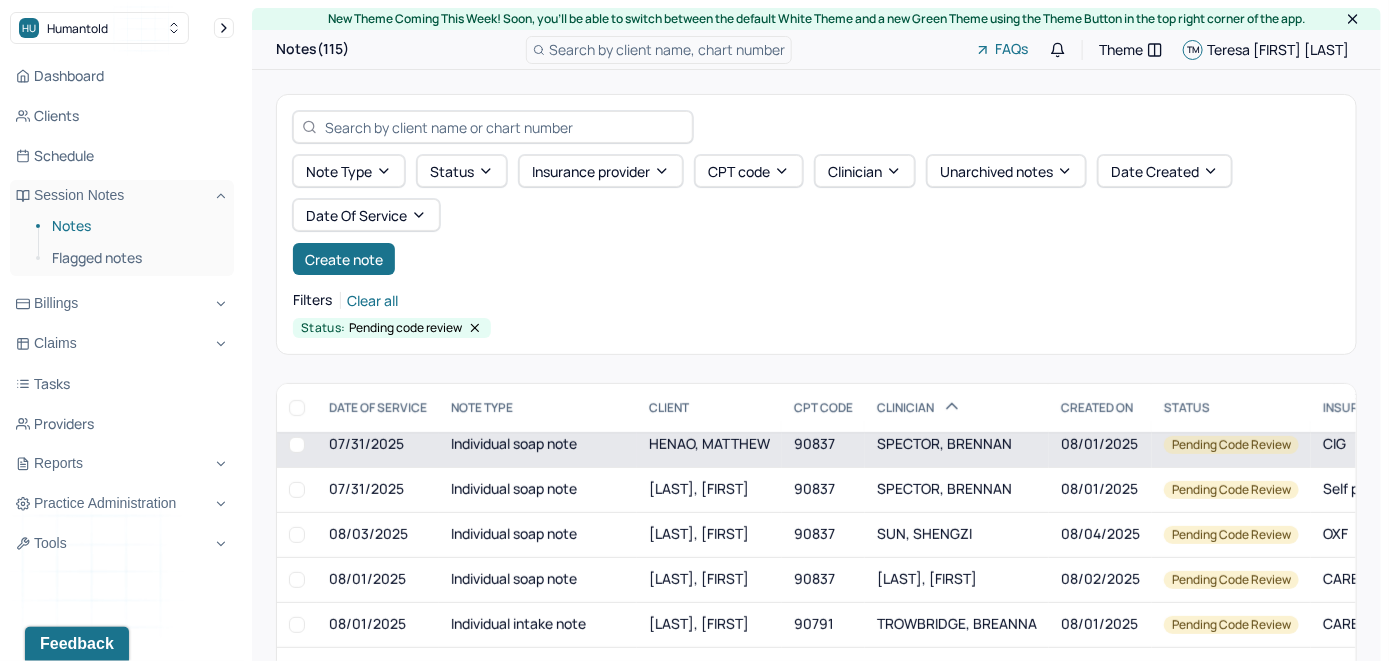 scroll, scrollTop: 100, scrollLeft: 0, axis: vertical 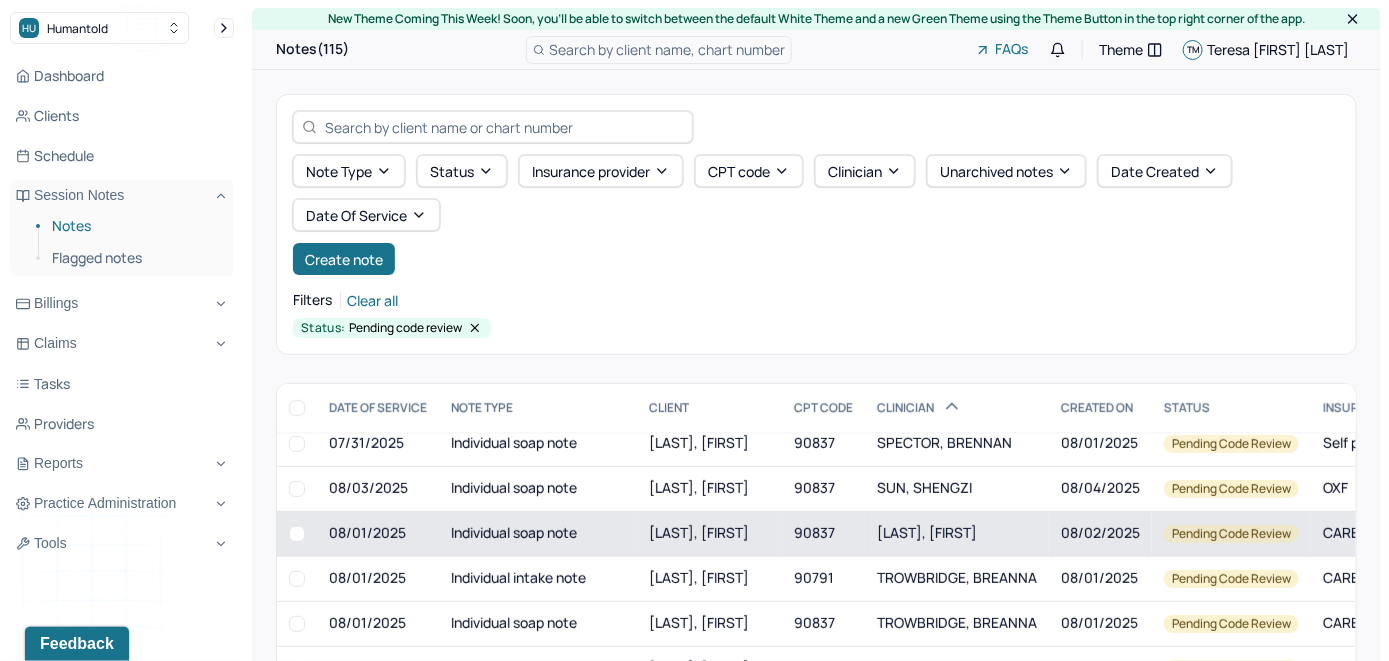 click on "[LAST], [FIRST]" at bounding box center (699, 532) 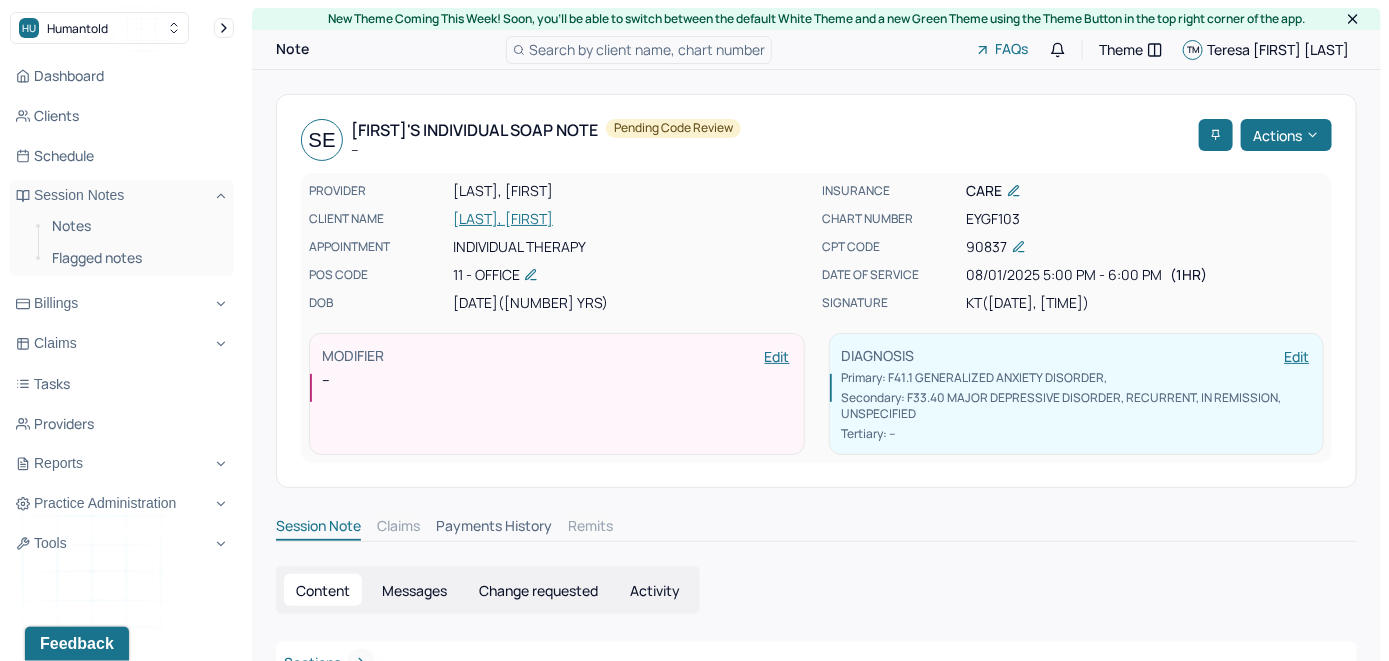 scroll, scrollTop: 0, scrollLeft: 0, axis: both 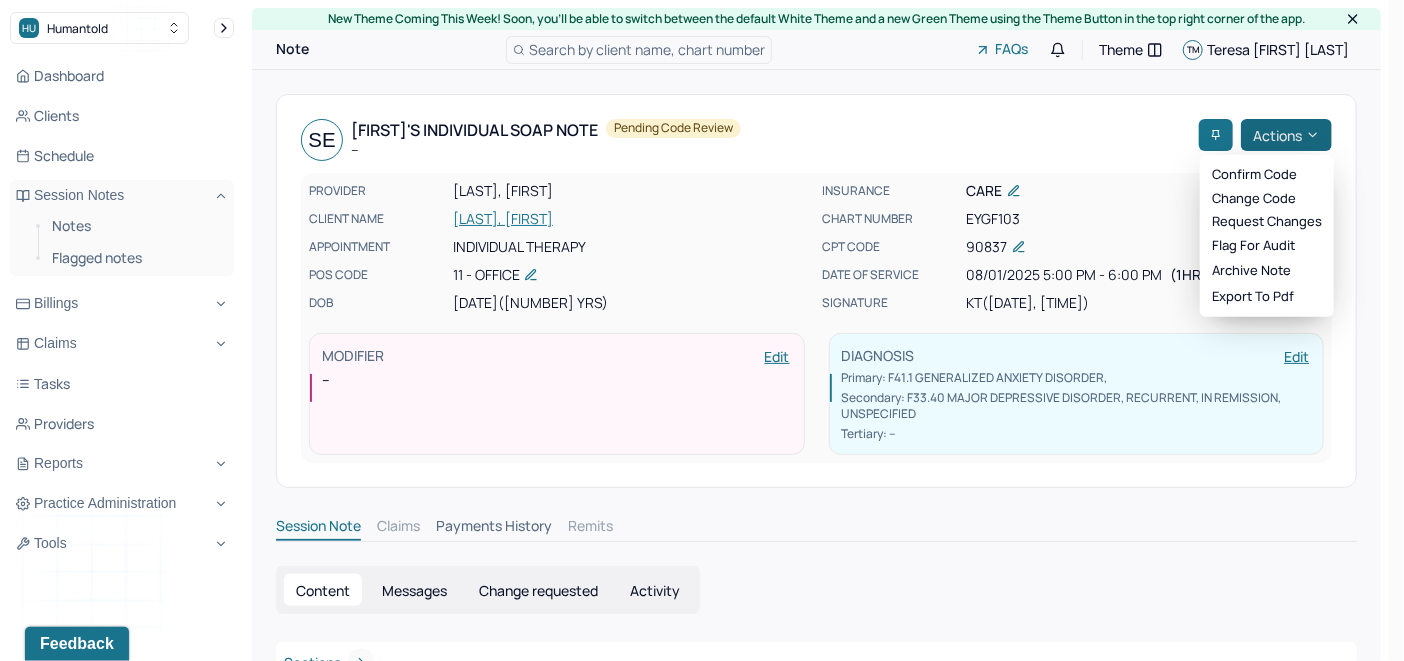 click on "Actions" at bounding box center [1286, 135] 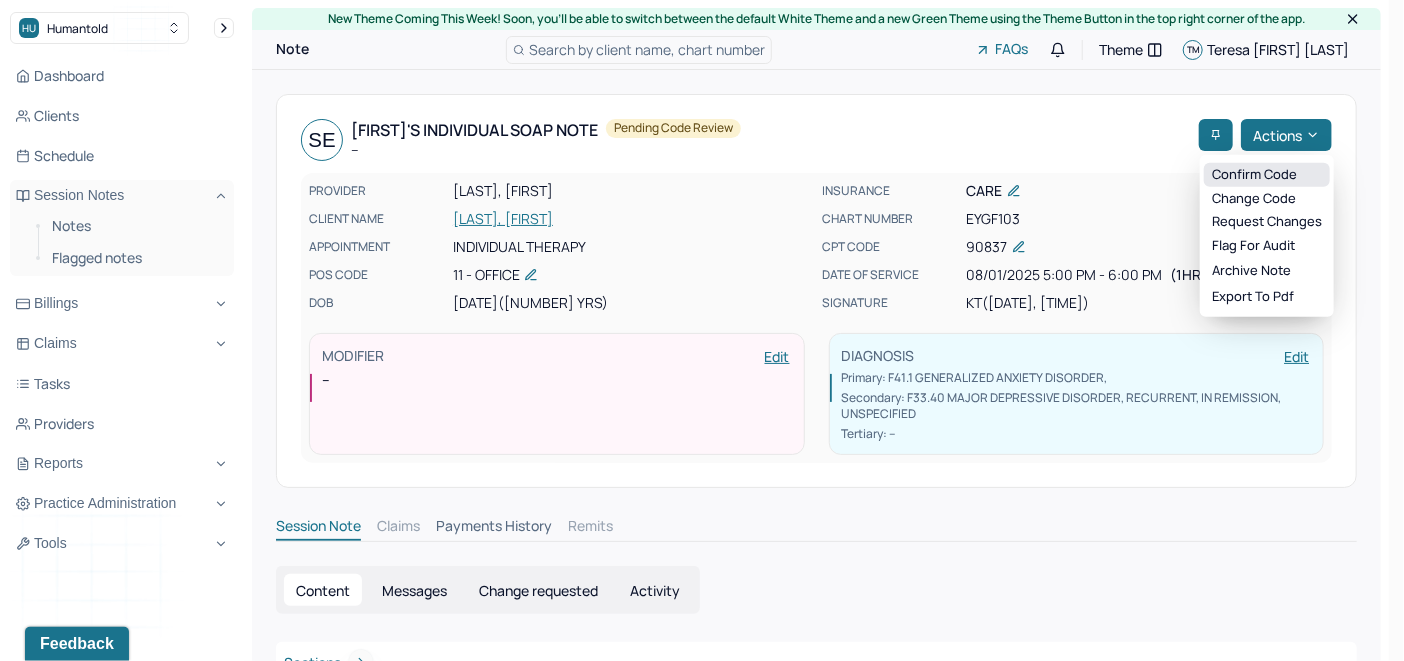 click on "Confirm code" at bounding box center (1267, 175) 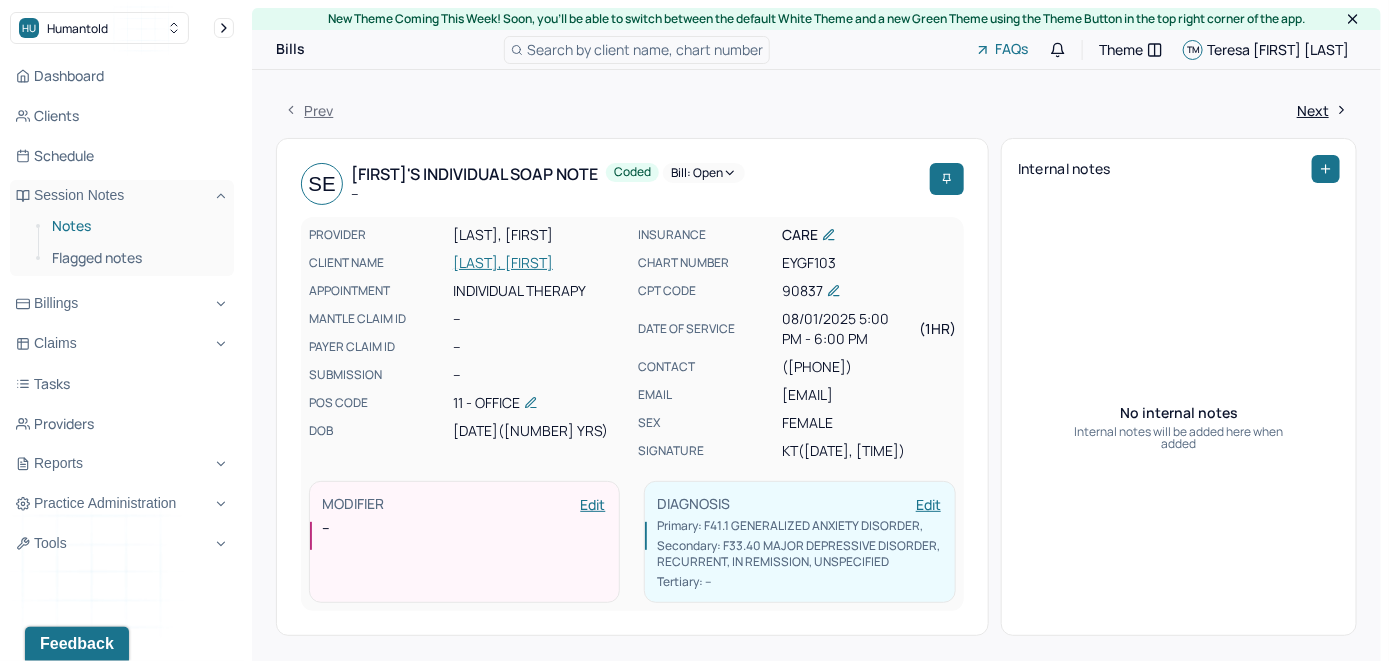 click on "Notes" at bounding box center (135, 226) 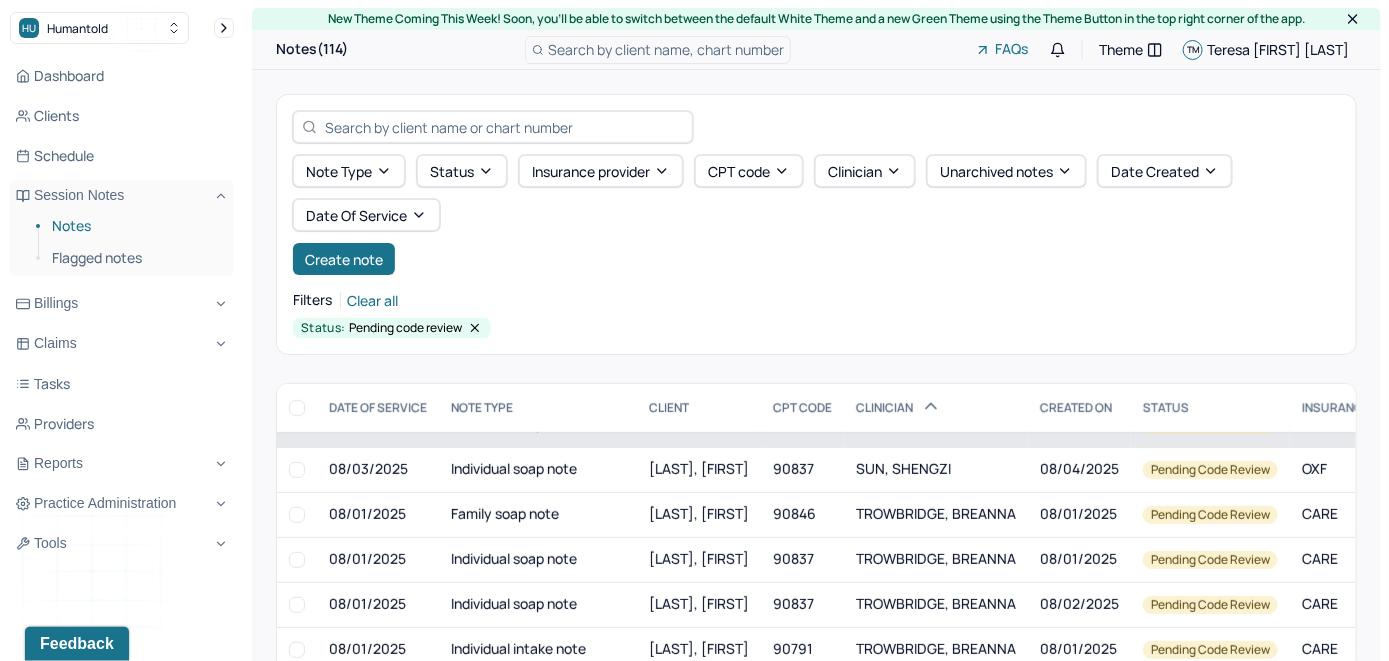 scroll, scrollTop: 219, scrollLeft: 0, axis: vertical 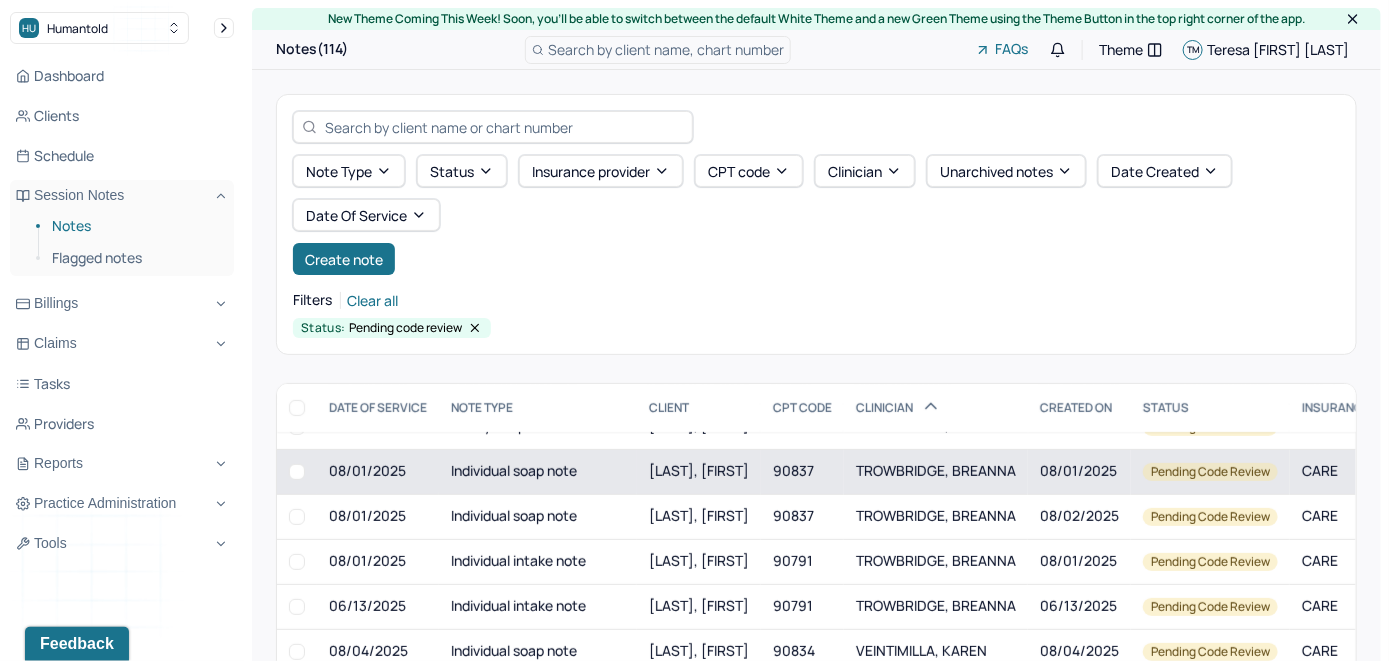 click on "[LAST], [FIRST]" at bounding box center (699, 471) 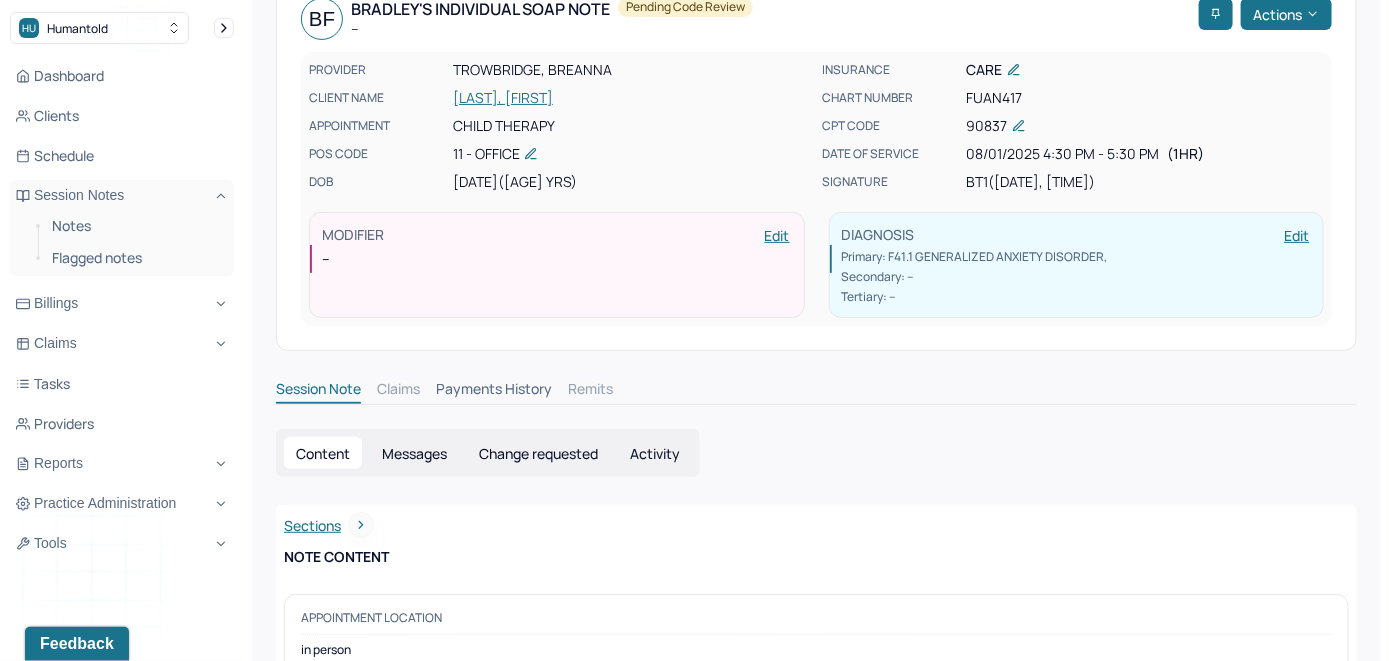 scroll, scrollTop: 0, scrollLeft: 0, axis: both 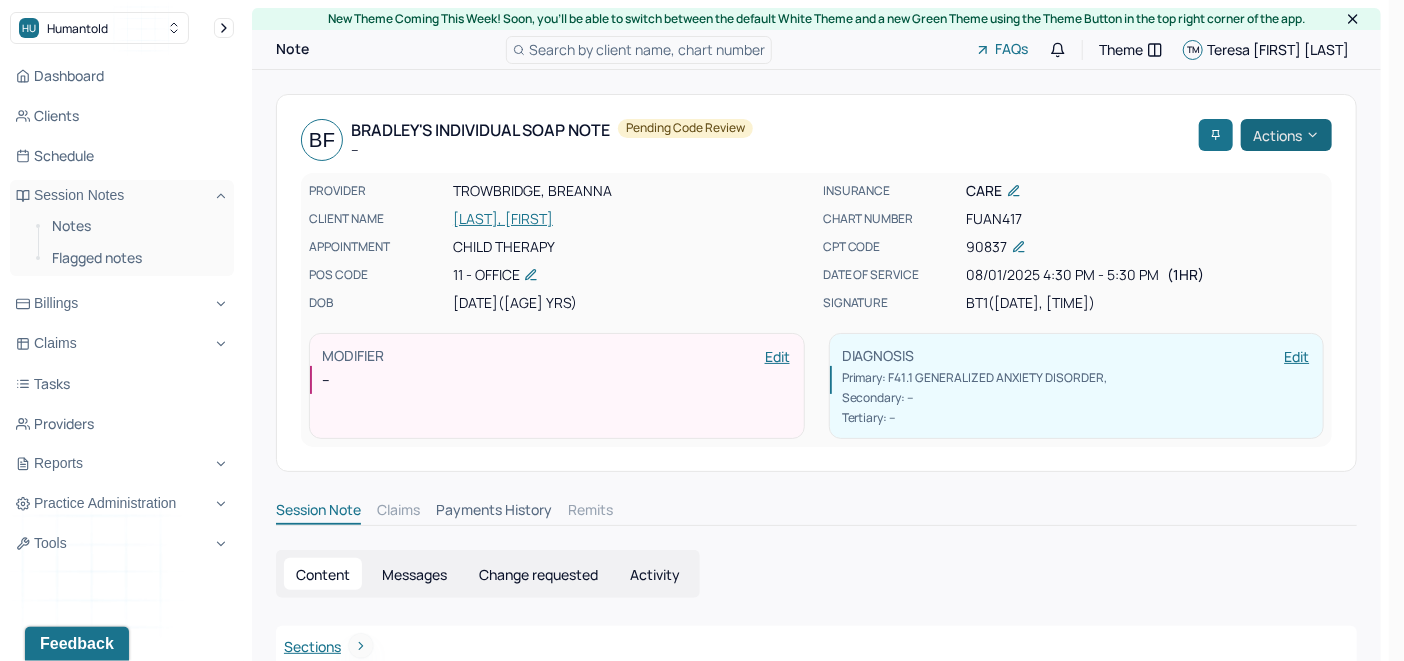 click 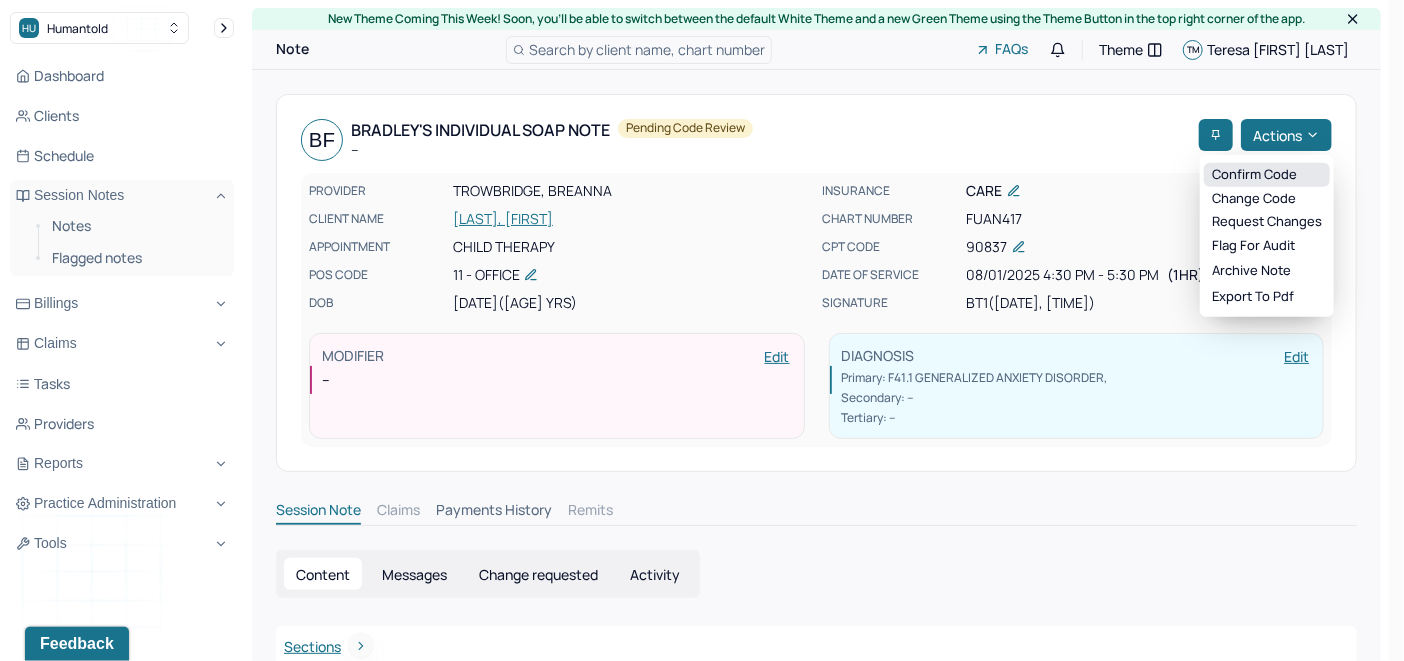 click on "Confirm code" at bounding box center [1267, 175] 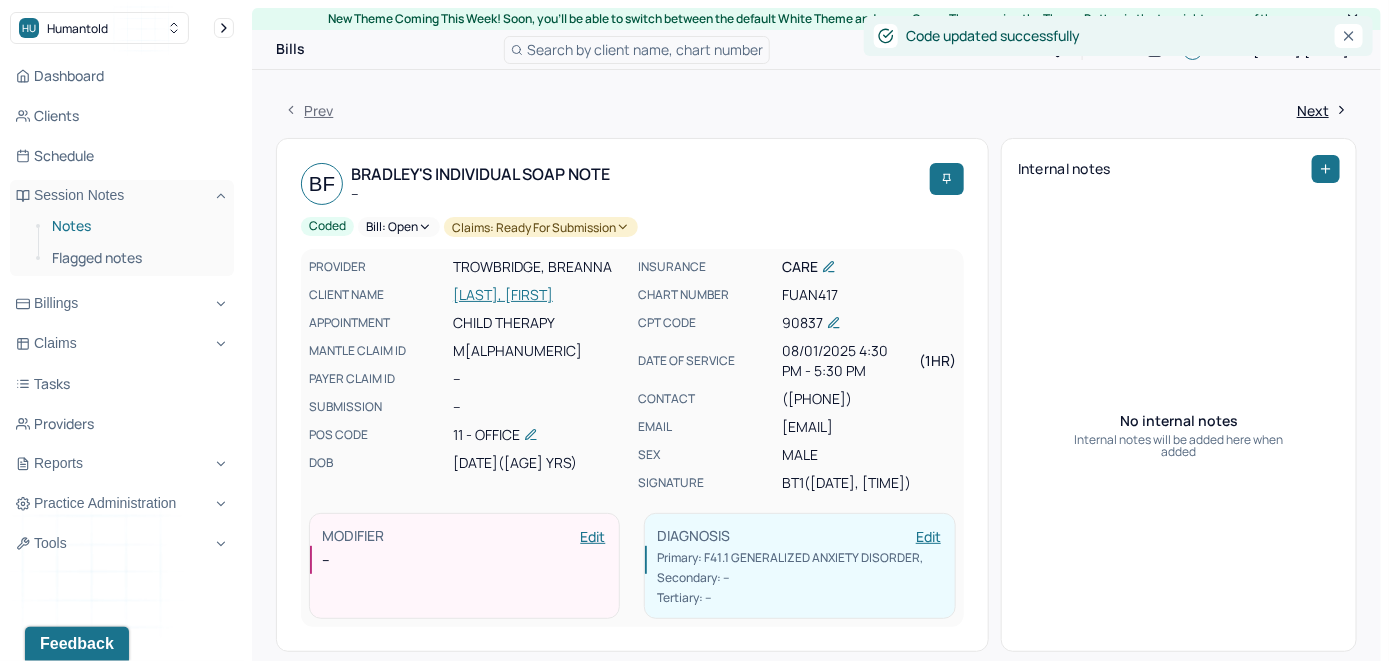 click on "Notes" at bounding box center [135, 226] 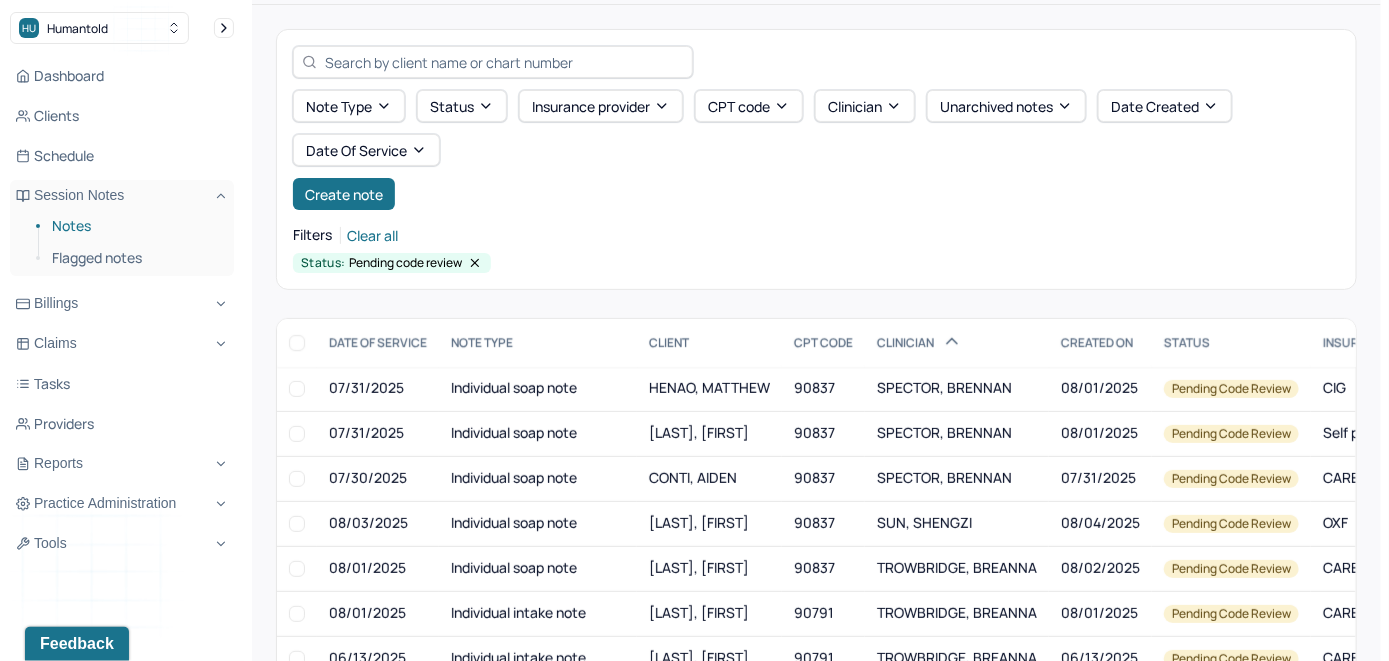 scroll, scrollTop: 100, scrollLeft: 0, axis: vertical 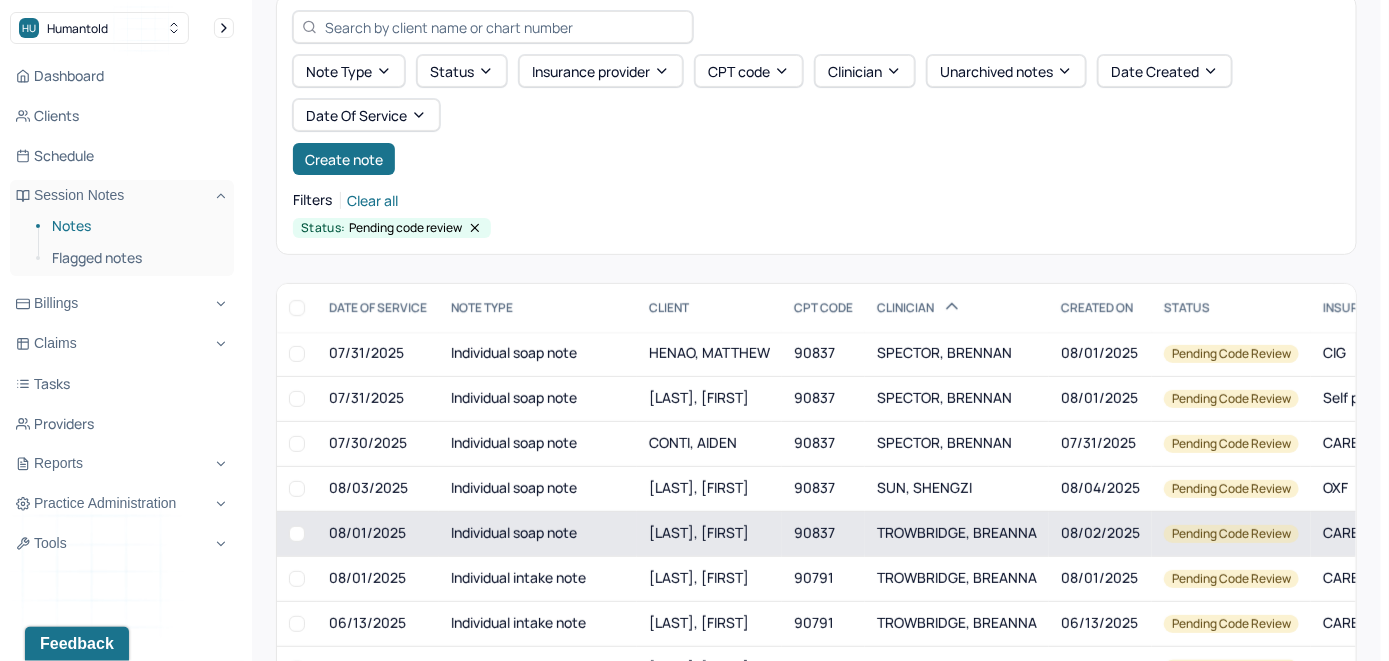 click on "[LAST], [FIRST]" at bounding box center (699, 532) 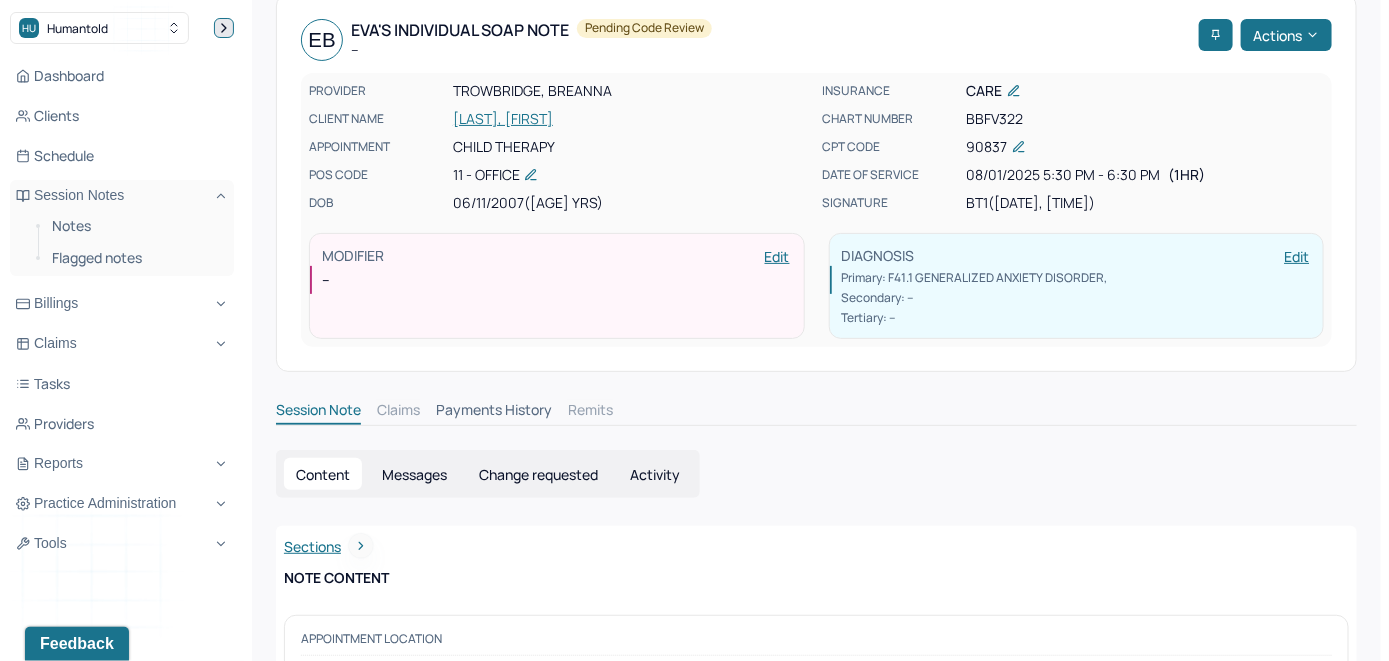 click 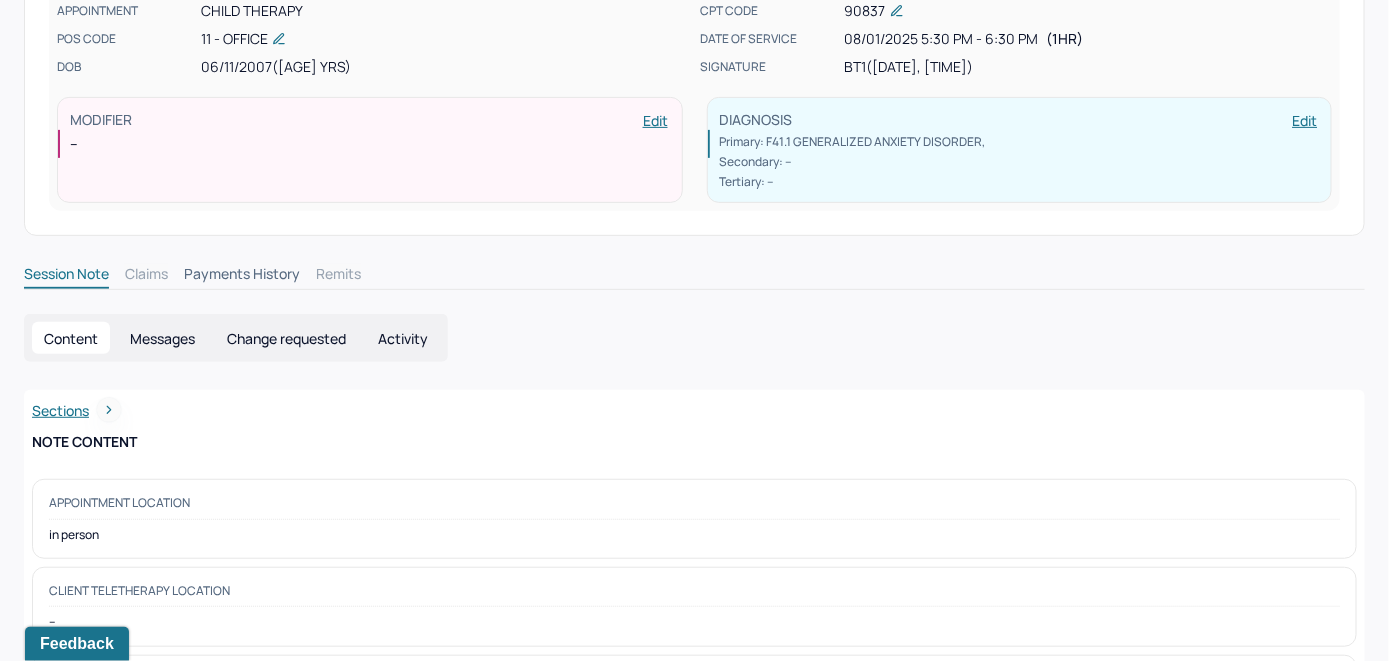 scroll, scrollTop: 0, scrollLeft: 0, axis: both 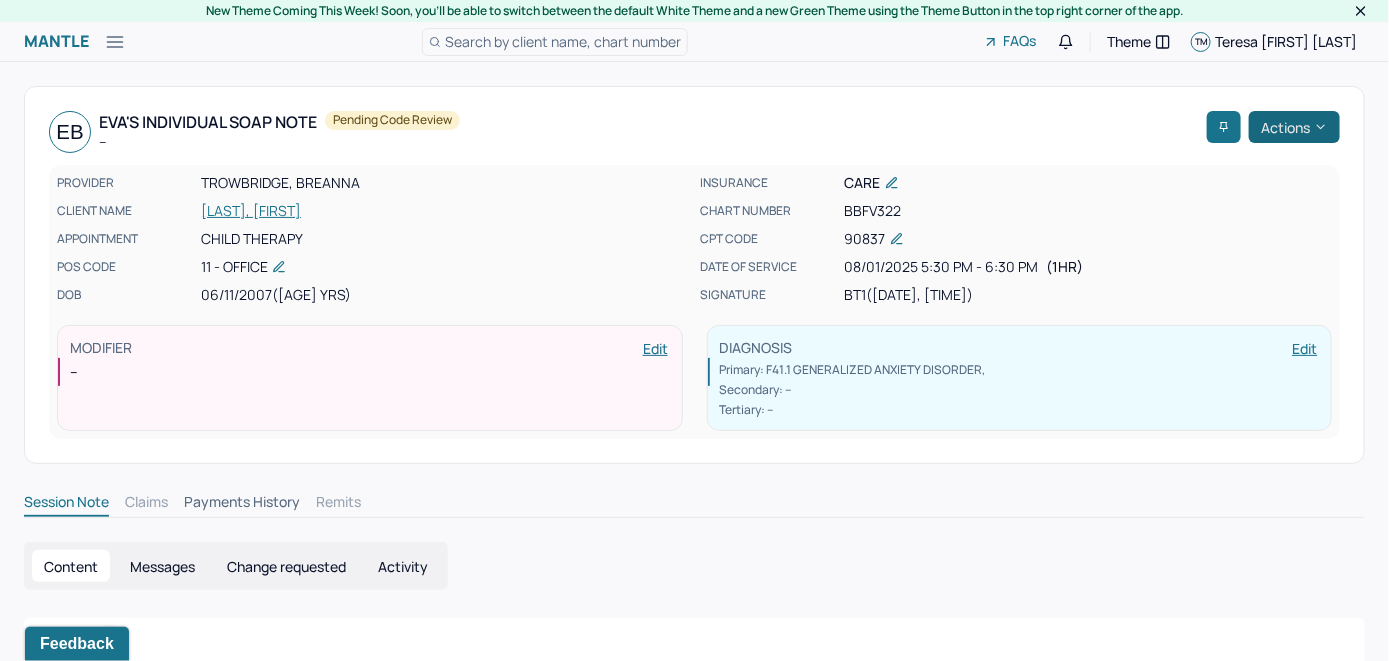 click on "Actions" at bounding box center [1294, 127] 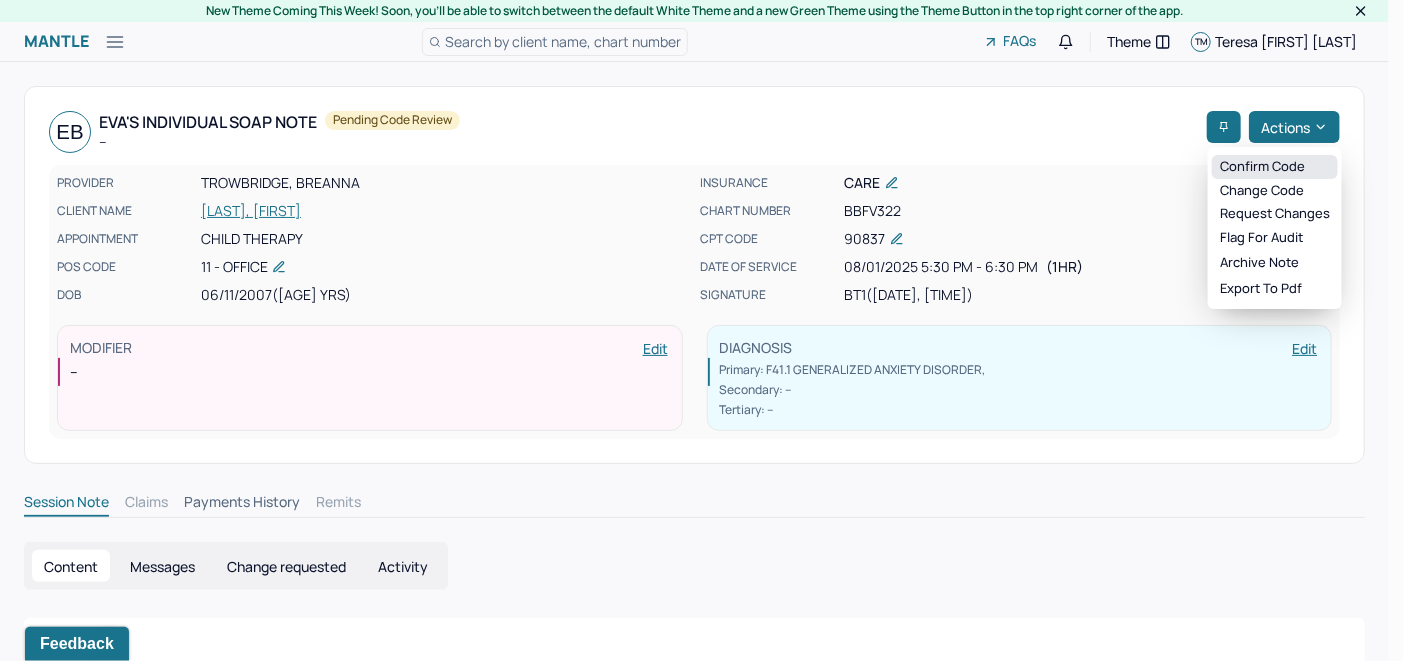click on "Confirm code" at bounding box center (1275, 167) 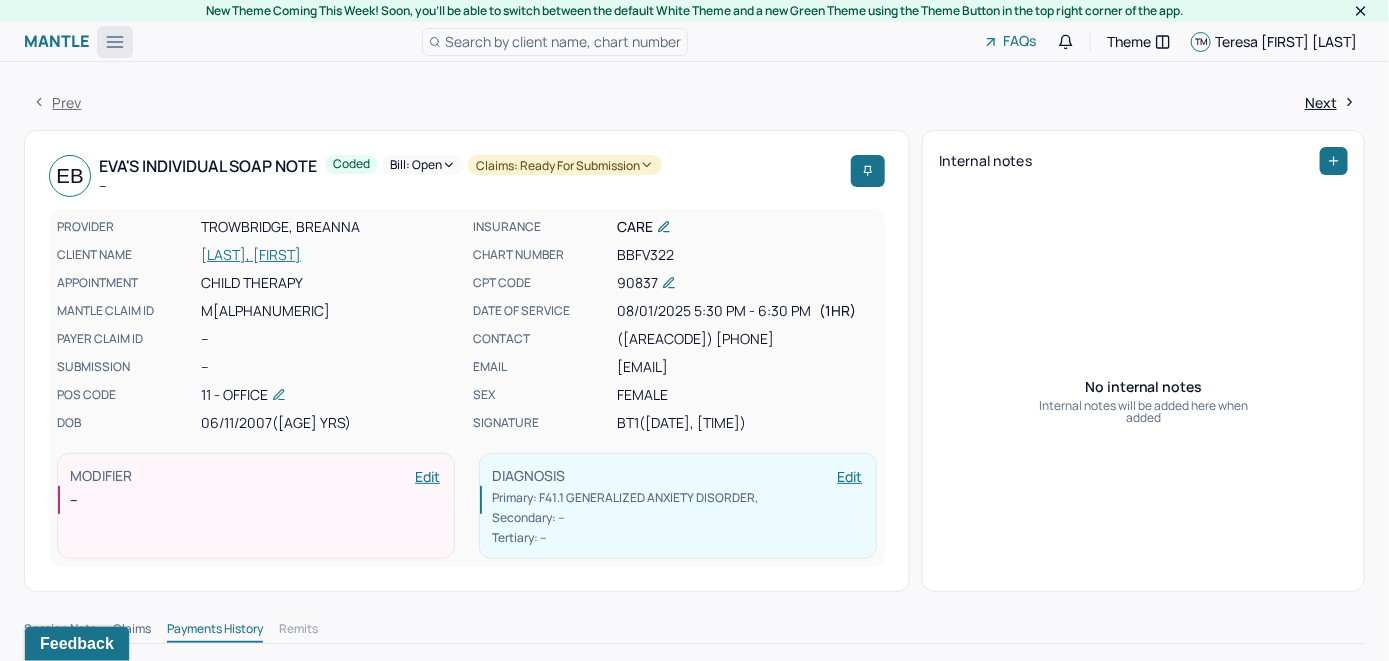 click 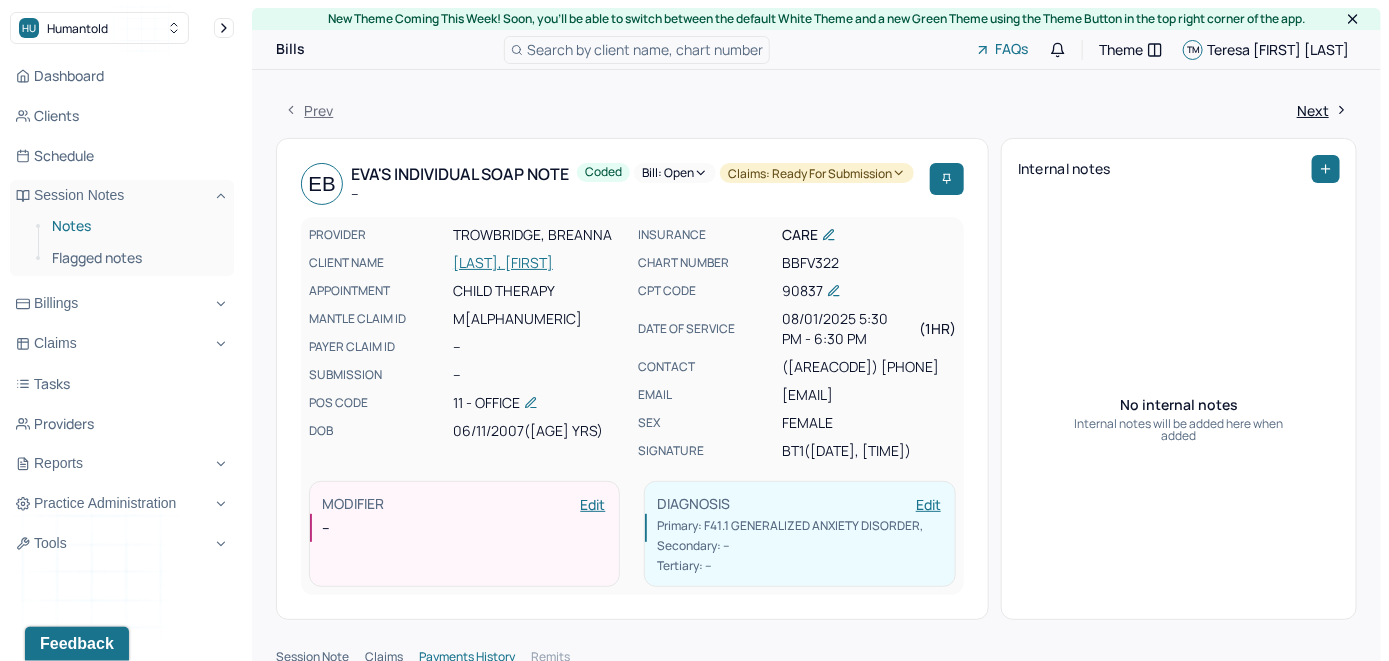 click on "Notes" at bounding box center [135, 226] 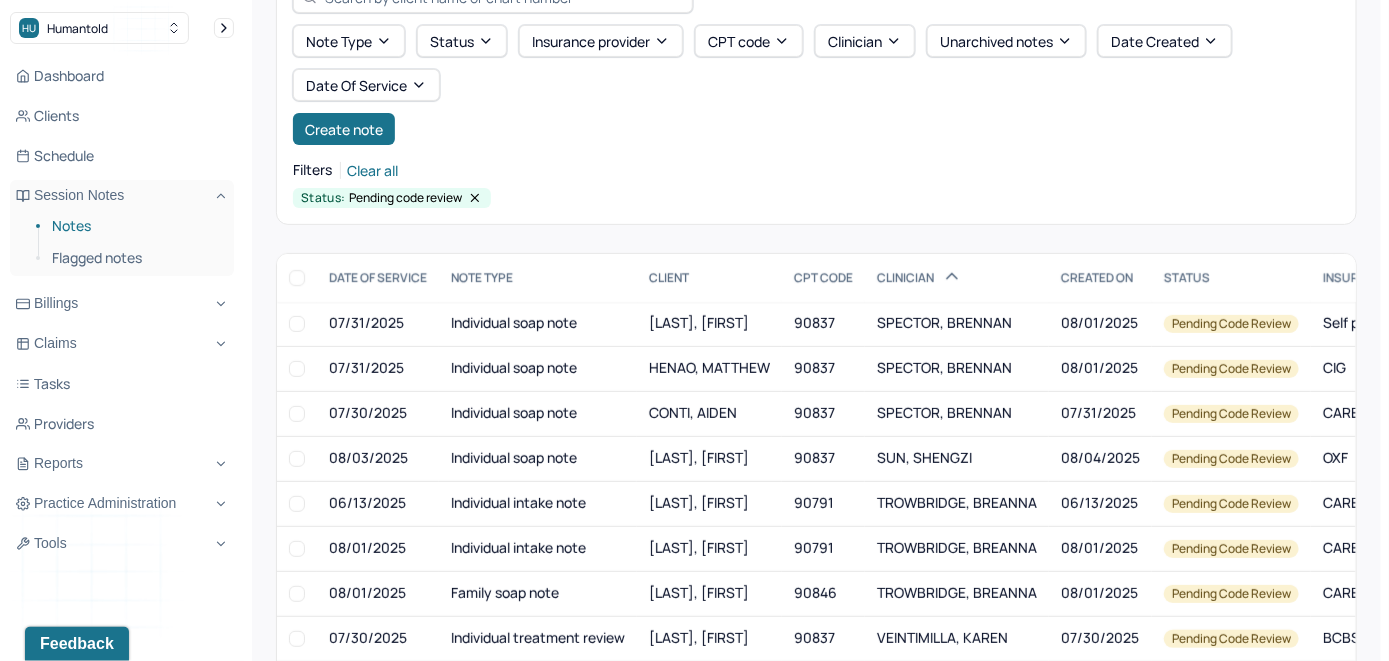 scroll, scrollTop: 200, scrollLeft: 0, axis: vertical 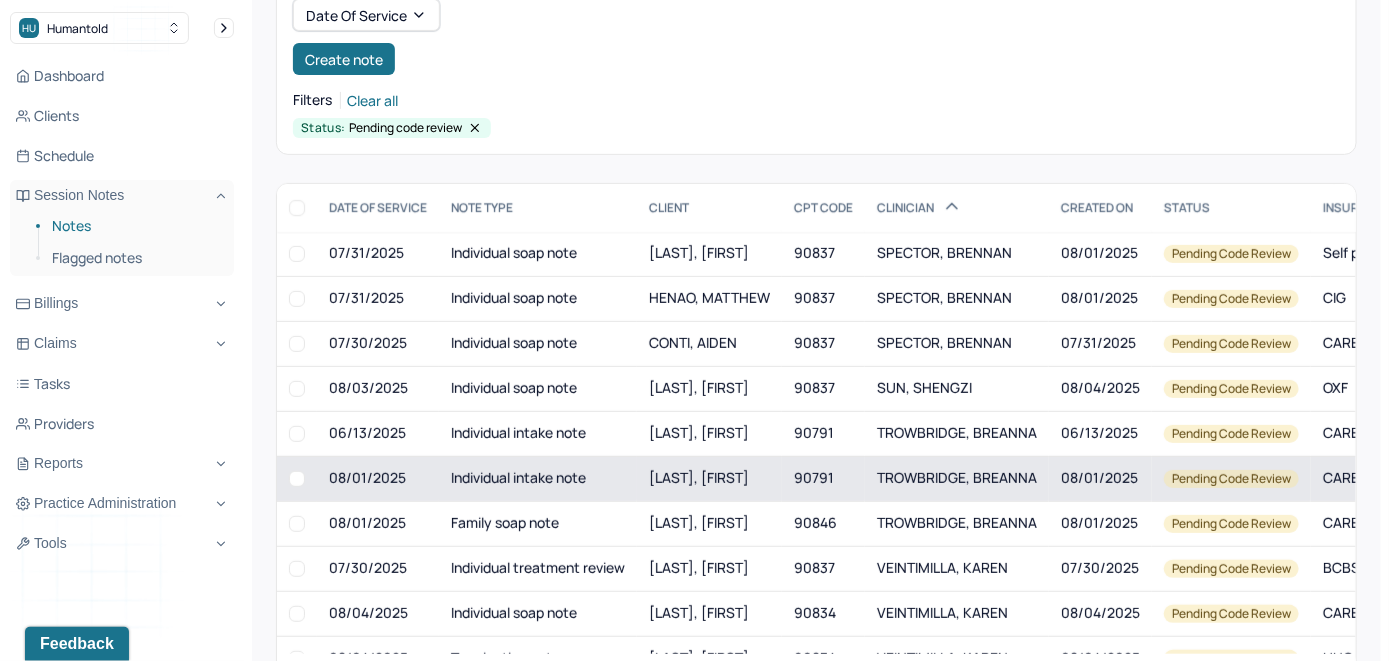 click on "[LAST], [FIRST]" at bounding box center [699, 477] 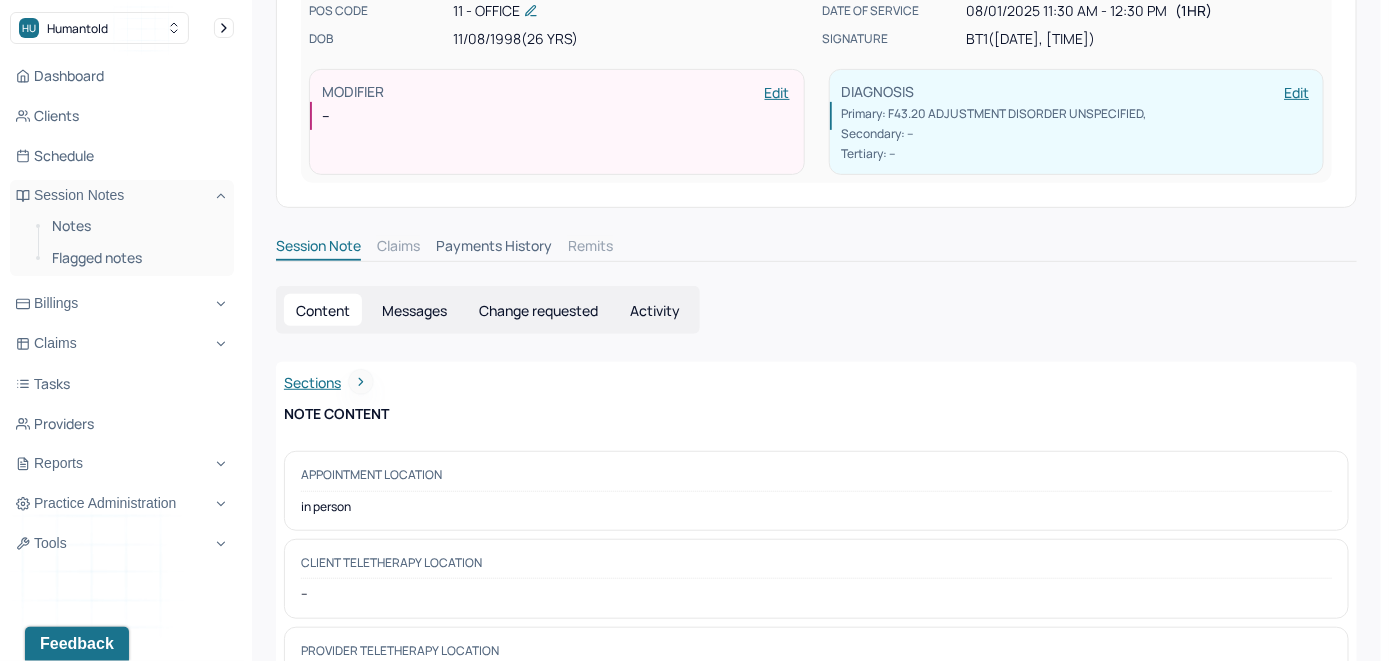 scroll, scrollTop: 0, scrollLeft: 0, axis: both 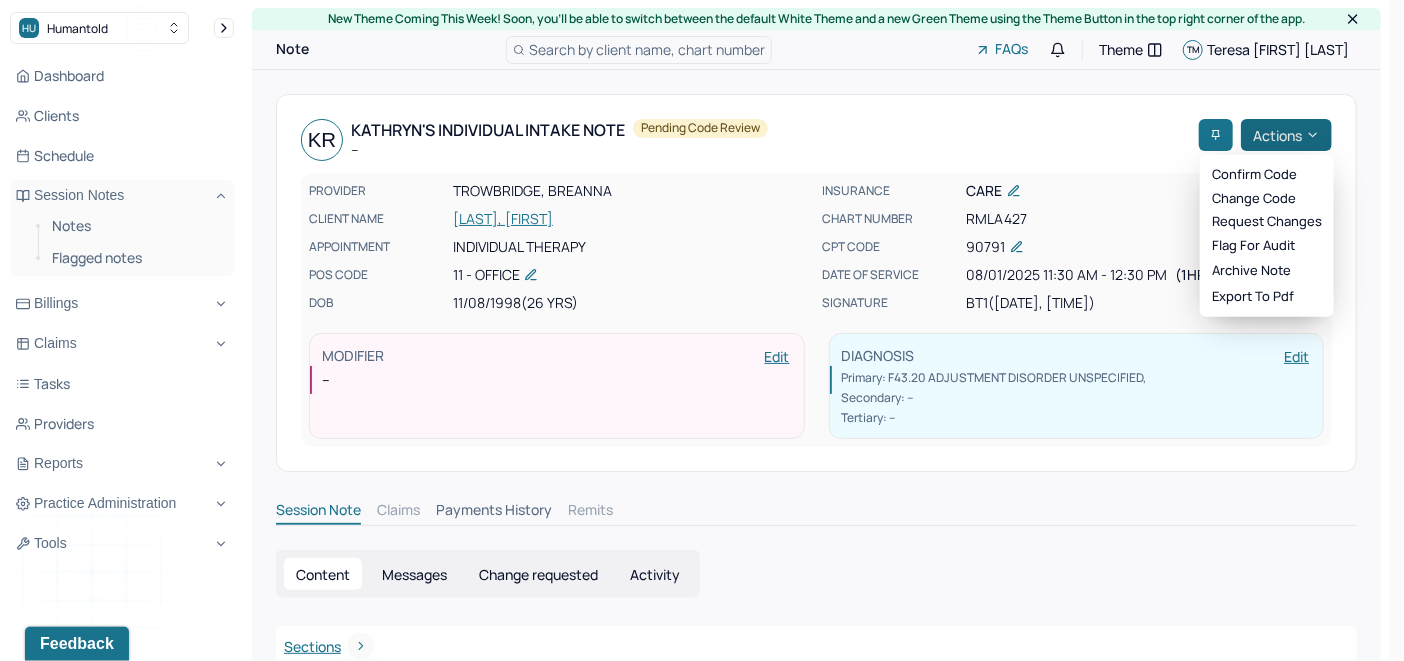 click on "Actions" at bounding box center (1286, 135) 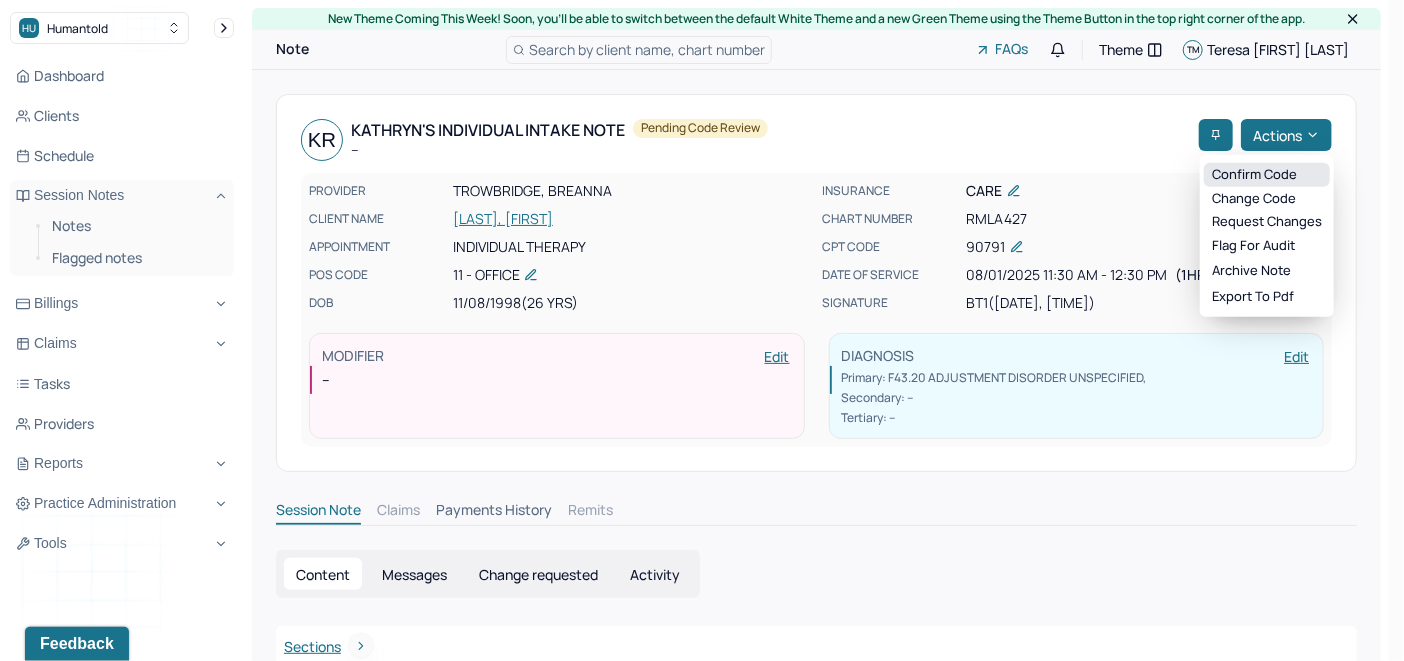 click on "Confirm code" at bounding box center [1267, 175] 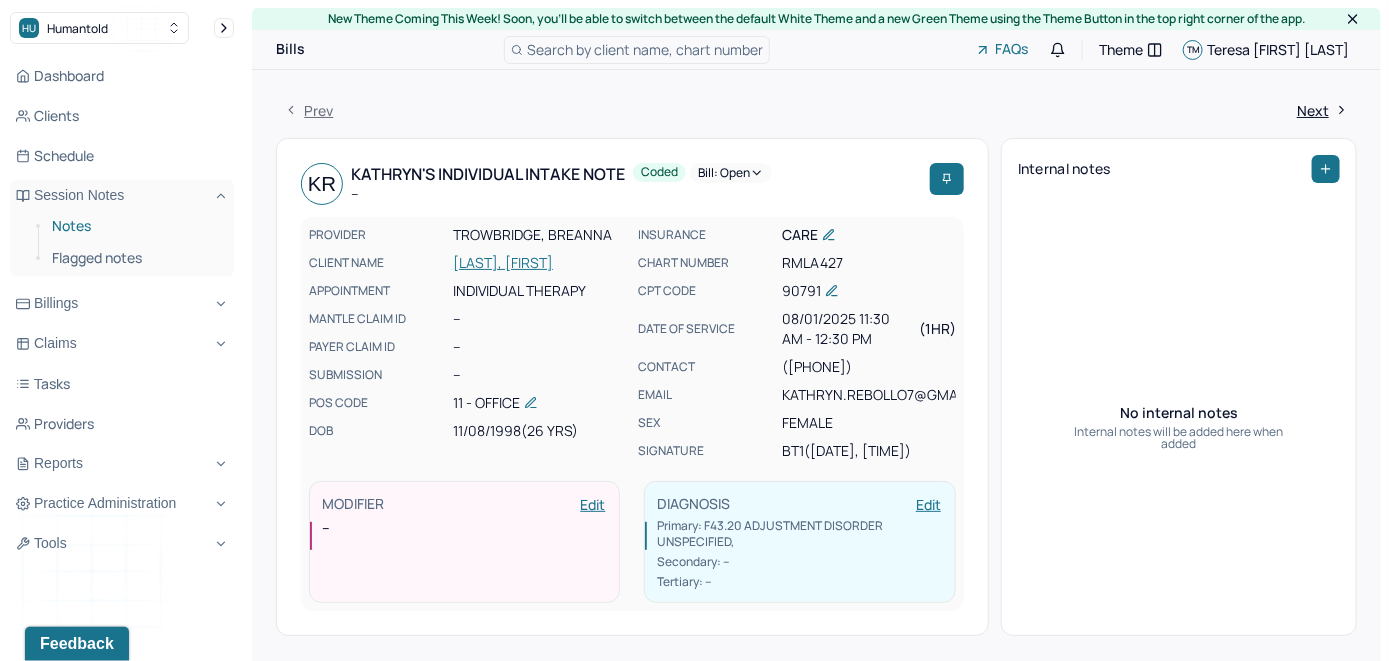 click on "Notes" at bounding box center [135, 226] 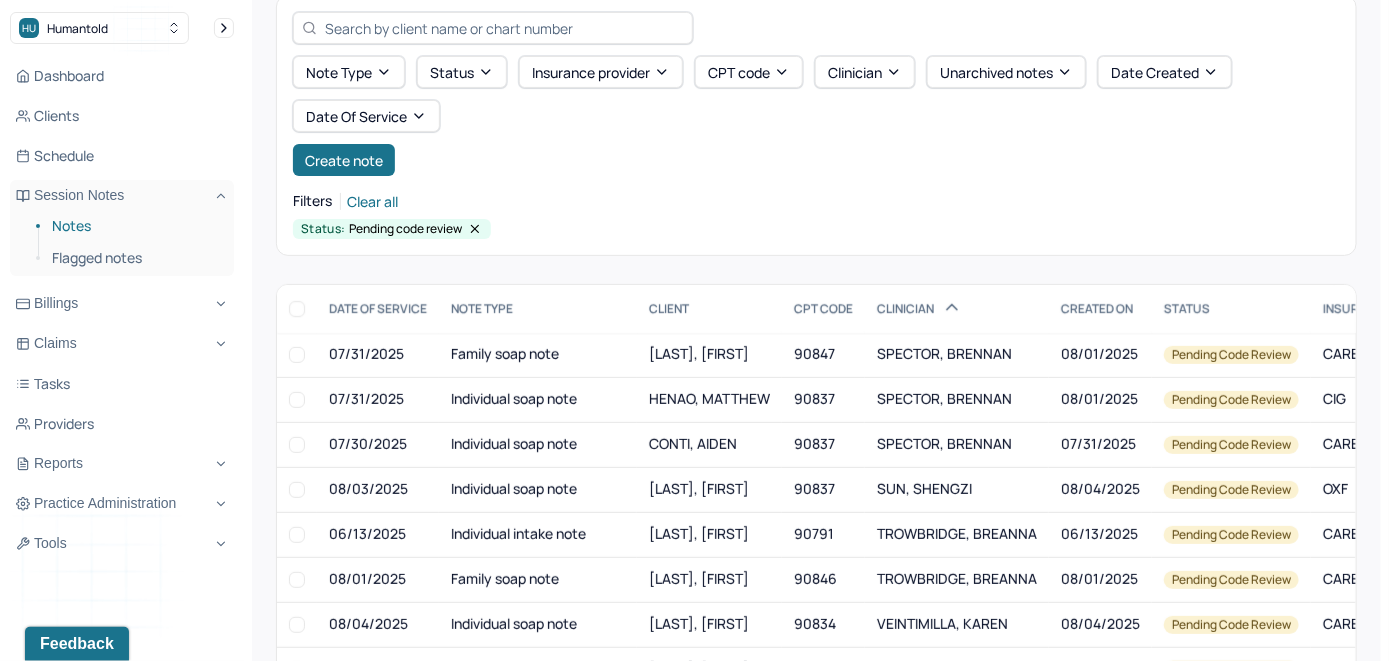 scroll, scrollTop: 200, scrollLeft: 0, axis: vertical 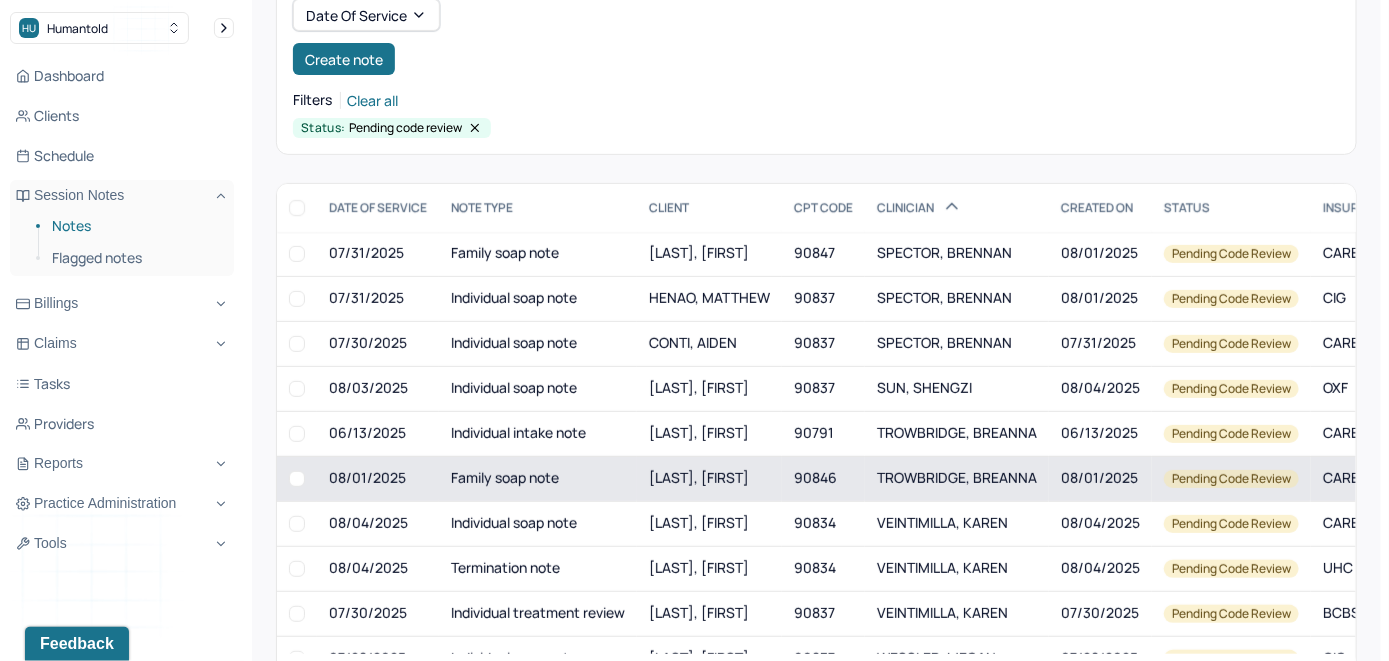 click on "[LAST], [FIRST]" at bounding box center (699, 477) 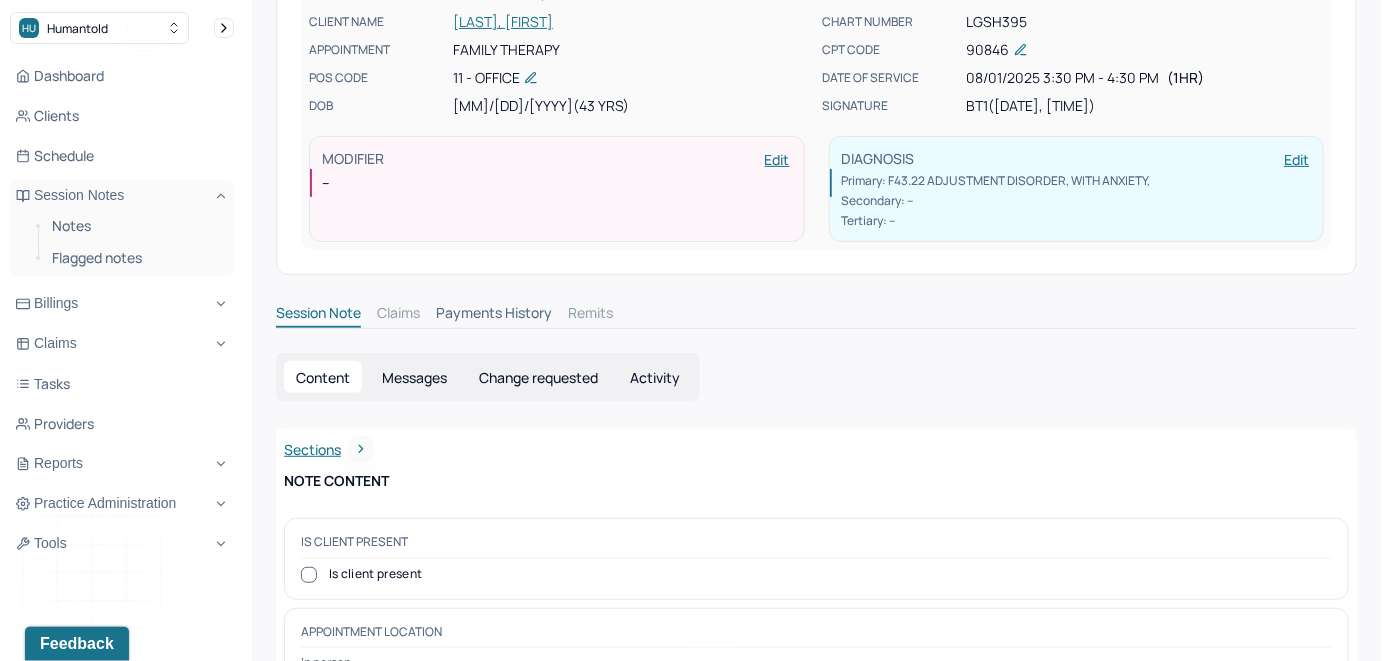 scroll, scrollTop: 0, scrollLeft: 0, axis: both 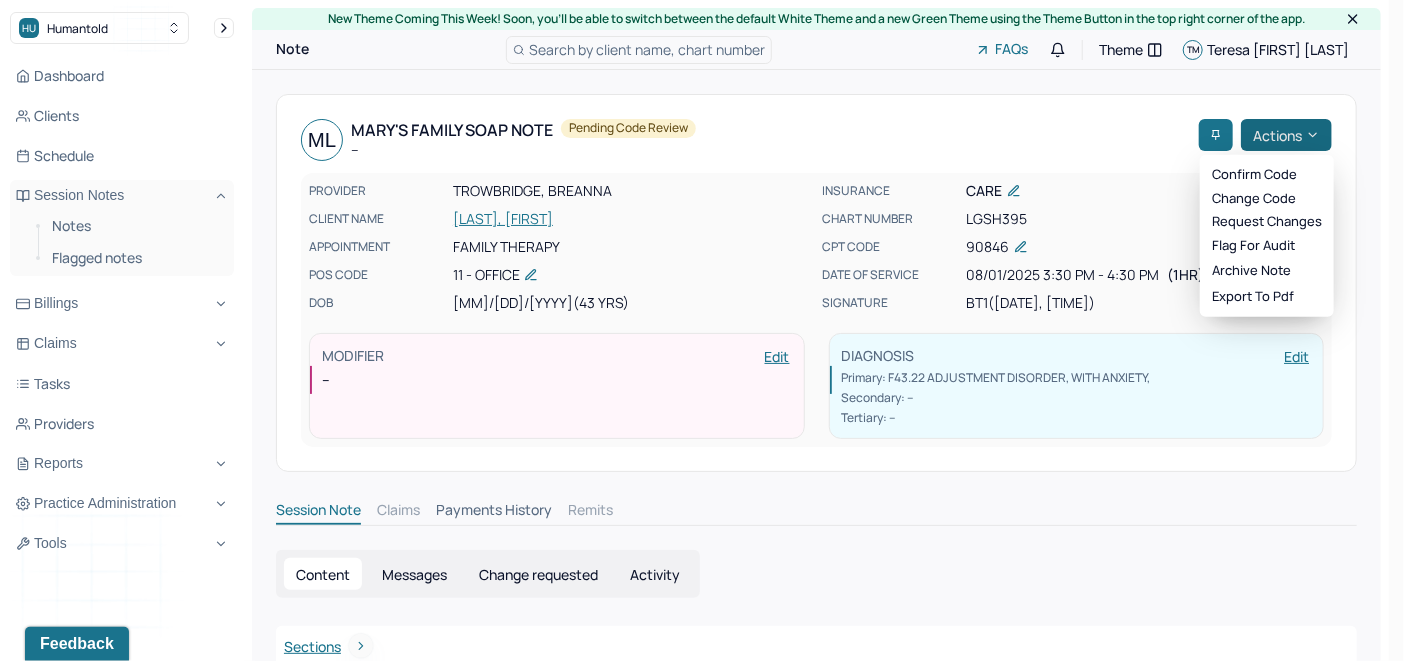 click on "Actions" at bounding box center [1286, 135] 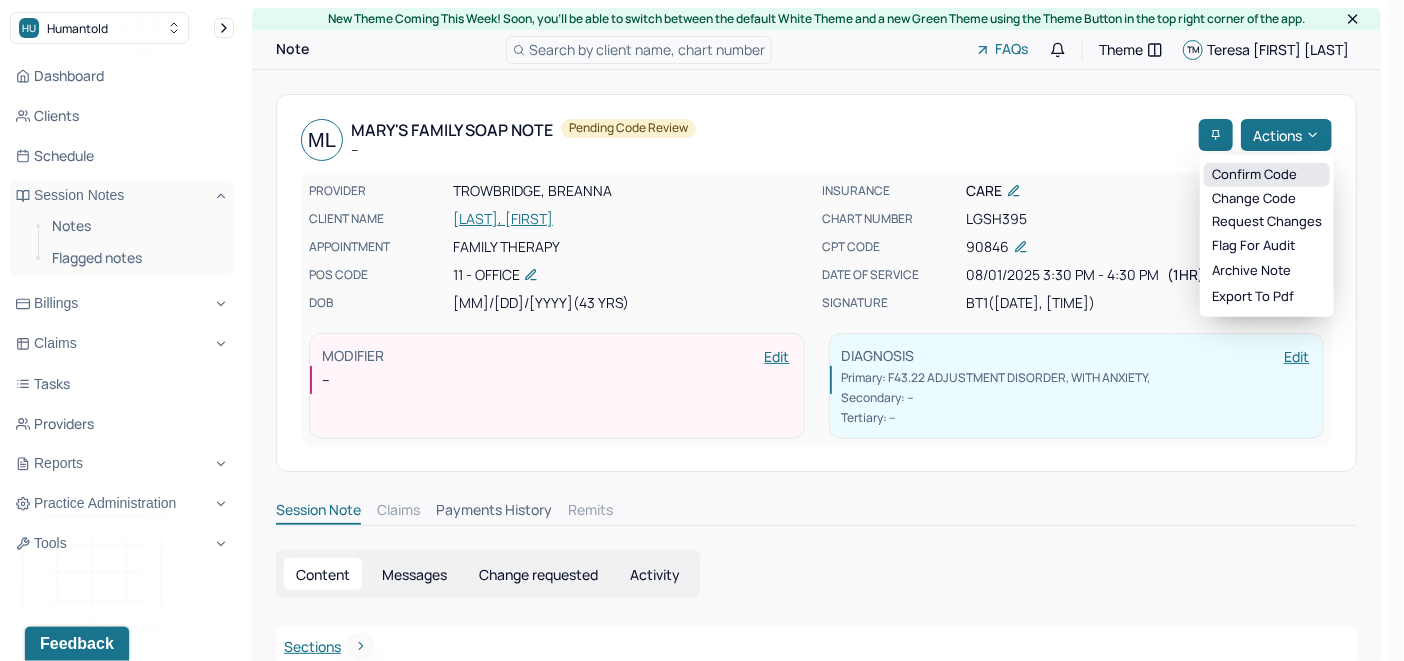 click on "Confirm code" at bounding box center (1267, 175) 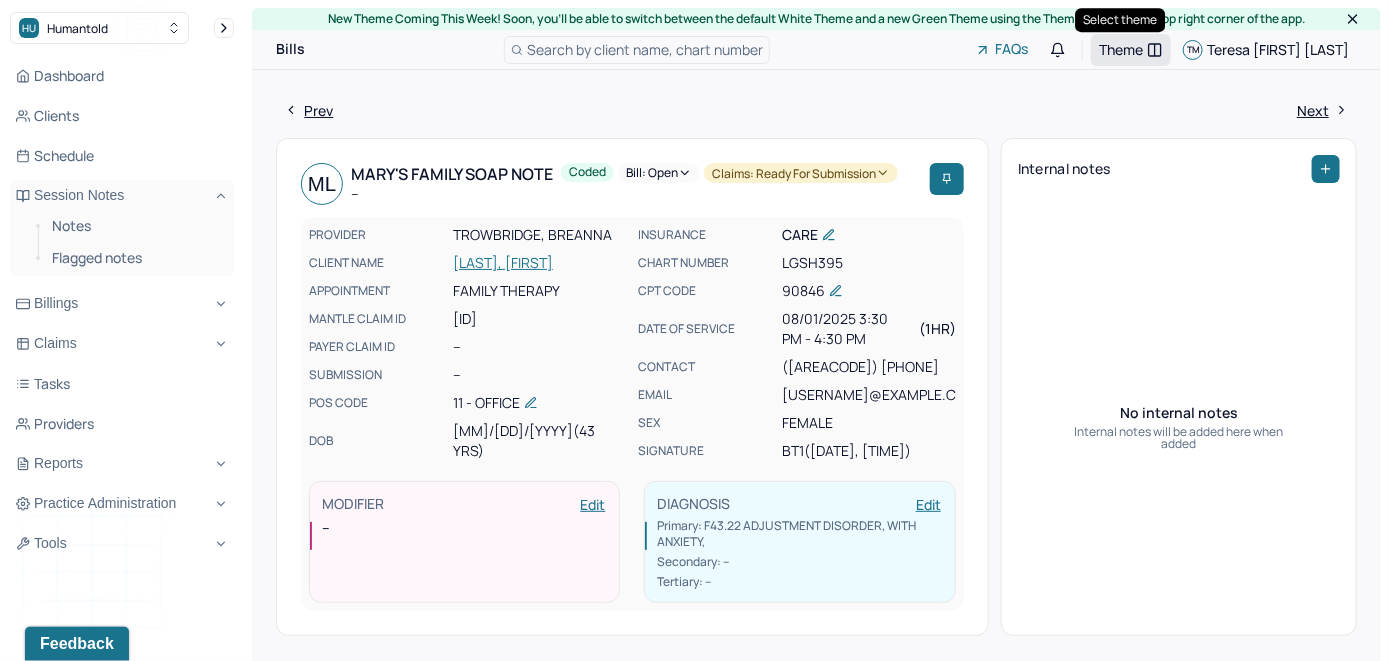 click on "Theme" at bounding box center [1121, 49] 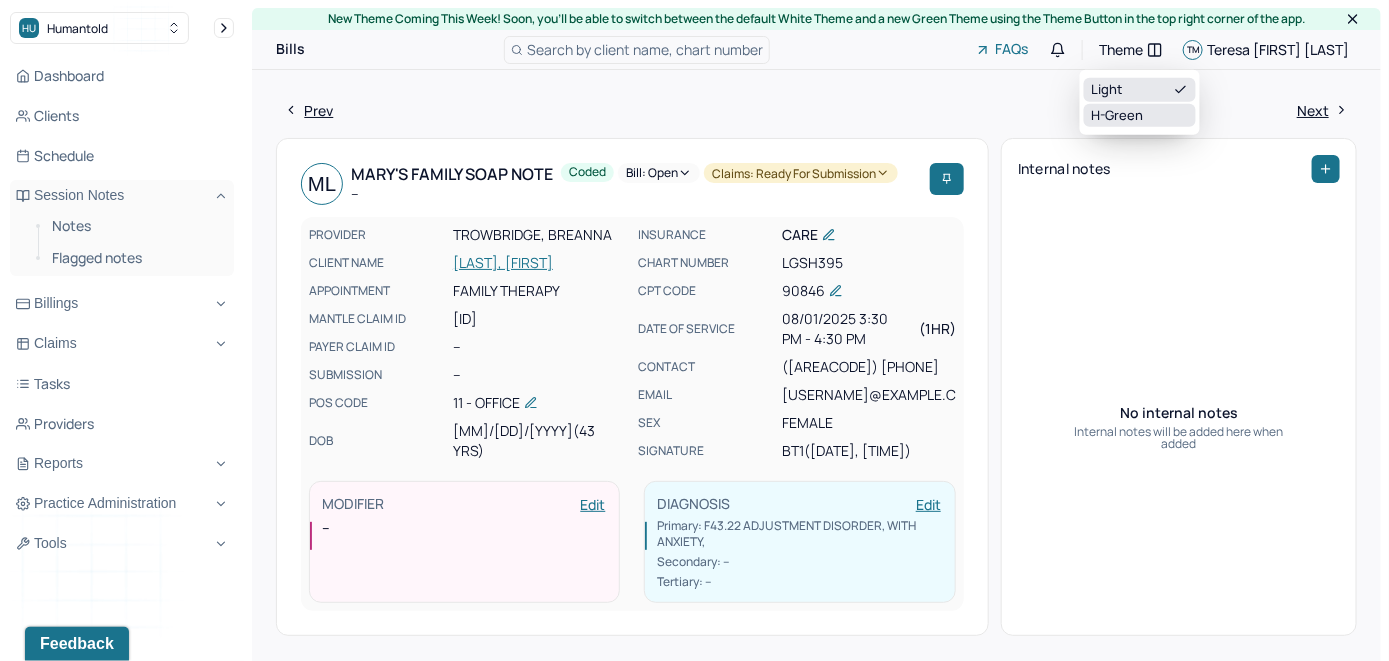 click on "H-green" at bounding box center (1140, 115) 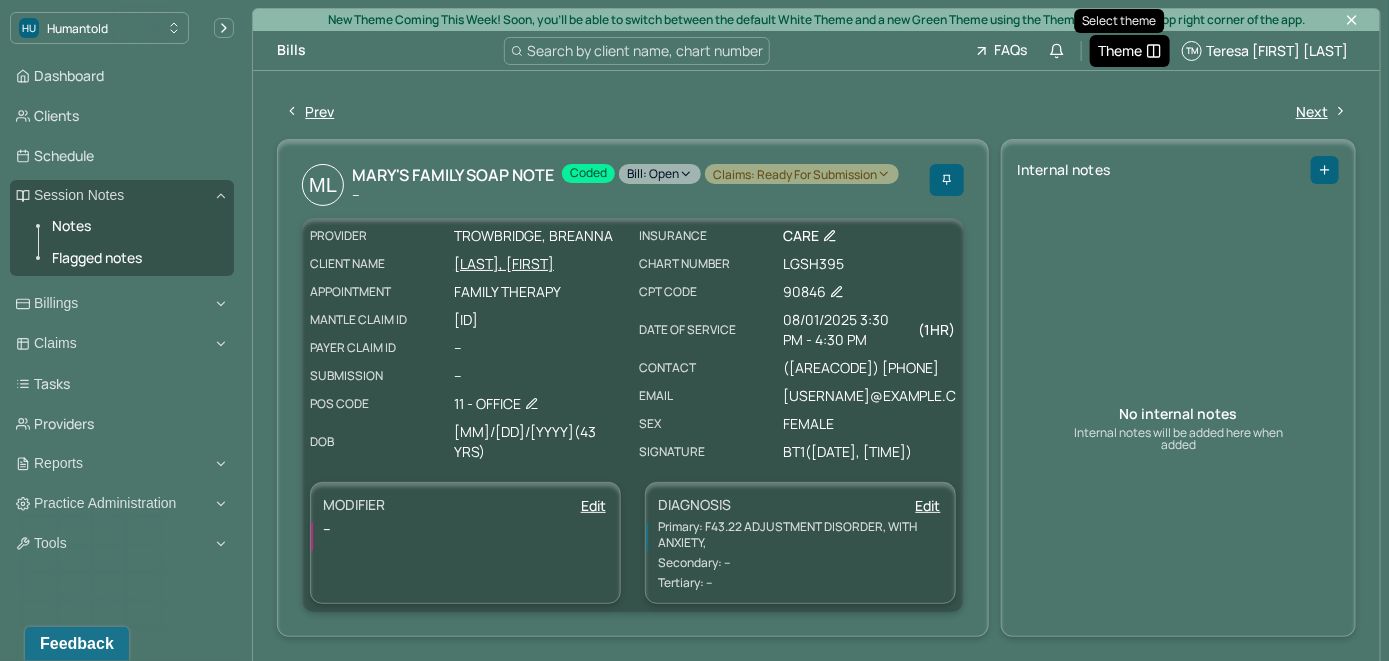 click on "Theme" at bounding box center (1130, 51) 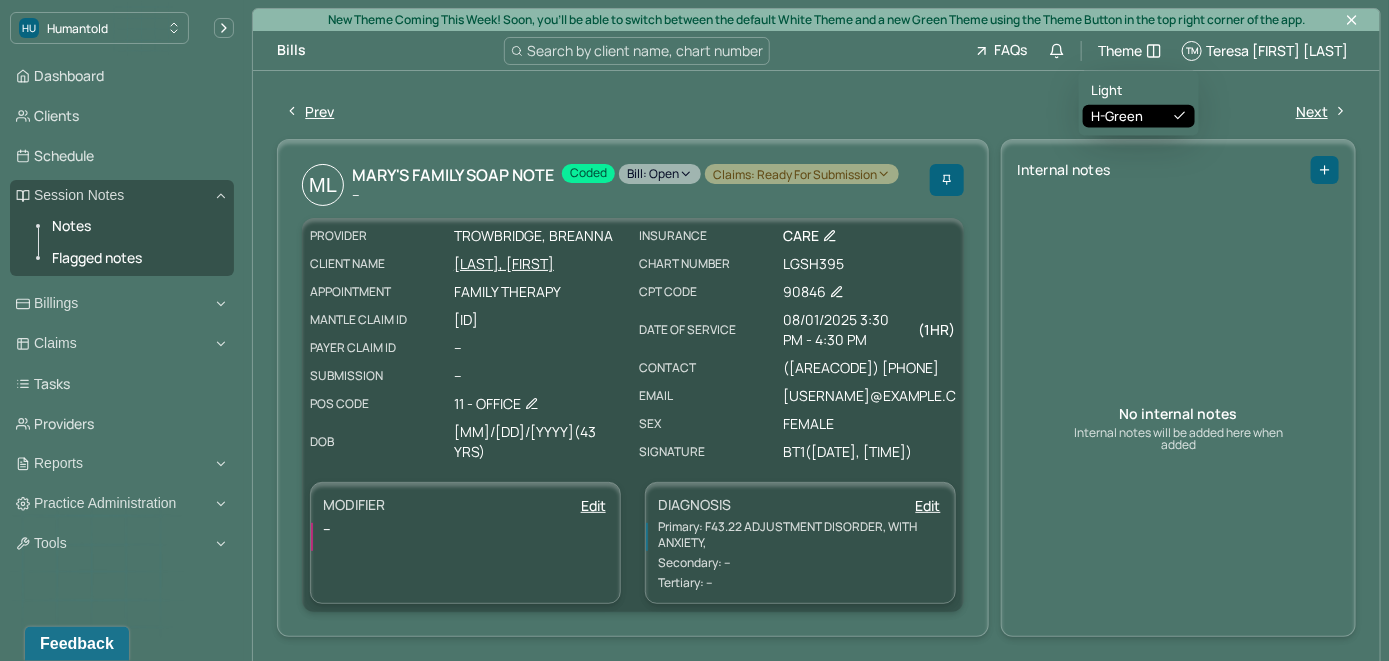 click on "Light H-green" at bounding box center (1139, 103) 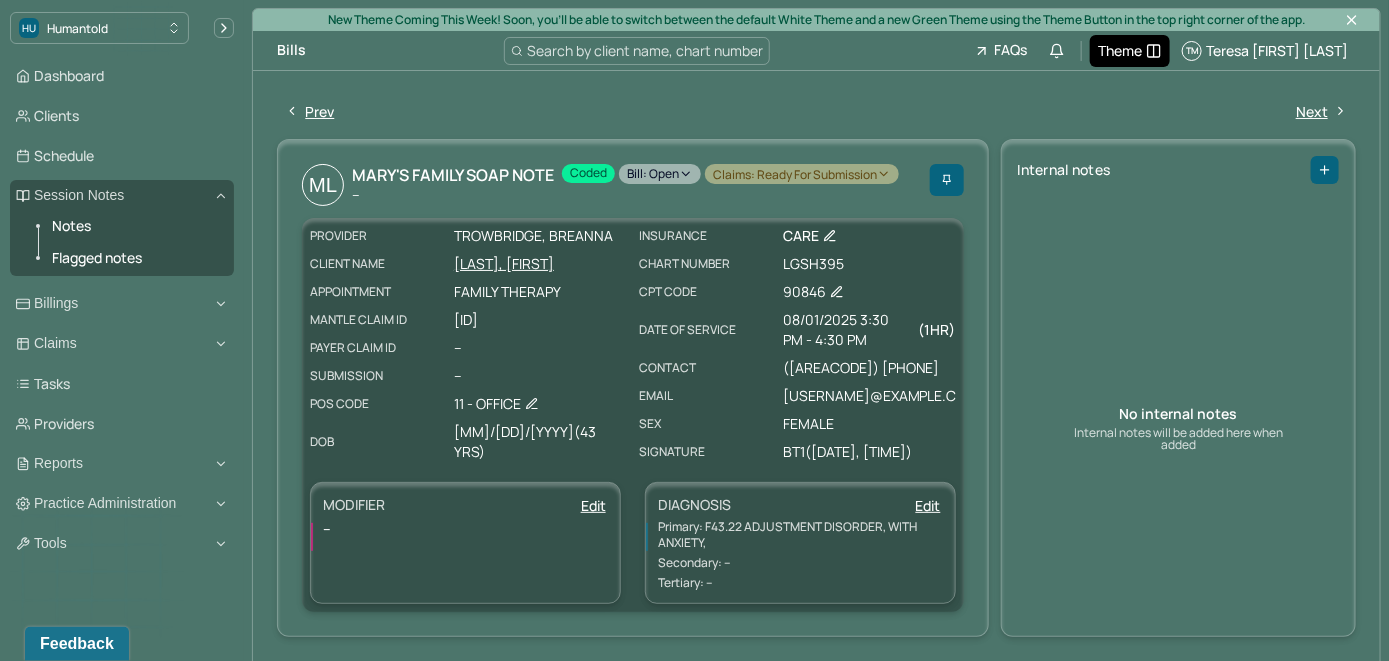 click on "Theme" at bounding box center [1120, 50] 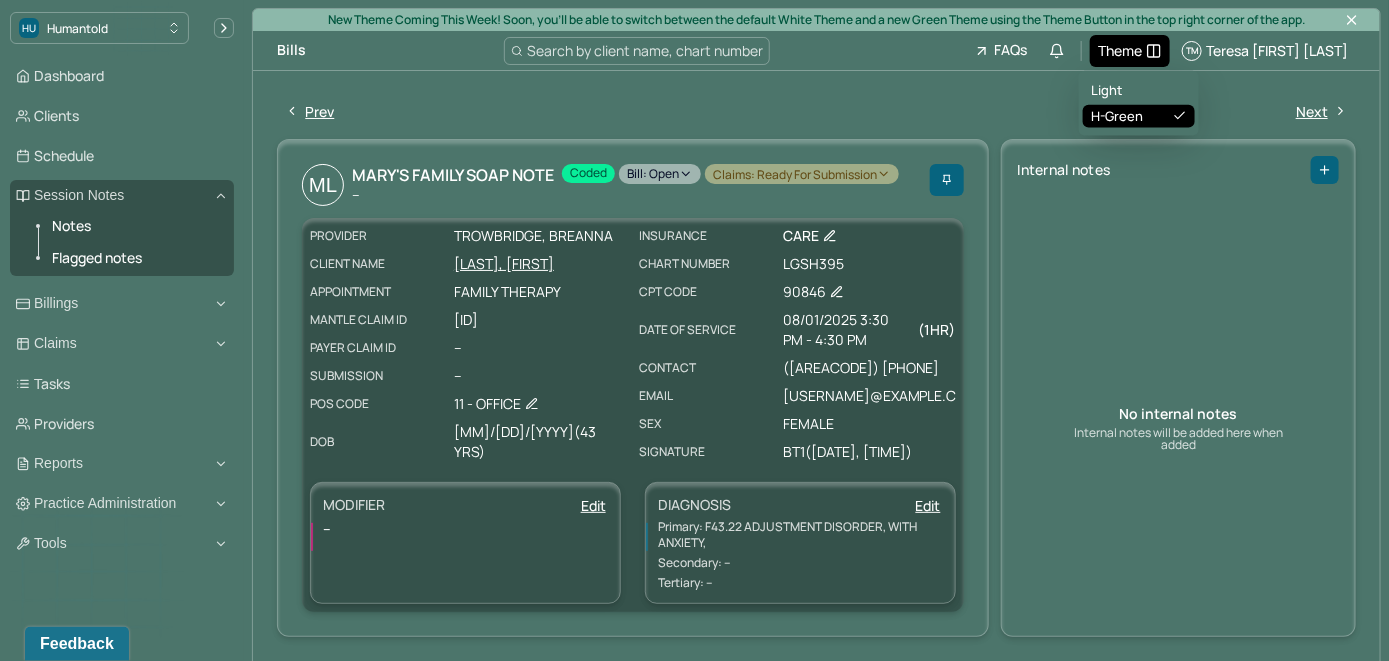 click on "Theme" at bounding box center [1130, 51] 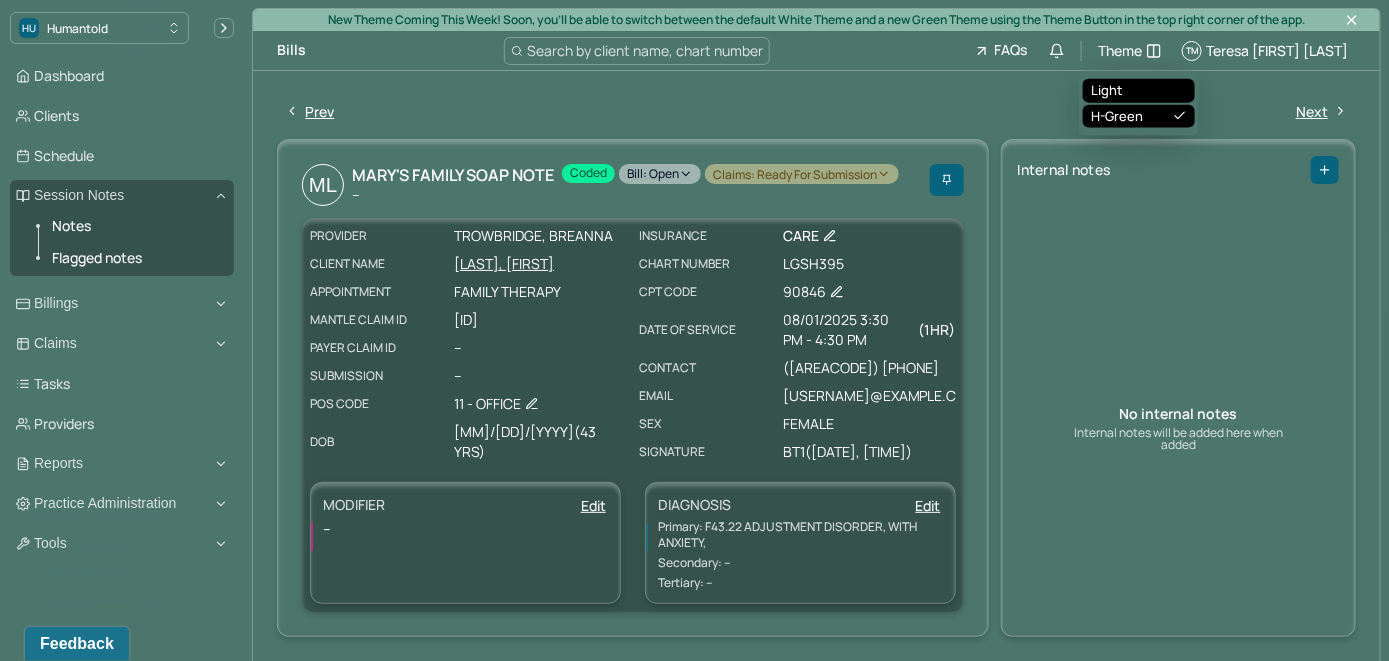 click on "Light" at bounding box center [1139, 91] 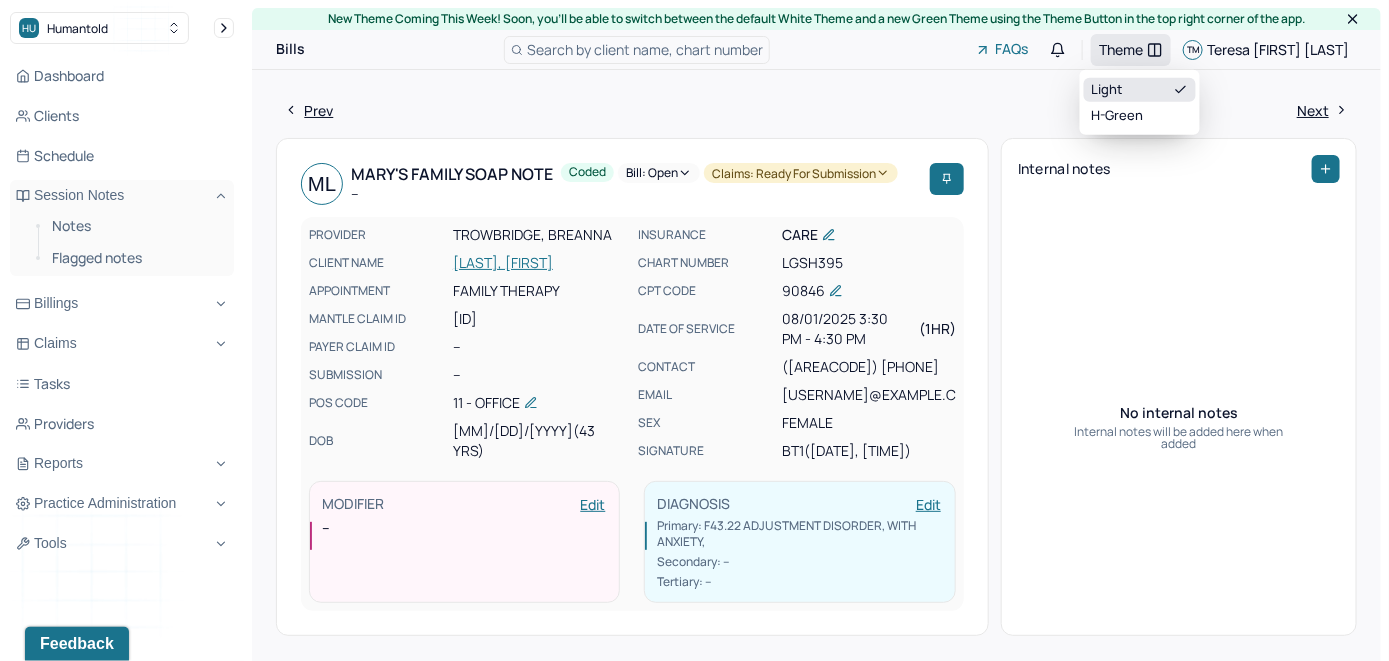 click on "Theme" at bounding box center [1121, 49] 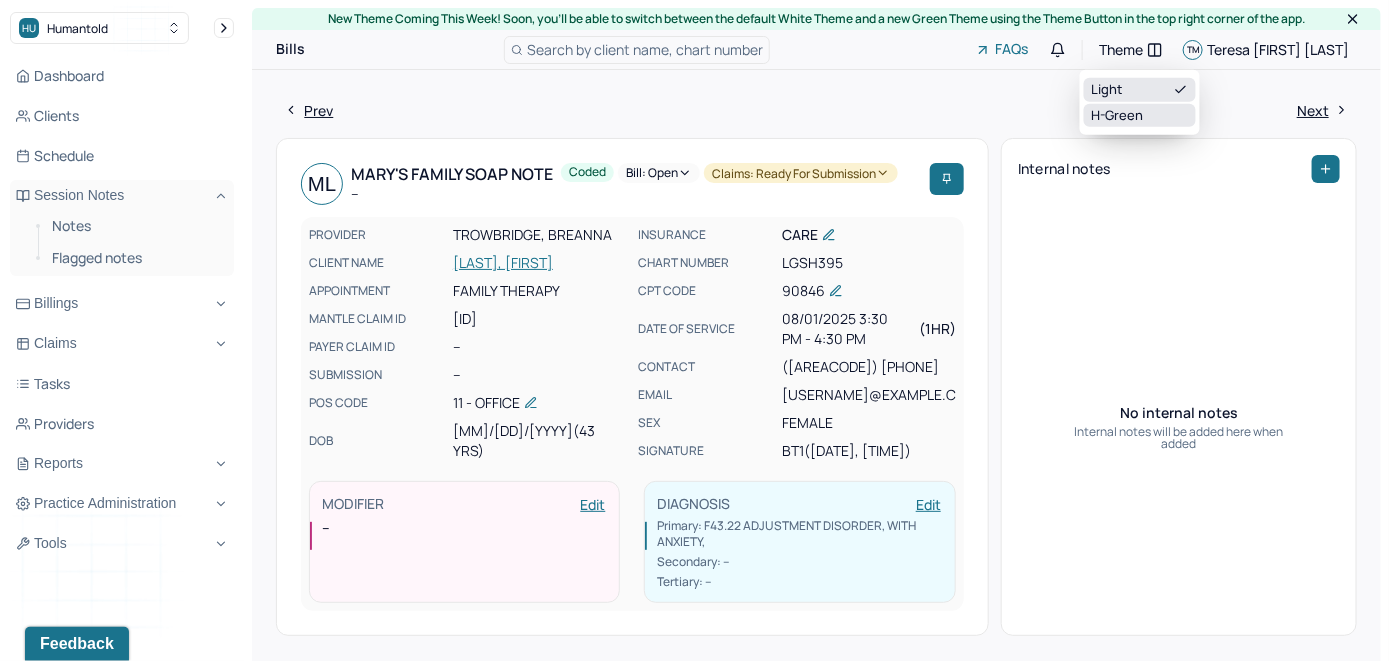 click on "H-green" at bounding box center [1140, 115] 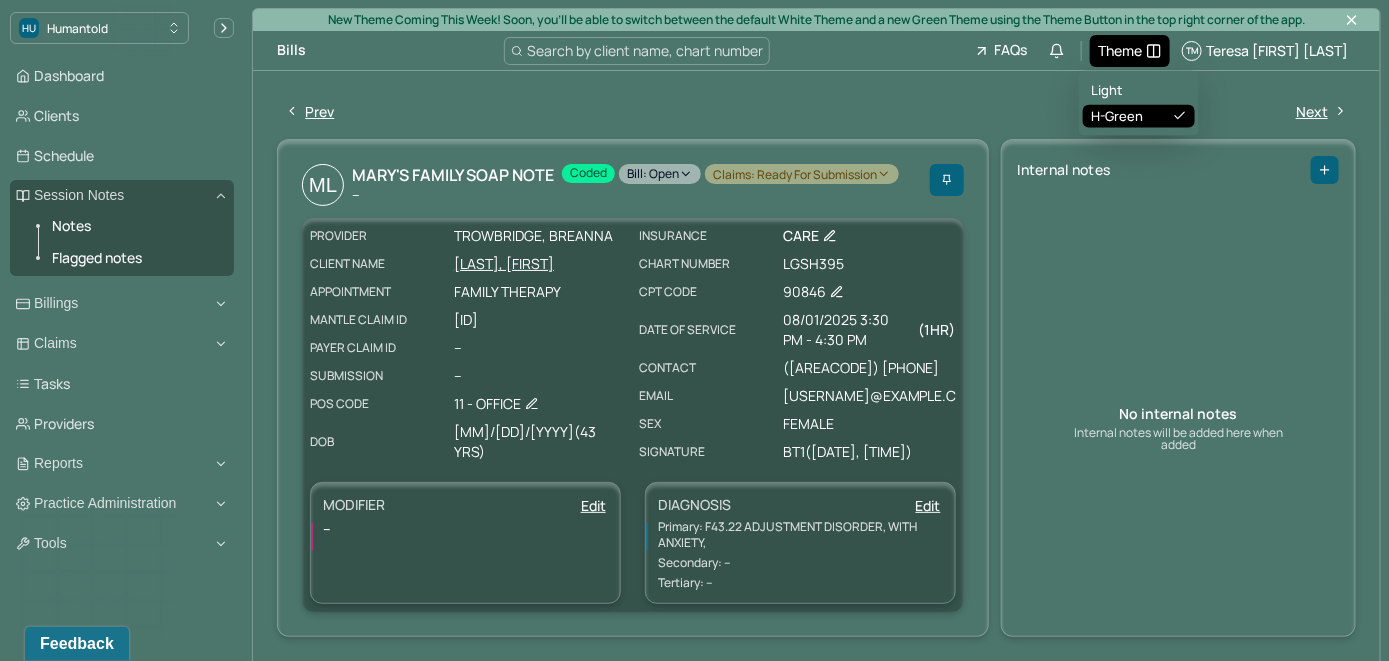 click on "Theme" at bounding box center (1120, 50) 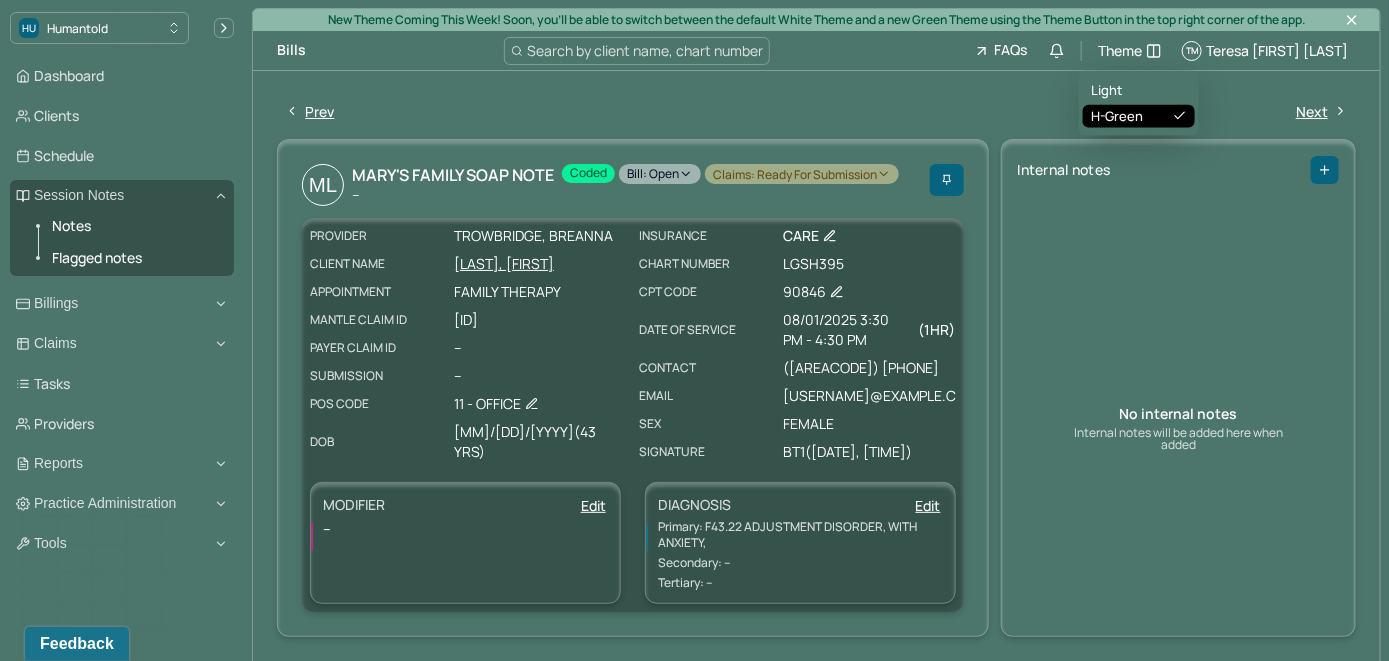 click on "Light H-green" at bounding box center [1139, 103] 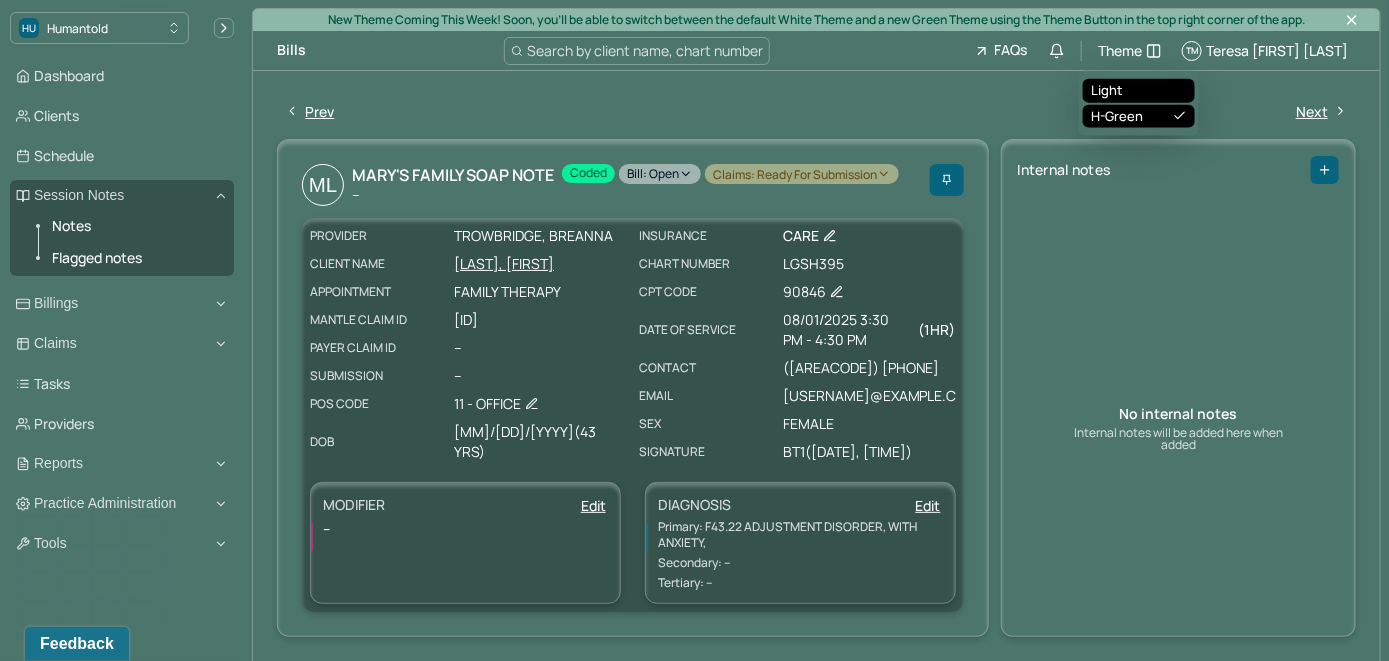 click on "Light" at bounding box center [1139, 91] 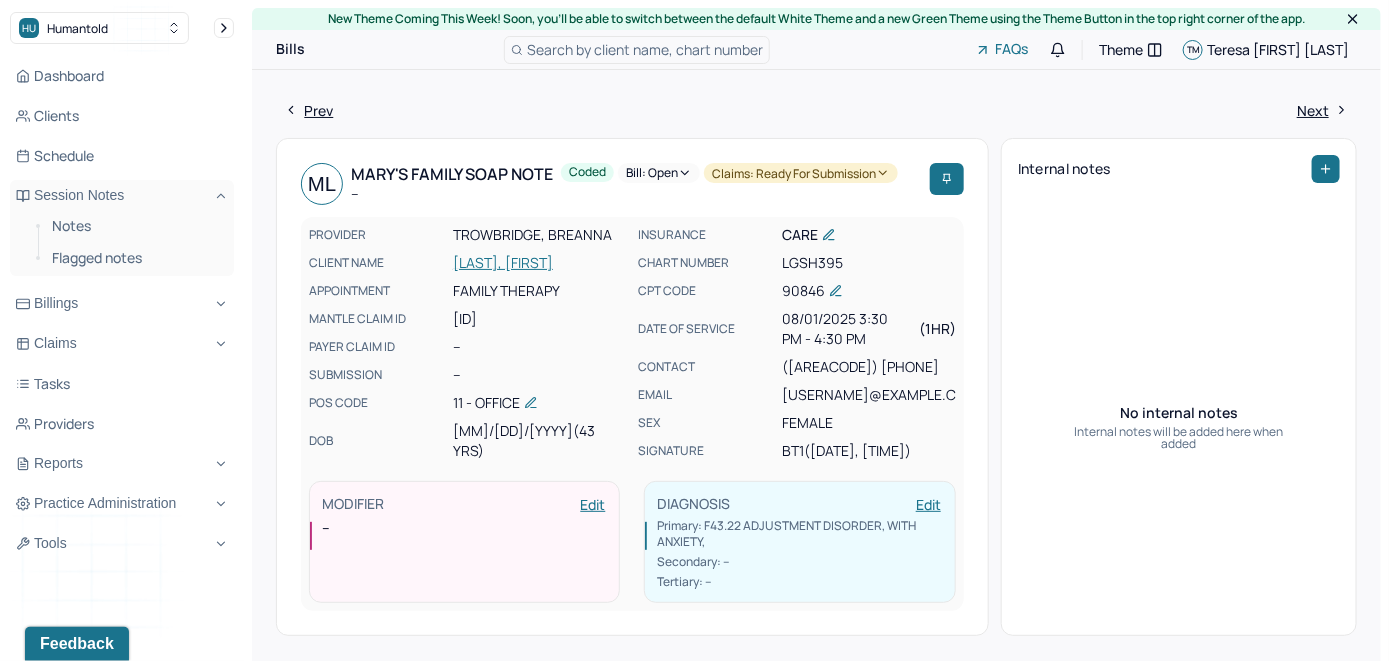 click on "HU Humantold" at bounding box center [122, 28] 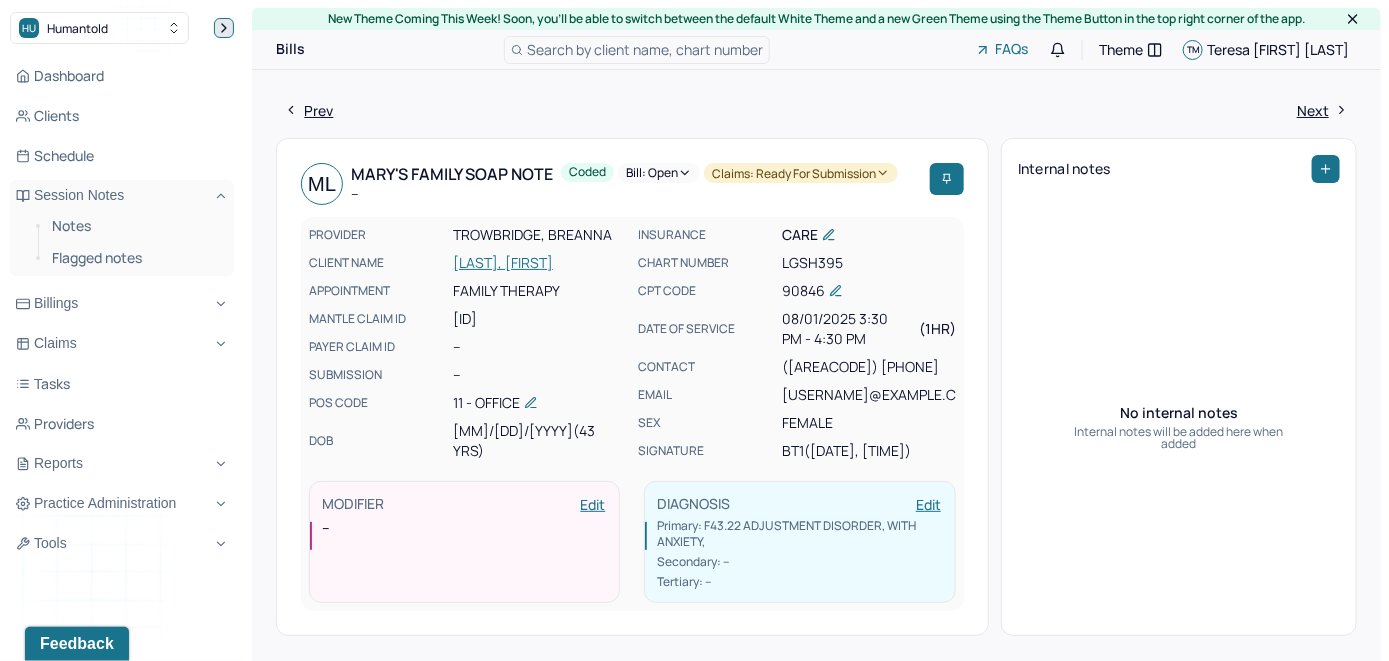 click 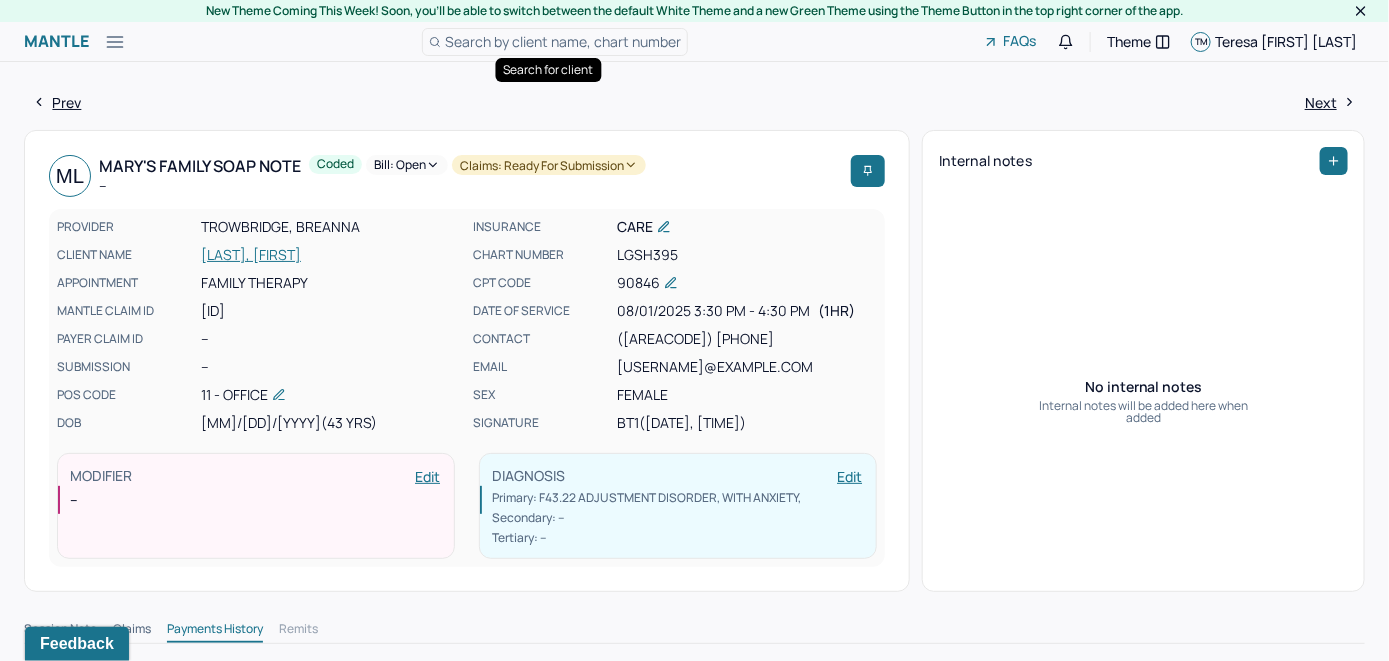 click on "Search by client name, chart number" at bounding box center [563, 41] 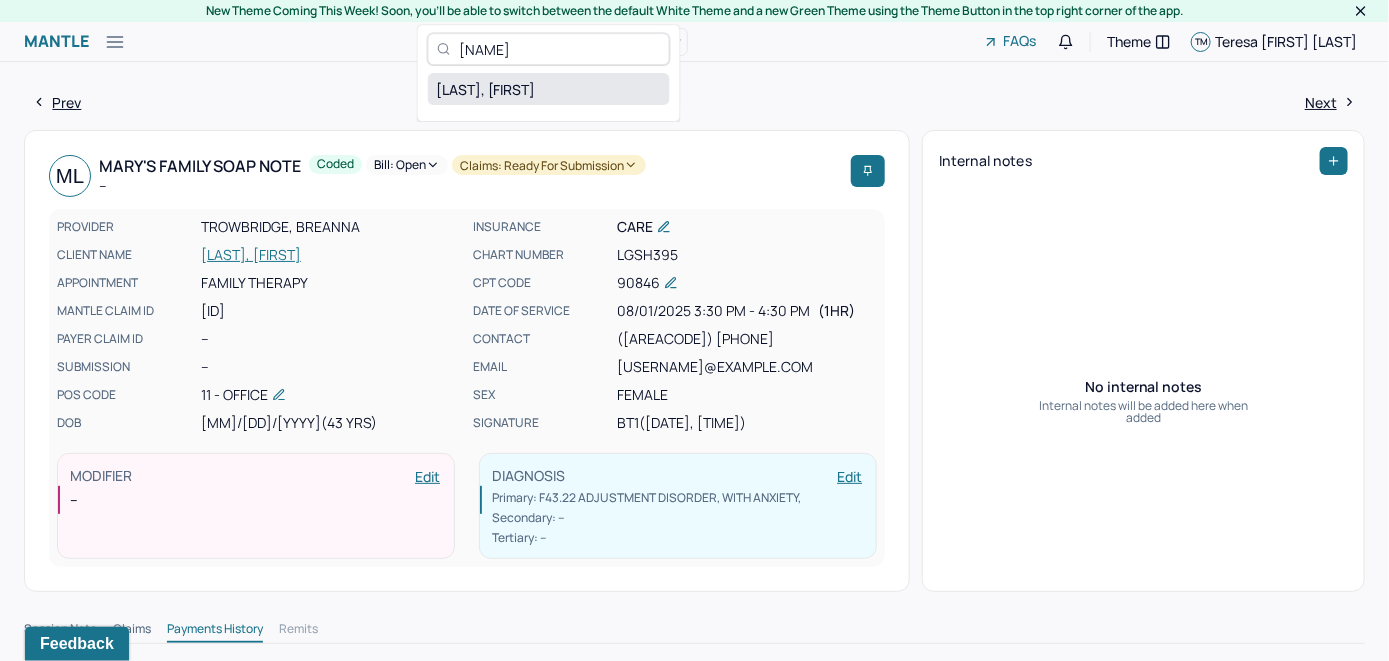 type on "[NAME]" 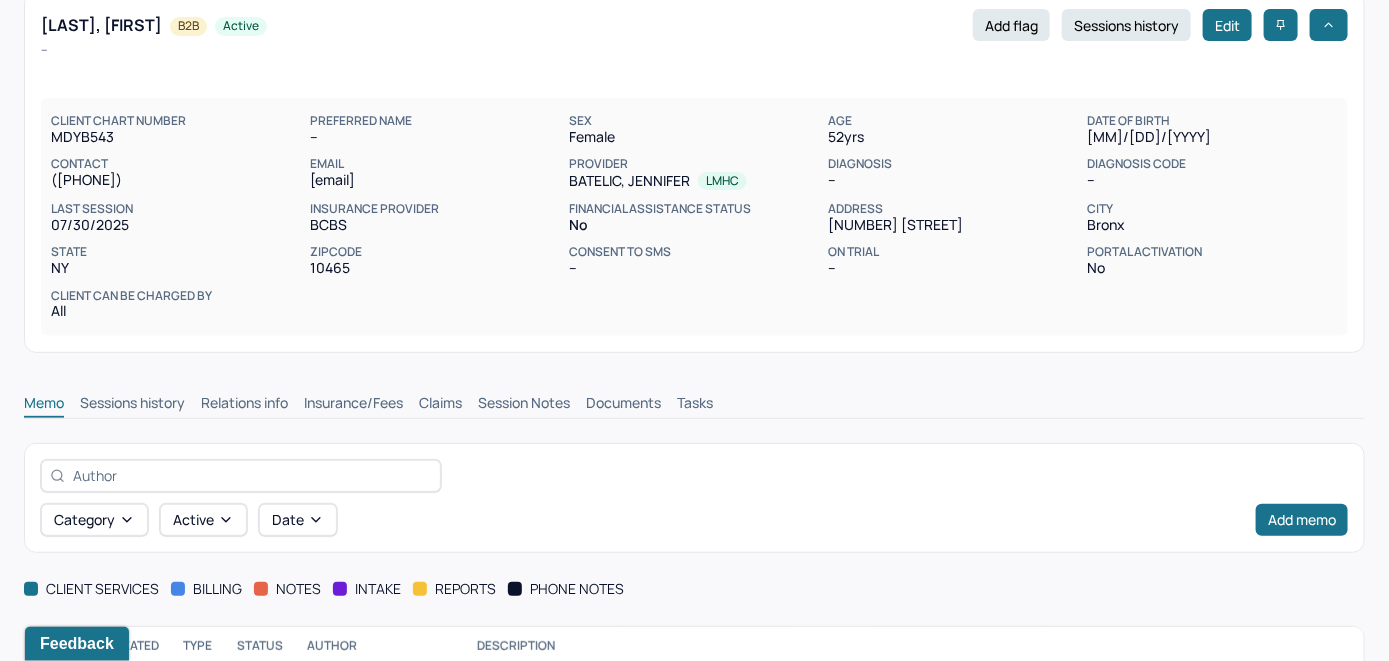 scroll, scrollTop: 200, scrollLeft: 0, axis: vertical 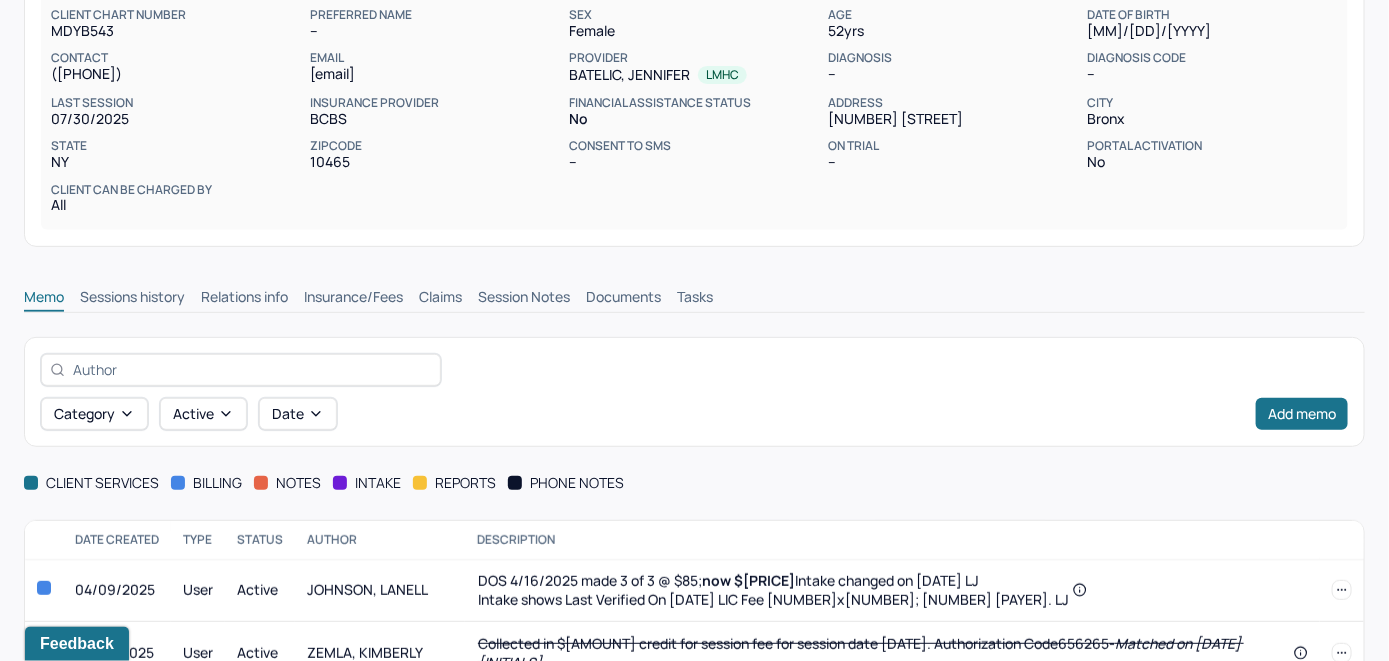 click on "Insurance/Fees" at bounding box center (353, 299) 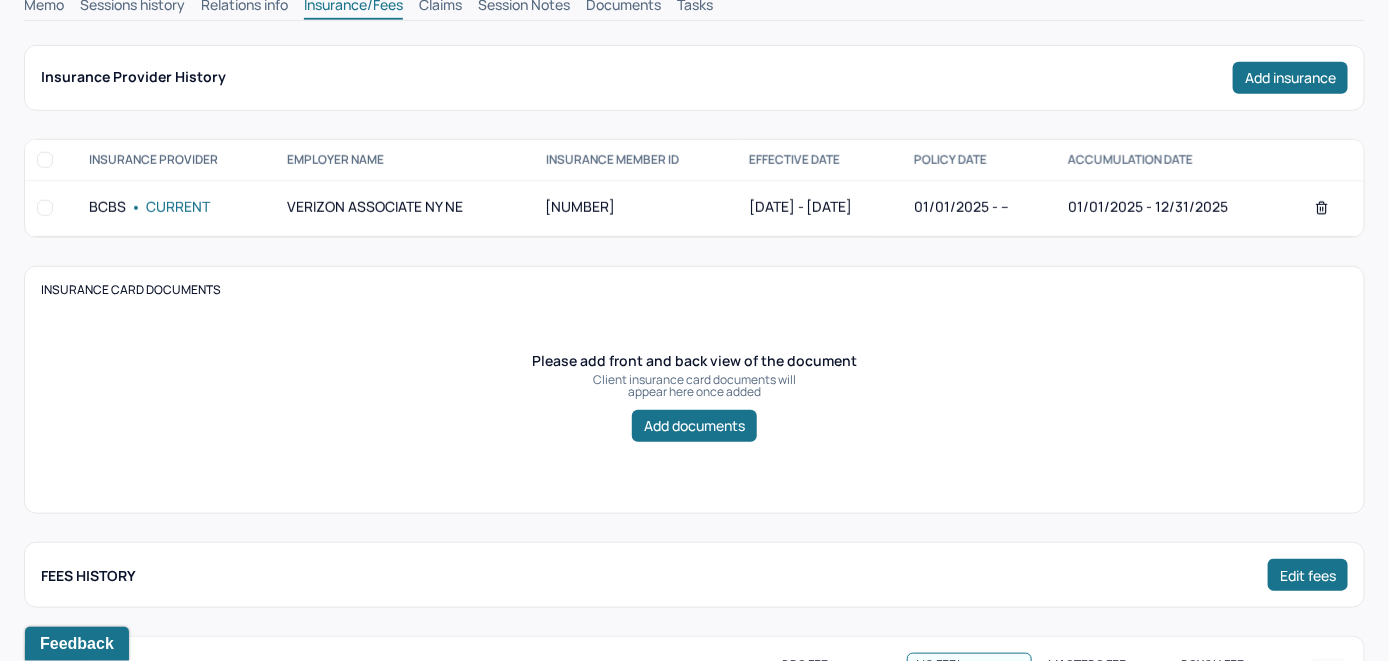 scroll, scrollTop: 400, scrollLeft: 0, axis: vertical 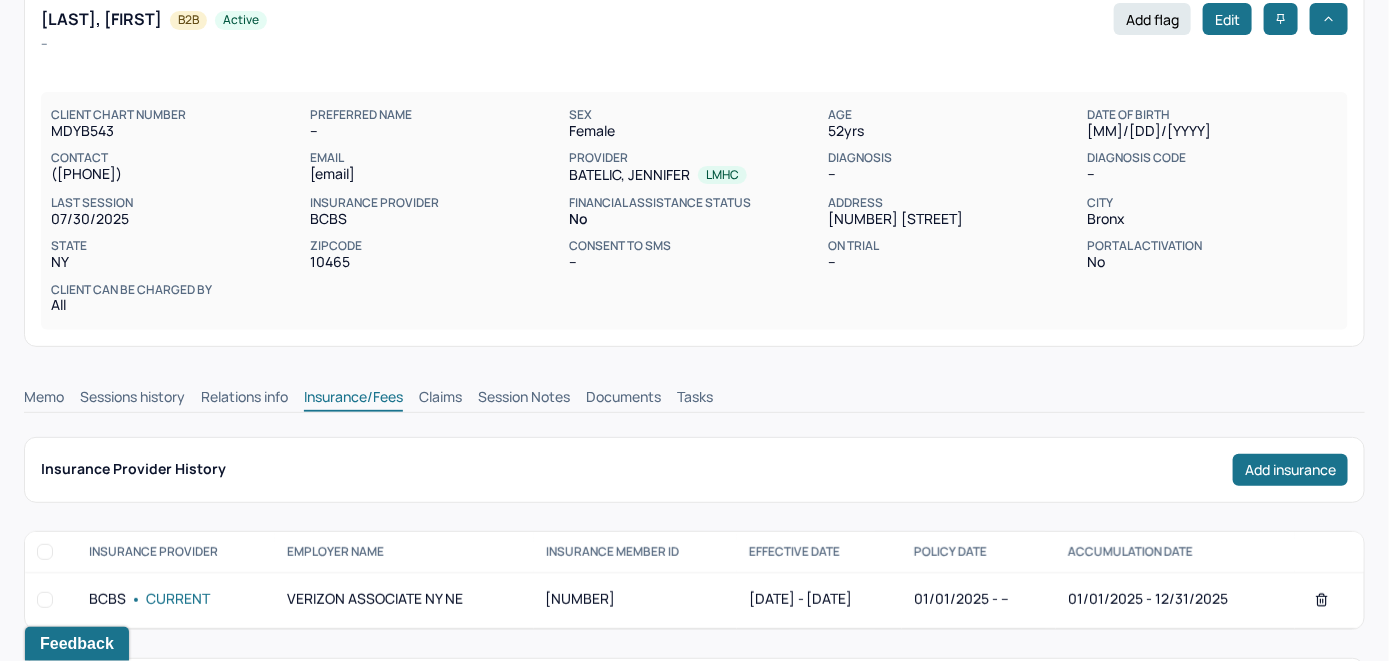 click on "Claims" at bounding box center (440, 399) 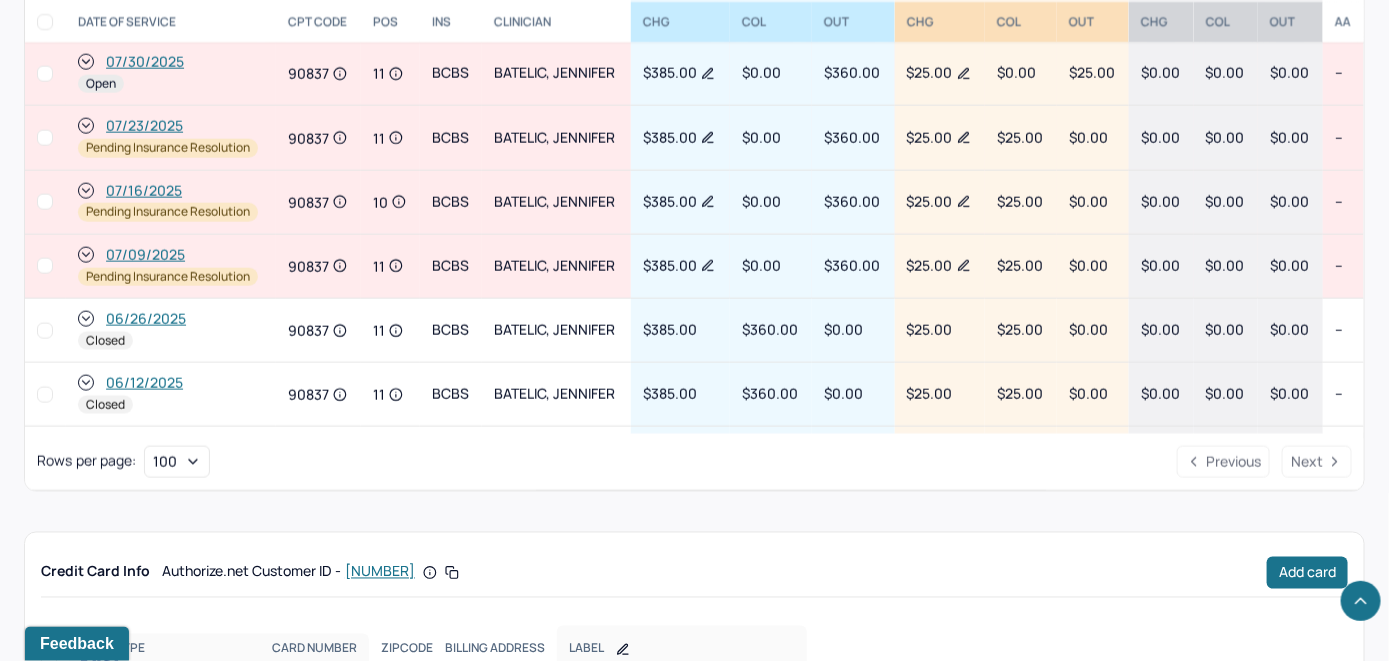 scroll, scrollTop: 912, scrollLeft: 0, axis: vertical 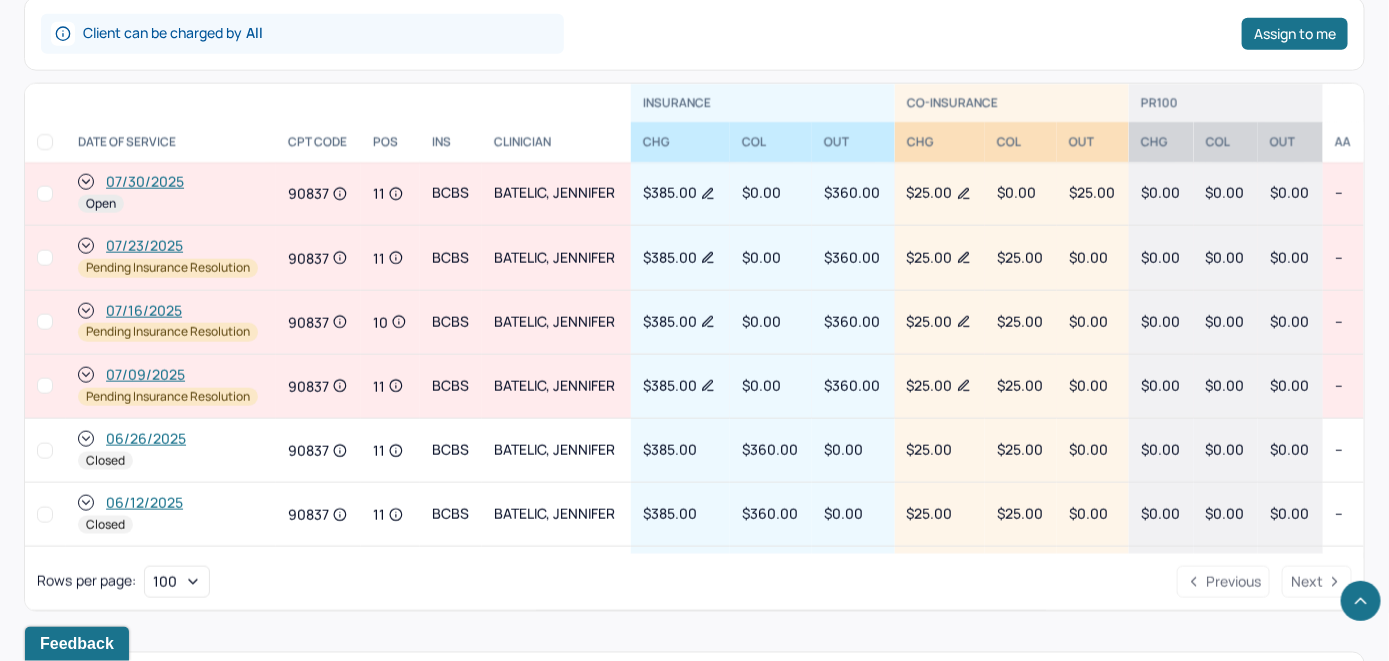 click on "07/30/2025" at bounding box center [145, 182] 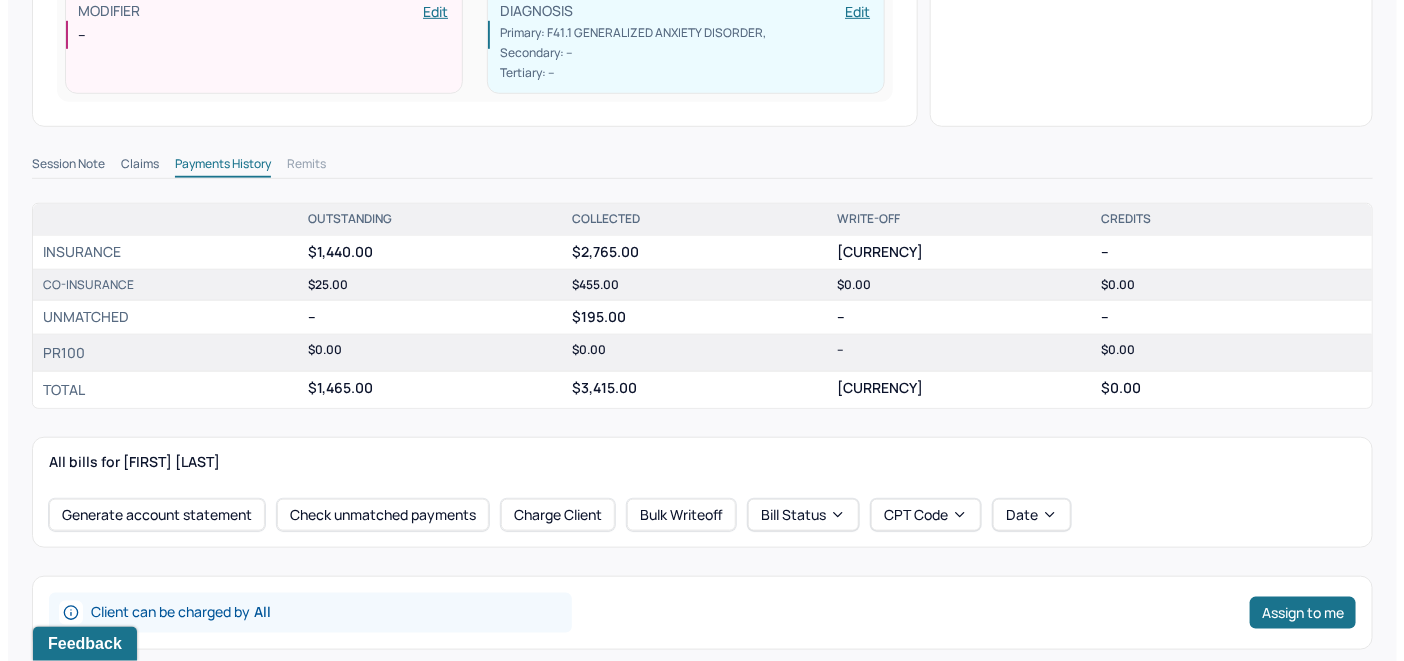scroll, scrollTop: 700, scrollLeft: 0, axis: vertical 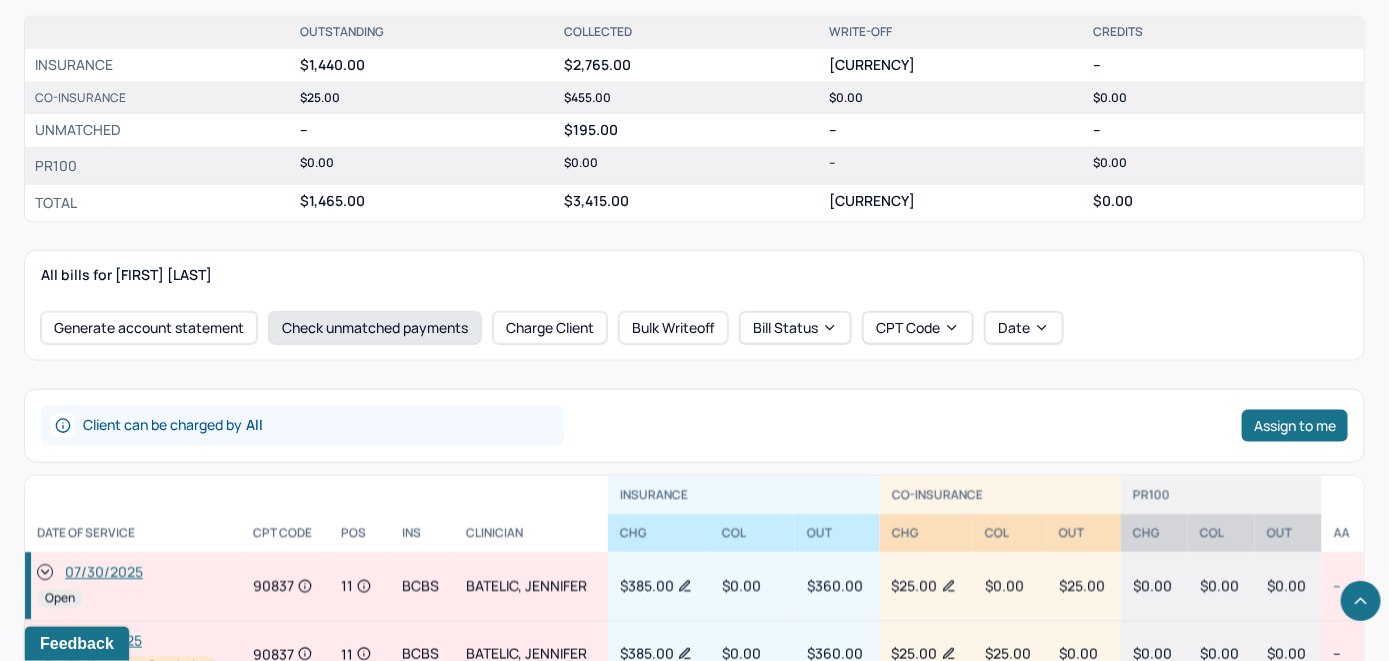 click on "Check unmatched payments" at bounding box center [375, 328] 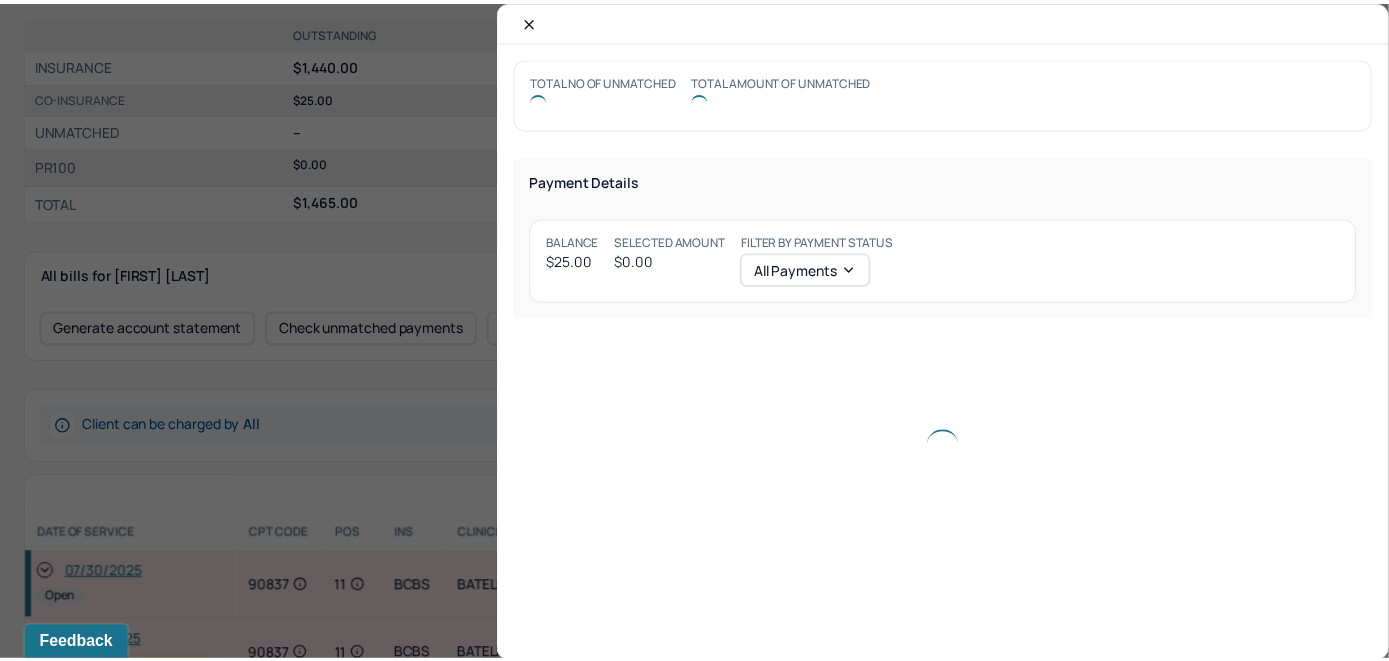 scroll, scrollTop: 715, scrollLeft: 0, axis: vertical 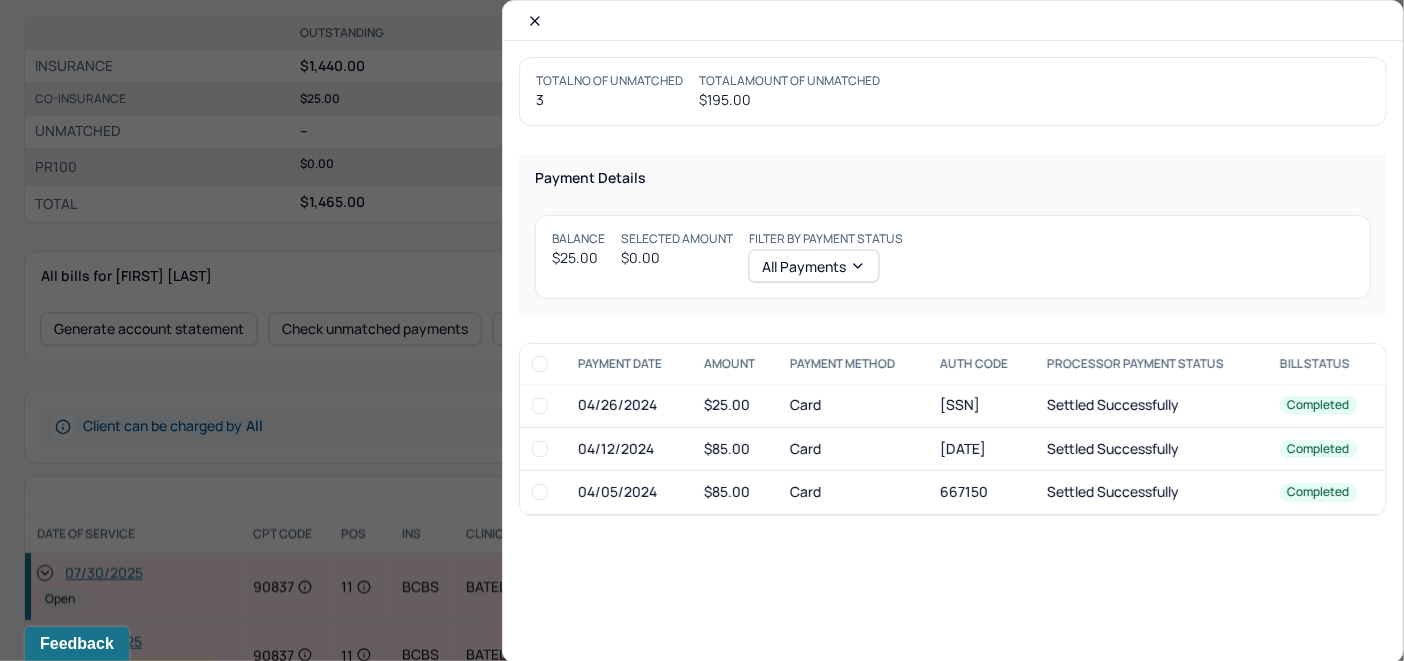 drag, startPoint x: 541, startPoint y: 18, endPoint x: 536, endPoint y: 27, distance: 10.29563 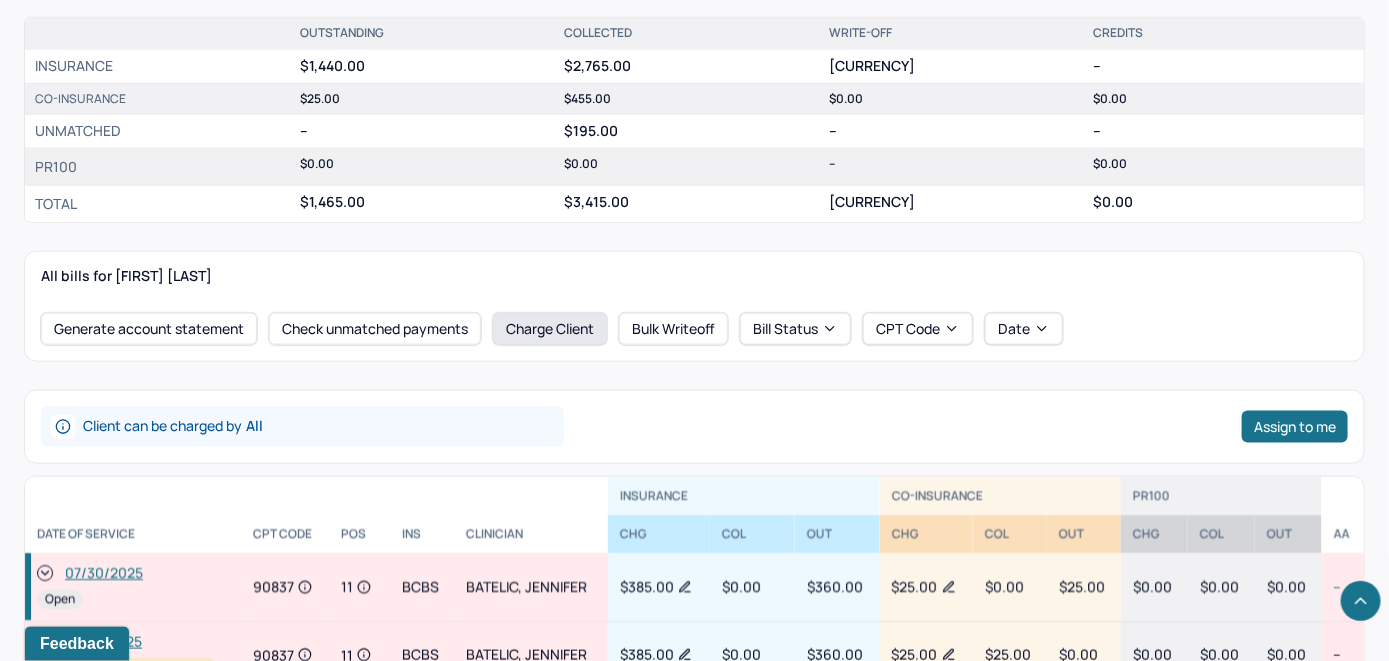 click on "Charge Client" at bounding box center (550, 329) 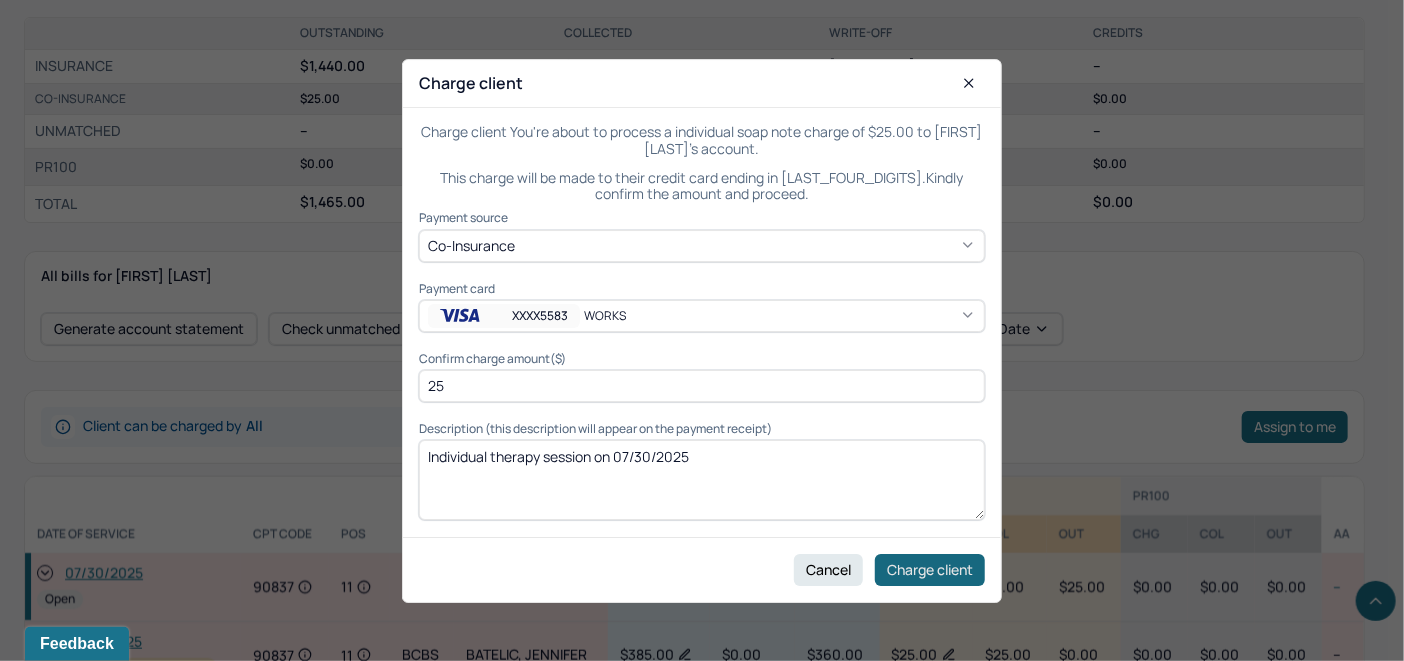 click on "Charge client" at bounding box center (930, 569) 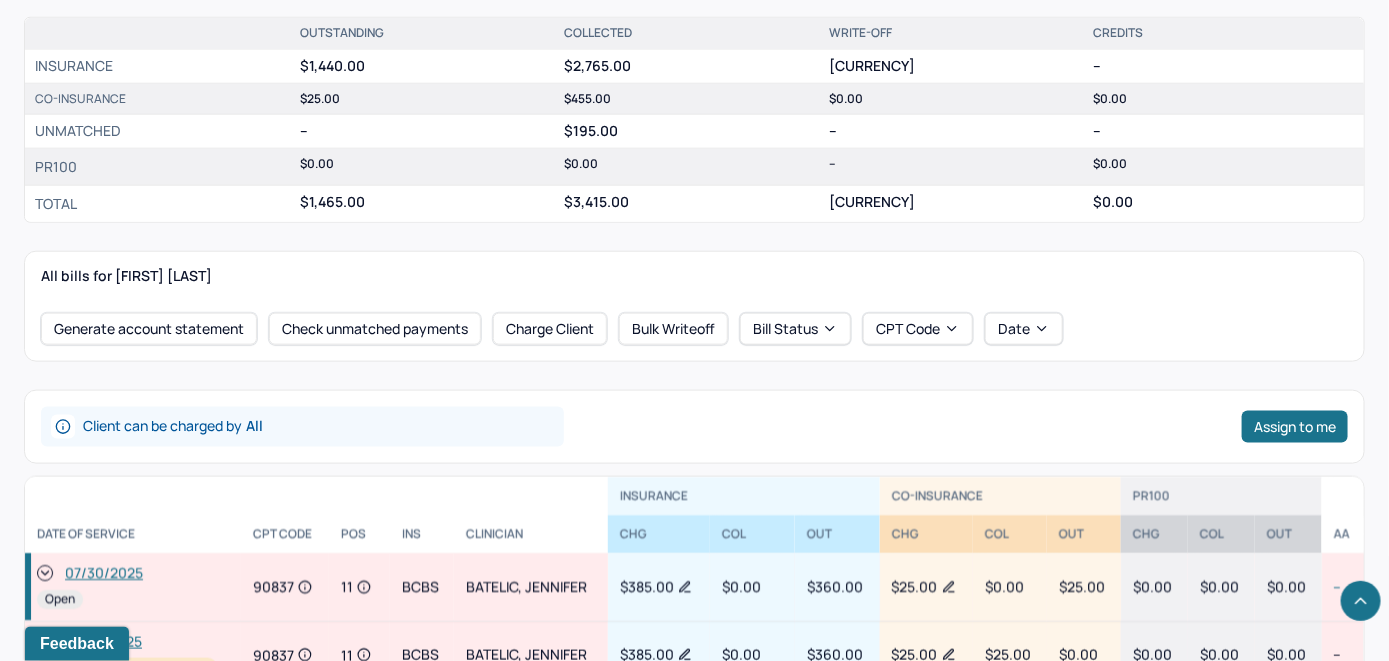 click 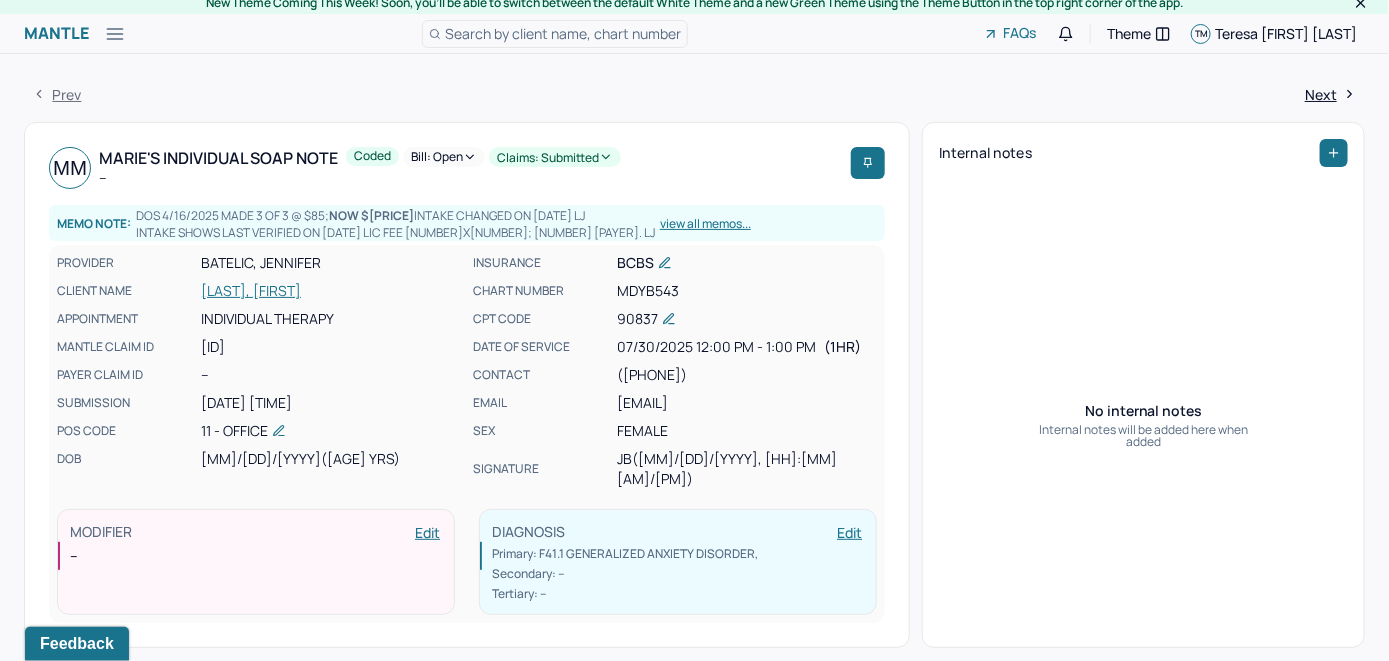 scroll, scrollTop: 0, scrollLeft: 0, axis: both 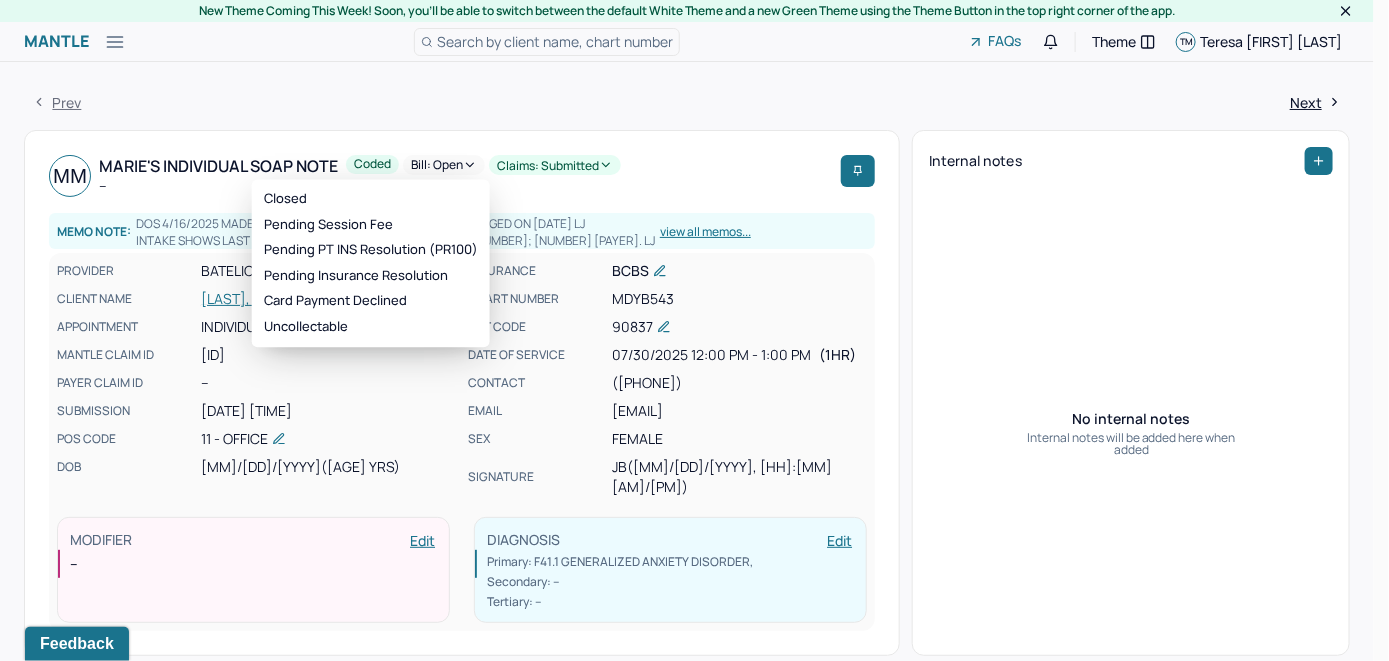 click on "Bill: Open" at bounding box center (444, 165) 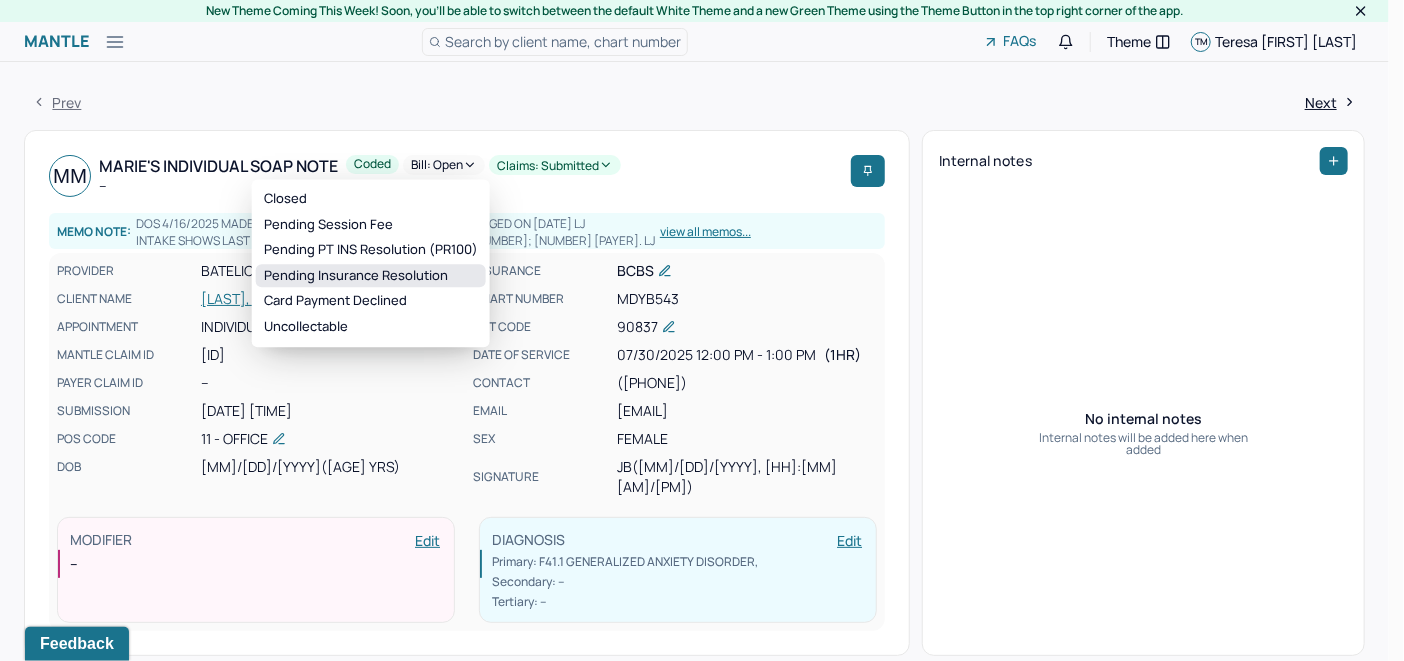 click on "Pending Insurance Resolution" at bounding box center [371, 276] 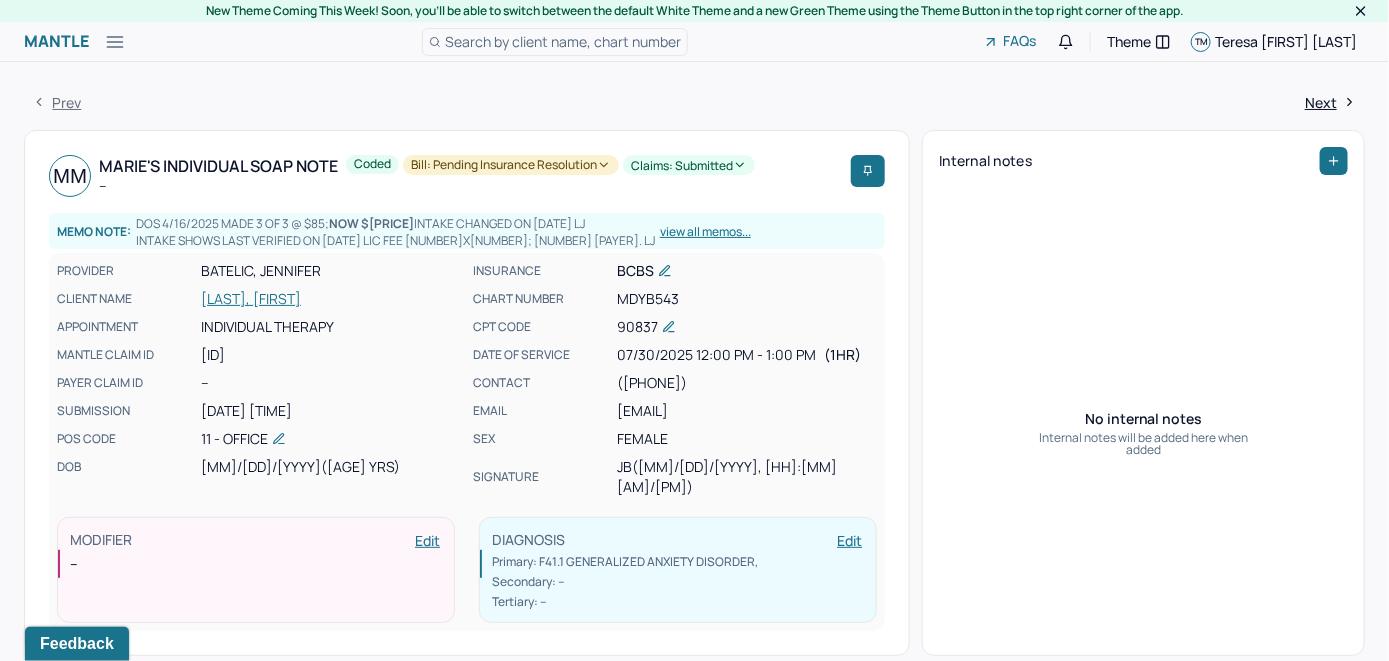 click on "Search by client name, chart number" at bounding box center (563, 41) 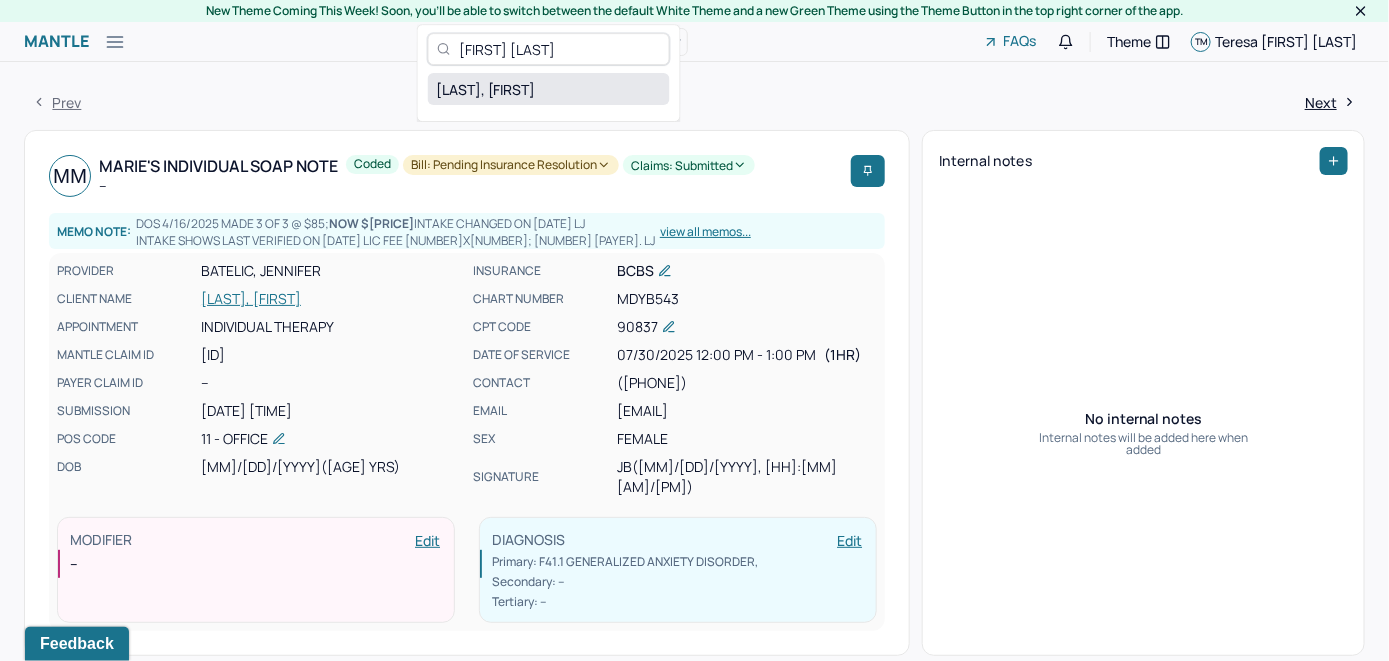 type on "[FIRST] [LAST]" 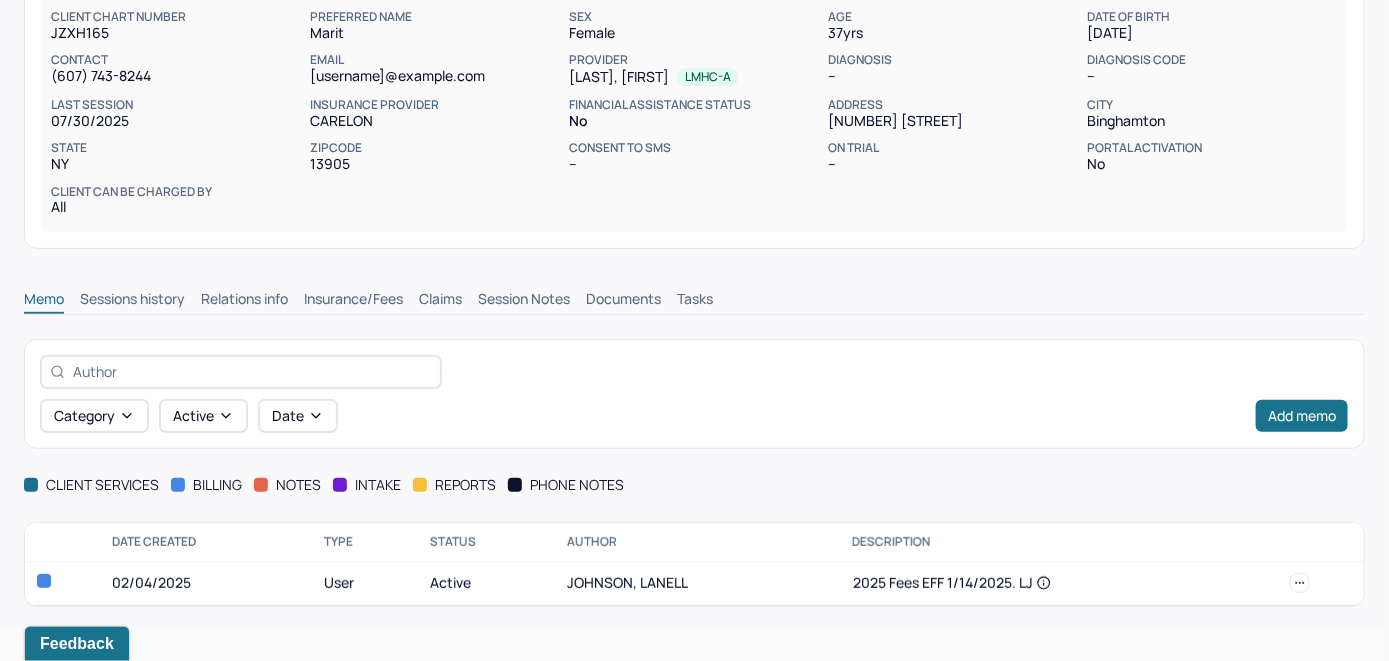 scroll, scrollTop: 209, scrollLeft: 0, axis: vertical 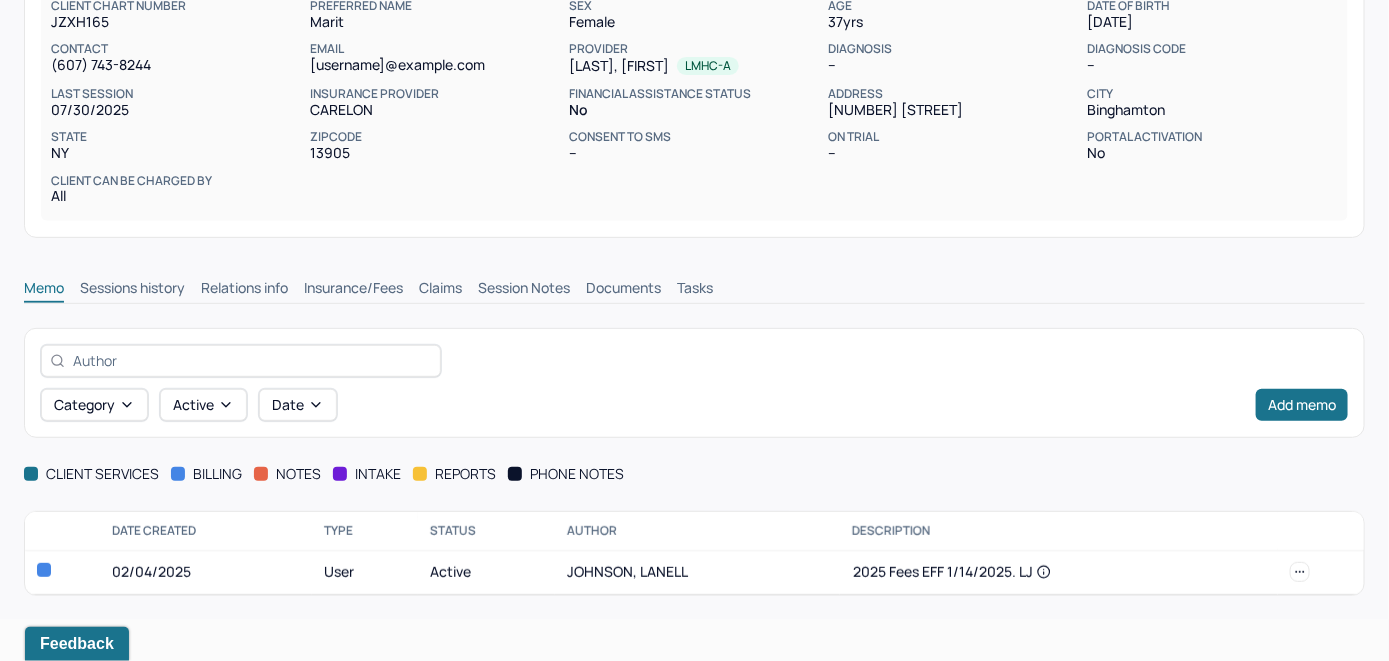 click on "Insurance/Fees" at bounding box center [353, 290] 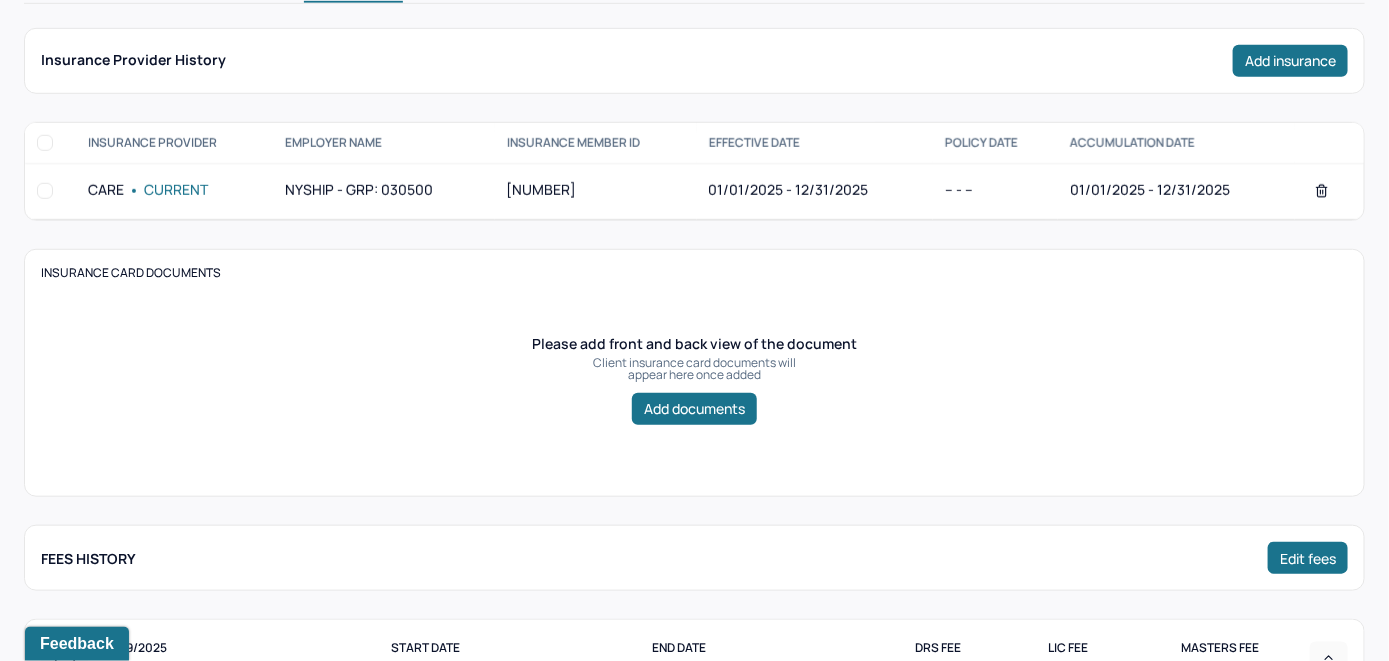 scroll, scrollTop: 309, scrollLeft: 0, axis: vertical 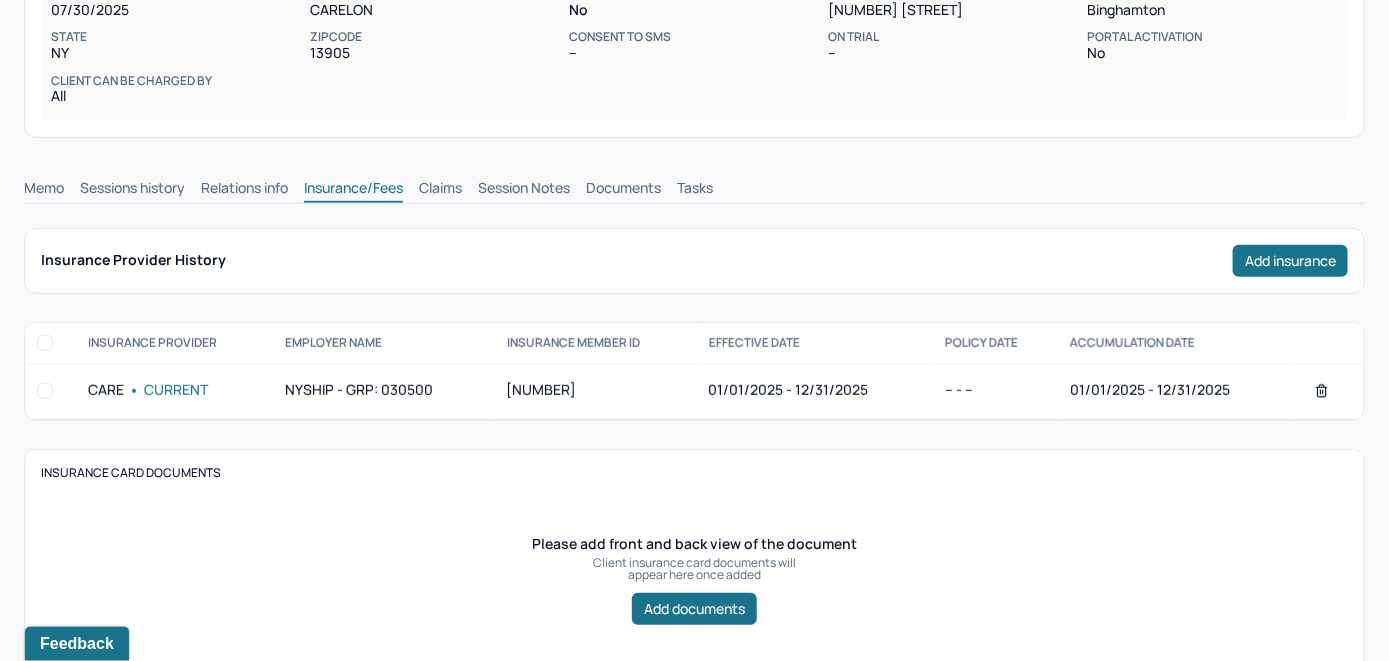 click on "Claims" at bounding box center (440, 190) 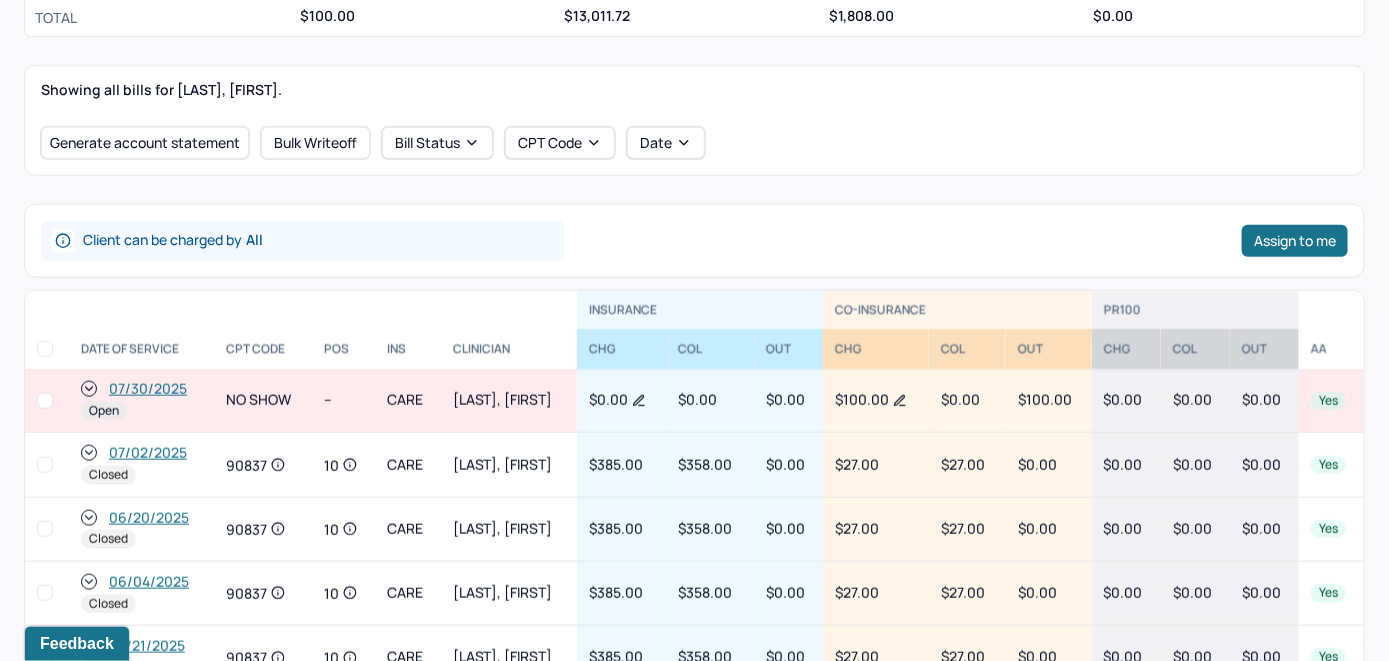 scroll, scrollTop: 709, scrollLeft: 0, axis: vertical 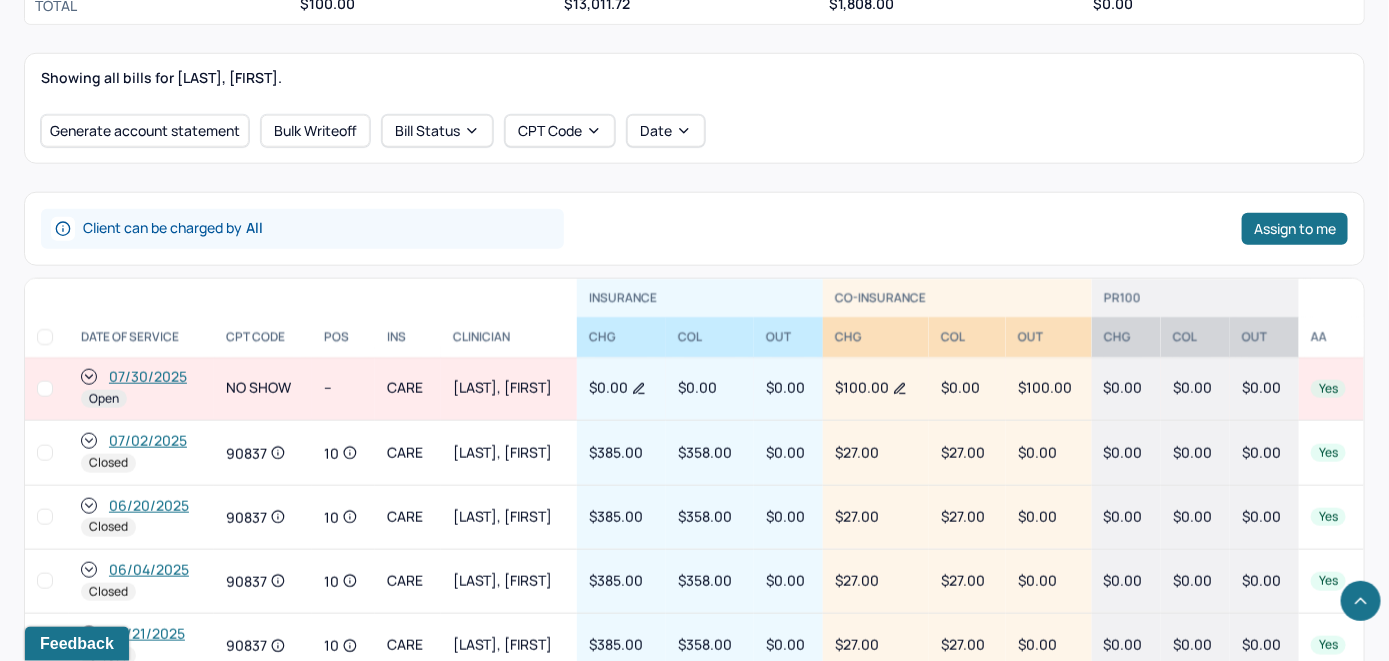 click on "07/30/2025" at bounding box center (148, 377) 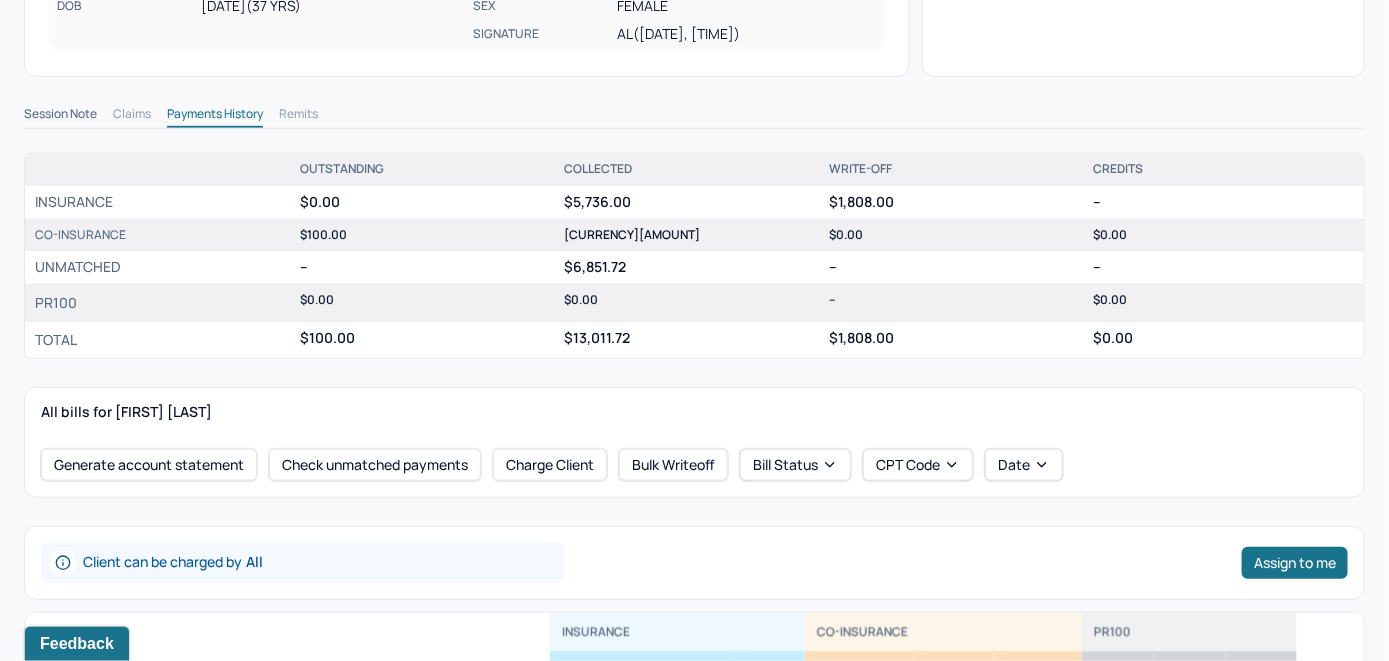scroll, scrollTop: 500, scrollLeft: 0, axis: vertical 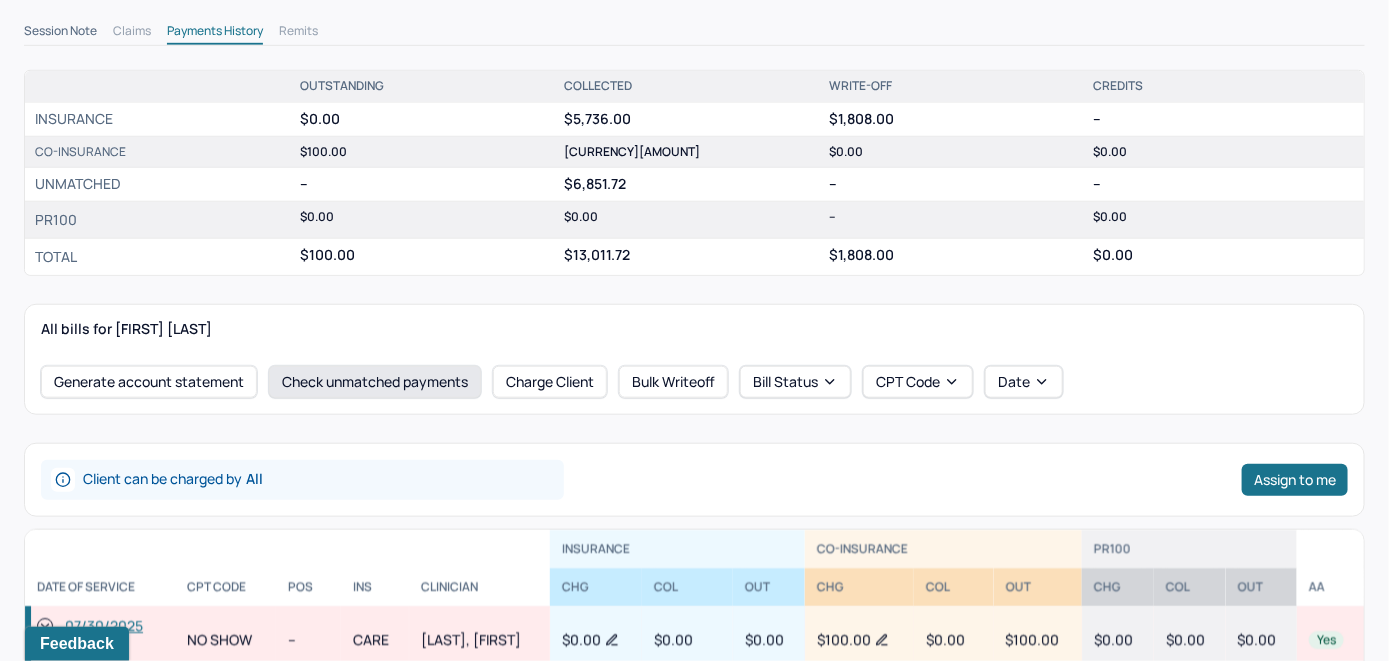 click on "Check unmatched payments" at bounding box center [375, 382] 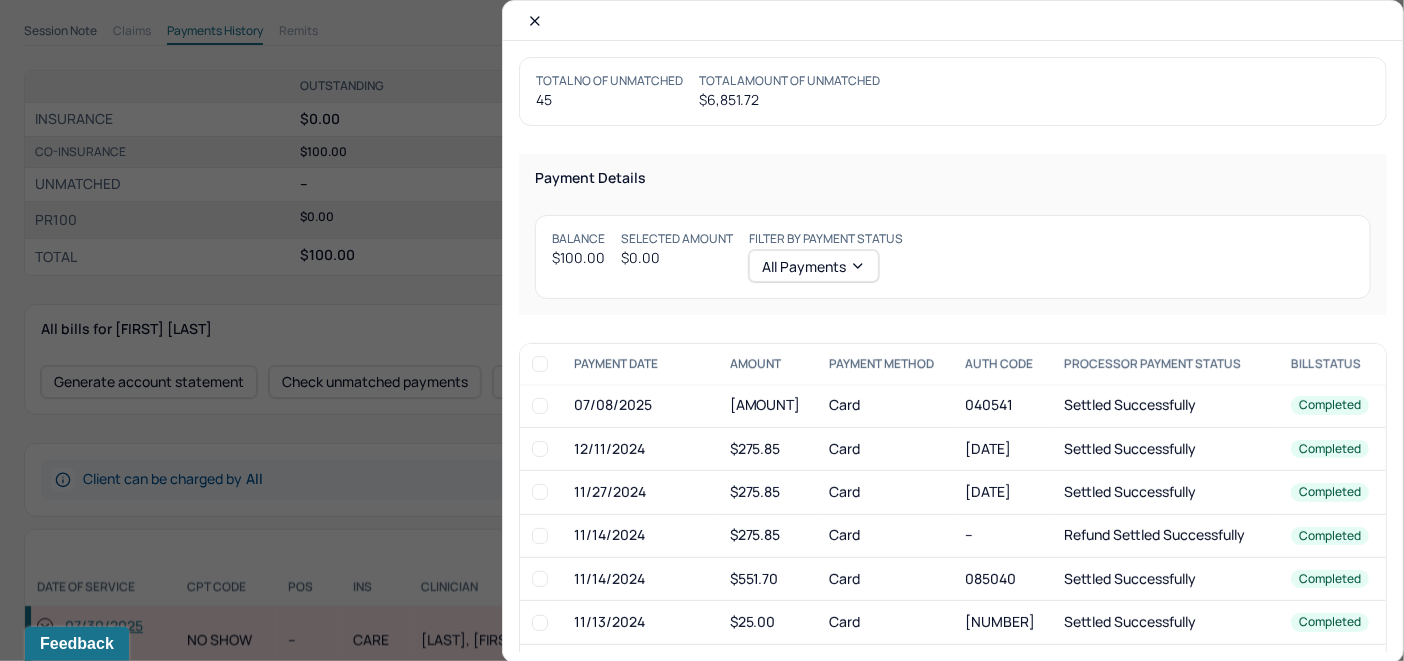 click at bounding box center (535, 21) 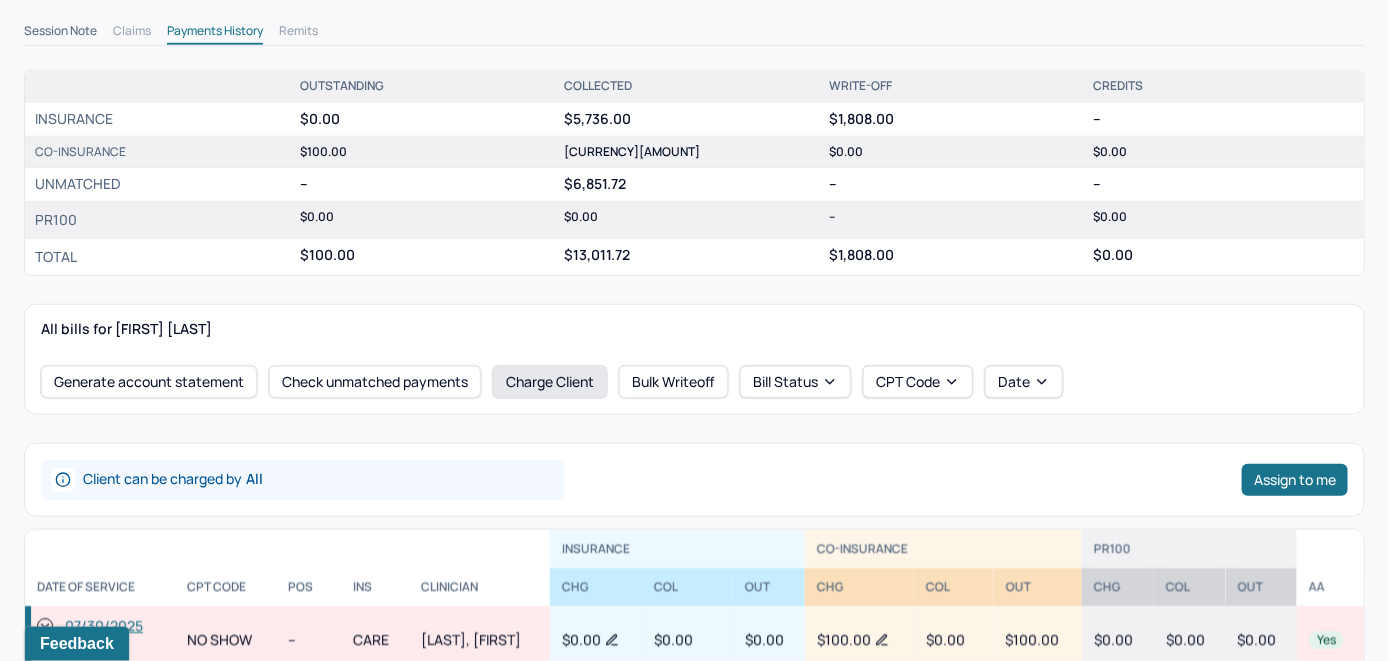 click on "Charge Client" at bounding box center (550, 382) 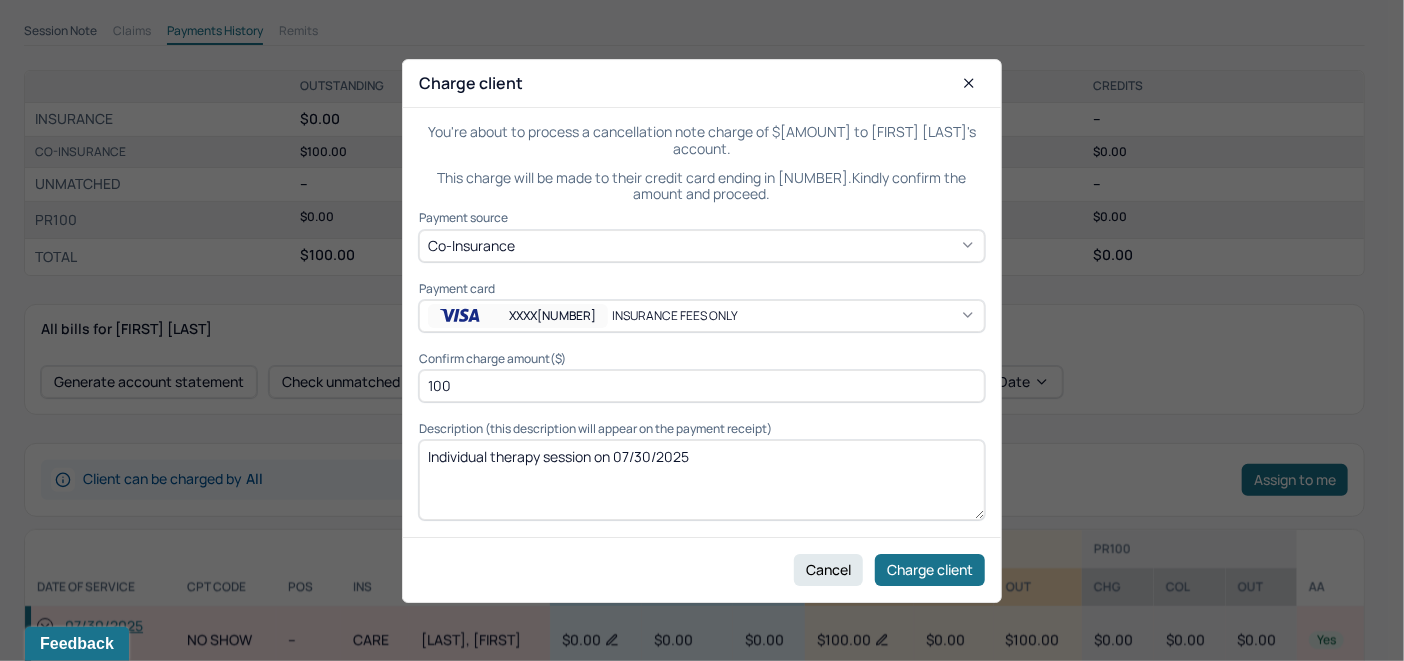 click 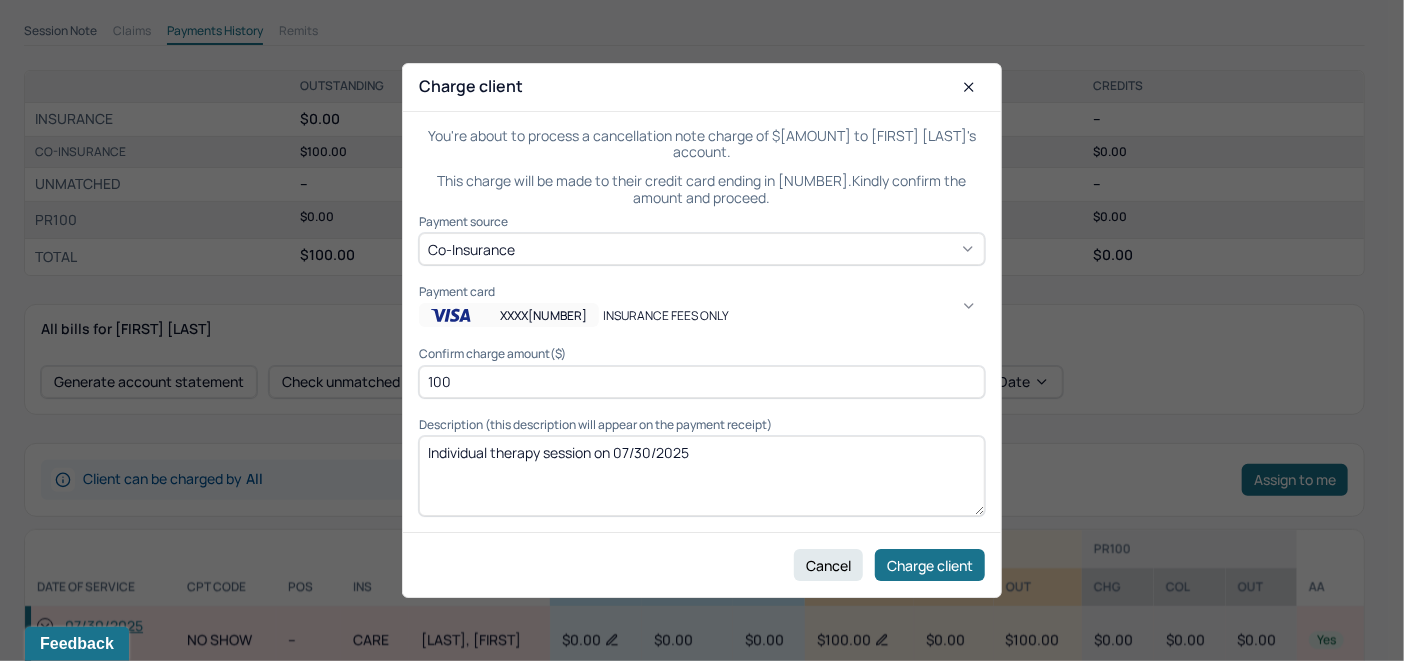 click on "SESSION FEES ONLY" at bounding box center (1042, 1093) 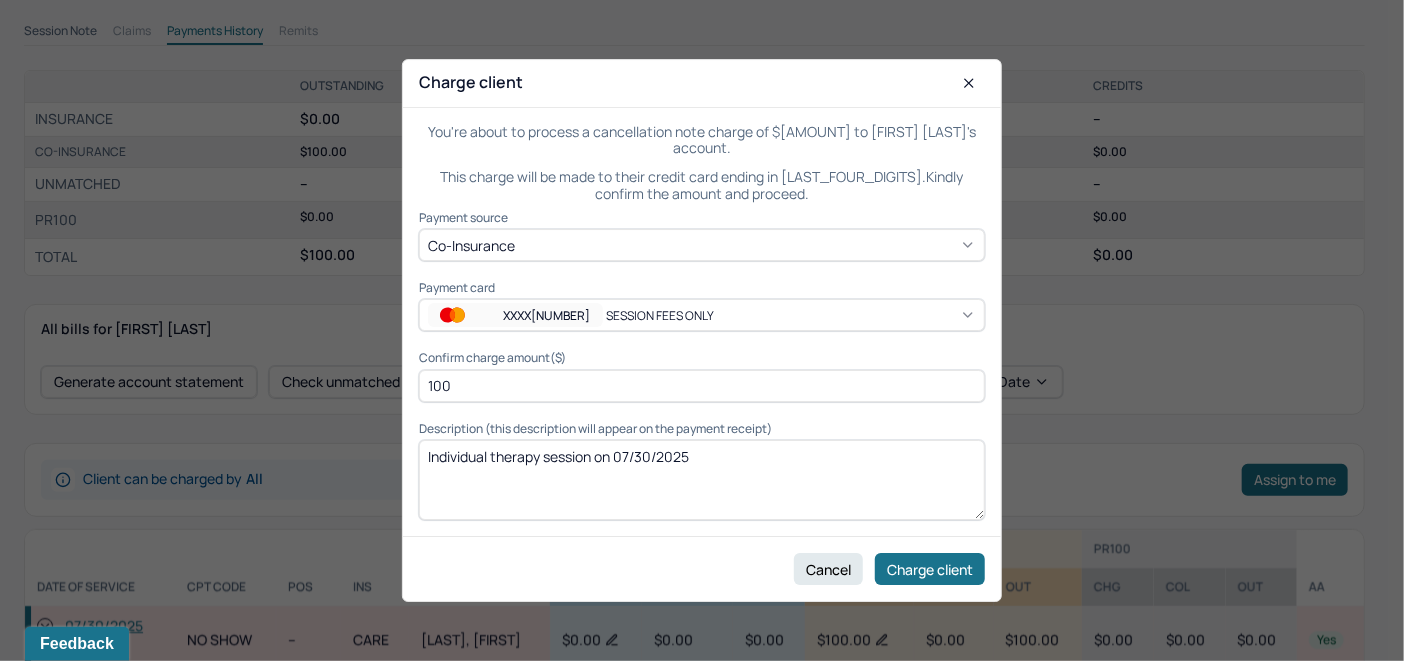 click on "Individual therapy session on 07/30/2025" at bounding box center [702, 480] 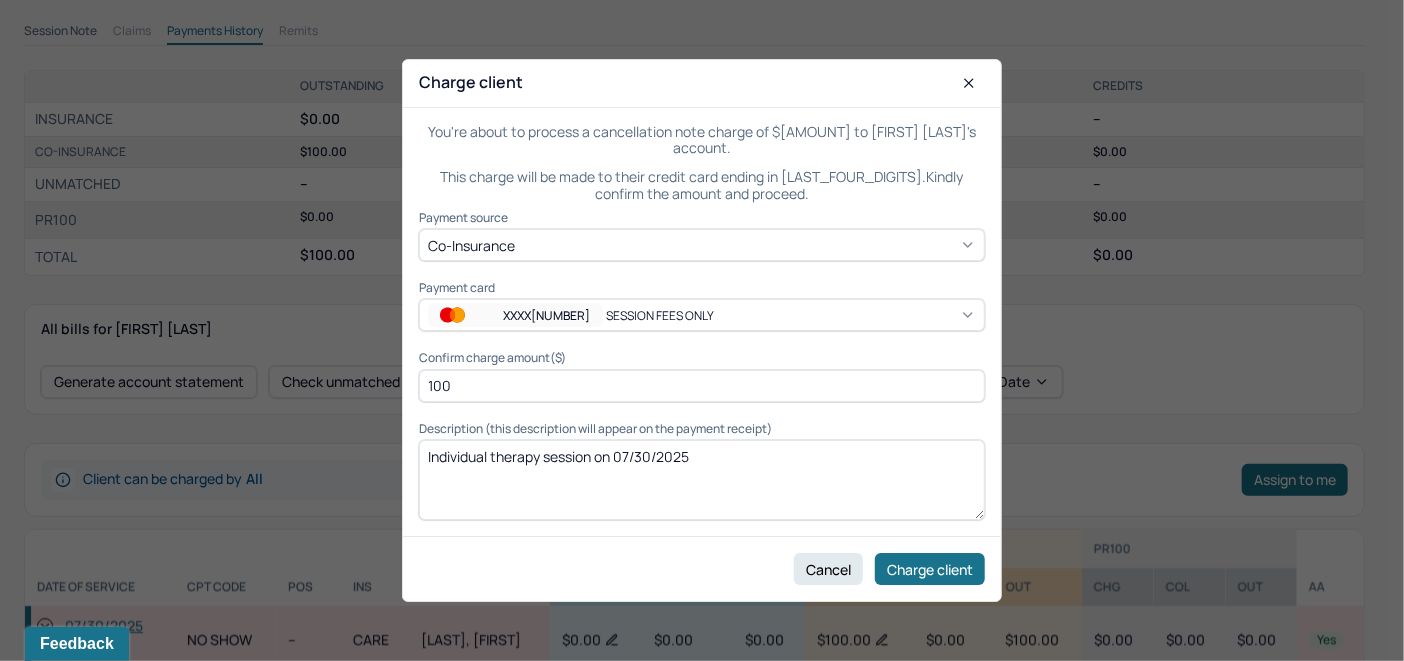click on "Individual therapy session on 07/30/2025" at bounding box center (702, 480) 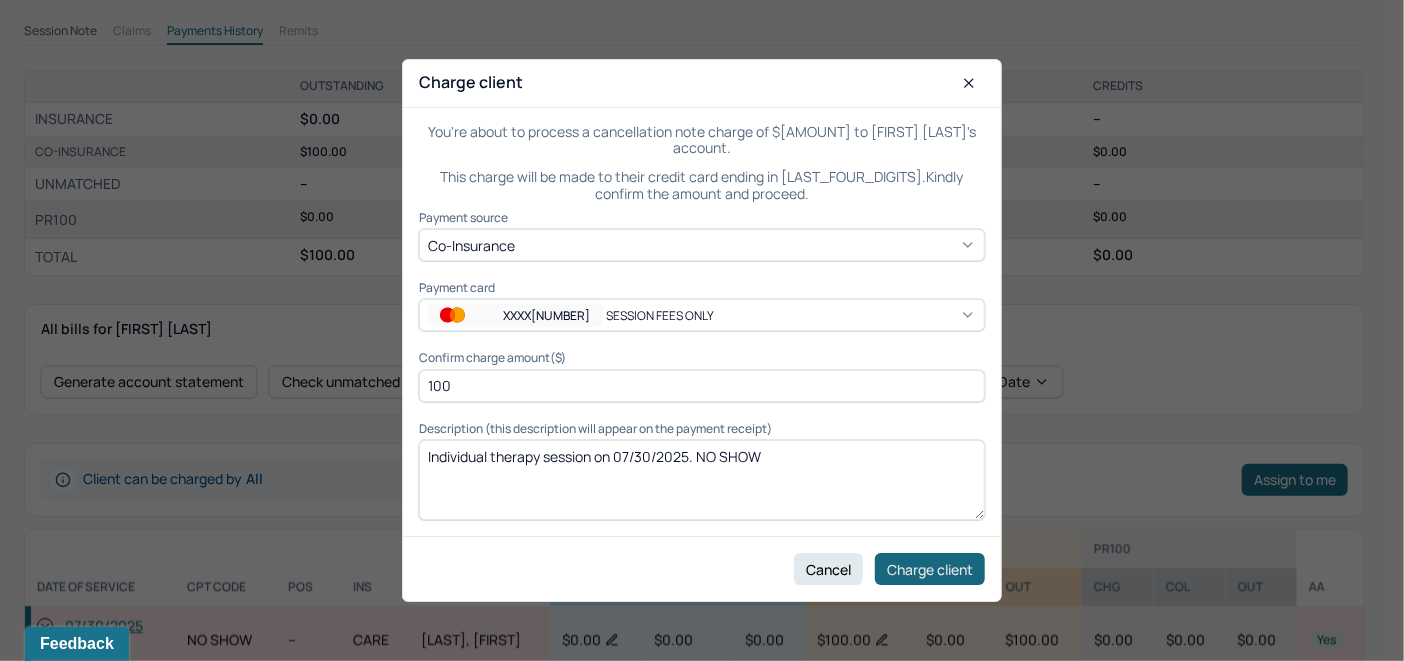 type on "Individual therapy session on 07/30/2025. NO SHOW" 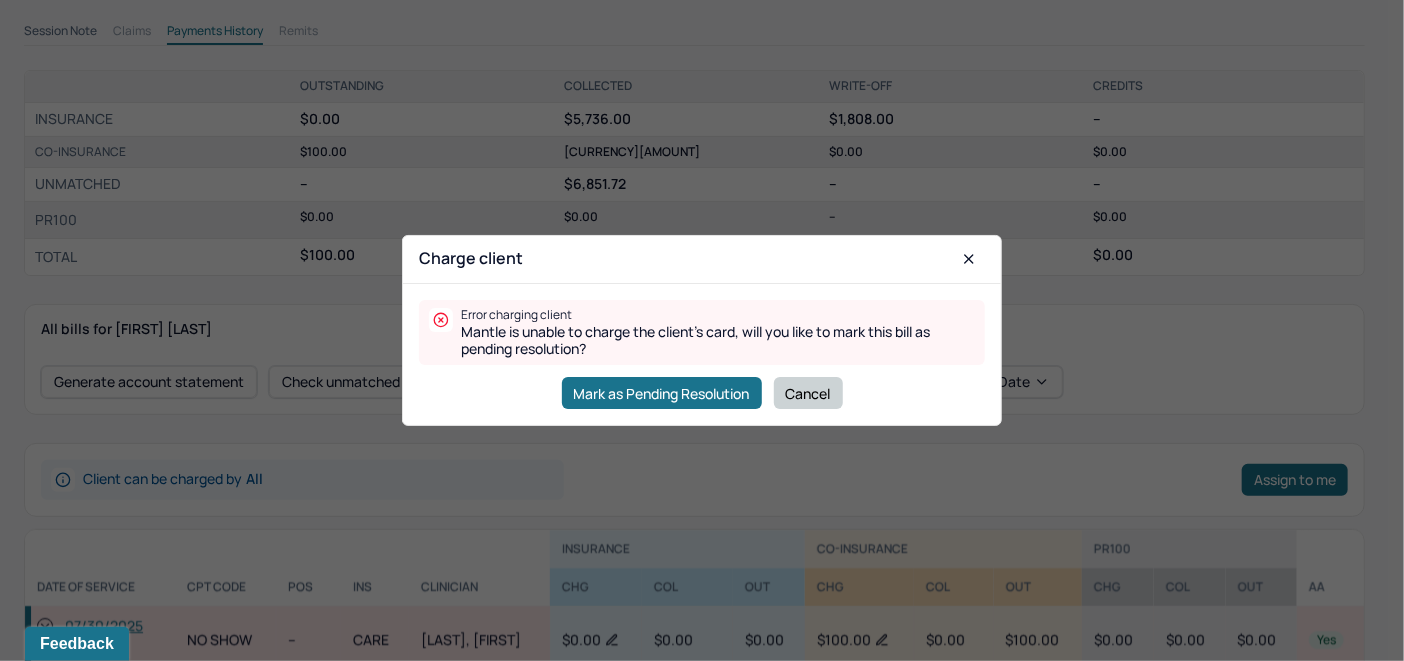 click on "Cancel" at bounding box center (808, 393) 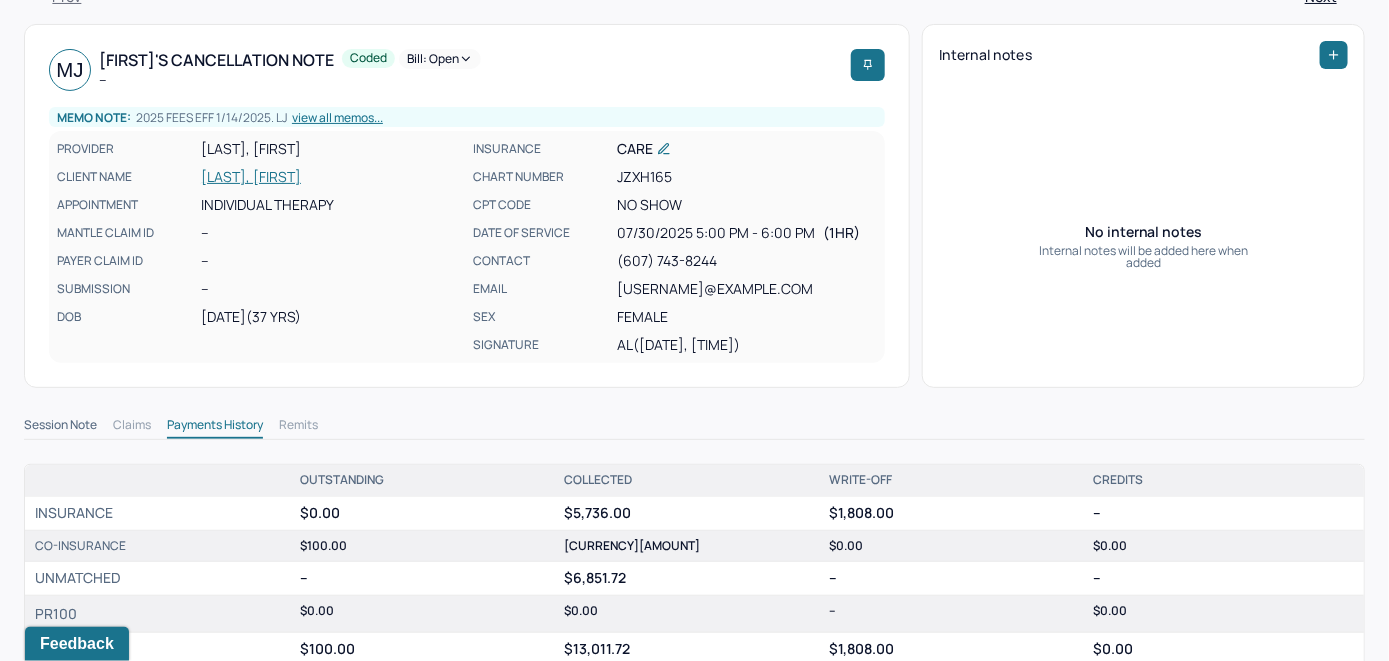 scroll, scrollTop: 0, scrollLeft: 0, axis: both 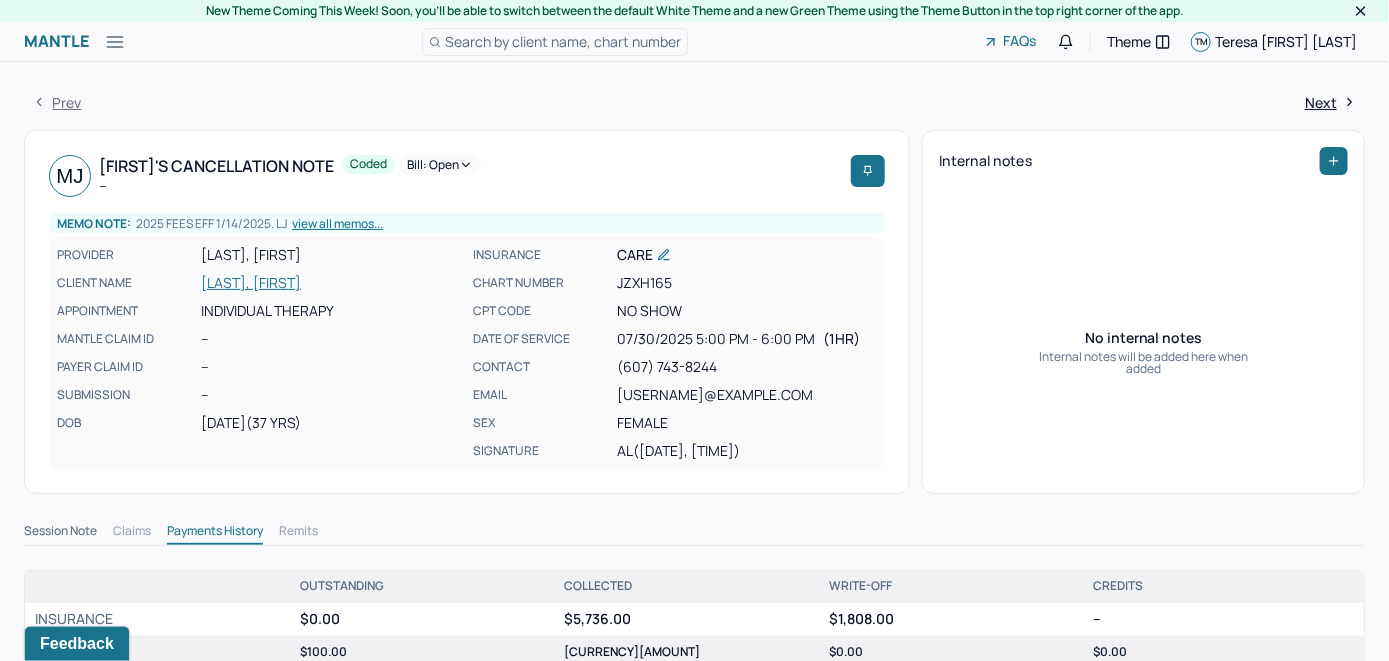 click on "[LAST], [FIRST]" at bounding box center (331, 283) 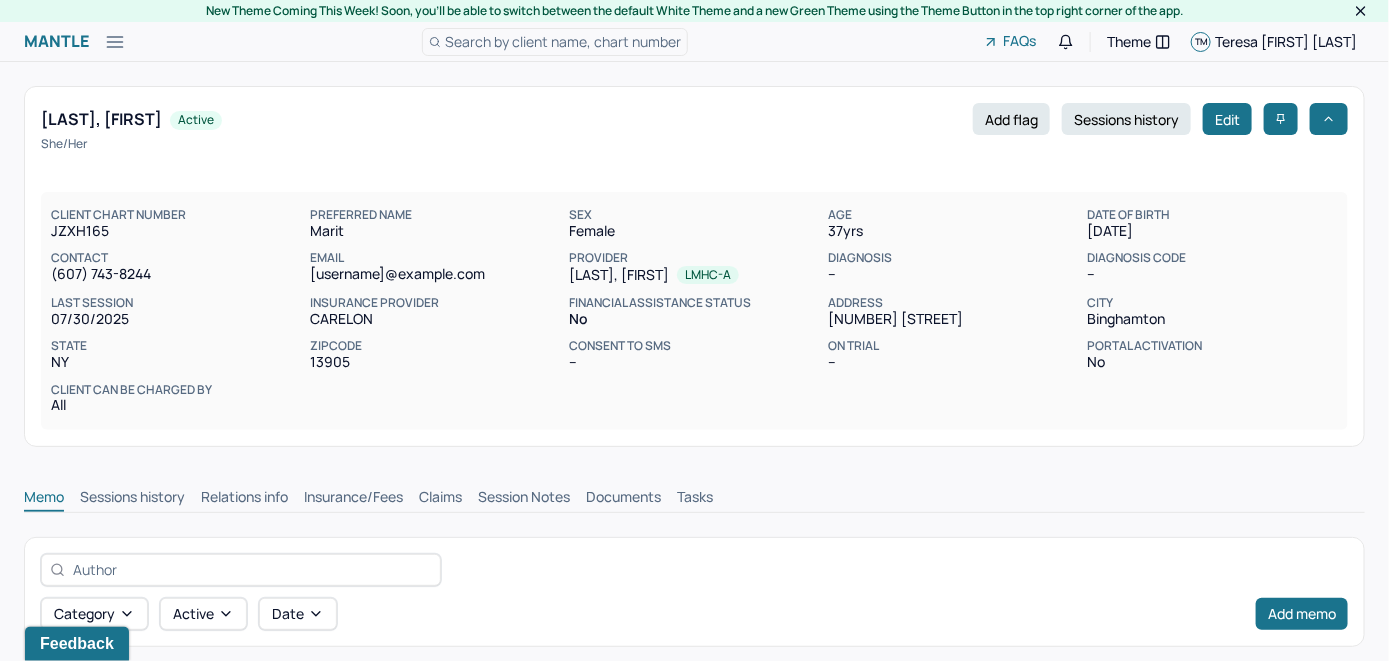 click on "Claims" at bounding box center (440, 499) 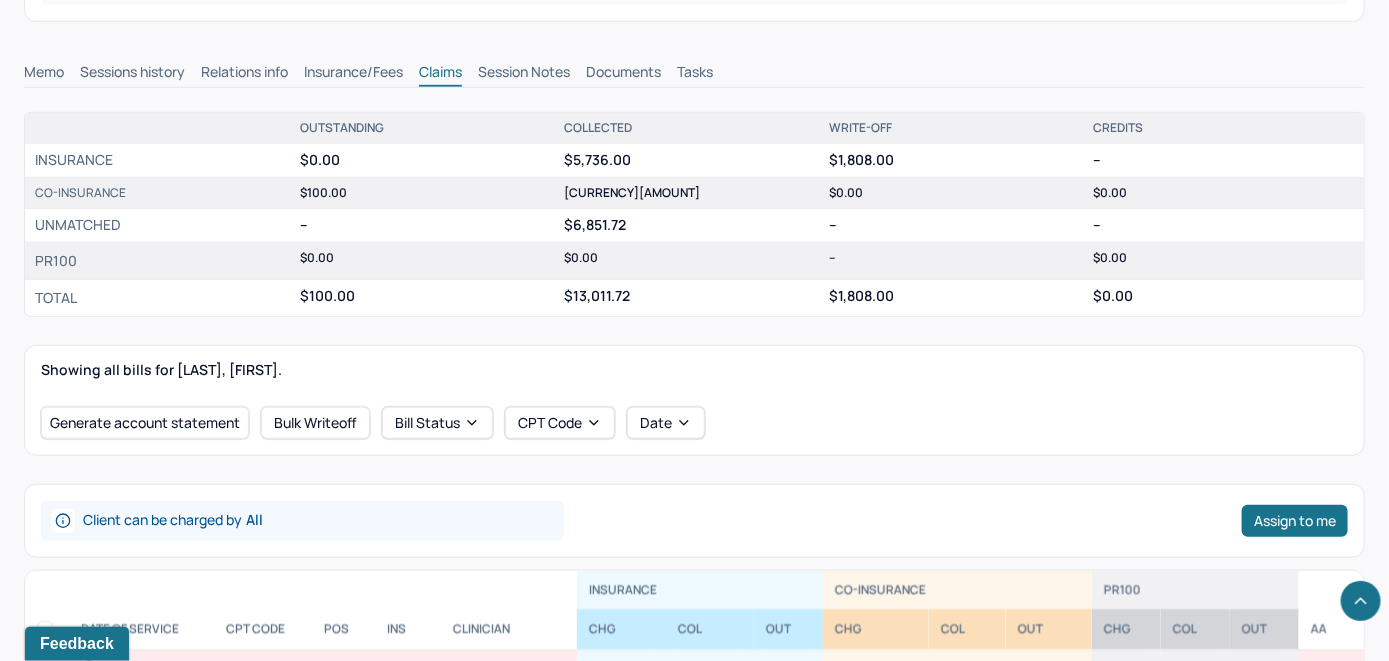 scroll, scrollTop: 700, scrollLeft: 0, axis: vertical 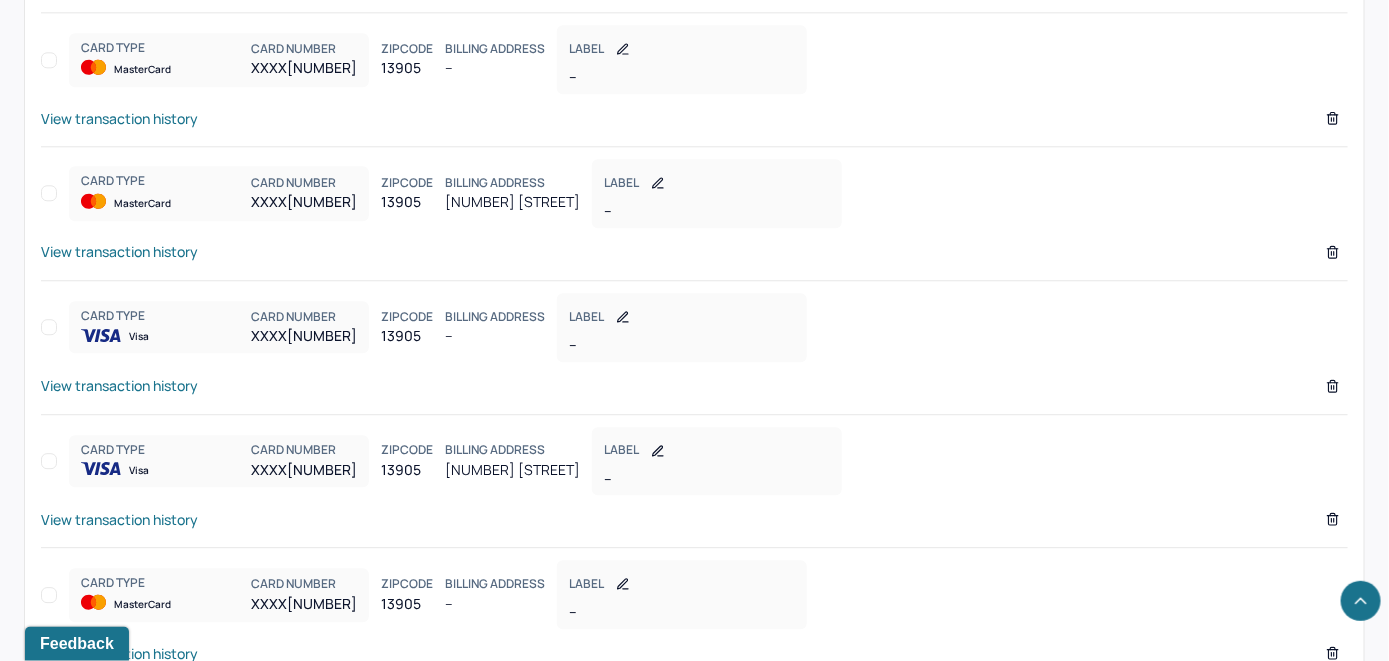 click on "View transaction history" at bounding box center [119, 519] 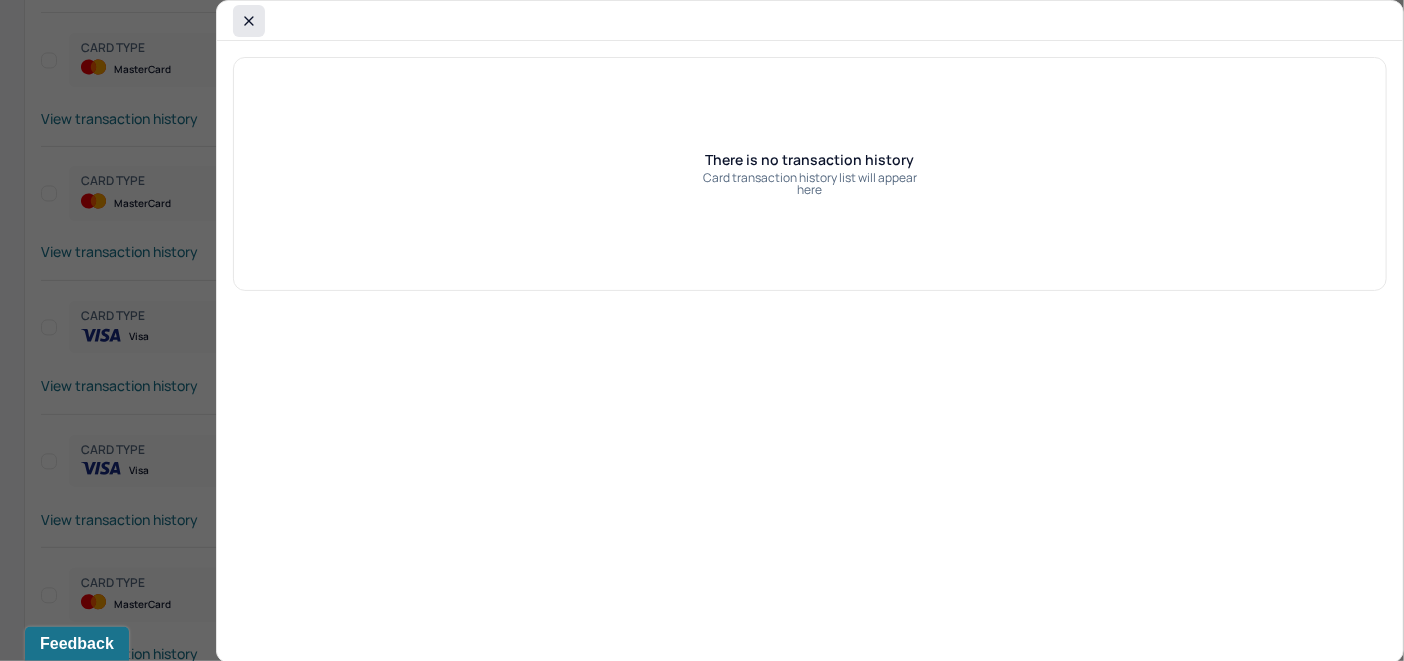click at bounding box center (249, 21) 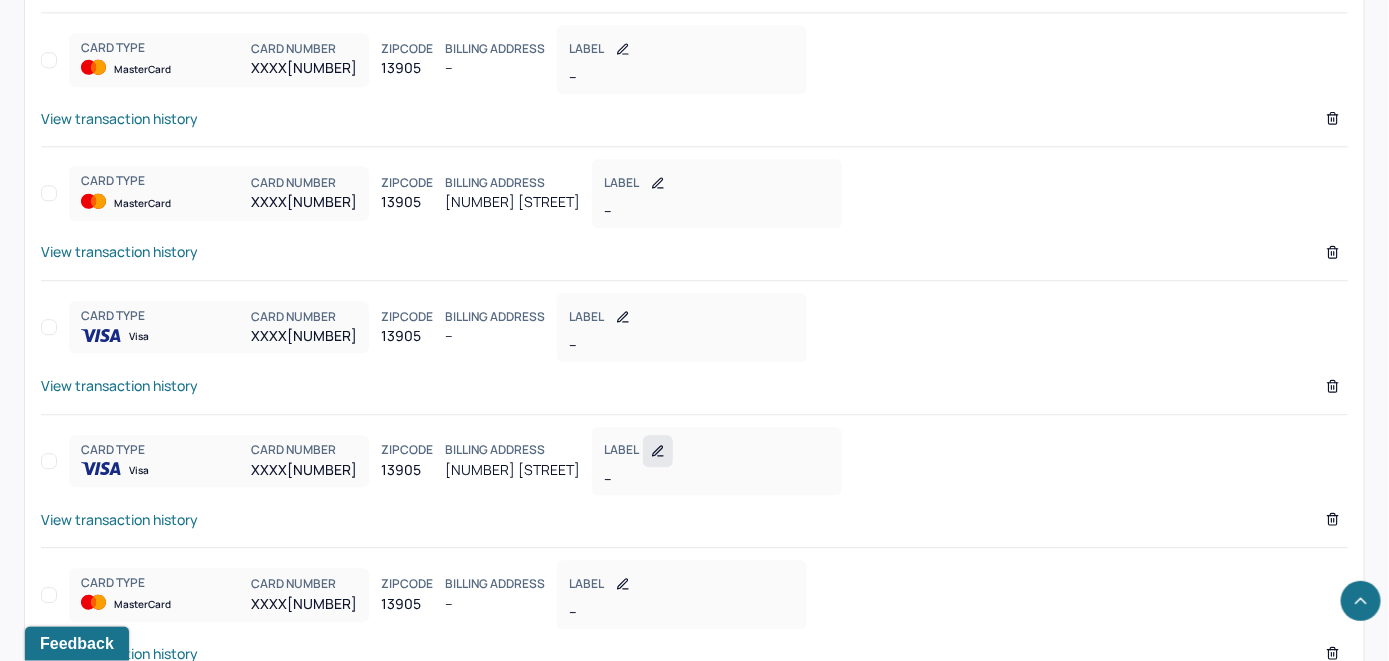 click 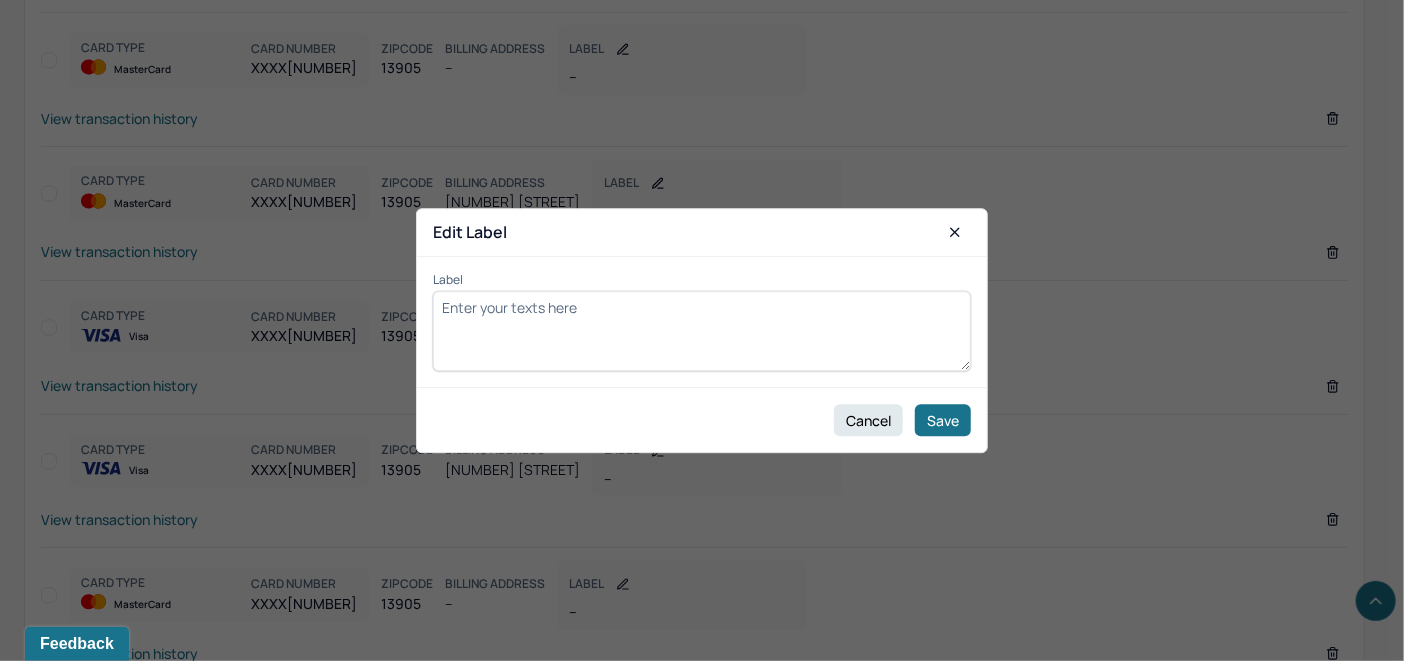 click on "Label" at bounding box center (702, 331) 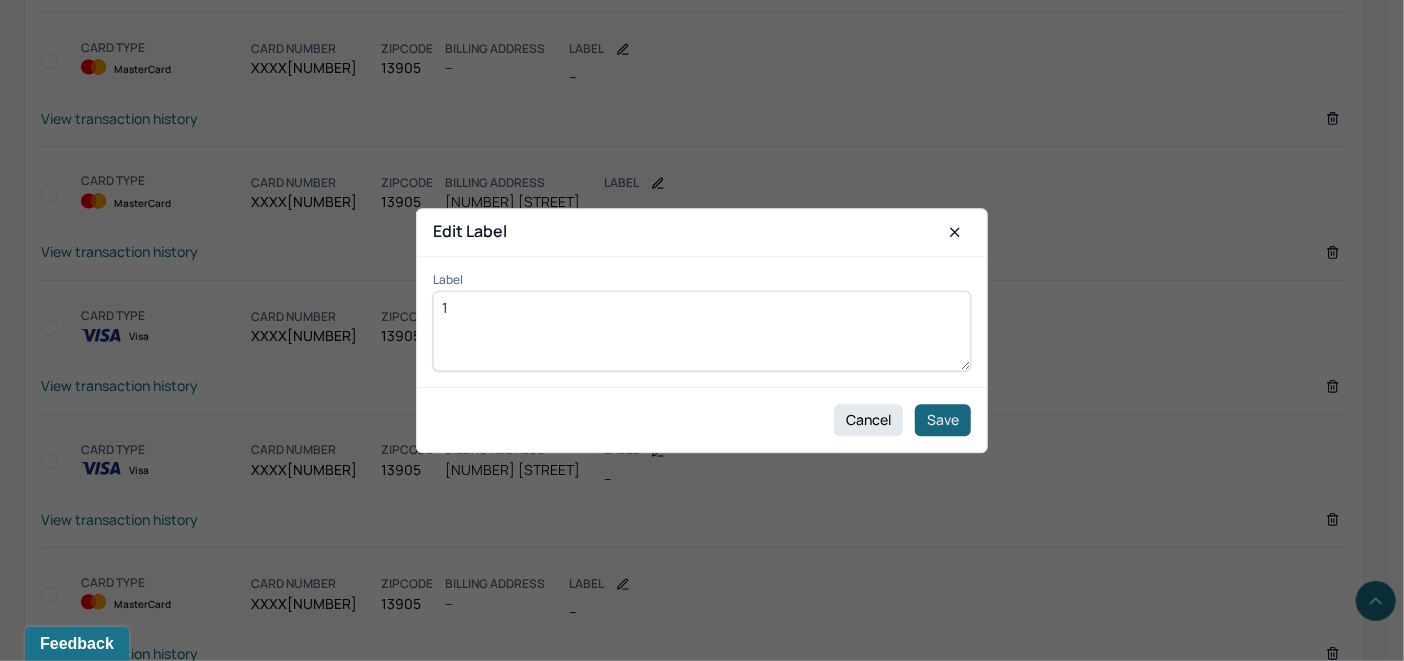 type on "1" 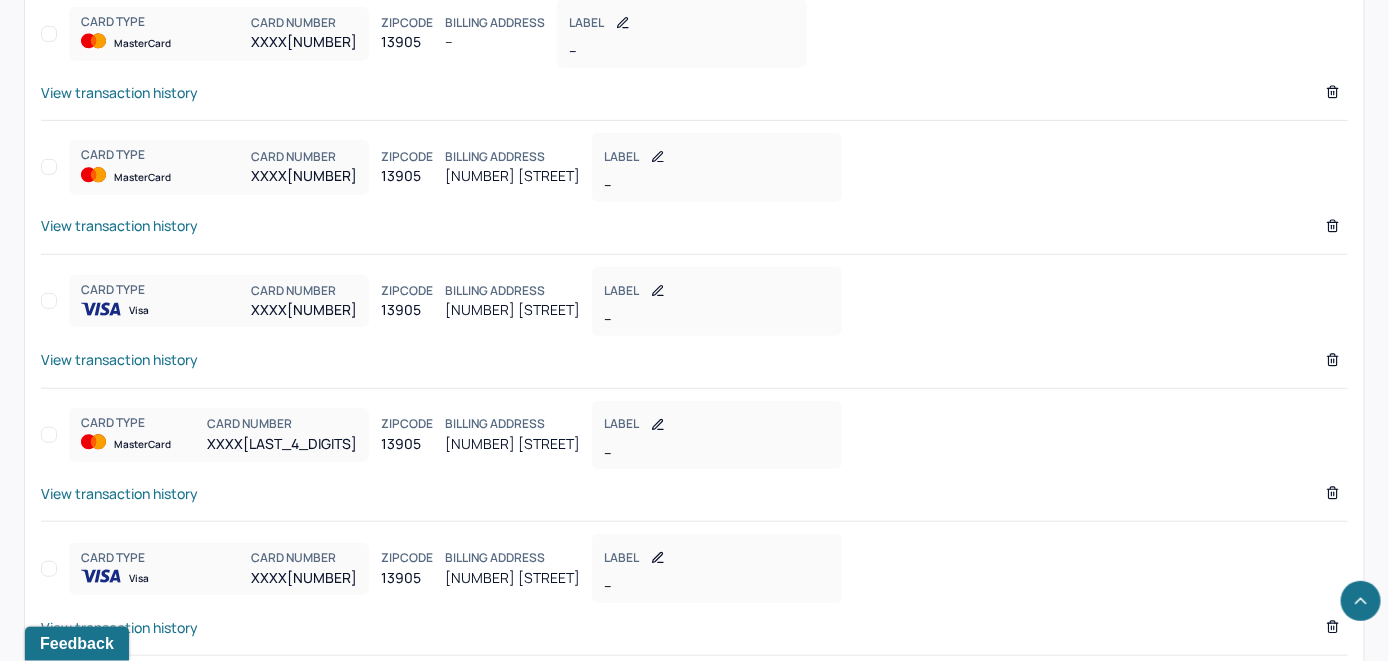 scroll, scrollTop: 3300, scrollLeft: 0, axis: vertical 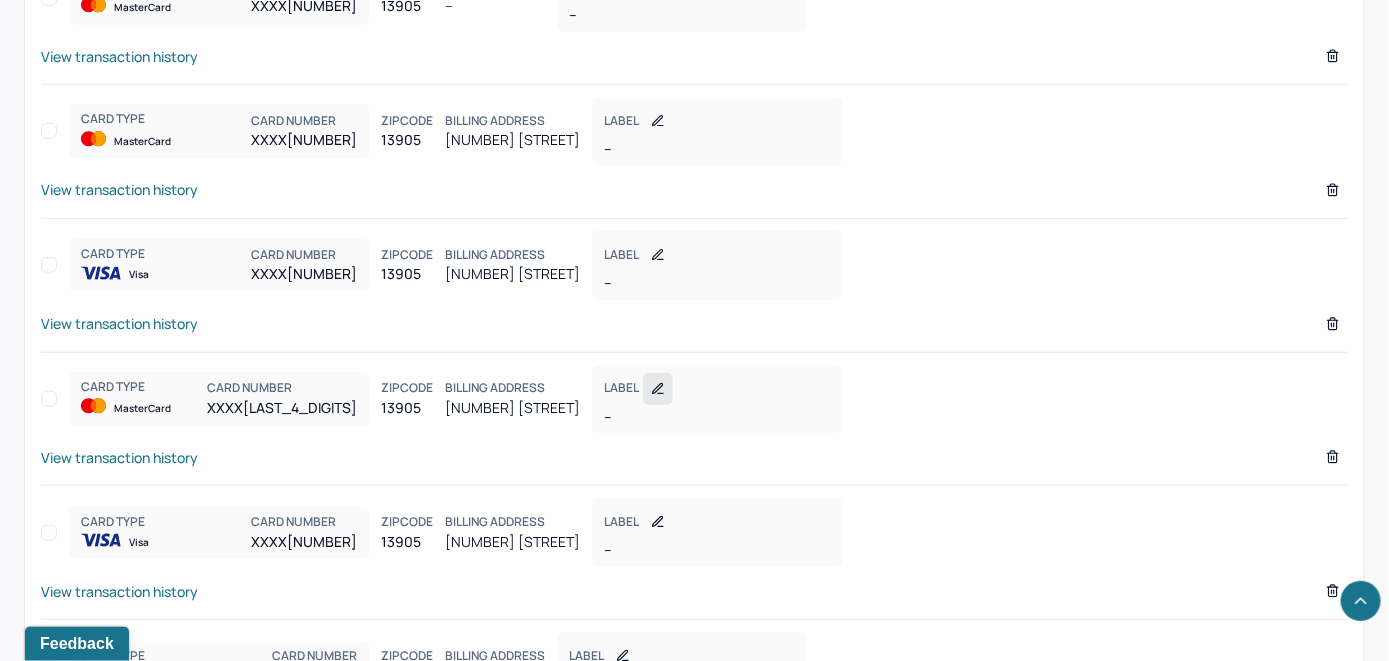 click 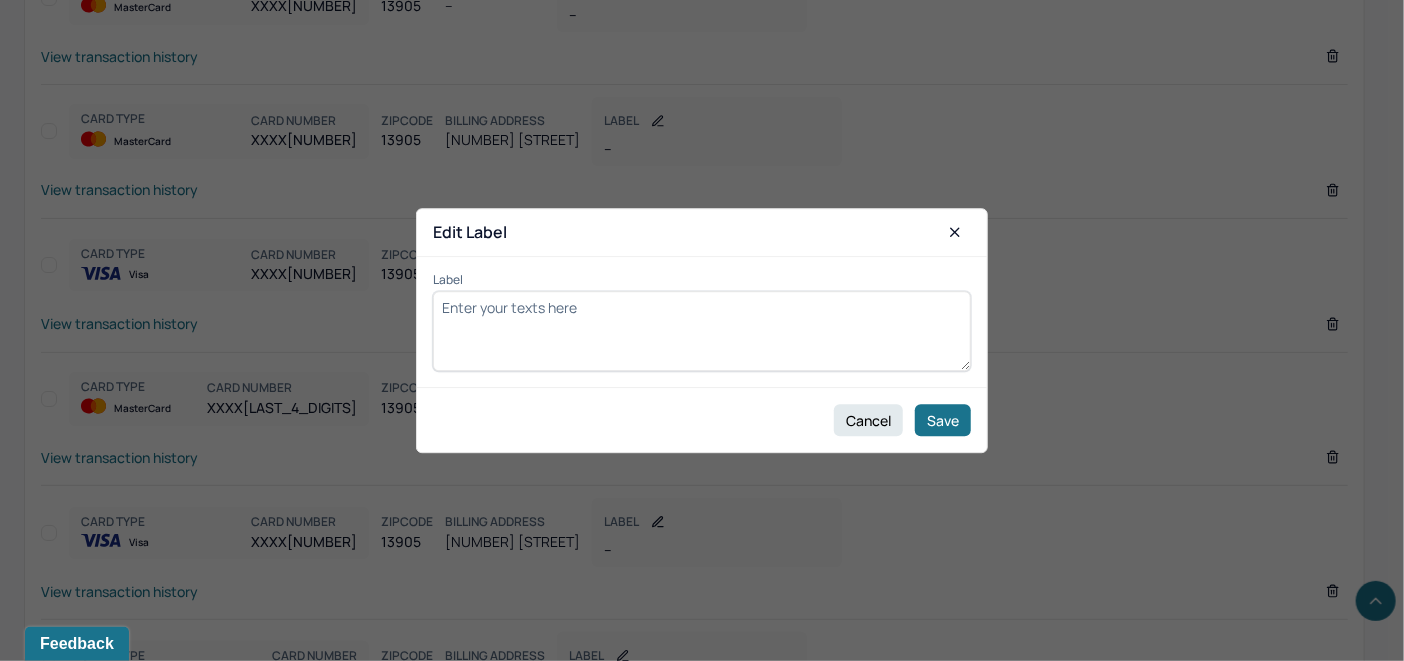 click on "Label" at bounding box center (702, 331) 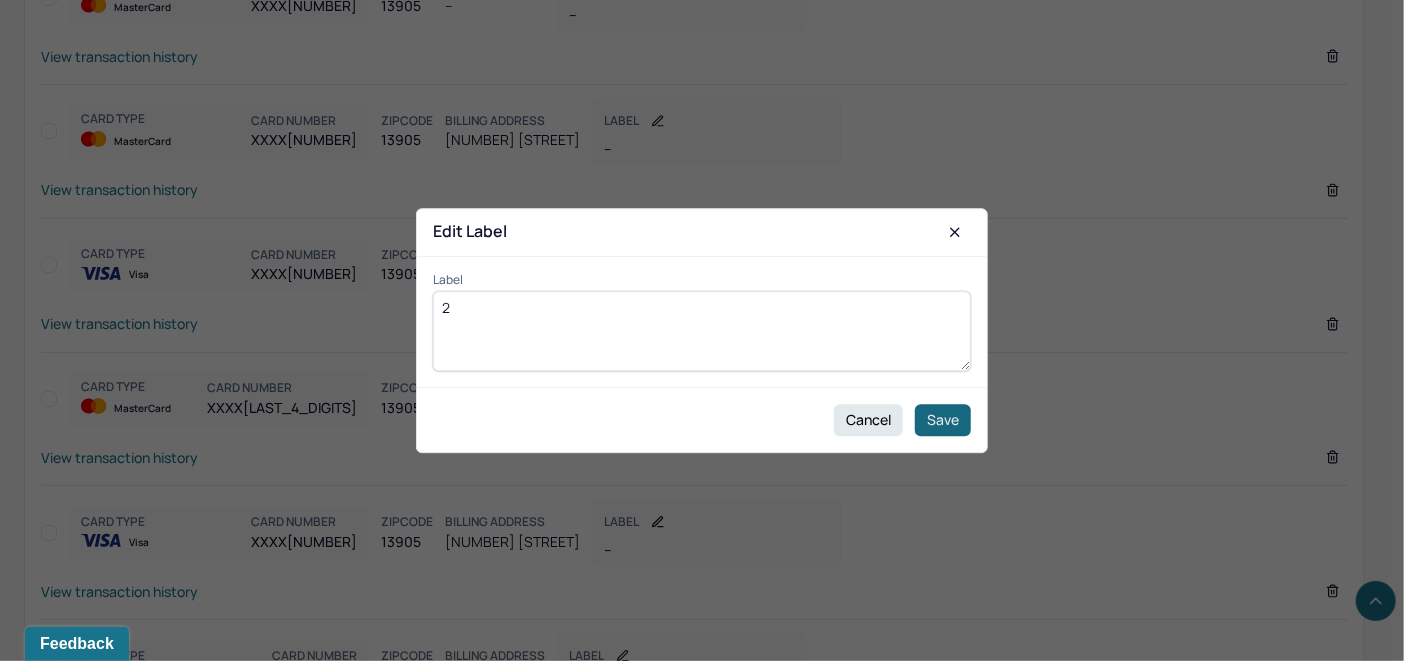 type on "2" 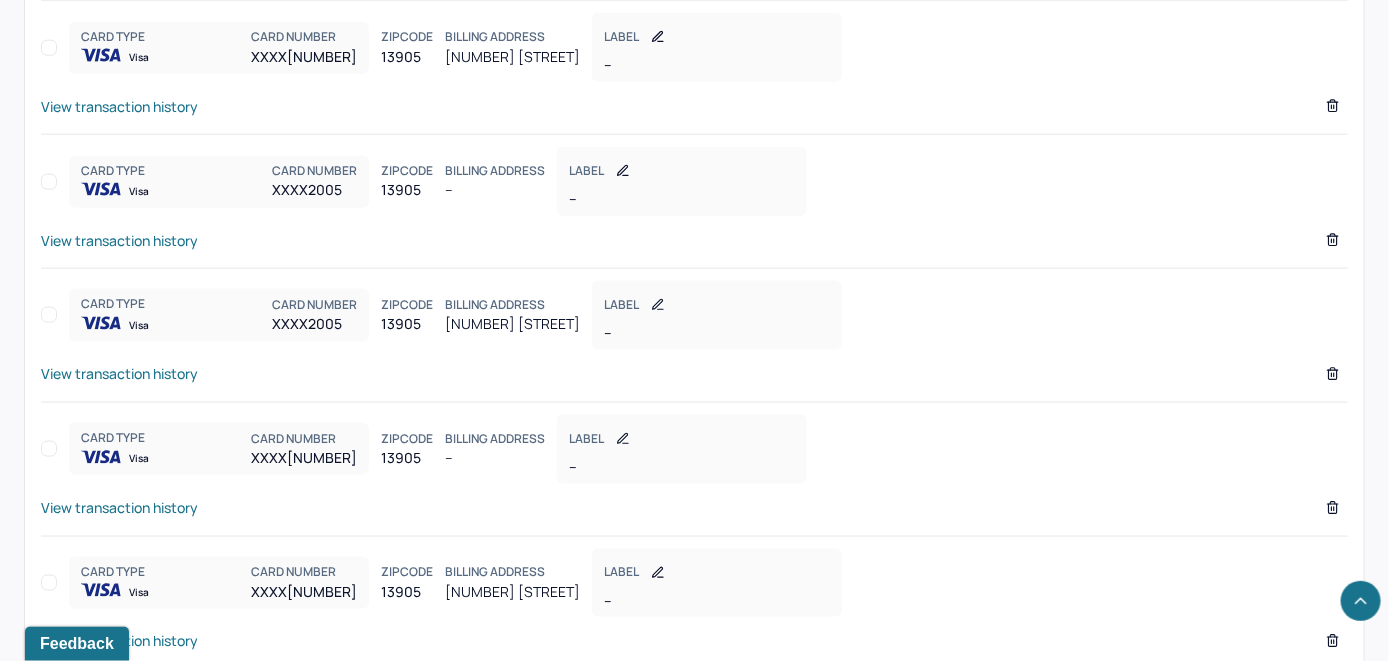 scroll, scrollTop: 3800, scrollLeft: 0, axis: vertical 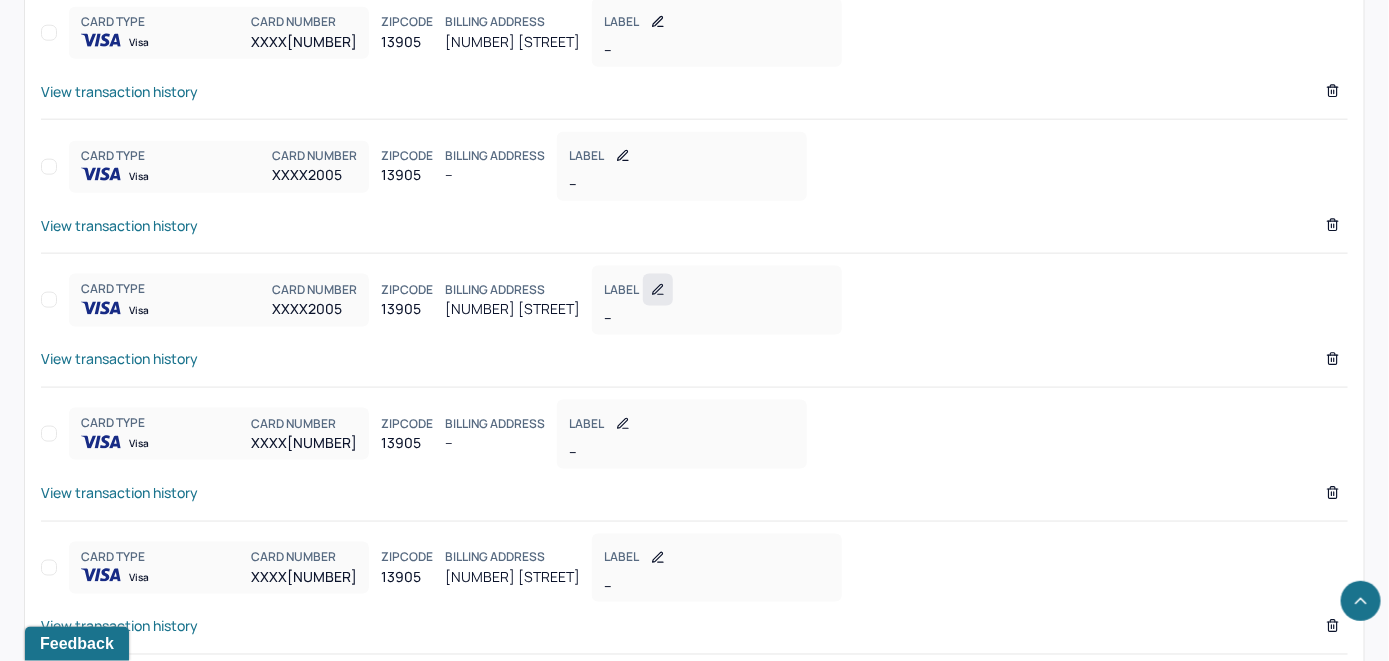 click 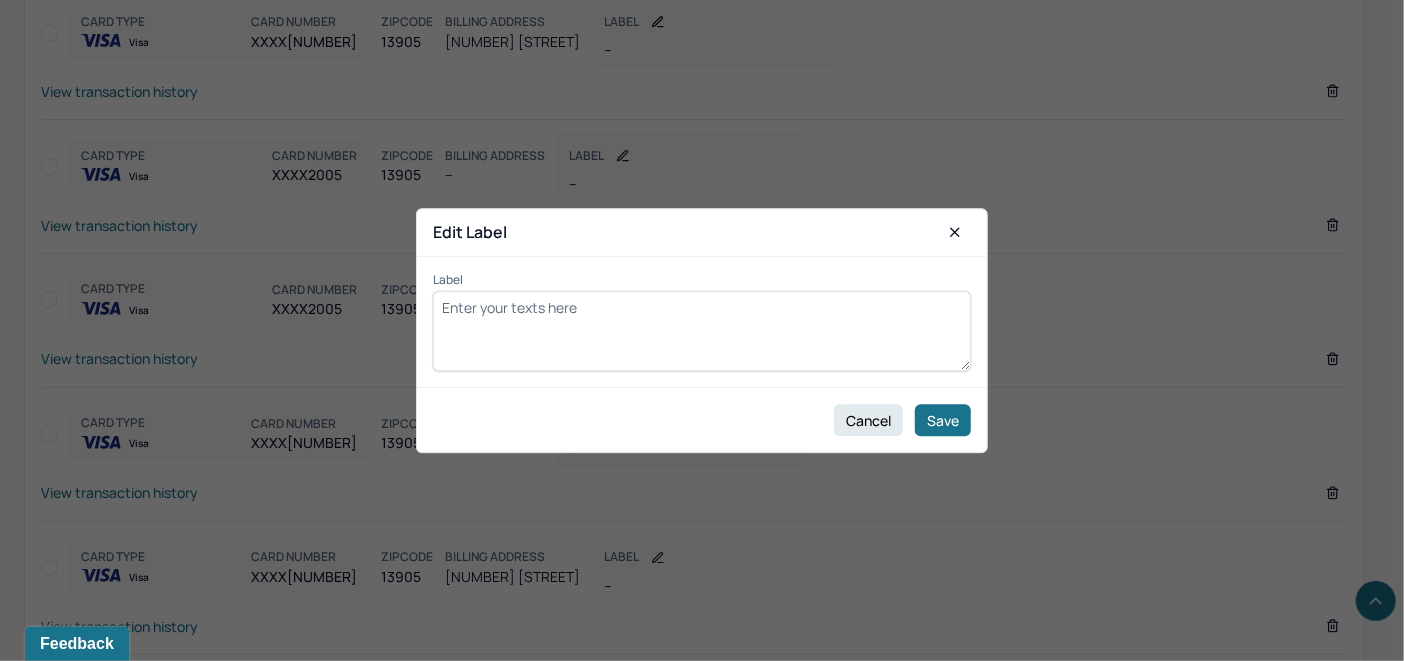 click on "Label" at bounding box center [702, 331] 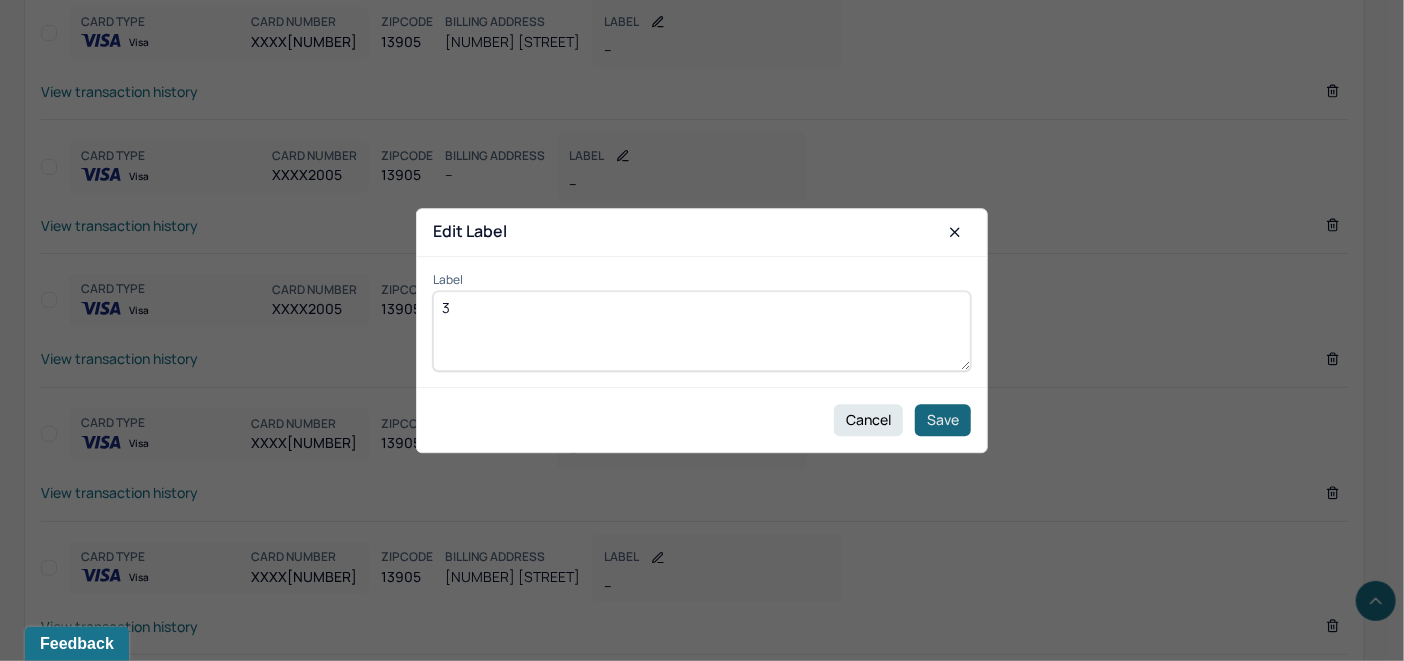 type on "3" 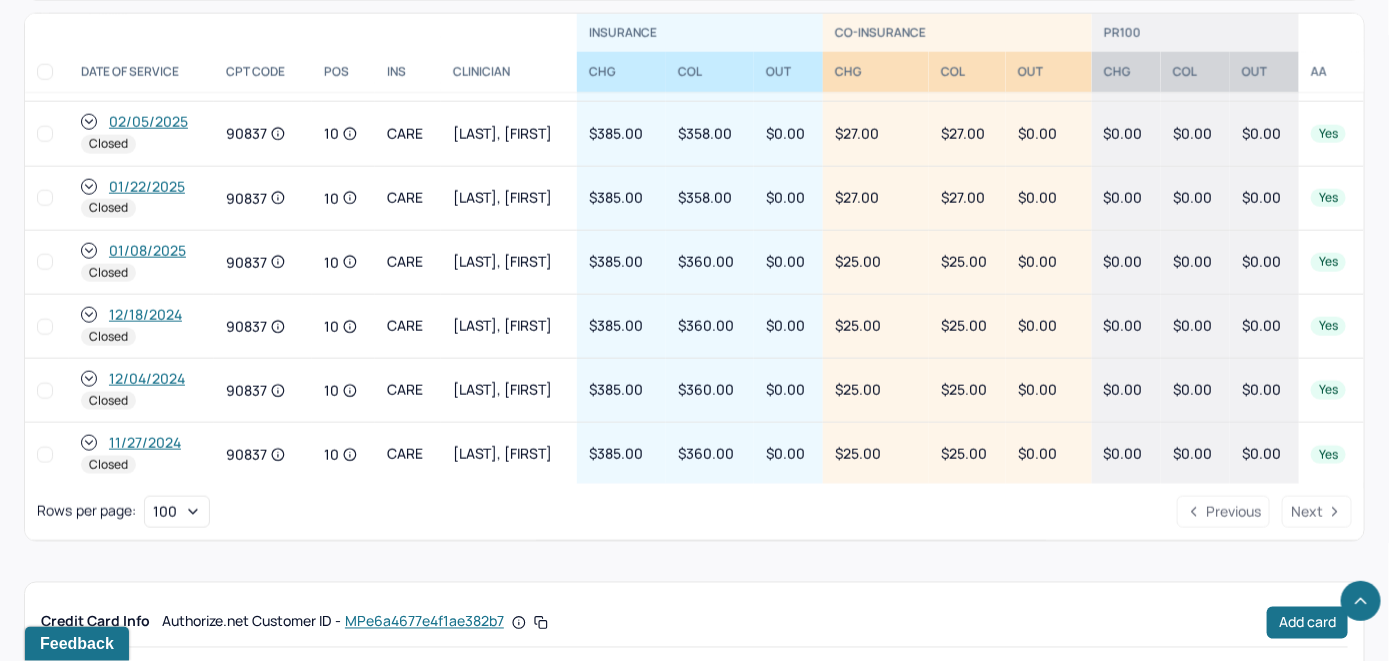 scroll, scrollTop: 917, scrollLeft: 0, axis: vertical 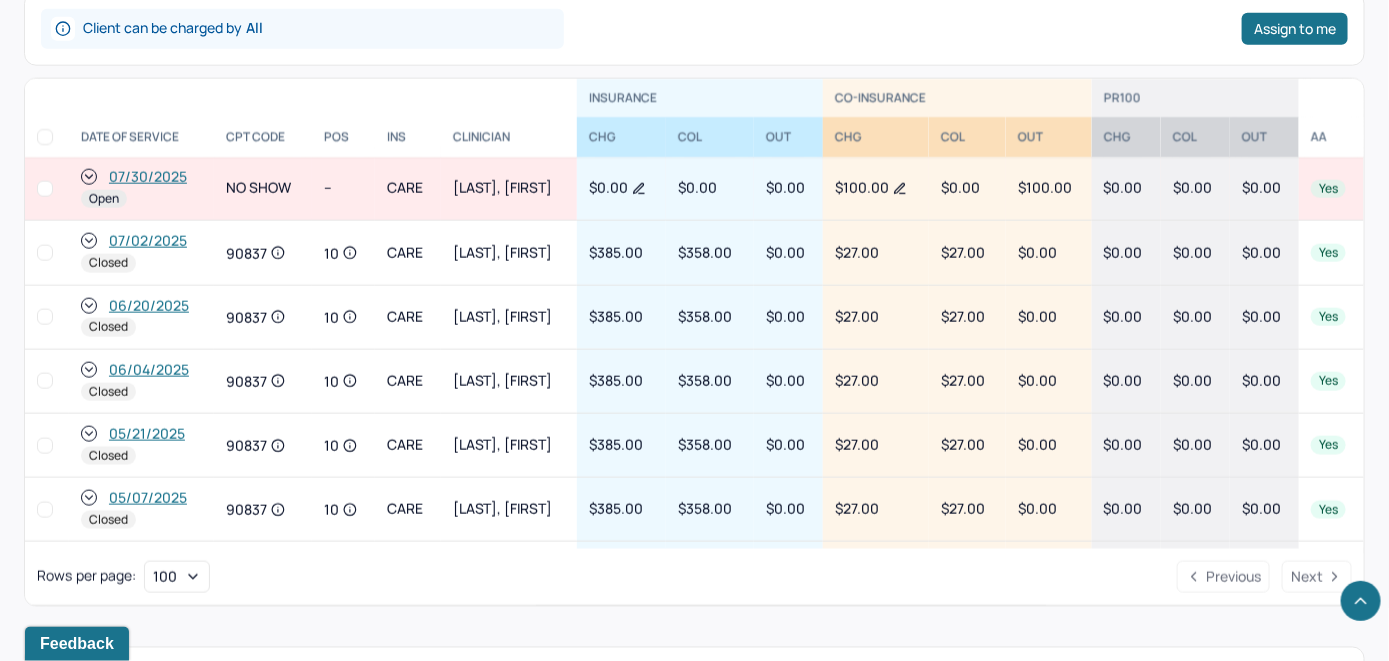 click on "07/30/2025" at bounding box center [148, 177] 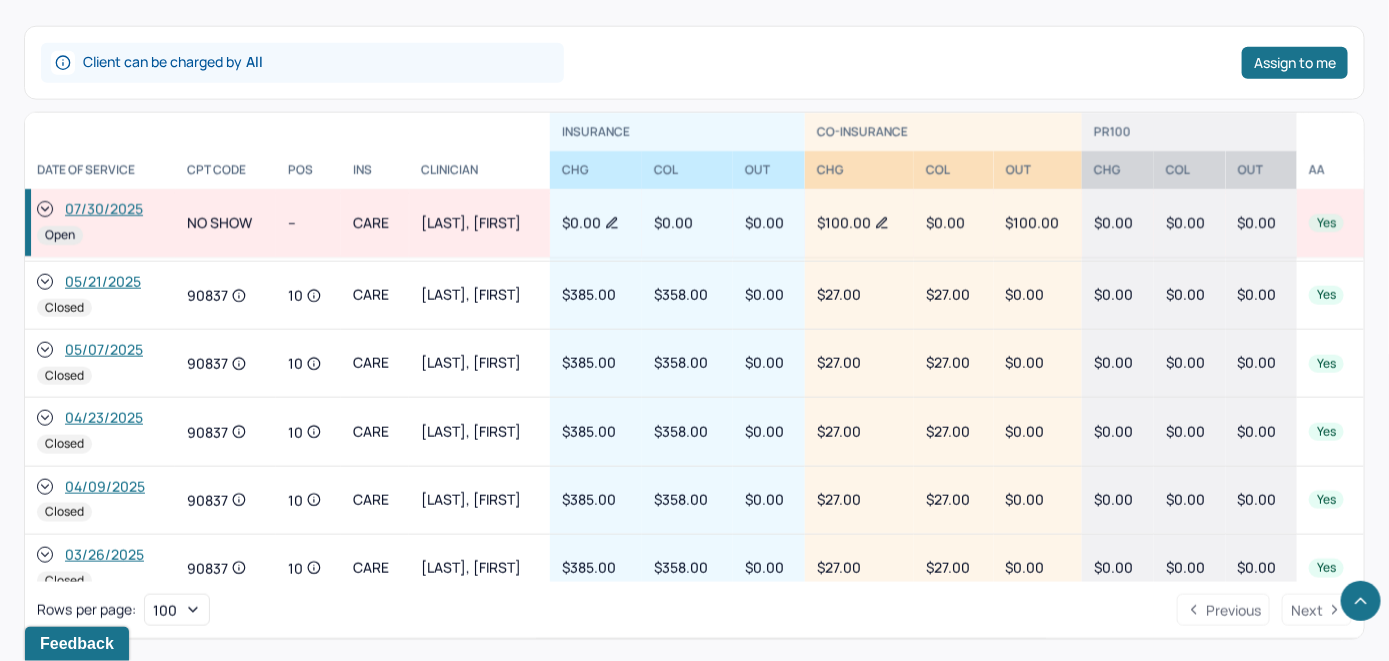 scroll, scrollTop: 0, scrollLeft: 0, axis: both 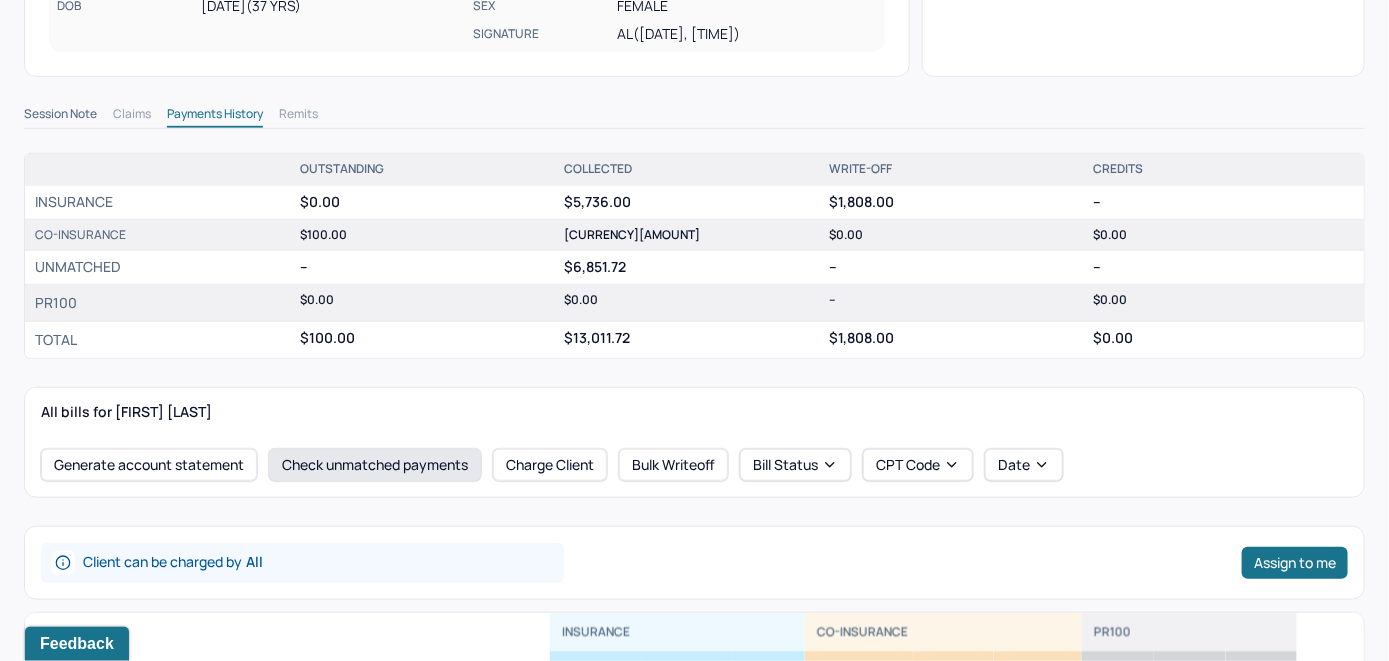 click on "Check unmatched payments" at bounding box center (375, 465) 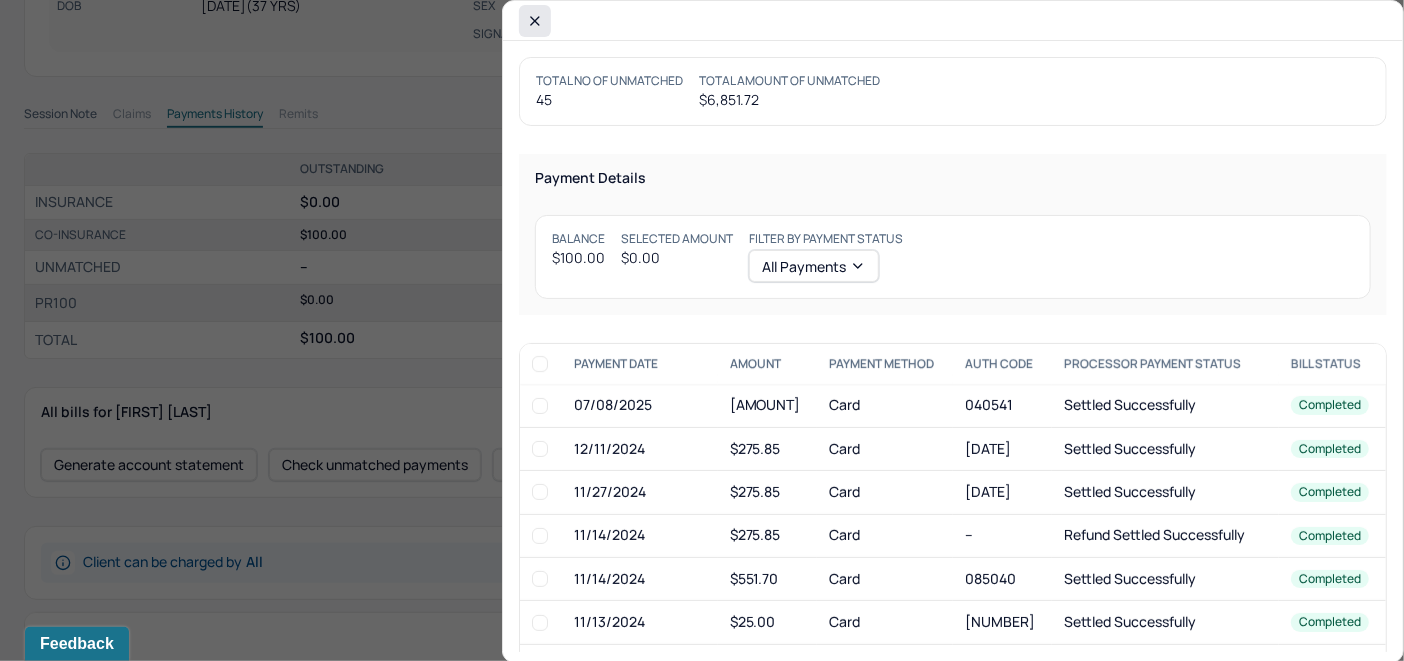 click 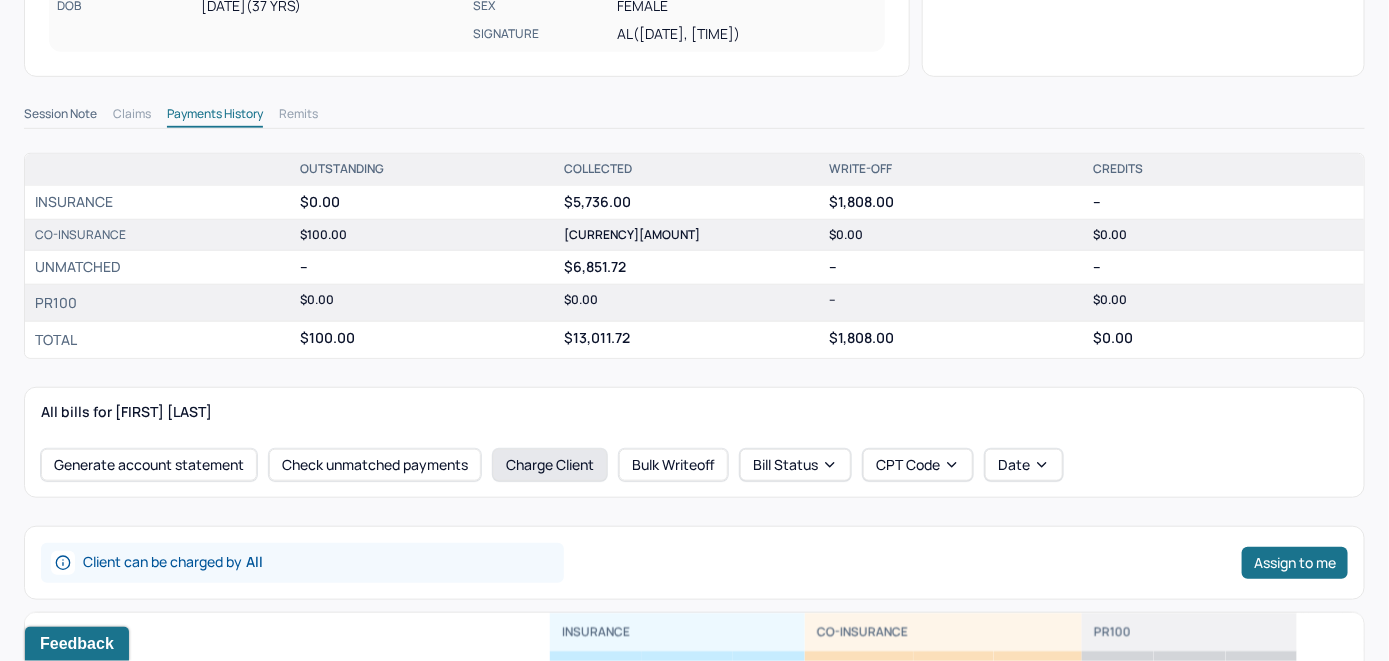 click on "Charge Client" at bounding box center (550, 465) 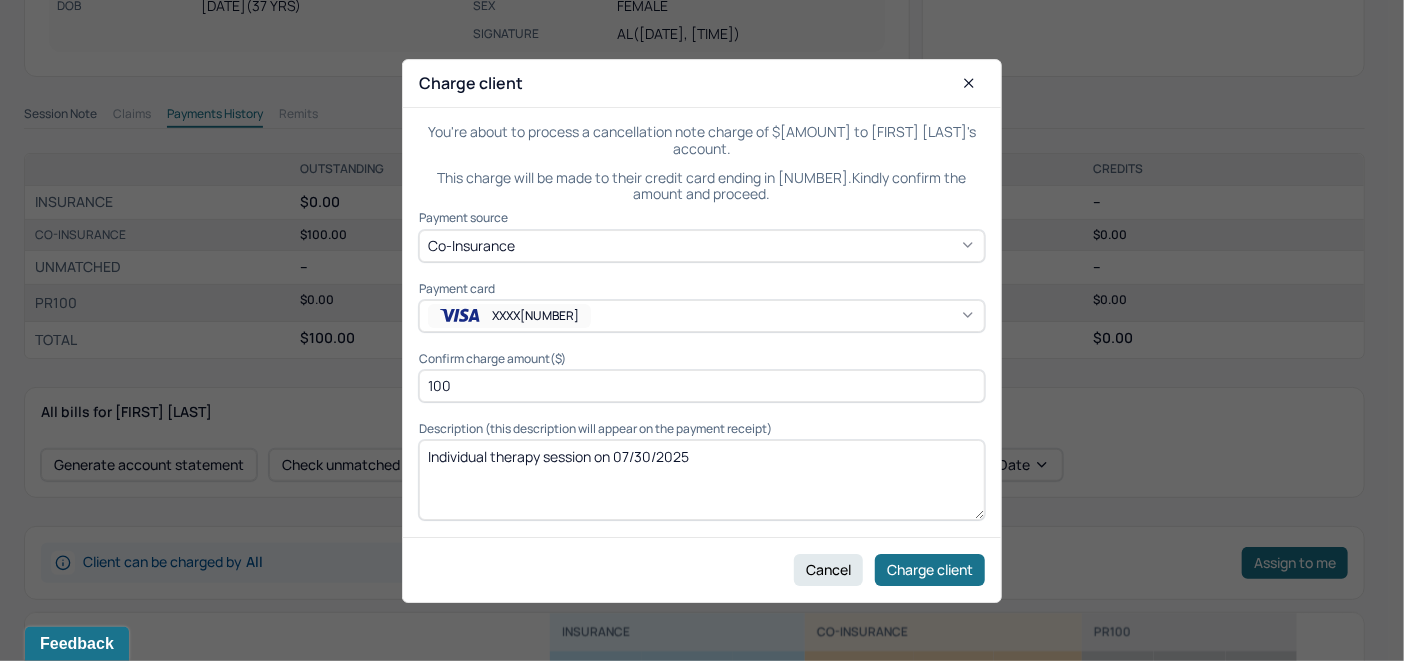 click 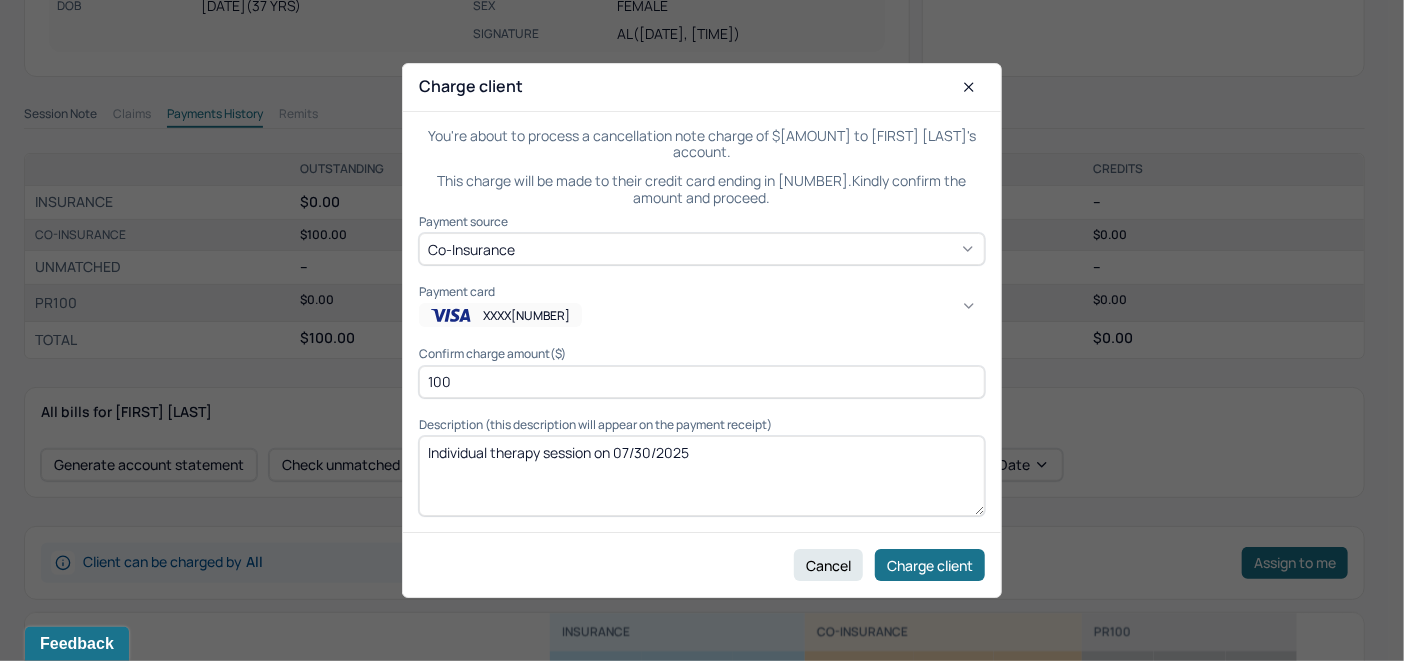 click on "SESSION FEES ONLY" at bounding box center [1042, 1176] 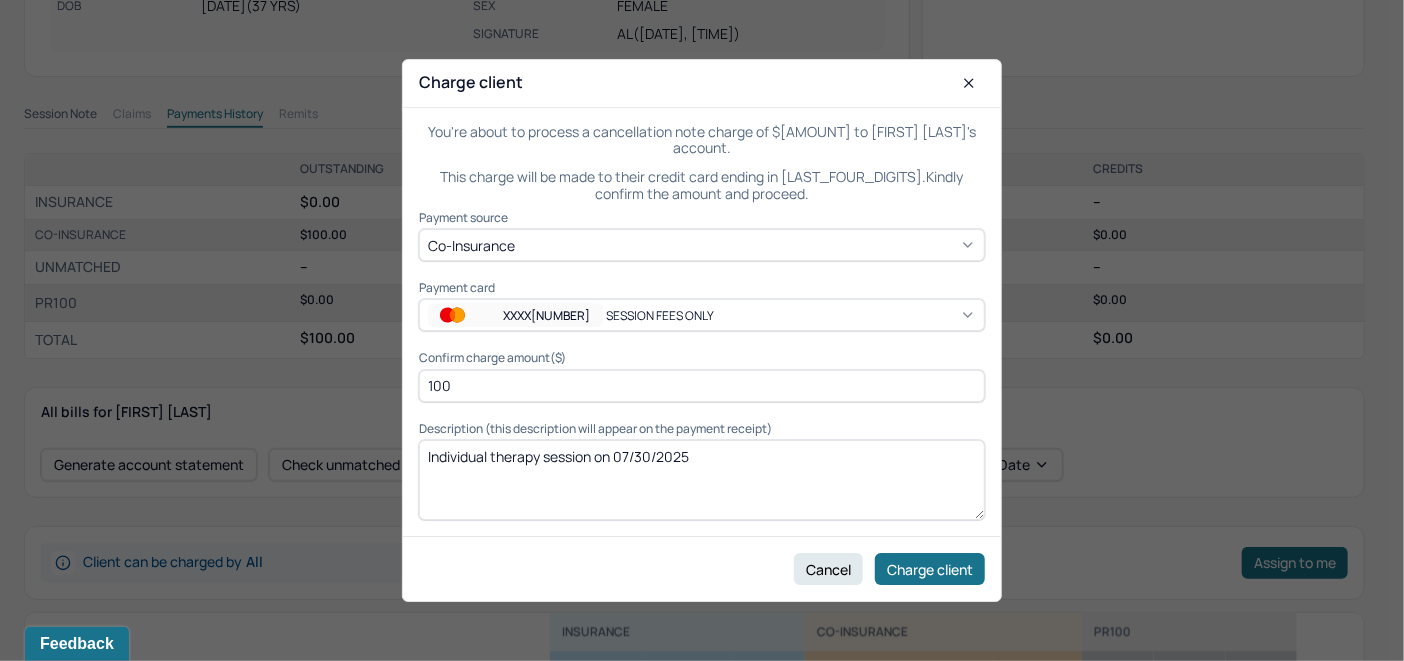 click on "Individual therapy session on 07/30/2025" at bounding box center [702, 480] 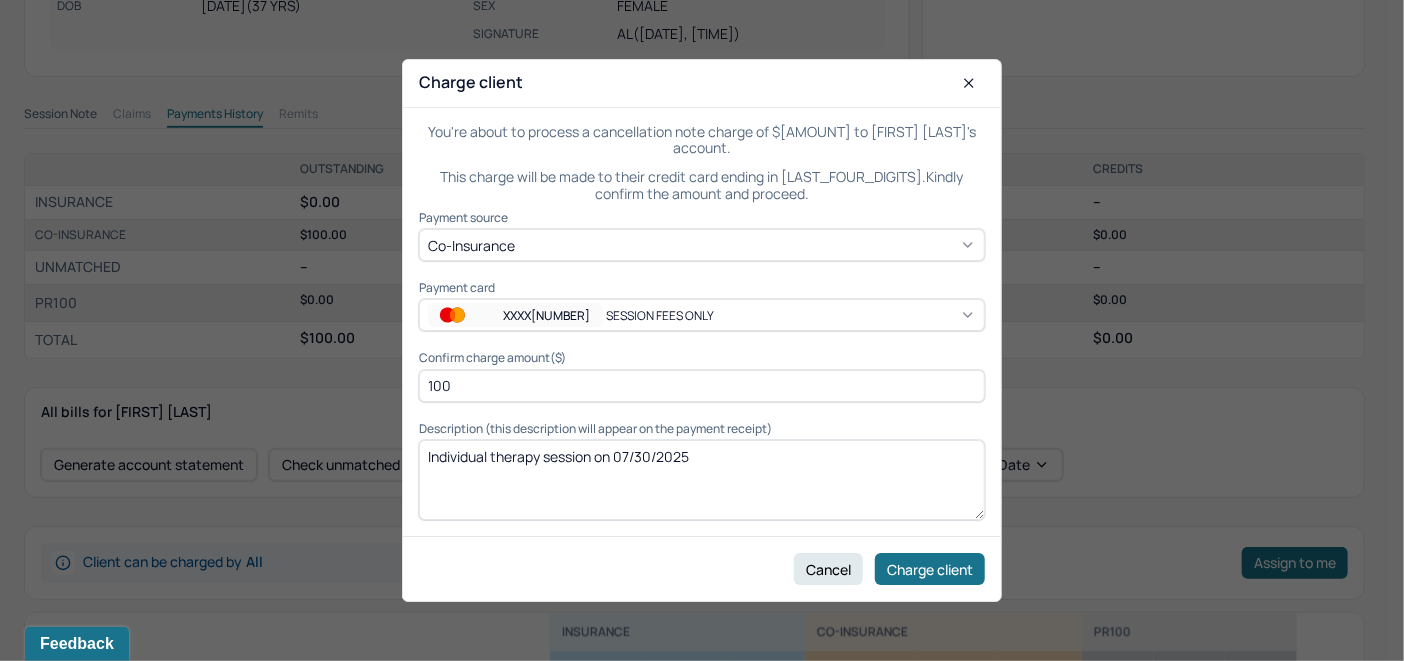 click on "Individual therapy session on 07/30/2025" at bounding box center (702, 480) 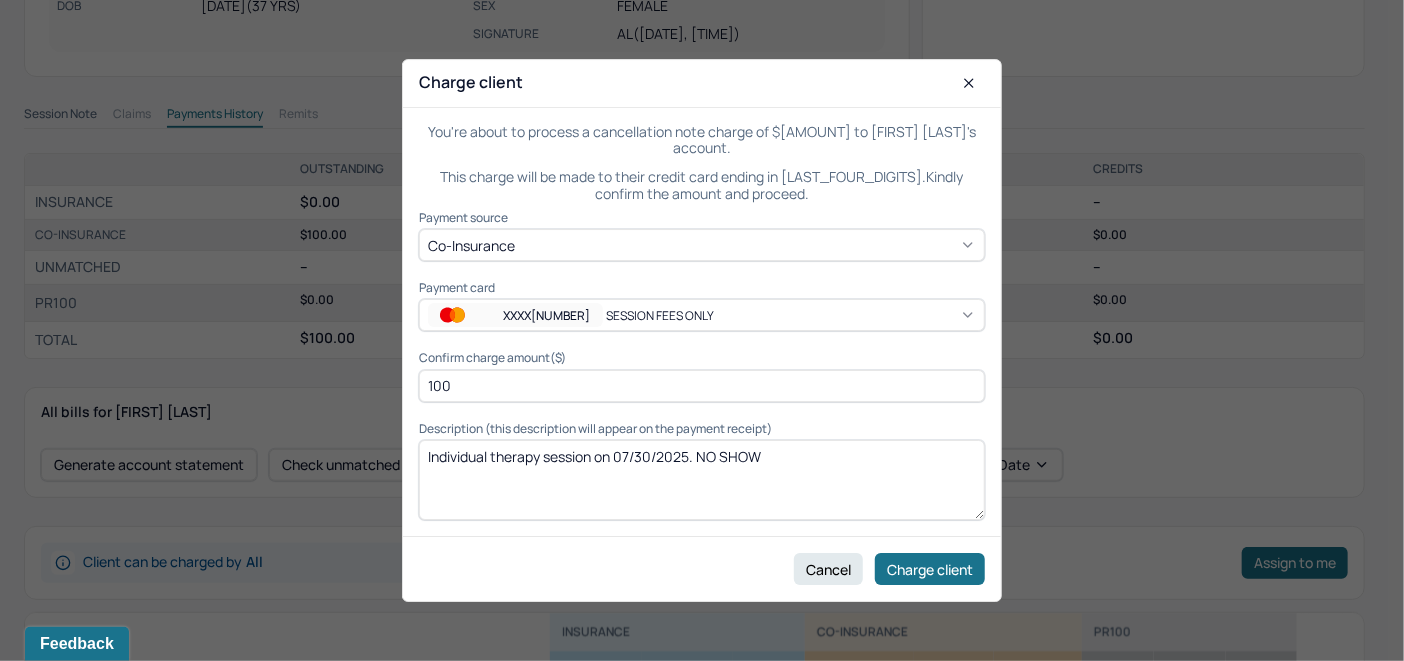 drag, startPoint x: 776, startPoint y: 455, endPoint x: 699, endPoint y: 451, distance: 77.10383 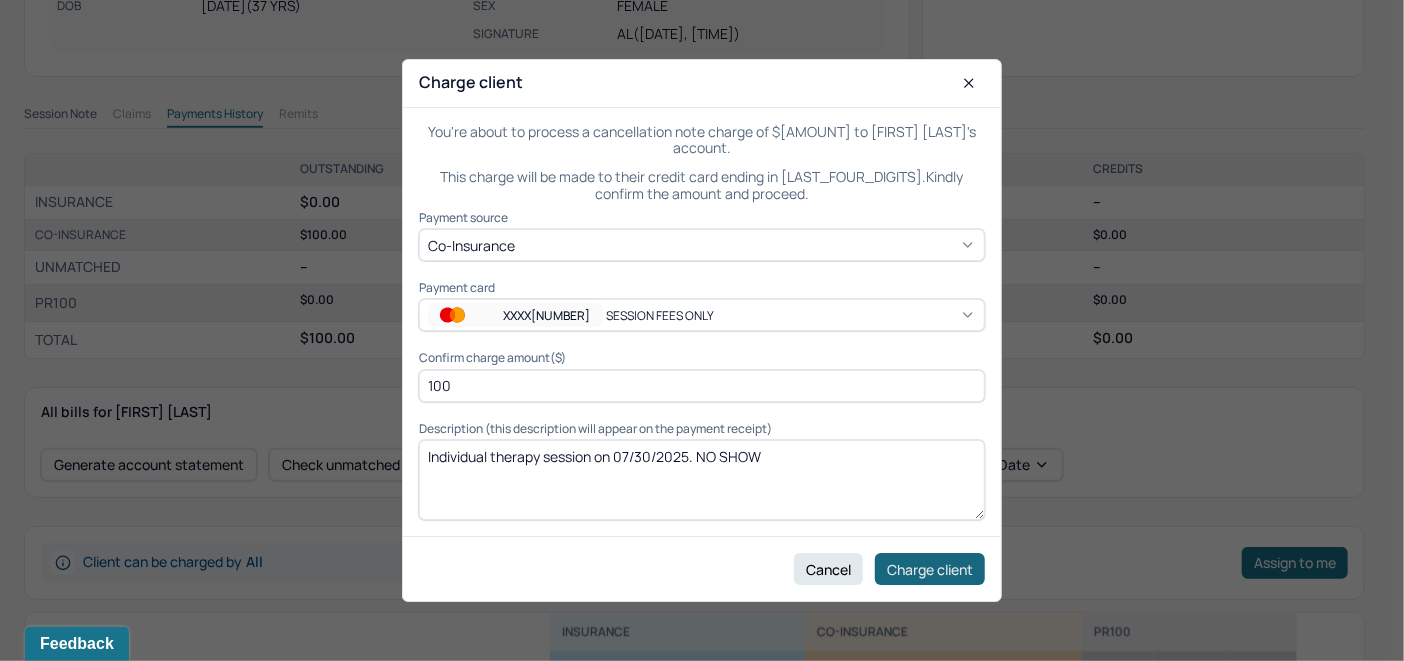 type on "Individual therapy session on 07/30/2025. NO SHOW" 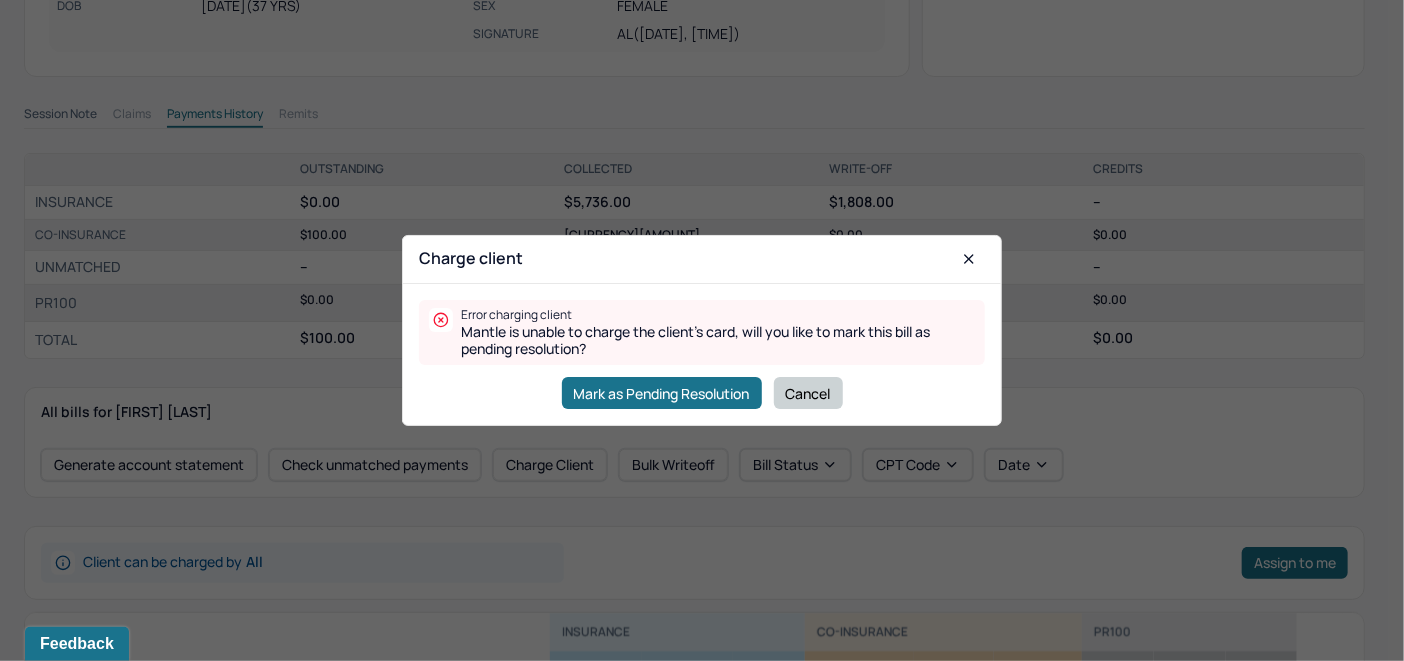 click on "Cancel" at bounding box center (808, 393) 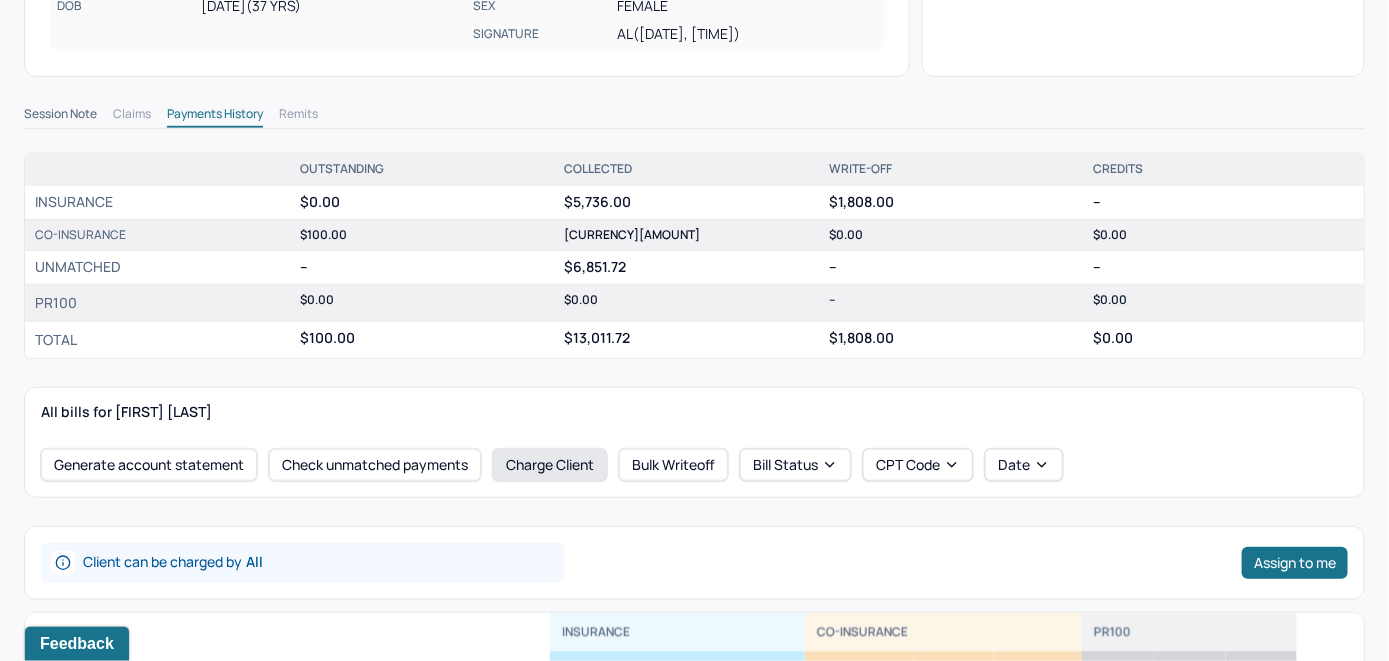 click on "Charge Client" at bounding box center [550, 465] 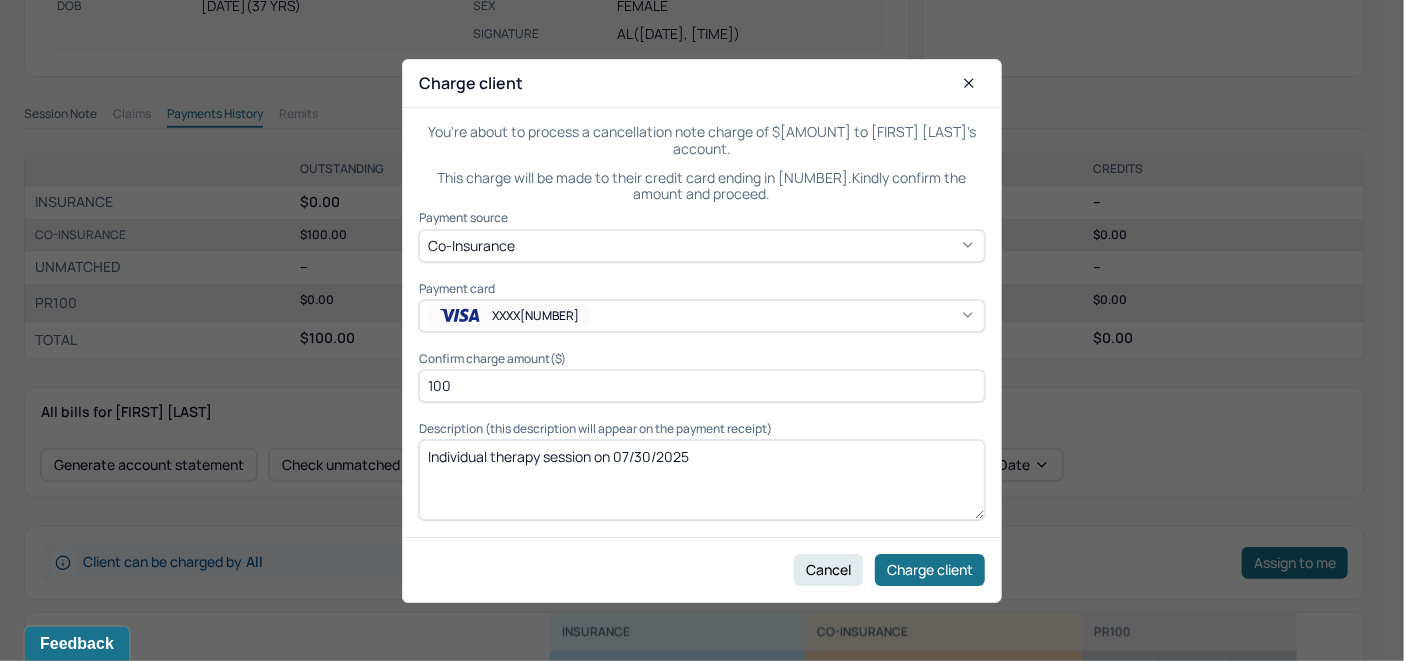 click 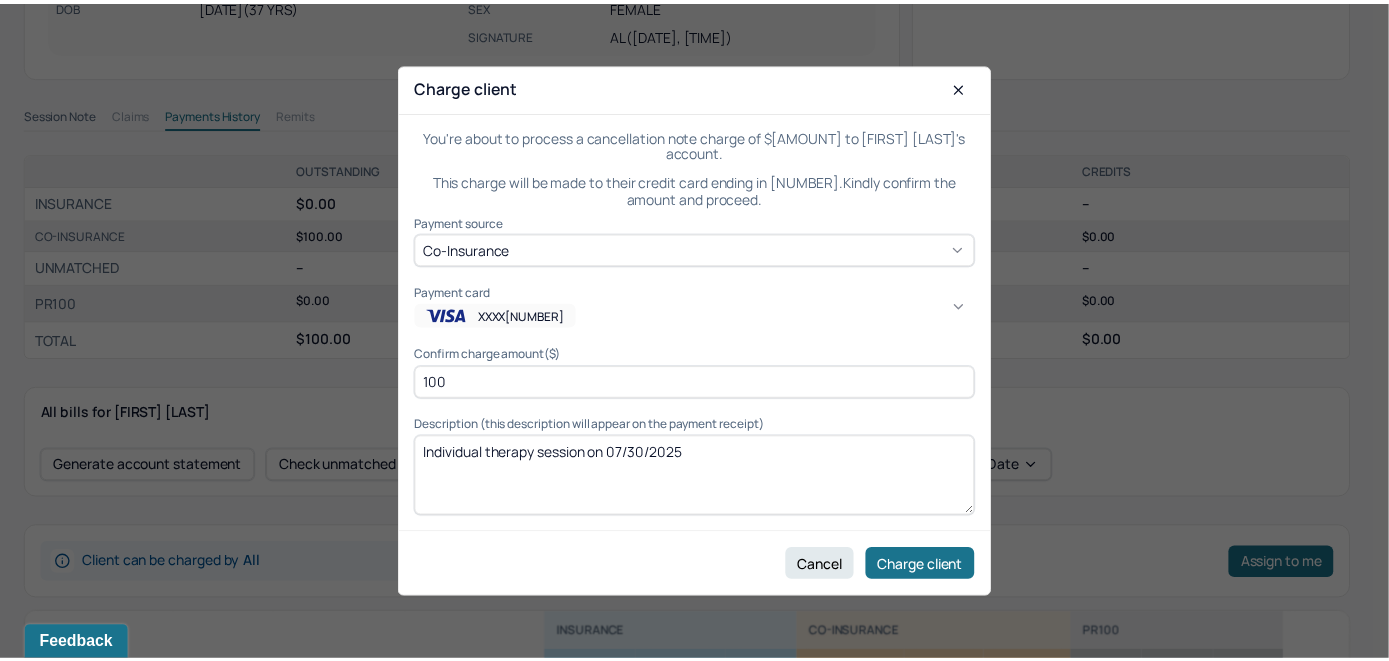 scroll, scrollTop: 100, scrollLeft: 0, axis: vertical 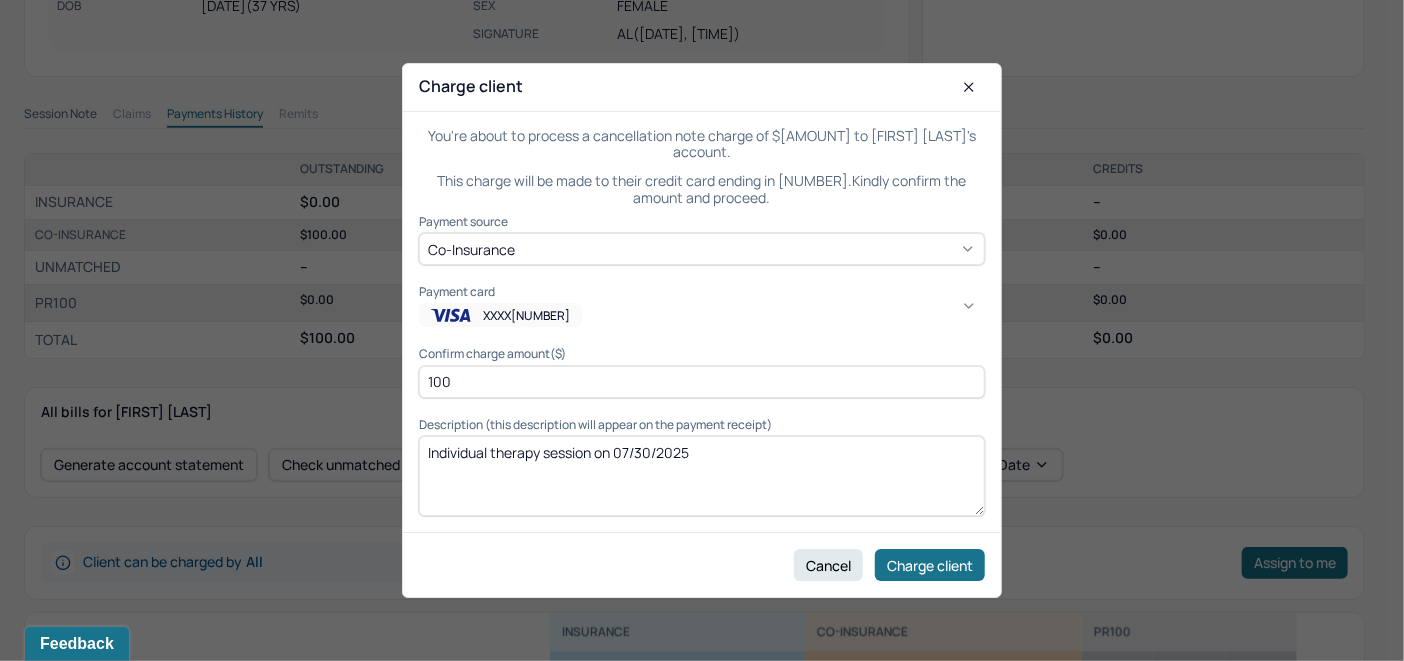 click on "1" at bounding box center (1042, 1296) 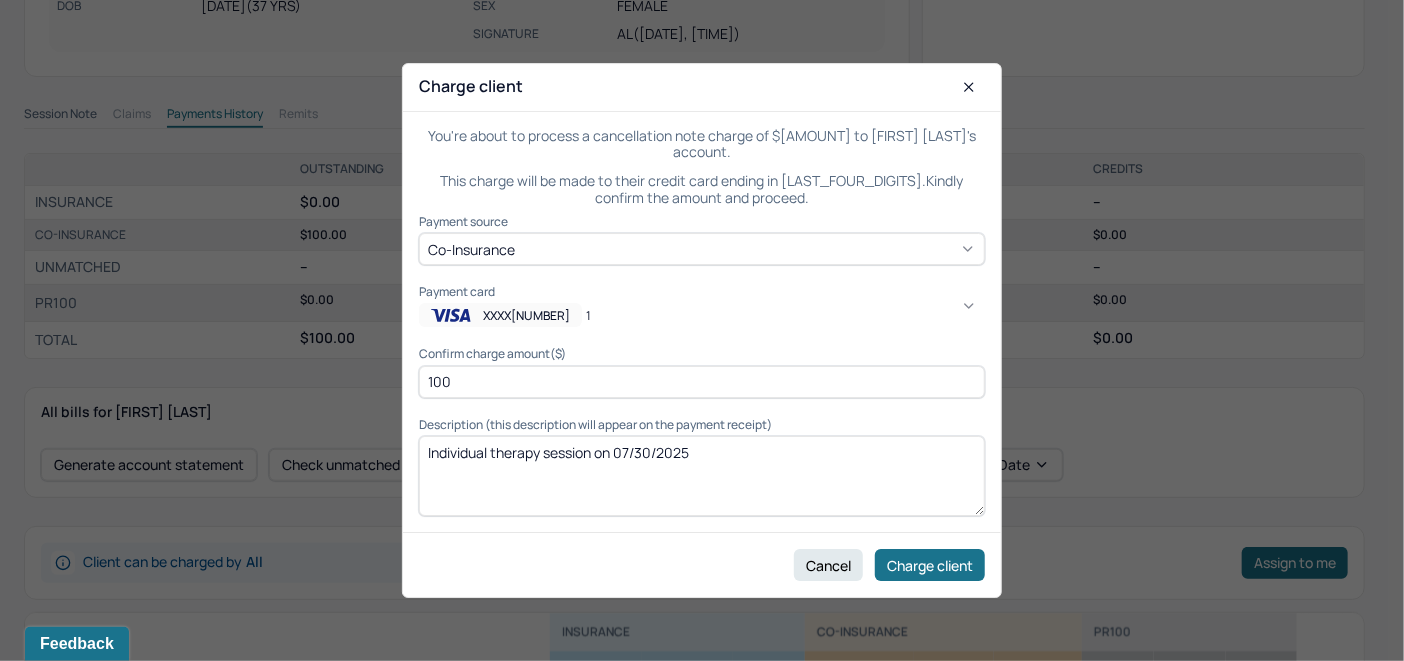 click on "Individual therapy session on 07/30/2025" at bounding box center [702, 476] 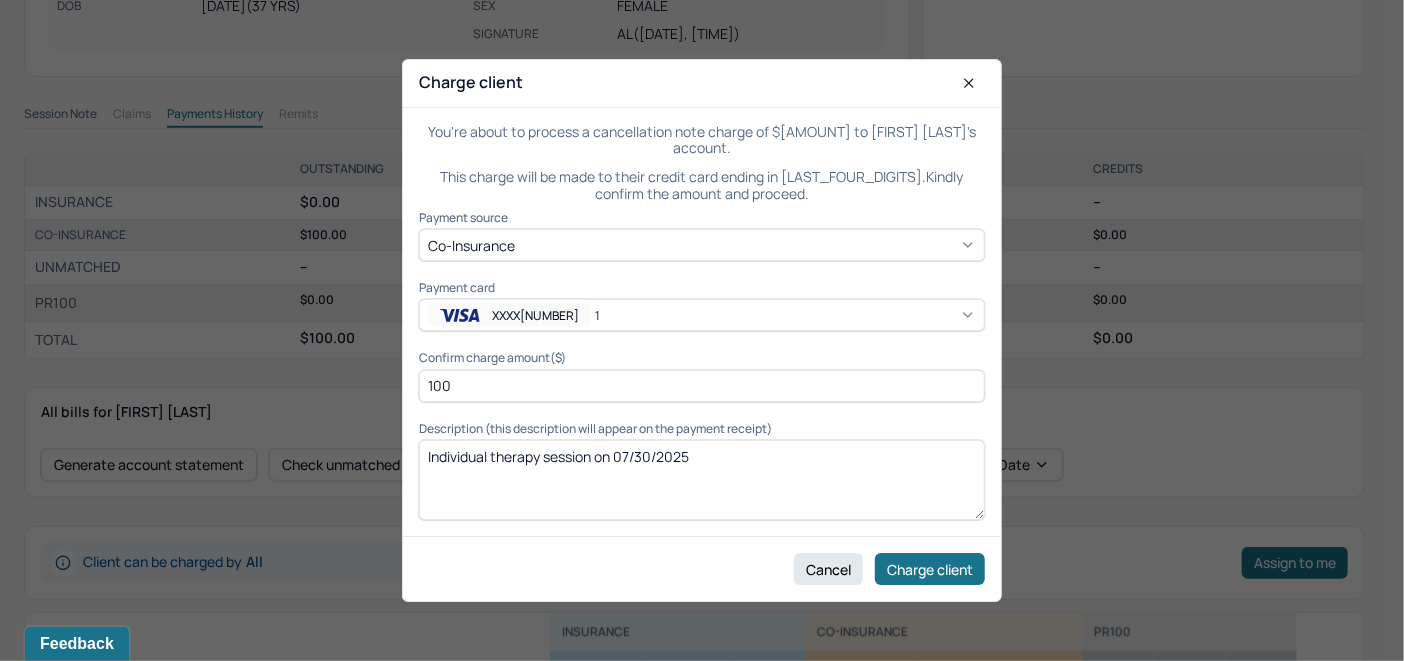 click on "Individual therapy session on 07/30/2025" at bounding box center [702, 480] 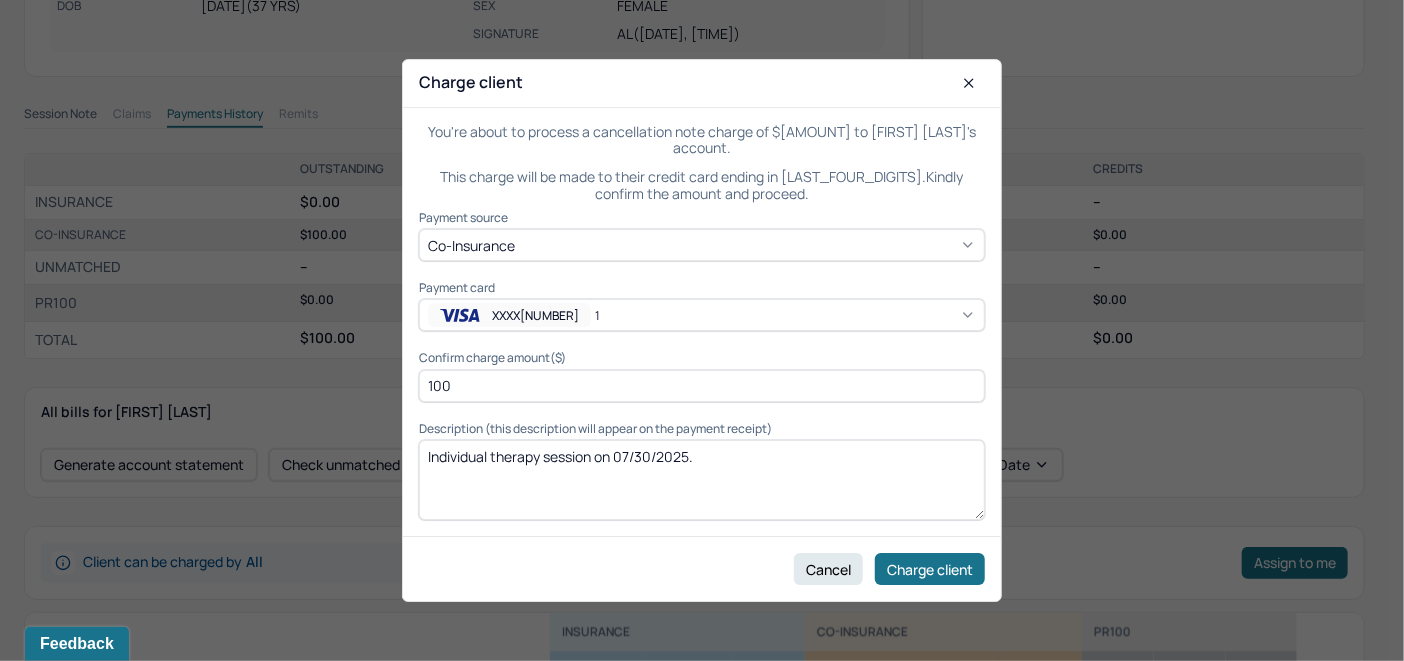 paste on "NO SHOW" 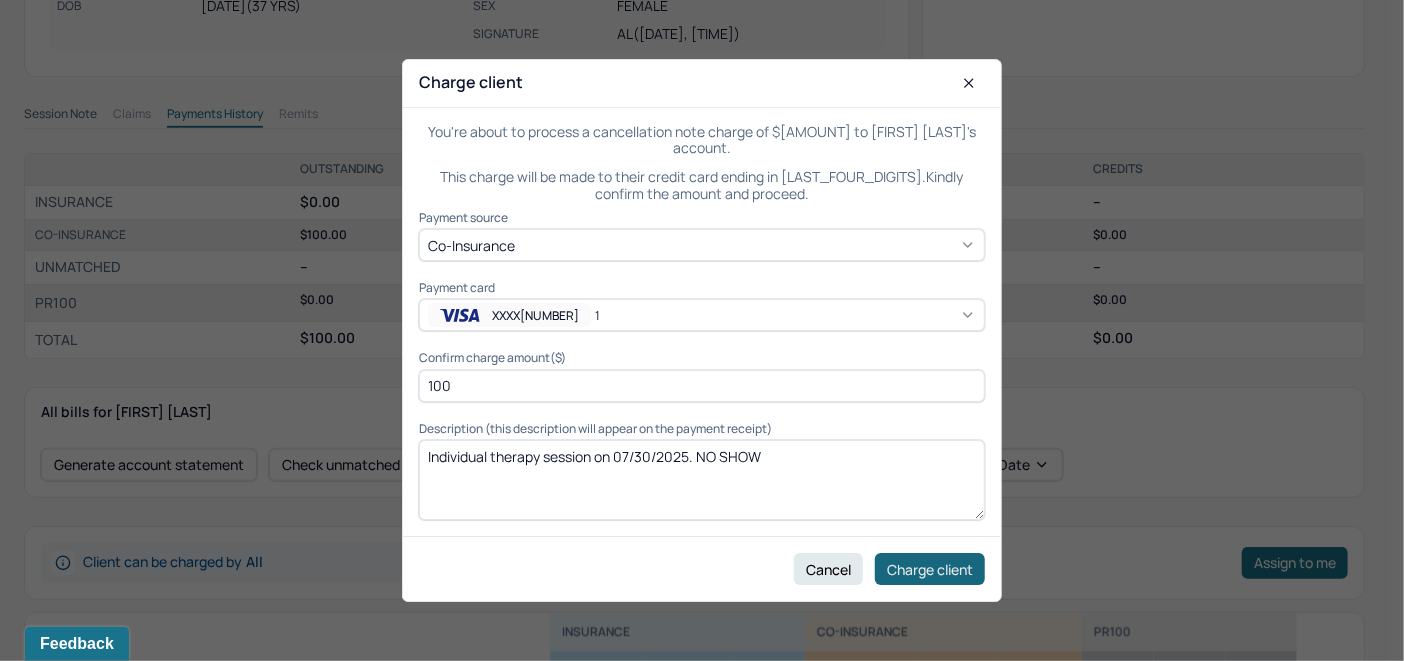 type on "Individual therapy session on 07/30/2025. NO SHOW" 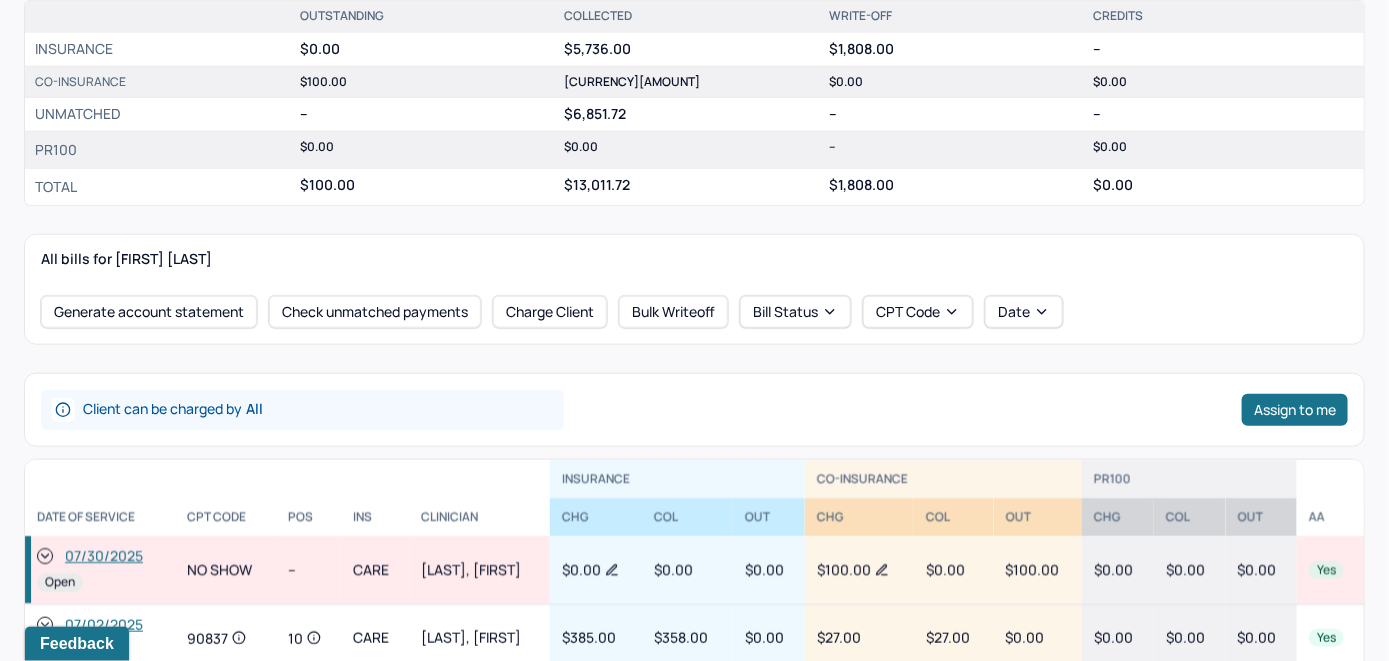 scroll, scrollTop: 617, scrollLeft: 0, axis: vertical 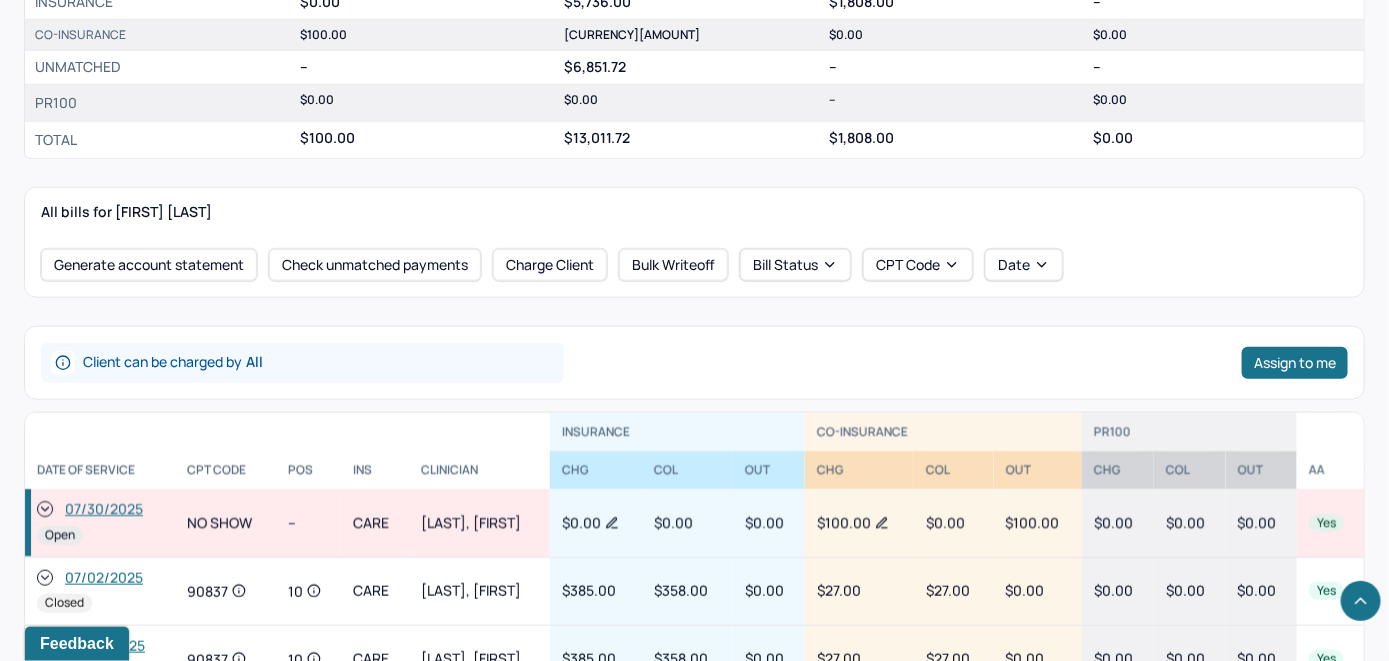 click 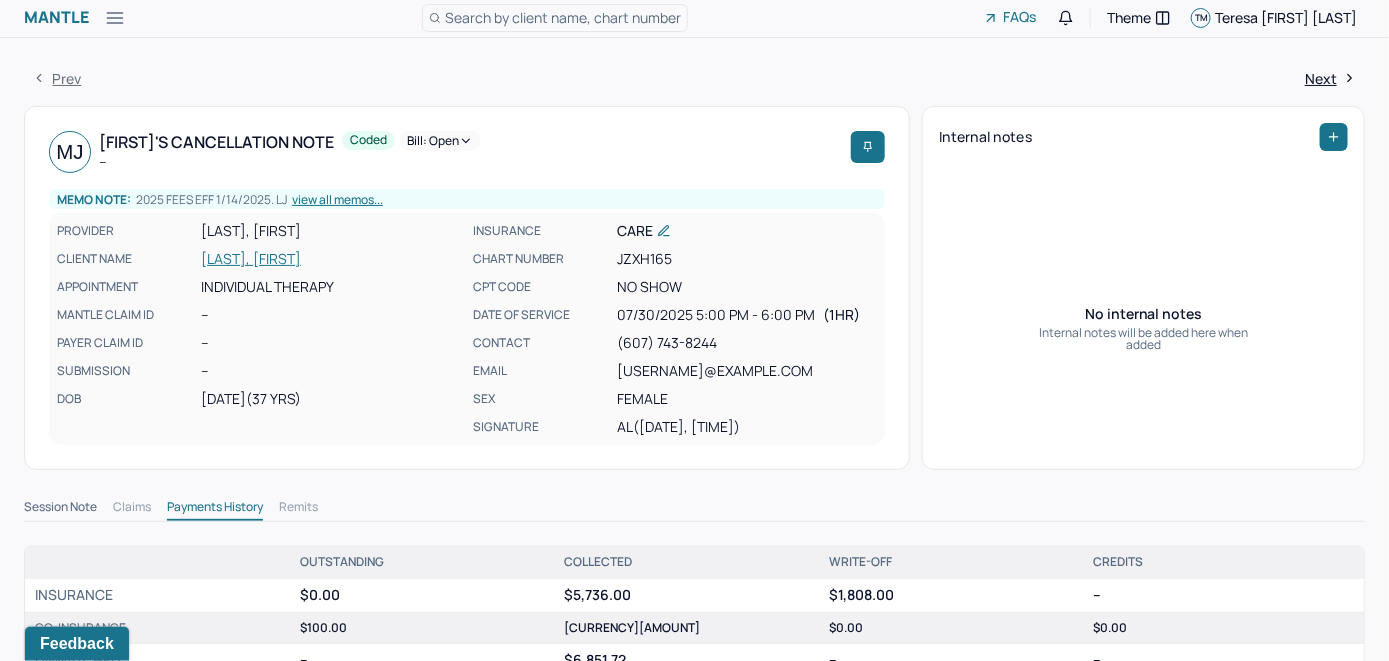 scroll, scrollTop: 0, scrollLeft: 0, axis: both 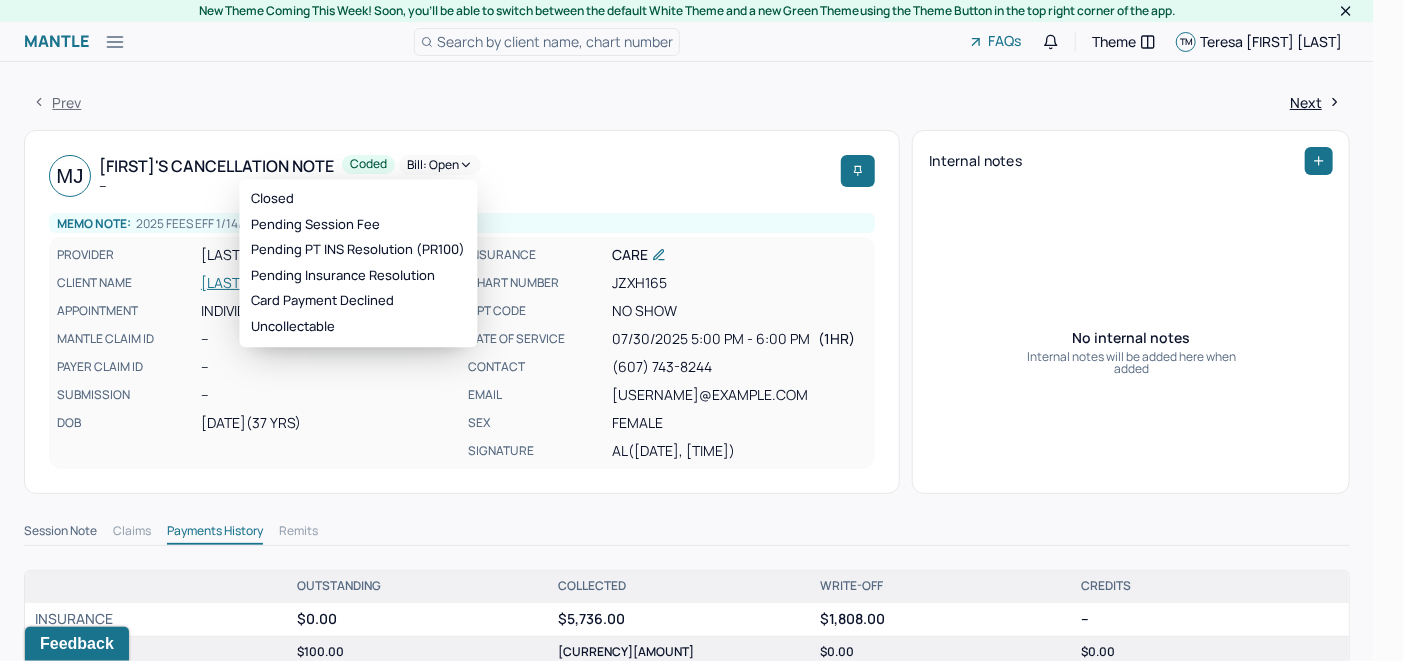 click on "Bill: Open" at bounding box center [440, 165] 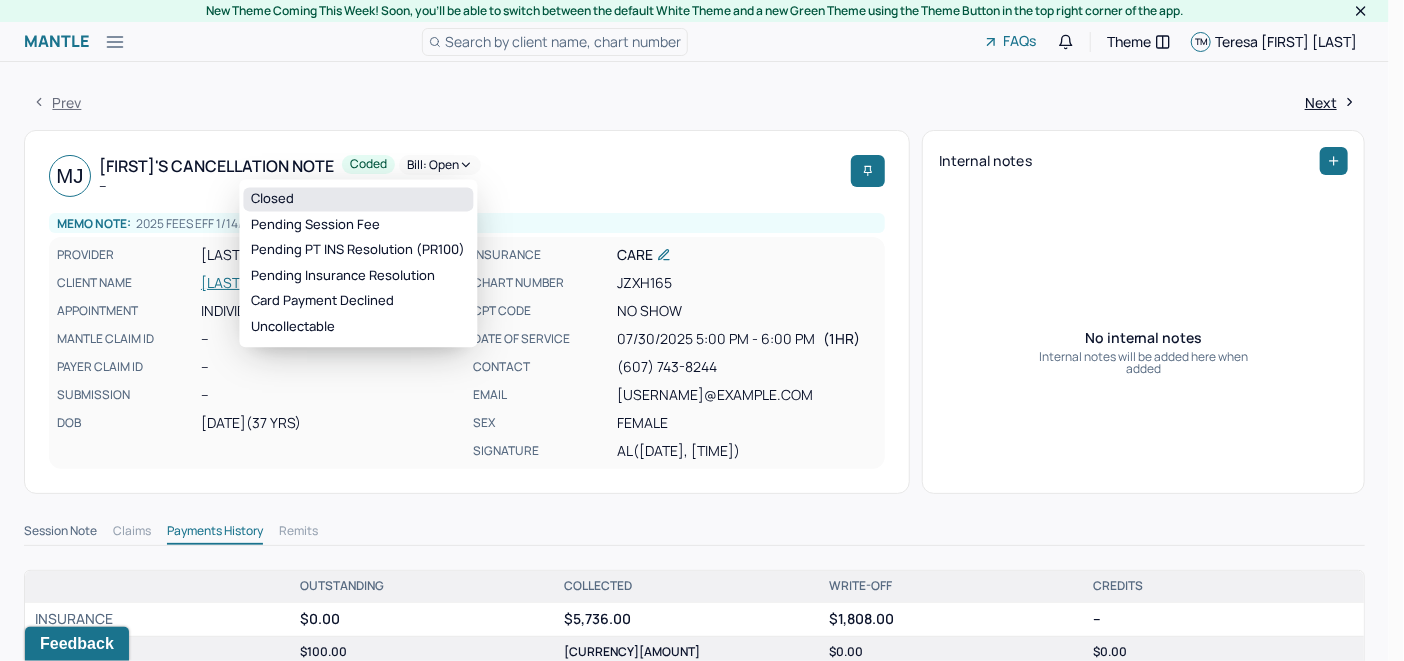 click on "Closed" at bounding box center (358, 199) 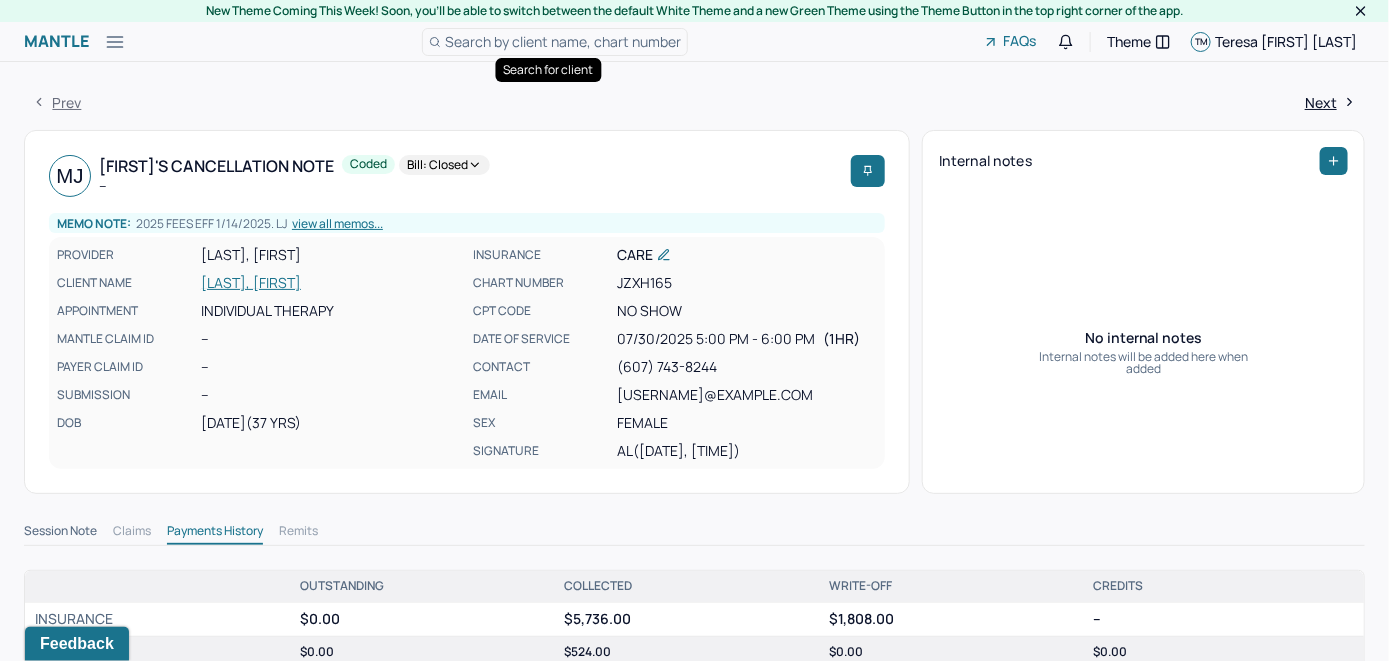 click on "Search by client name, chart number" at bounding box center [563, 41] 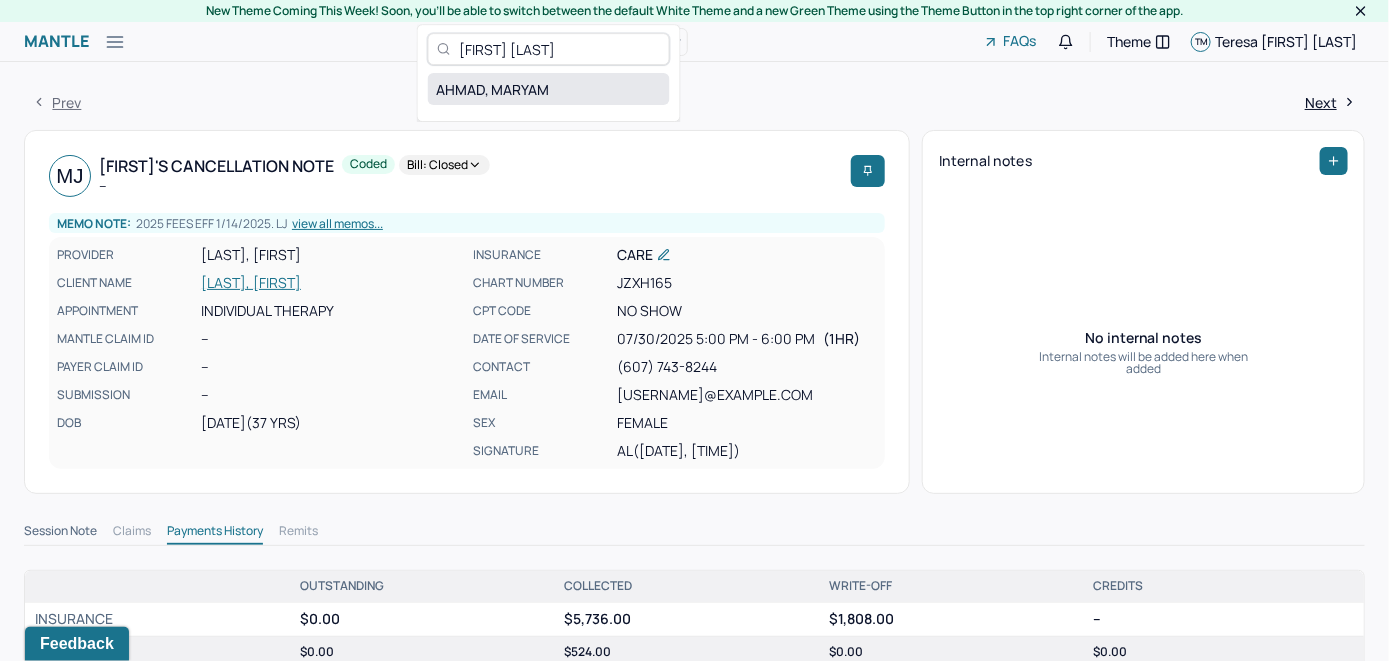 type on "[FIRST] [LAST]" 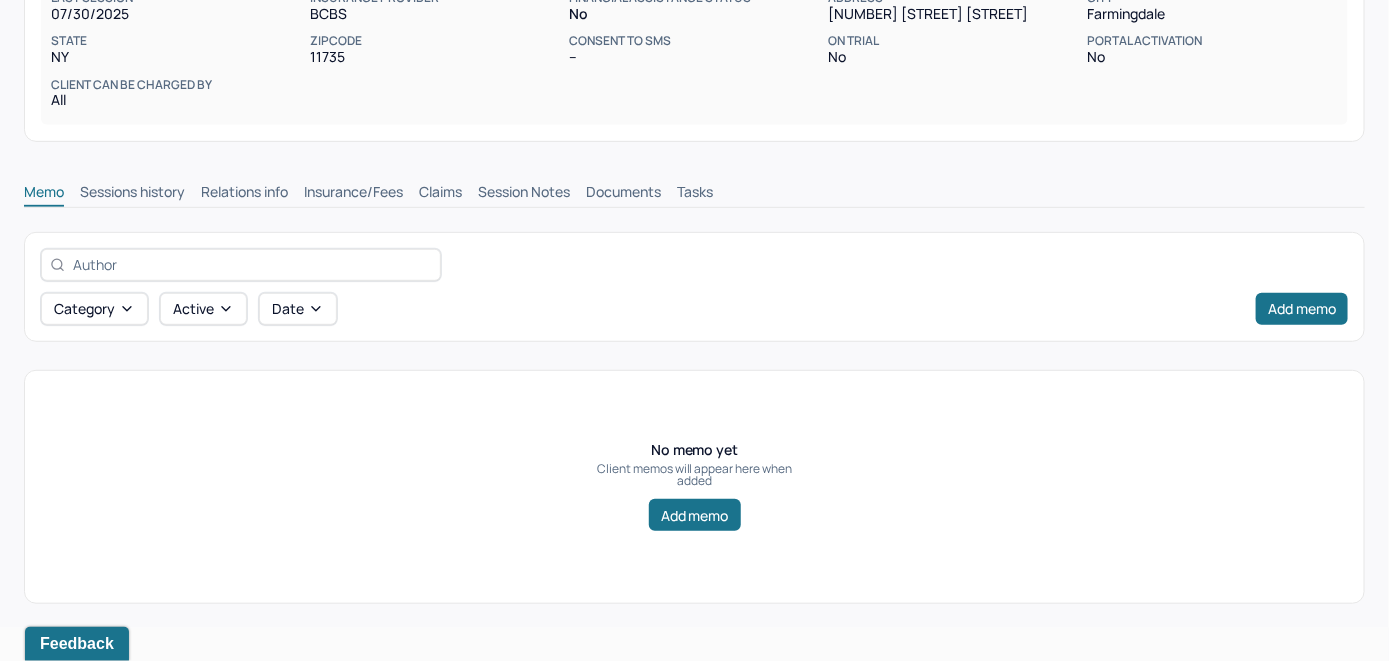 scroll, scrollTop: 314, scrollLeft: 0, axis: vertical 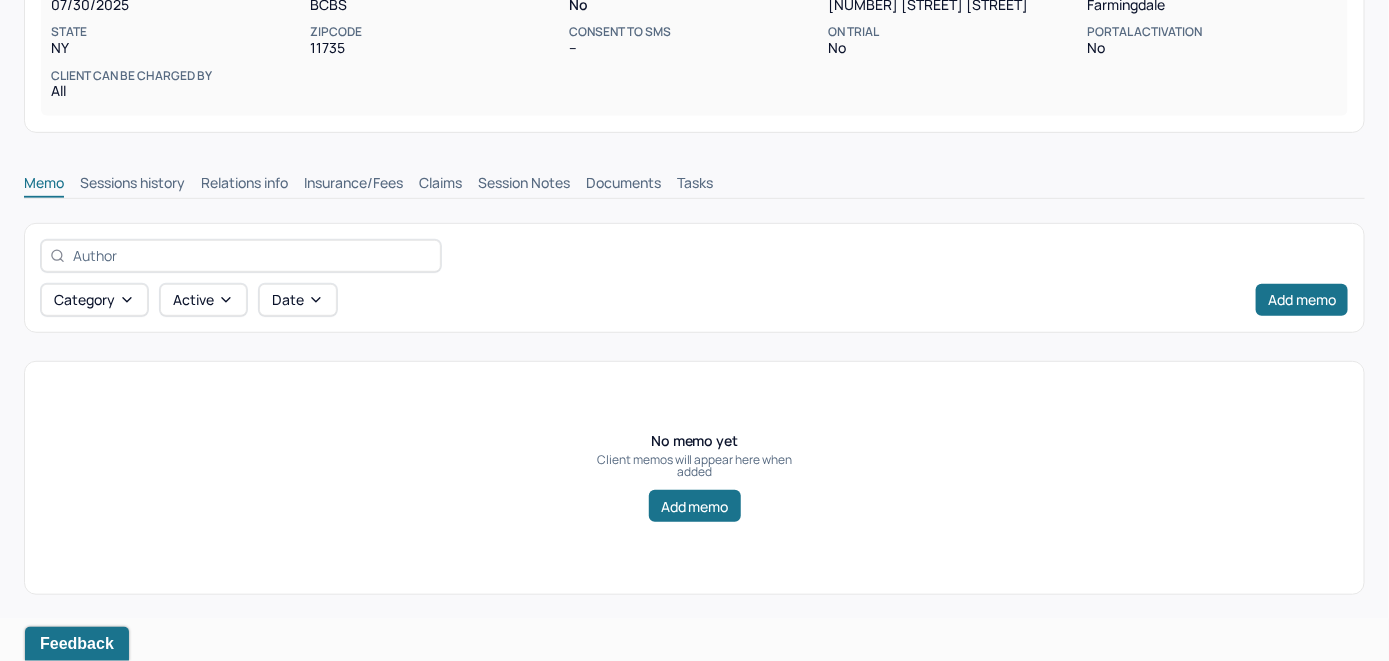 click on "Claims" at bounding box center (440, 185) 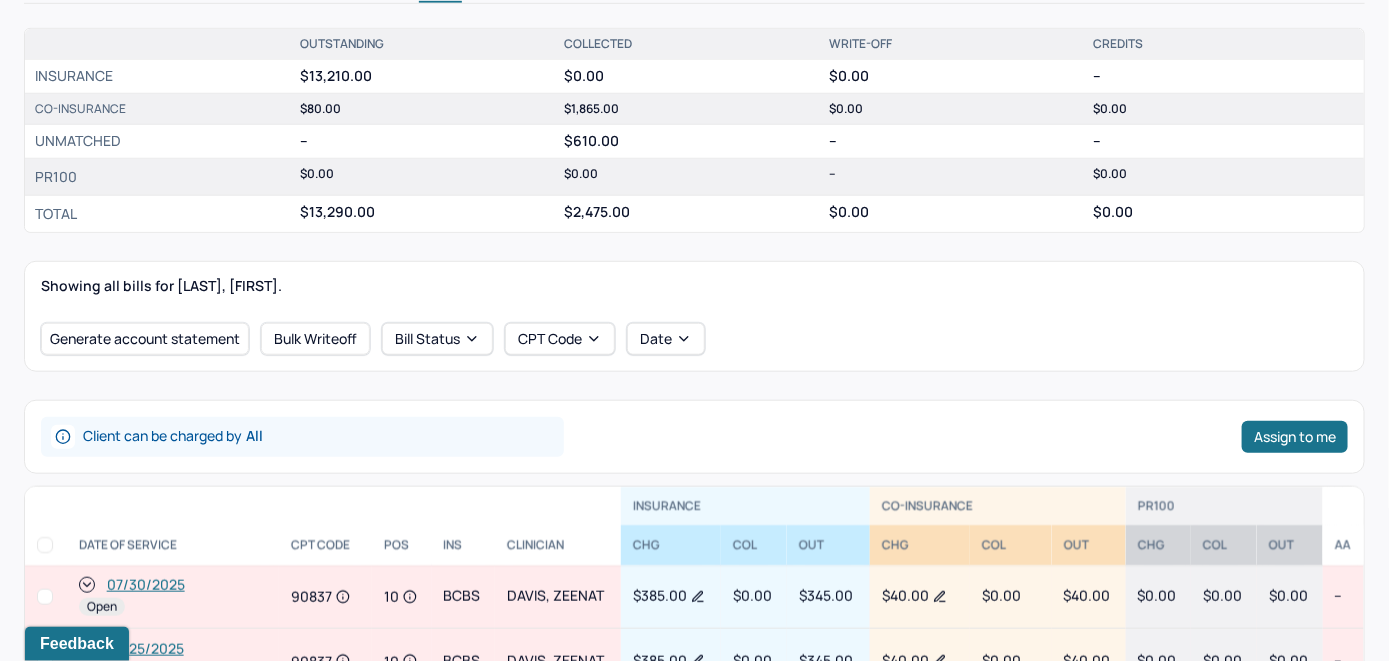 scroll, scrollTop: 318, scrollLeft: 0, axis: vertical 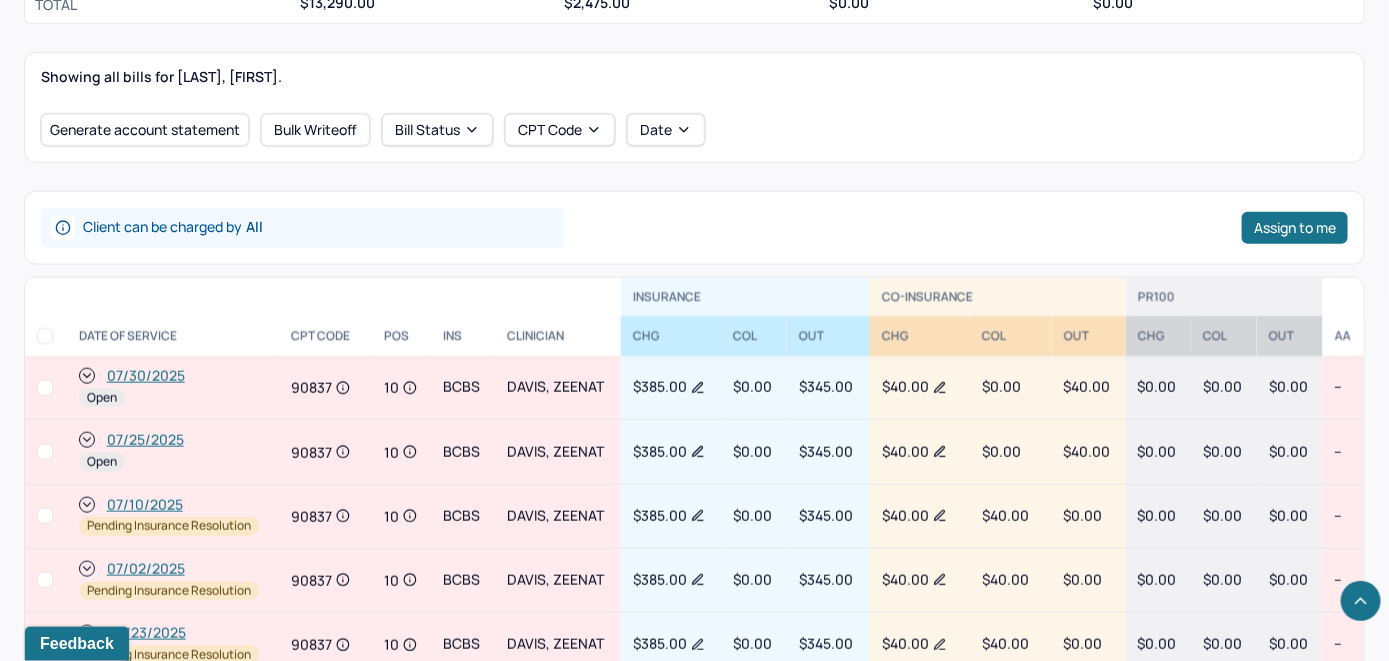 click on "07/25/2025" at bounding box center (145, 440) 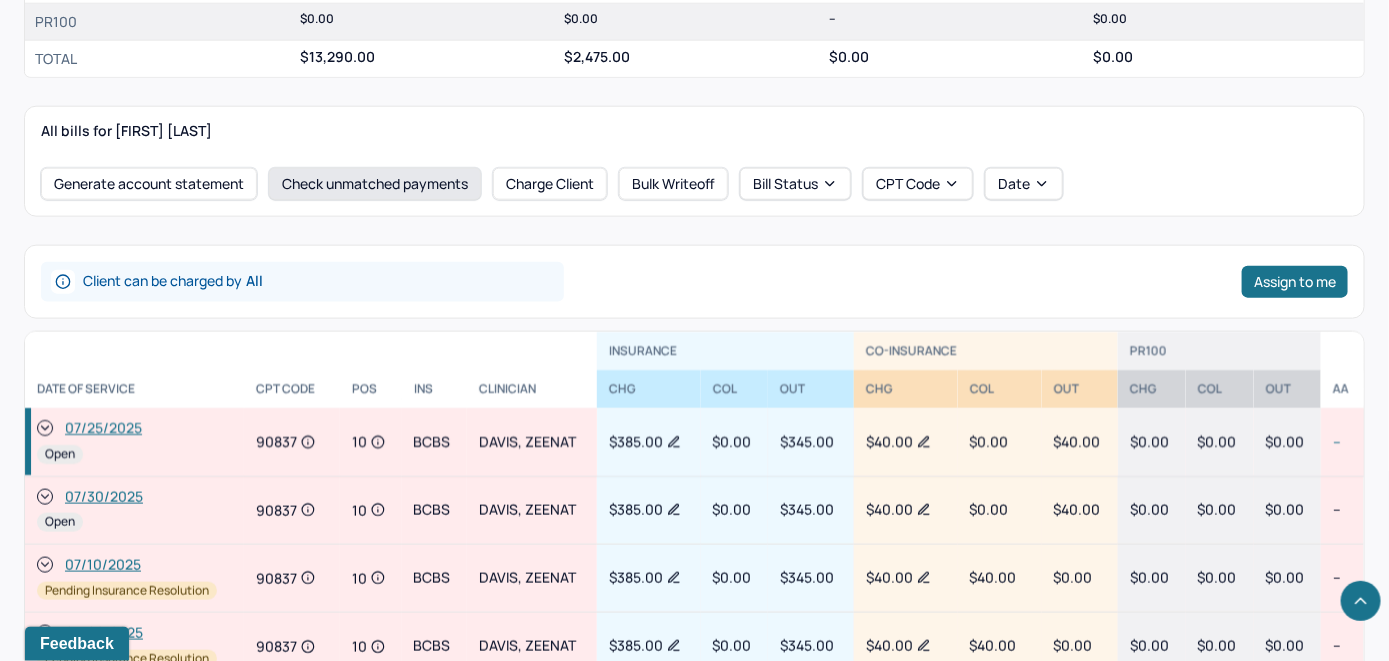 scroll, scrollTop: 815, scrollLeft: 0, axis: vertical 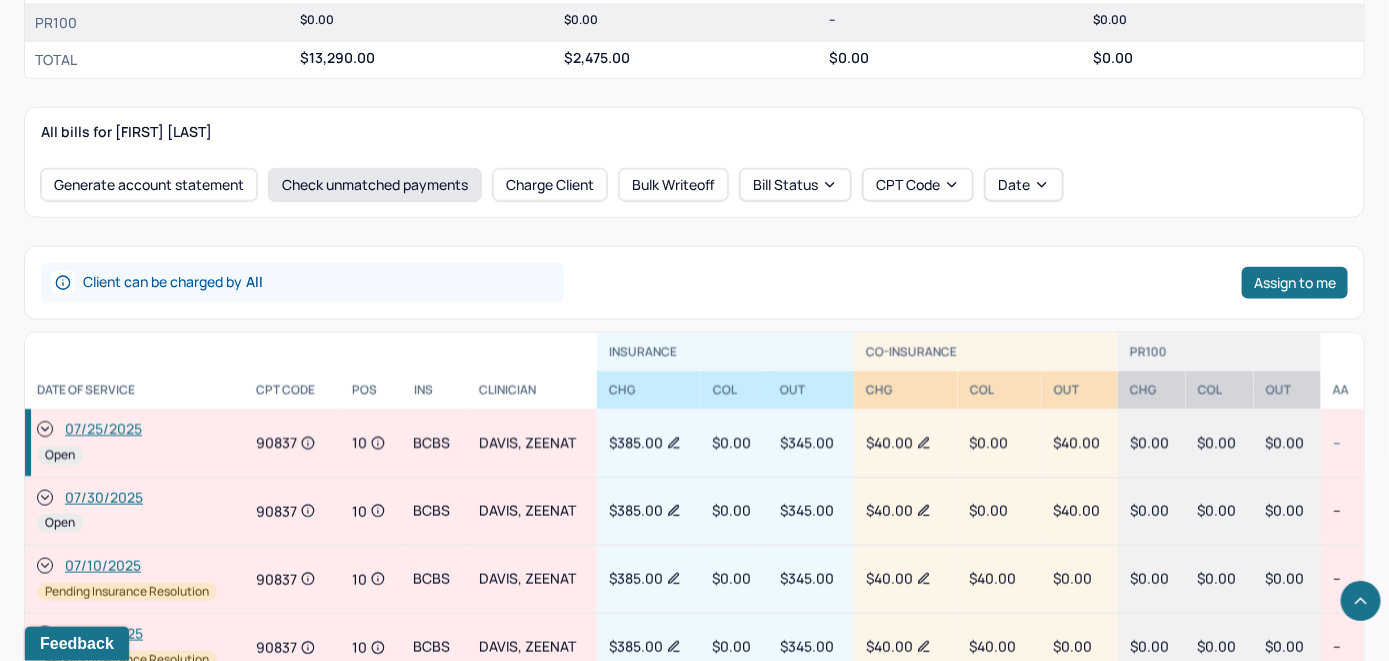 click on "Check unmatched payments" at bounding box center (375, 185) 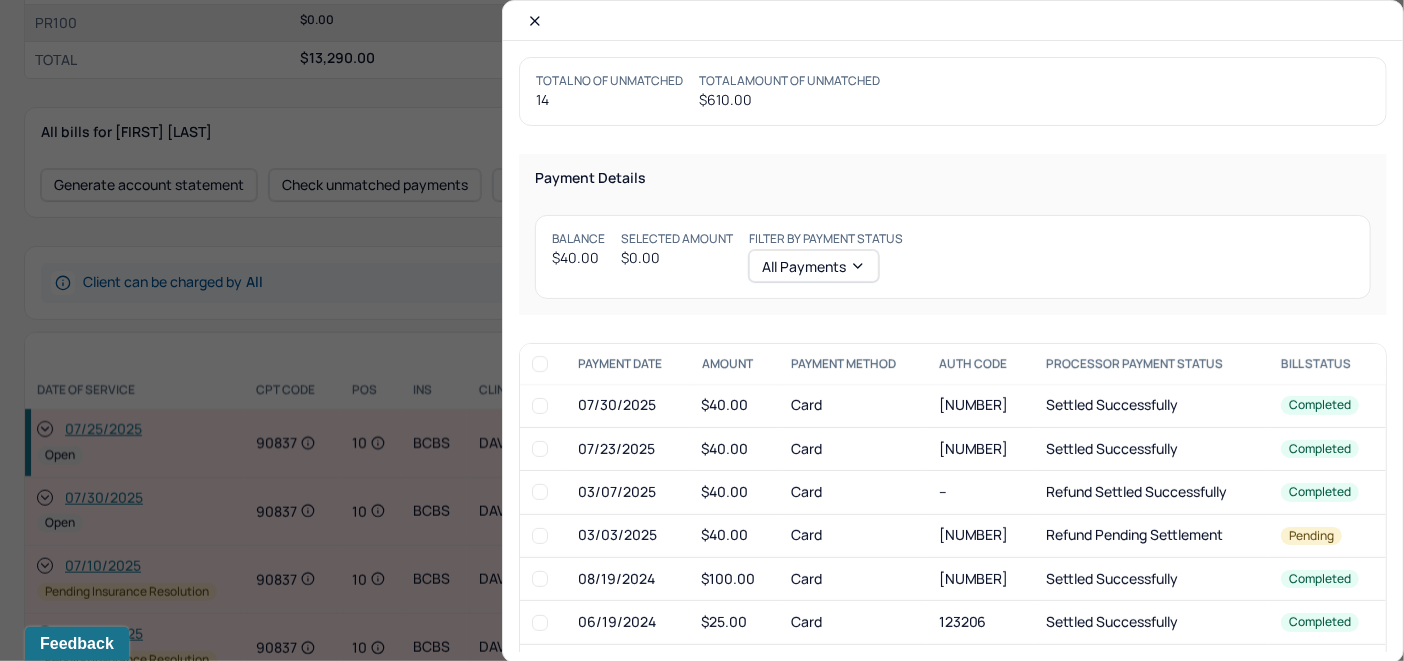 click at bounding box center (540, 449) 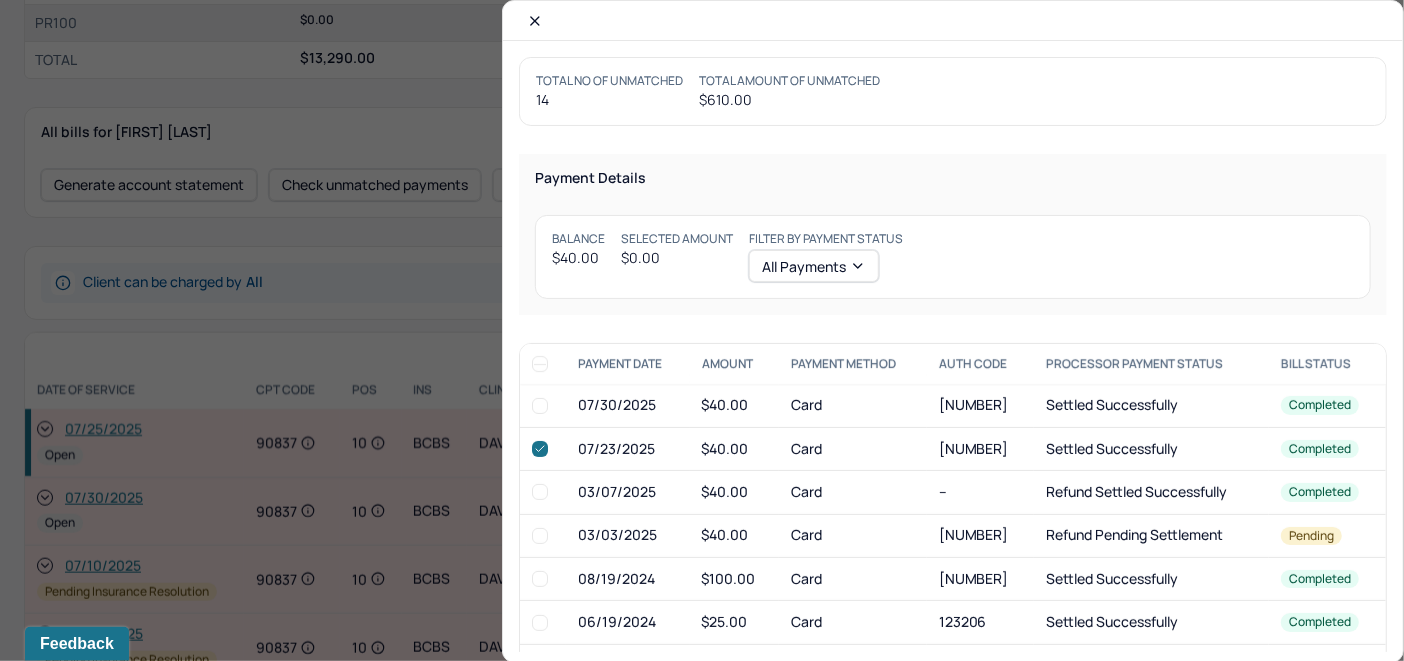 checkbox on "true" 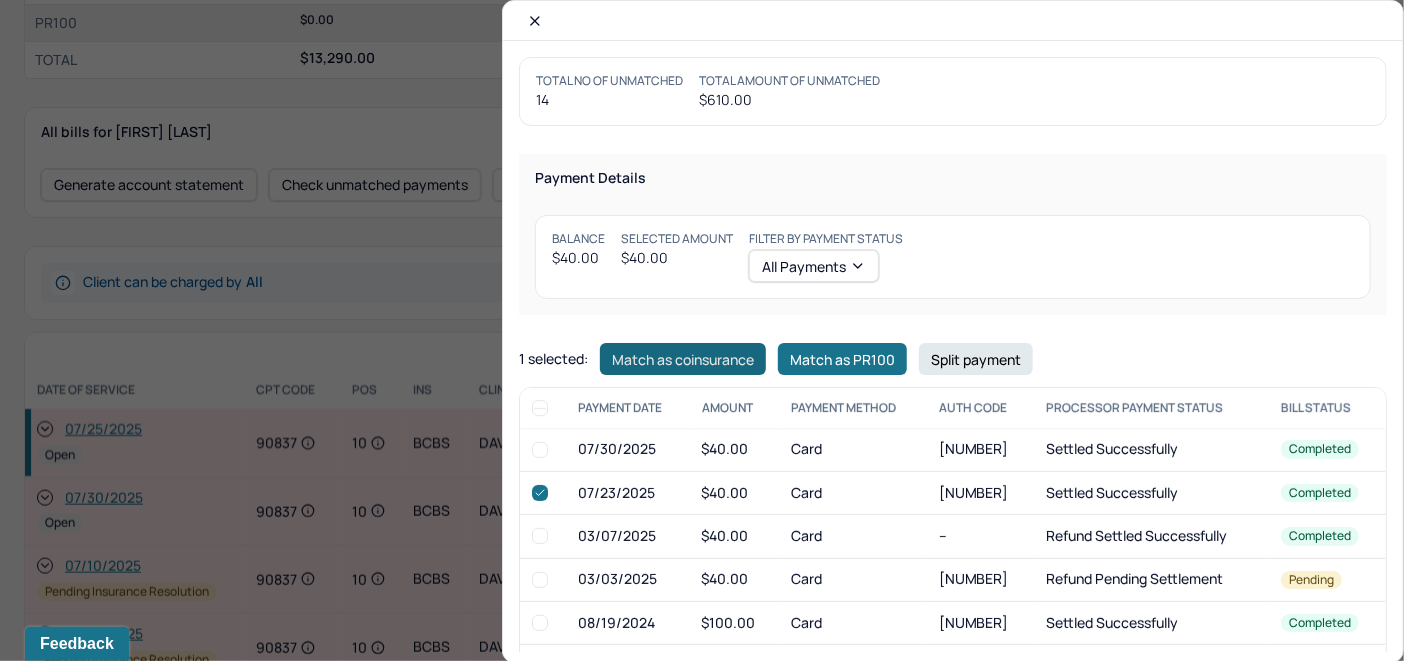 click on "Match as coinsurance" at bounding box center (683, 359) 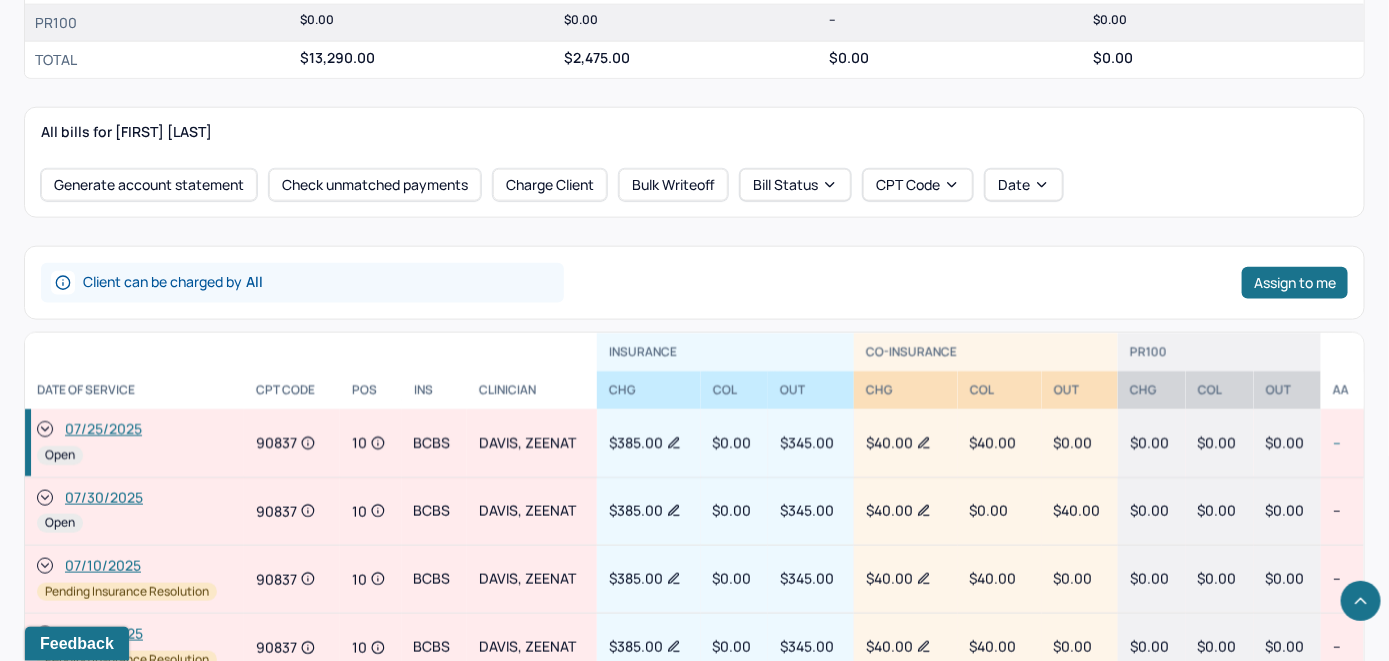 click 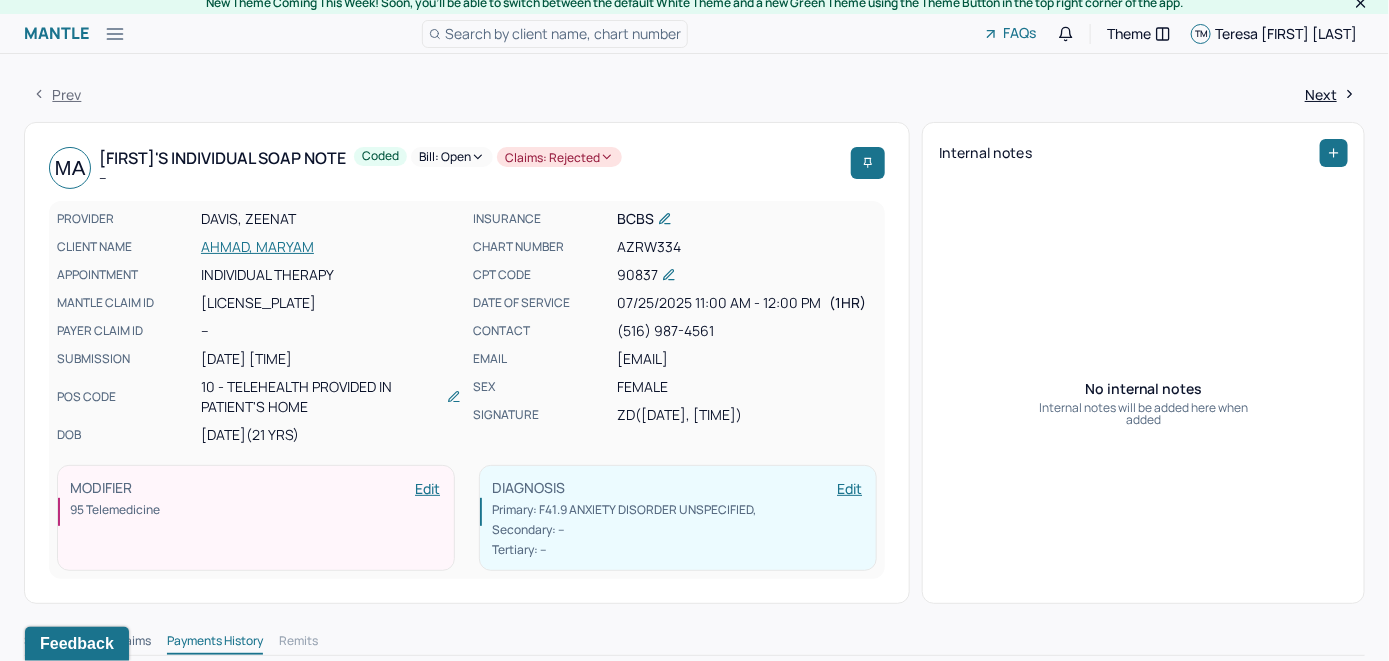 scroll, scrollTop: 0, scrollLeft: 0, axis: both 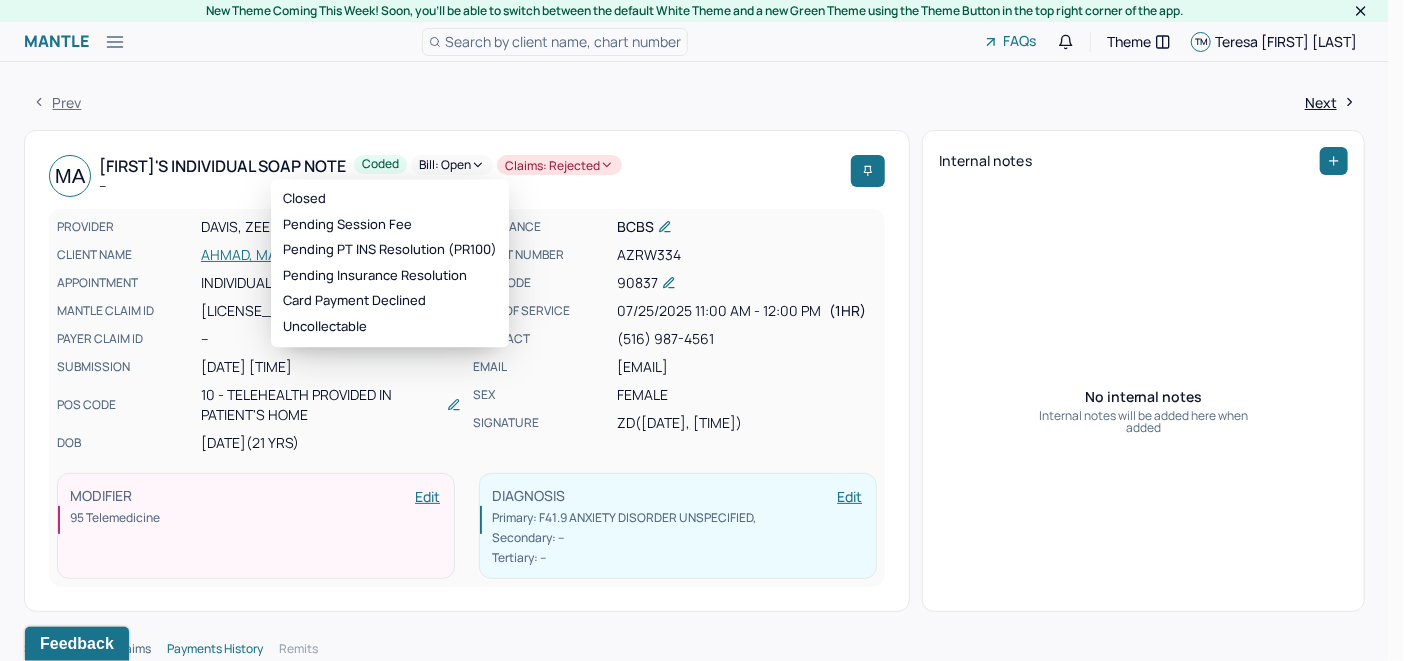 click on "Bill: Open" at bounding box center (452, 165) 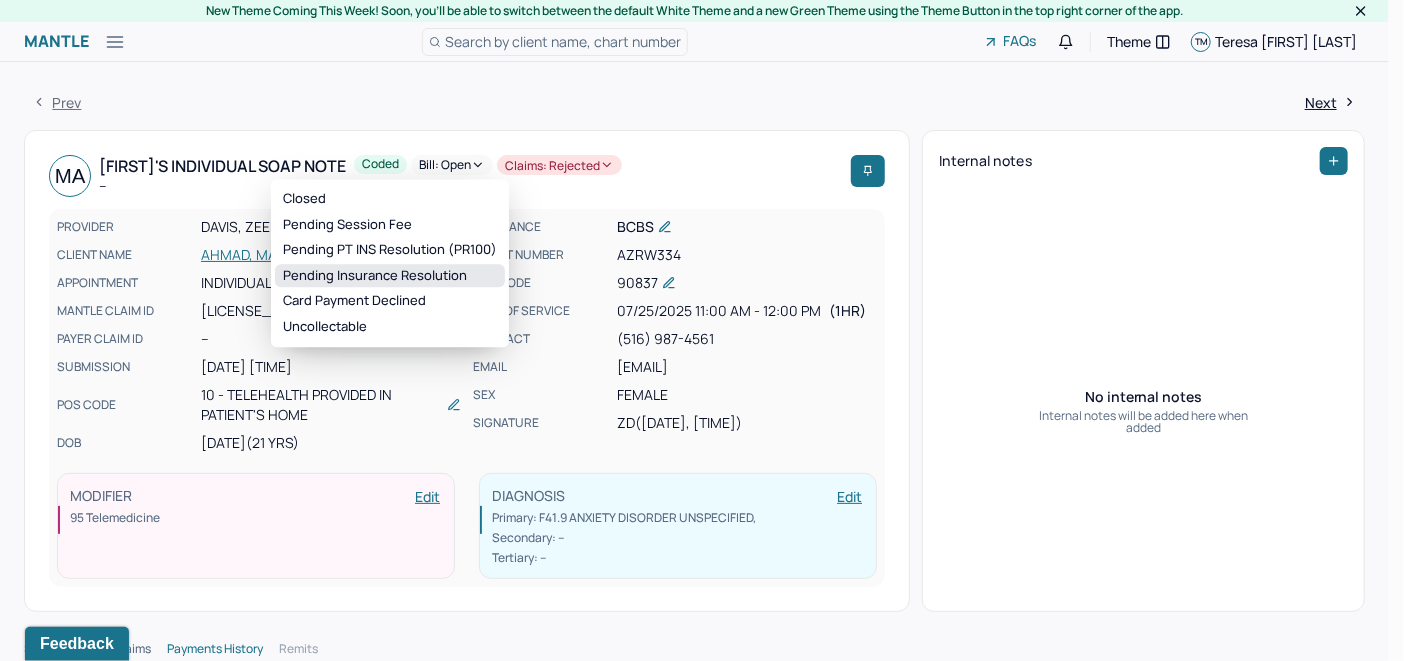 click on "Pending Insurance Resolution" at bounding box center [390, 276] 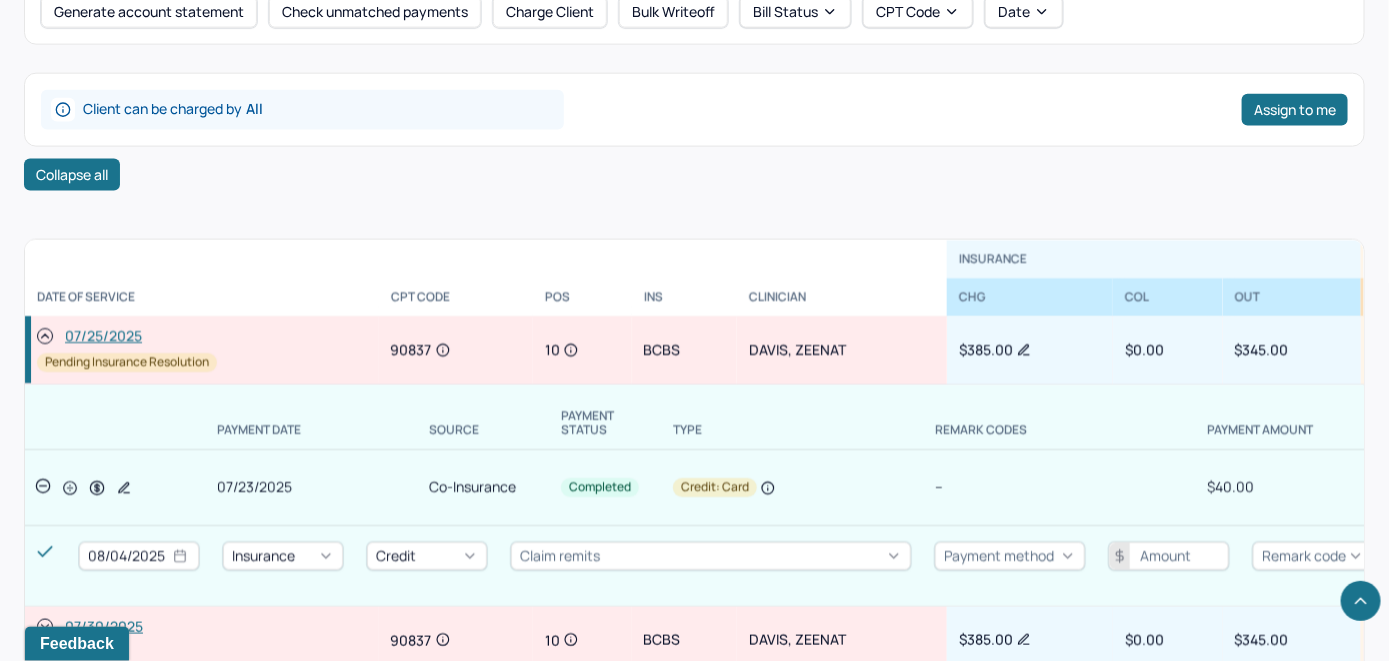 scroll, scrollTop: 1000, scrollLeft: 0, axis: vertical 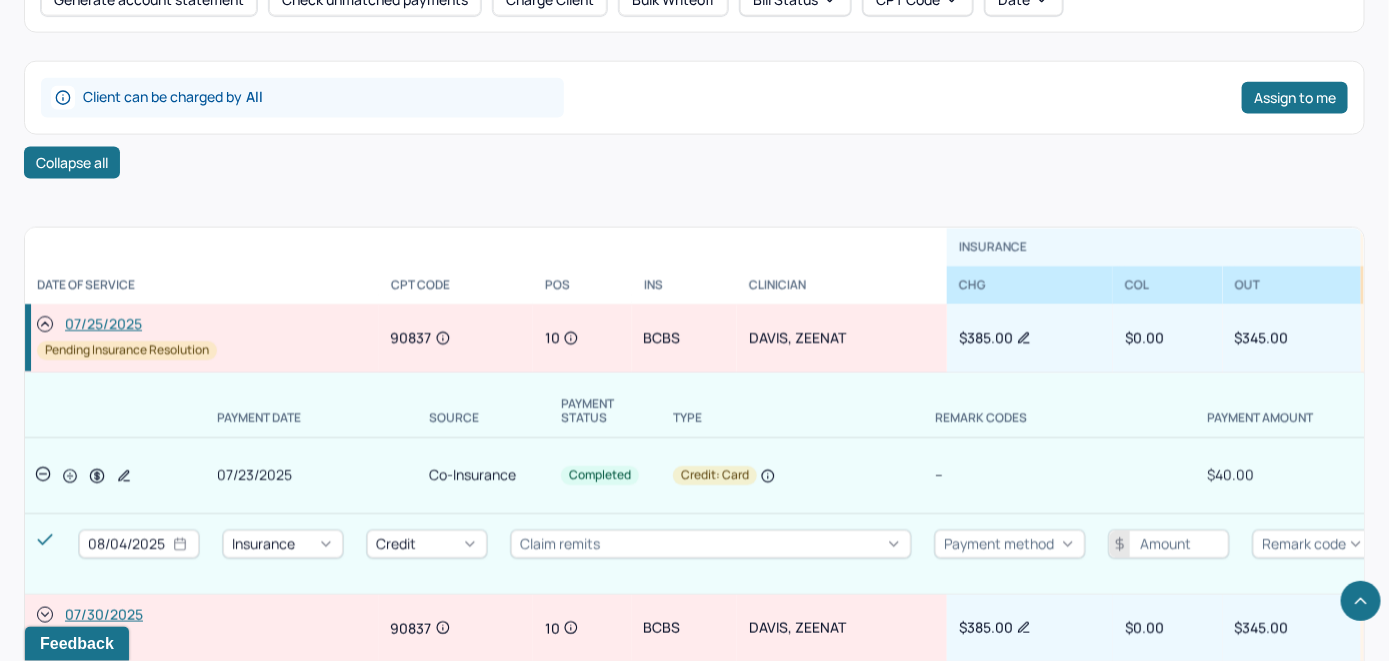 click on "07/30/2025" at bounding box center (104, 615) 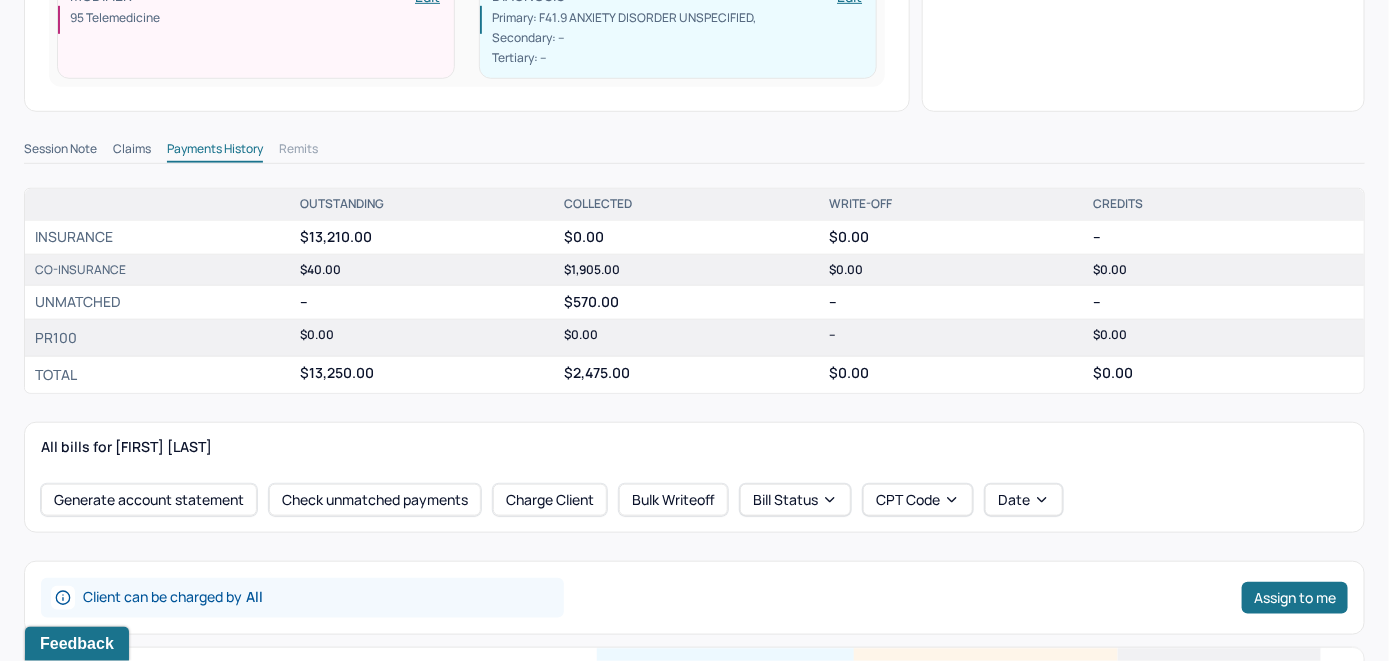 scroll, scrollTop: 600, scrollLeft: 0, axis: vertical 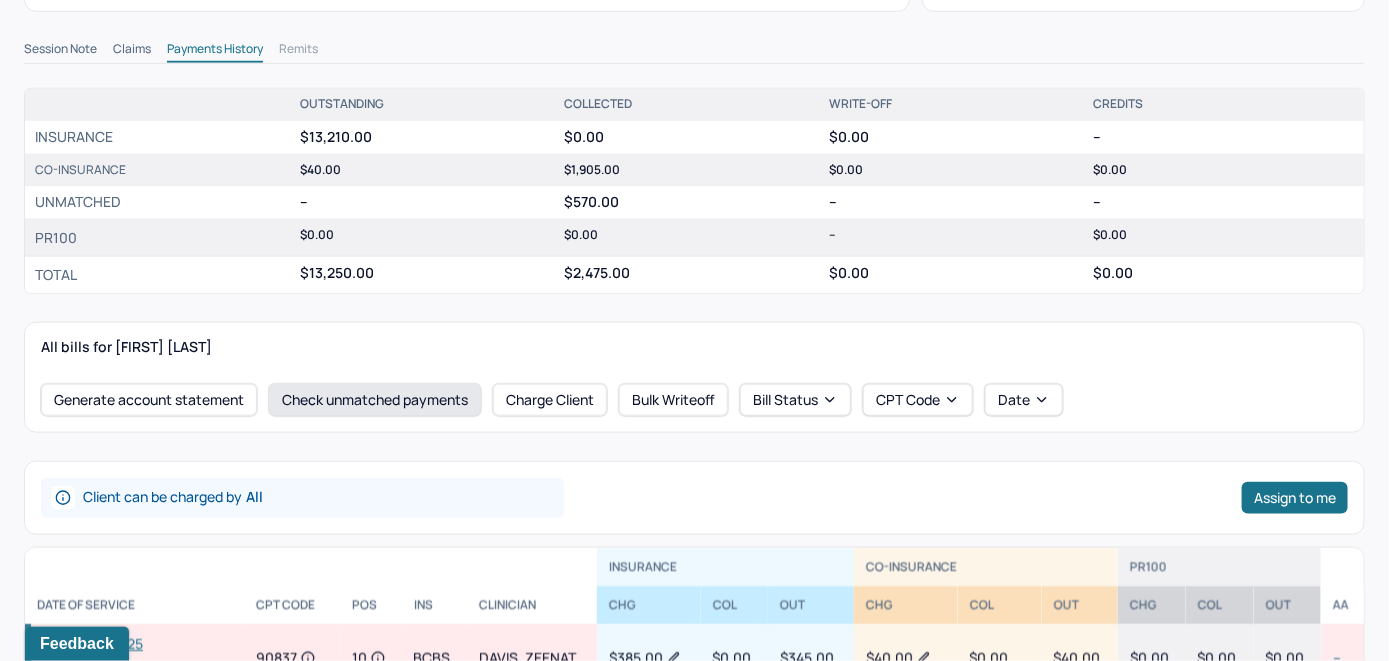 click on "Check unmatched payments" at bounding box center [375, 400] 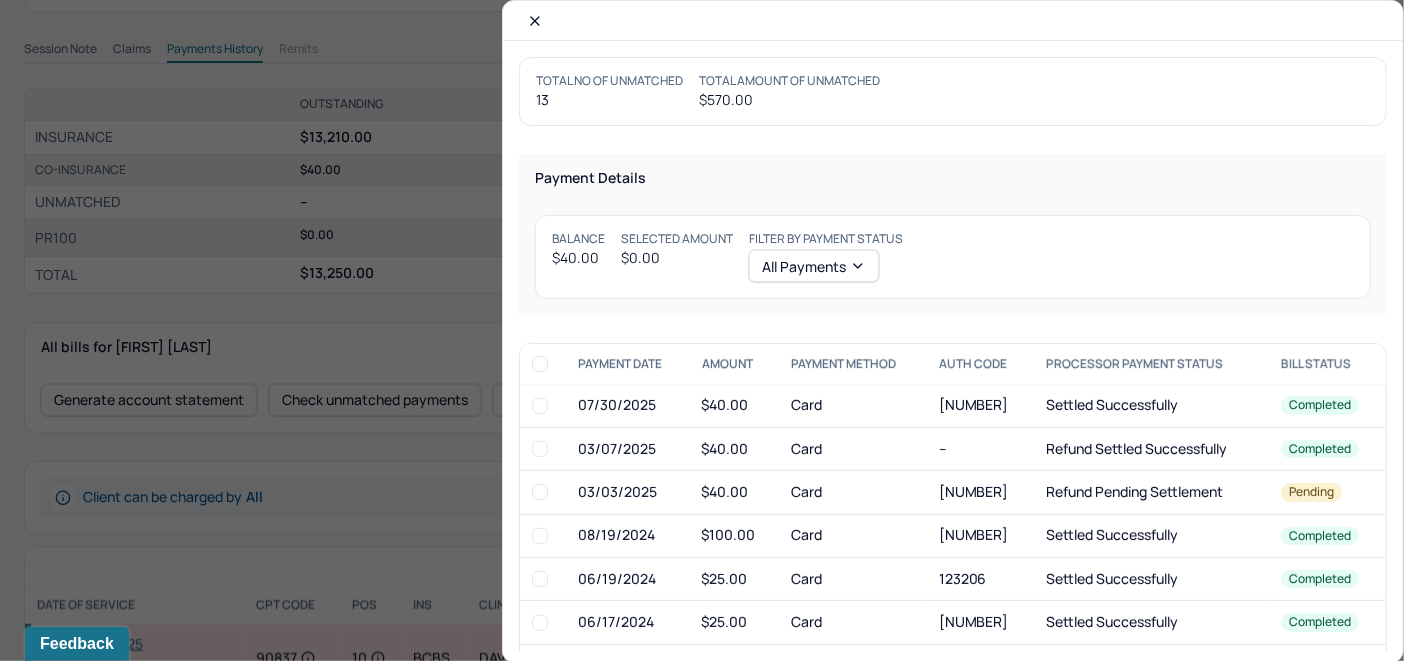 click at bounding box center (540, 406) 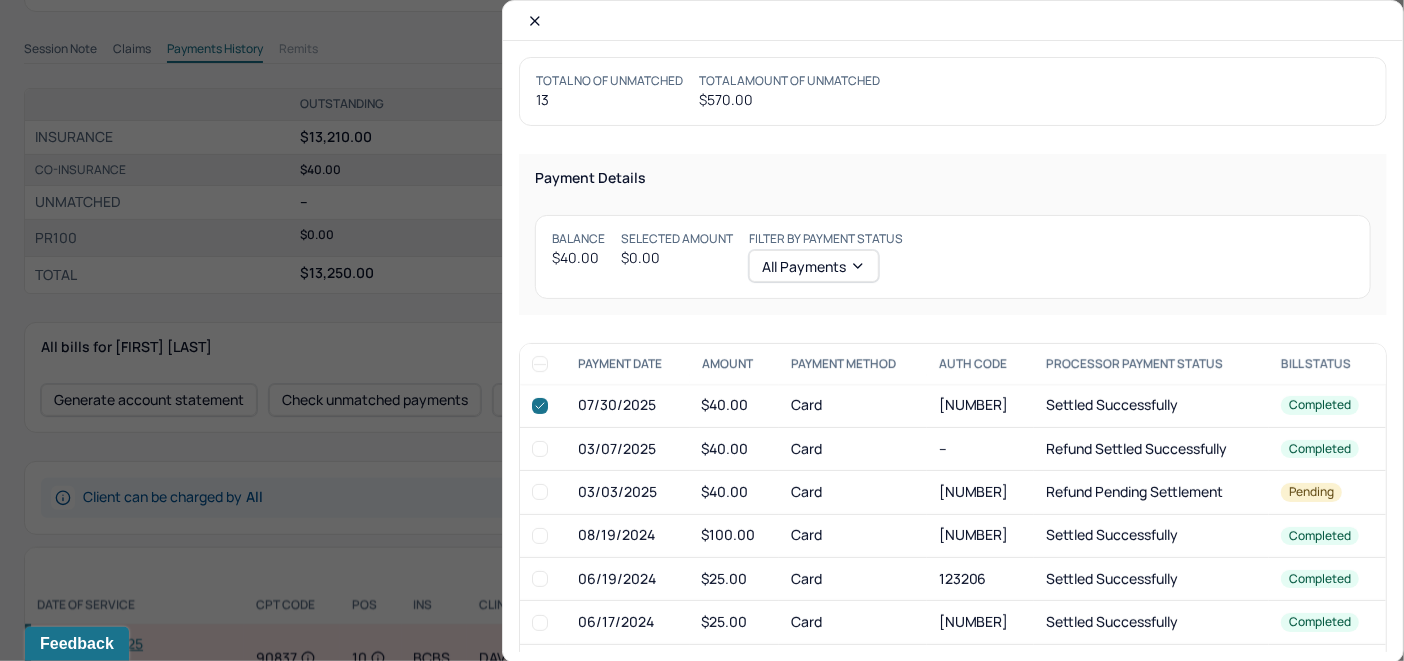 checkbox on "true" 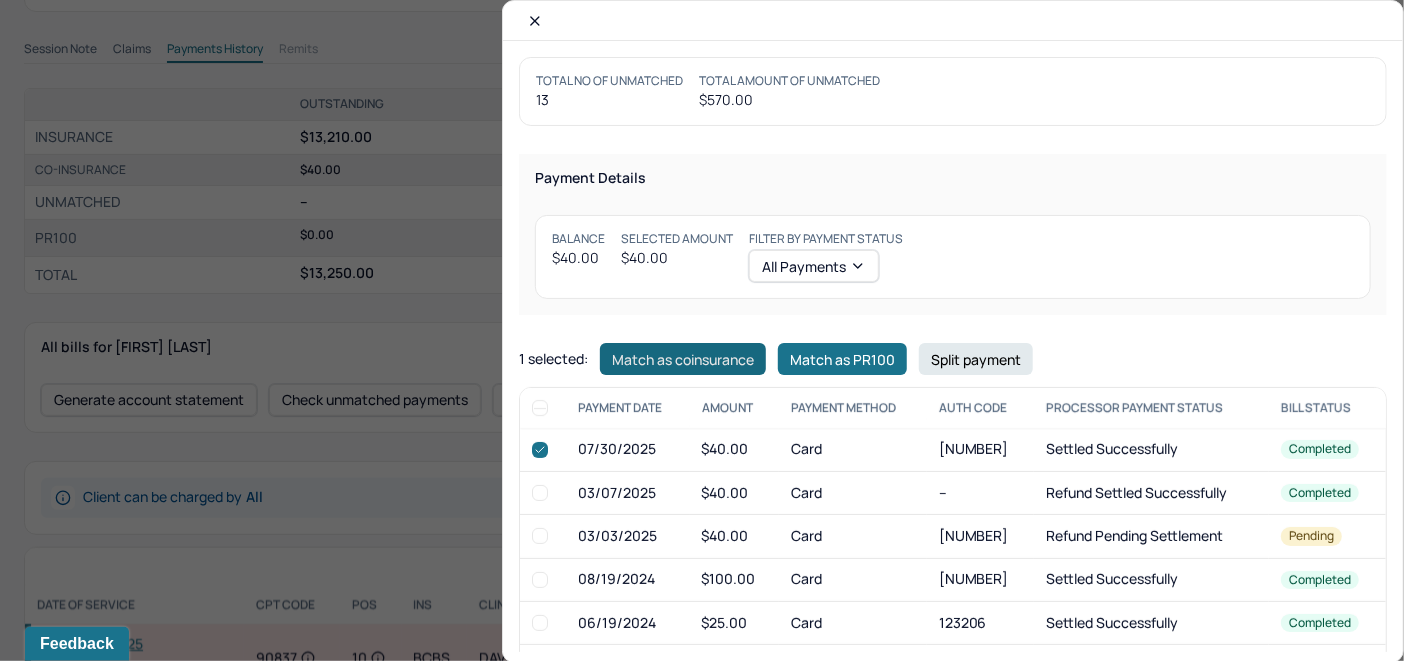 click on "Match as coinsurance" at bounding box center [683, 359] 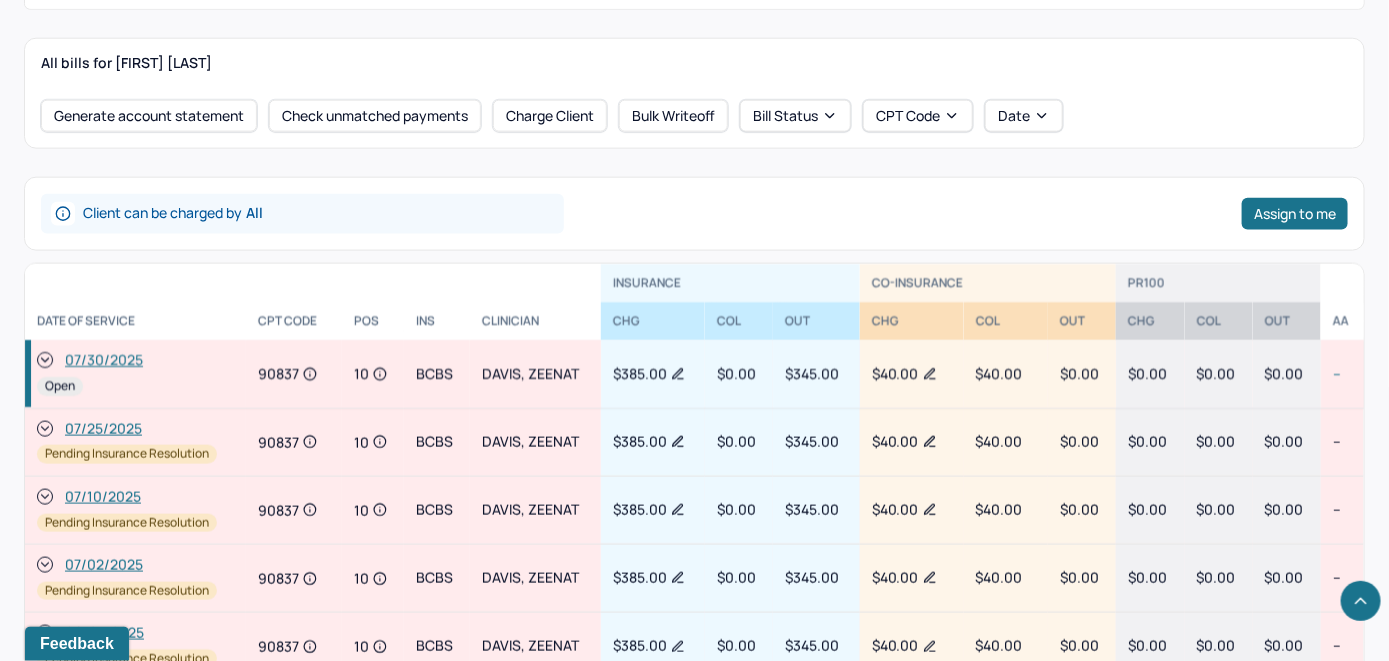 scroll, scrollTop: 1000, scrollLeft: 0, axis: vertical 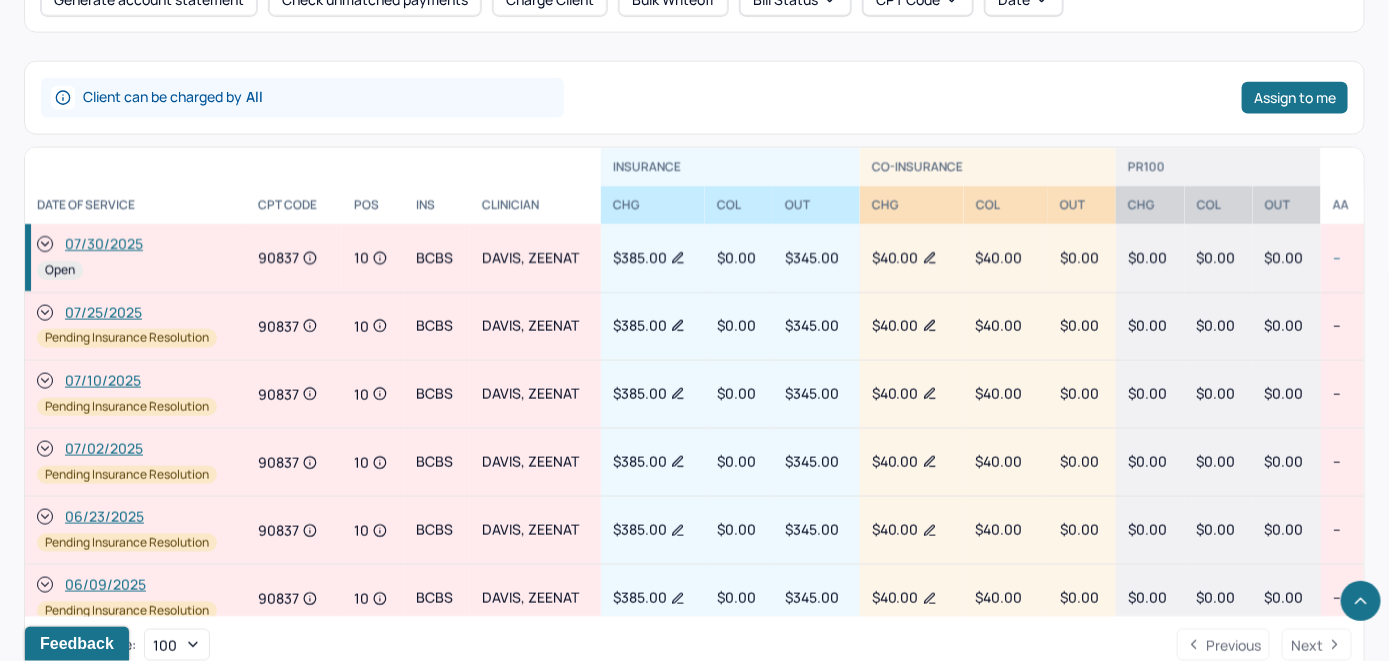 click 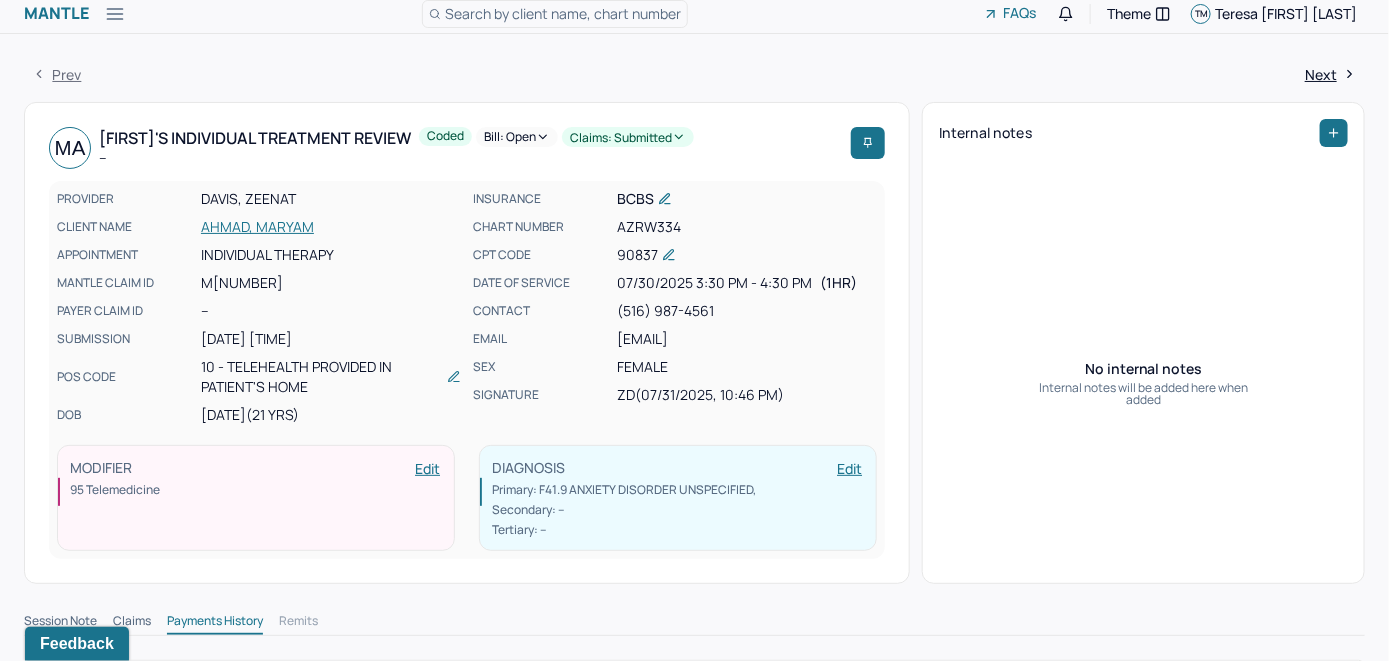 scroll, scrollTop: 0, scrollLeft: 0, axis: both 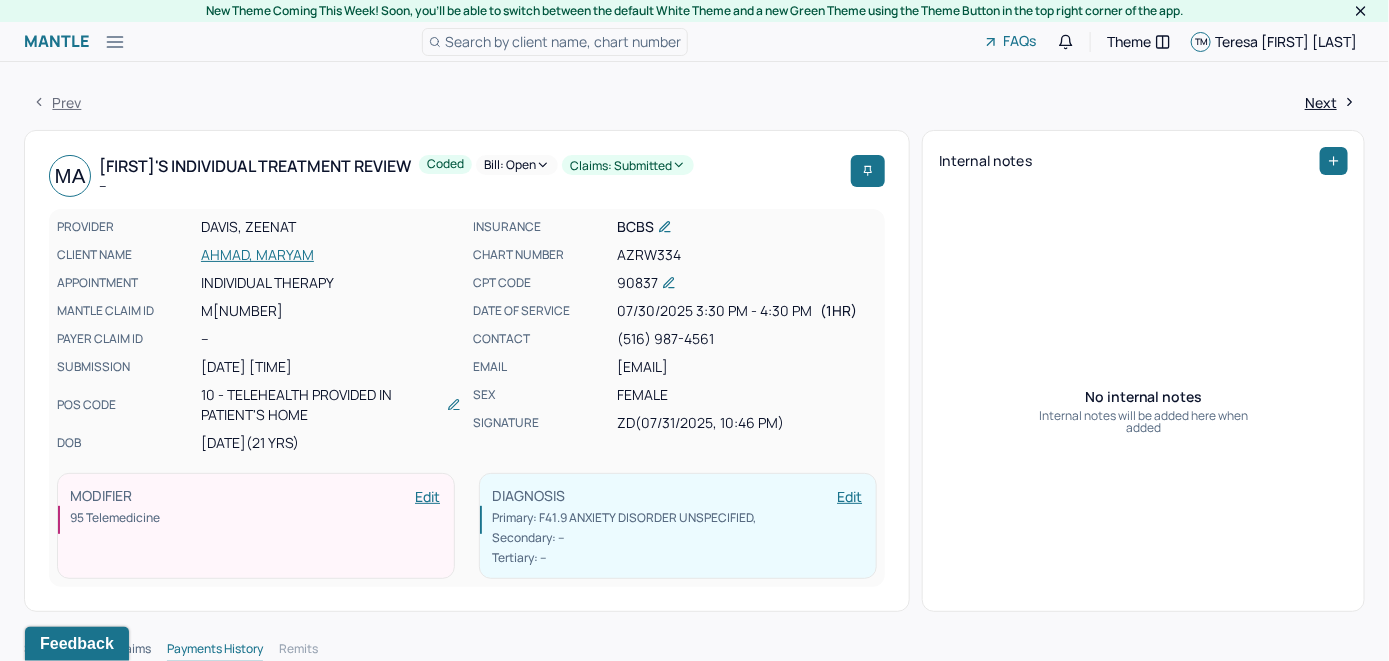 click on "Bill: Open" at bounding box center (517, 165) 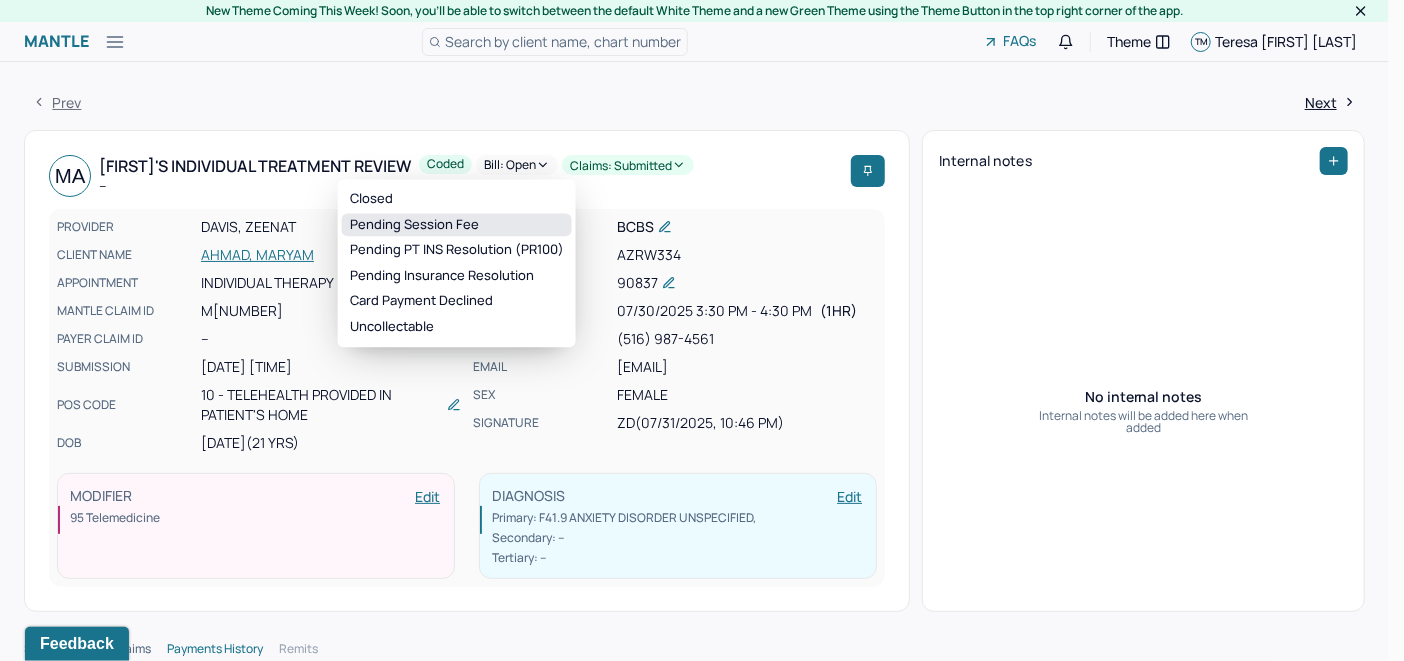 click on "Pending Session Fee" at bounding box center [457, 225] 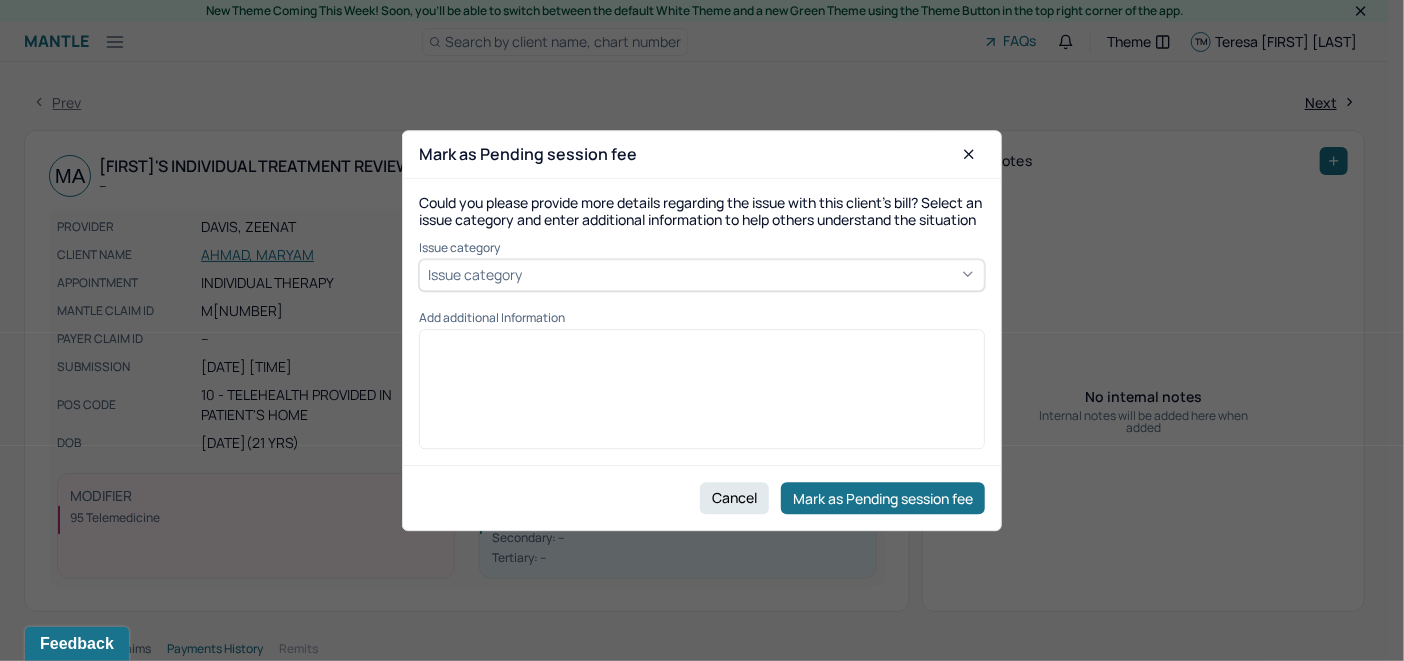 click on "Cancel" at bounding box center (734, 498) 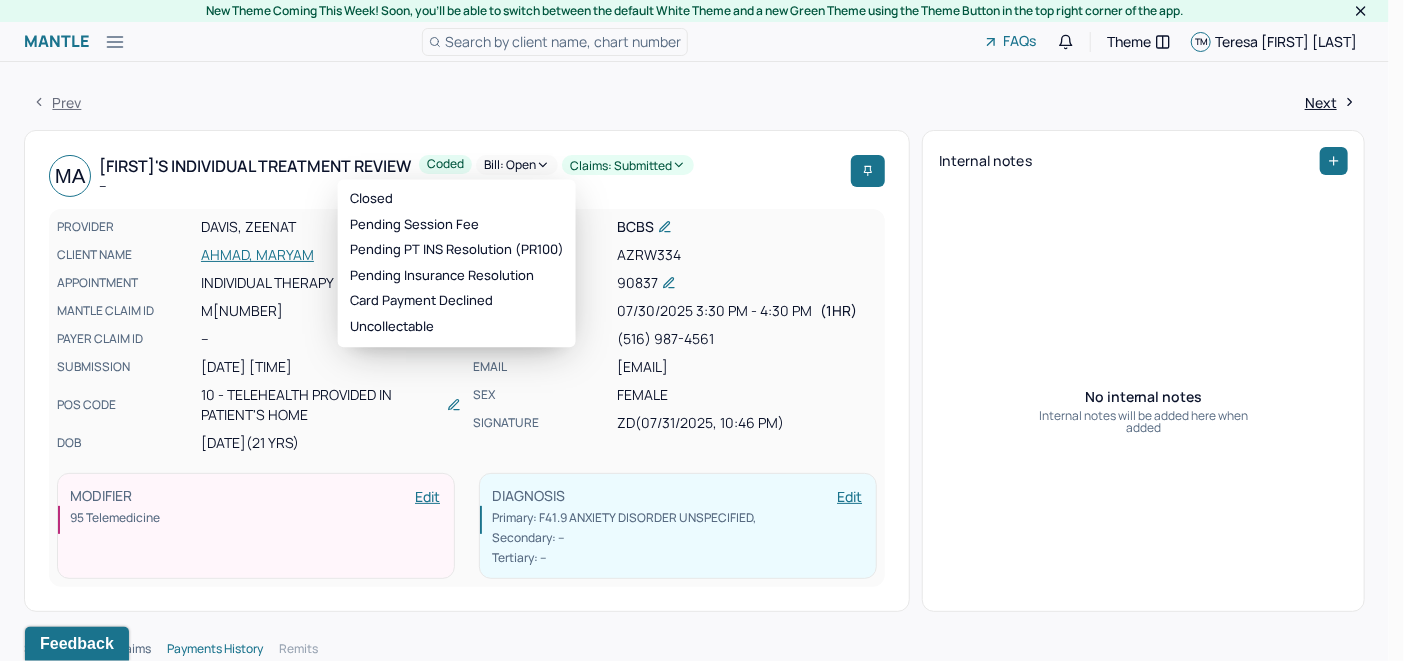 click on "Bill: Open" at bounding box center [517, 165] 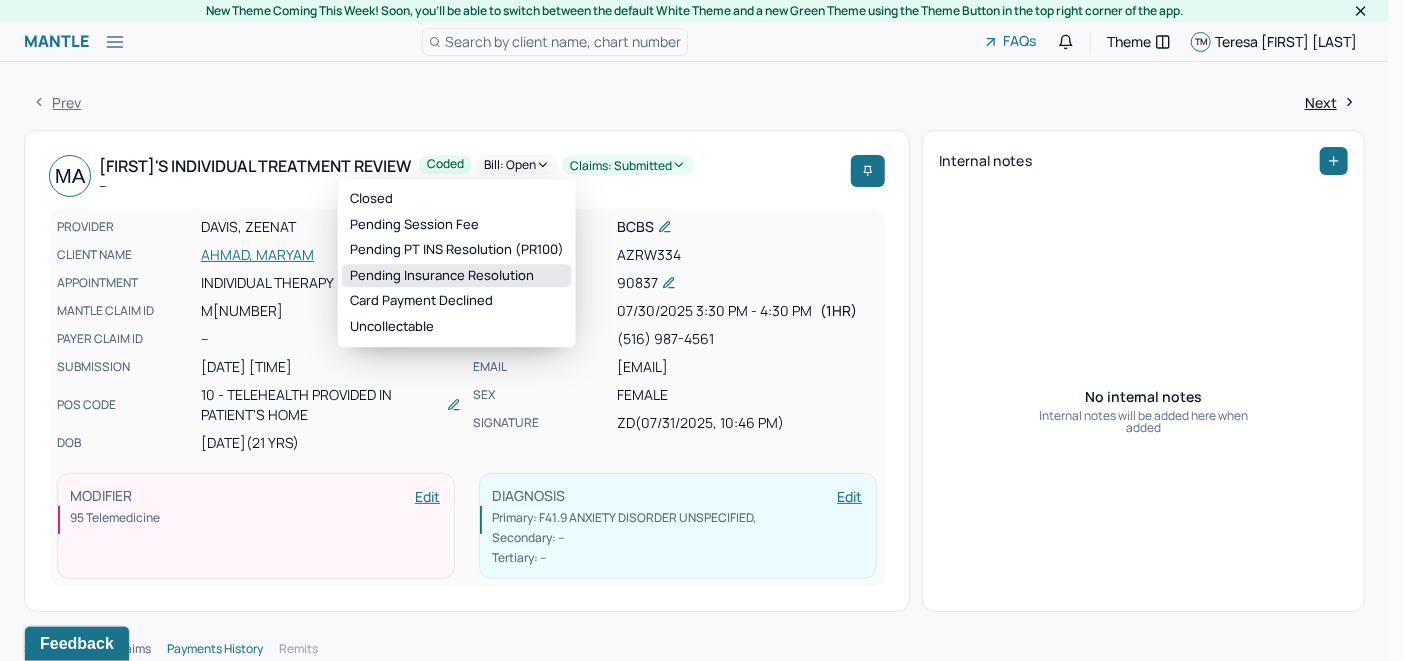 click on "Pending Insurance Resolution" at bounding box center [457, 276] 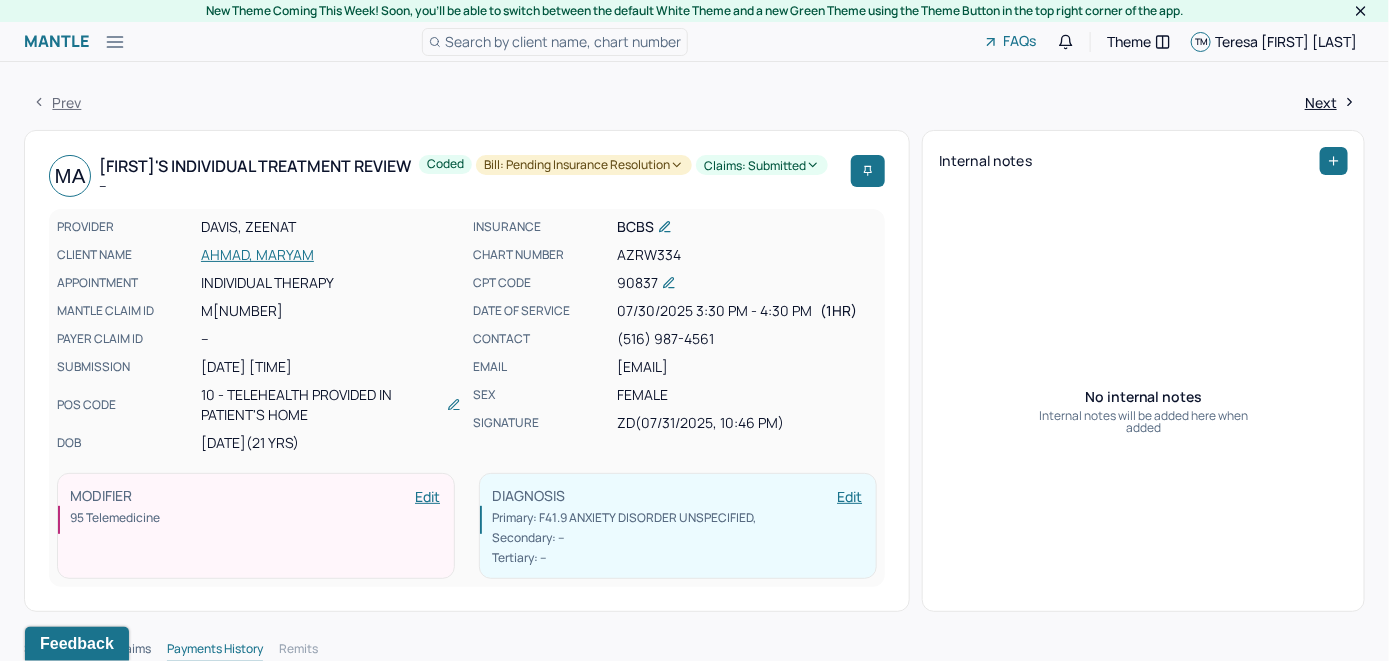 click on "Search by client name, chart number" at bounding box center [563, 41] 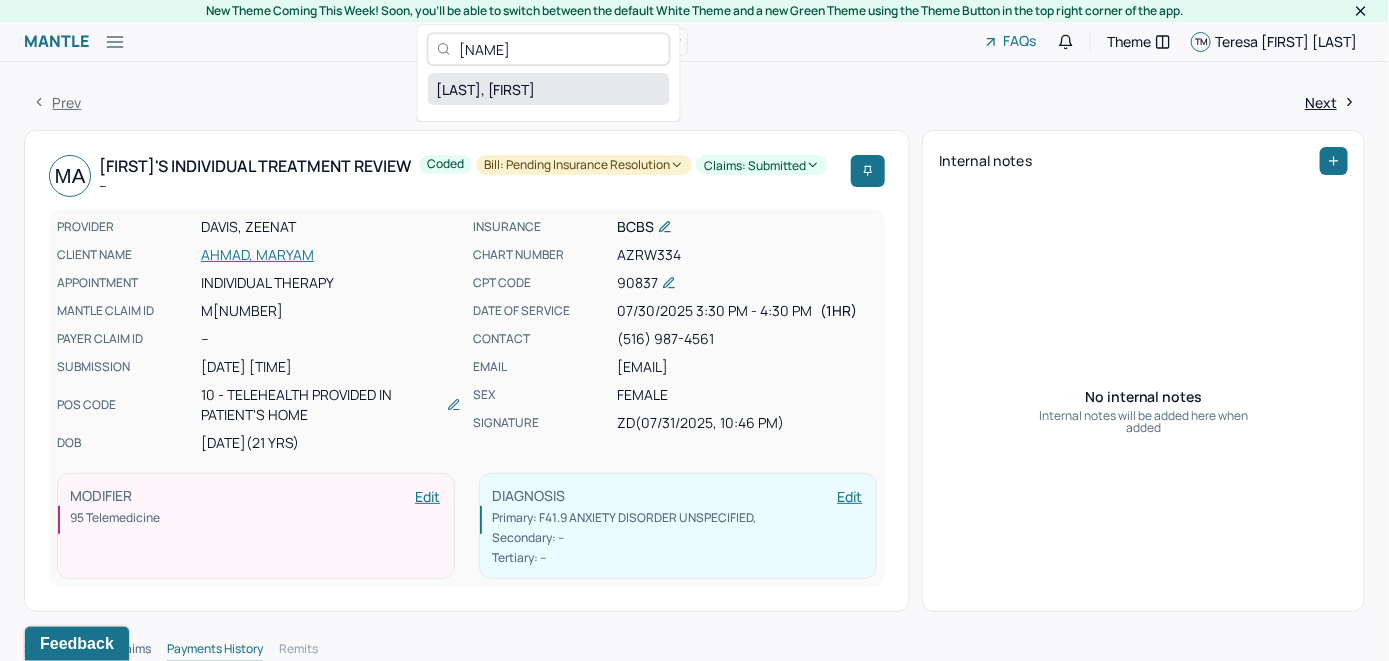 type on "[NAME]" 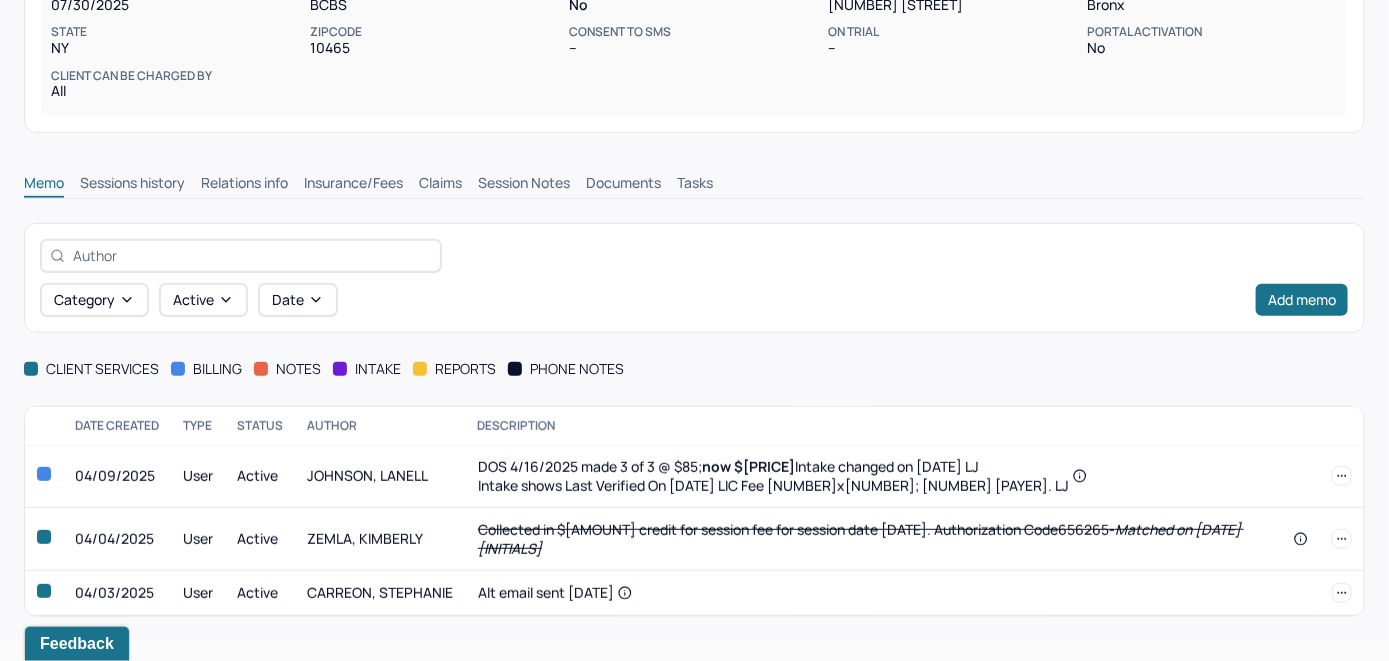 scroll, scrollTop: 318, scrollLeft: 0, axis: vertical 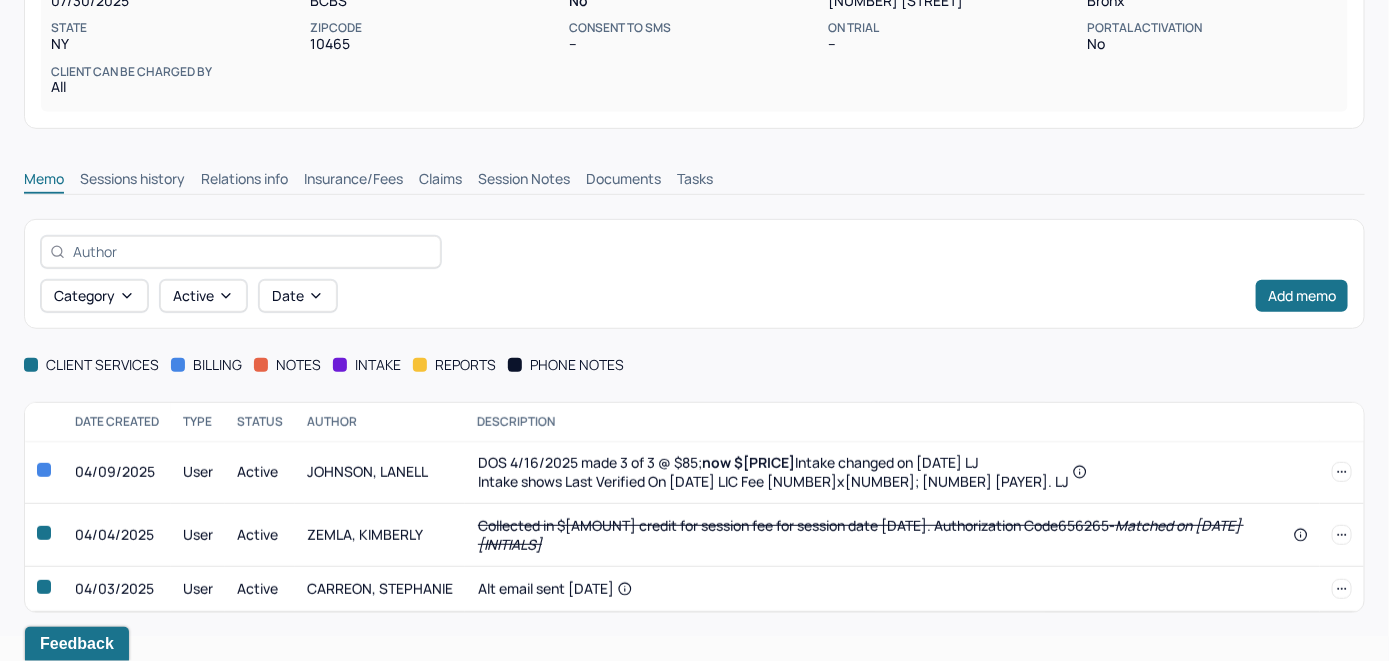 click on "Insurance/Fees" at bounding box center [353, 181] 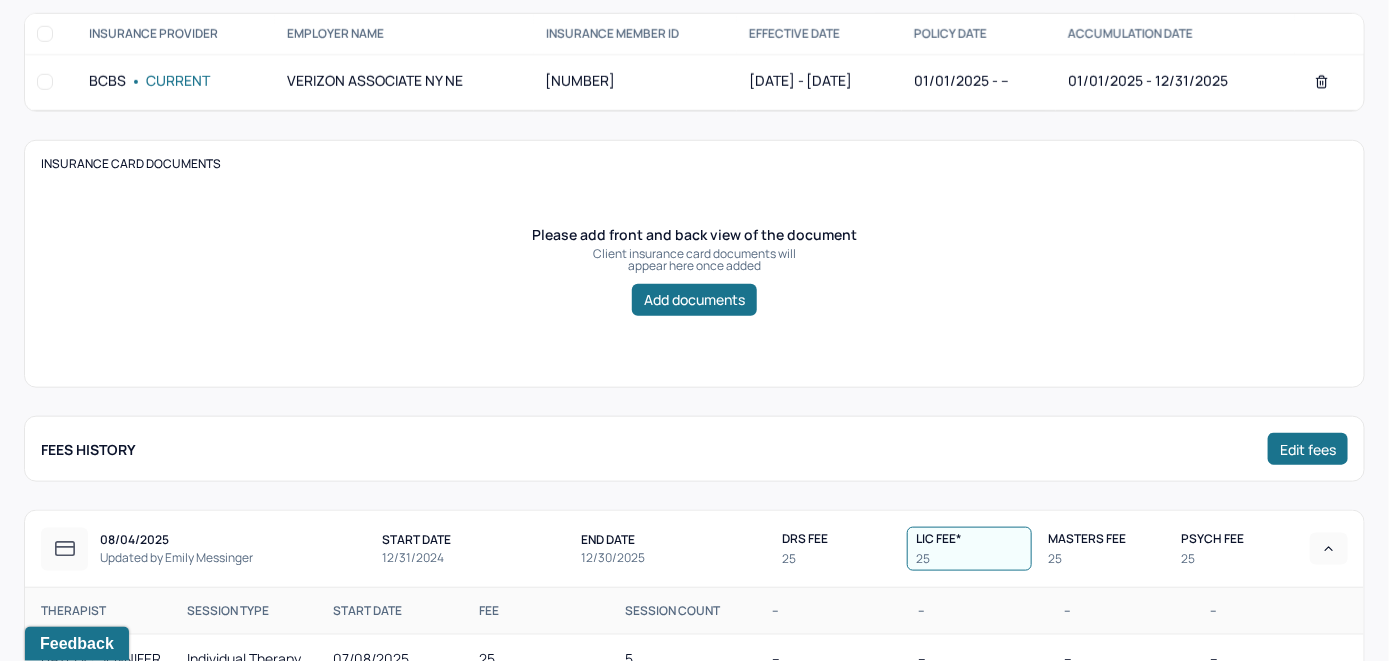 scroll, scrollTop: 418, scrollLeft: 0, axis: vertical 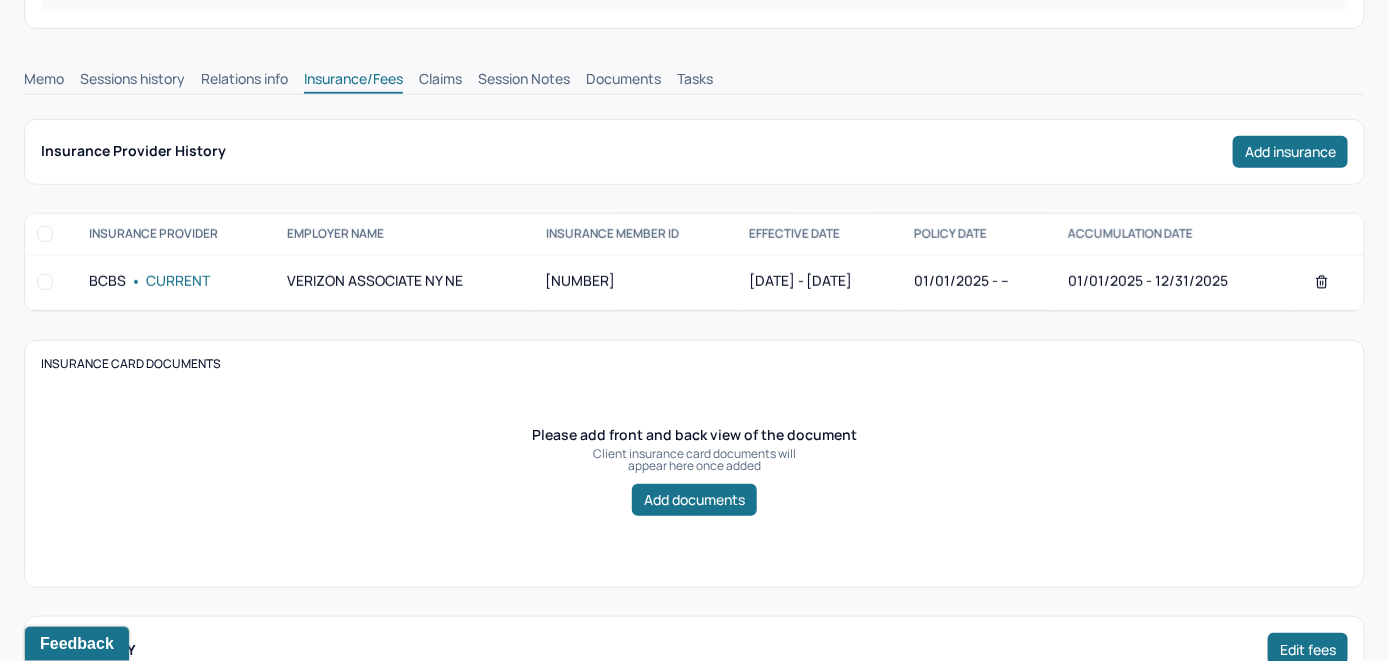 click on "Claims" at bounding box center (440, 81) 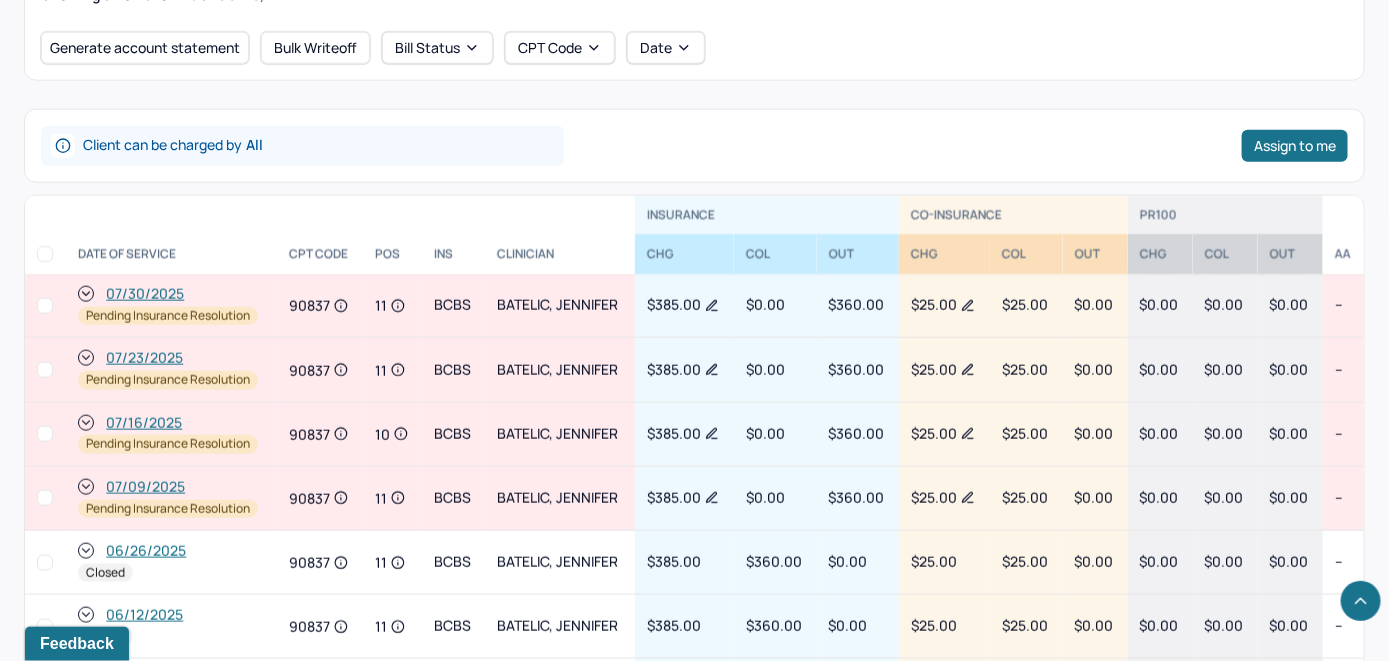 scroll, scrollTop: 822, scrollLeft: 0, axis: vertical 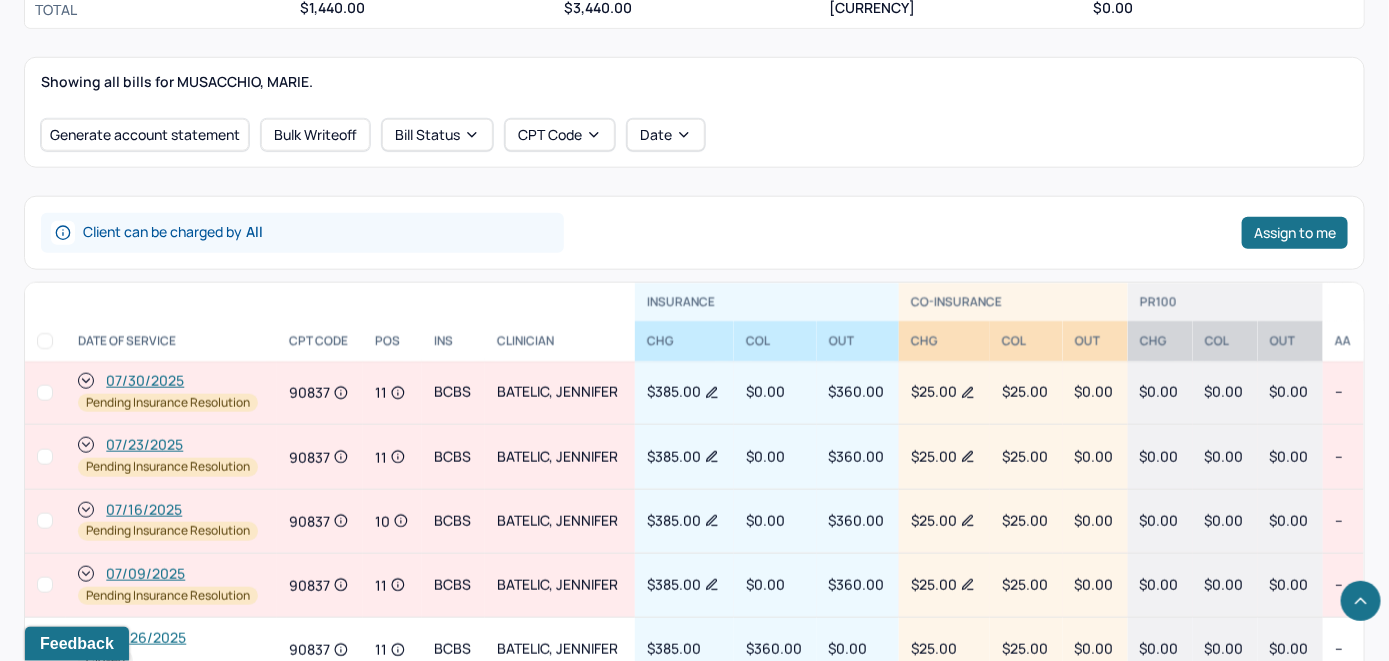 click on "[DATE] Pending Insurance Resolution" at bounding box center (171, 392) 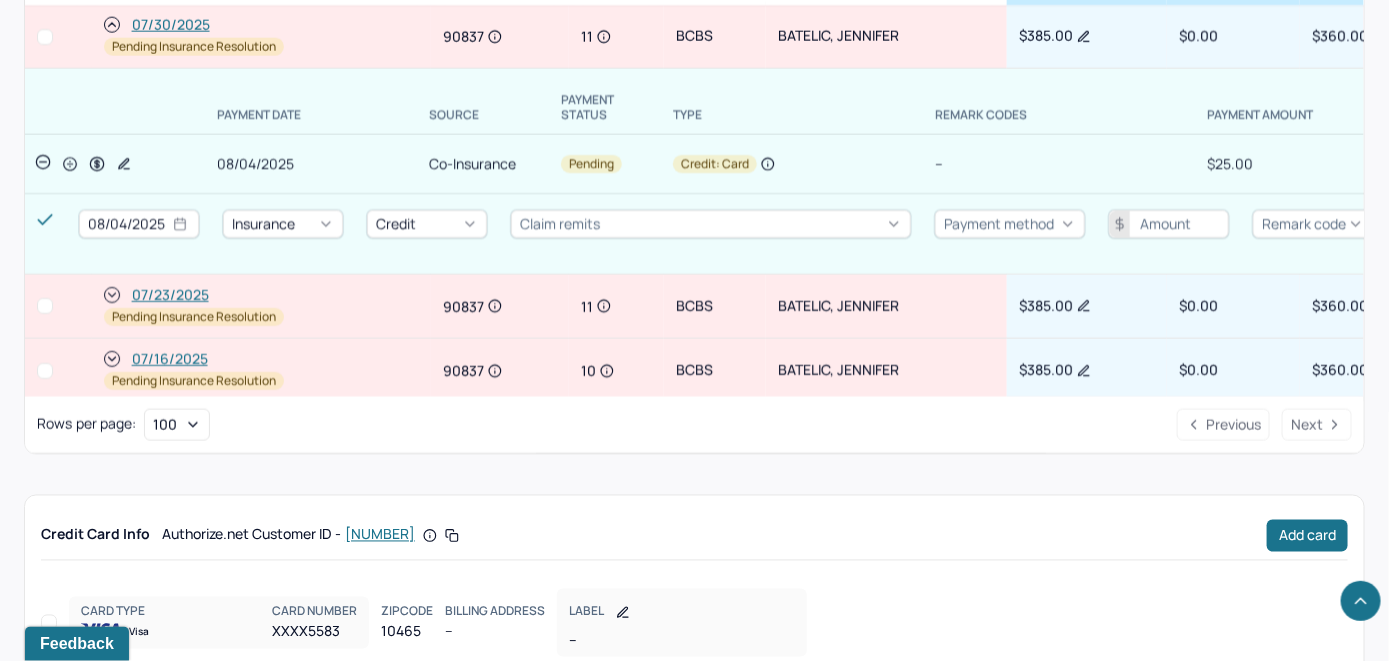 scroll, scrollTop: 1213, scrollLeft: 0, axis: vertical 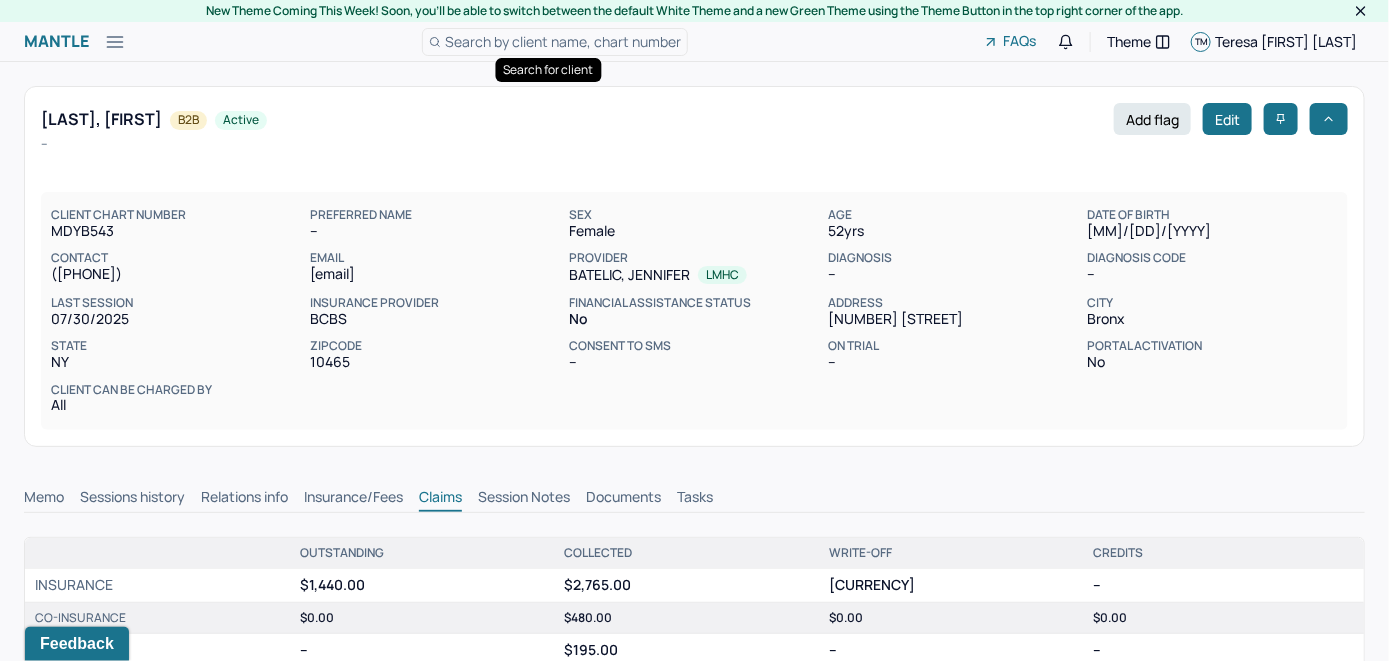 click on "Search by client name, chart number" at bounding box center (563, 41) 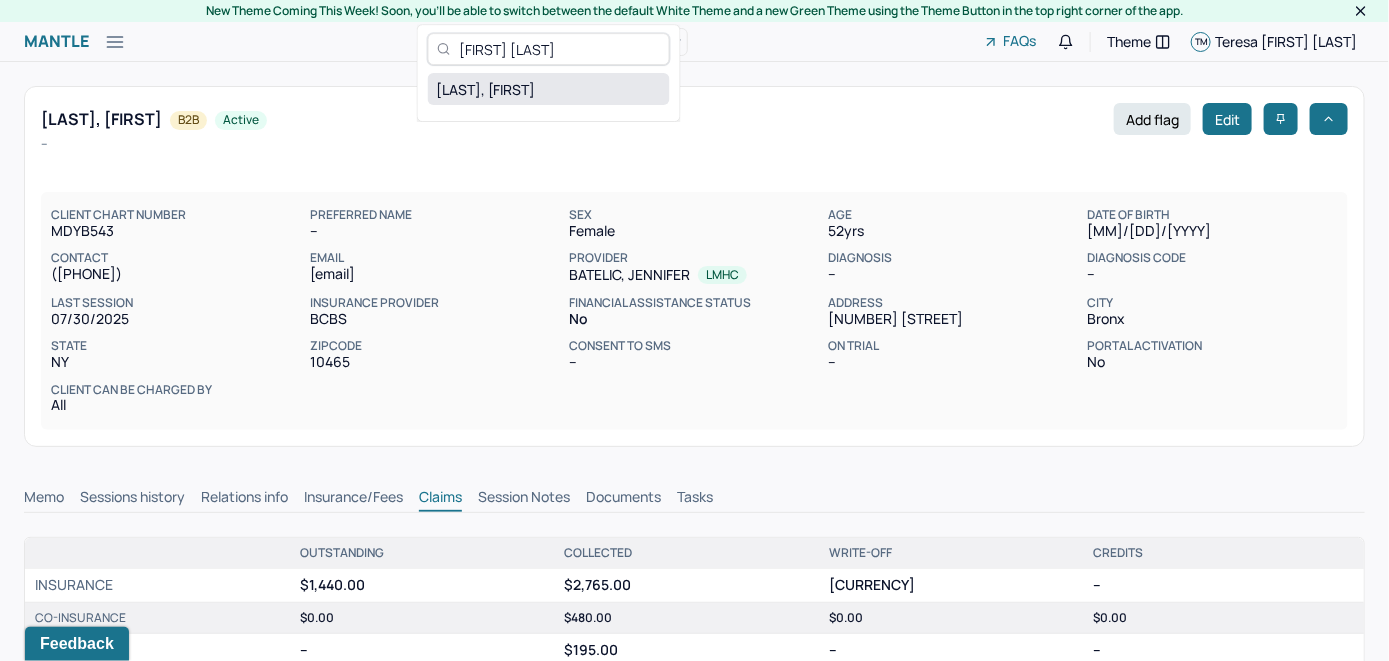 type on "[FIRST] [LAST]" 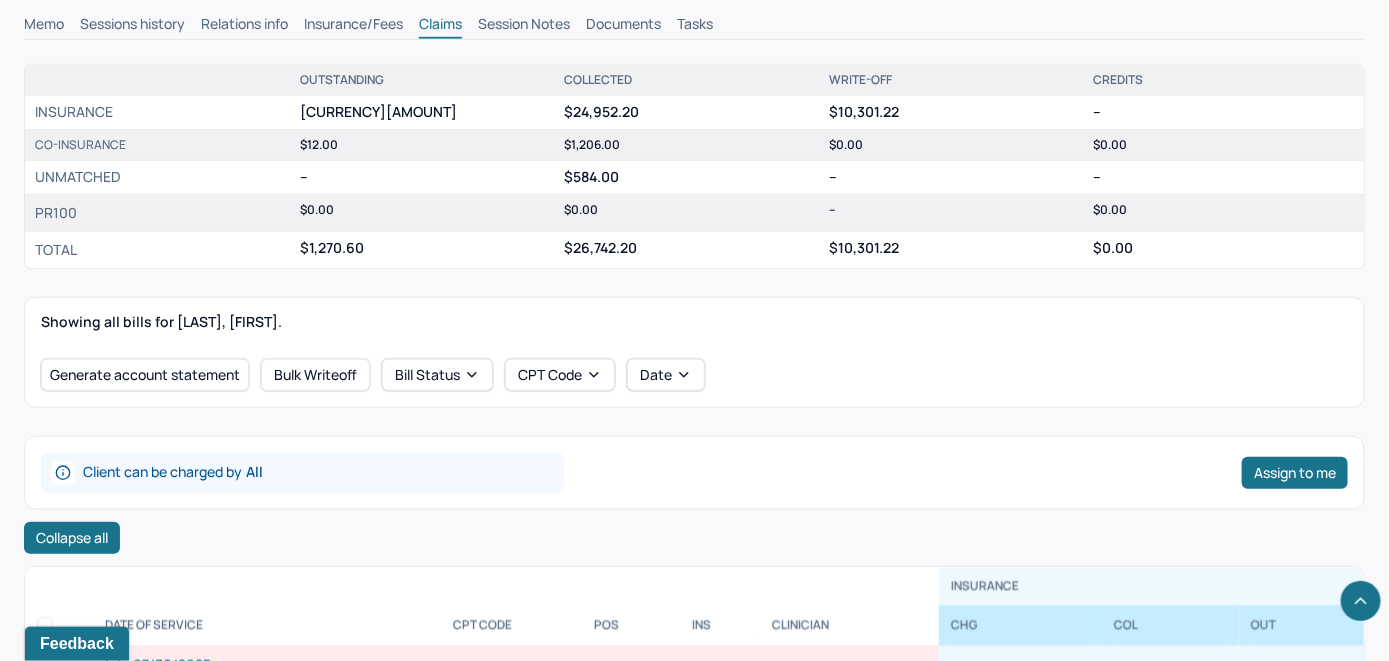 scroll, scrollTop: 700, scrollLeft: 0, axis: vertical 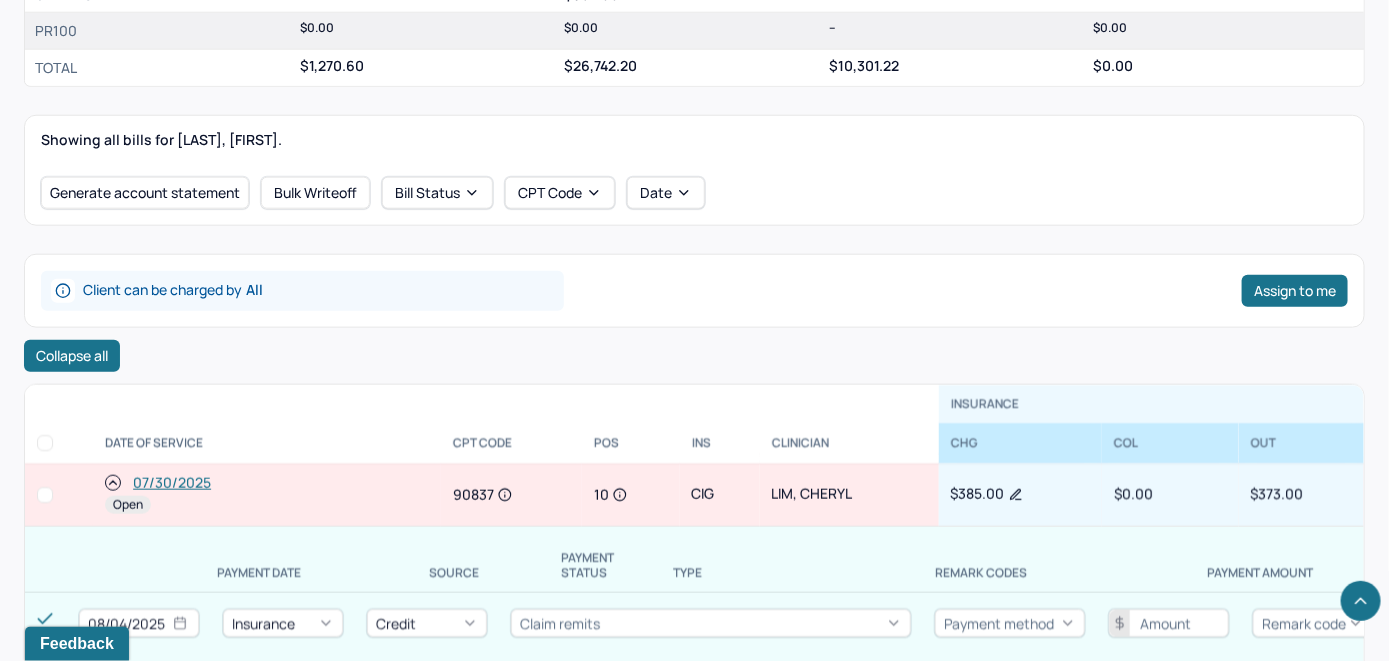 click on "07/30/2025" at bounding box center [172, 483] 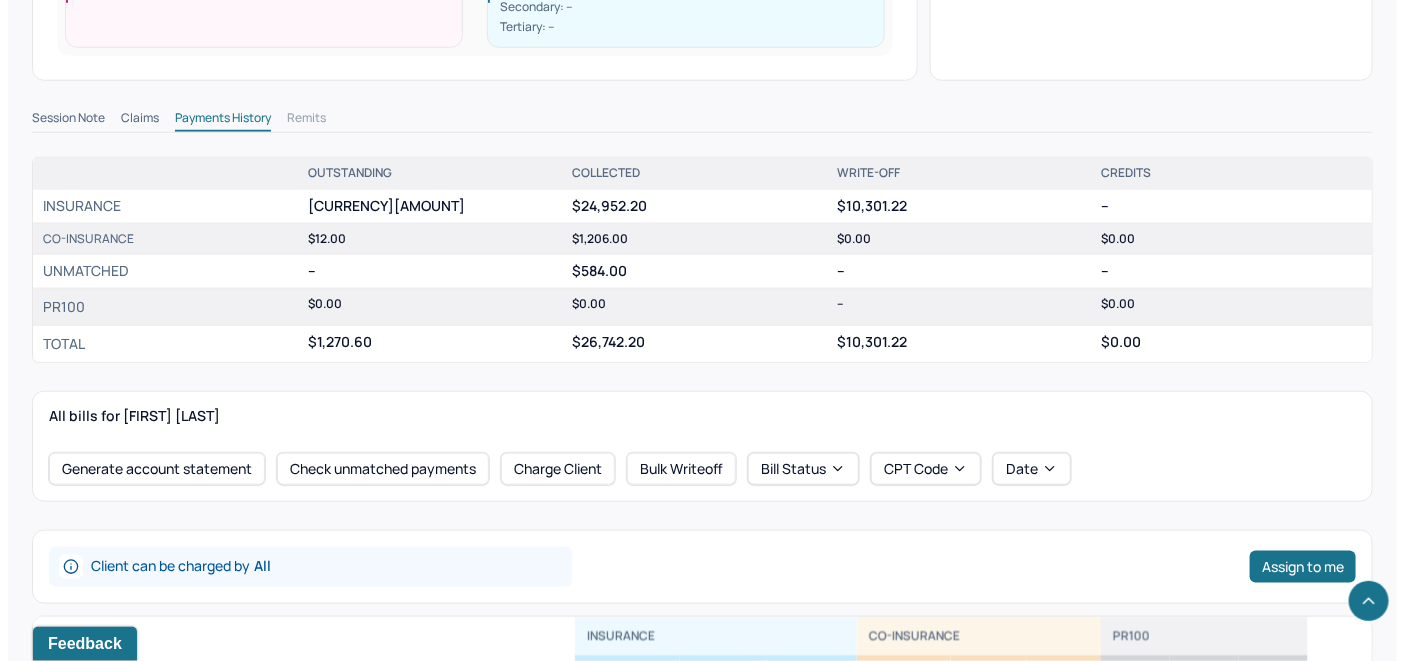 scroll, scrollTop: 700, scrollLeft: 0, axis: vertical 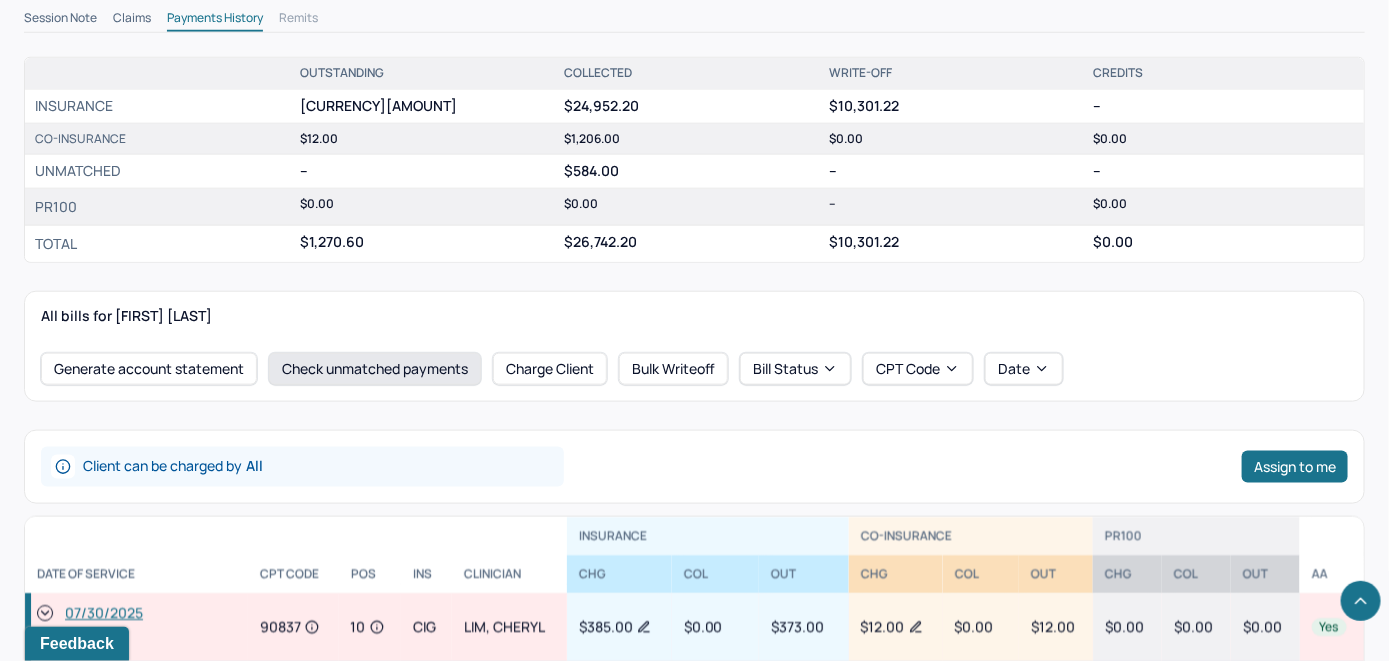click on "Check unmatched payments" at bounding box center (375, 369) 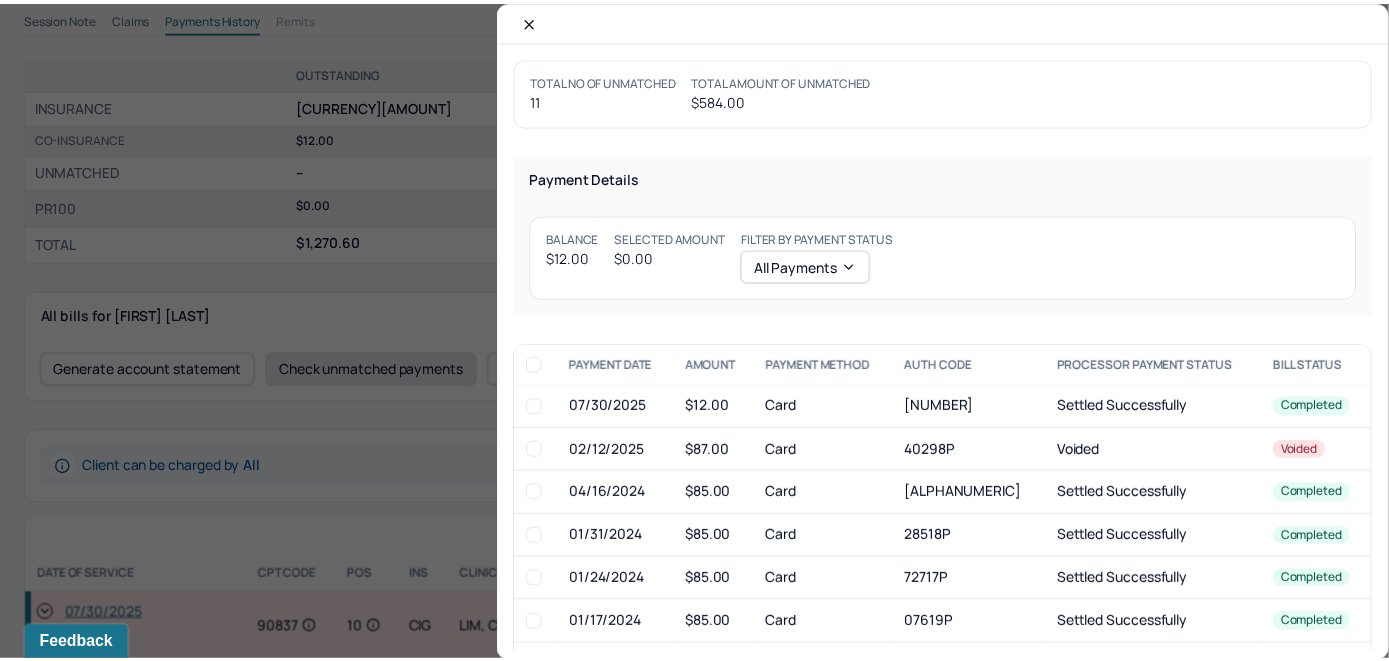 scroll, scrollTop: 715, scrollLeft: 0, axis: vertical 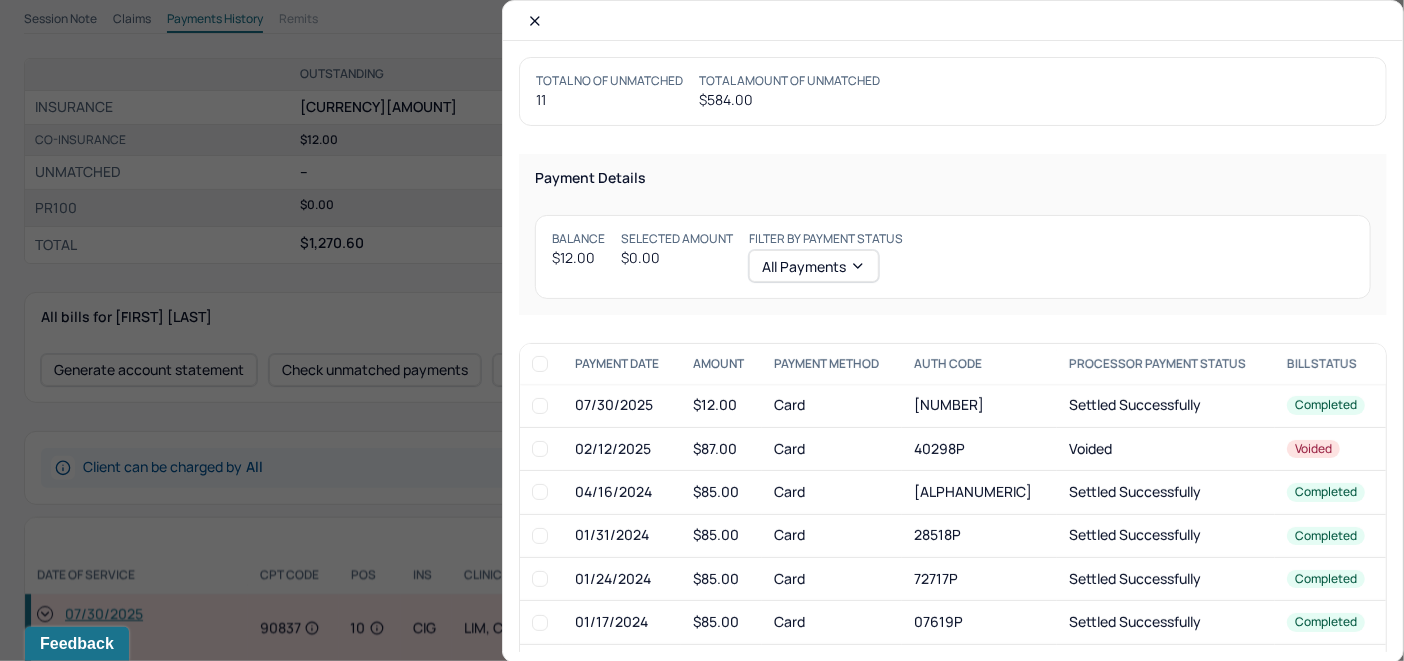 click at bounding box center [540, 406] 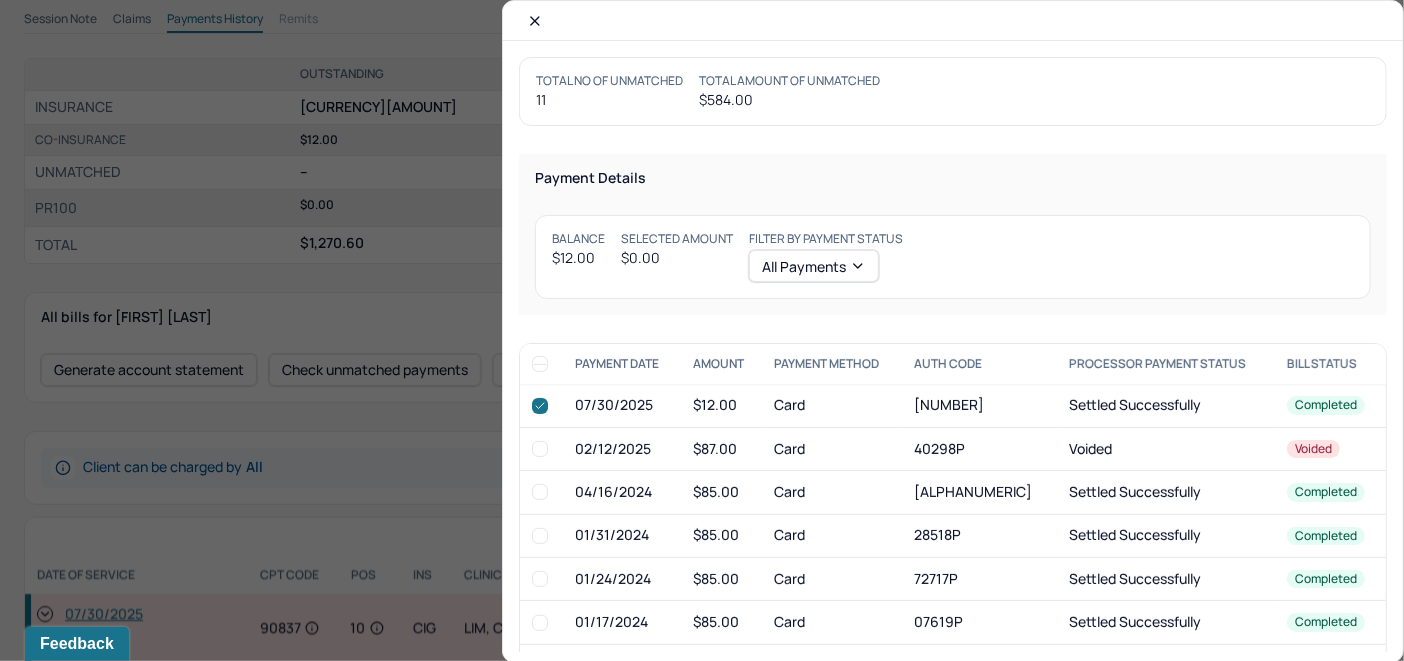 checkbox on "true" 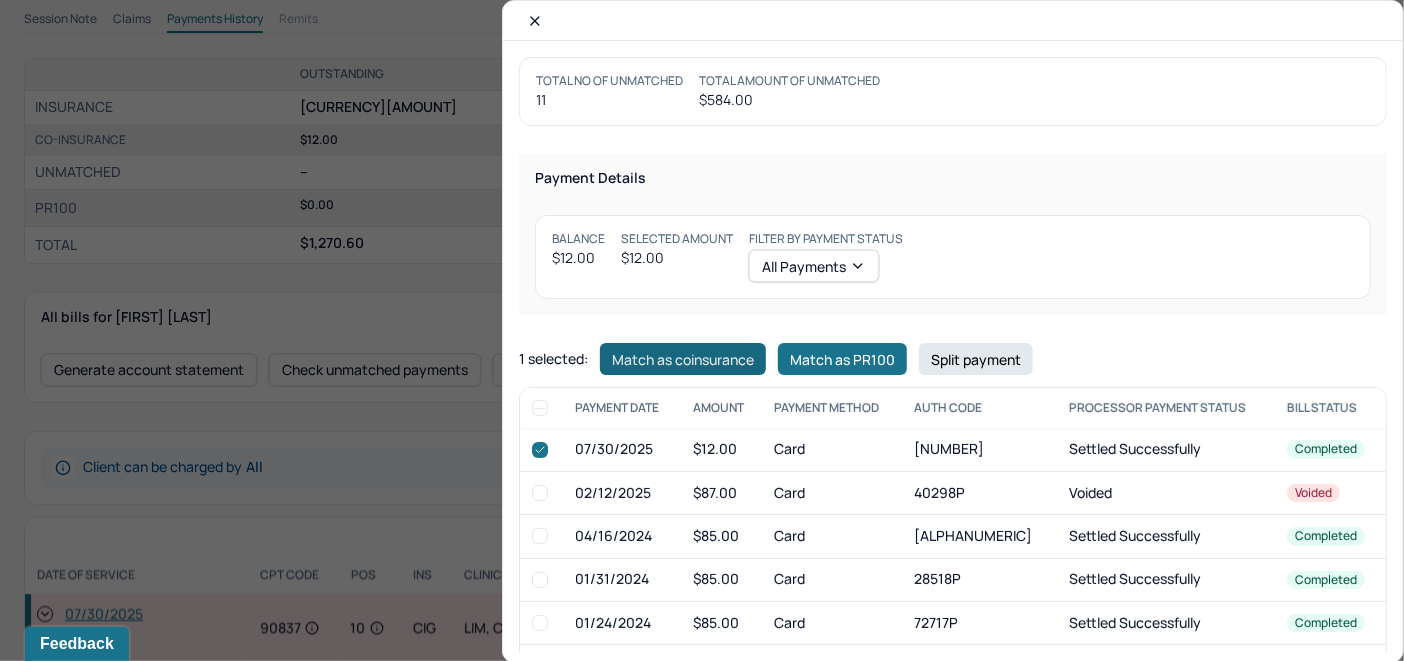 click on "Match as coinsurance" at bounding box center (683, 359) 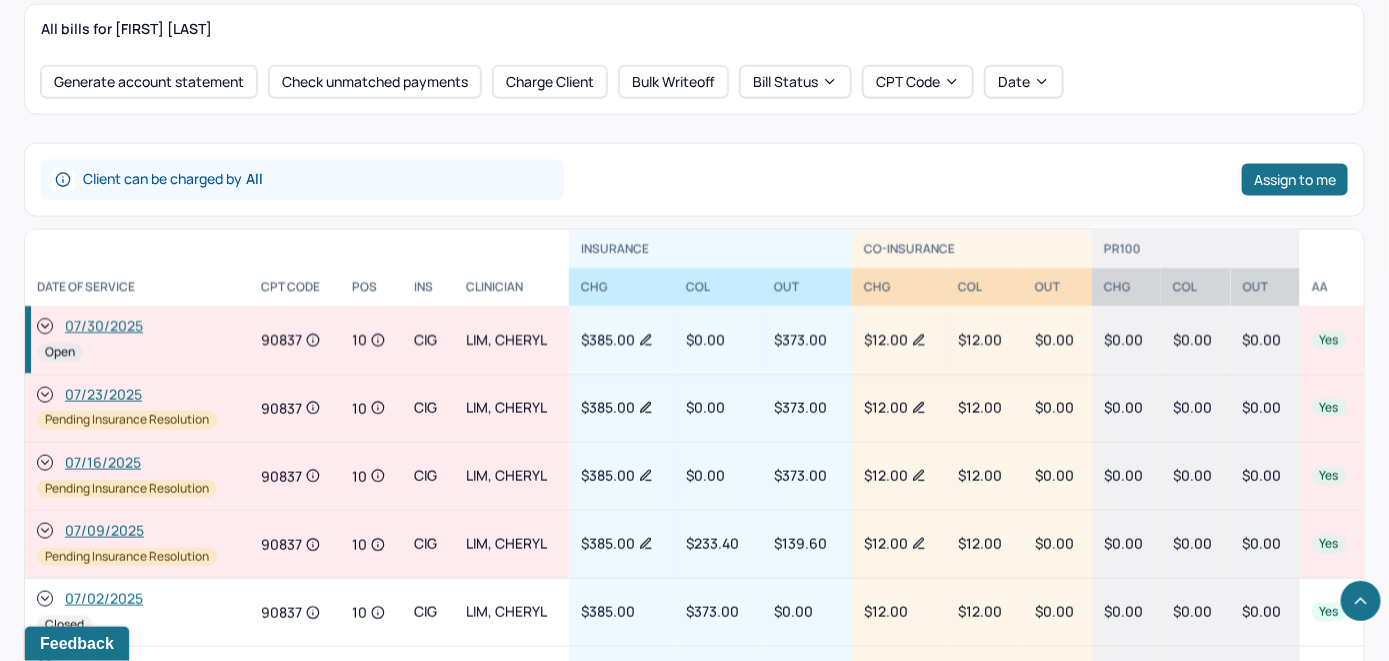 scroll, scrollTop: 1015, scrollLeft: 0, axis: vertical 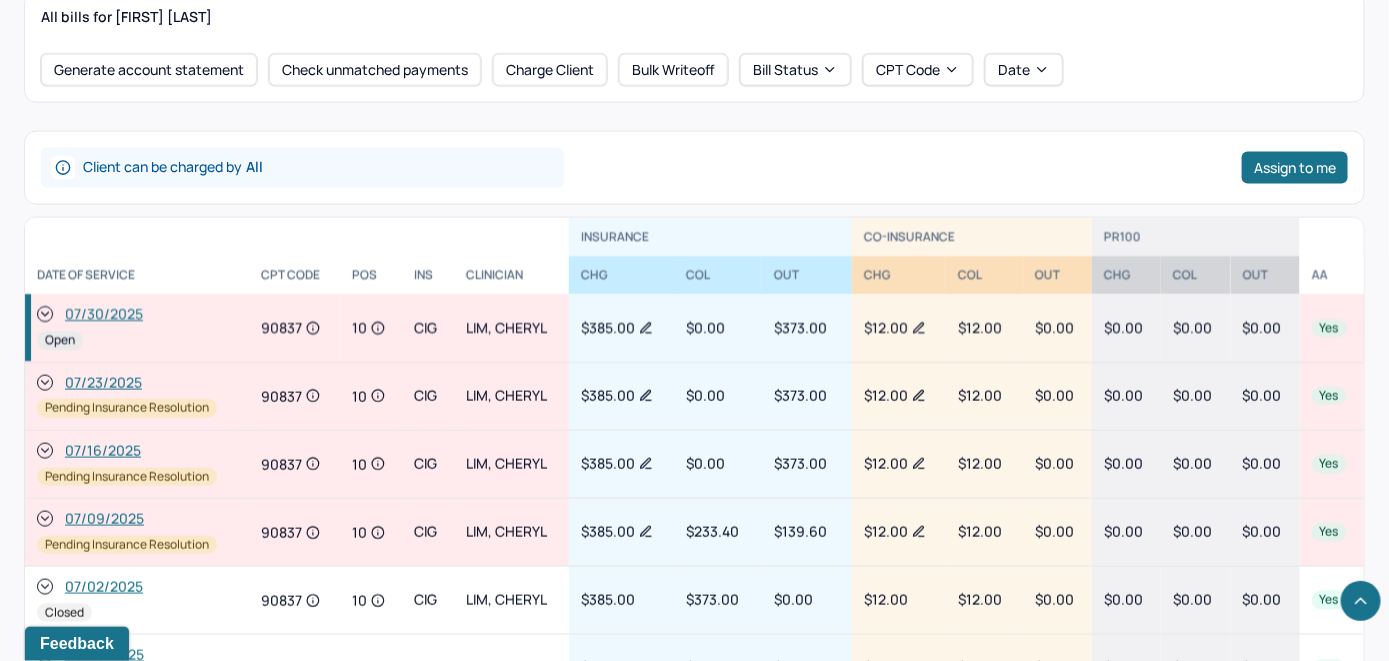 click 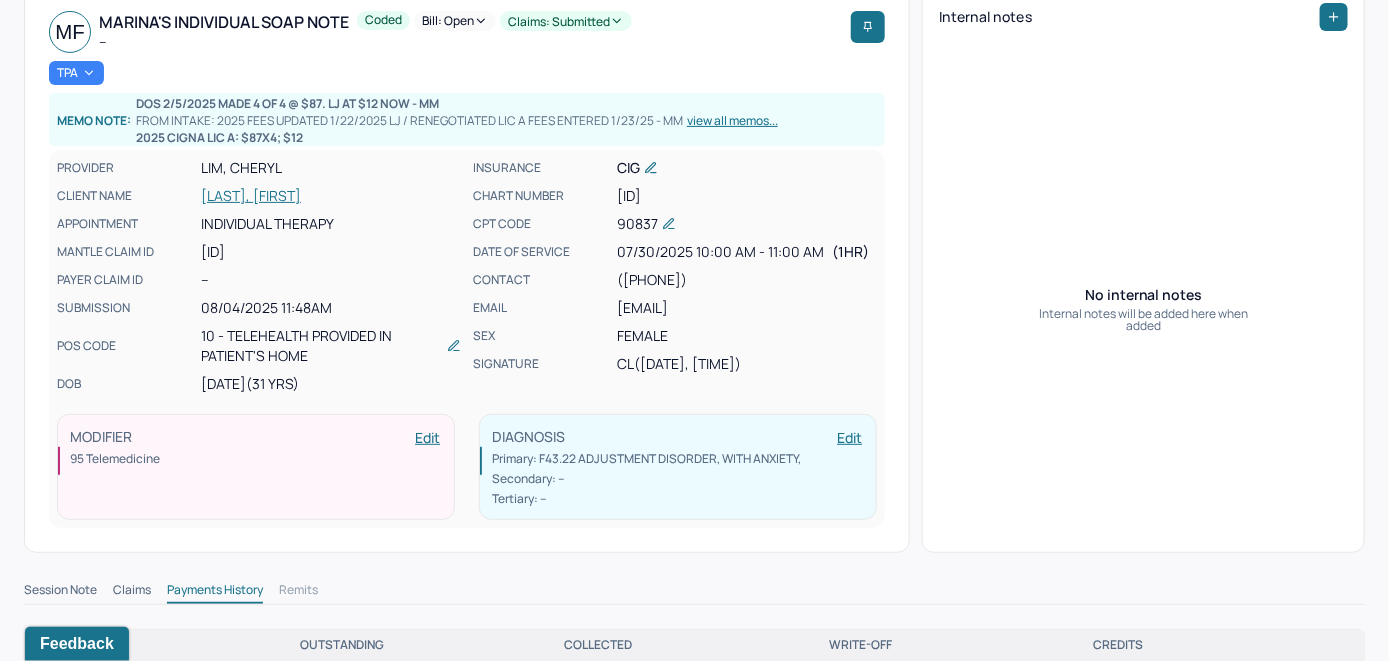 scroll, scrollTop: 15, scrollLeft: 0, axis: vertical 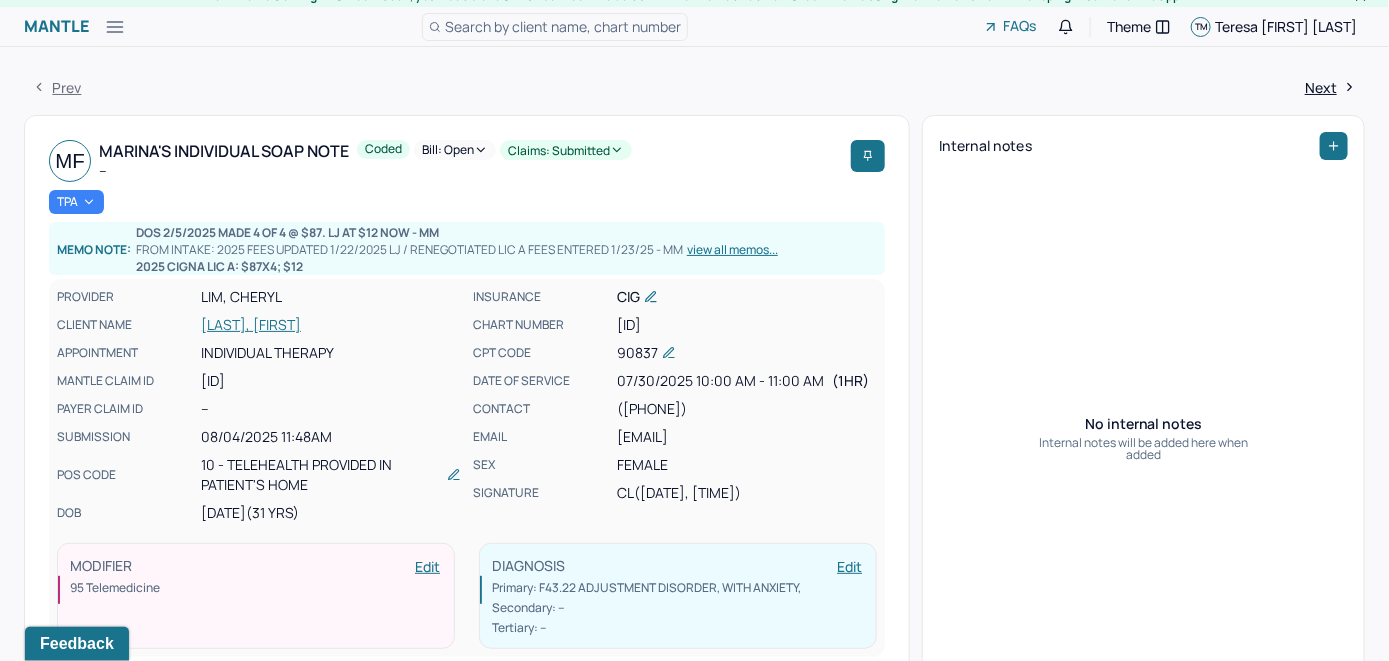click on "Bill: Open" at bounding box center [455, 150] 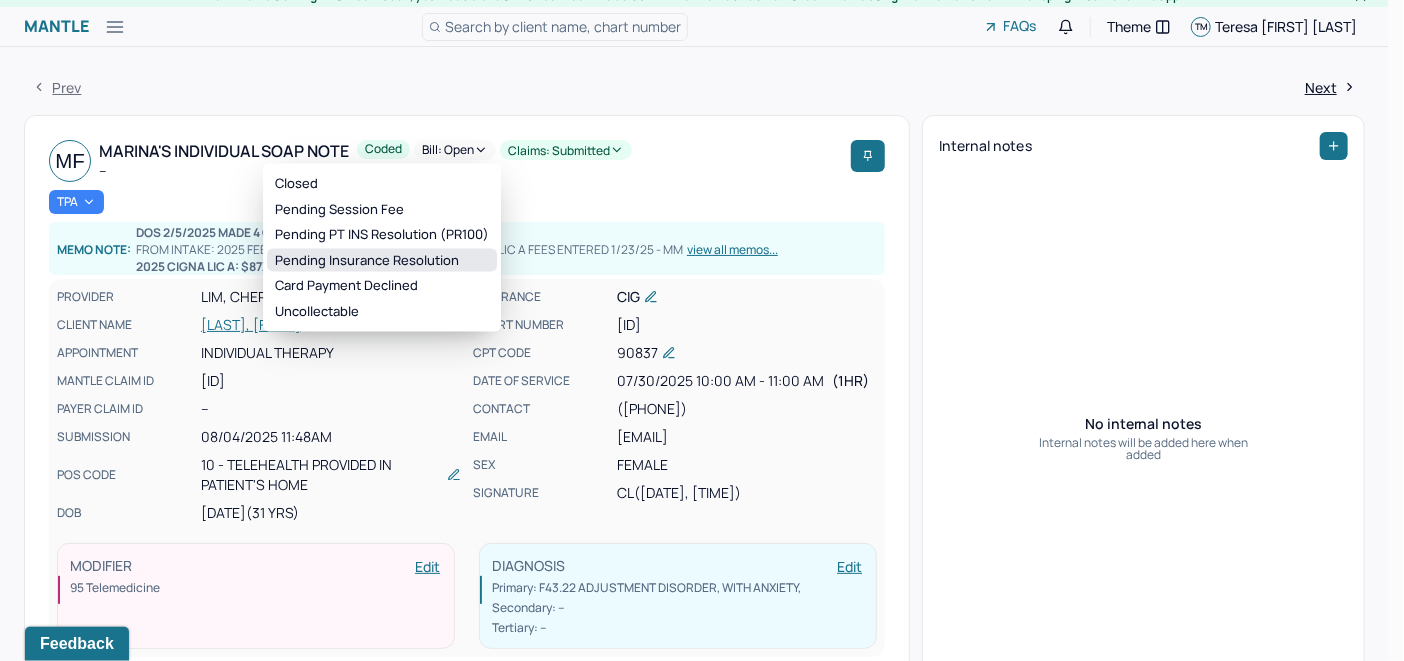 click on "Pending Insurance Resolution" at bounding box center [382, 260] 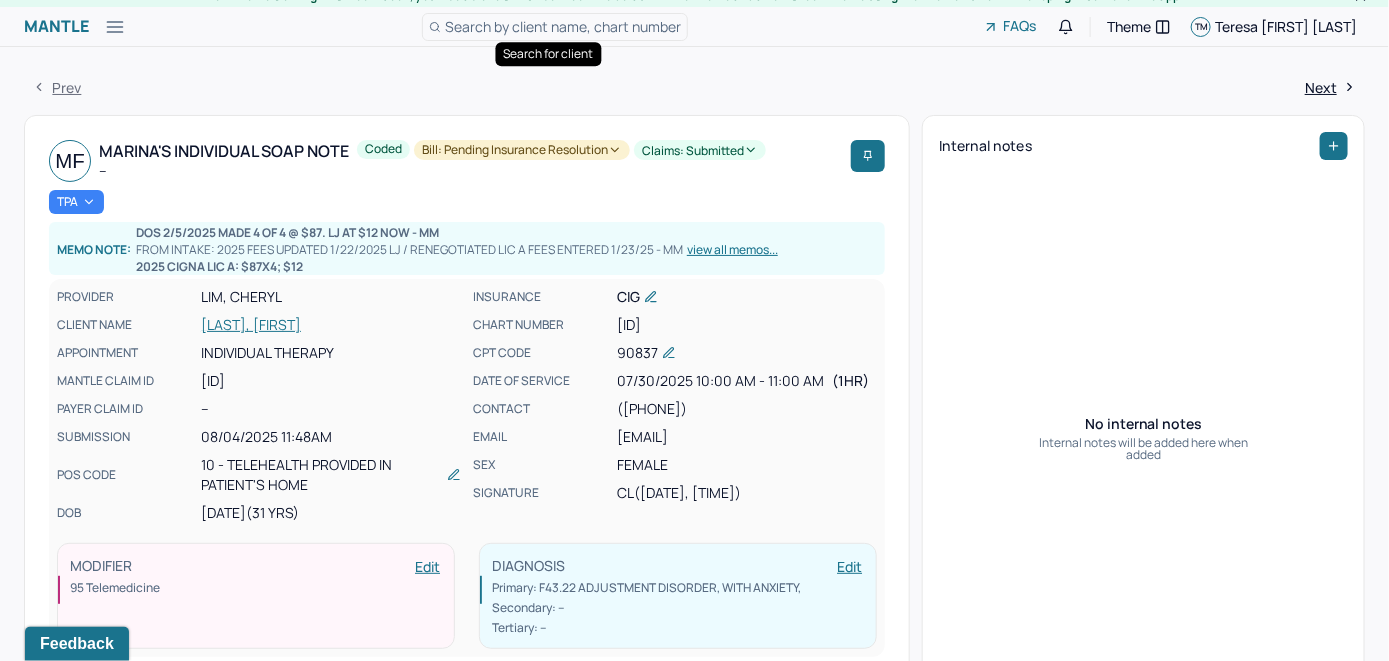 click on "Search by client name, chart number" at bounding box center (563, 26) 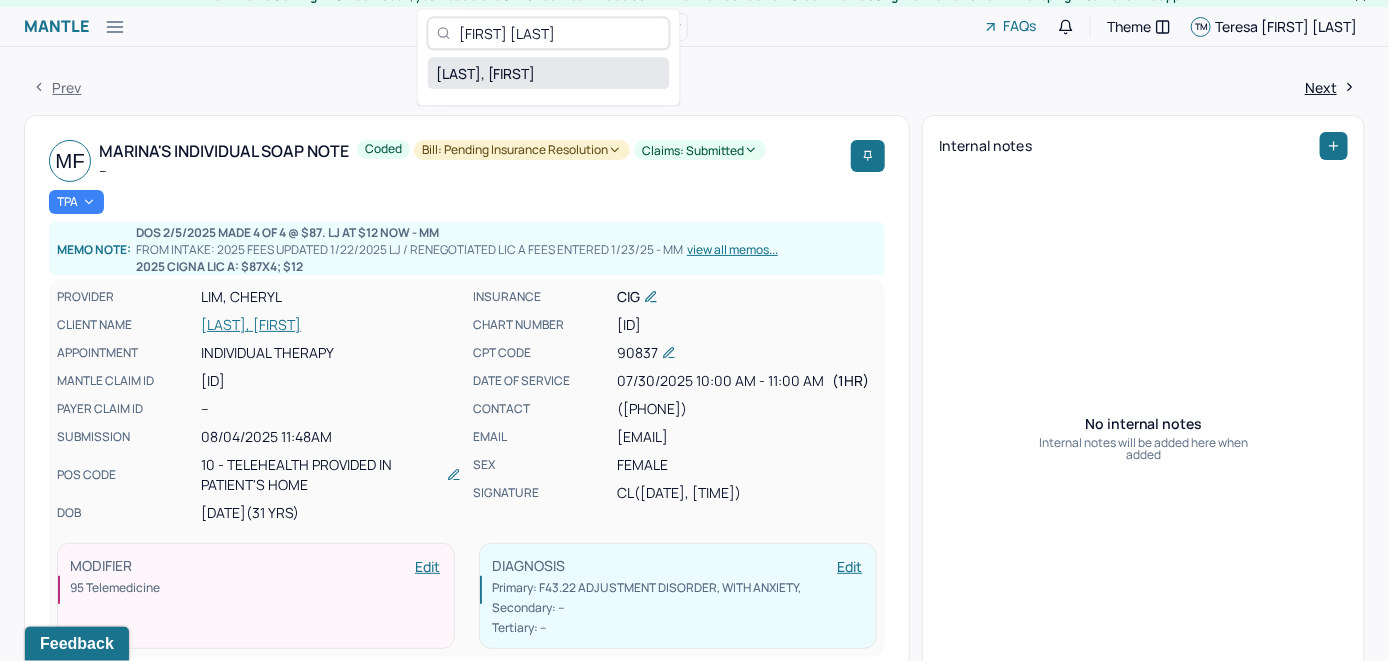type on "[FIRST] [LAST]" 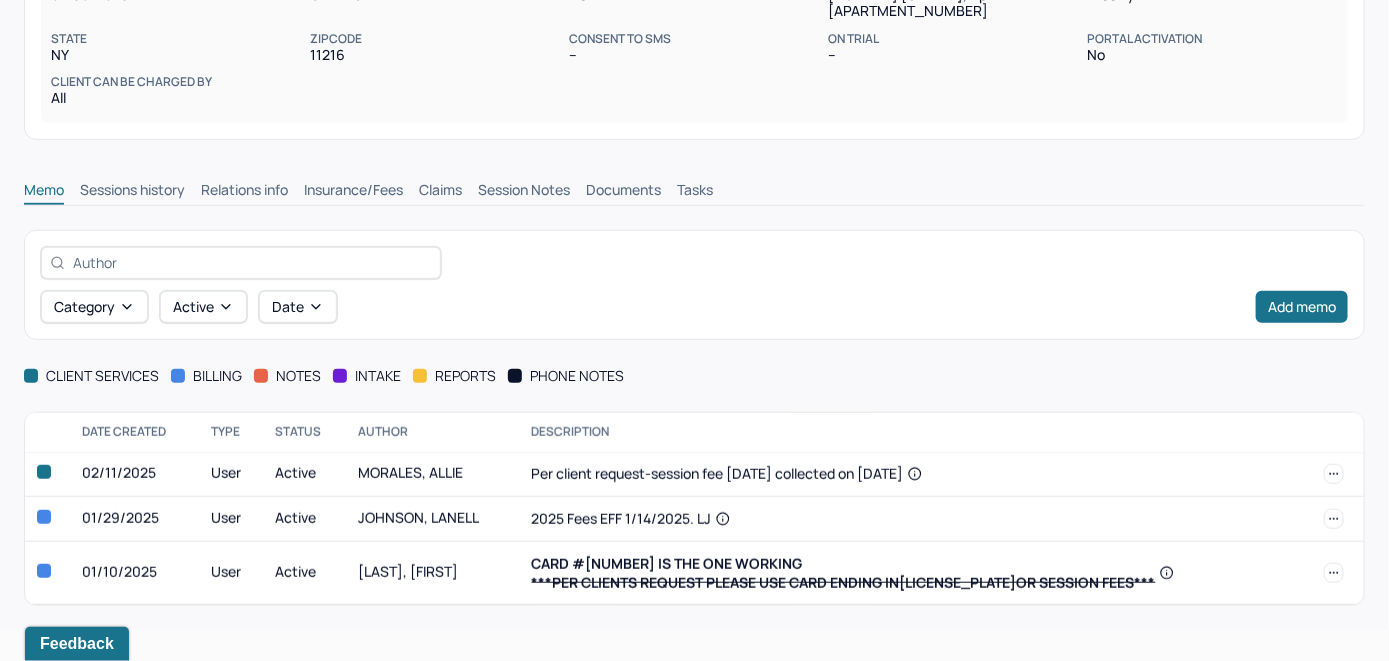 scroll, scrollTop: 337, scrollLeft: 0, axis: vertical 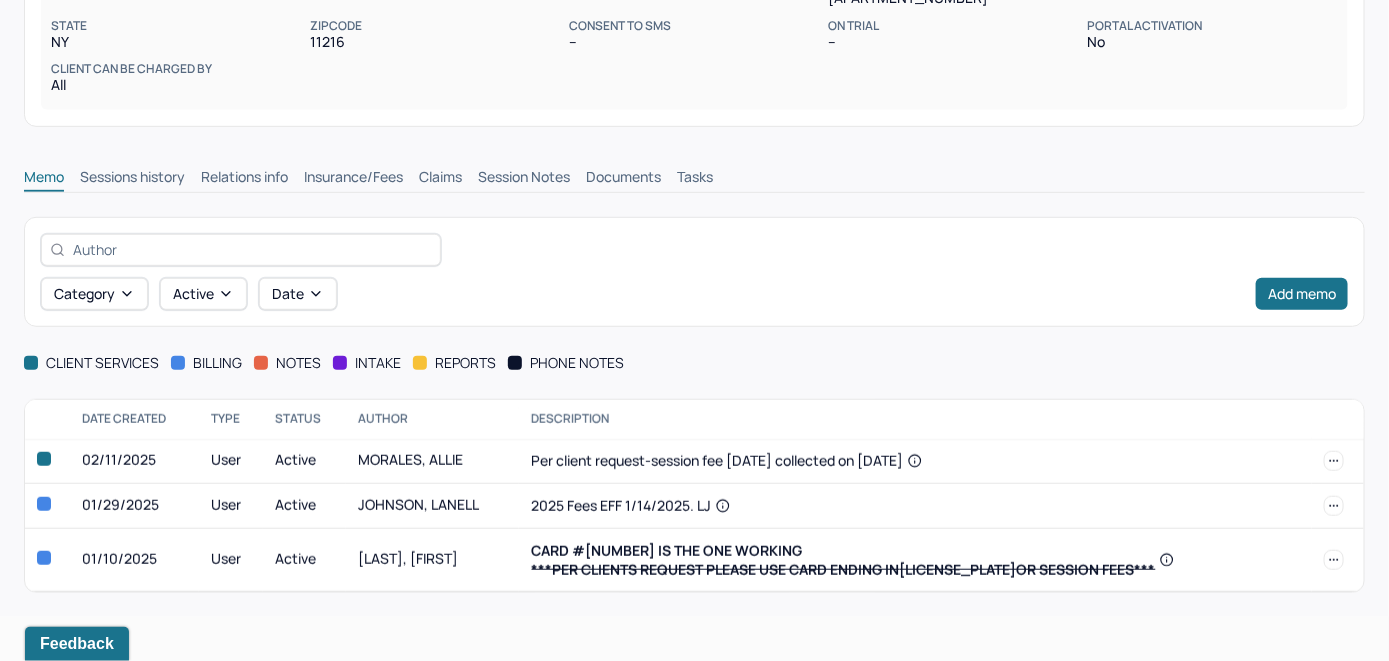 click on "Insurance/Fees" at bounding box center (353, 179) 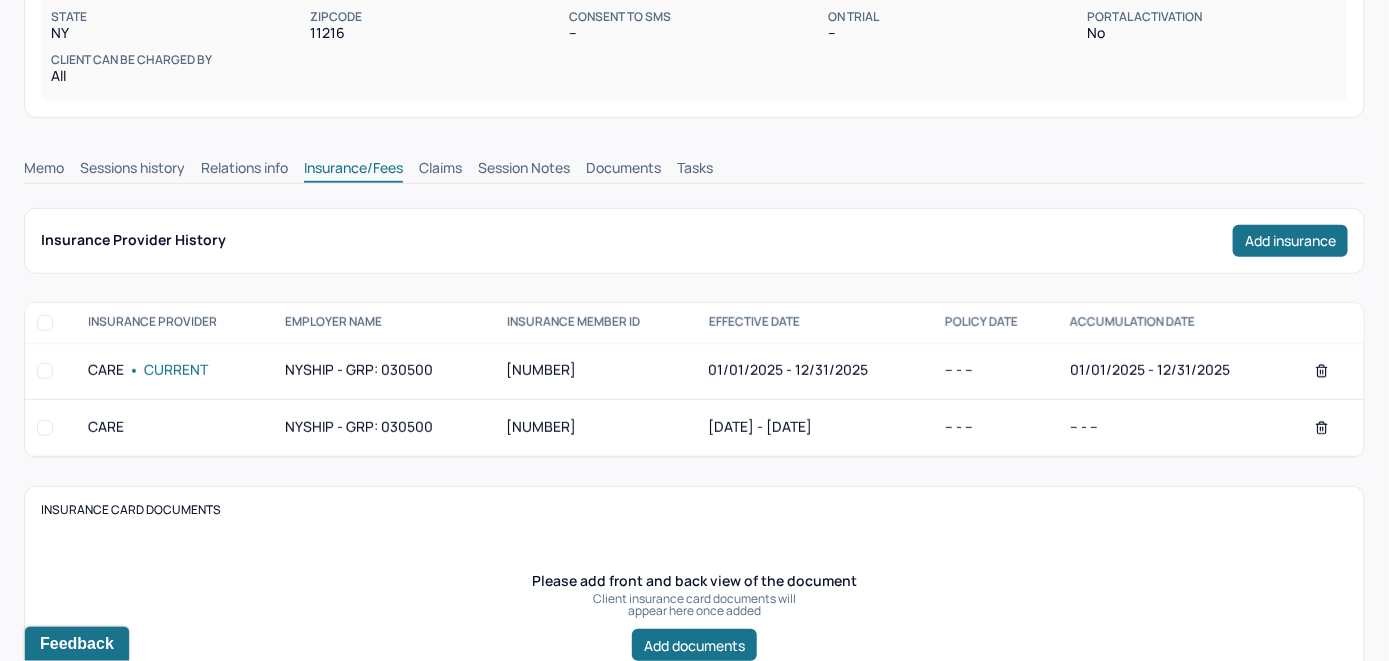 scroll, scrollTop: 337, scrollLeft: 0, axis: vertical 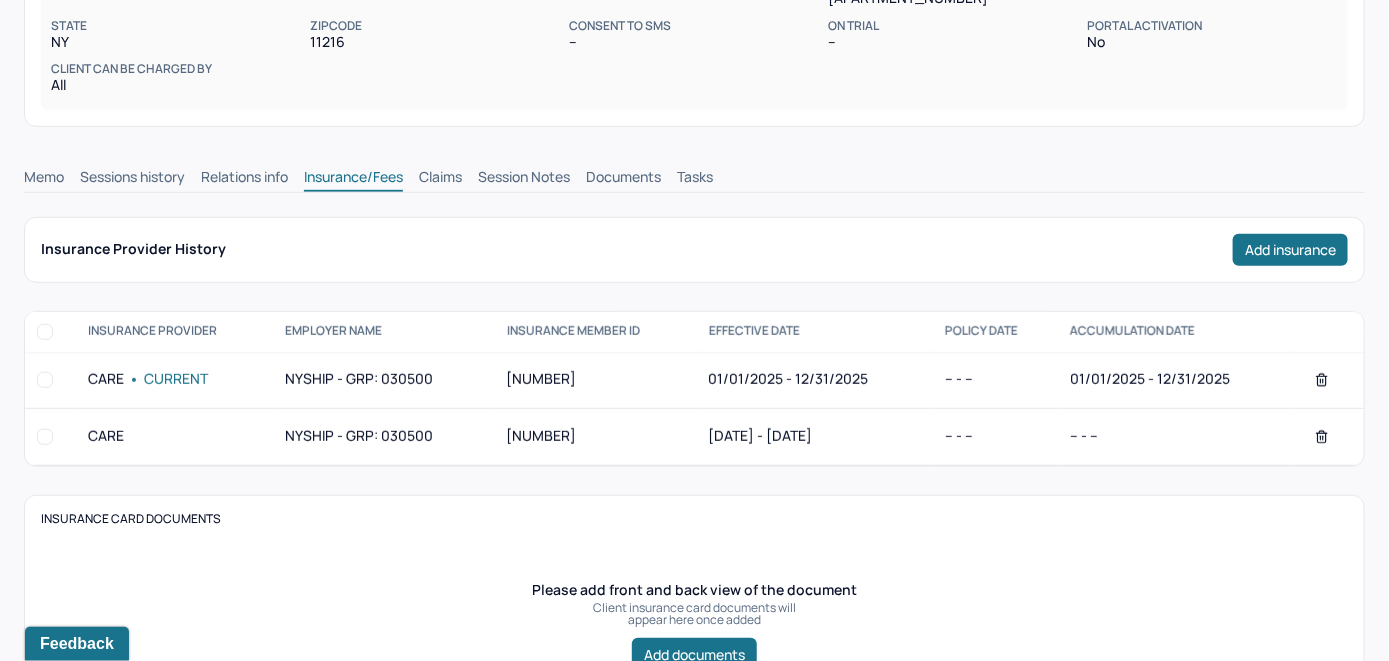 click on "Claims" at bounding box center [440, 179] 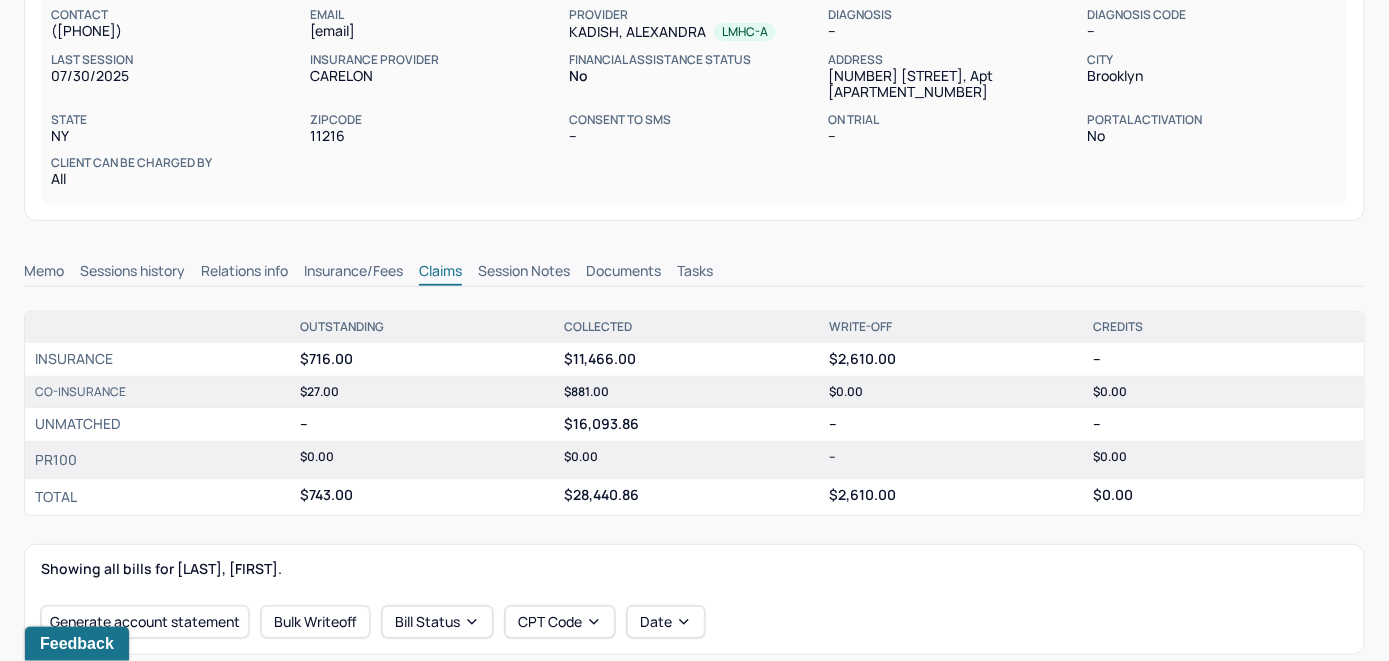 scroll, scrollTop: 137, scrollLeft: 0, axis: vertical 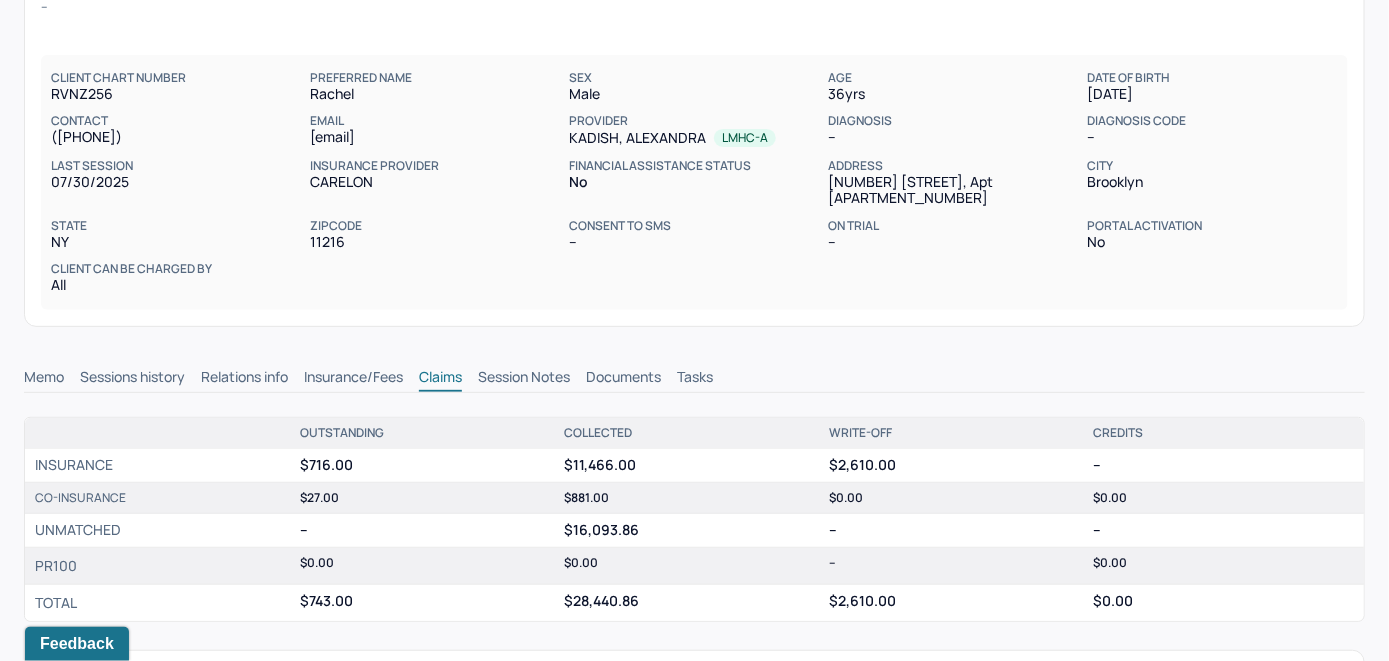 click on "Memo" at bounding box center (44, 379) 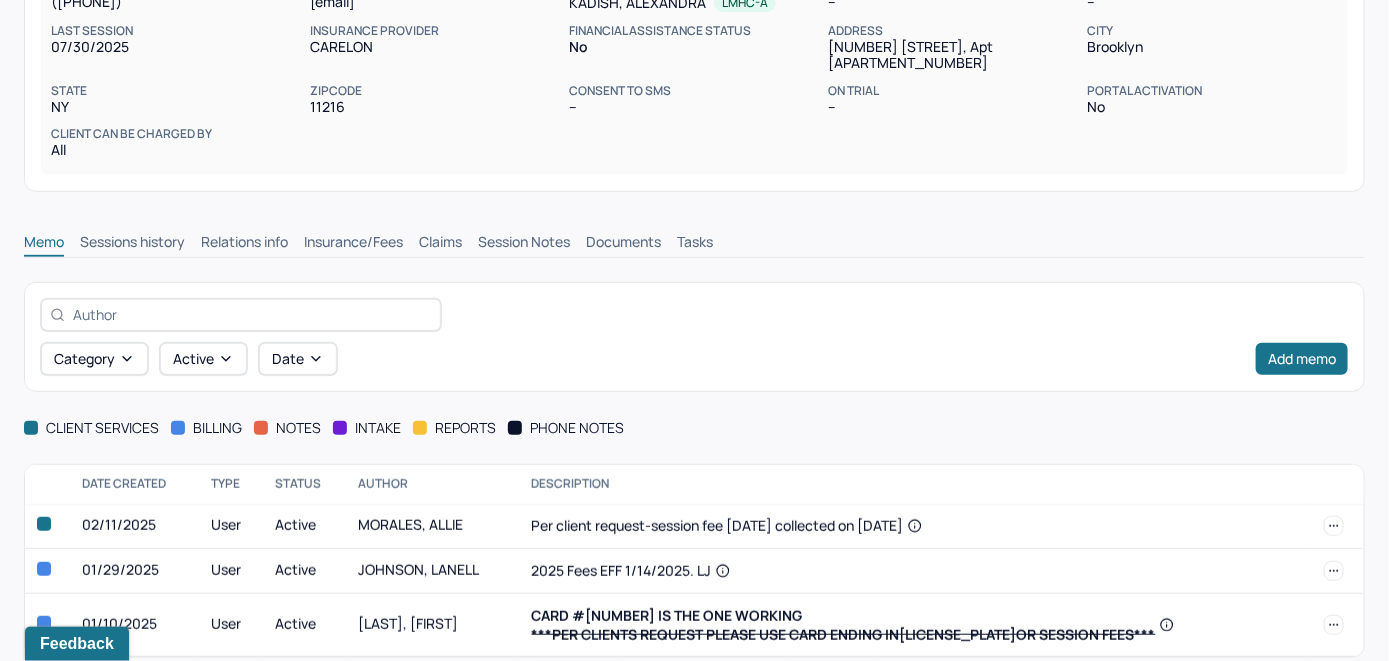 scroll, scrollTop: 137, scrollLeft: 0, axis: vertical 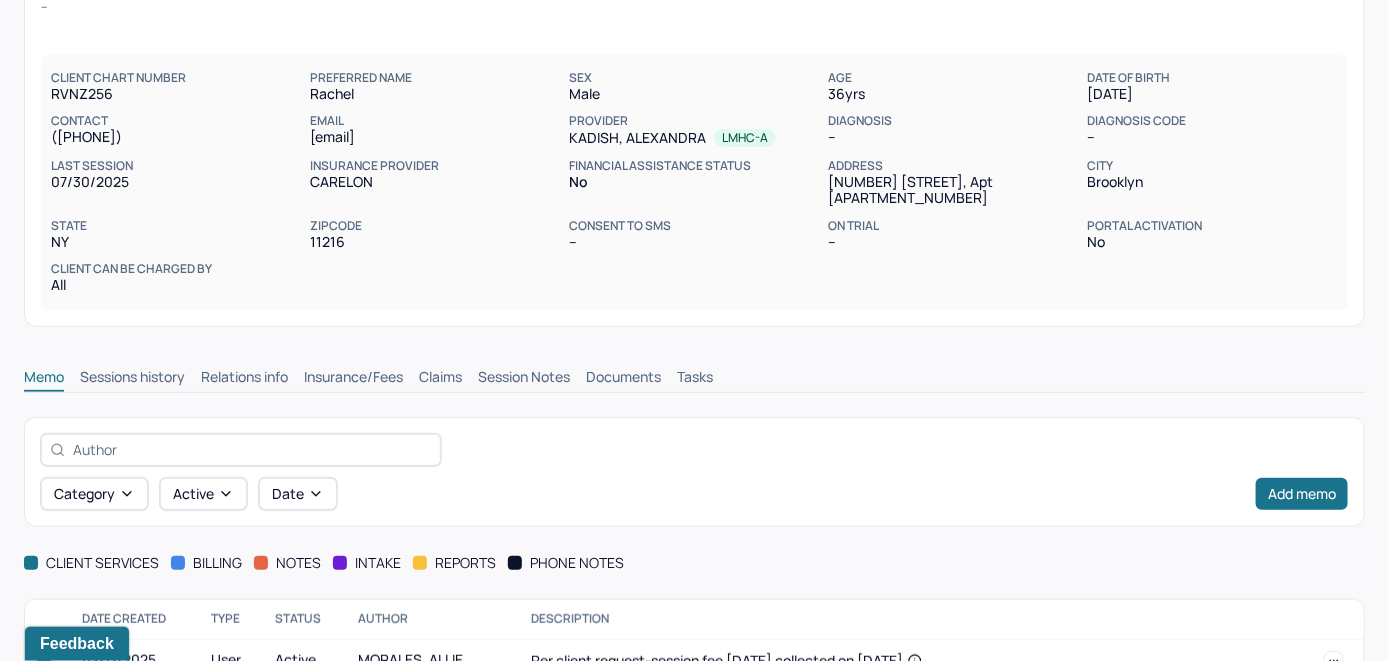 click on "Claims" at bounding box center (440, 379) 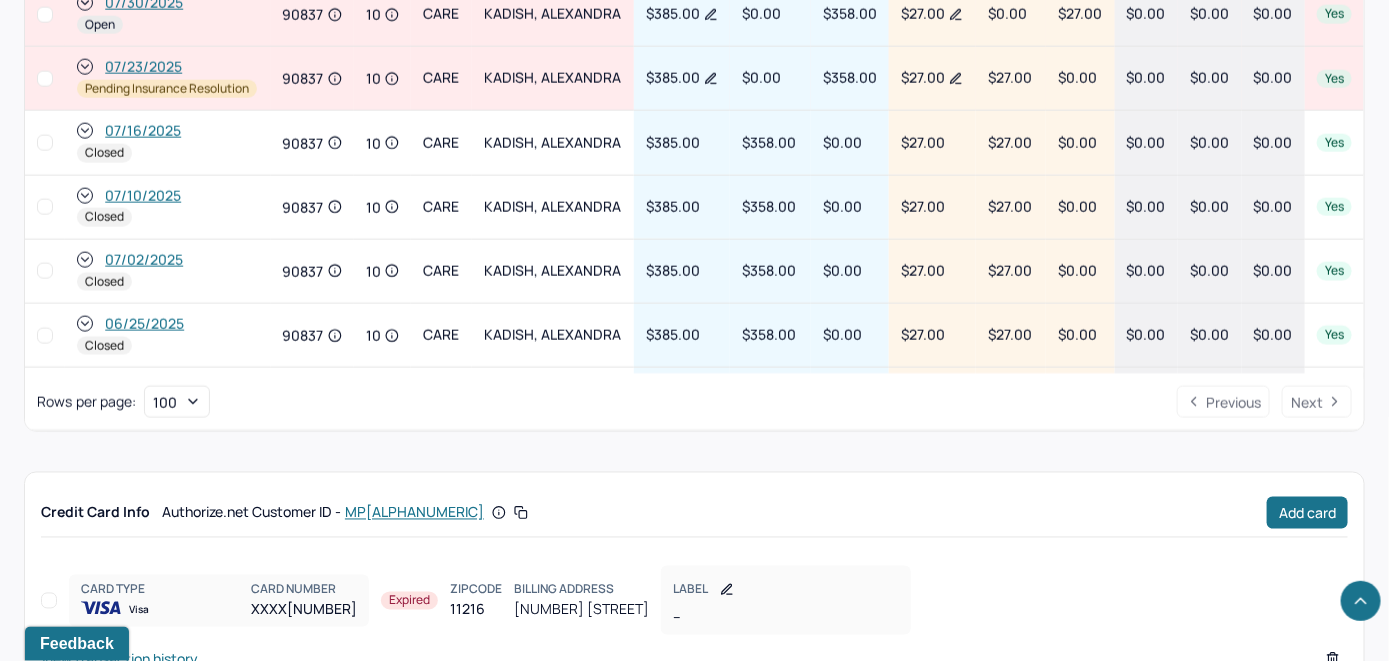 scroll, scrollTop: 937, scrollLeft: 0, axis: vertical 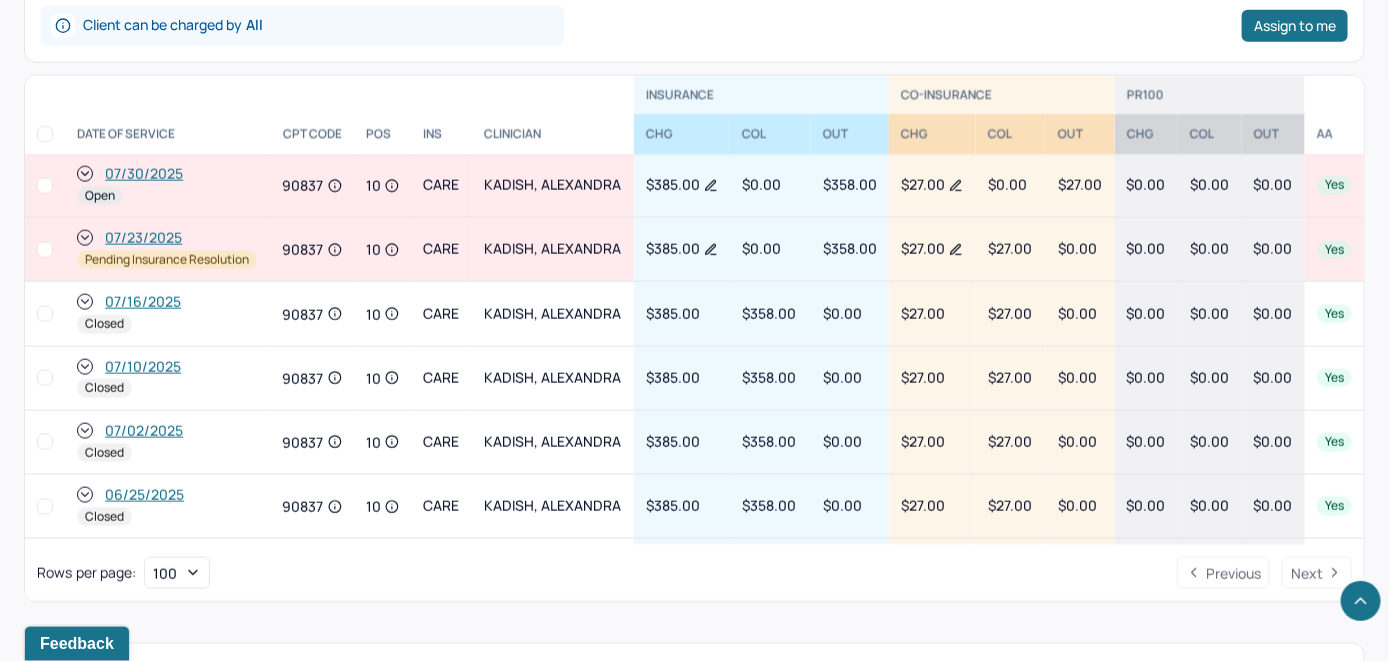 click 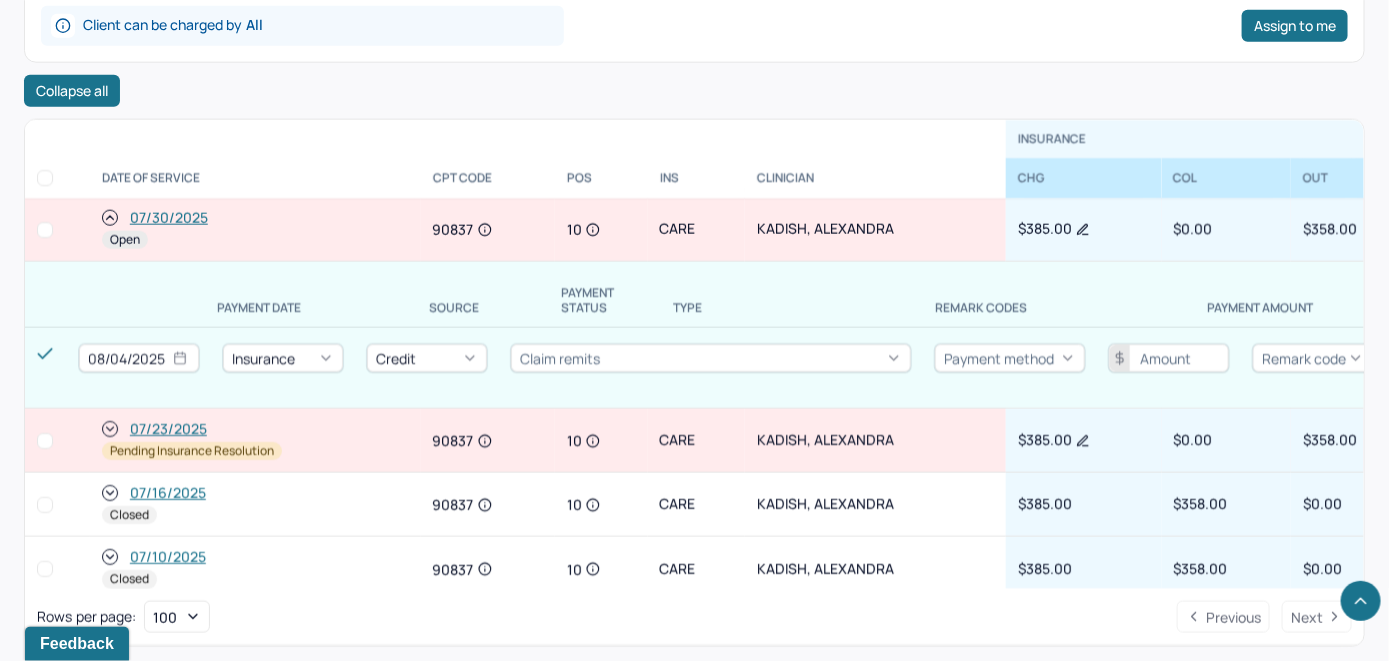 click on "07/30/2025" at bounding box center [169, 218] 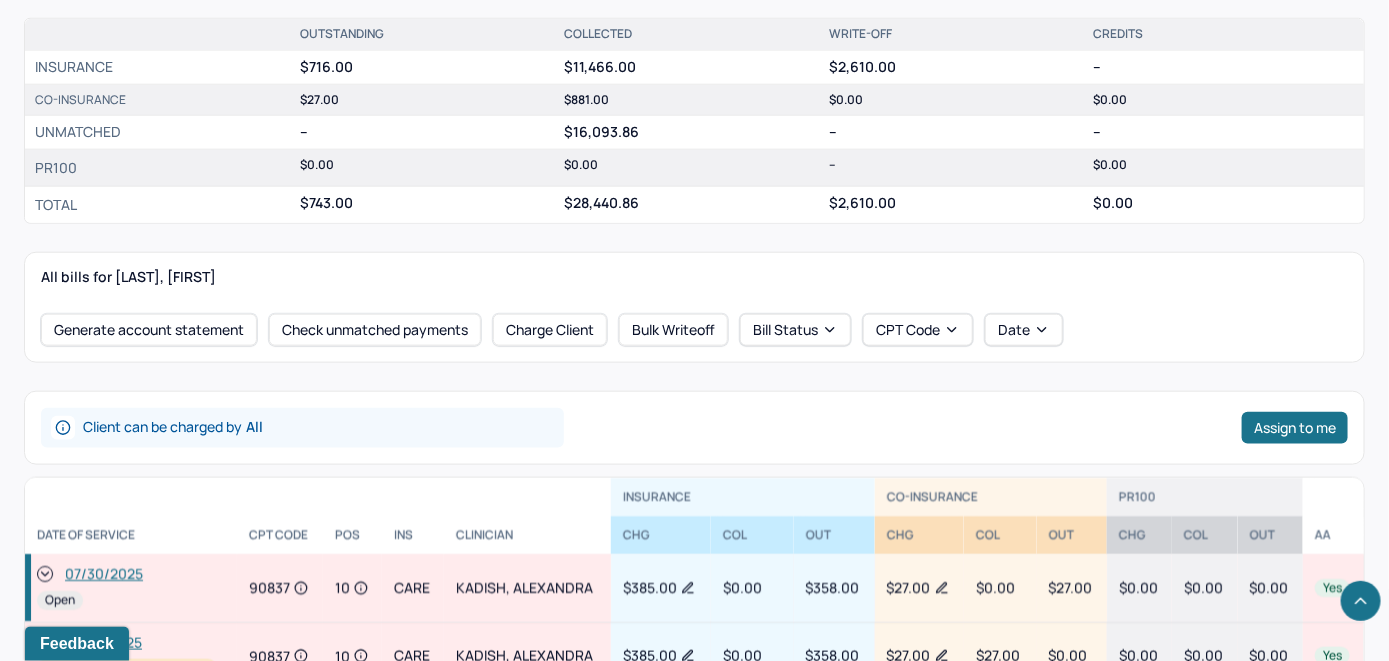 scroll, scrollTop: 800, scrollLeft: 0, axis: vertical 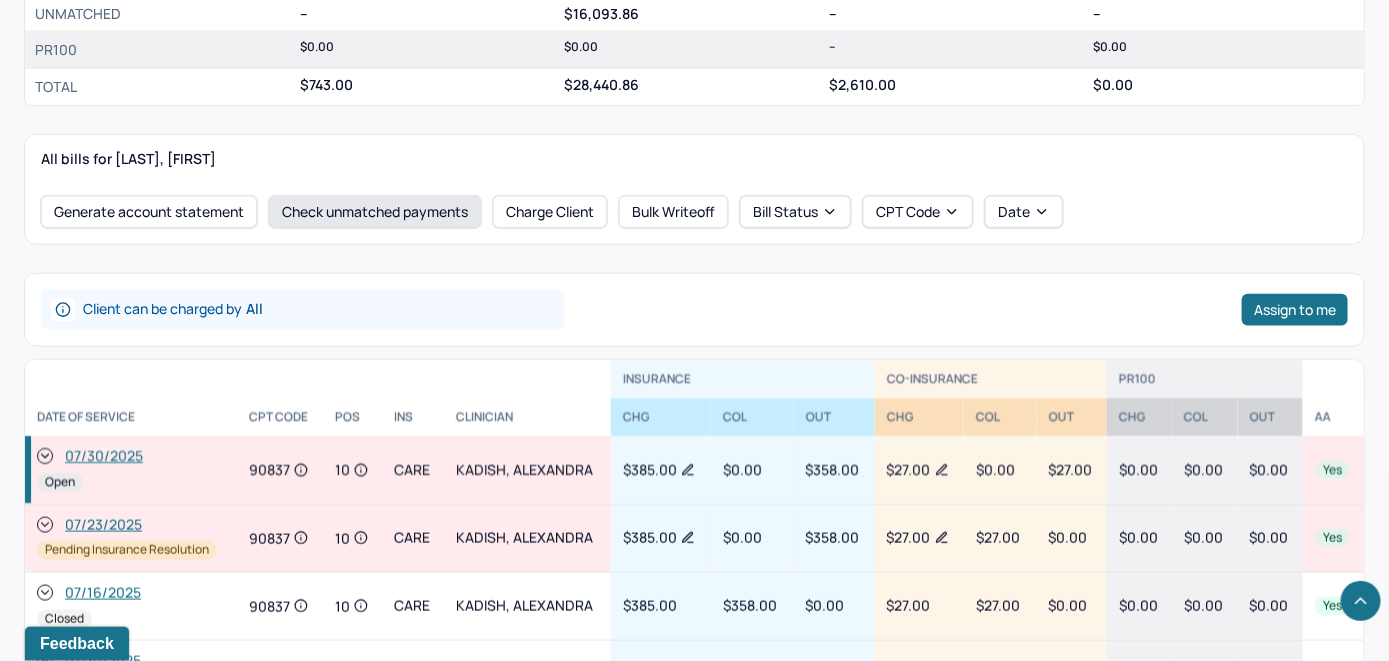 click on "Check unmatched payments" at bounding box center (375, 212) 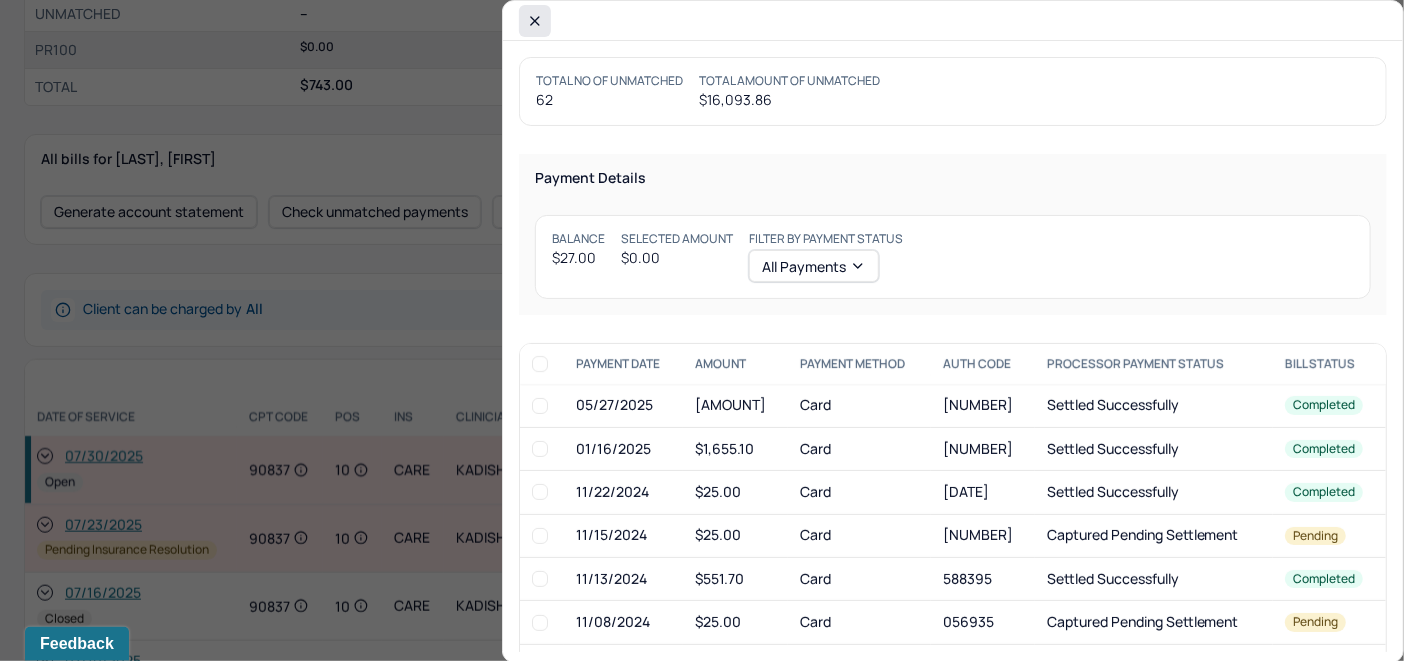 click at bounding box center (535, 21) 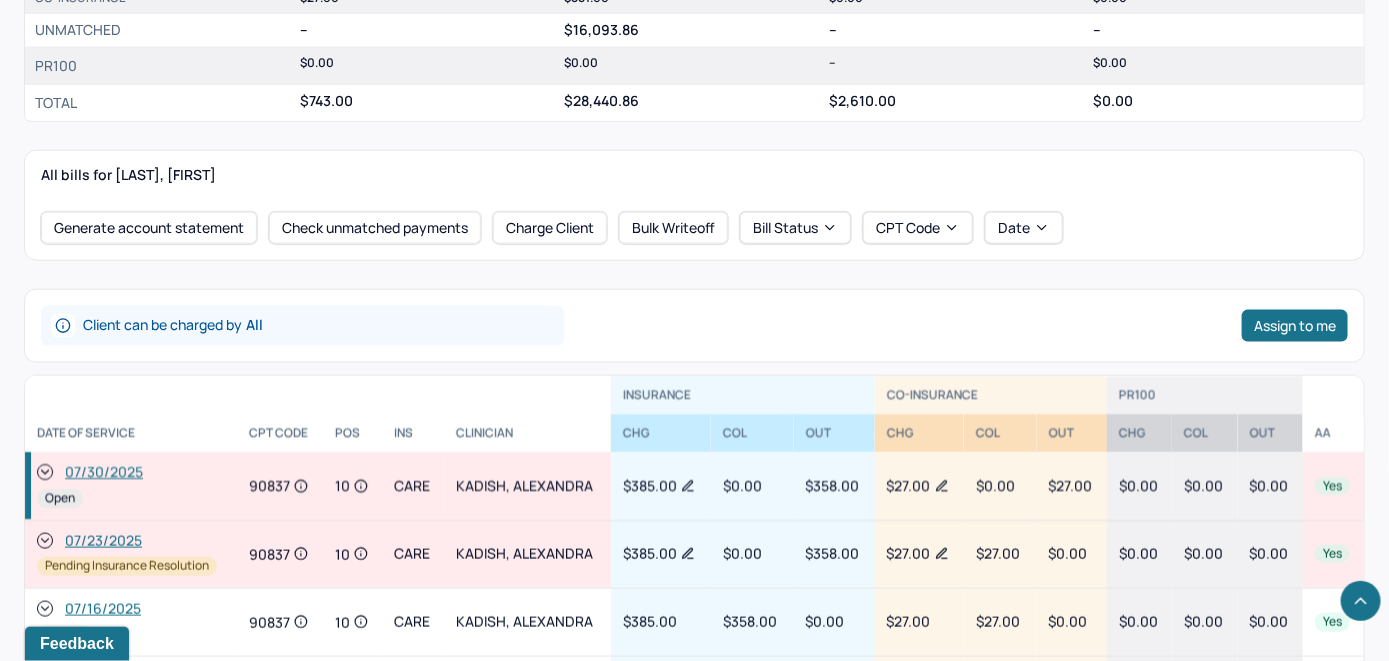 scroll, scrollTop: 815, scrollLeft: 0, axis: vertical 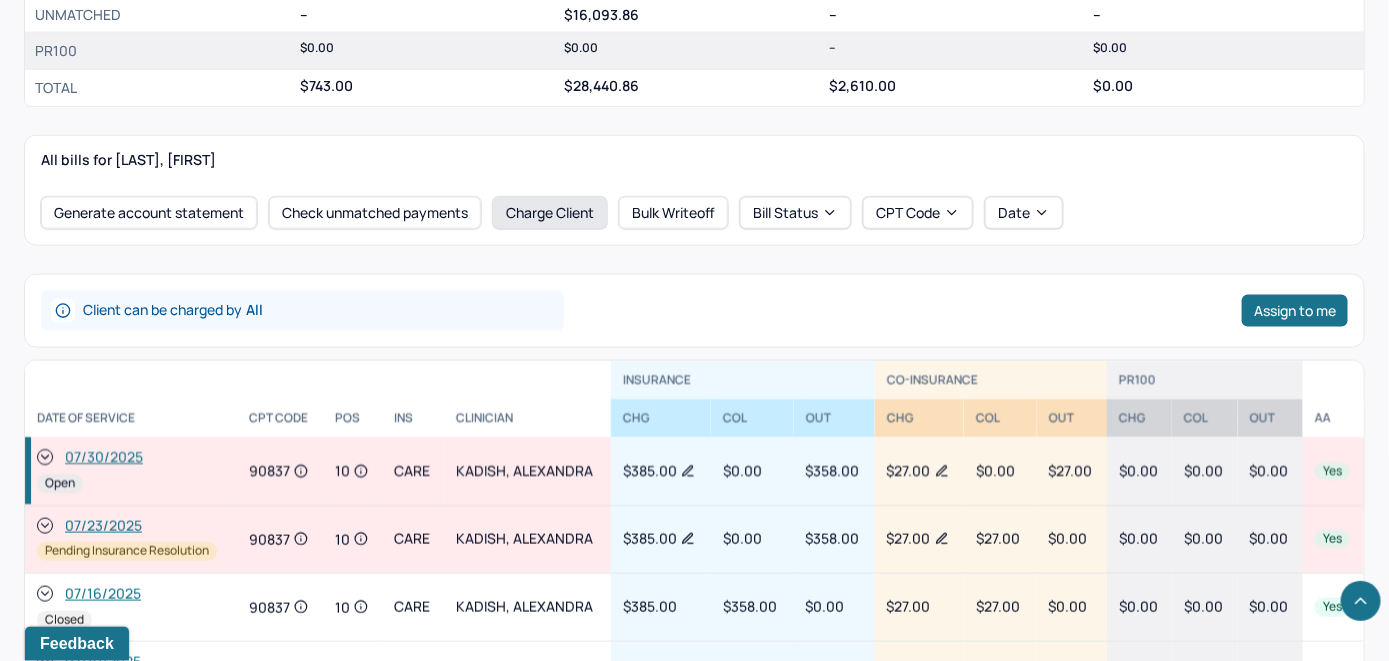 click on "Charge Client" at bounding box center (550, 213) 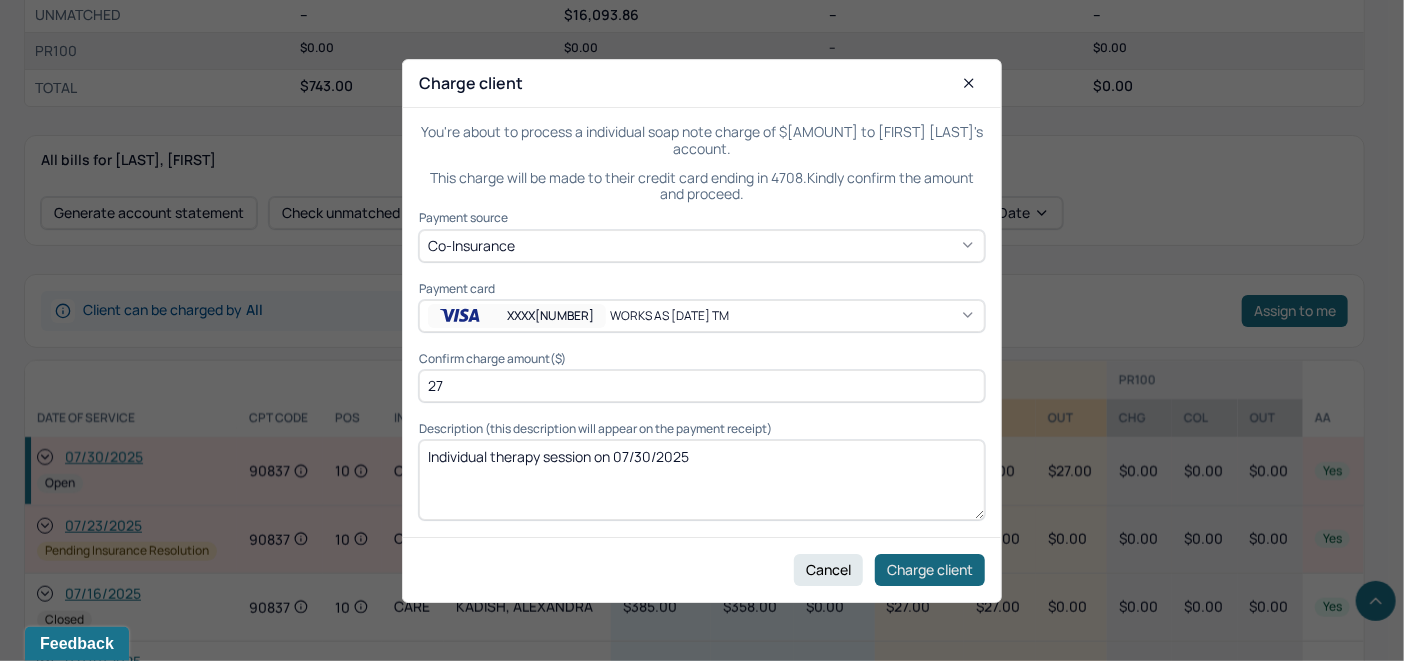 click on "Charge client" at bounding box center [930, 569] 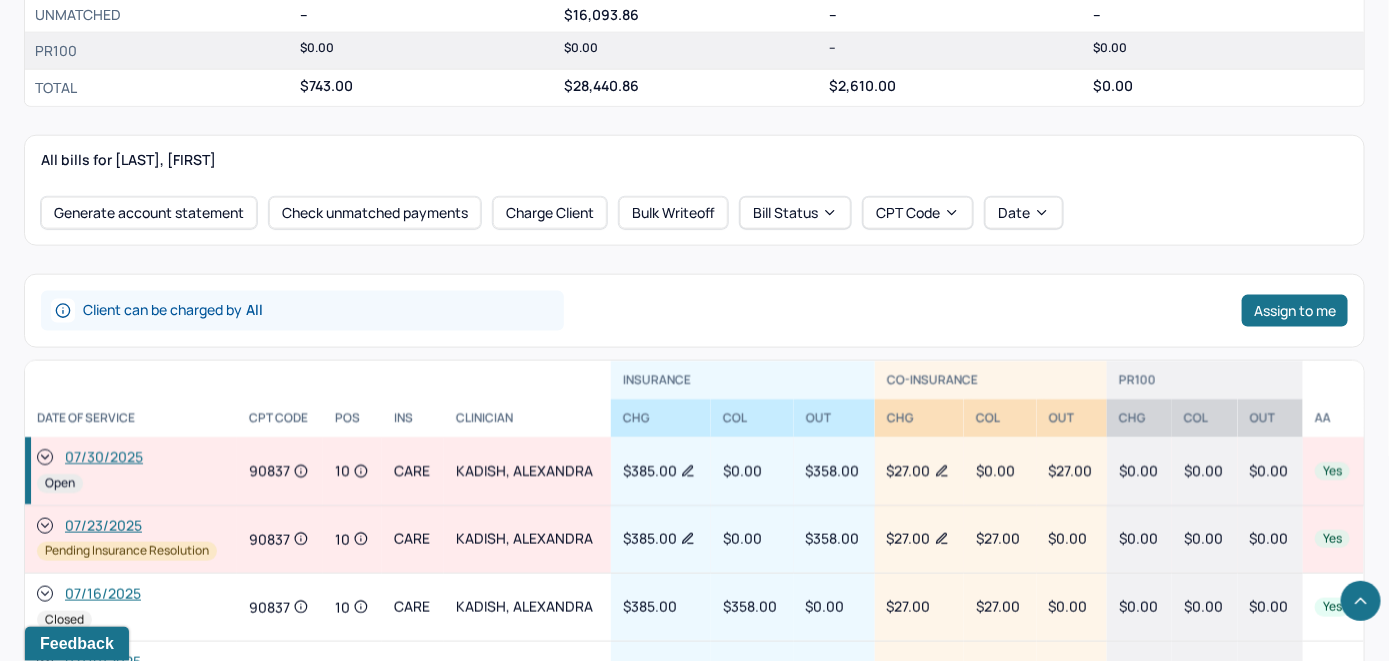 click 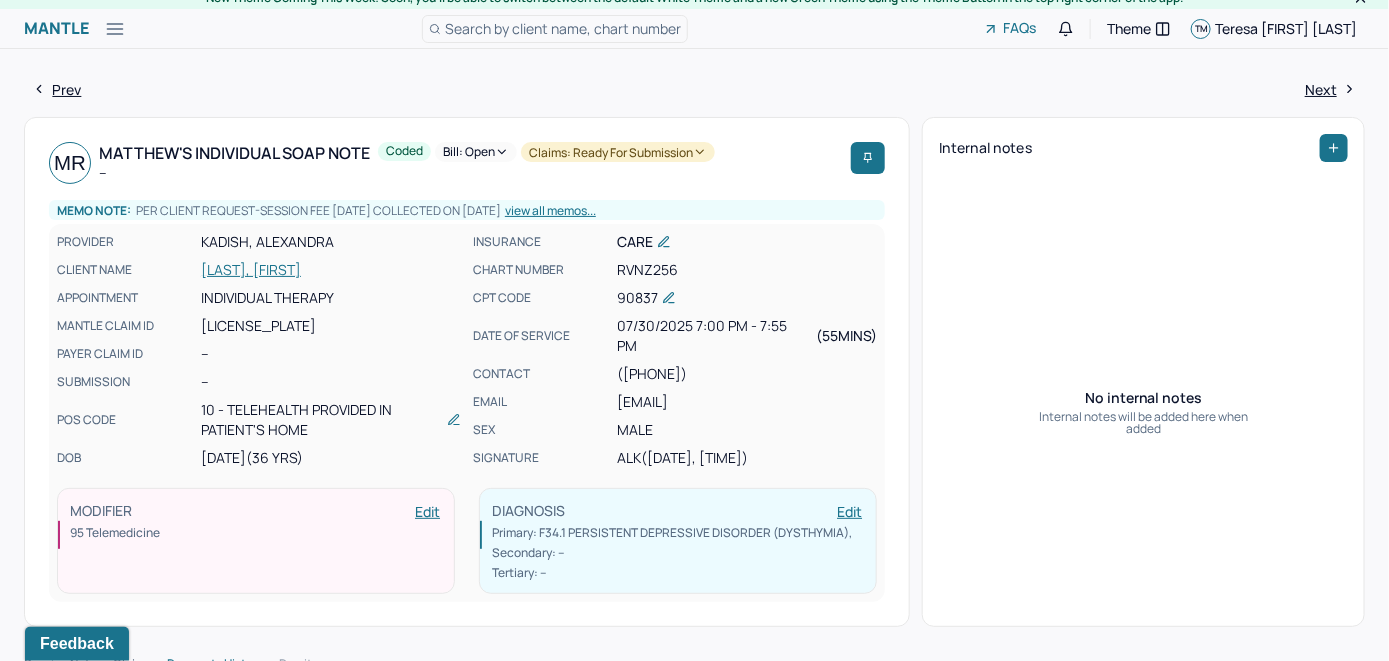 scroll, scrollTop: 0, scrollLeft: 0, axis: both 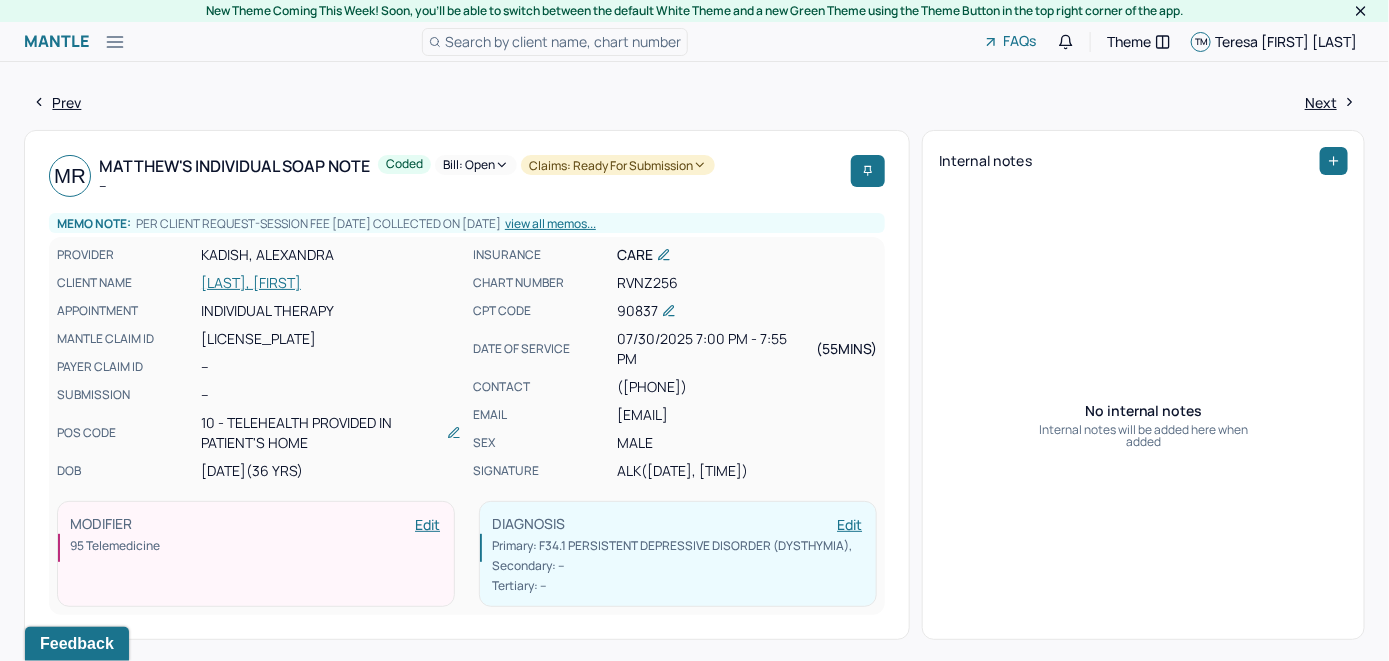 click on "Bill: Open" at bounding box center (476, 165) 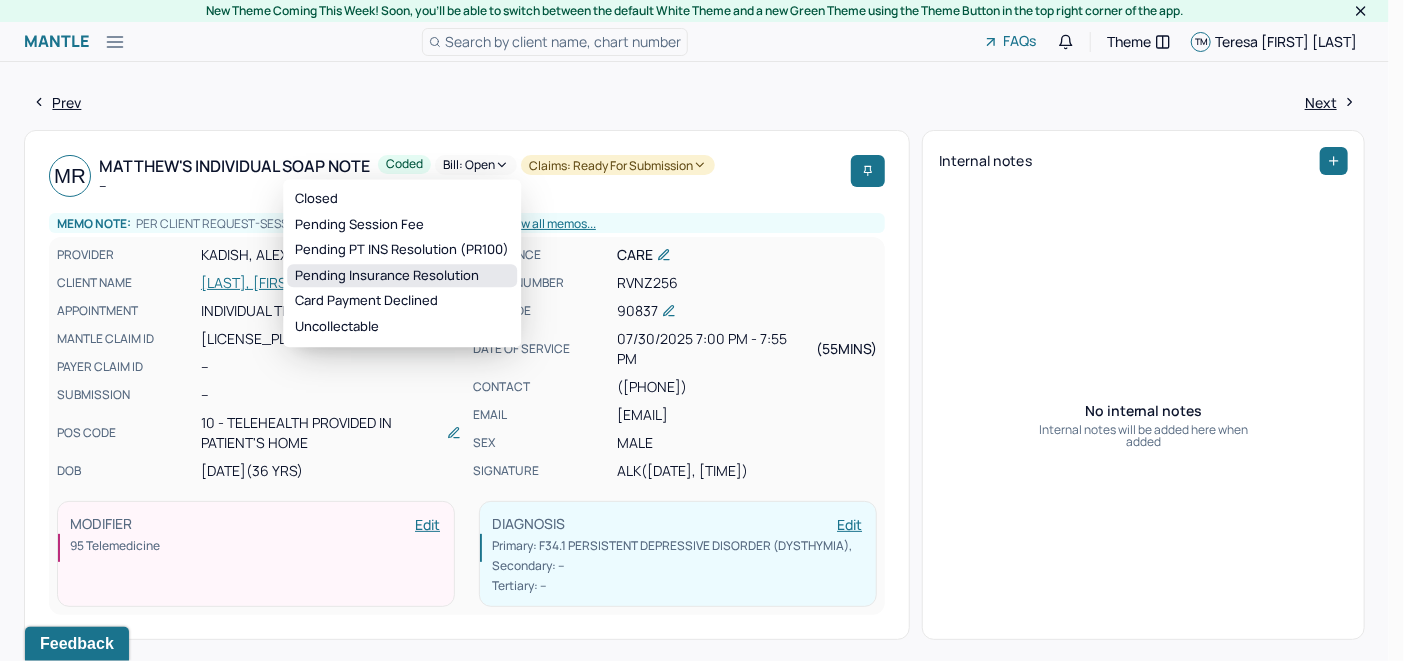 click on "Pending Insurance Resolution" at bounding box center (402, 276) 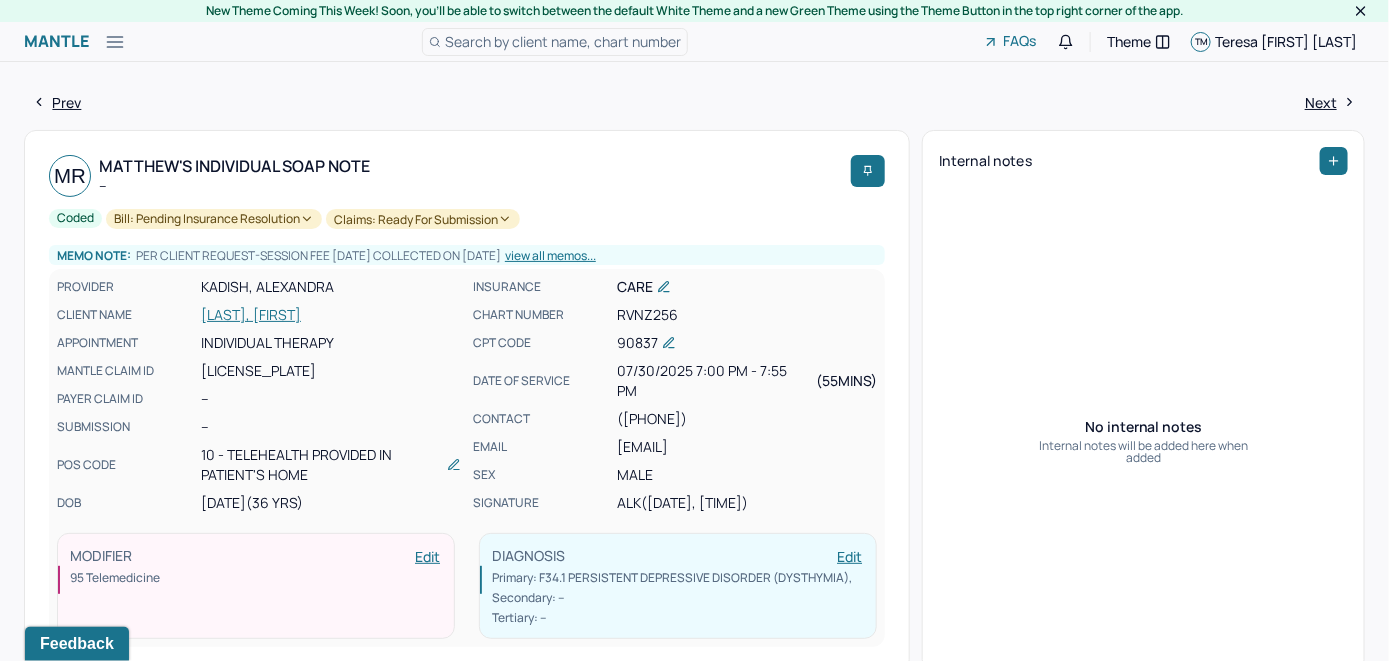 click on "Search by client name, chart number" at bounding box center [563, 41] 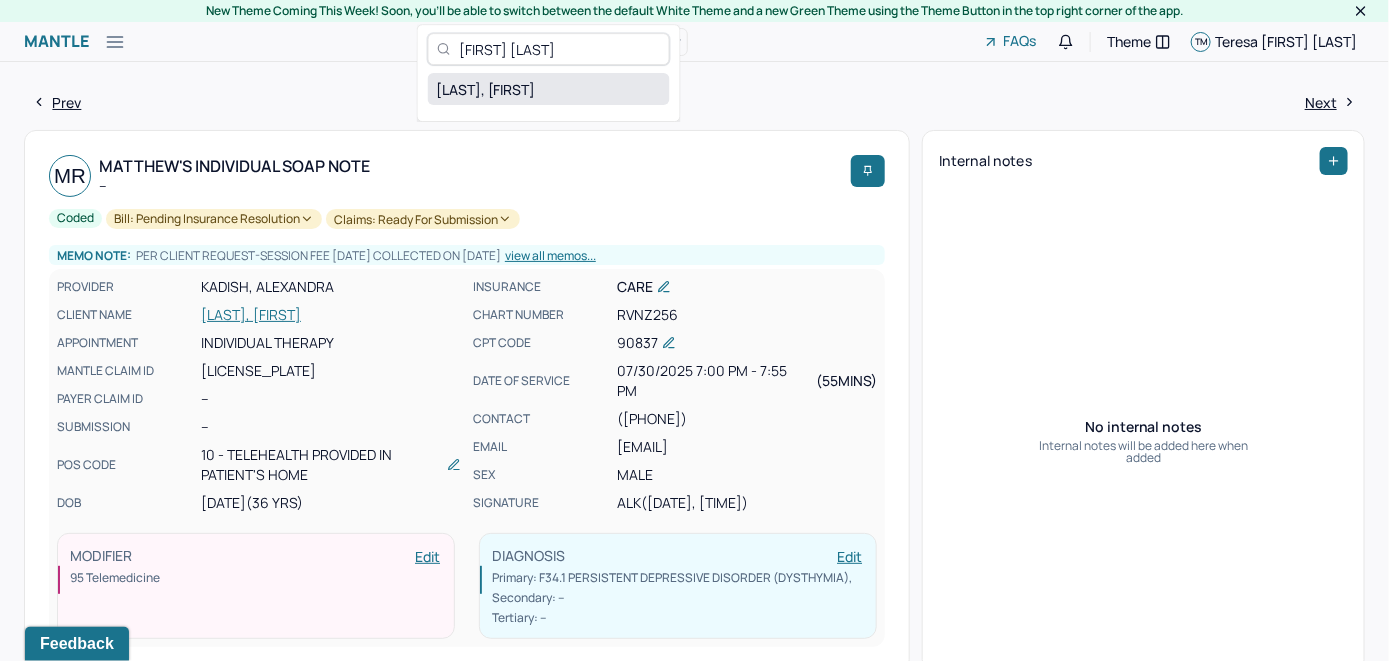 type on "[FIRST] [LAST]" 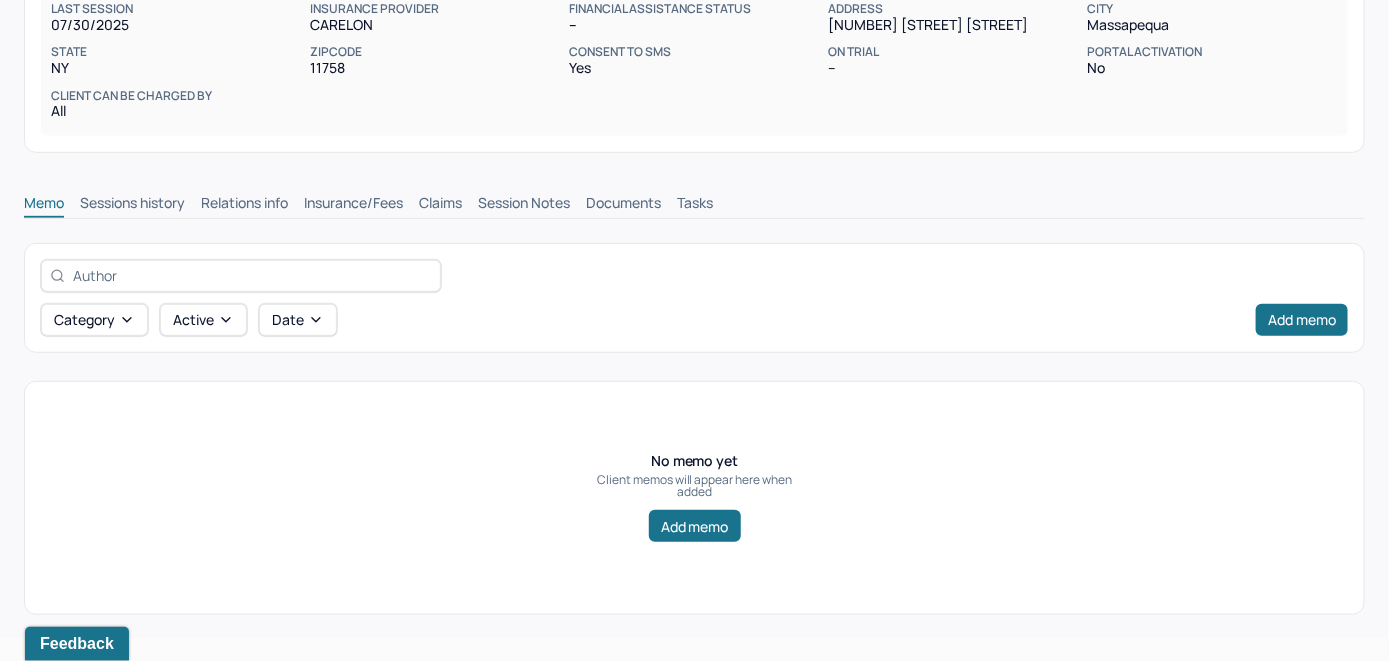 scroll, scrollTop: 314, scrollLeft: 0, axis: vertical 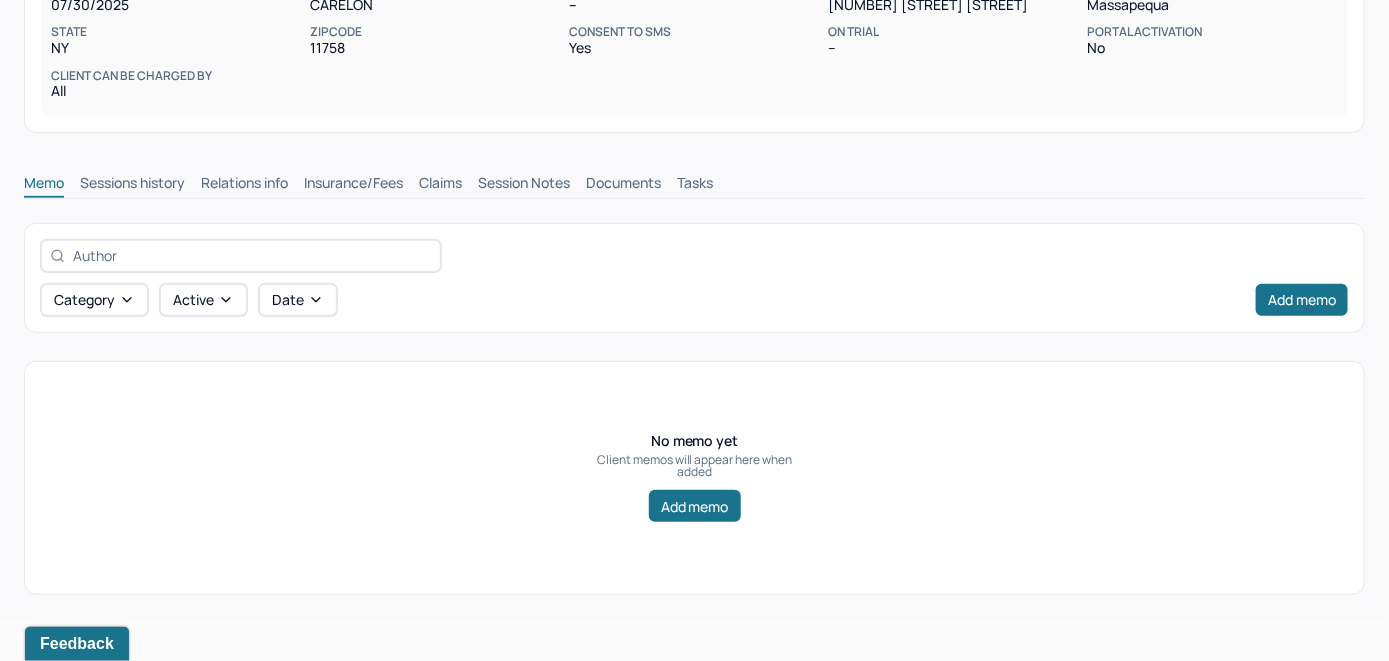 click on "Insurance/Fees" at bounding box center (353, 185) 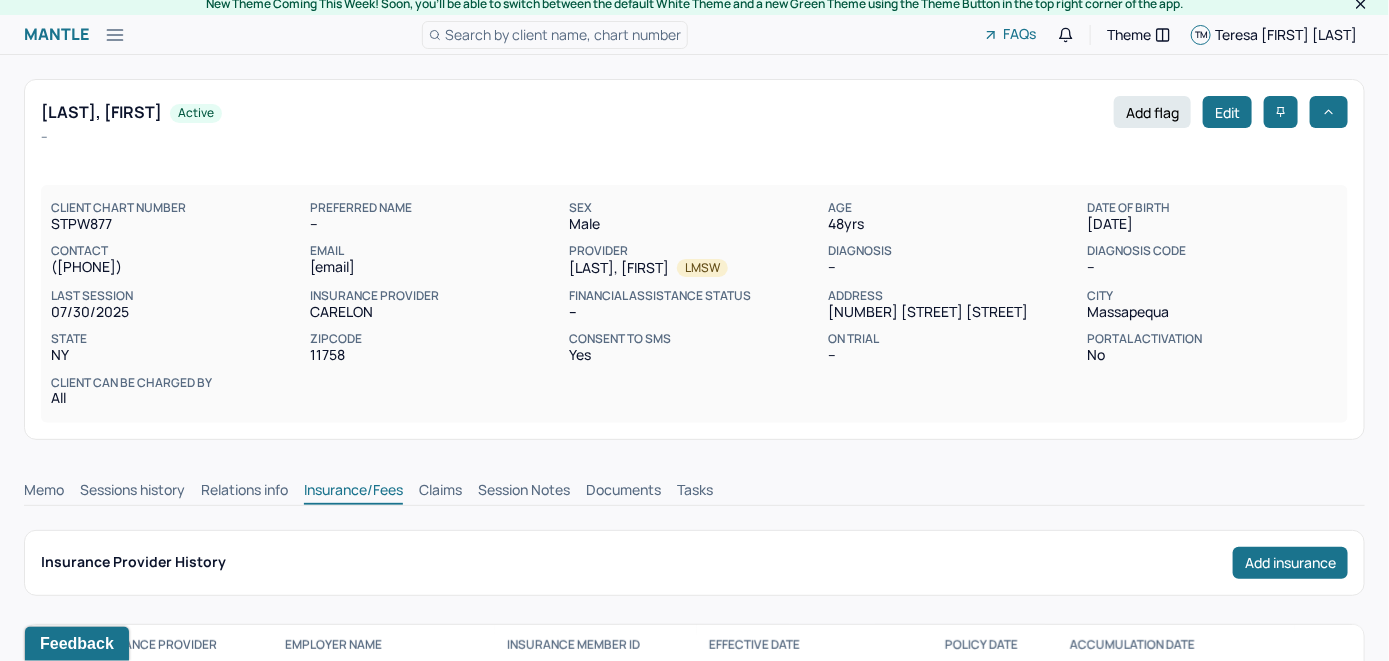 scroll, scrollTop: 0, scrollLeft: 0, axis: both 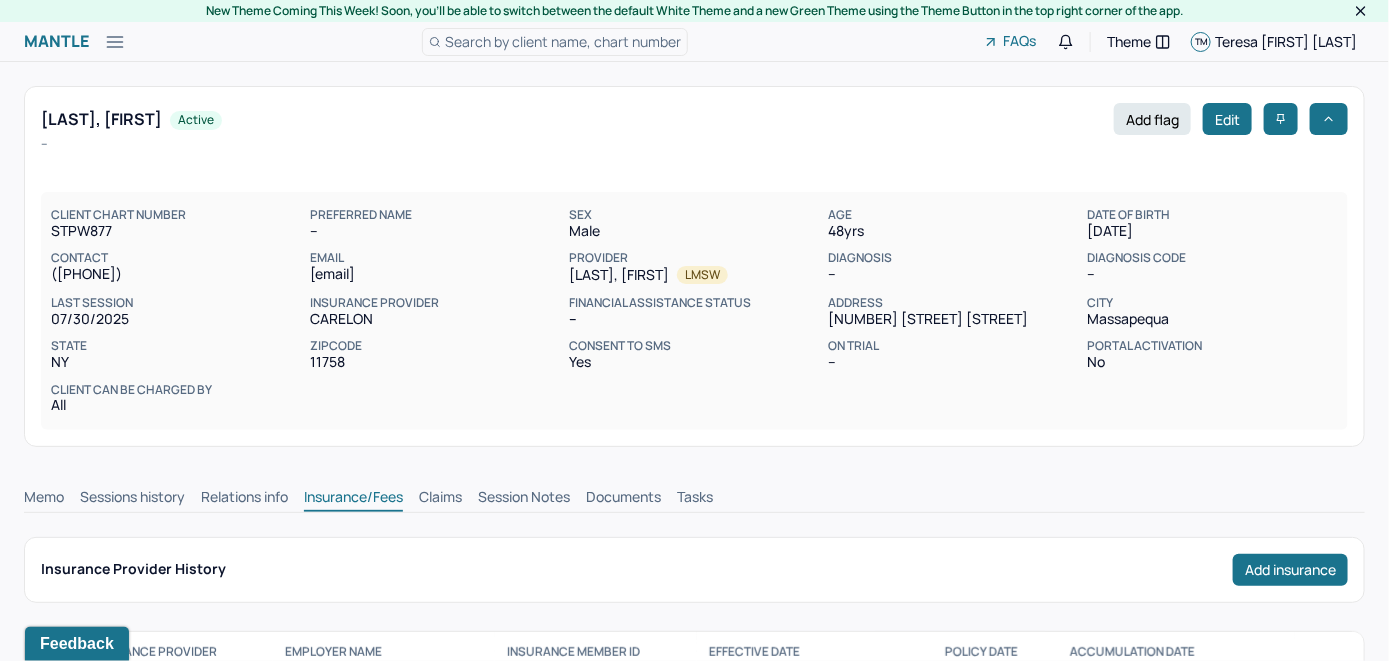 click on "Claims" at bounding box center (440, 499) 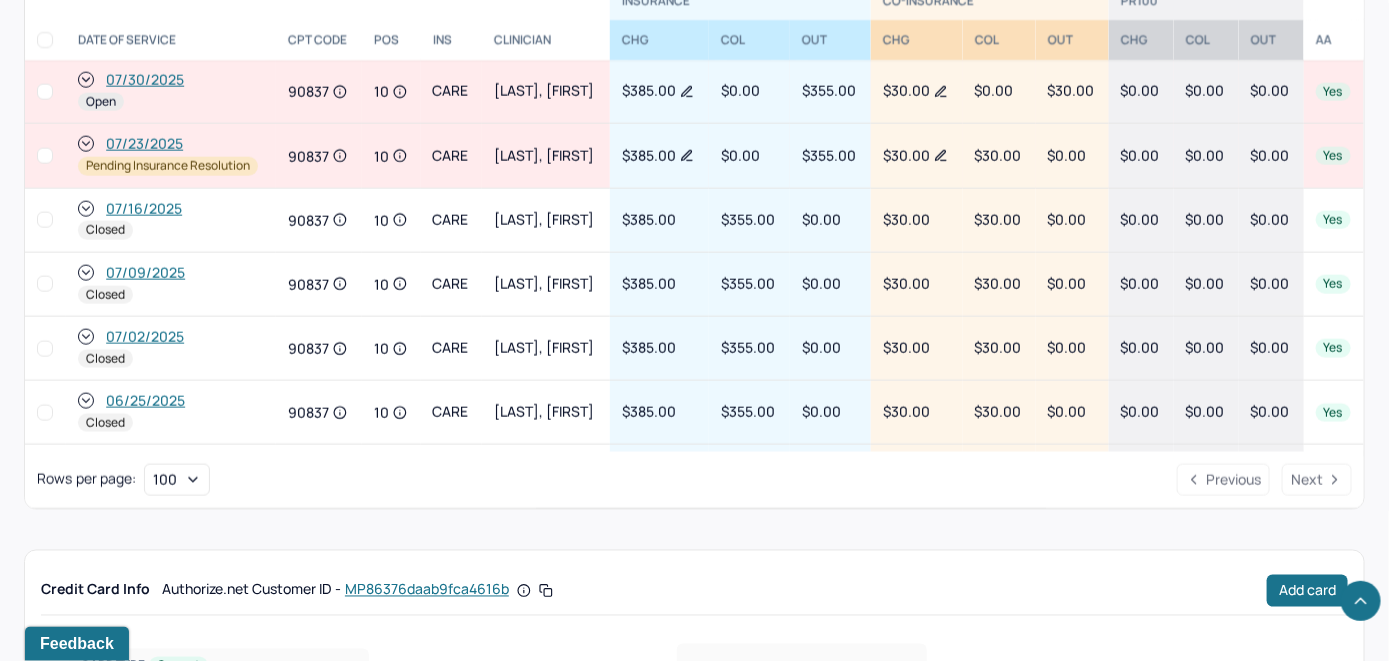 scroll, scrollTop: 978, scrollLeft: 0, axis: vertical 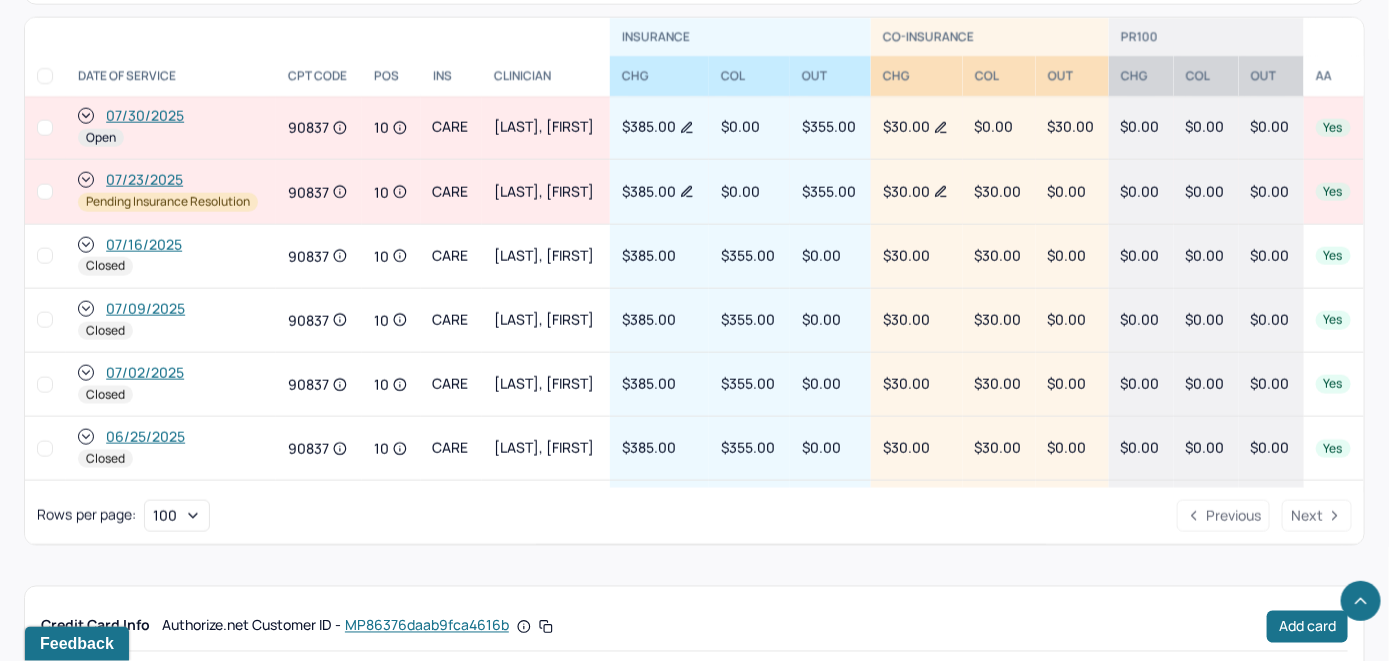click on "07/30/2025" at bounding box center [145, 116] 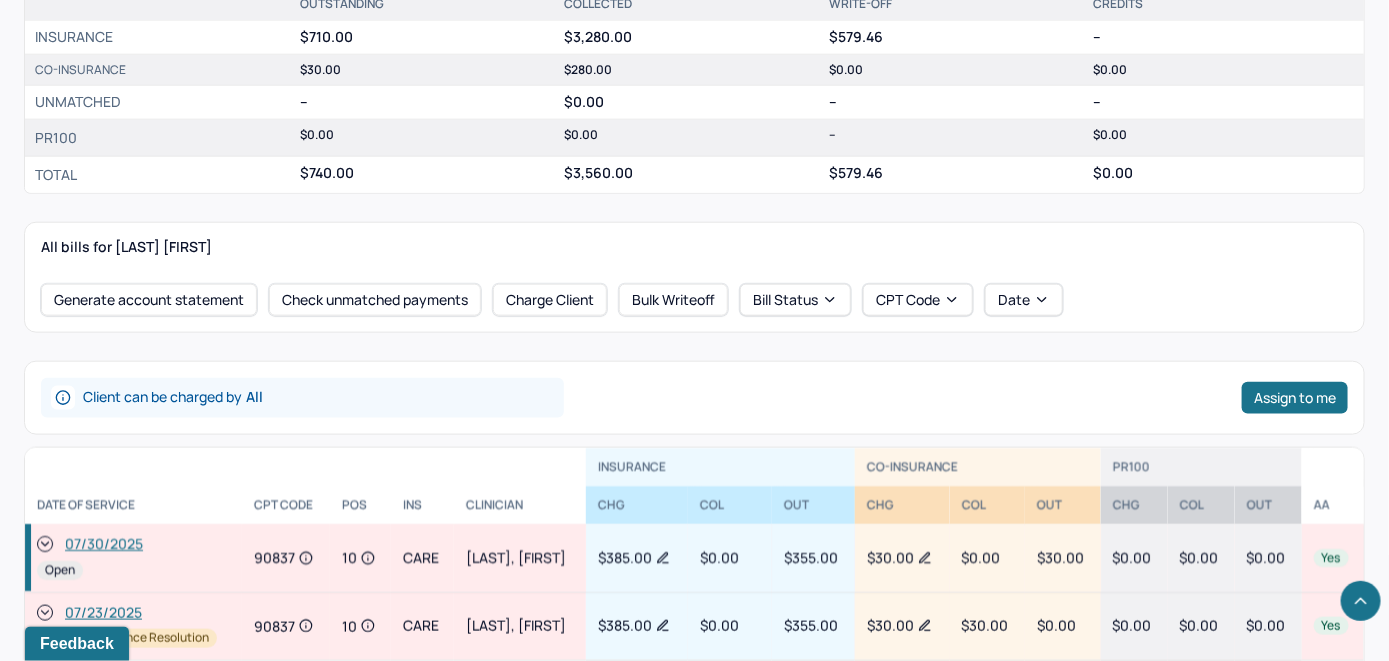 scroll, scrollTop: 900, scrollLeft: 0, axis: vertical 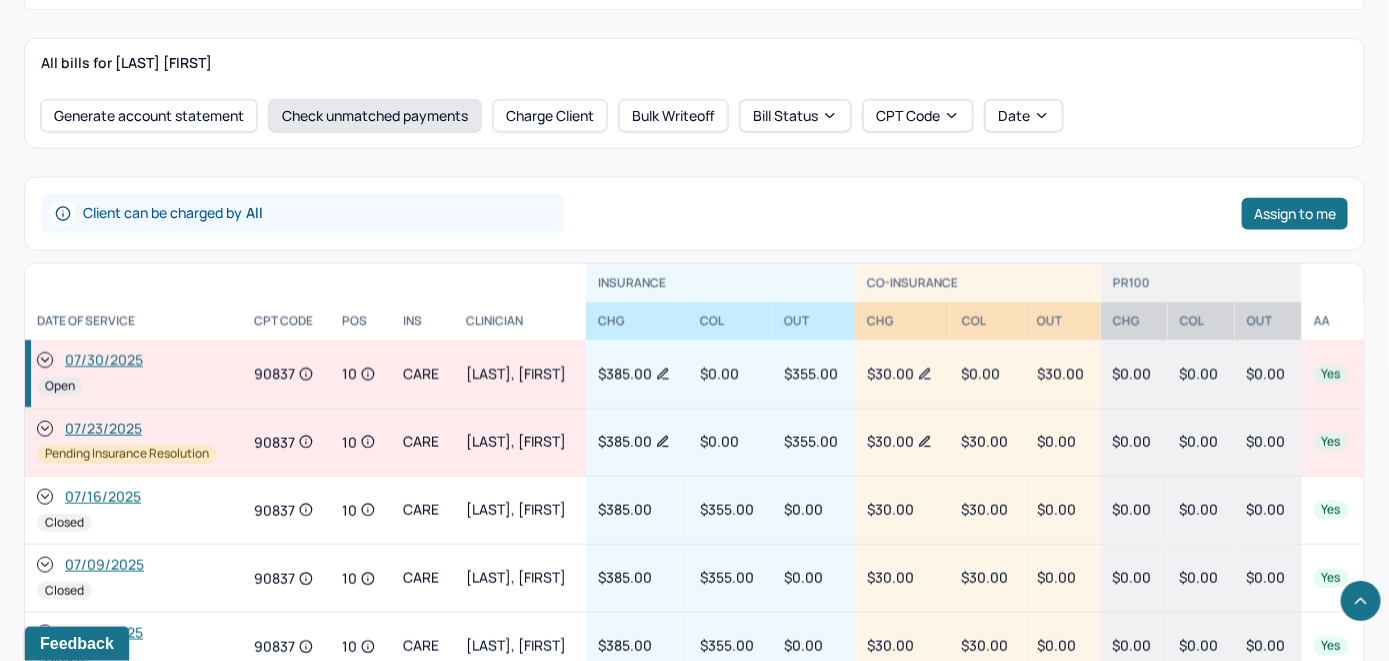 click on "Check unmatched payments" at bounding box center [375, 116] 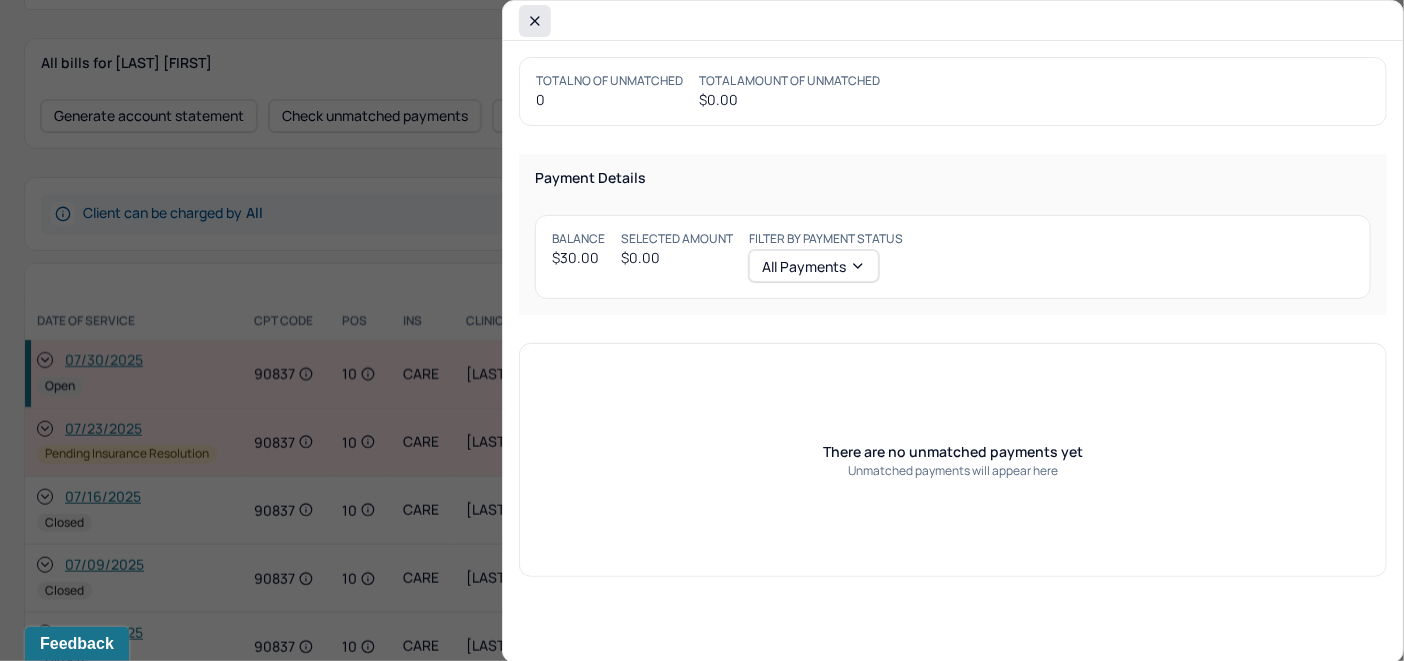 click at bounding box center (535, 21) 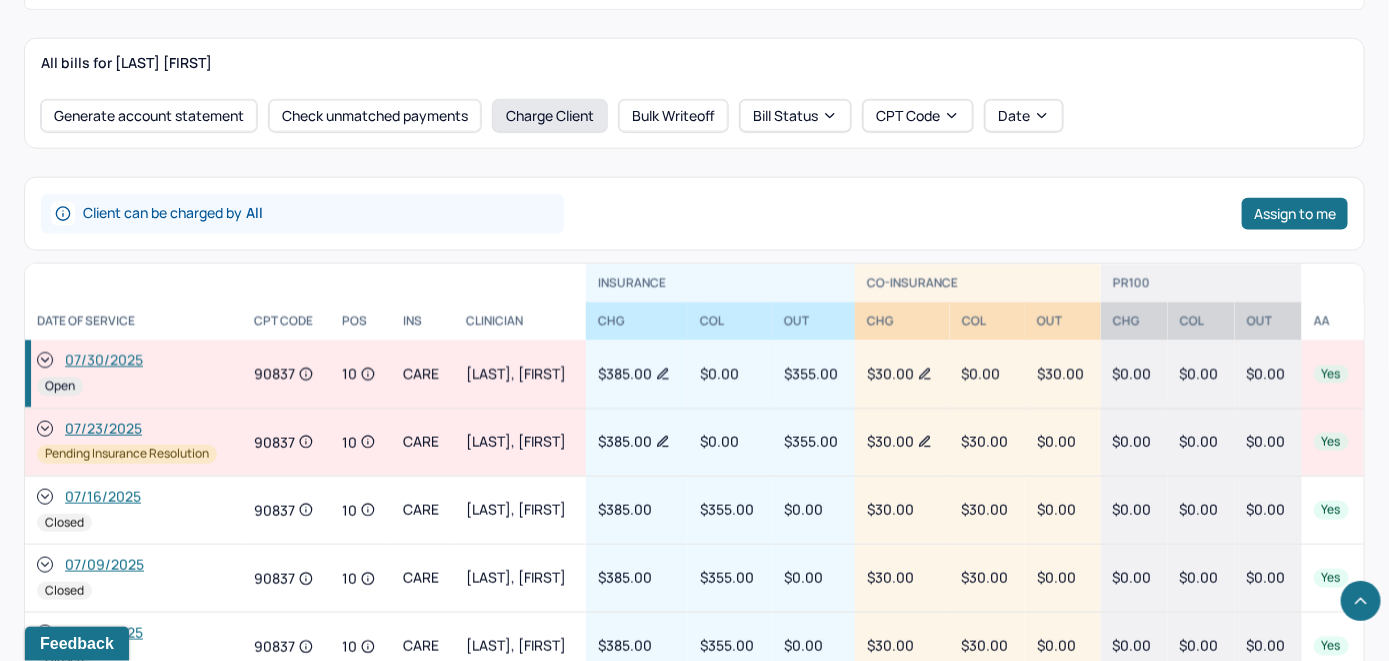 click on "Charge Client" at bounding box center [550, 116] 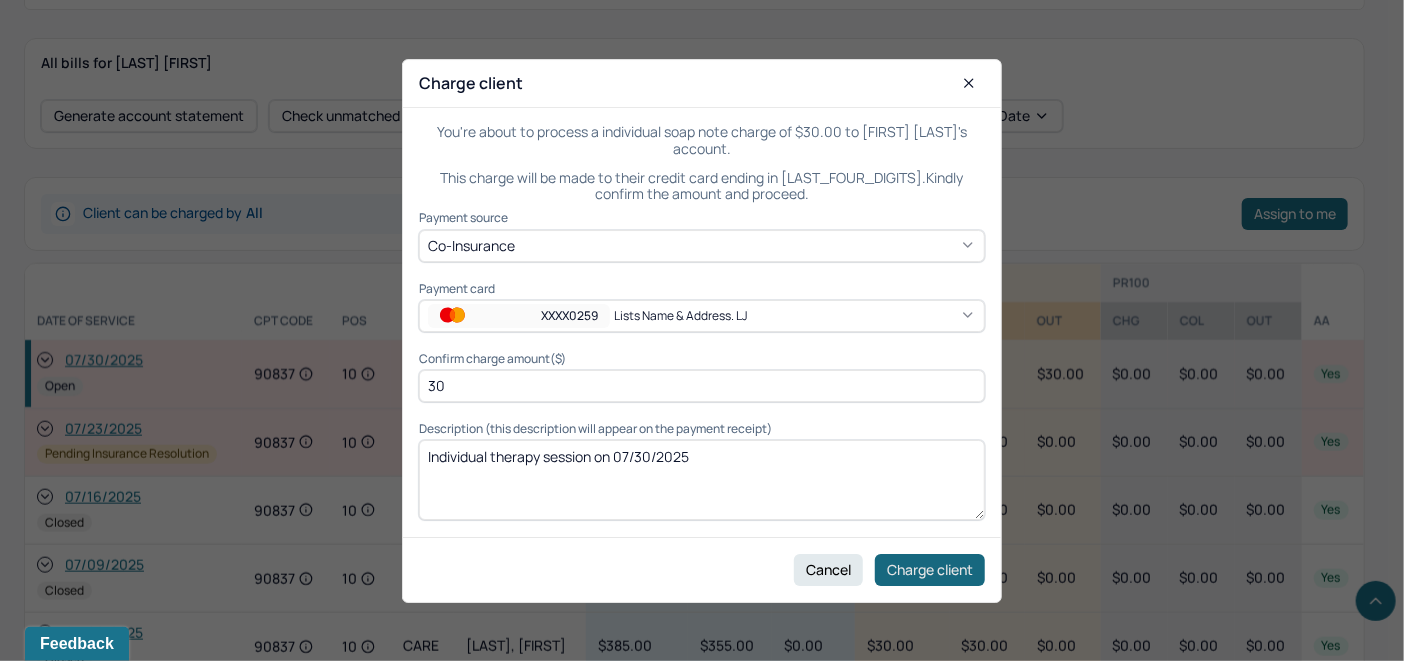click on "Charge client" at bounding box center [930, 569] 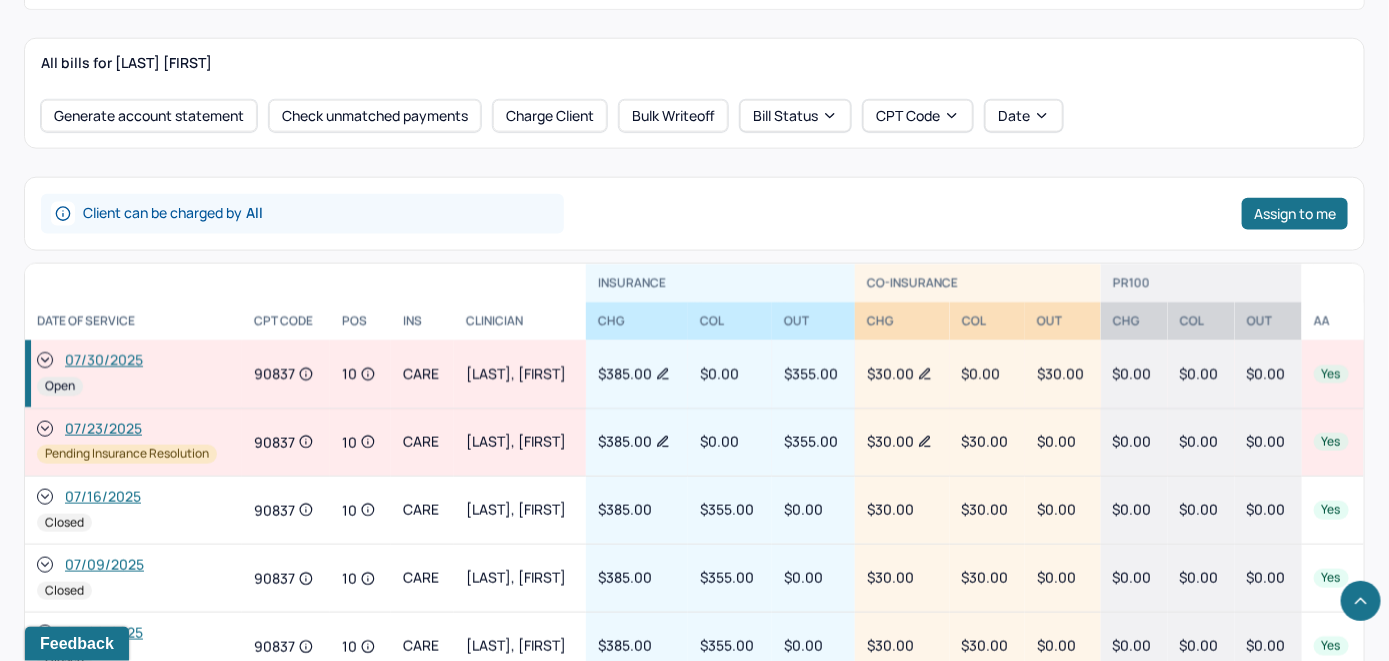 click 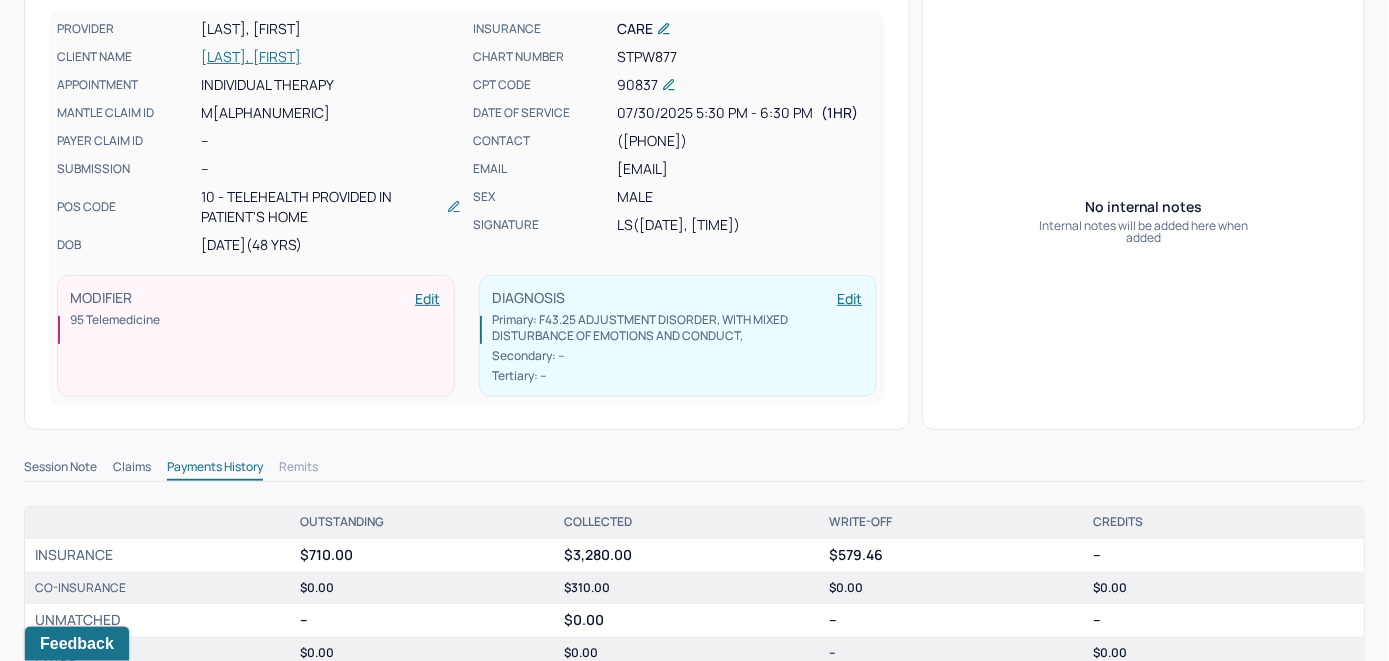 scroll, scrollTop: 0, scrollLeft: 0, axis: both 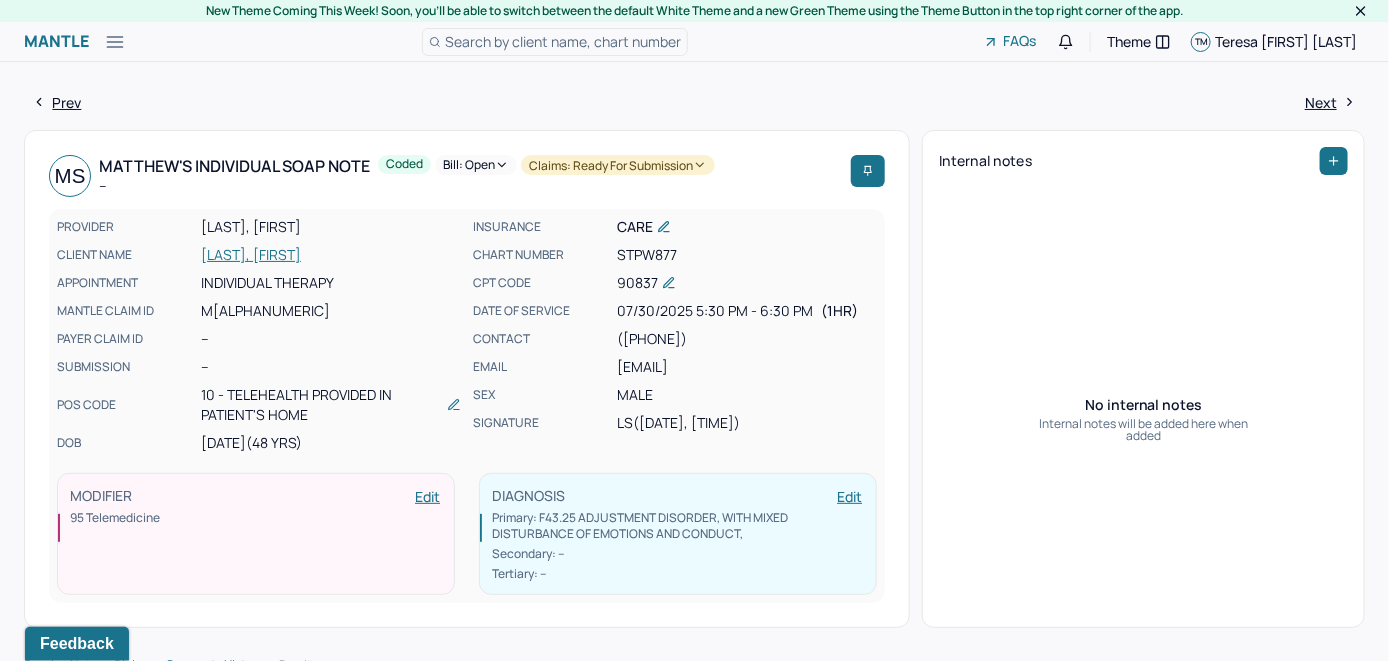 click on "Bill: Open" at bounding box center (476, 165) 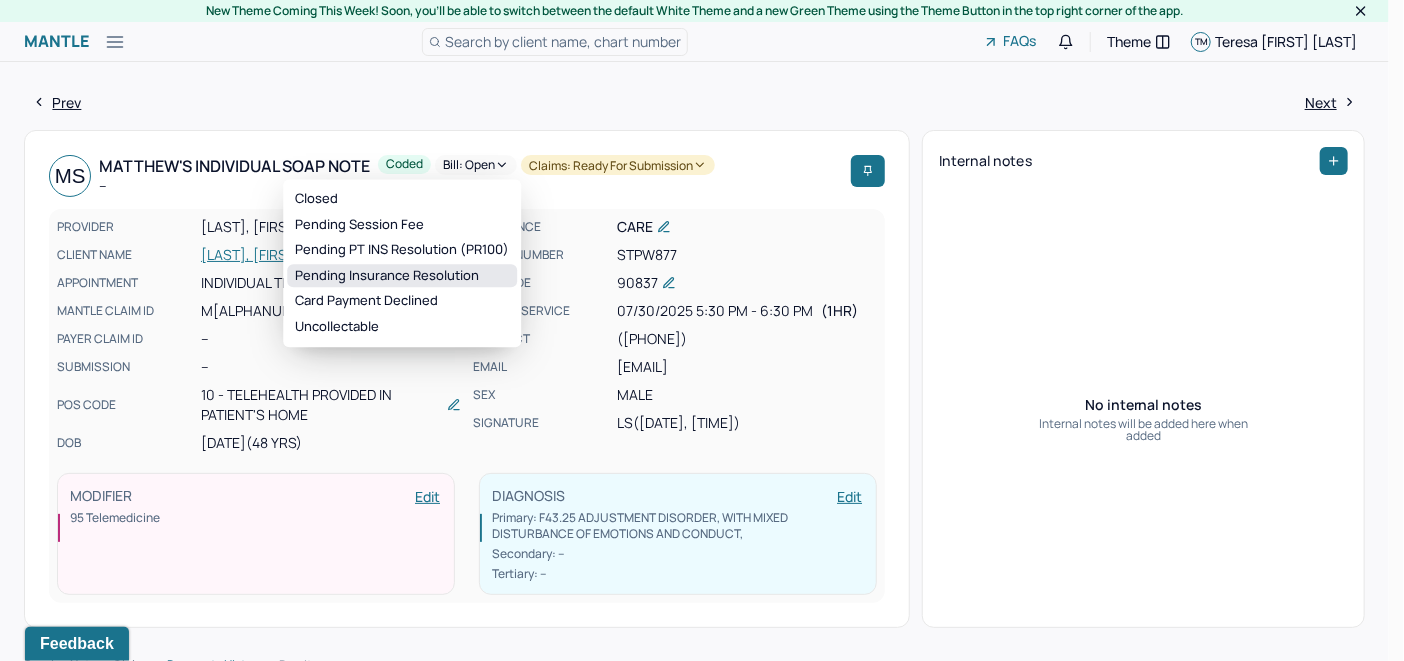 click on "Pending Insurance Resolution" at bounding box center (402, 276) 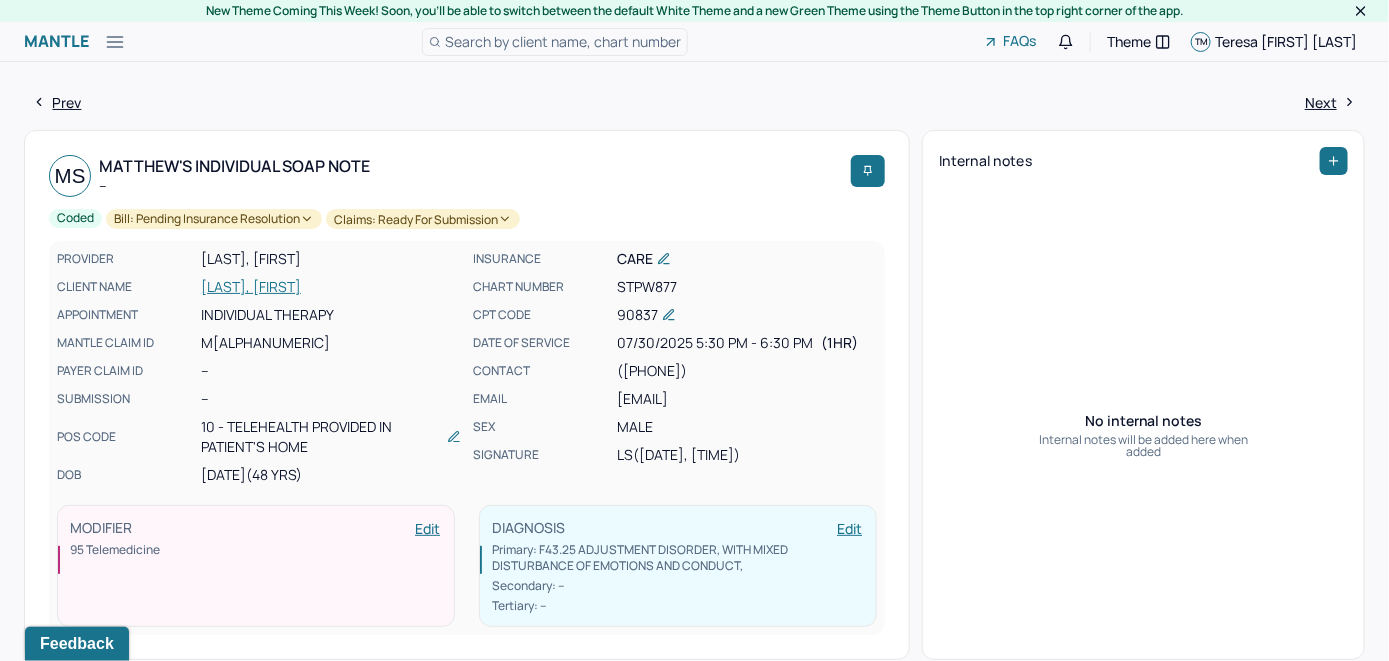 click on "Search by client name, chart number" at bounding box center (563, 41) 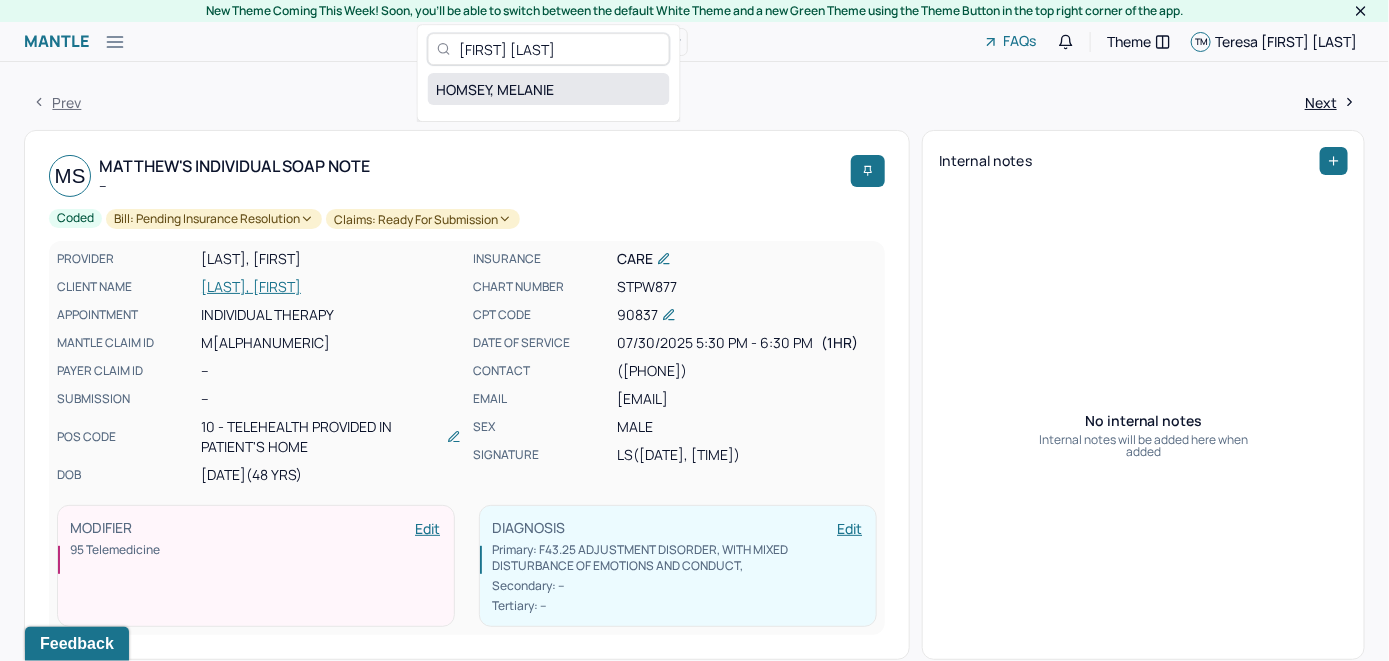 type on "[FIRST] [LAST]" 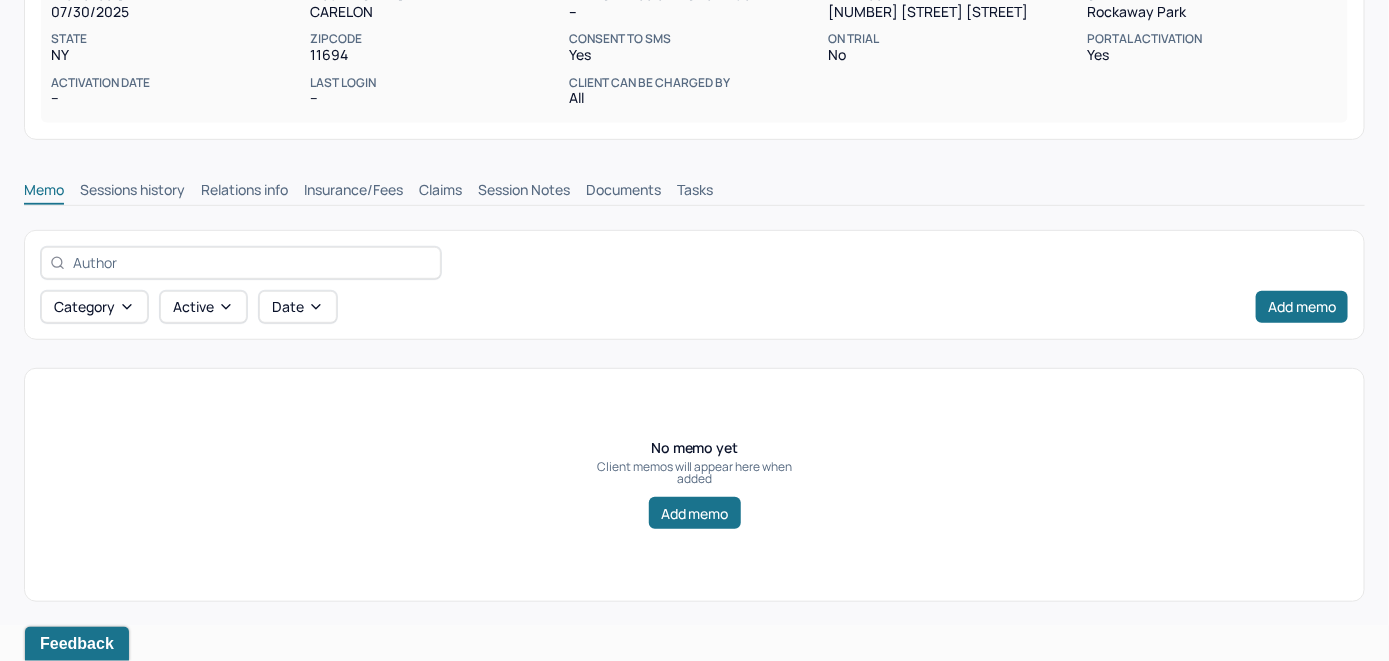 scroll, scrollTop: 314, scrollLeft: 0, axis: vertical 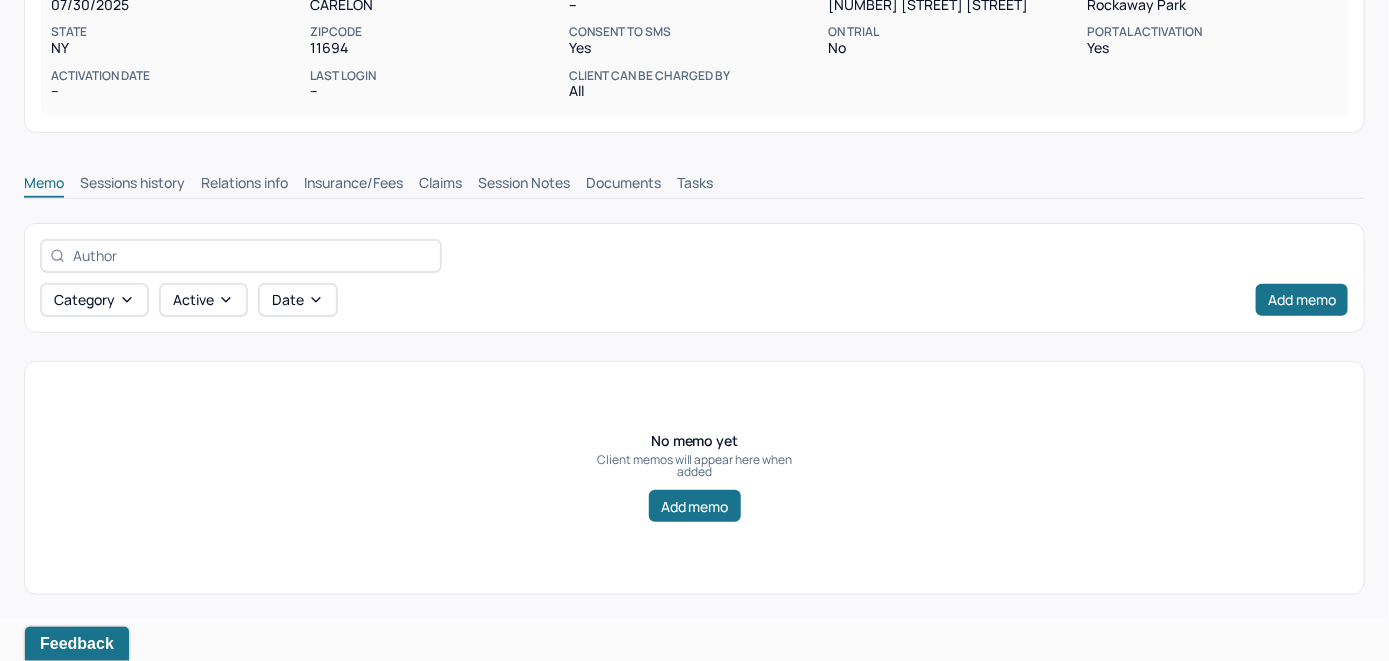 click on "Insurance/Fees" at bounding box center (353, 185) 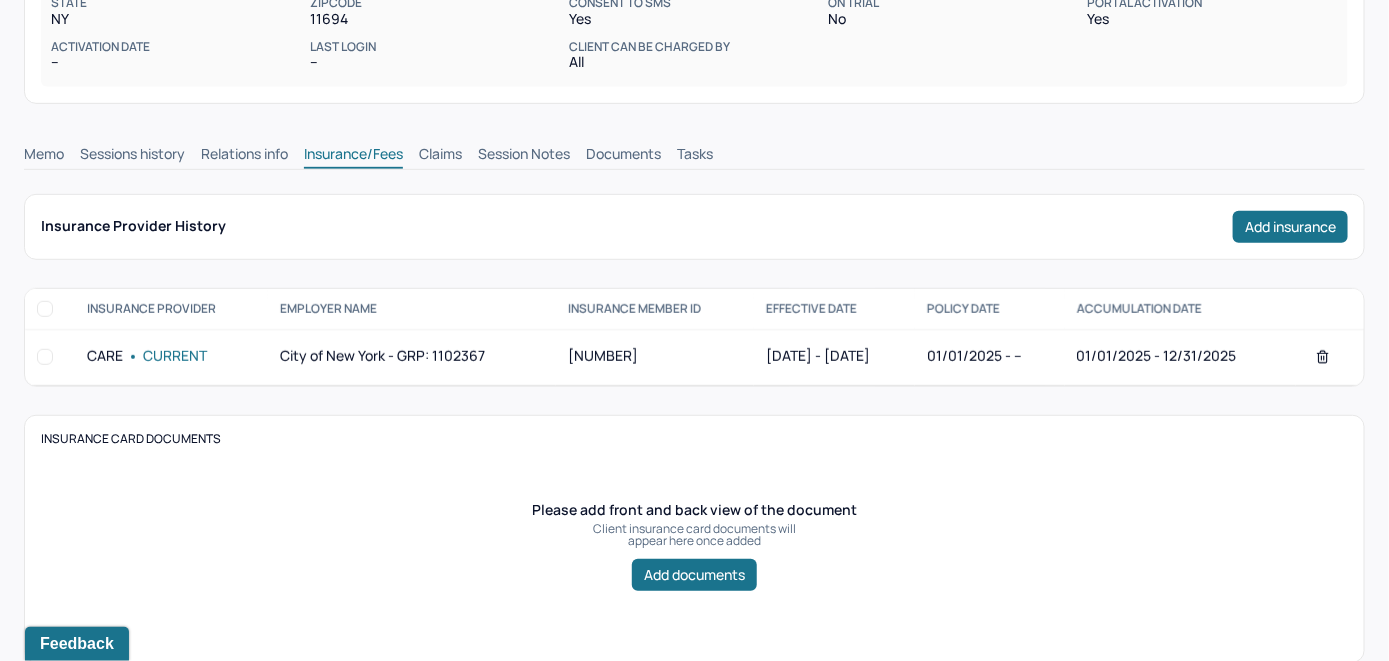 scroll, scrollTop: 312, scrollLeft: 0, axis: vertical 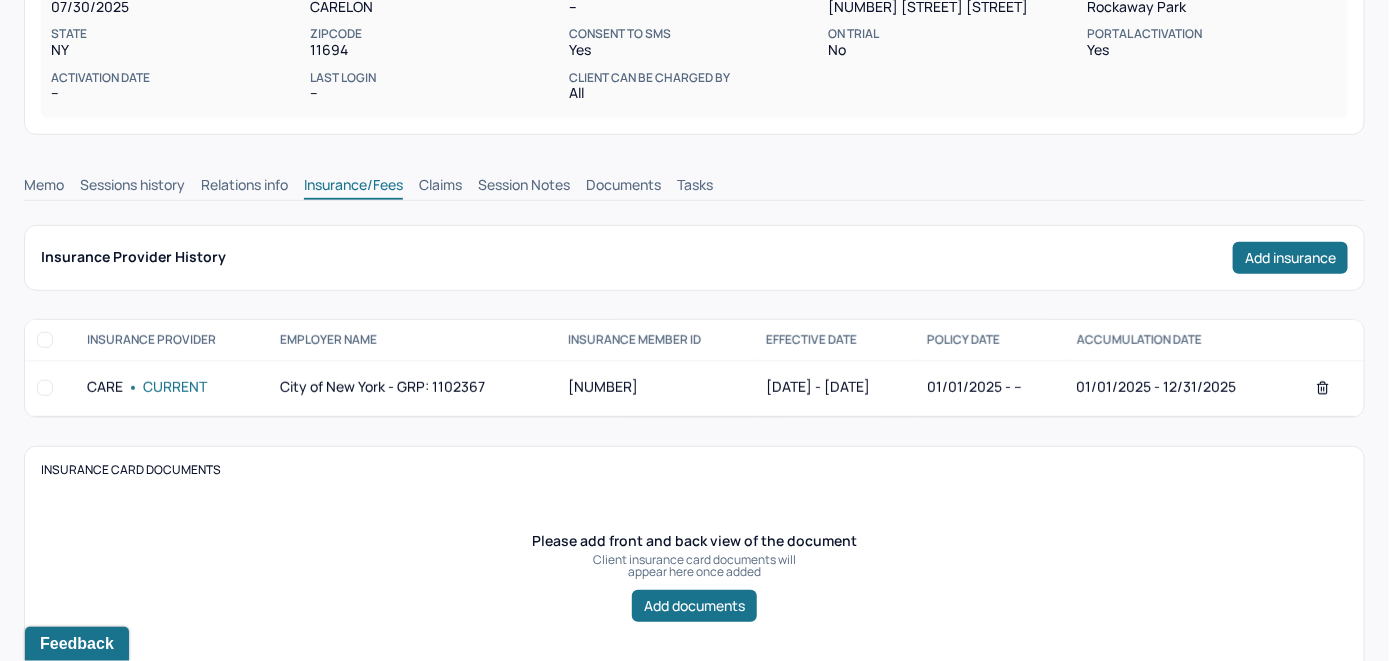 click on "Claims" at bounding box center [440, 187] 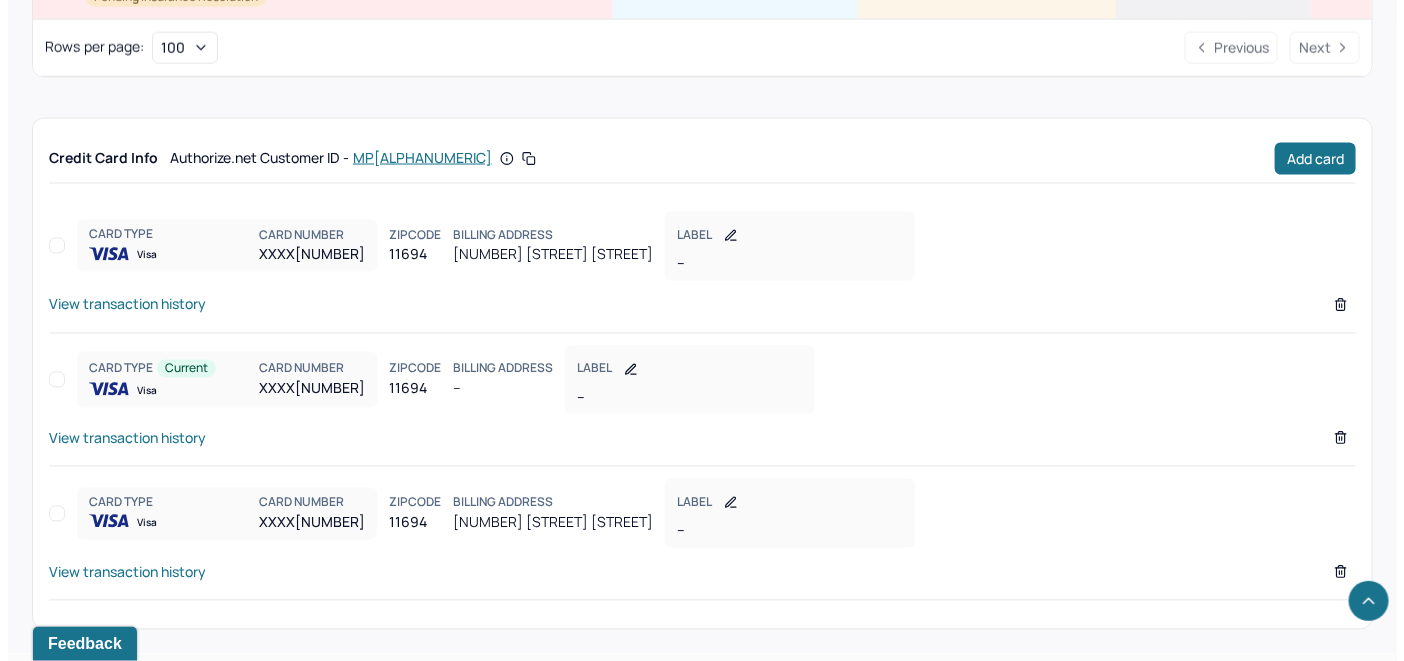 scroll, scrollTop: 1278, scrollLeft: 0, axis: vertical 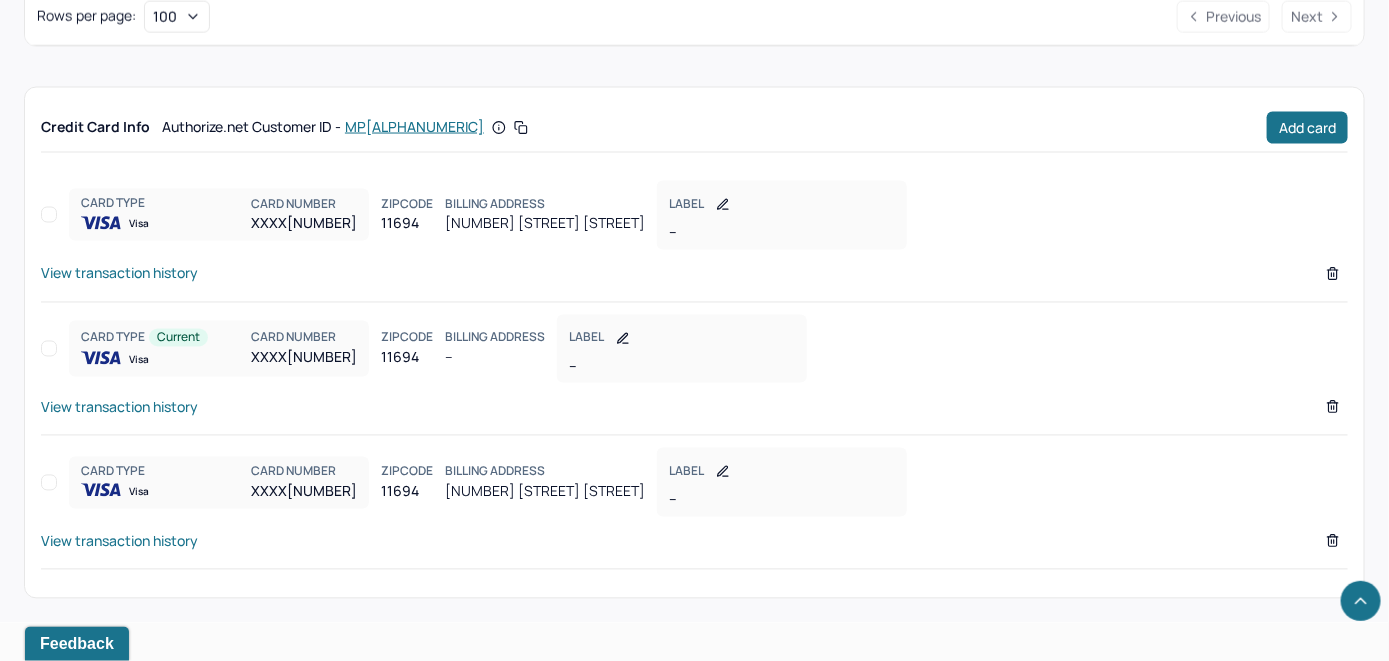 click on "View transaction history" at bounding box center [119, 273] 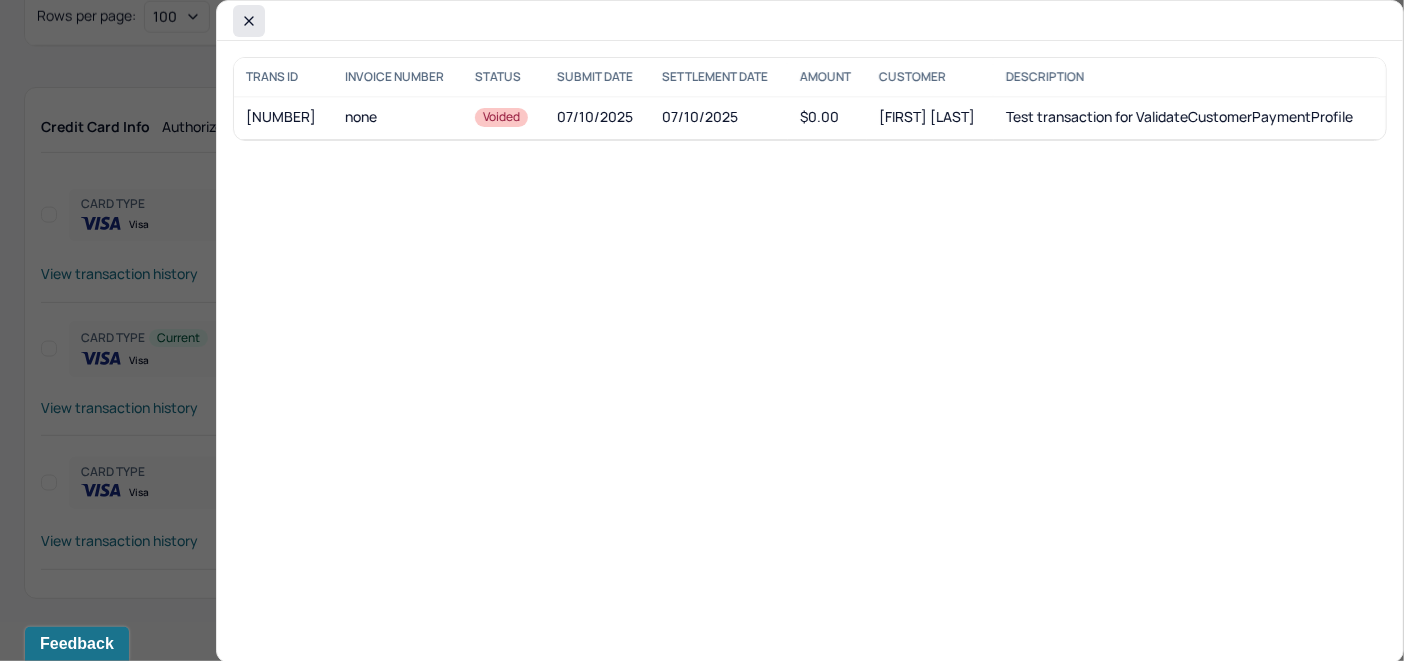 click at bounding box center [249, 21] 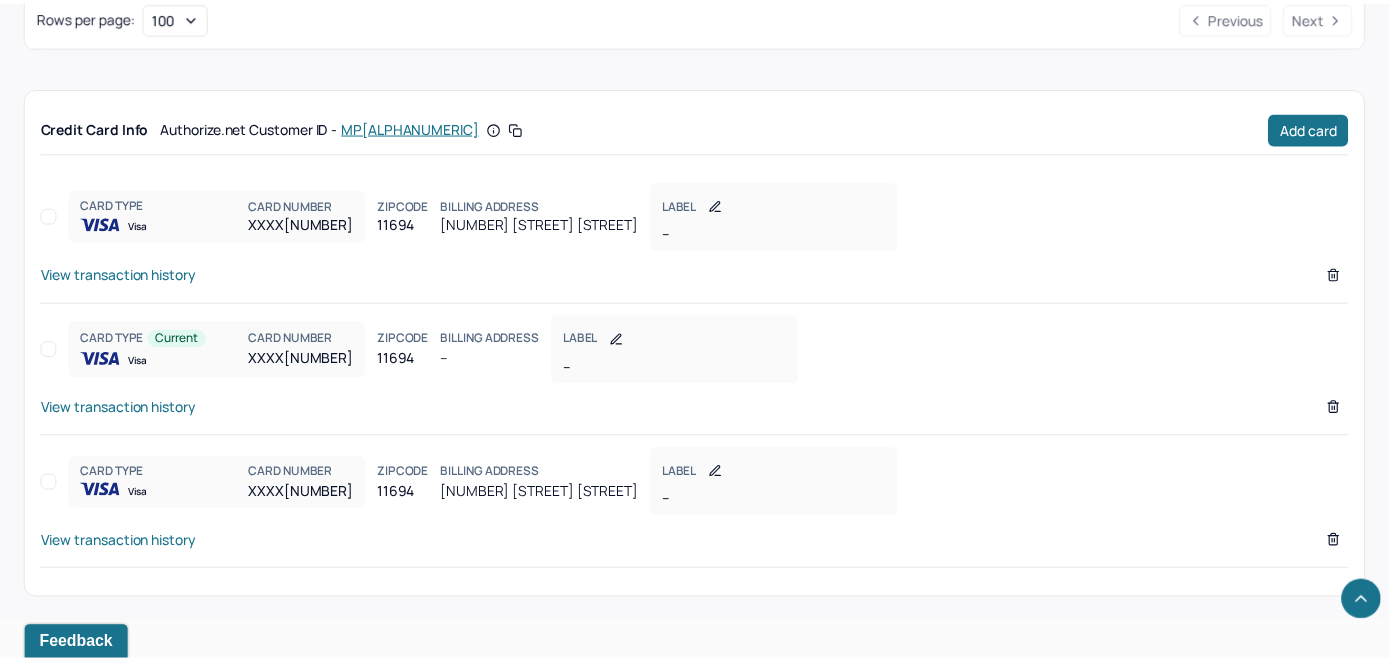 scroll, scrollTop: 1235, scrollLeft: 0, axis: vertical 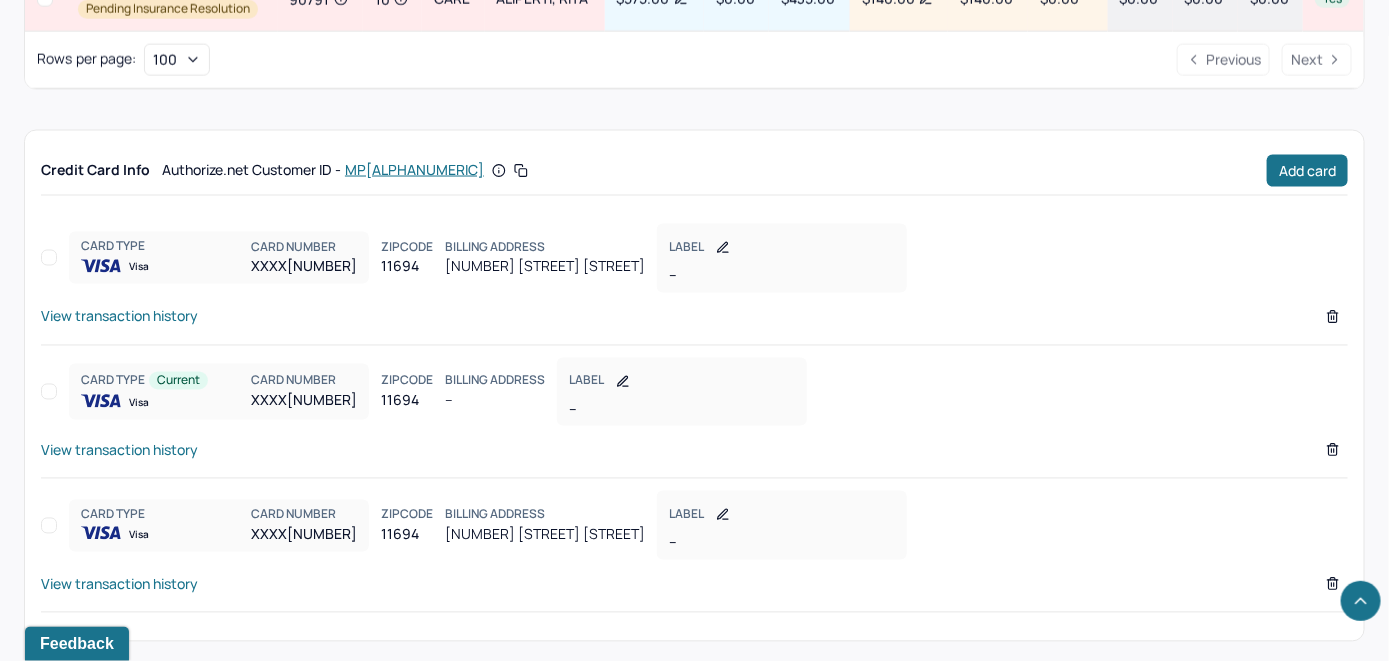 click on "View transaction history" at bounding box center [119, 450] 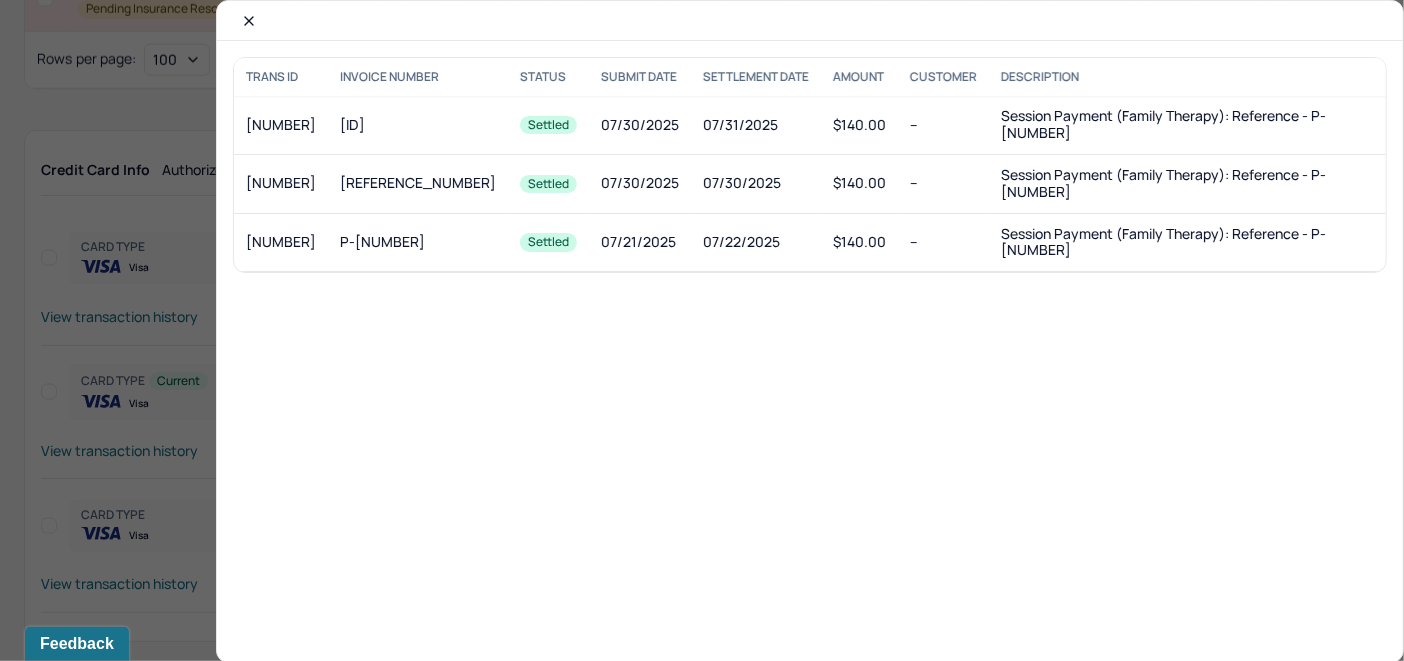 click 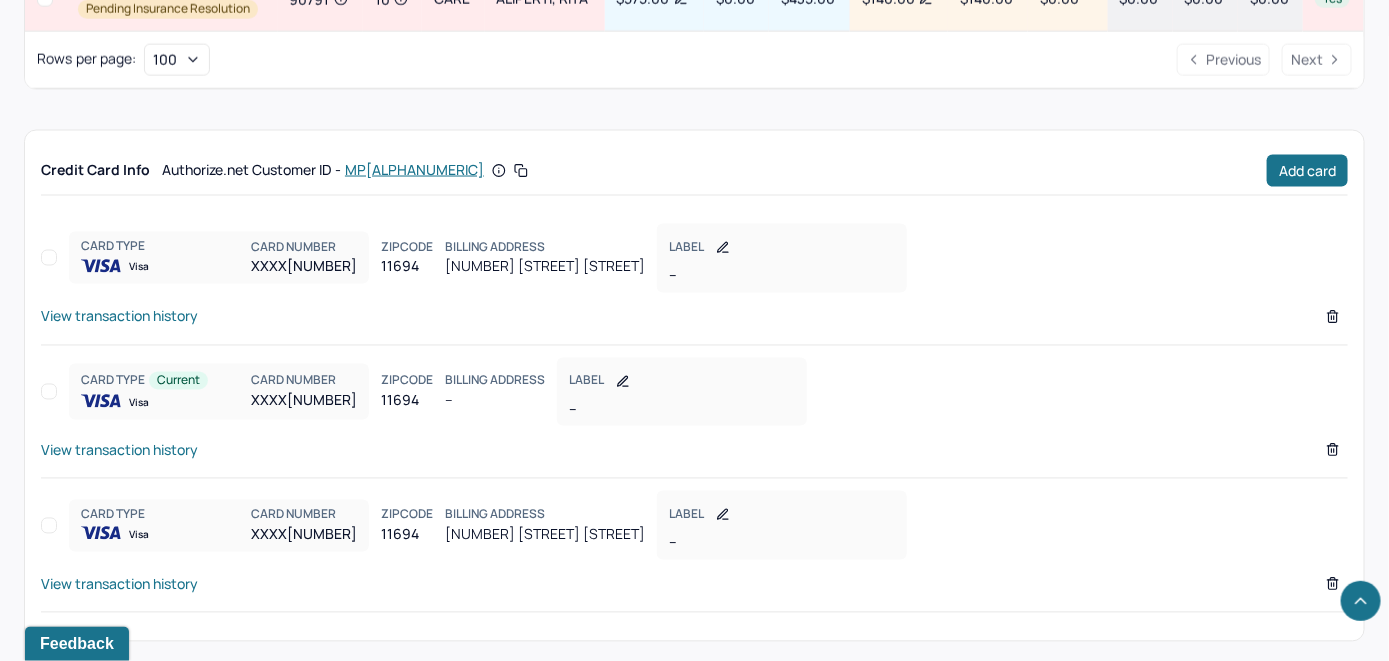 click on "View transaction history" at bounding box center (119, 584) 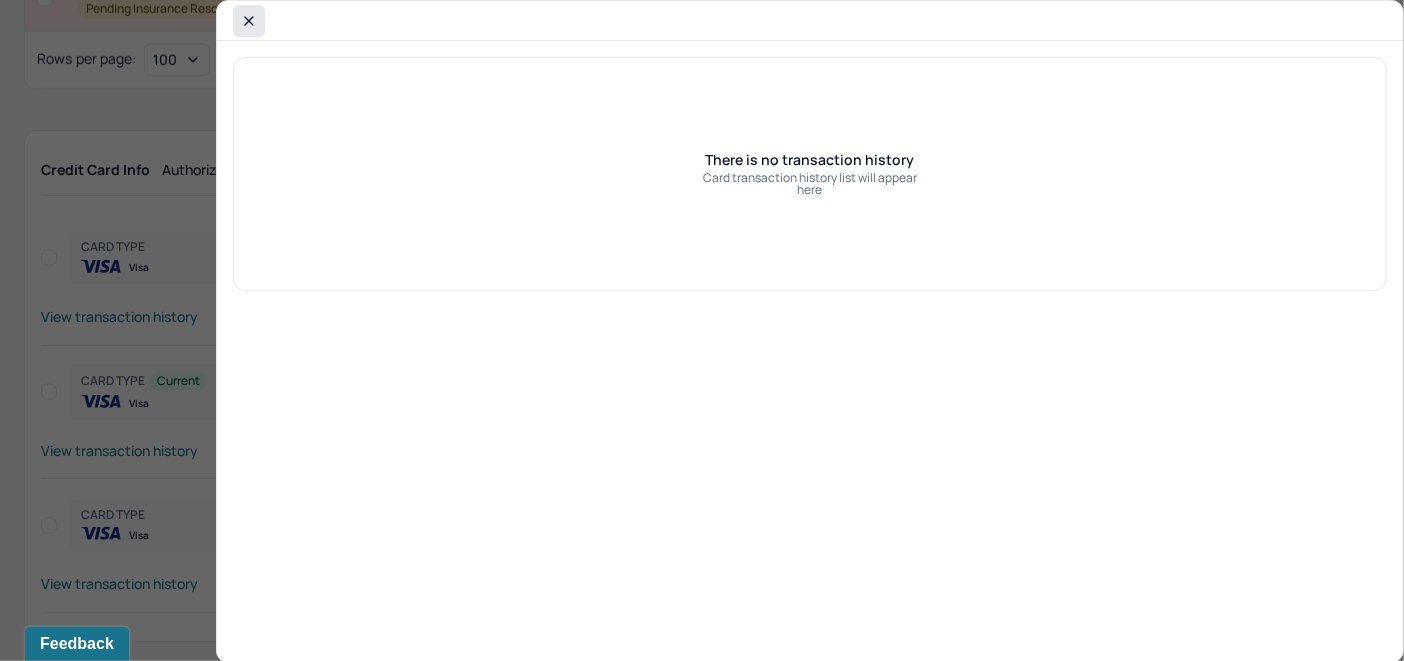 click 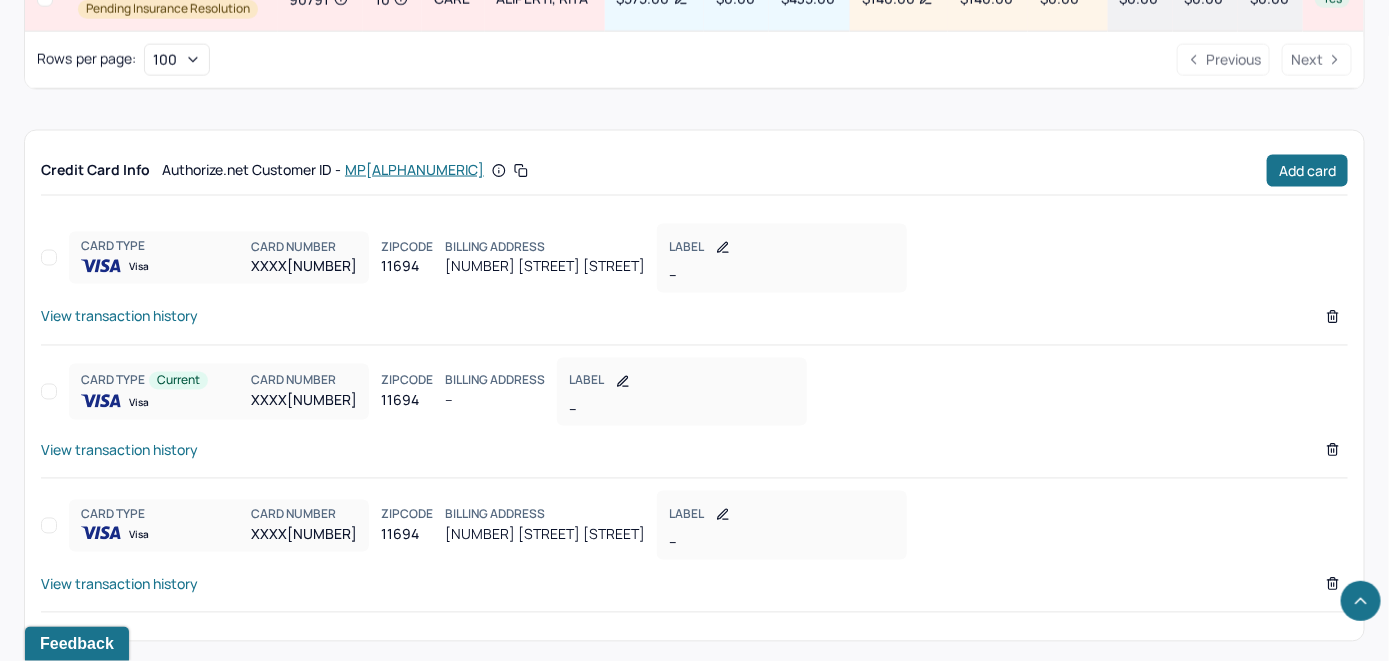 click on "View transaction history" at bounding box center (119, 450) 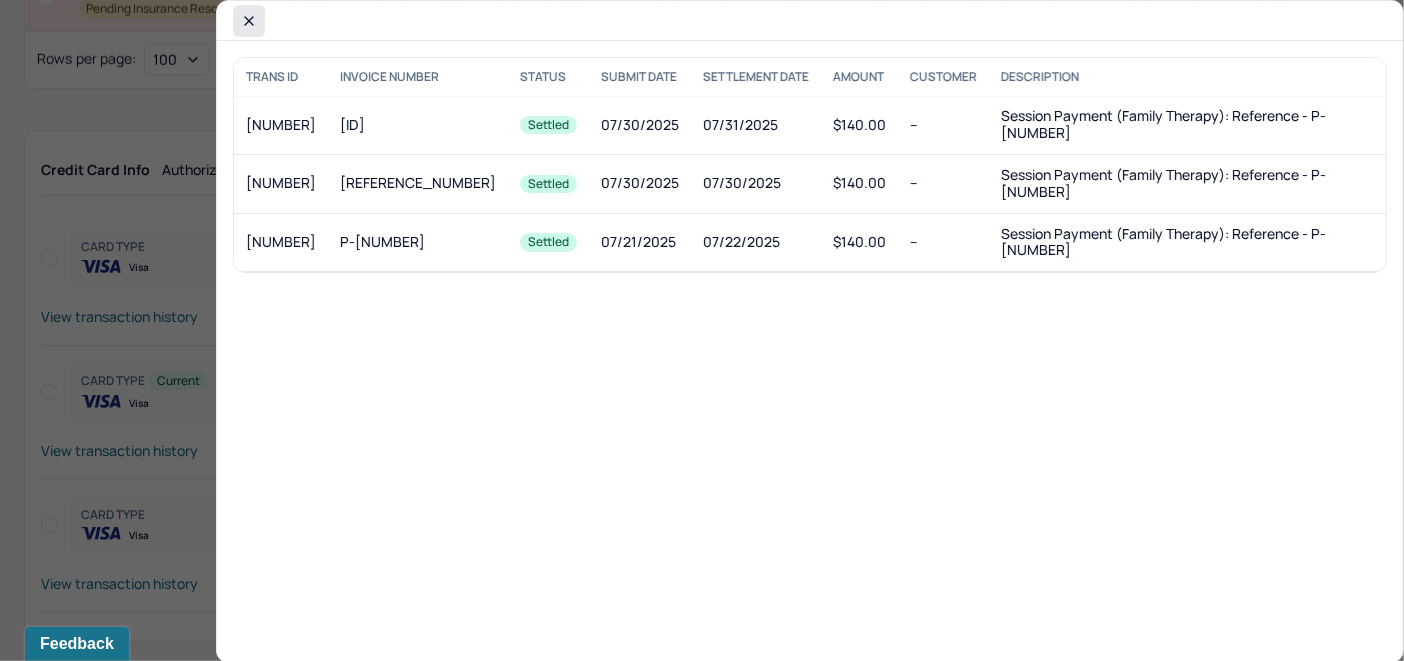 click at bounding box center (249, 21) 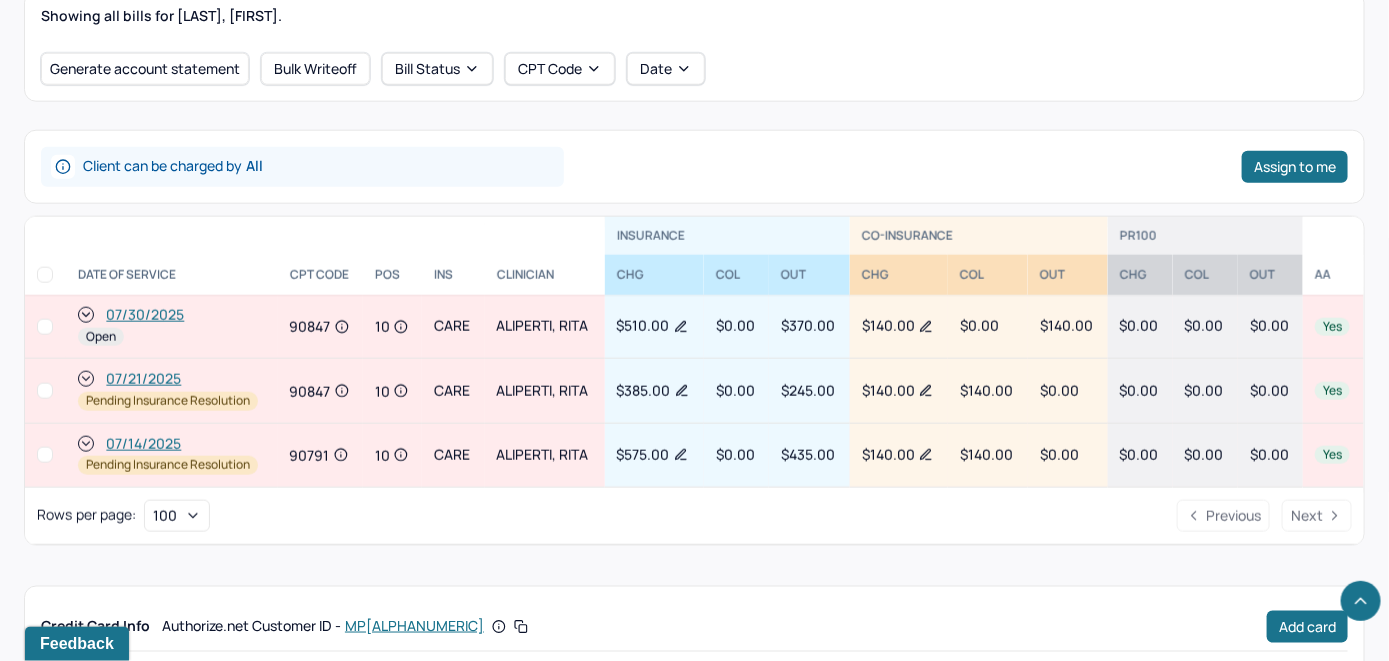 scroll, scrollTop: 778, scrollLeft: 0, axis: vertical 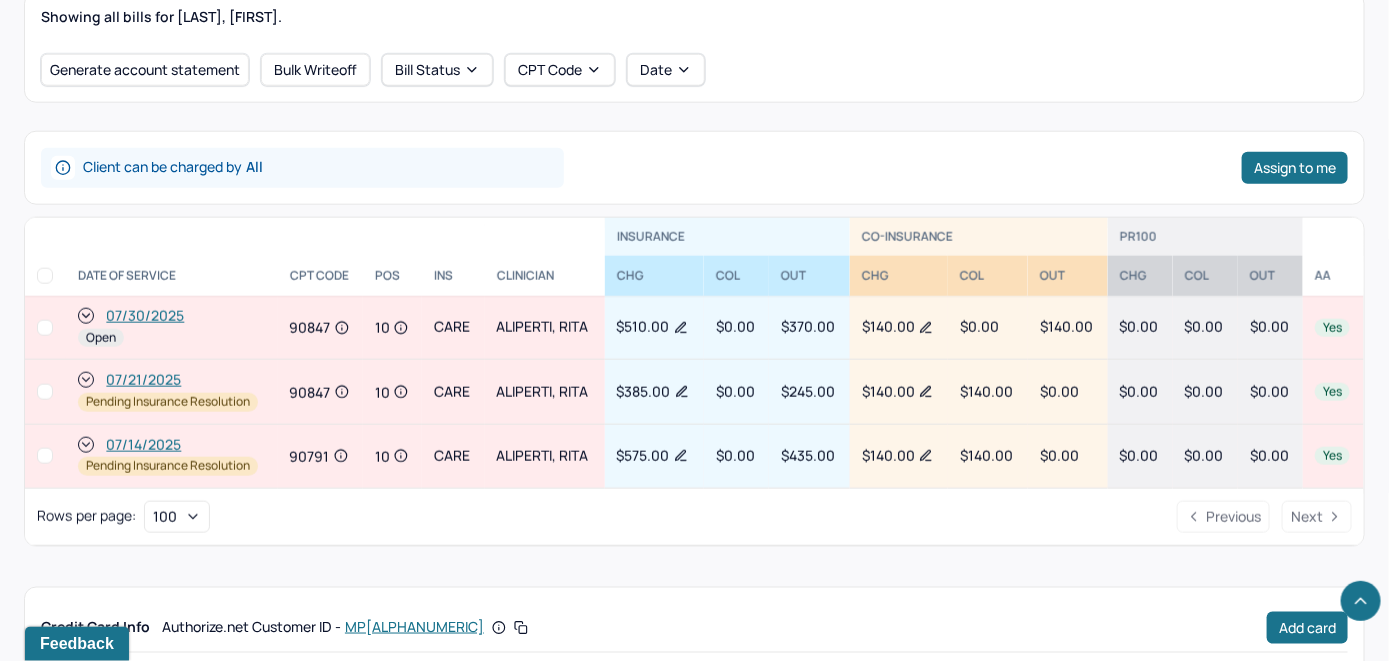 click on "07/30/2025" at bounding box center [145, 316] 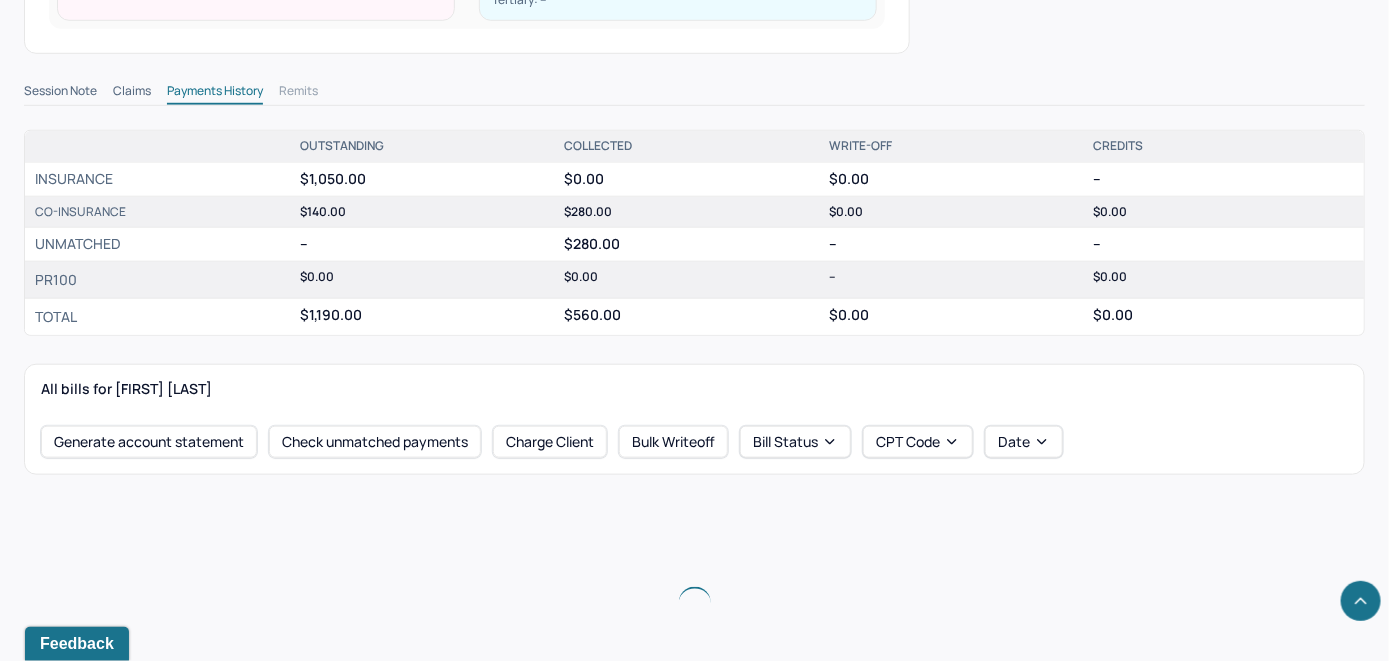 scroll, scrollTop: 621, scrollLeft: 0, axis: vertical 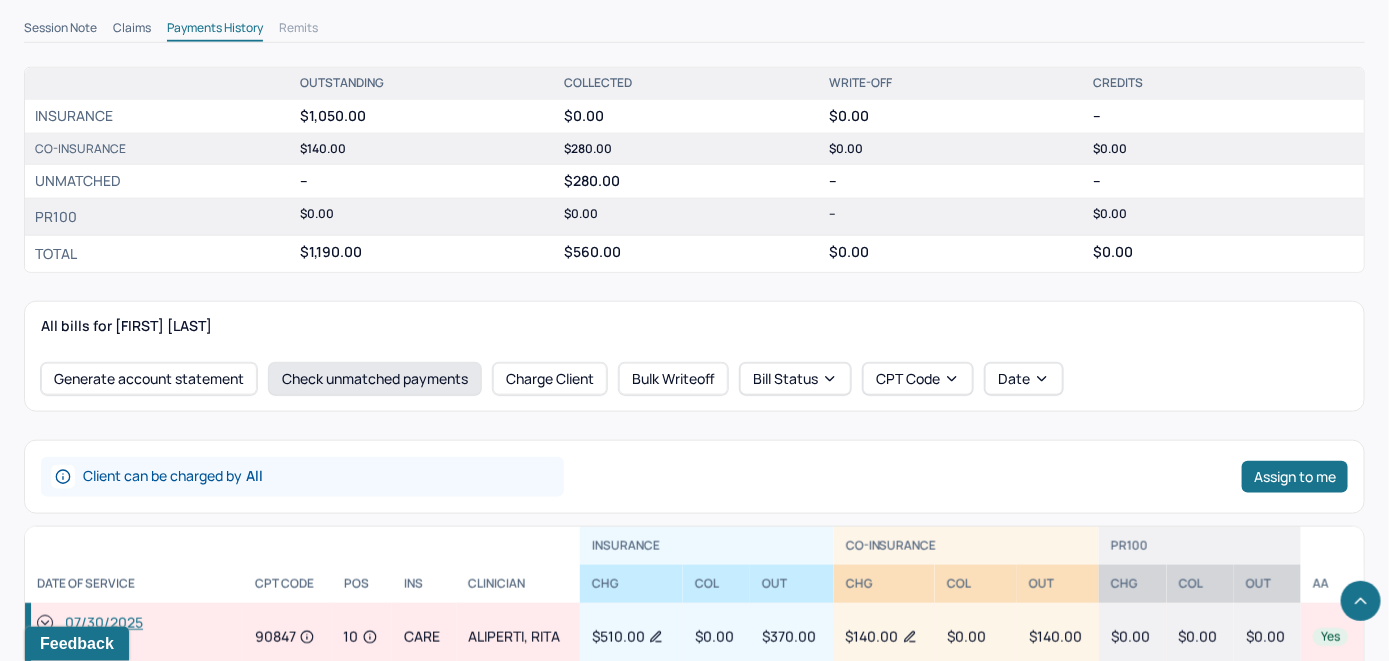 click on "Check unmatched payments" at bounding box center (375, 379) 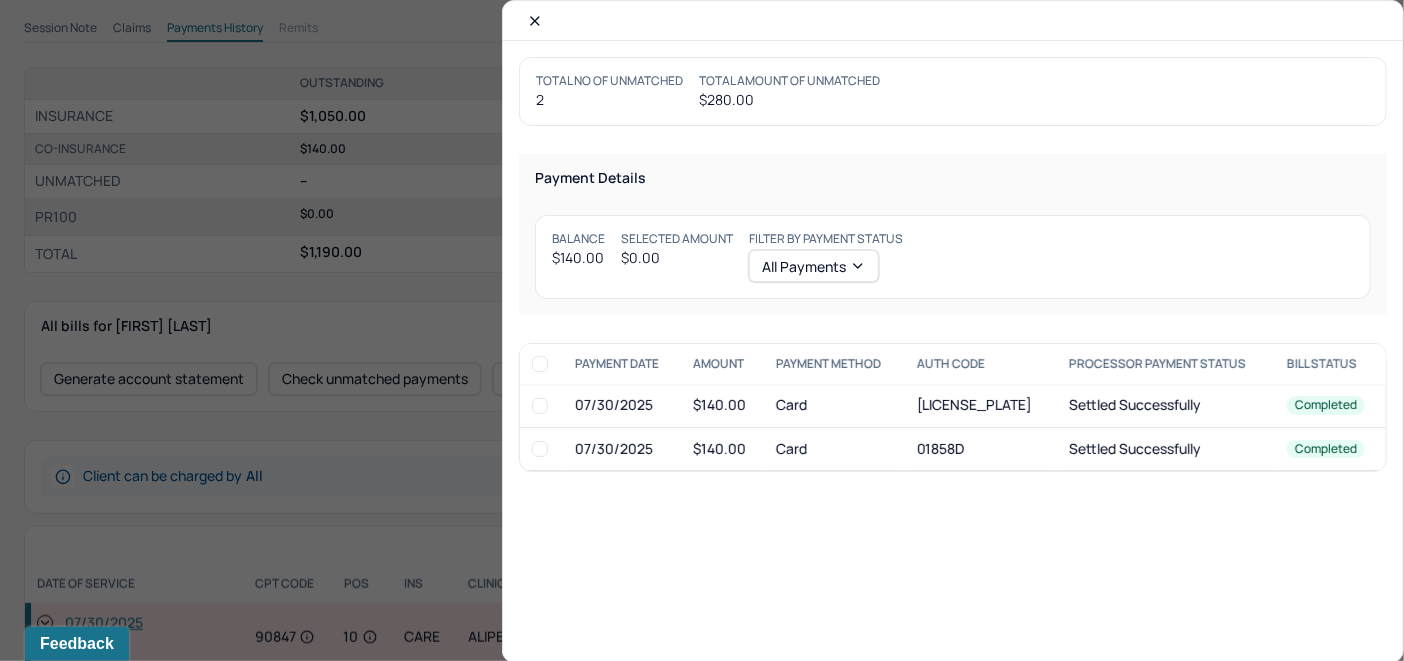 click at bounding box center (540, 449) 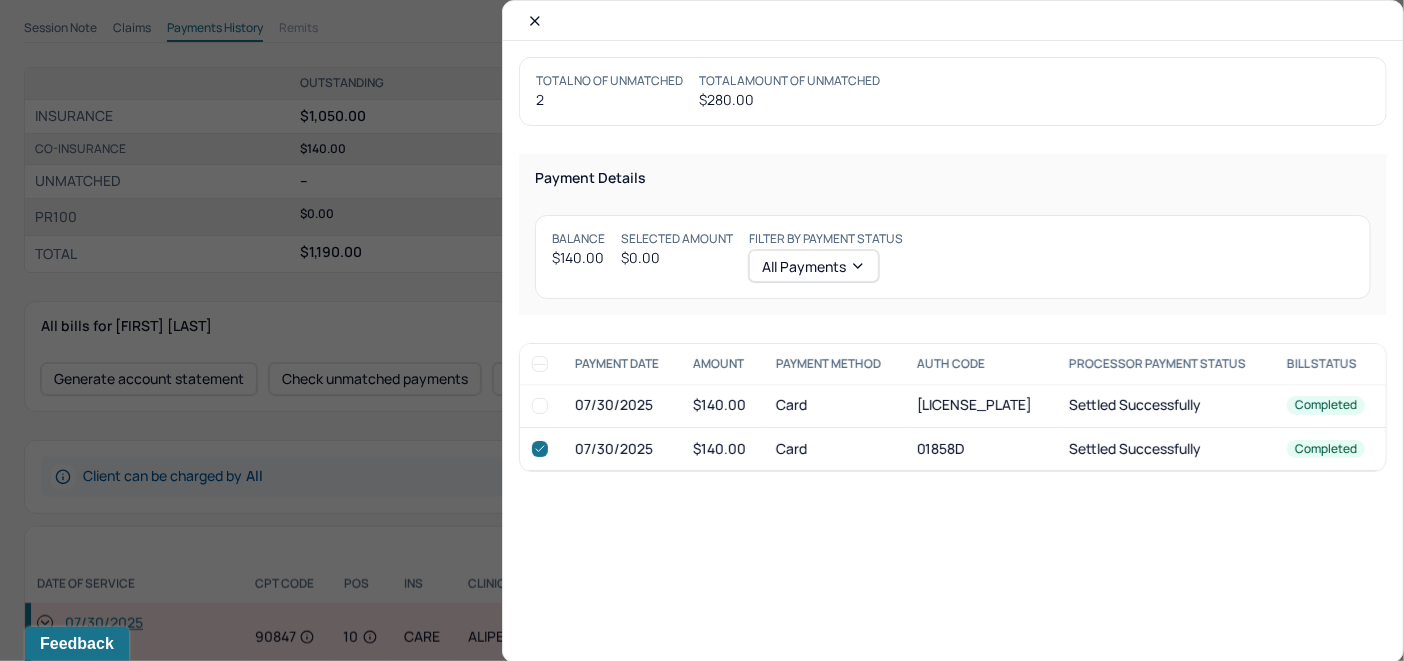checkbox on "true" 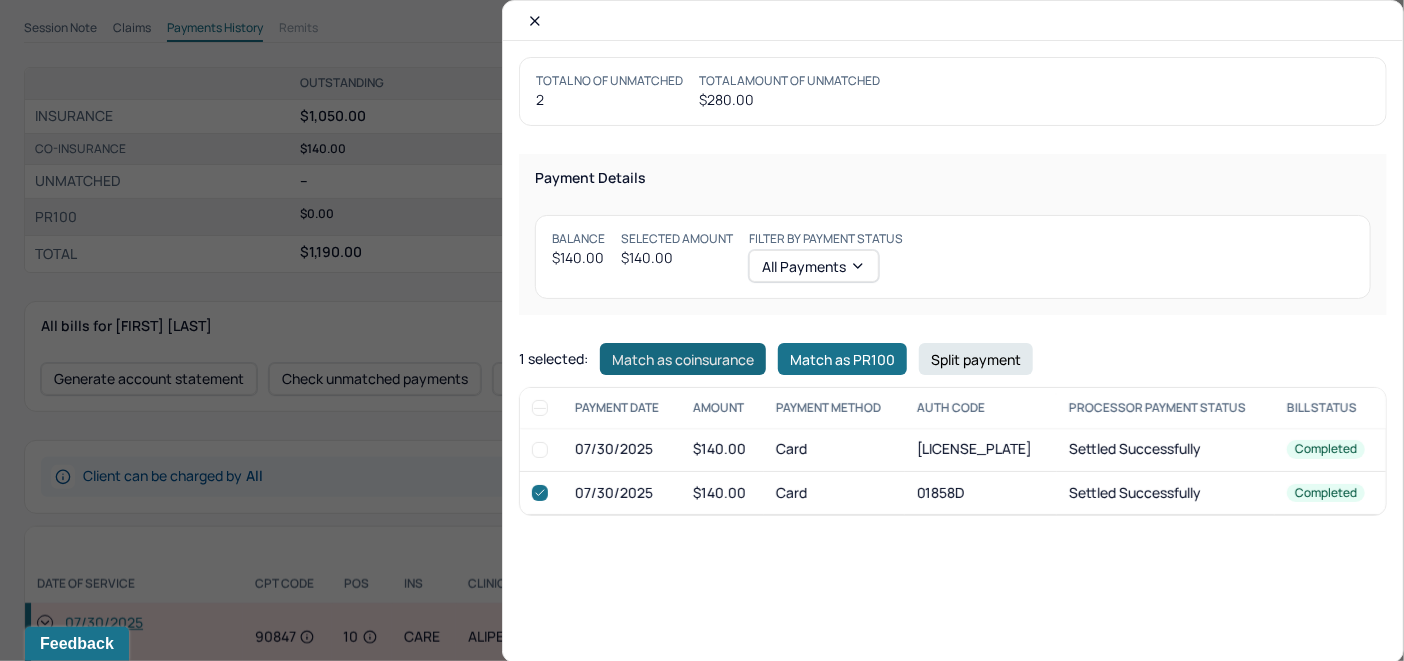 click on "Match as coinsurance" at bounding box center (683, 359) 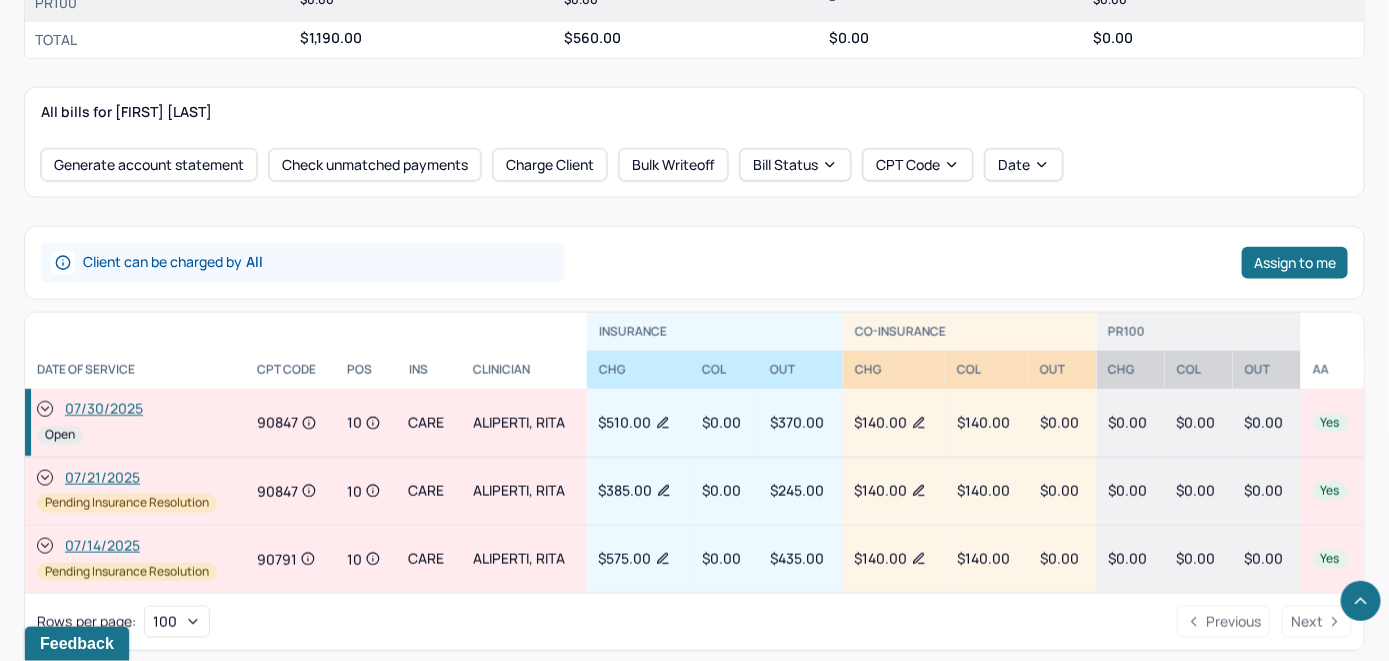 scroll, scrollTop: 845, scrollLeft: 0, axis: vertical 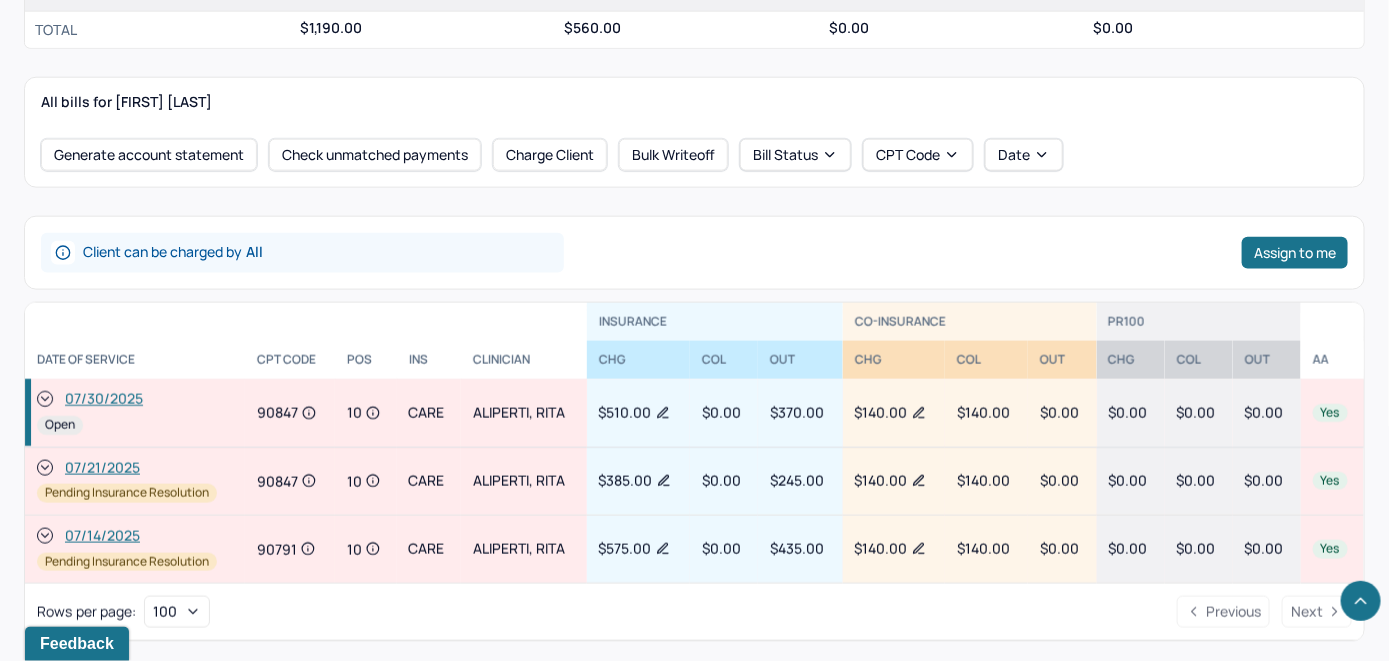 click 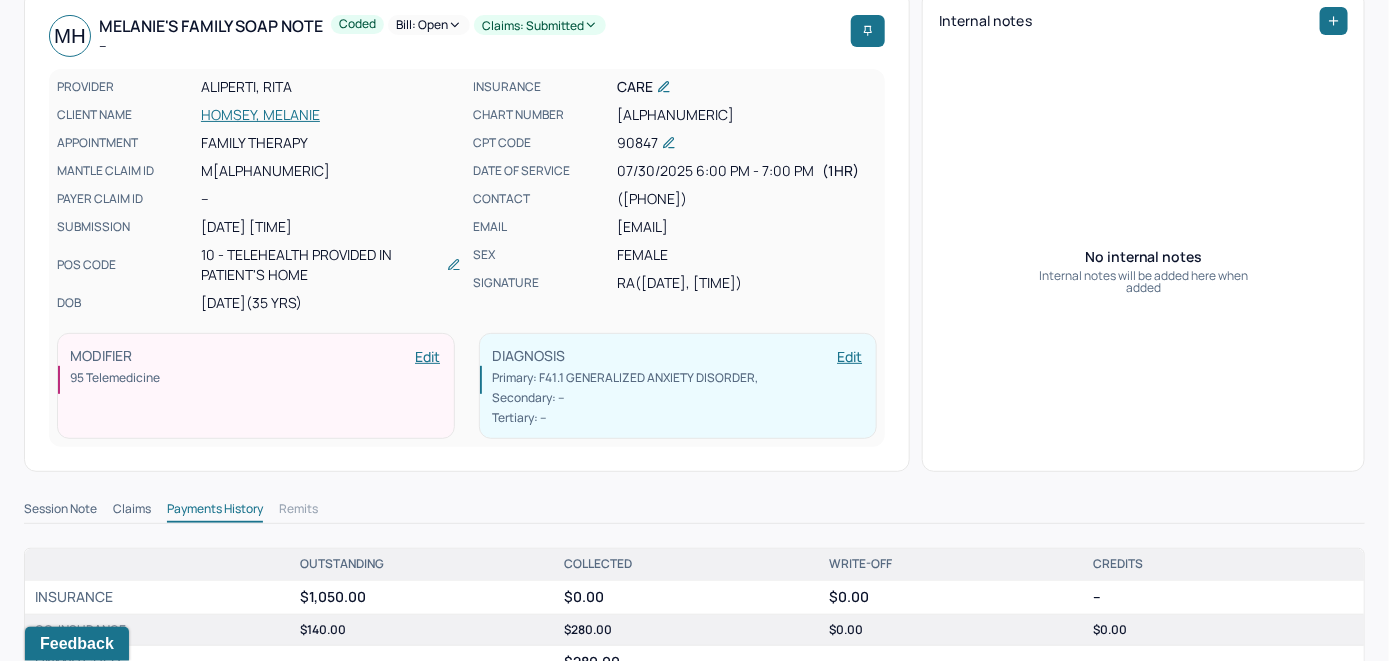 scroll, scrollTop: 0, scrollLeft: 0, axis: both 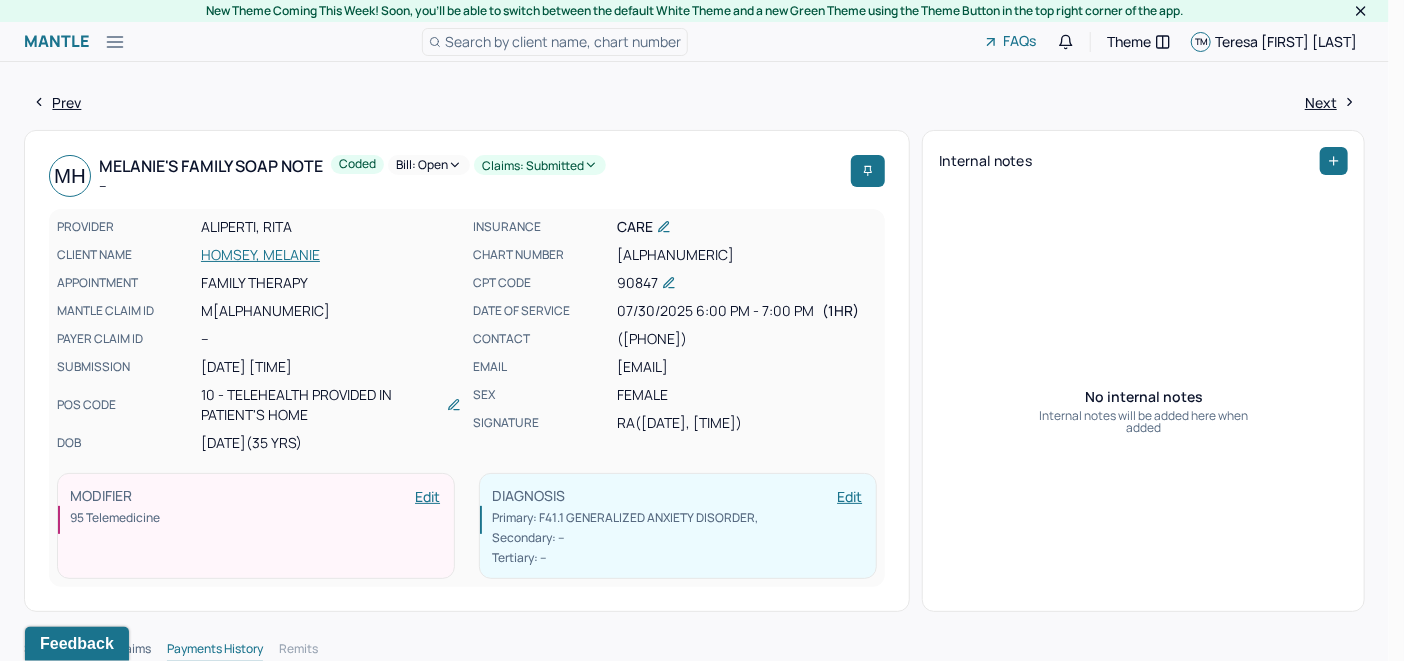click on "Bill: Open" at bounding box center (429, 165) 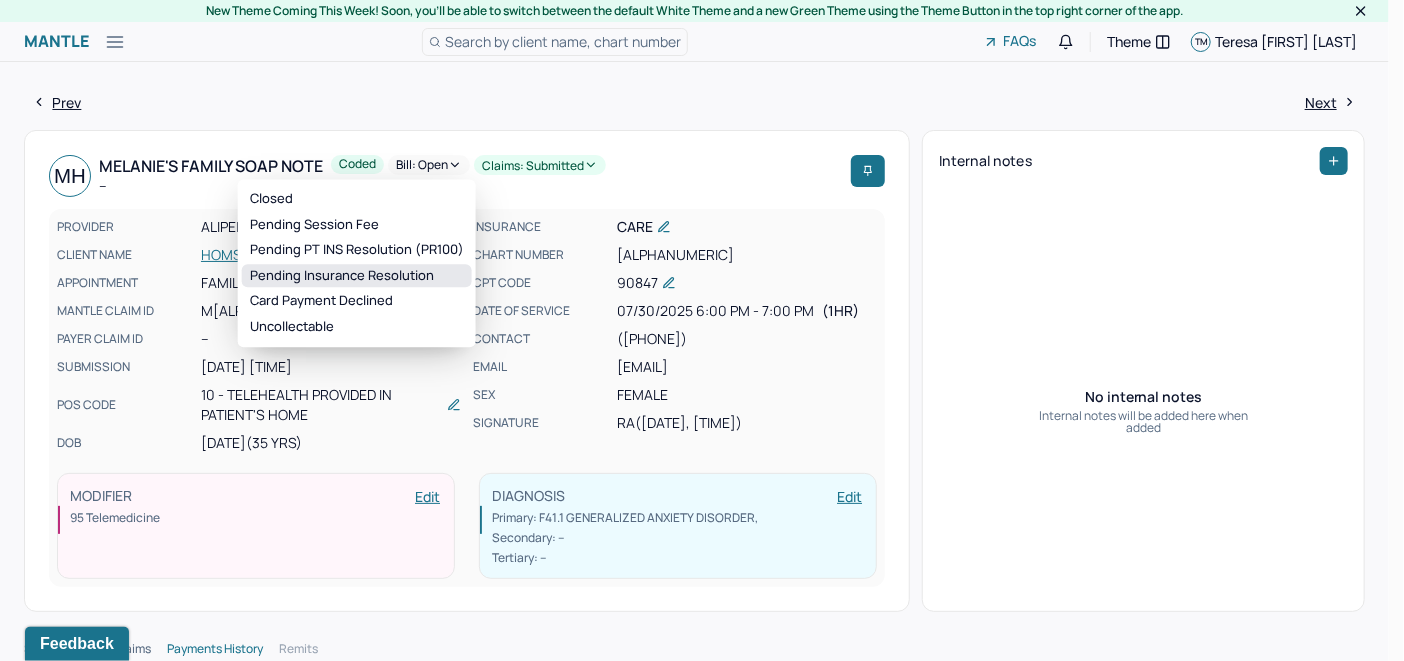 click on "Pending Insurance Resolution" at bounding box center [357, 276] 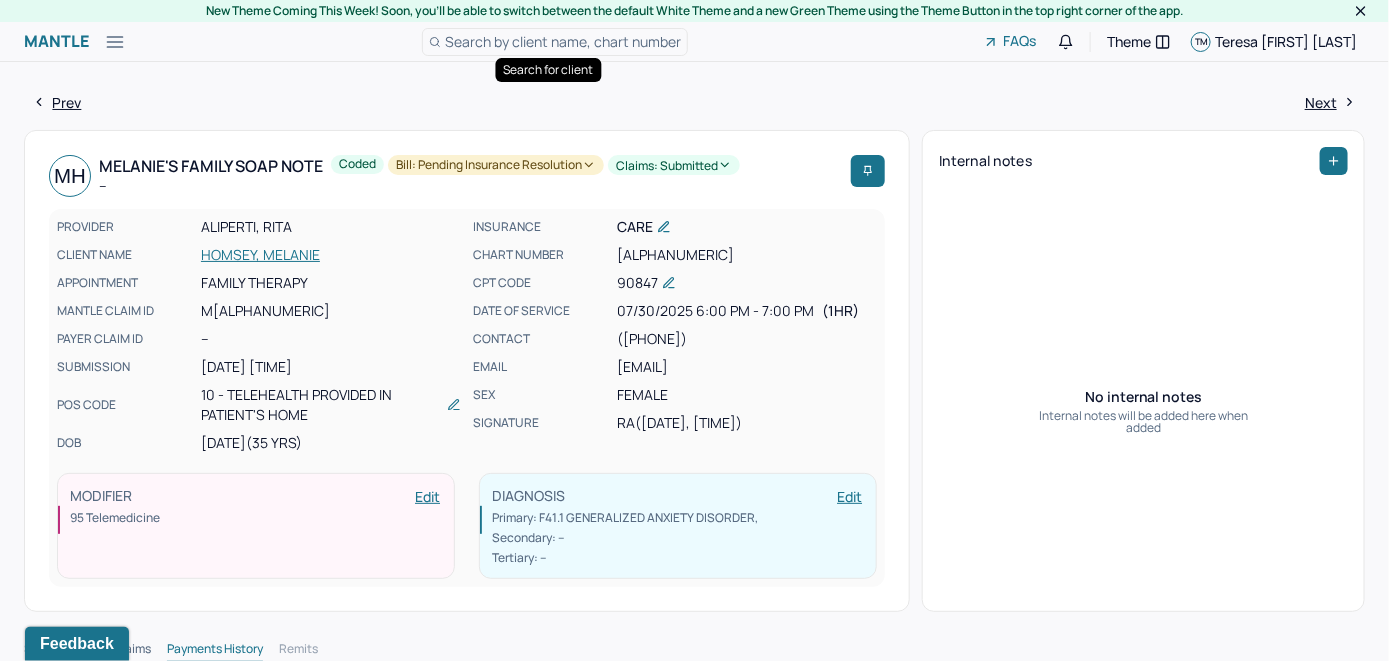click on "Search by client name, chart number" at bounding box center (563, 41) 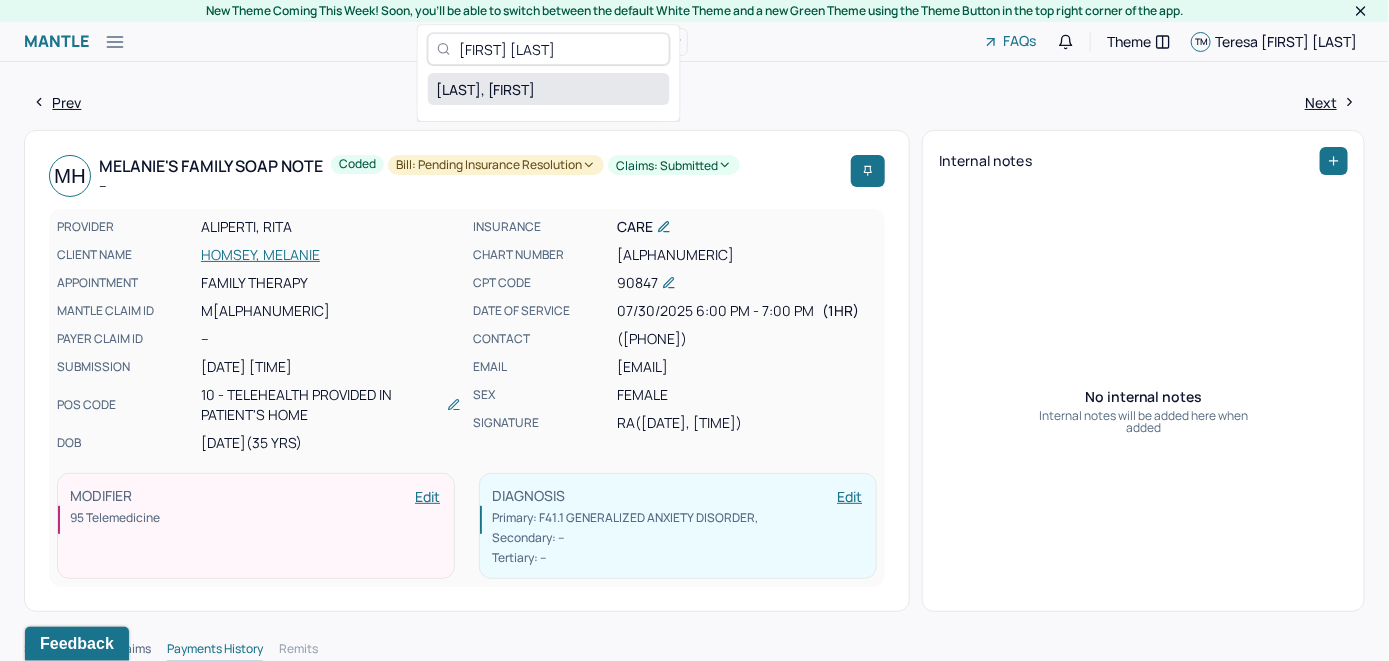 type on "[FIRST] [LAST]" 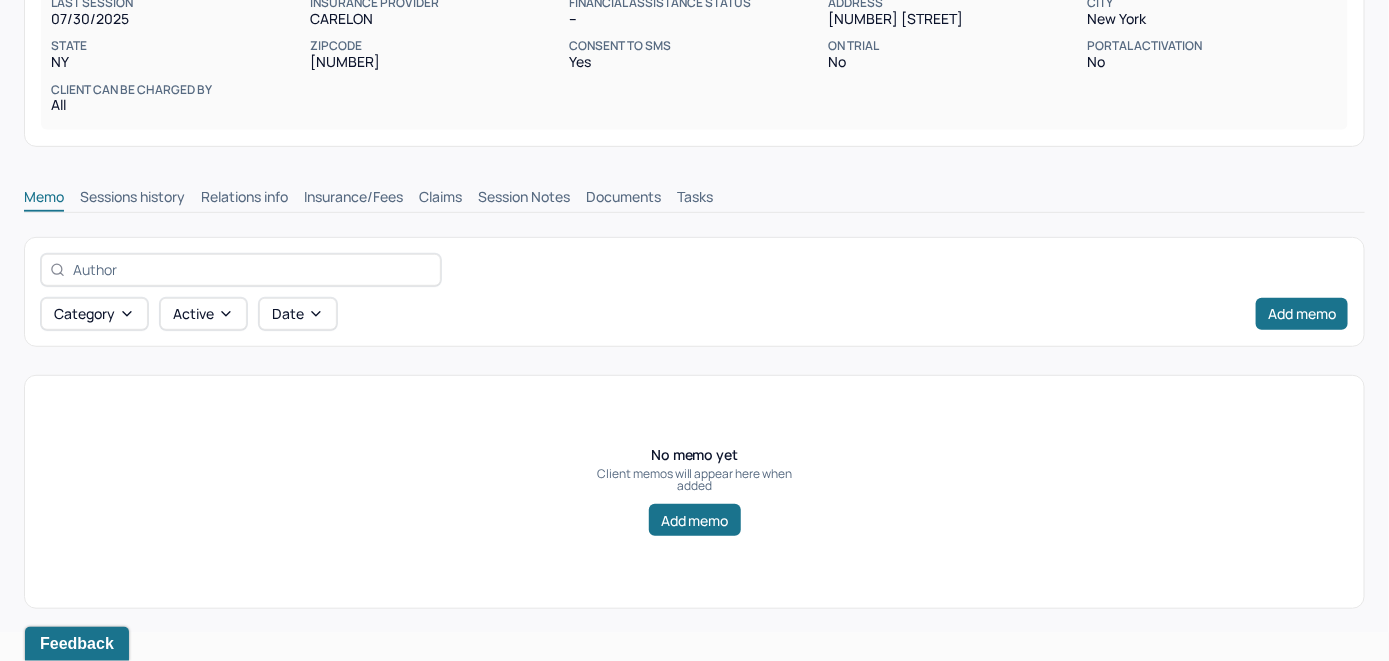 scroll, scrollTop: 314, scrollLeft: 0, axis: vertical 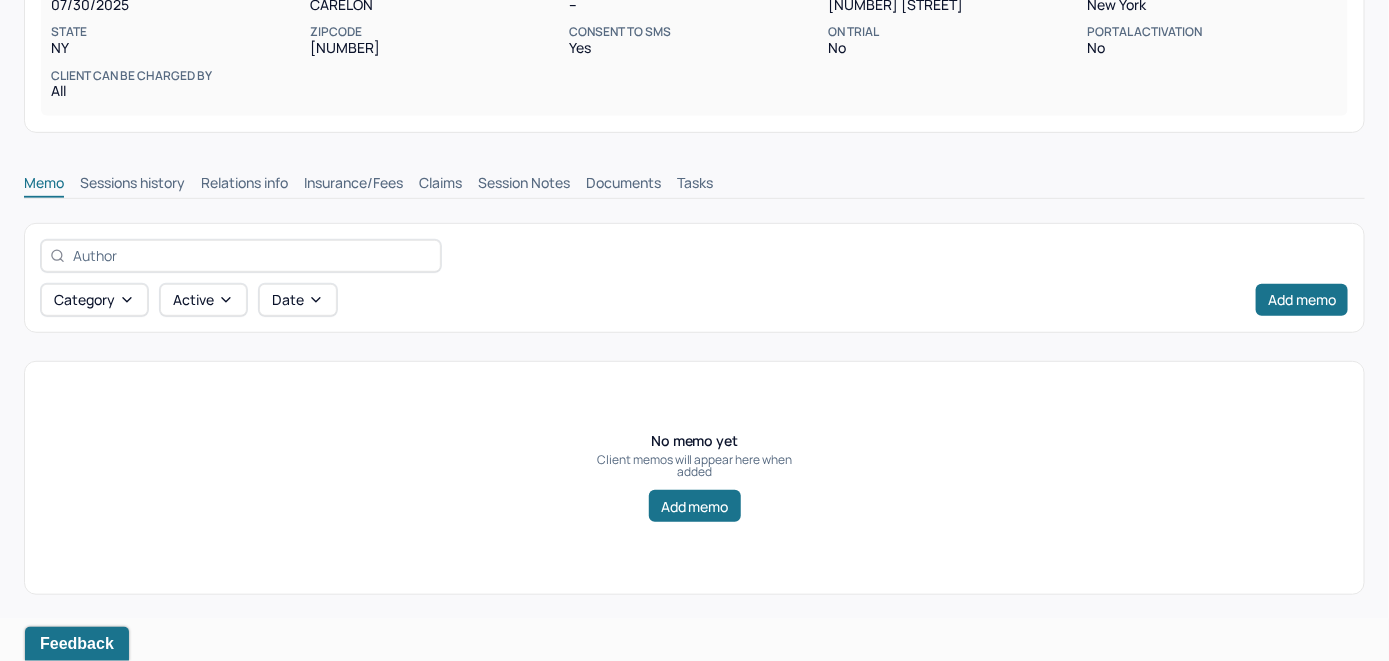 click on "Insurance/Fees" at bounding box center [353, 185] 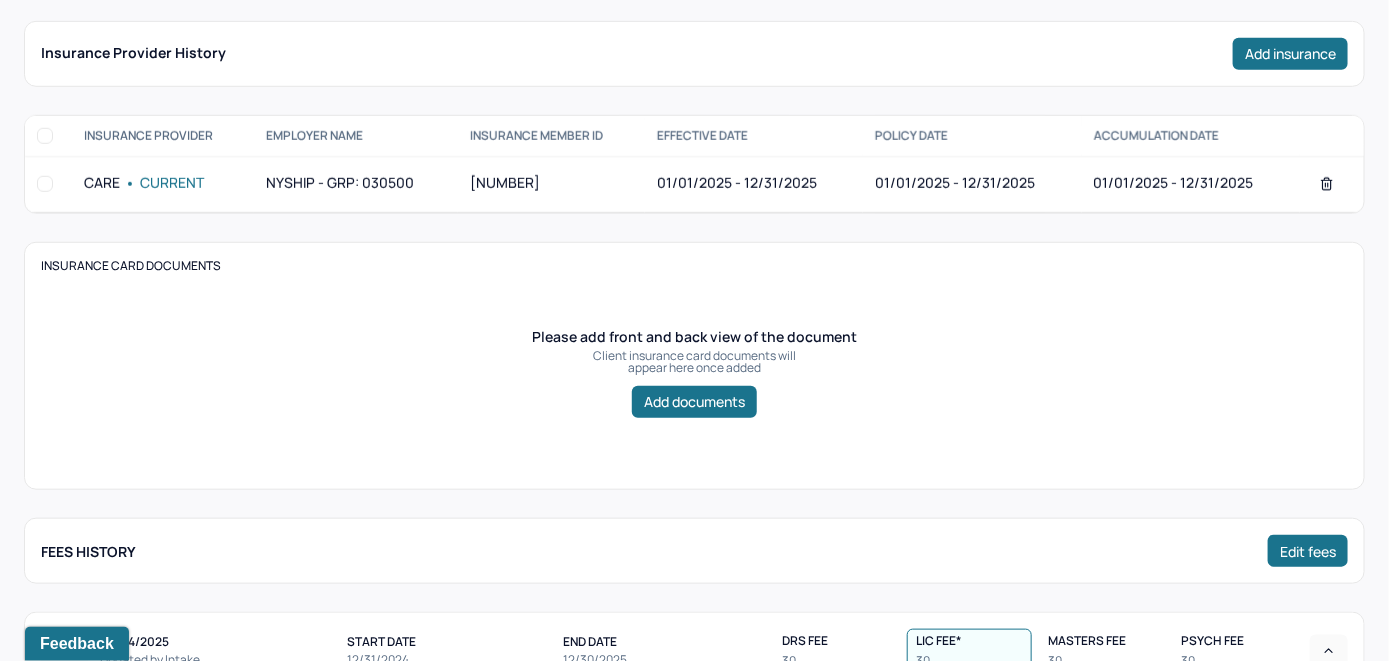 scroll, scrollTop: 414, scrollLeft: 0, axis: vertical 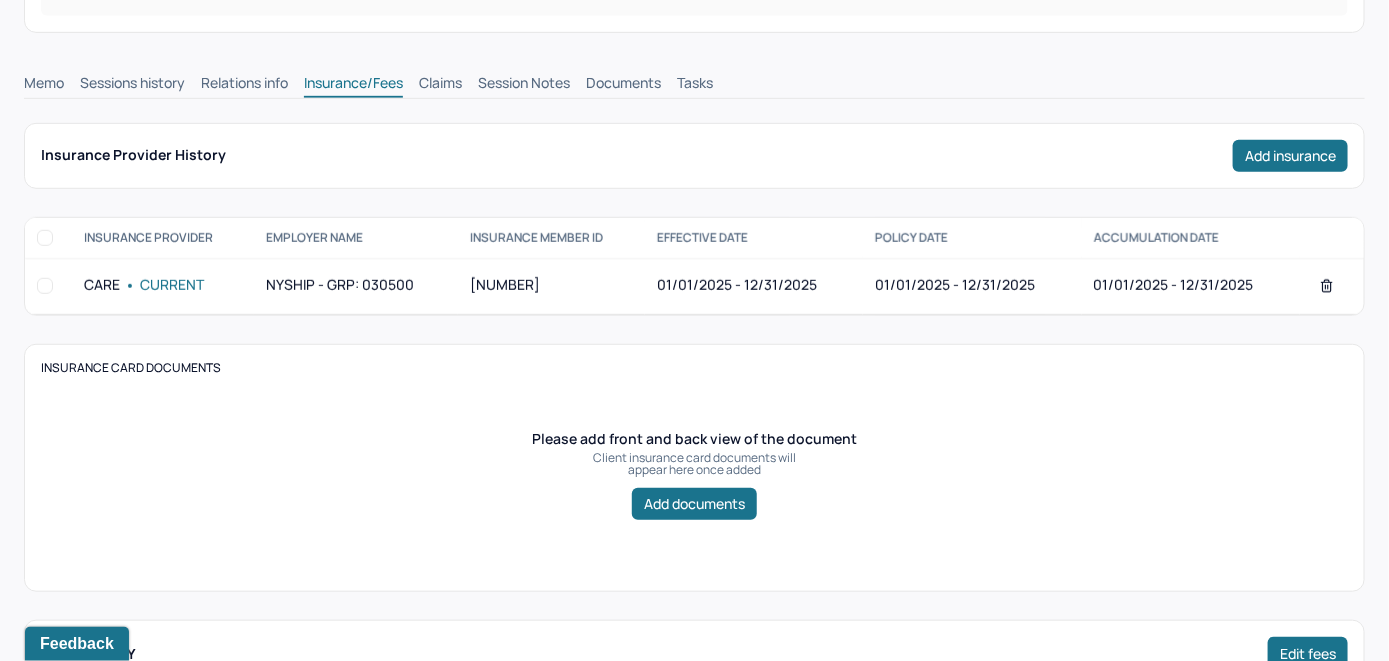 click on "Claims" at bounding box center (440, 85) 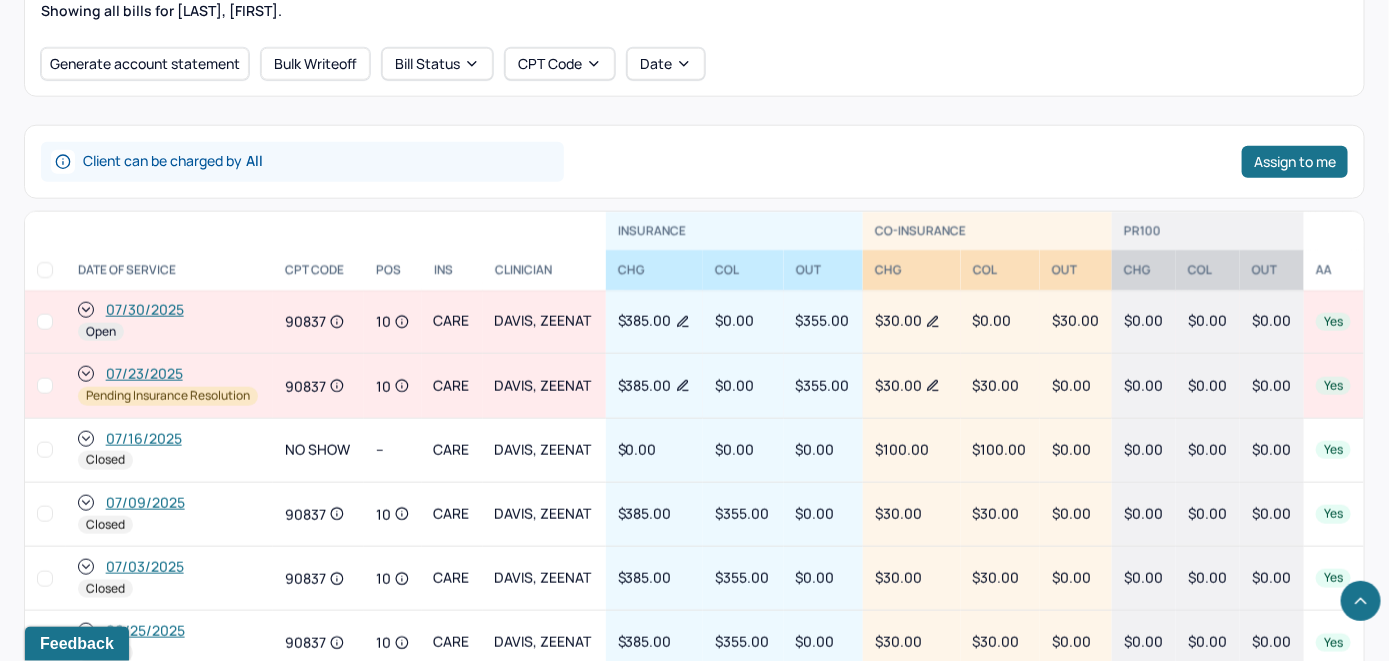 scroll, scrollTop: 814, scrollLeft: 0, axis: vertical 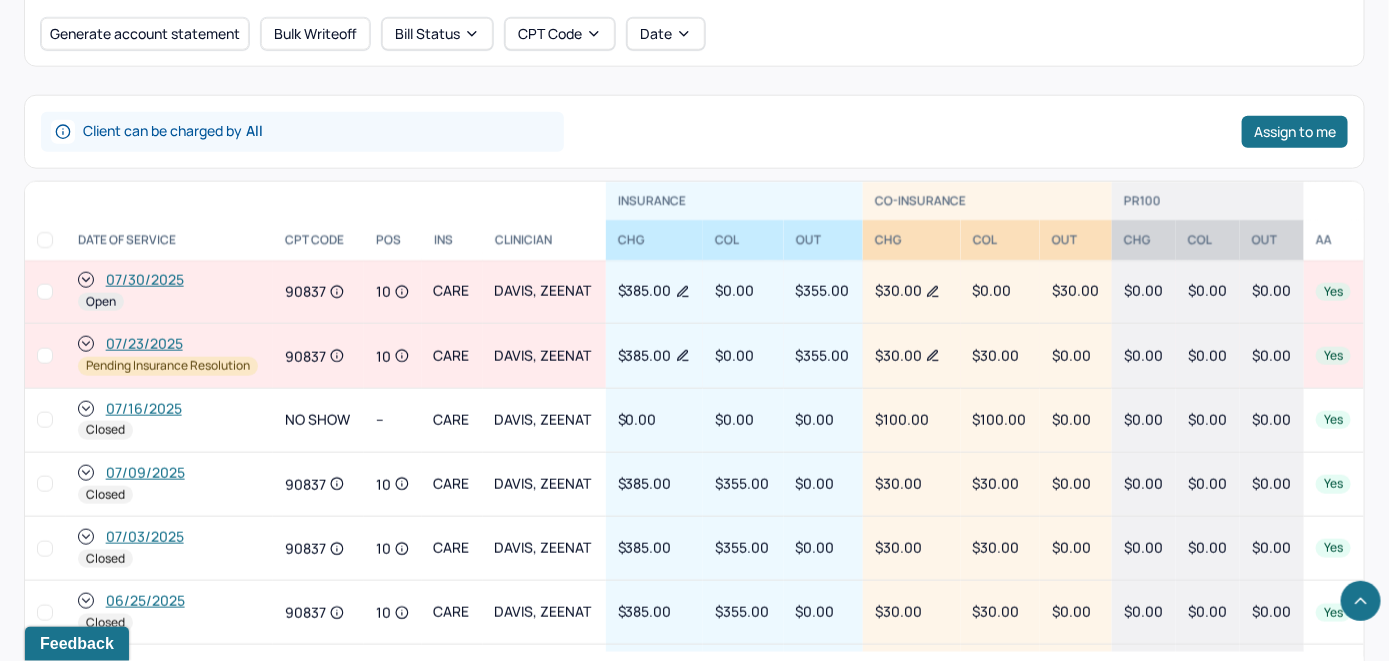 click on "07/30/2025" at bounding box center [145, 280] 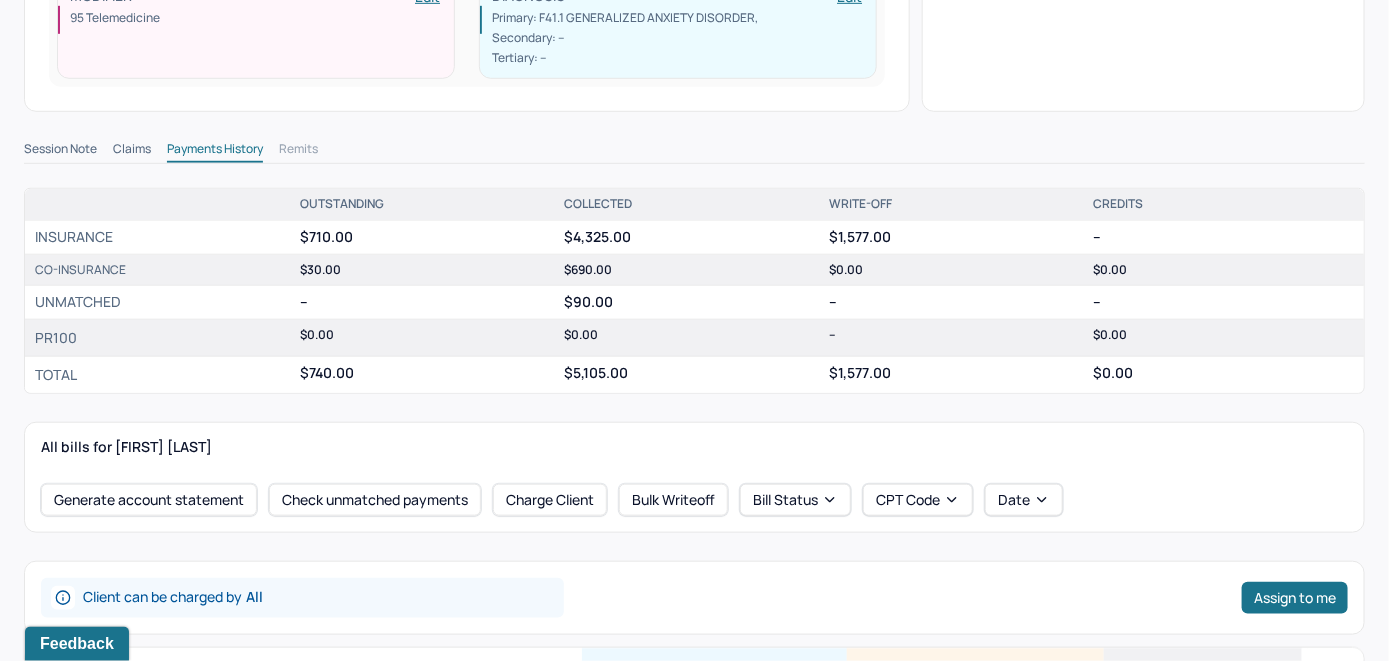 scroll, scrollTop: 700, scrollLeft: 0, axis: vertical 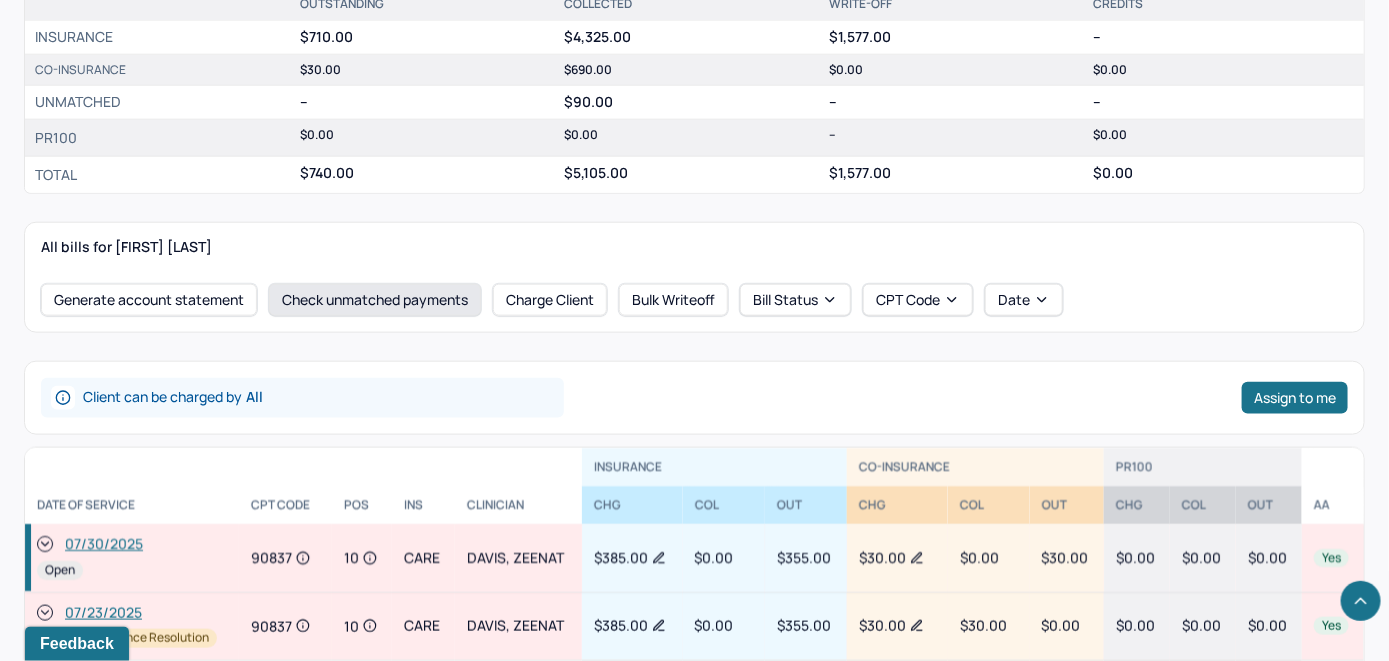 click on "Check unmatched payments" at bounding box center [375, 300] 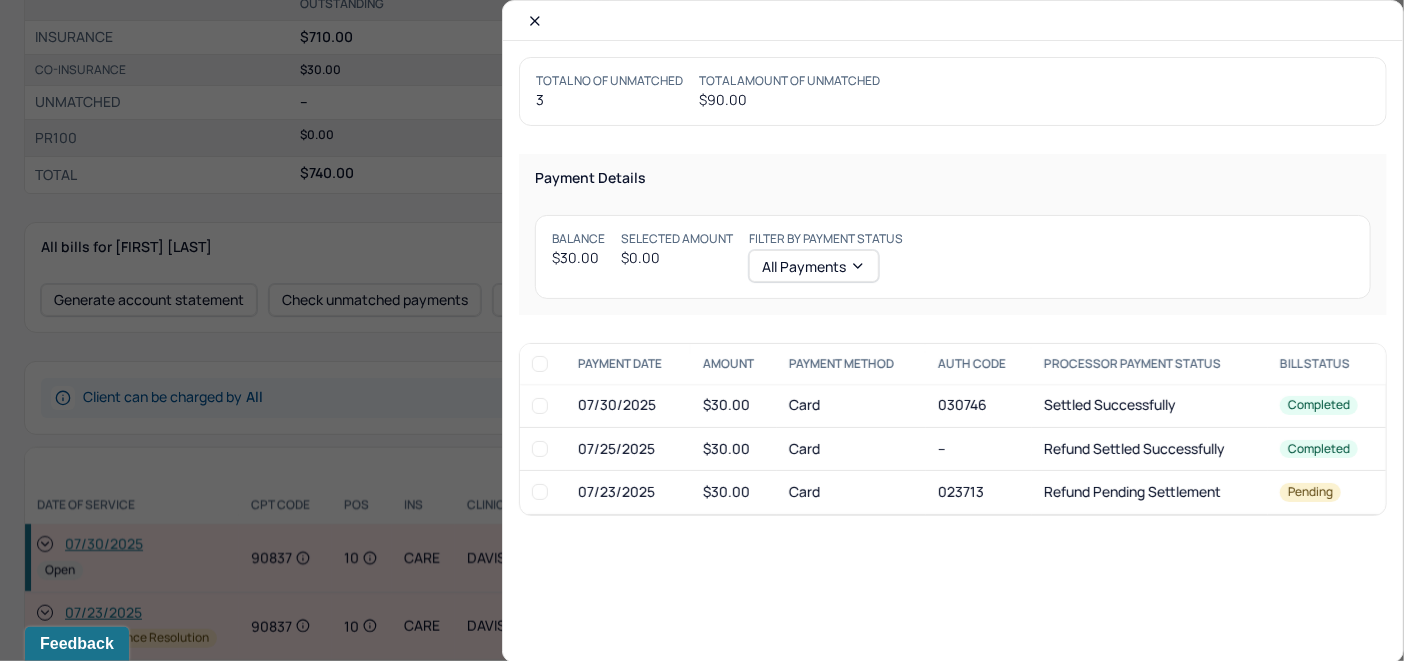 click at bounding box center (540, 406) 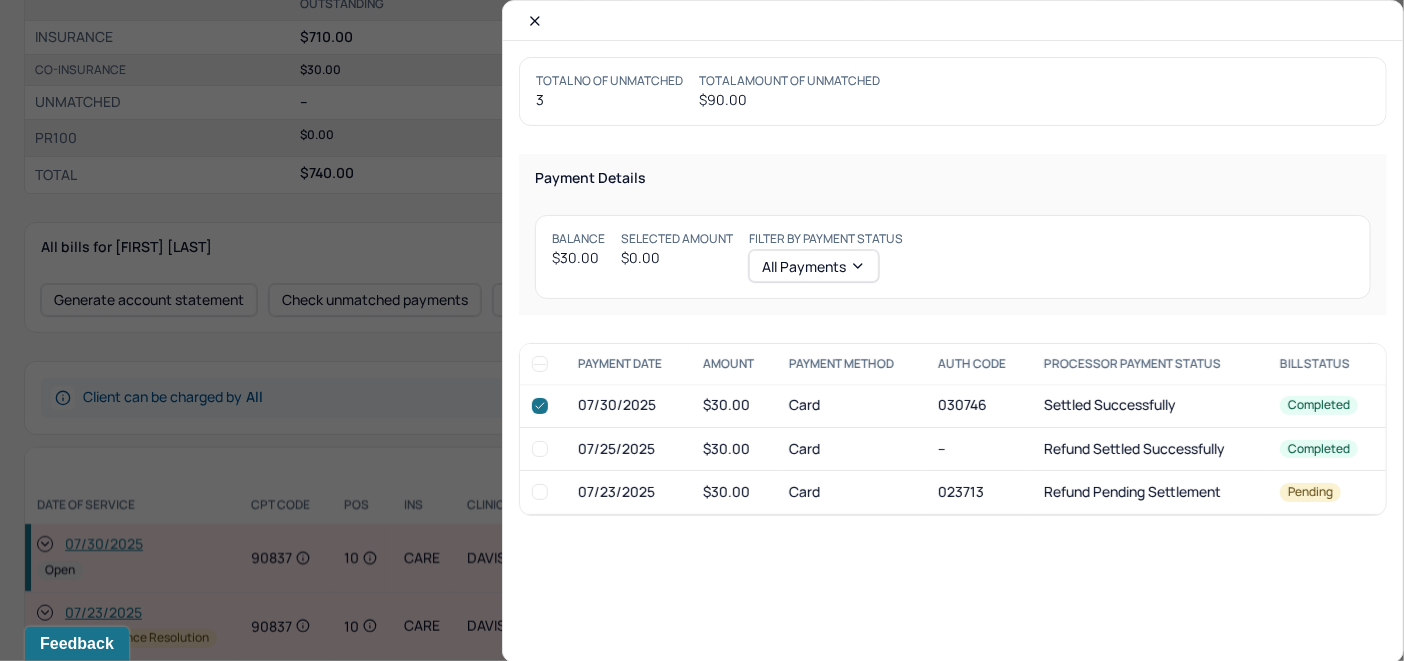 checkbox on "true" 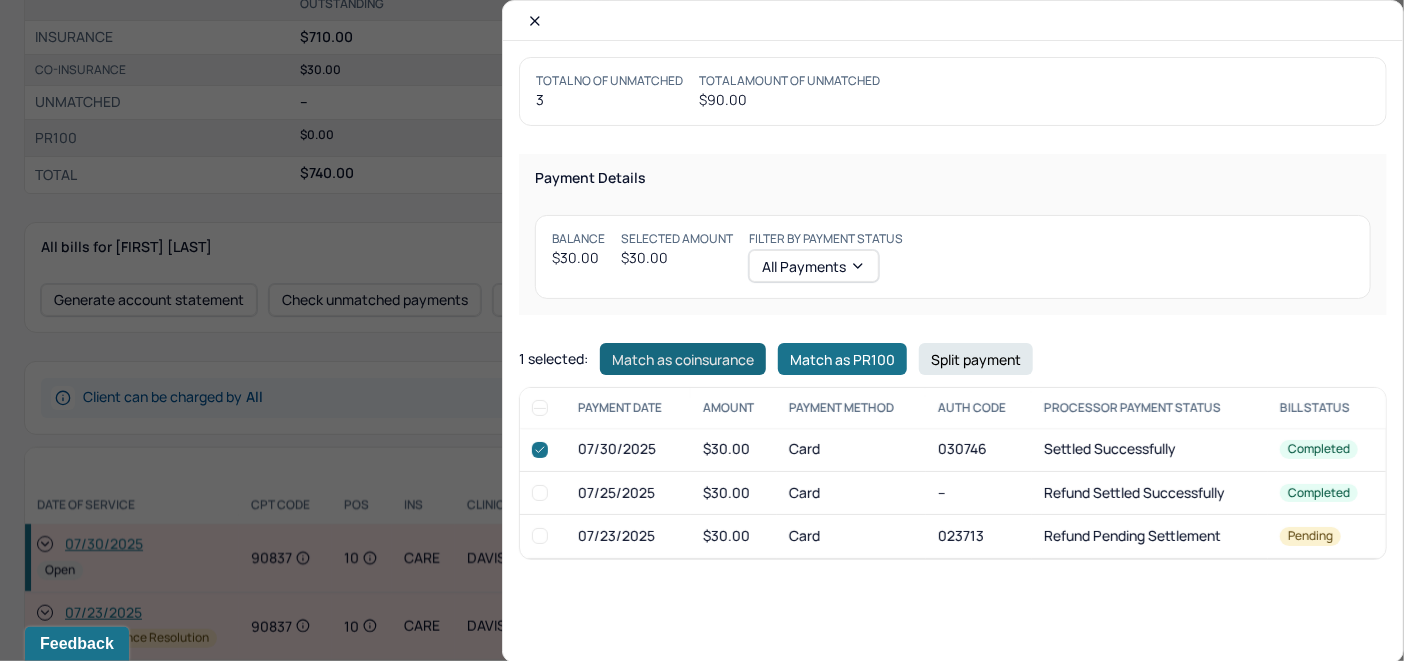 click on "Match as coinsurance" at bounding box center [683, 359] 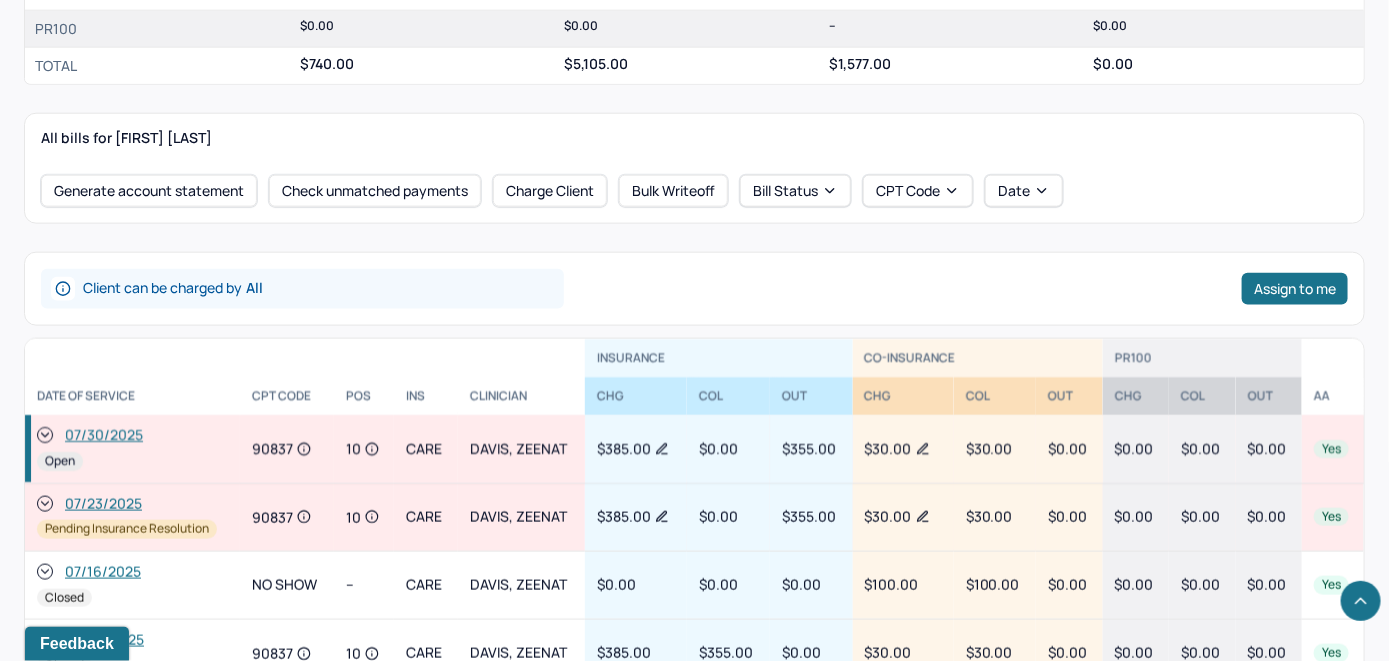 scroll, scrollTop: 900, scrollLeft: 0, axis: vertical 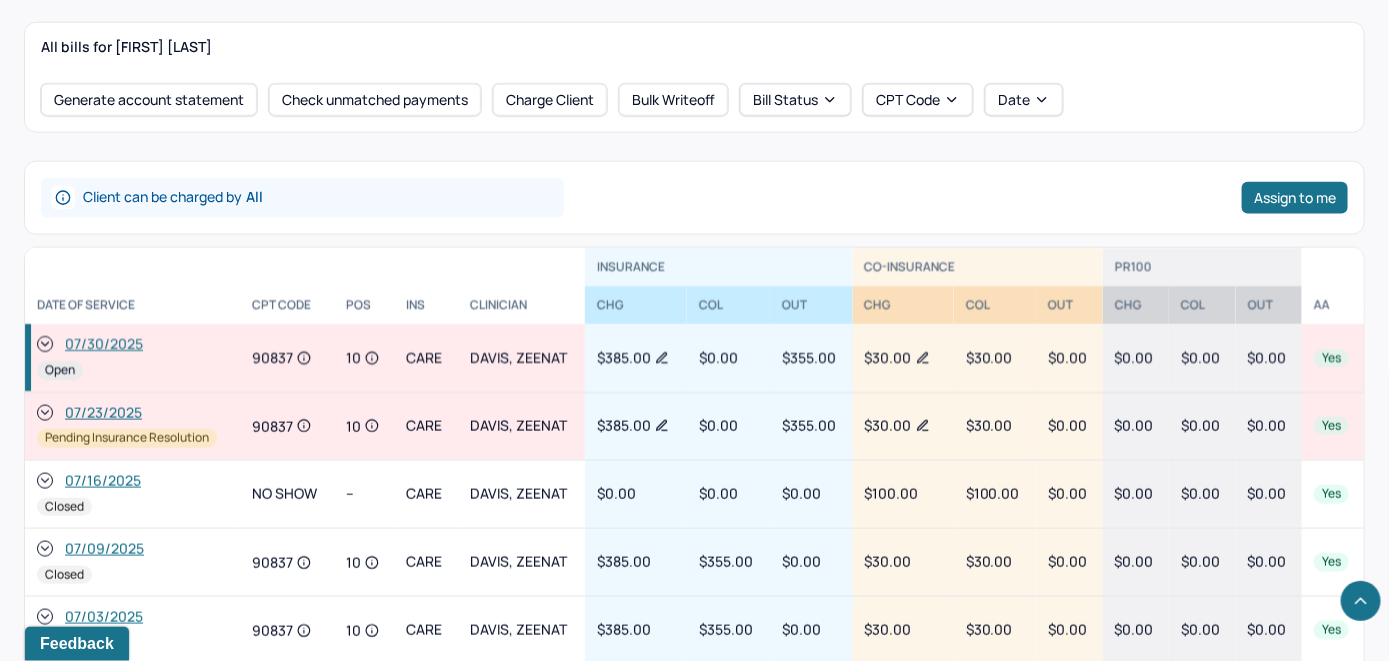 click 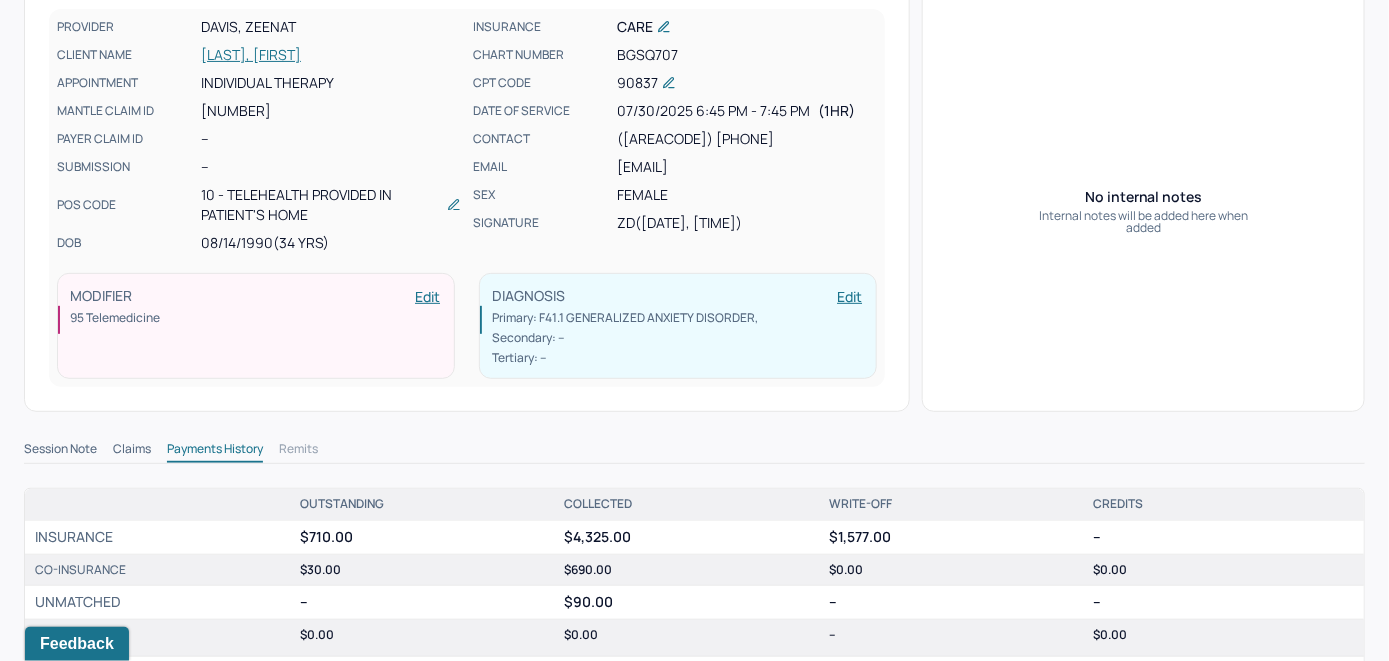 scroll, scrollTop: 0, scrollLeft: 0, axis: both 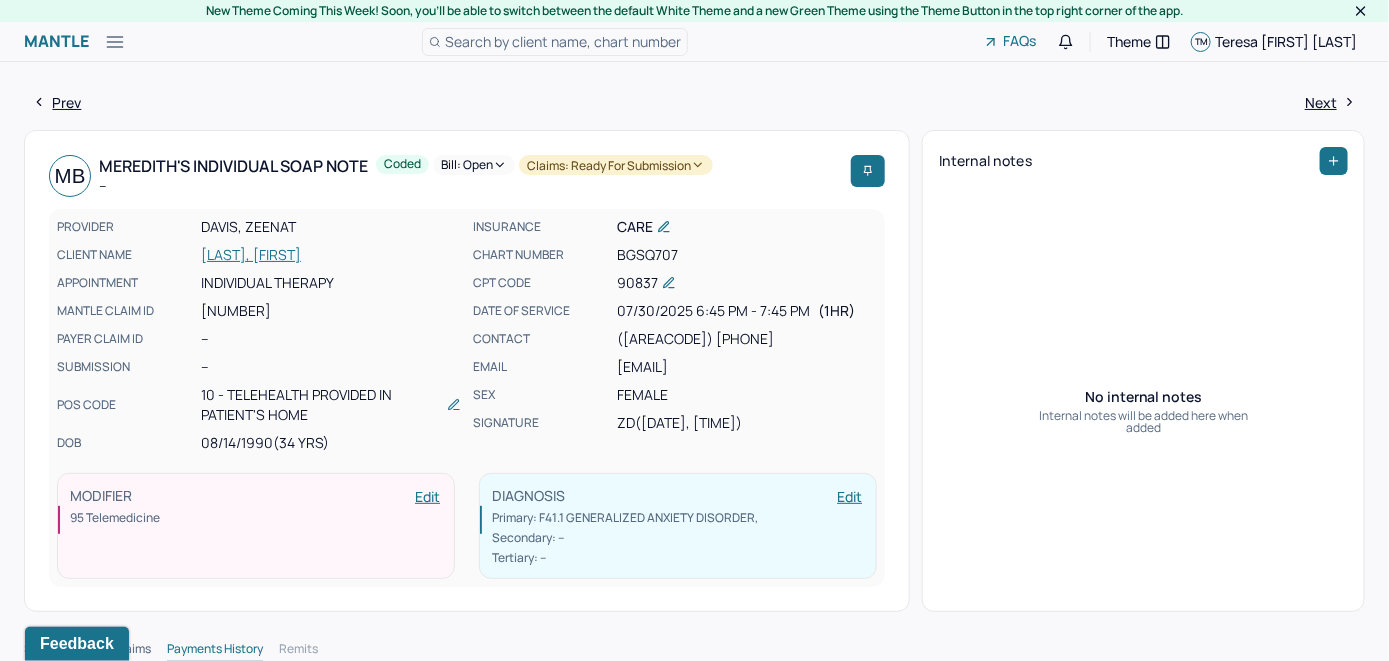 click on "Bill: Open" at bounding box center (474, 165) 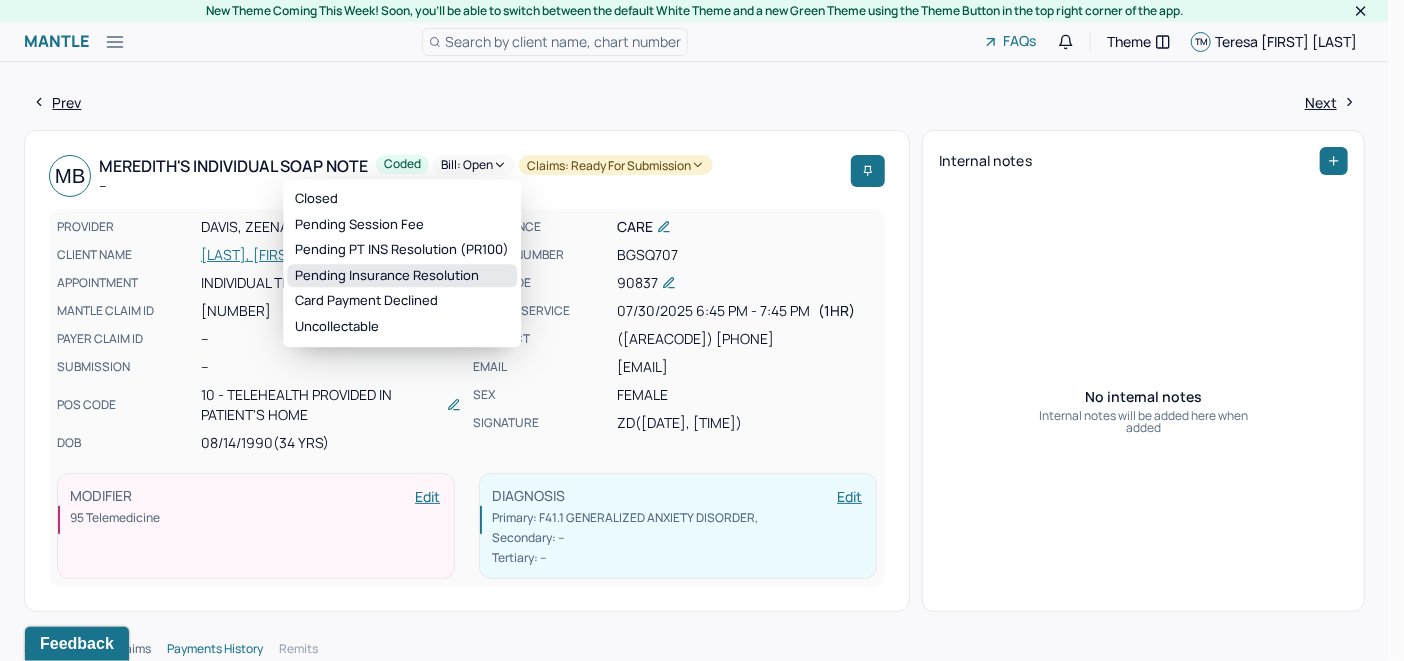 click on "Pending Insurance Resolution" at bounding box center (402, 276) 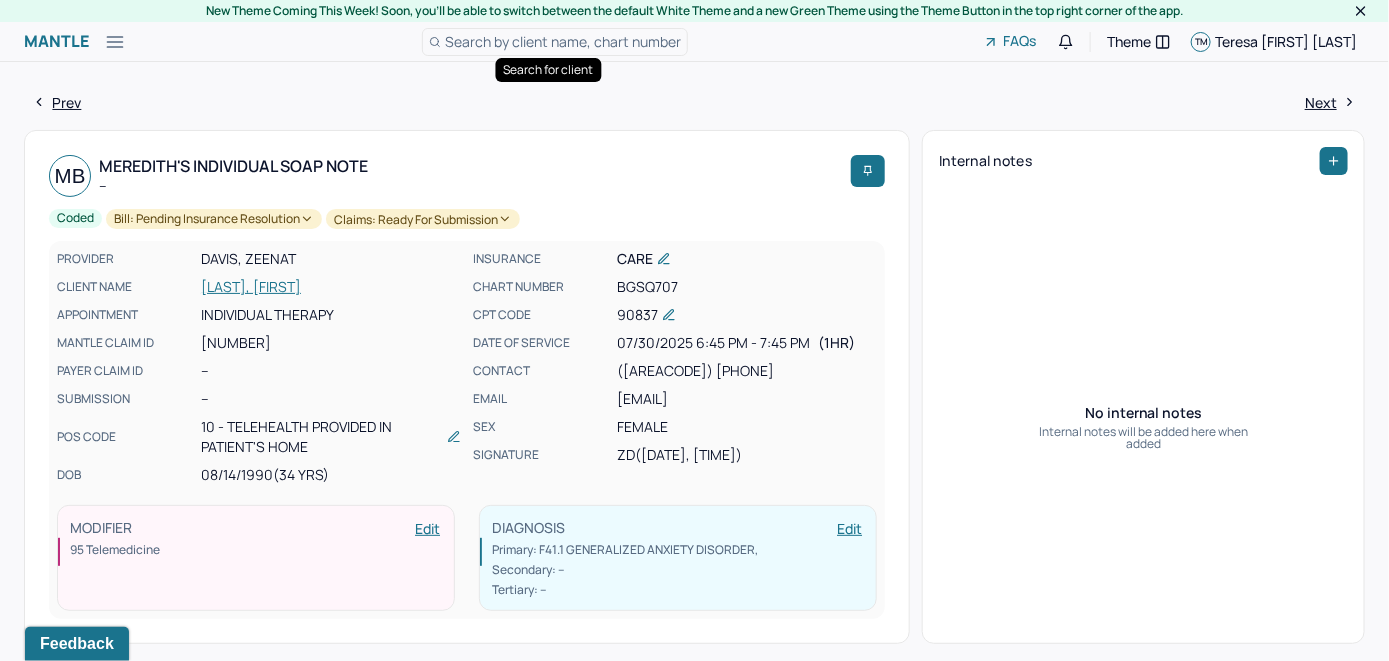 click on "Search by client name, chart number" at bounding box center [563, 41] 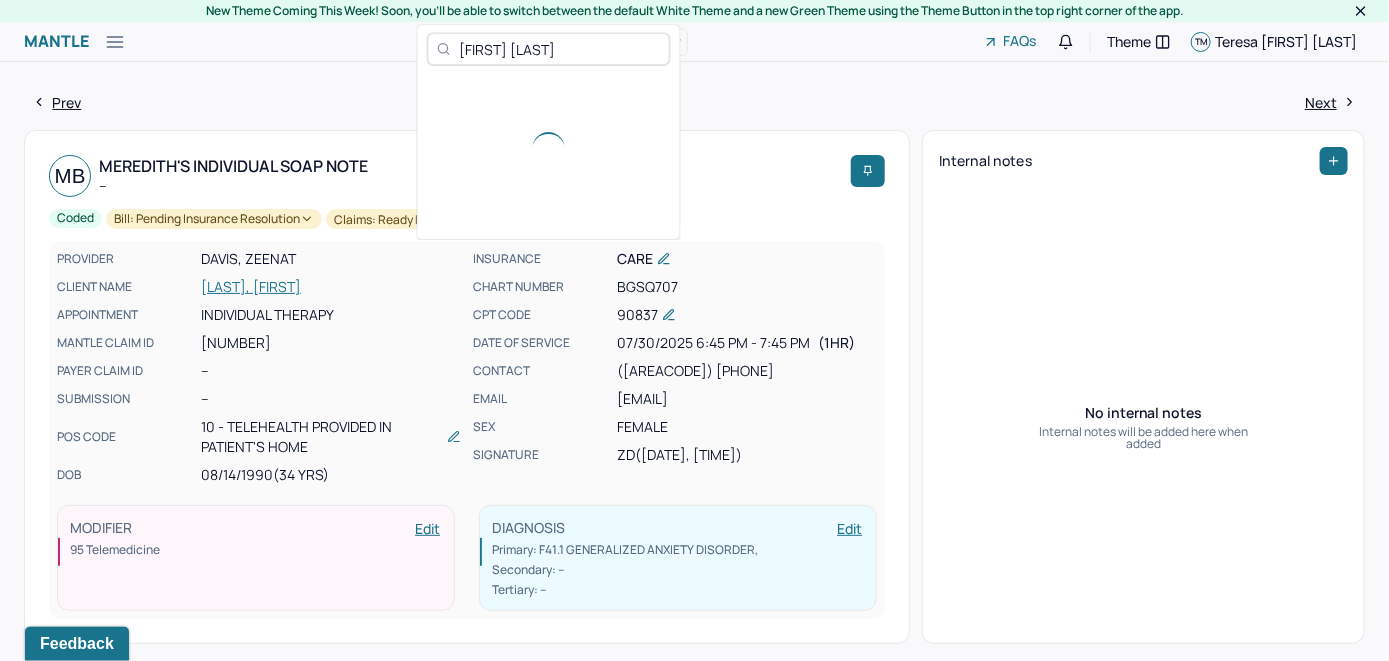type on "[FIRST] [LAST]" 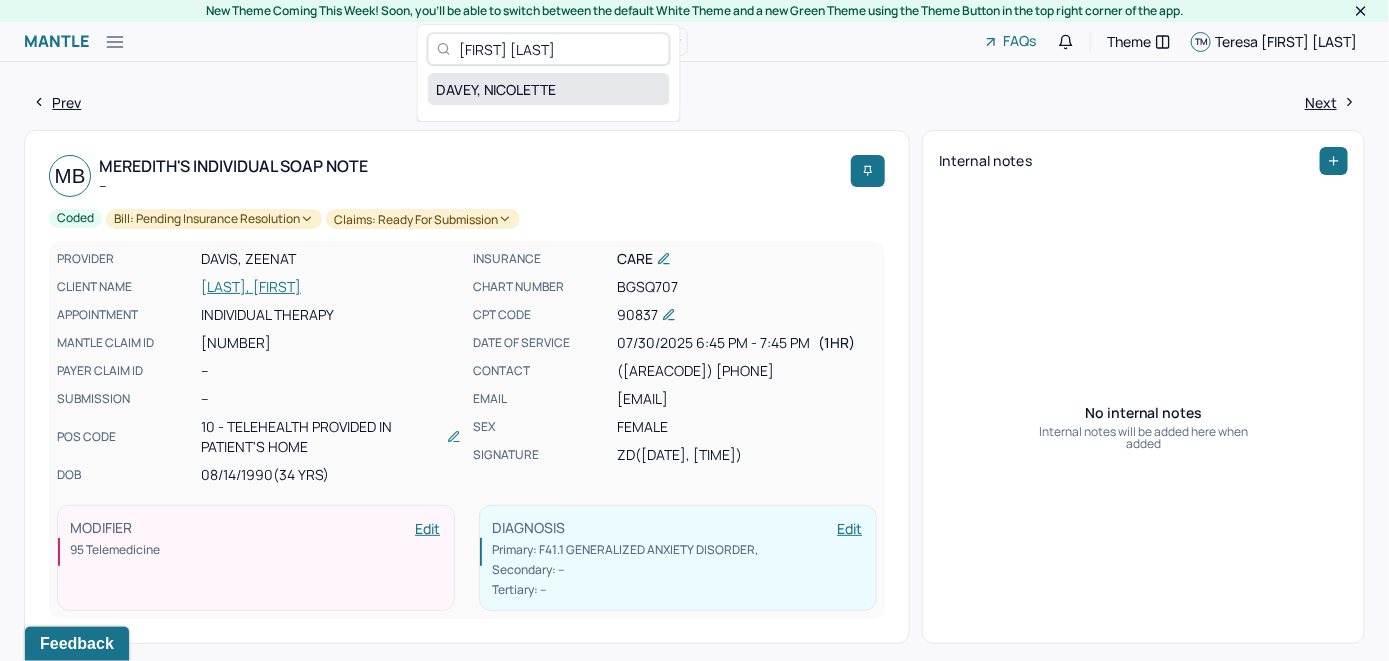 click on "DAVEY, NICOLETTE" at bounding box center (549, 89) 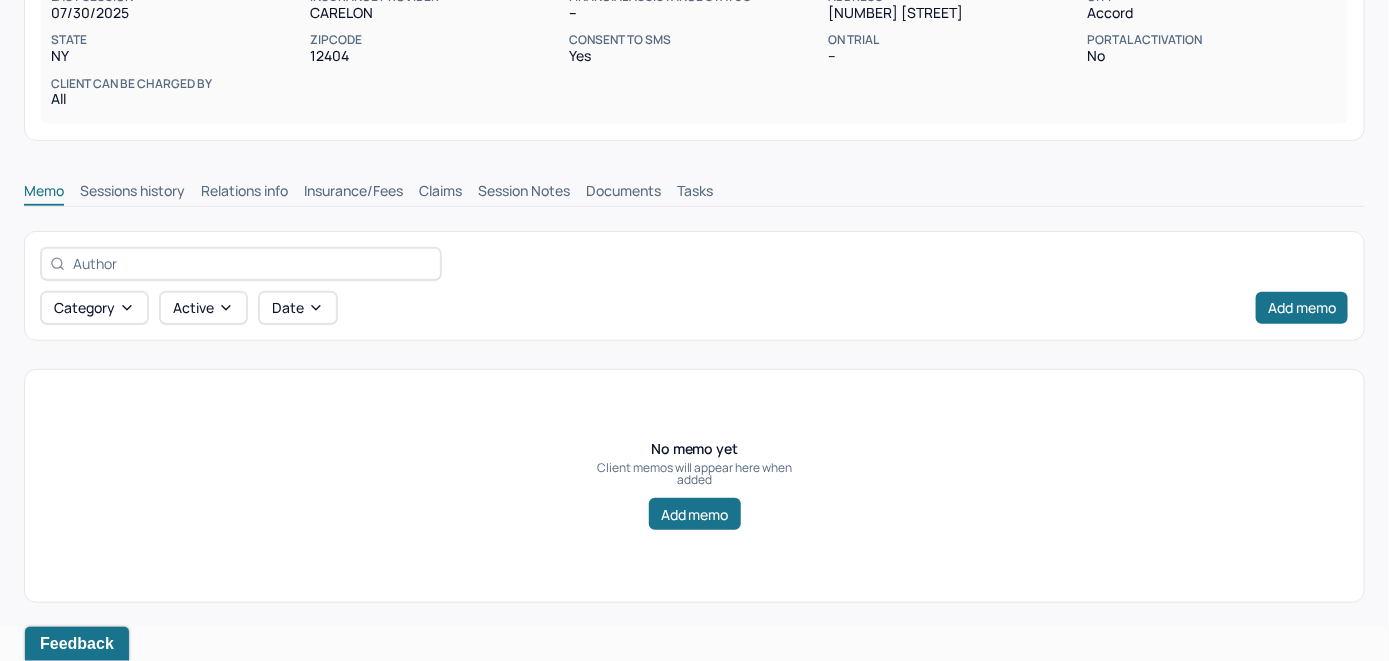 scroll, scrollTop: 314, scrollLeft: 0, axis: vertical 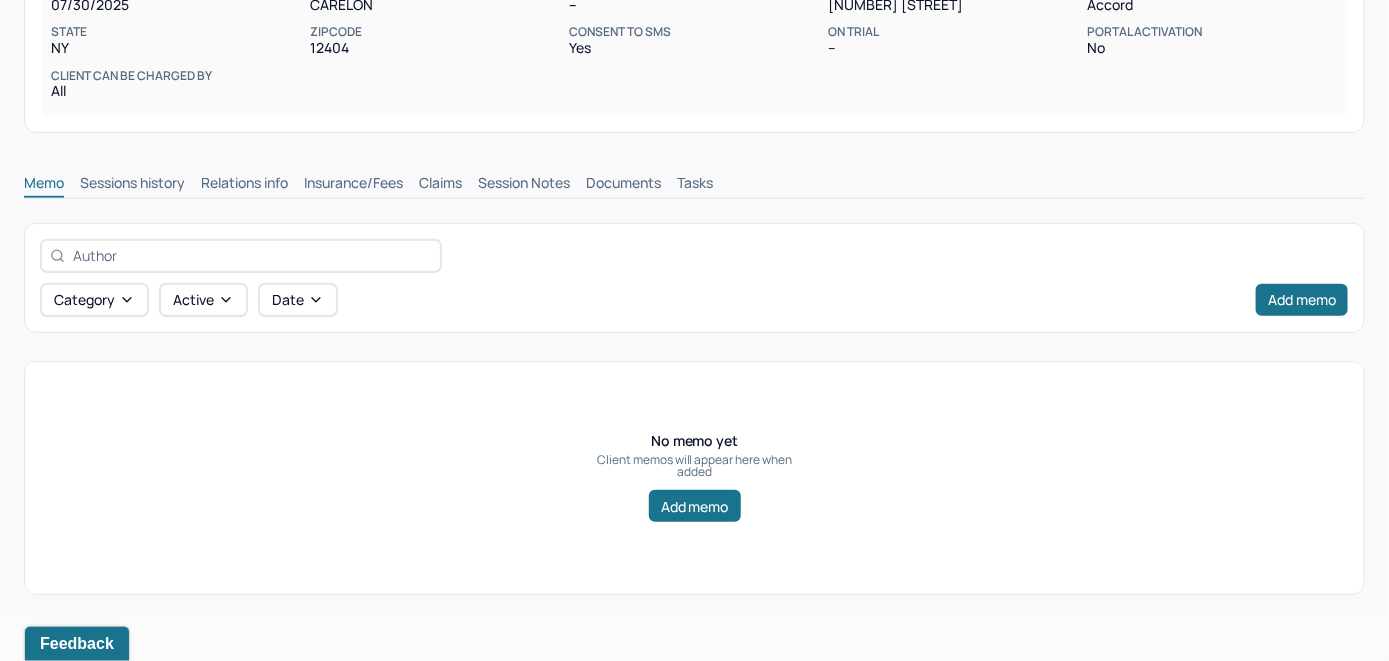 click on "Insurance/Fees" at bounding box center (353, 185) 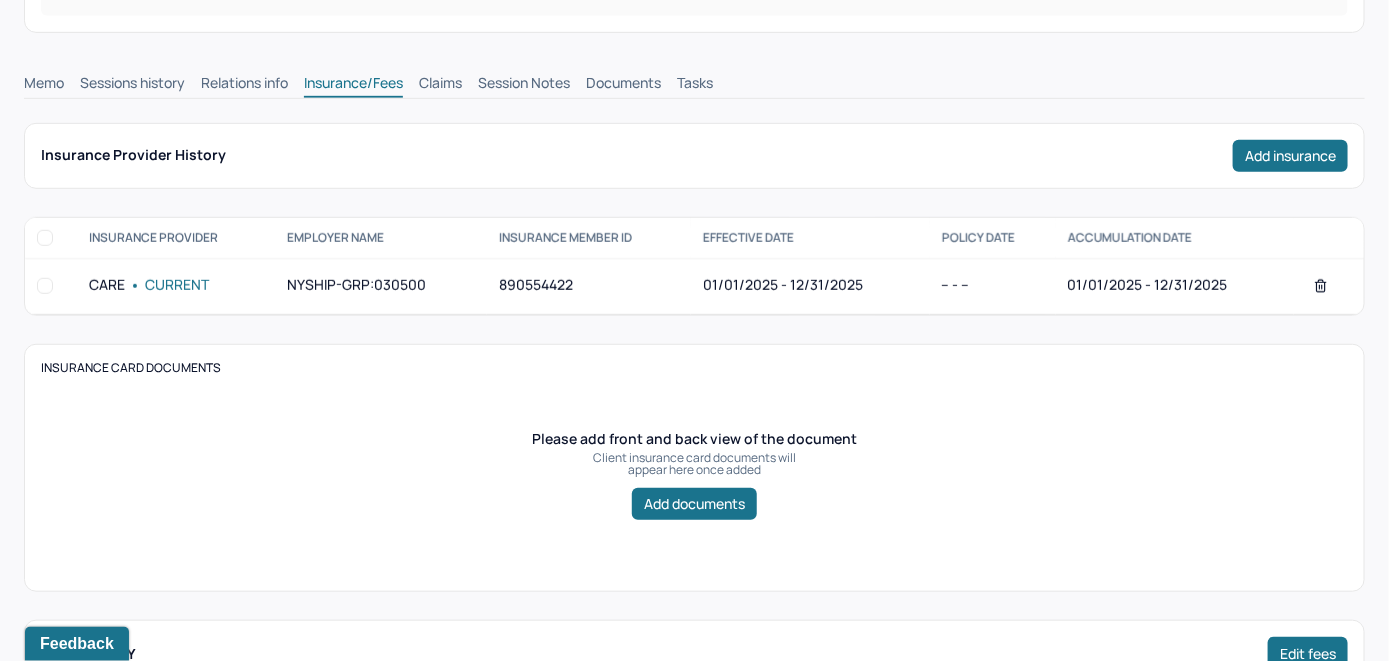 scroll, scrollTop: 214, scrollLeft: 0, axis: vertical 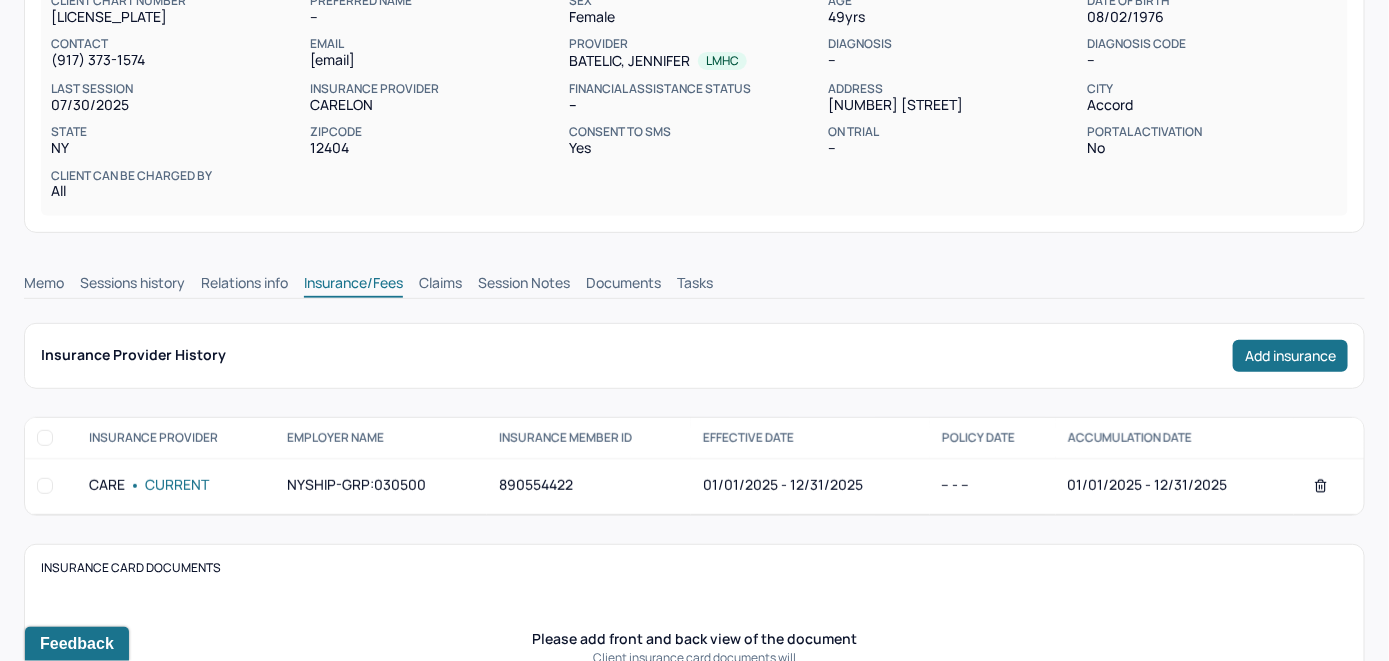 click on "Claims" at bounding box center (440, 285) 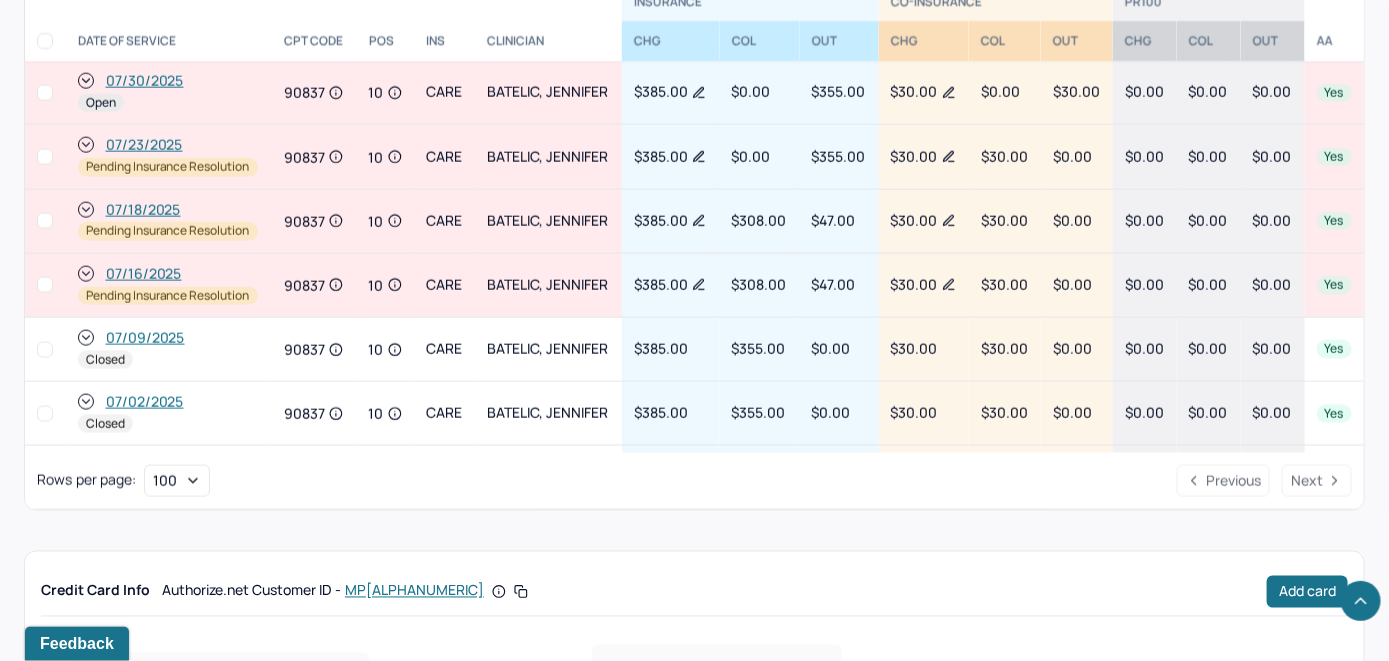 scroll, scrollTop: 1018, scrollLeft: 0, axis: vertical 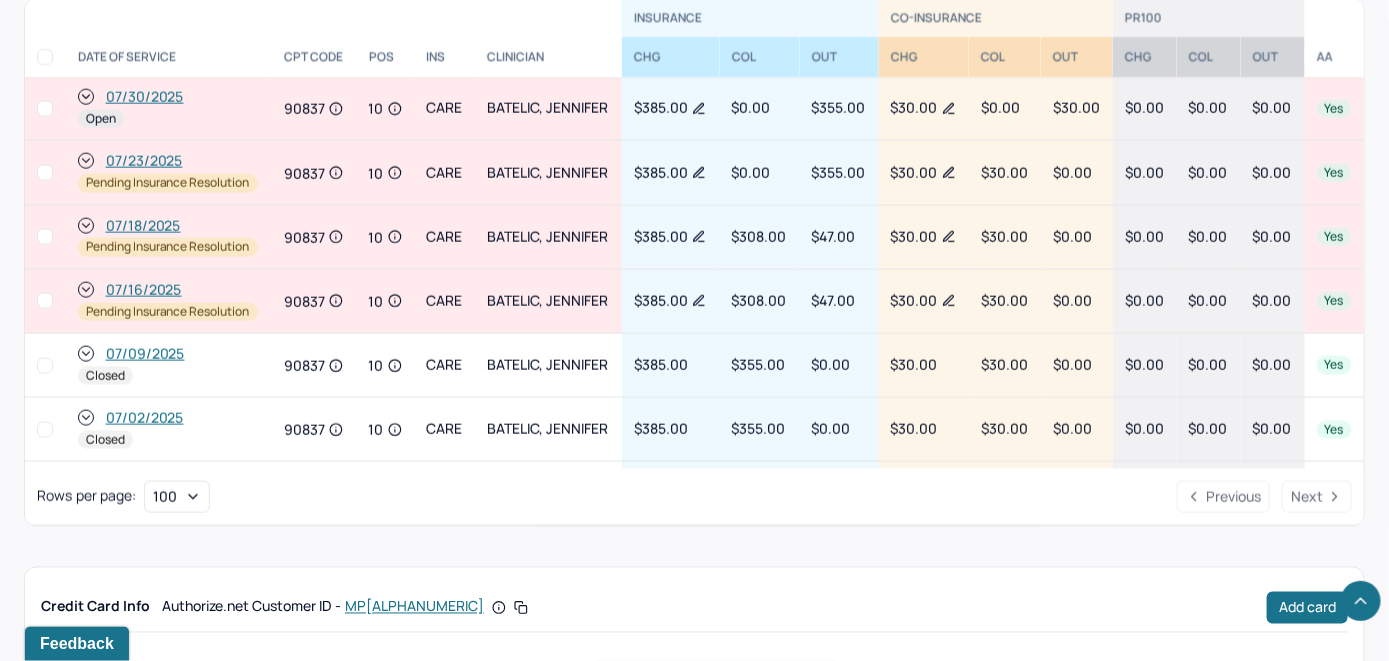 click on "07/30/2025" at bounding box center (145, 97) 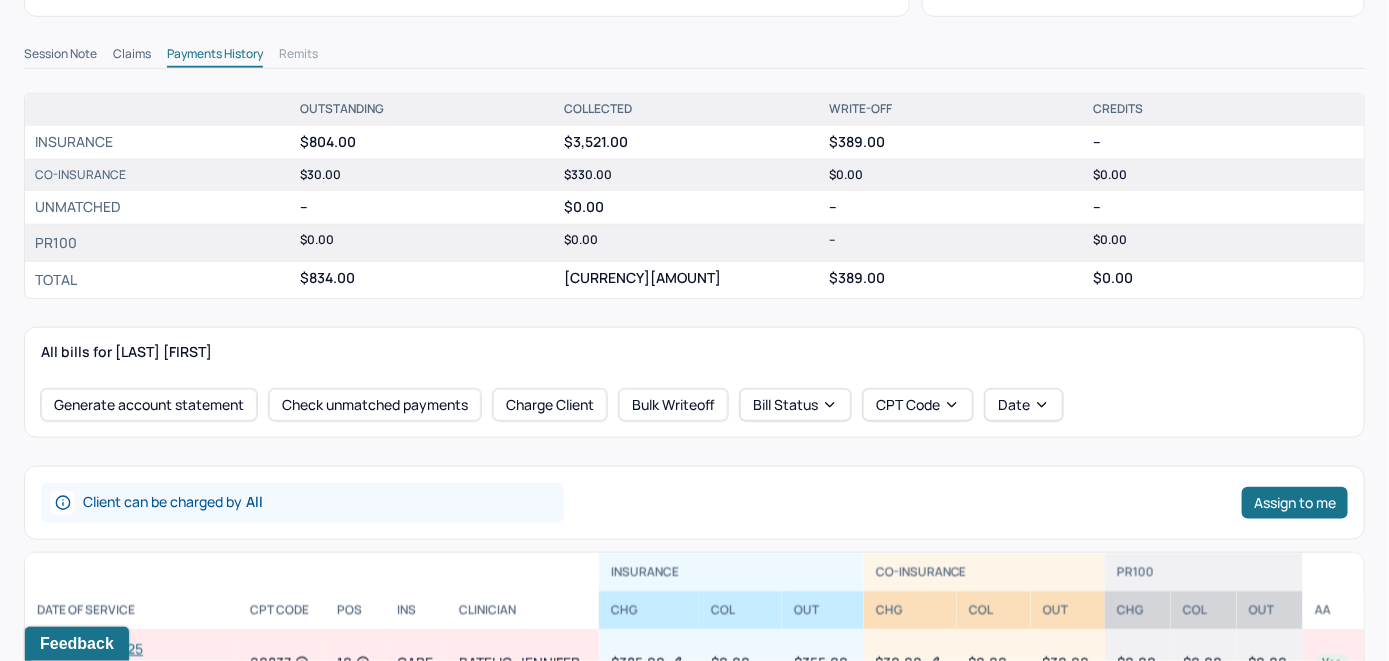 scroll, scrollTop: 700, scrollLeft: 0, axis: vertical 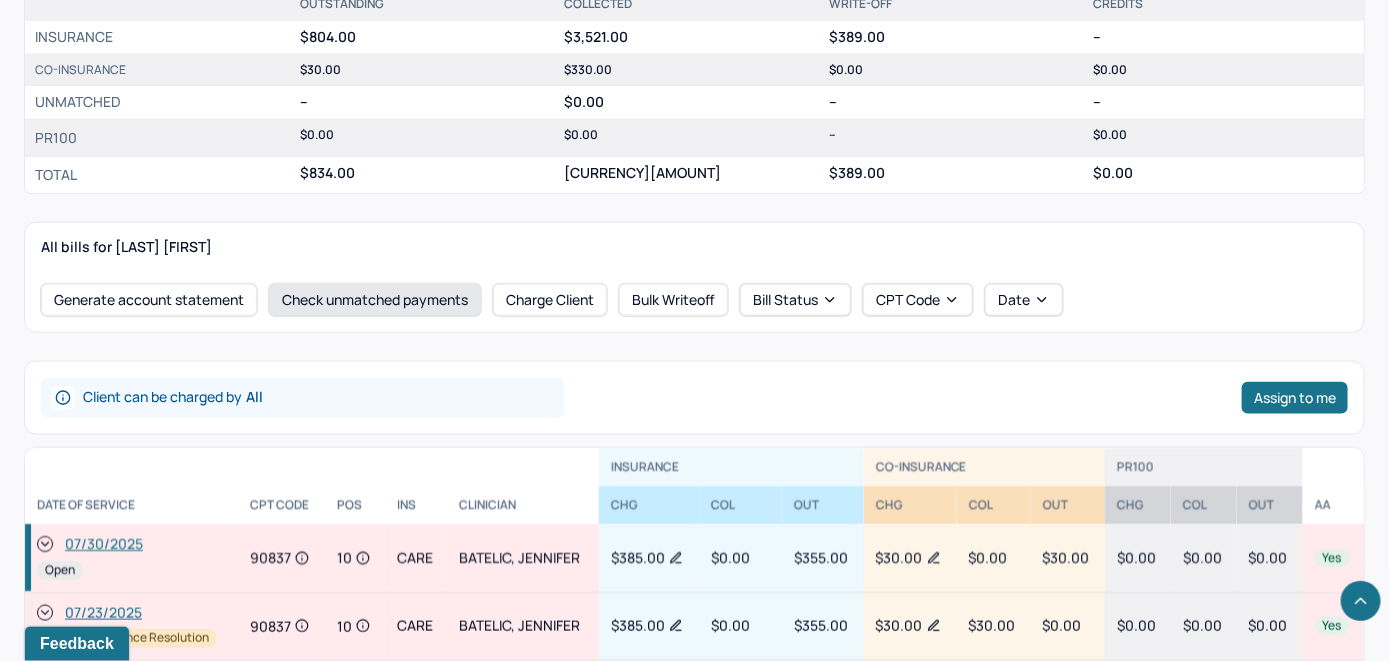 click on "Check unmatched payments" at bounding box center [375, 300] 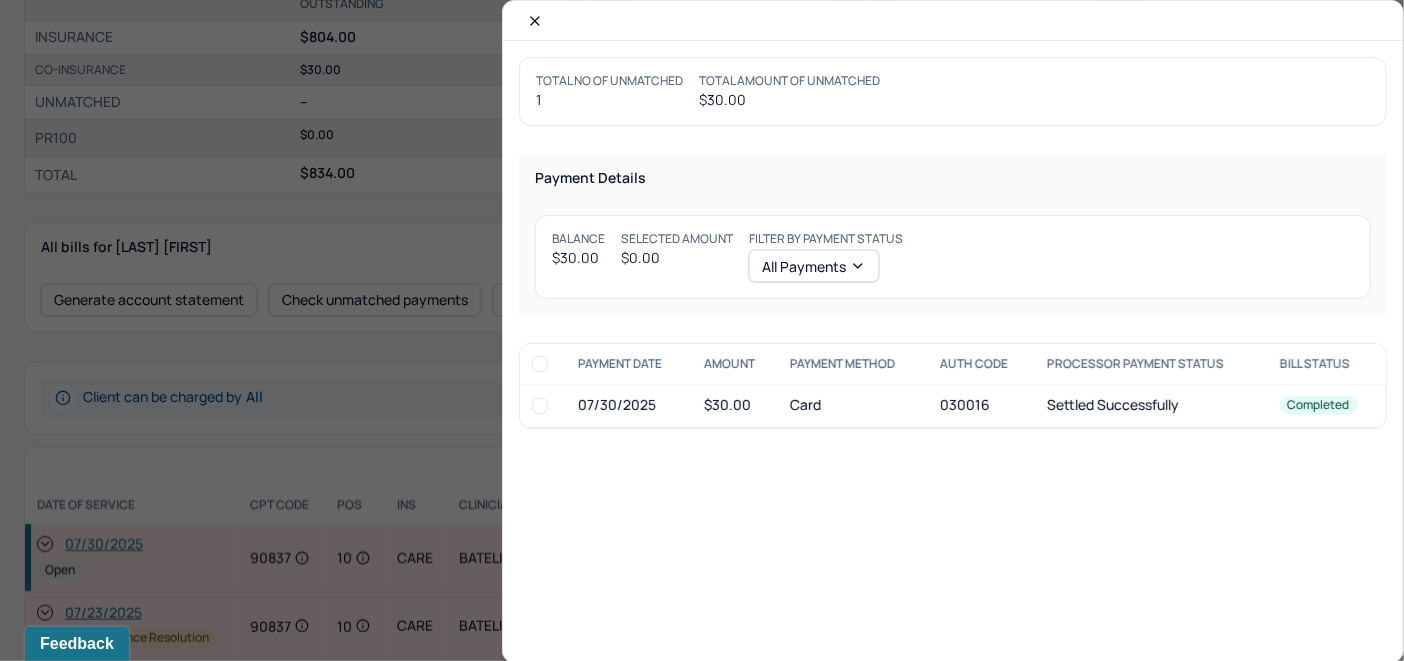 click at bounding box center [540, 406] 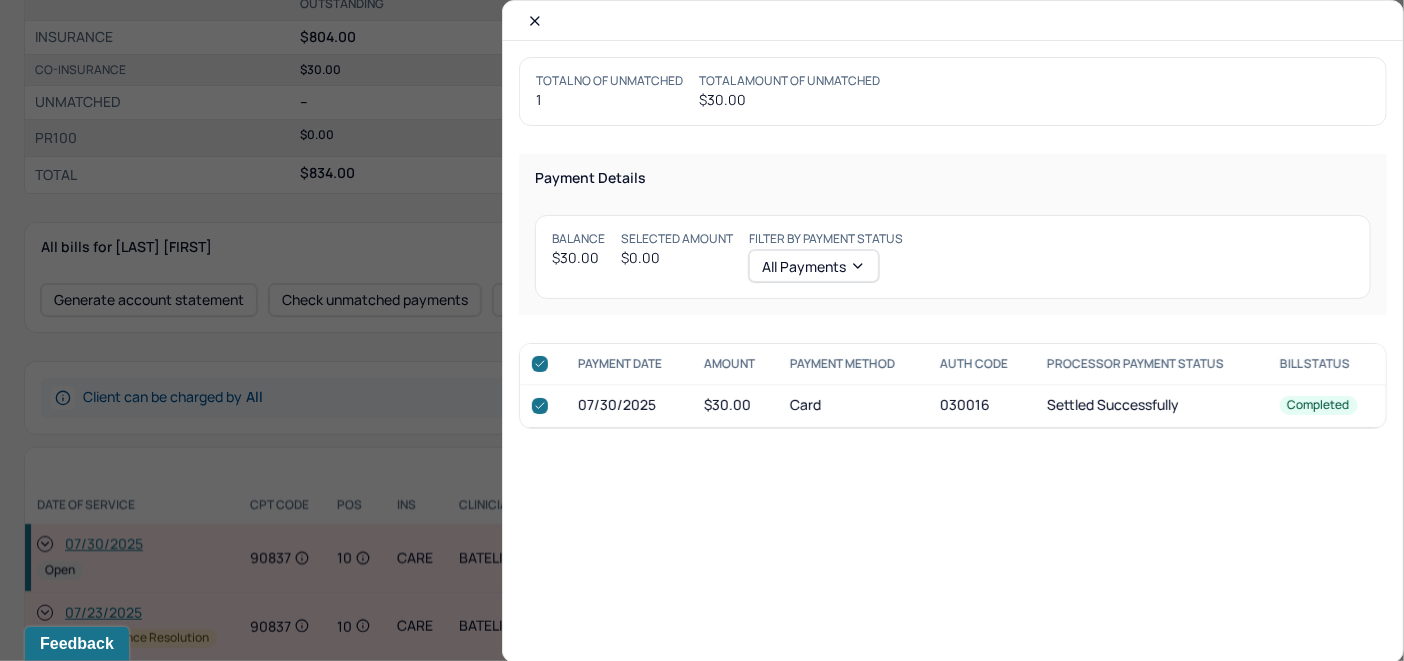 checkbox on "true" 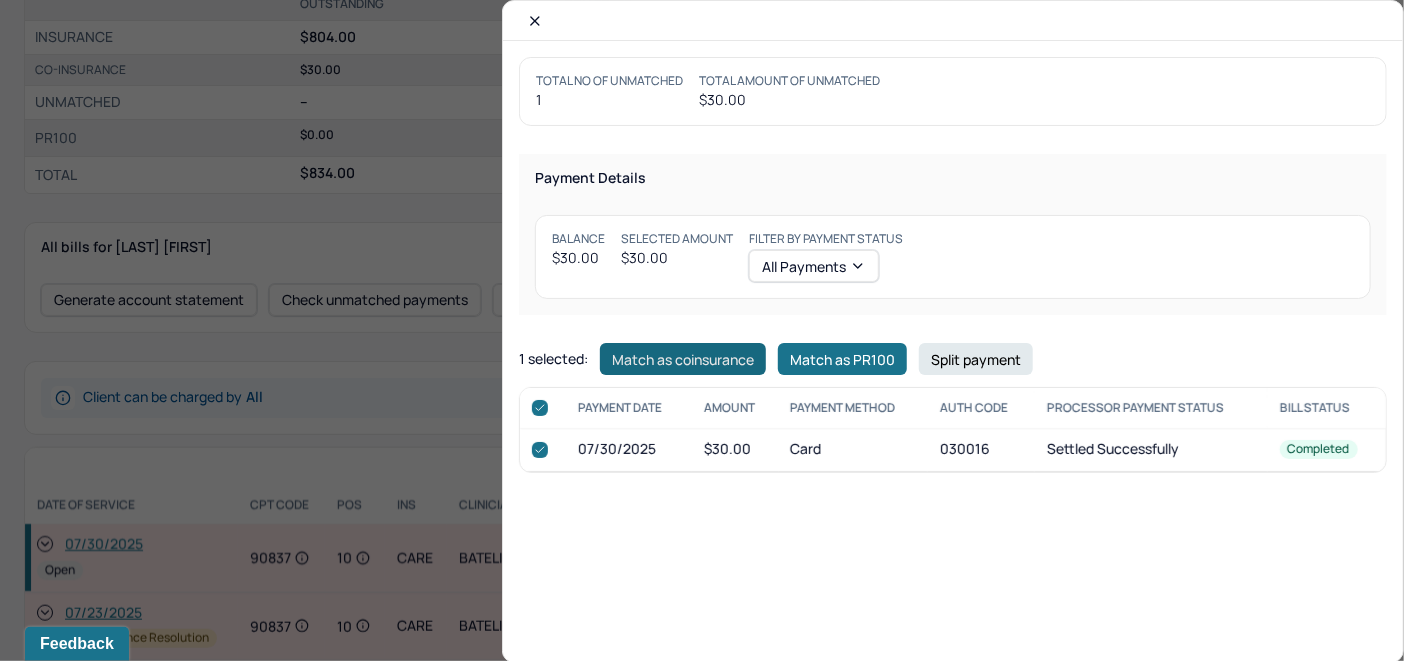 click on "Match as coinsurance" at bounding box center (683, 359) 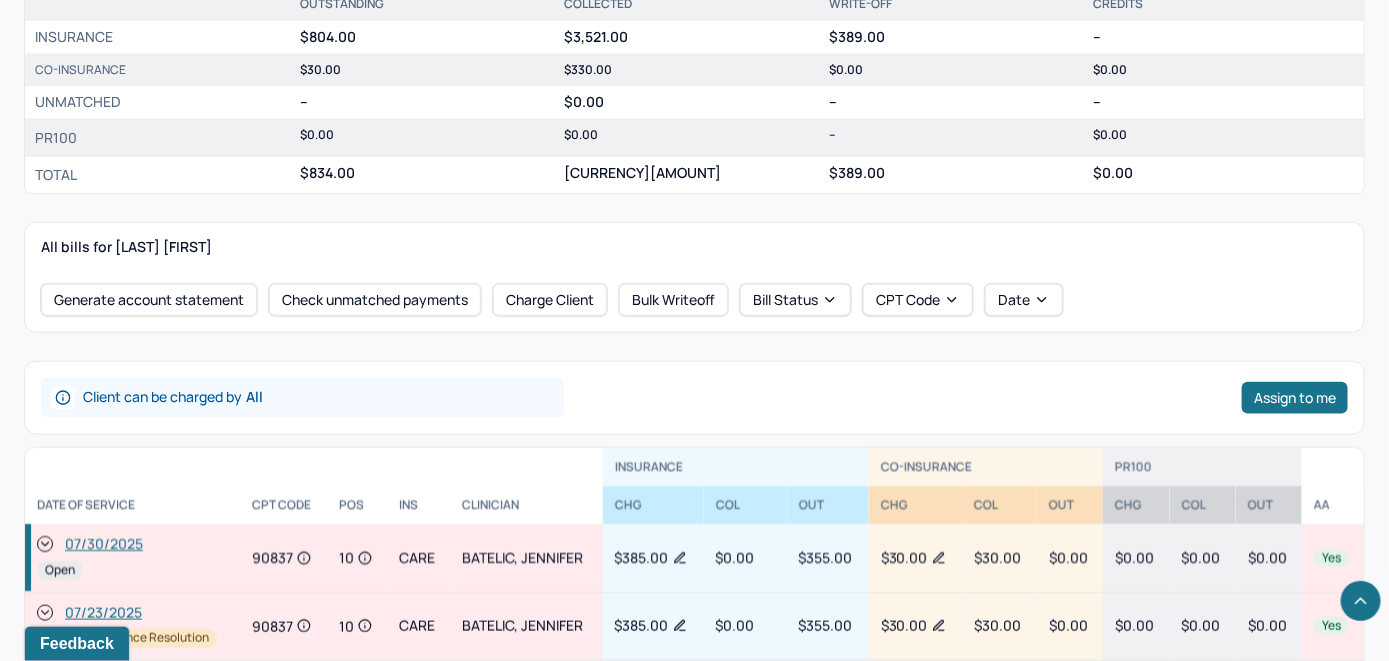 click 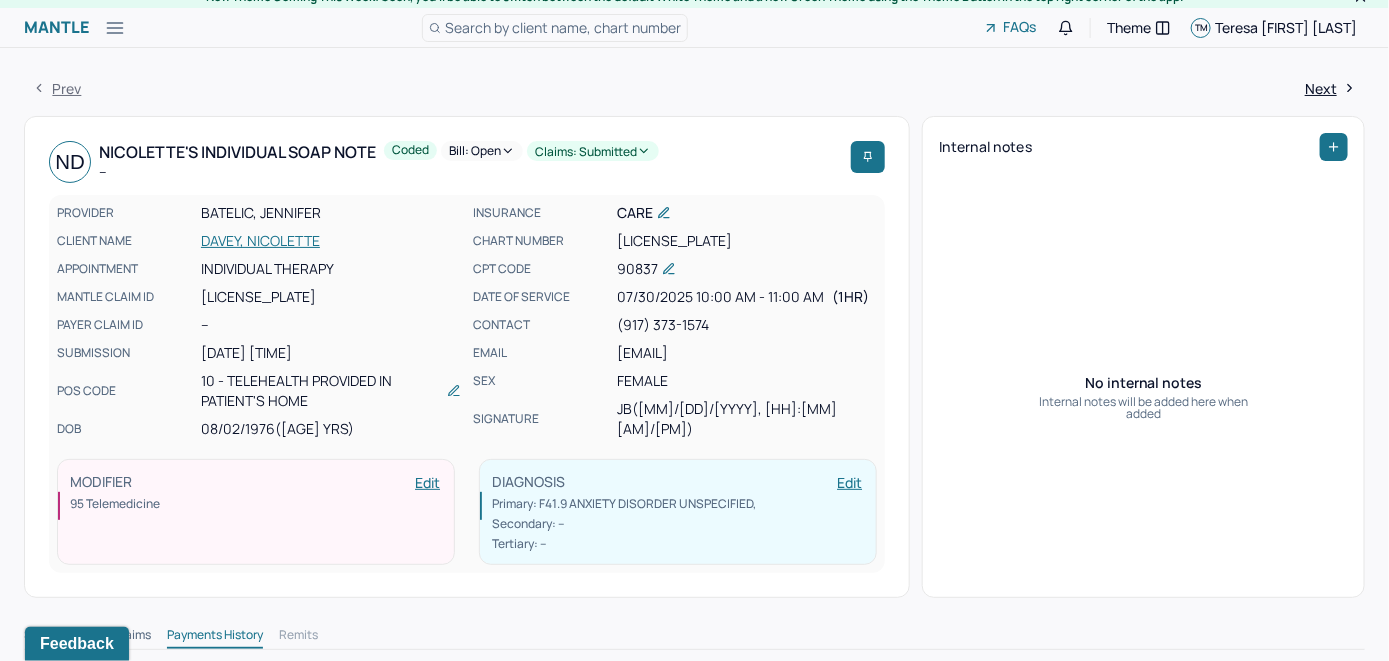scroll, scrollTop: 0, scrollLeft: 0, axis: both 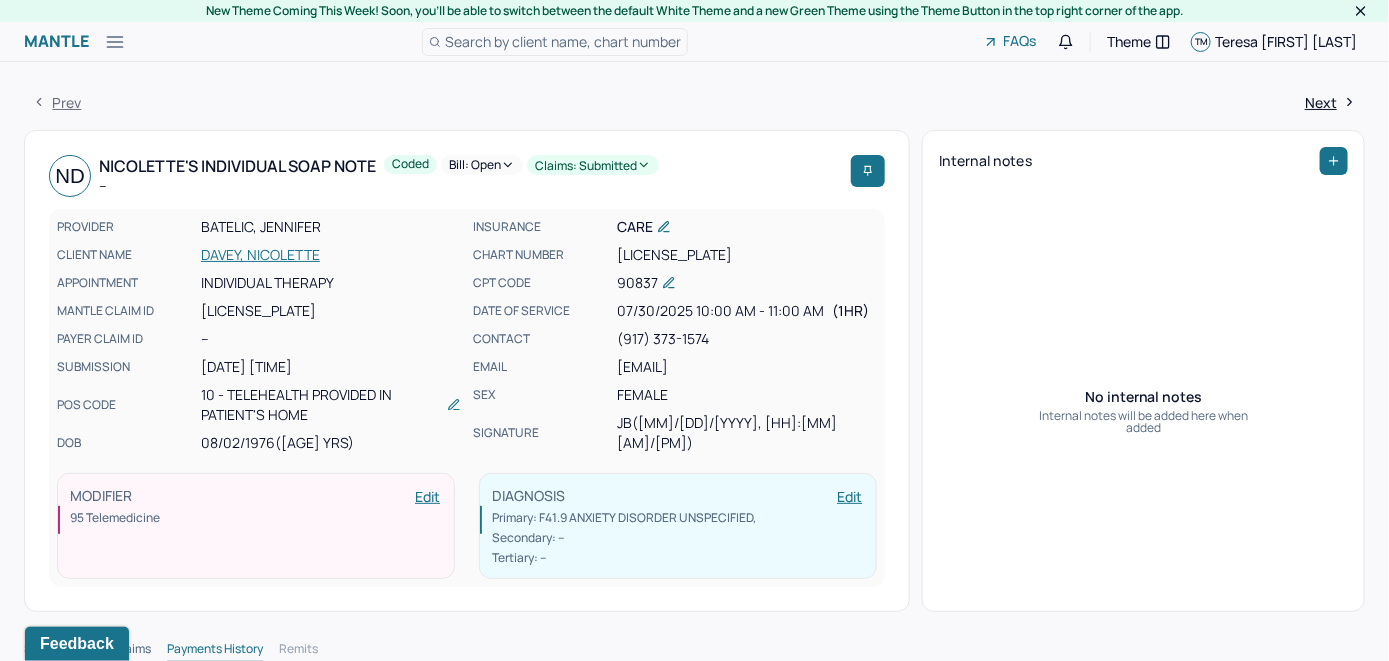 click on "Bill: Open" at bounding box center [482, 165] 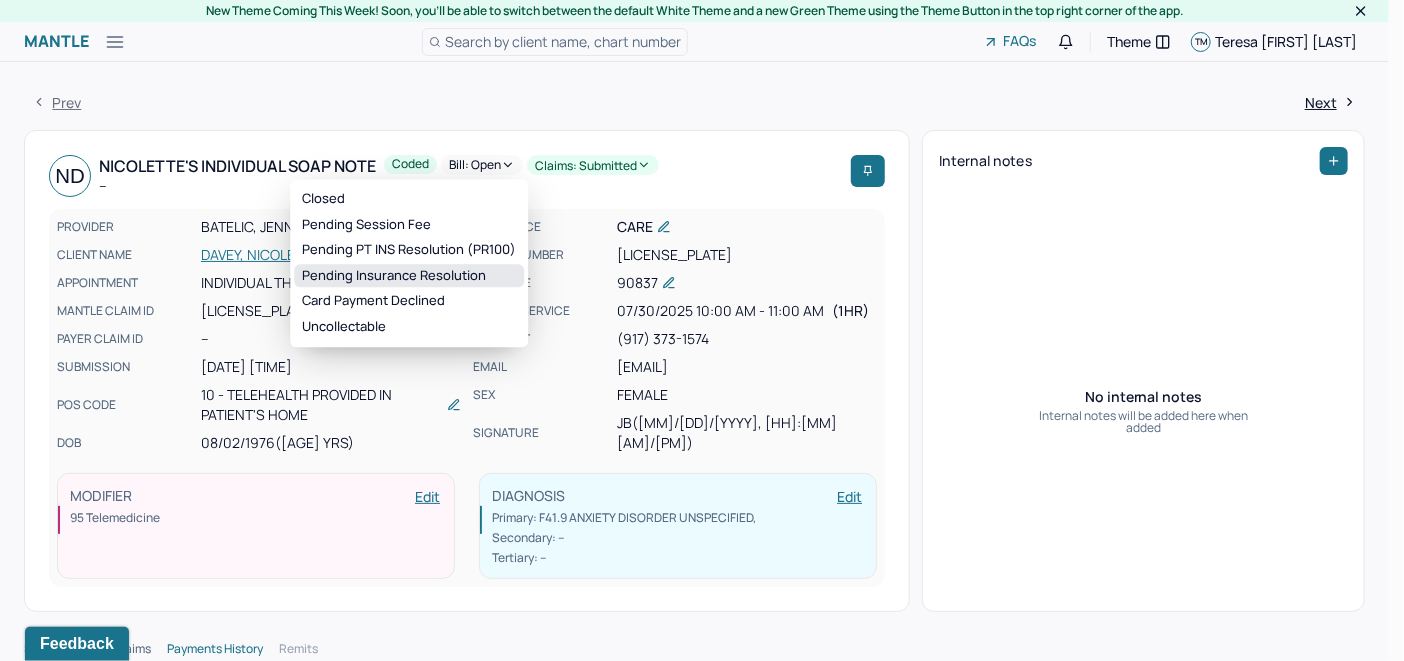 click on "Pending Insurance Resolution" at bounding box center [409, 276] 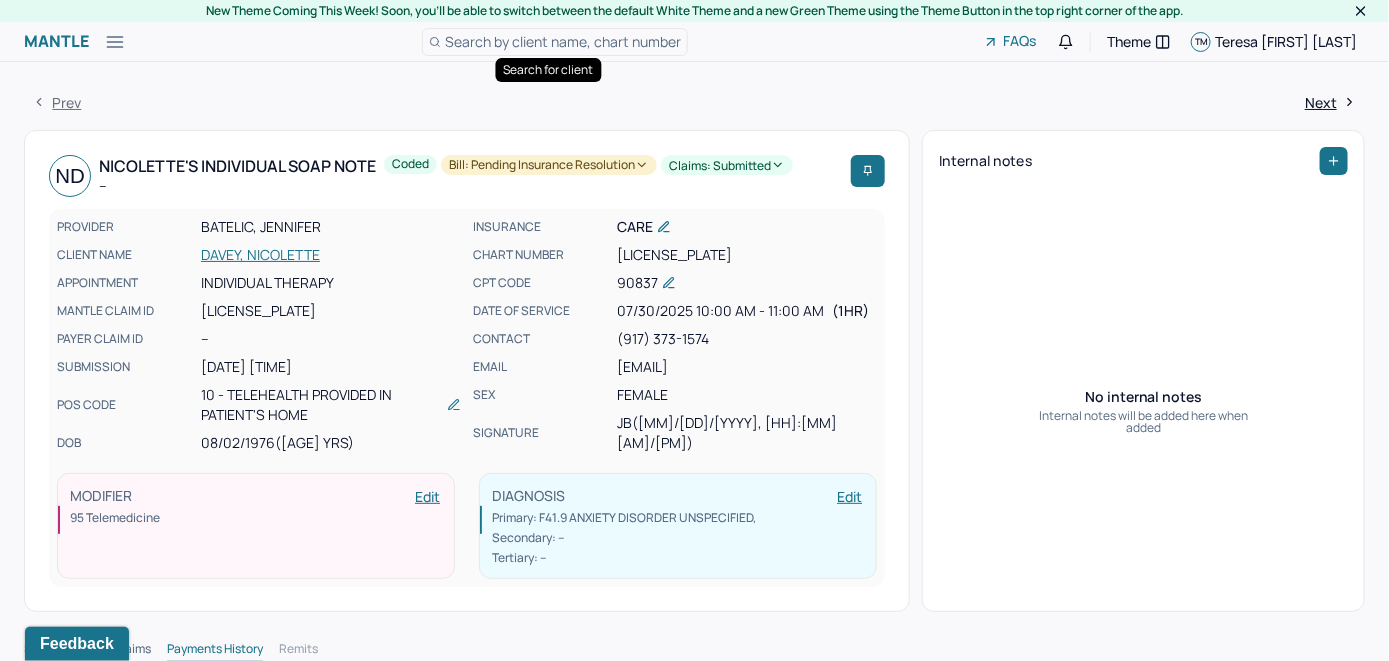 click on "Search by client name, chart number" at bounding box center (563, 41) 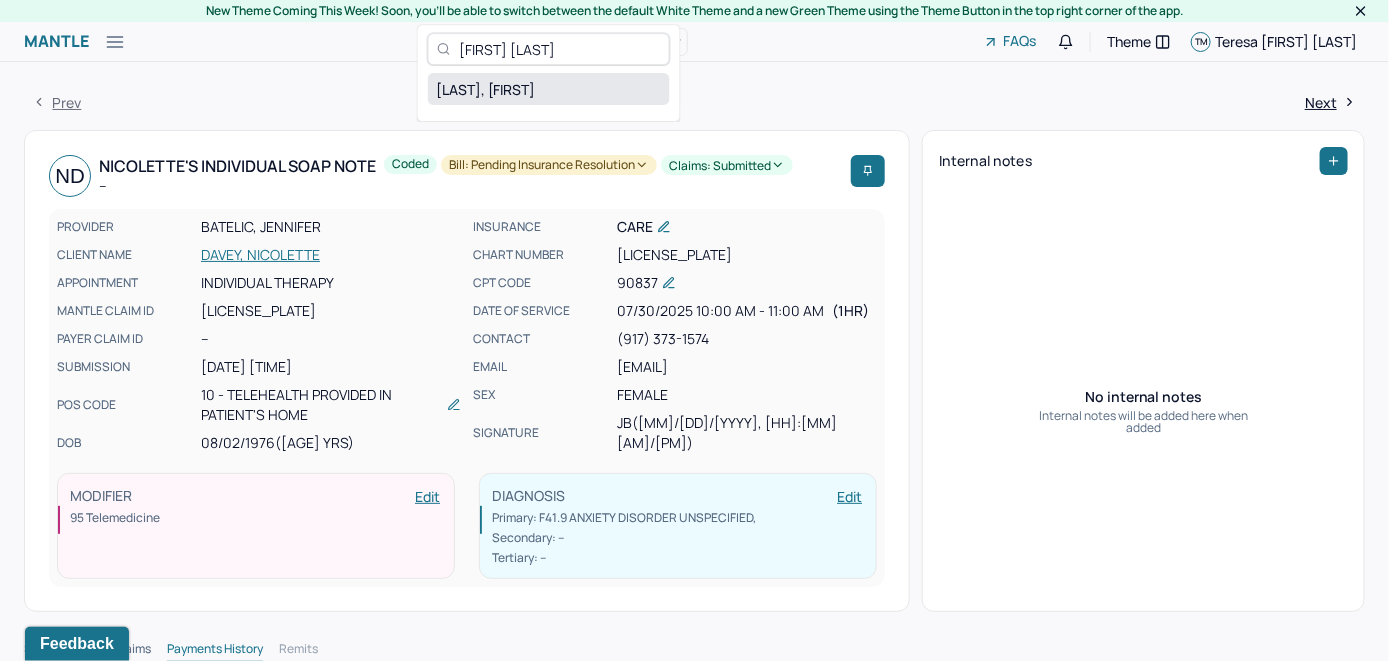 type on "[FIRST] [LAST]" 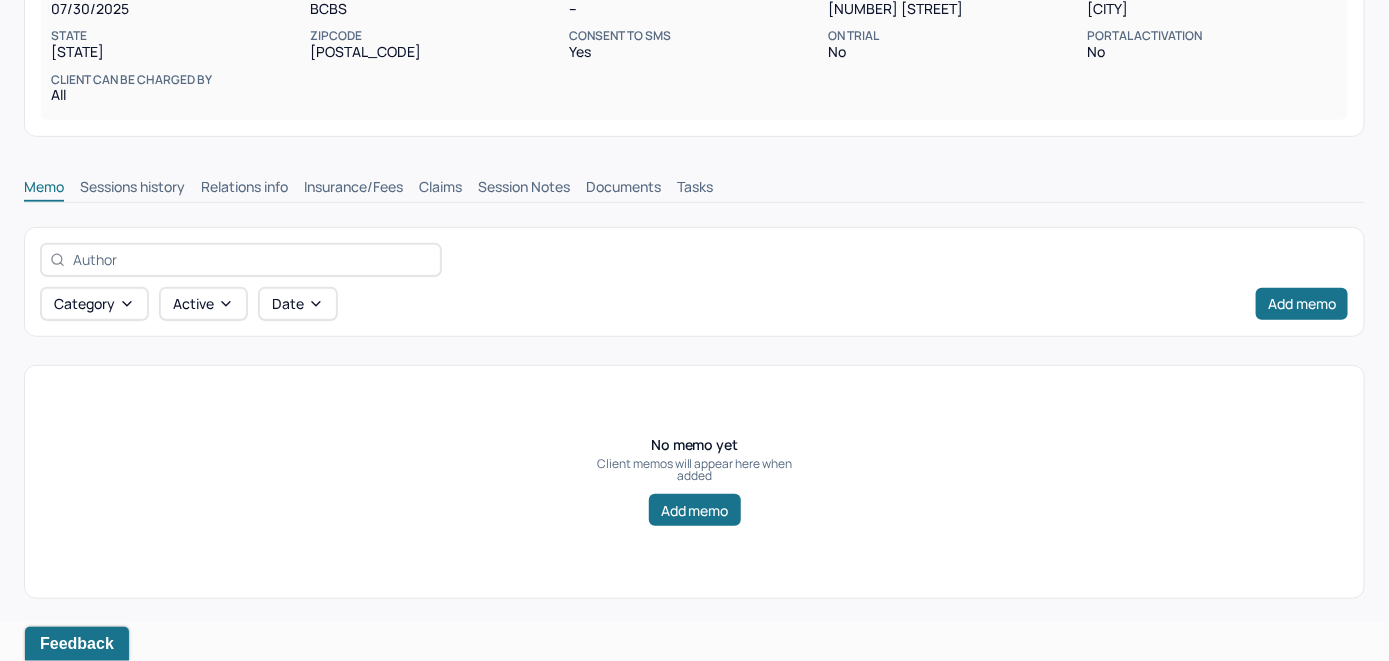 scroll, scrollTop: 314, scrollLeft: 0, axis: vertical 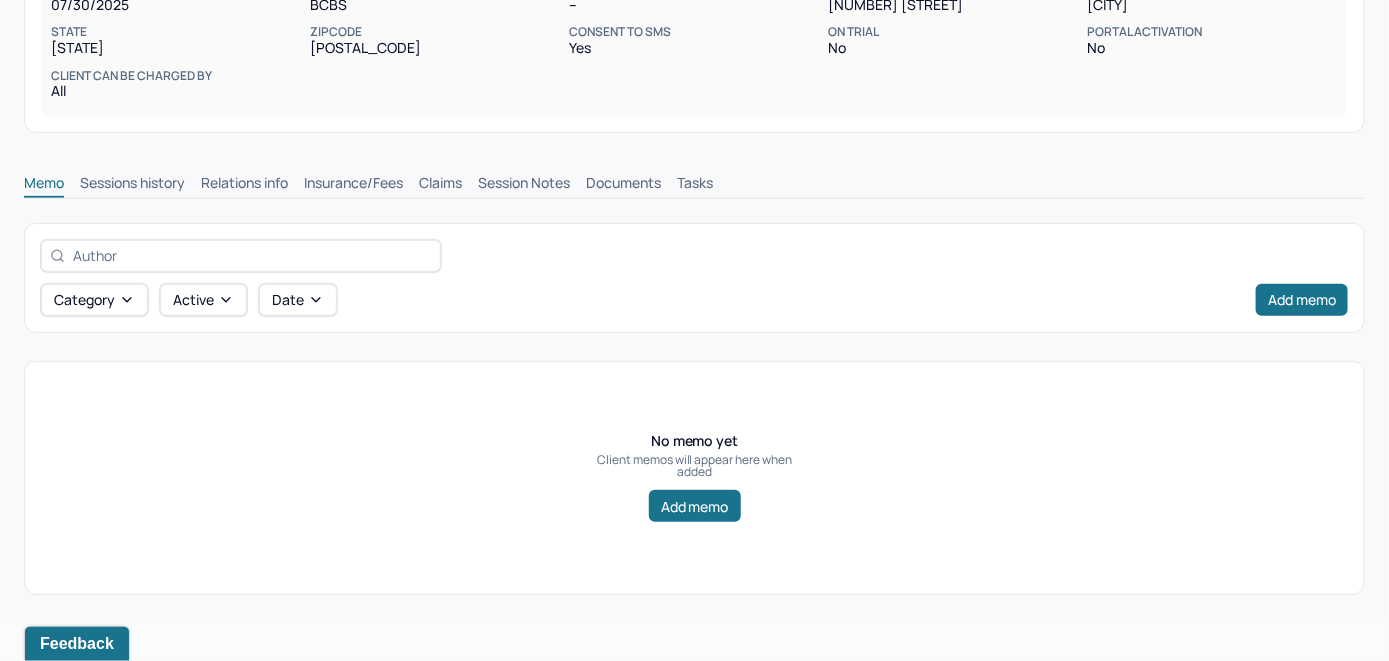 click on "Insurance/Fees" at bounding box center (353, 185) 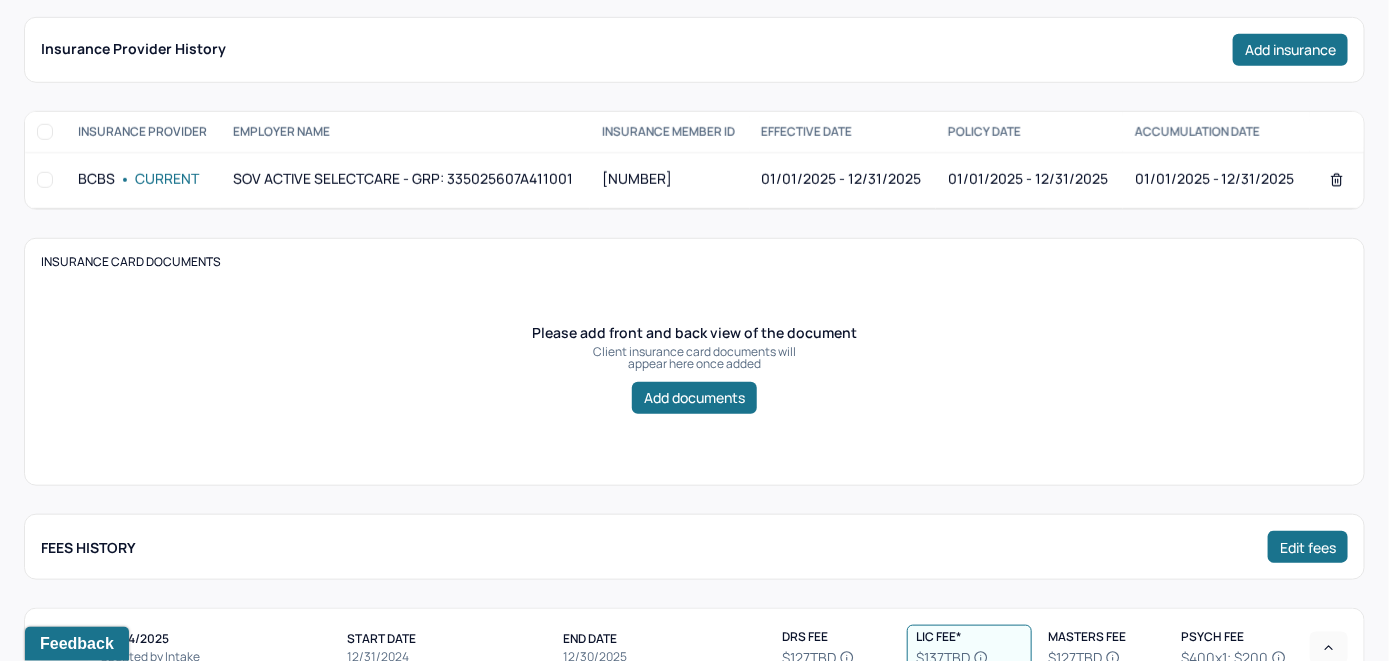 scroll, scrollTop: 514, scrollLeft: 0, axis: vertical 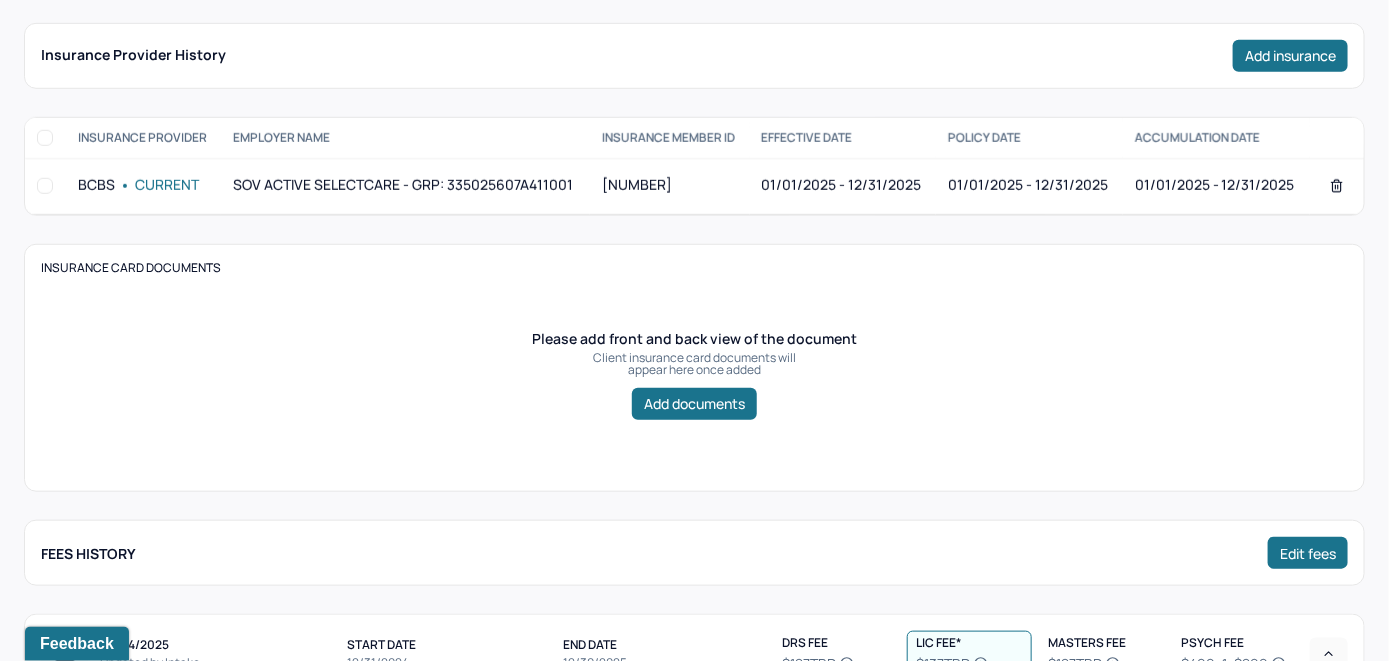 click on "Claims" at bounding box center [440, -15] 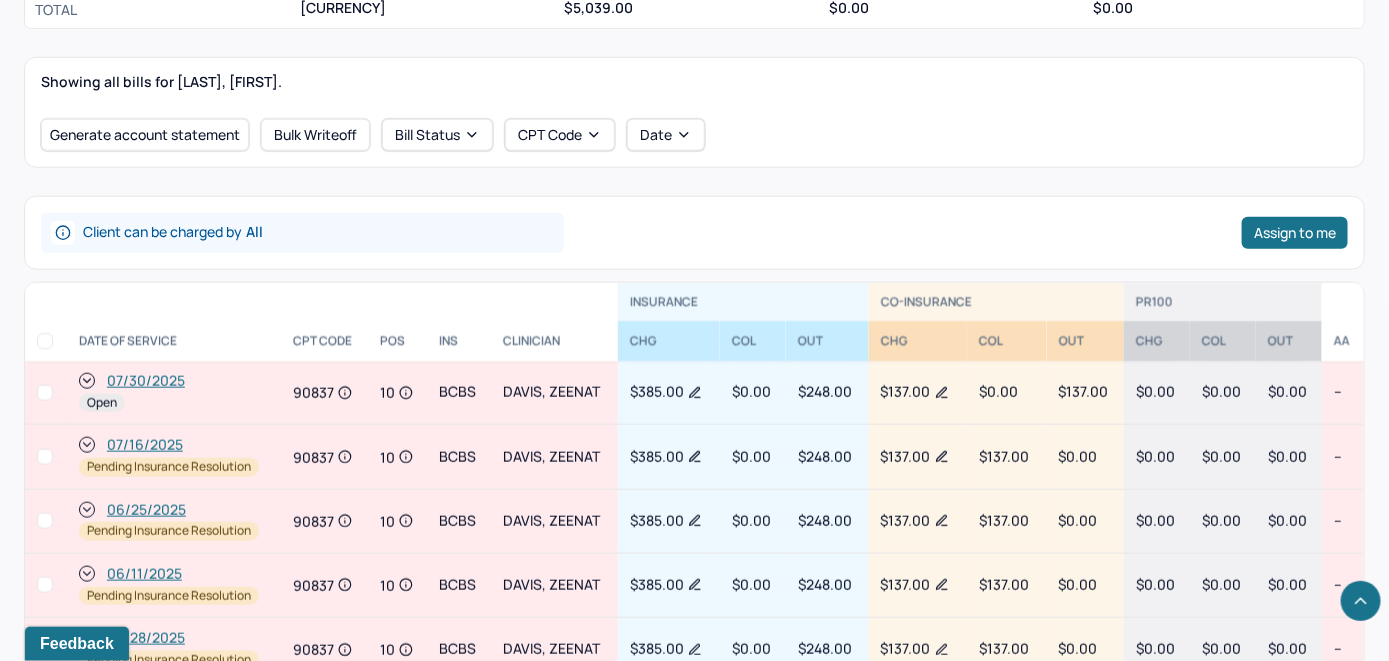 scroll, scrollTop: 714, scrollLeft: 0, axis: vertical 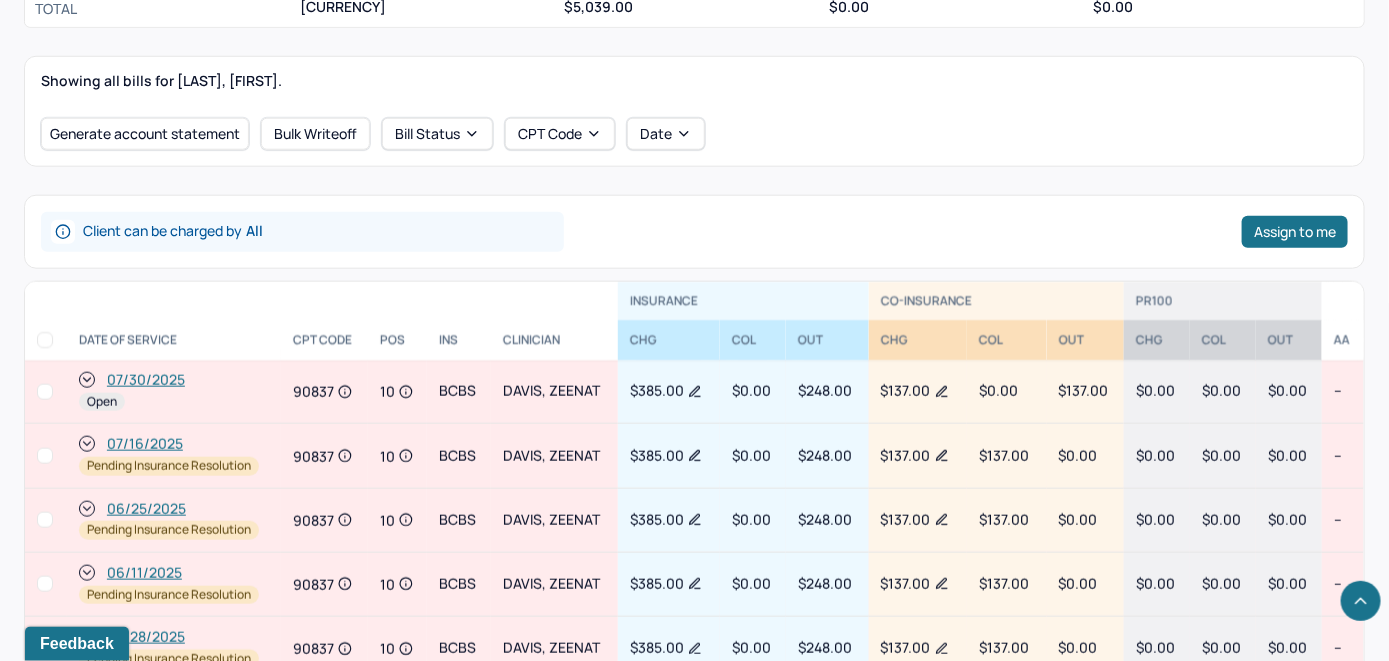 click on "07/30/2025" at bounding box center [146, 380] 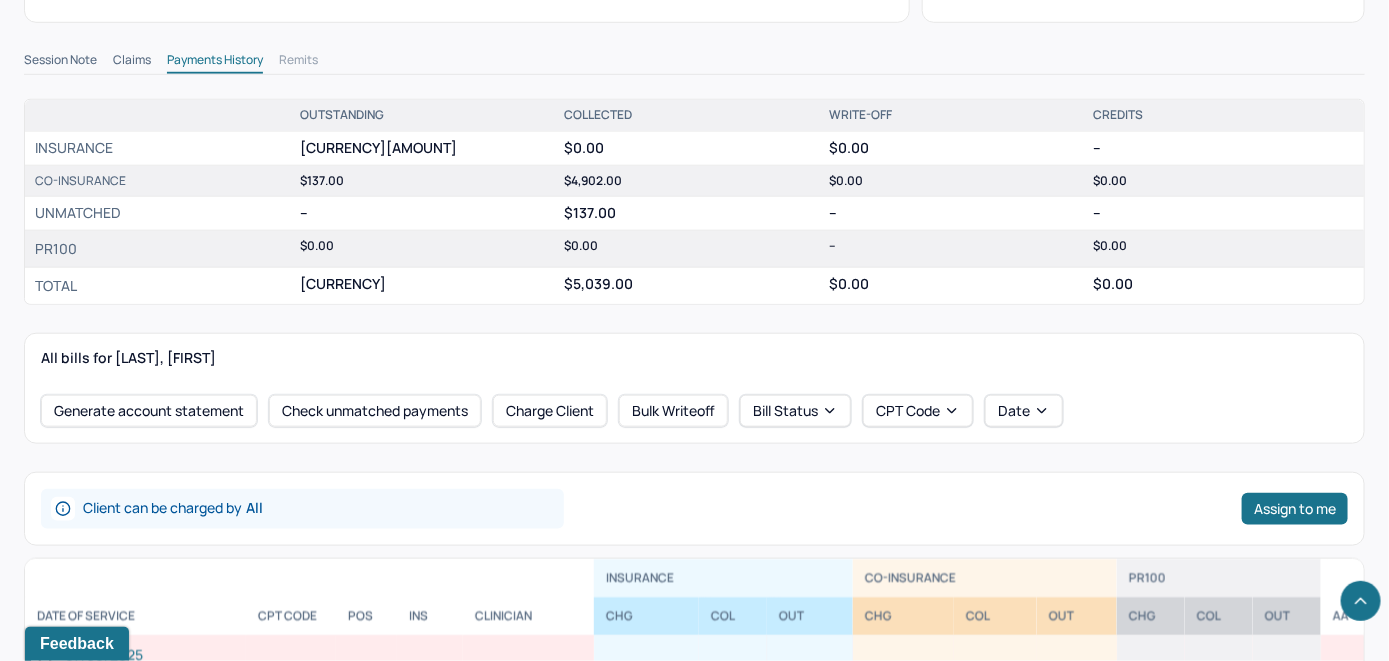 scroll, scrollTop: 700, scrollLeft: 0, axis: vertical 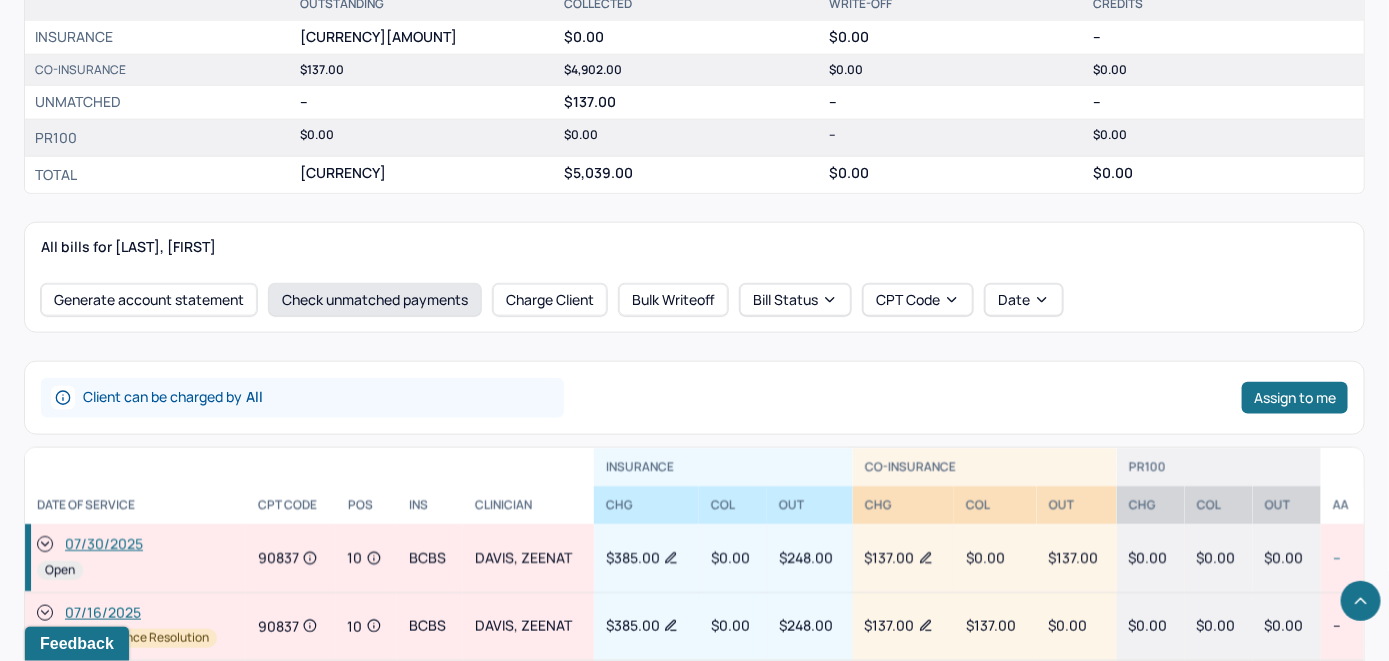 click on "Check unmatched payments" at bounding box center (375, 300) 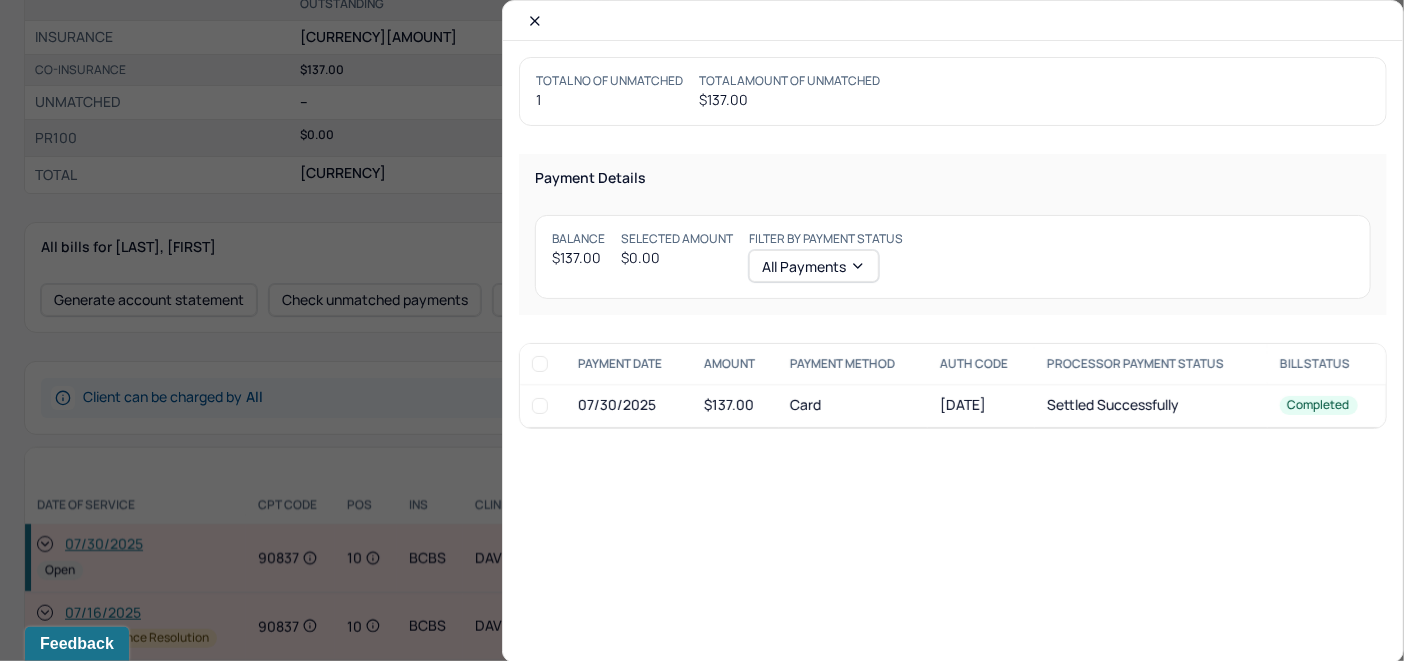 click at bounding box center [540, 406] 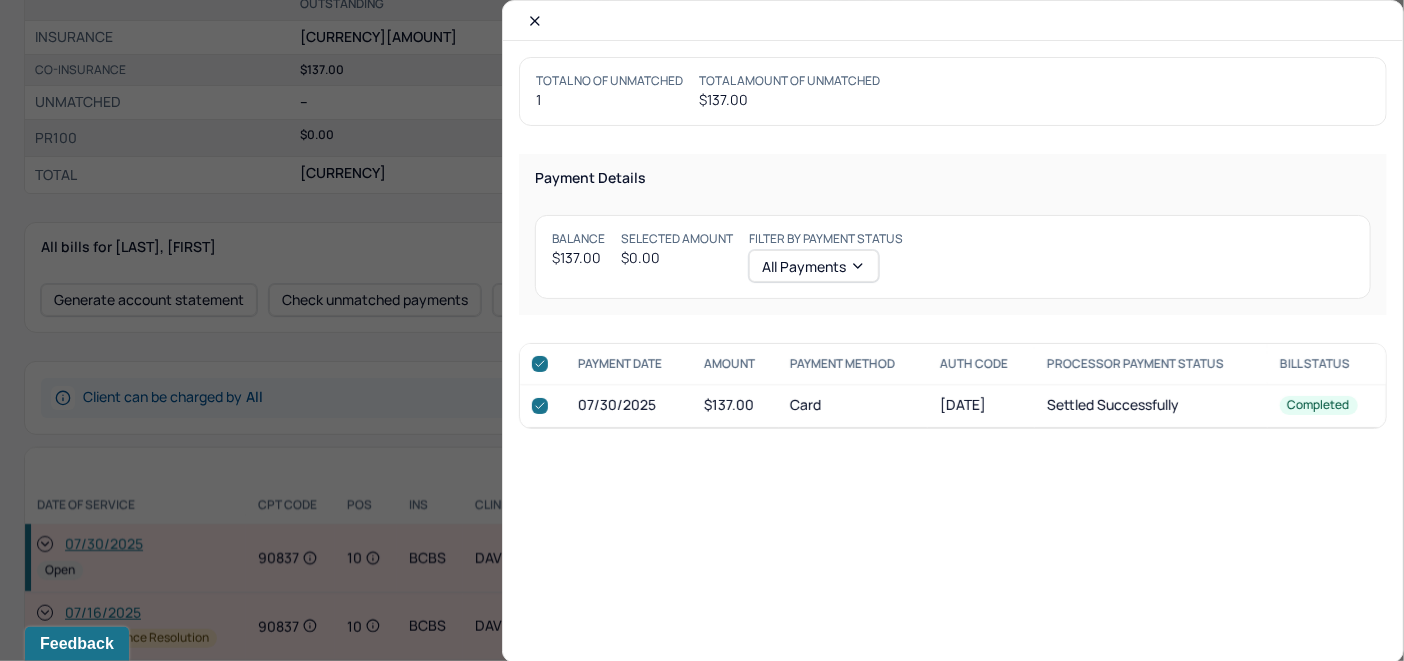 checkbox on "true" 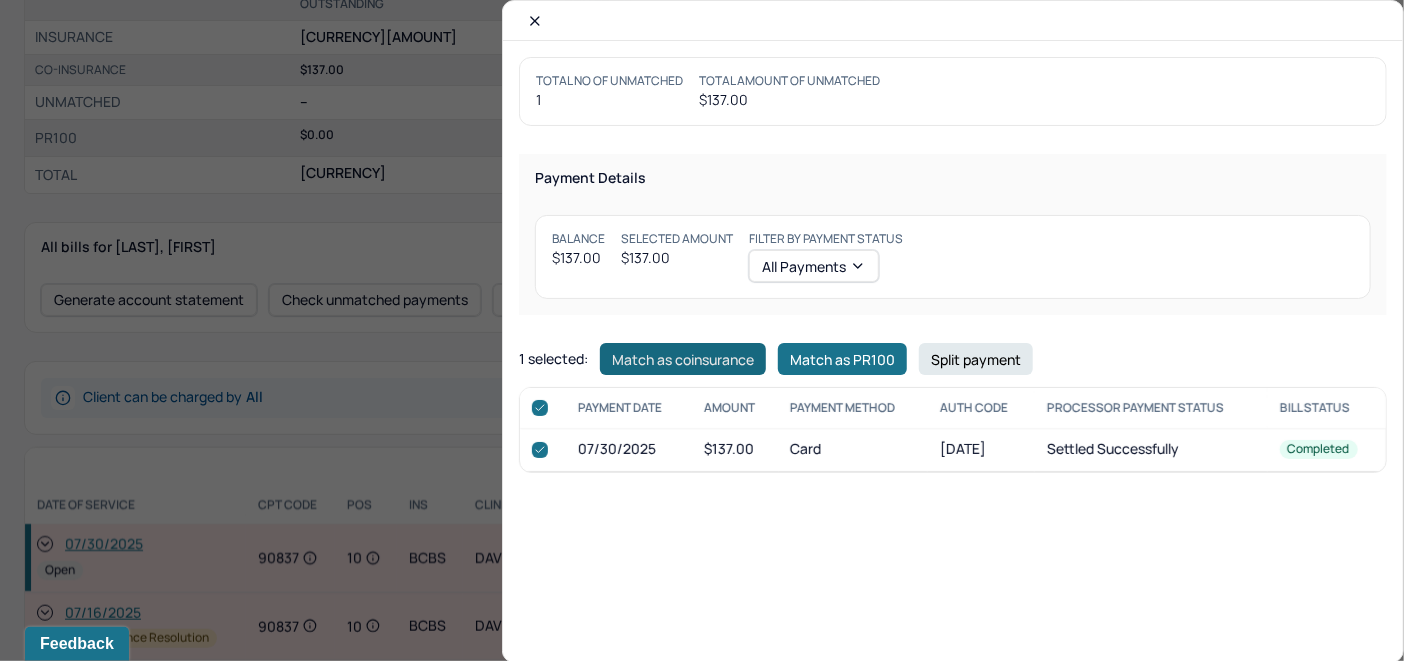 click on "Match as coinsurance" at bounding box center (683, 359) 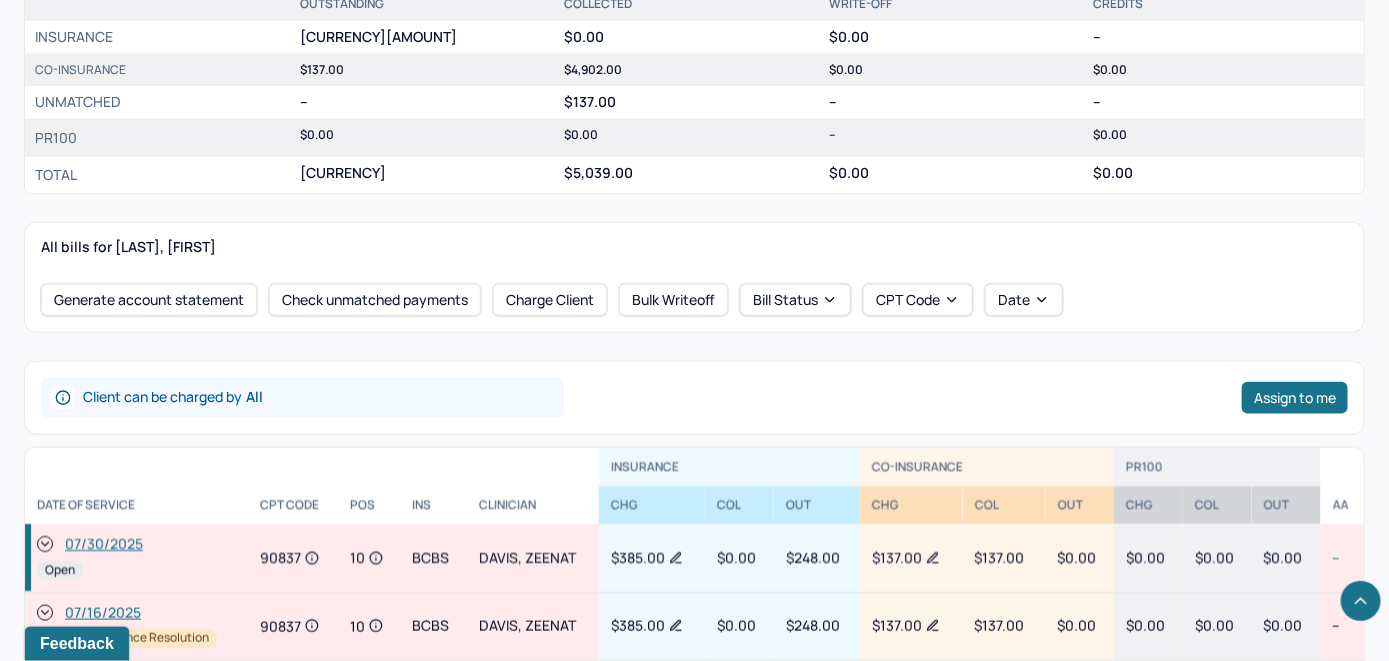click 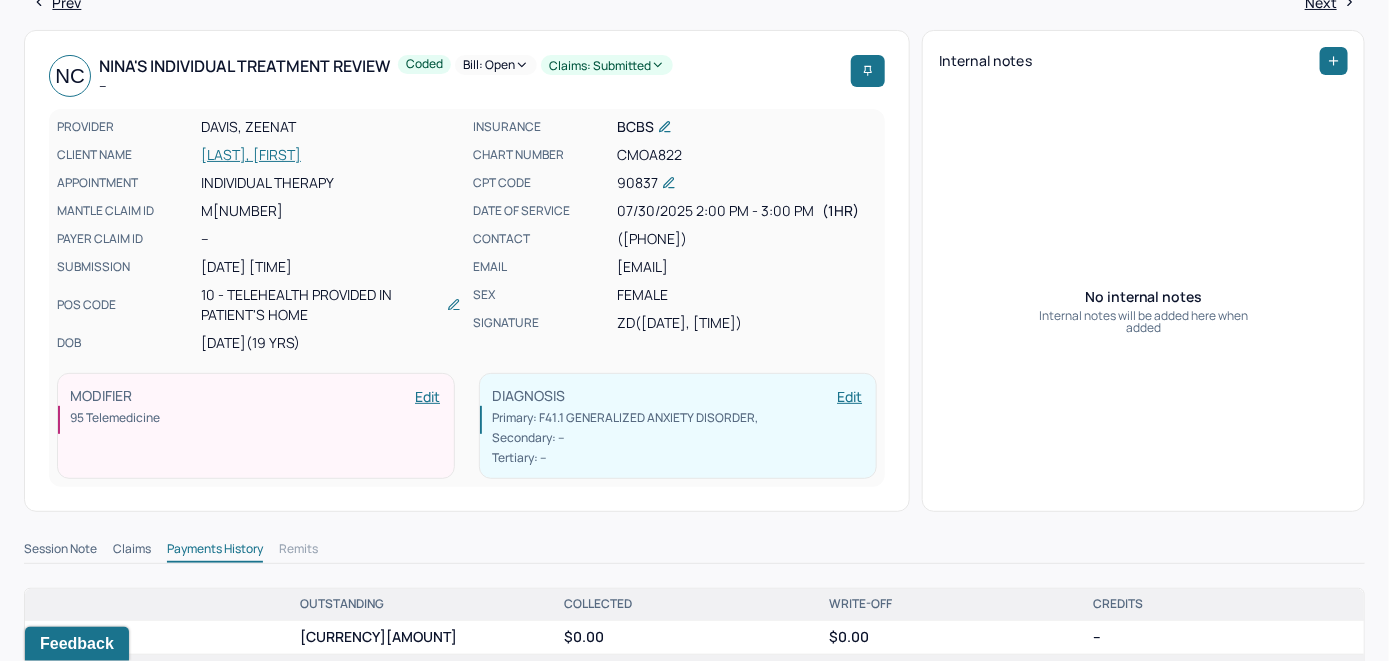 scroll, scrollTop: 0, scrollLeft: 0, axis: both 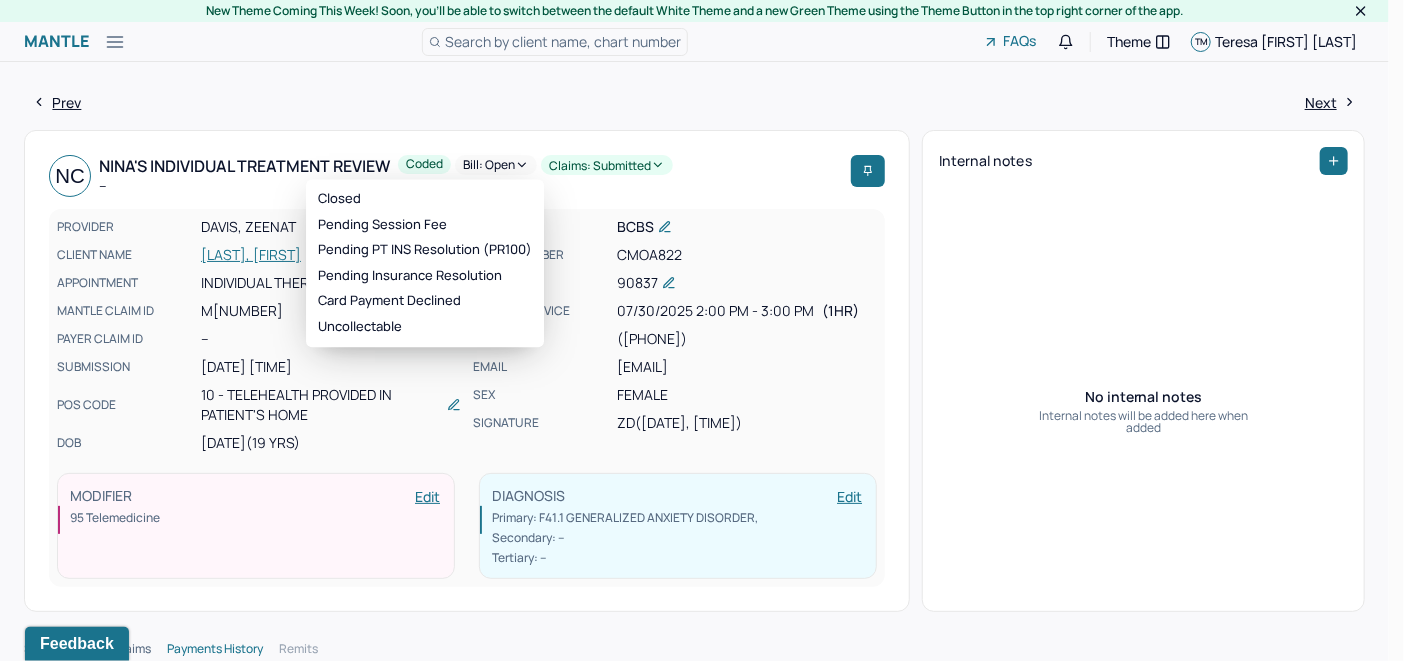 click on "Bill: Open" at bounding box center (496, 165) 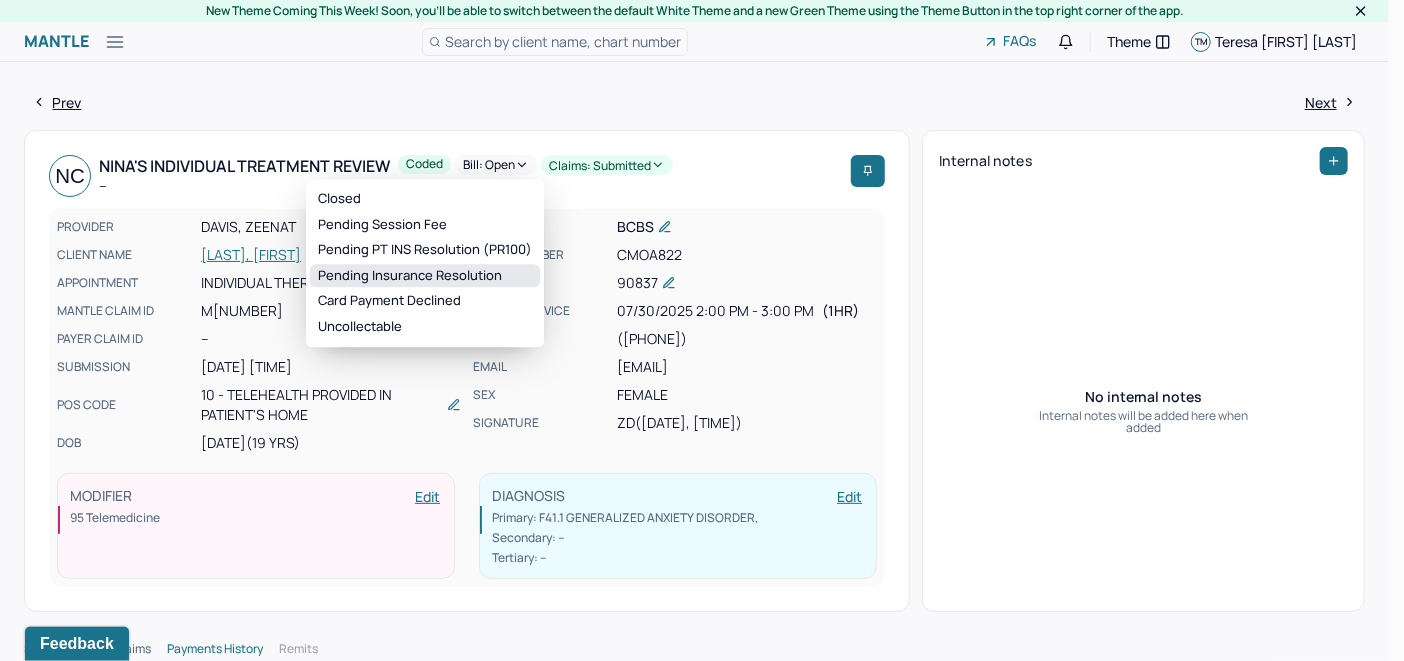 click on "Pending Insurance Resolution" at bounding box center (425, 276) 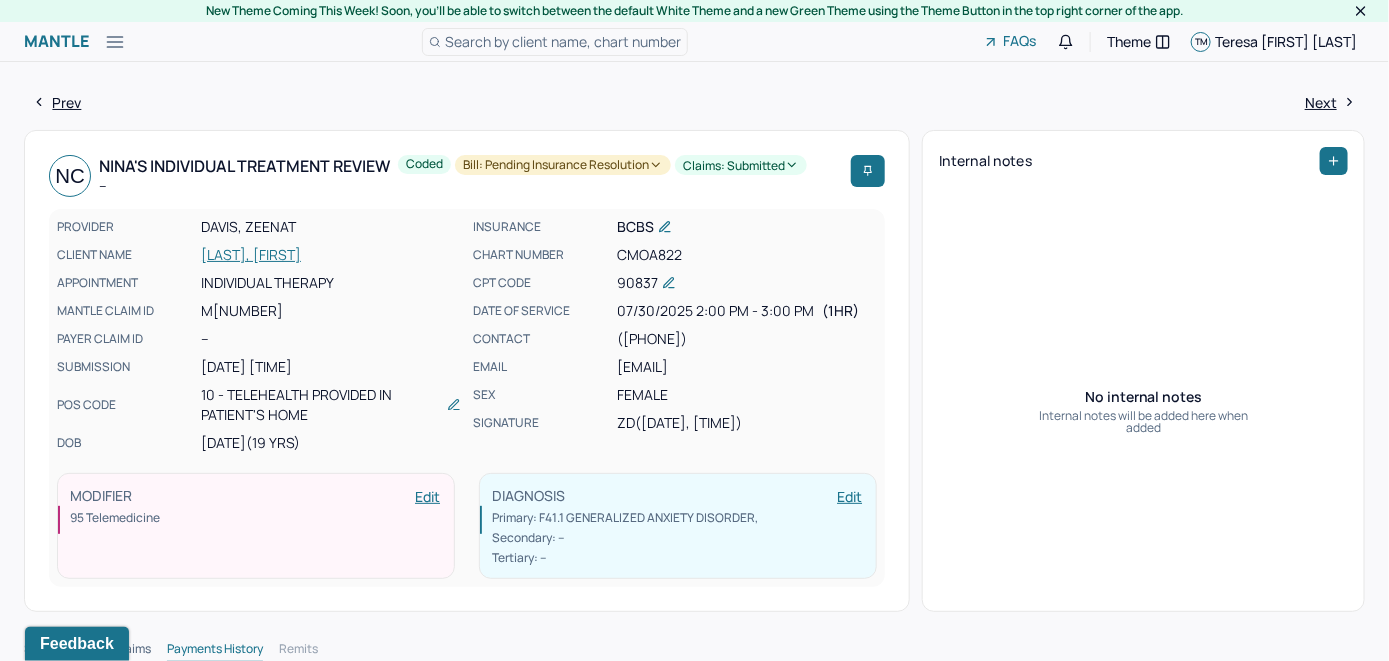 click on "Search by client name, chart number" at bounding box center [563, 41] 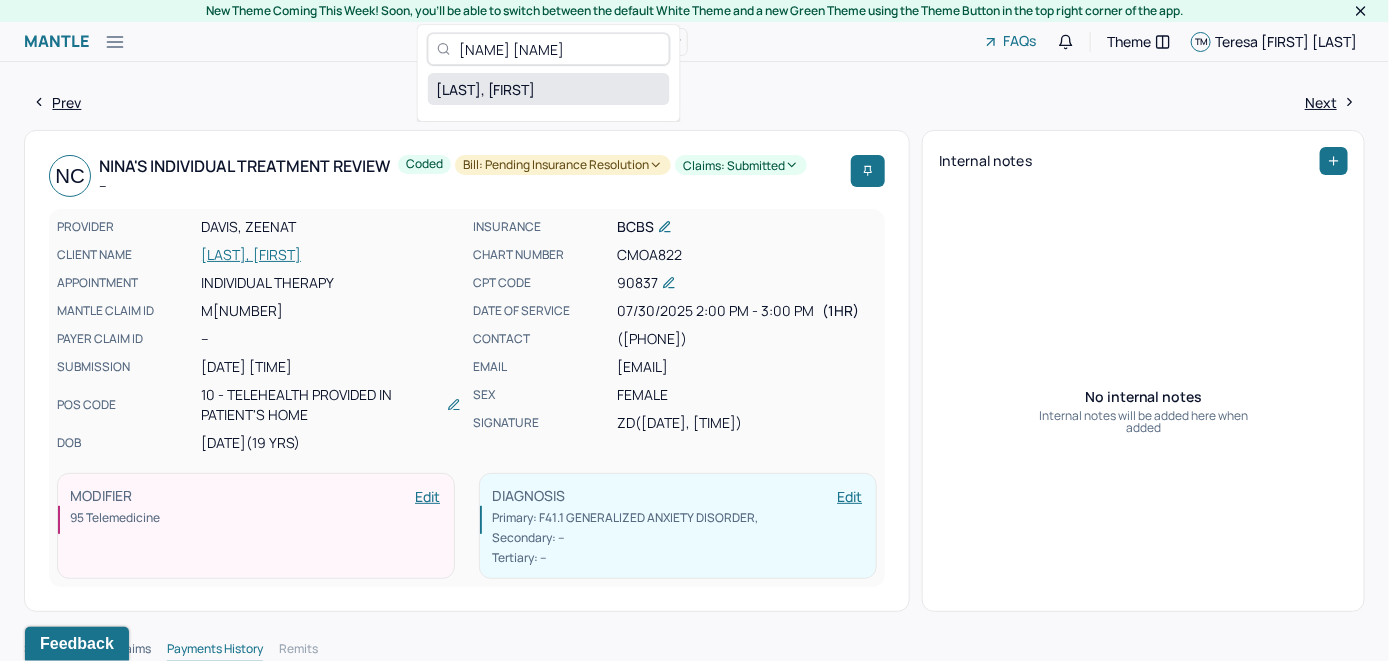 type on "[NAME] [NAME]" 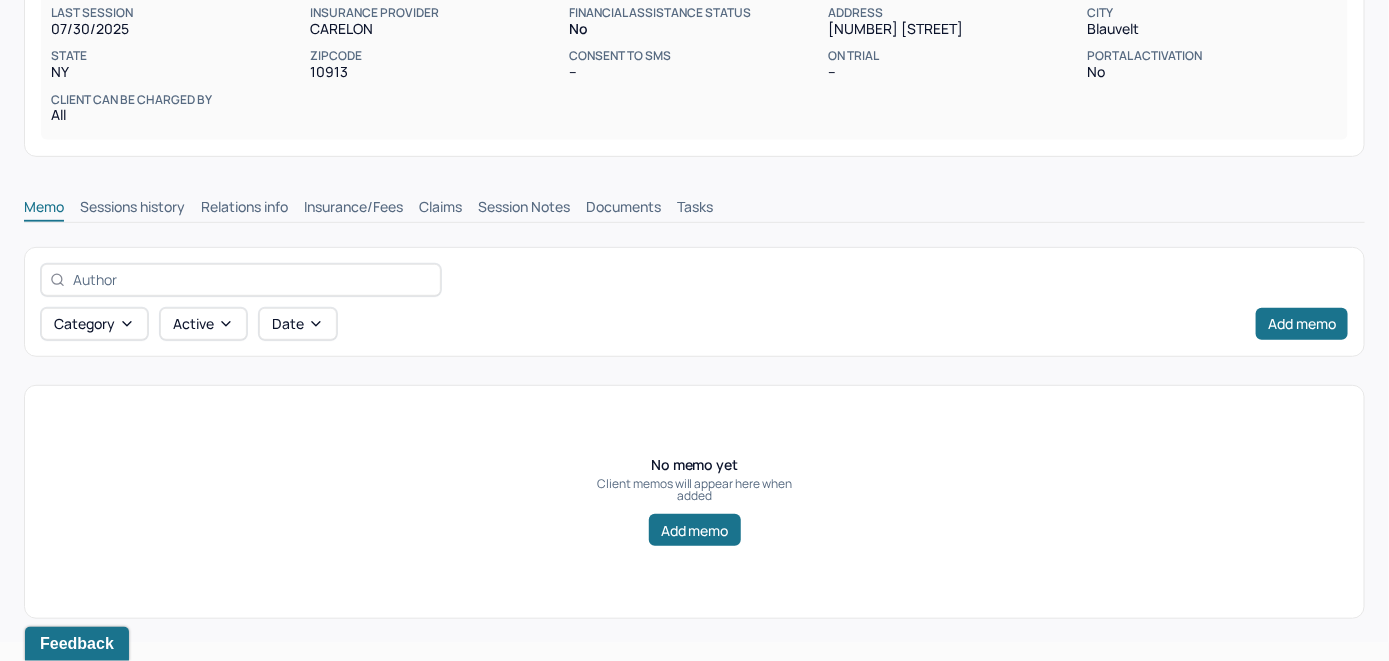 scroll, scrollTop: 300, scrollLeft: 0, axis: vertical 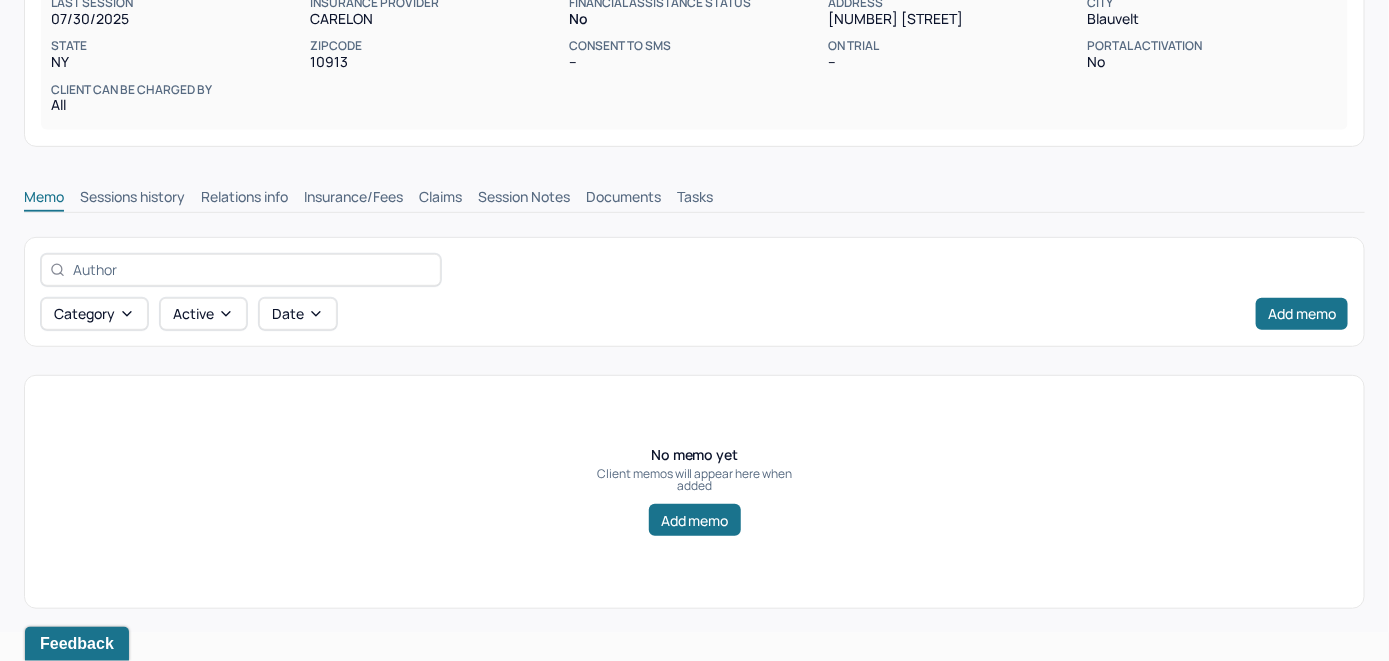 click on "Insurance/Fees" at bounding box center [353, 199] 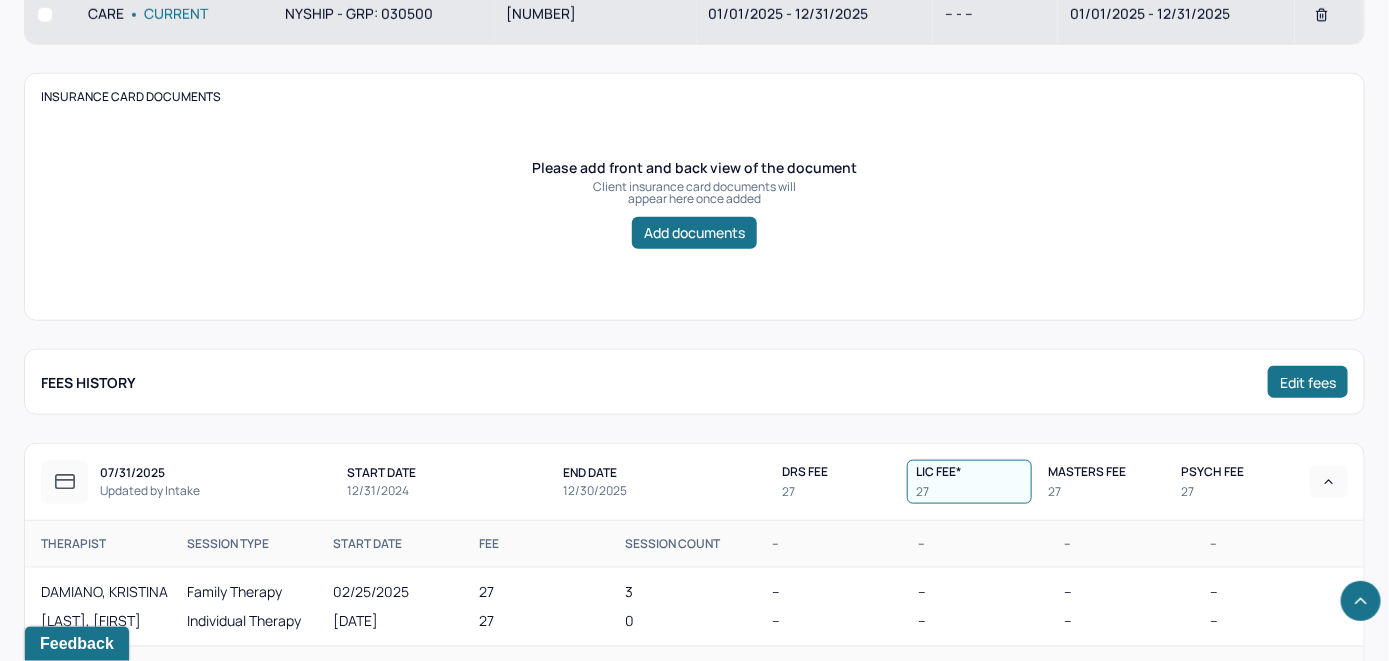 scroll, scrollTop: 500, scrollLeft: 0, axis: vertical 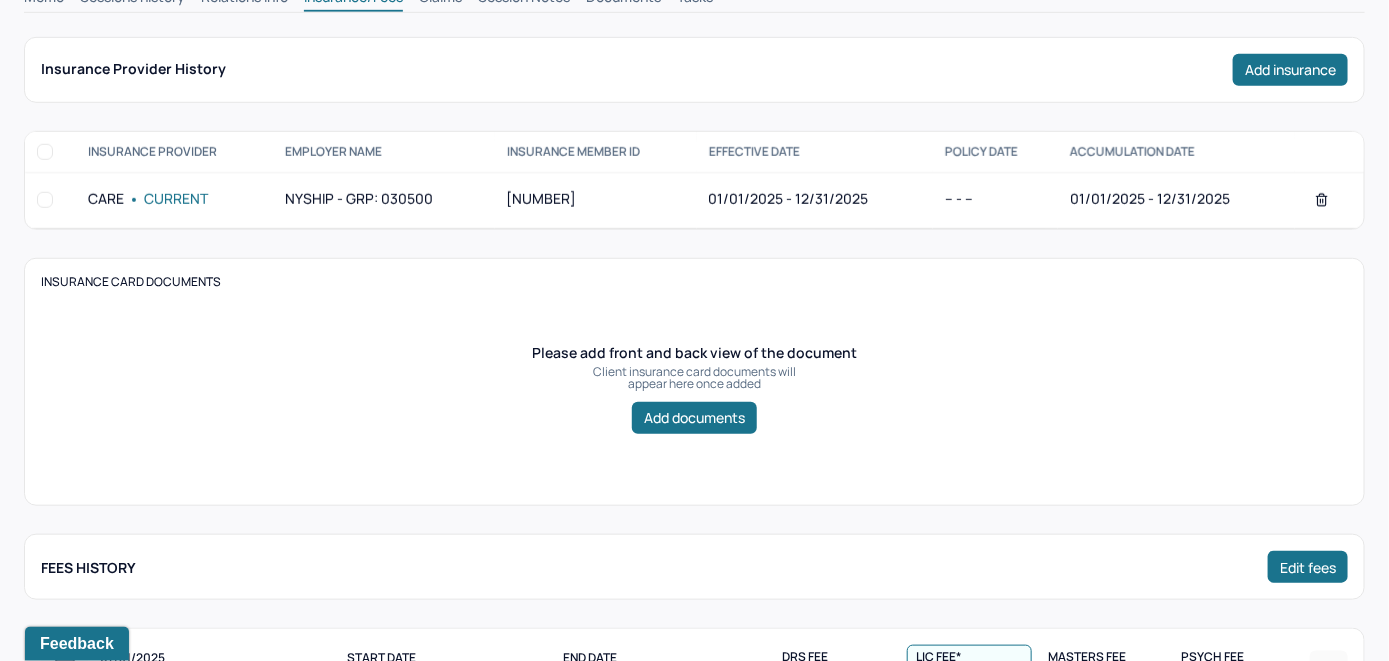 click on "Claims" at bounding box center (440, -1) 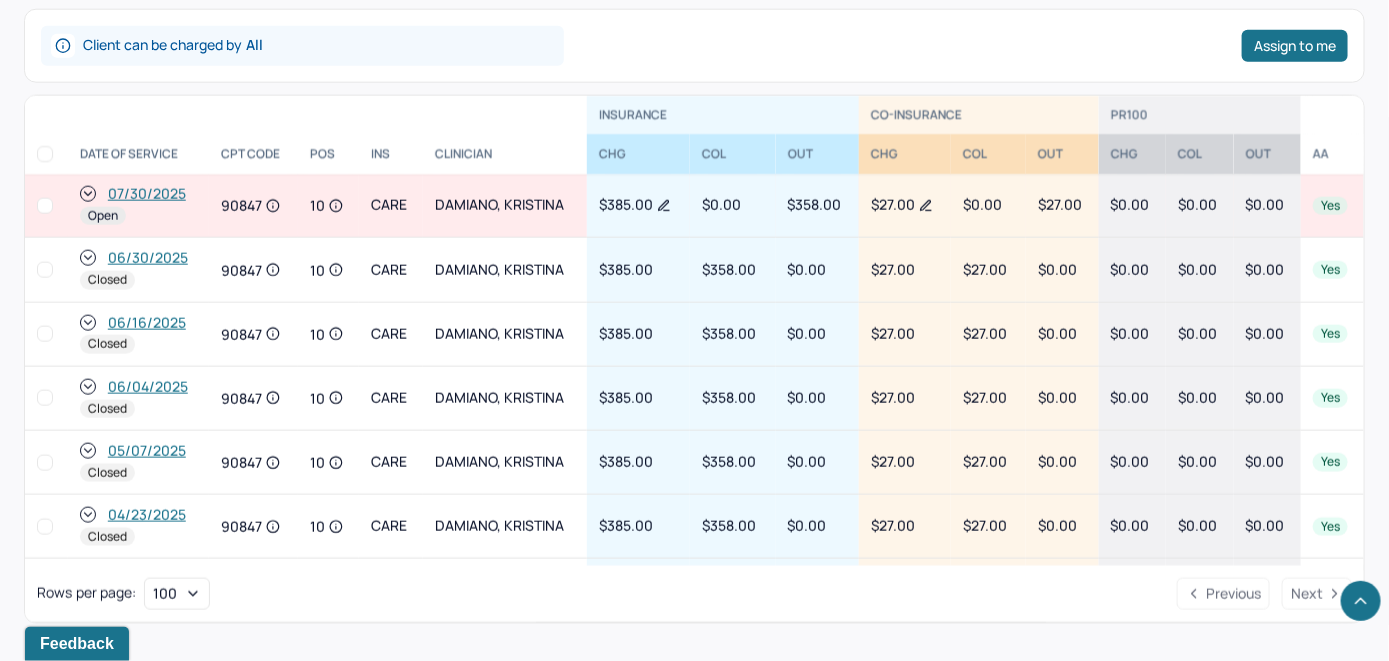 scroll, scrollTop: 904, scrollLeft: 0, axis: vertical 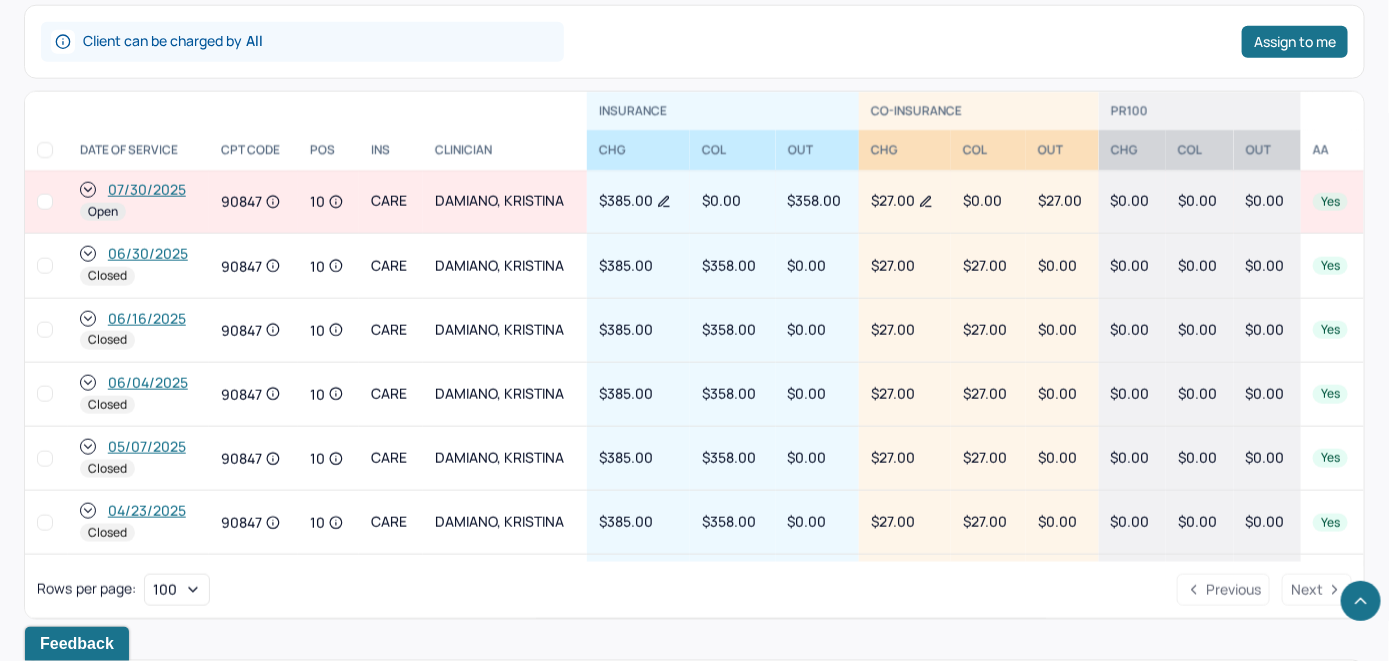 click on "07/30/2025" at bounding box center [147, 190] 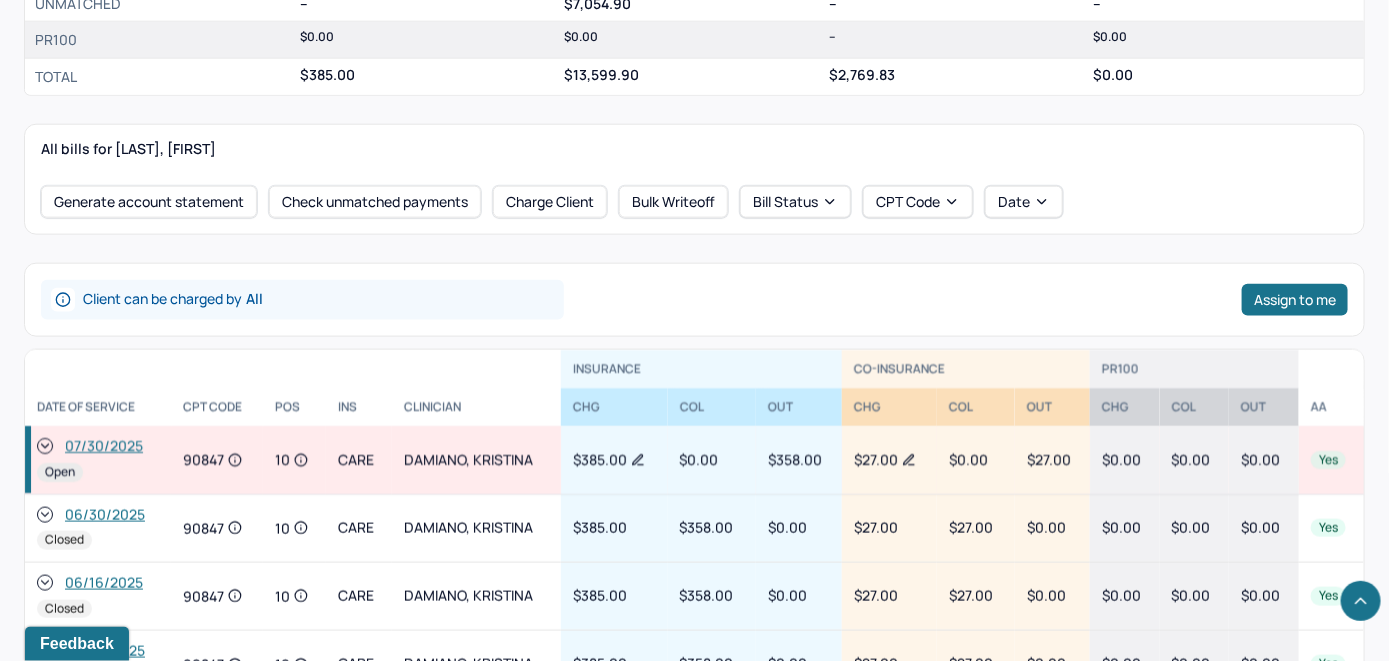 scroll, scrollTop: 800, scrollLeft: 0, axis: vertical 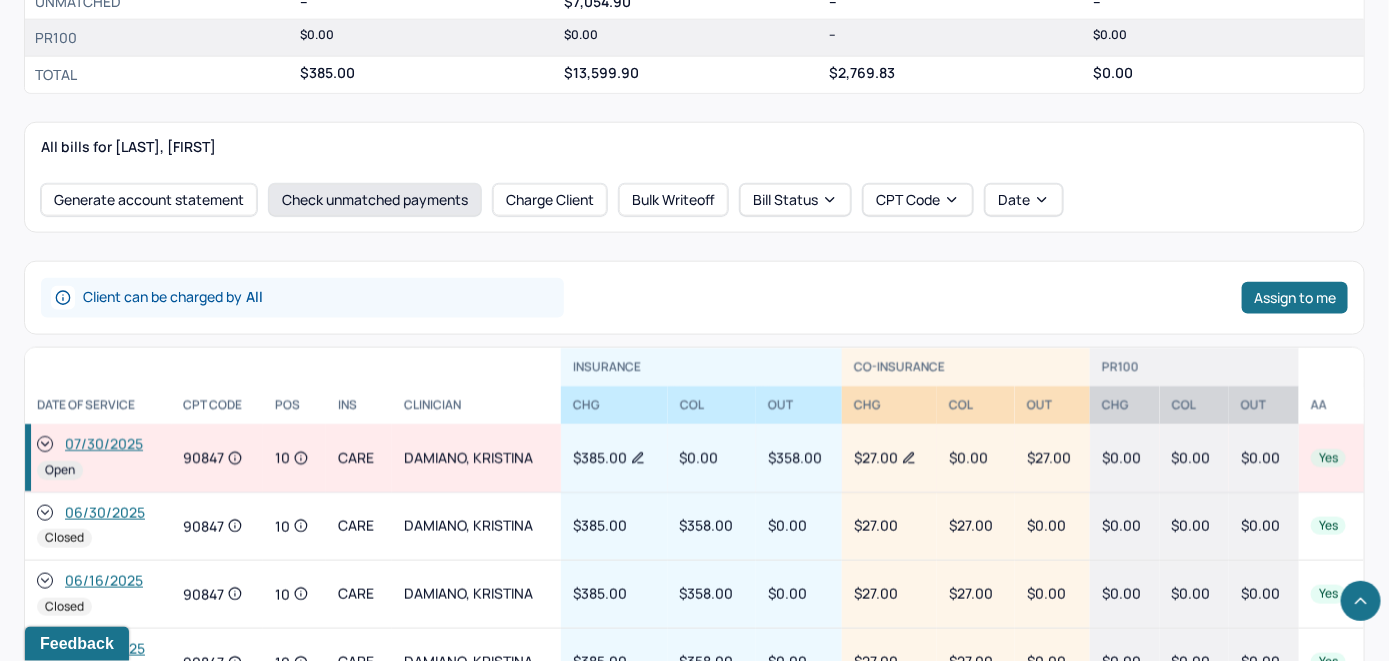click on "Check unmatched payments" at bounding box center [375, 200] 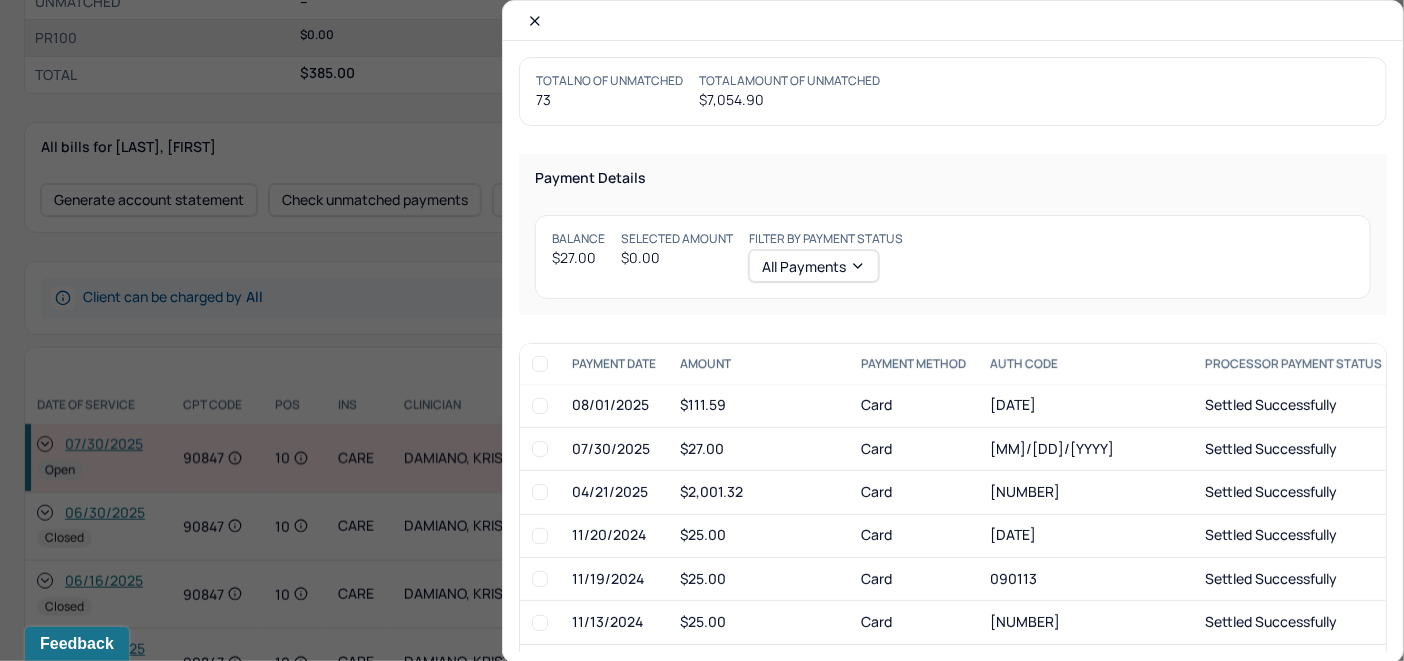 click at bounding box center [540, 449] 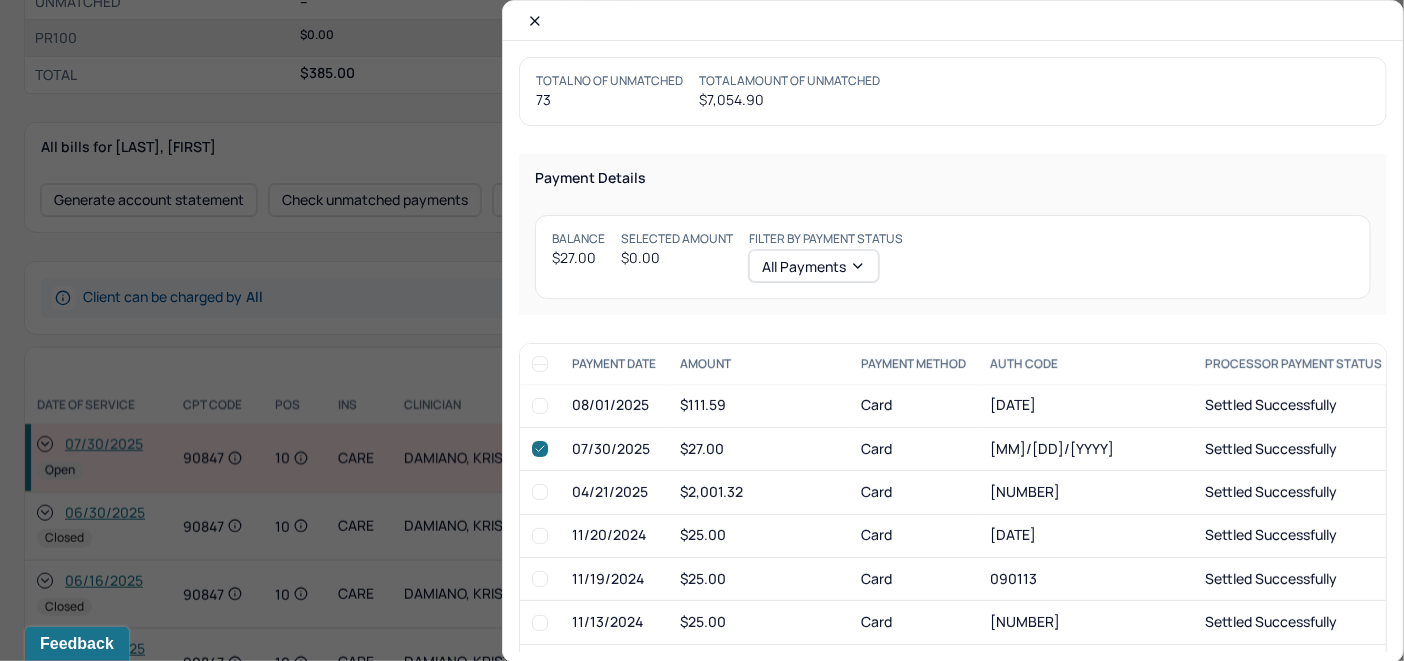 checkbox on "true" 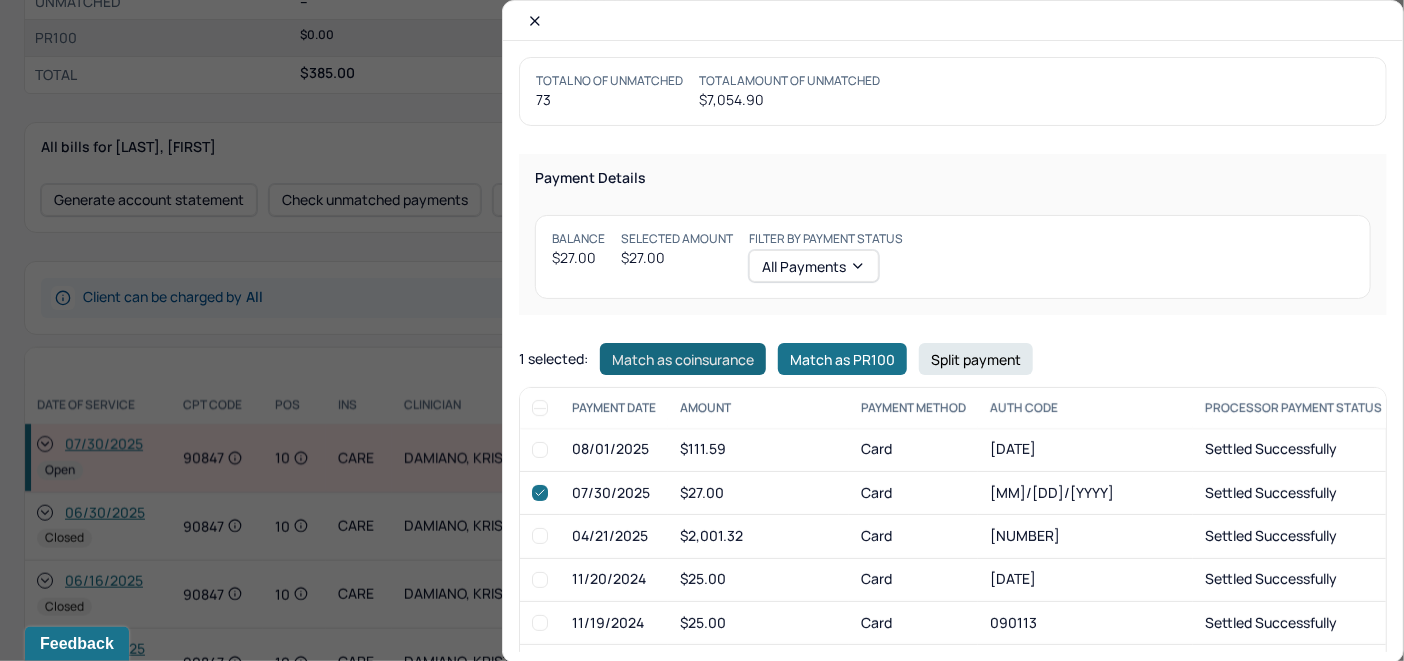 click on "Match as coinsurance" at bounding box center [683, 359] 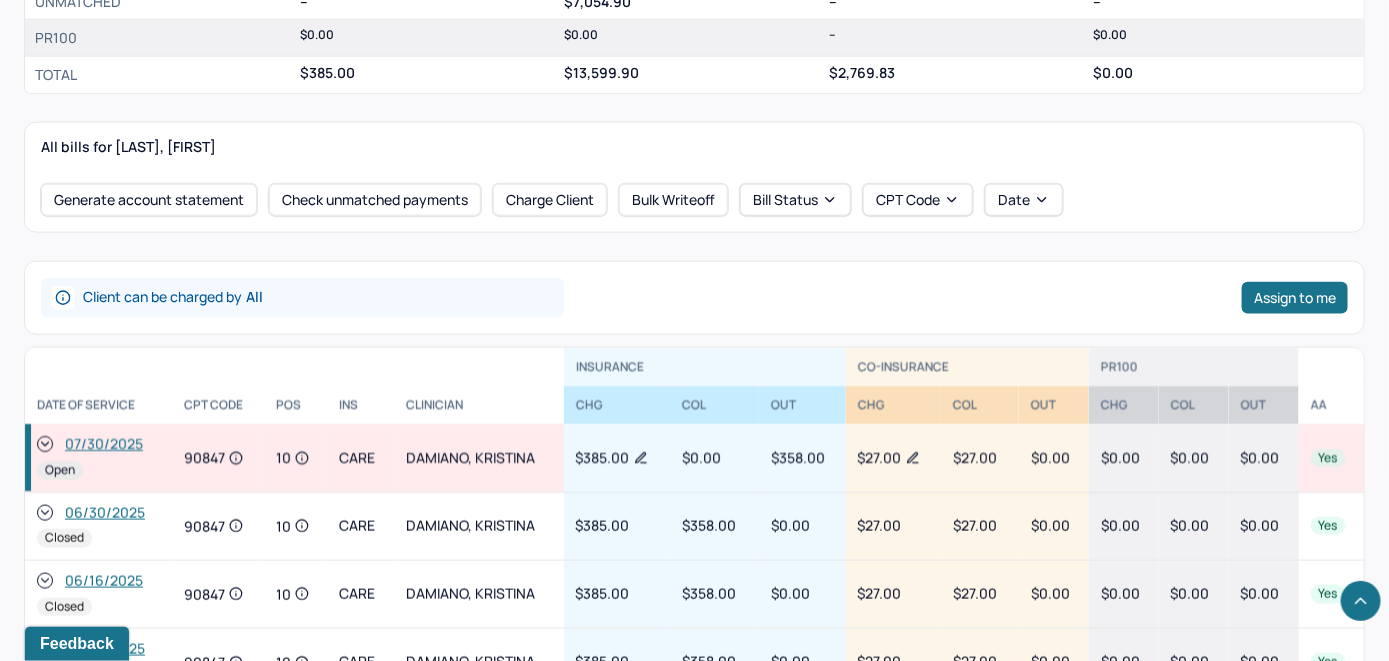 click 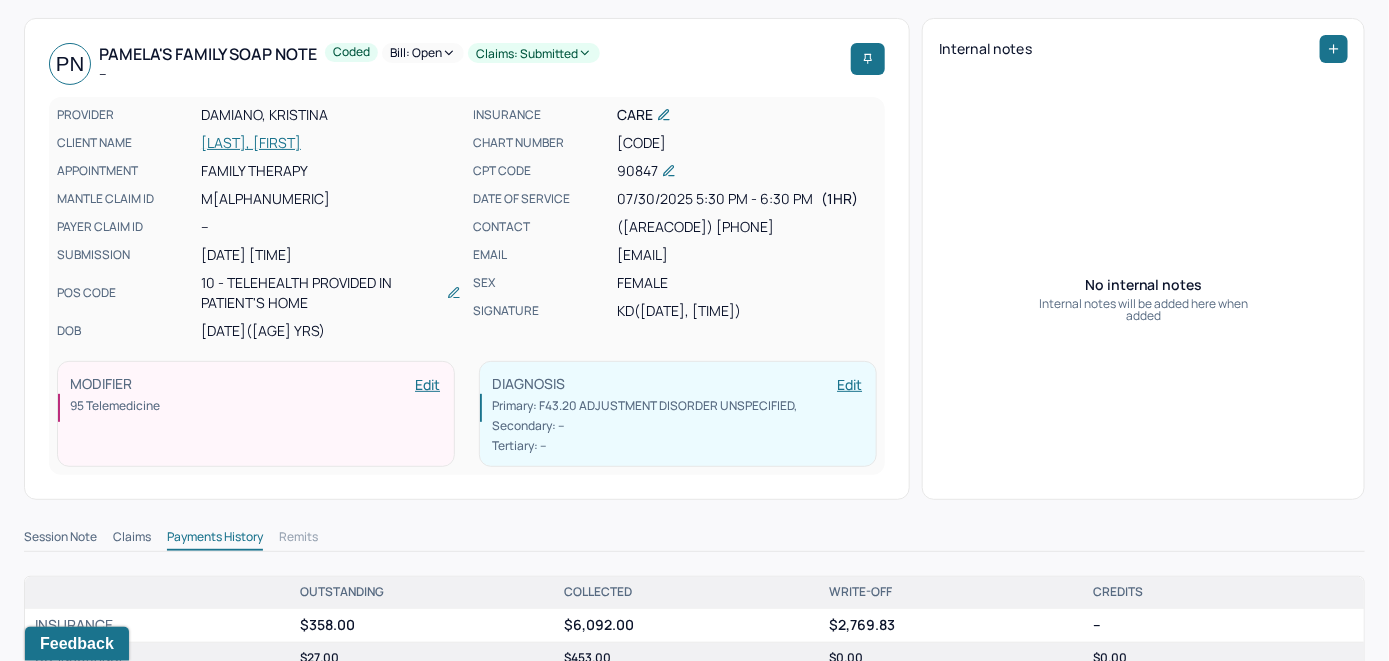 scroll, scrollTop: 0, scrollLeft: 0, axis: both 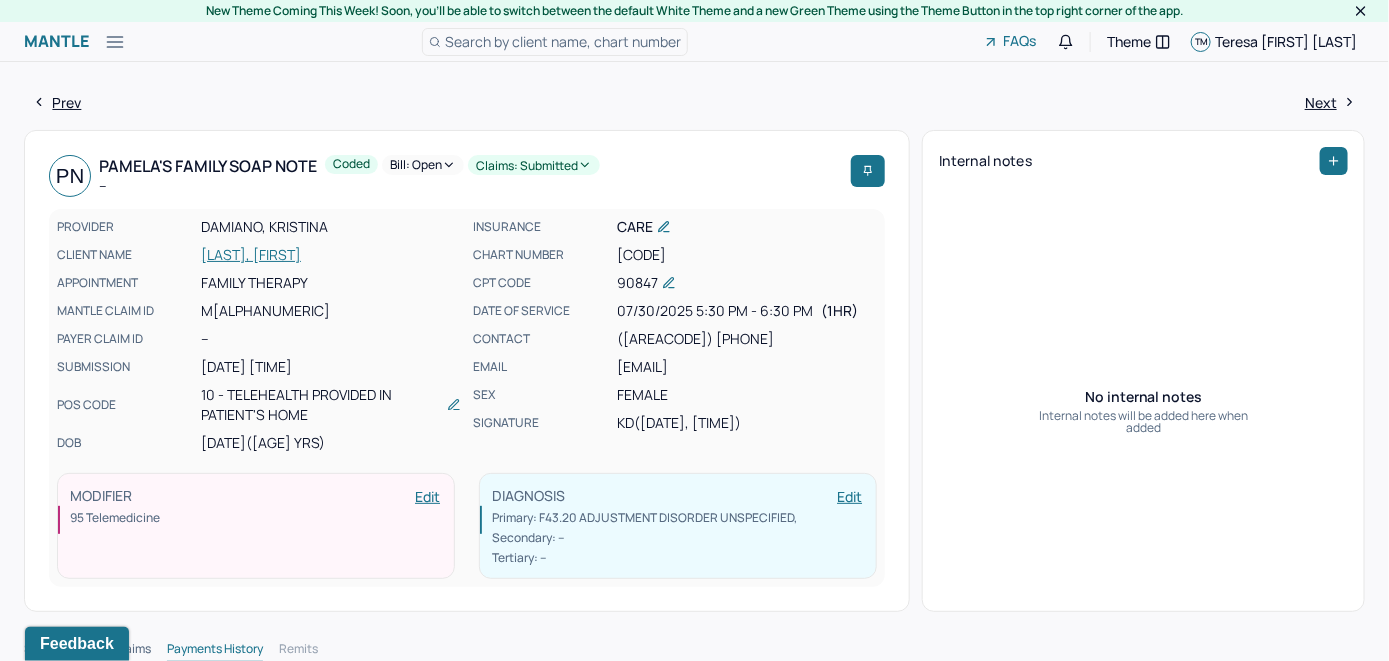 click on "Bill: Open" at bounding box center (423, 165) 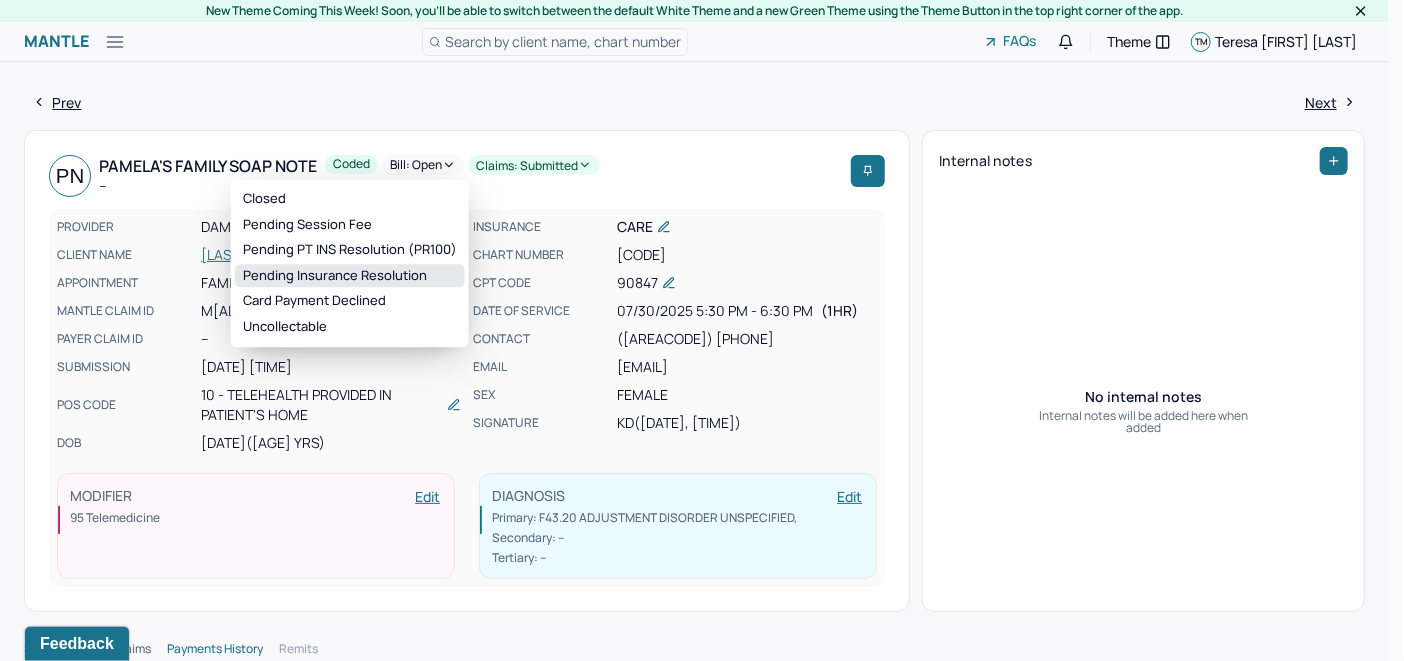 click on "Pending Insurance Resolution" at bounding box center [350, 276] 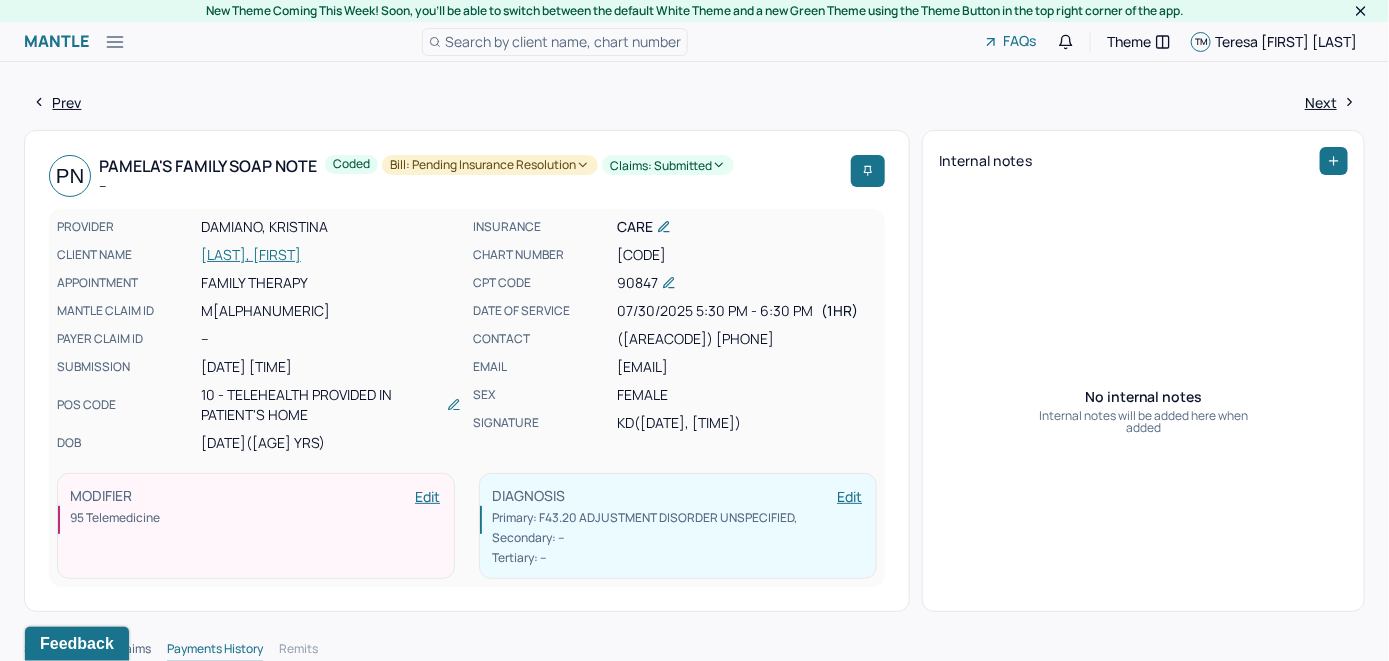 click on "Search by client name, chart number" at bounding box center (563, 41) 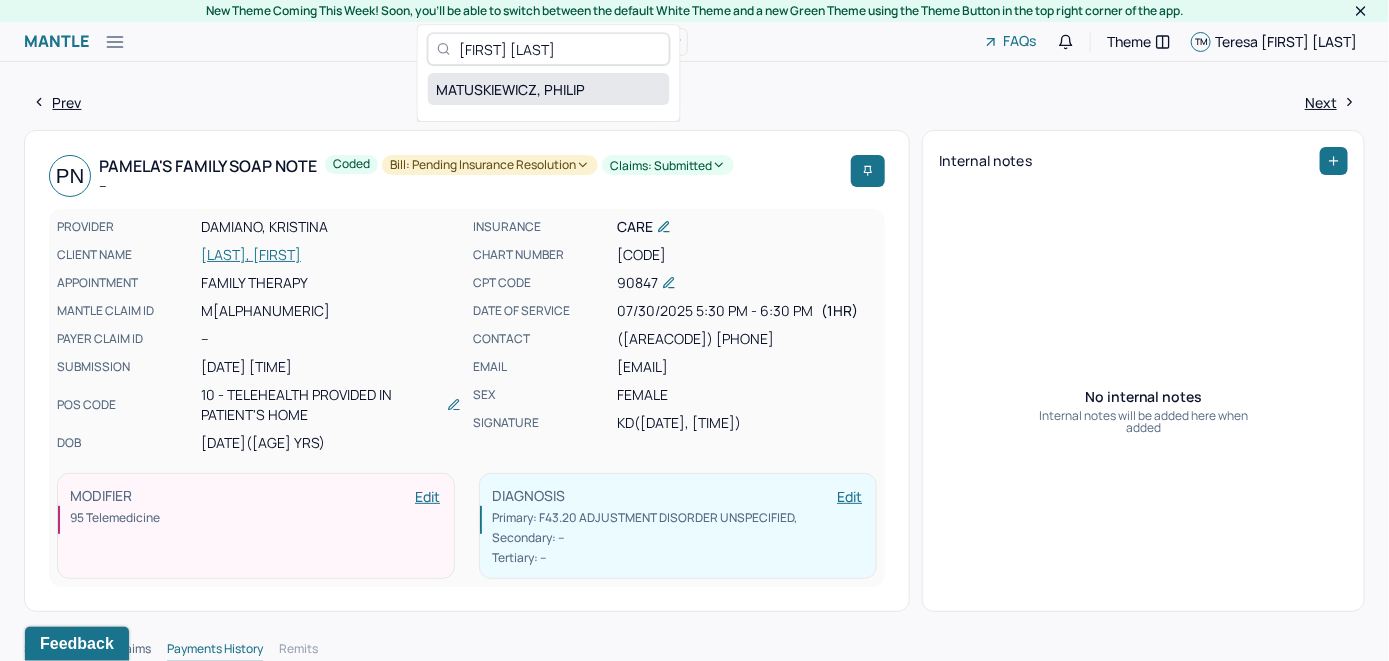 type on "[FIRST] [LAST]" 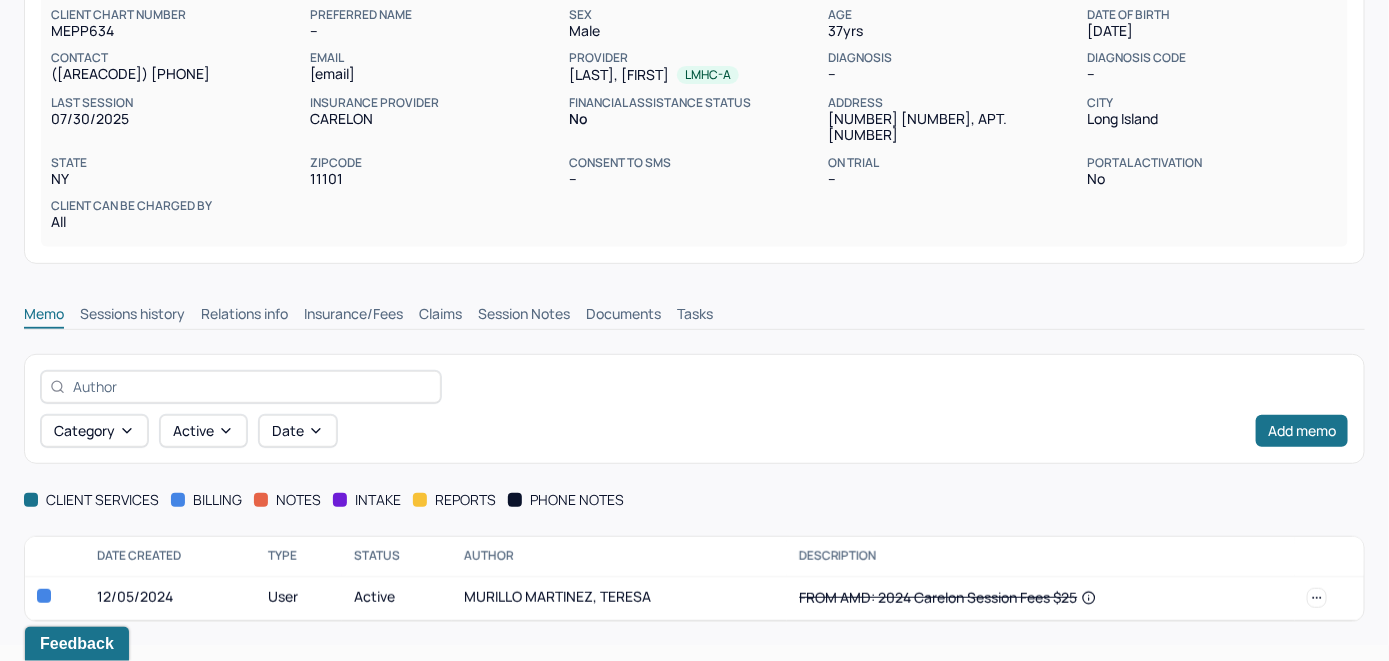 scroll, scrollTop: 209, scrollLeft: 0, axis: vertical 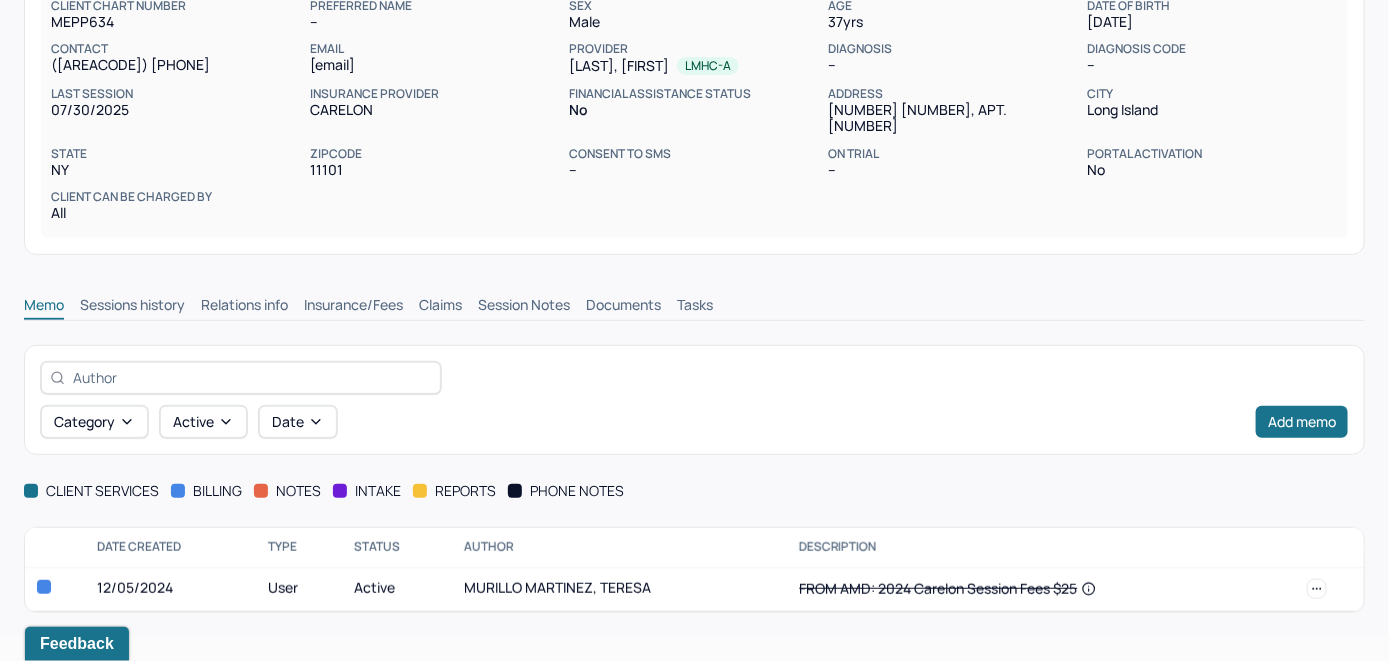 click on "Insurance/Fees" at bounding box center (353, 307) 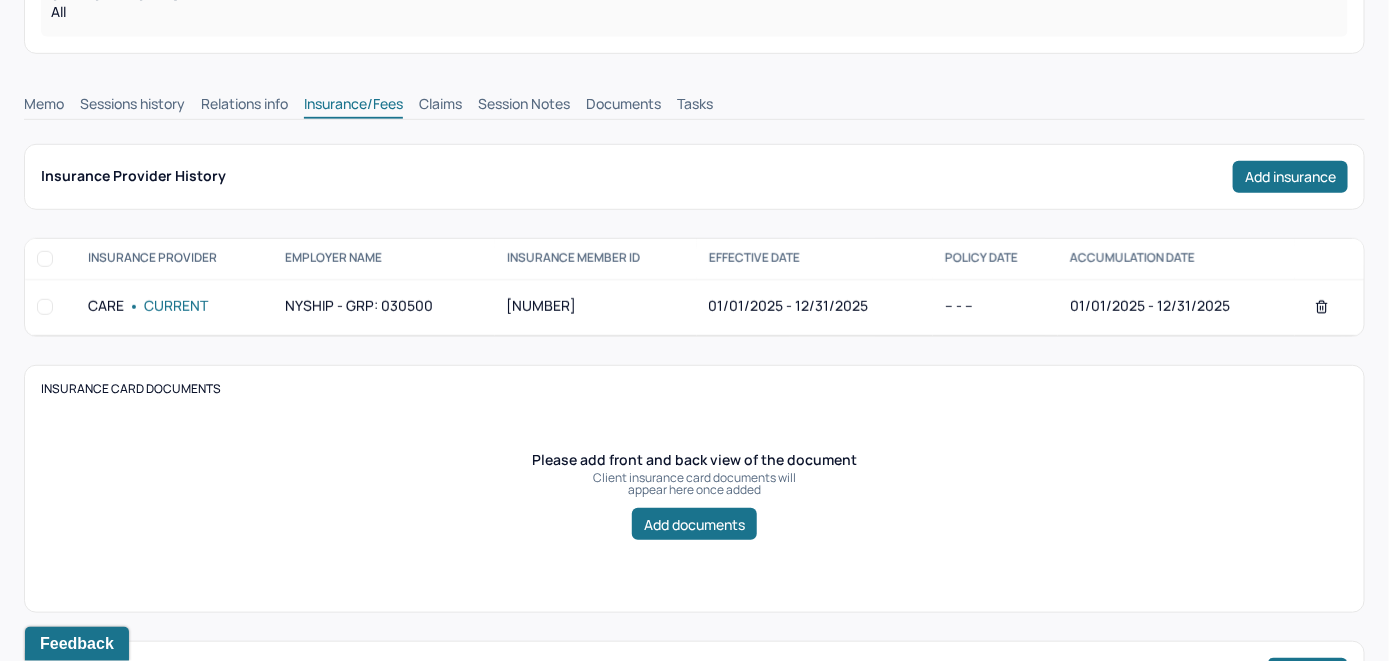scroll, scrollTop: 409, scrollLeft: 0, axis: vertical 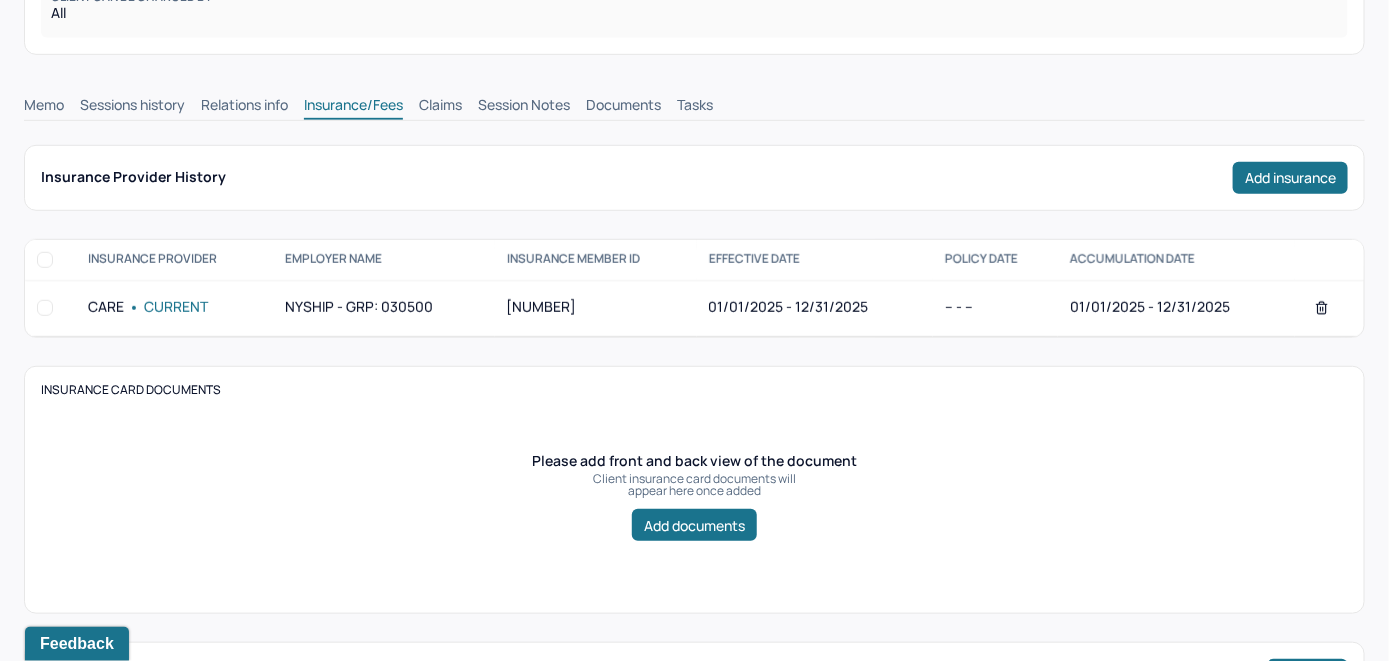 click on "Claims" at bounding box center (440, 107) 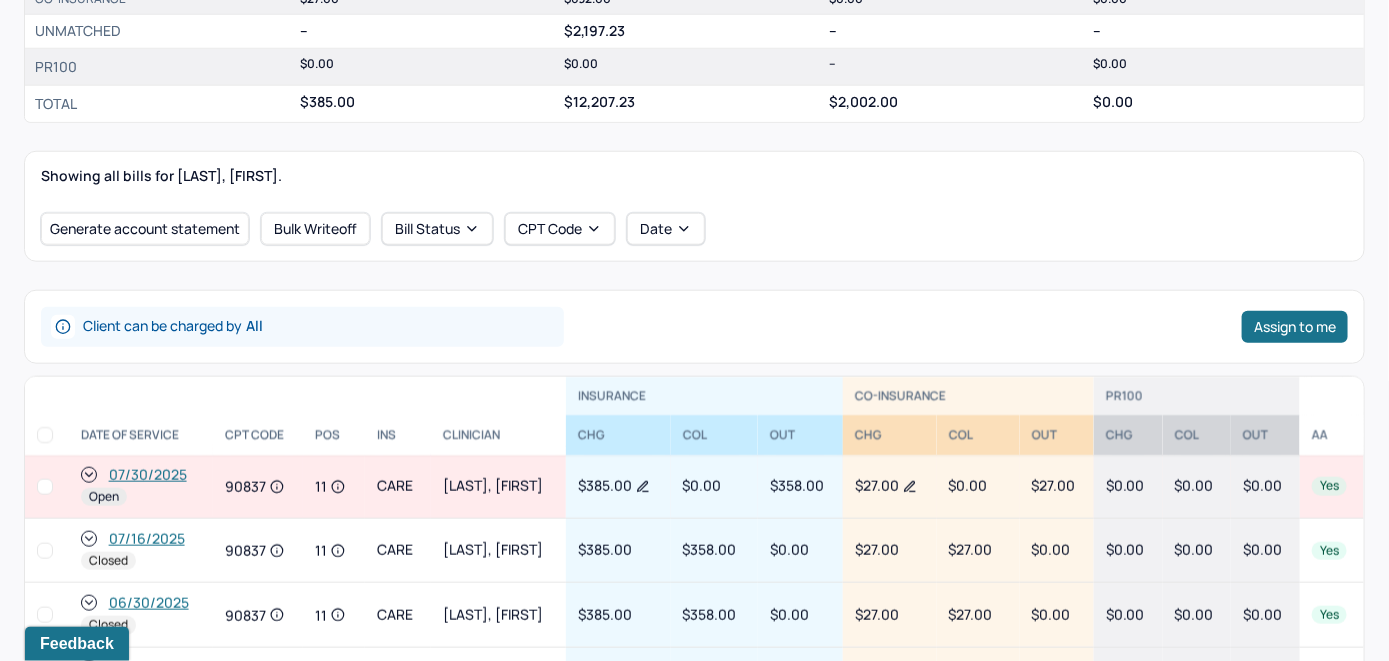 scroll, scrollTop: 709, scrollLeft: 0, axis: vertical 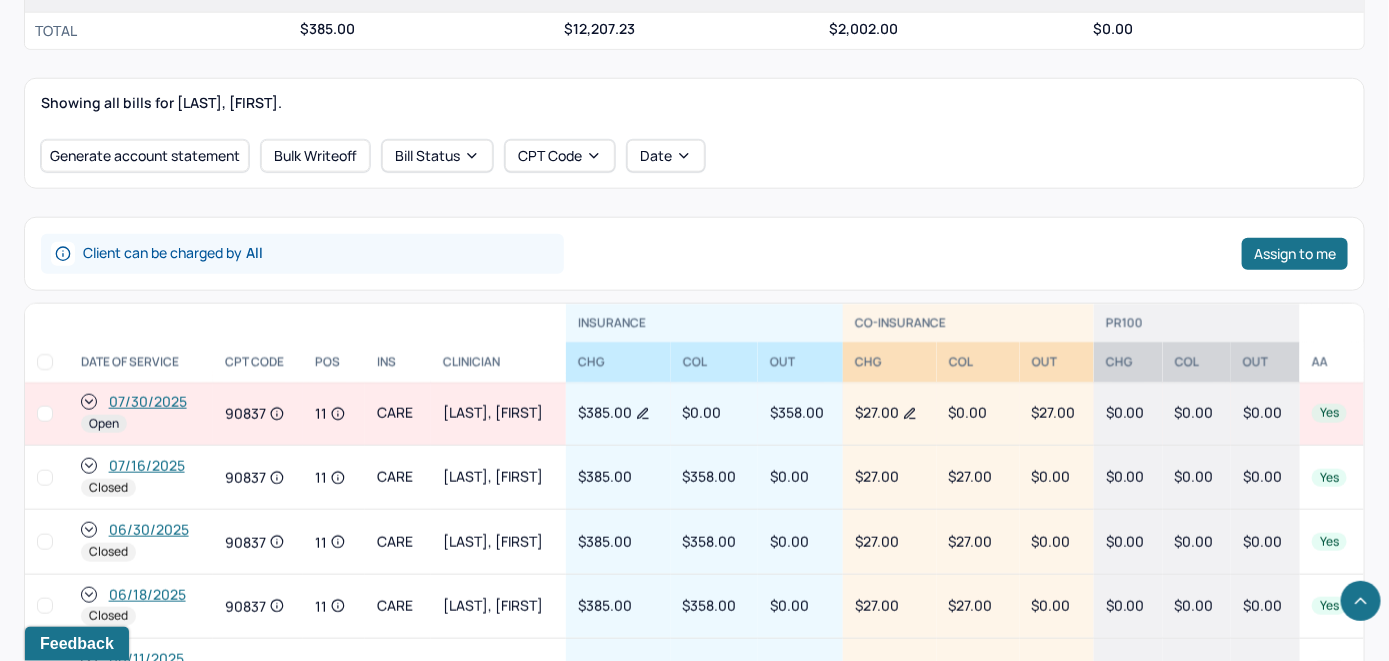 click on "07/30/2025" at bounding box center [148, 402] 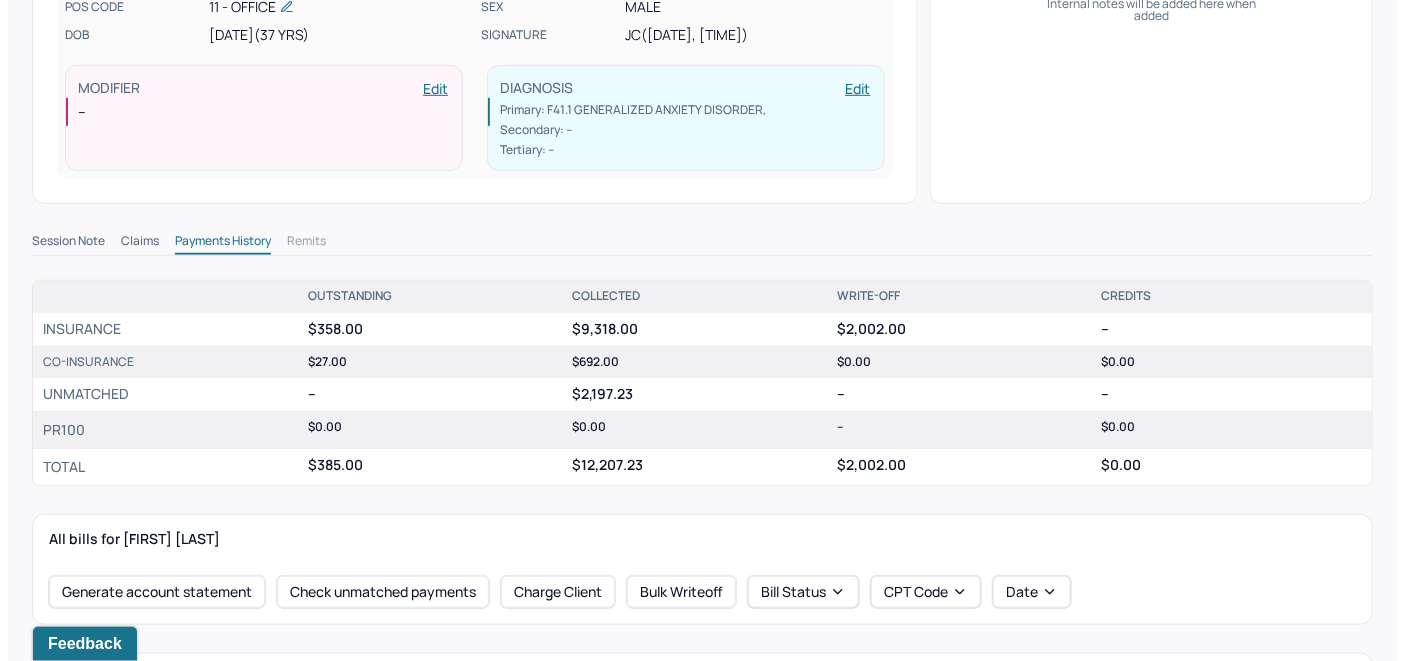 scroll, scrollTop: 600, scrollLeft: 0, axis: vertical 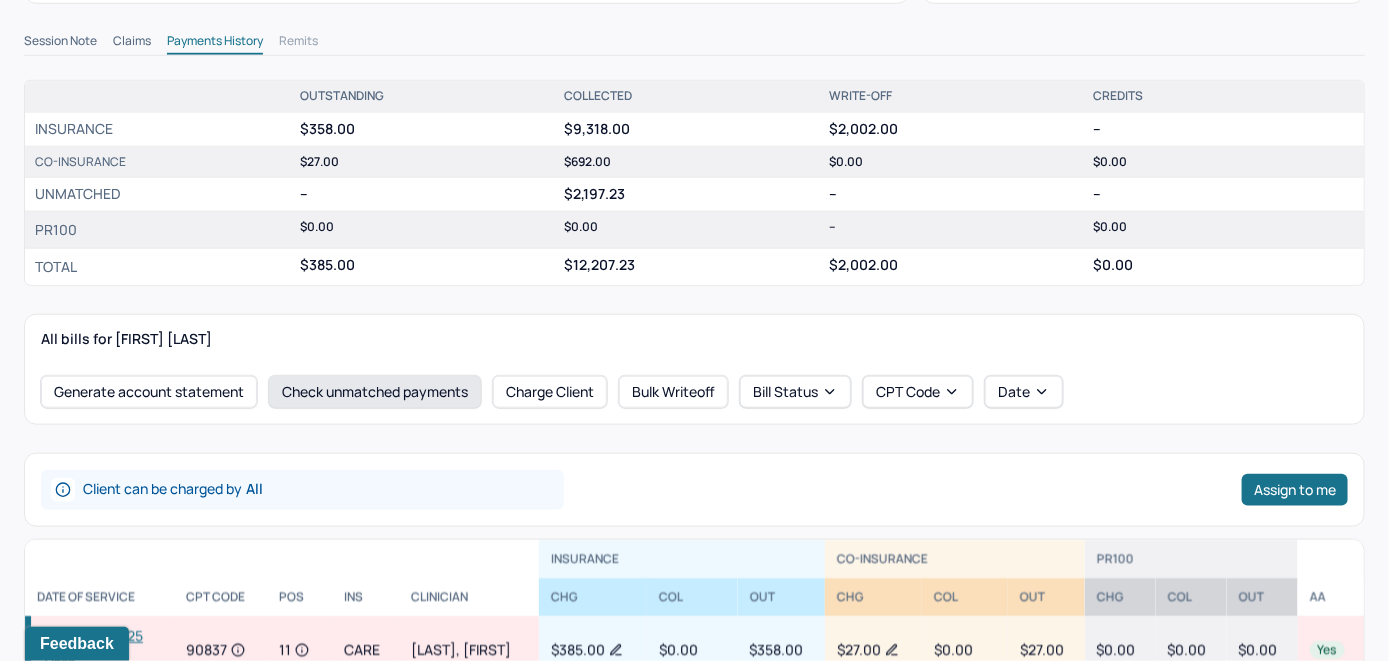 click on "Check unmatched payments" at bounding box center (375, 392) 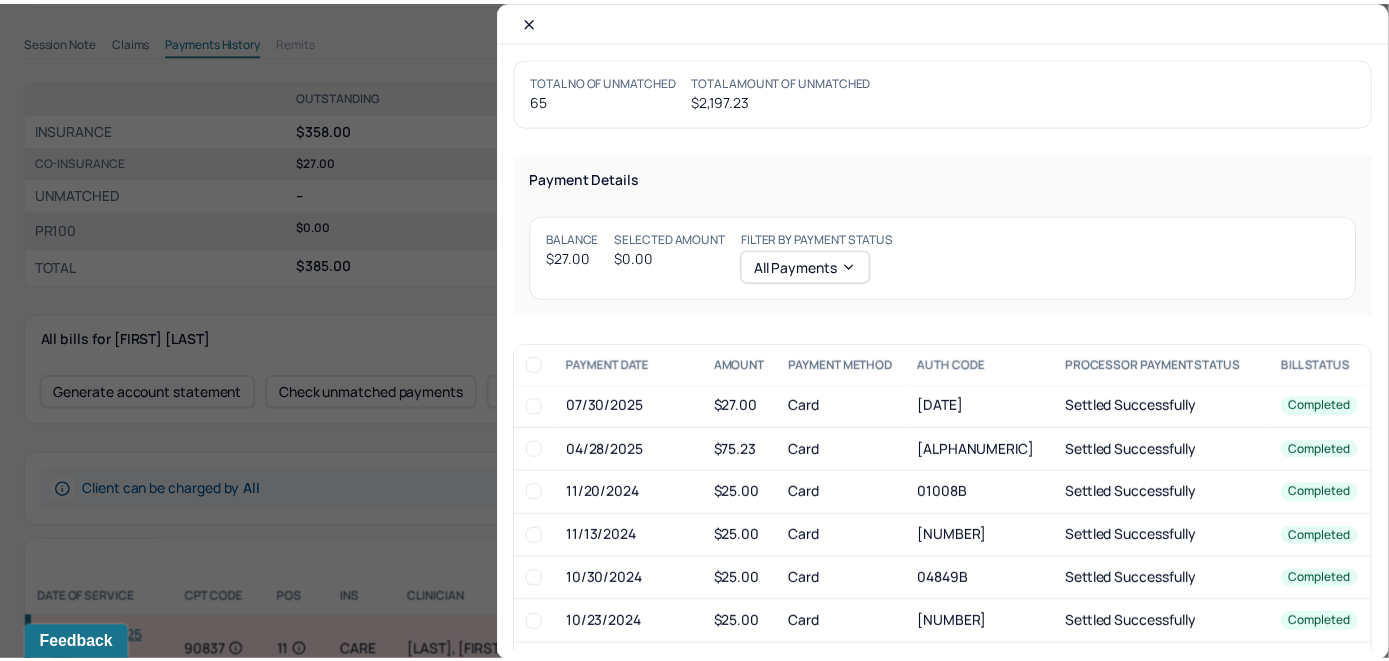 scroll, scrollTop: 616, scrollLeft: 0, axis: vertical 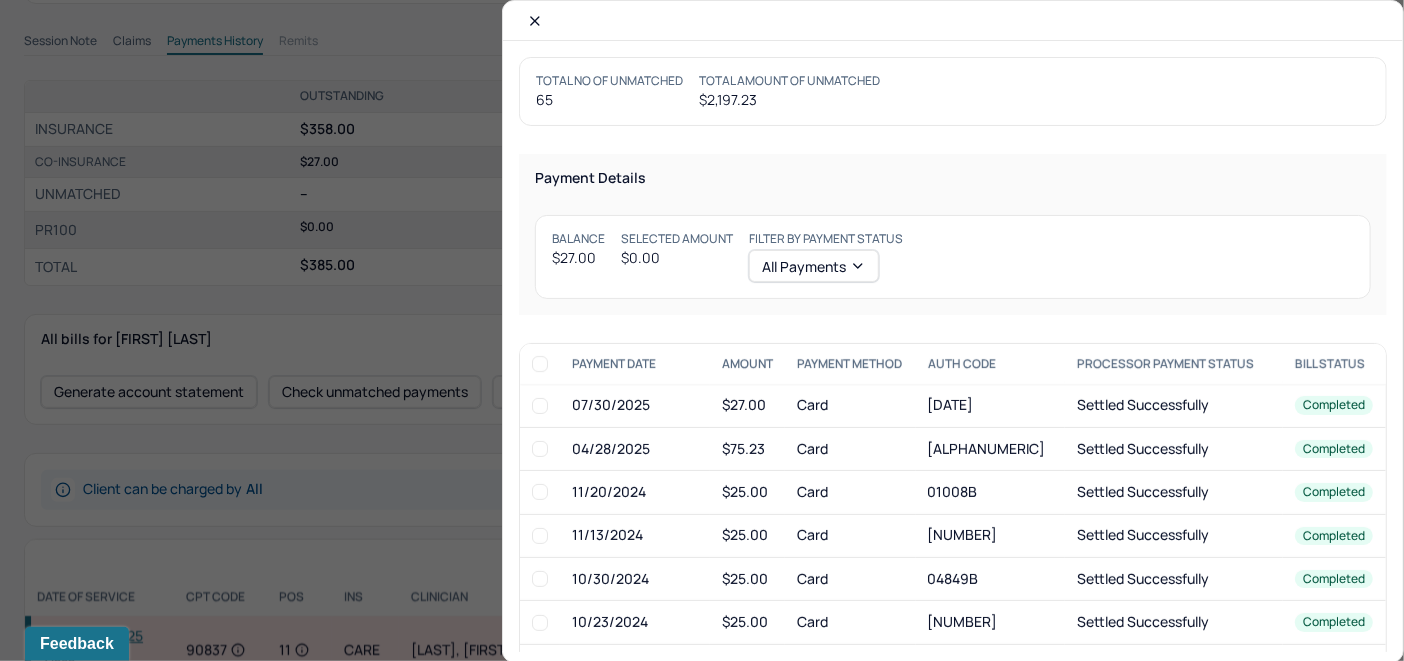 click at bounding box center (540, 406) 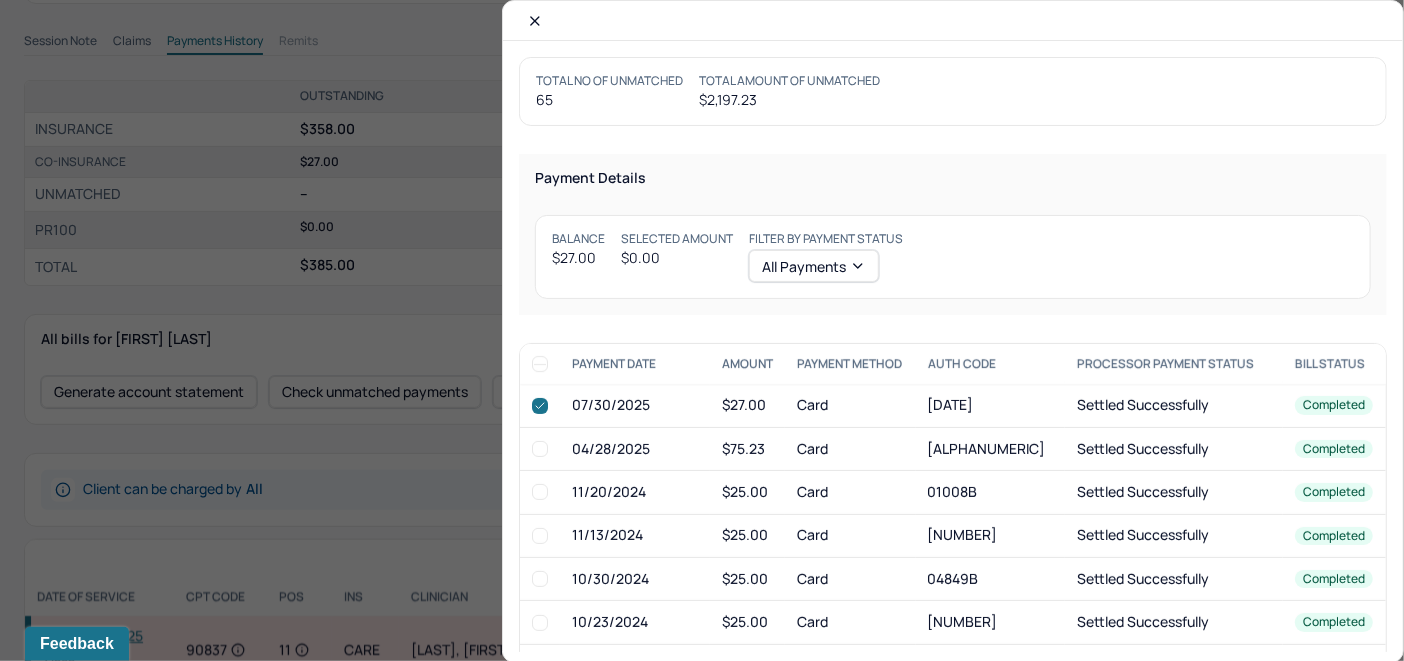 checkbox on "true" 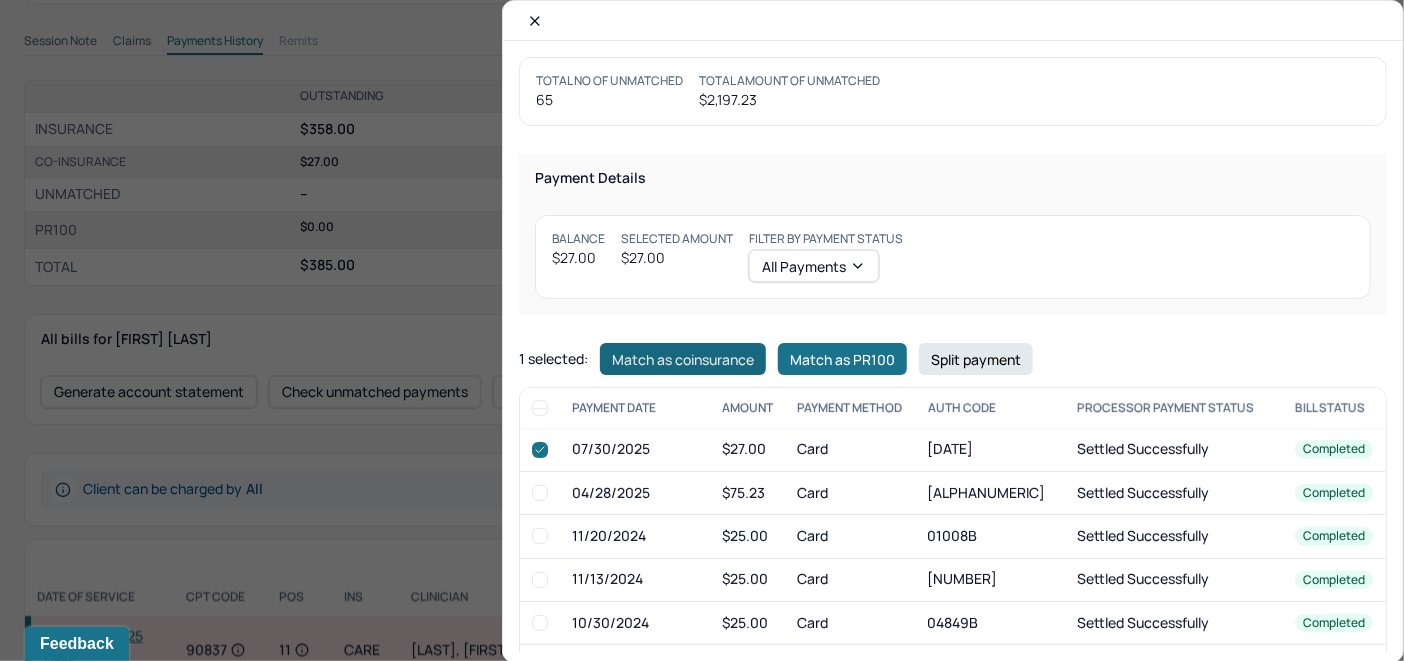click on "Match as coinsurance" at bounding box center [683, 359] 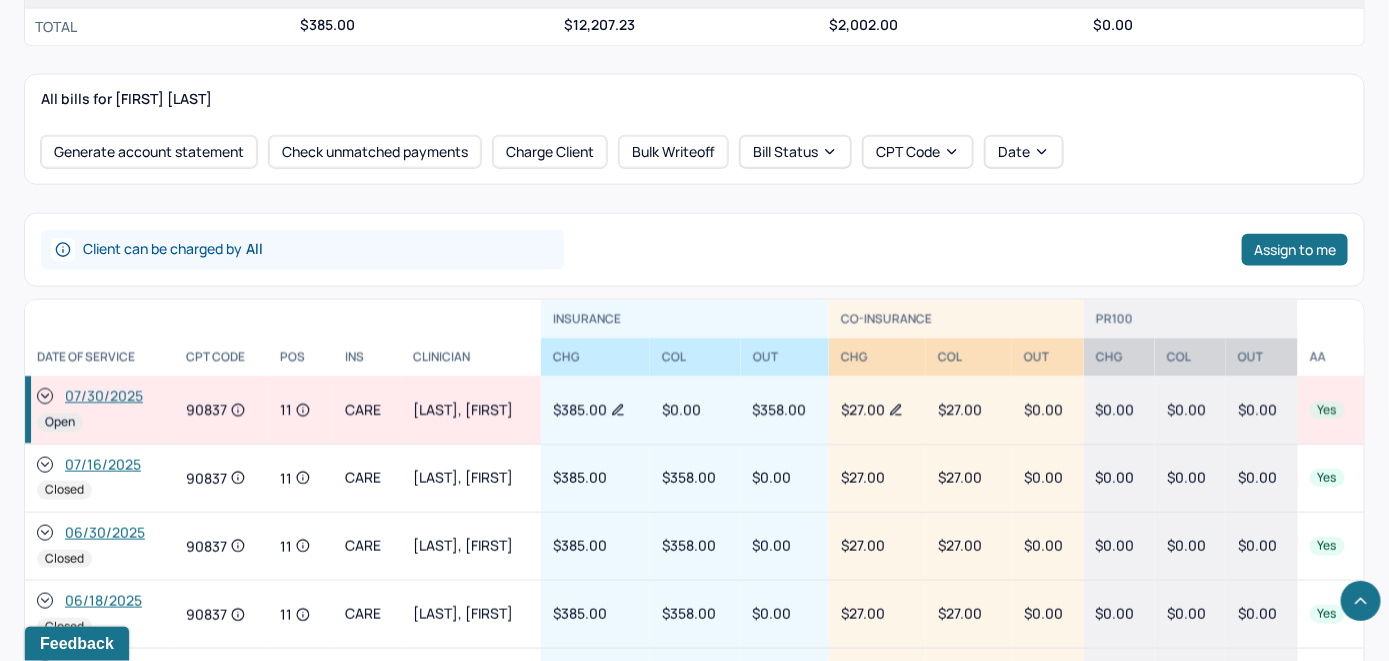 scroll, scrollTop: 916, scrollLeft: 0, axis: vertical 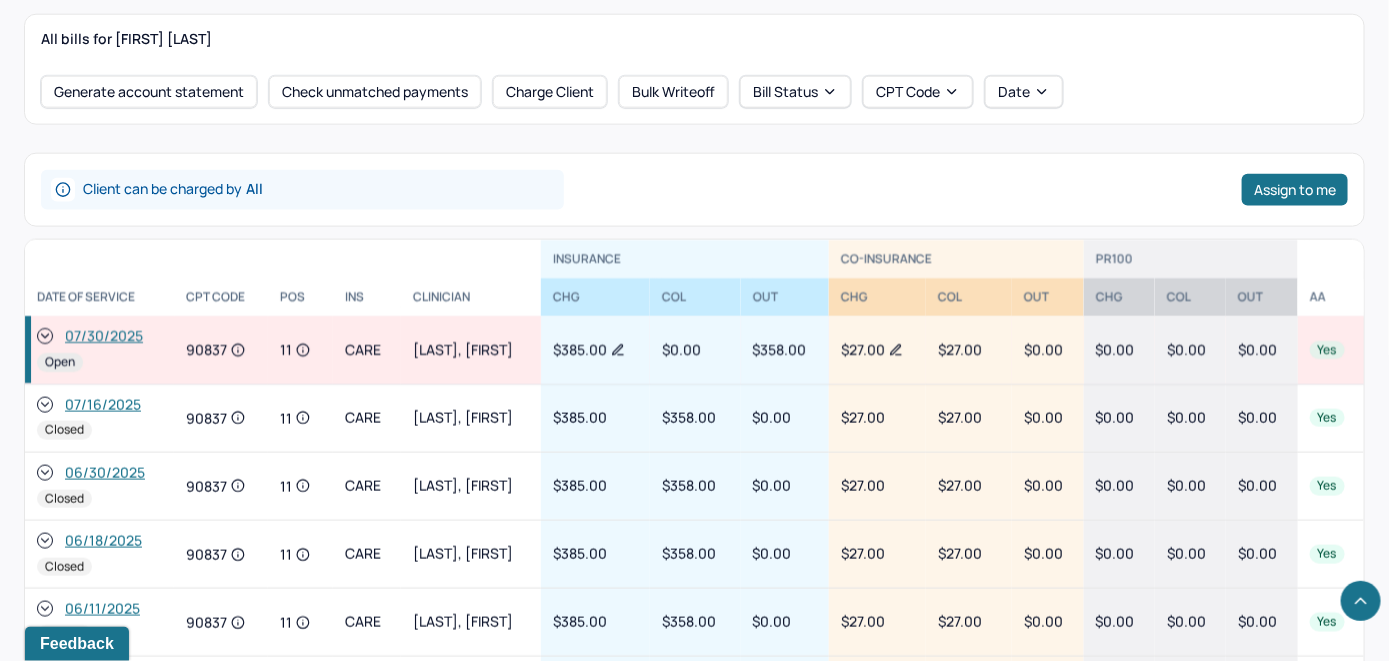 click 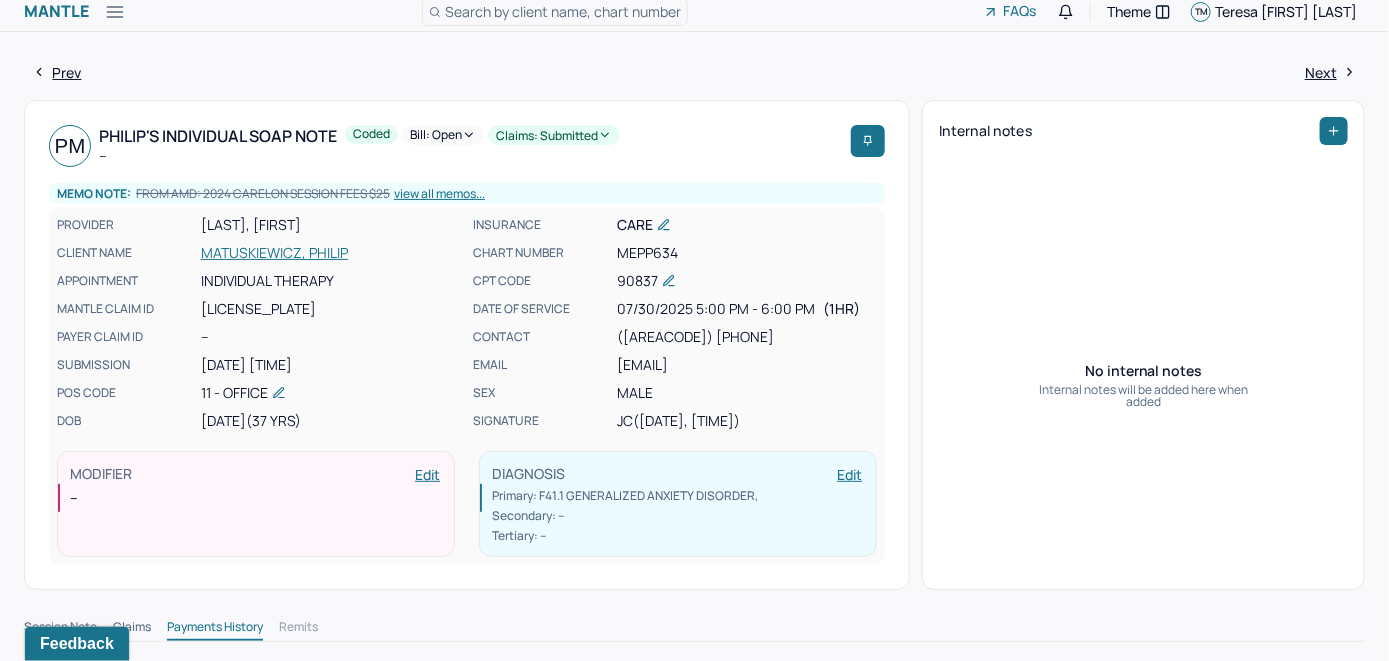 scroll, scrollTop: 0, scrollLeft: 0, axis: both 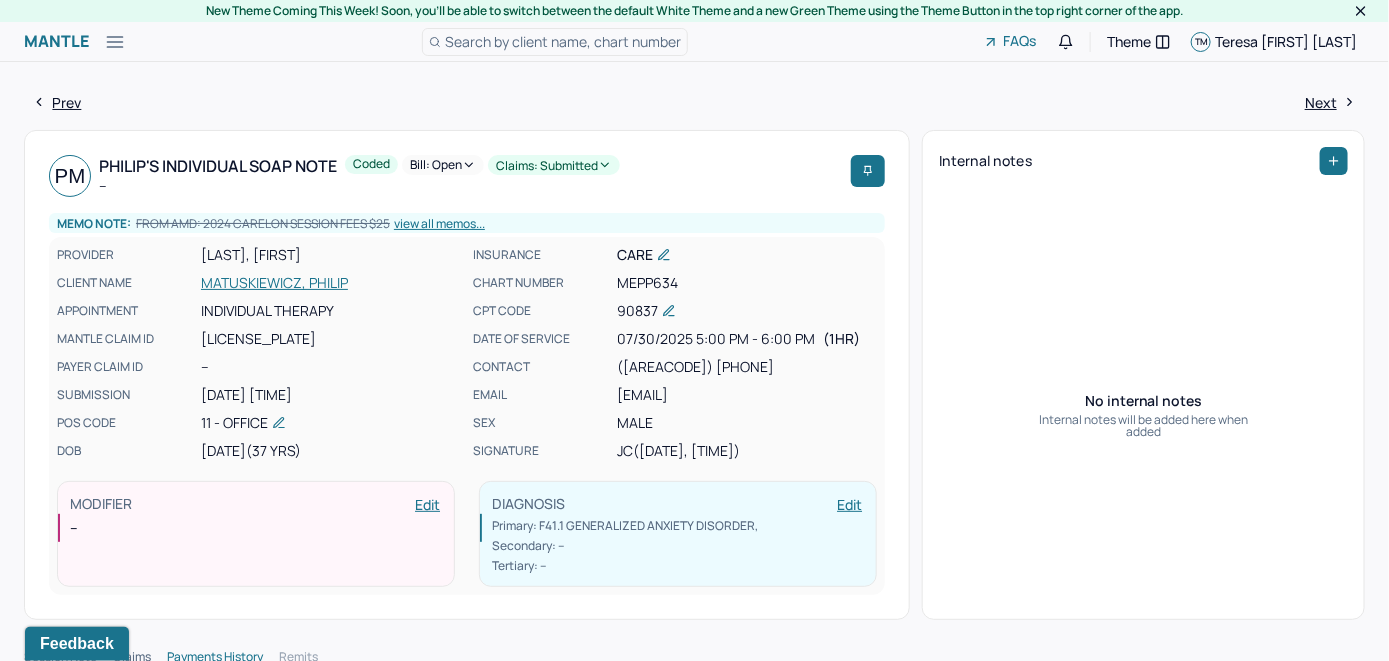 click on "Bill: Open" at bounding box center [443, 165] 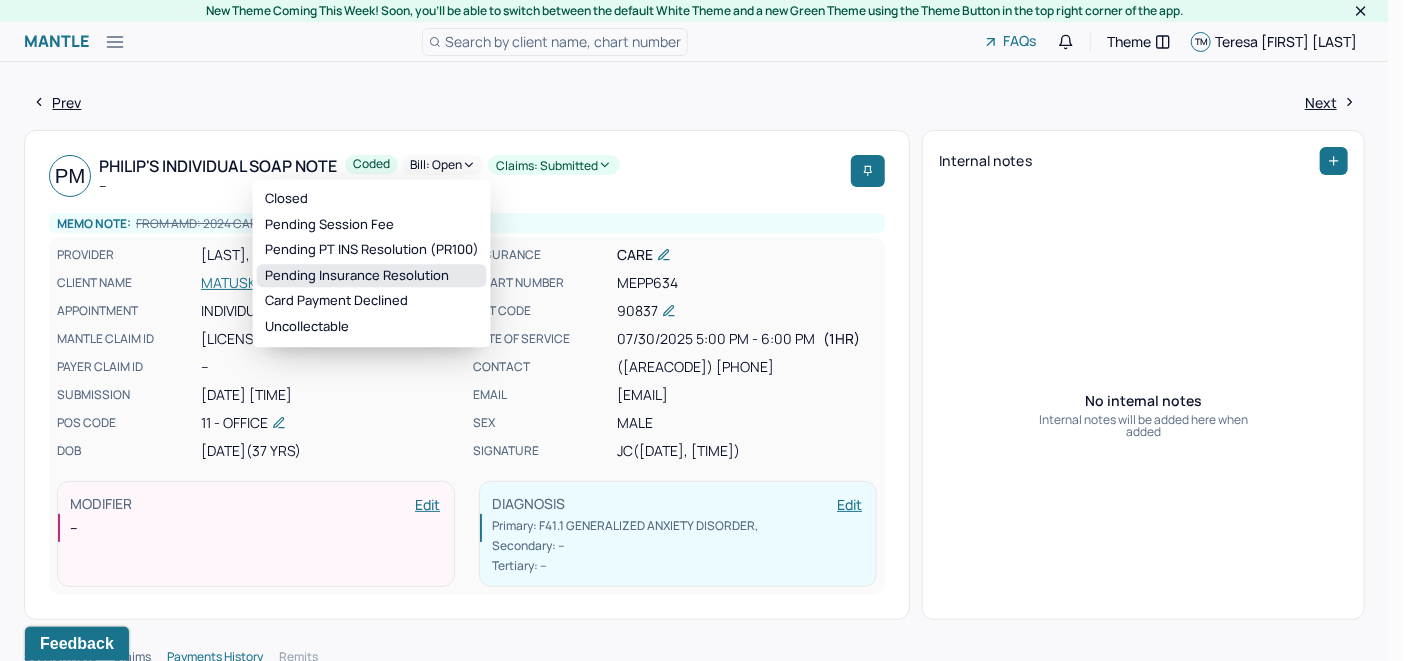 click on "Pending Insurance Resolution" at bounding box center [372, 276] 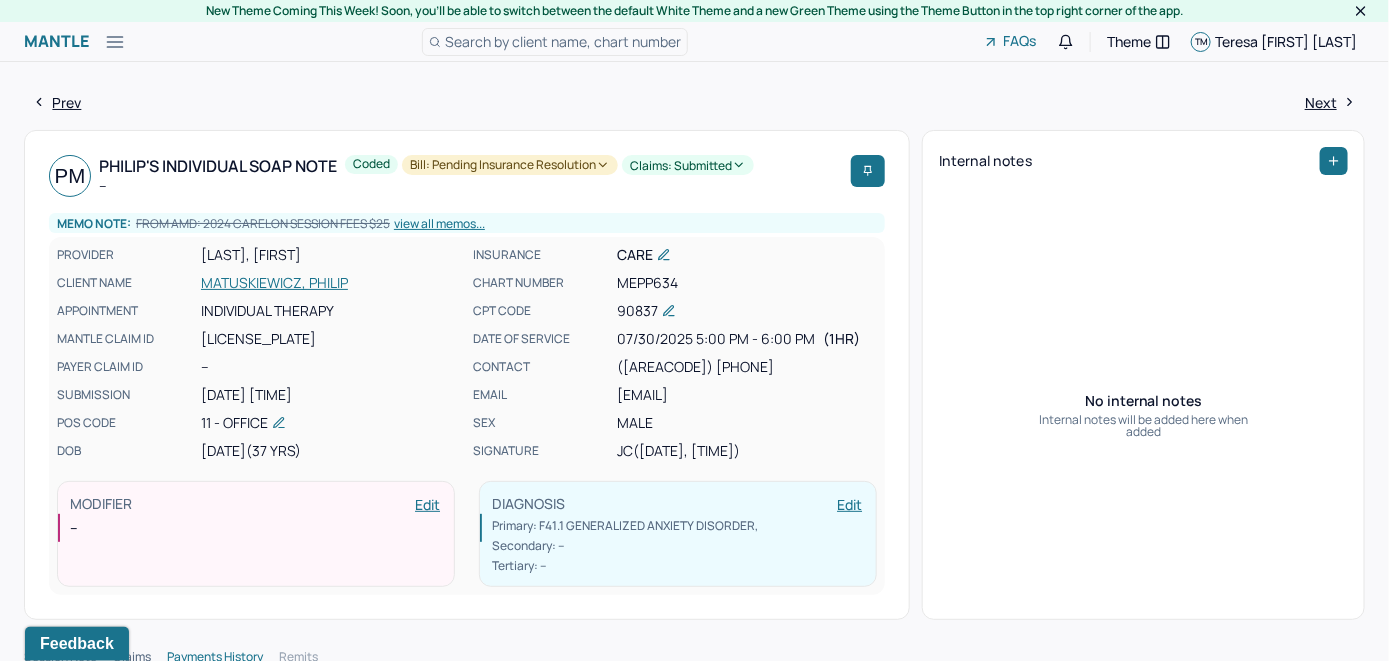 click on "Search by client name, chart number" at bounding box center (563, 41) 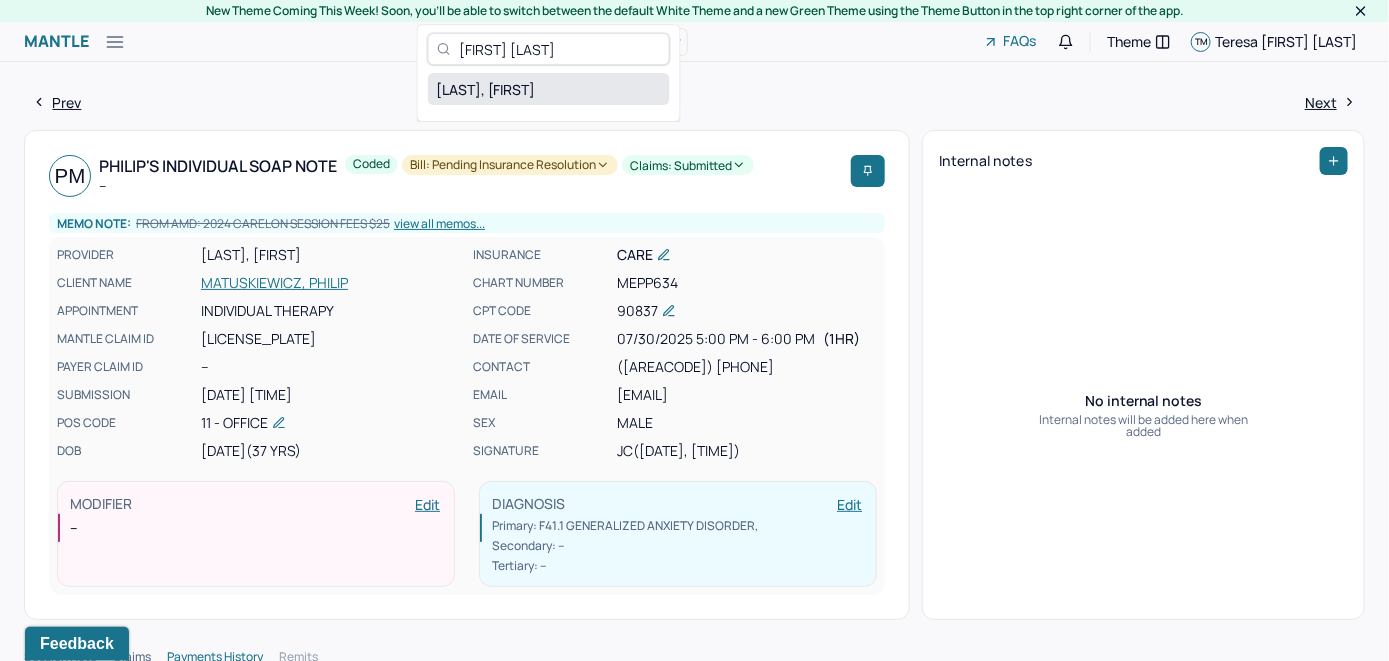 type on "[FIRST] [LAST]" 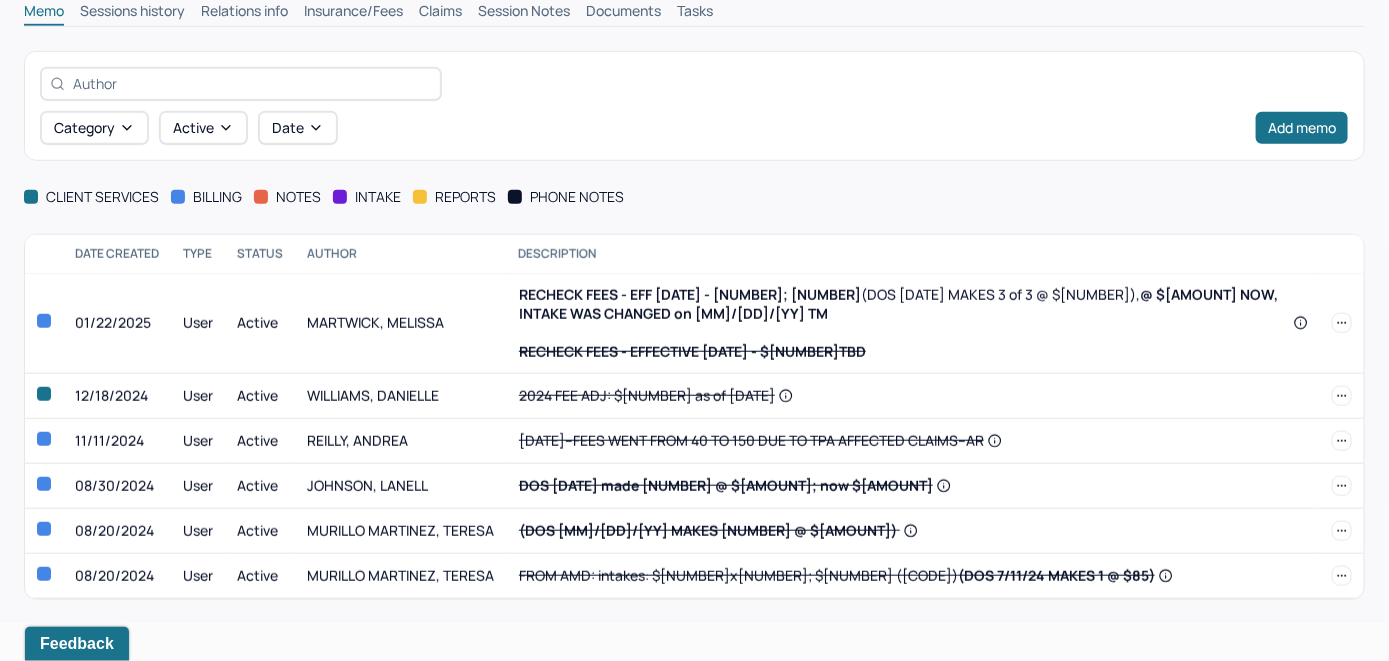 scroll, scrollTop: 519, scrollLeft: 0, axis: vertical 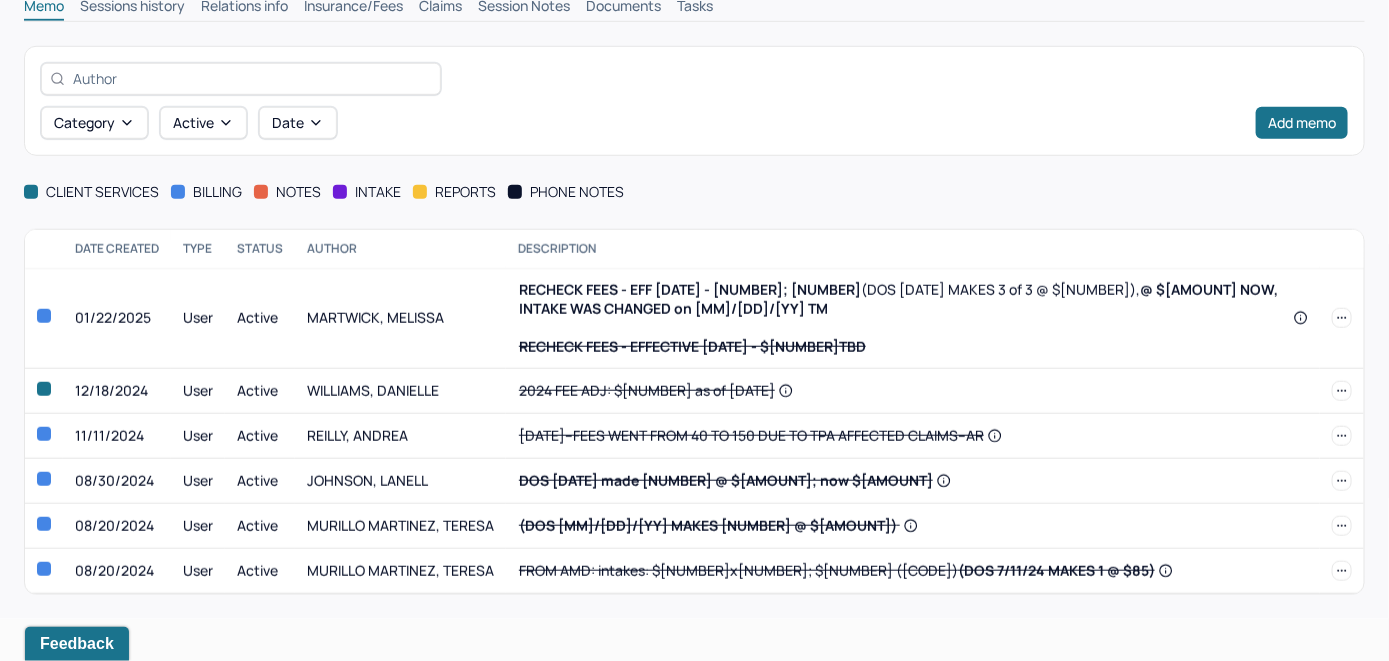 click on "Insurance/Fees" at bounding box center [353, 8] 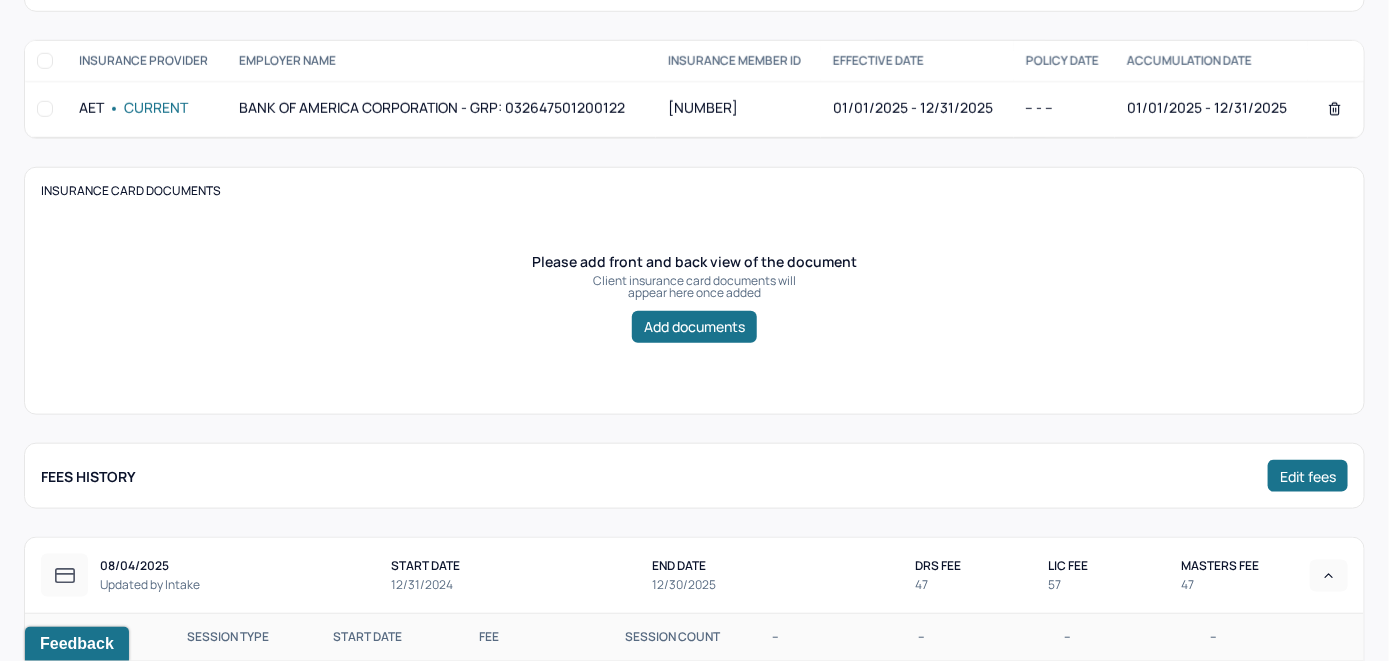 scroll, scrollTop: 419, scrollLeft: 0, axis: vertical 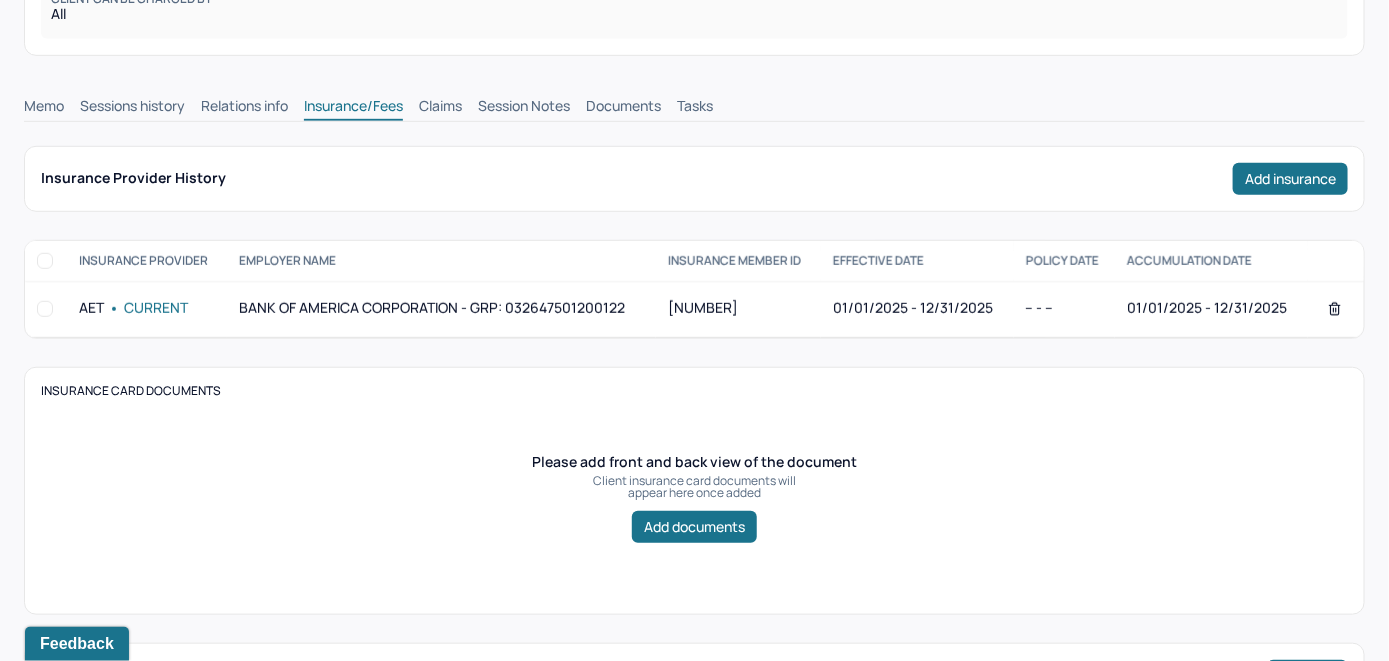 click on "Claims" at bounding box center [440, 108] 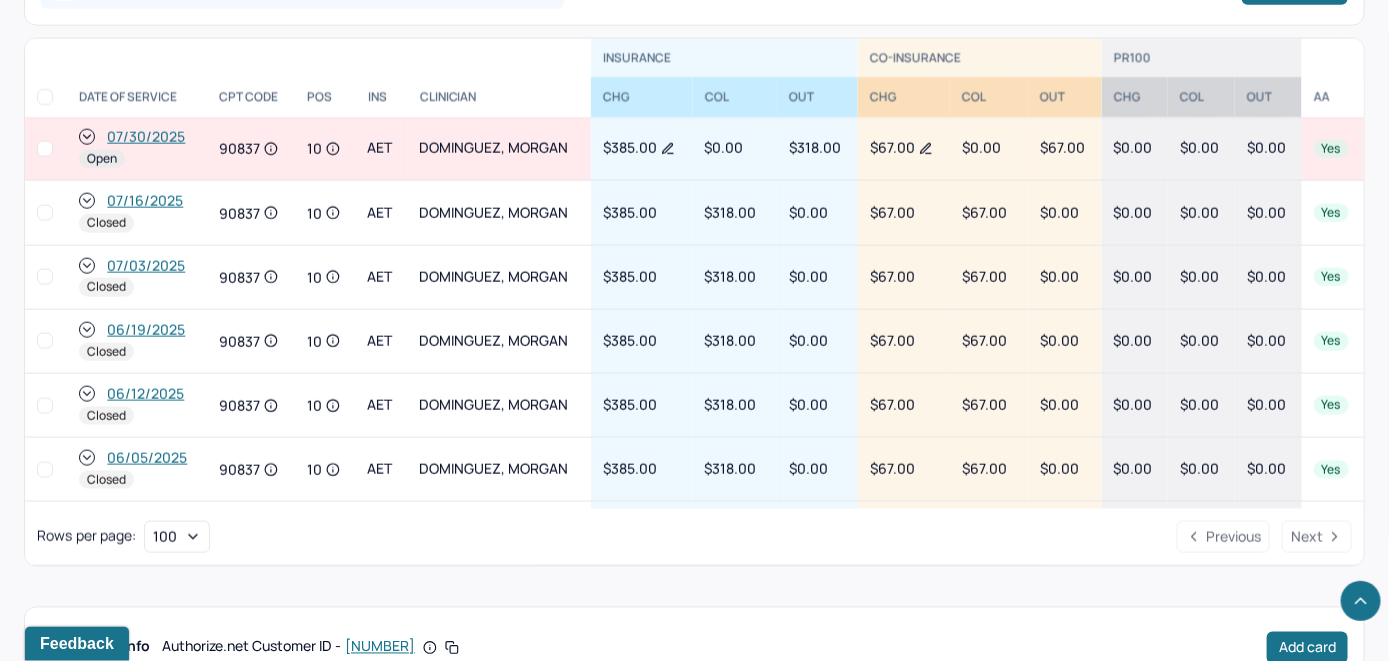 scroll, scrollTop: 873, scrollLeft: 0, axis: vertical 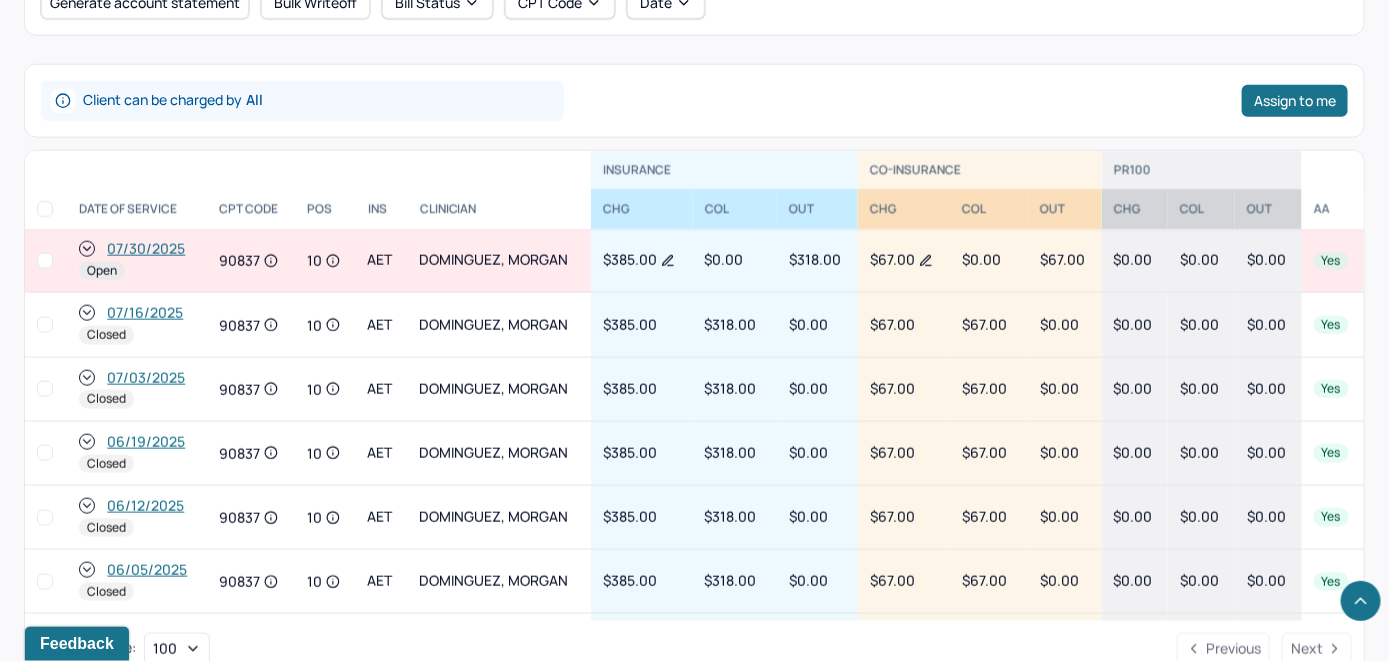 click on "07/30/2025" at bounding box center (146, 249) 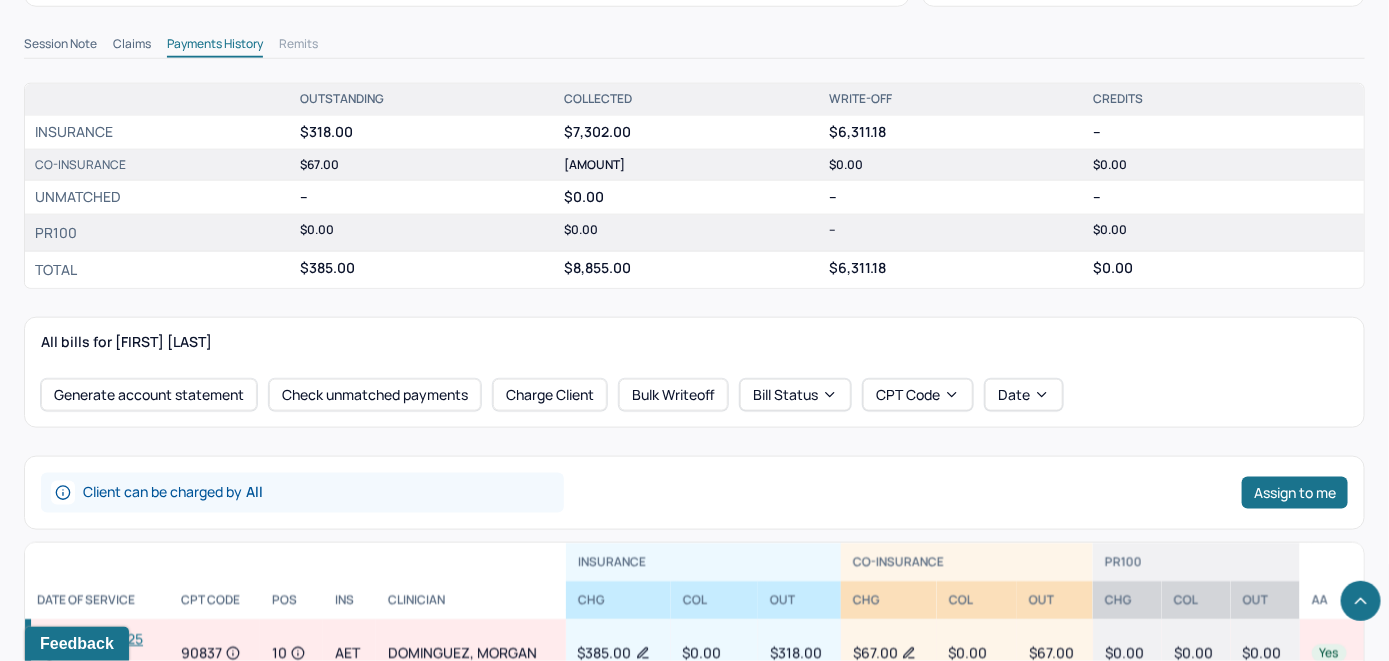 scroll, scrollTop: 800, scrollLeft: 0, axis: vertical 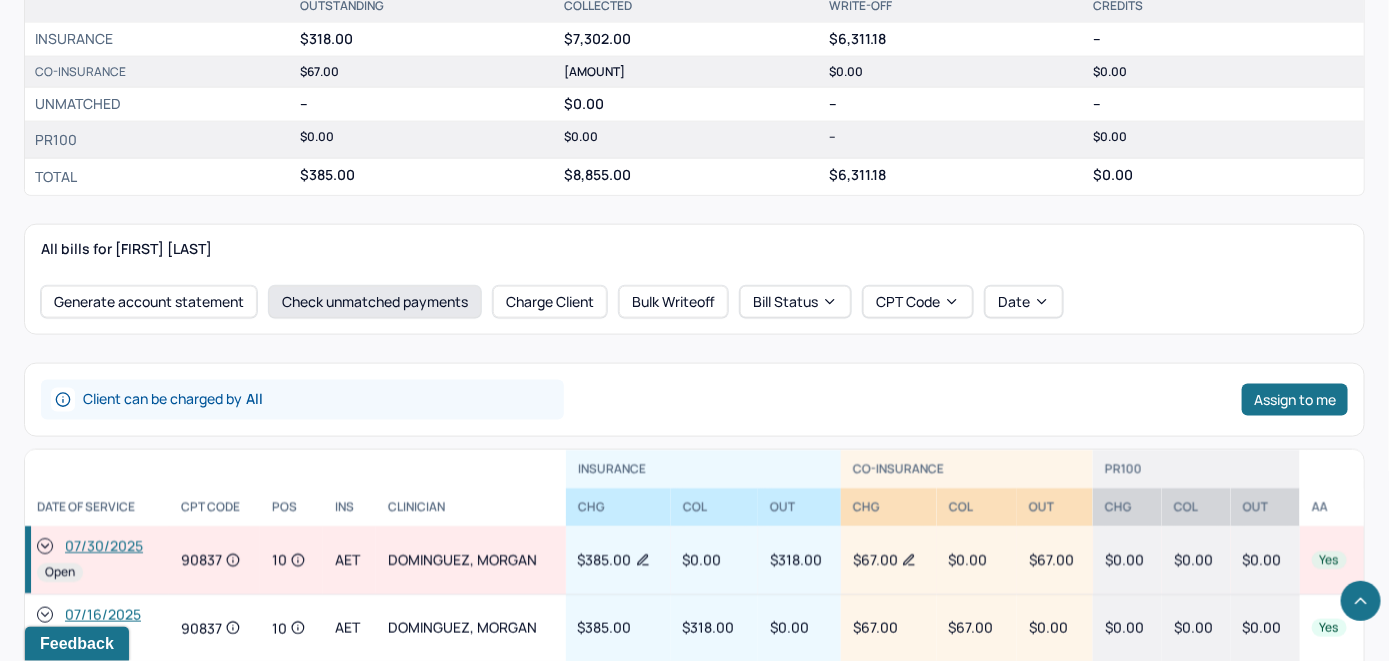 click on "Check unmatched payments" at bounding box center (375, 302) 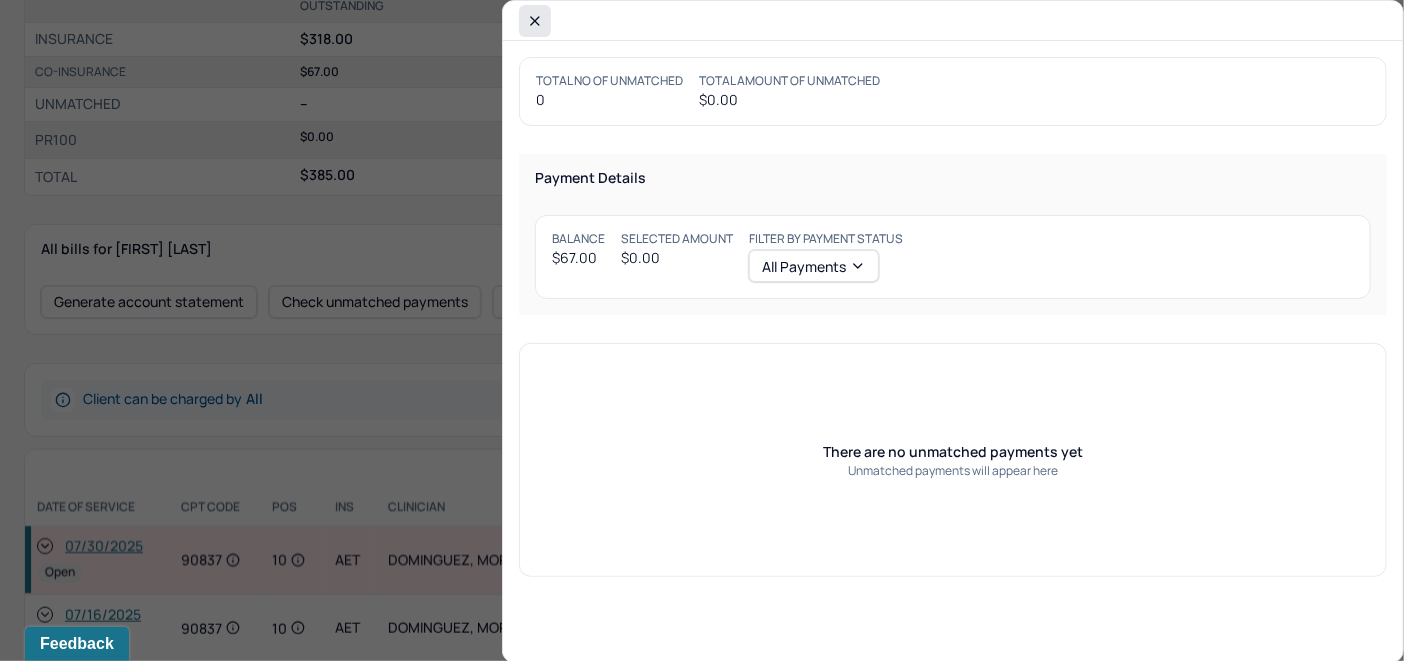 click 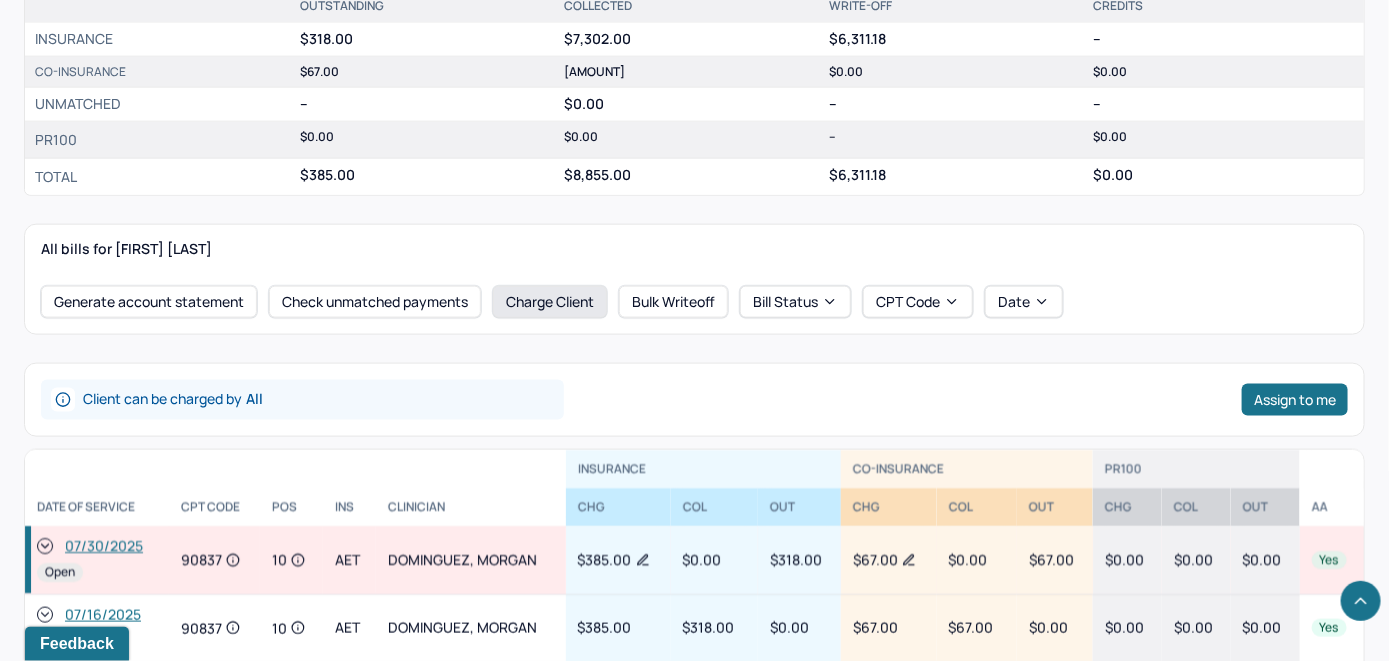 click on "Charge Client" at bounding box center (550, 302) 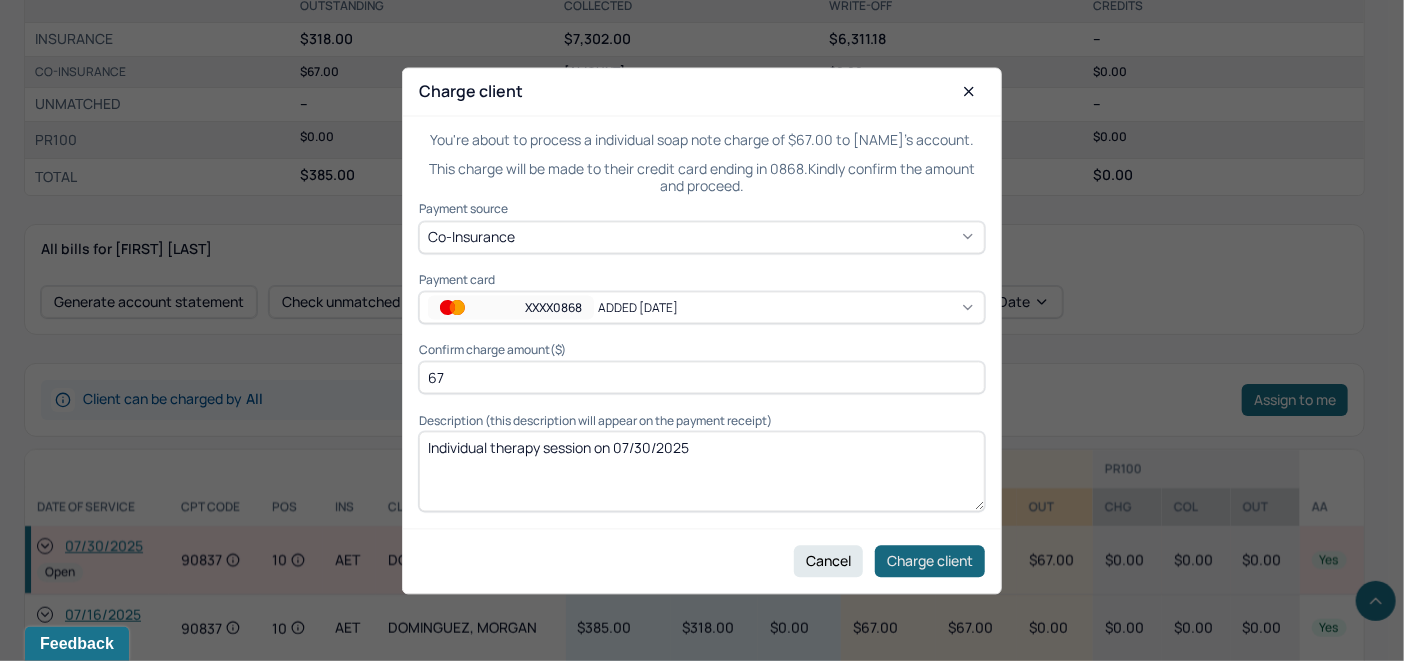 click on "Charge client" at bounding box center (930, 561) 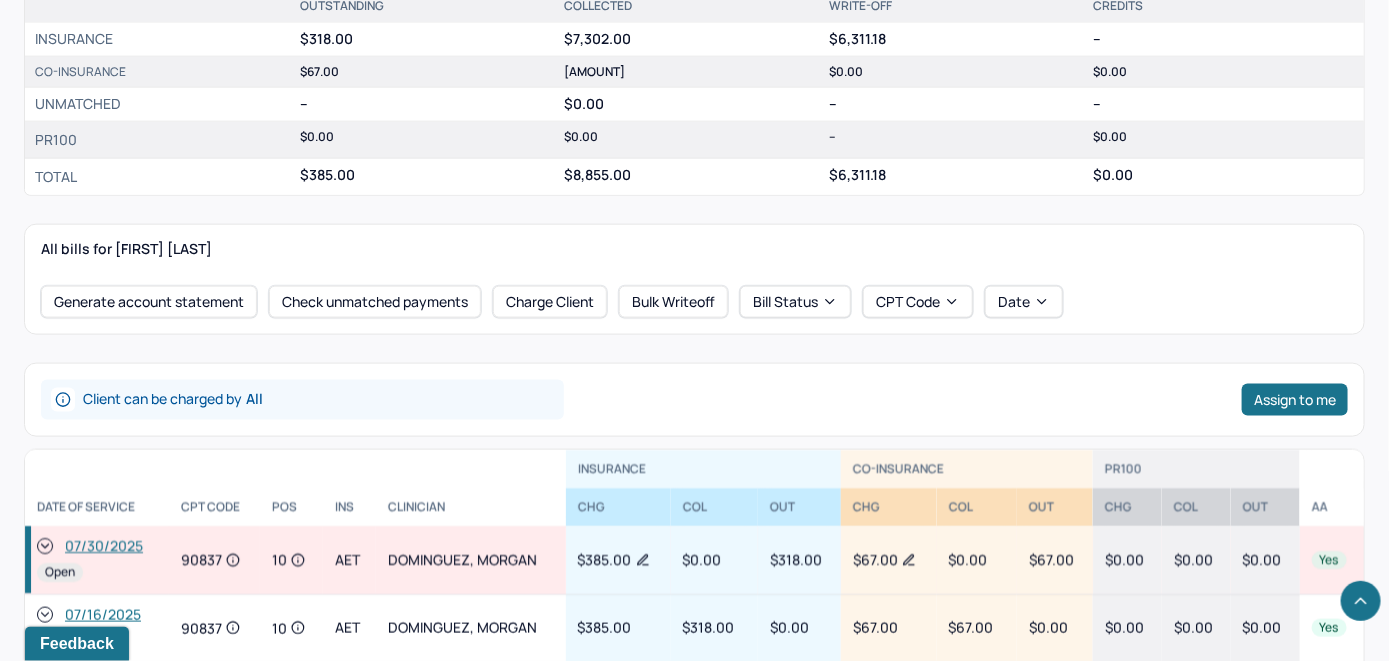 click on "[DATE] Open" at bounding box center (97, 561) 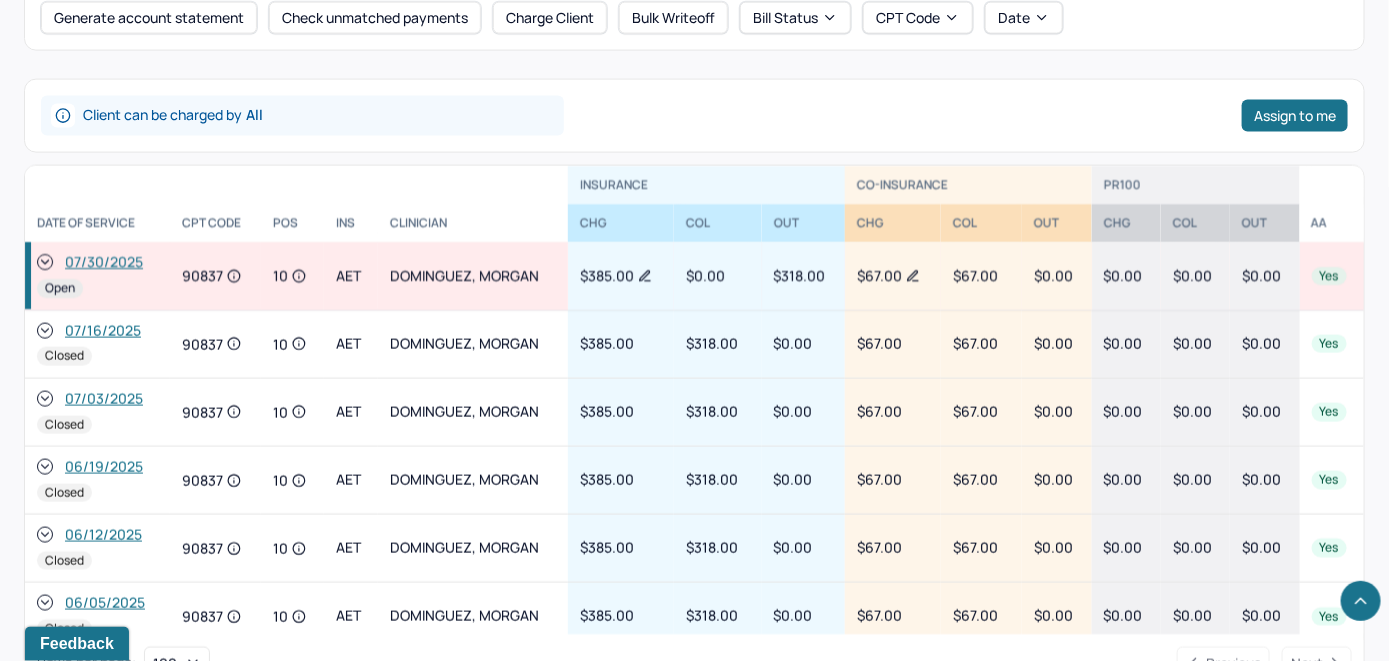 scroll, scrollTop: 1100, scrollLeft: 0, axis: vertical 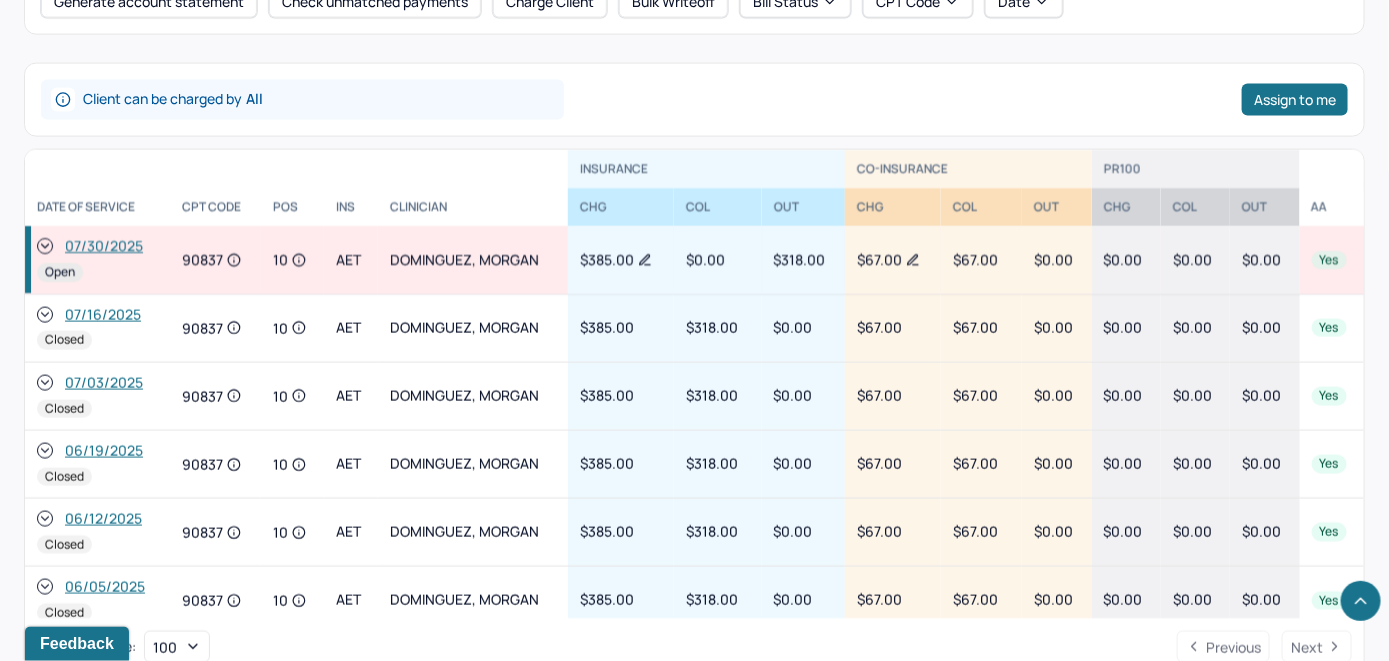 click 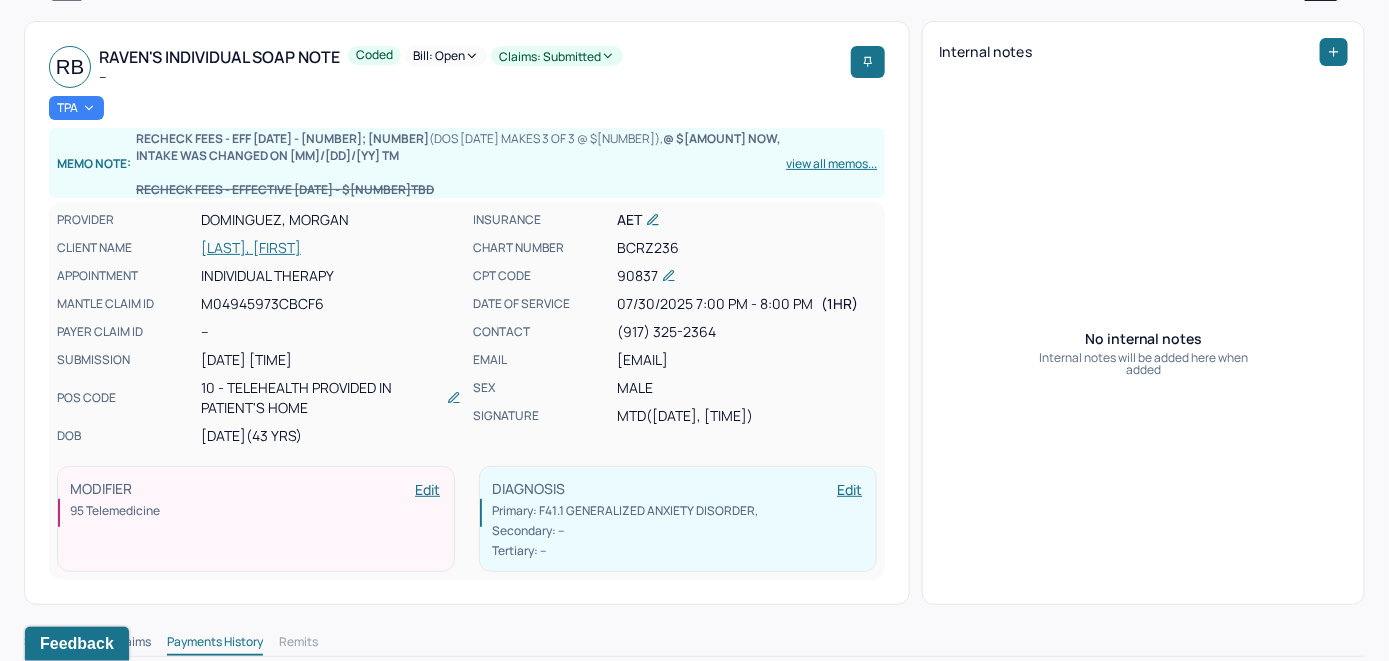 scroll, scrollTop: 0, scrollLeft: 0, axis: both 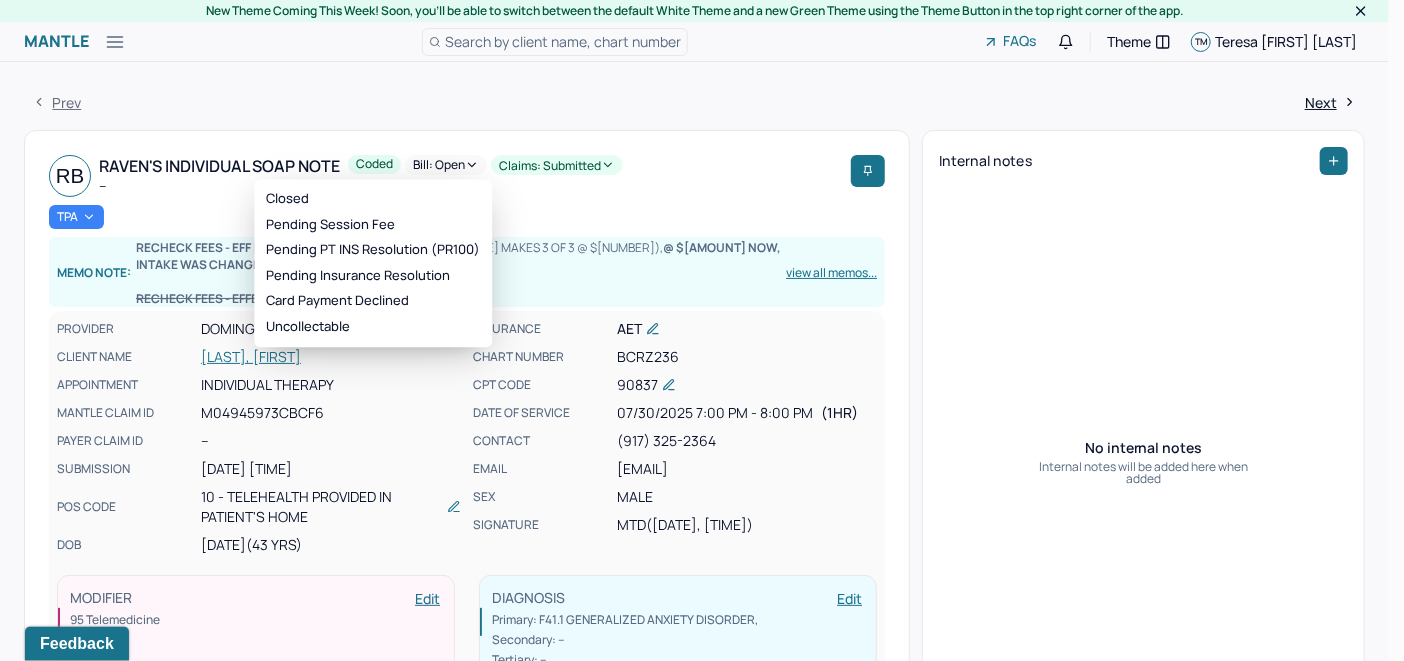 click on "Bill: Open" at bounding box center [446, 165] 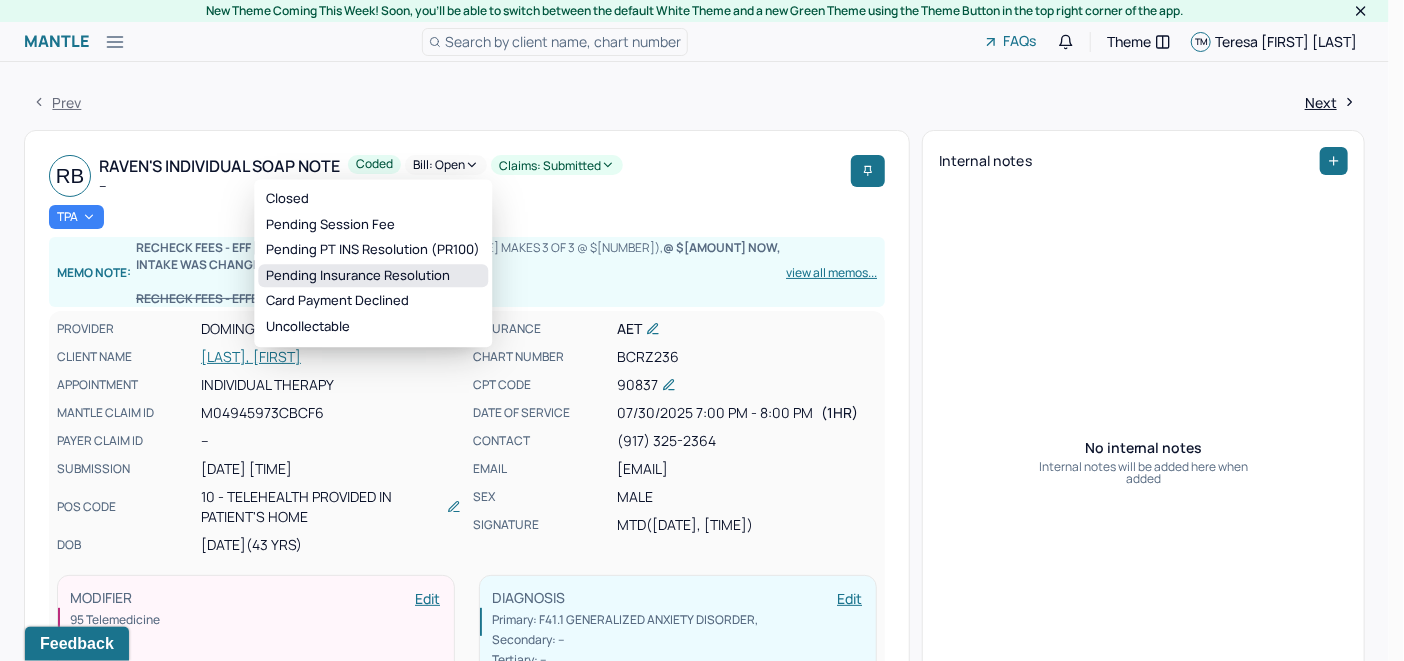 click on "Pending Insurance Resolution" at bounding box center (373, 276) 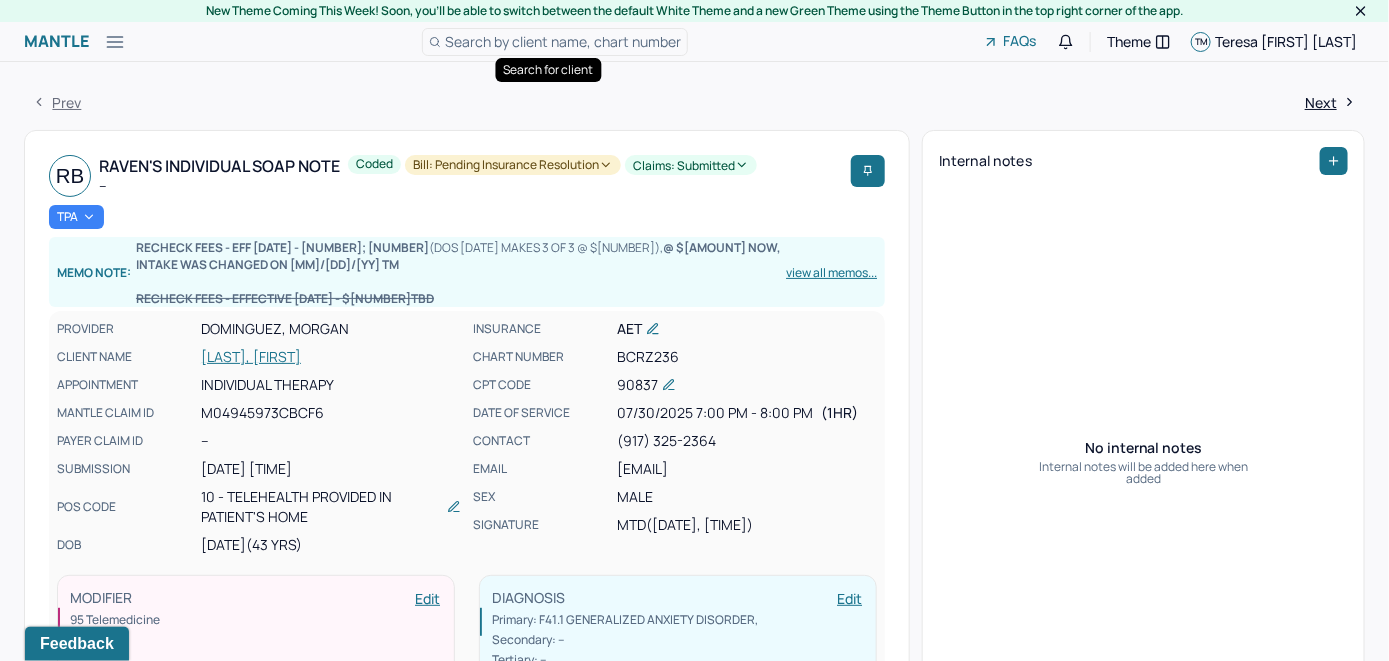 click on "Search by client name, chart number" at bounding box center [563, 41] 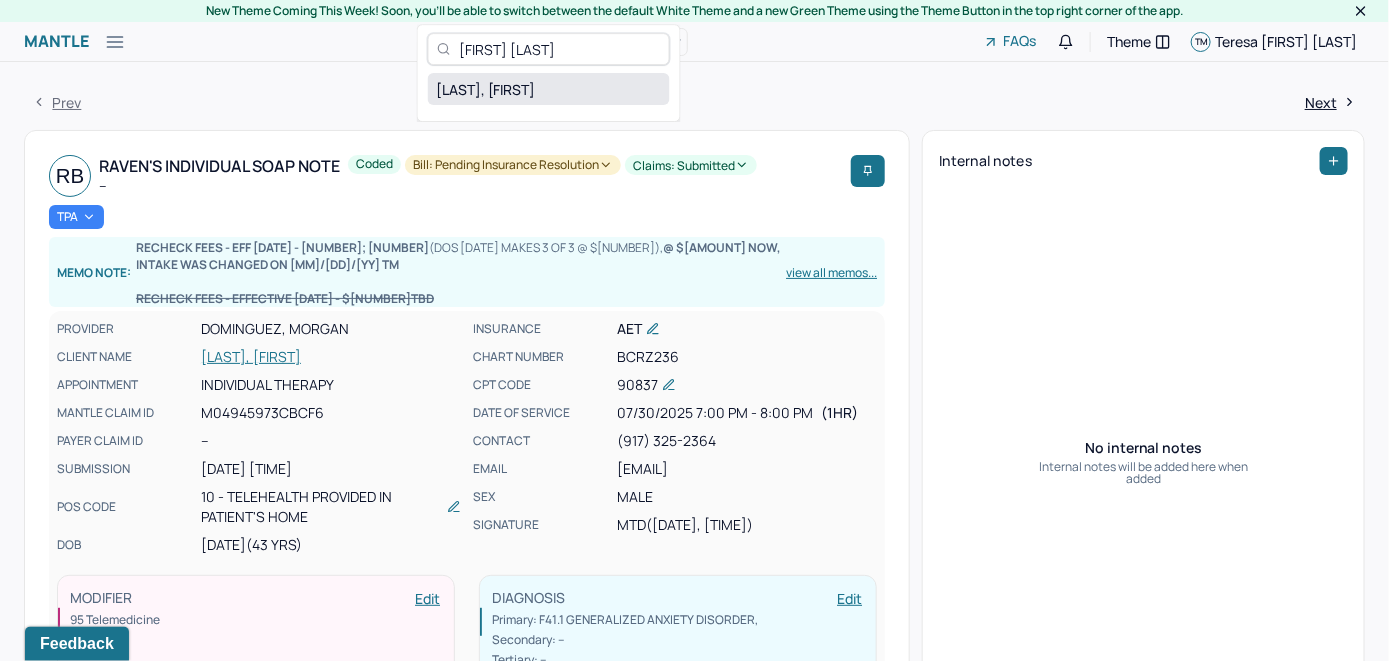 type on "[FIRST] [LAST]" 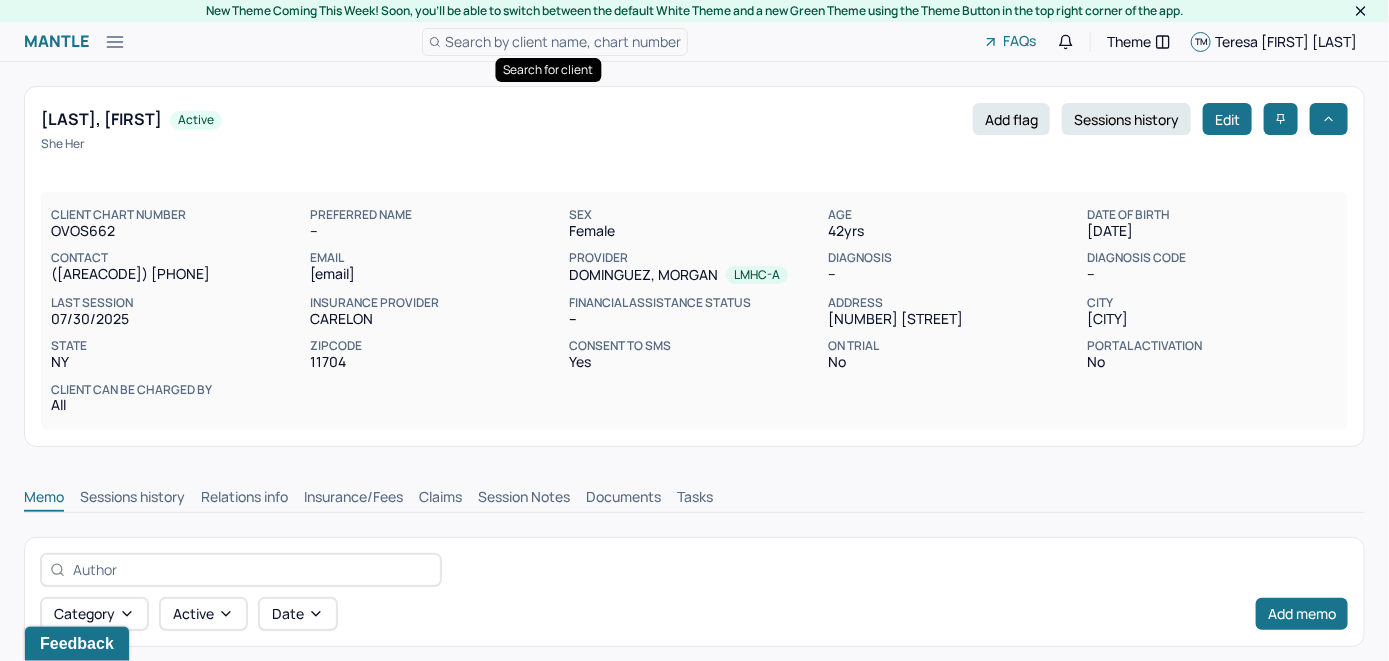 click on "Search by client name, chart number" at bounding box center (563, 41) 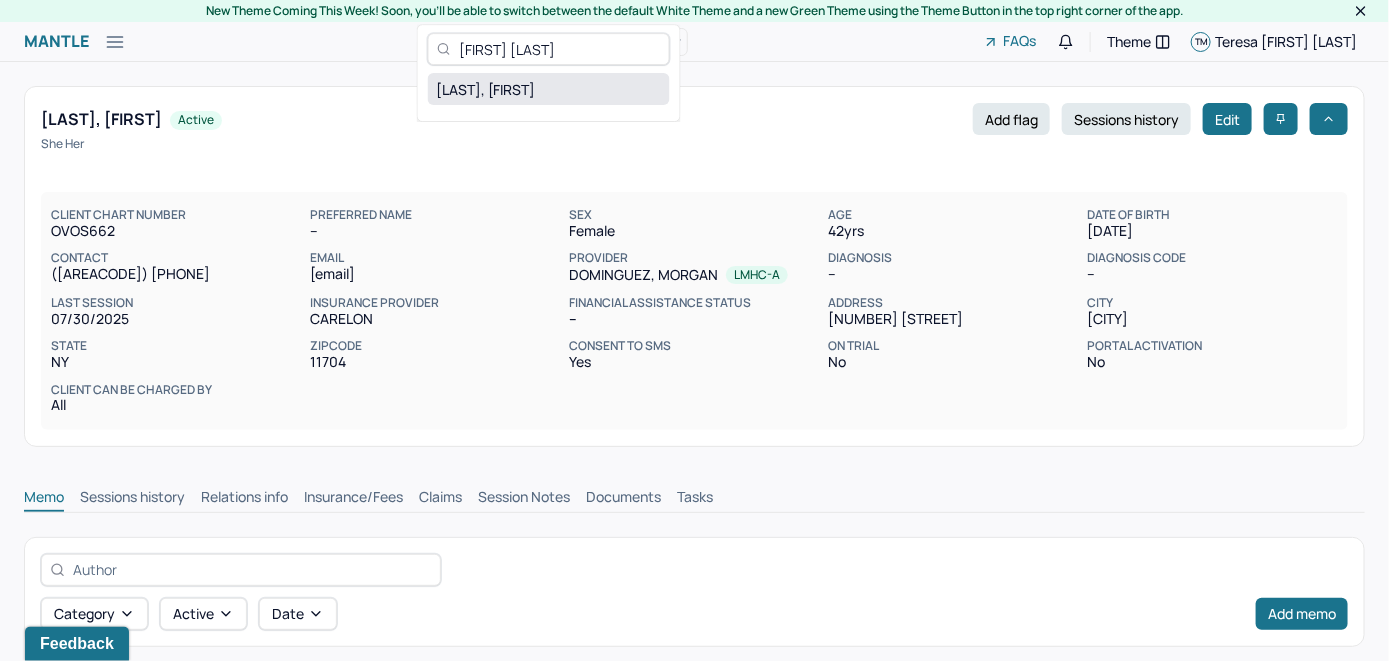 type on "[FIRST] [LAST]" 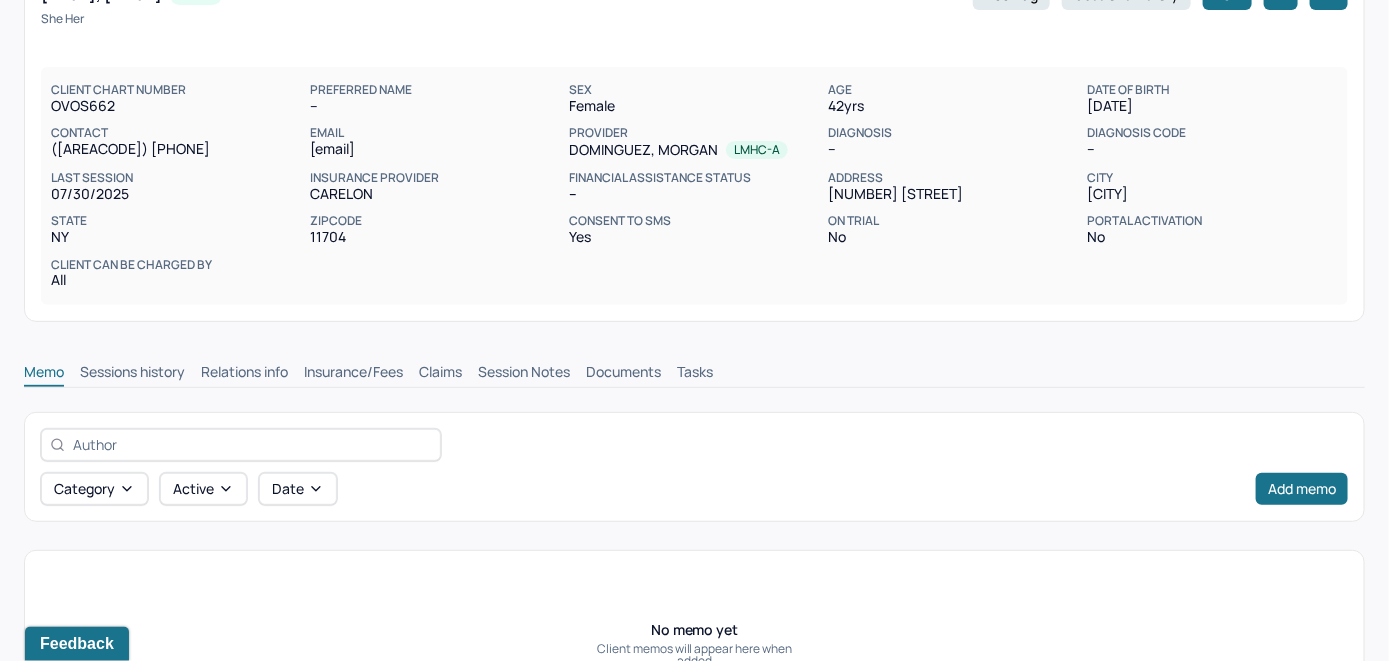 scroll, scrollTop: 314, scrollLeft: 0, axis: vertical 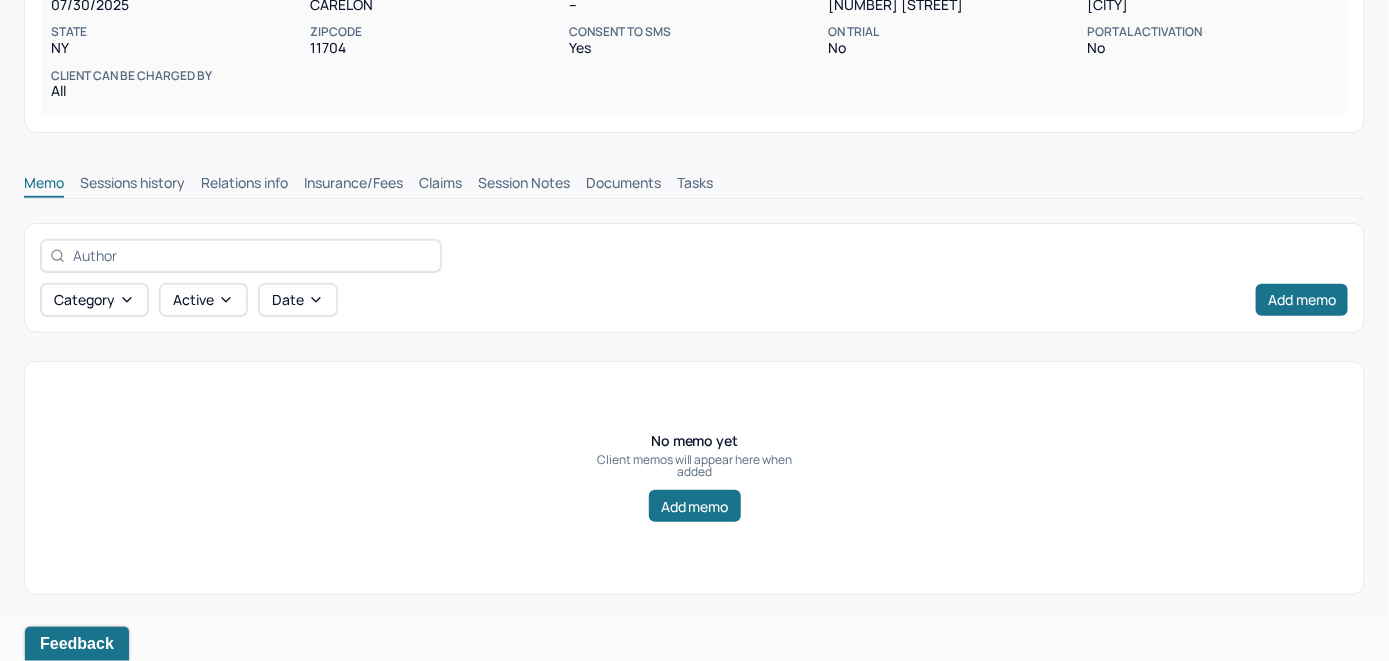 click on "Insurance/Fees" at bounding box center [353, 185] 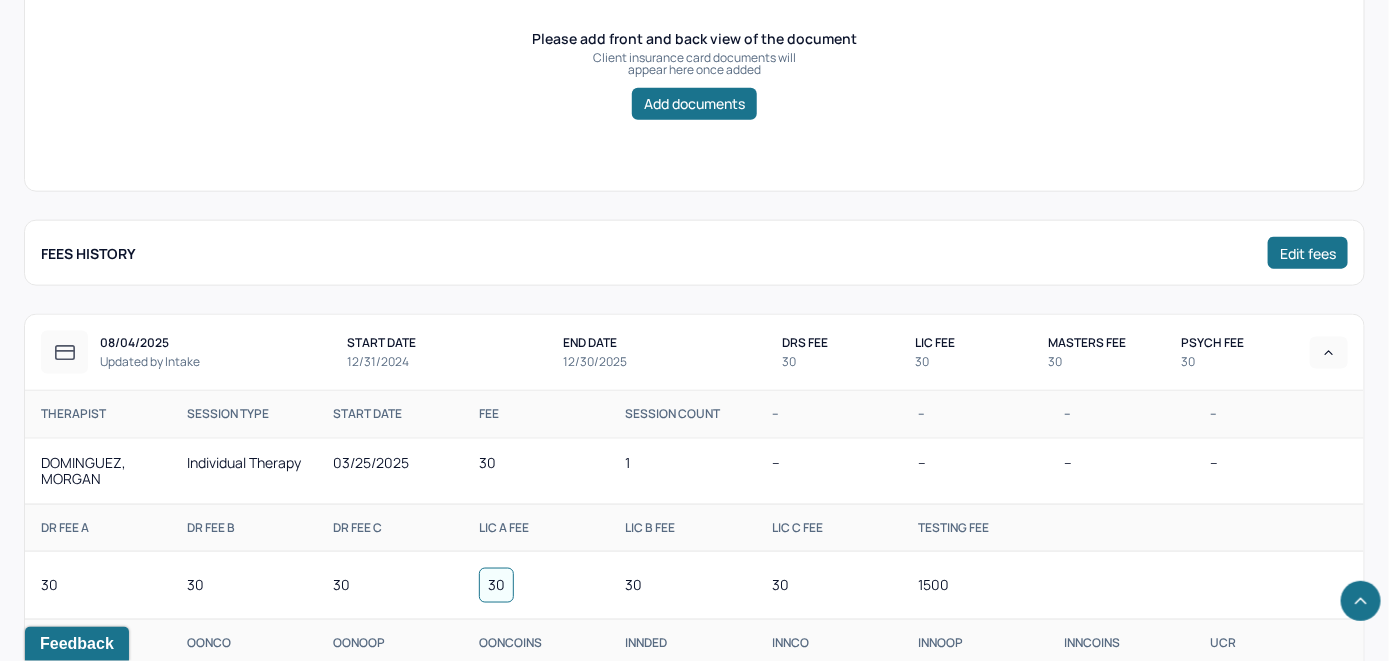 scroll, scrollTop: 514, scrollLeft: 0, axis: vertical 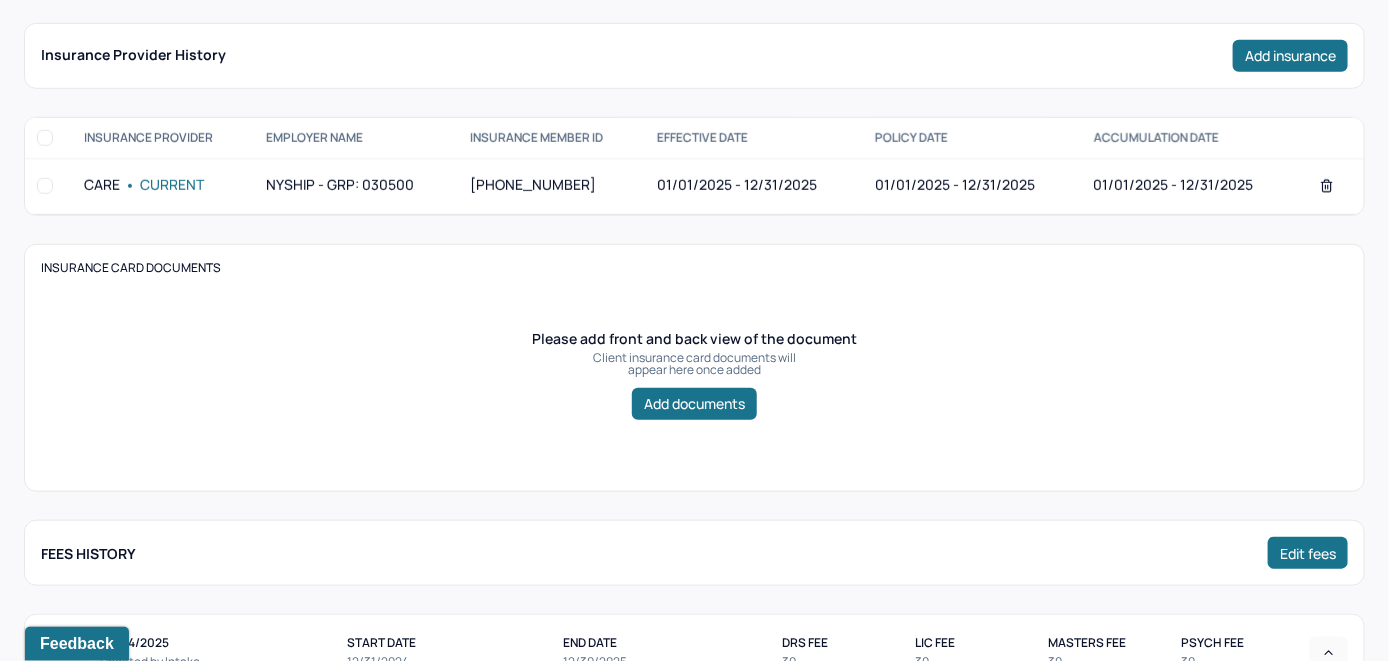 click on "Claims" at bounding box center (440, -15) 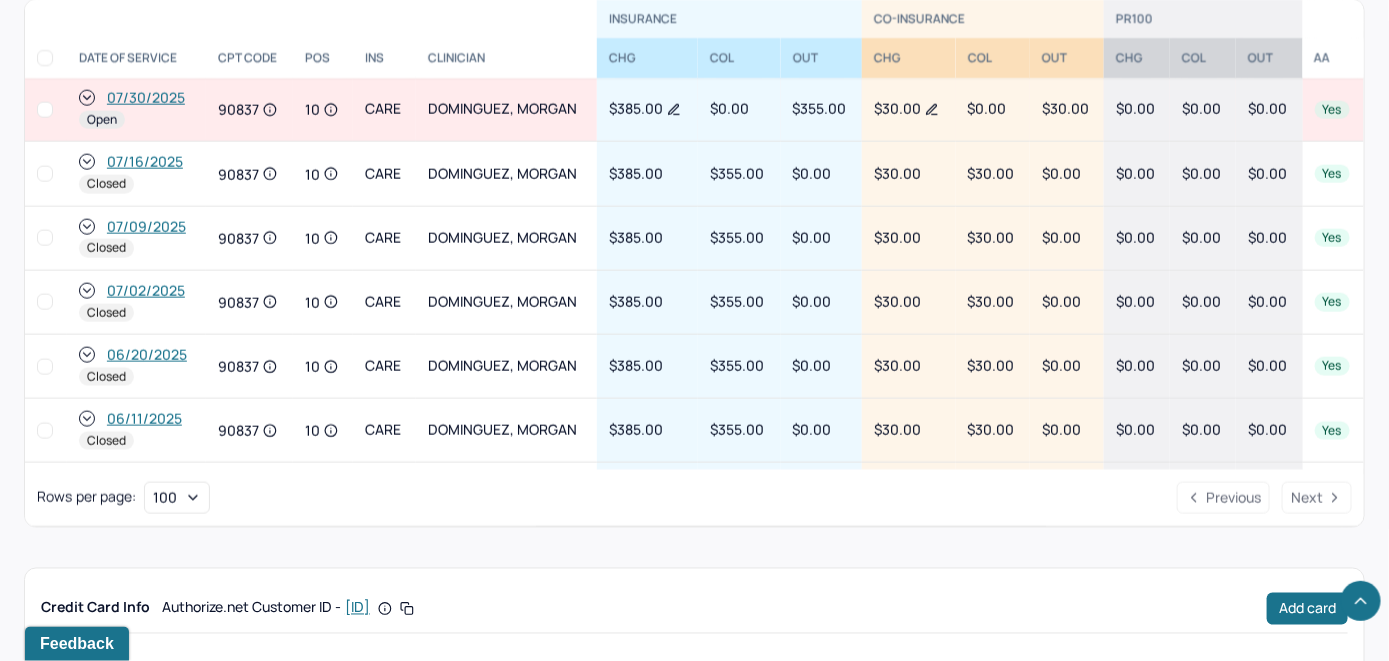 scroll, scrollTop: 979, scrollLeft: 0, axis: vertical 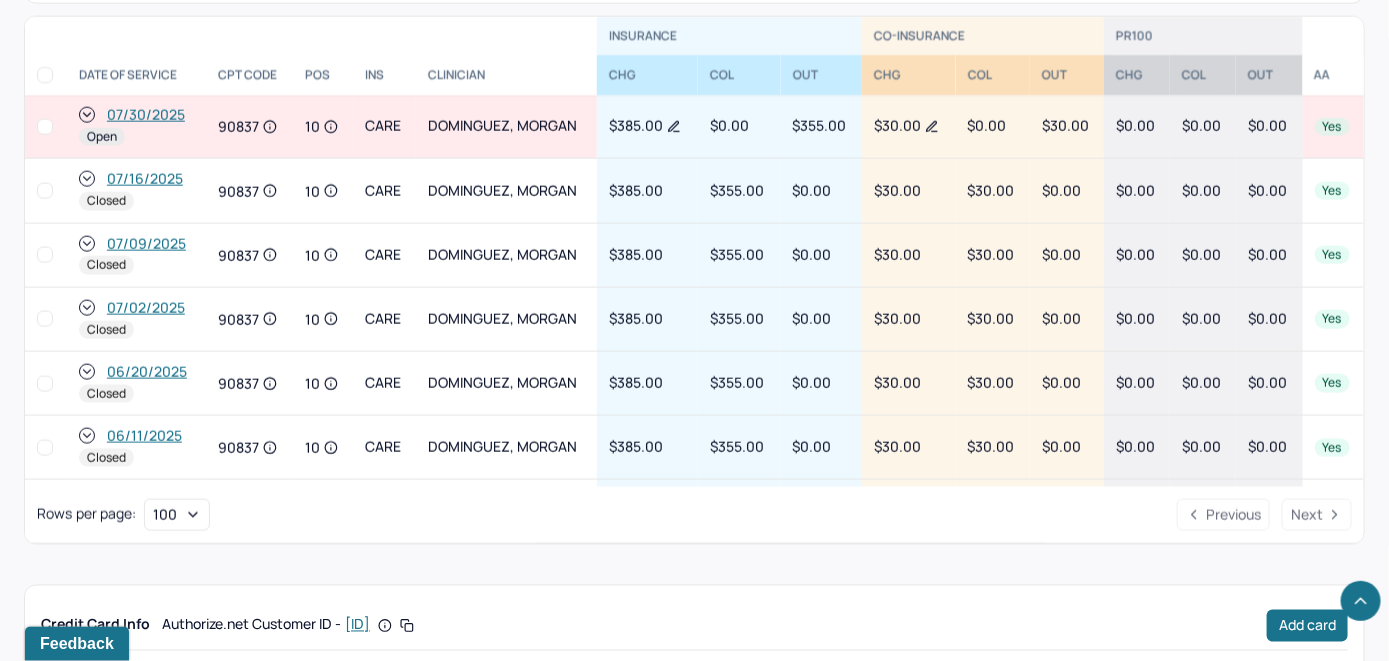 click on "07/30/2025" at bounding box center (146, 115) 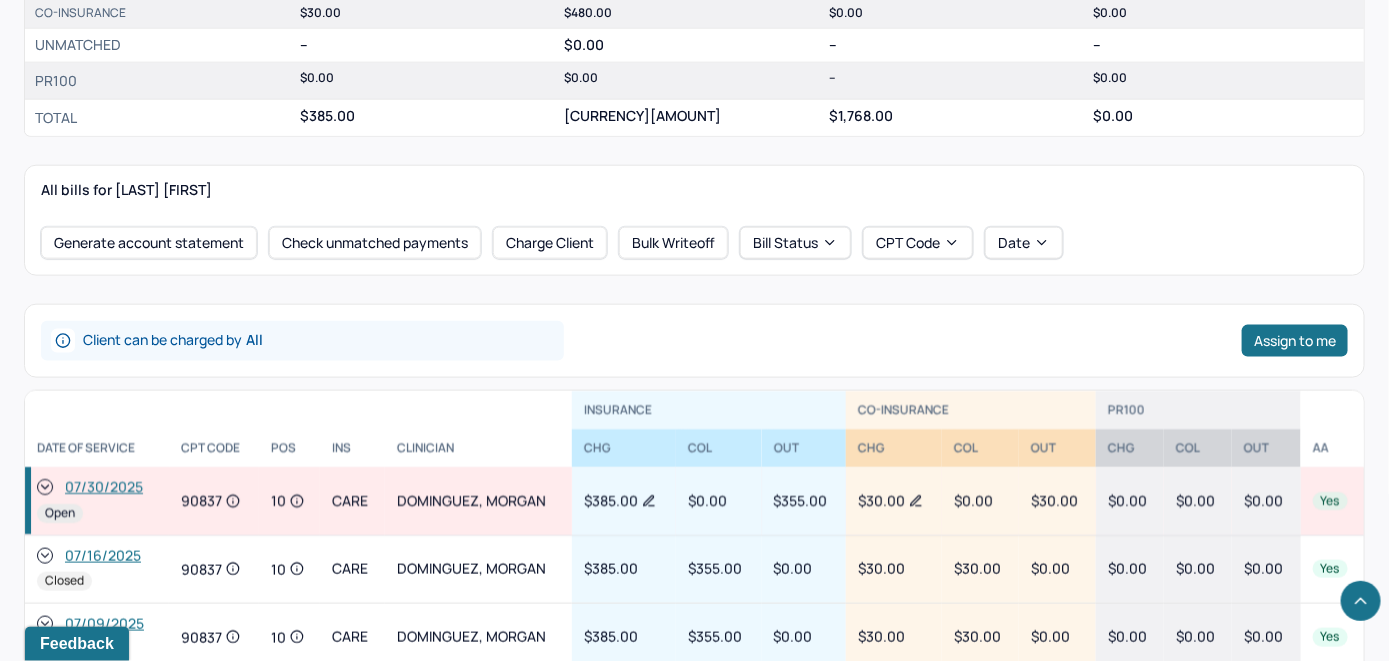 scroll, scrollTop: 800, scrollLeft: 0, axis: vertical 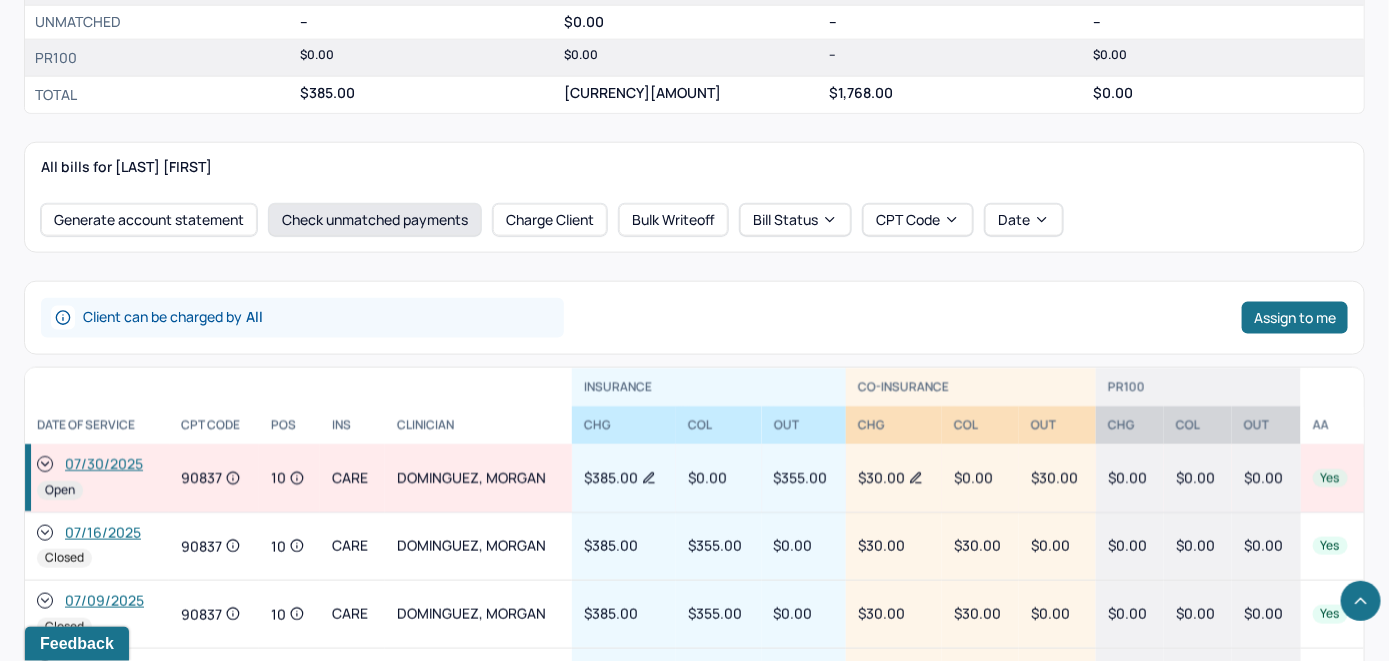 click on "Check unmatched payments" at bounding box center (375, 220) 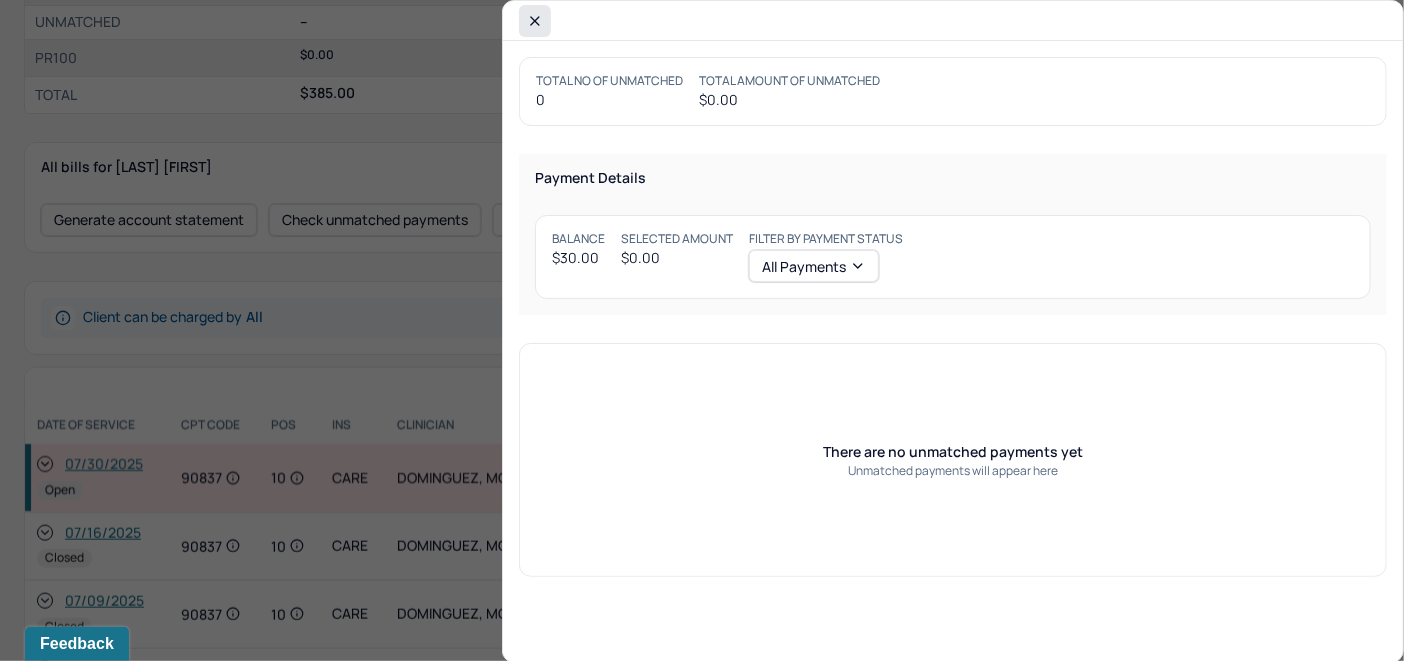click 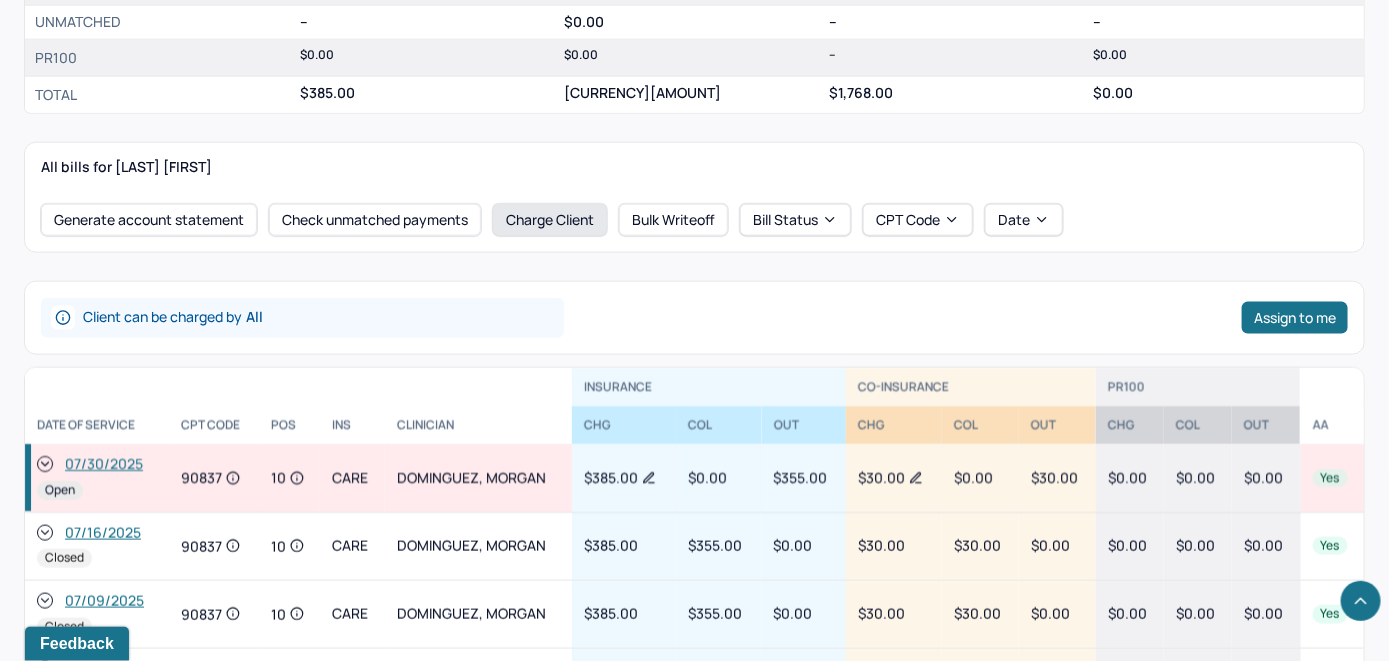 click on "Charge Client" at bounding box center (550, 220) 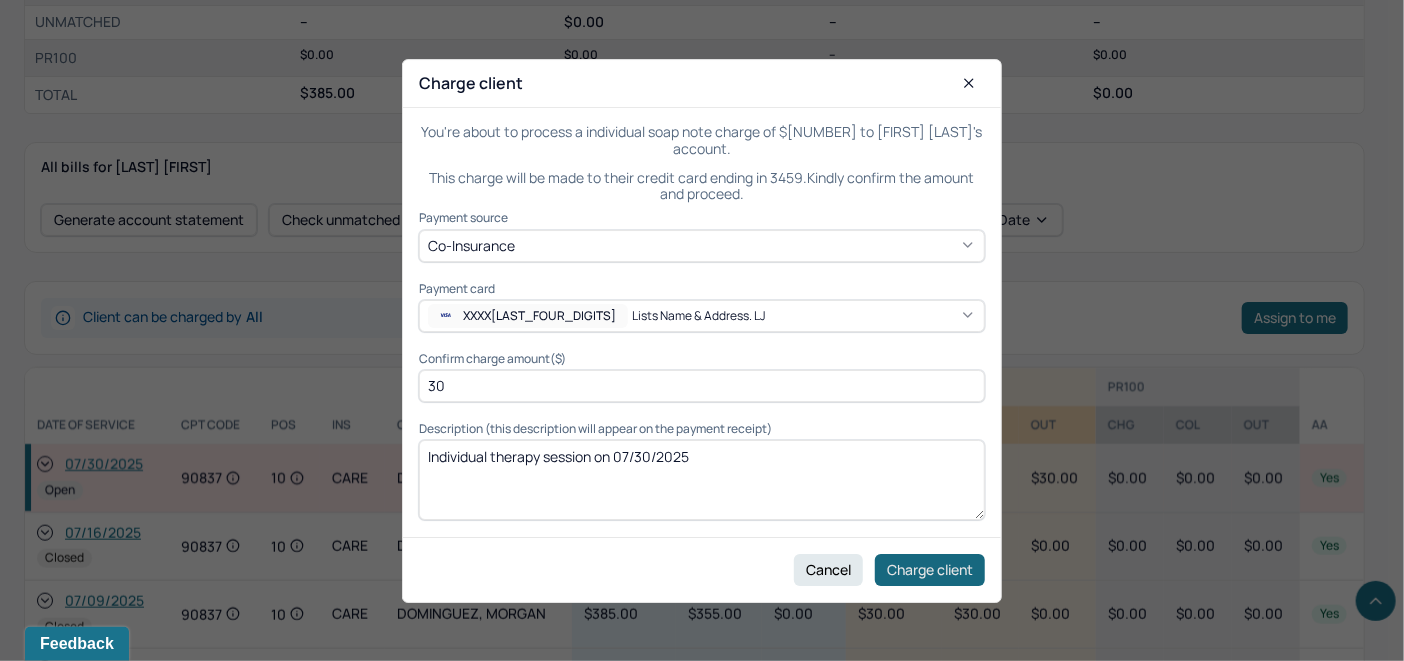 click on "Charge client" at bounding box center (930, 569) 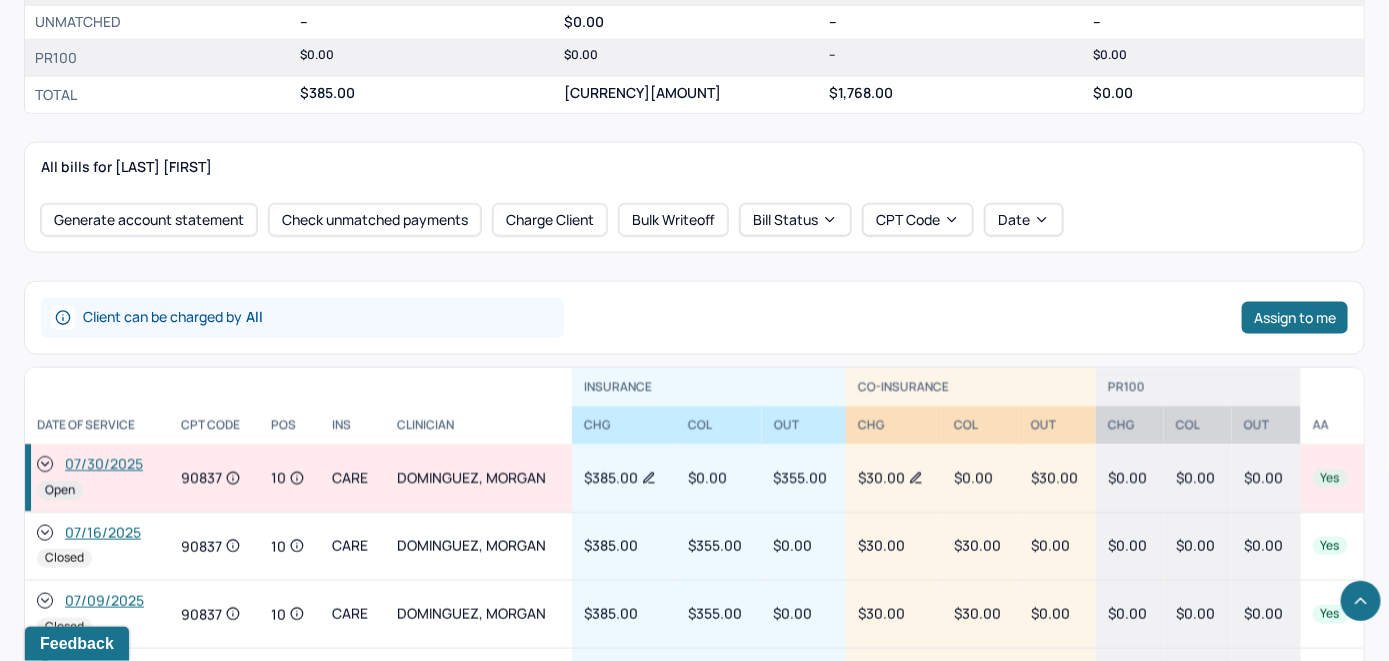 click 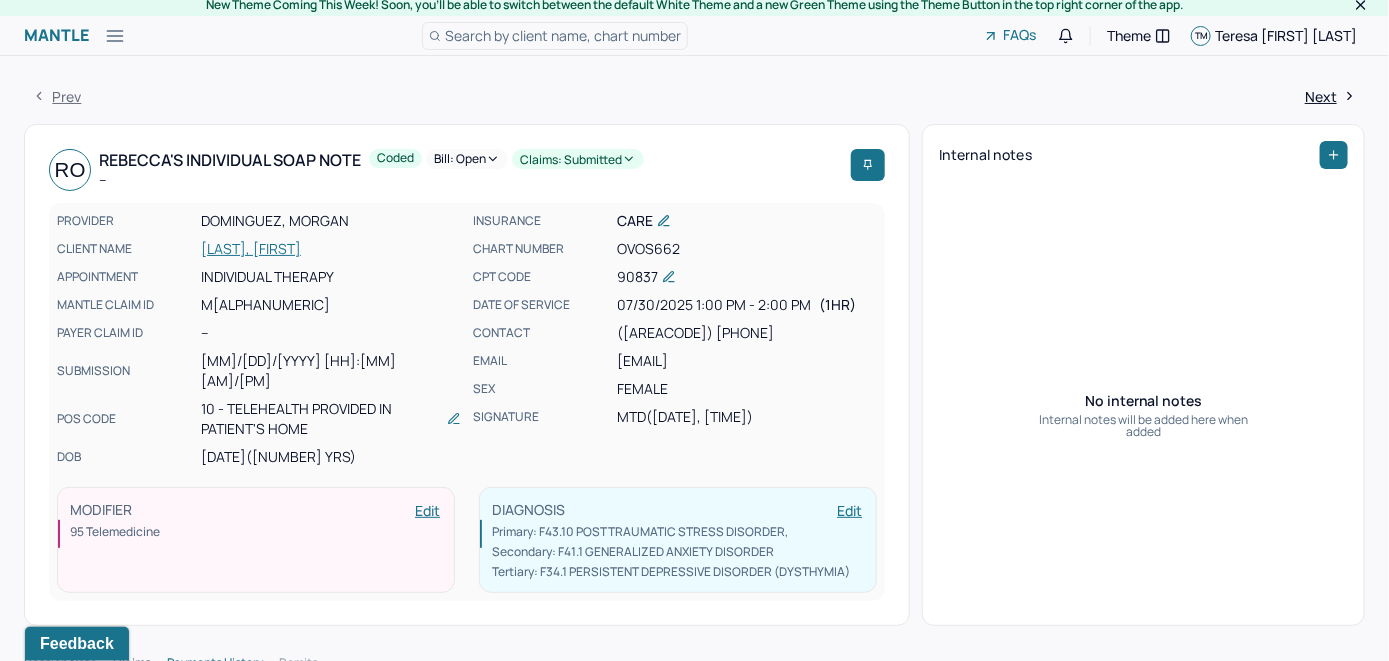 scroll, scrollTop: 0, scrollLeft: 0, axis: both 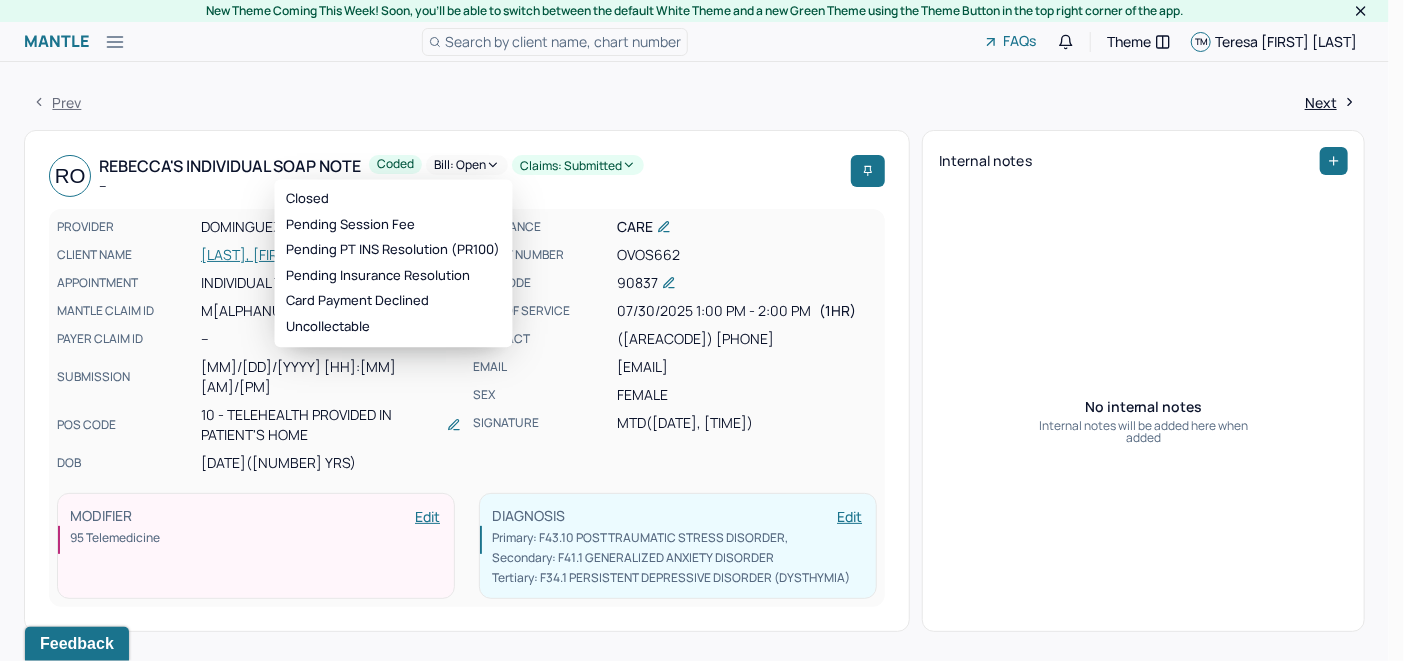 click on "Bill: Open" at bounding box center (467, 165) 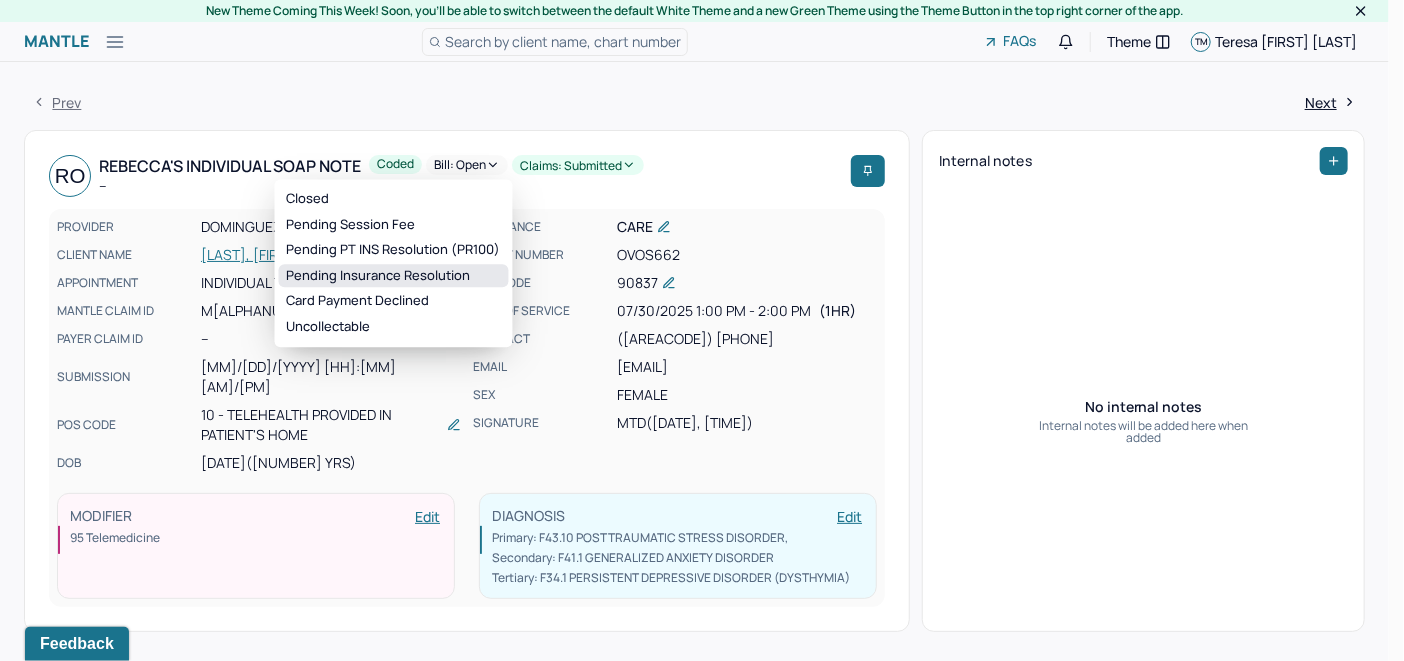 click on "Pending Insurance Resolution" at bounding box center [394, 276] 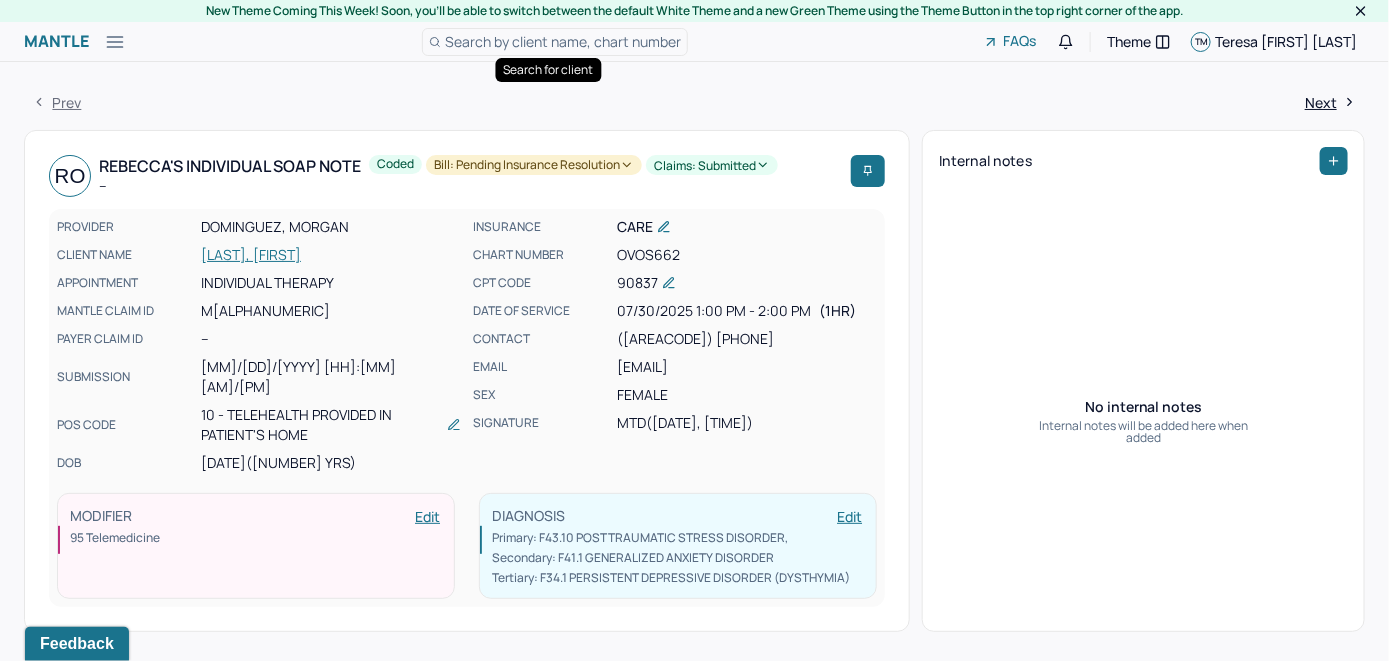 click on "Search by client name, chart number" at bounding box center [563, 41] 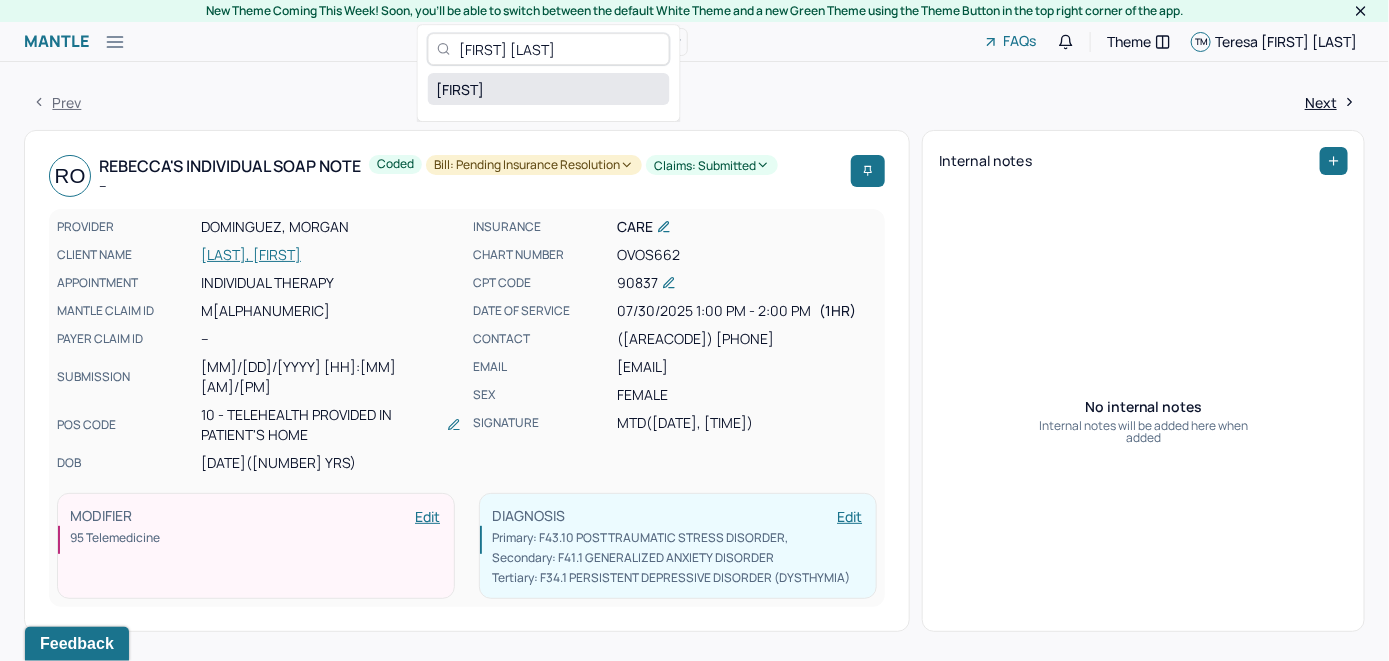 type on "[FIRST] [LAST]" 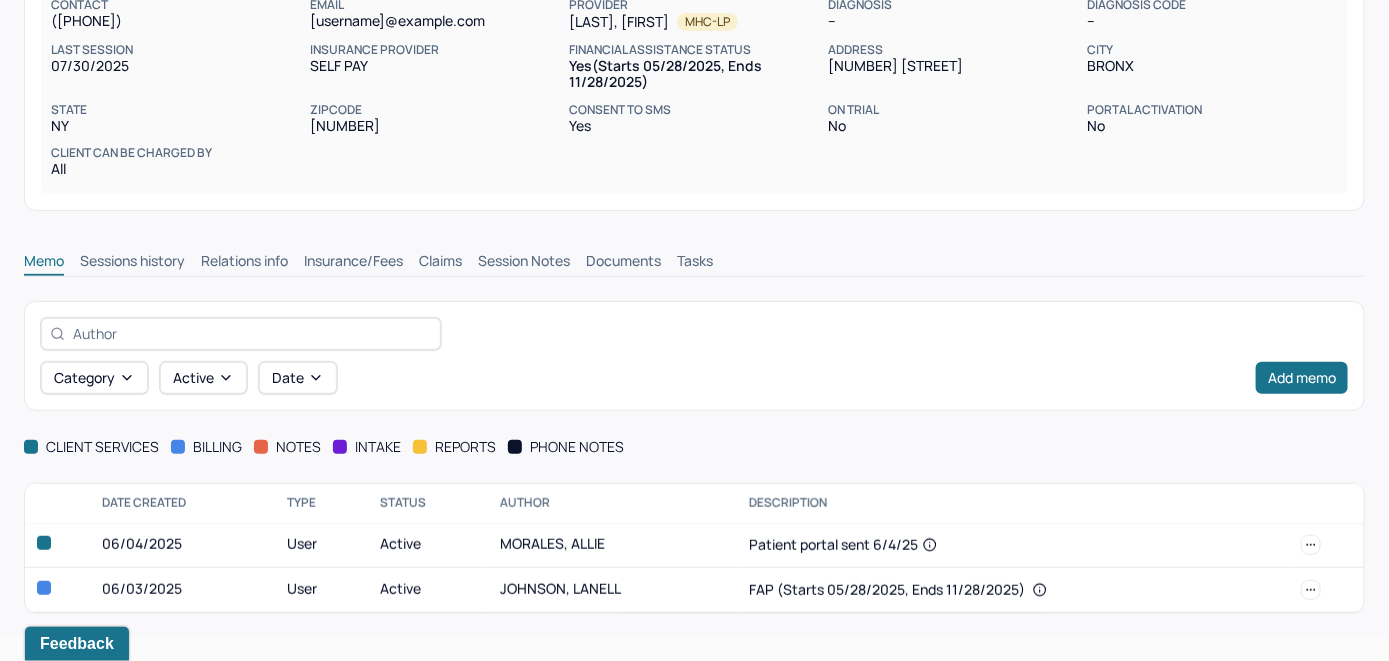 scroll, scrollTop: 254, scrollLeft: 0, axis: vertical 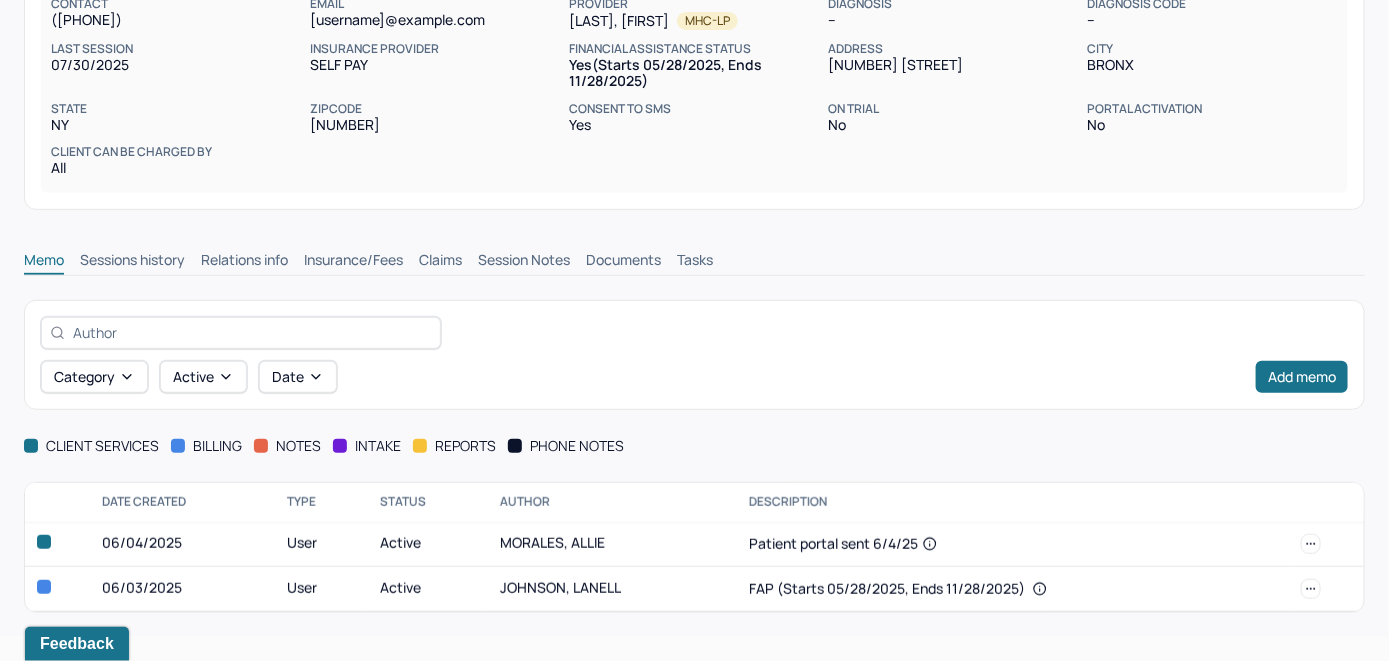 click on "Insurance/Fees" at bounding box center (353, 262) 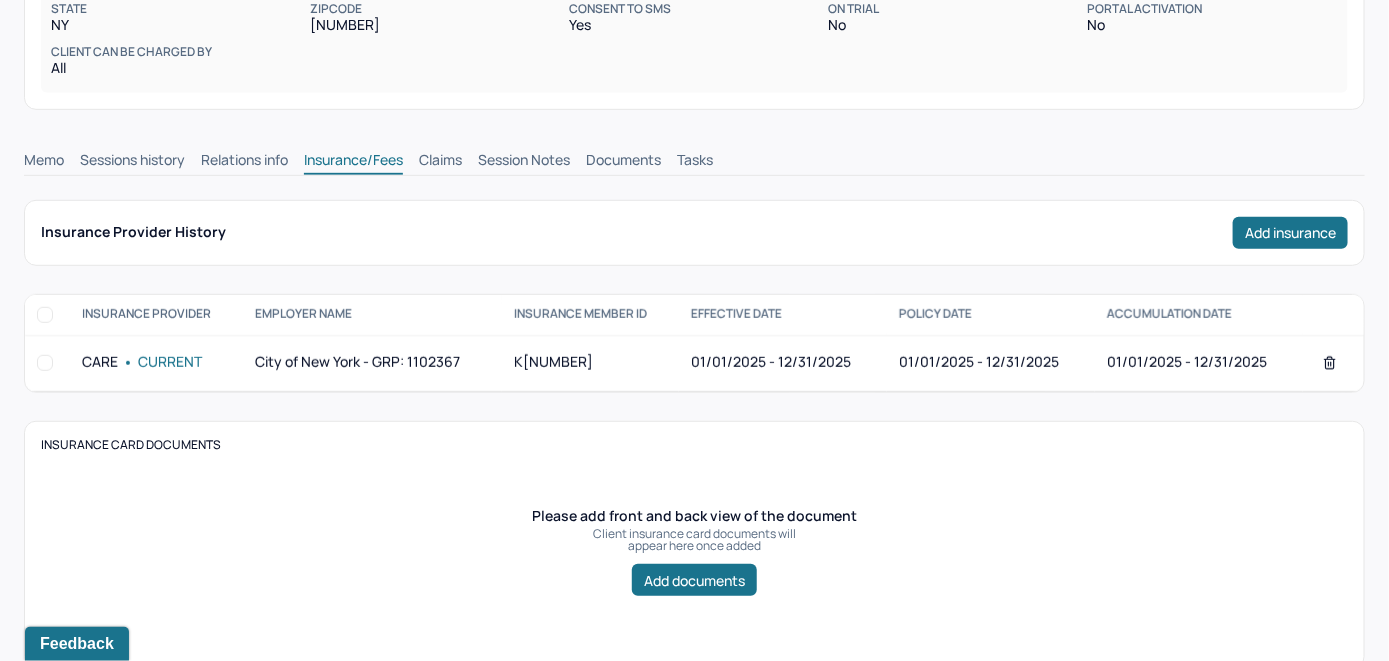 click on "Claims" at bounding box center [440, 162] 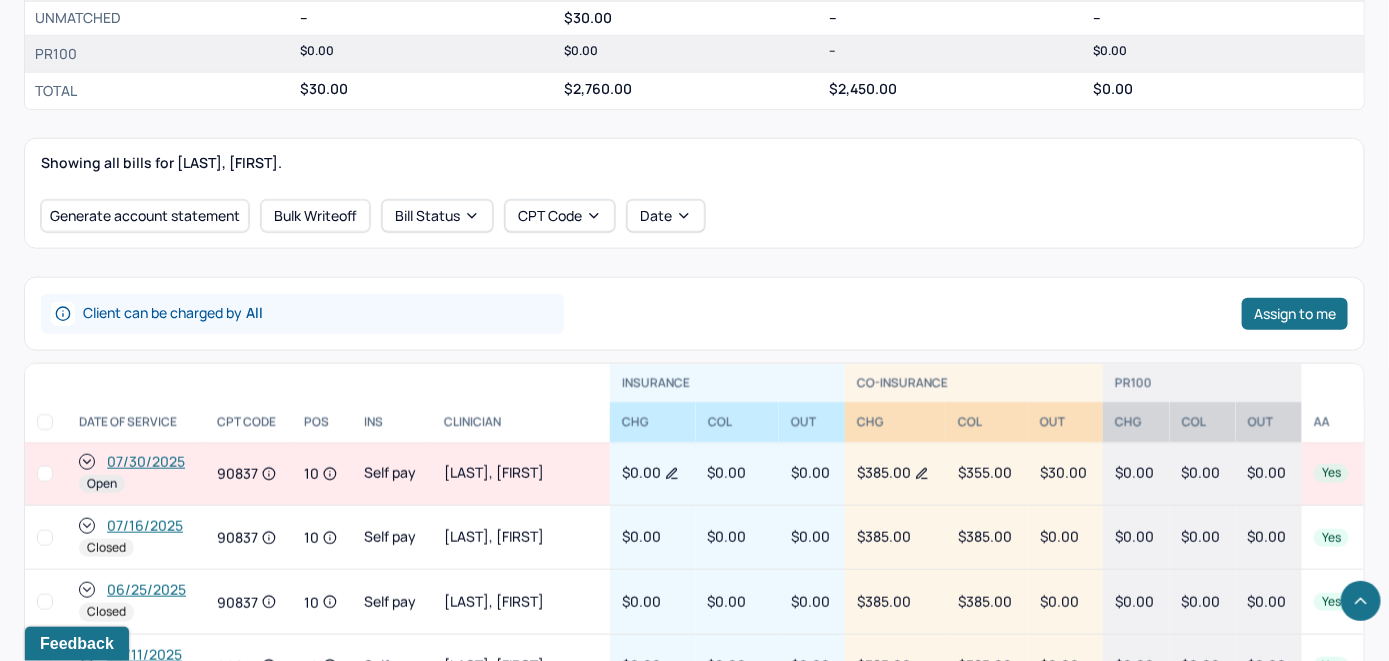 scroll, scrollTop: 653, scrollLeft: 0, axis: vertical 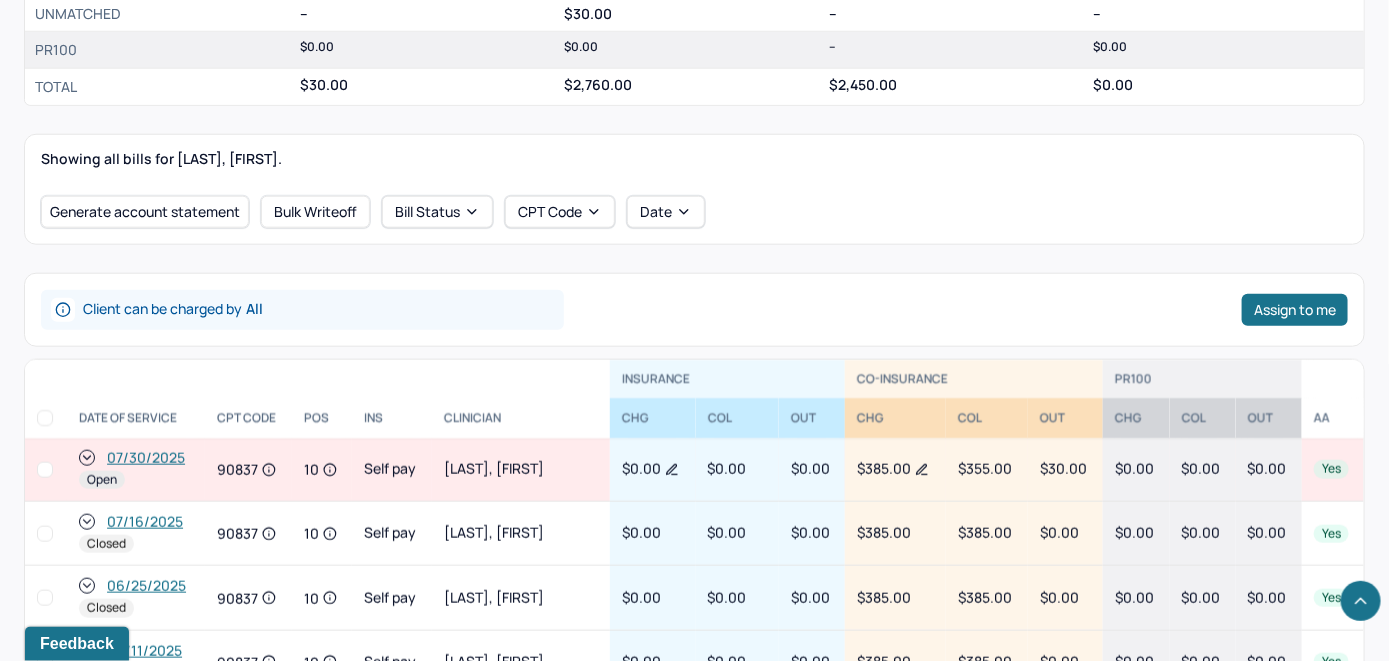 click on "07/30/2025" at bounding box center (146, 458) 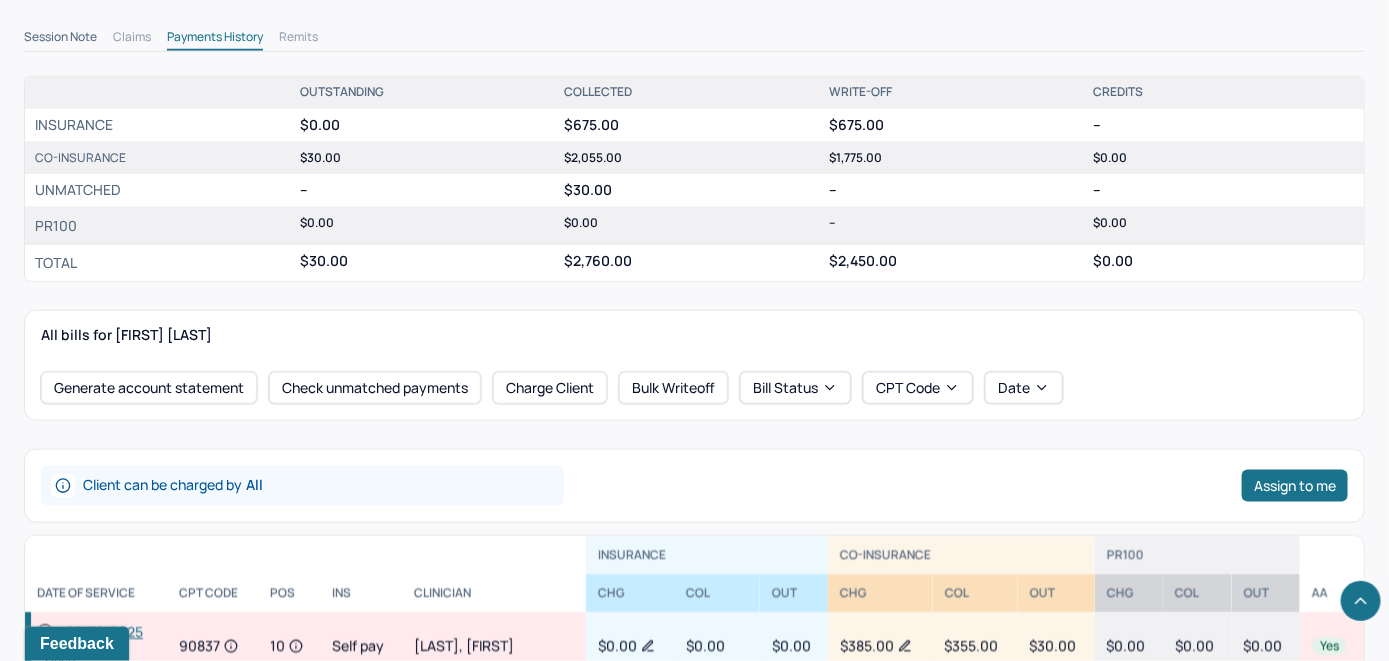 scroll, scrollTop: 700, scrollLeft: 0, axis: vertical 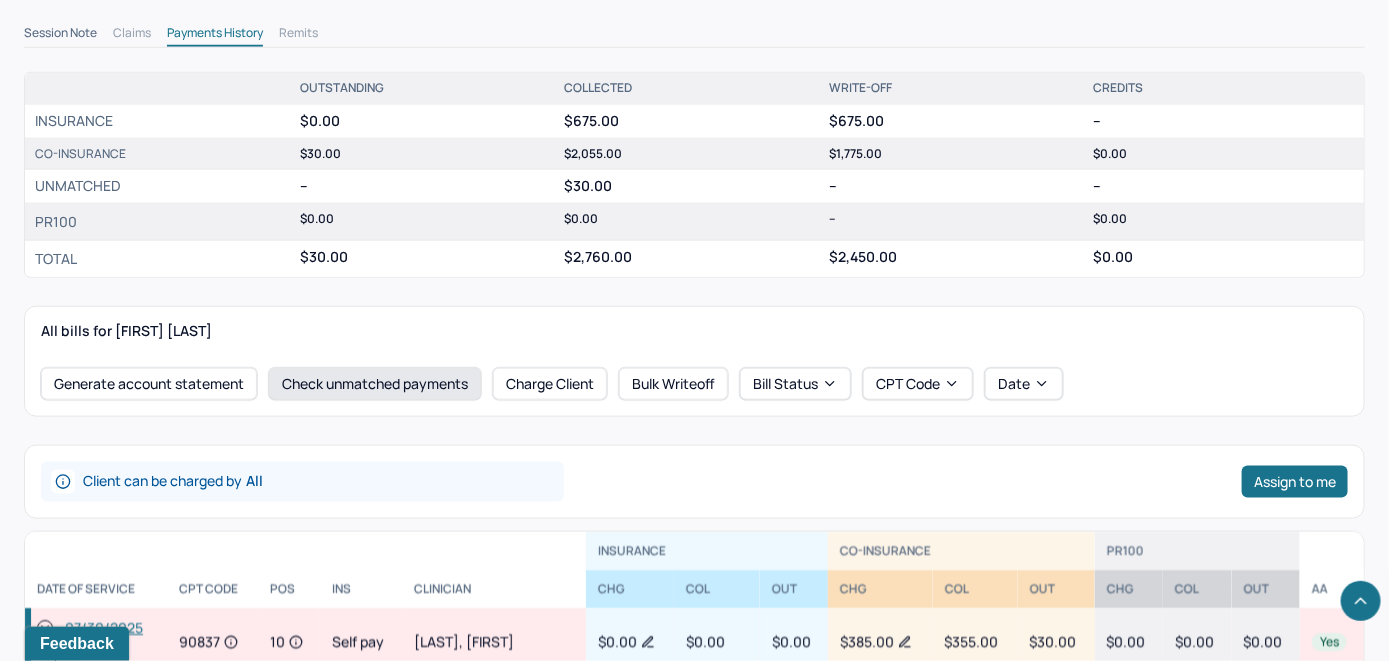 click on "Check unmatched payments" at bounding box center [375, 384] 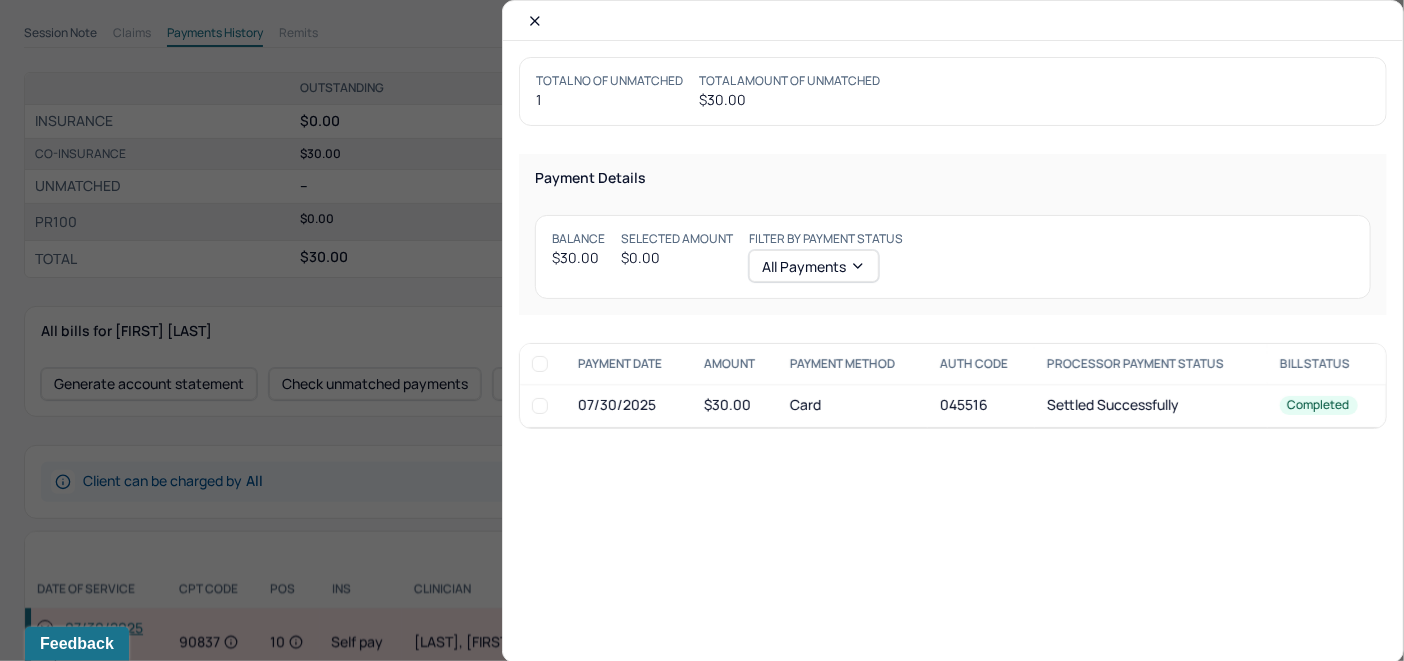 click at bounding box center (540, 406) 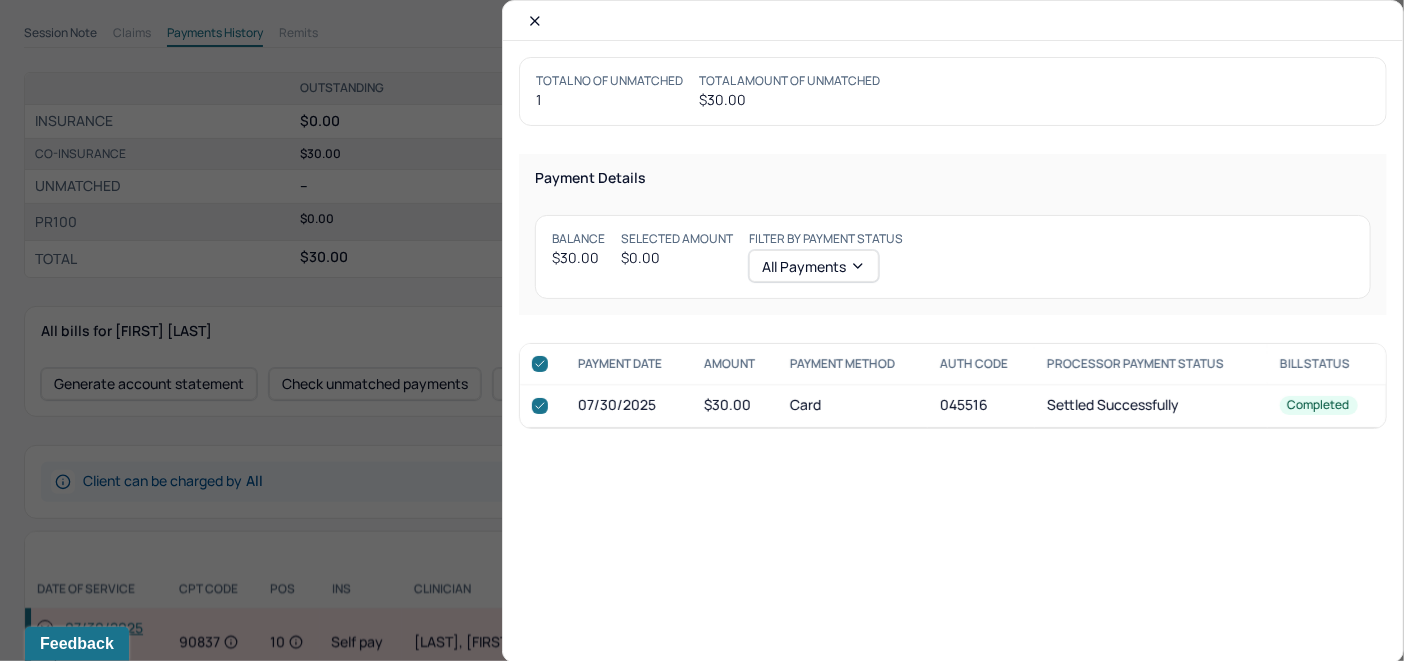 checkbox on "true" 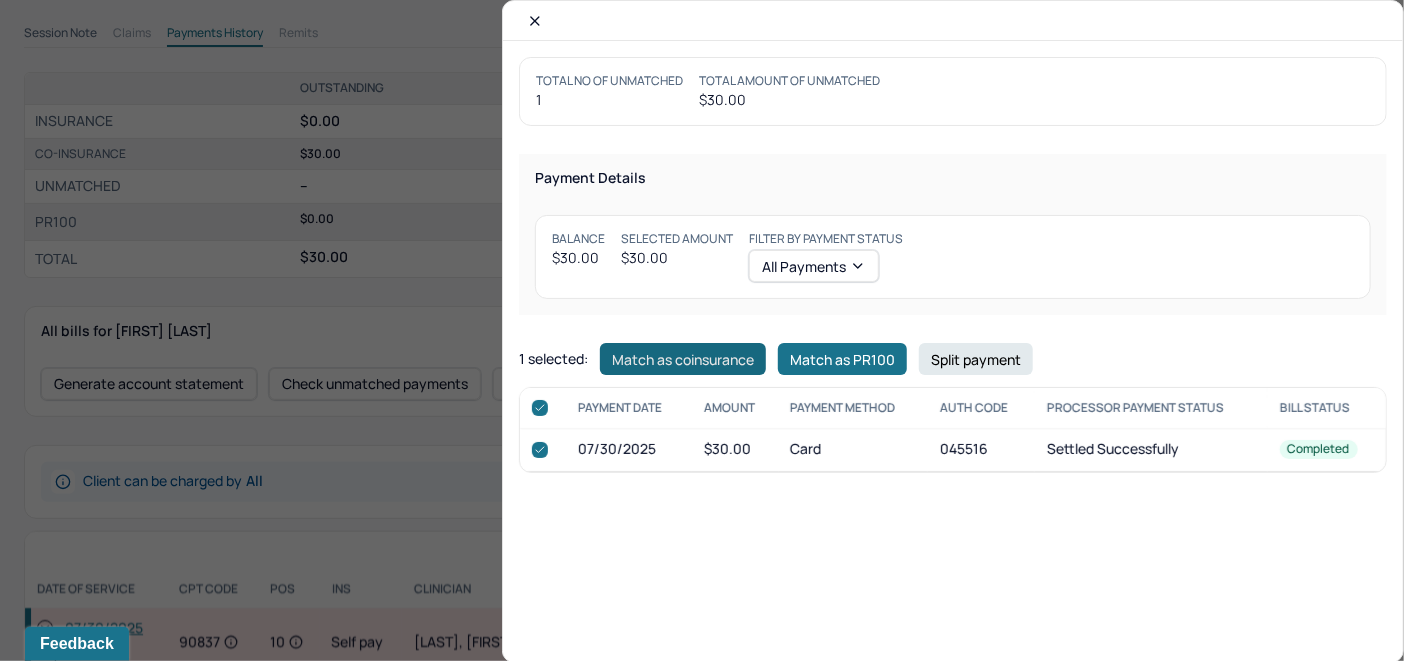 click on "Match as coinsurance" at bounding box center [683, 359] 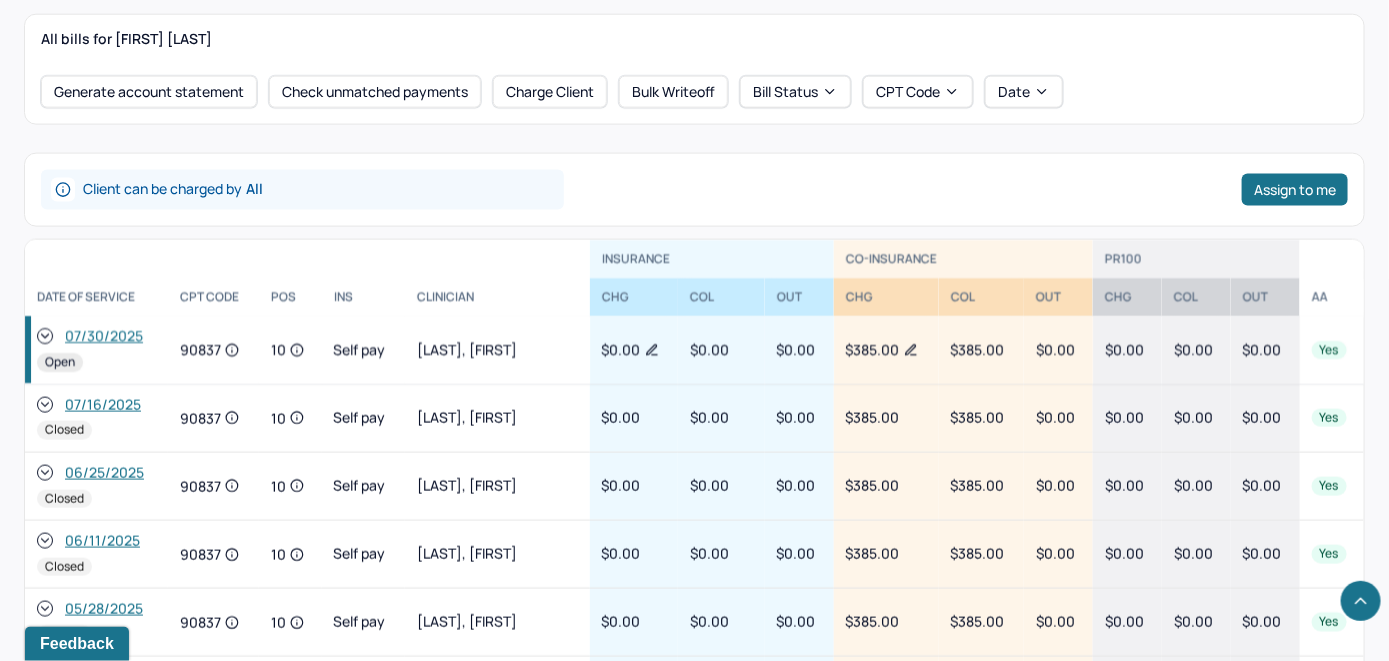 scroll, scrollTop: 1000, scrollLeft: 0, axis: vertical 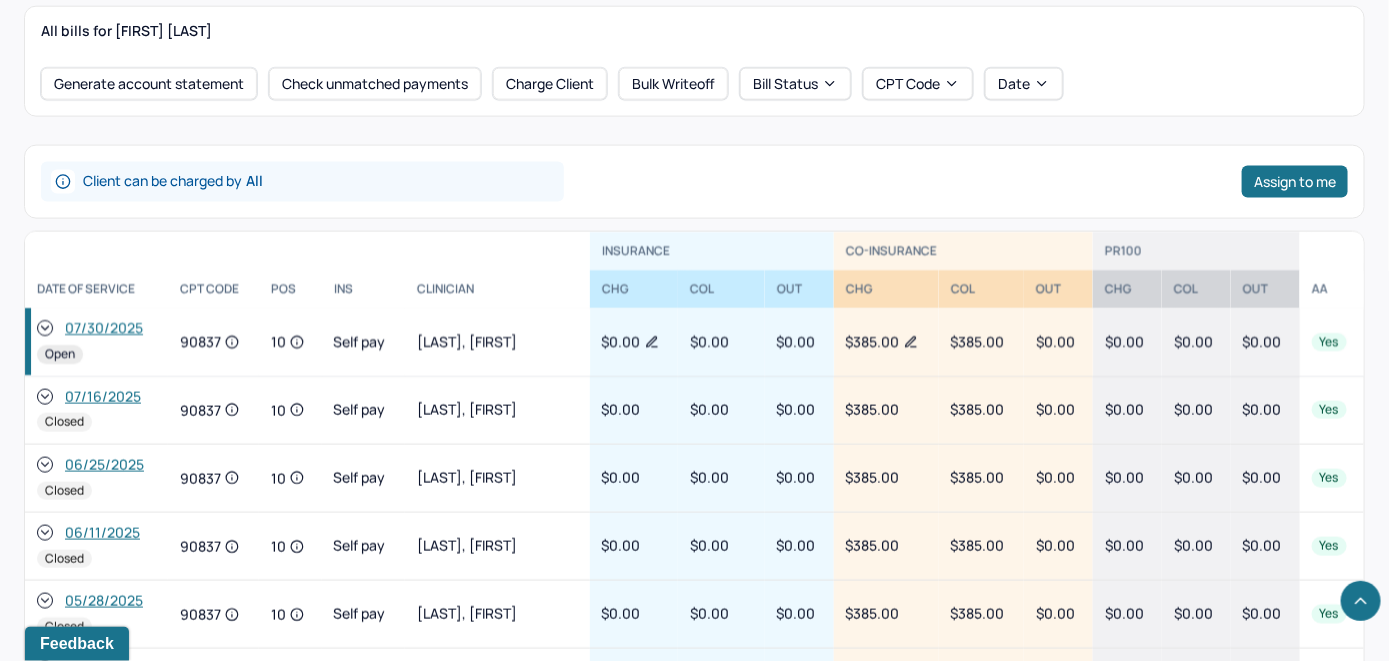 click 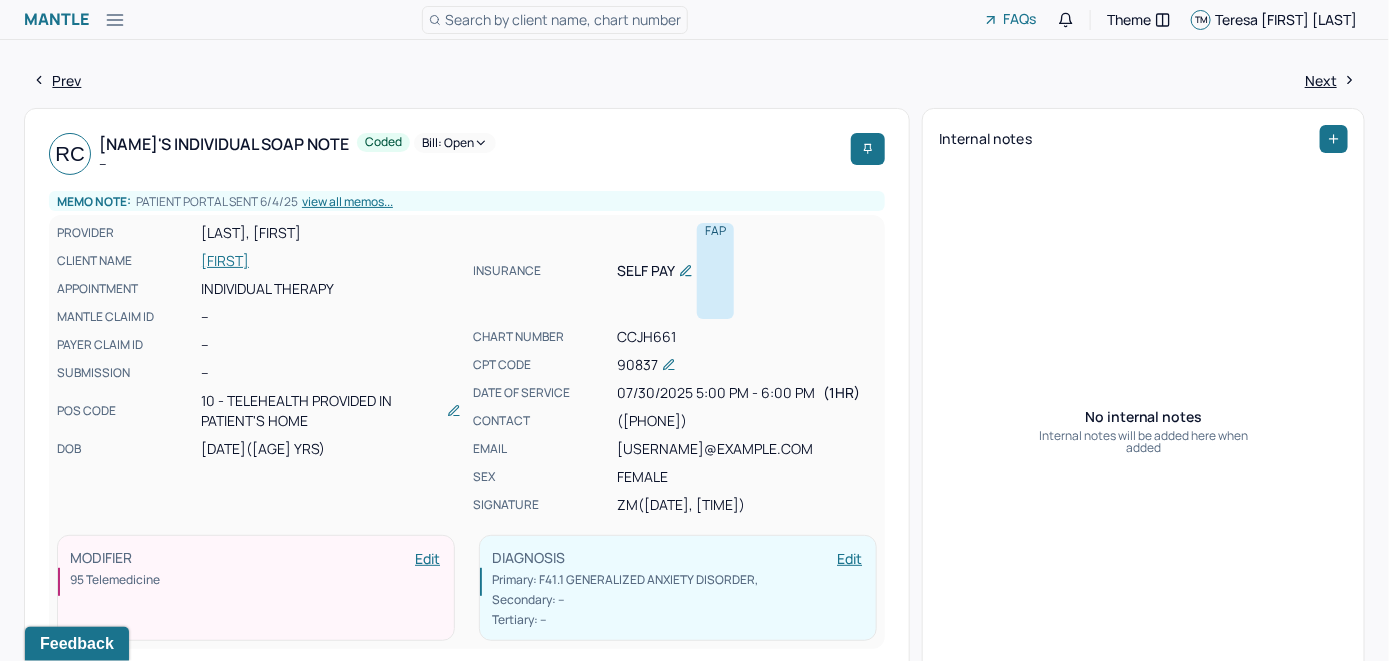 scroll, scrollTop: 0, scrollLeft: 0, axis: both 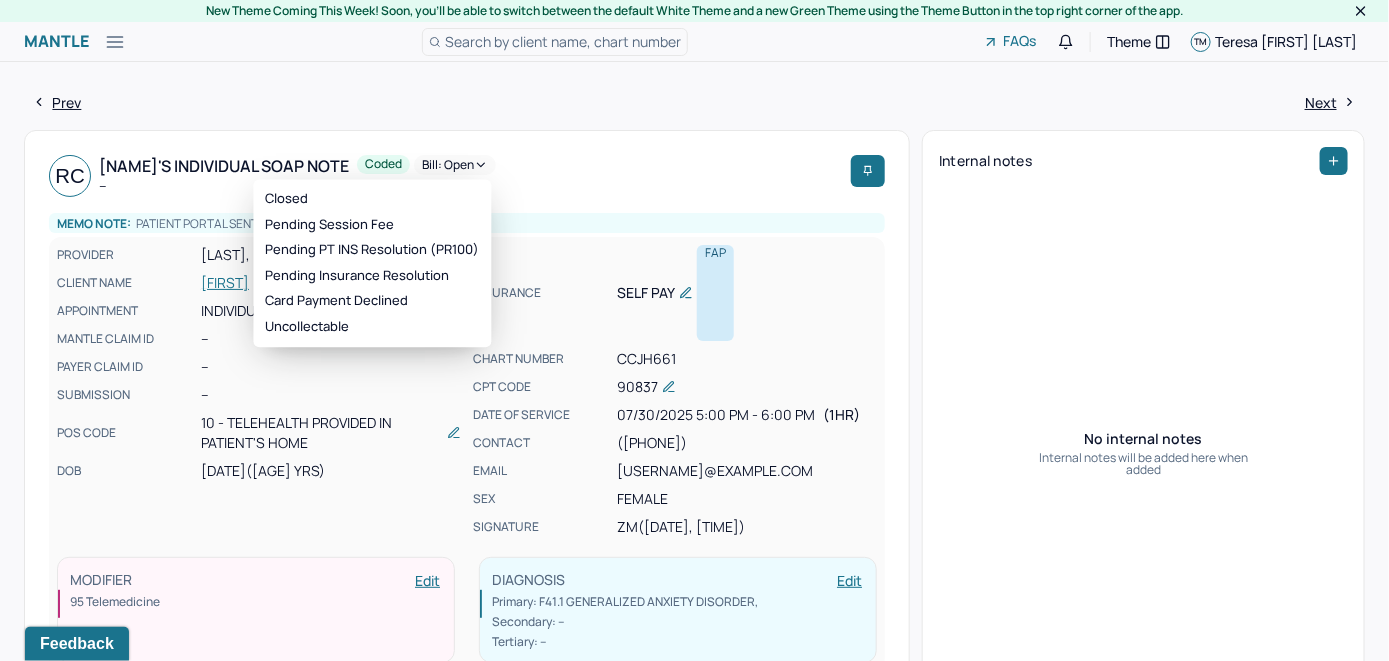 click on "Bill: Open" at bounding box center (455, 165) 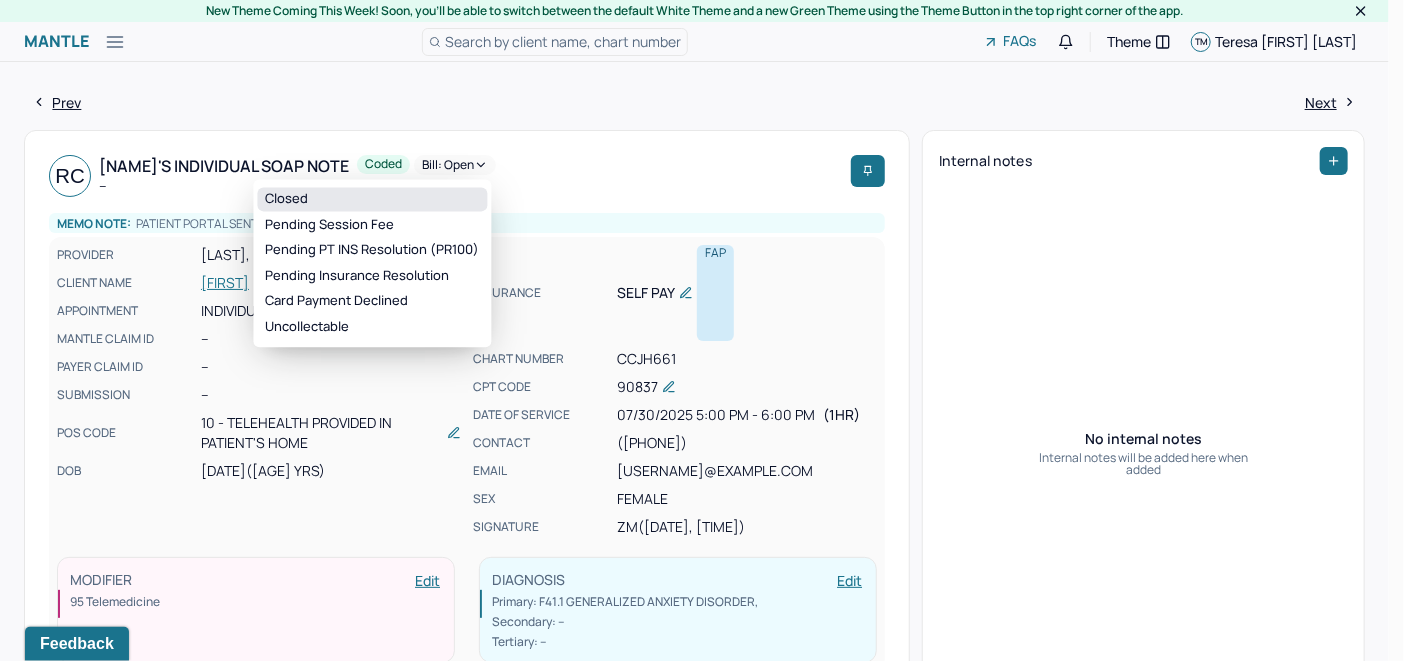 click on "Closed" at bounding box center [373, 199] 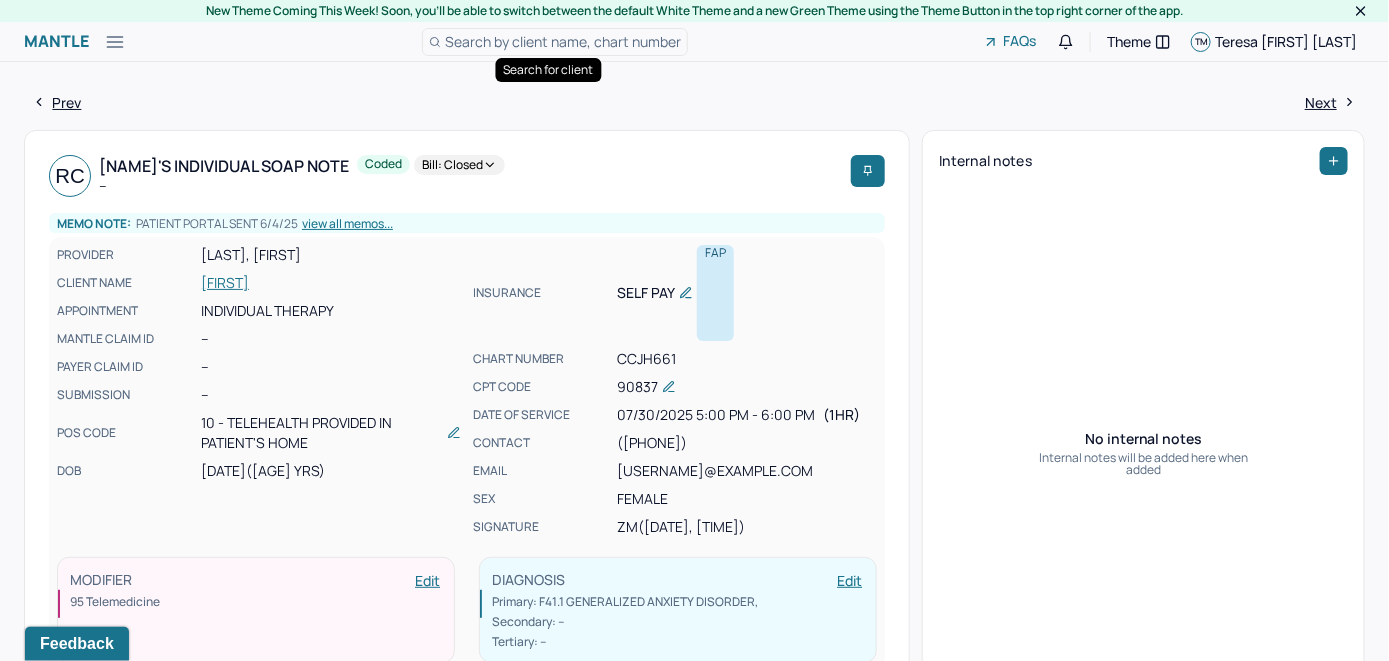 click on "Search by client name, chart number" at bounding box center [563, 41] 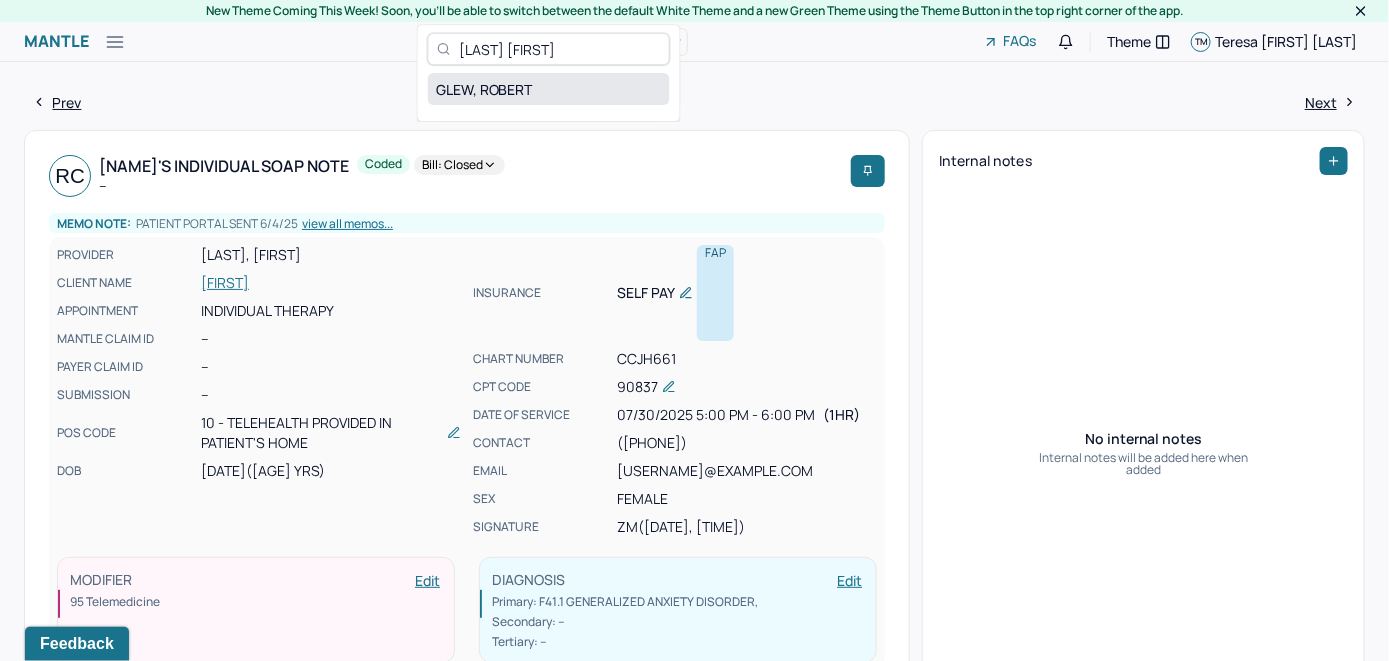 type on "[LAST] [FIRST]" 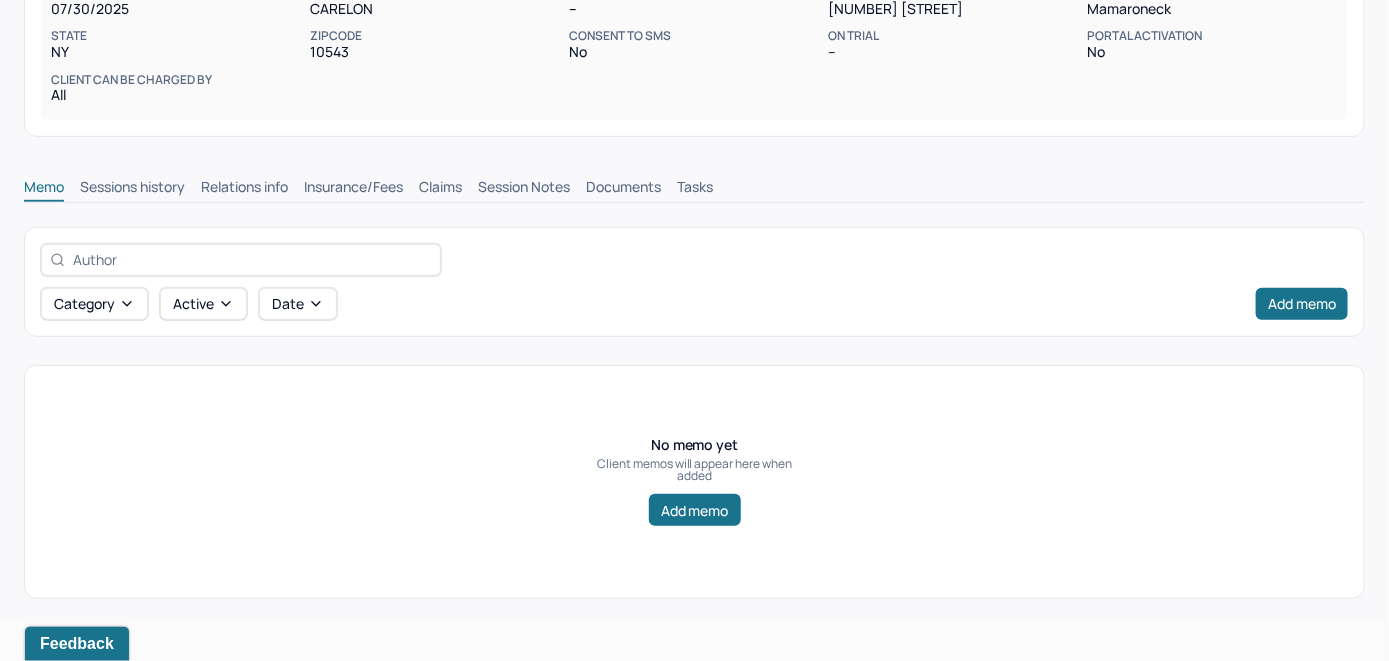 scroll, scrollTop: 314, scrollLeft: 0, axis: vertical 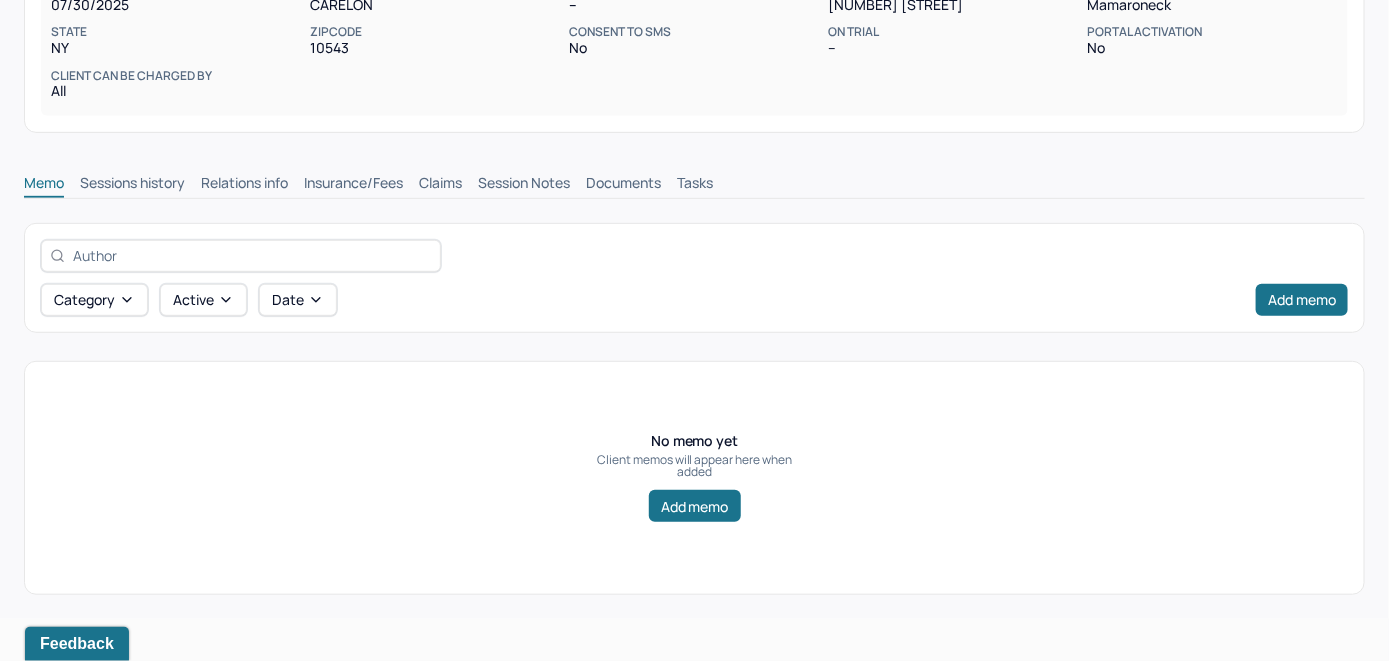 click on "Insurance/Fees" at bounding box center [353, 185] 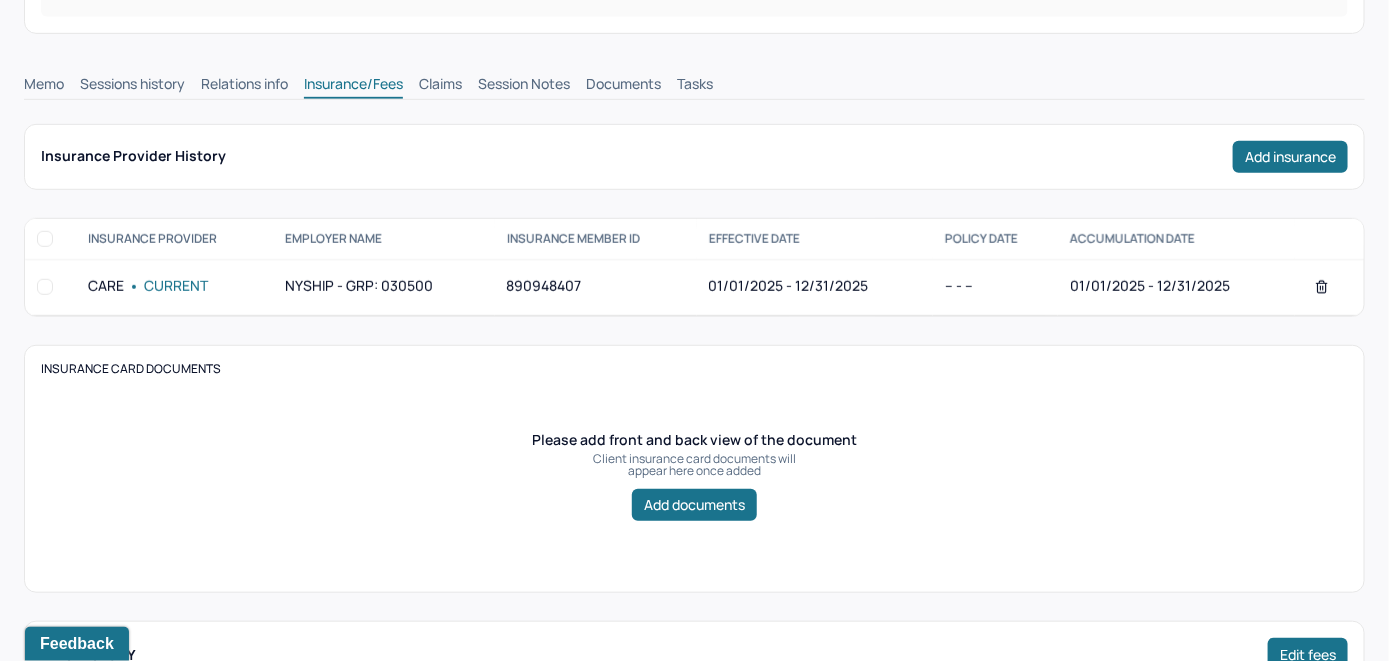 scroll, scrollTop: 414, scrollLeft: 0, axis: vertical 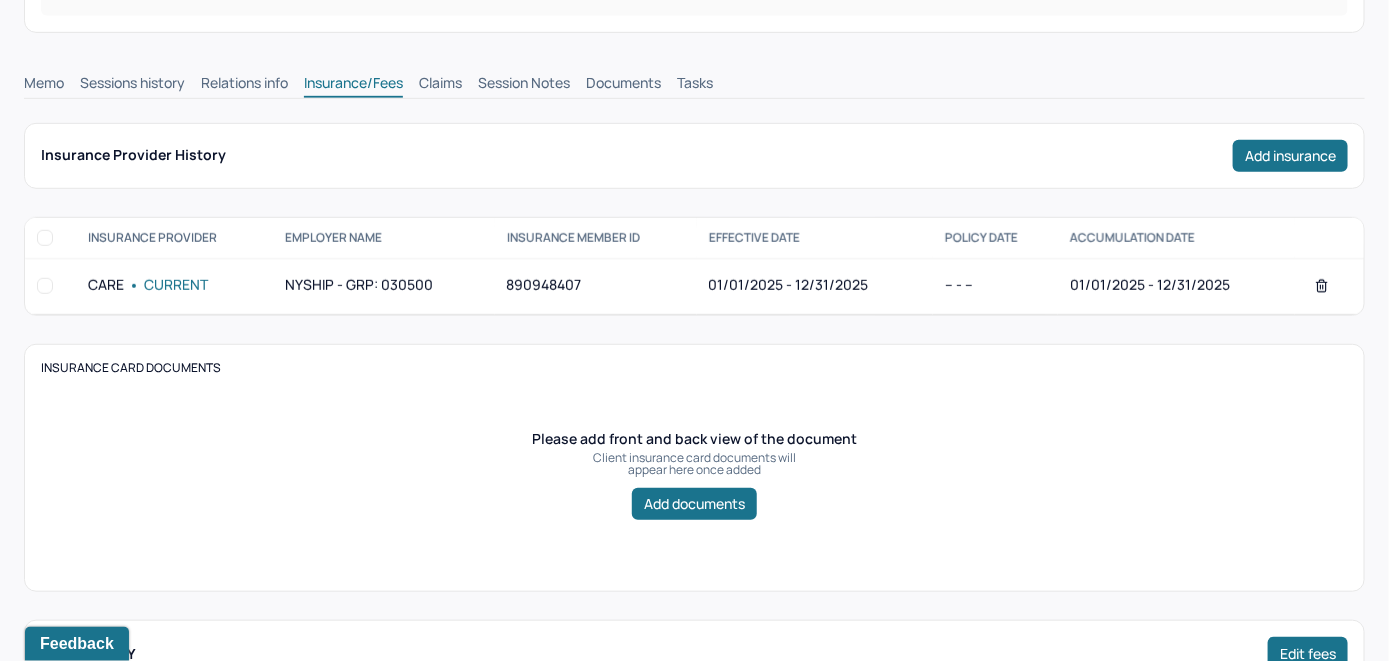 click on "Memo" at bounding box center (44, 85) 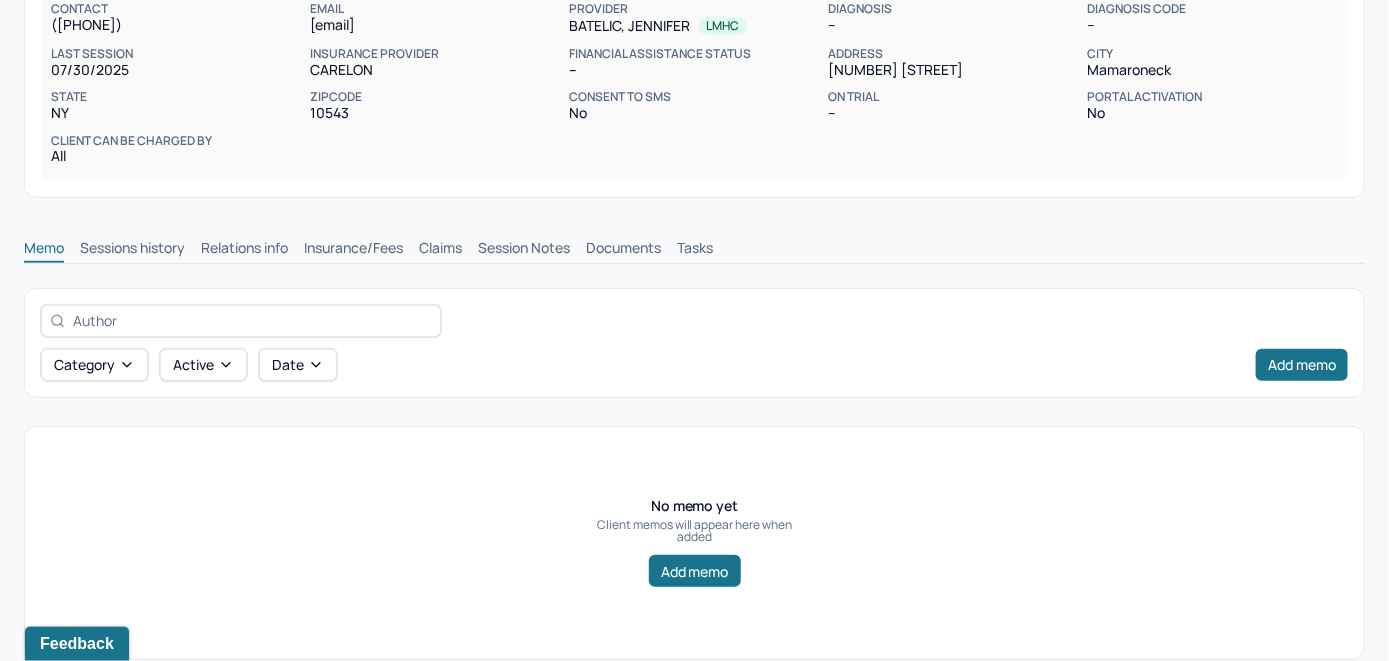 scroll, scrollTop: 214, scrollLeft: 0, axis: vertical 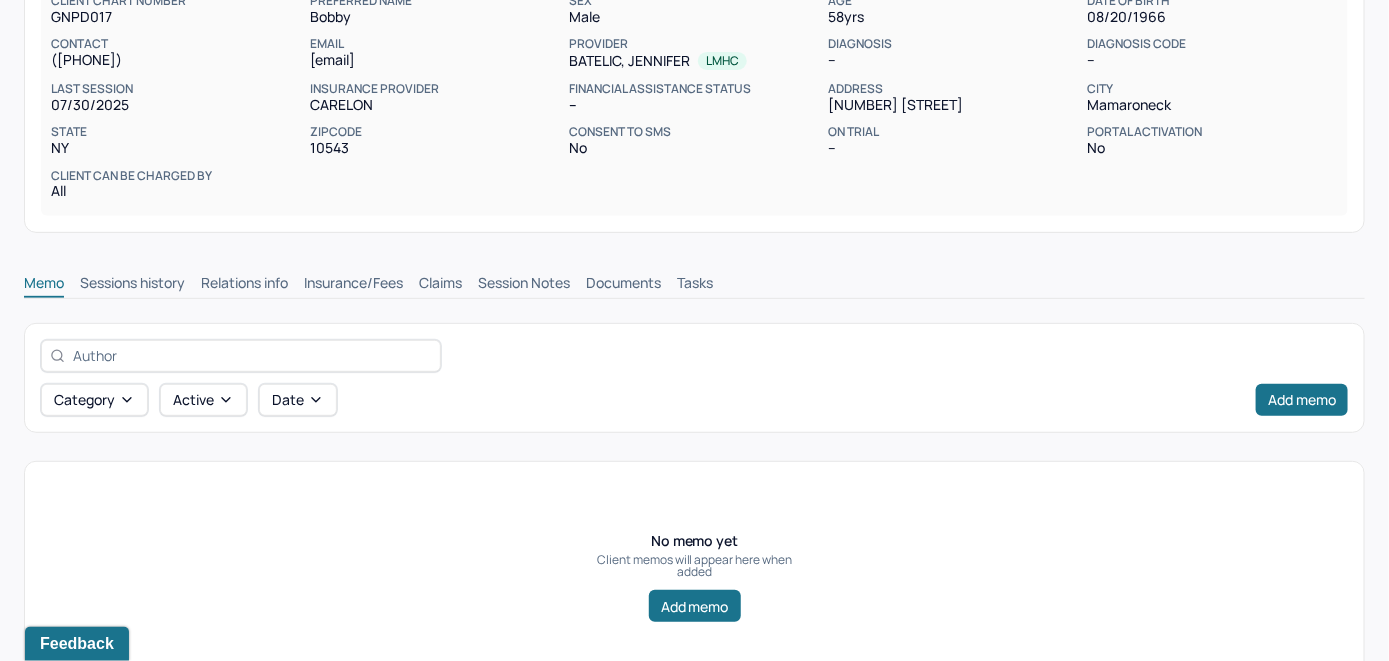 click on "Insurance/Fees" at bounding box center (353, 285) 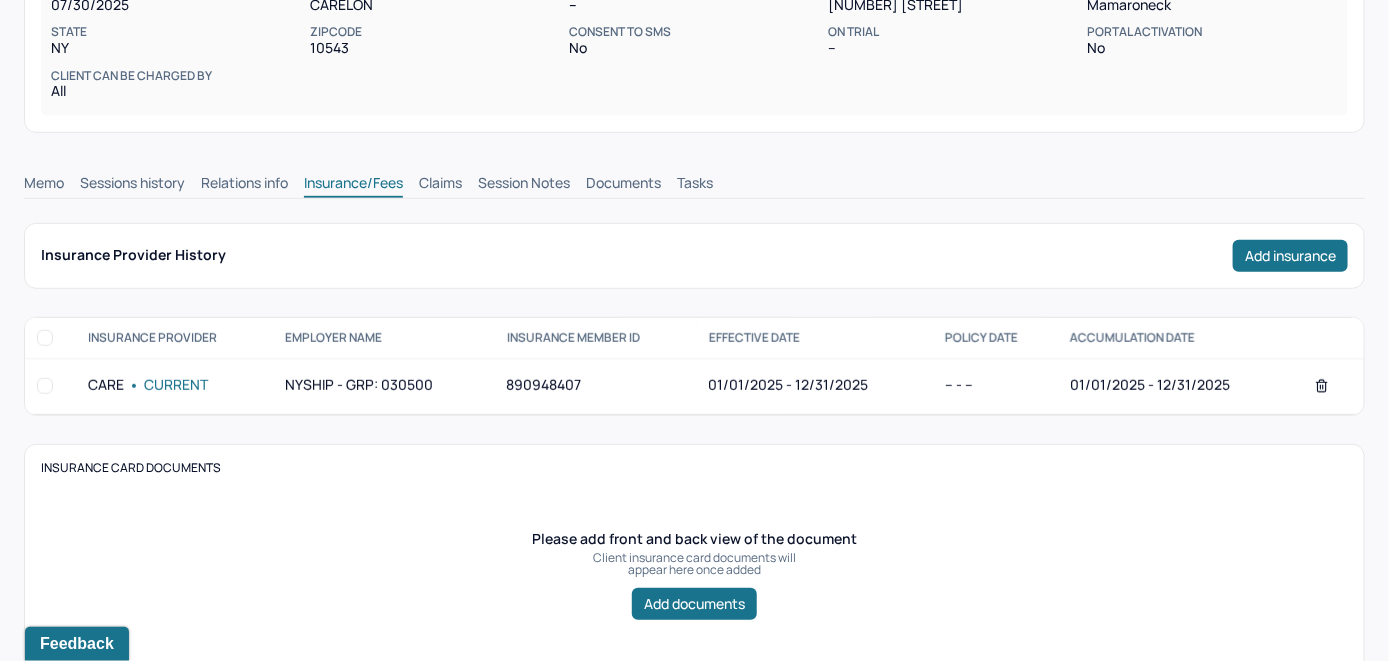 scroll, scrollTop: 314, scrollLeft: 0, axis: vertical 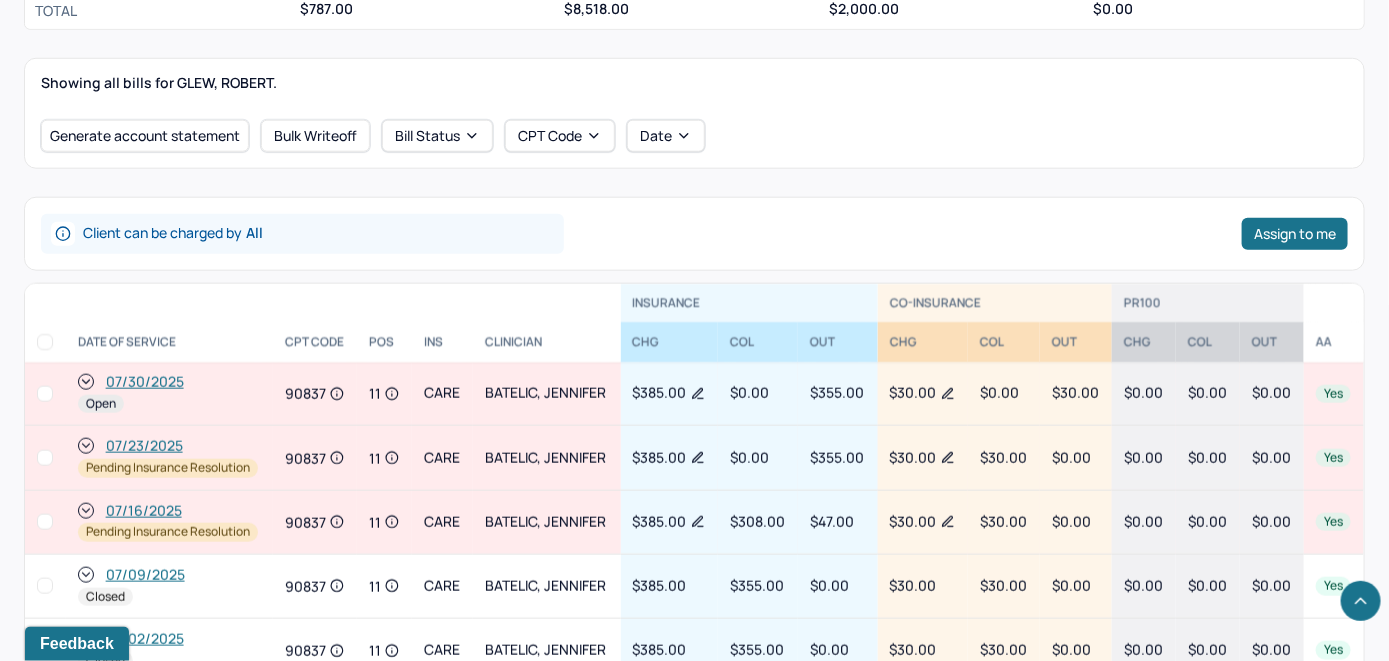 click on "07/30/2025" at bounding box center [145, 382] 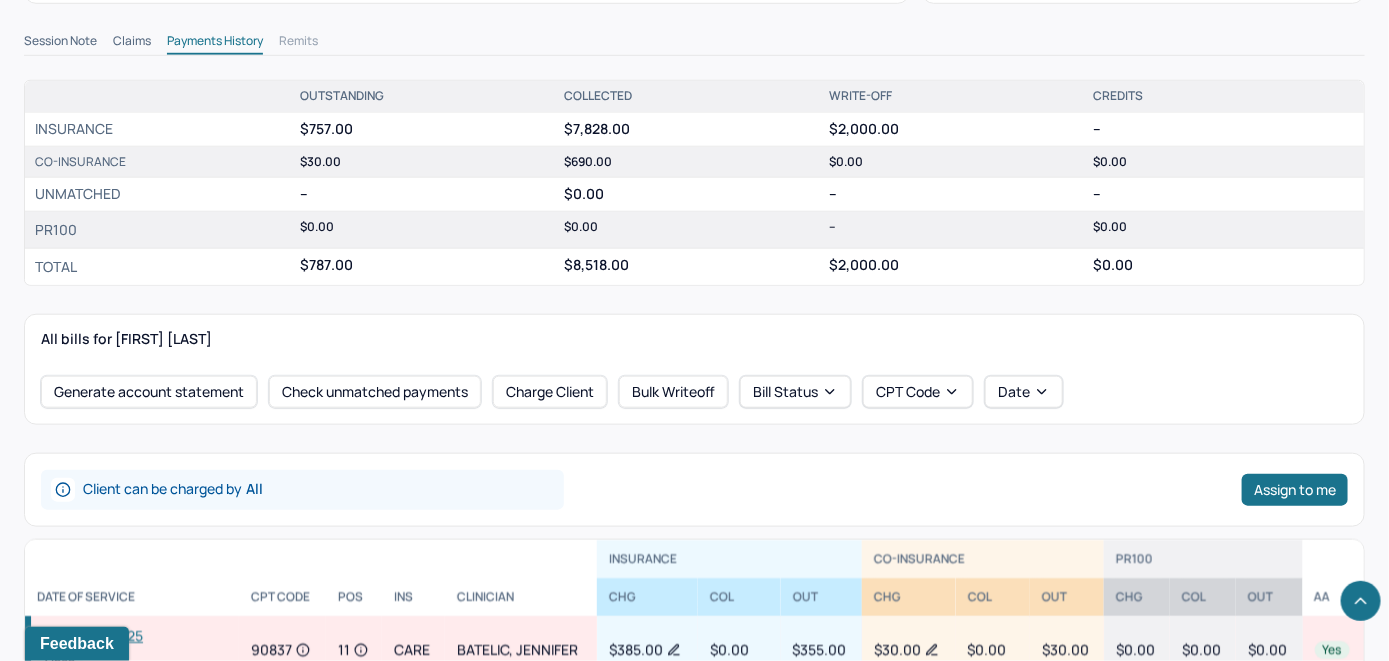 scroll, scrollTop: 700, scrollLeft: 0, axis: vertical 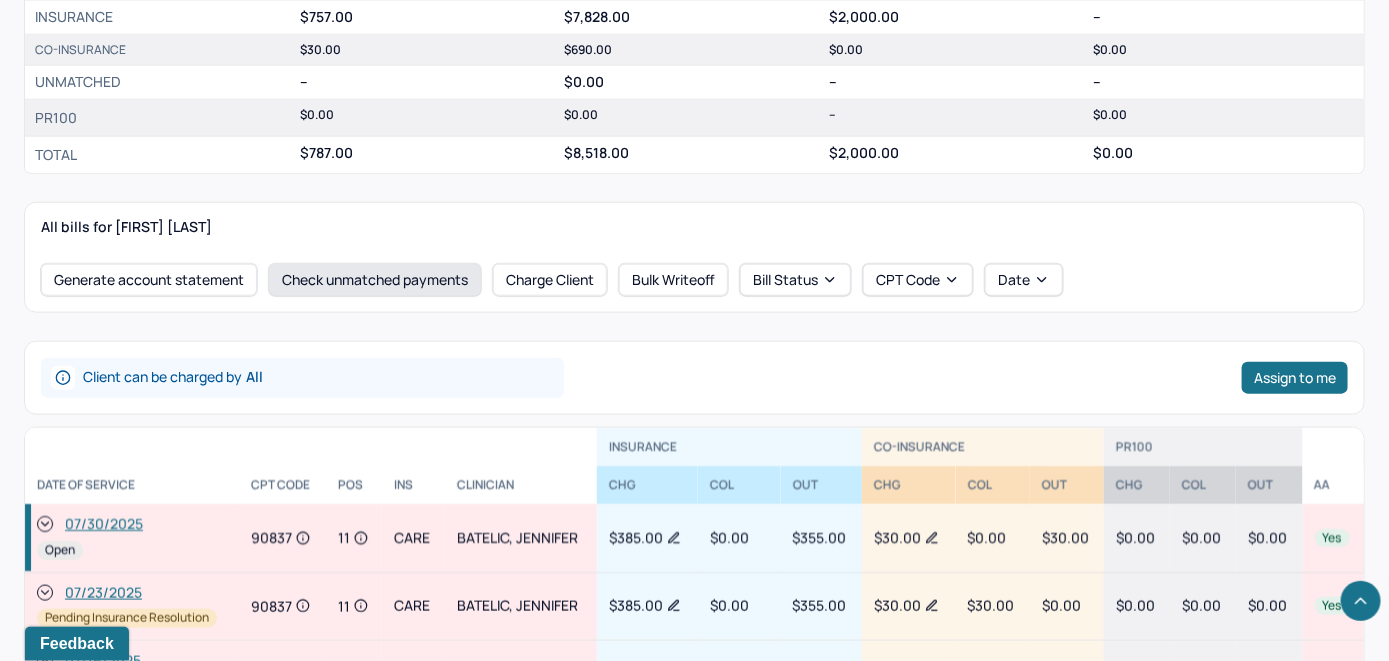 click on "Check unmatched payments" at bounding box center [375, 280] 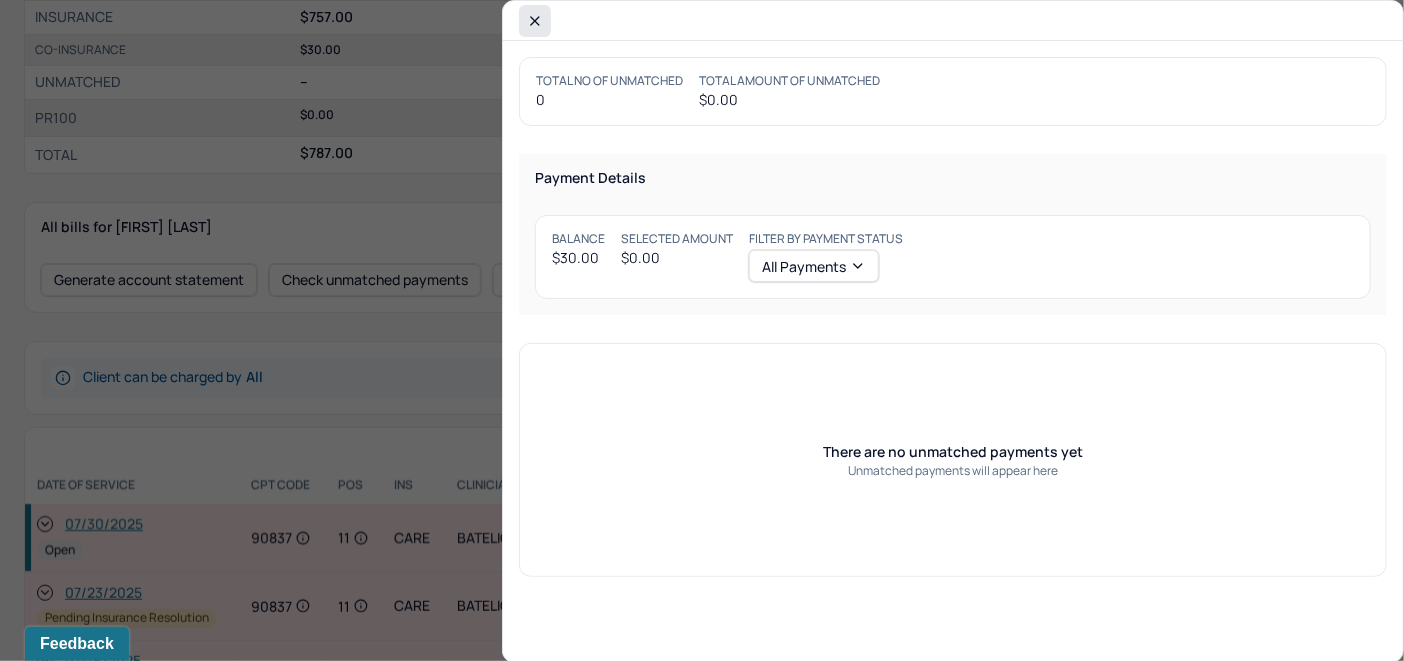 click 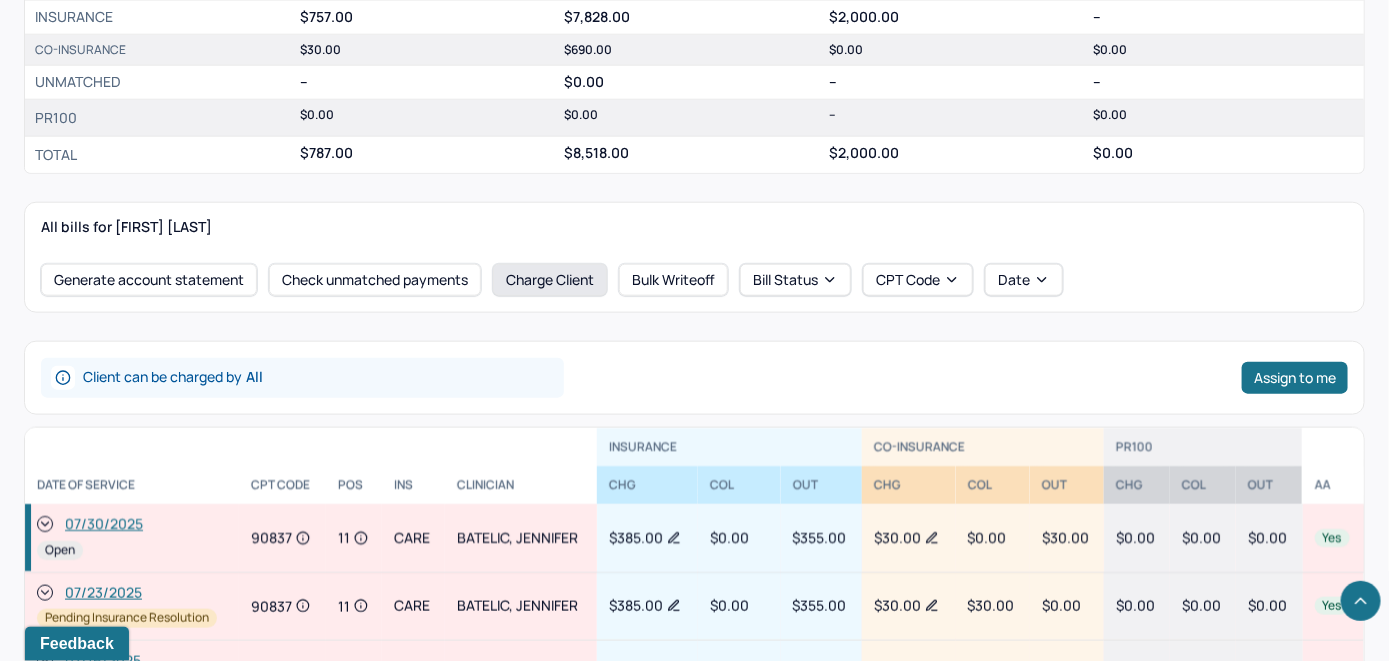 click on "Charge Client" at bounding box center [550, 280] 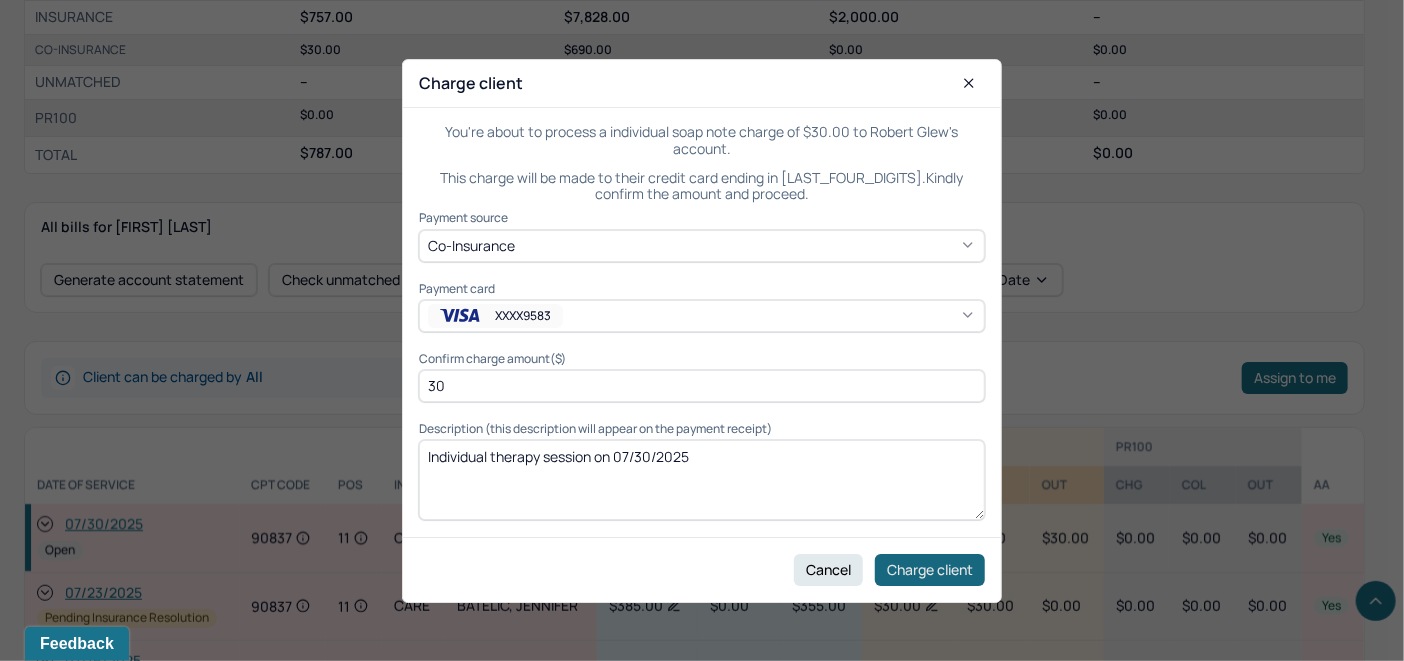 click on "Charge client" at bounding box center [930, 569] 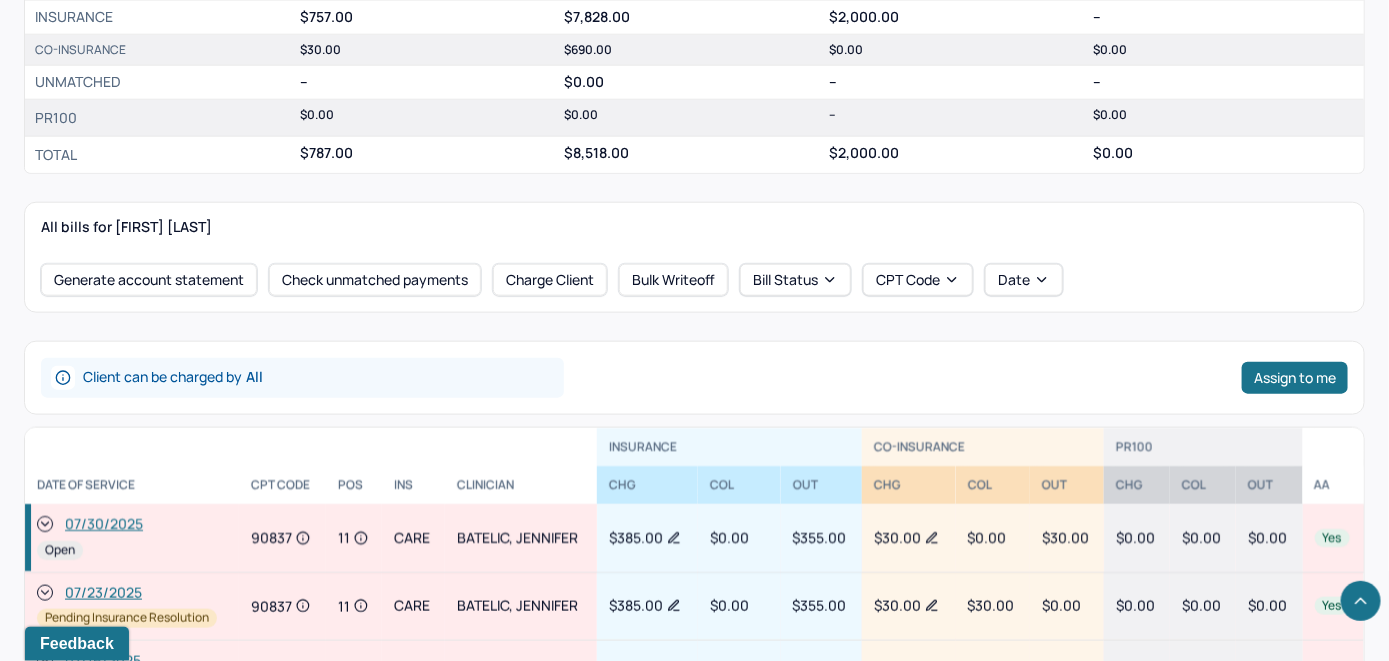click 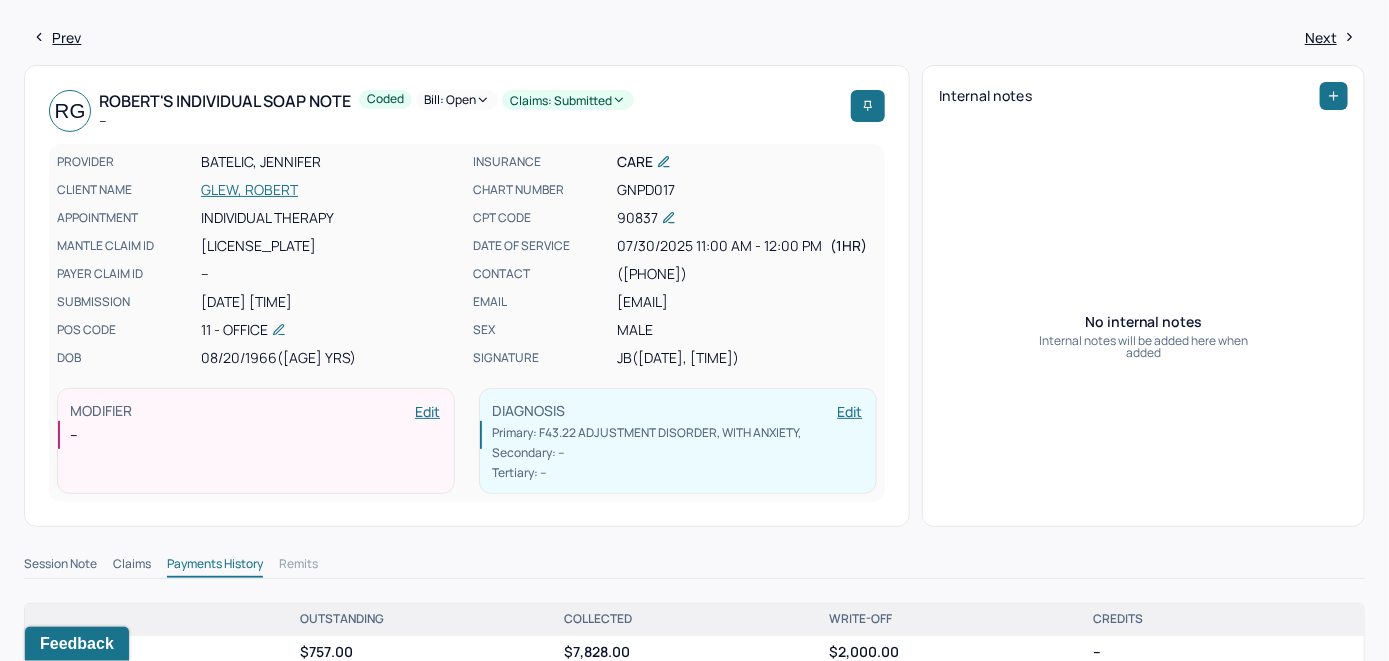 scroll, scrollTop: 0, scrollLeft: 0, axis: both 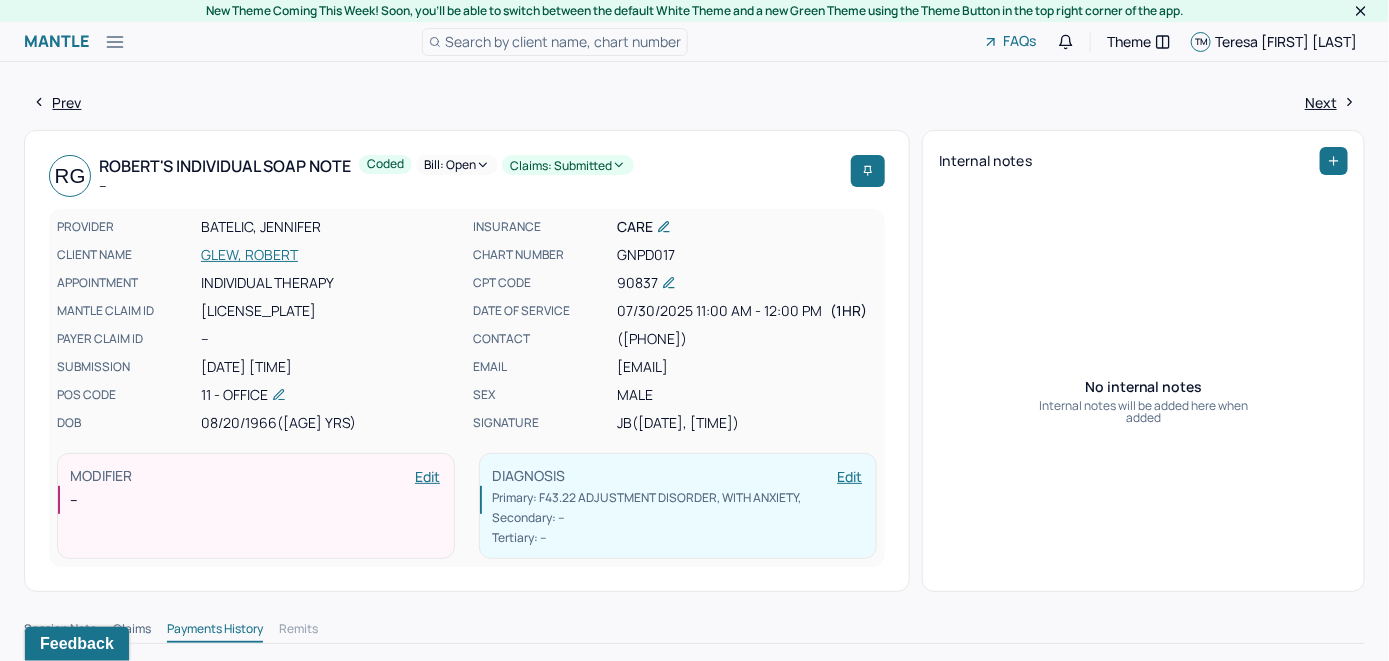 click on "Bill: Open" at bounding box center [457, 165] 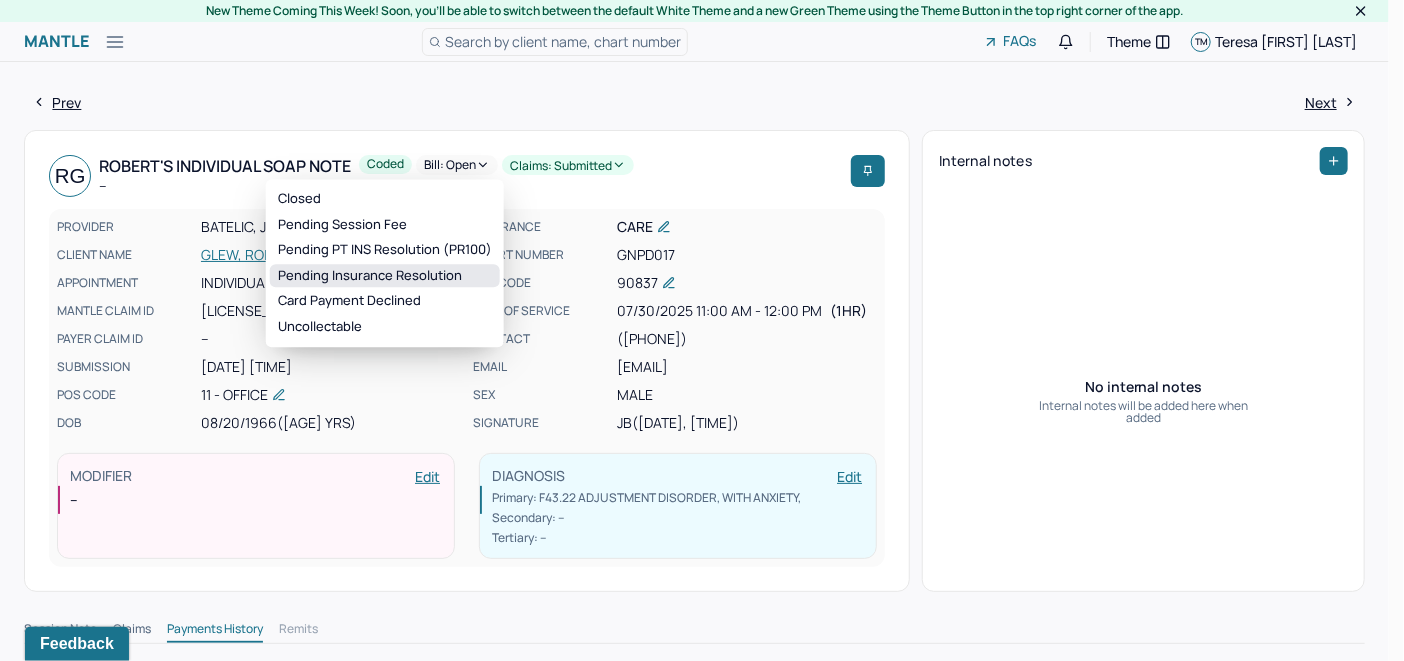 click on "Pending Insurance Resolution" at bounding box center [385, 276] 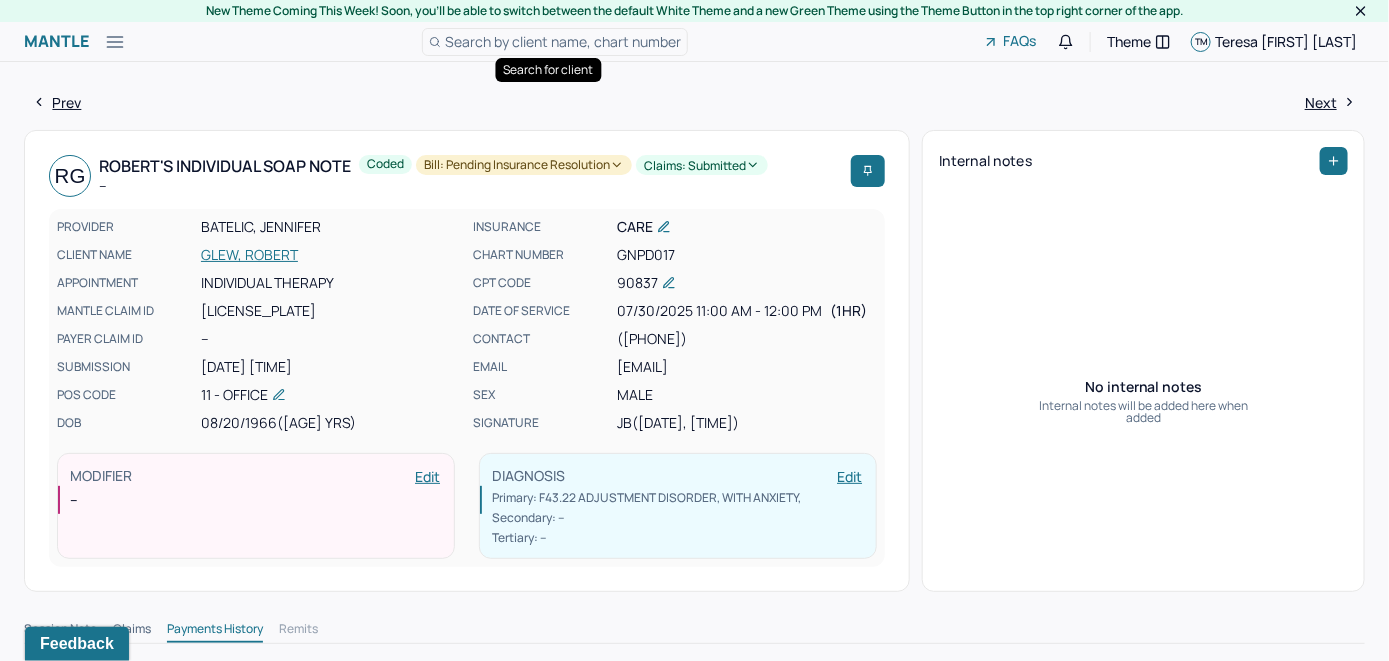 click on "Search by client name, chart number" at bounding box center (555, 42) 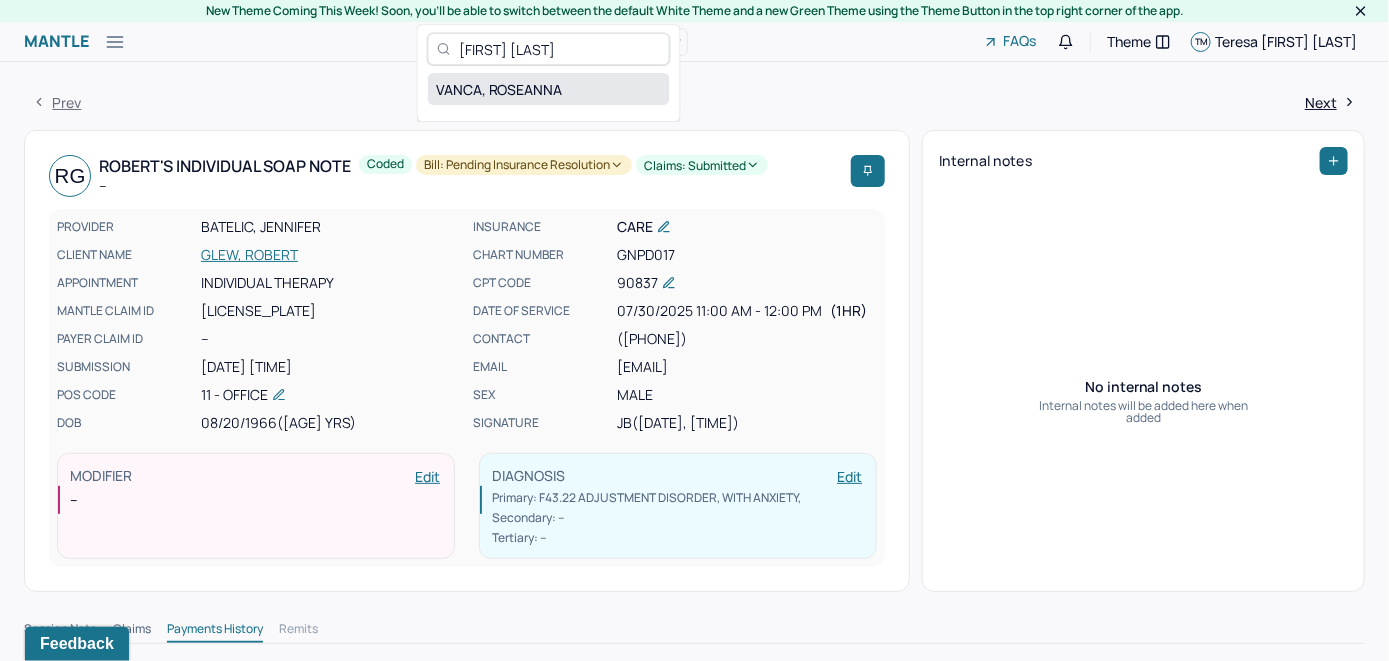type on "[FIRST] [LAST]" 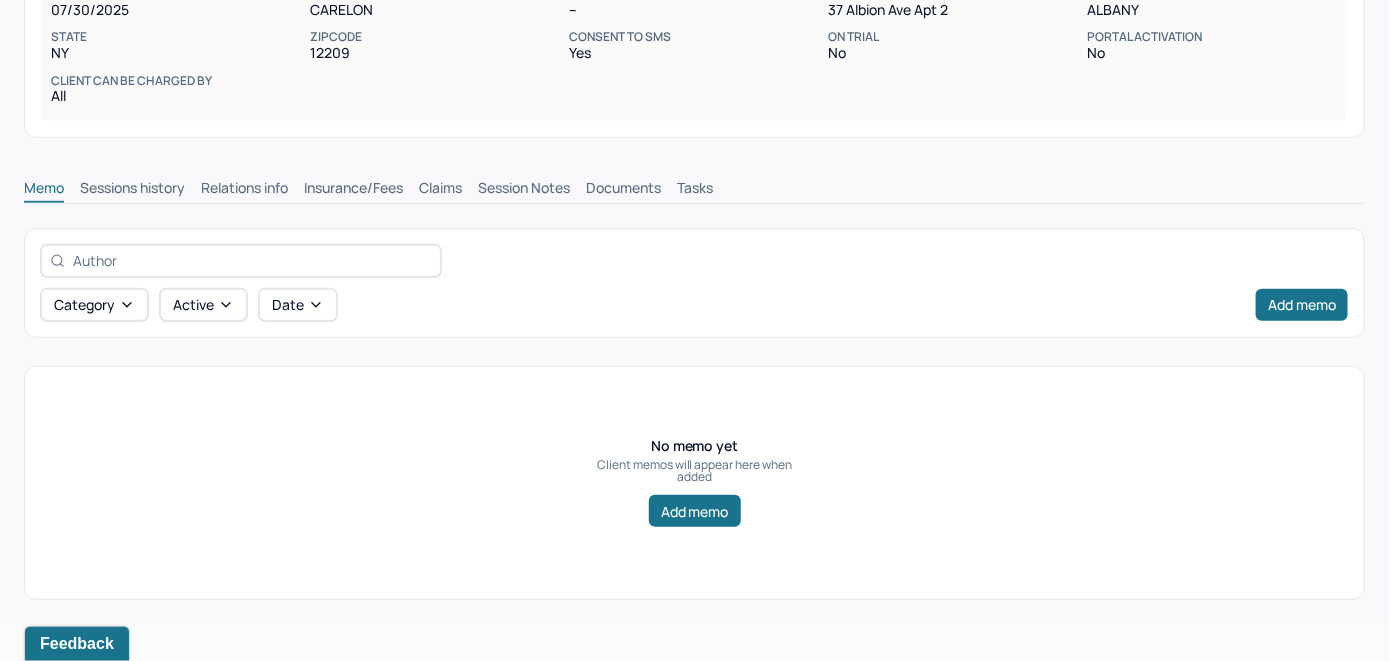 scroll, scrollTop: 314, scrollLeft: 0, axis: vertical 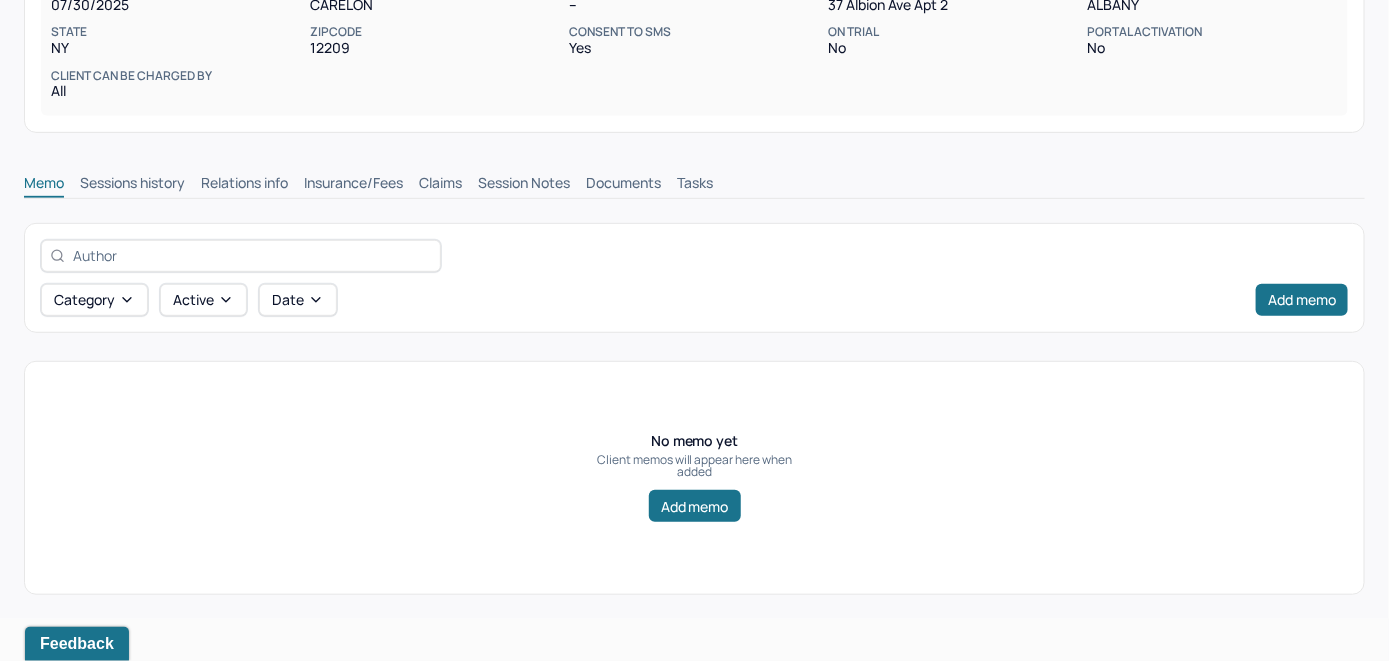 click on "Insurance/Fees" at bounding box center [353, 185] 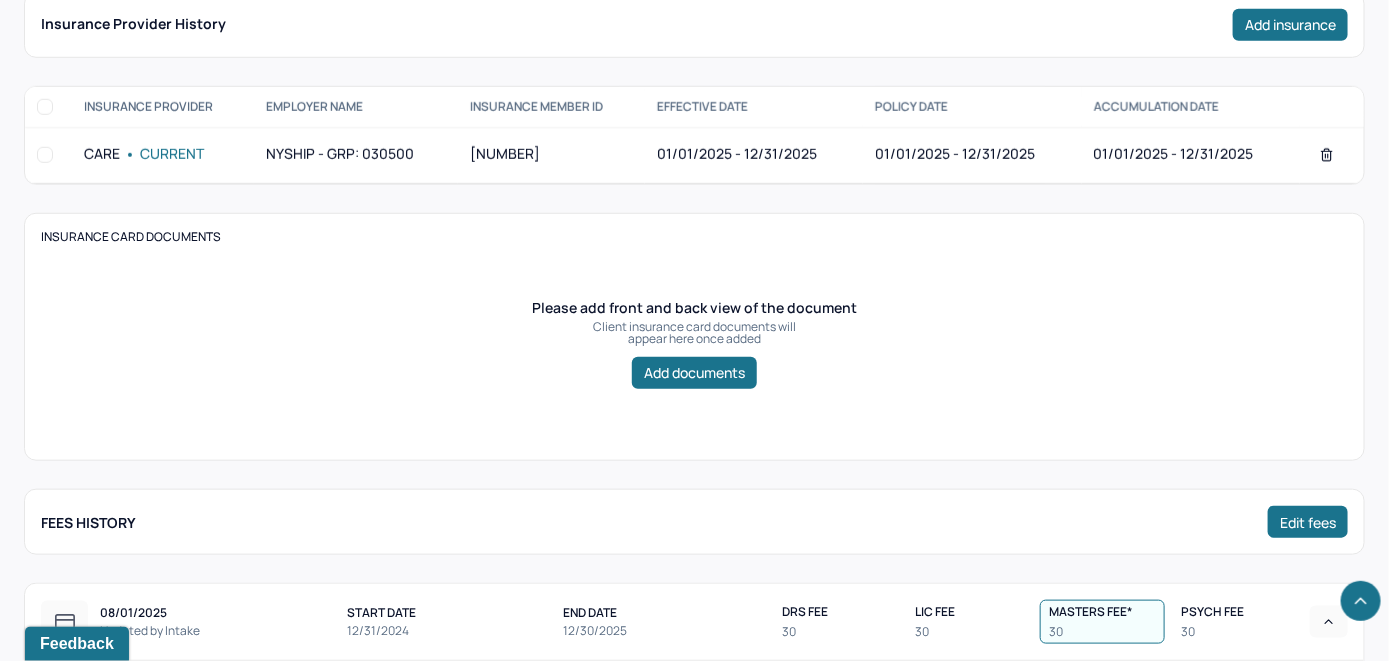 scroll, scrollTop: 414, scrollLeft: 0, axis: vertical 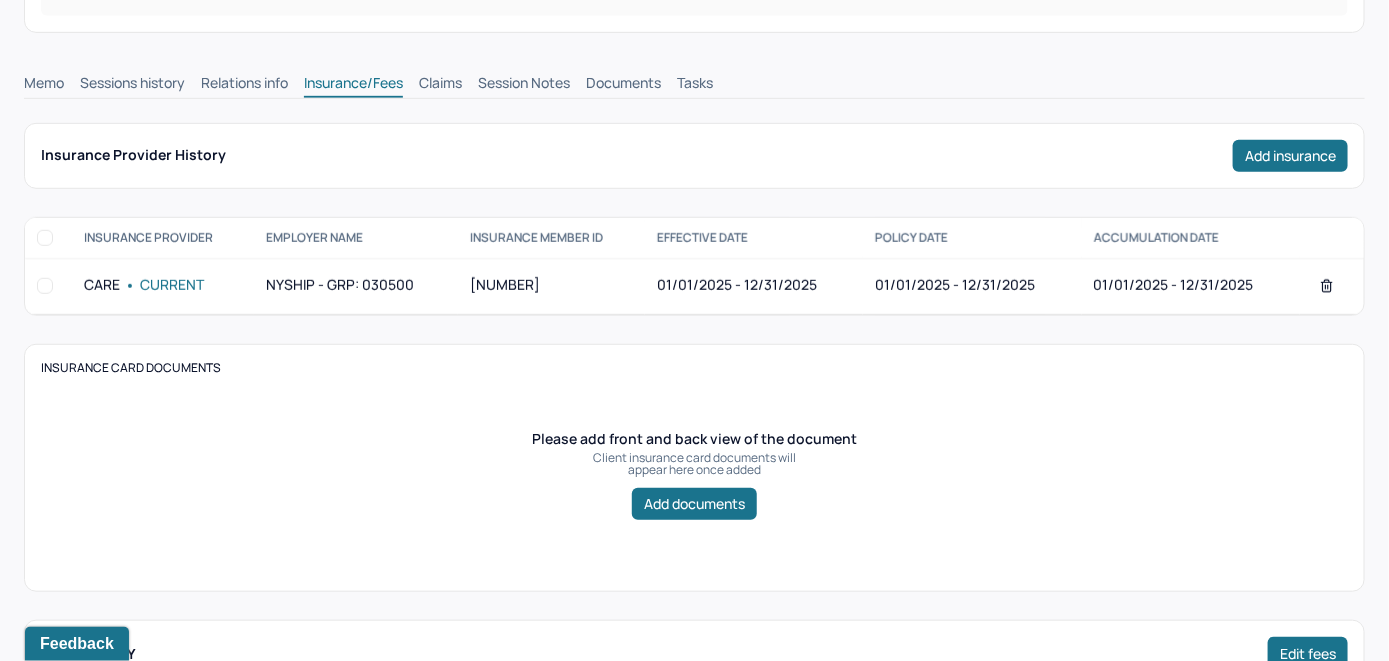 click on "Claims" at bounding box center [440, 85] 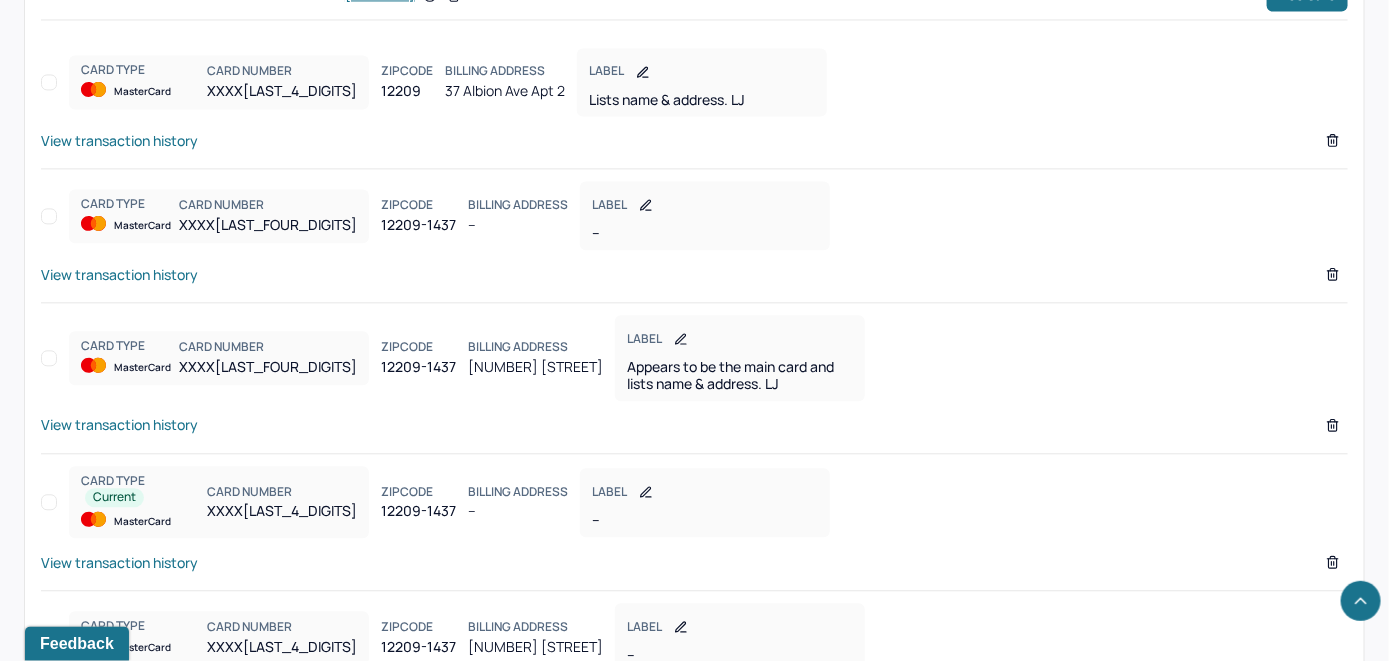 scroll, scrollTop: 1614, scrollLeft: 0, axis: vertical 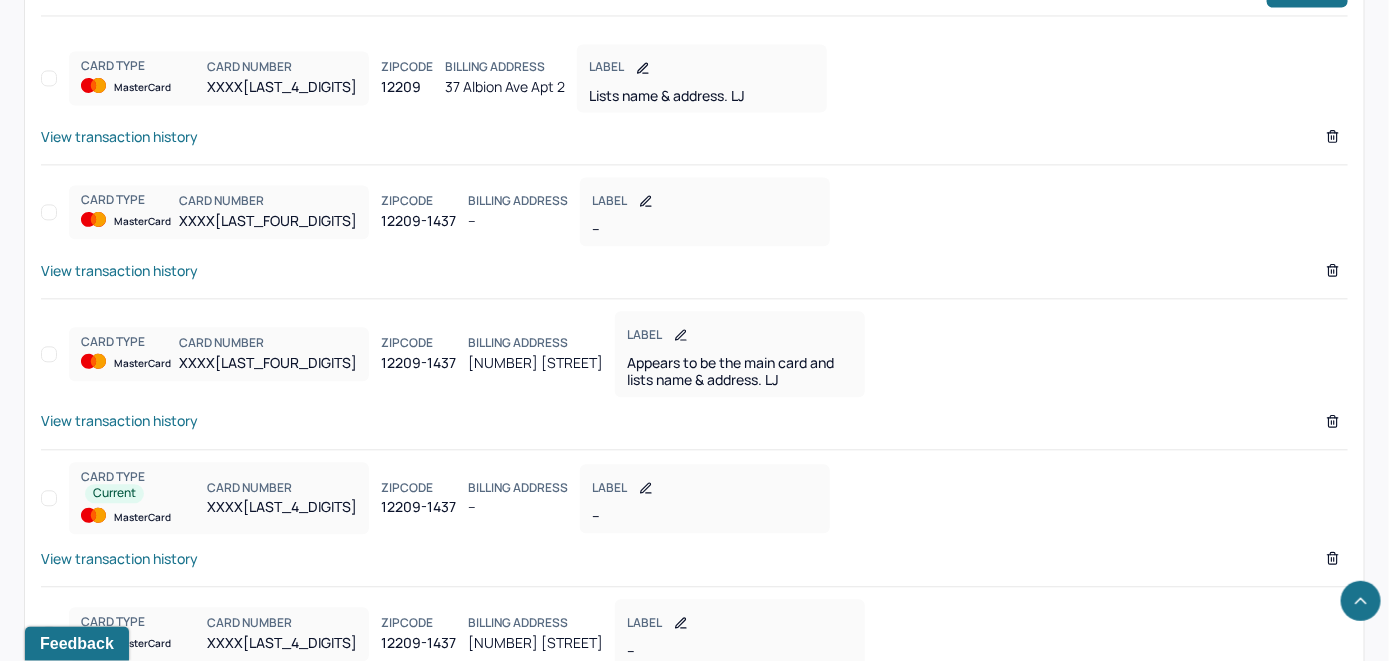 click on "View transaction history" at bounding box center (119, 136) 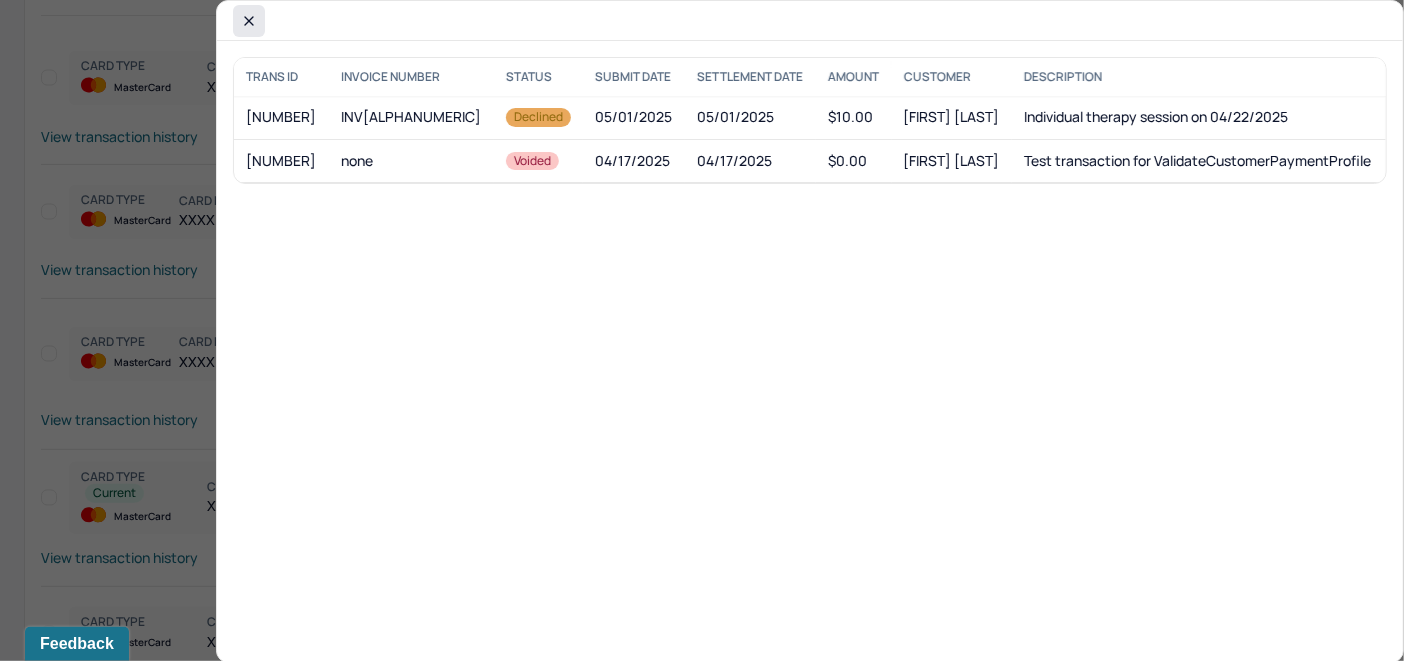 click 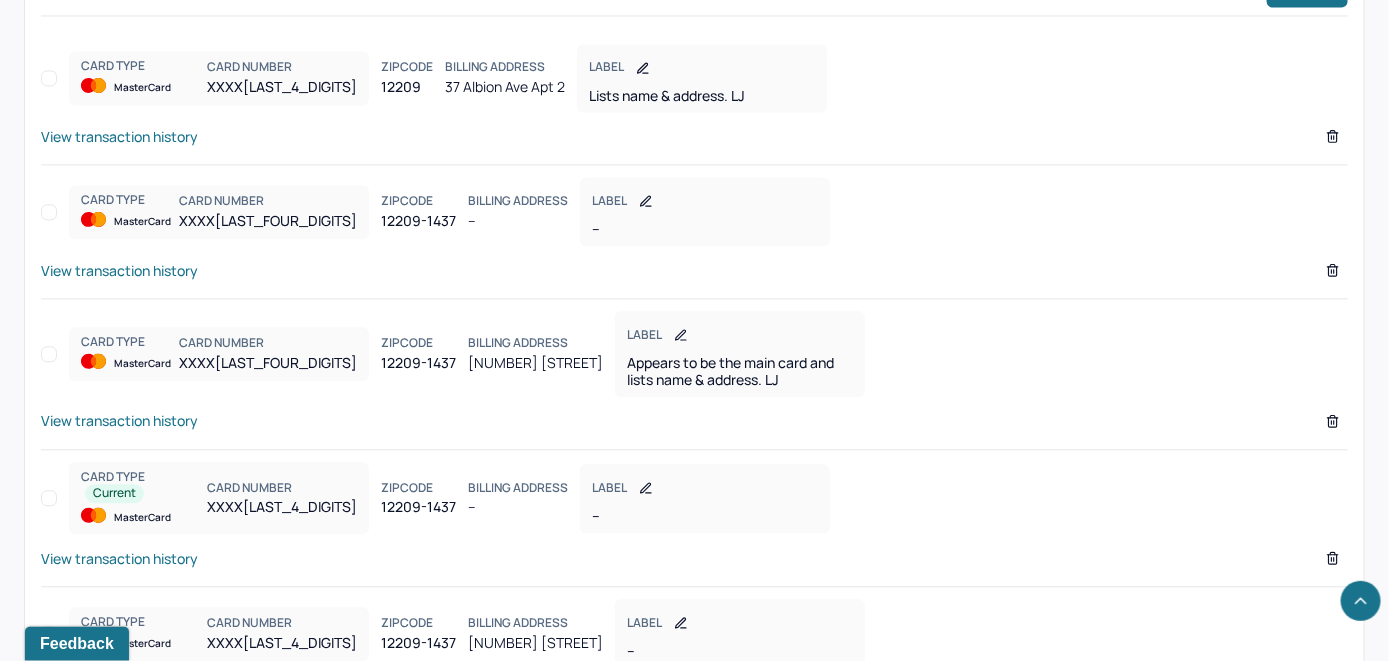 click on "View transaction history" at bounding box center (119, 420) 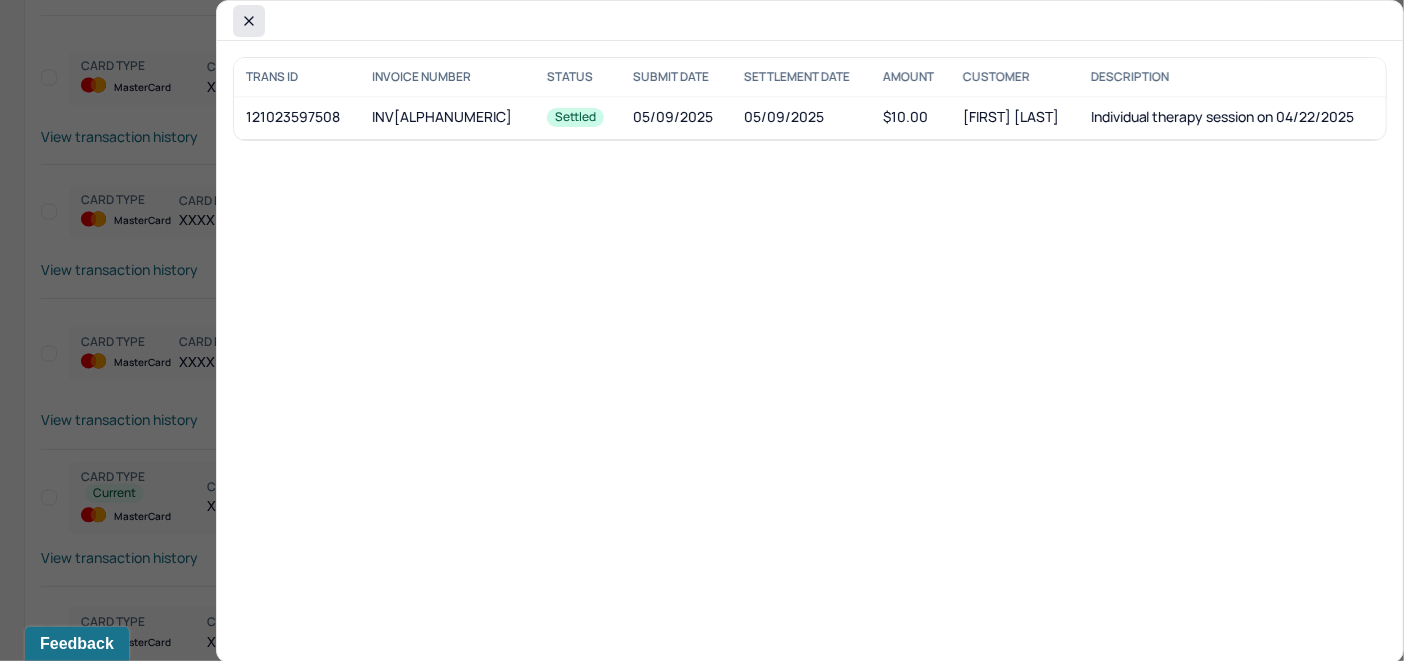 click 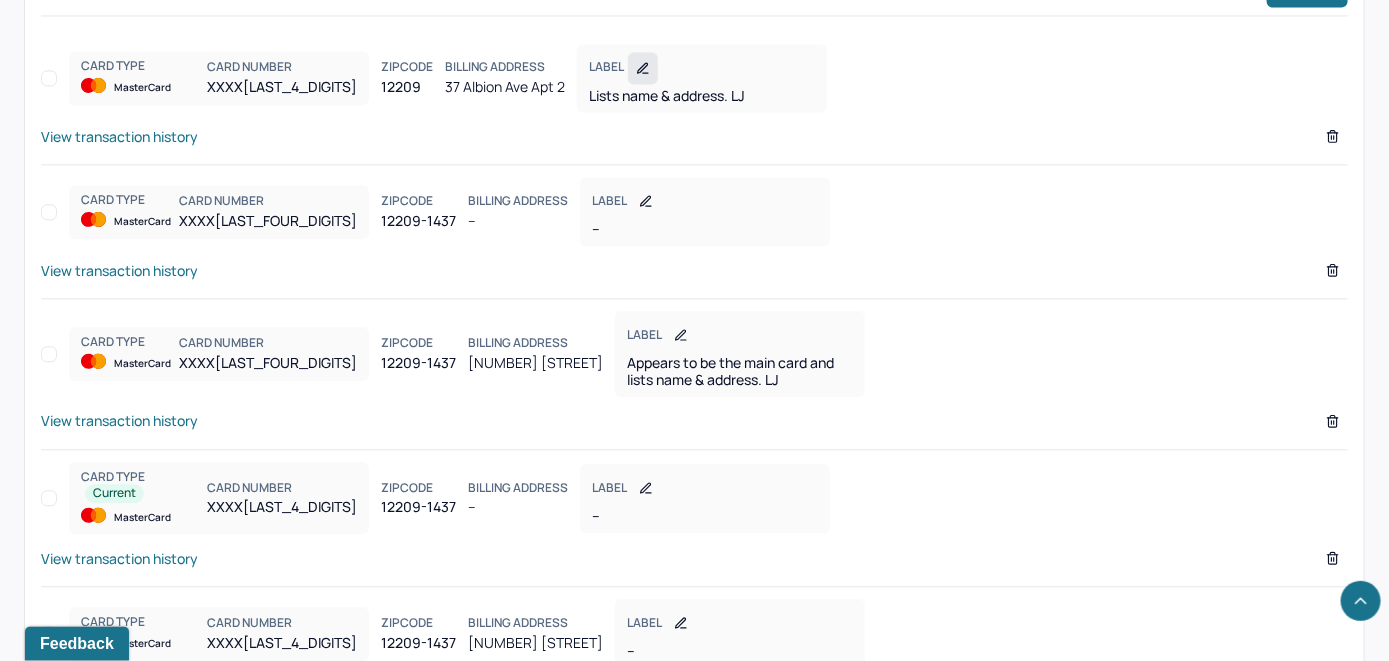 click 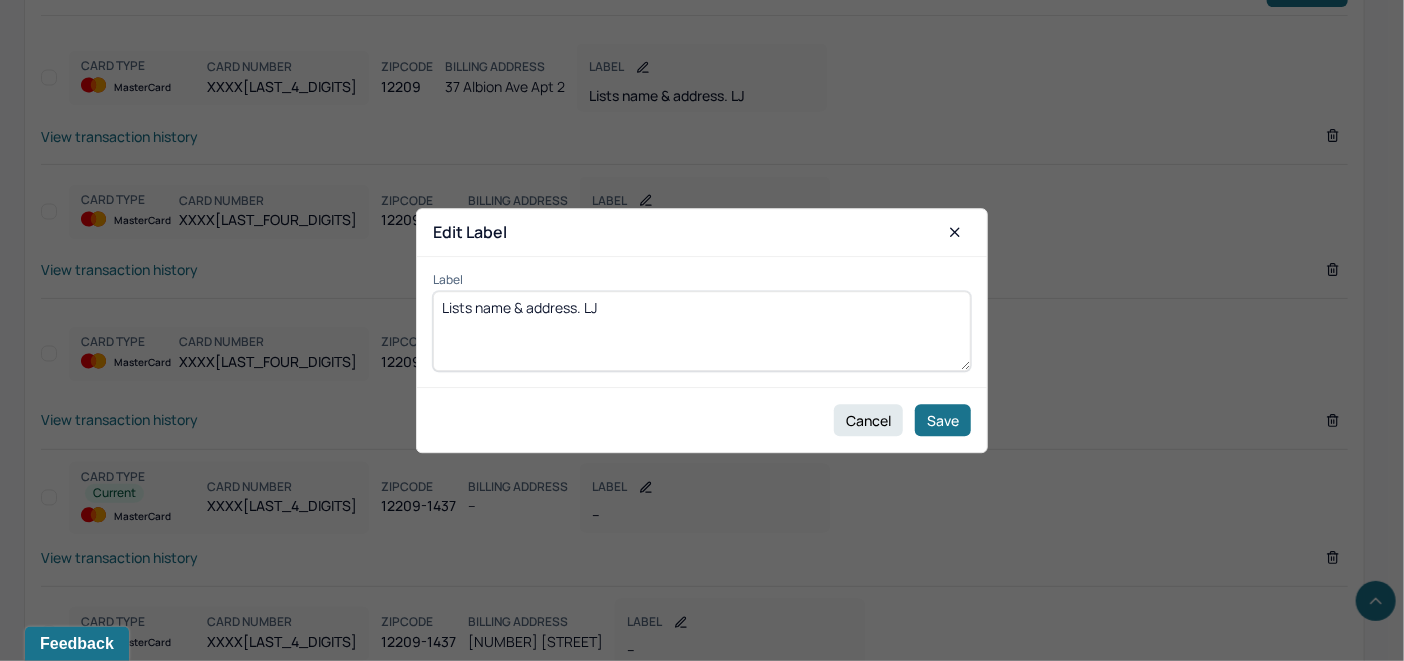 drag, startPoint x: 639, startPoint y: 295, endPoint x: 405, endPoint y: 305, distance: 234.21358 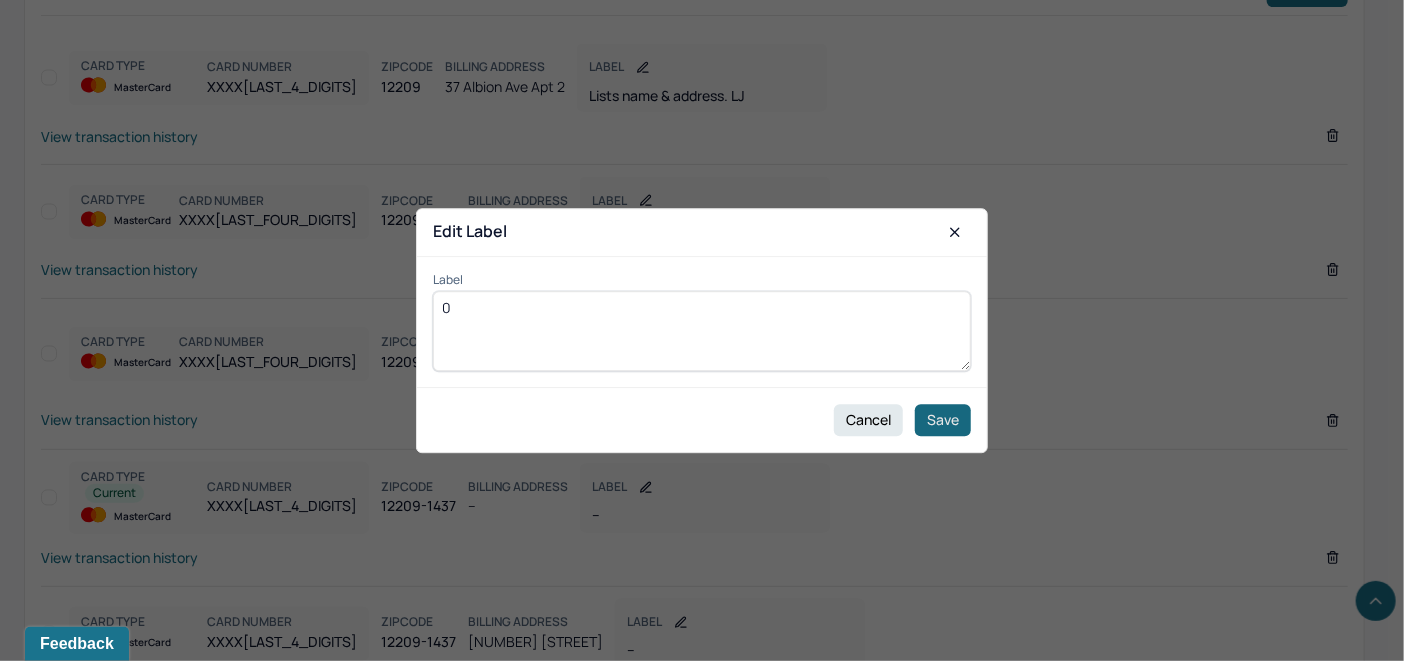 type on "0" 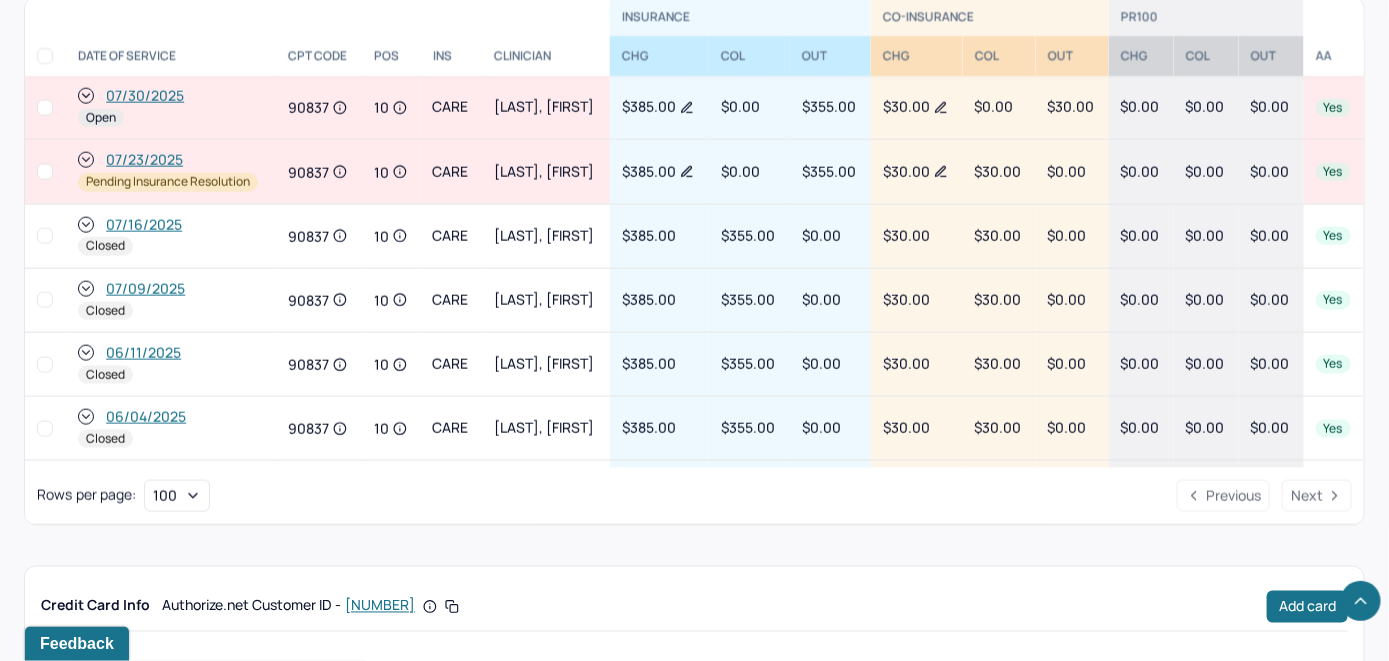 scroll, scrollTop: 963, scrollLeft: 0, axis: vertical 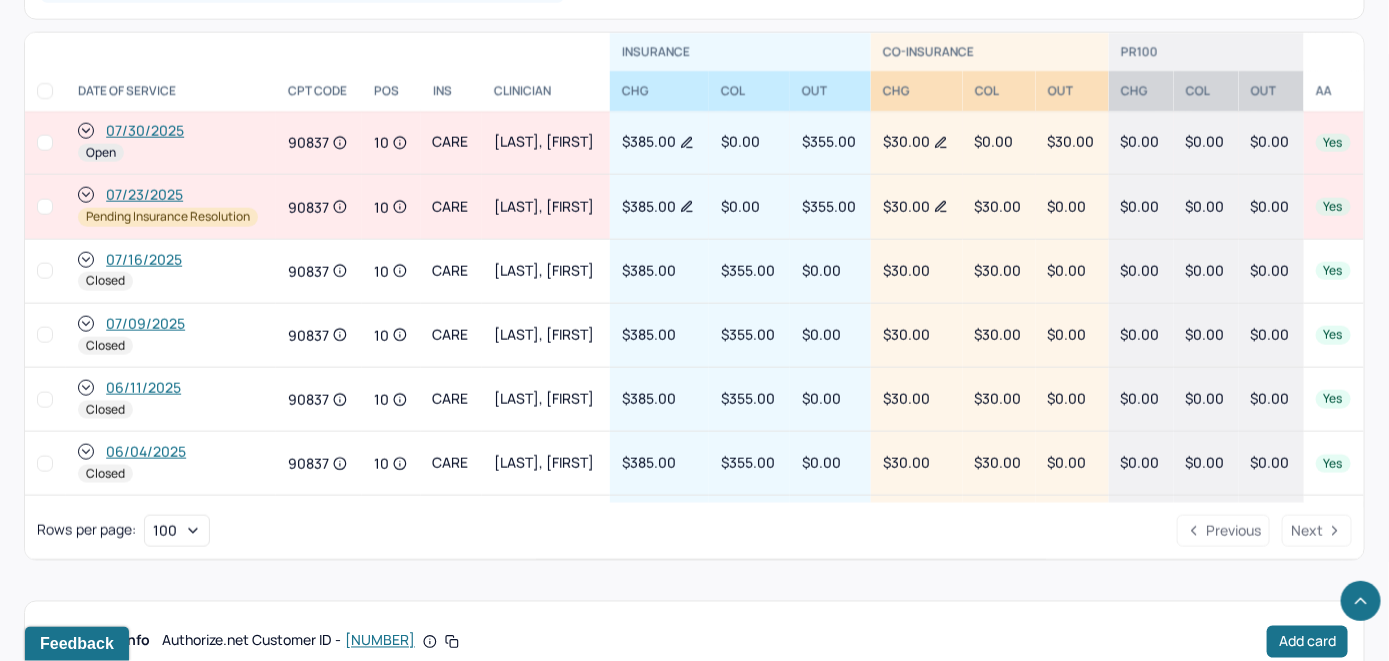 click on "07/30/2025" at bounding box center (145, 131) 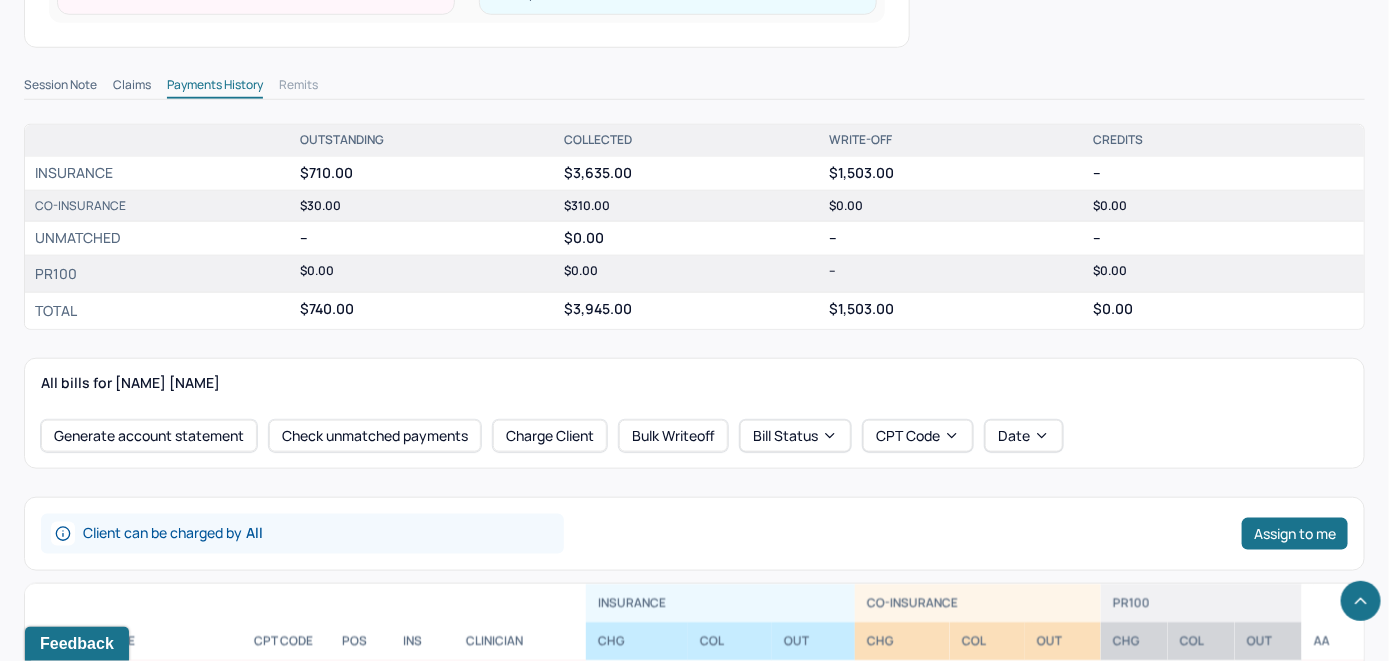 scroll, scrollTop: 800, scrollLeft: 0, axis: vertical 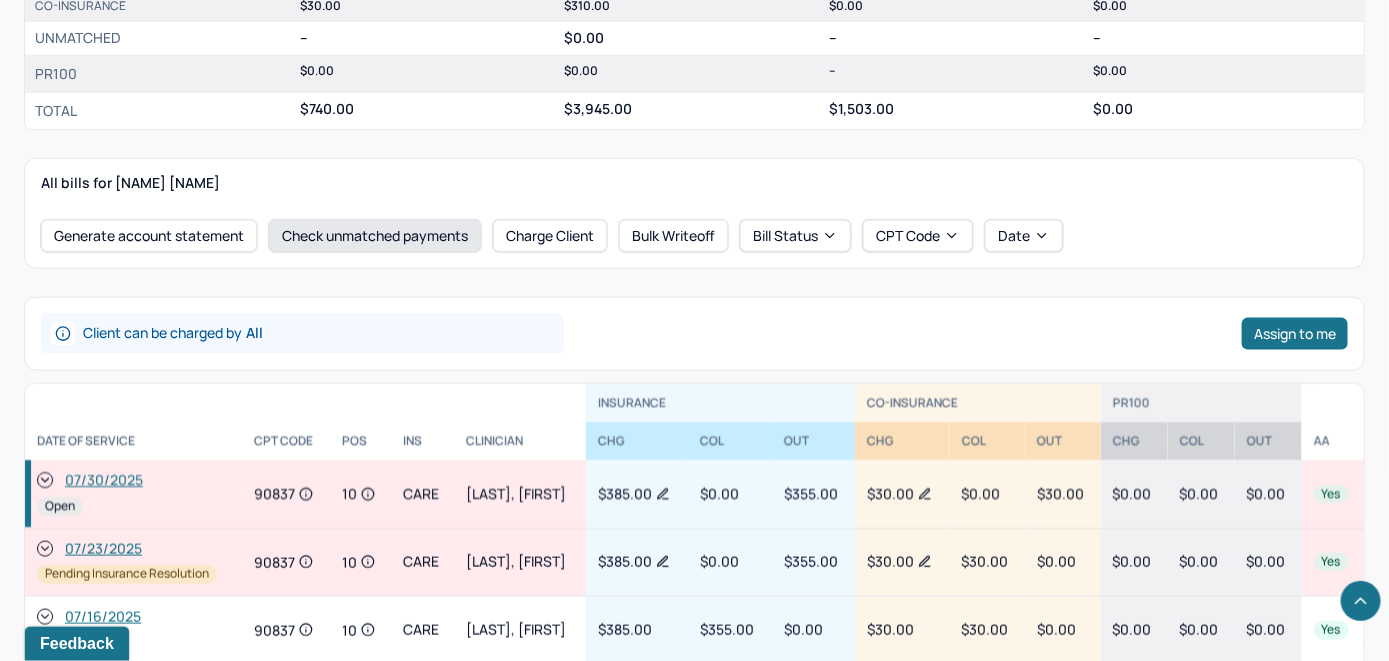 click on "Check unmatched payments" at bounding box center (375, 236) 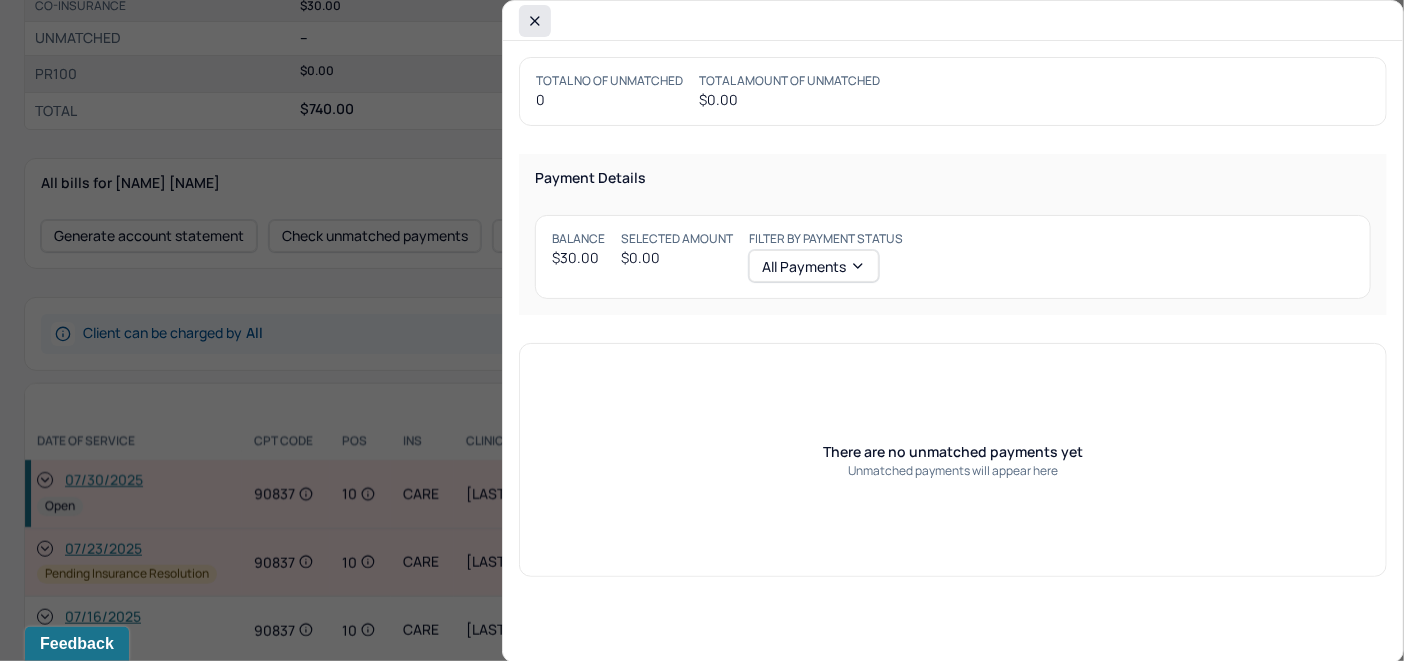 click 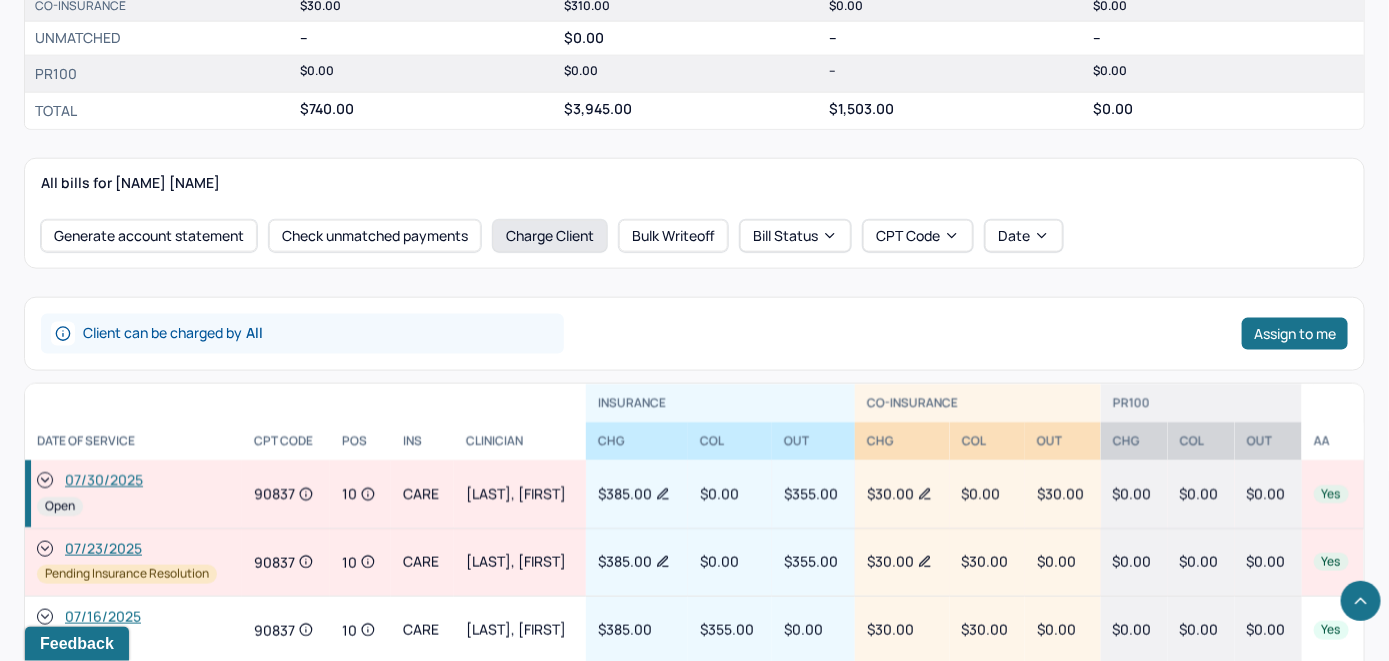 click on "Charge Client" at bounding box center [550, 236] 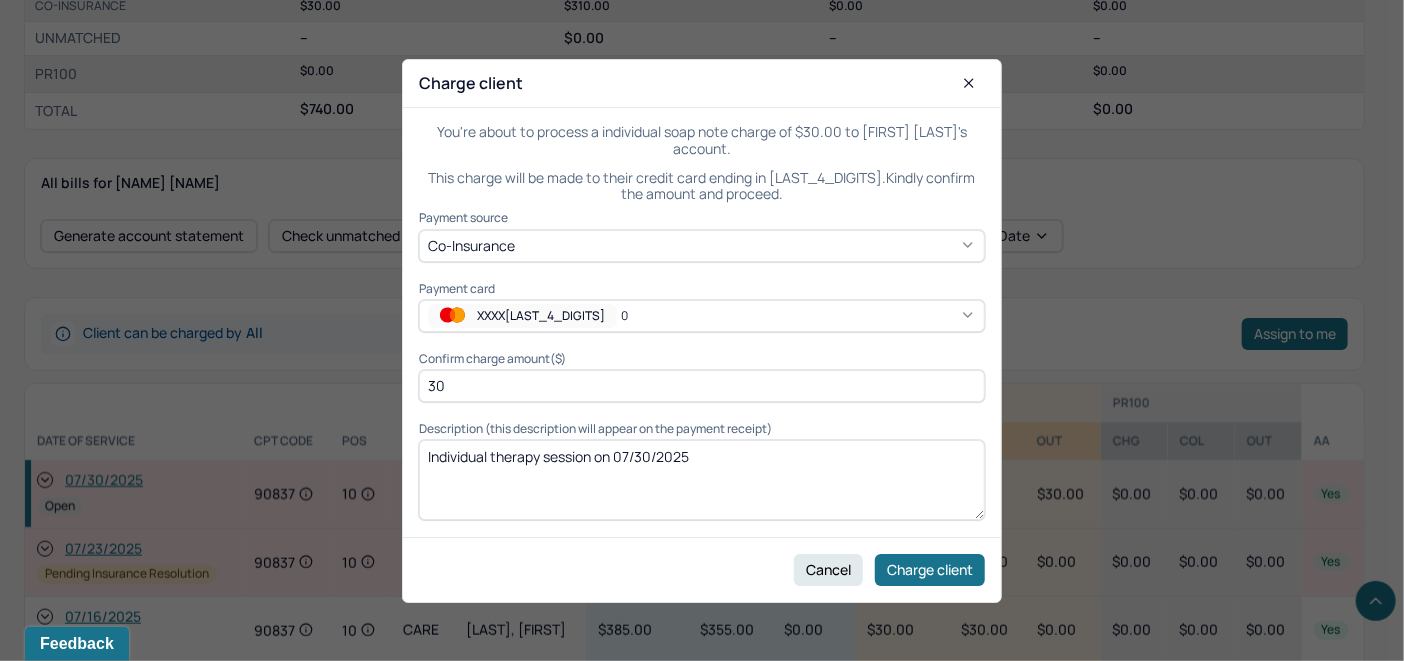 click on "XXXX[NUMBER] [NUMBER]" at bounding box center [702, 316] 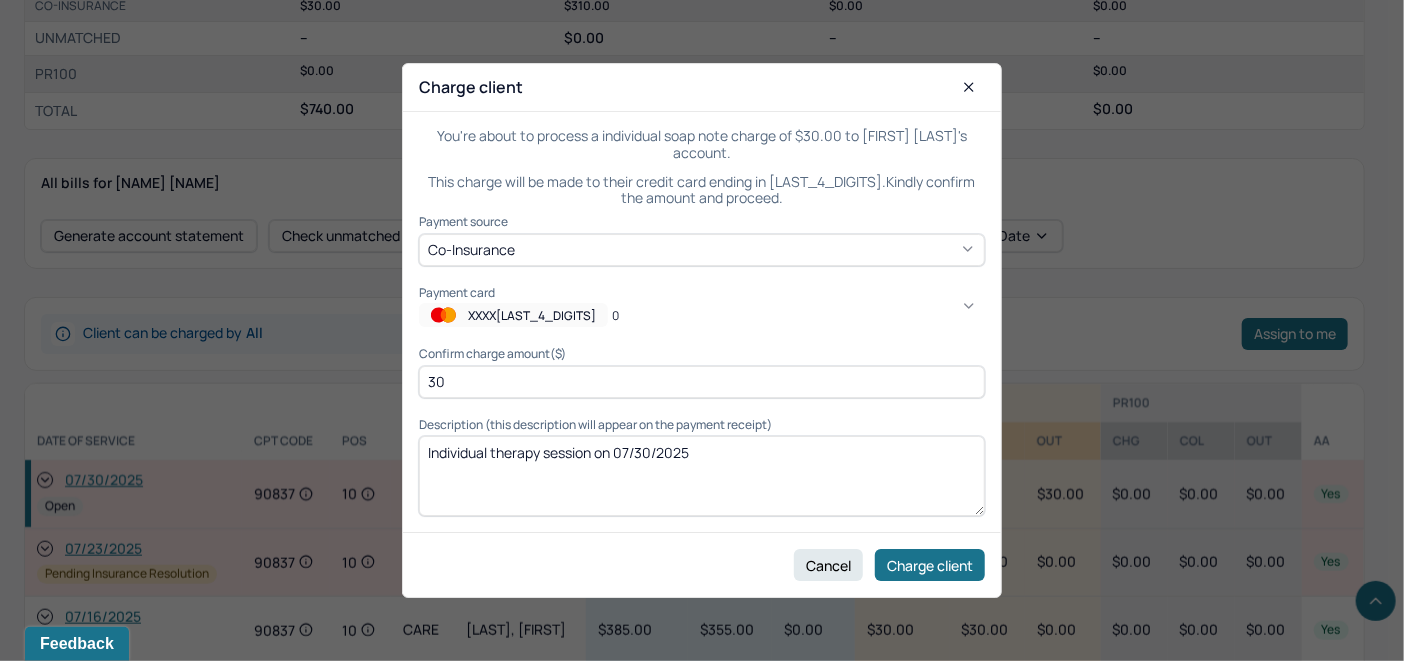 click on "Appears to be the main card and lists name & address. LJ" at bounding box center (1042, 995) 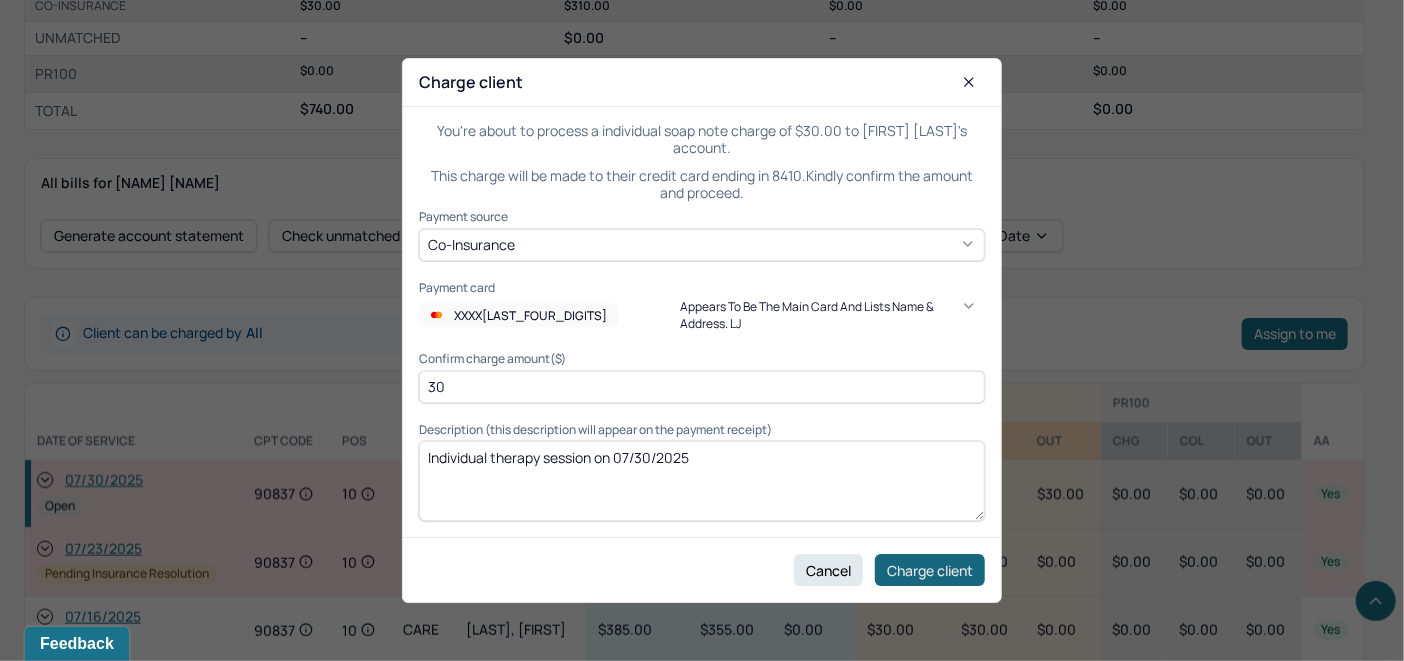 click on "Charge client" at bounding box center (930, 570) 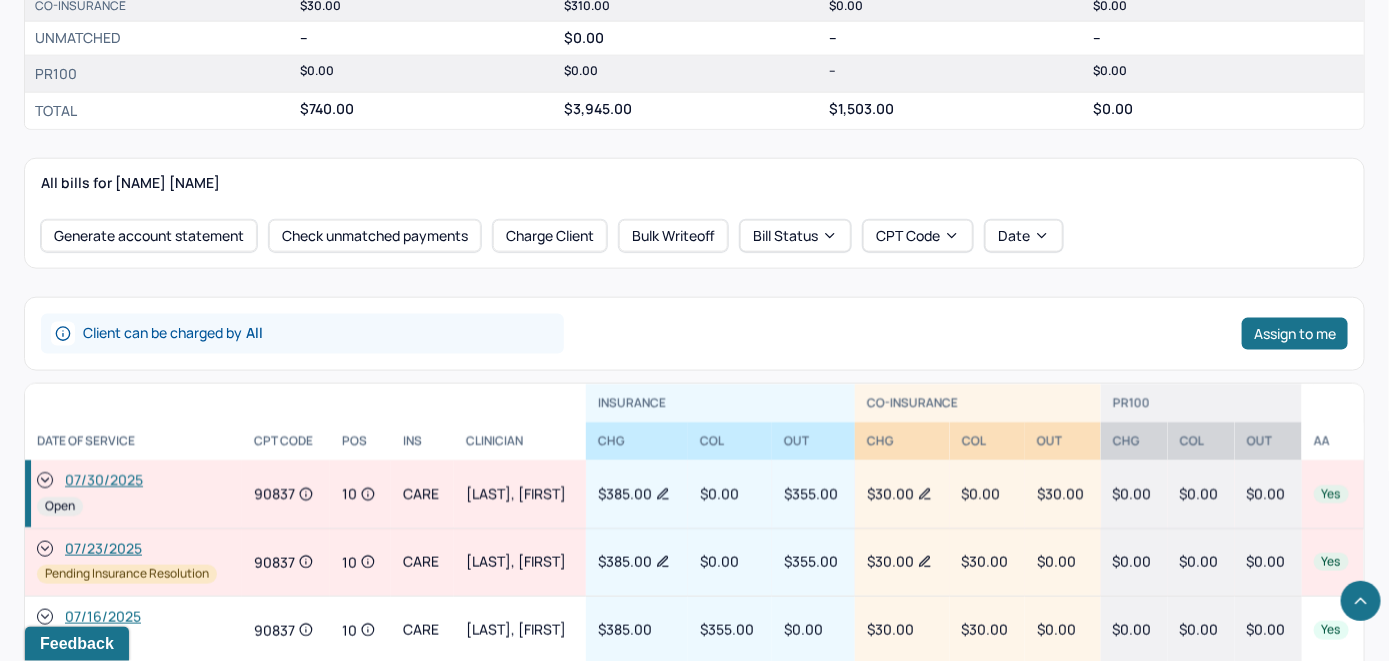 click 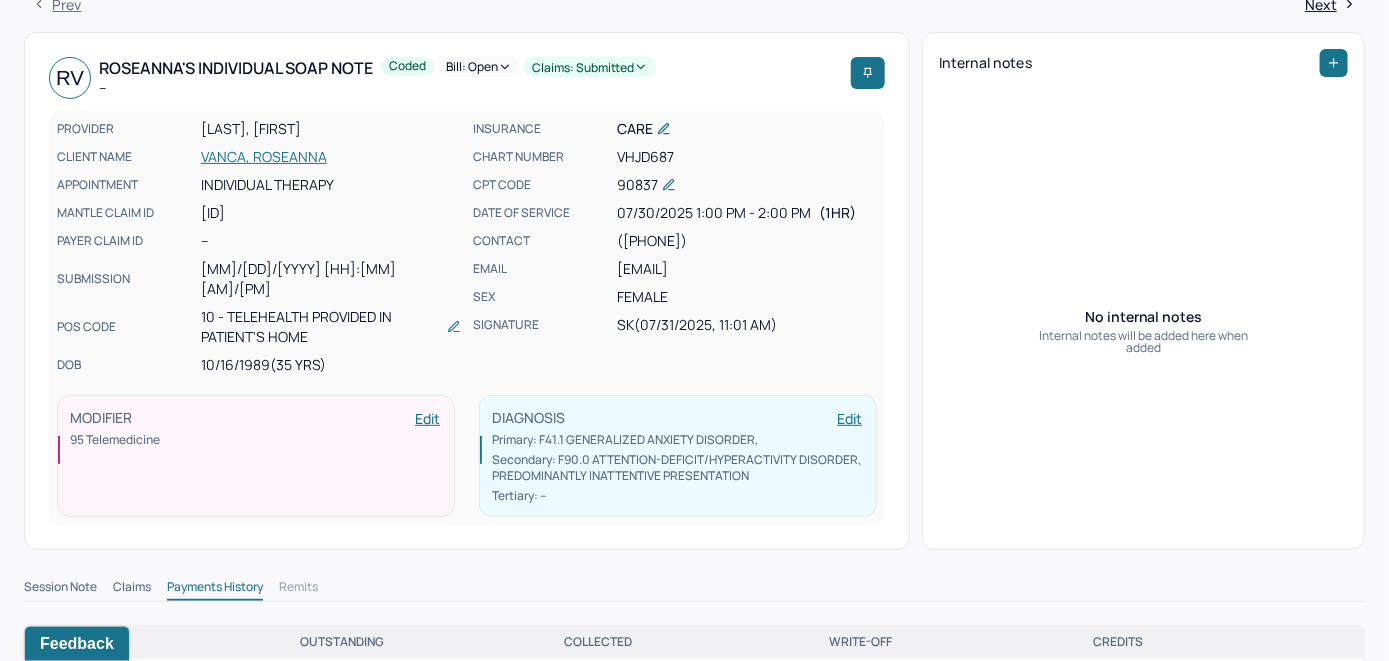 scroll, scrollTop: 0, scrollLeft: 0, axis: both 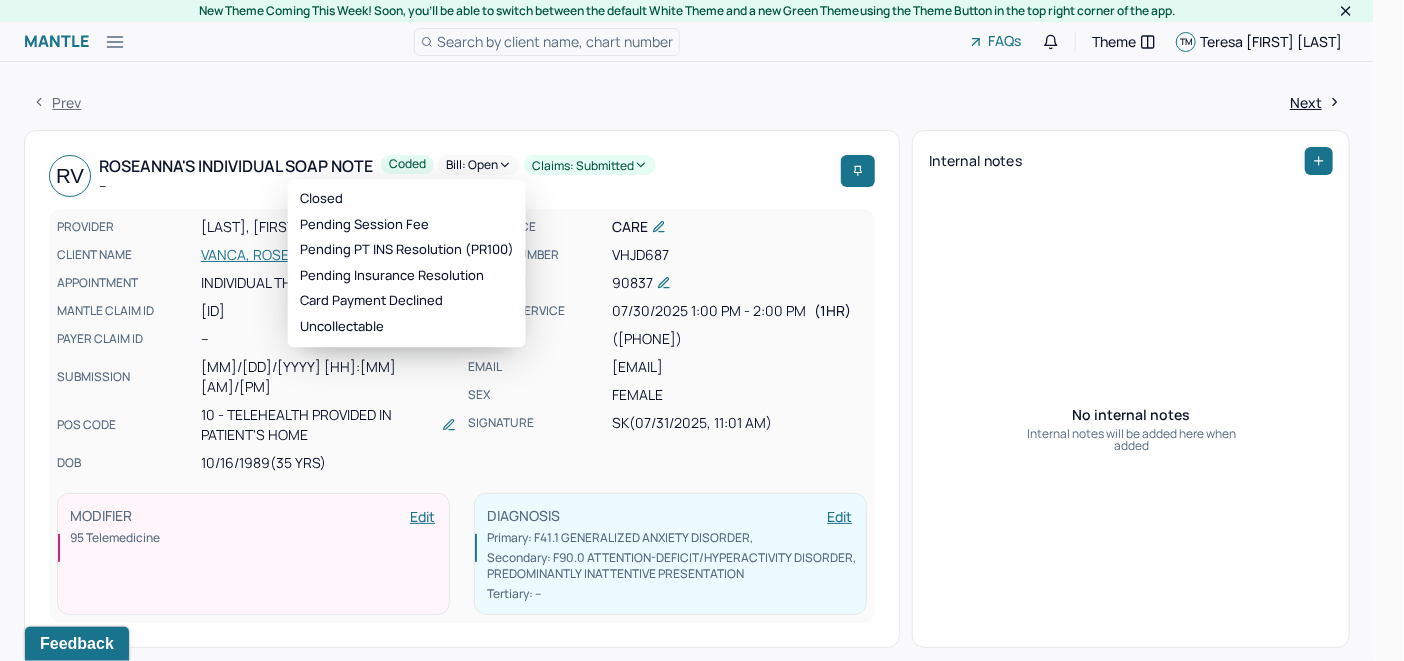 click on "Bill: Open" at bounding box center [479, 165] 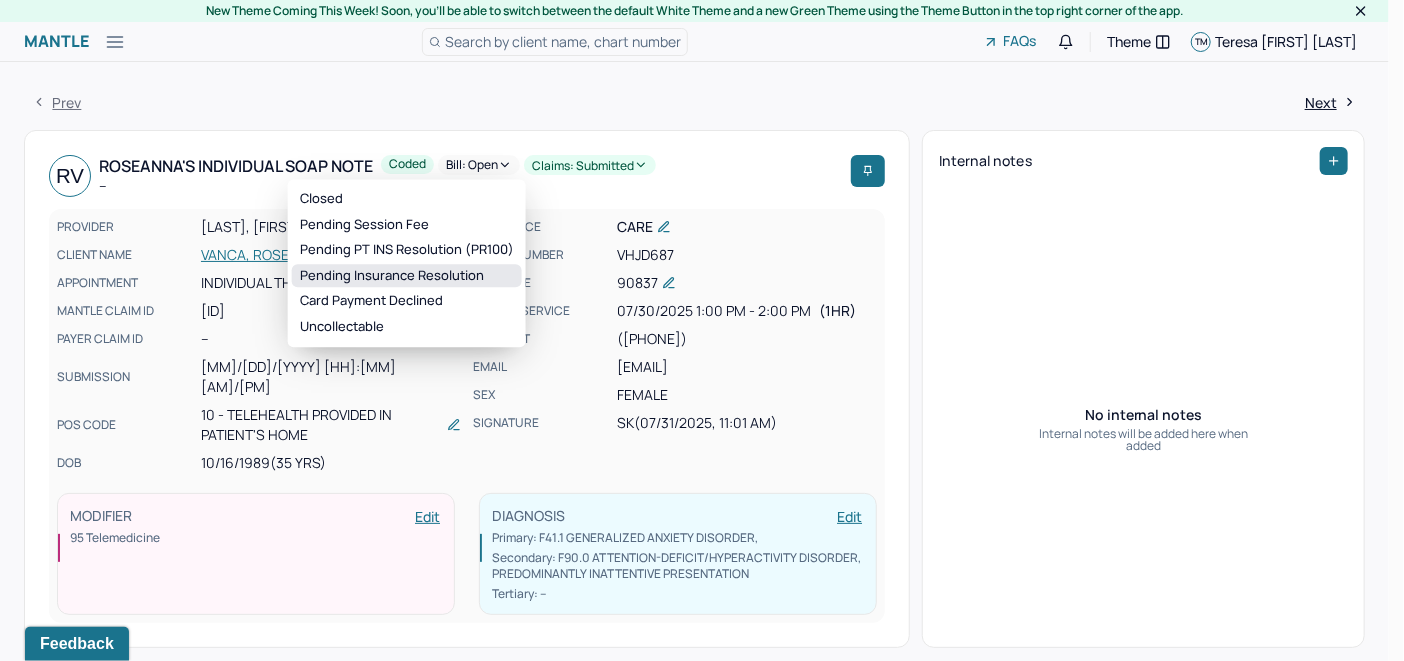 click on "Pending Insurance Resolution" at bounding box center [407, 276] 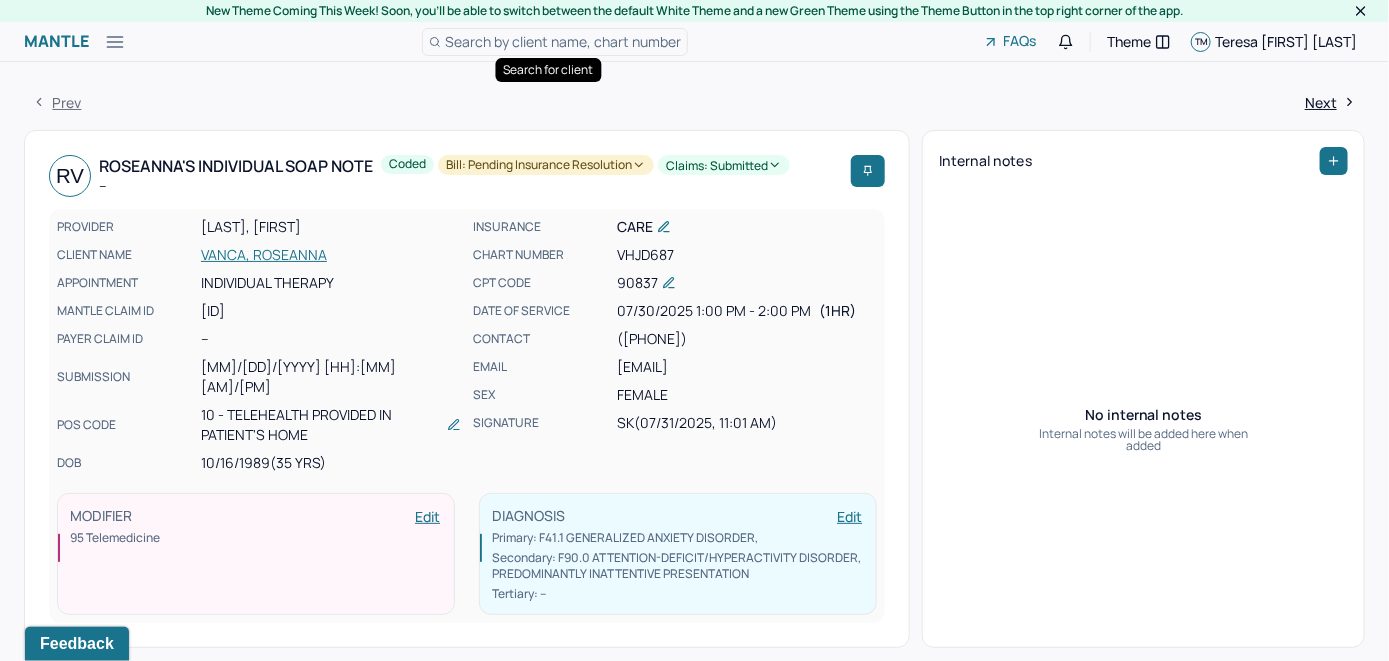 click on "Search by client name, chart number" at bounding box center (563, 41) 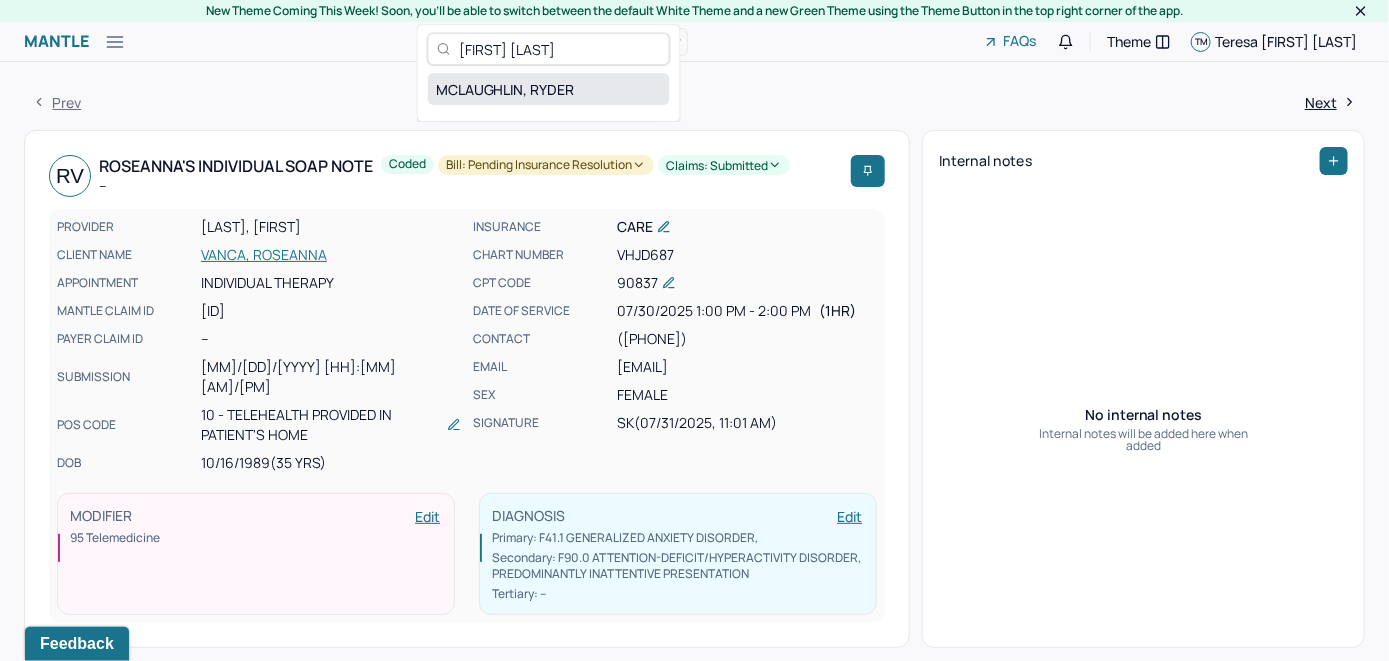 type on "[FIRST] [LAST]" 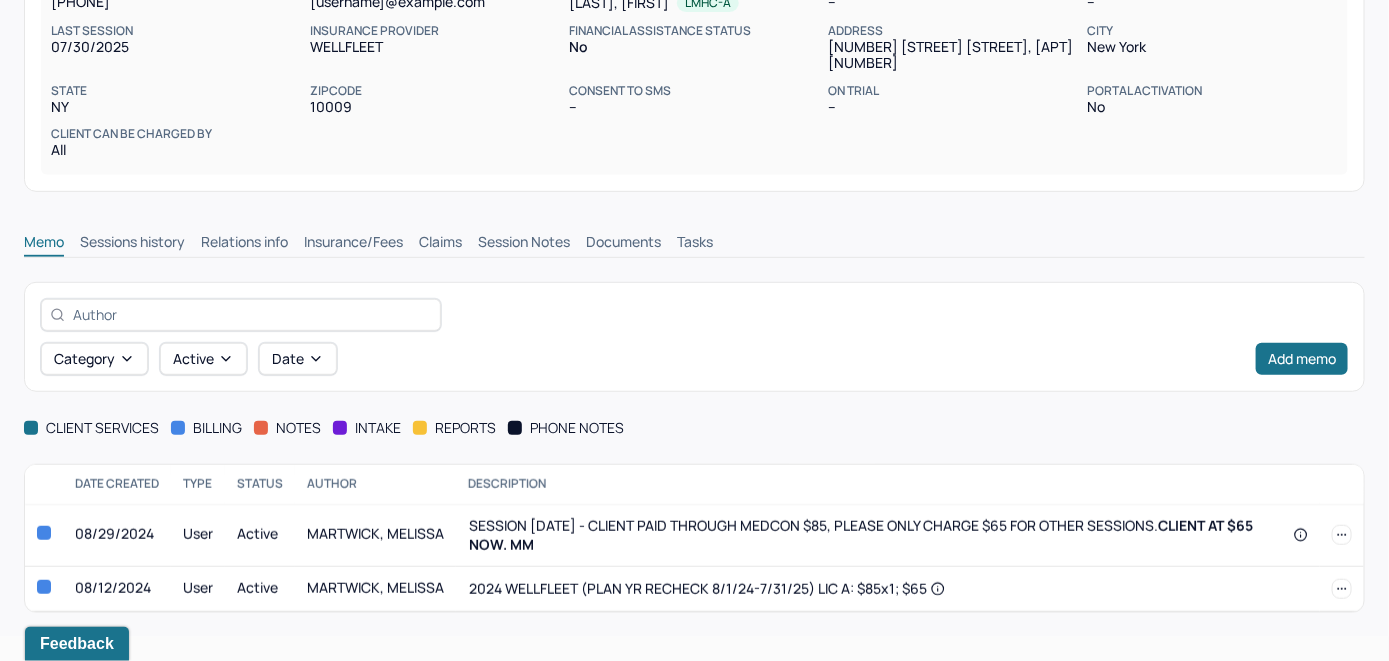 scroll, scrollTop: 300, scrollLeft: 0, axis: vertical 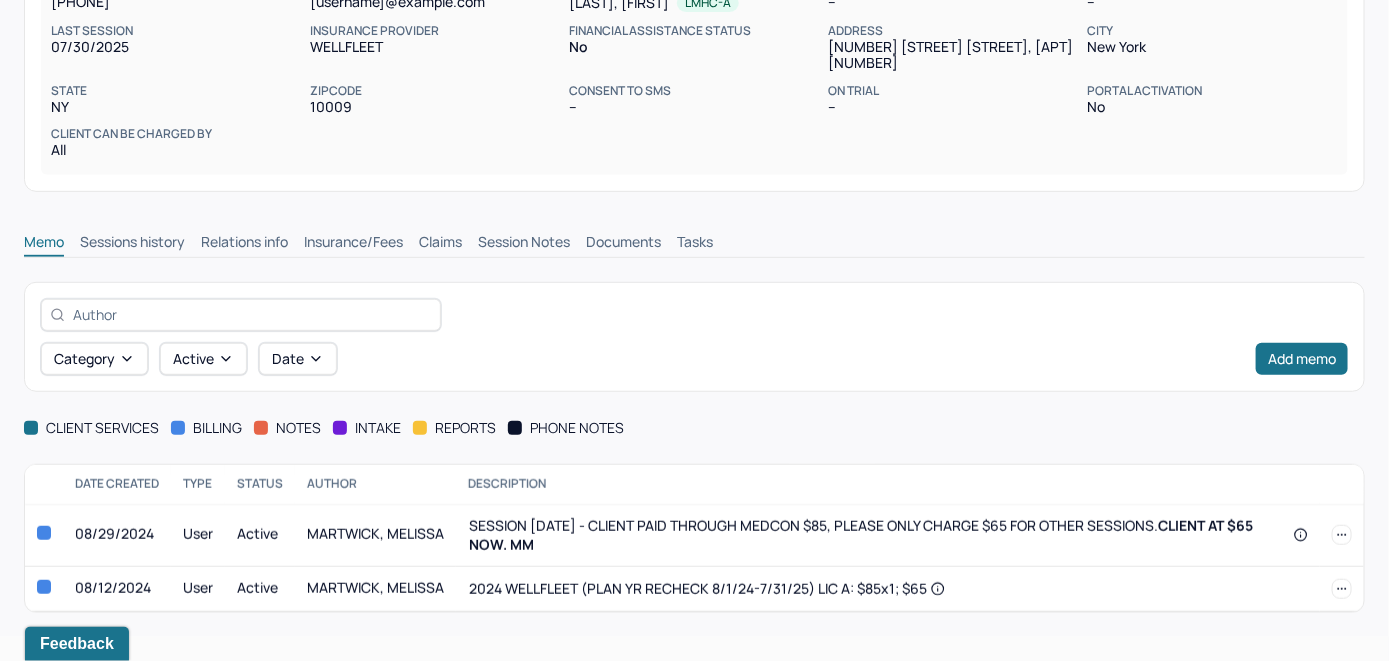 click on "Insurance/Fees" at bounding box center (353, 244) 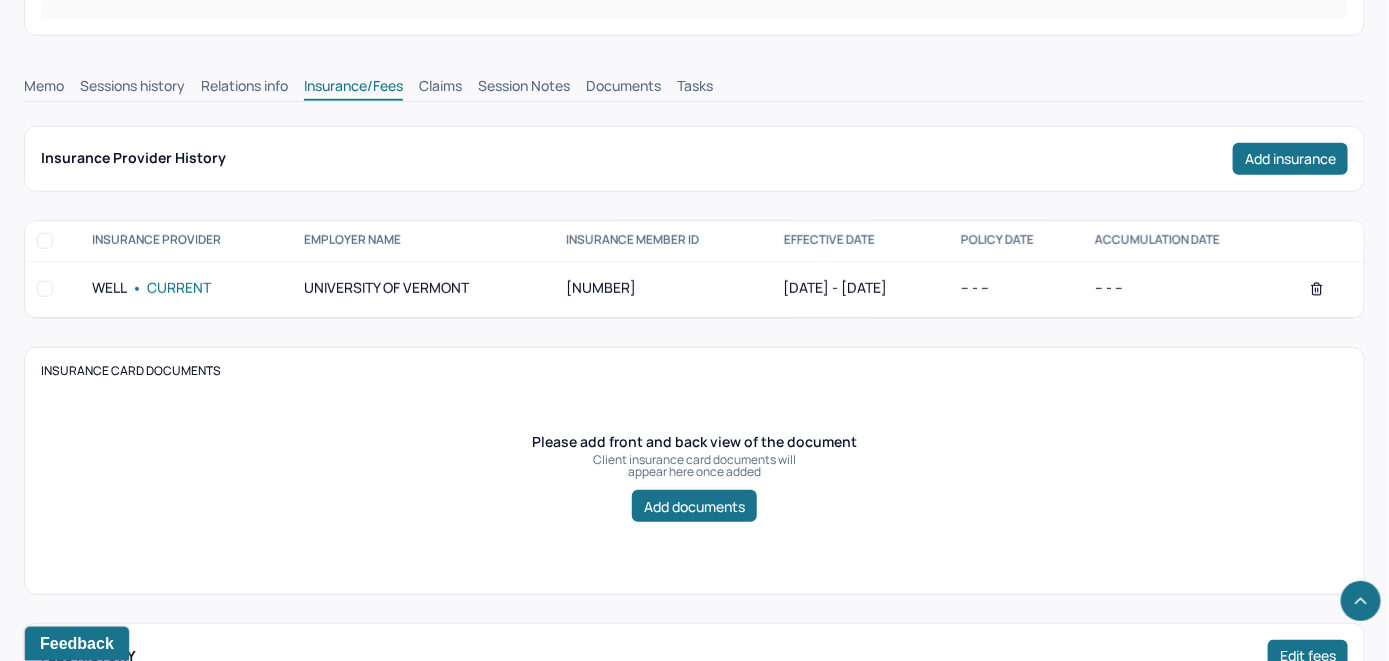 scroll, scrollTop: 400, scrollLeft: 0, axis: vertical 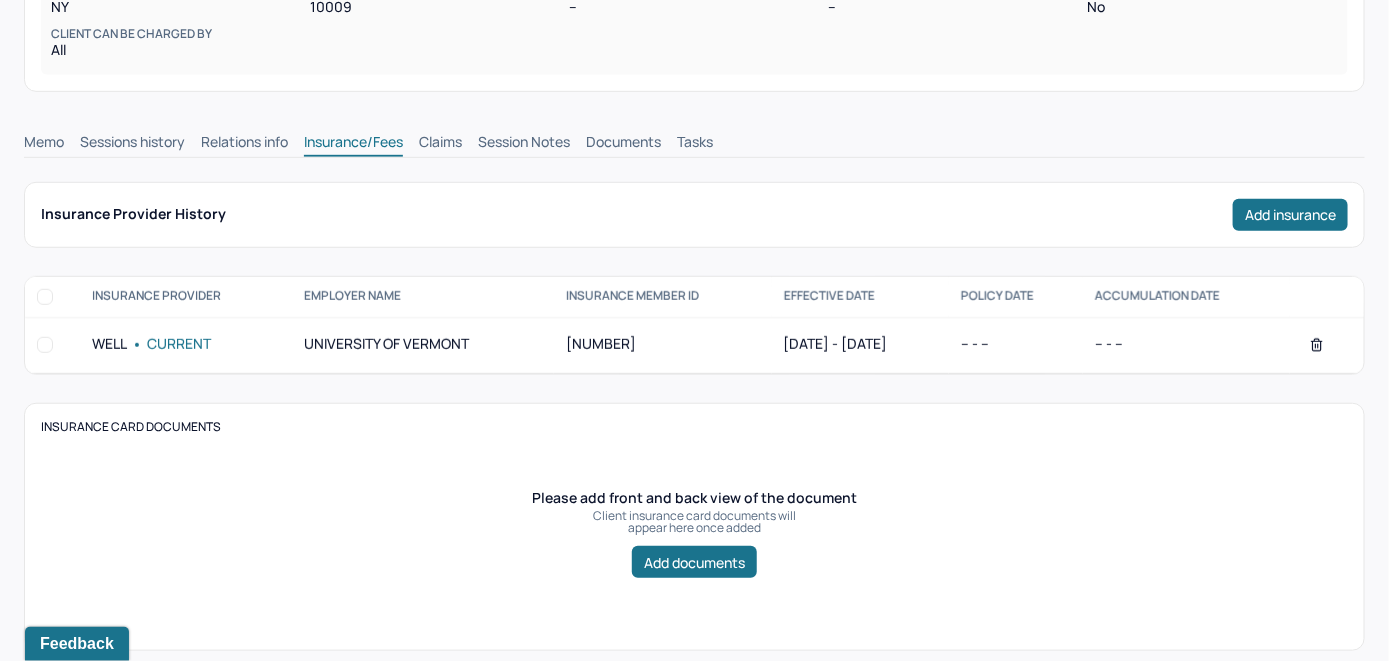 click on "Claims" at bounding box center (440, 144) 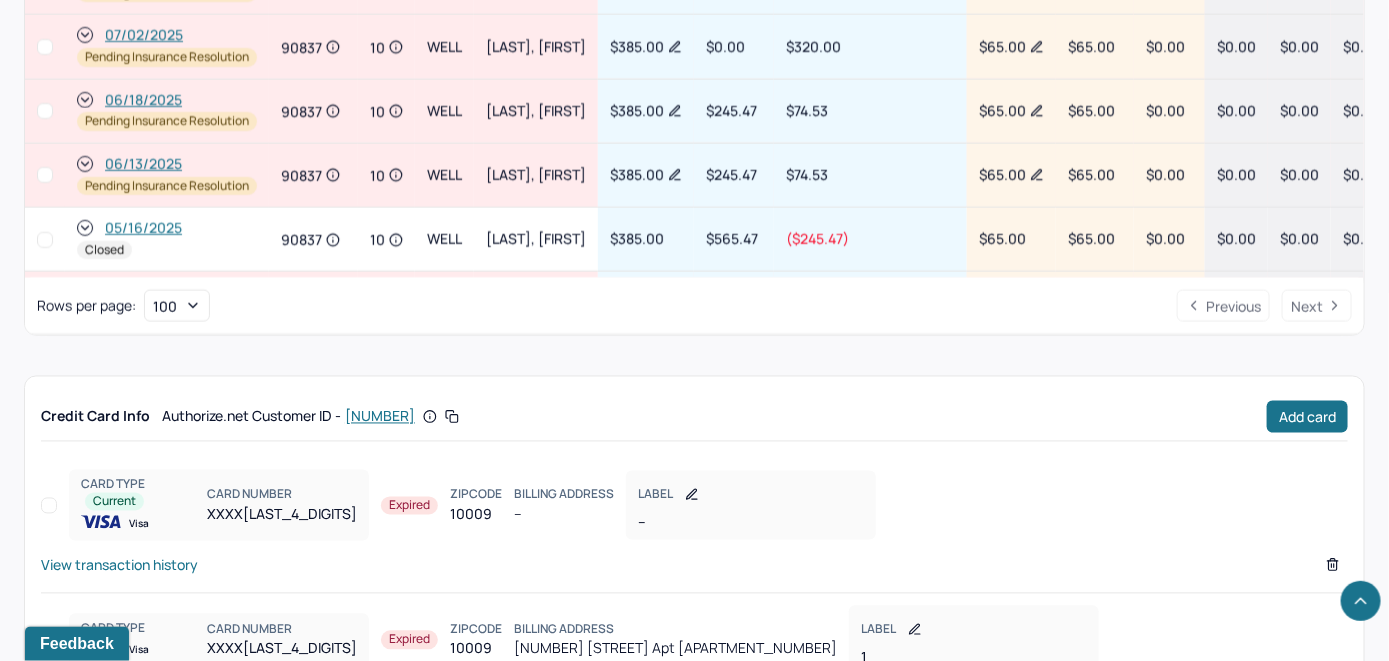 scroll, scrollTop: 1057, scrollLeft: 0, axis: vertical 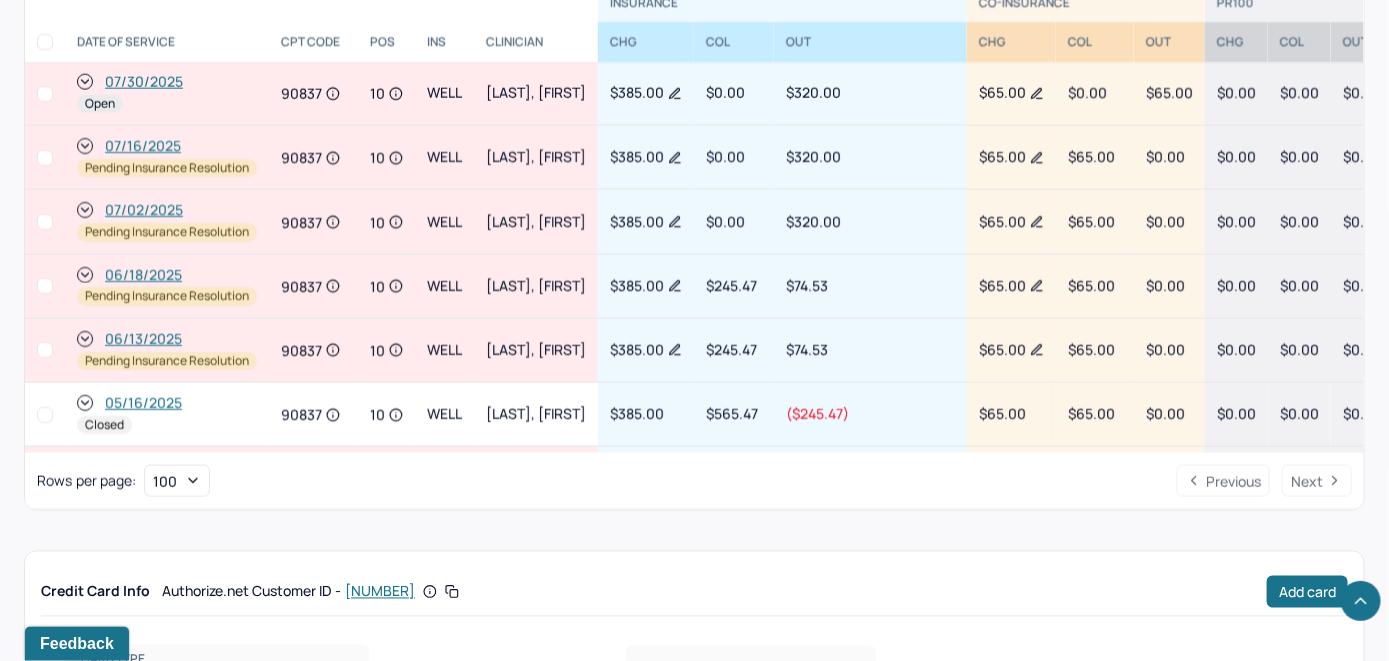 click on "07/30/2025" at bounding box center (144, 82) 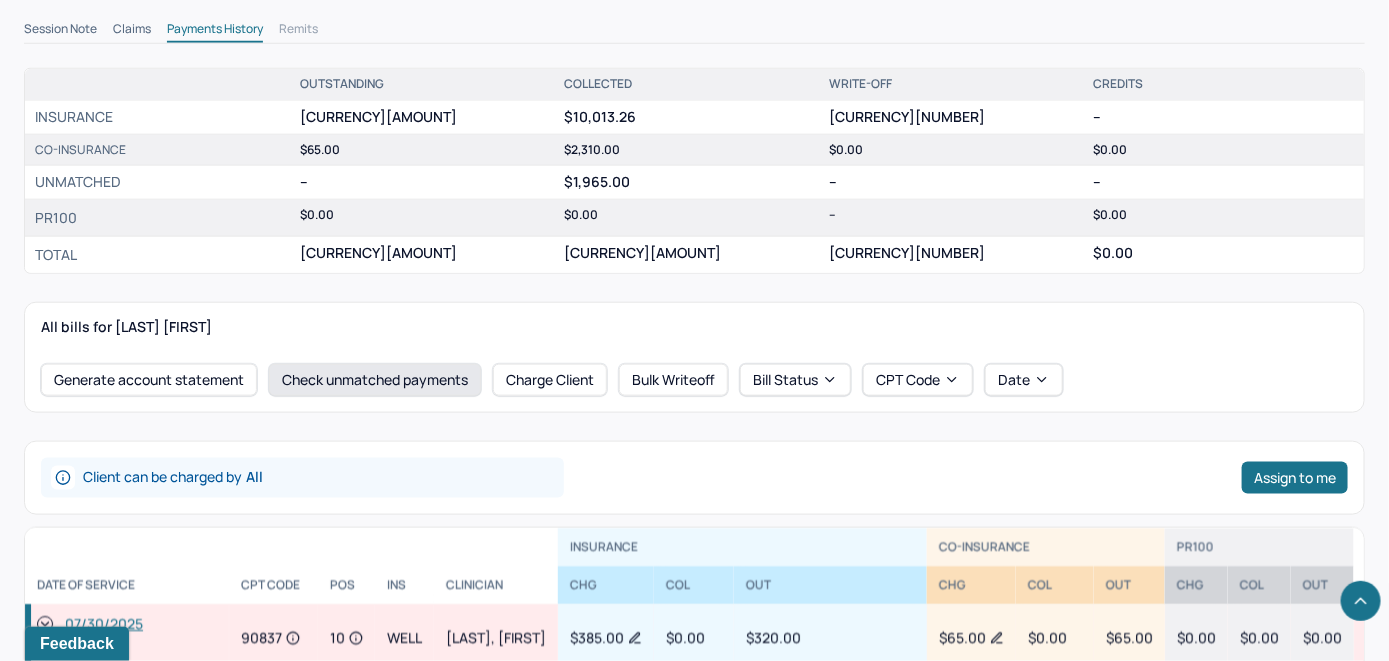 scroll, scrollTop: 800, scrollLeft: 0, axis: vertical 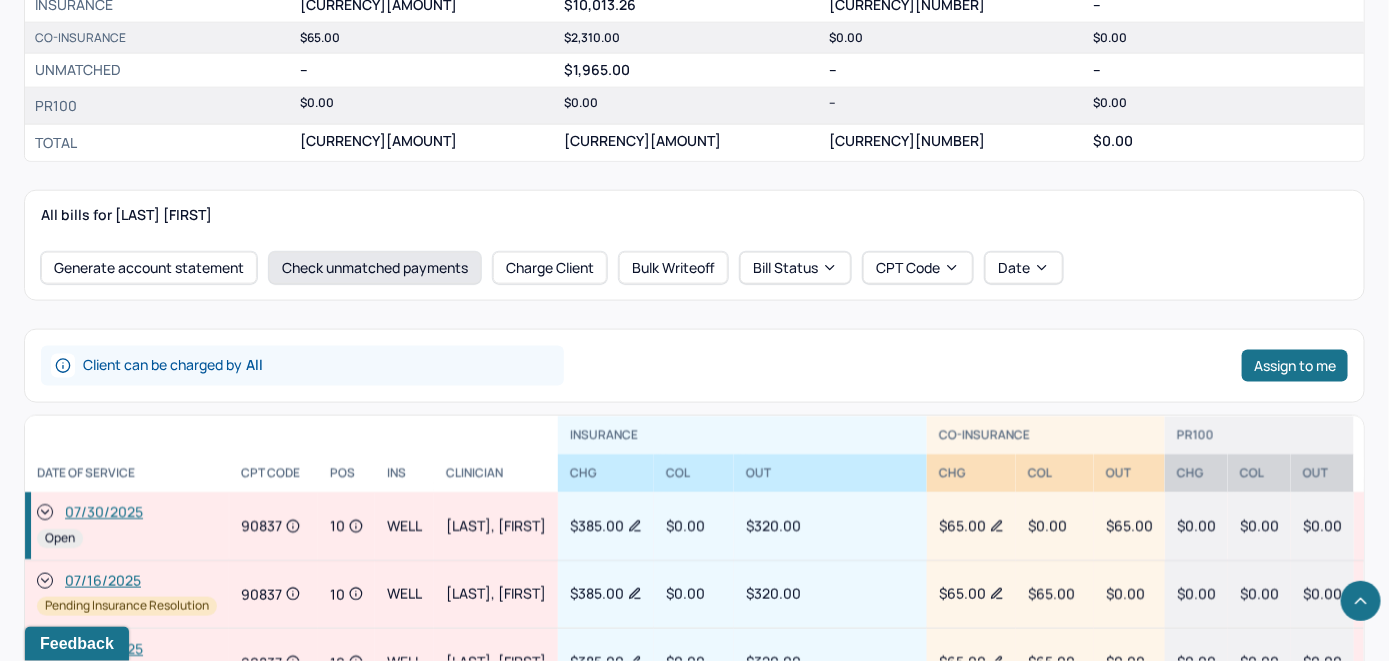click on "Check unmatched payments" at bounding box center [375, 268] 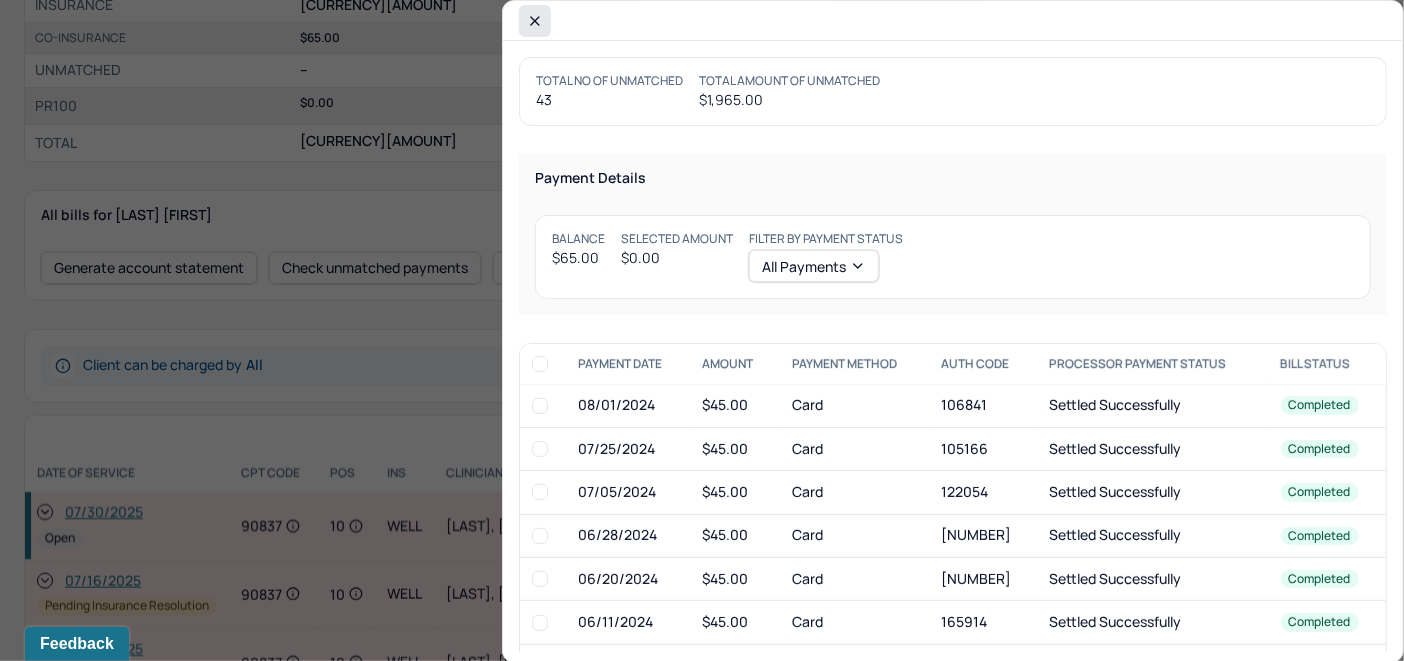 click 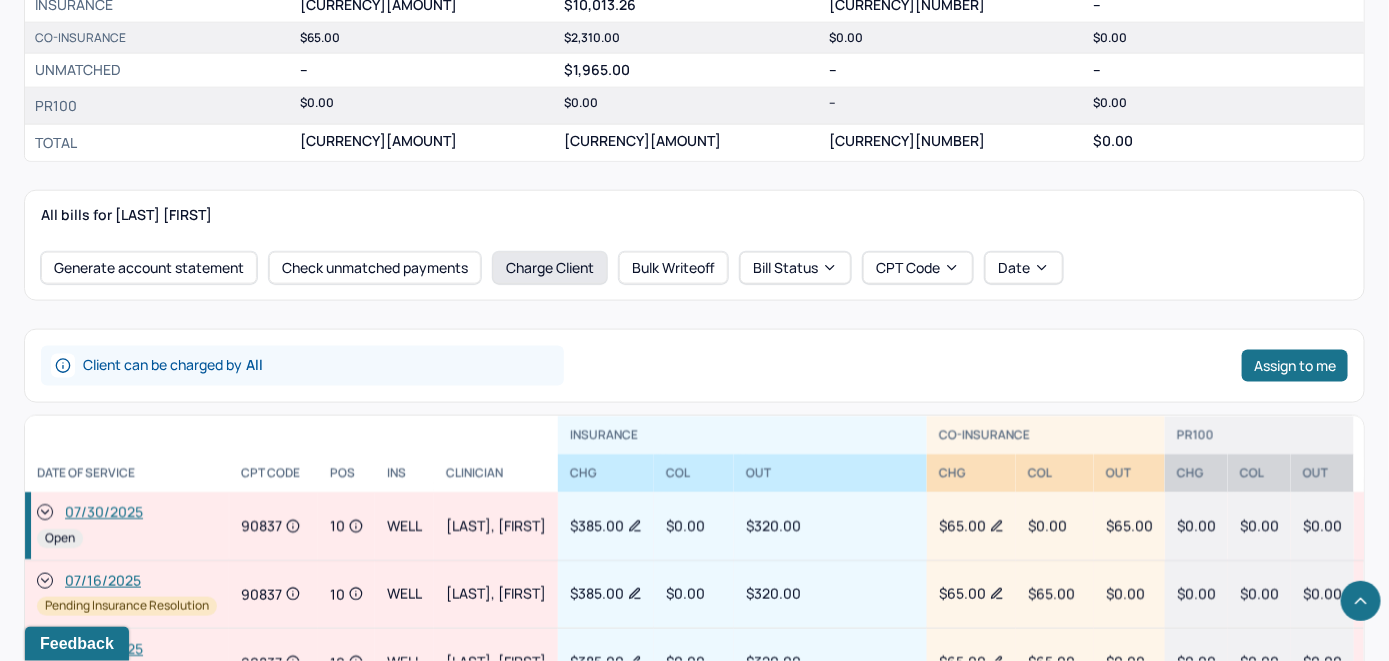 click on "Charge Client" at bounding box center [550, 268] 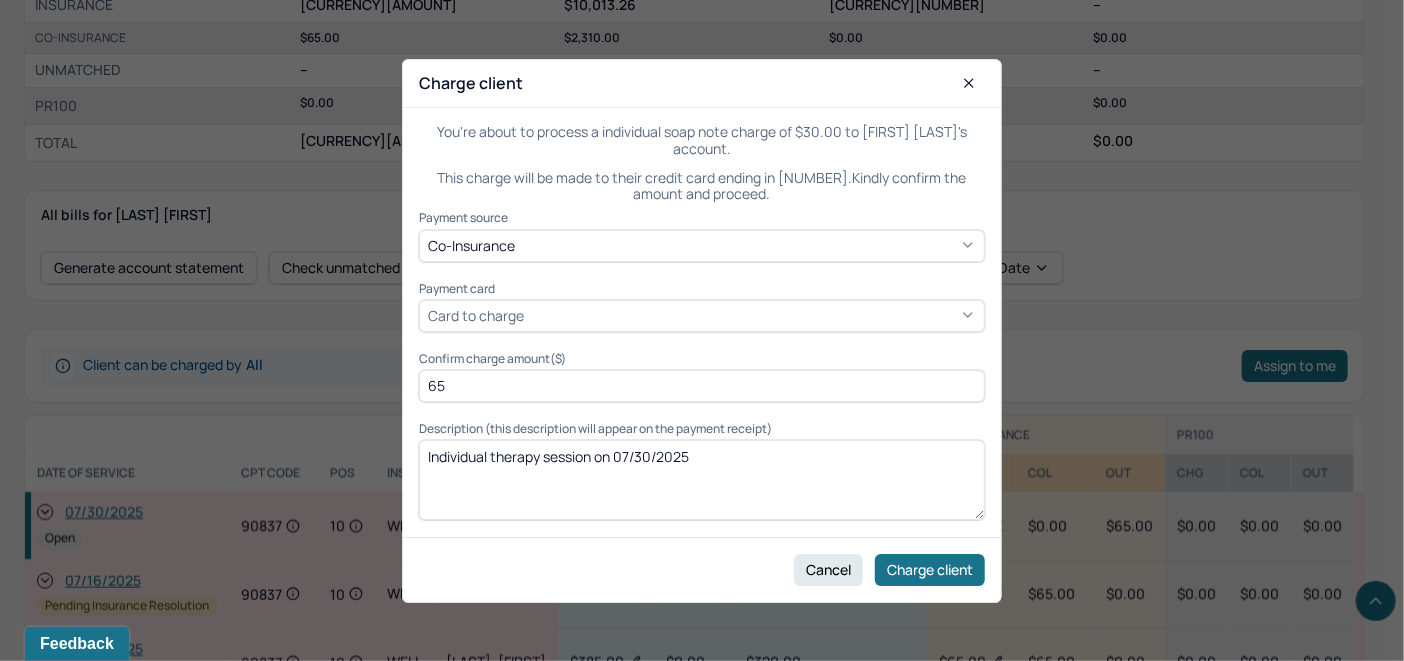 click 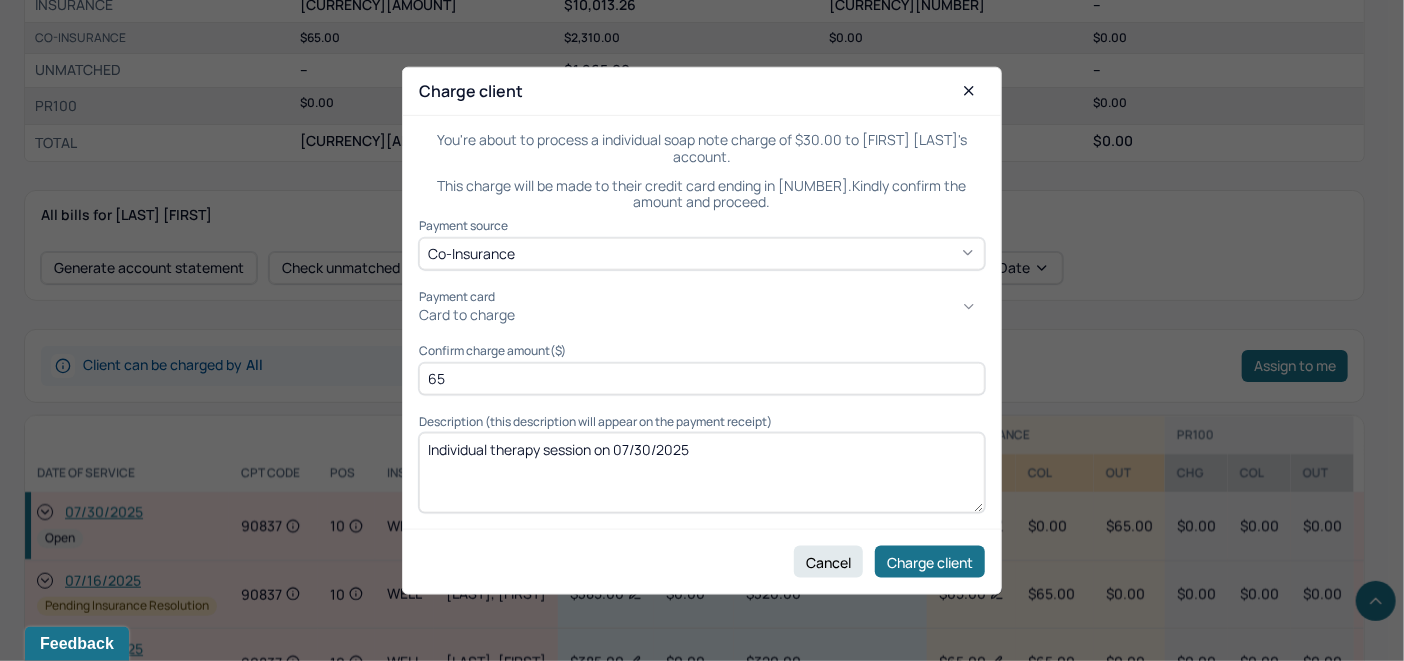 click on "ADDED 6/23/25" at bounding box center (1042, 979) 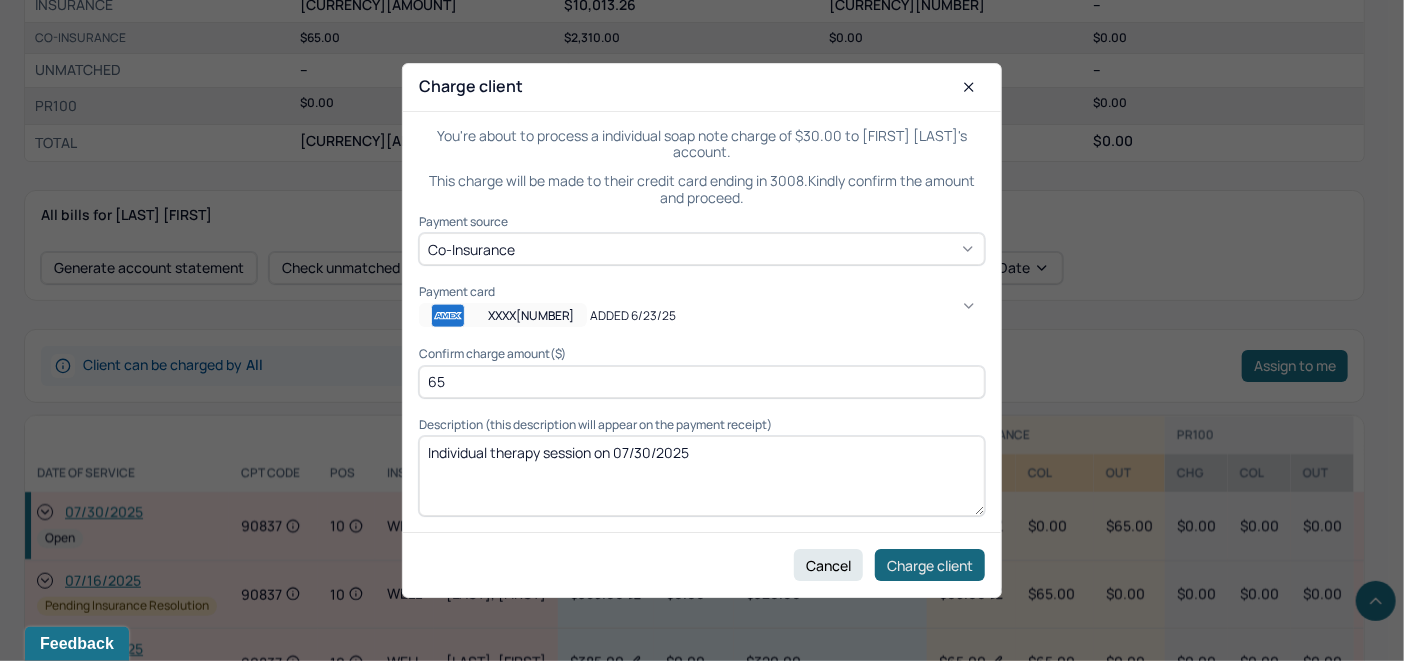 click on "Charge client" at bounding box center (930, 565) 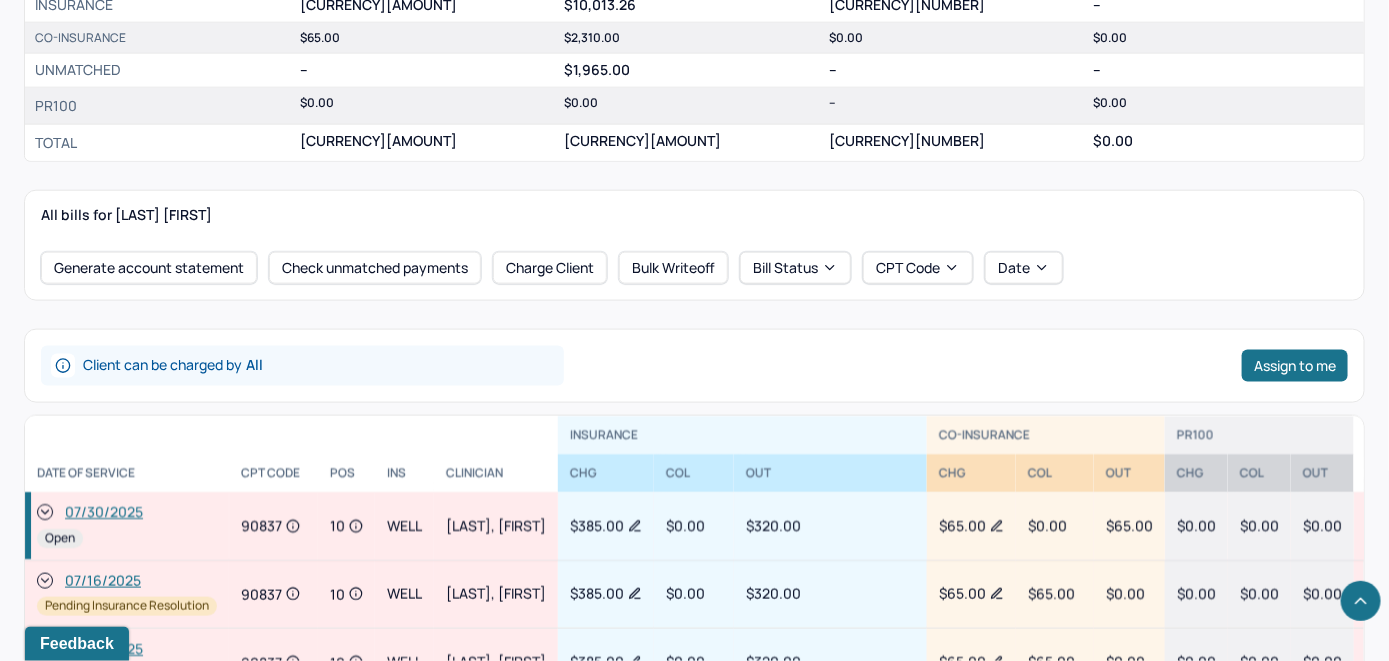 drag, startPoint x: 42, startPoint y: 510, endPoint x: 59, endPoint y: 491, distance: 25.495098 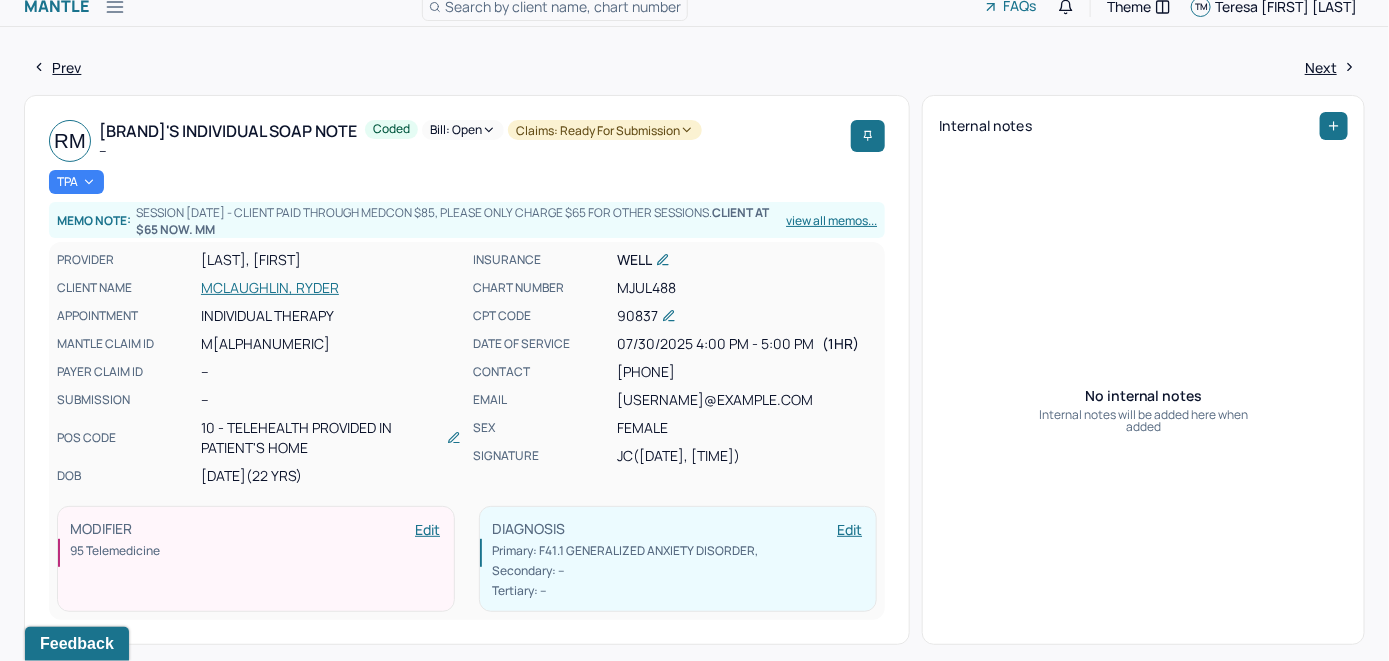 scroll, scrollTop: 0, scrollLeft: 0, axis: both 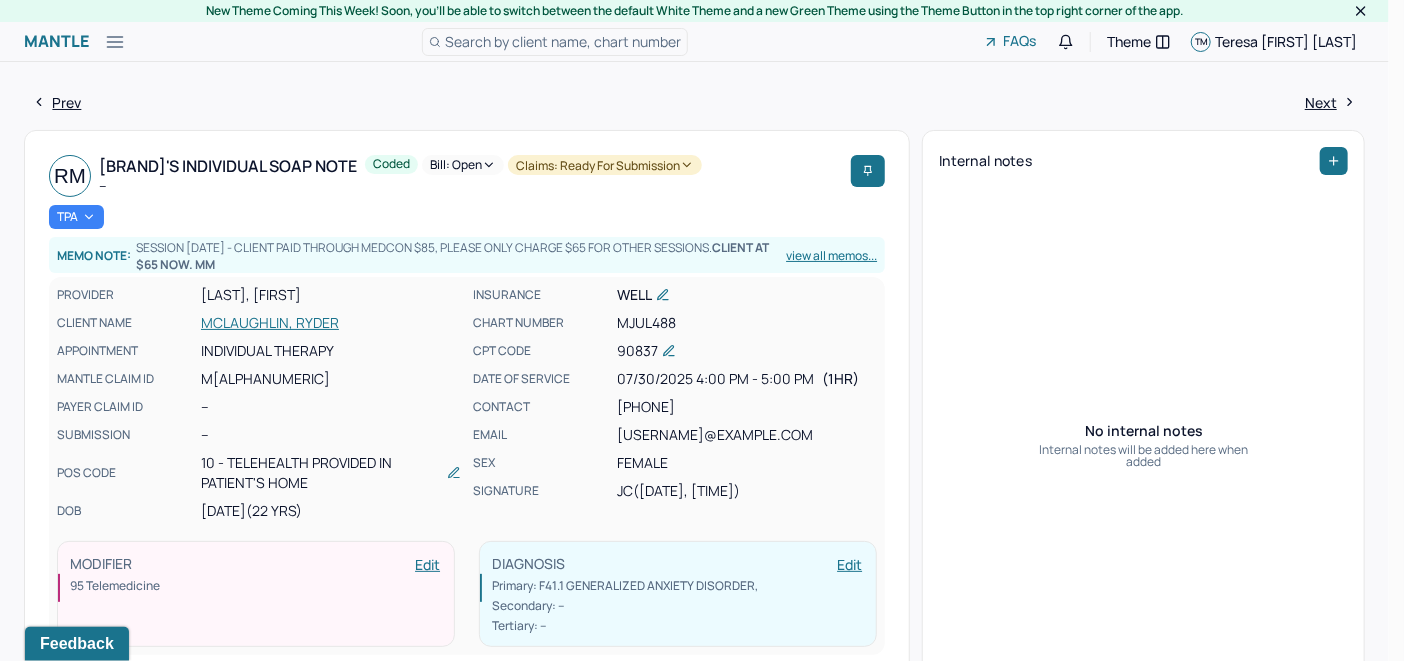 click on "Bill: Open" at bounding box center [463, 165] 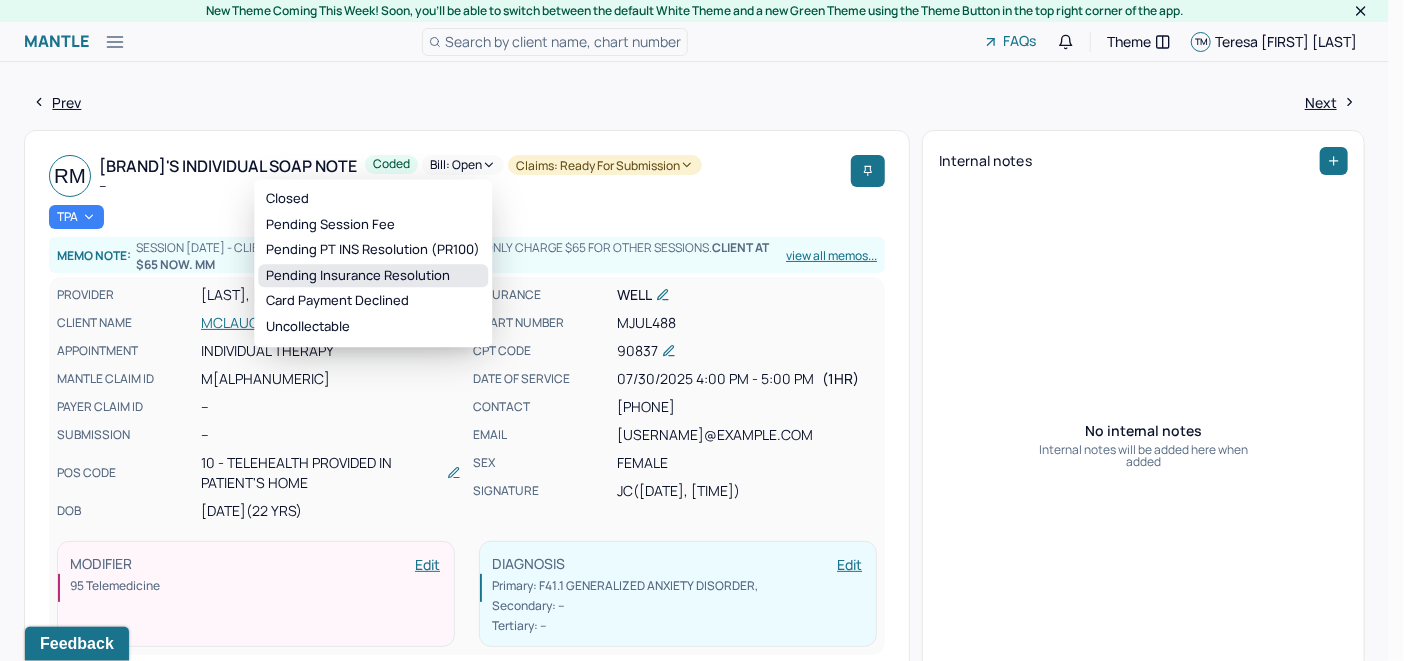 click on "Pending Insurance Resolution" at bounding box center [373, 276] 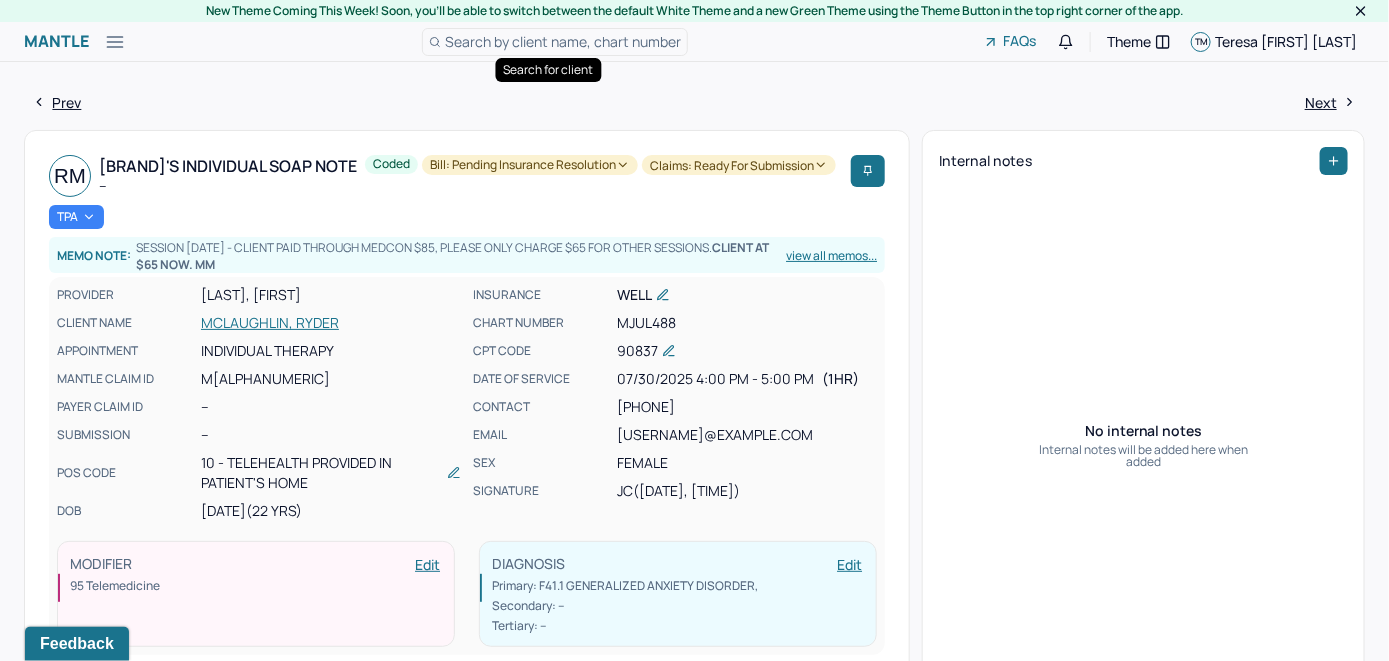 click on "Search by client name, chart number" at bounding box center [563, 41] 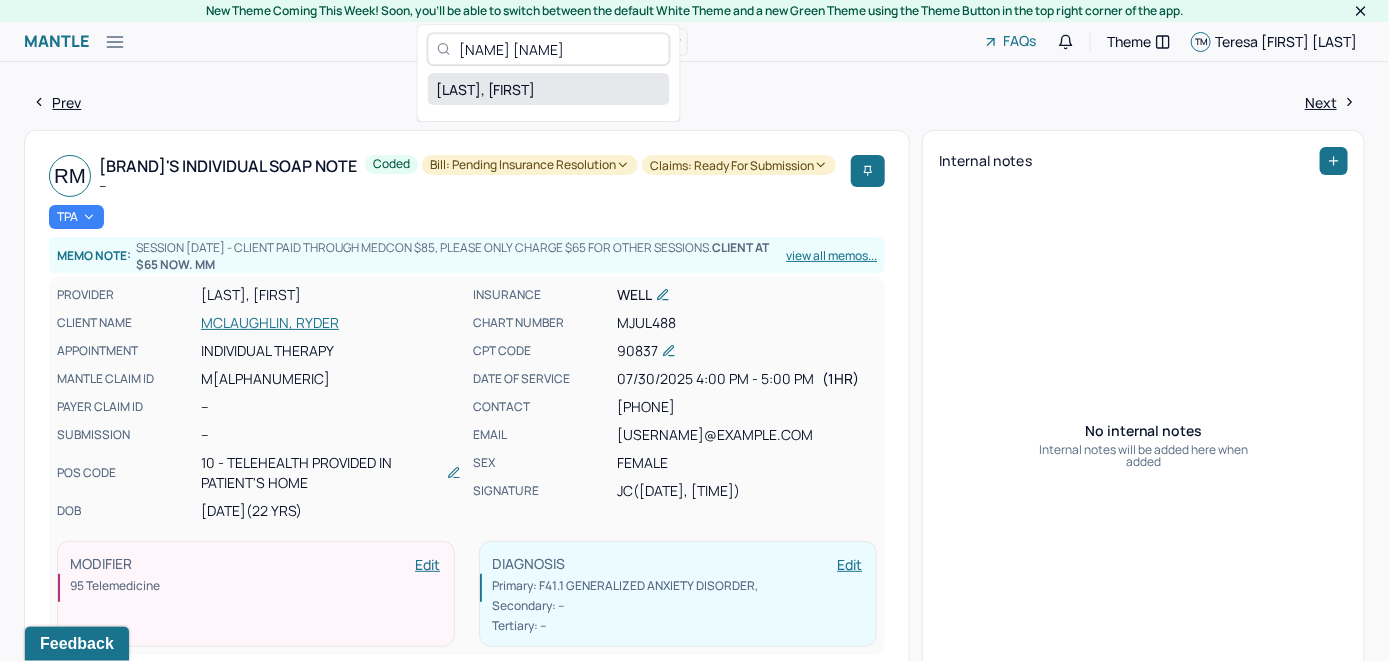 type on "[NAME] [NAME]" 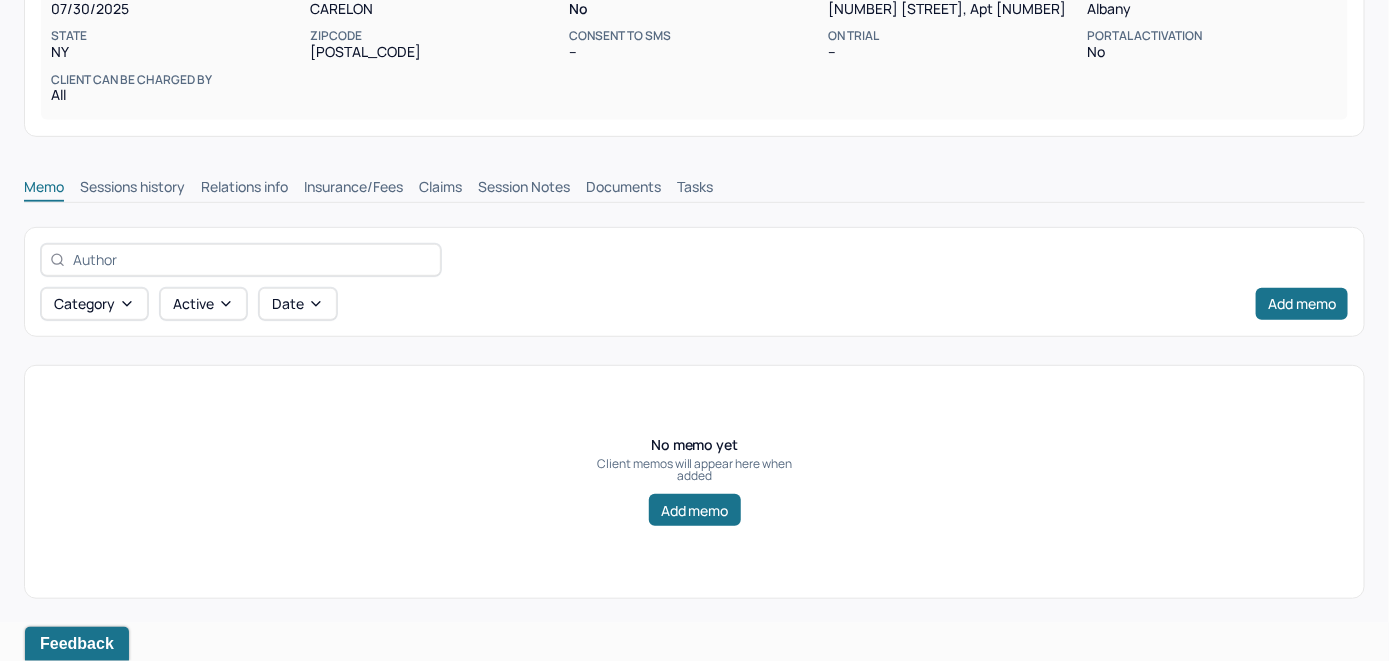 scroll, scrollTop: 314, scrollLeft: 0, axis: vertical 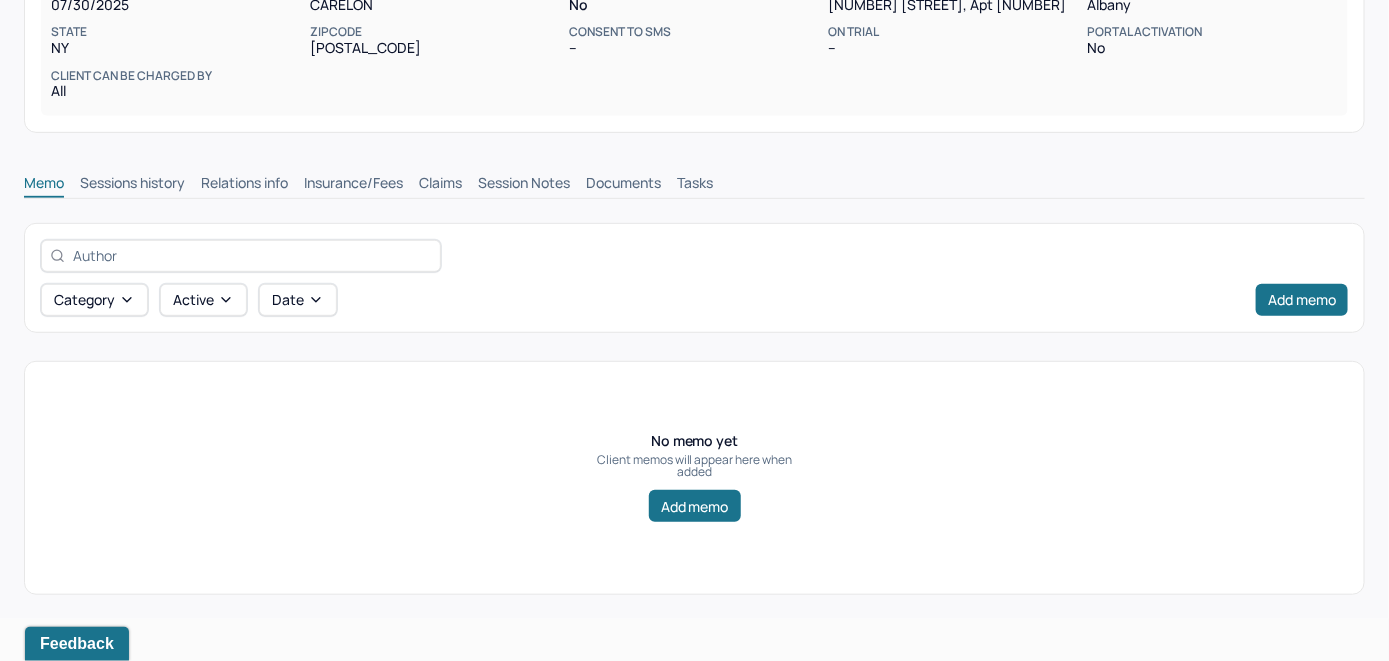 click on "Insurance/Fees" at bounding box center [353, 185] 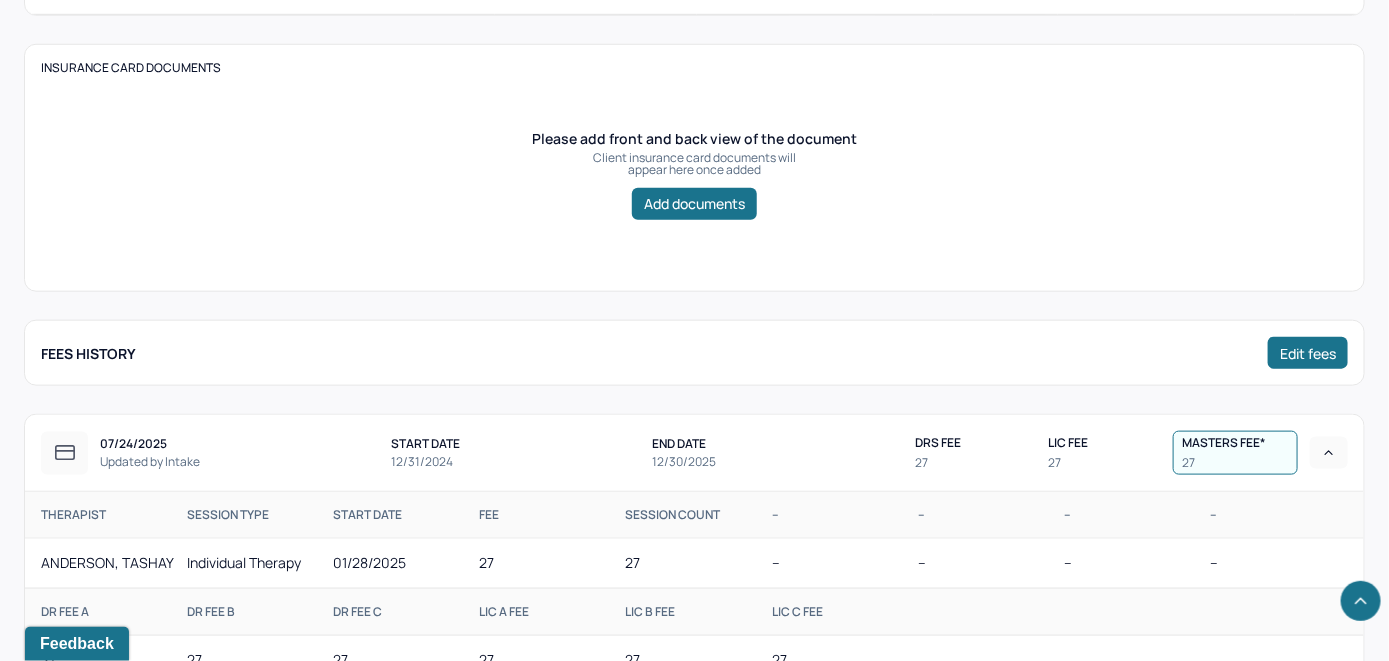 scroll, scrollTop: 514, scrollLeft: 0, axis: vertical 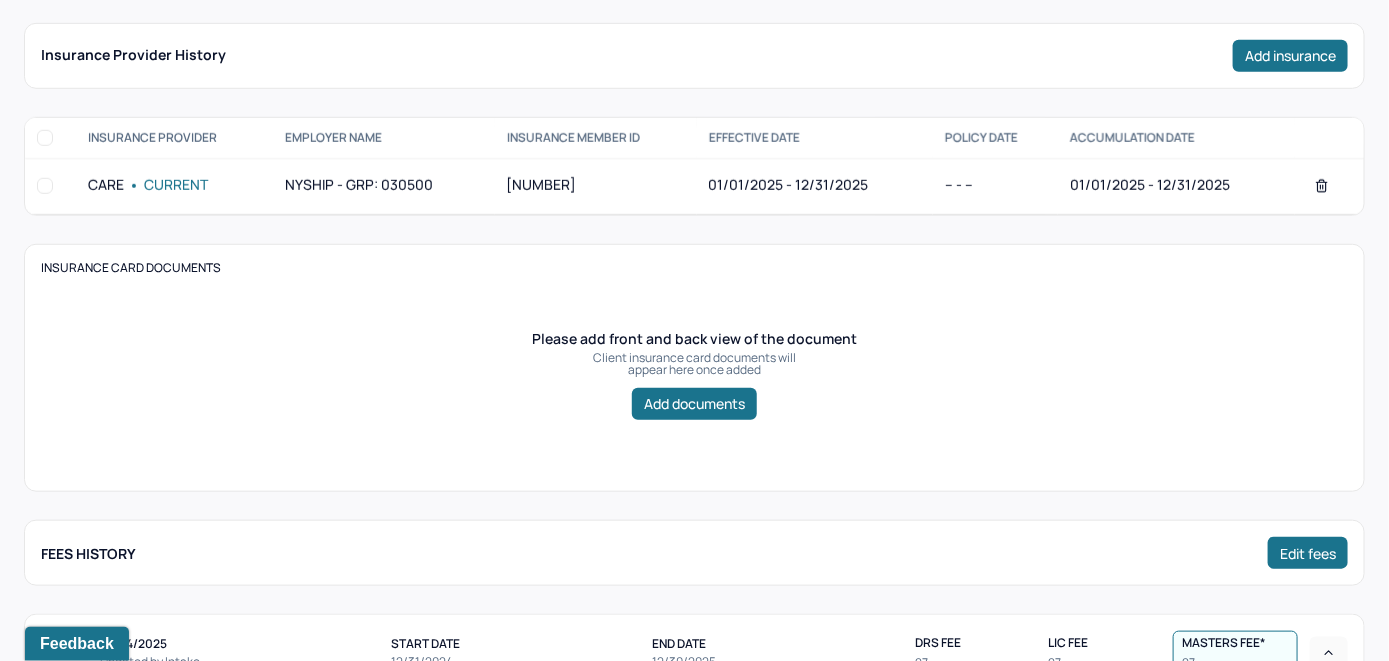 click on "Claims" at bounding box center [440, -15] 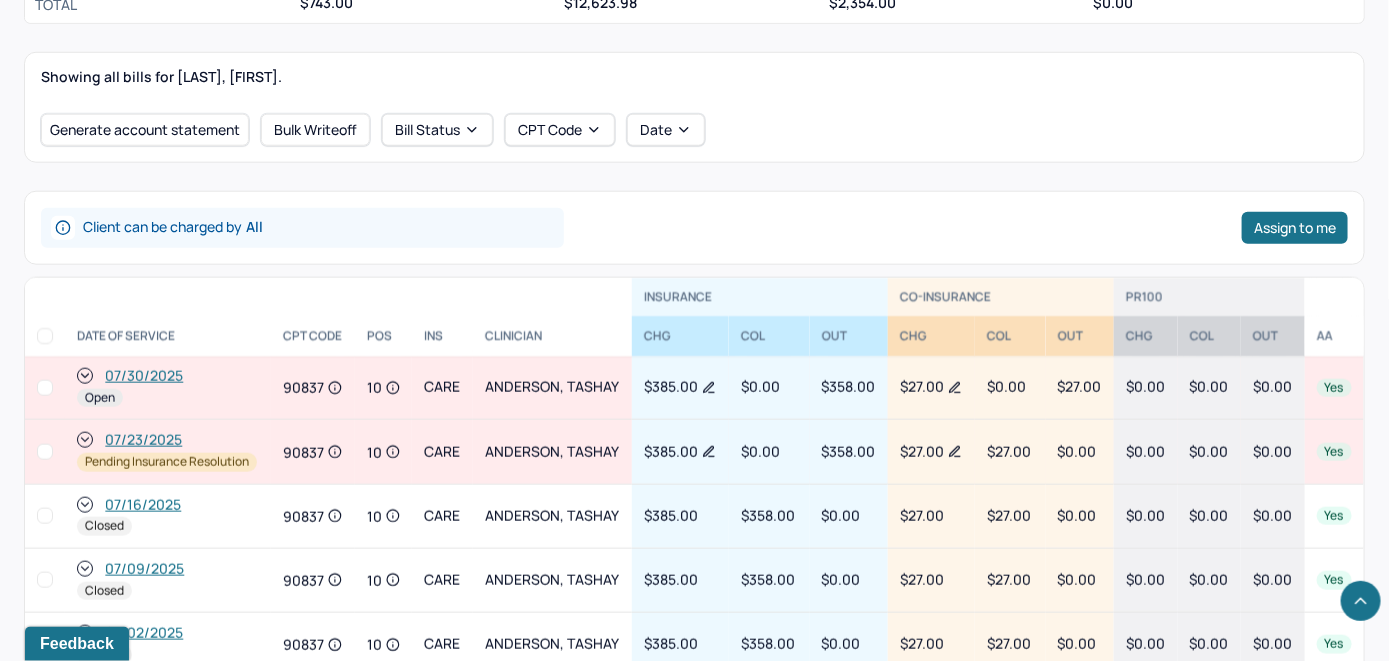 scroll, scrollTop: 818, scrollLeft: 0, axis: vertical 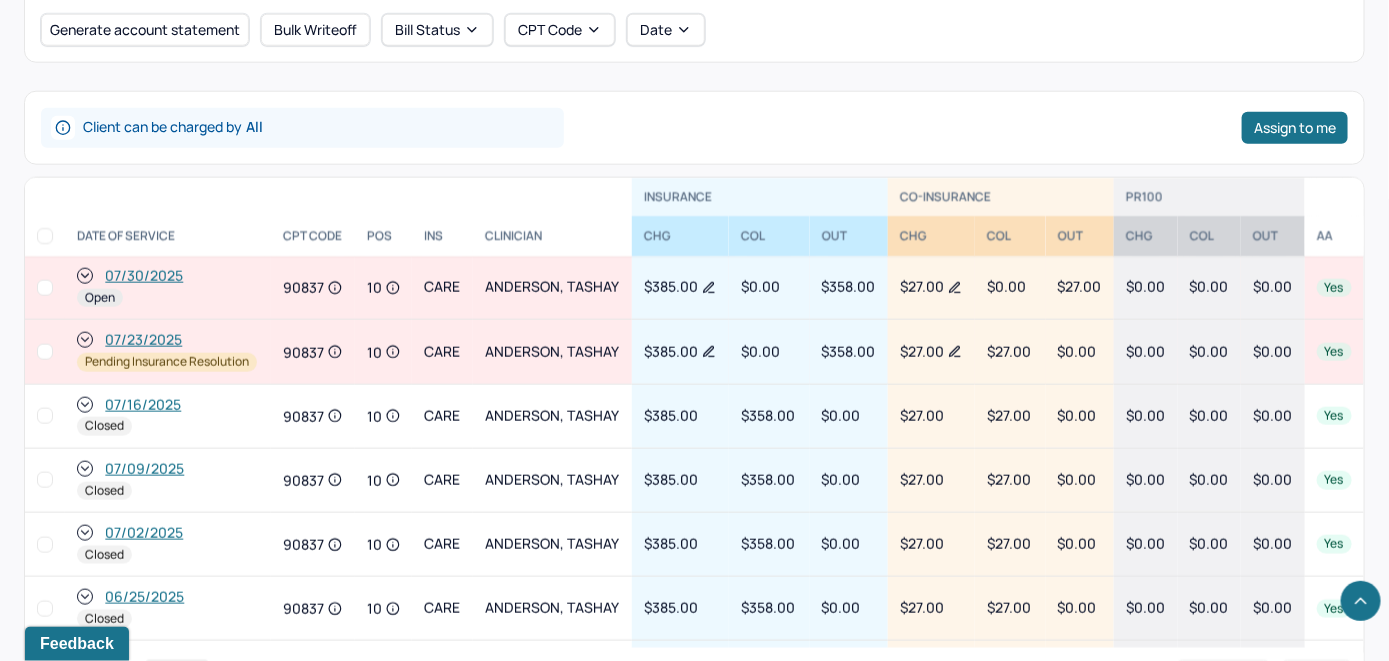 click on "07/30/2025" at bounding box center (144, 276) 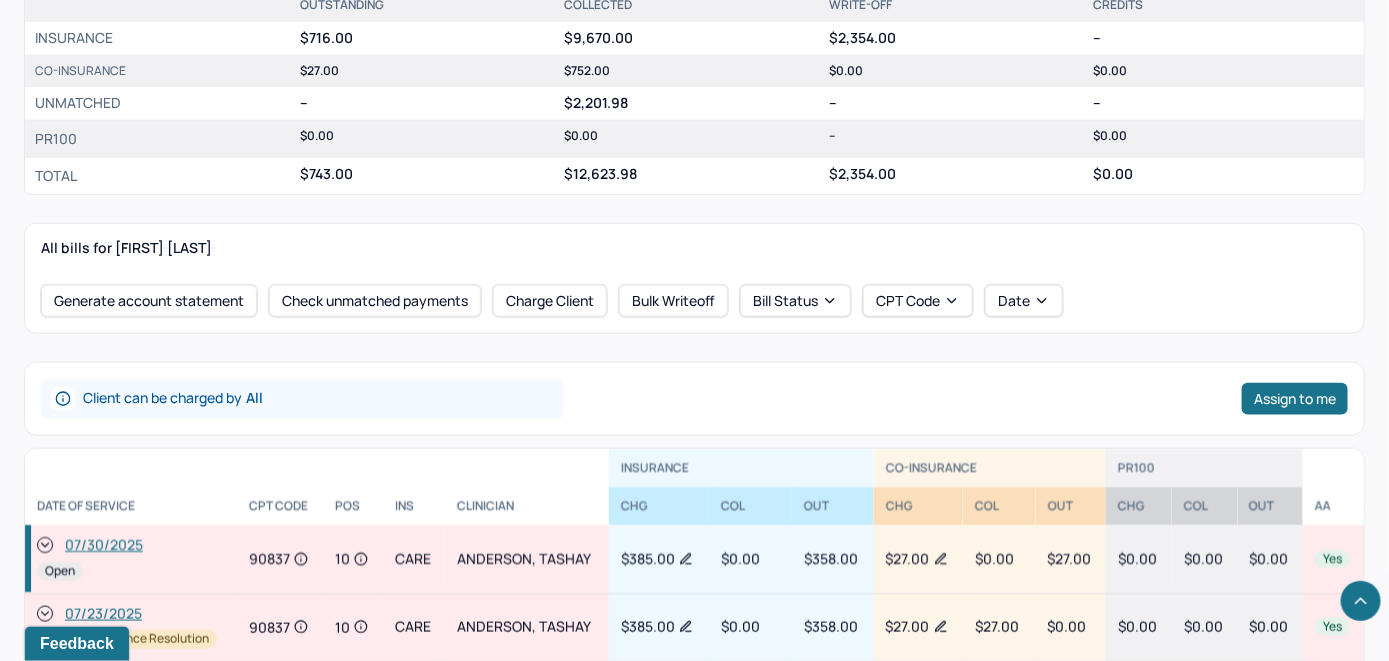 scroll, scrollTop: 700, scrollLeft: 0, axis: vertical 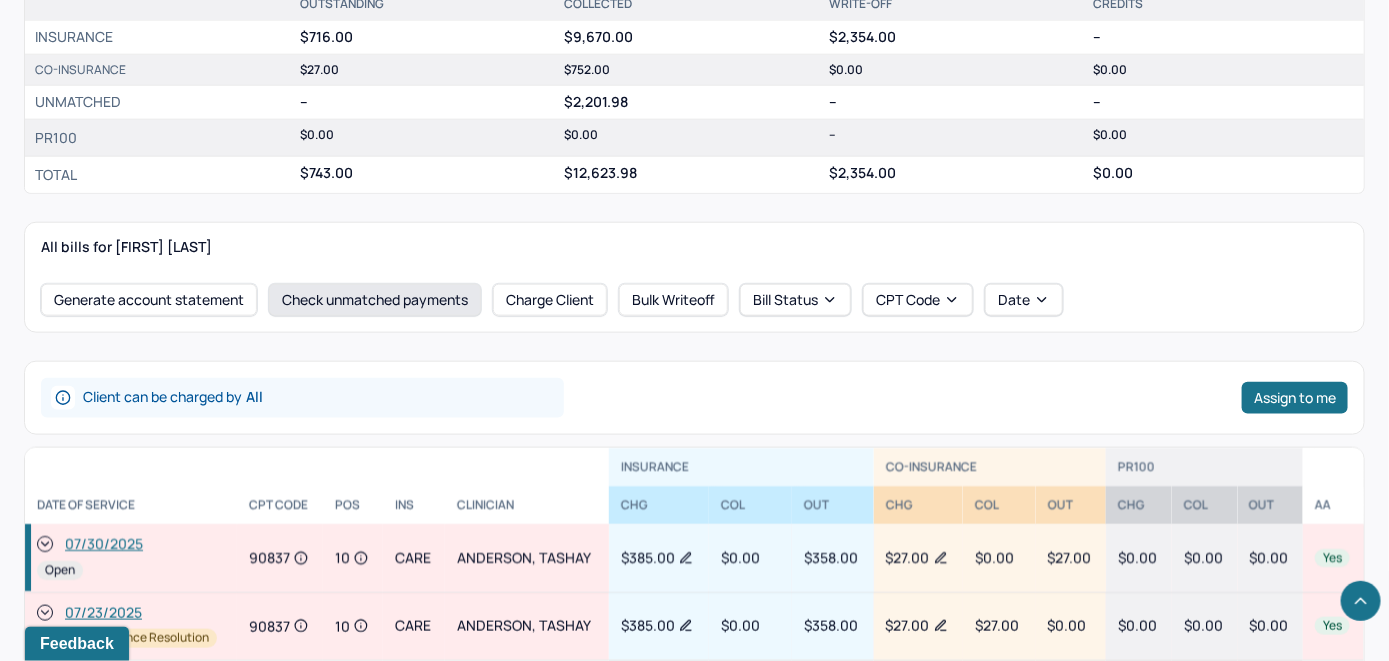 click on "Check unmatched payments" at bounding box center (375, 300) 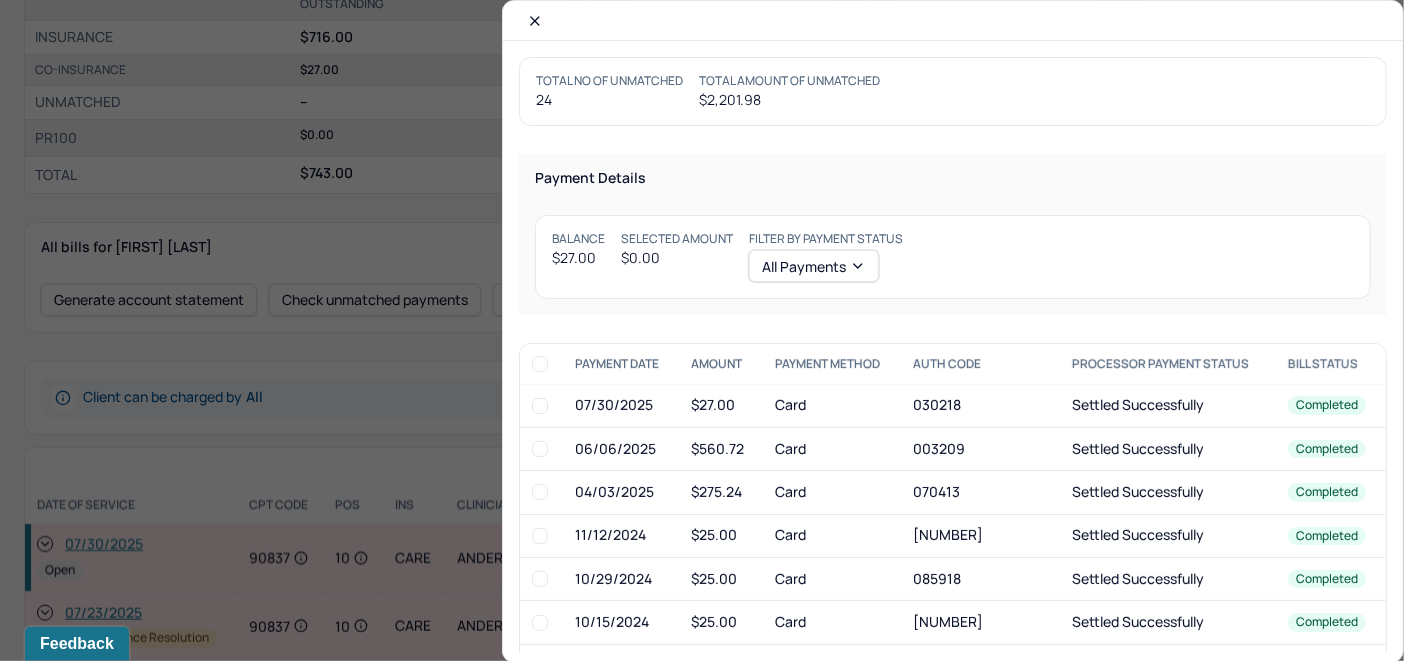 click at bounding box center [540, 406] 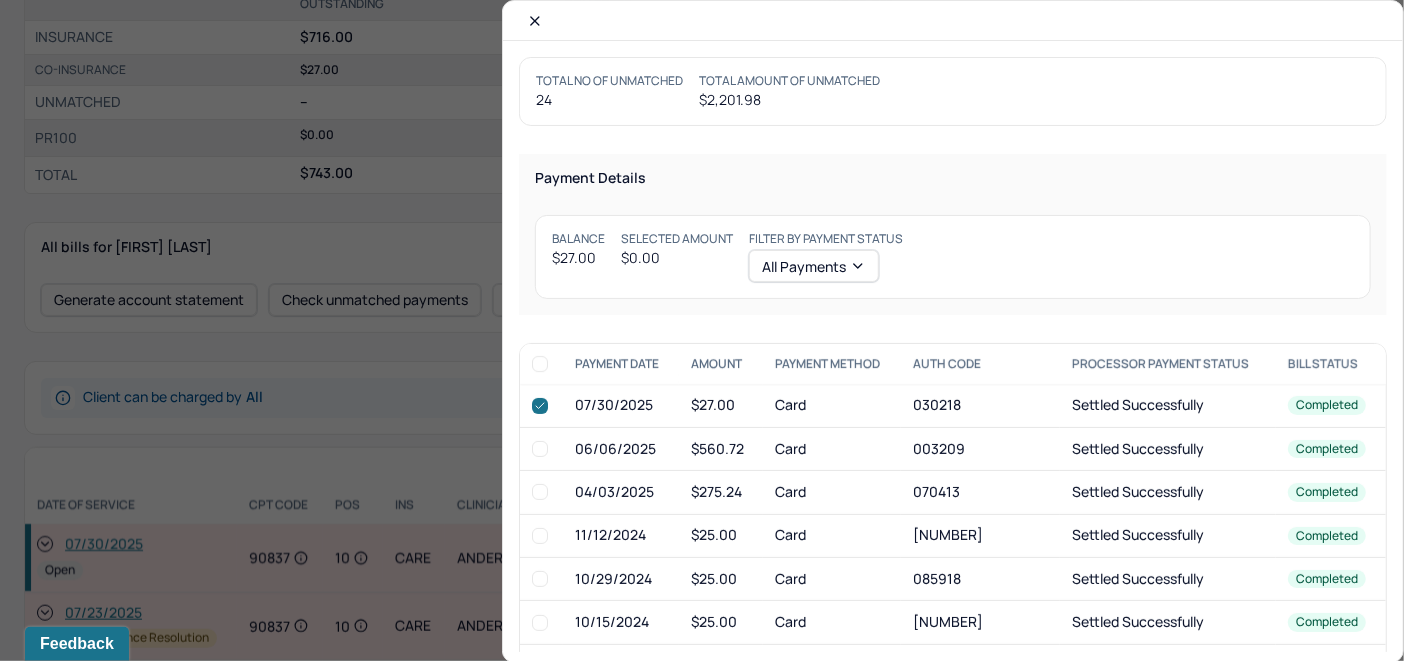 checkbox on "true" 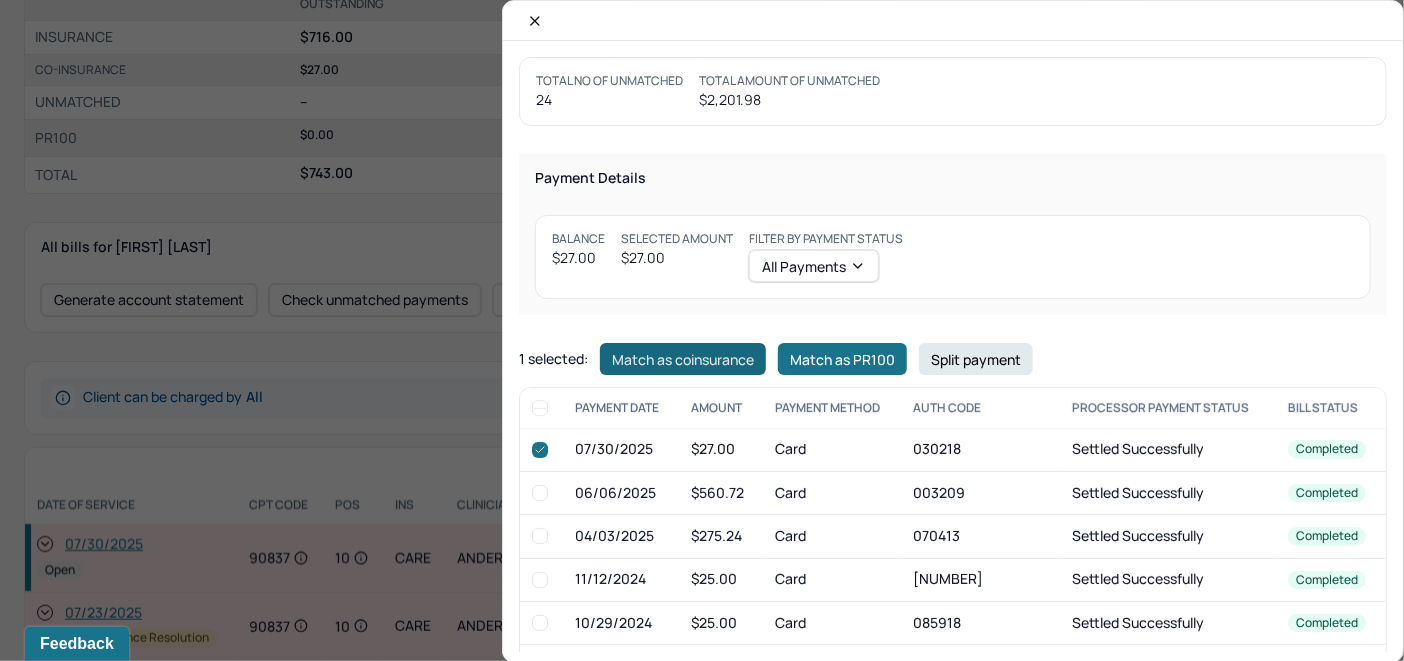 click on "Match as coinsurance" at bounding box center [683, 359] 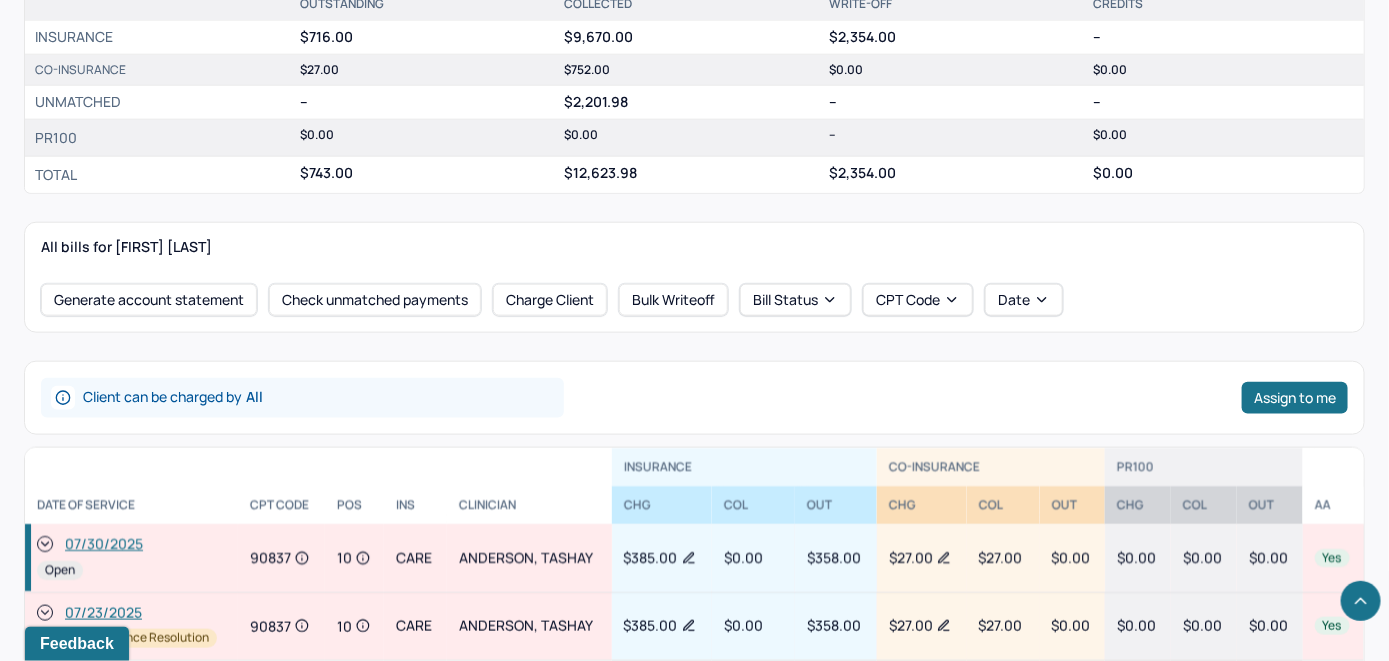 scroll, scrollTop: 800, scrollLeft: 0, axis: vertical 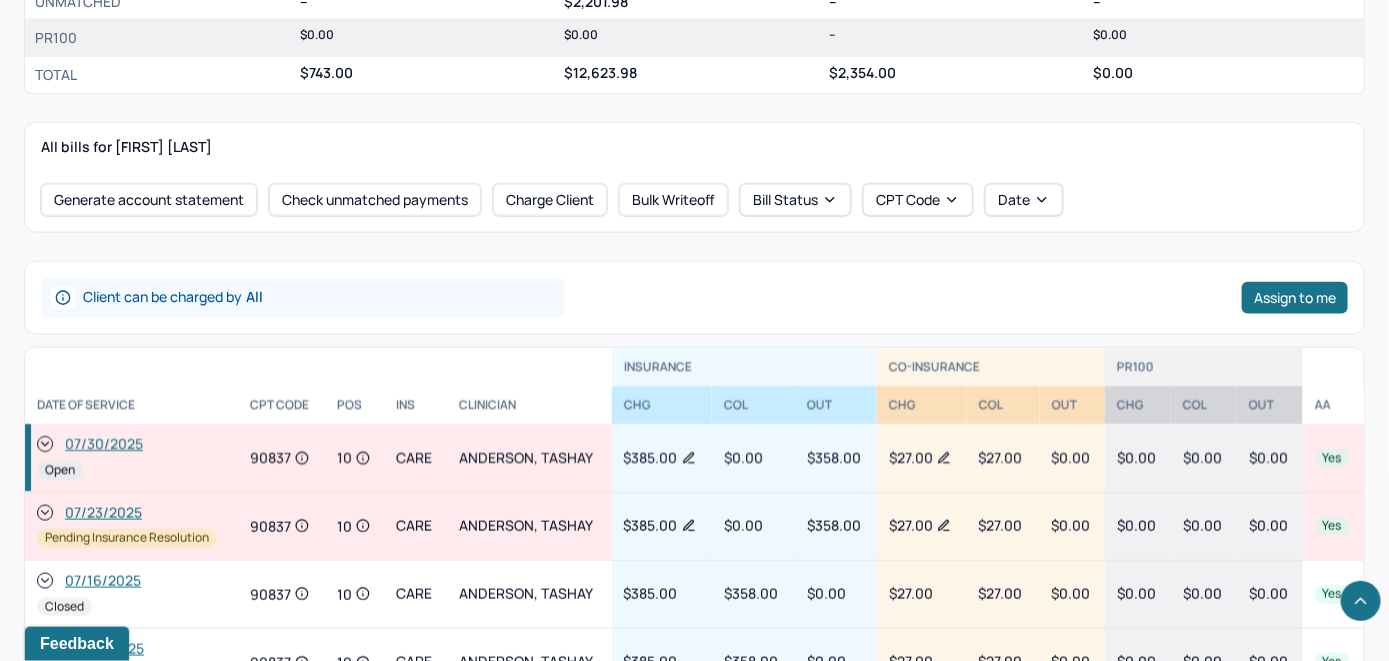 click 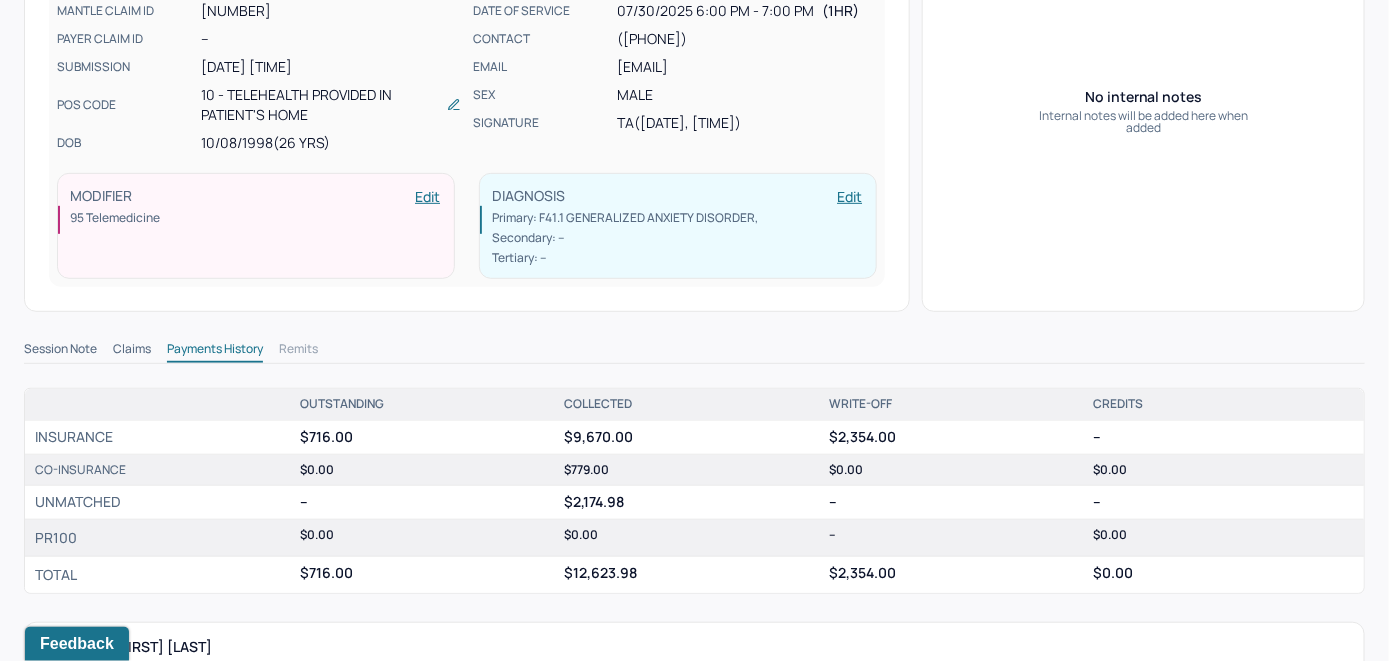 scroll, scrollTop: 0, scrollLeft: 0, axis: both 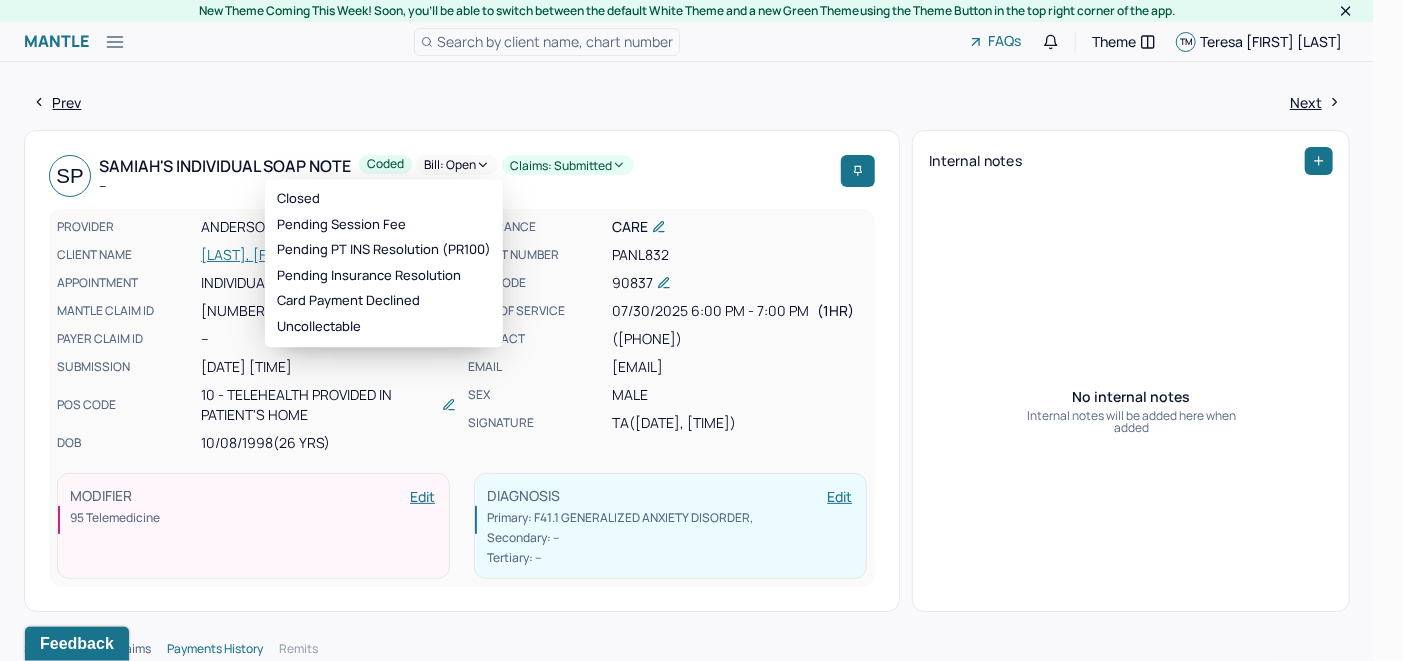 click on "Bill: Open" at bounding box center [457, 165] 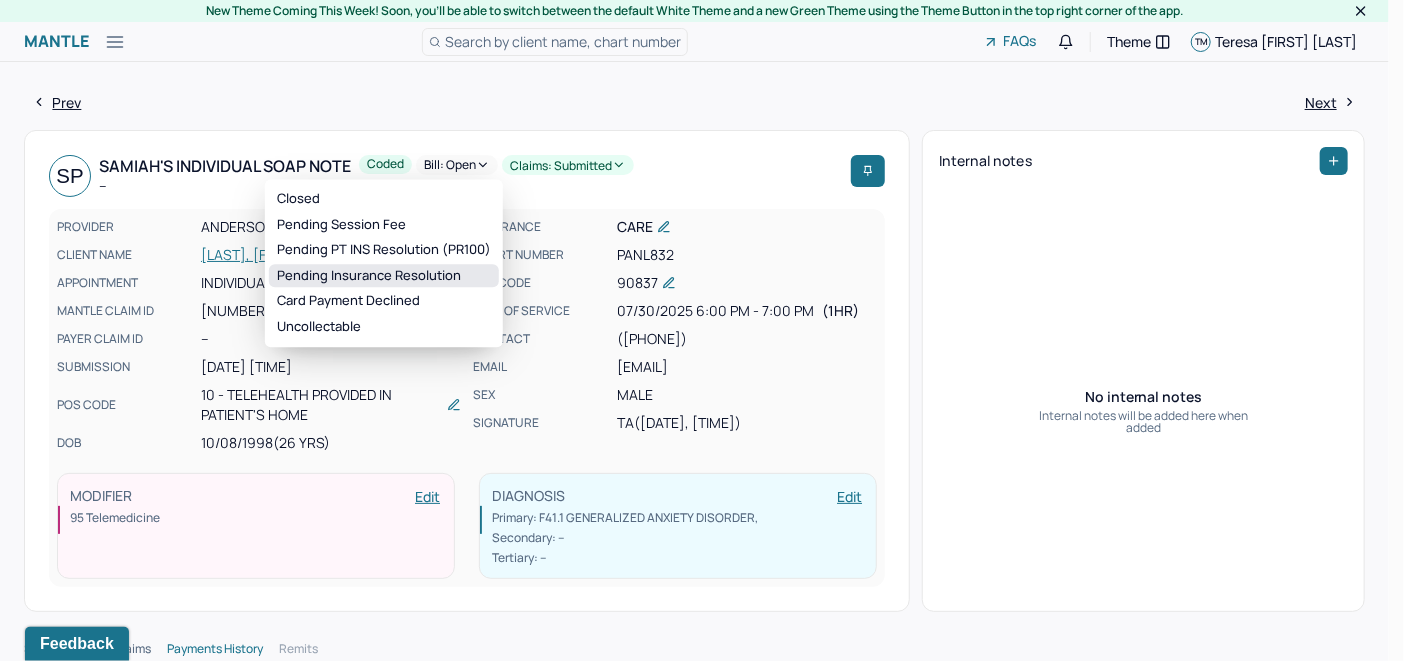 click on "Pending Insurance Resolution" at bounding box center [384, 276] 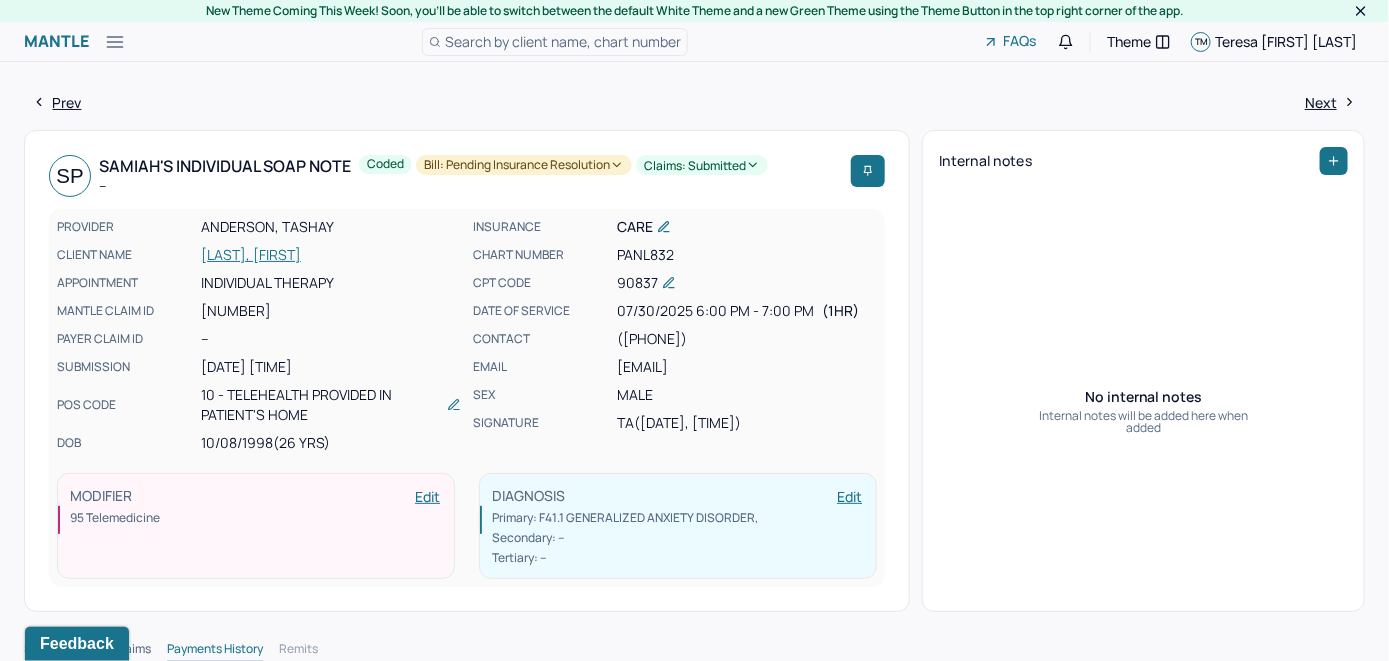 click on "Search by client name, chart number" at bounding box center (563, 41) 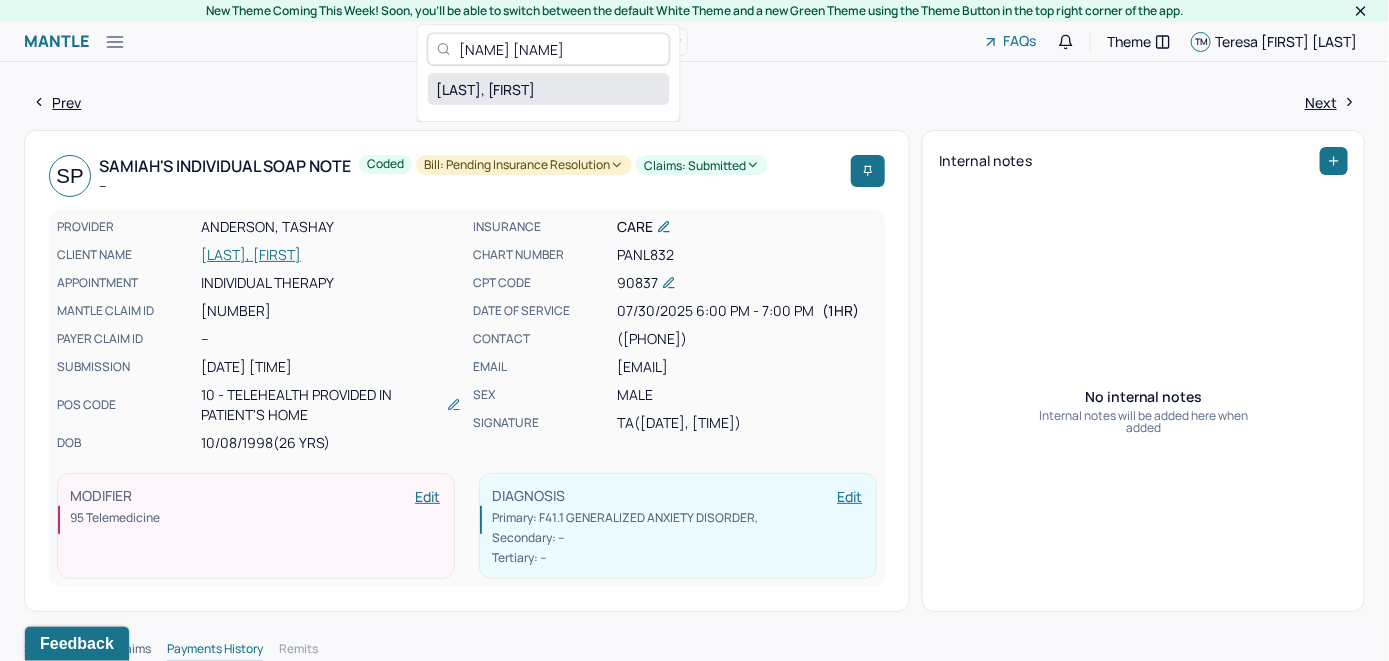 type on "[NAME] [NAME]" 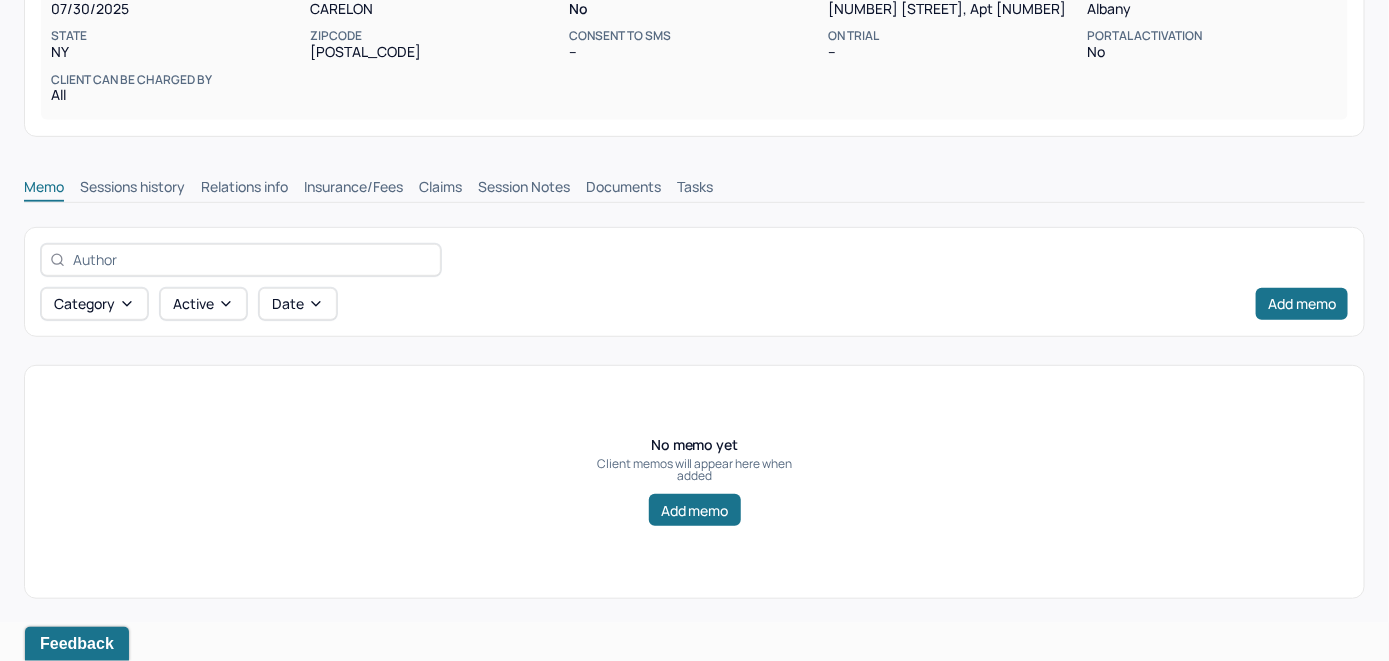 scroll, scrollTop: 314, scrollLeft: 0, axis: vertical 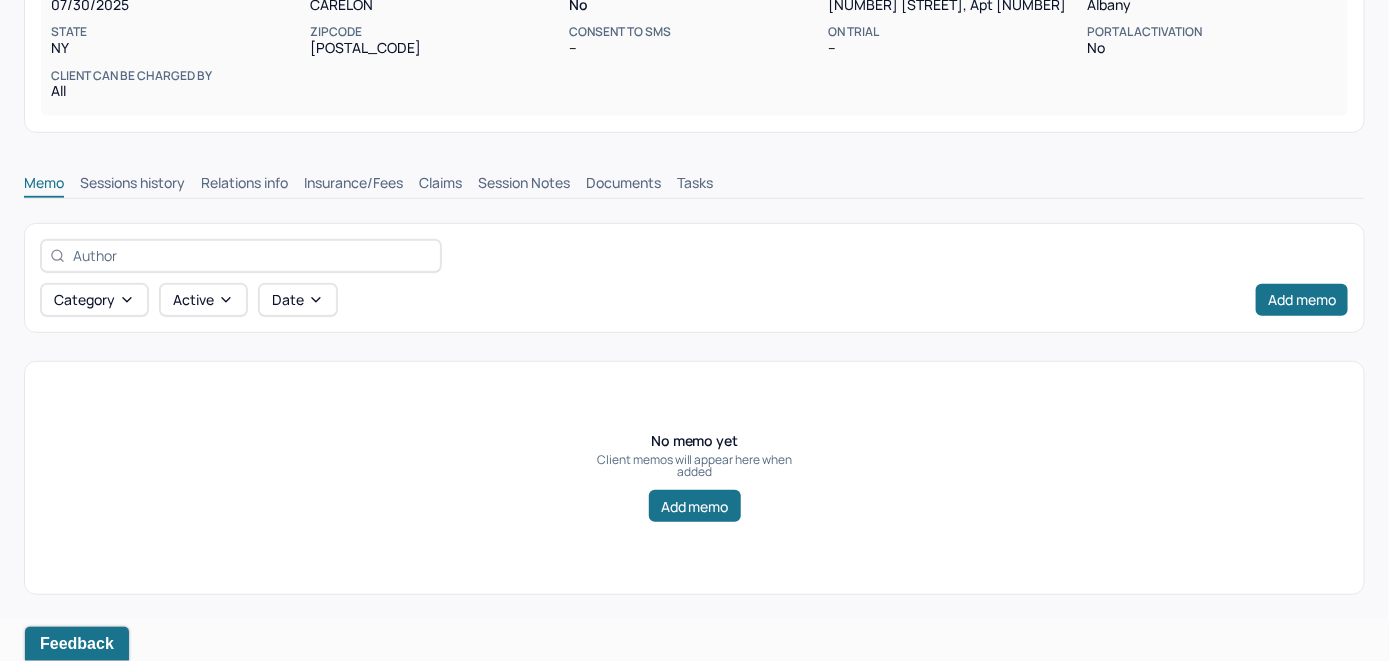 click on "Insurance/Fees" at bounding box center (353, 185) 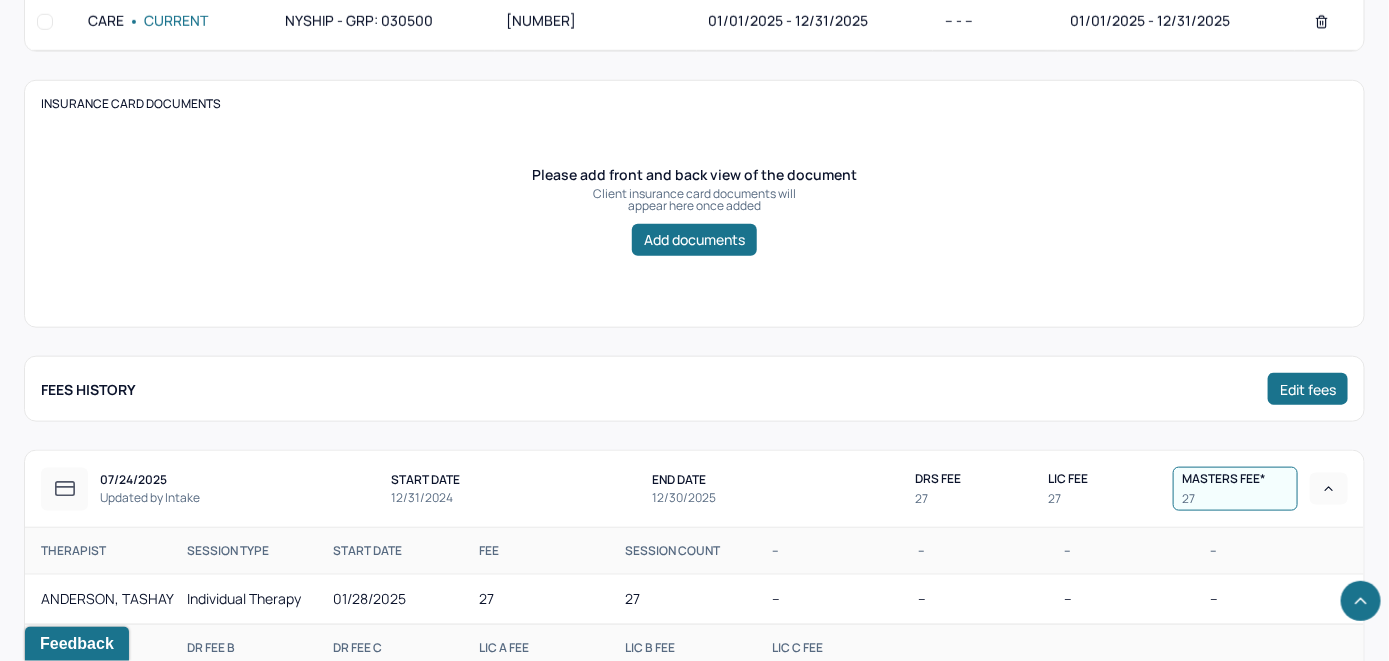 scroll, scrollTop: 714, scrollLeft: 0, axis: vertical 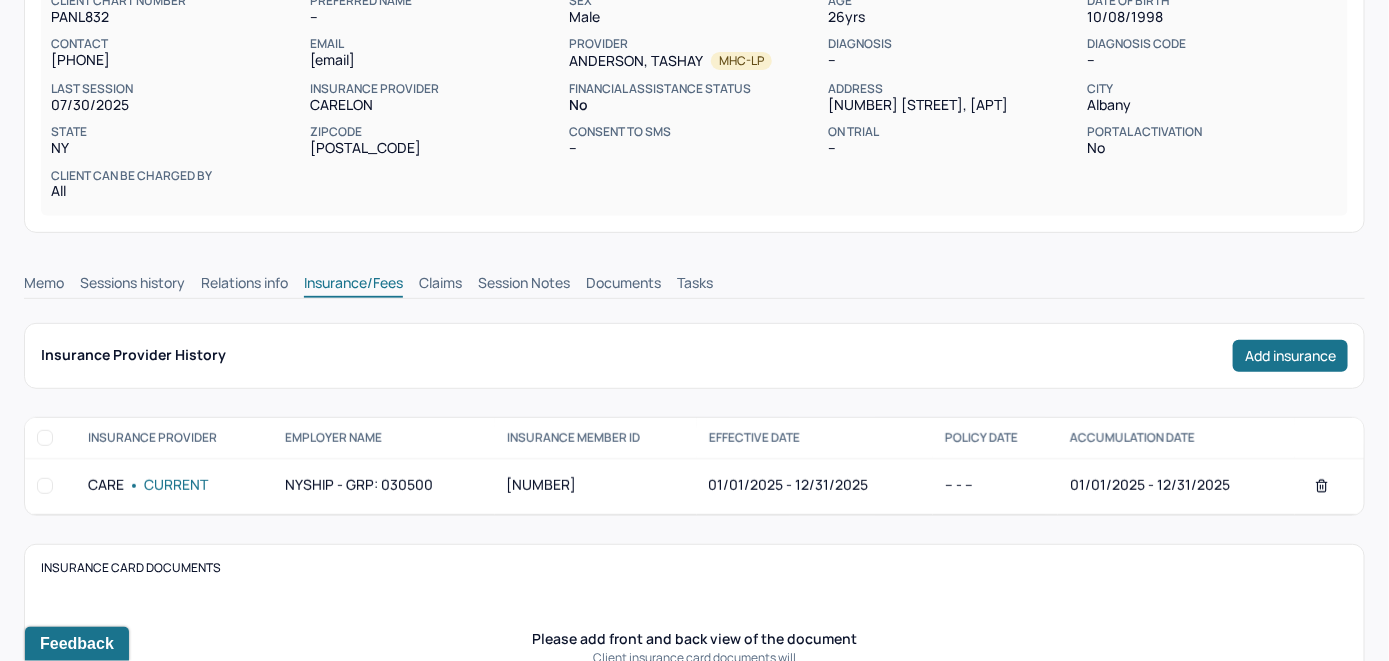 click on "Claims" at bounding box center (440, 285) 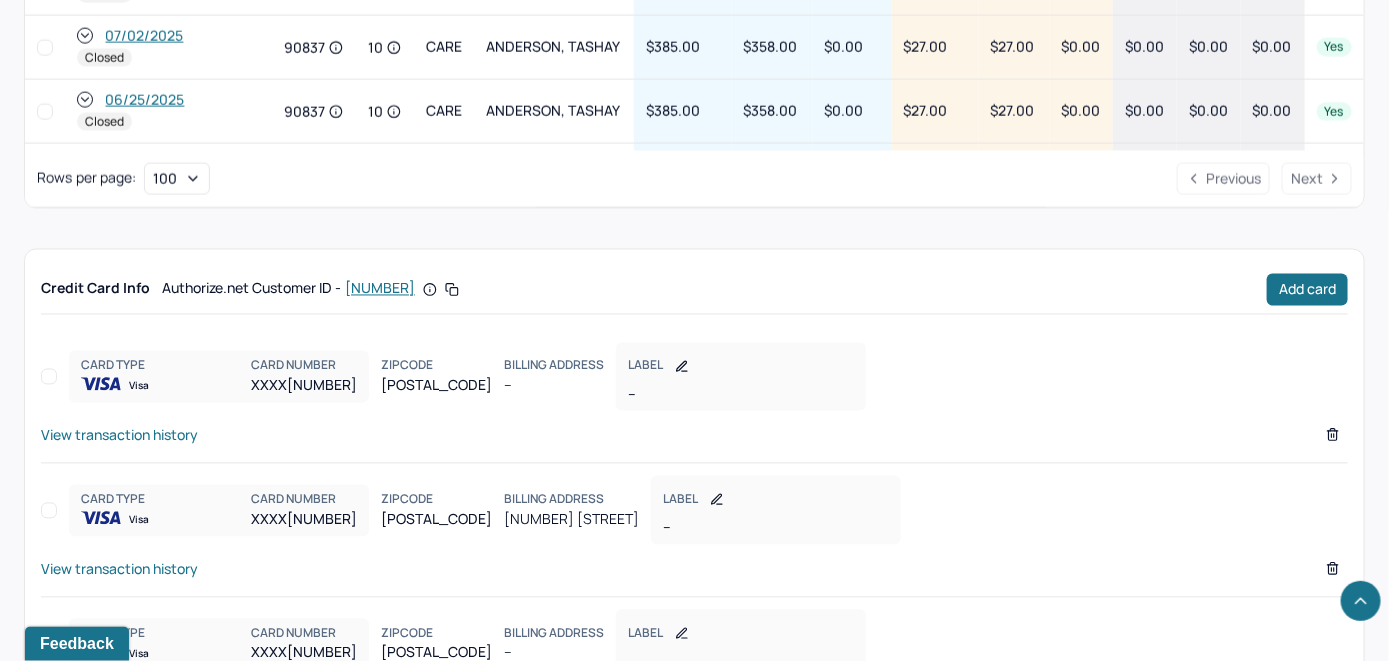 scroll, scrollTop: 915, scrollLeft: 0, axis: vertical 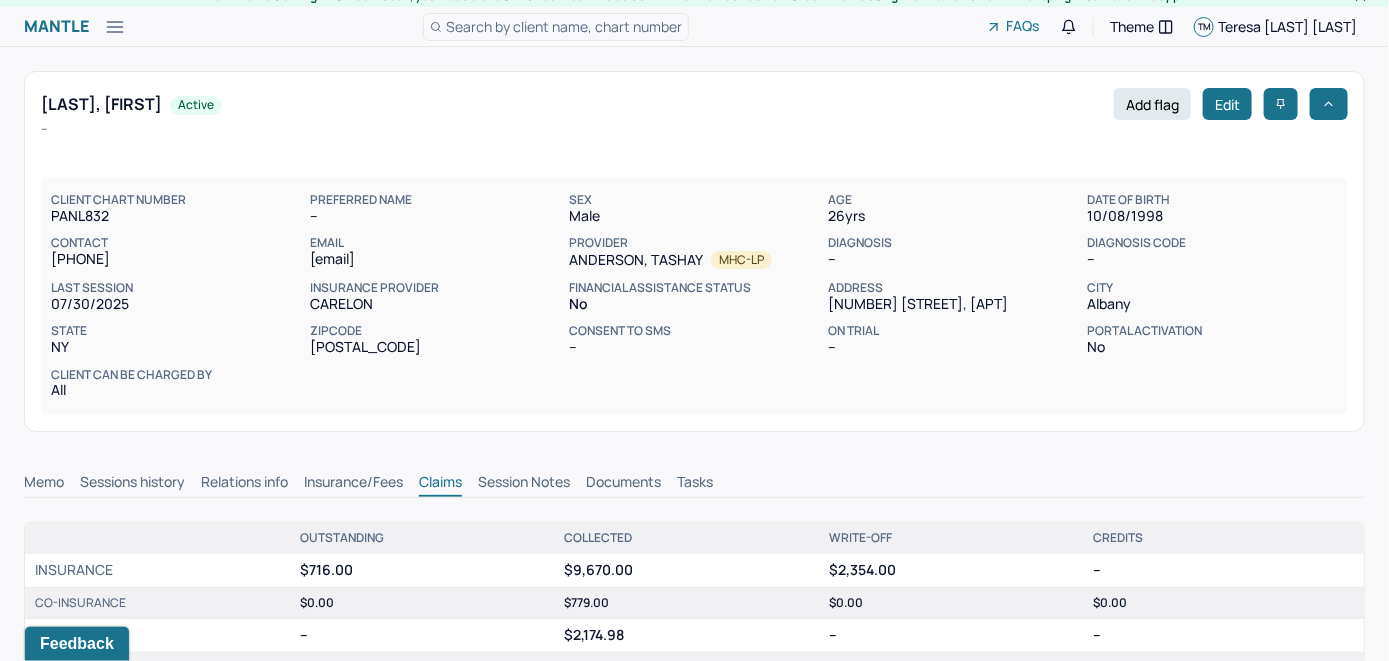 click on "Search by client name, chart number" at bounding box center (564, 26) 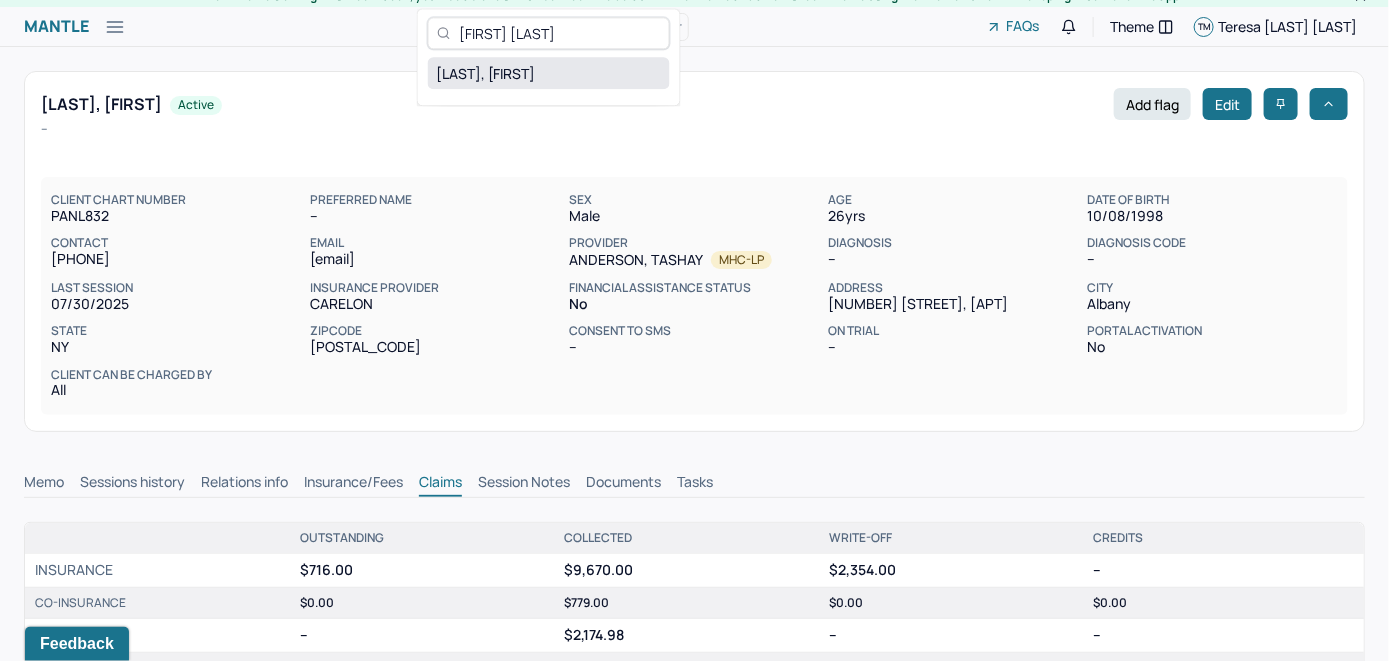 type on "Samuel Daly" 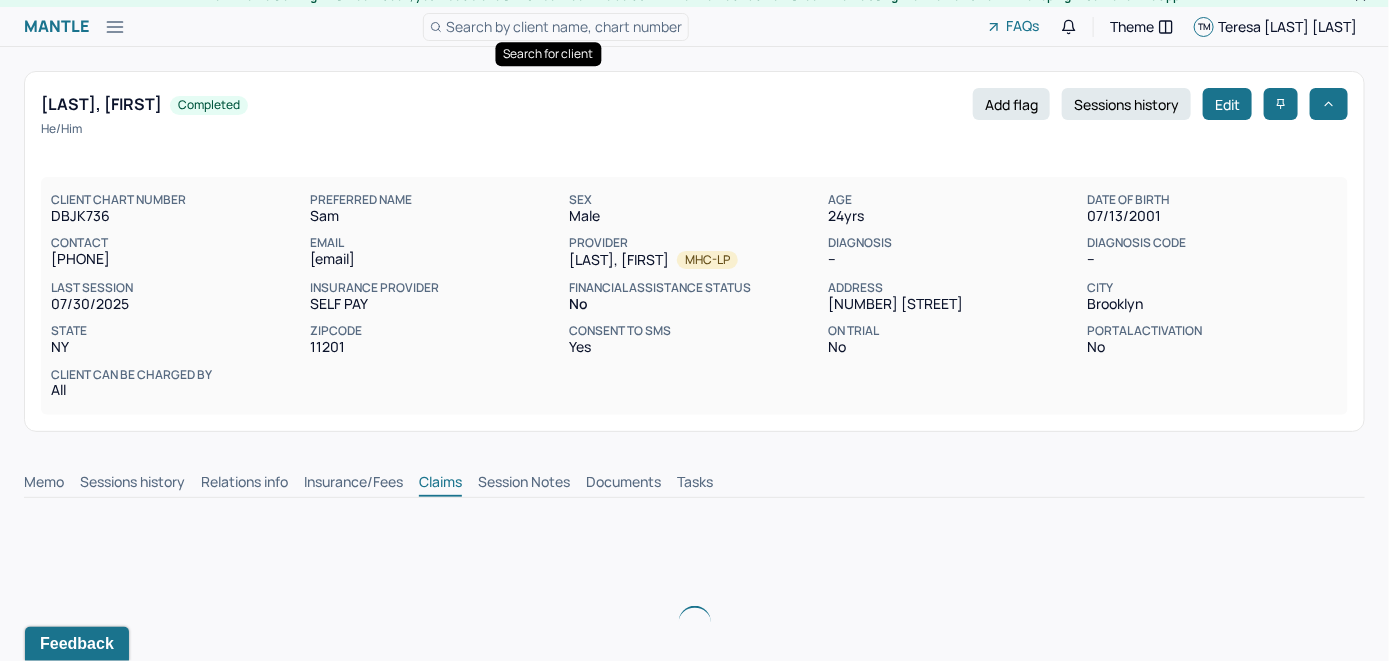 click on "Memo" at bounding box center [44, 484] 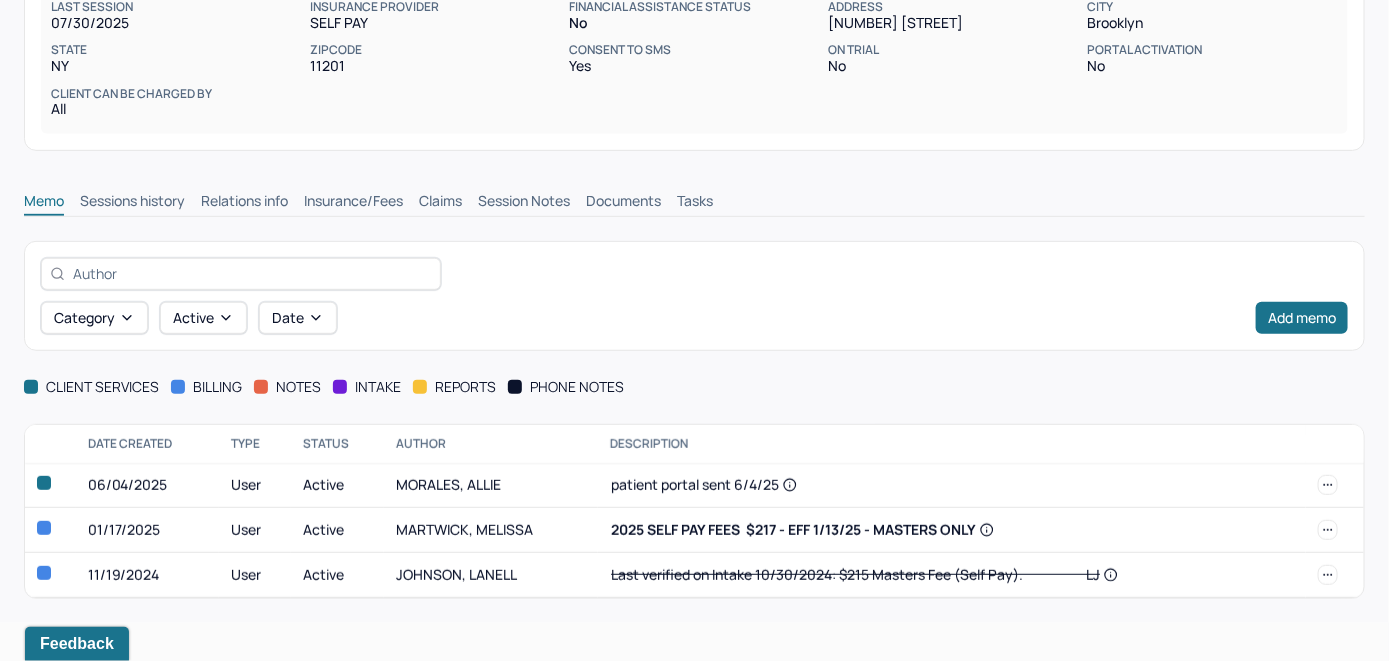 scroll, scrollTop: 300, scrollLeft: 0, axis: vertical 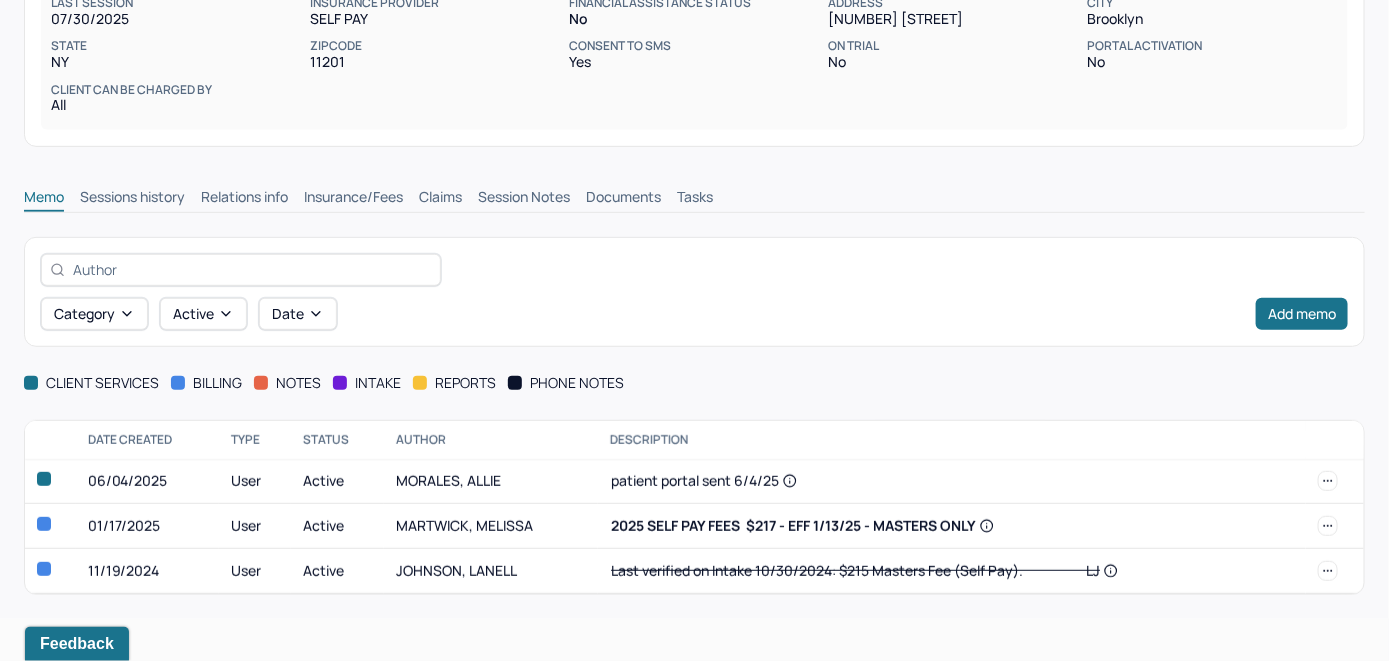 click on "Insurance/Fees" at bounding box center (353, 199) 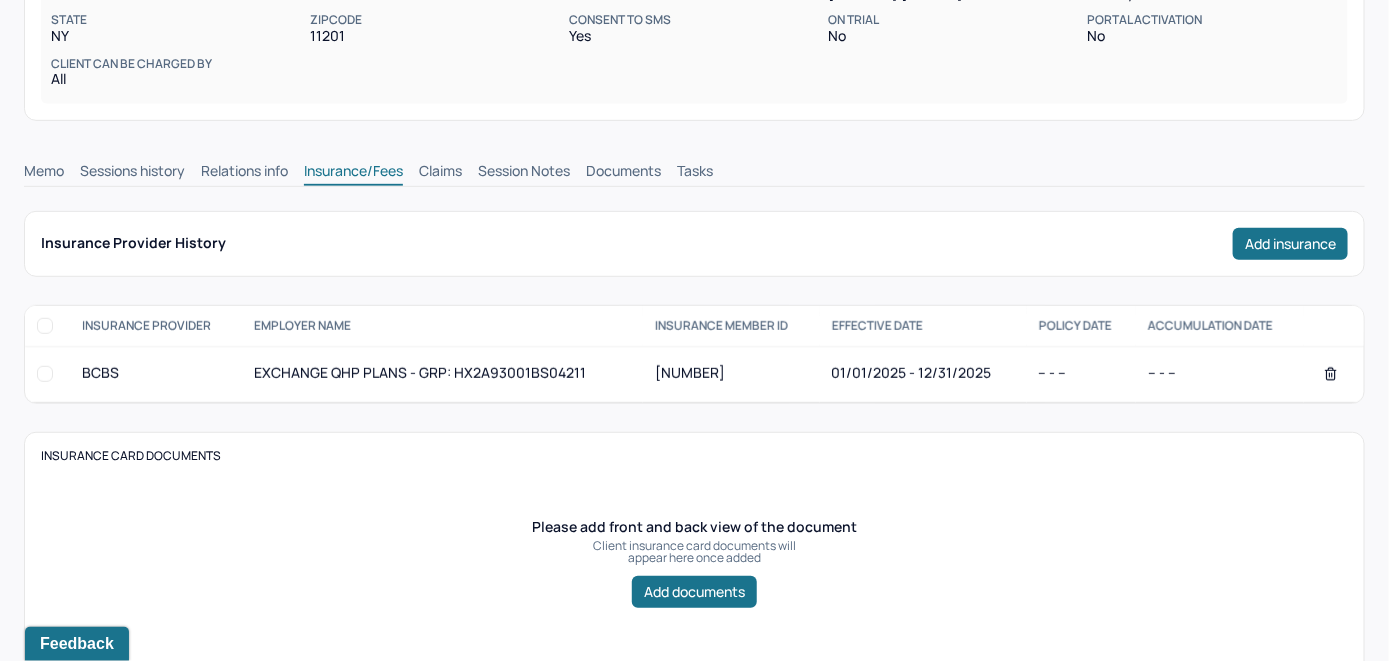 scroll, scrollTop: 300, scrollLeft: 0, axis: vertical 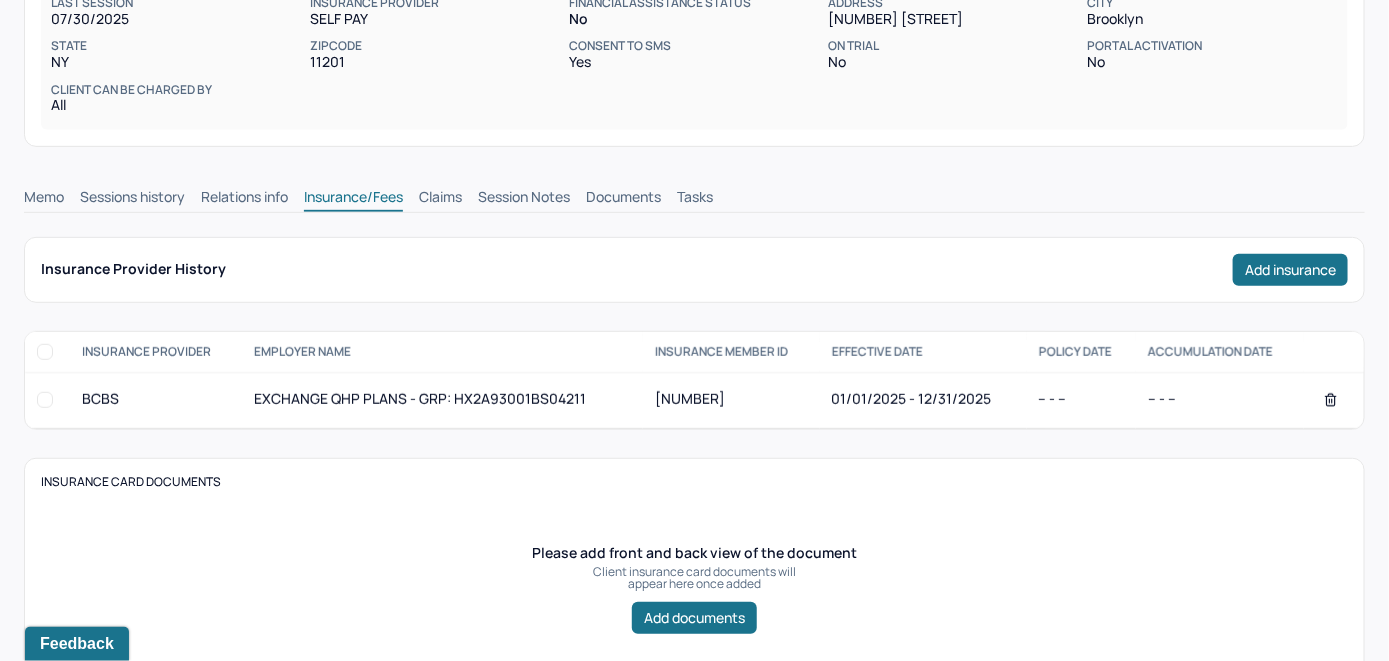 click on "Claims" at bounding box center (440, 199) 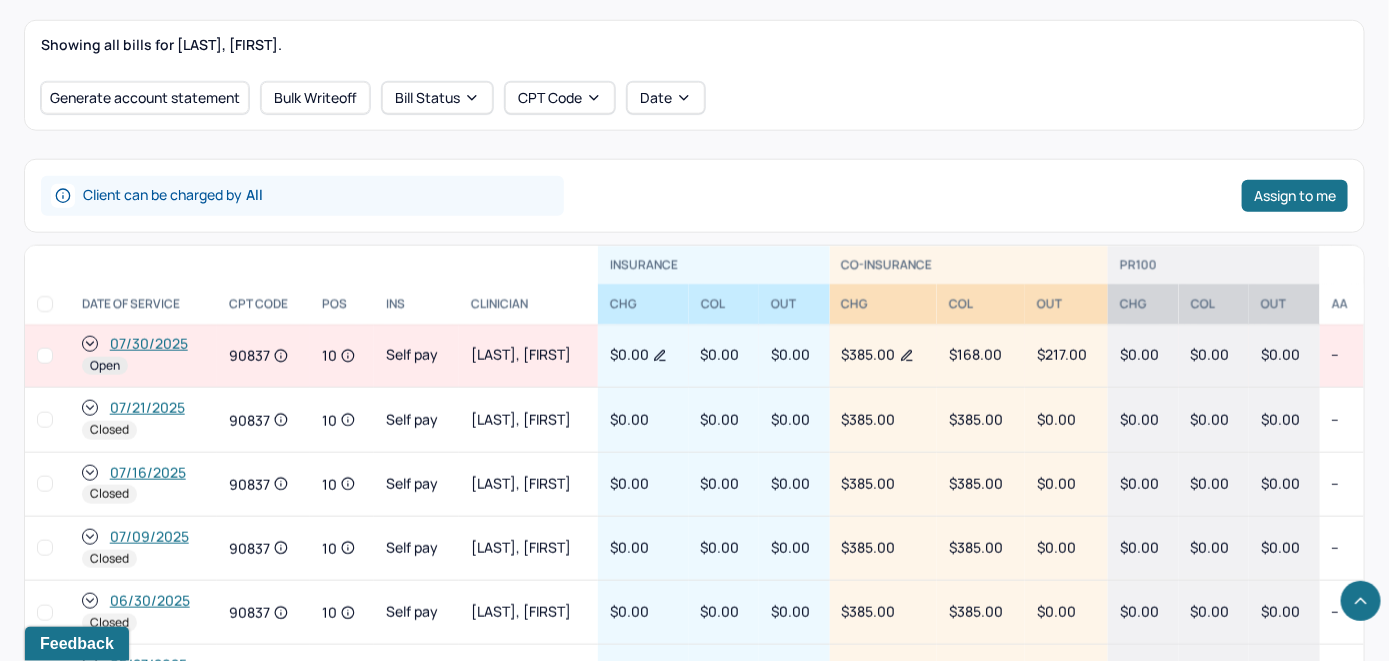 scroll, scrollTop: 900, scrollLeft: 0, axis: vertical 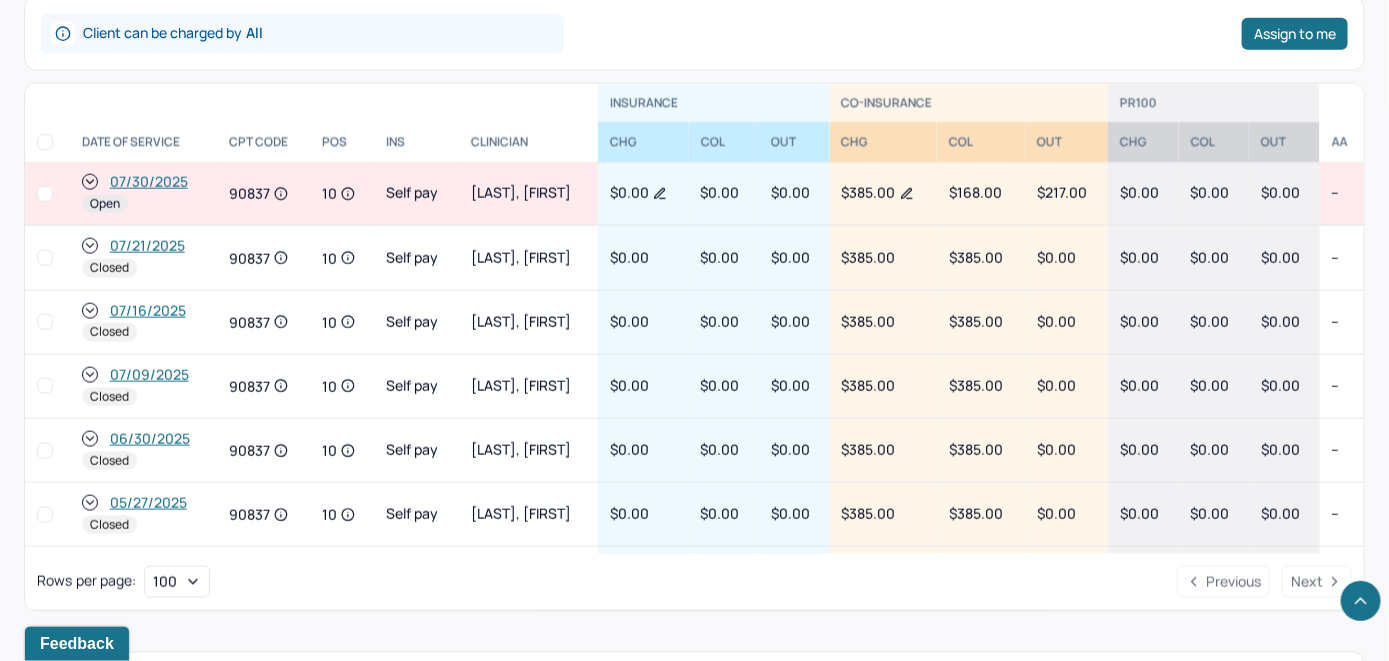 click on "07/30/2025" at bounding box center [149, 182] 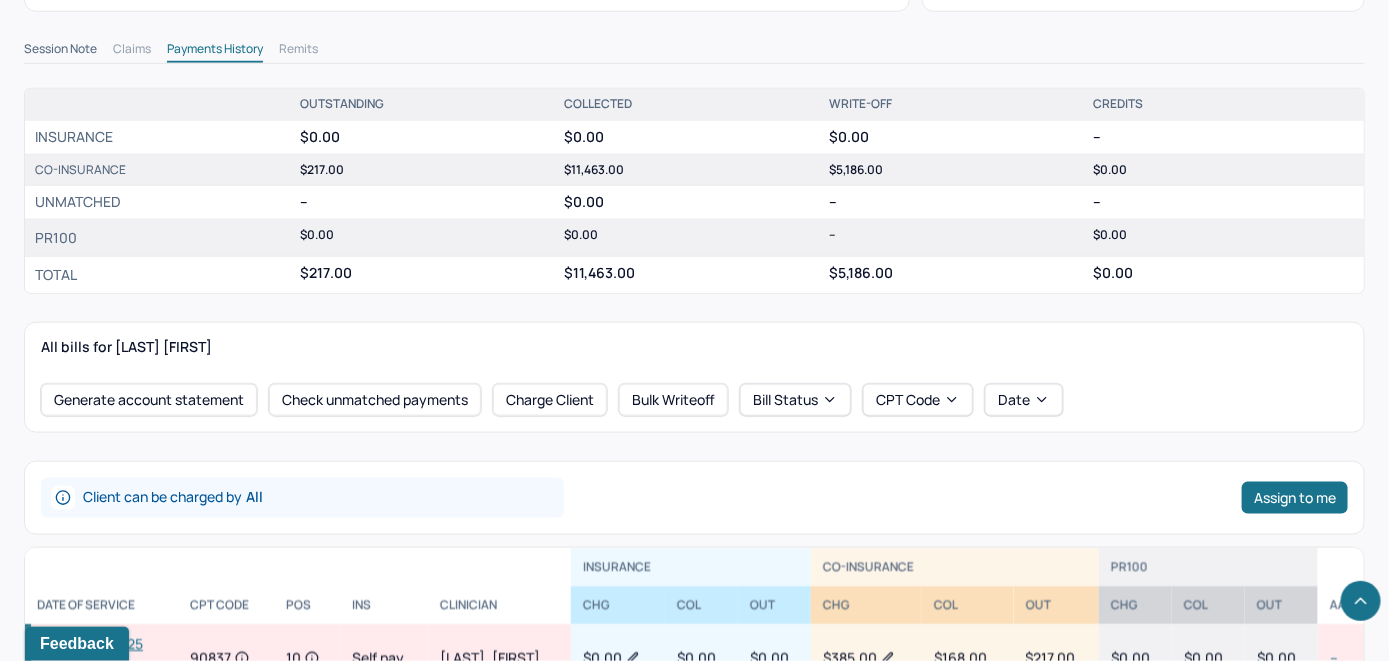 scroll, scrollTop: 800, scrollLeft: 0, axis: vertical 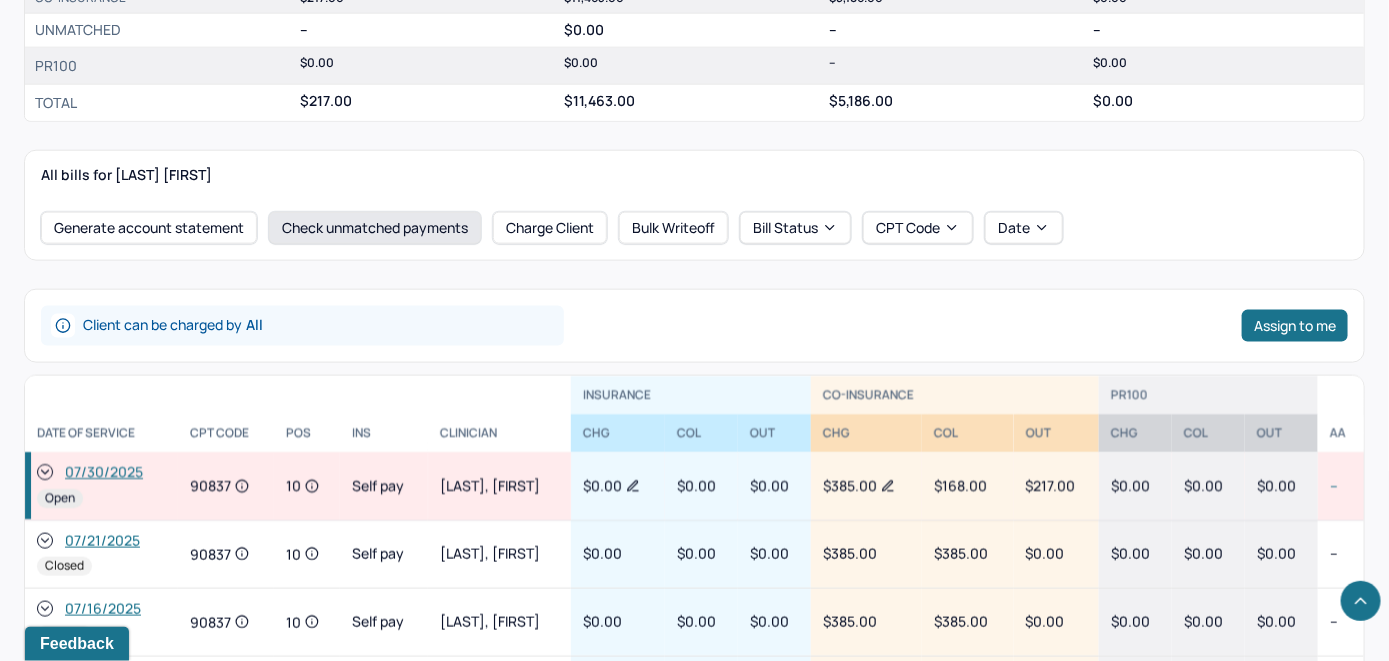 click on "Check unmatched payments" at bounding box center [375, 228] 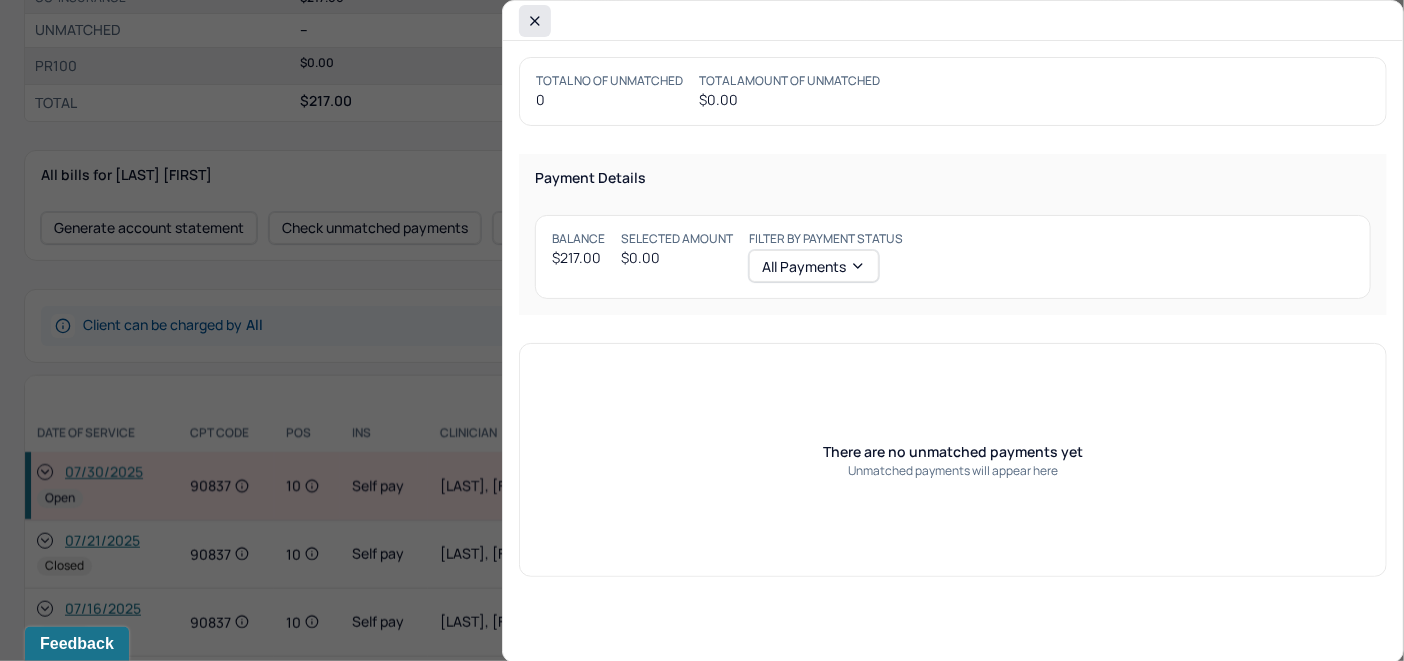 click 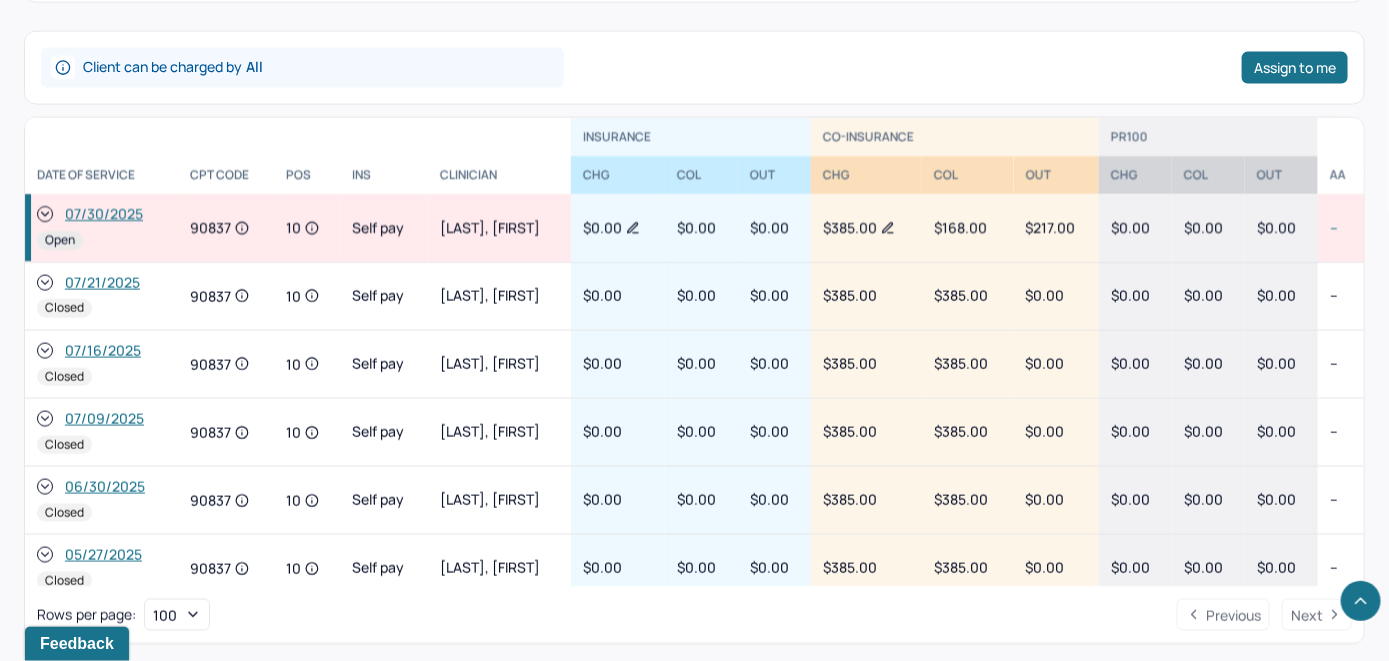 scroll, scrollTop: 1063, scrollLeft: 0, axis: vertical 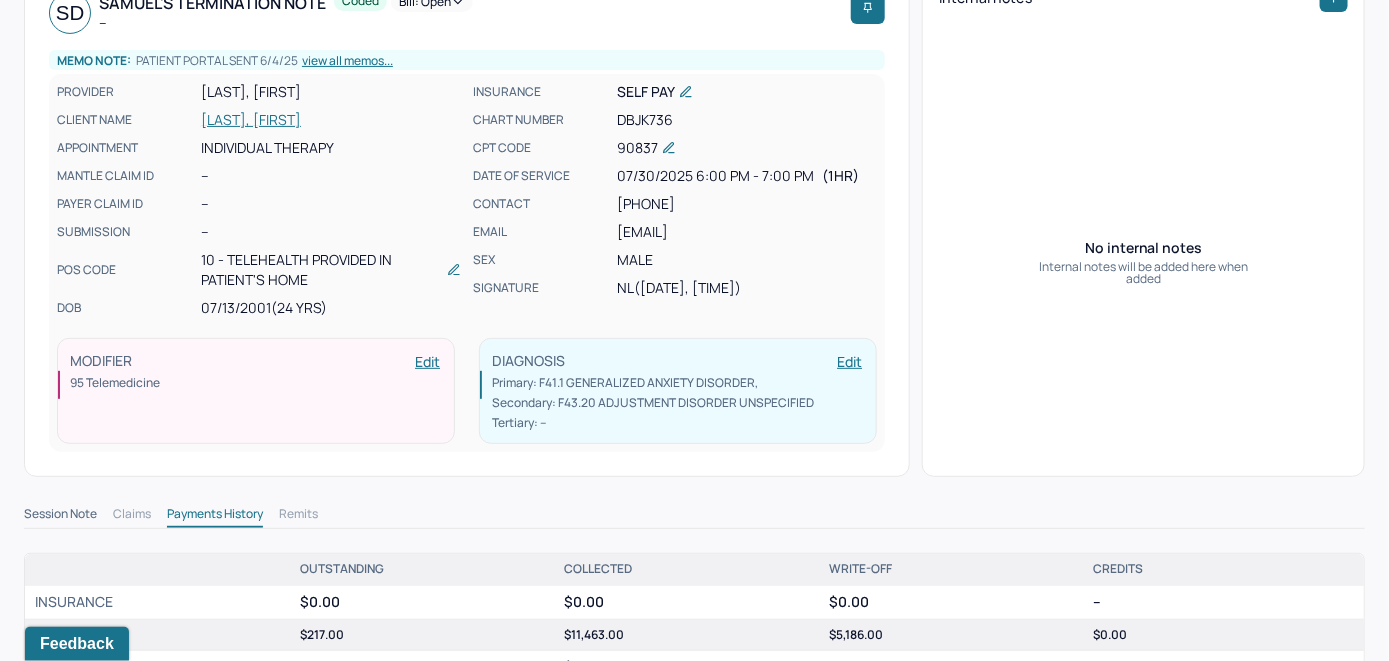 click on "DALY, SAMUEL" at bounding box center [331, 120] 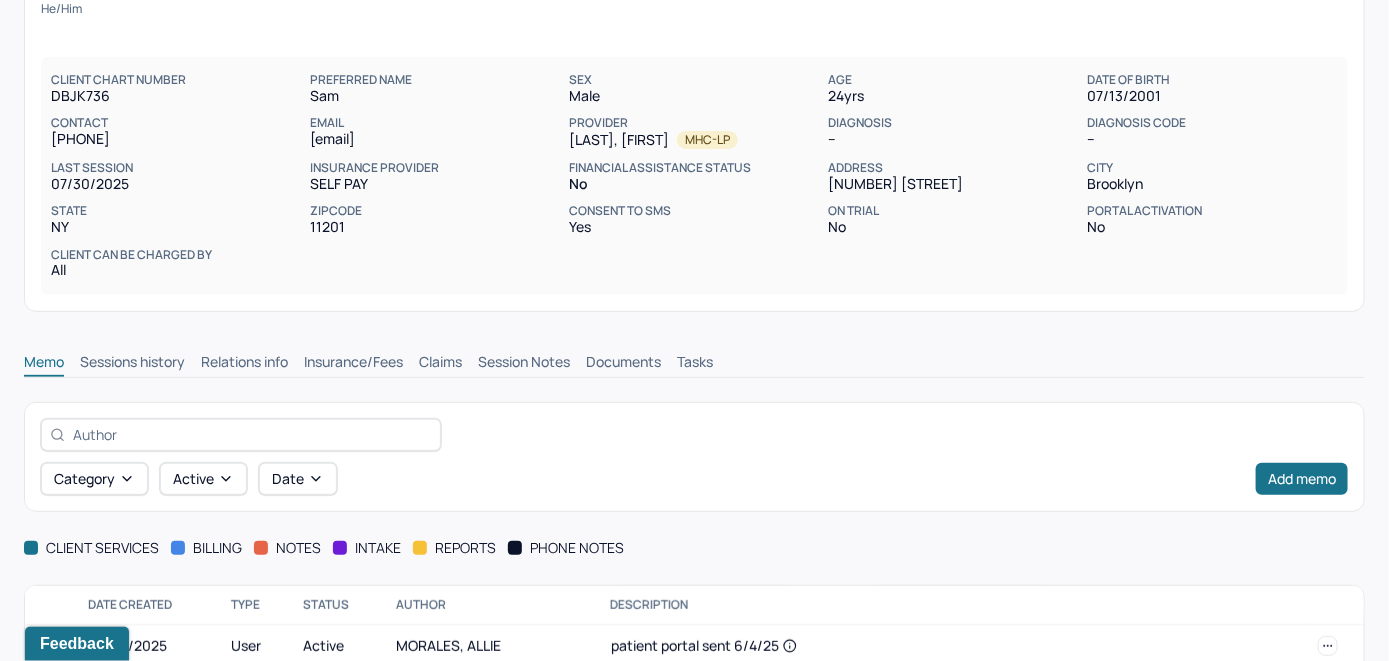 scroll, scrollTop: 300, scrollLeft: 0, axis: vertical 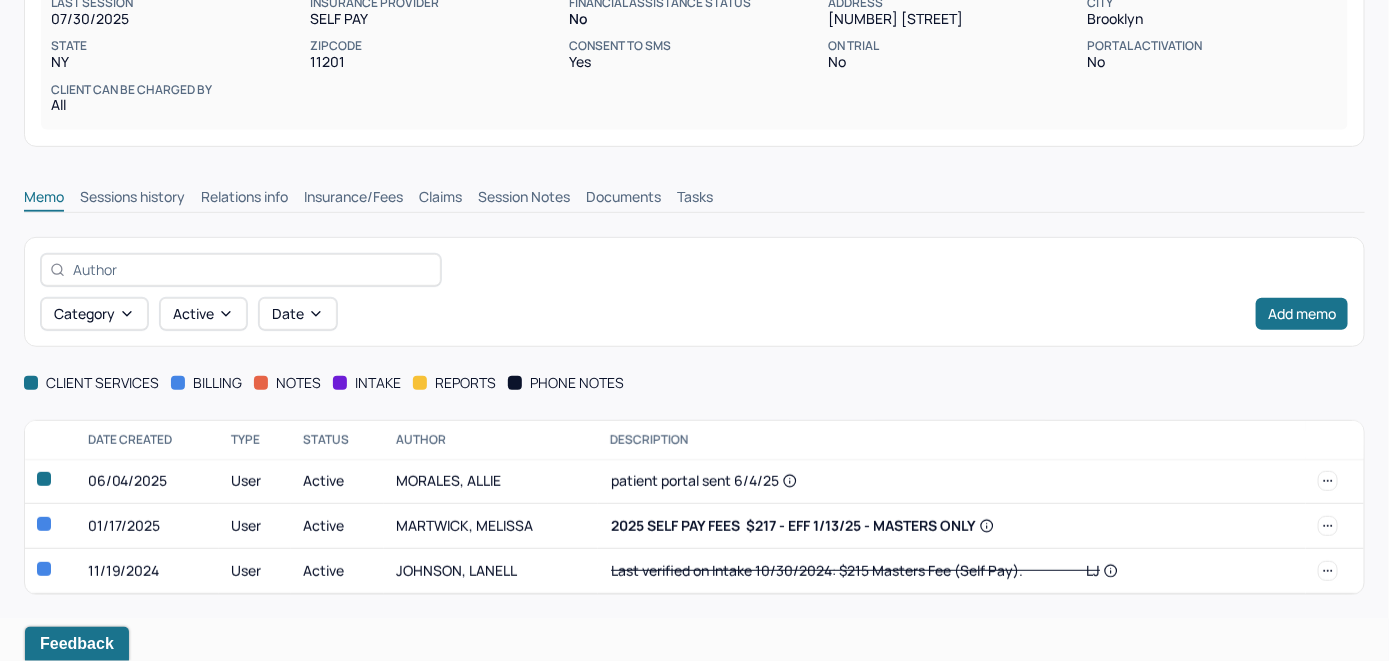 click on "Insurance/Fees" at bounding box center (353, 199) 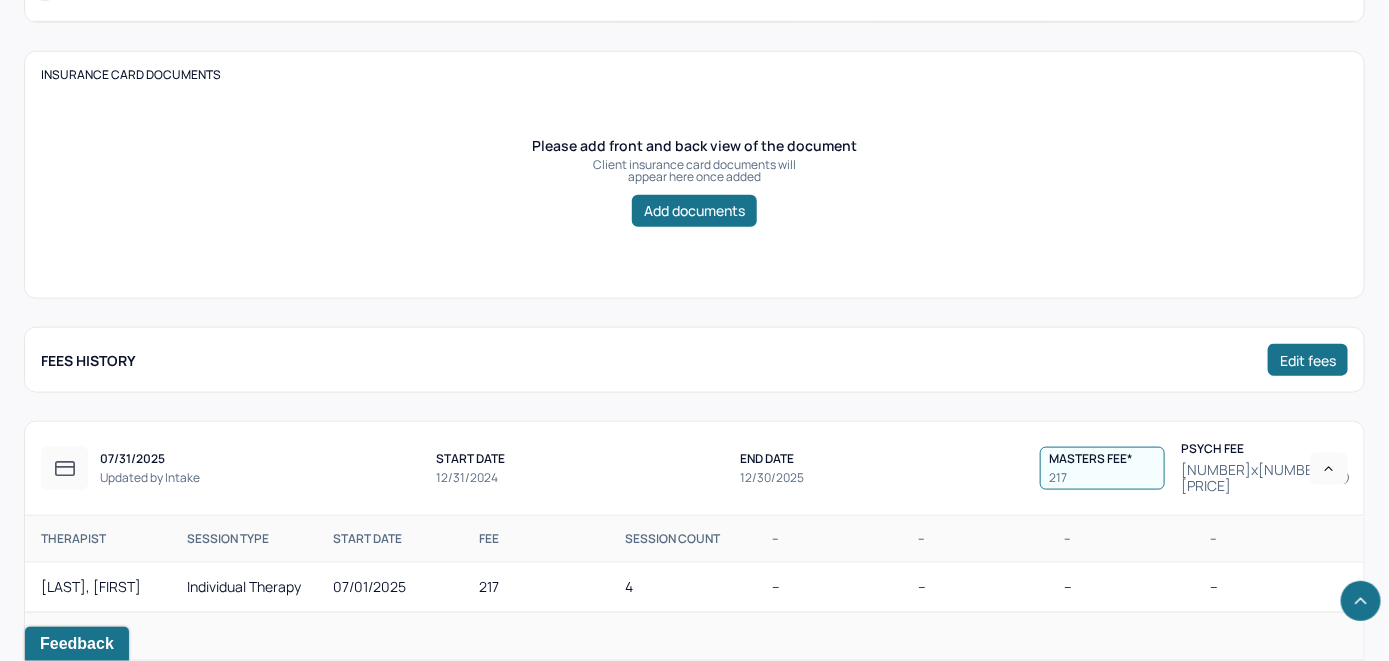 scroll, scrollTop: 800, scrollLeft: 0, axis: vertical 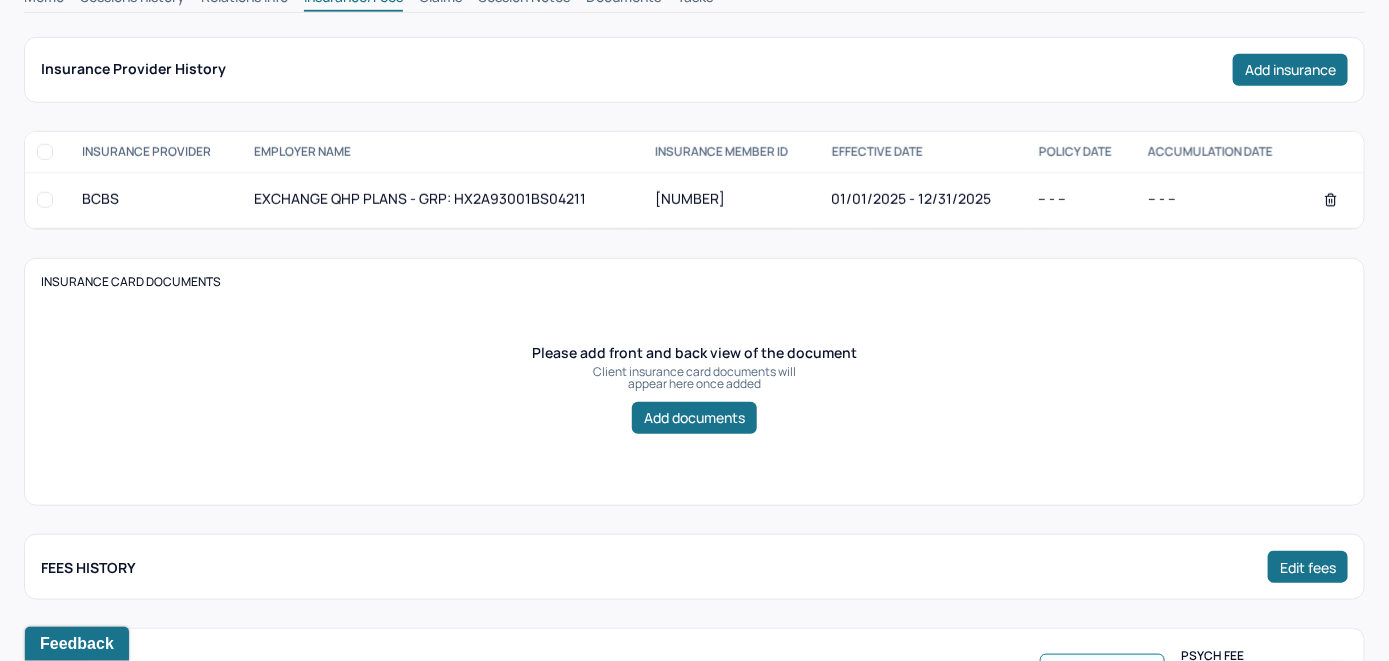 click on "Memo" at bounding box center (44, -1) 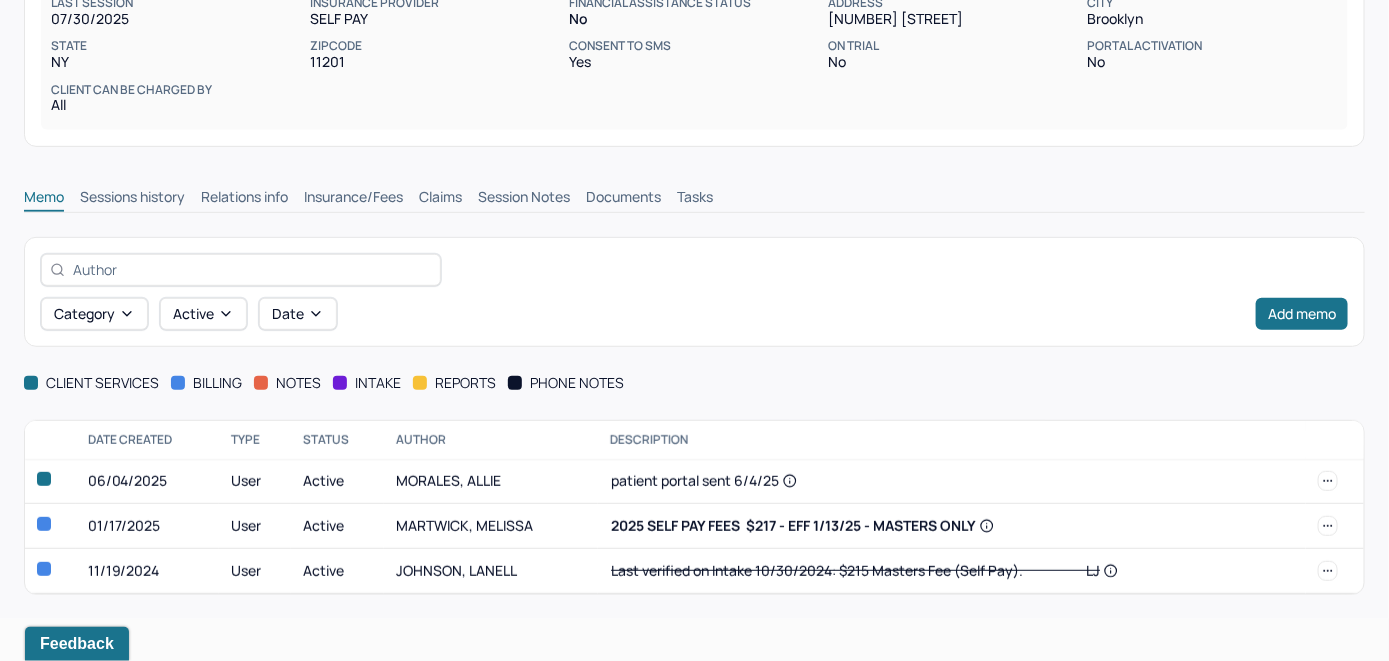 click on "Insurance/Fees" at bounding box center [353, 199] 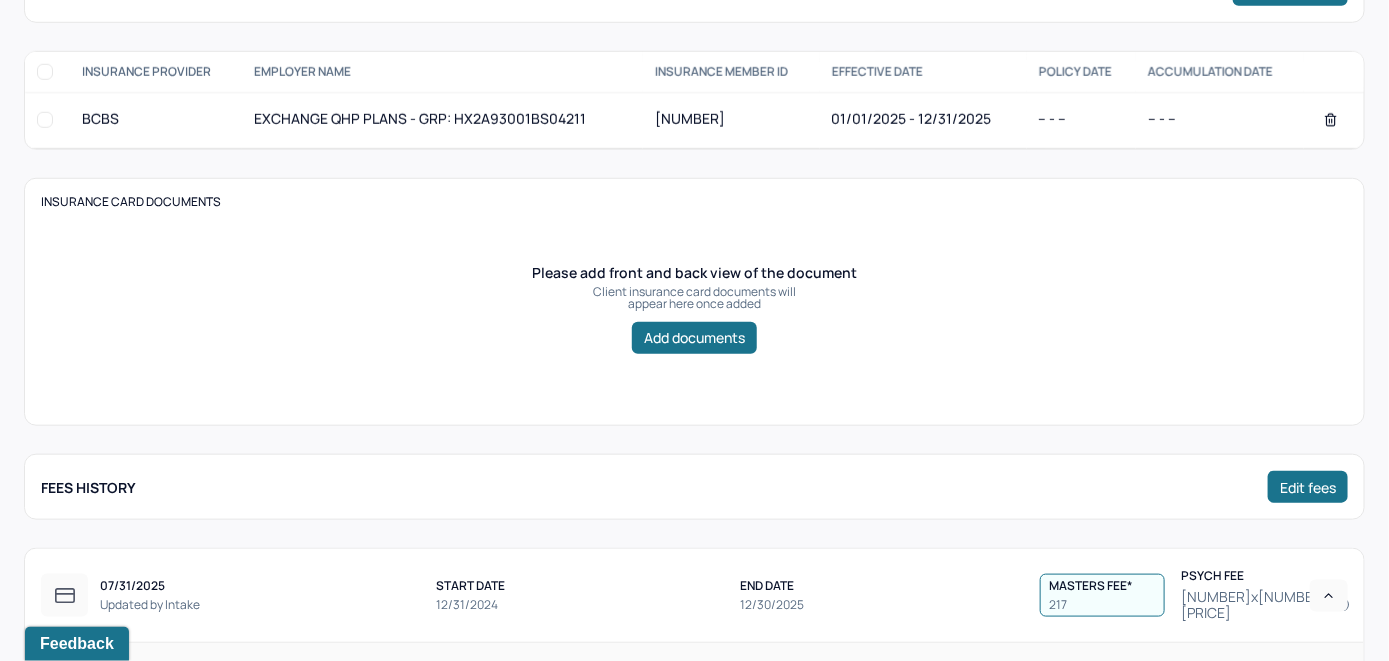scroll, scrollTop: 280, scrollLeft: 0, axis: vertical 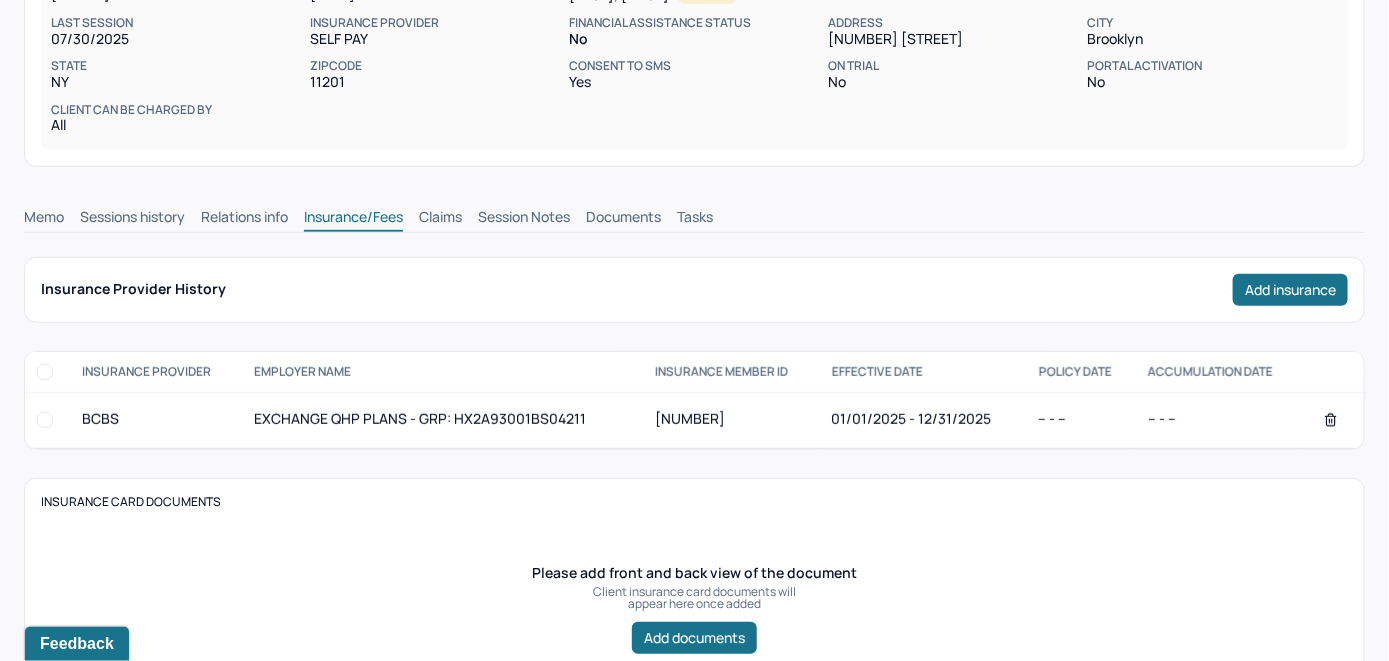 click on "Claims" at bounding box center (440, 219) 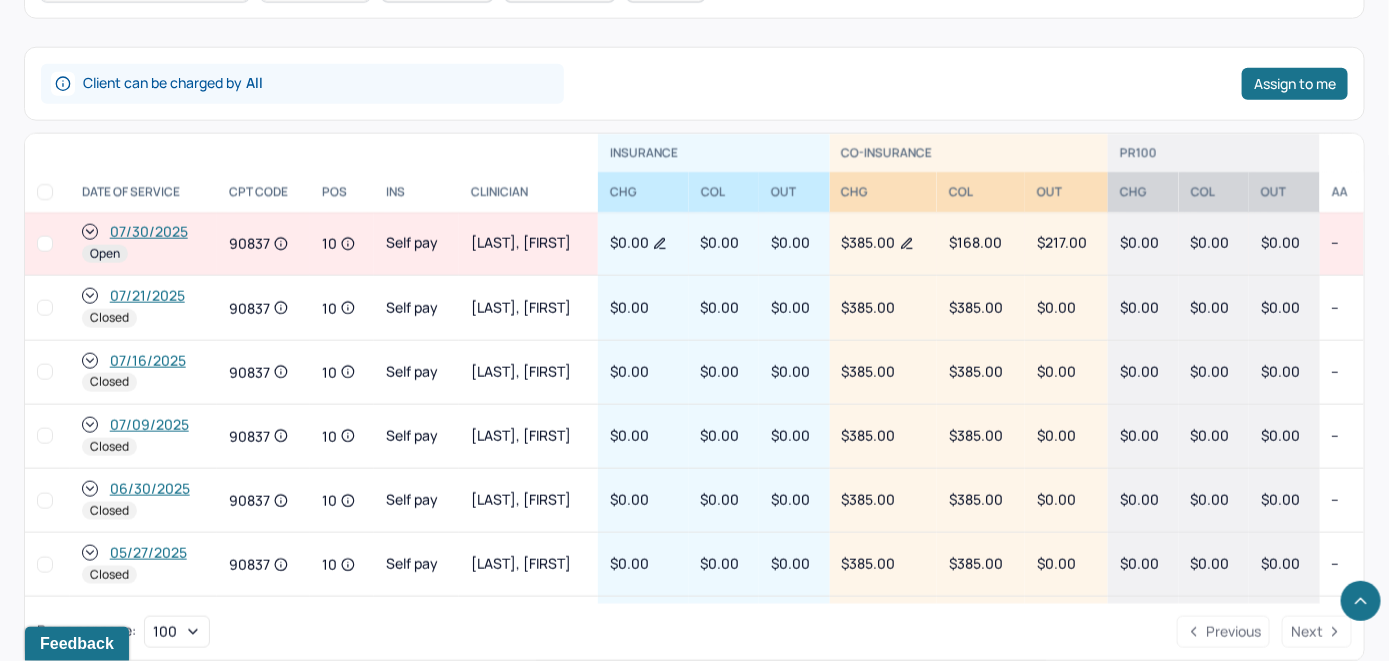 scroll, scrollTop: 812, scrollLeft: 0, axis: vertical 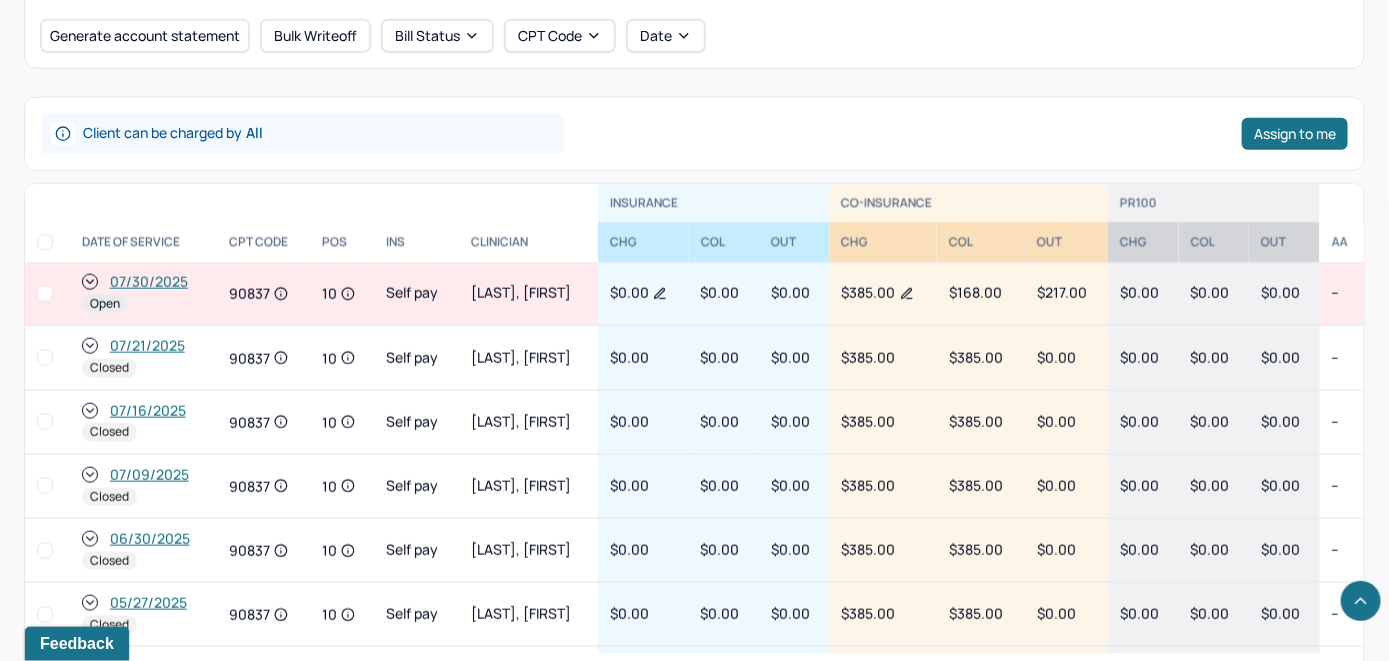 click on "07/30/2025" at bounding box center [149, 282] 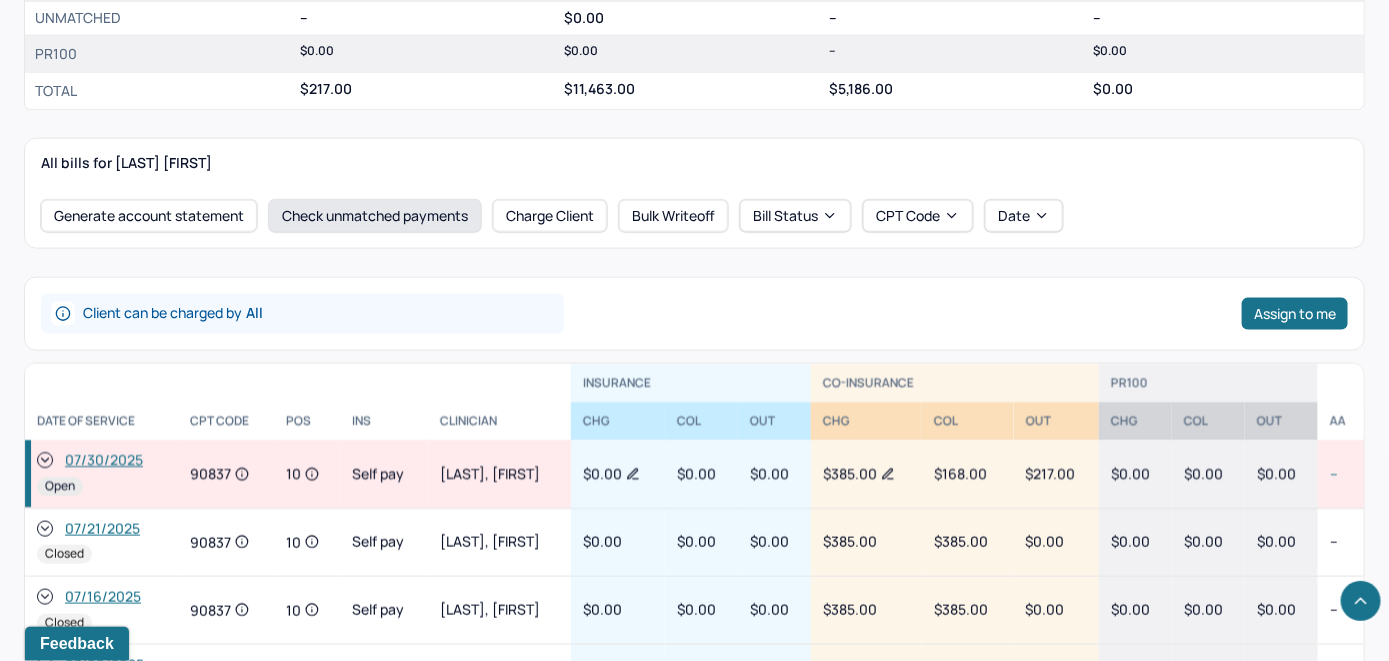 click on "Check unmatched payments" at bounding box center (375, 216) 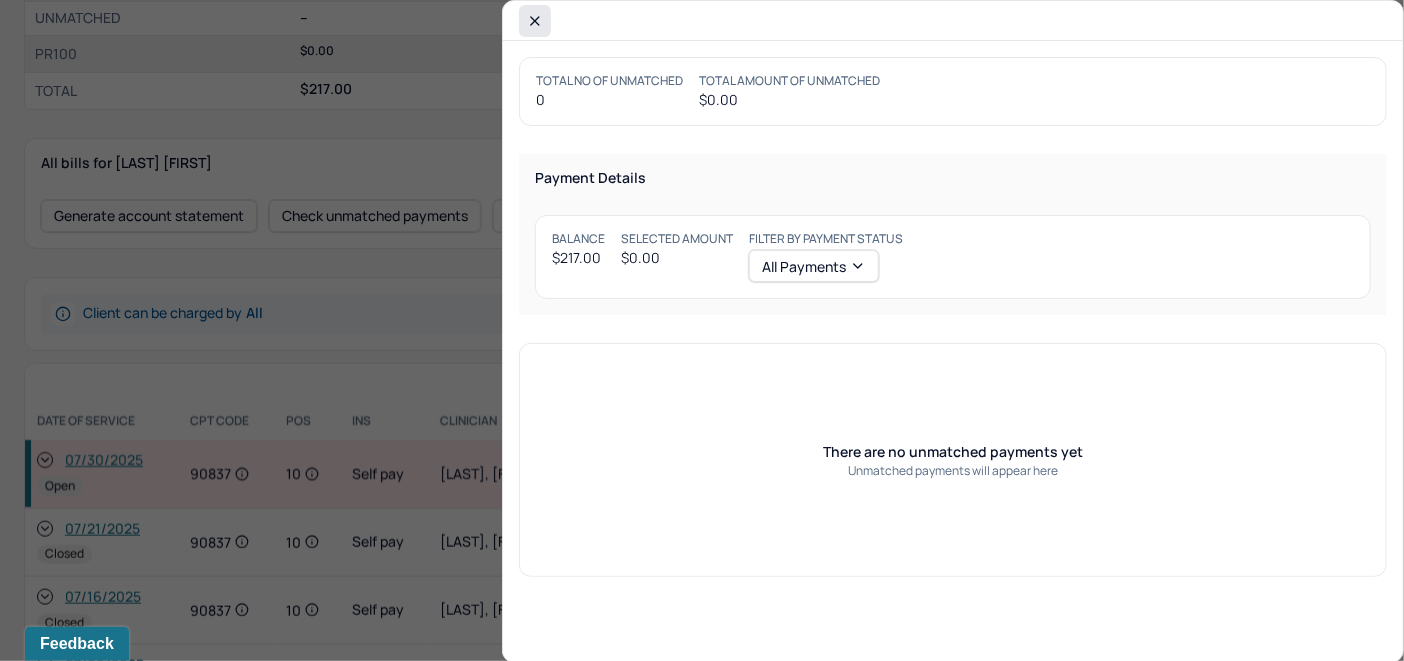click 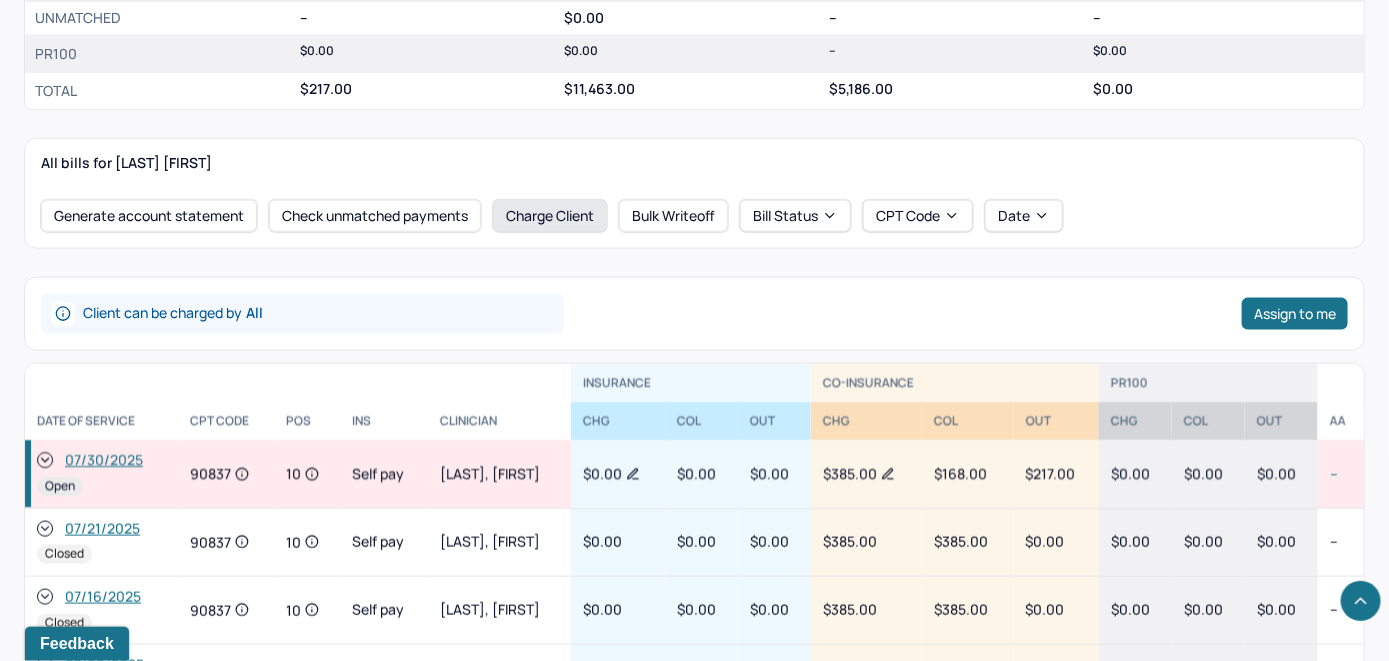 click on "Charge Client" at bounding box center [550, 216] 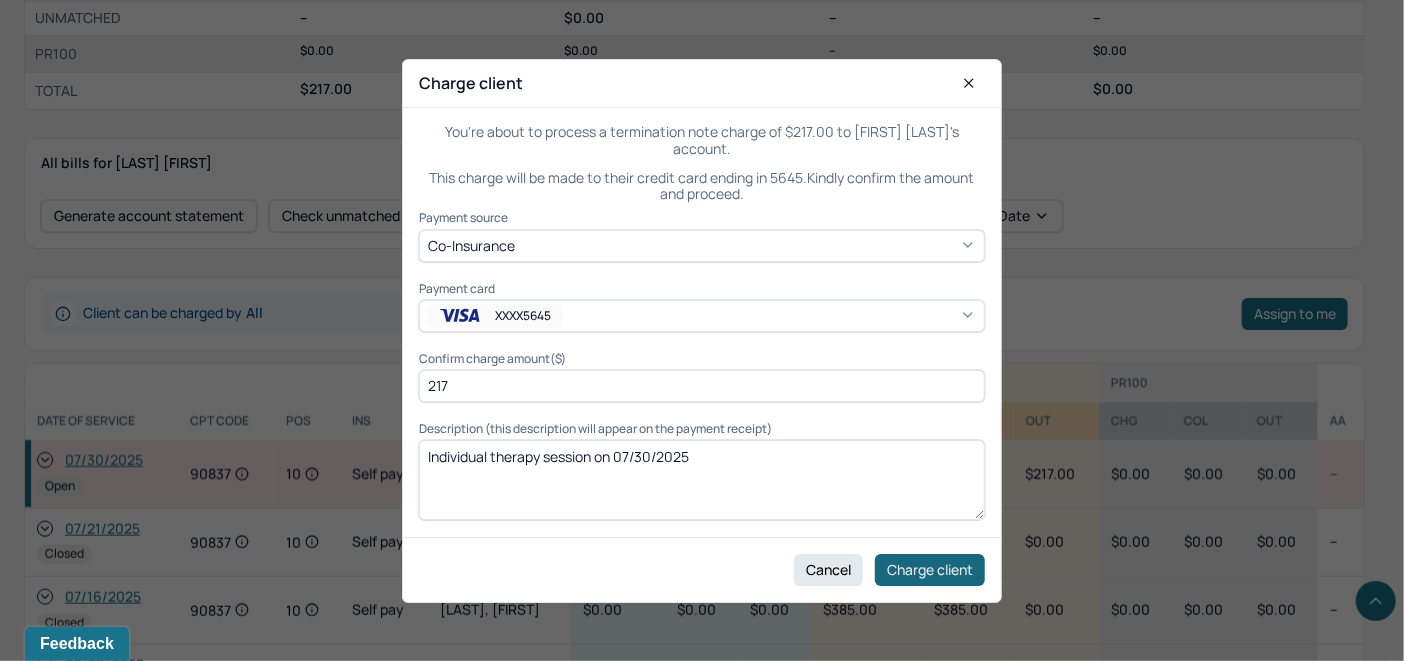 click on "Charge client" at bounding box center (930, 569) 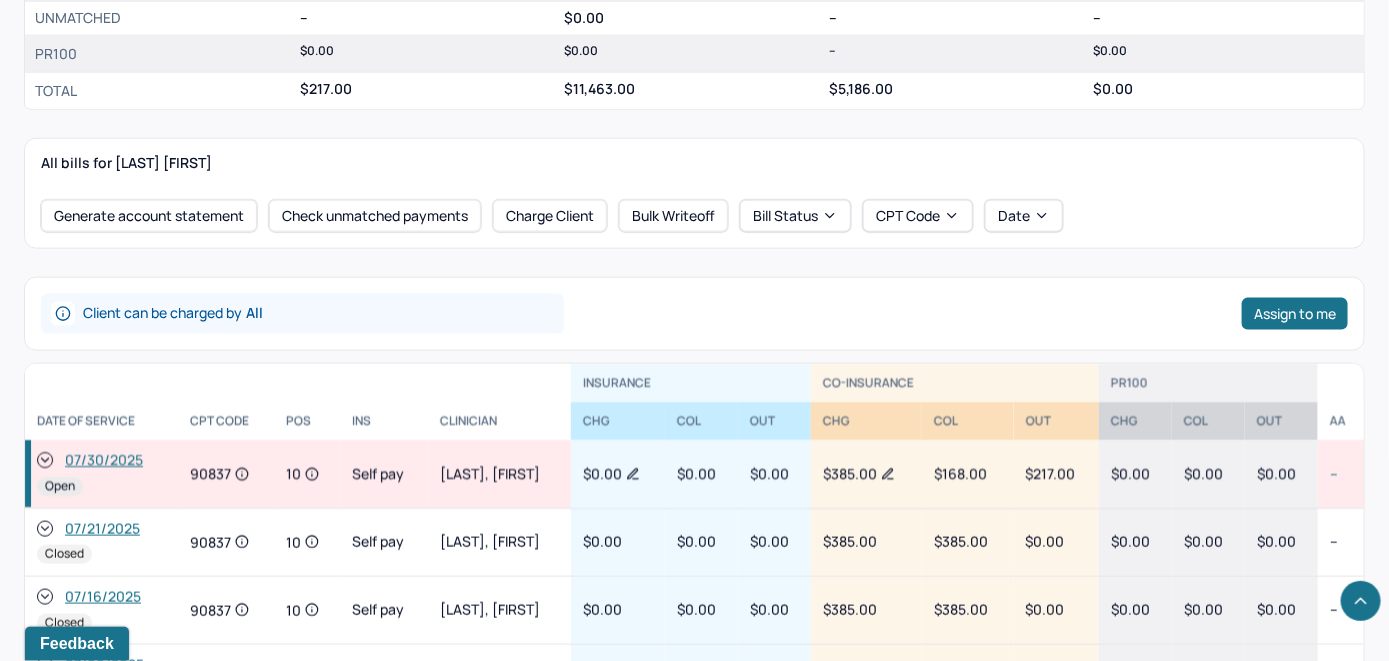 click 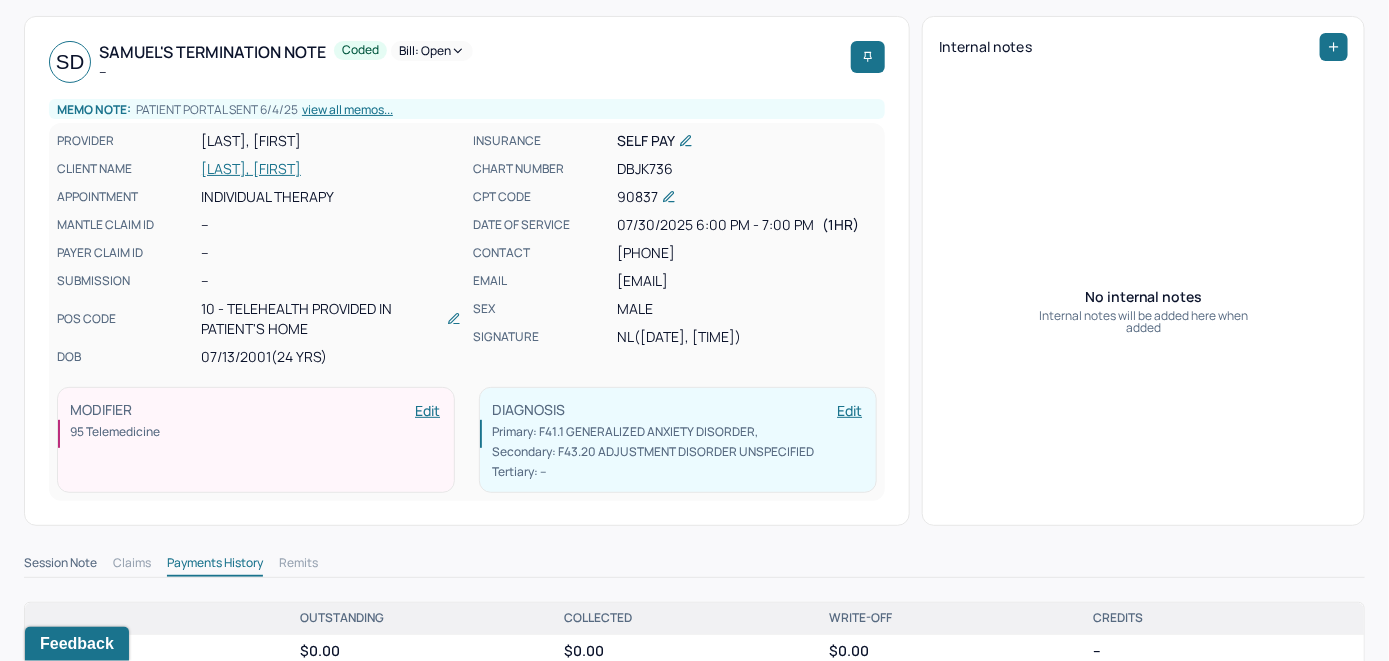 scroll, scrollTop: 0, scrollLeft: 0, axis: both 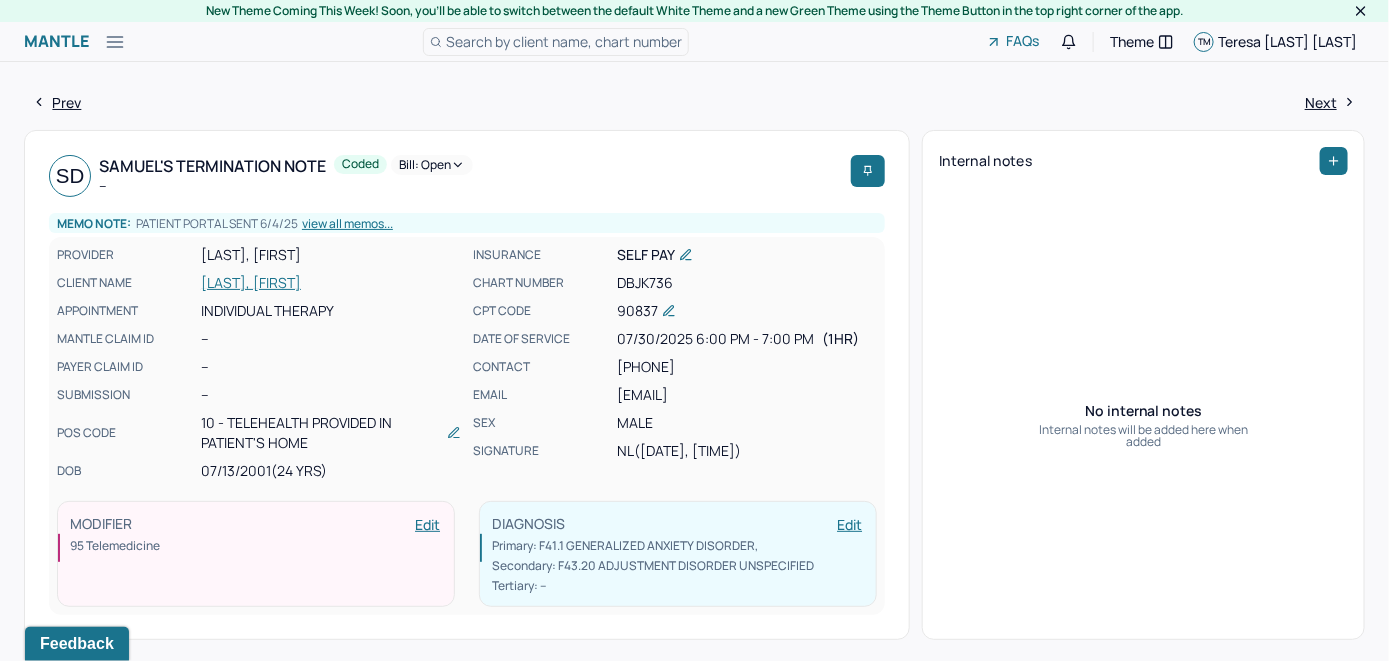 click on "Bill: Open" at bounding box center (432, 165) 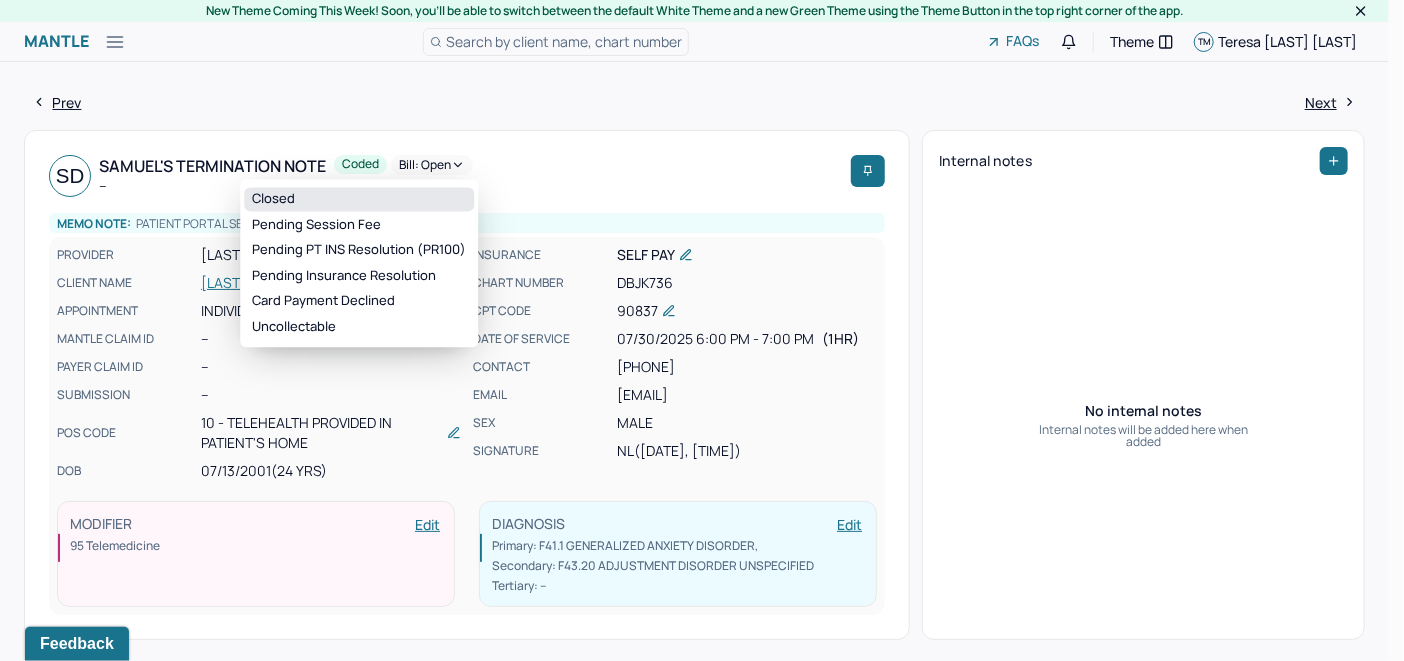 click on "Closed" at bounding box center [359, 199] 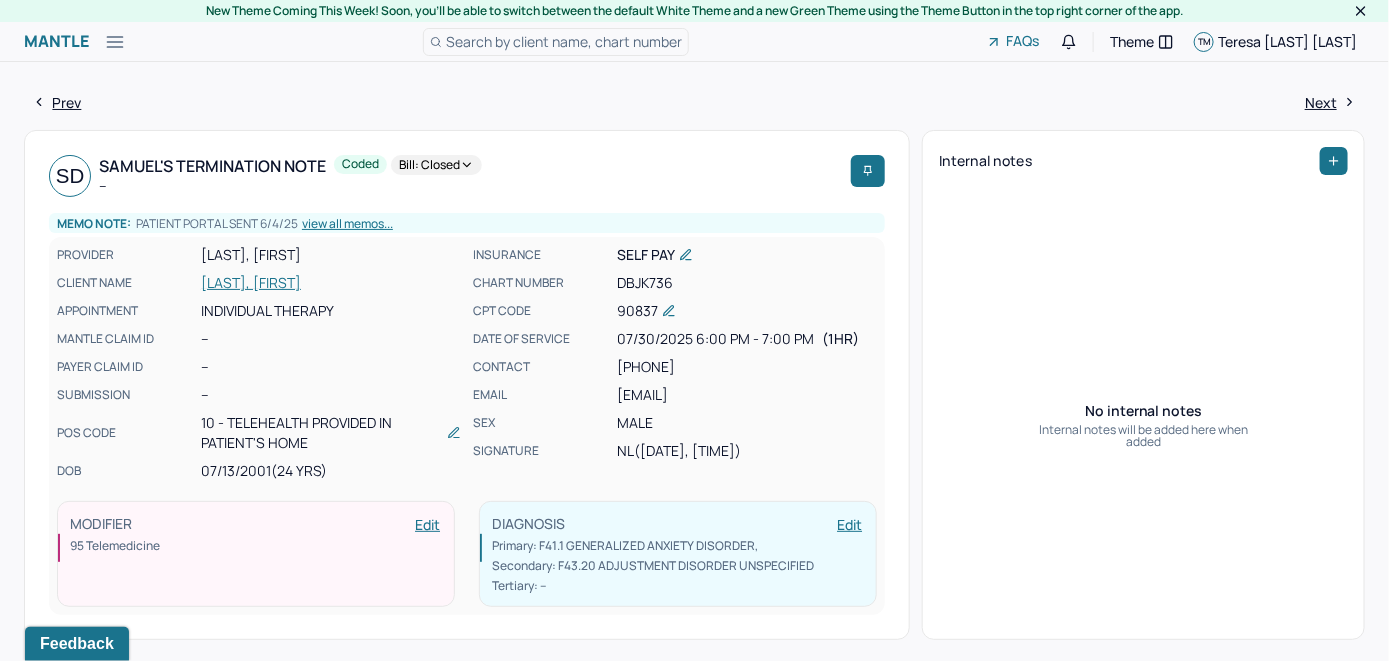 click on "Search by client name, chart number" at bounding box center [564, 41] 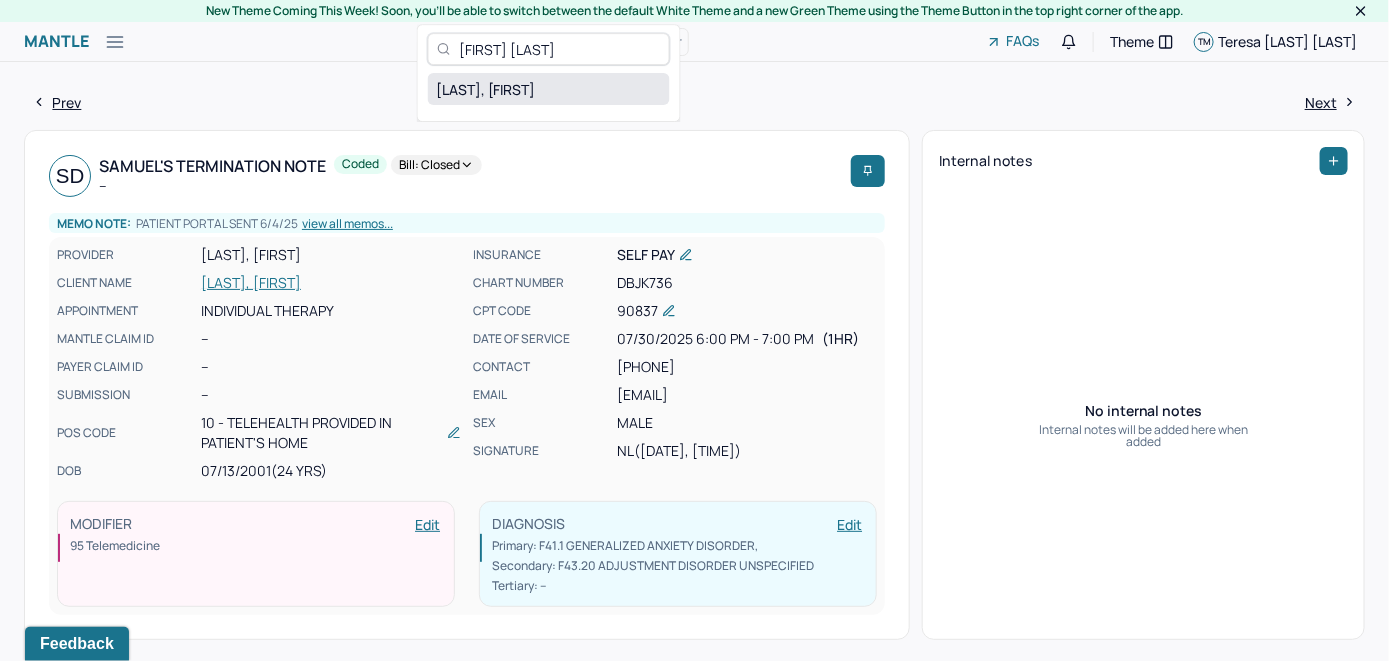type on "Shana Horowitz" 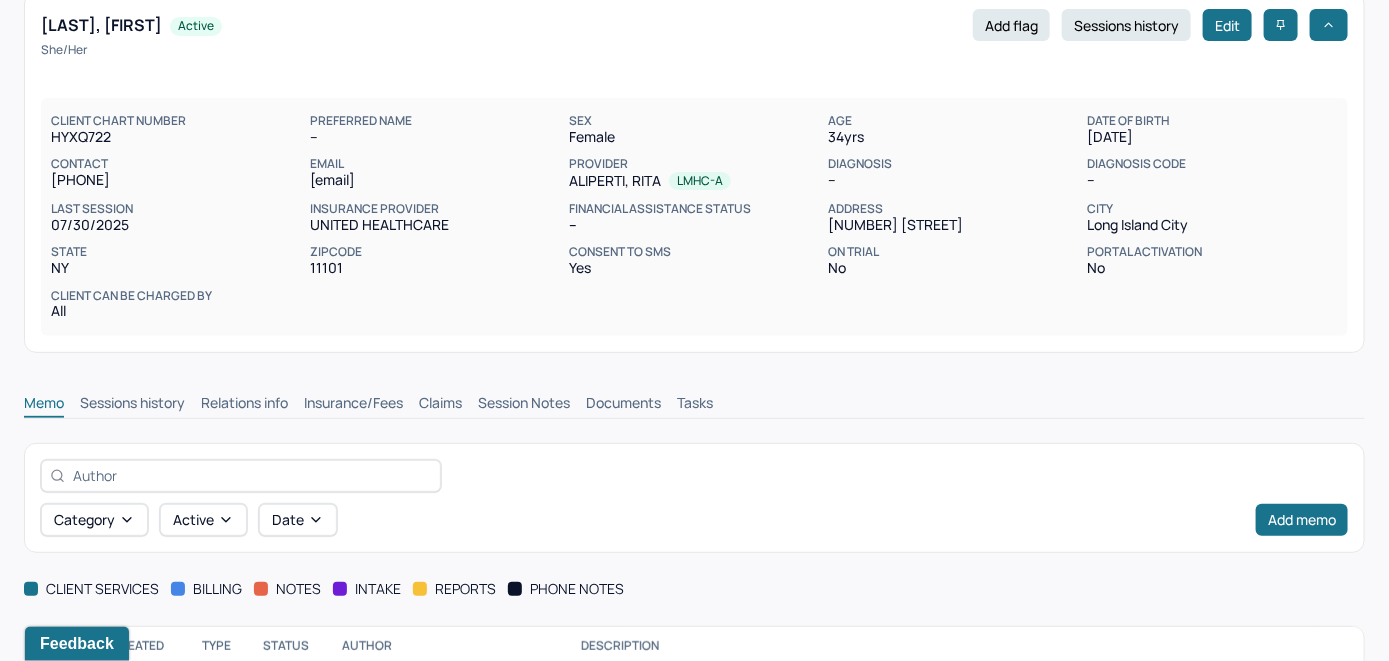 scroll, scrollTop: 209, scrollLeft: 0, axis: vertical 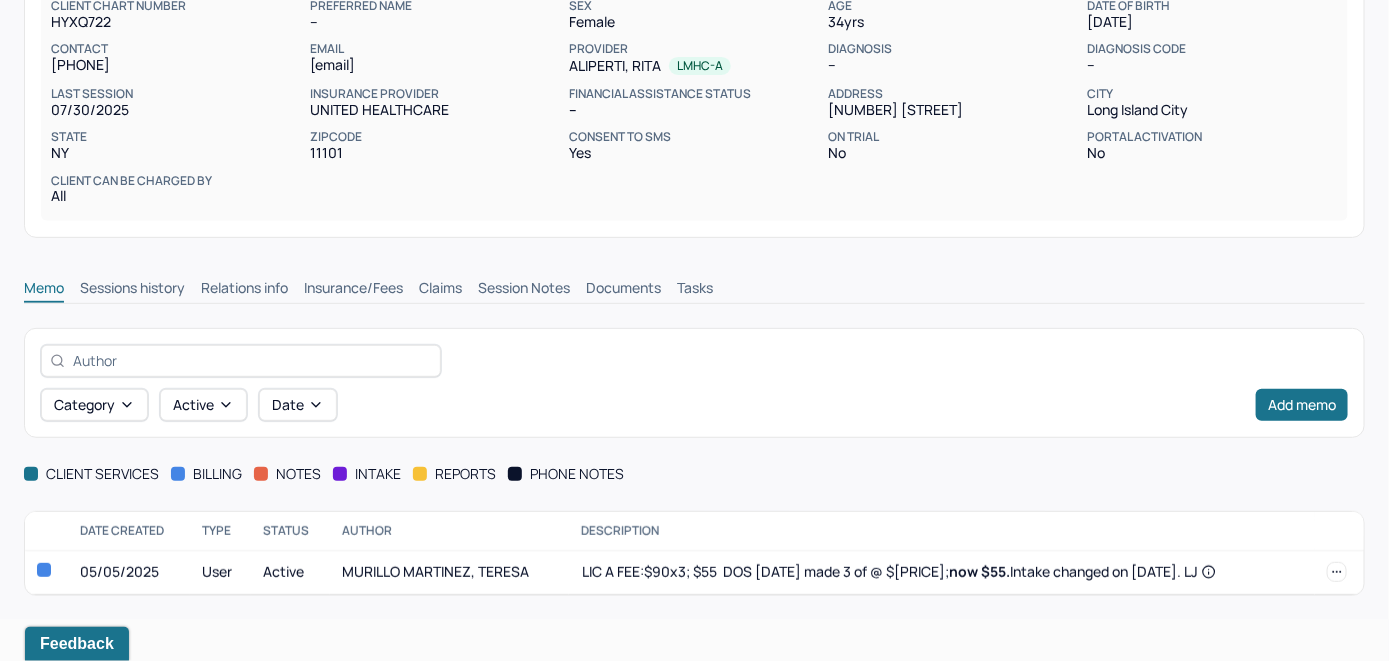 click on "Insurance/Fees" at bounding box center [353, 290] 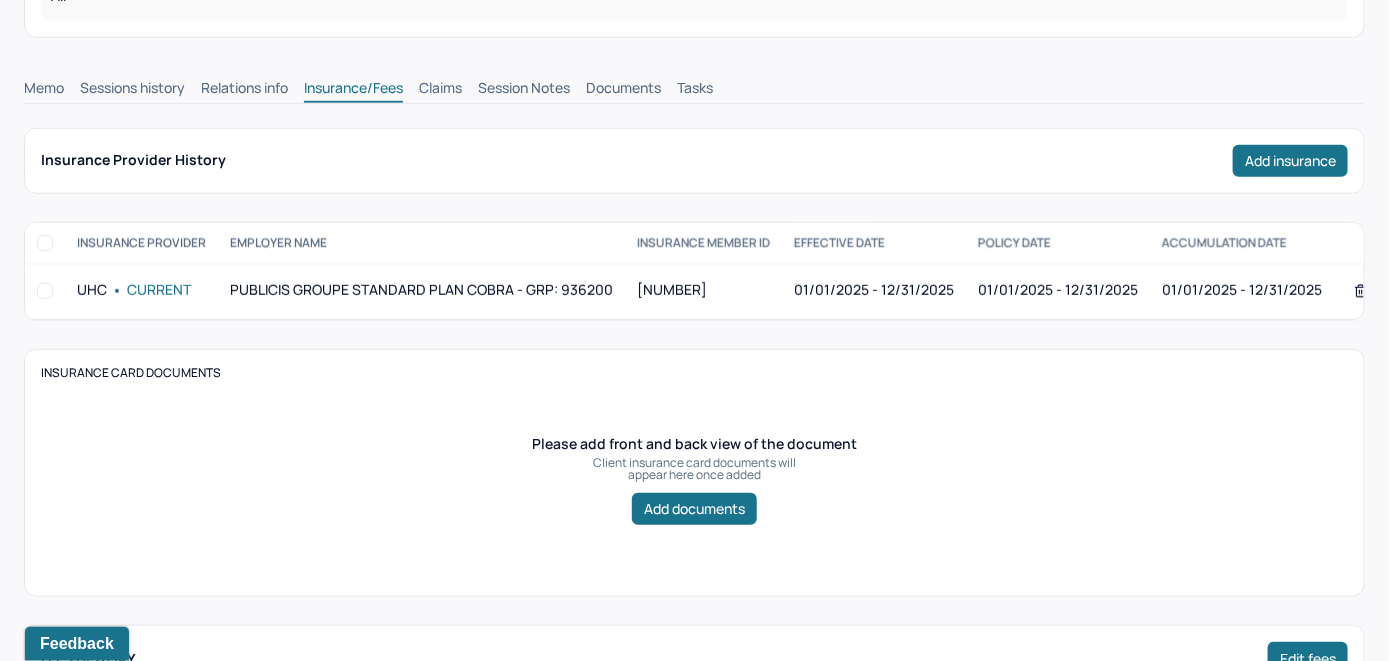 scroll, scrollTop: 209, scrollLeft: 0, axis: vertical 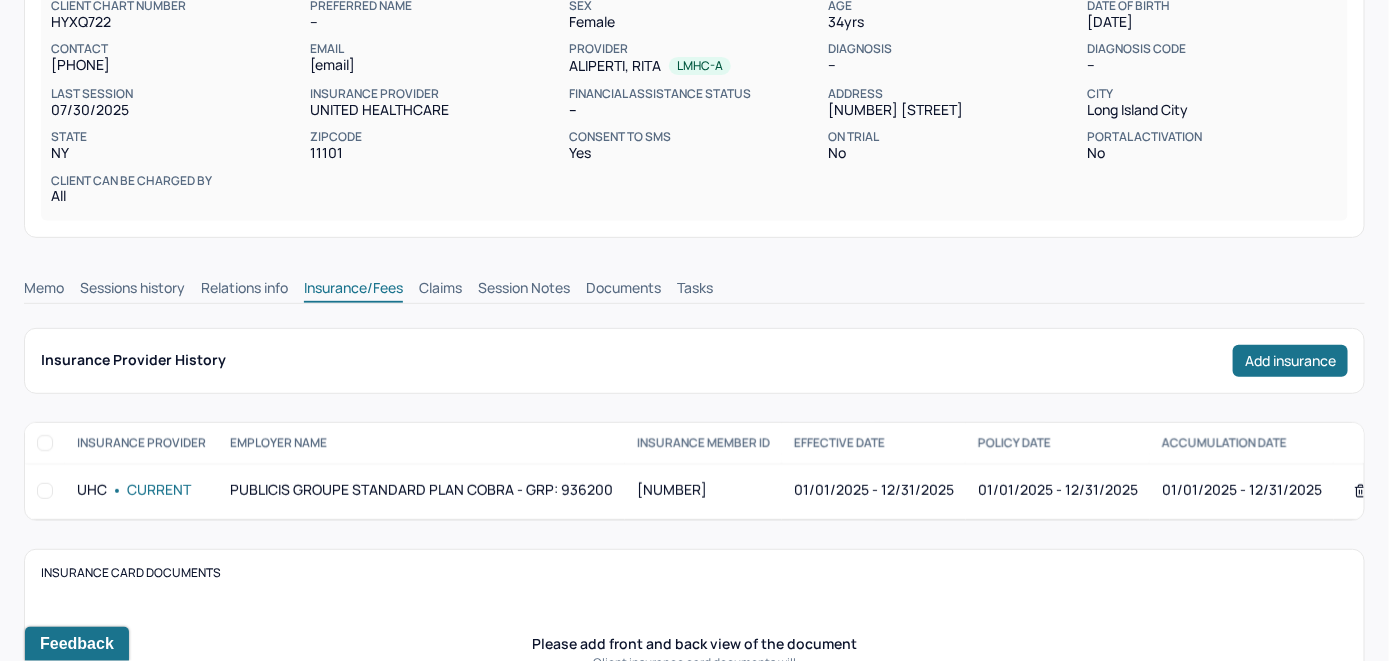 click on "Claims" at bounding box center [440, 290] 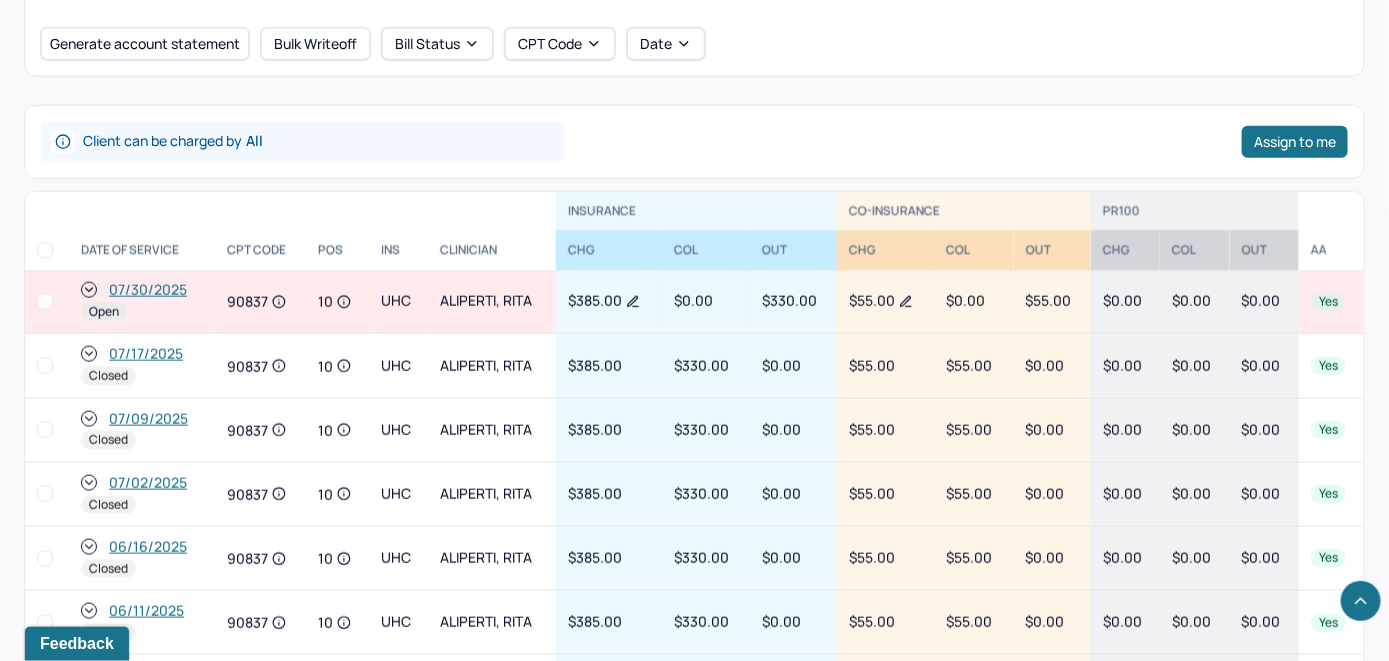 scroll, scrollTop: 809, scrollLeft: 0, axis: vertical 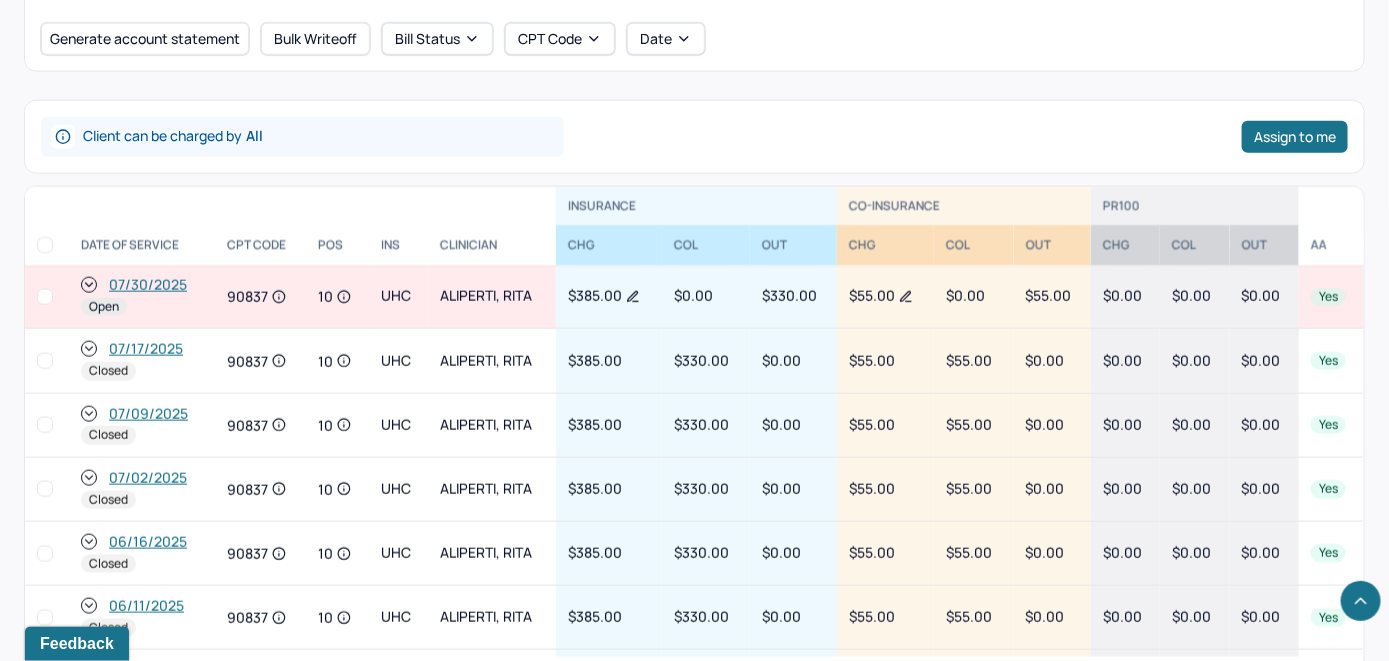 click on "07/30/2025" at bounding box center [148, 285] 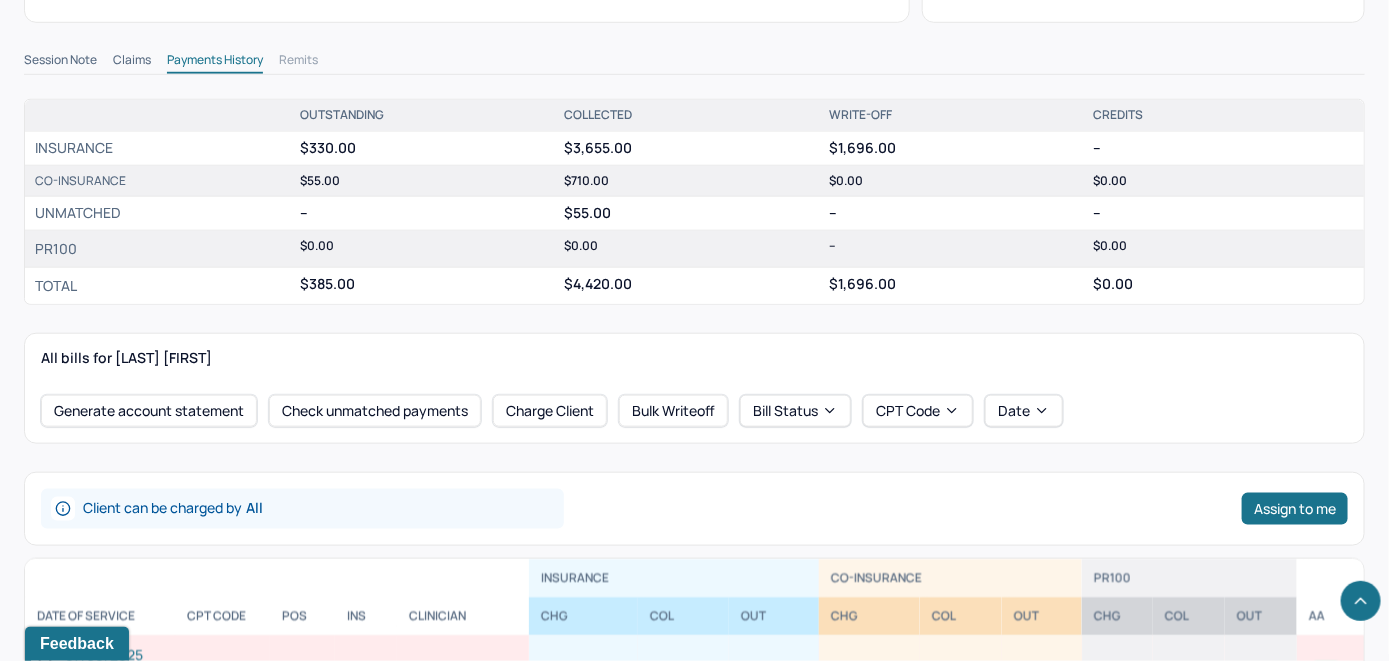 scroll, scrollTop: 800, scrollLeft: 0, axis: vertical 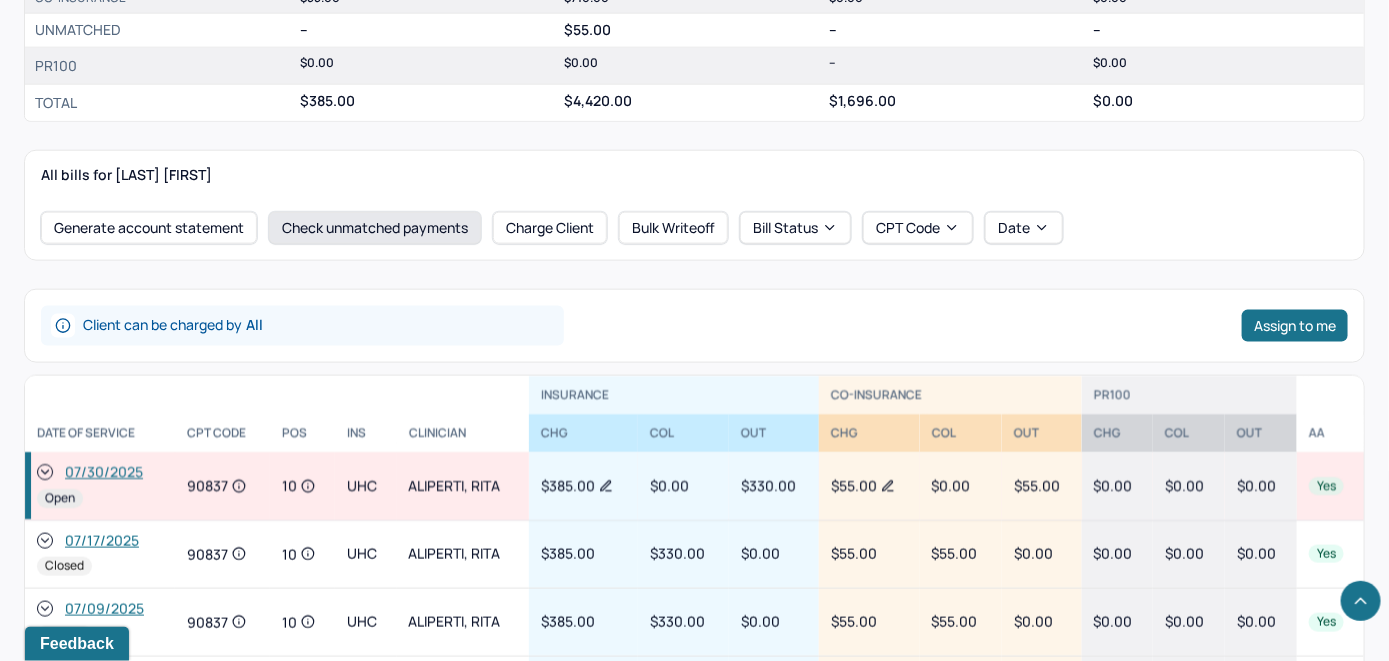 click on "Check unmatched payments" at bounding box center [375, 228] 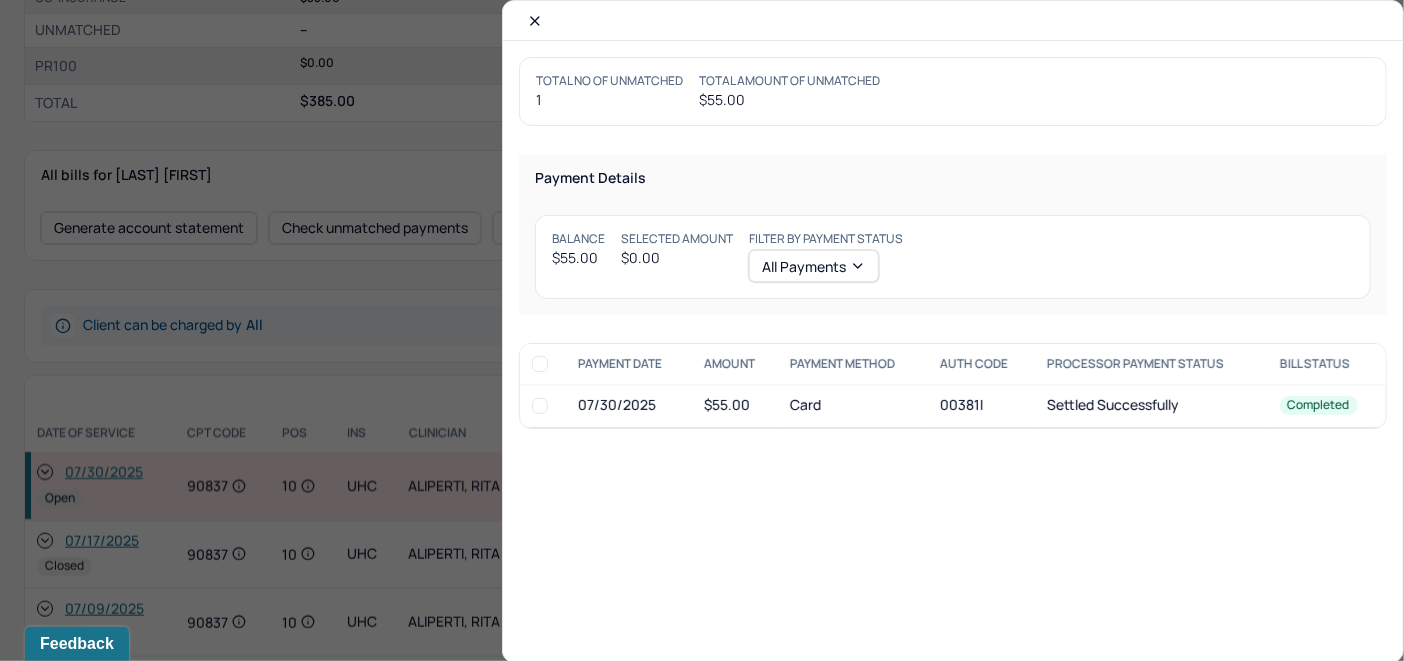 click at bounding box center [540, 406] 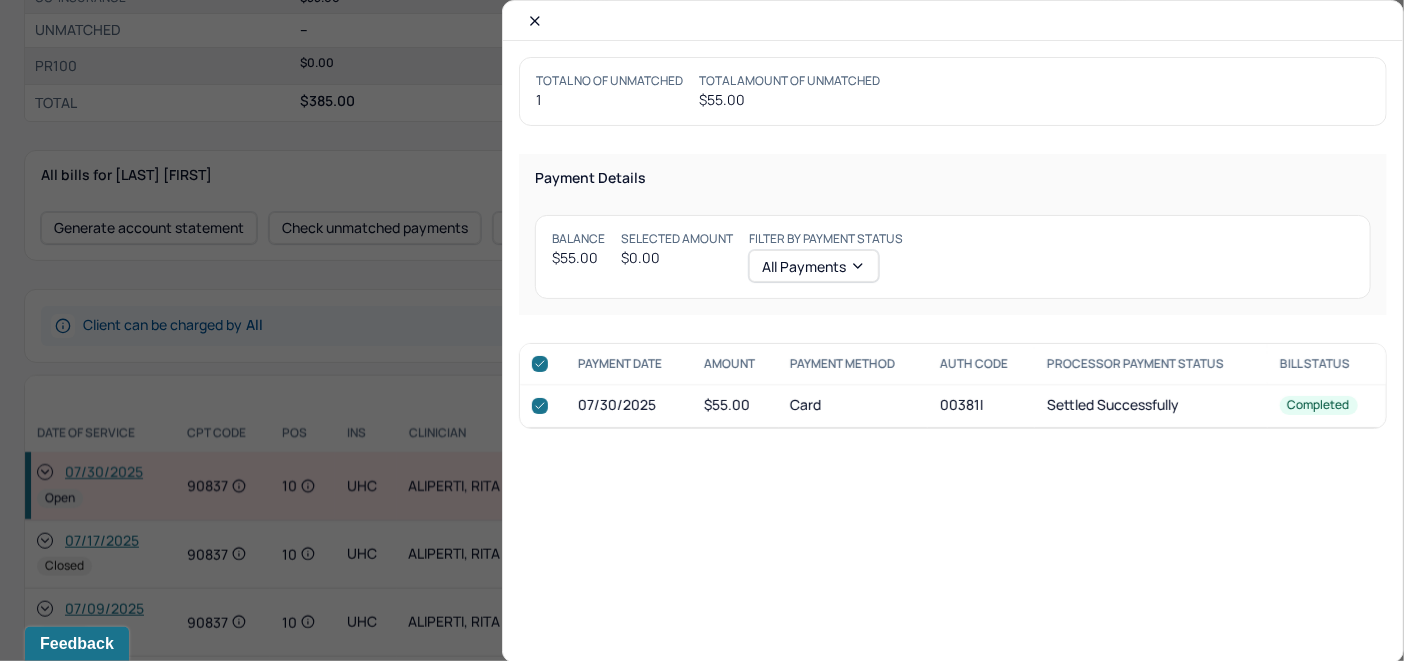 checkbox on "true" 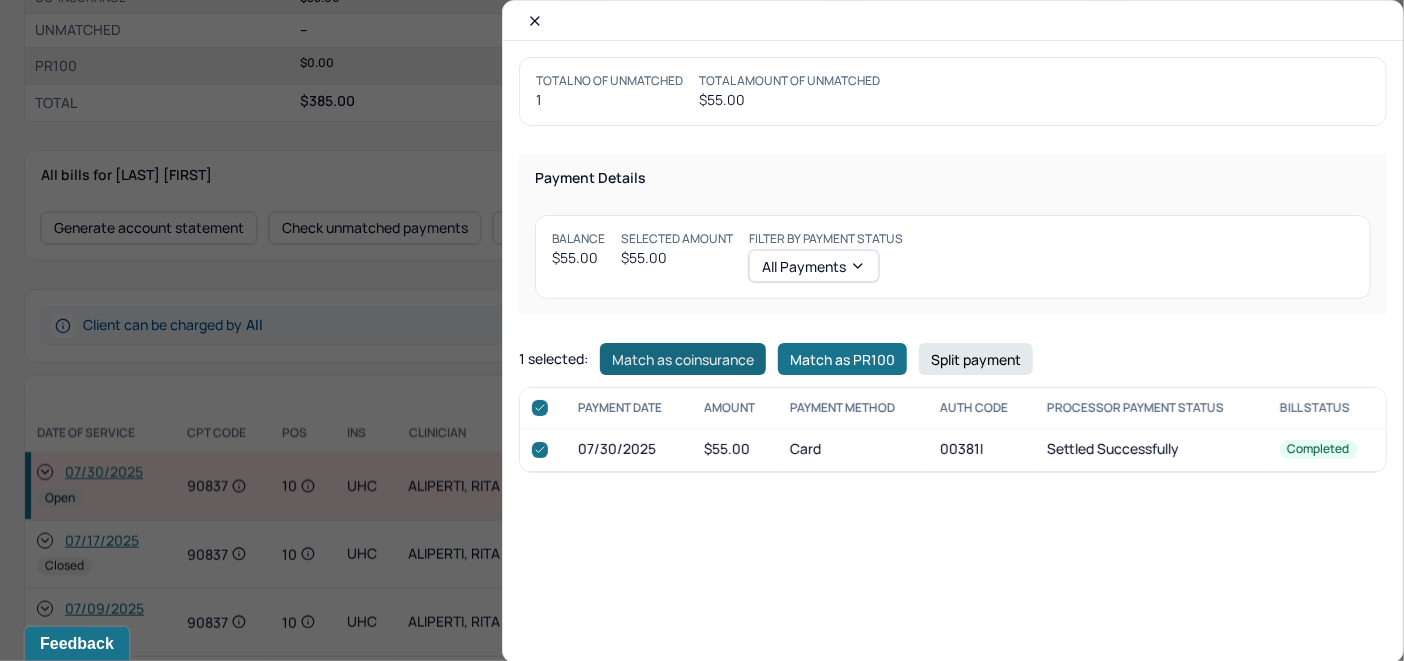 click on "Match as coinsurance" at bounding box center (683, 359) 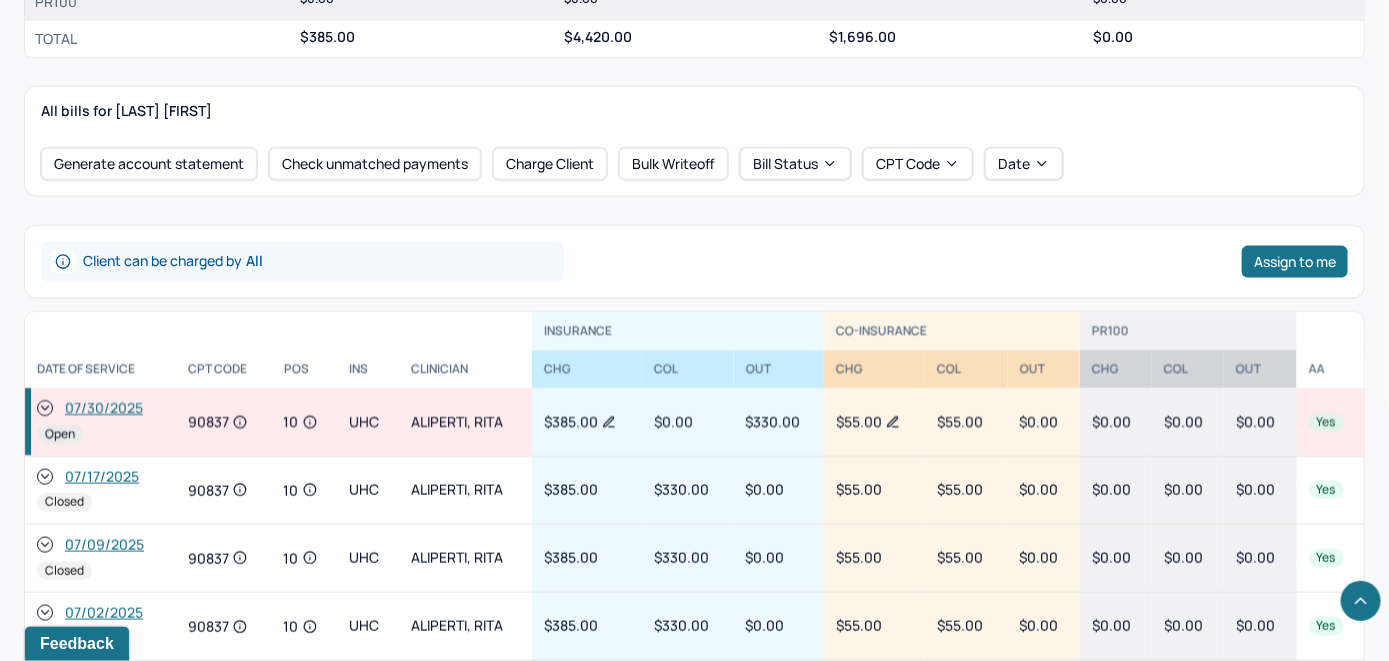 scroll, scrollTop: 900, scrollLeft: 0, axis: vertical 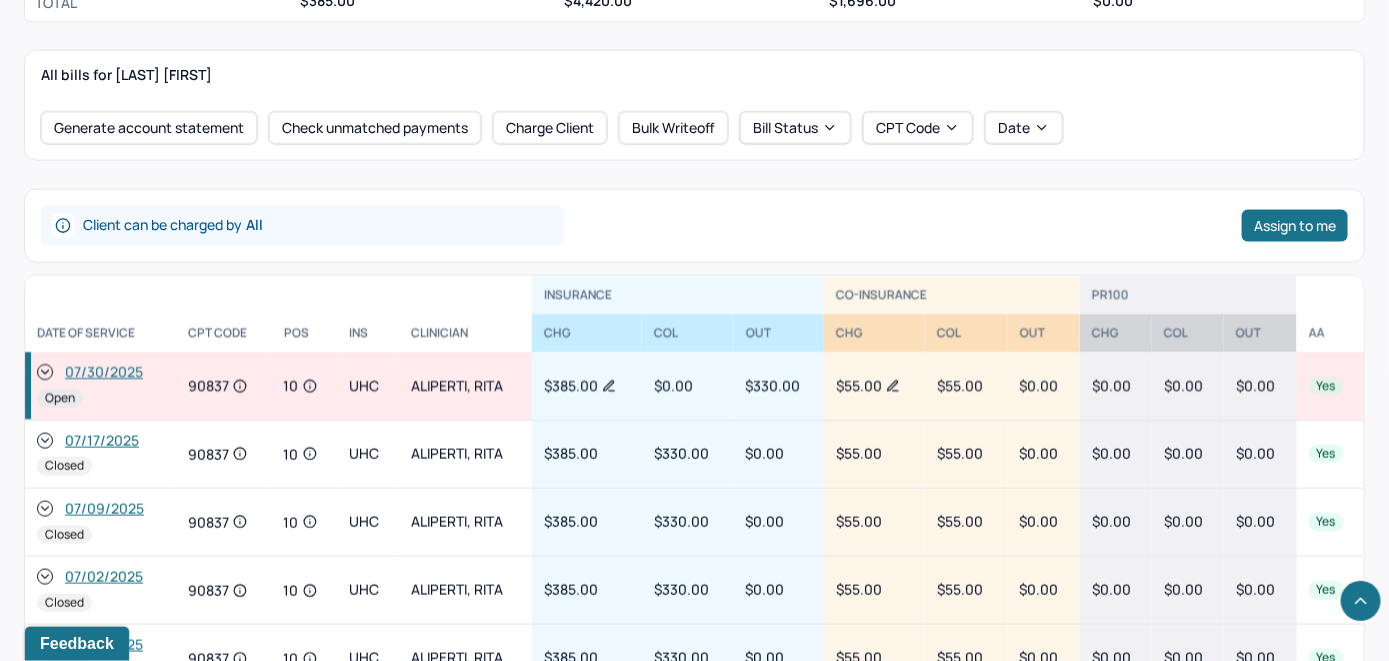 click 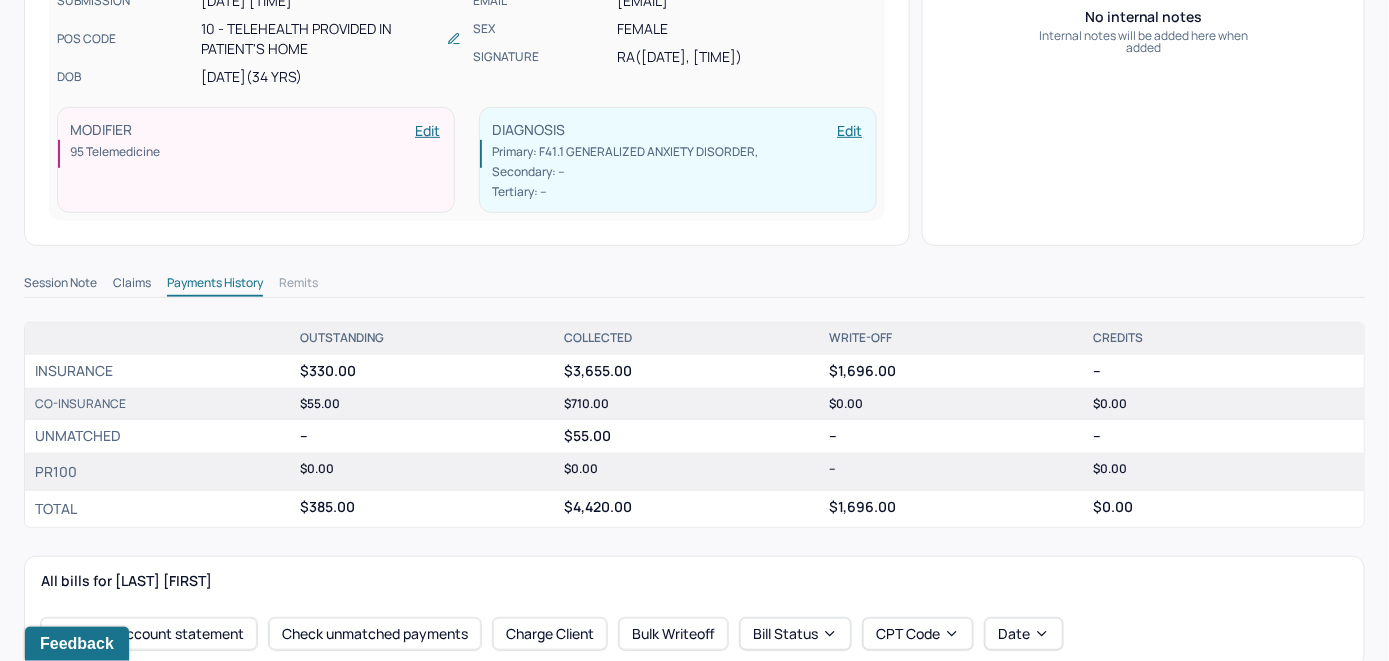 scroll, scrollTop: 100, scrollLeft: 0, axis: vertical 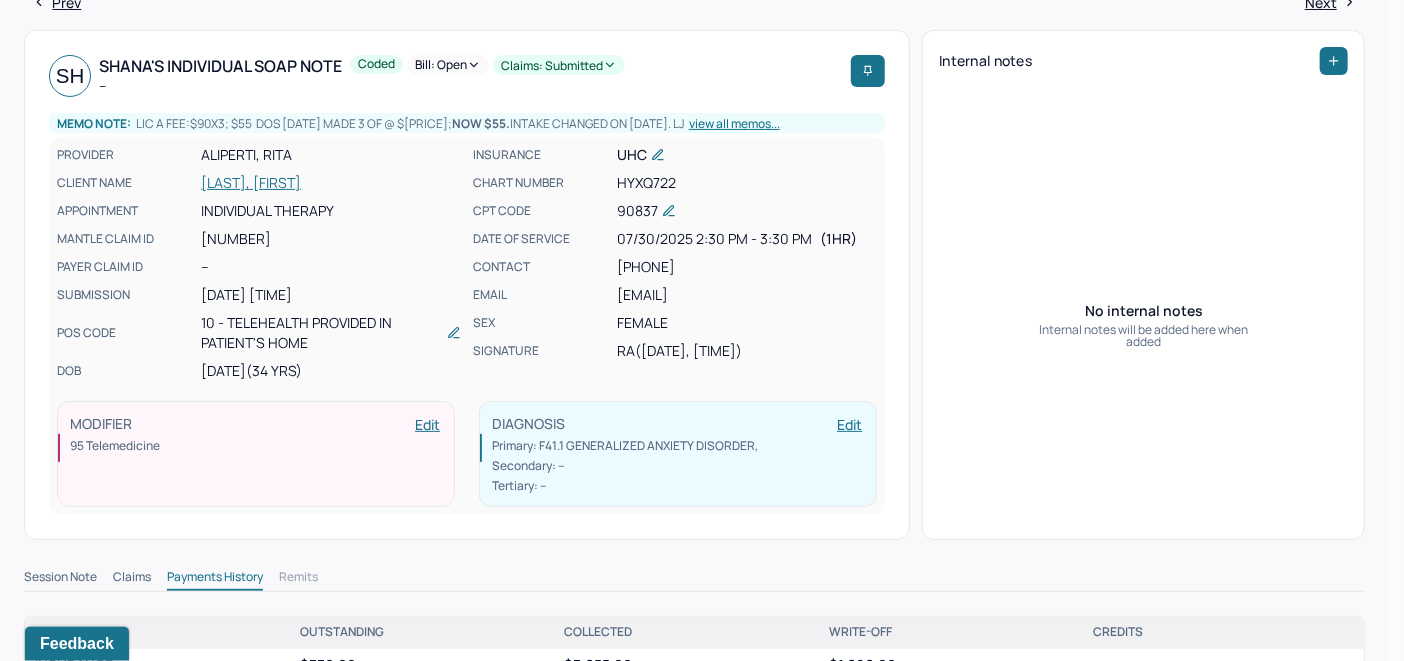 click on "Bill: Open" at bounding box center [448, 65] 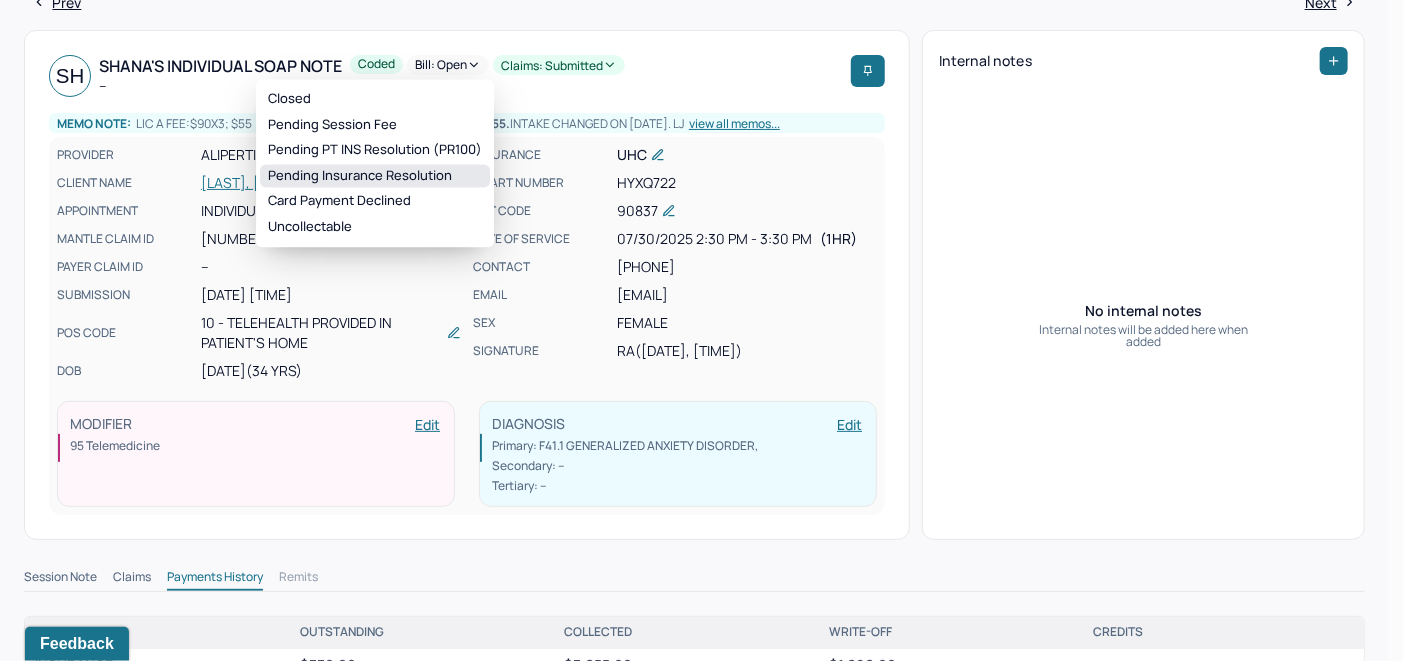 click on "Pending Insurance Resolution" at bounding box center (375, 176) 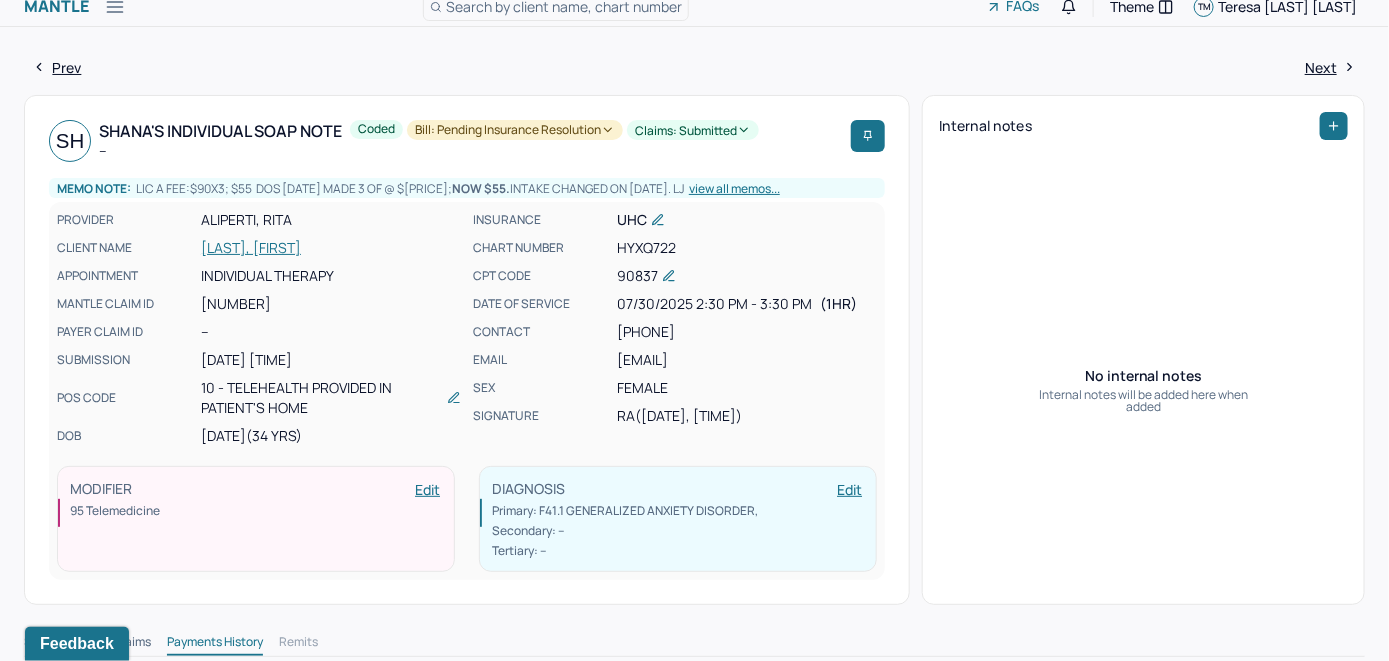 scroll, scrollTop: 0, scrollLeft: 0, axis: both 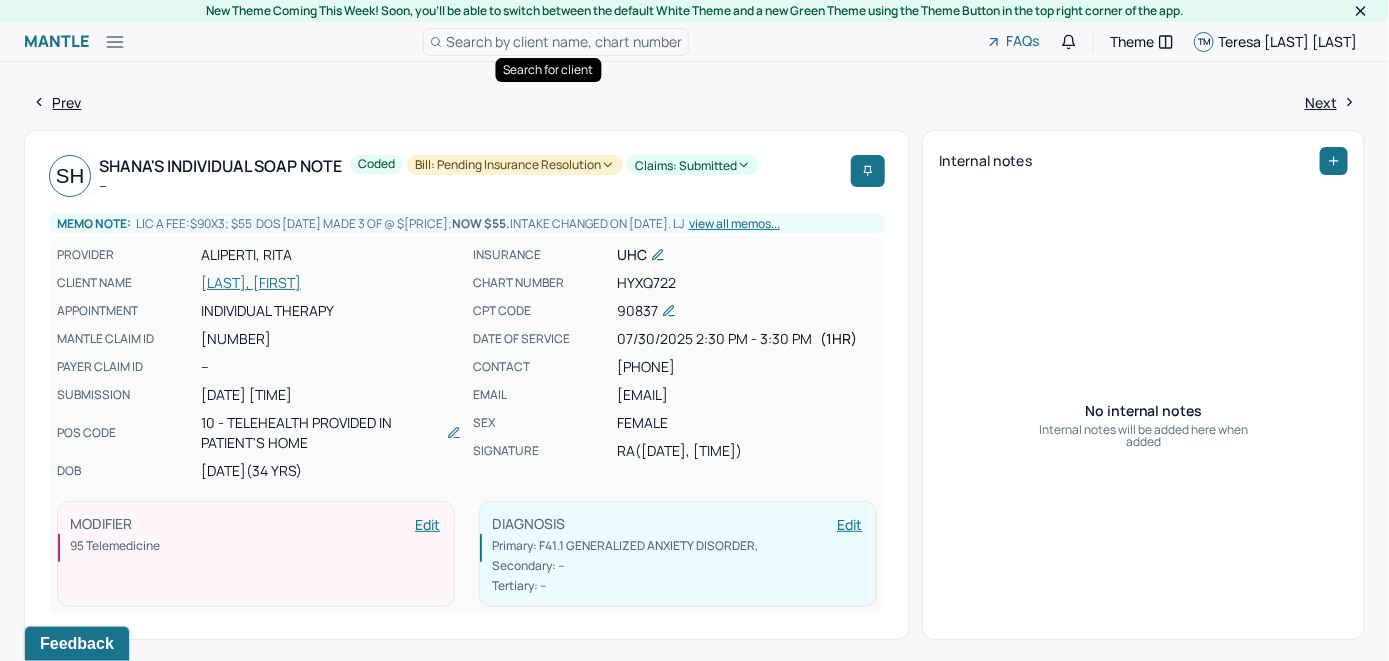 click on "Search by client name, chart number" at bounding box center [564, 41] 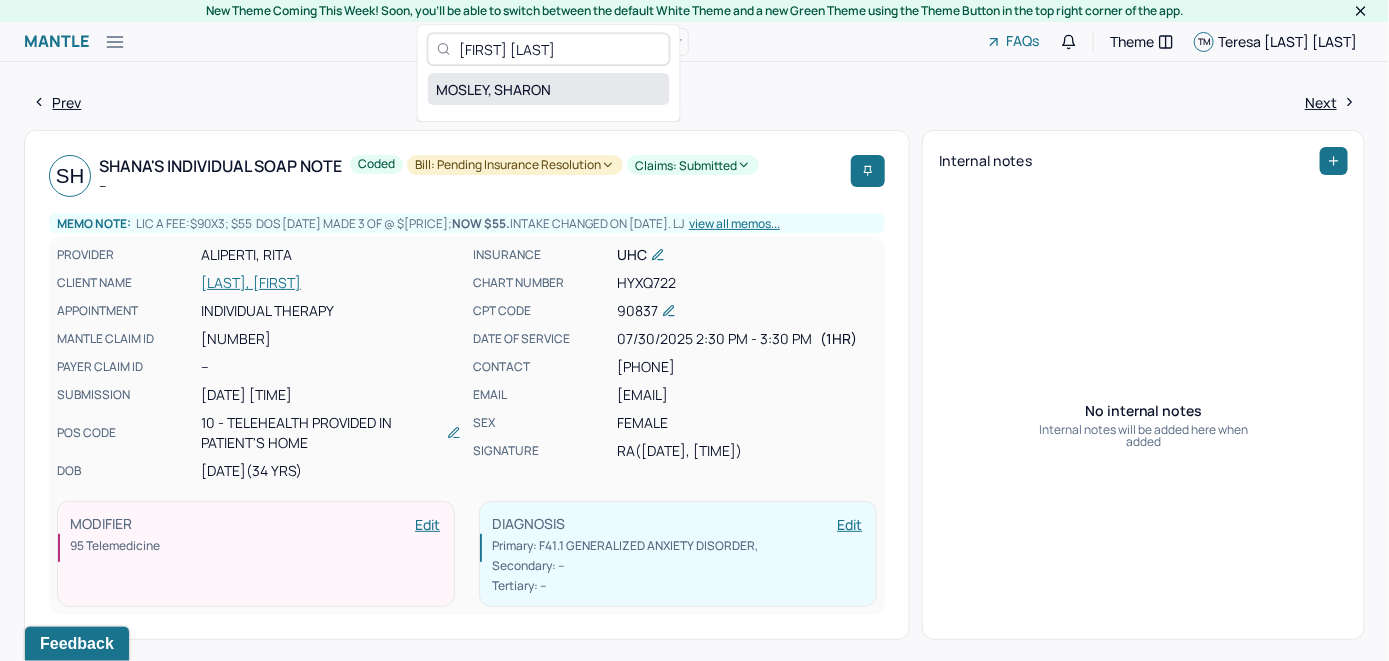 type on "Sharon Mosley" 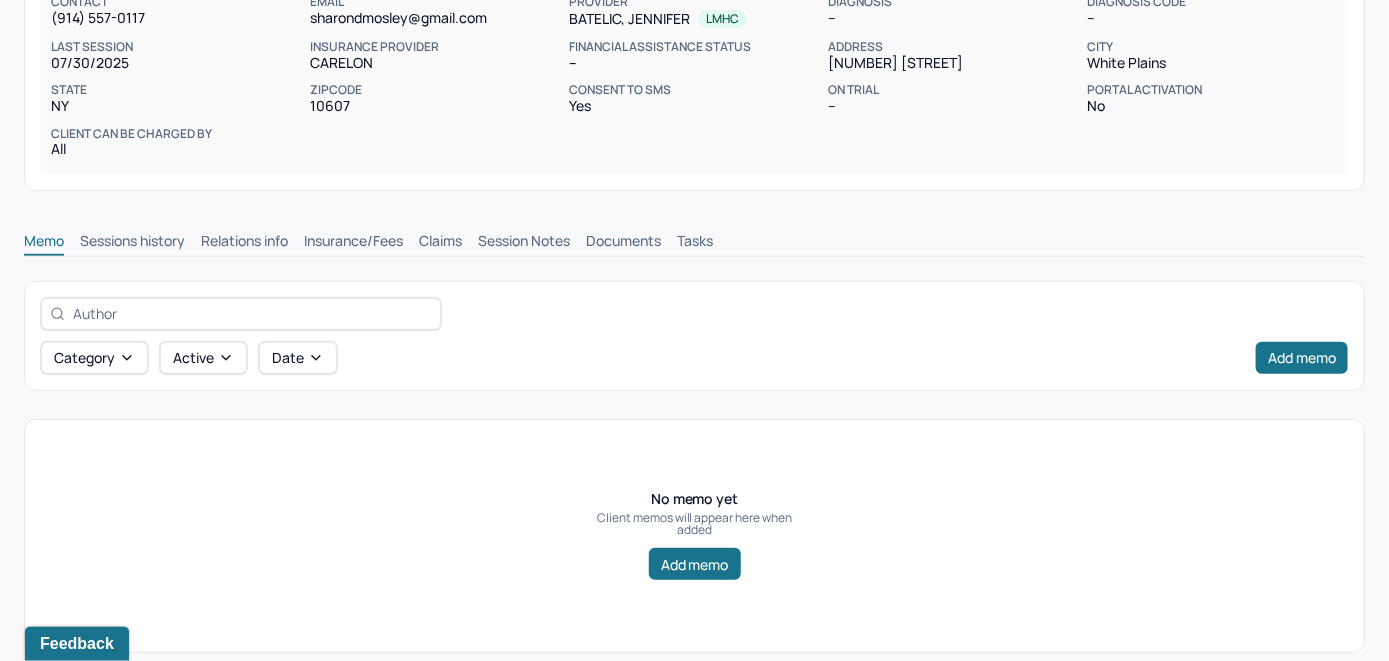 scroll, scrollTop: 314, scrollLeft: 0, axis: vertical 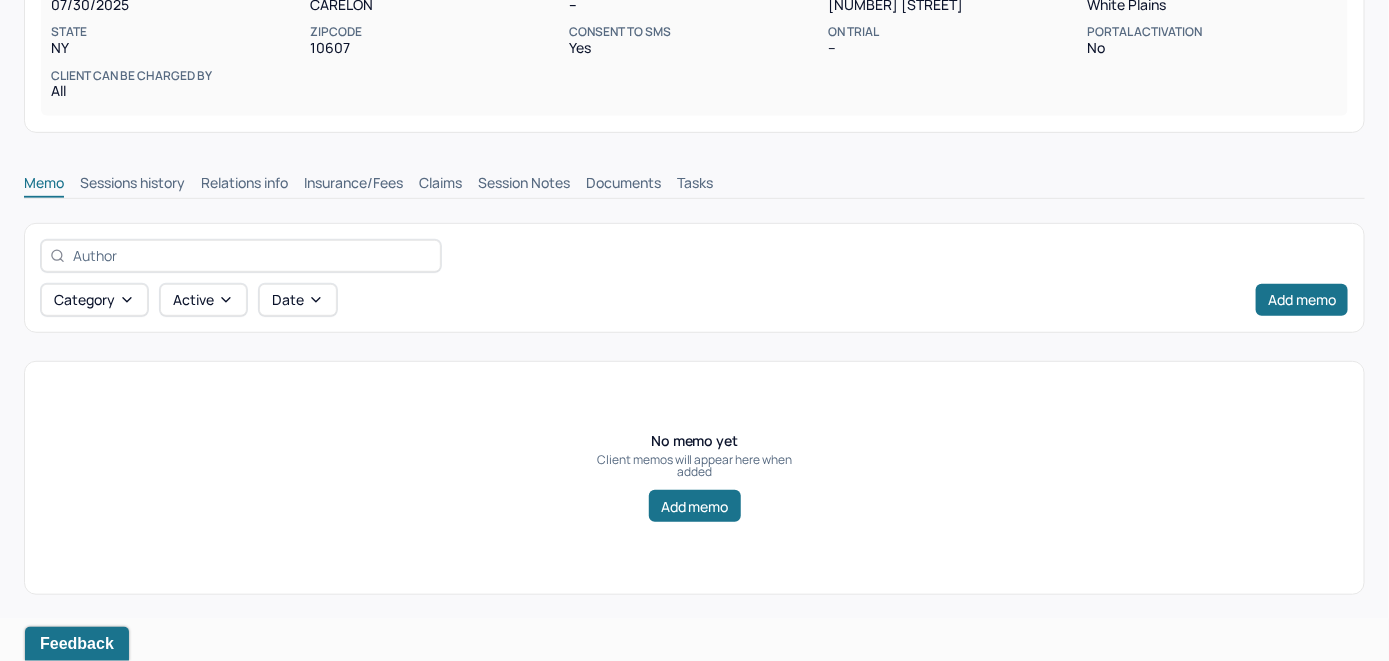 click on "Insurance/Fees" at bounding box center [353, 185] 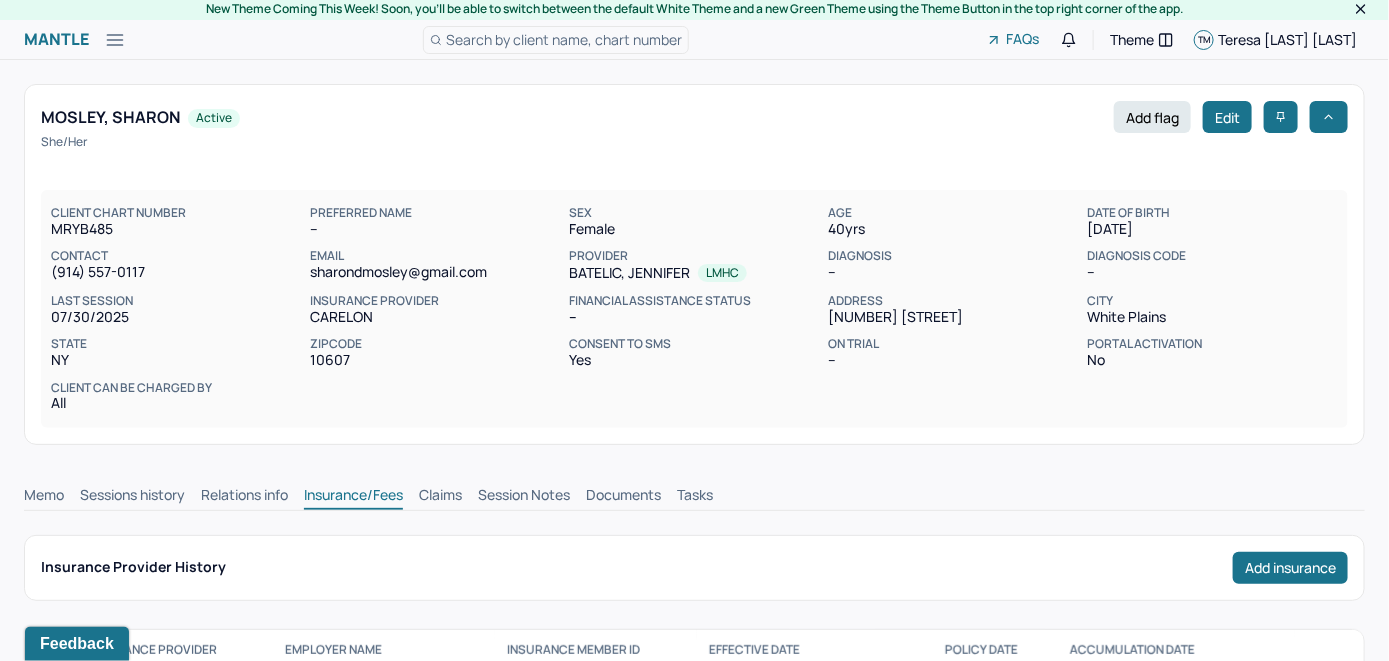 scroll, scrollTop: 0, scrollLeft: 0, axis: both 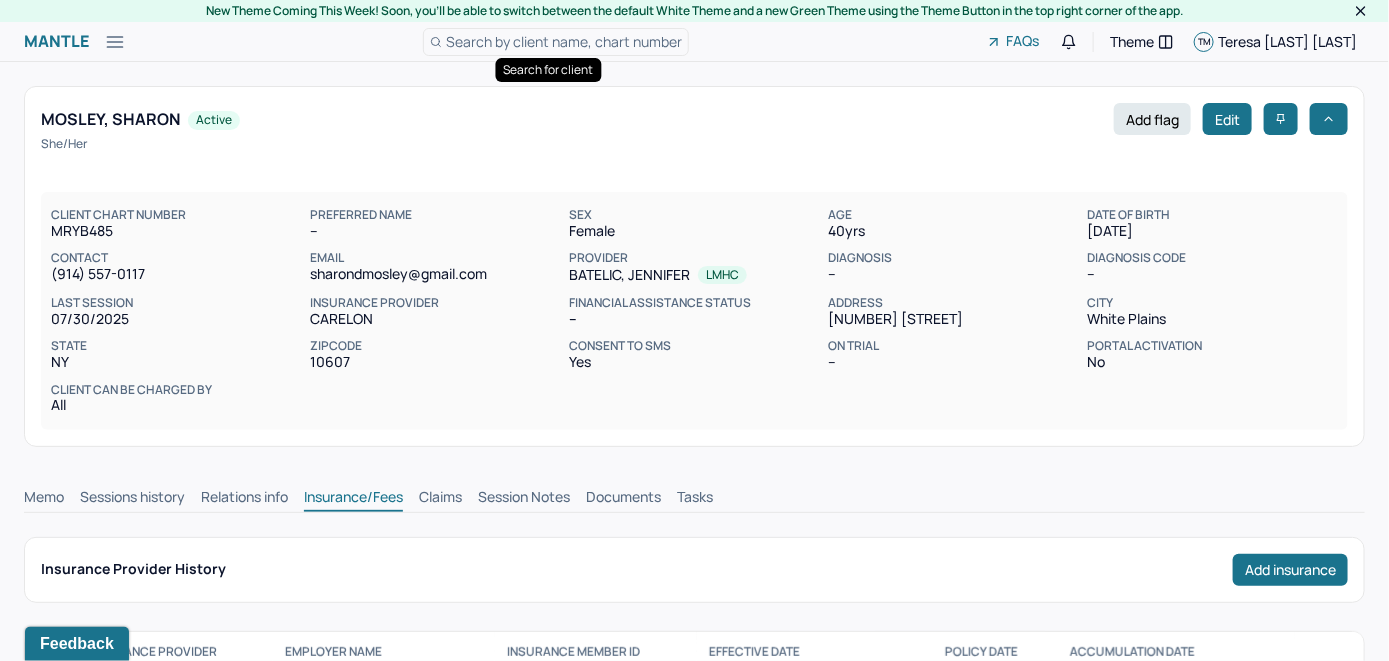 click on "Search by client name, chart number" at bounding box center [564, 41] 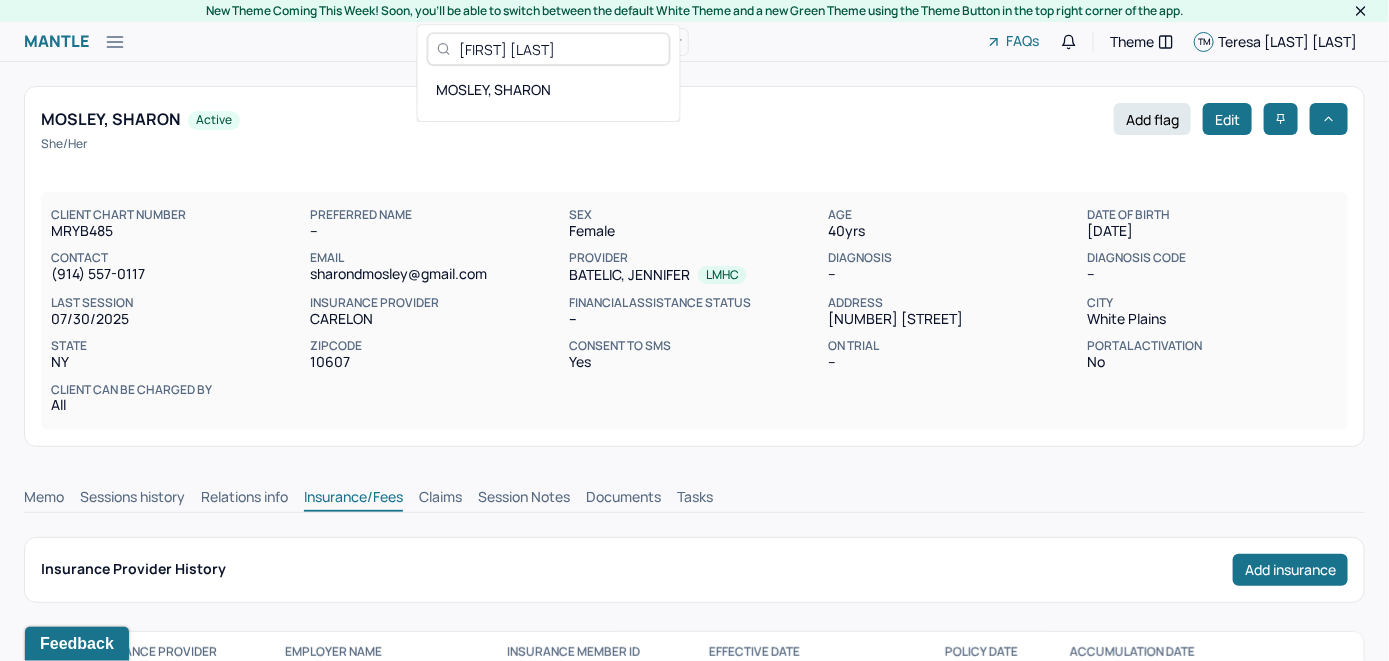 type on "Sharon Mosley" 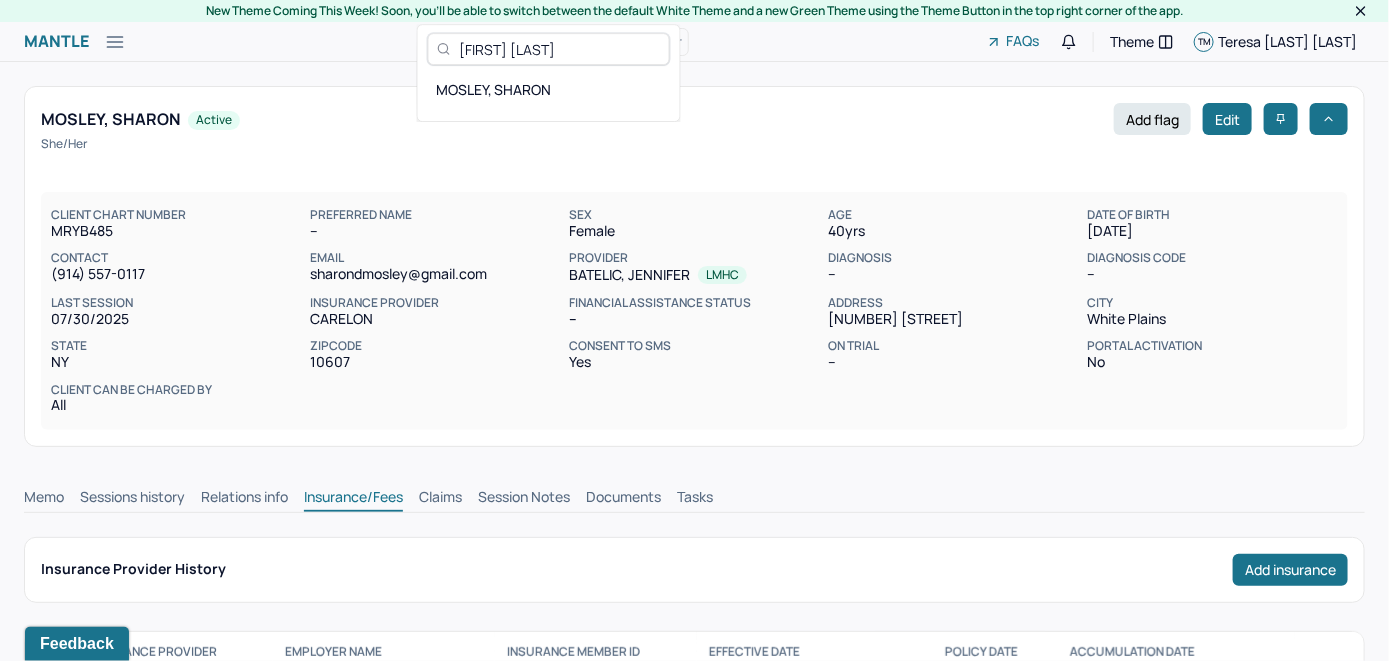 click on "MOSLEY, SHARON" at bounding box center (549, 89) 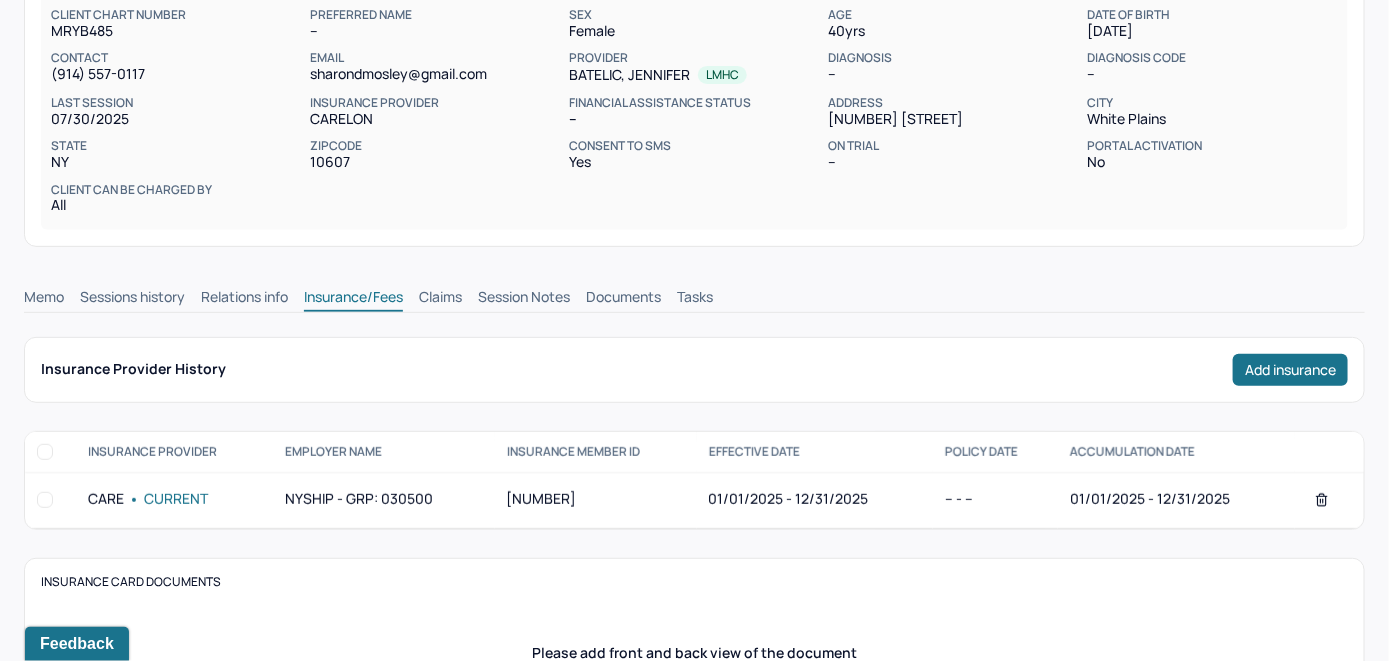 click on "Claims" at bounding box center [440, 299] 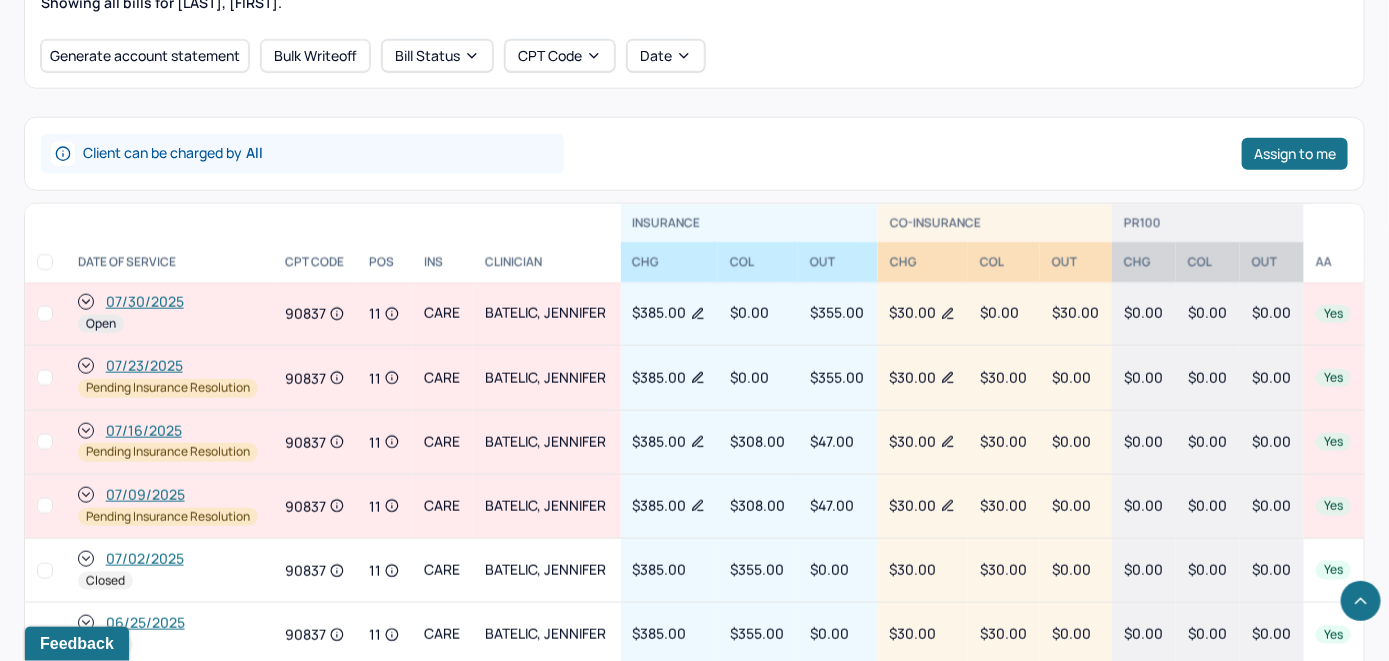 scroll, scrollTop: 797, scrollLeft: 0, axis: vertical 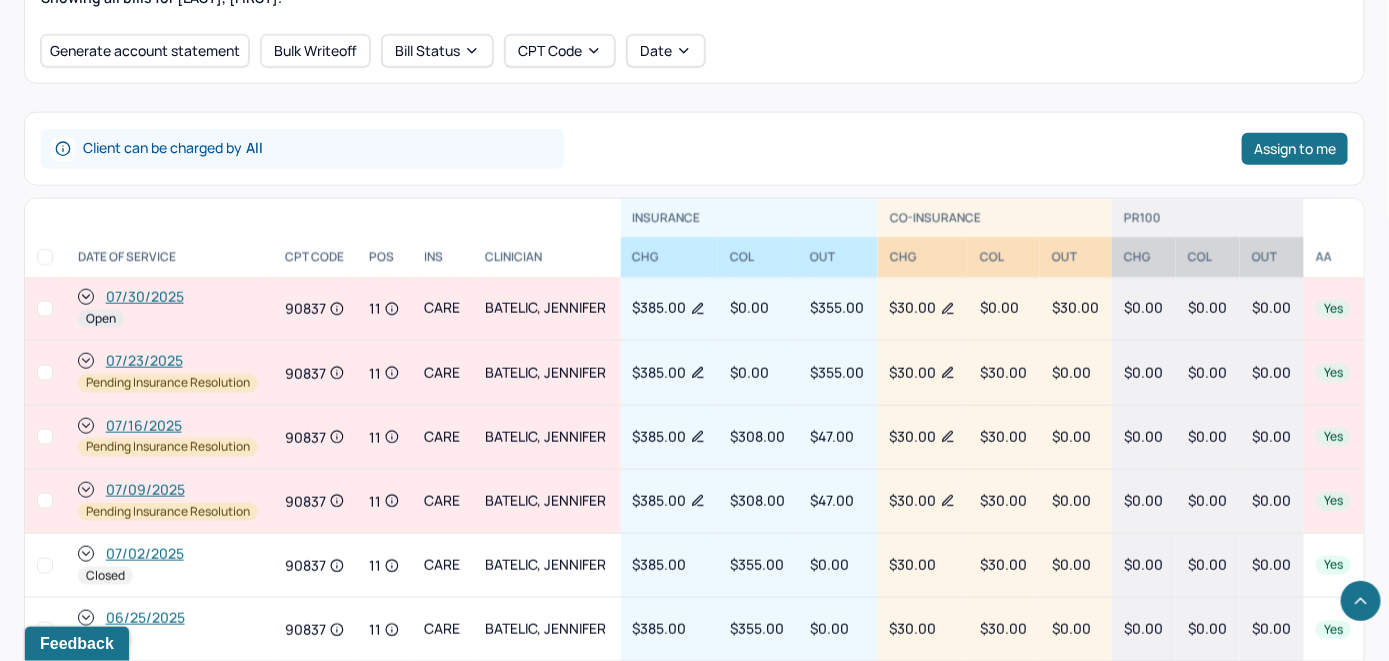click on "07/30/2025" at bounding box center (145, 297) 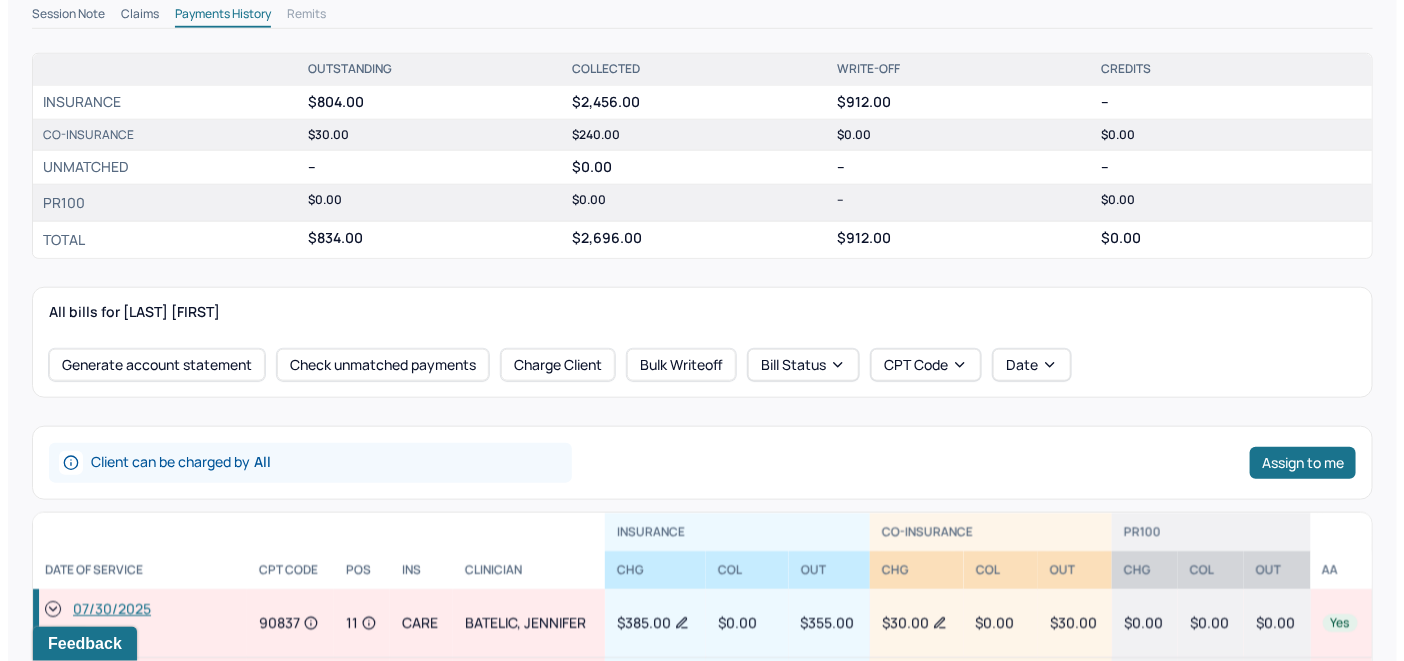 scroll, scrollTop: 600, scrollLeft: 0, axis: vertical 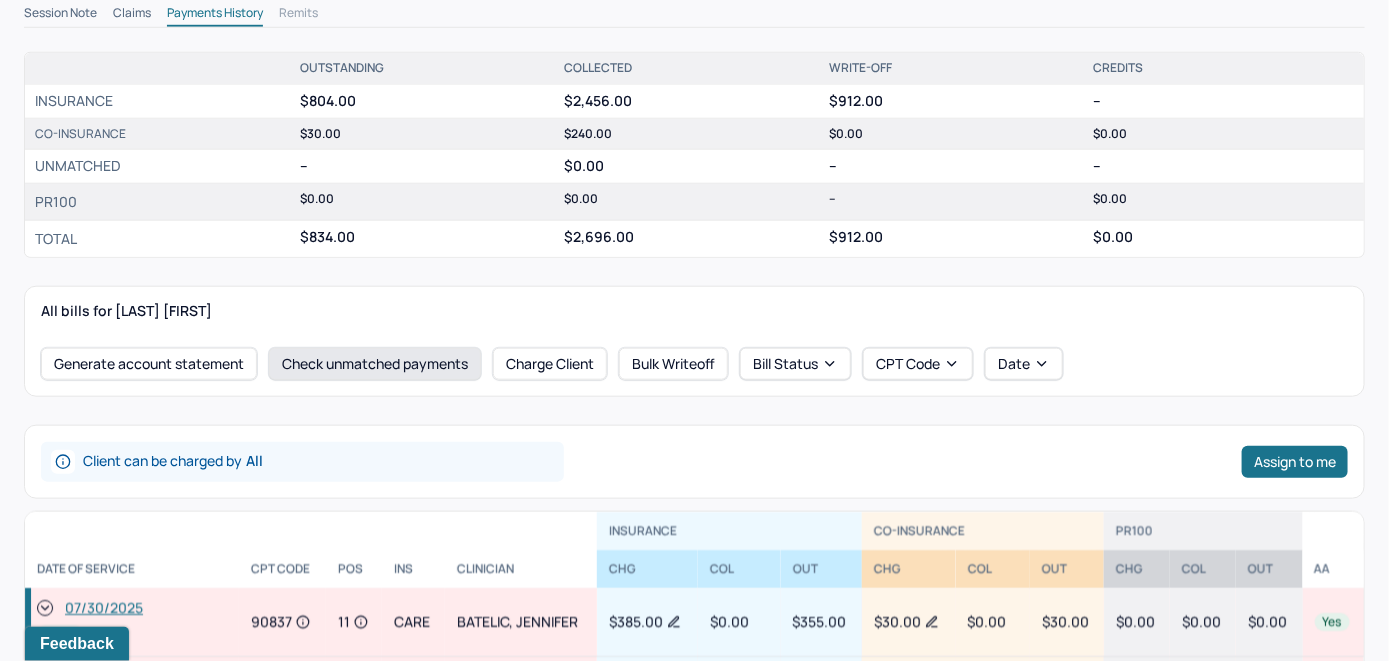 click on "Check unmatched payments" at bounding box center (375, 364) 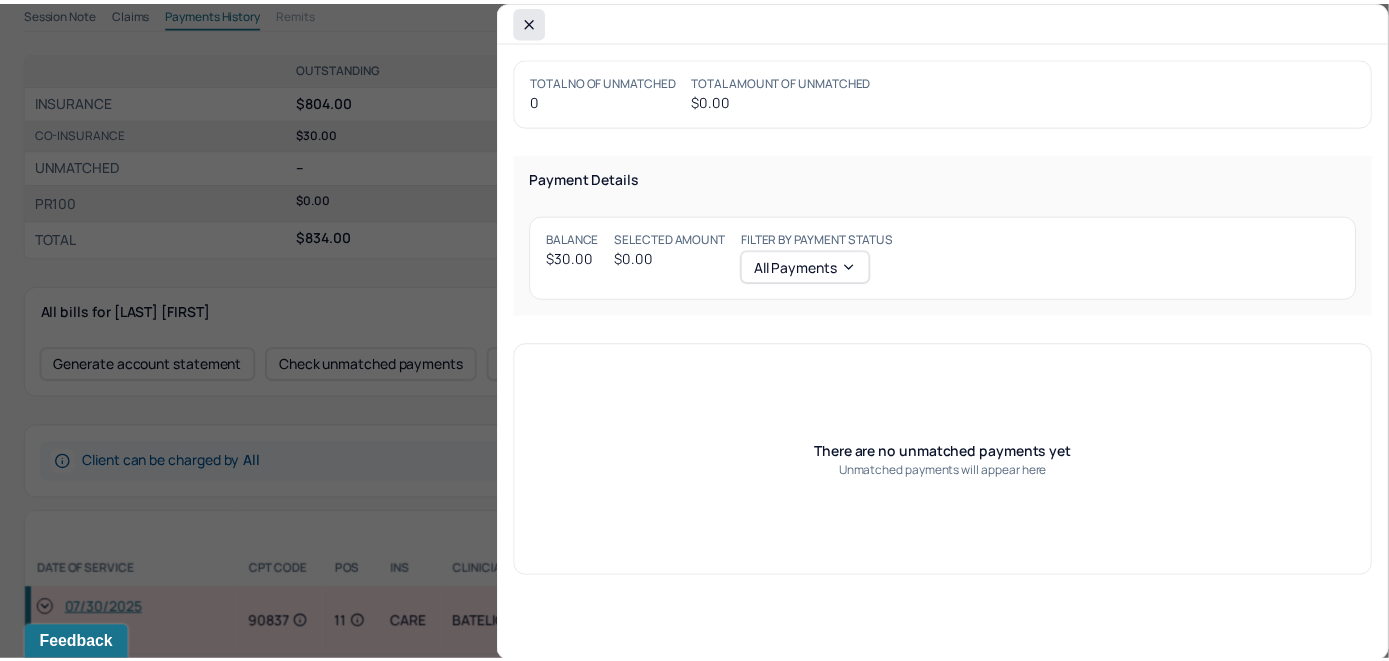 scroll, scrollTop: 615, scrollLeft: 0, axis: vertical 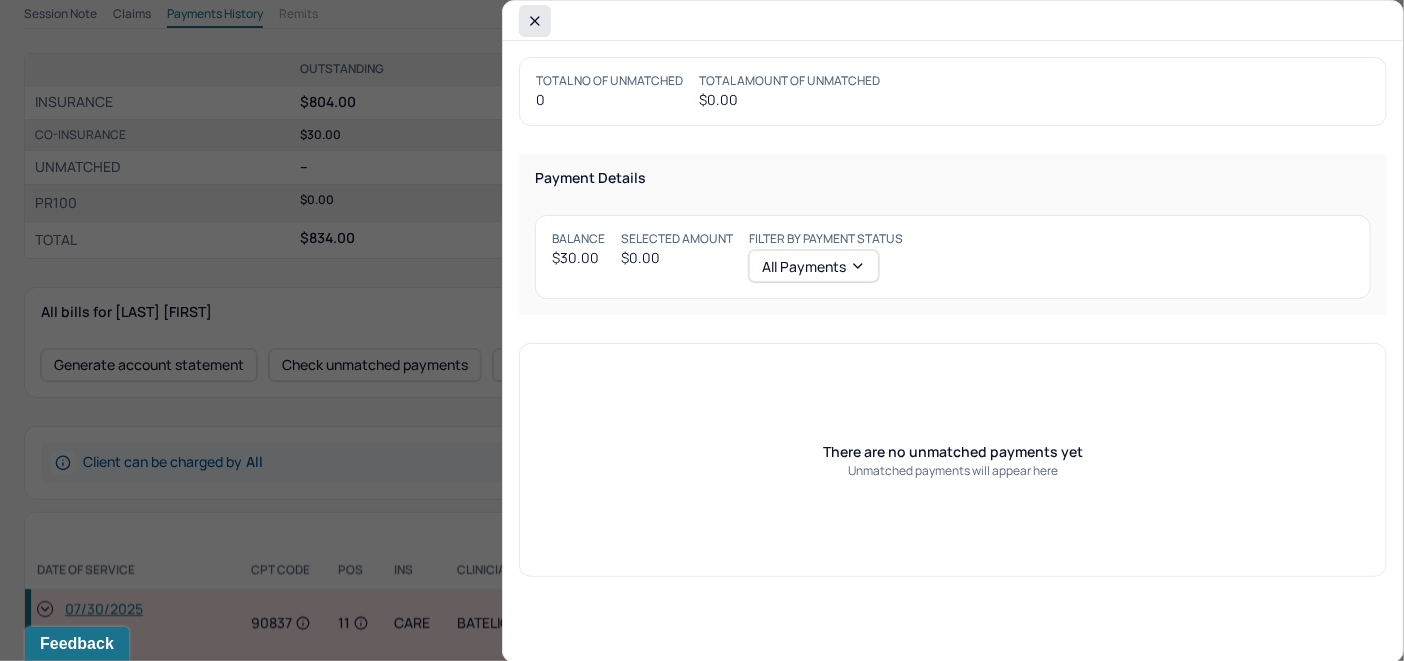 click 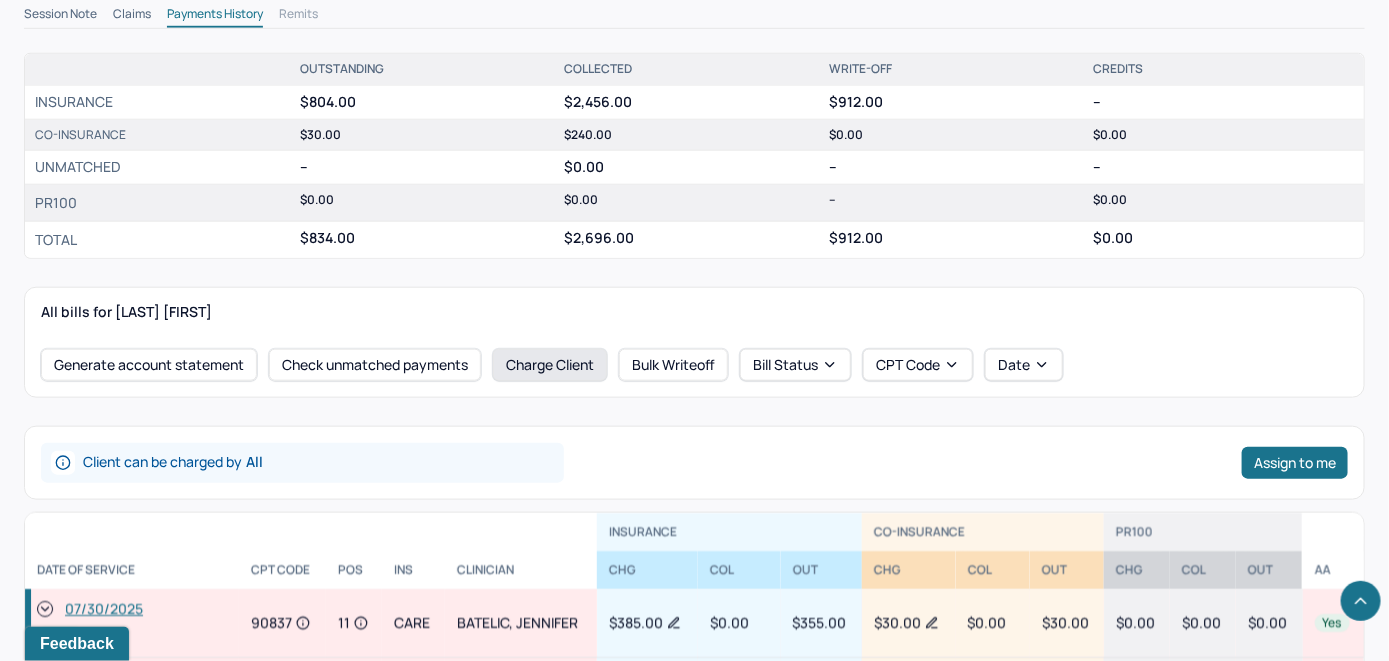 click on "Charge Client" at bounding box center (550, 365) 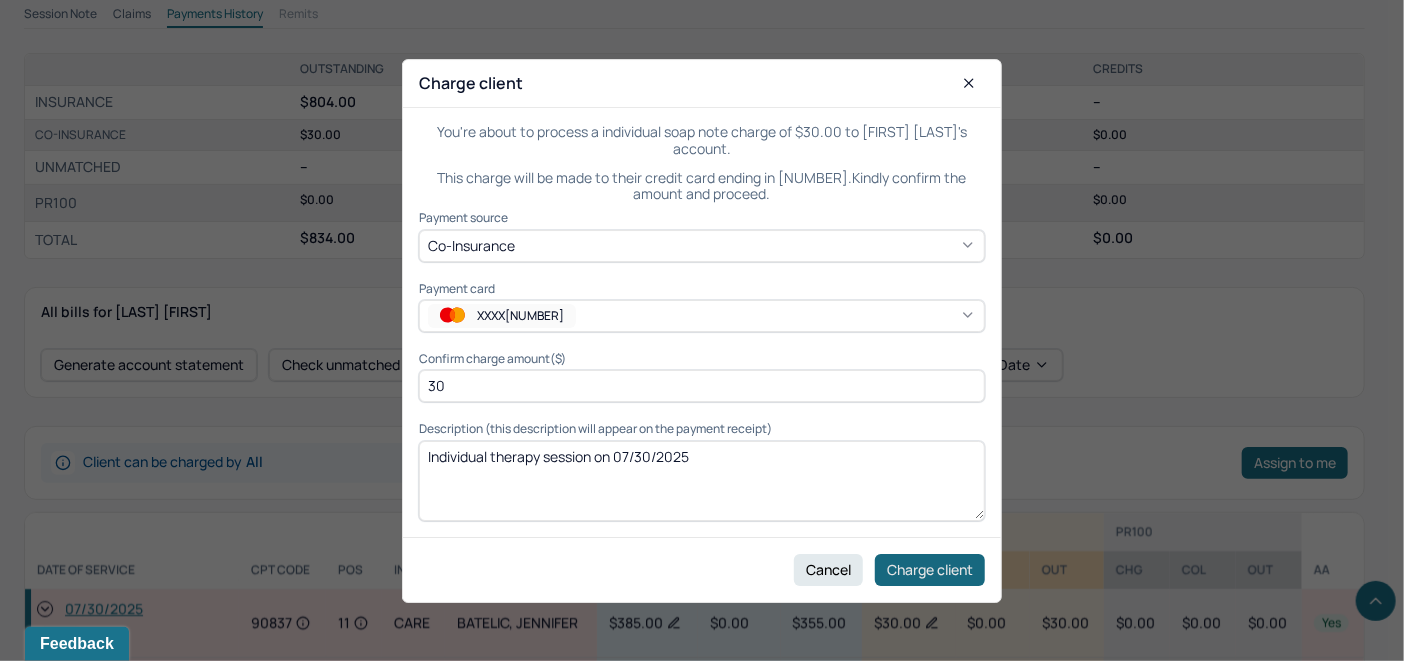 click on "Charge client" at bounding box center [930, 569] 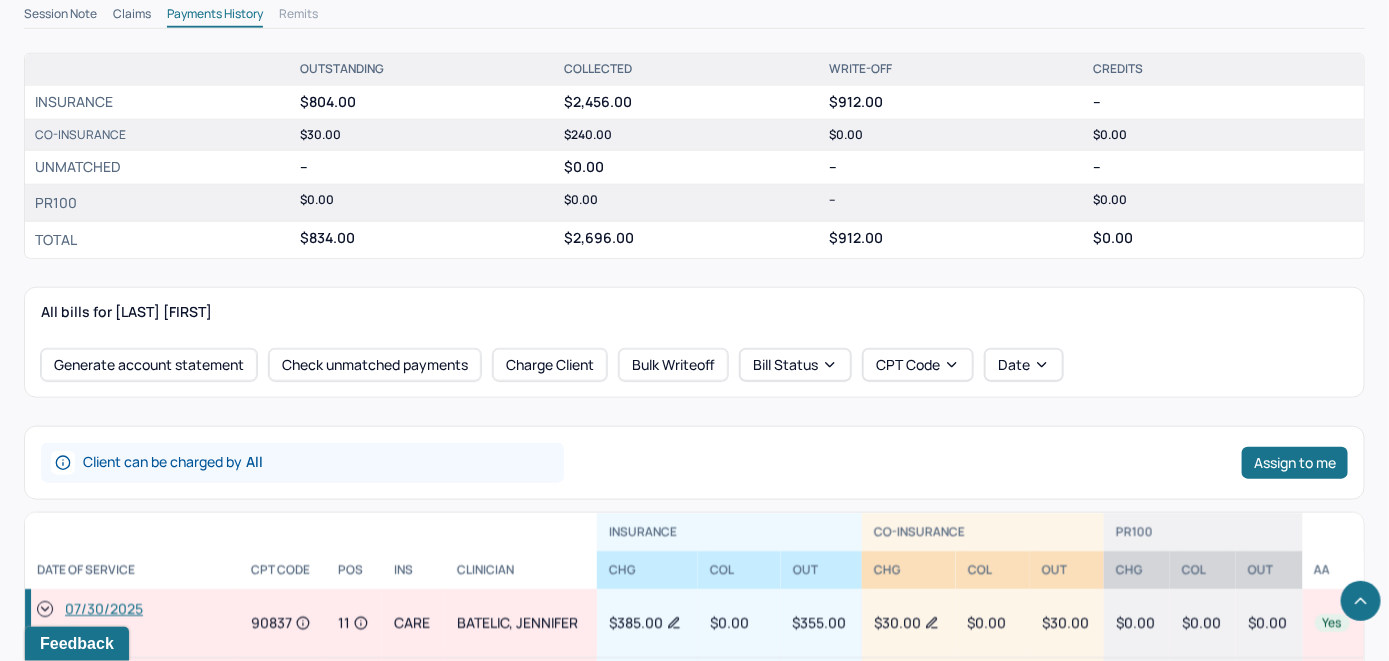 drag, startPoint x: 44, startPoint y: 606, endPoint x: 85, endPoint y: 562, distance: 60.1415 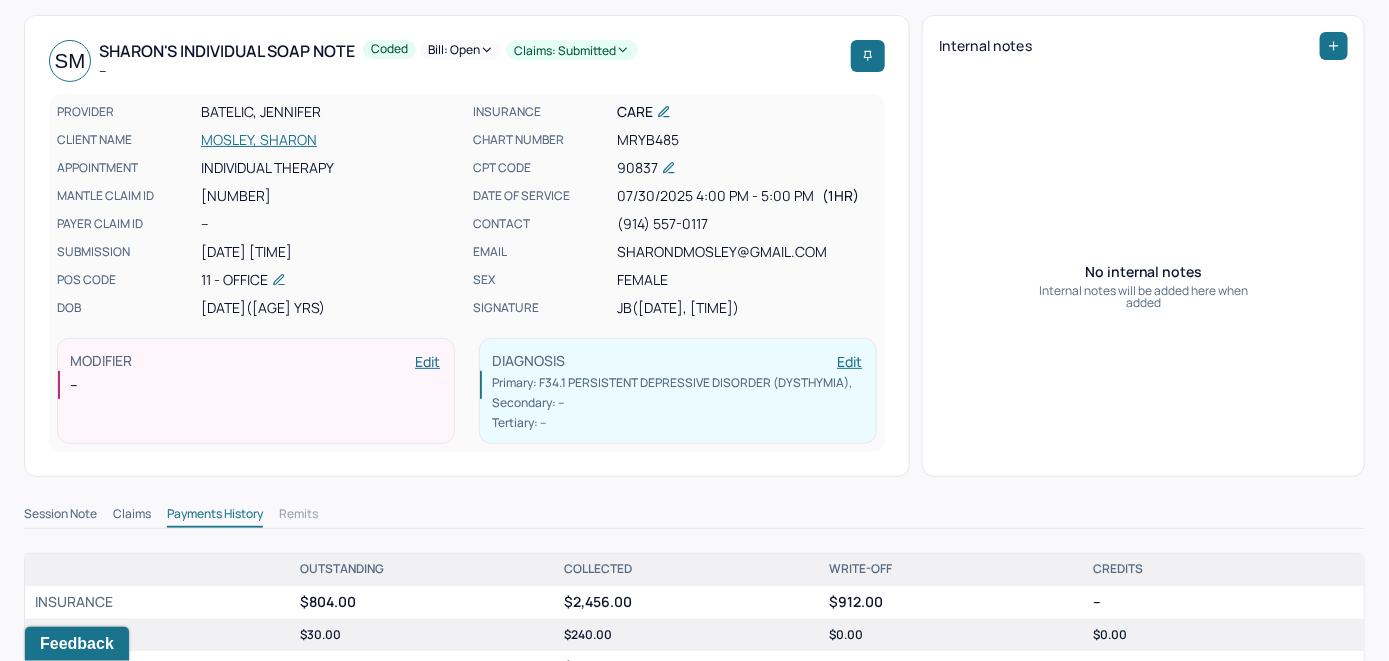 scroll, scrollTop: 0, scrollLeft: 0, axis: both 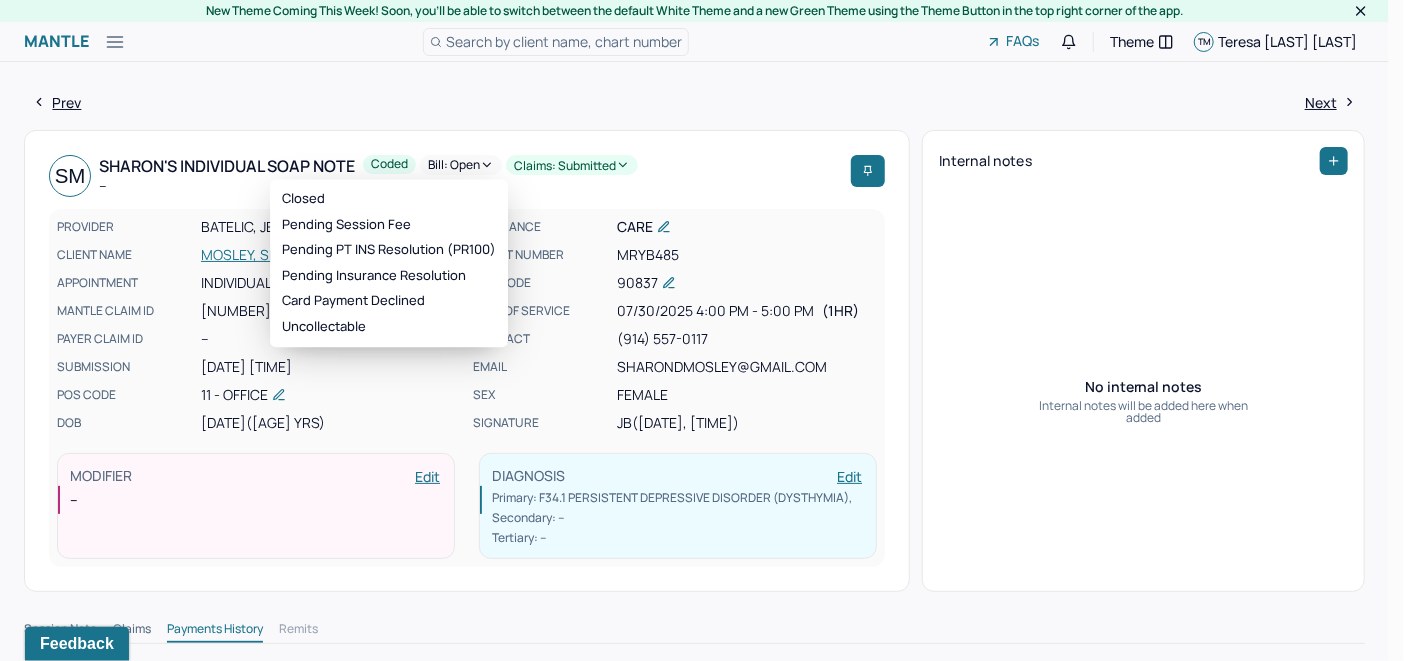 click on "Bill: Open" at bounding box center (461, 165) 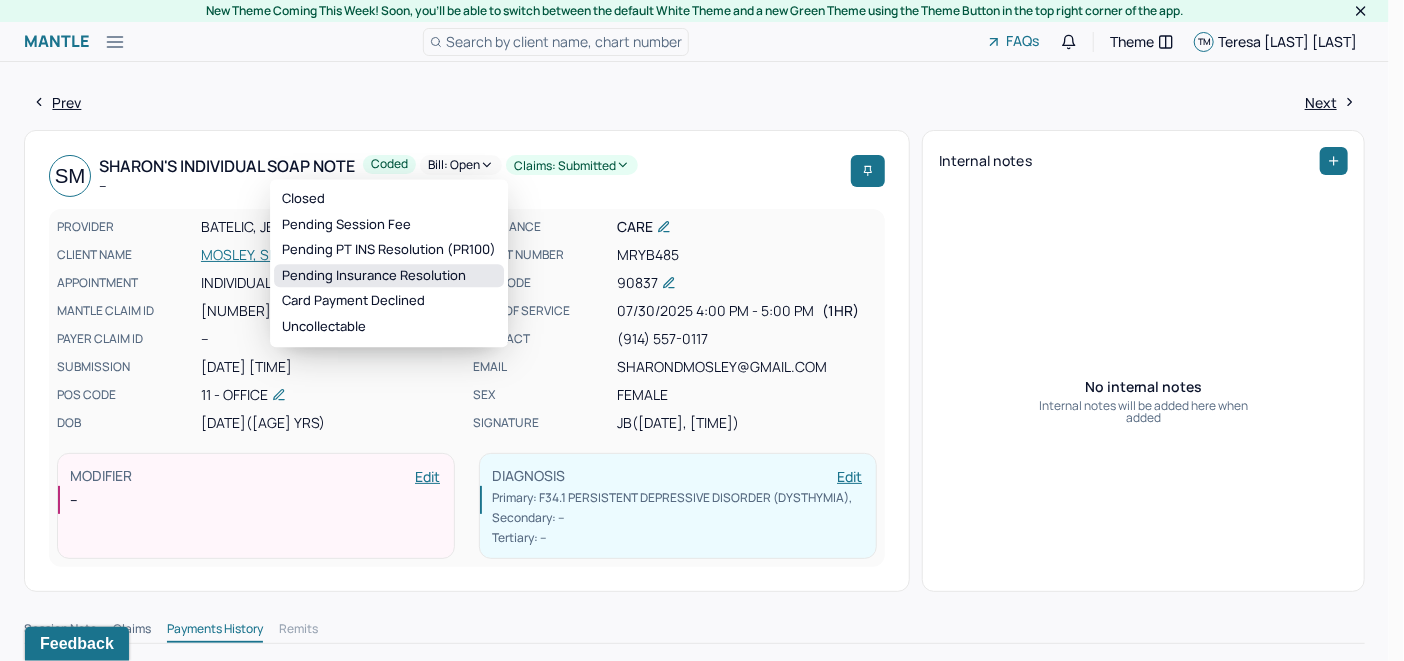click on "Pending Insurance Resolution" at bounding box center (389, 276) 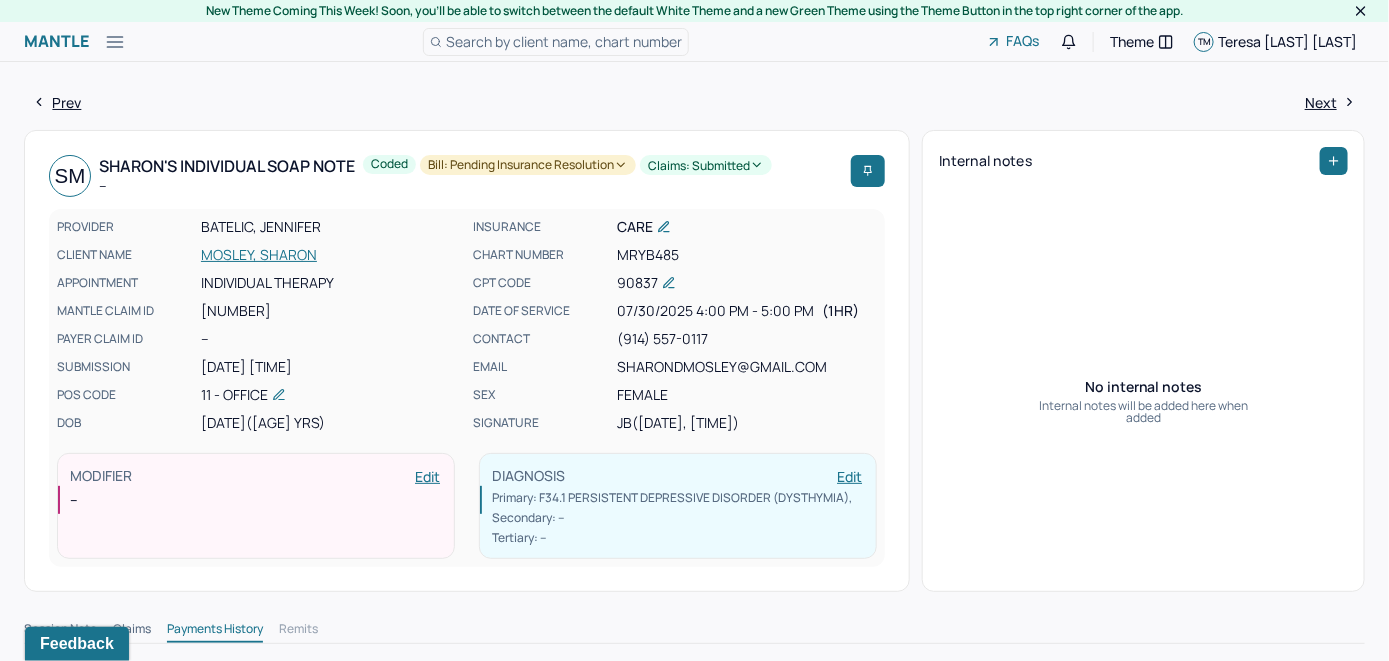 click on "Search by client name, chart number" at bounding box center [564, 41] 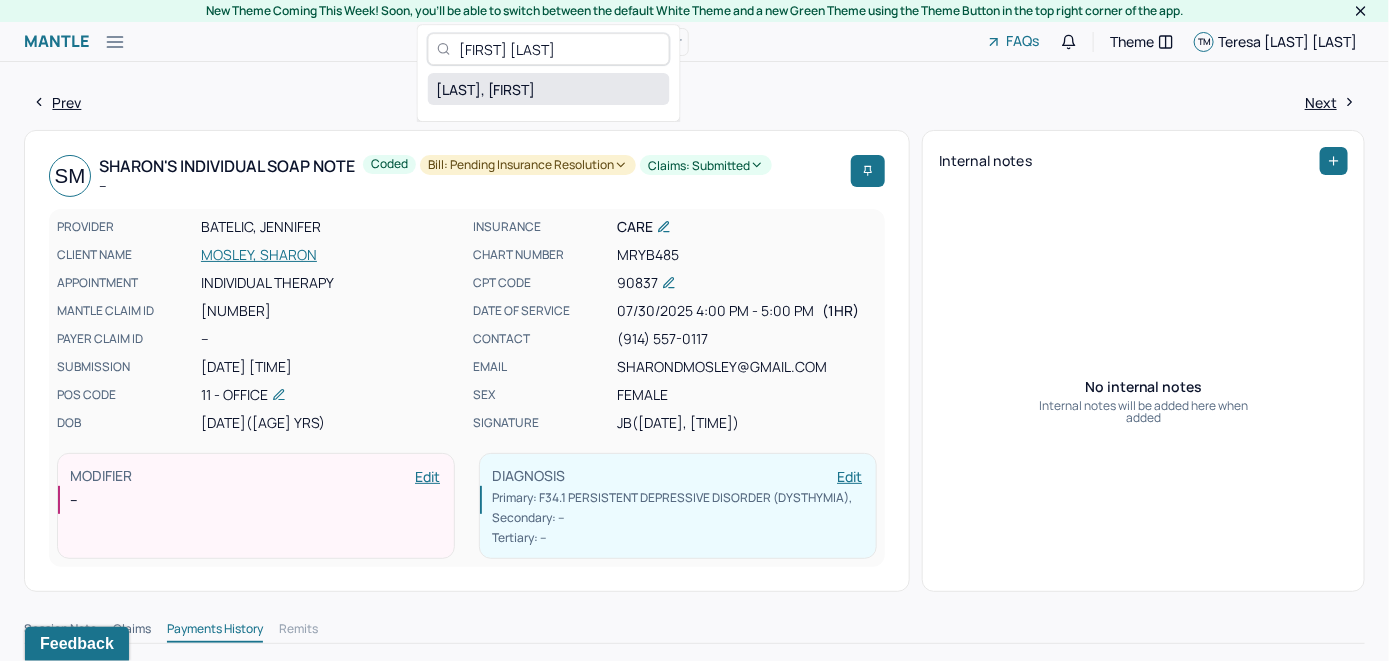 type on "Simran Hasib" 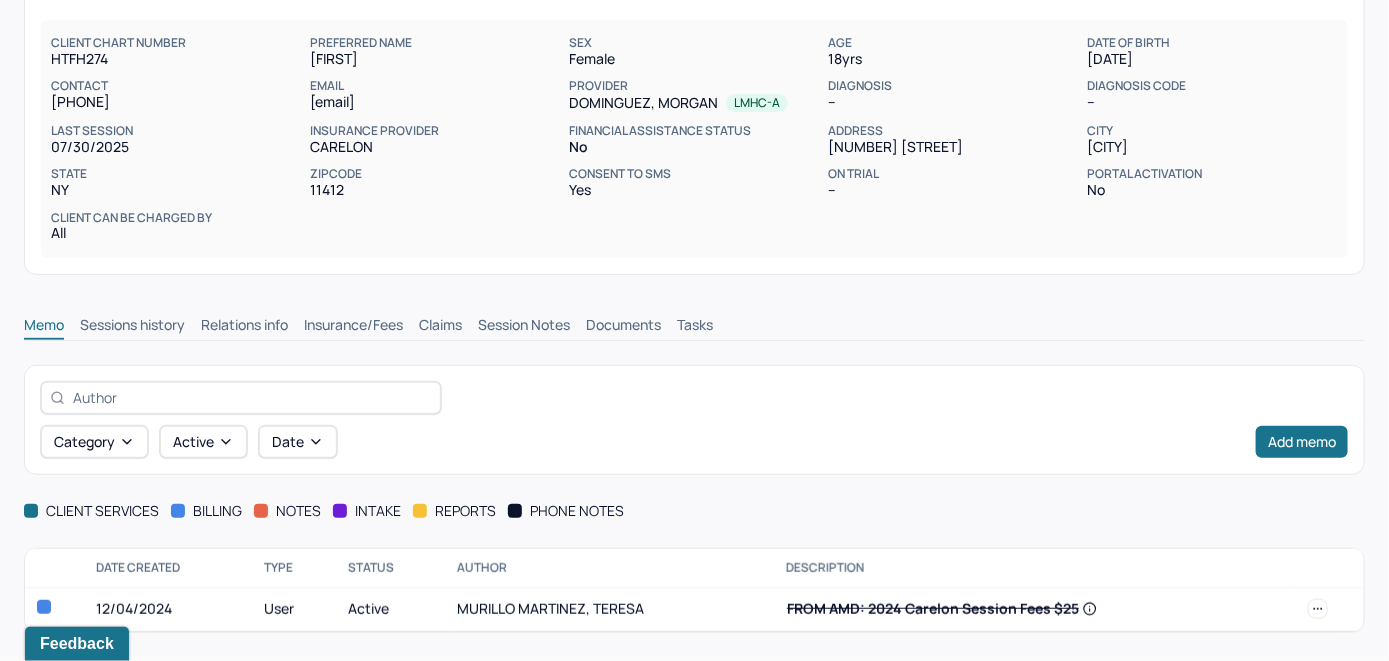scroll, scrollTop: 237, scrollLeft: 0, axis: vertical 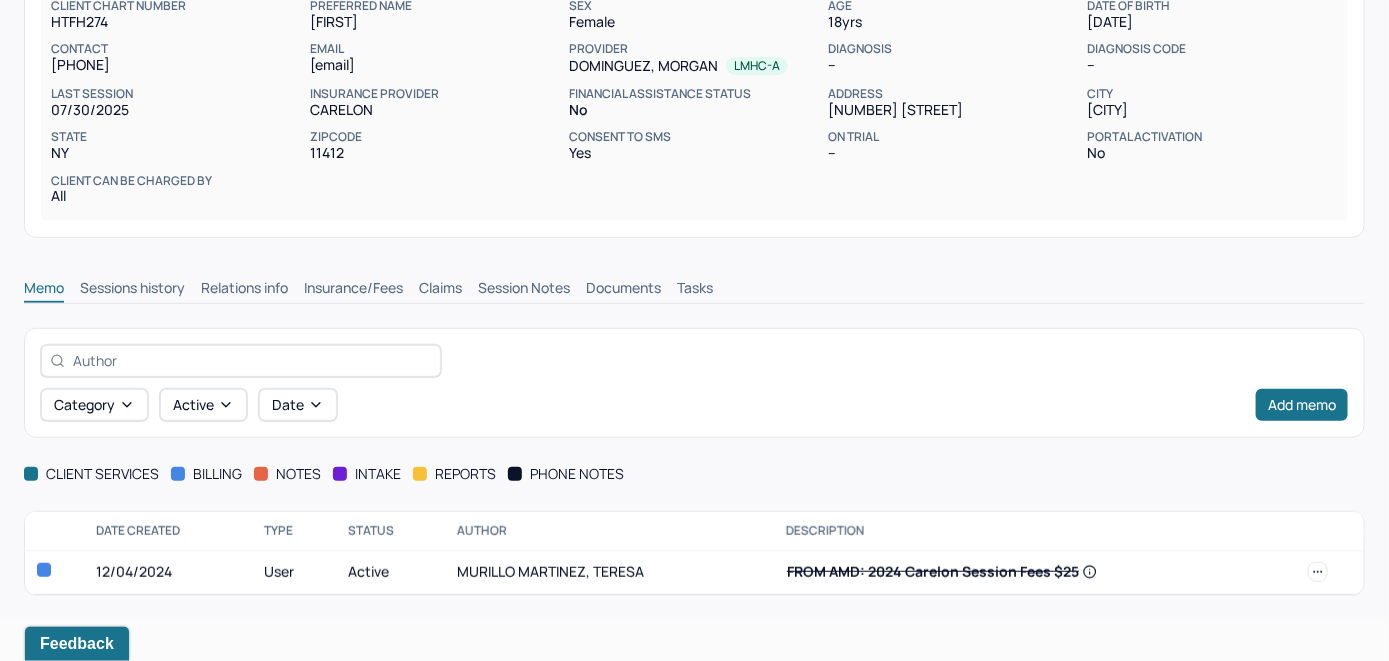 click on "Insurance/Fees" at bounding box center [353, 290] 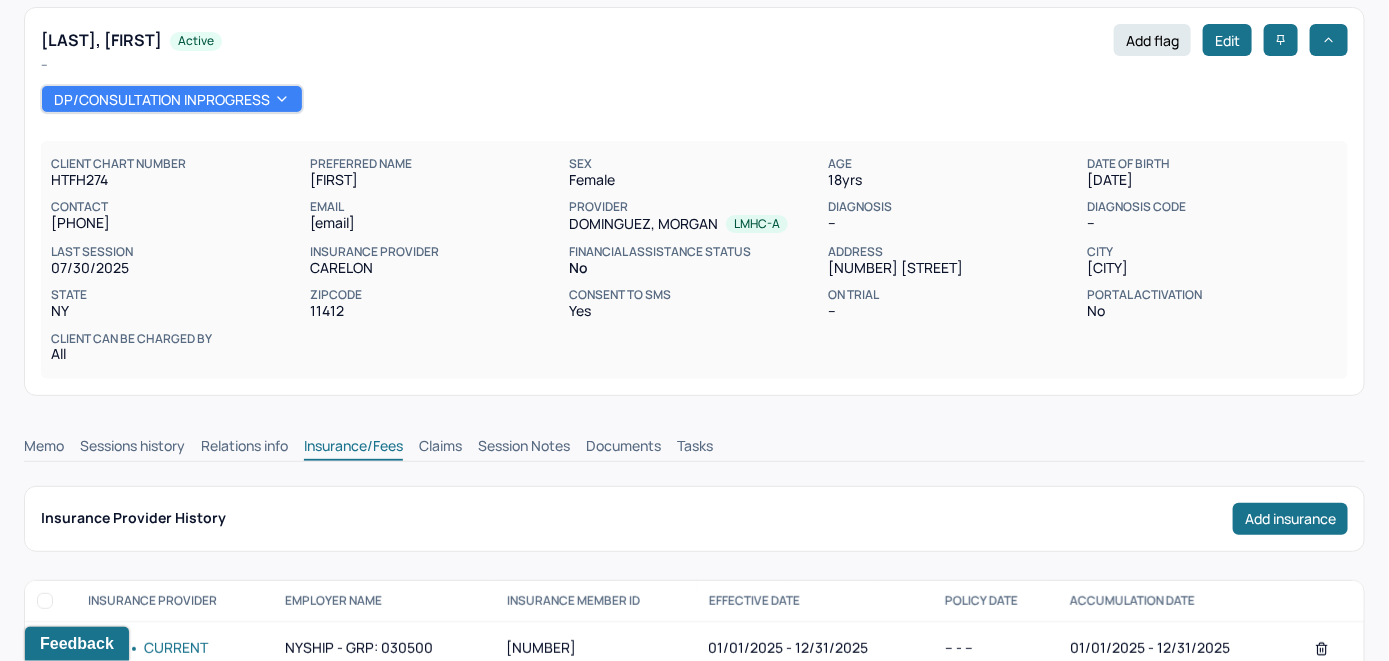 scroll, scrollTop: 72, scrollLeft: 0, axis: vertical 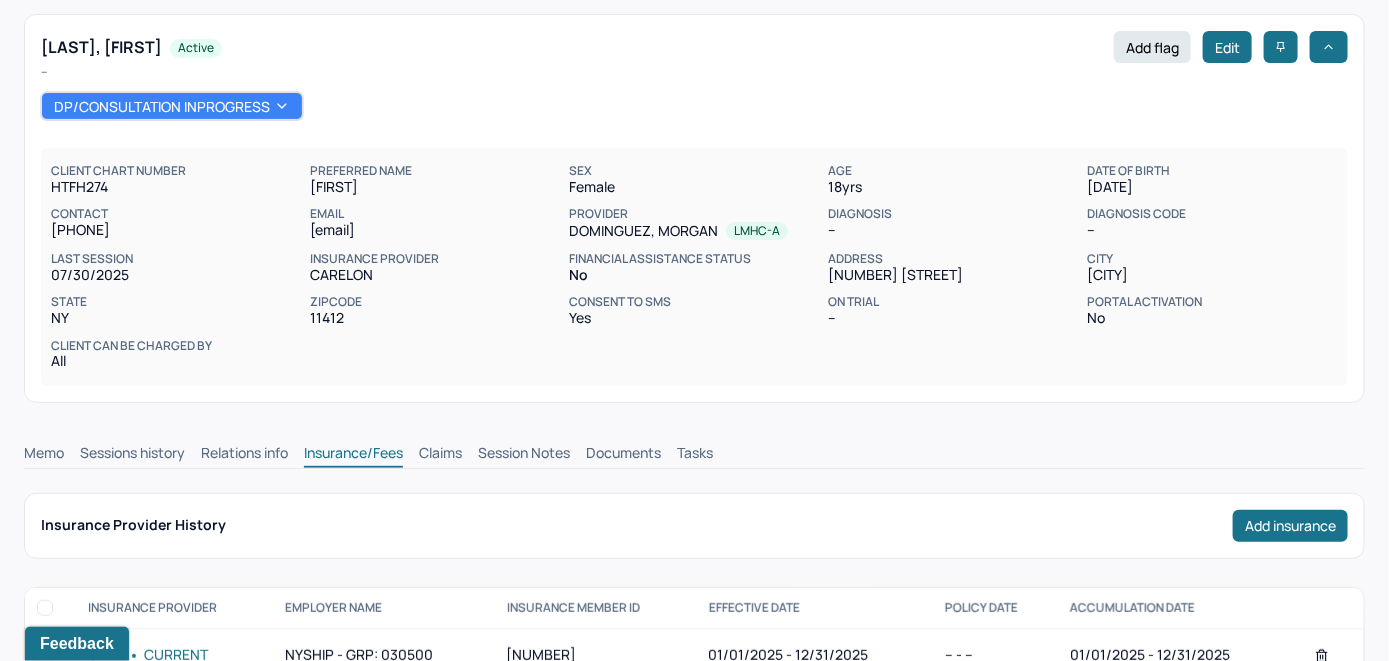 click on "Claims" at bounding box center (440, 455) 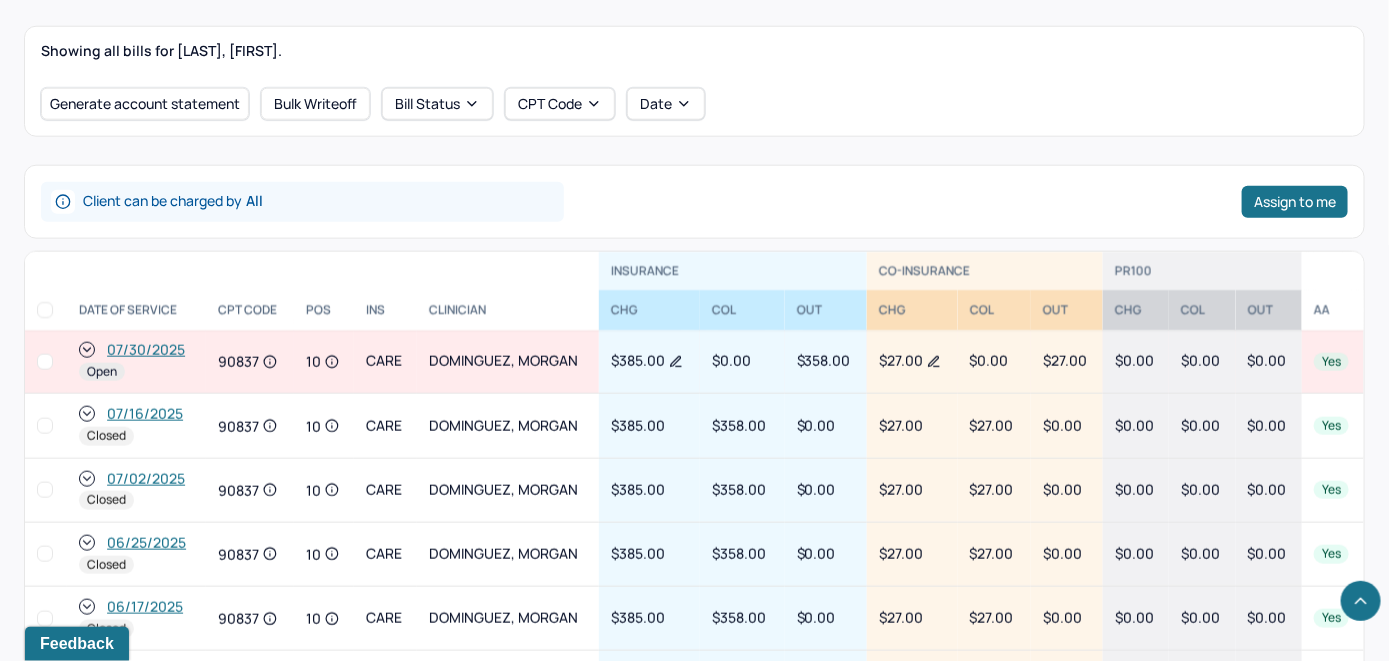 scroll, scrollTop: 777, scrollLeft: 0, axis: vertical 